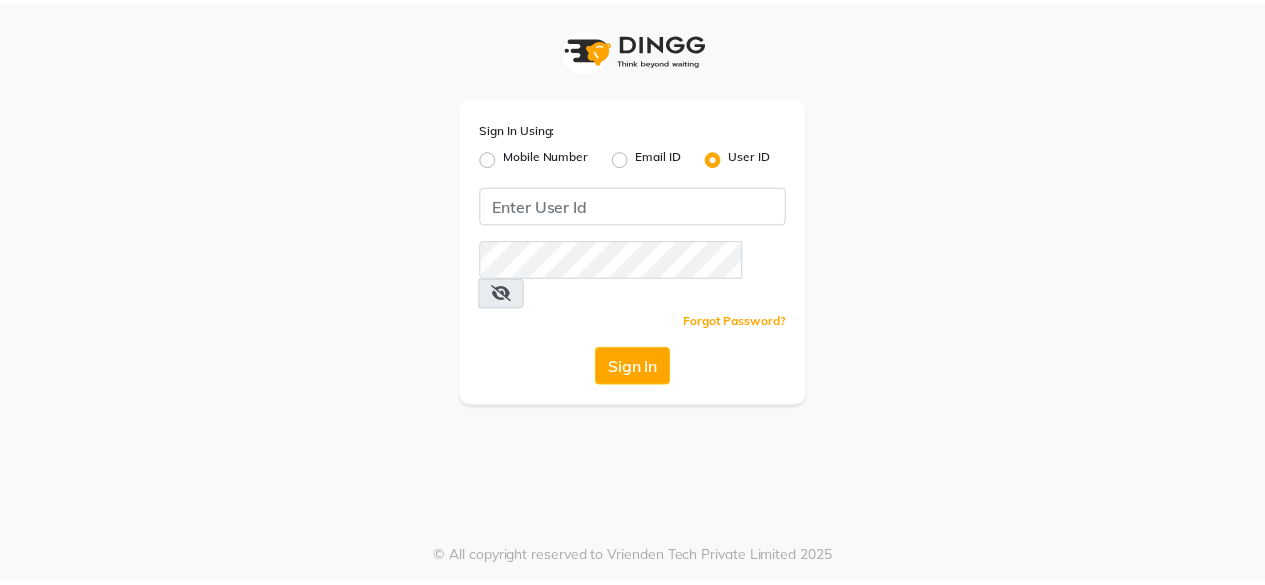 scroll, scrollTop: 0, scrollLeft: 0, axis: both 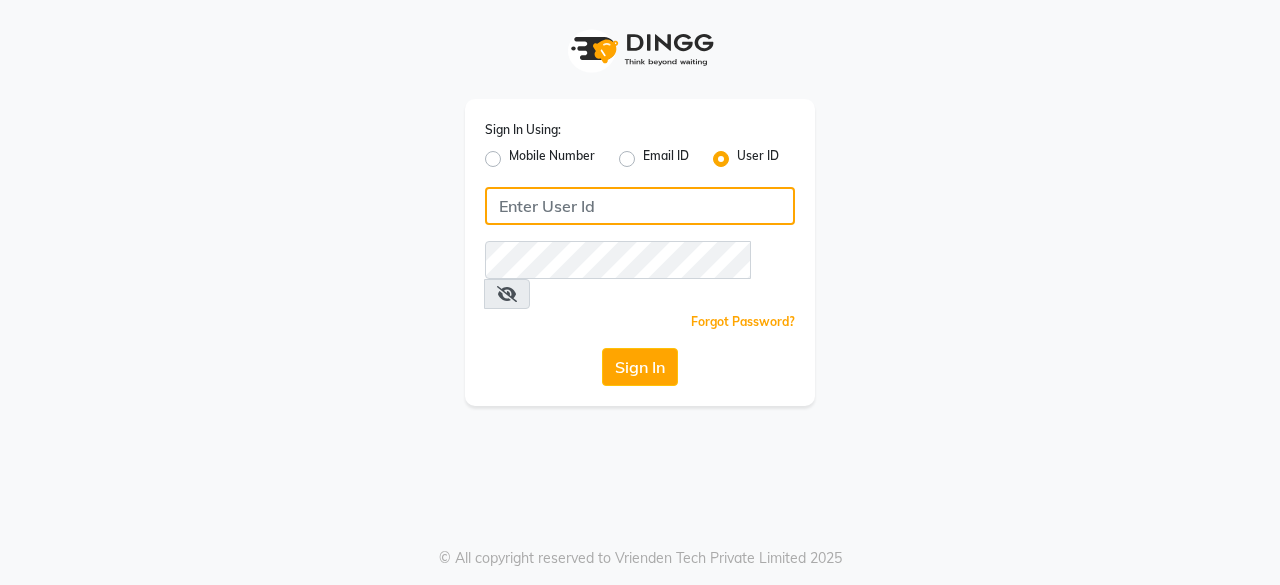 click 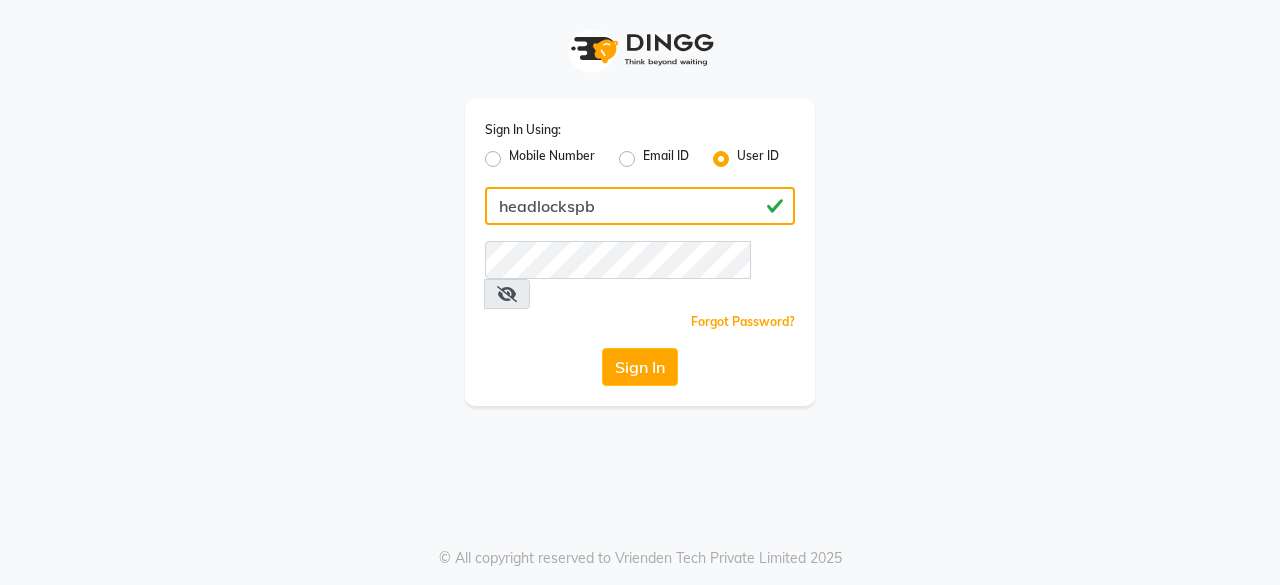 type on "headlockspb" 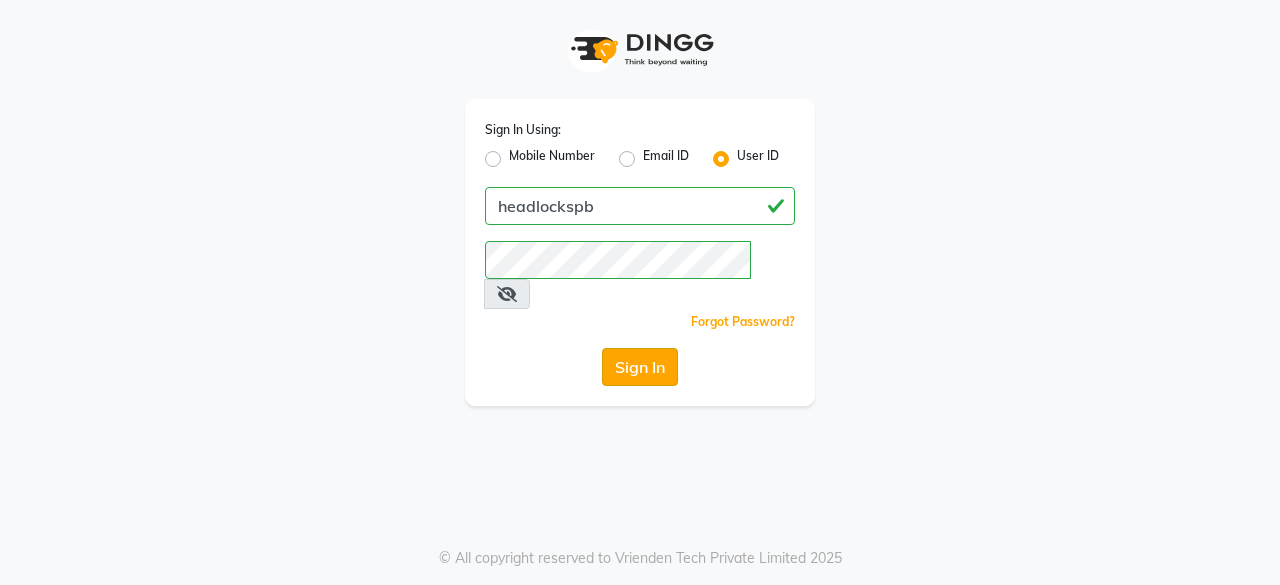 click on "Sign In" 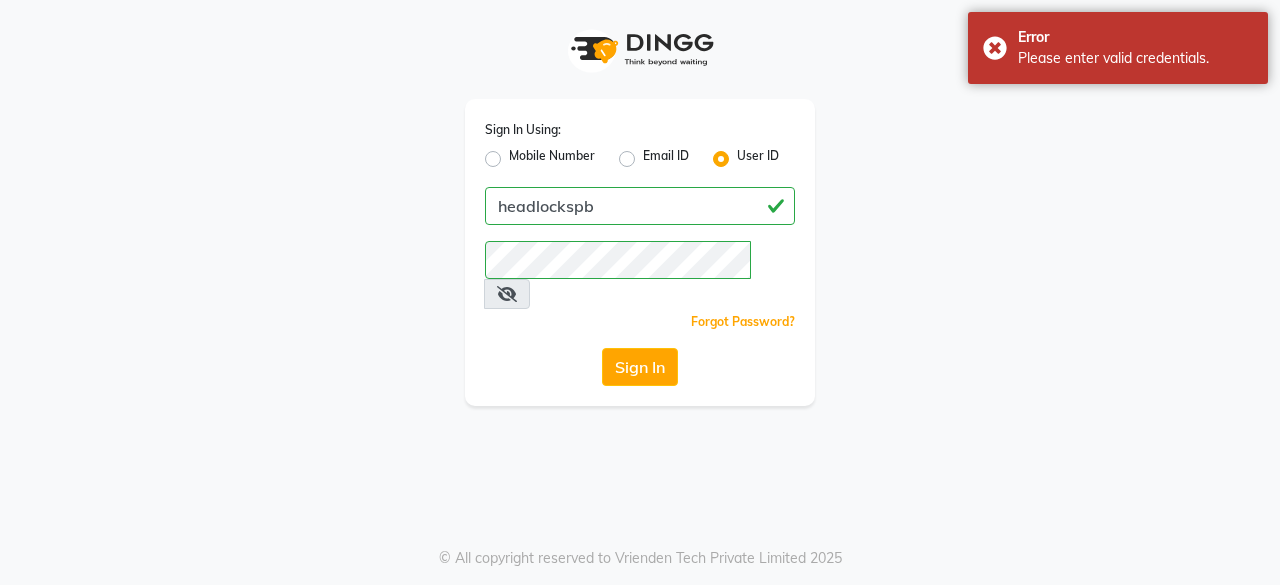 click at bounding box center (507, 294) 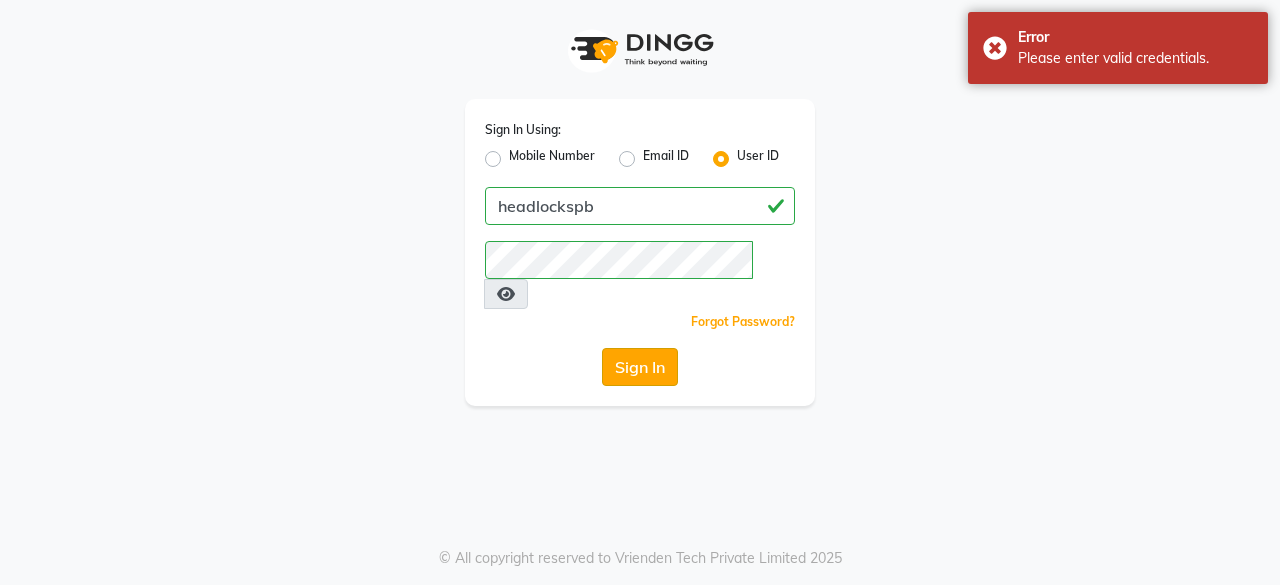 click on "Sign In" 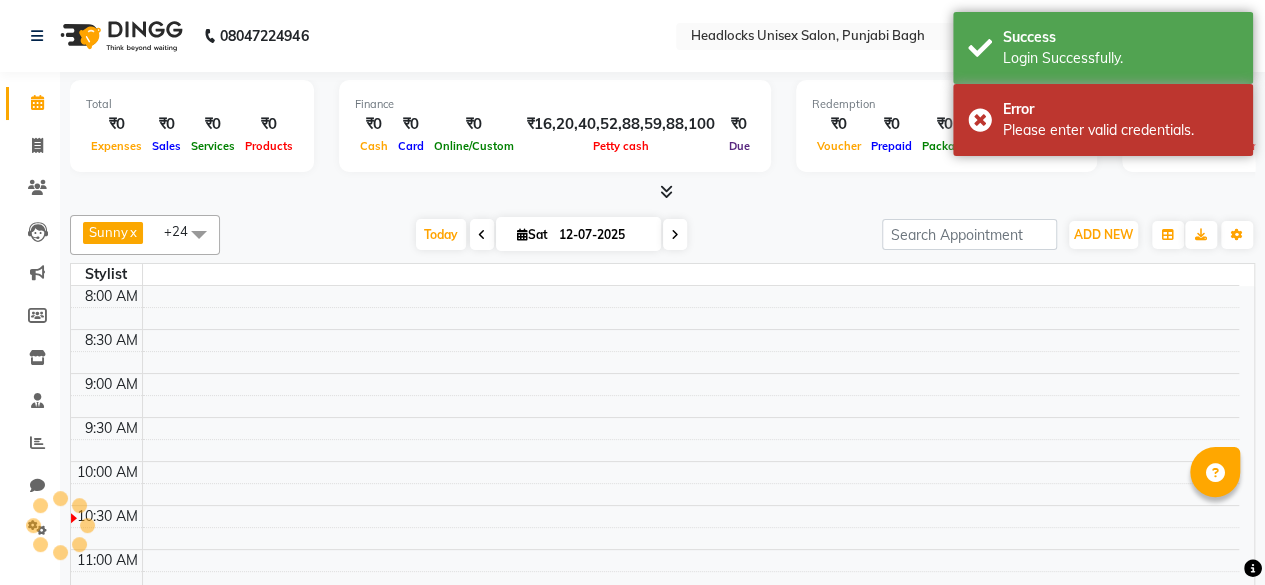 select on "en" 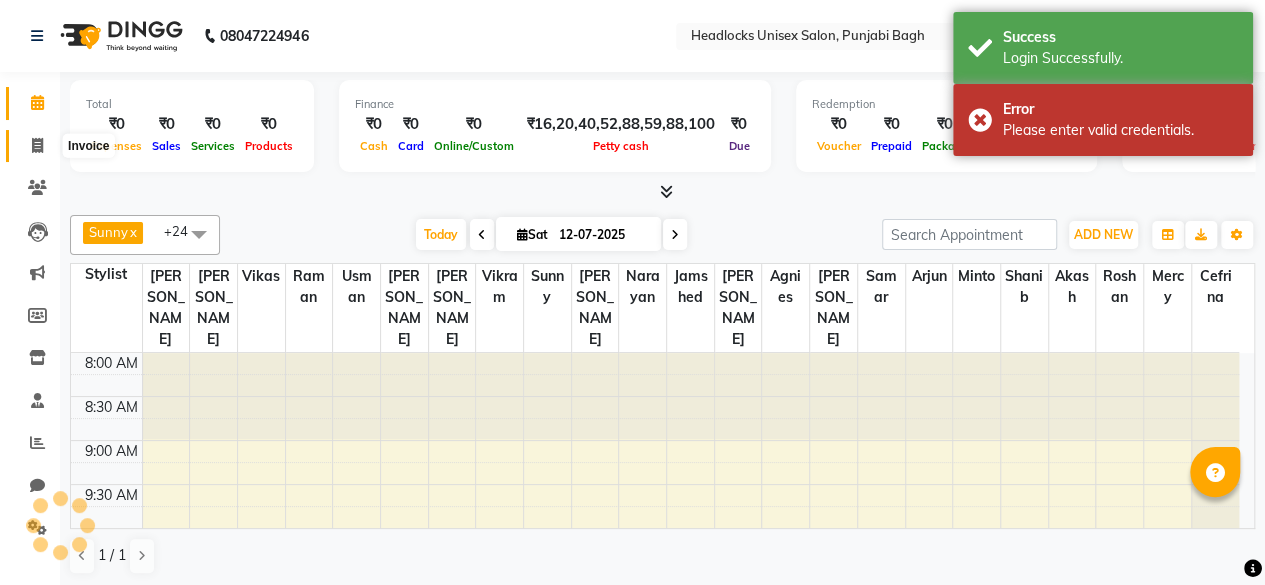 scroll, scrollTop: 0, scrollLeft: 0, axis: both 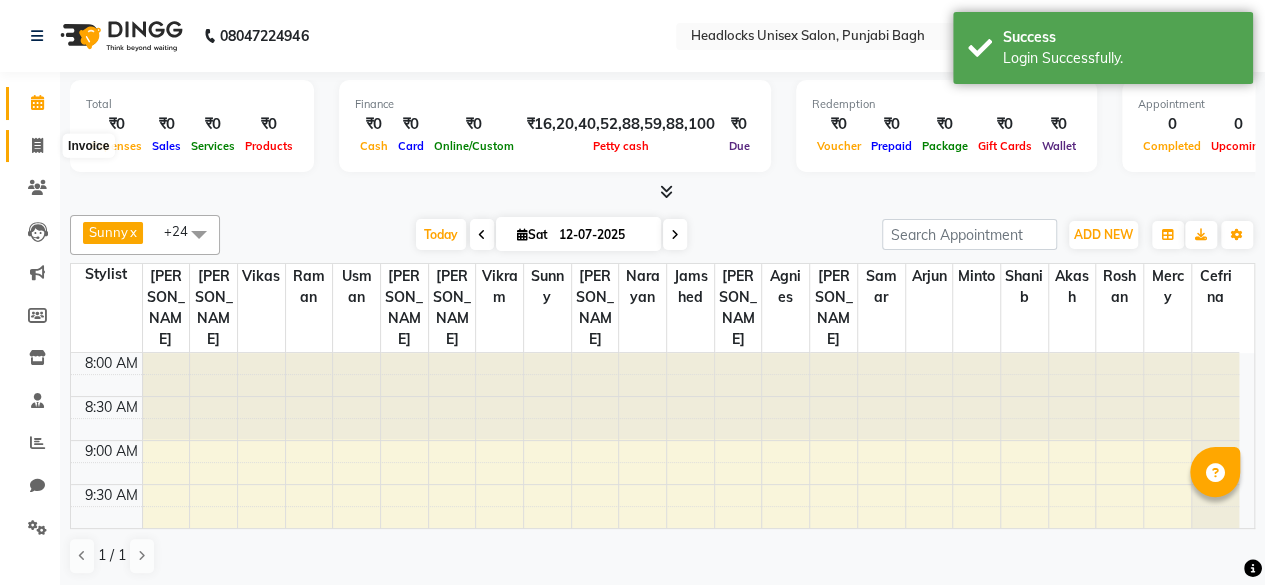 click 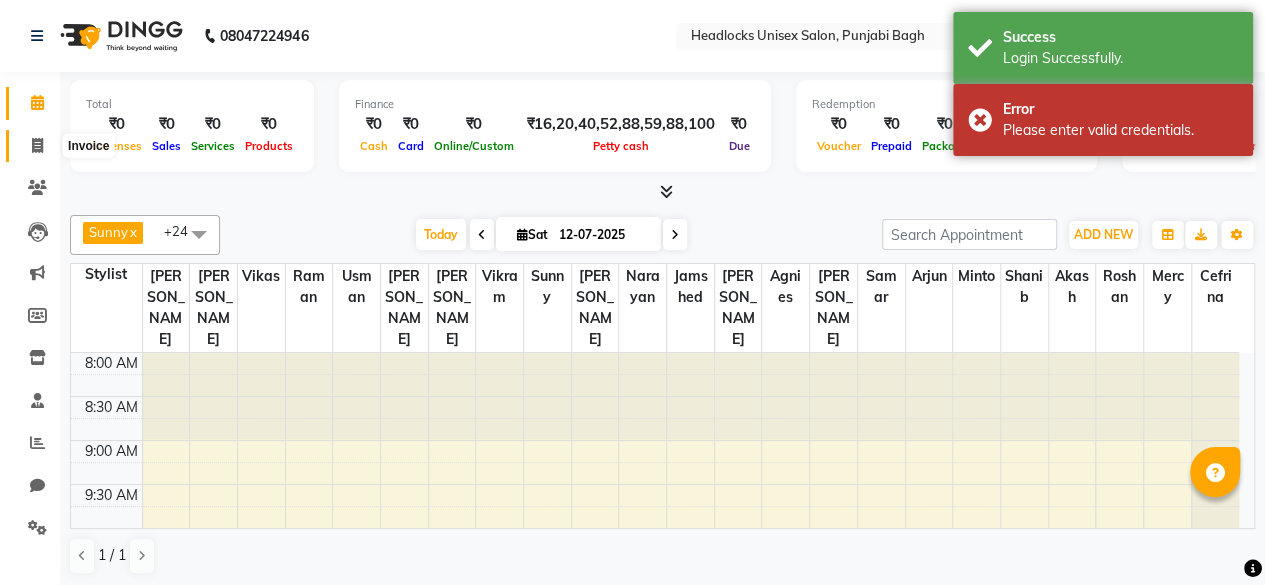 select on "service" 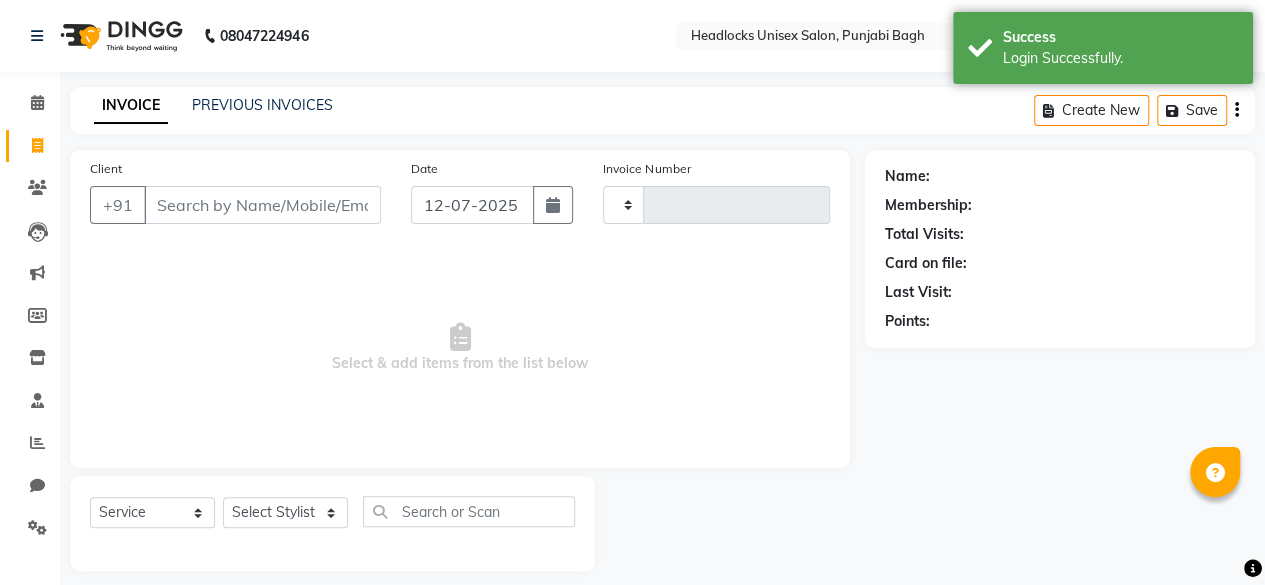 type on "3657" 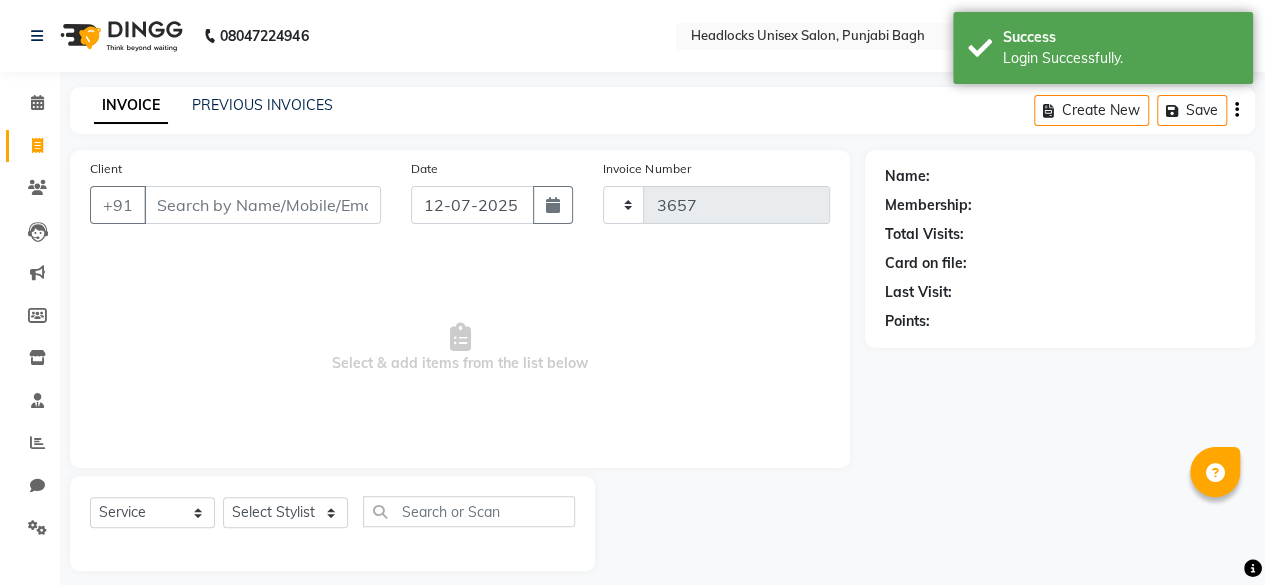 select on "7719" 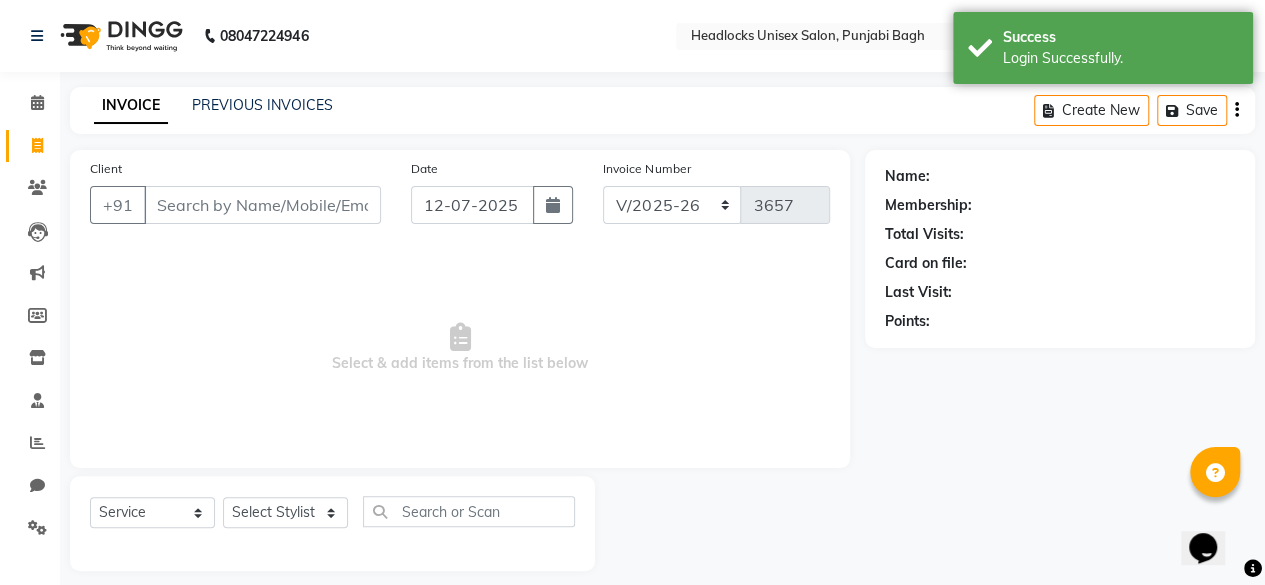 scroll, scrollTop: 0, scrollLeft: 0, axis: both 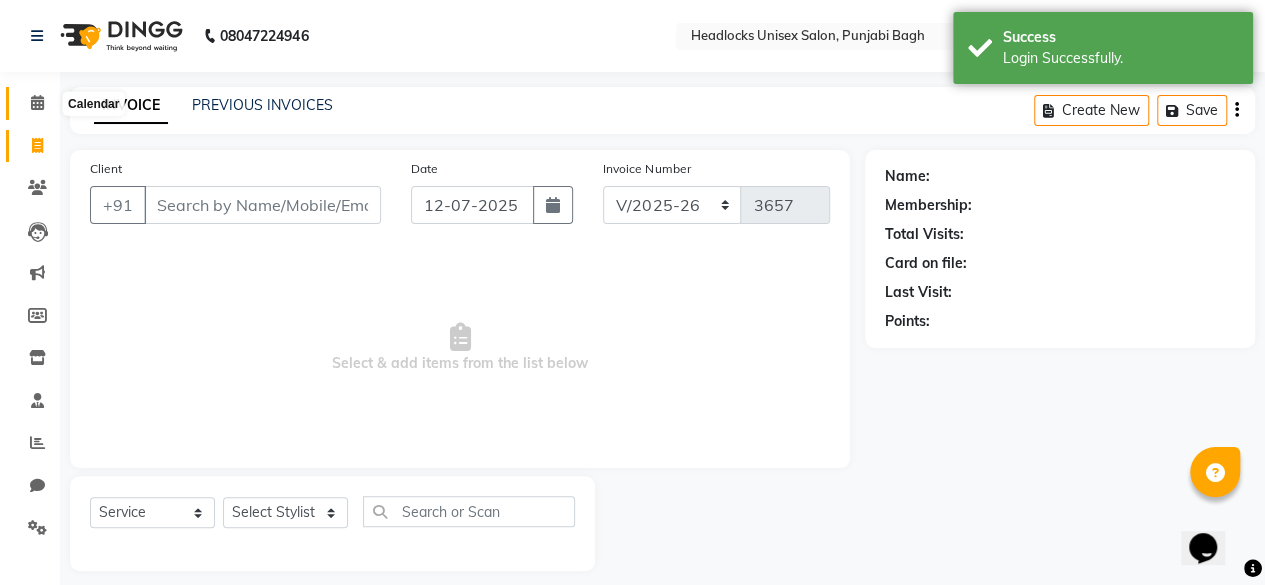 click 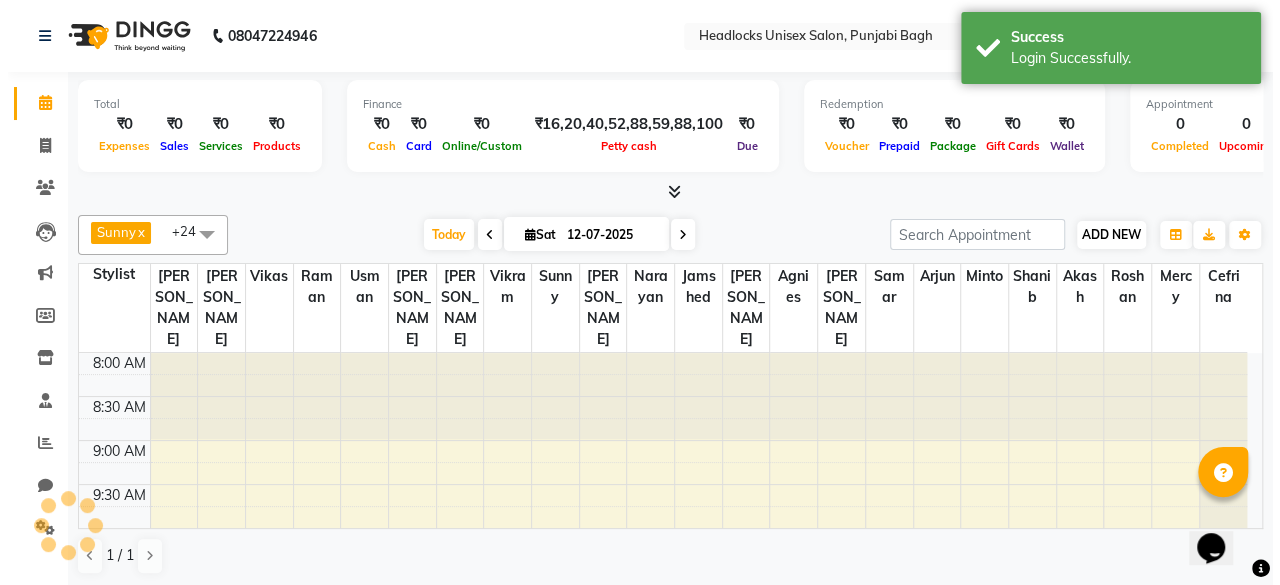 scroll, scrollTop: 0, scrollLeft: 0, axis: both 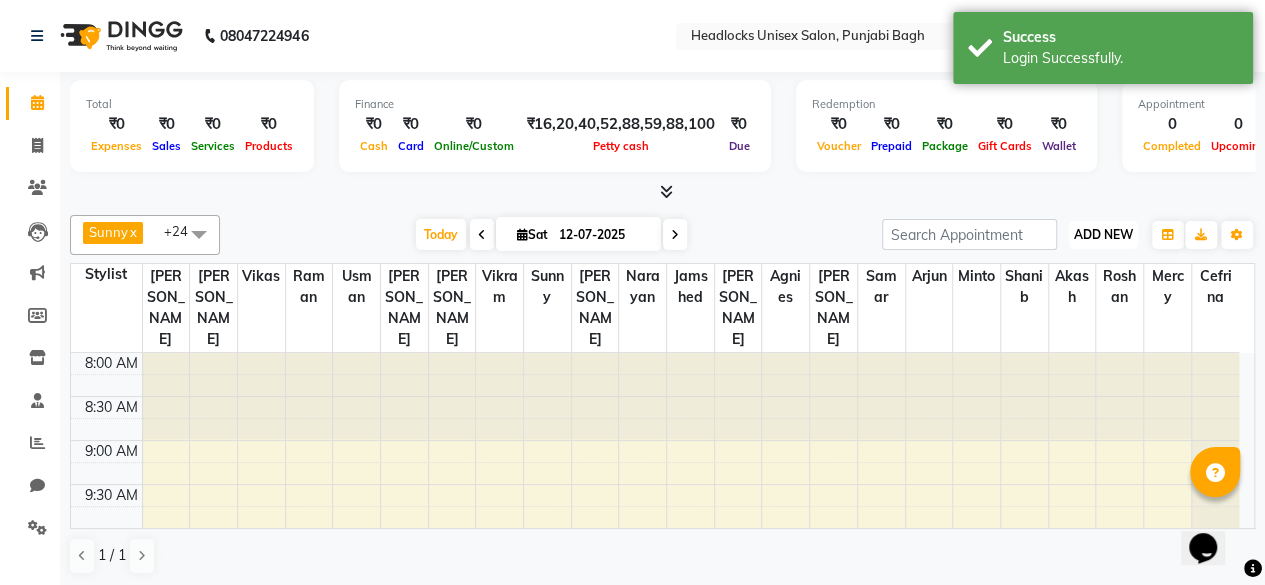 click on "ADD NEW" at bounding box center [1103, 234] 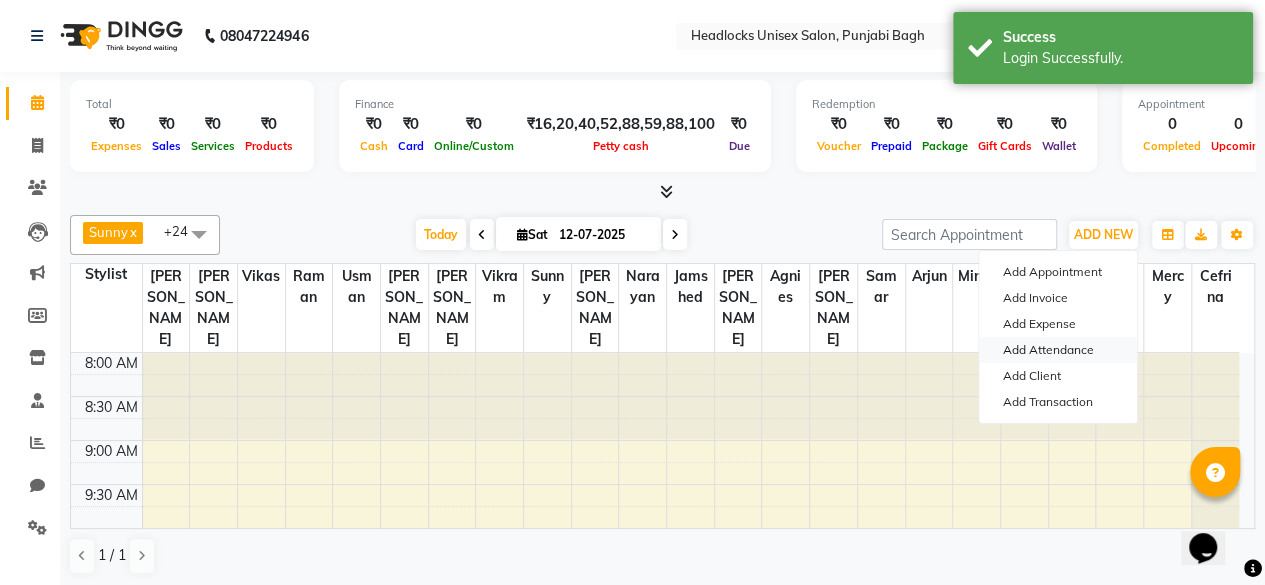 click on "Add Attendance" at bounding box center (1058, 350) 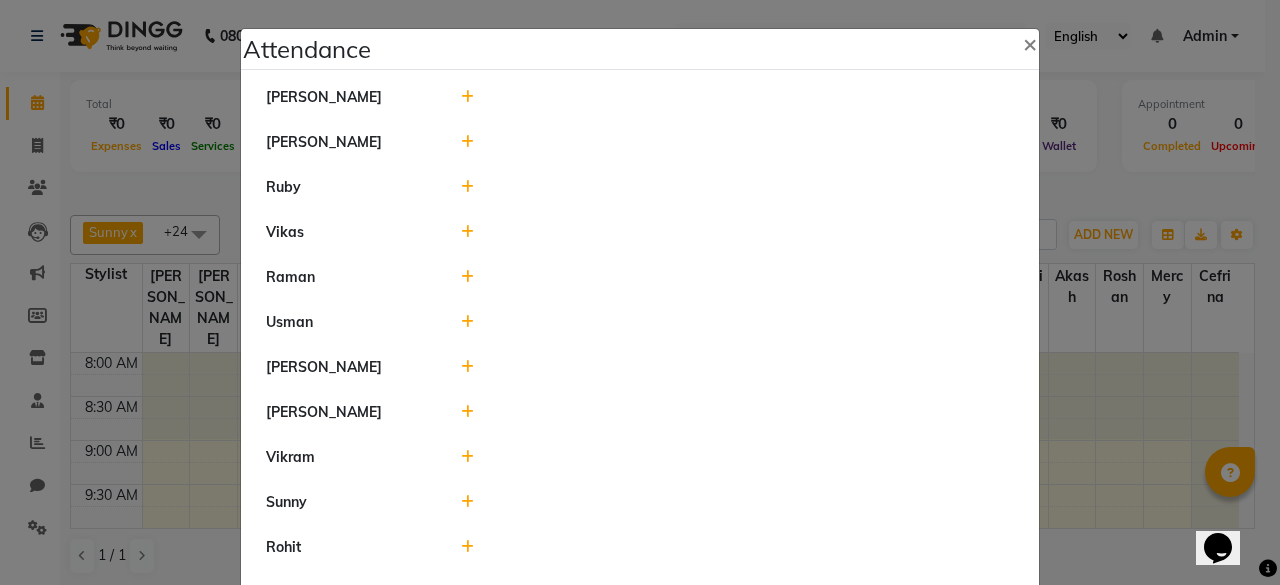 click 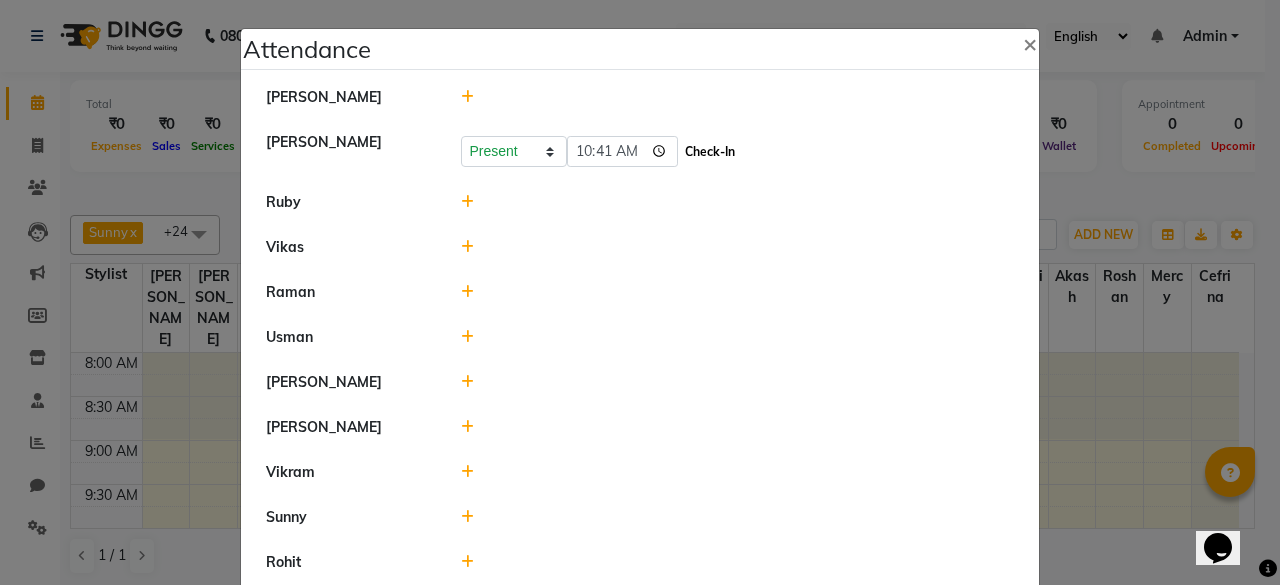 click on "Check-In" 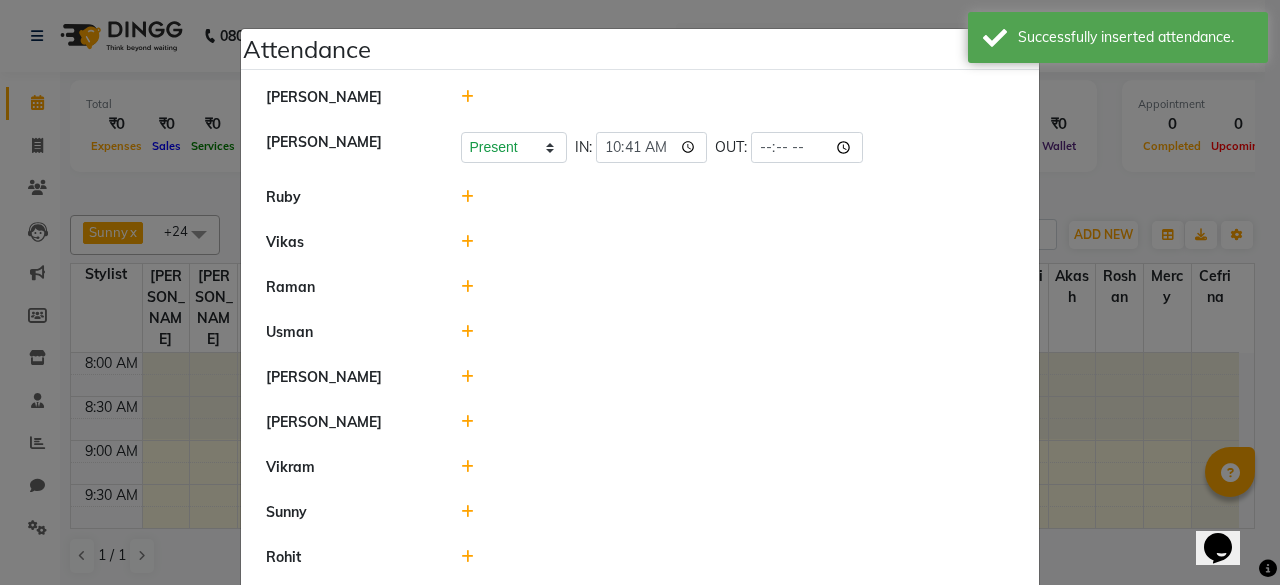click 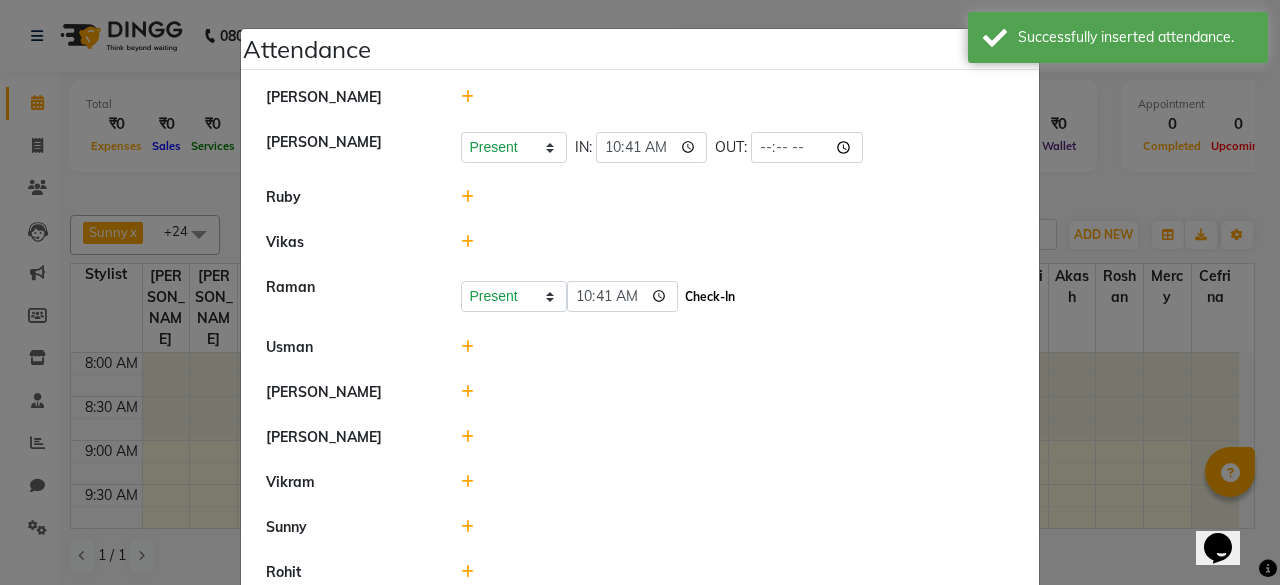 click on "Check-In" 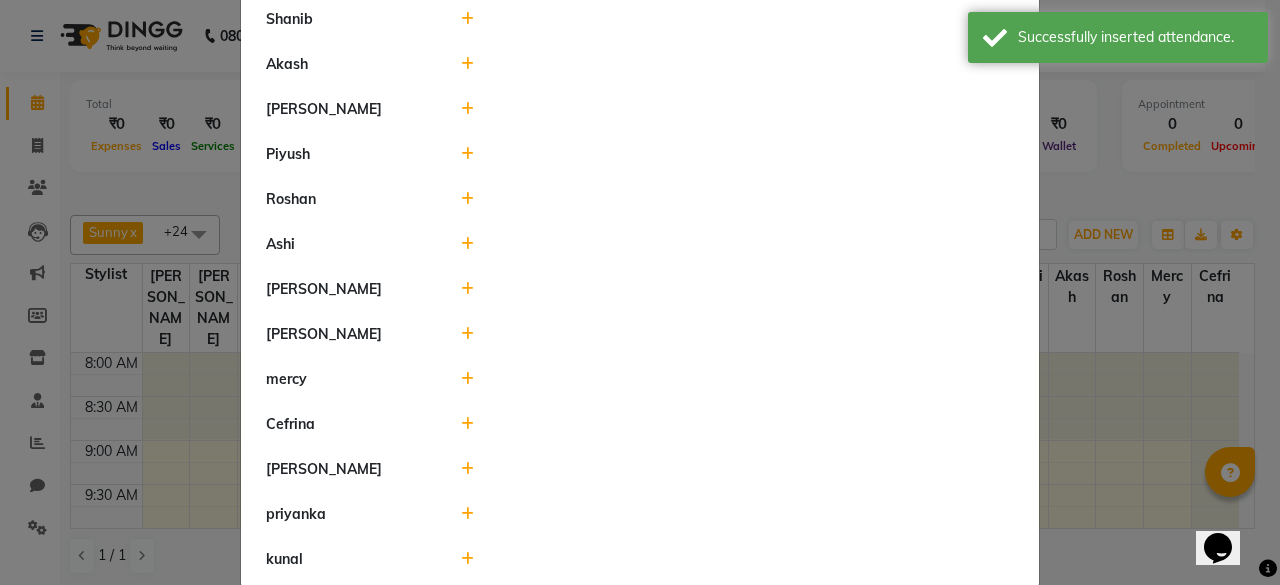 scroll, scrollTop: 1017, scrollLeft: 0, axis: vertical 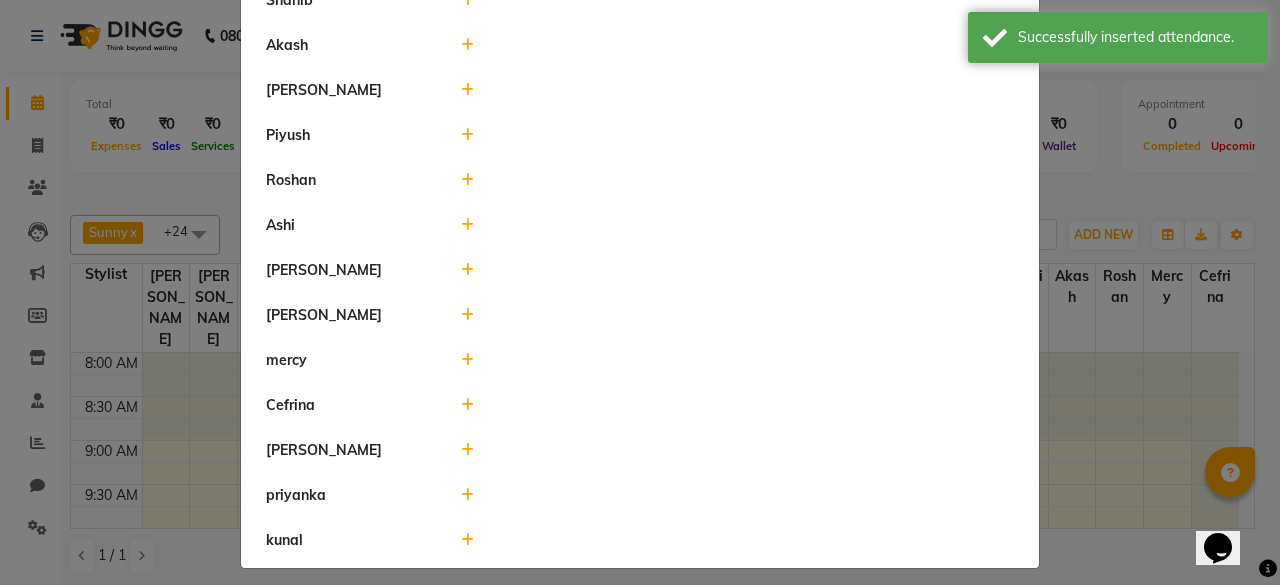 click 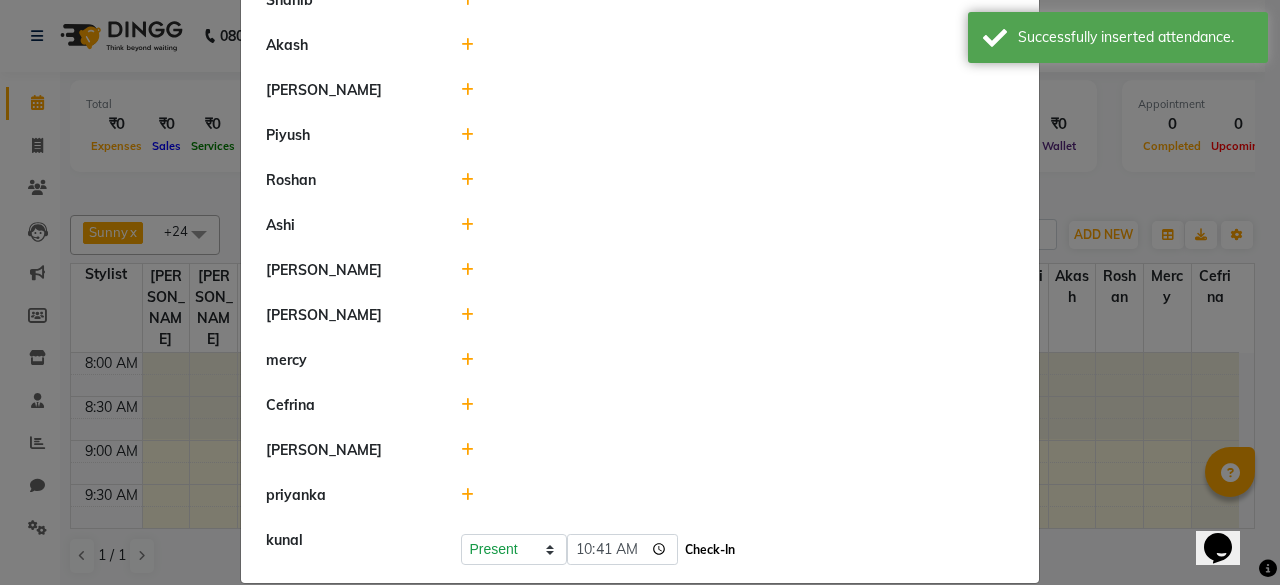click on "Check-In" 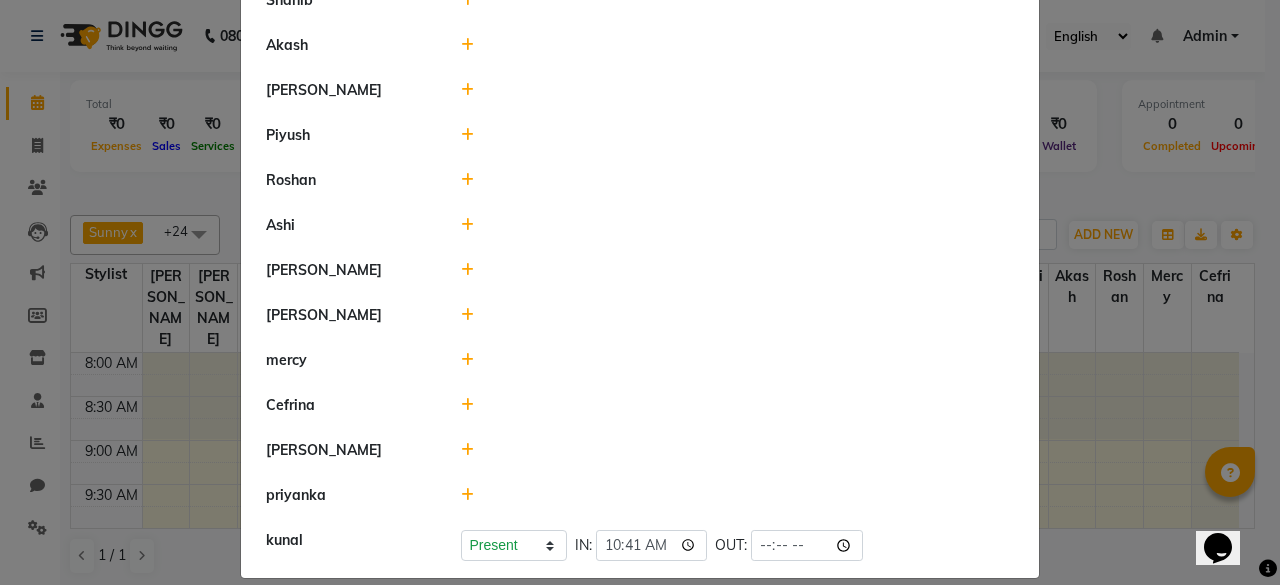click 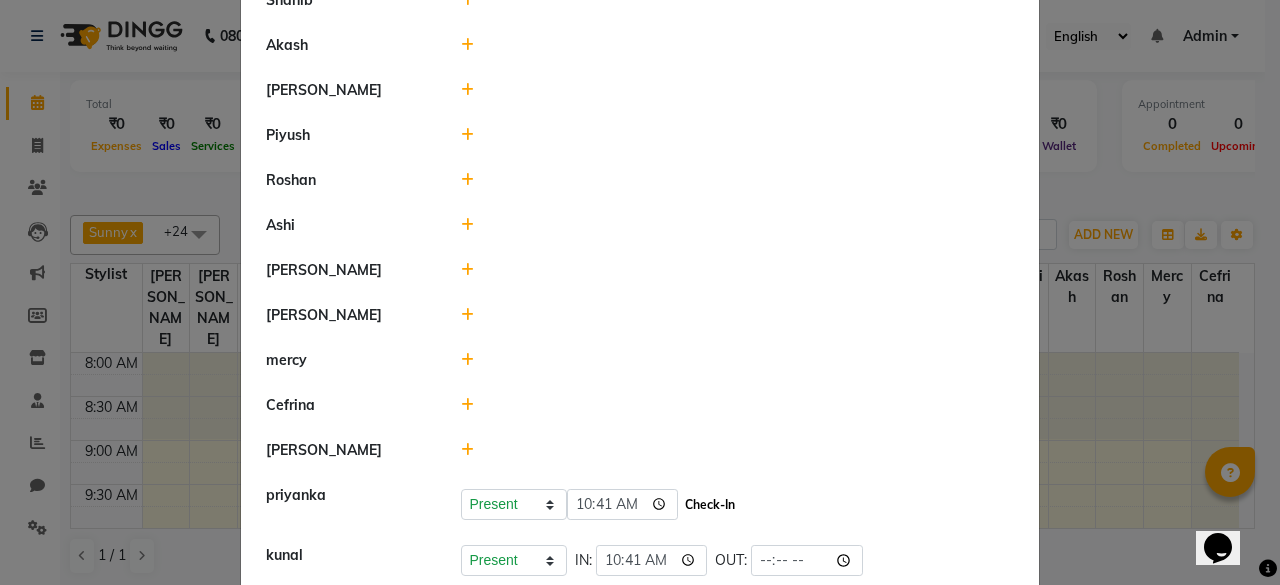 click on "Check-In" 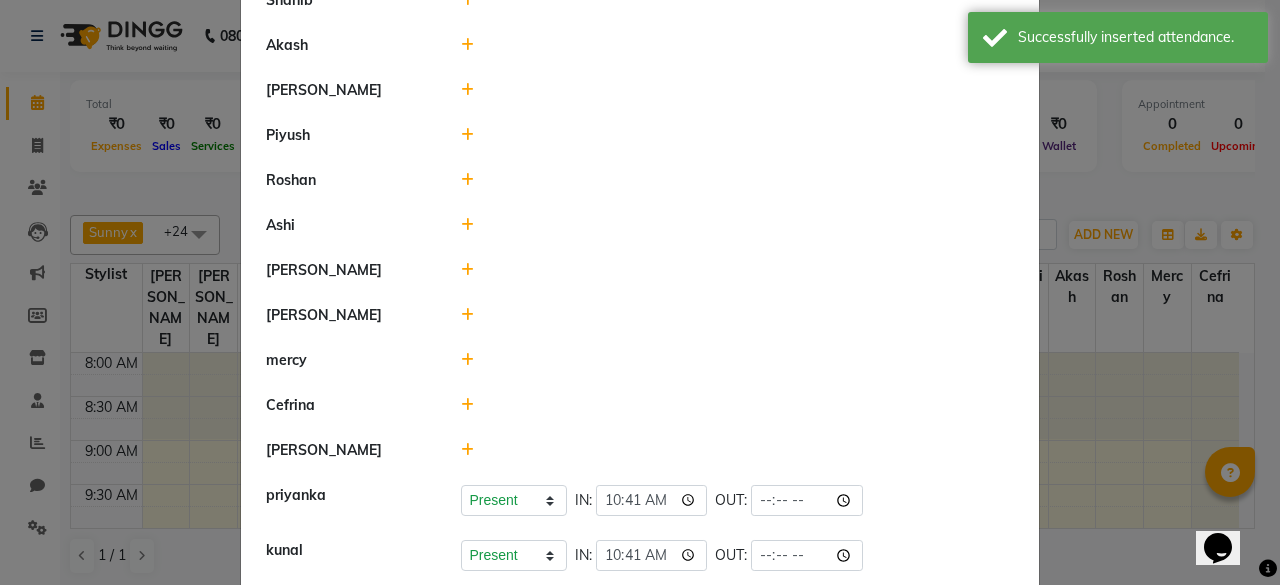 click 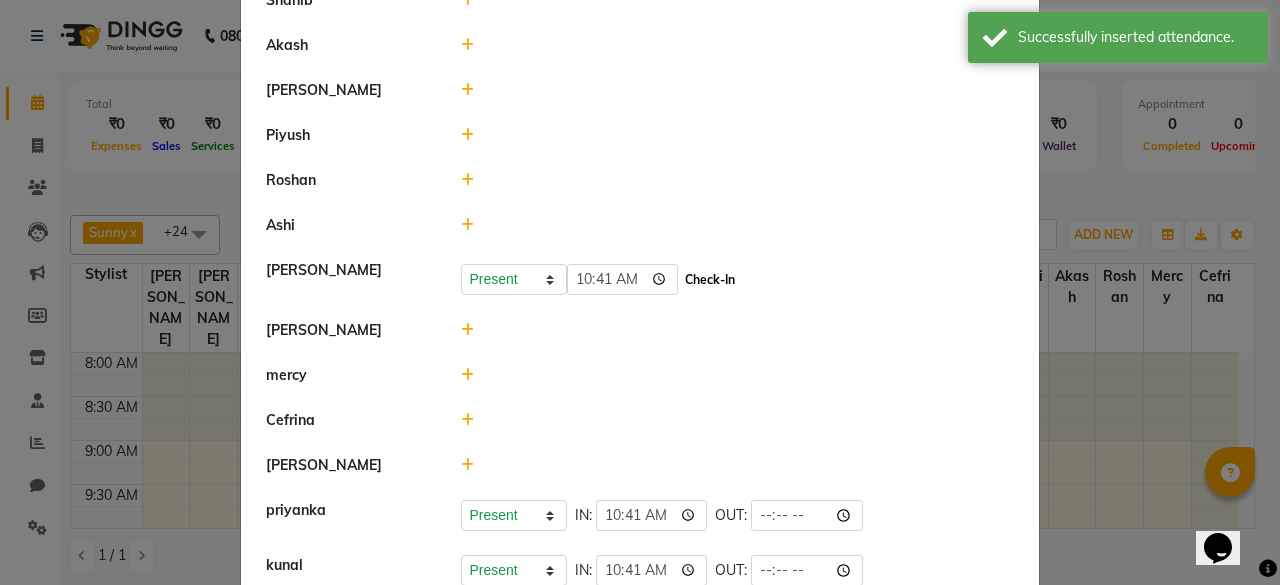 click on "Check-In" 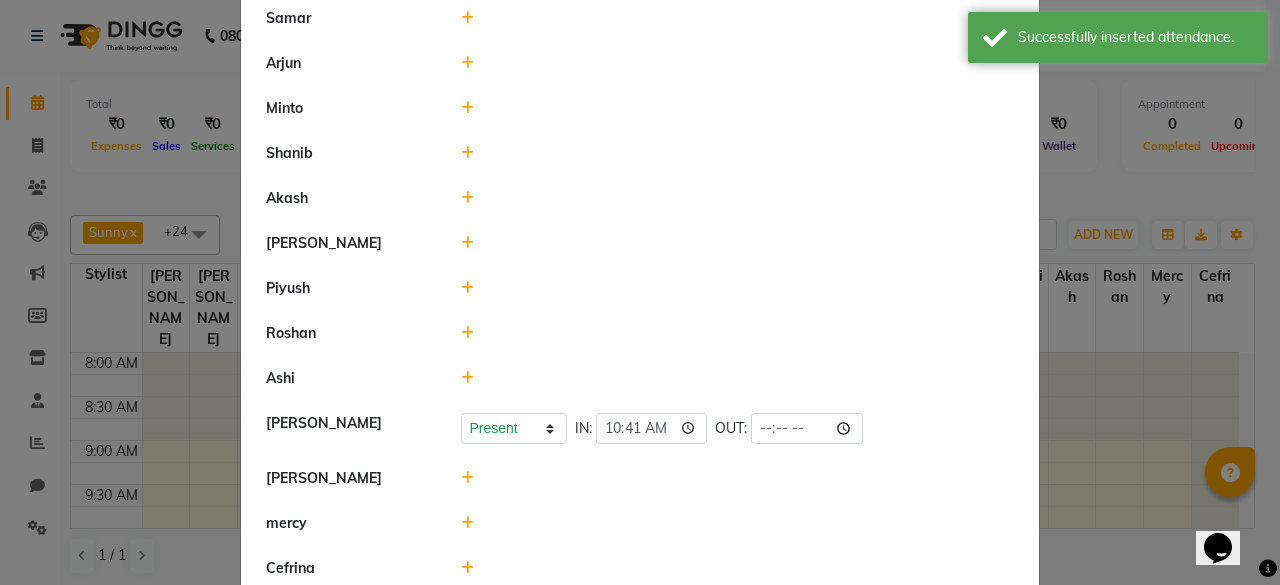 scroll, scrollTop: 863, scrollLeft: 0, axis: vertical 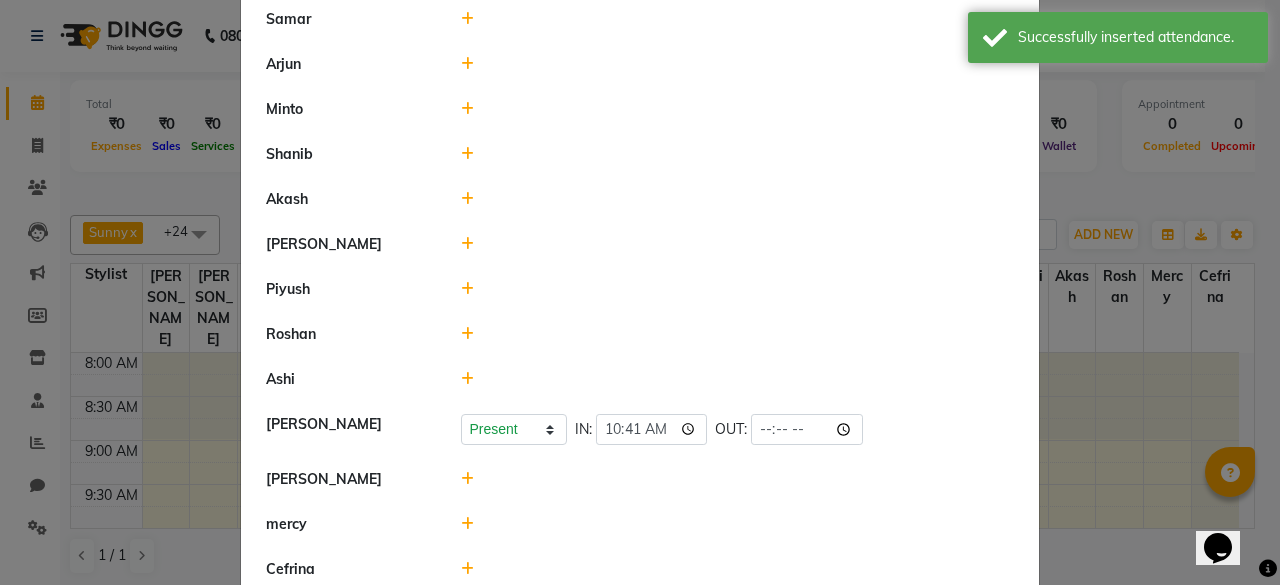 click 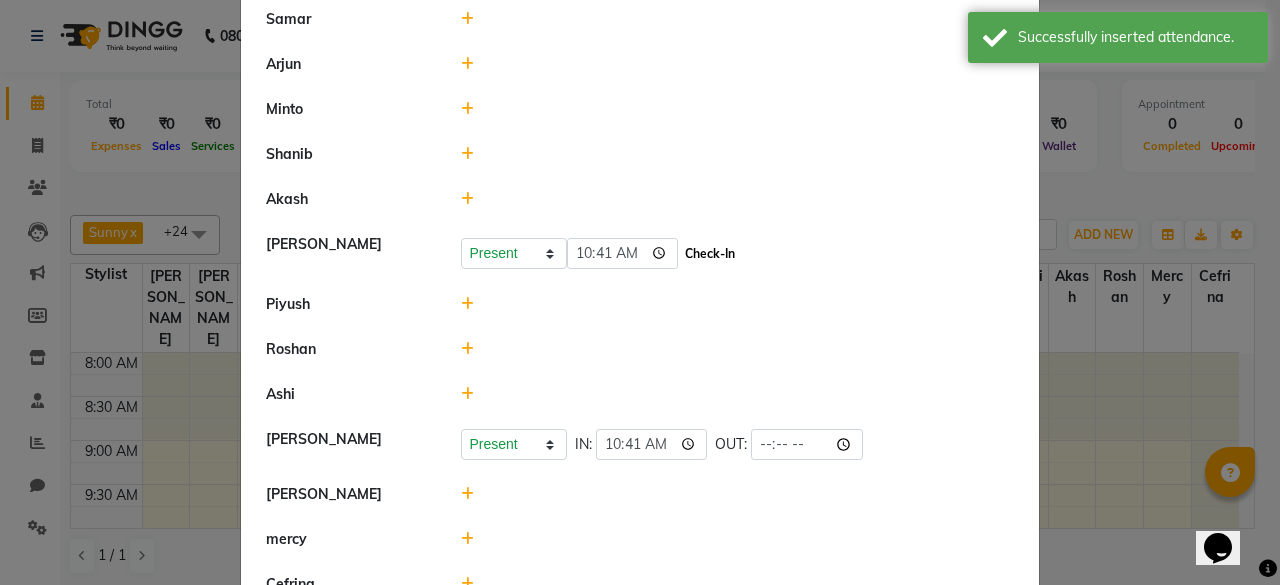 click on "Check-In" 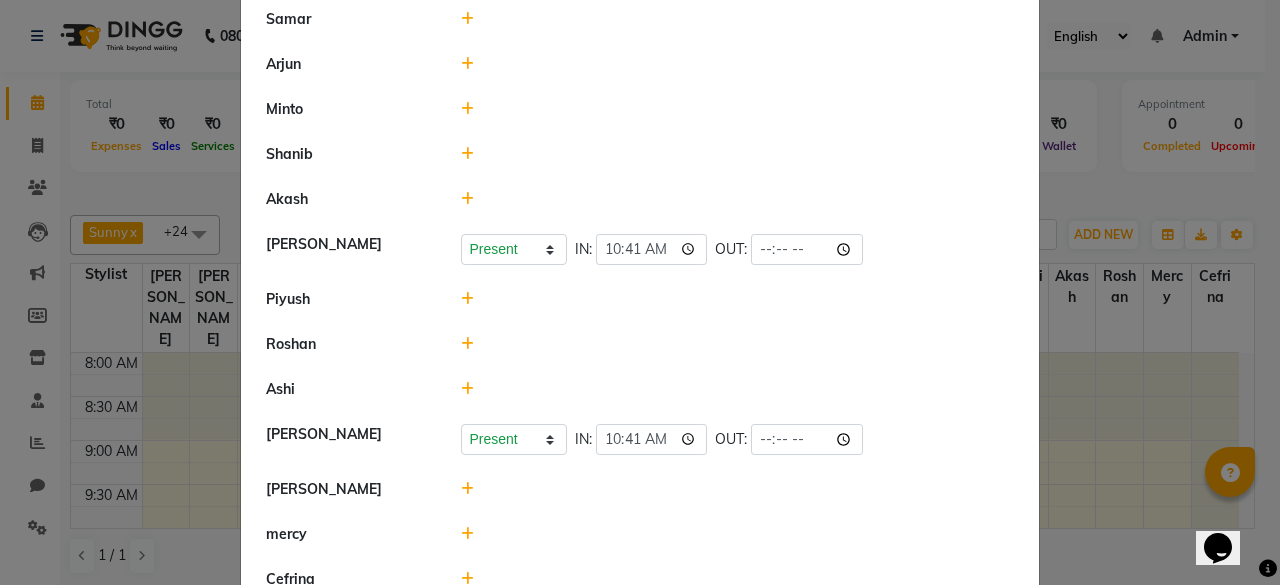 click 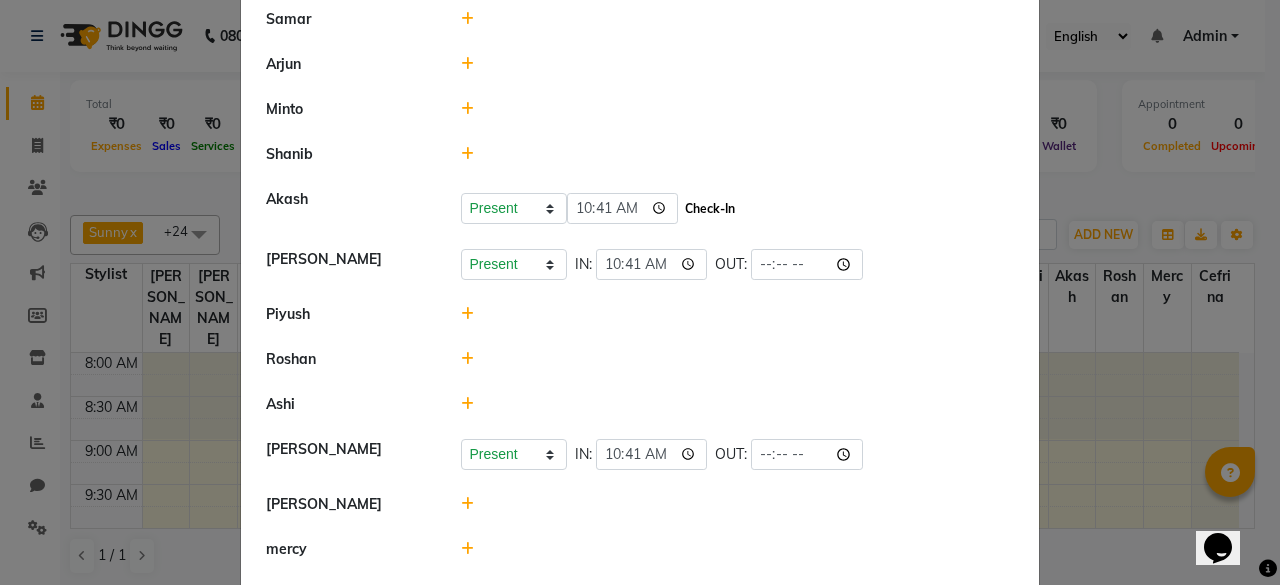 click on "Check-In" 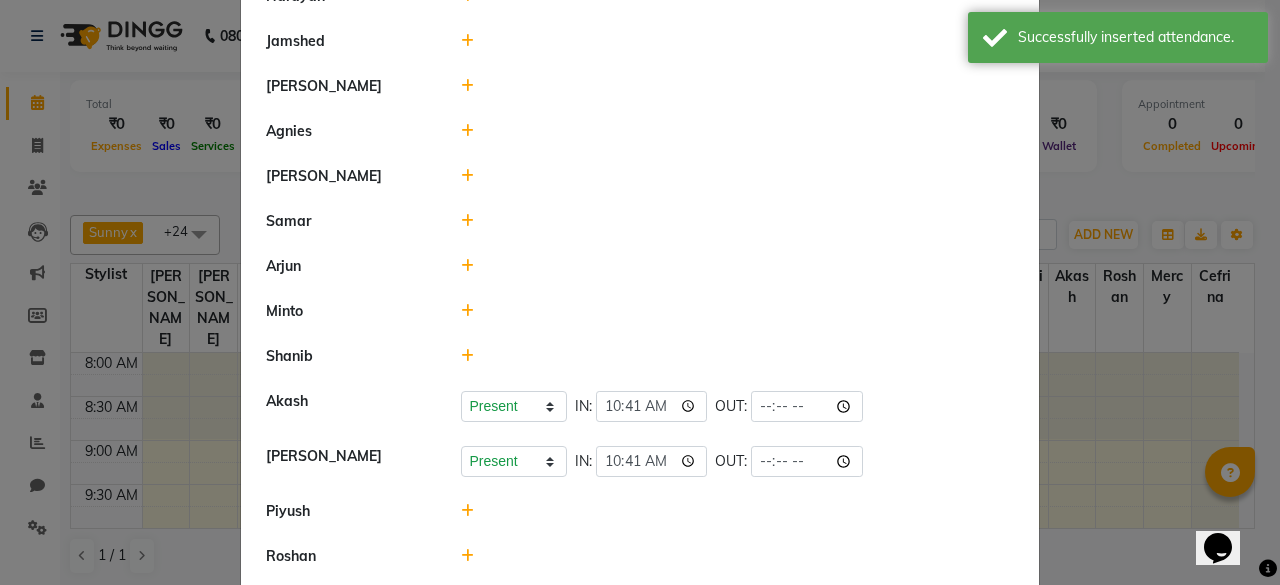 scroll, scrollTop: 658, scrollLeft: 0, axis: vertical 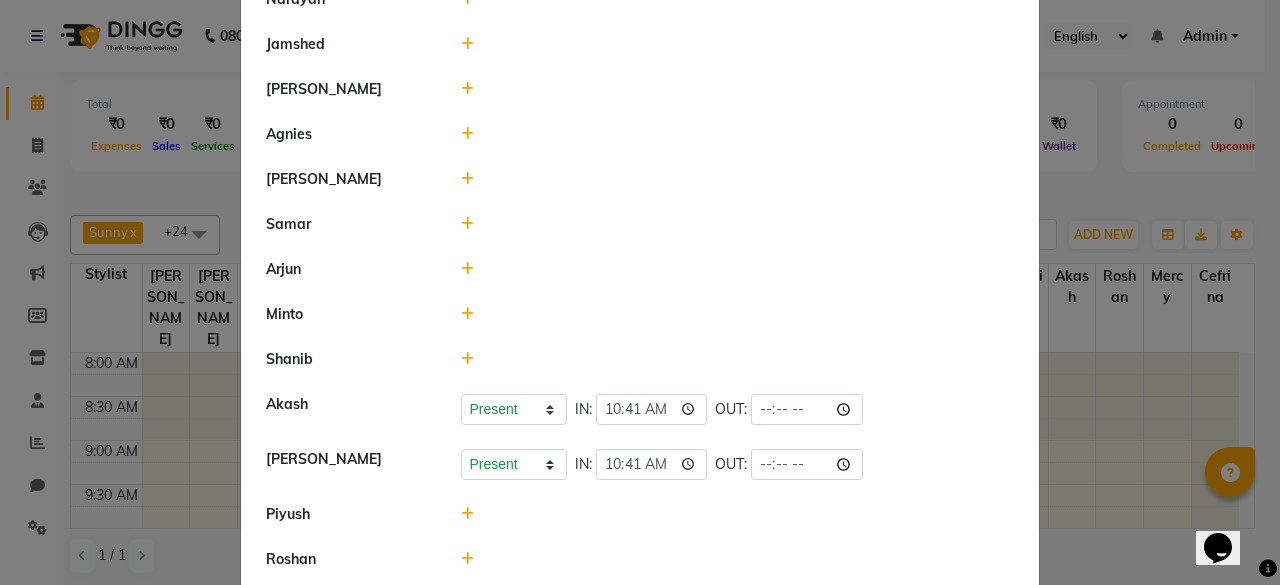 click 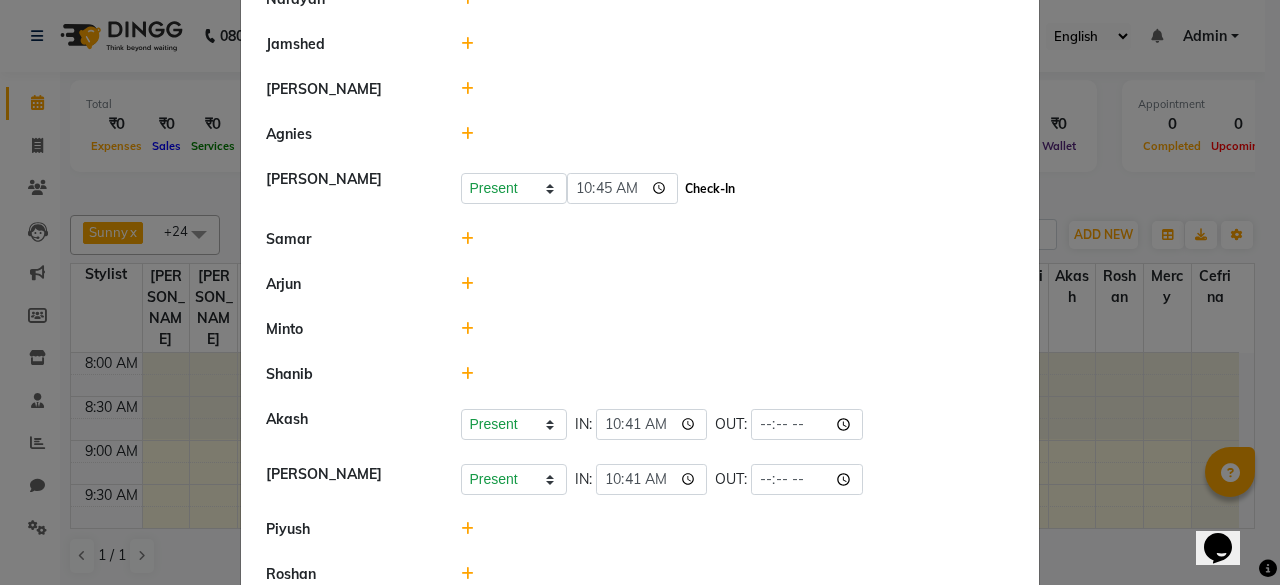 click on "Check-In" 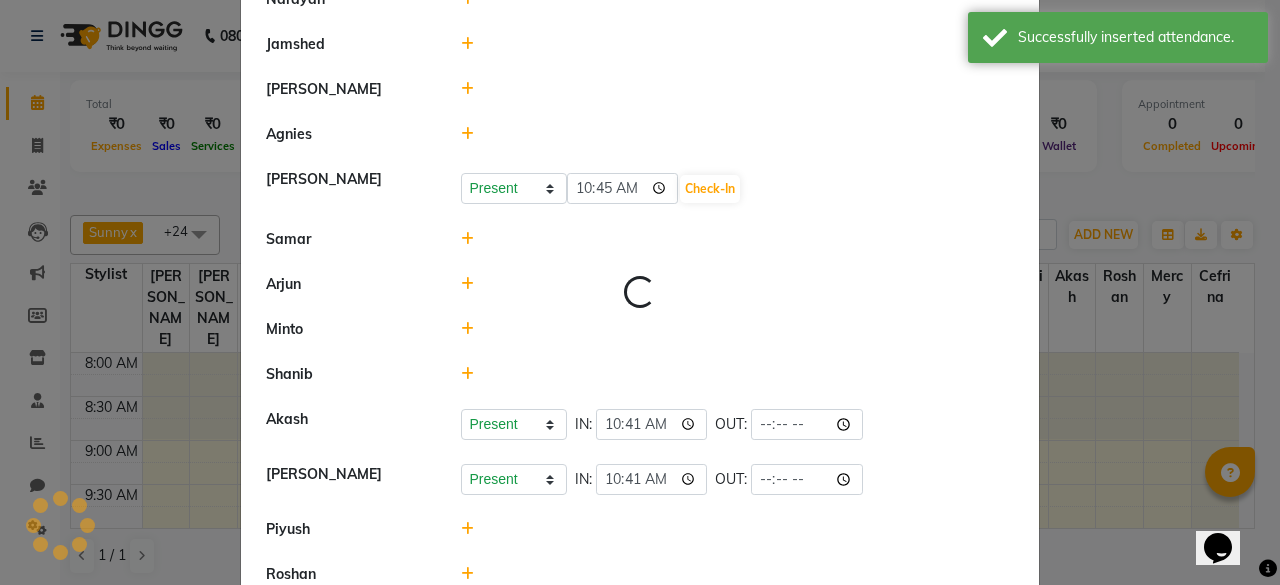 click 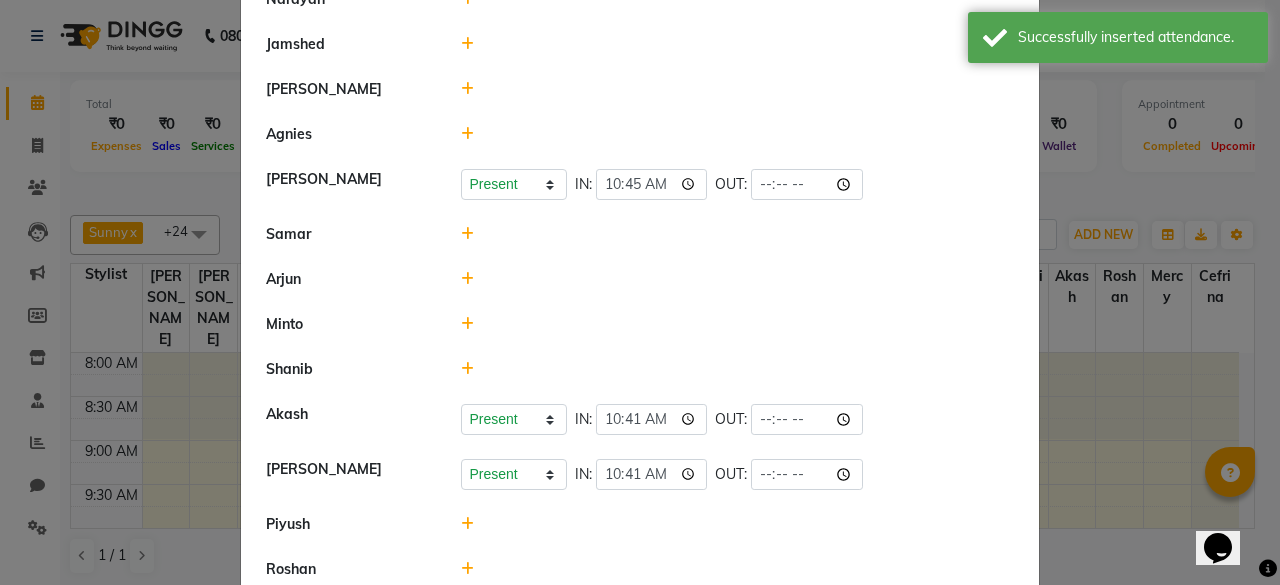 click on "⁠Agnies" 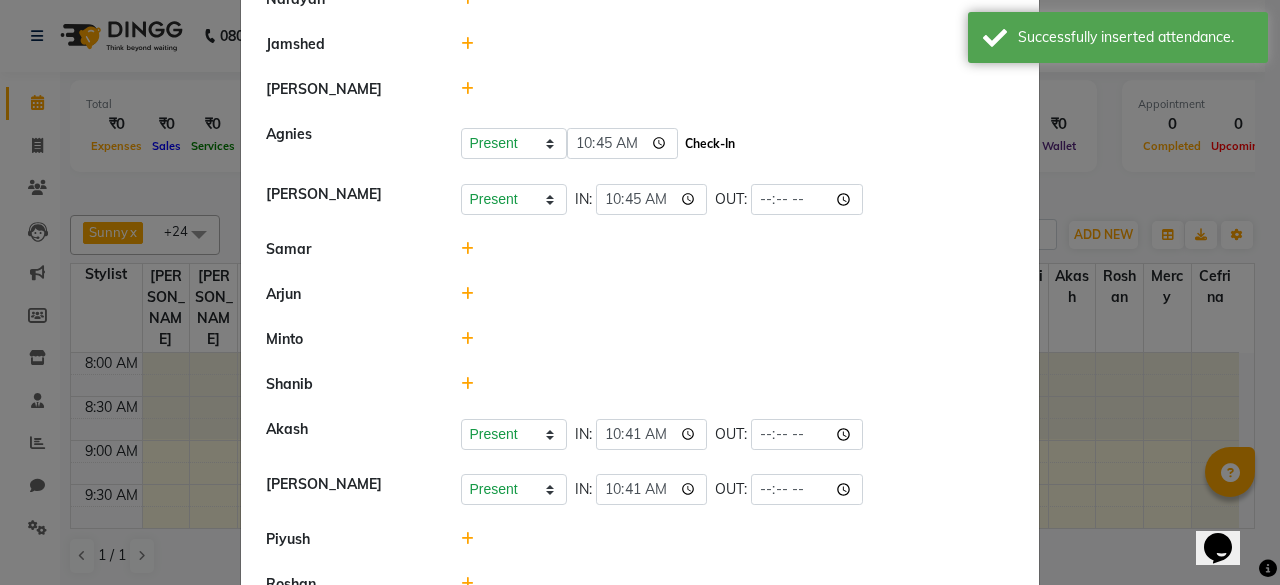 click on "Check-In" 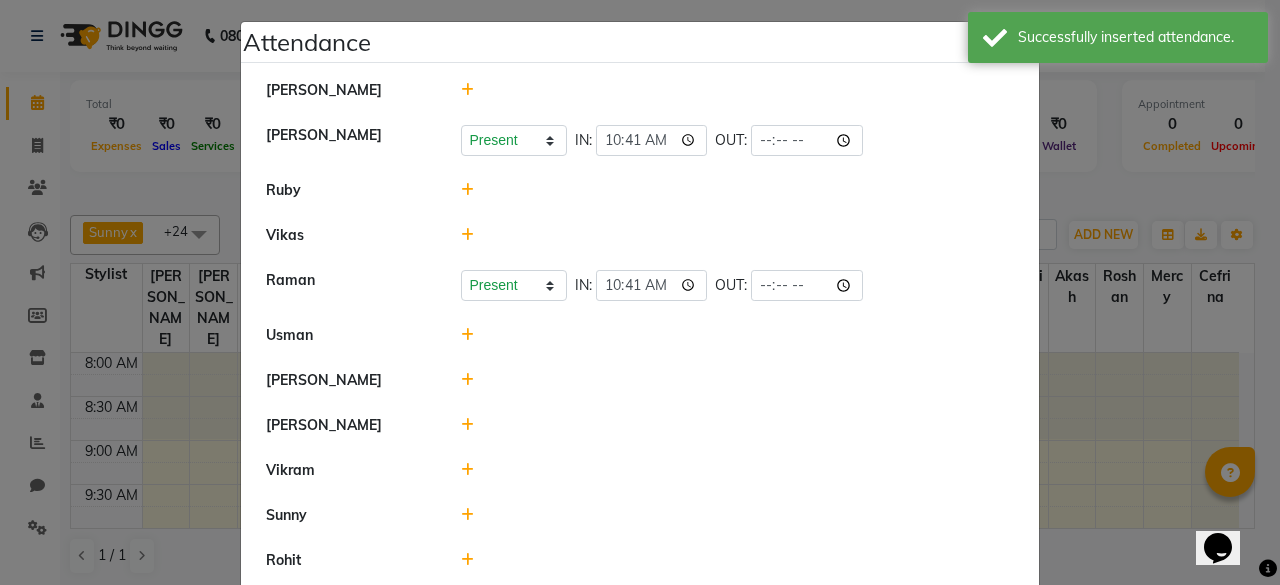 scroll, scrollTop: 0, scrollLeft: 0, axis: both 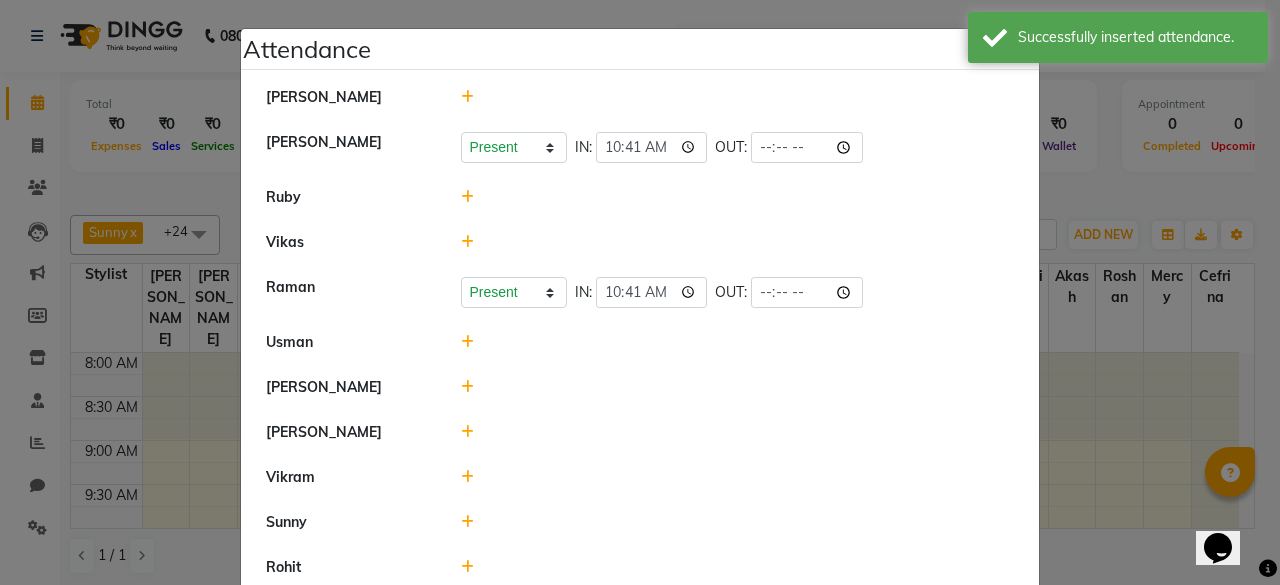 click 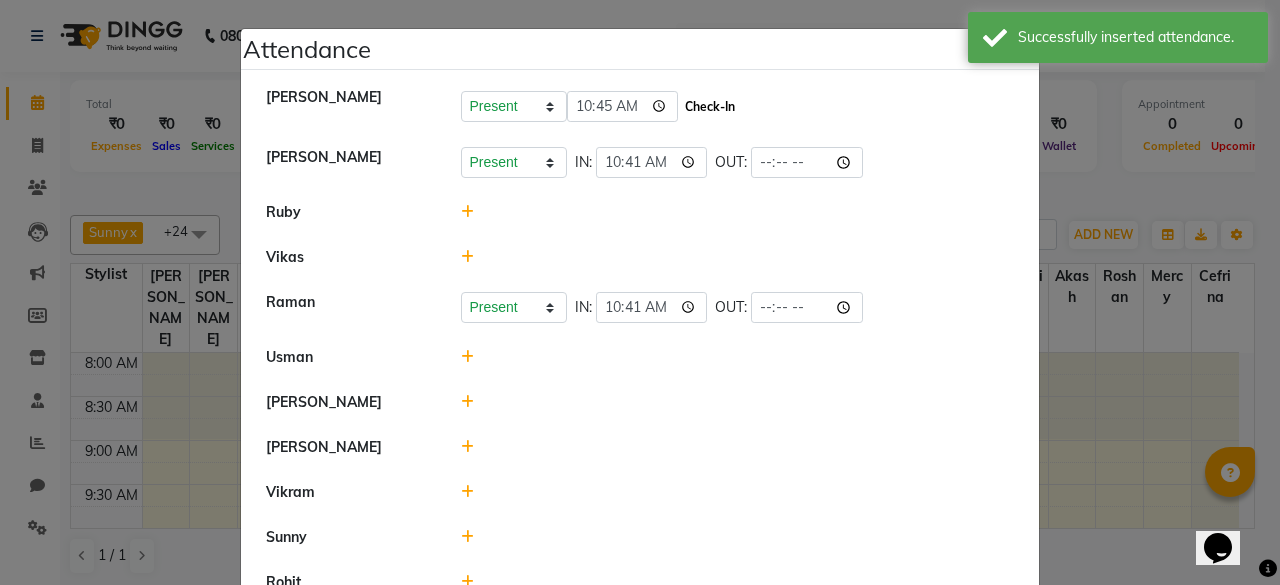 click on "Check-In" 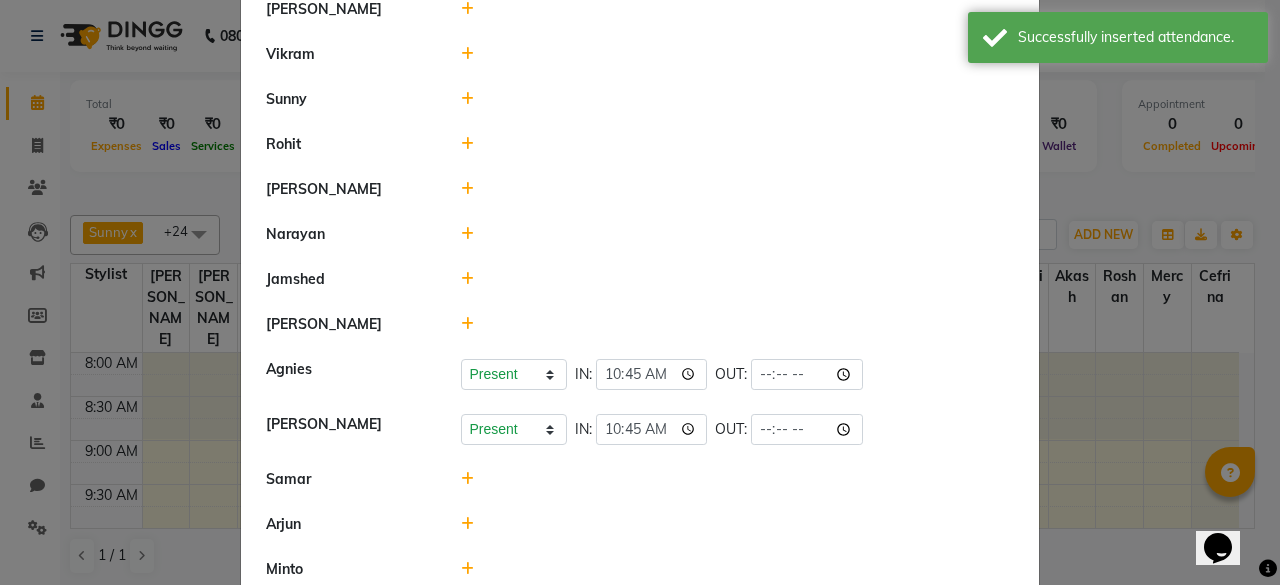 scroll, scrollTop: 419, scrollLeft: 0, axis: vertical 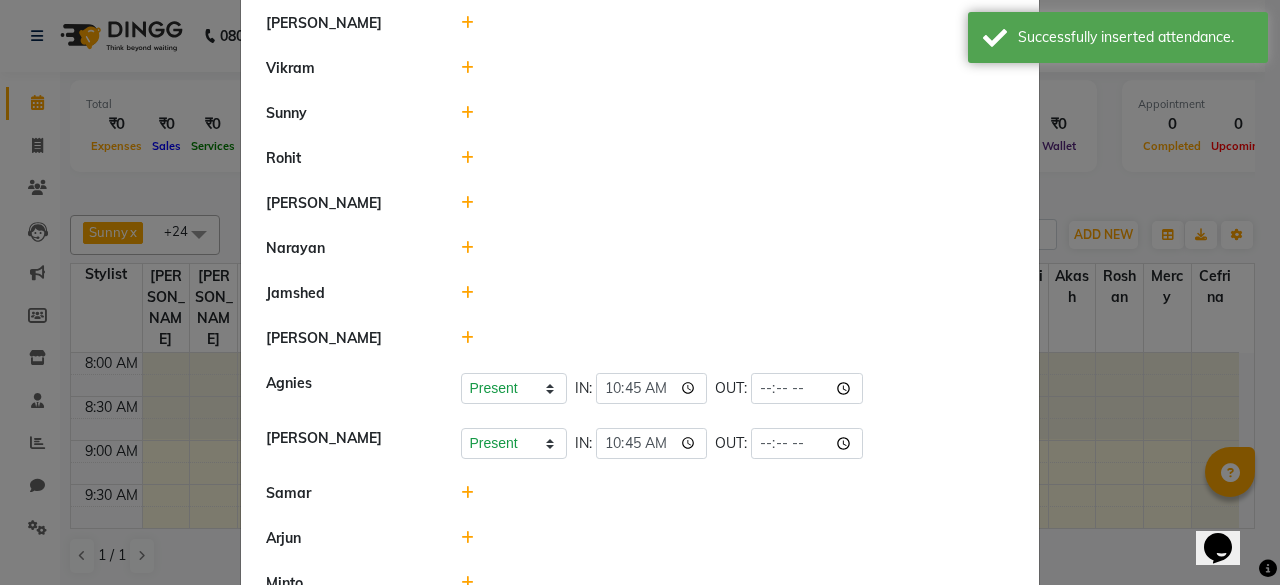 click 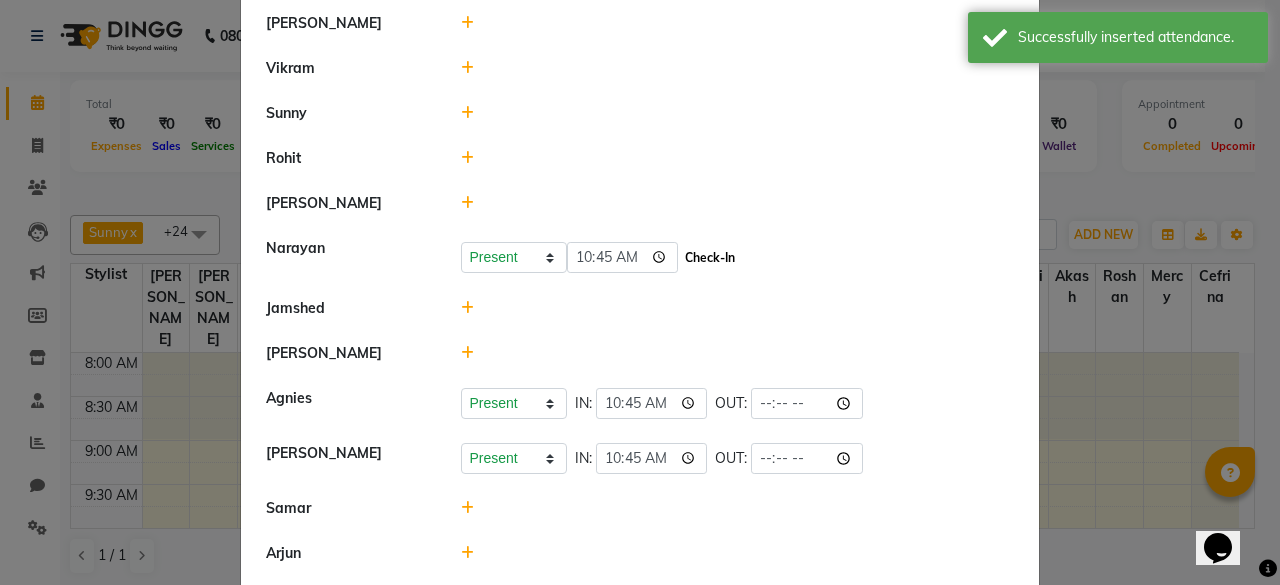 click on "Check-In" 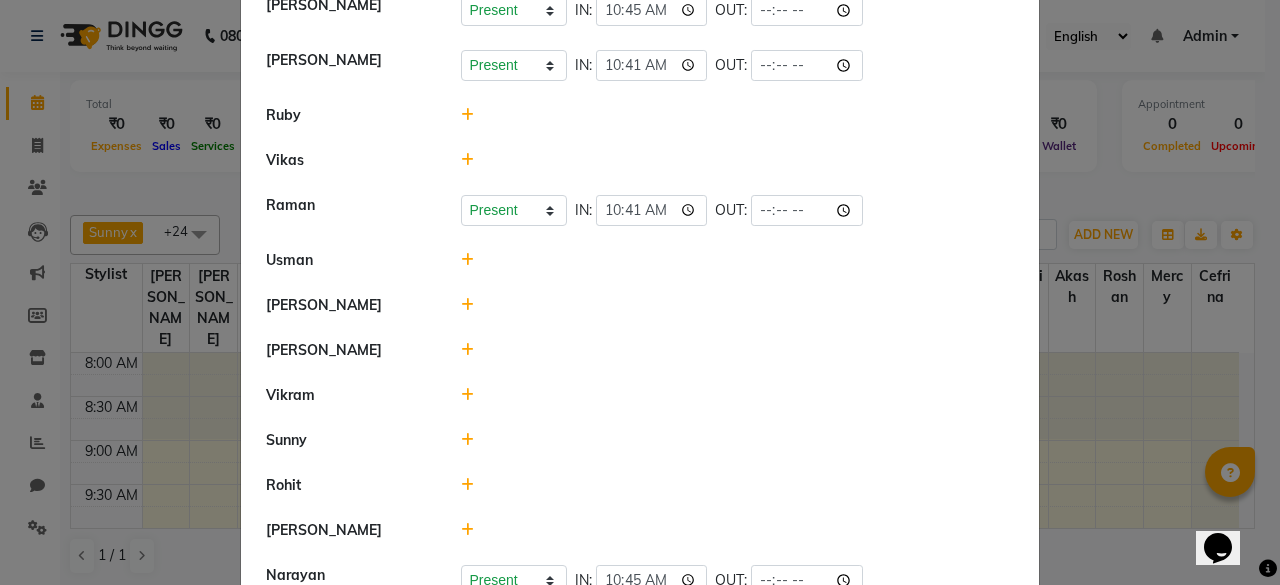 scroll, scrollTop: 0, scrollLeft: 0, axis: both 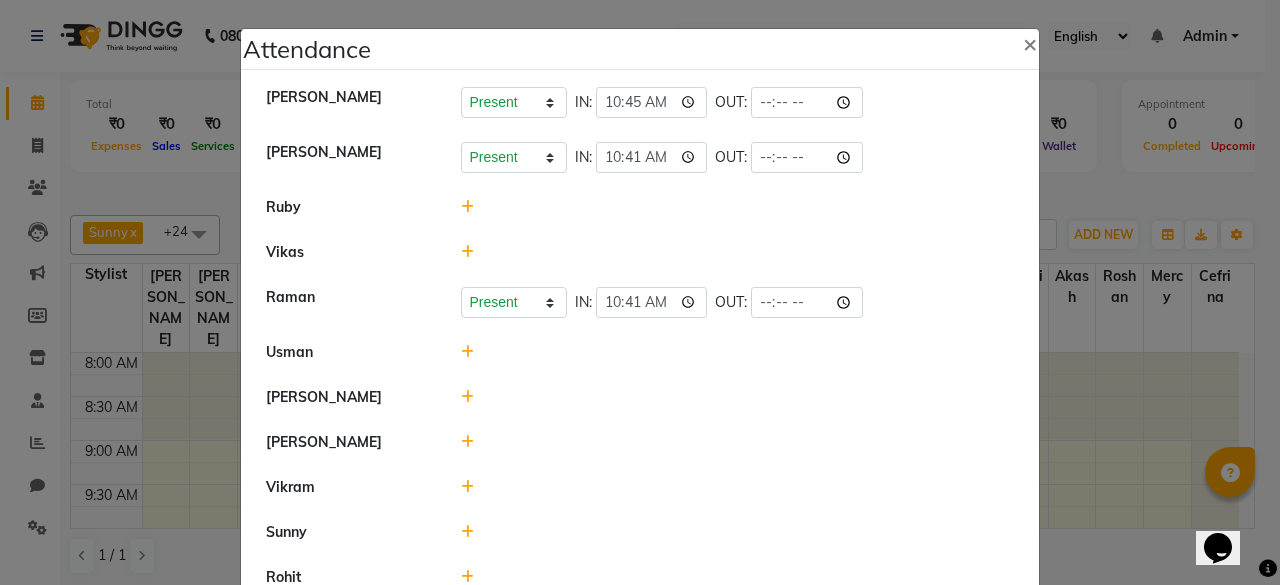 click 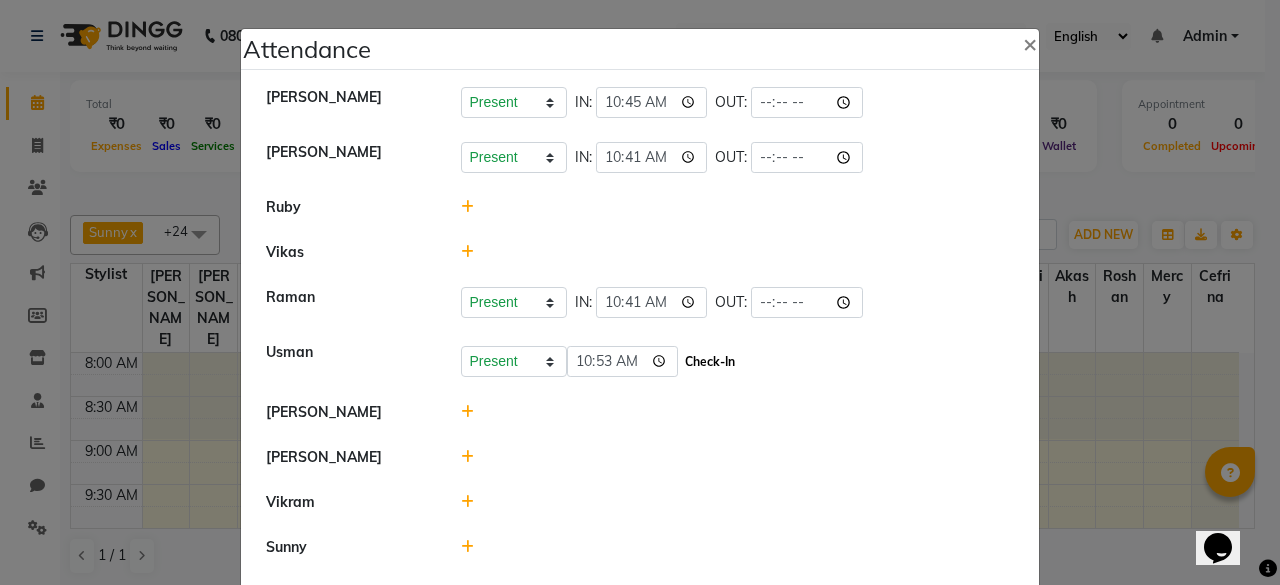 click on "Check-In" 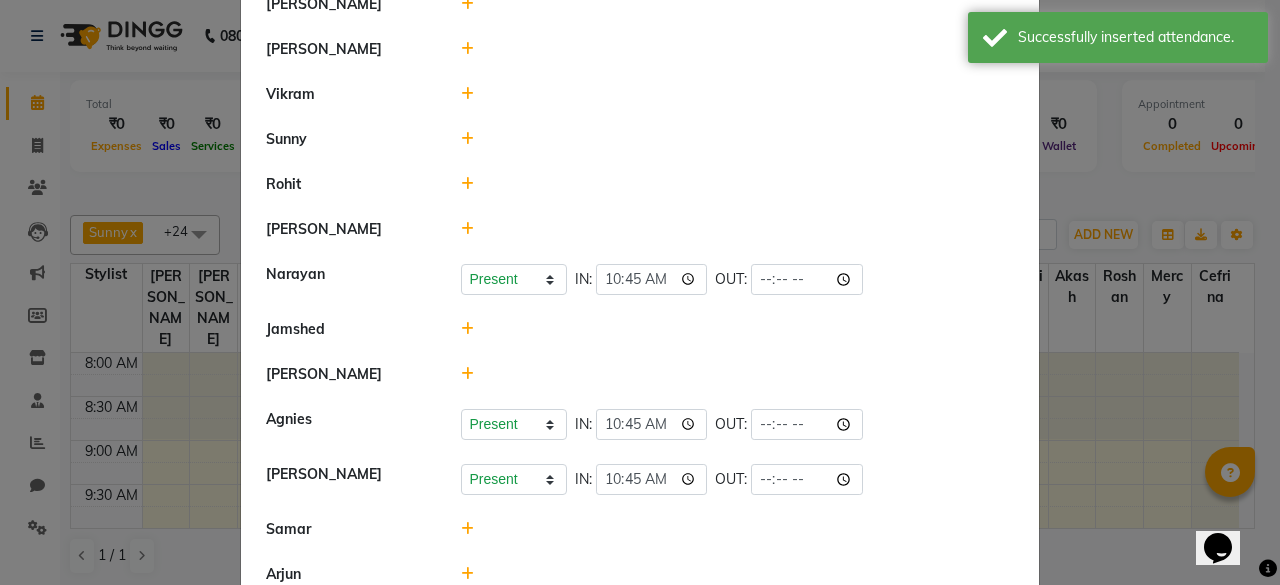 scroll, scrollTop: 402, scrollLeft: 0, axis: vertical 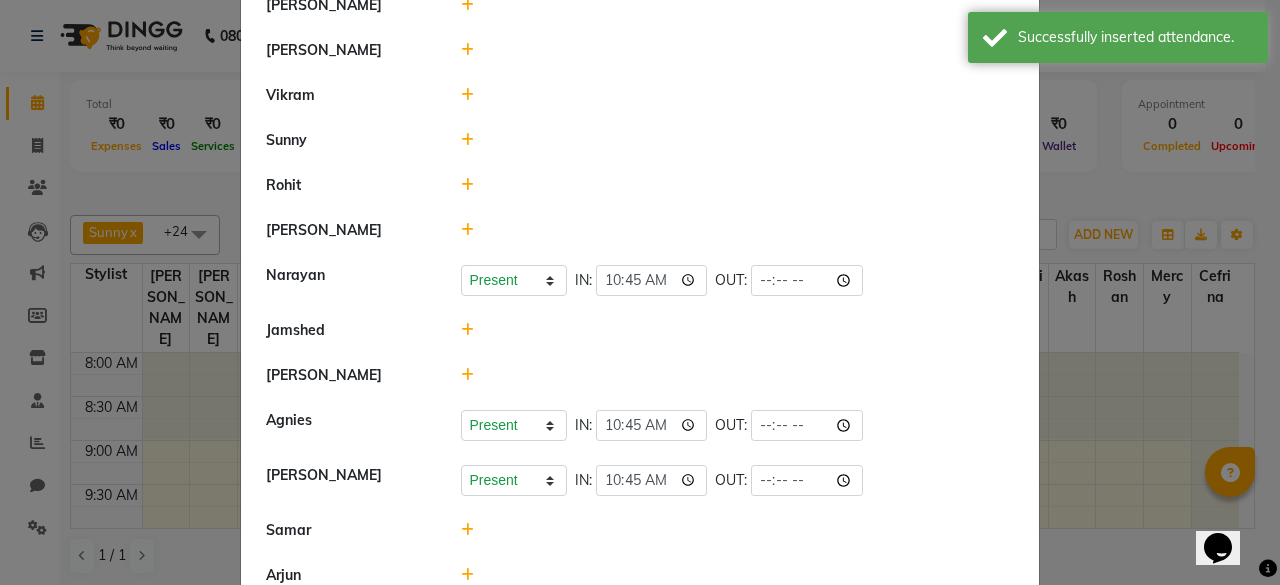 click 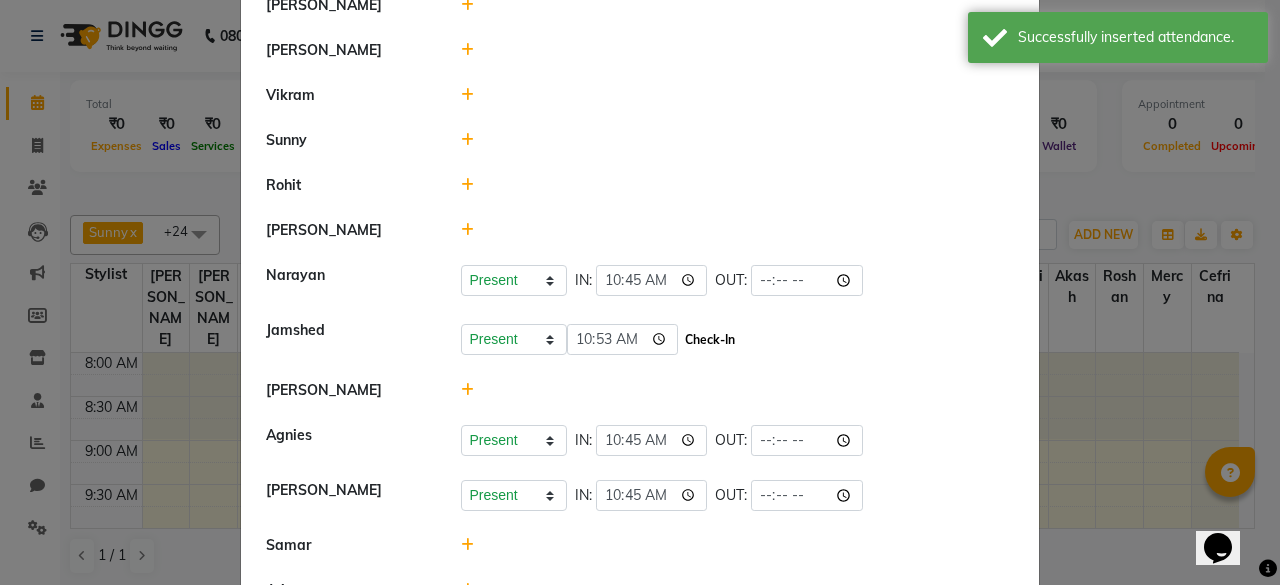 click on "Check-In" 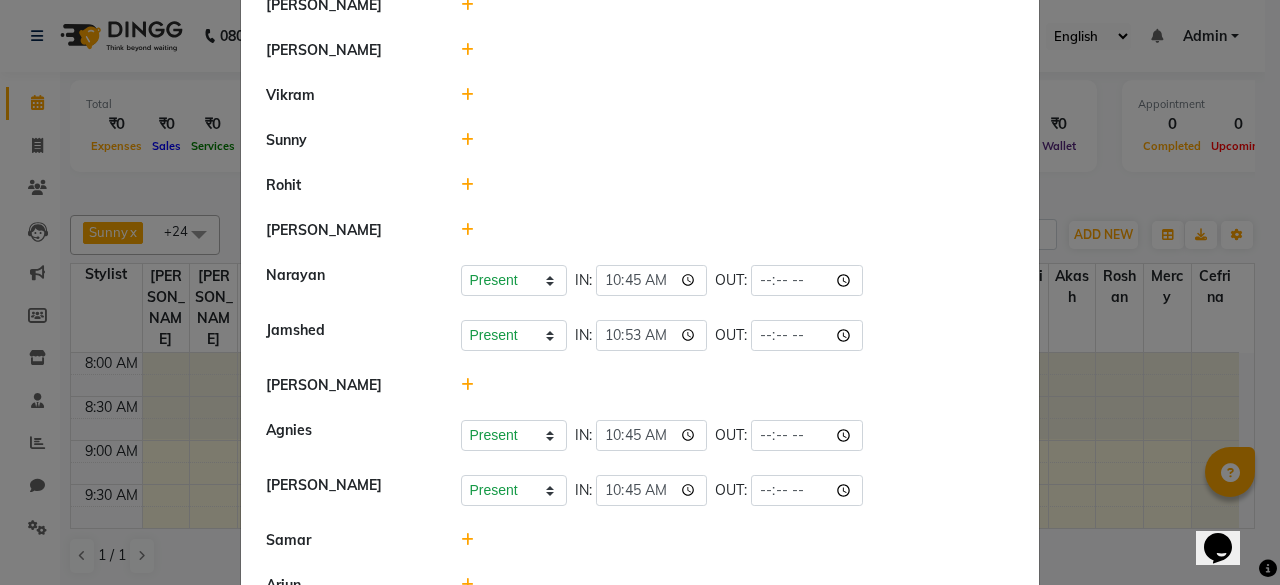 click 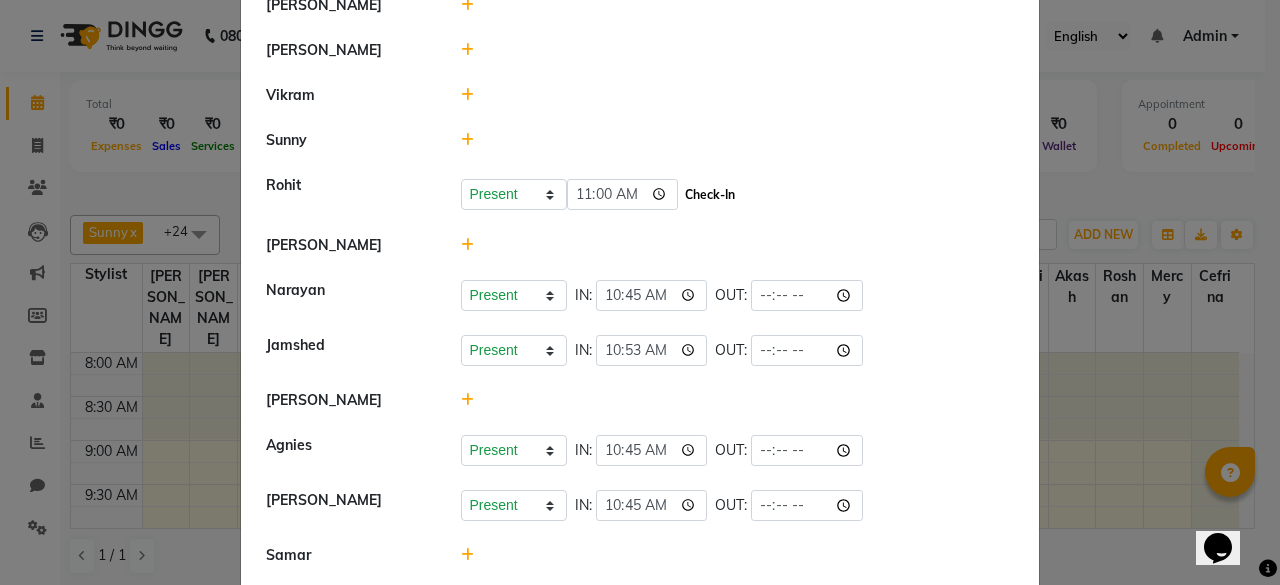 click on "Check-In" 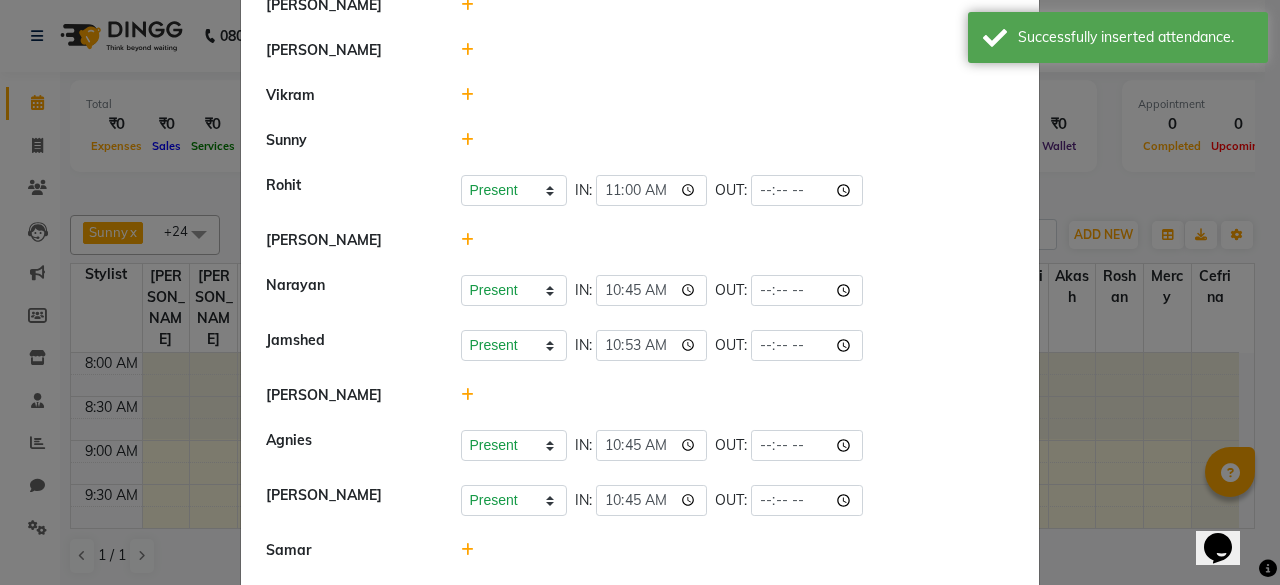 click 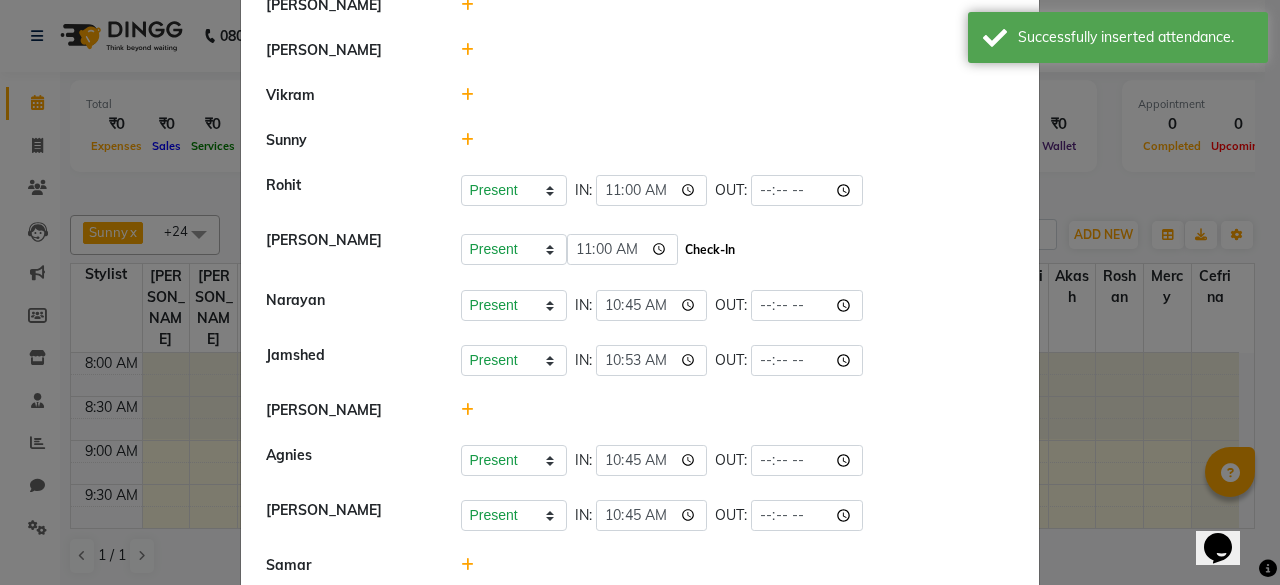 click on "Check-In" 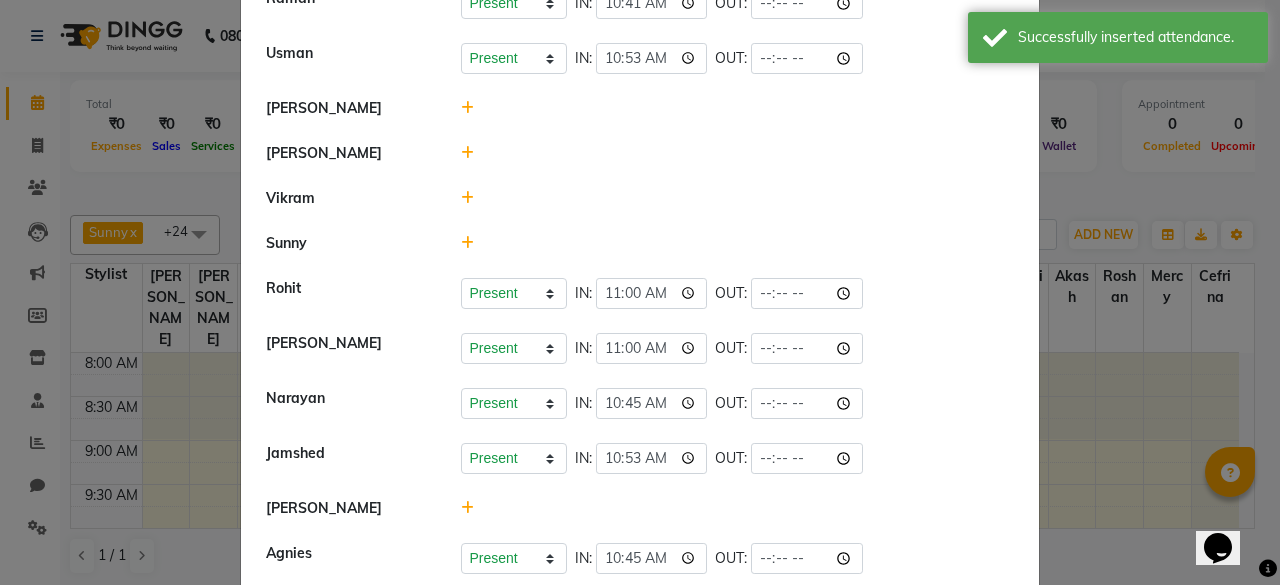 scroll, scrollTop: 298, scrollLeft: 0, axis: vertical 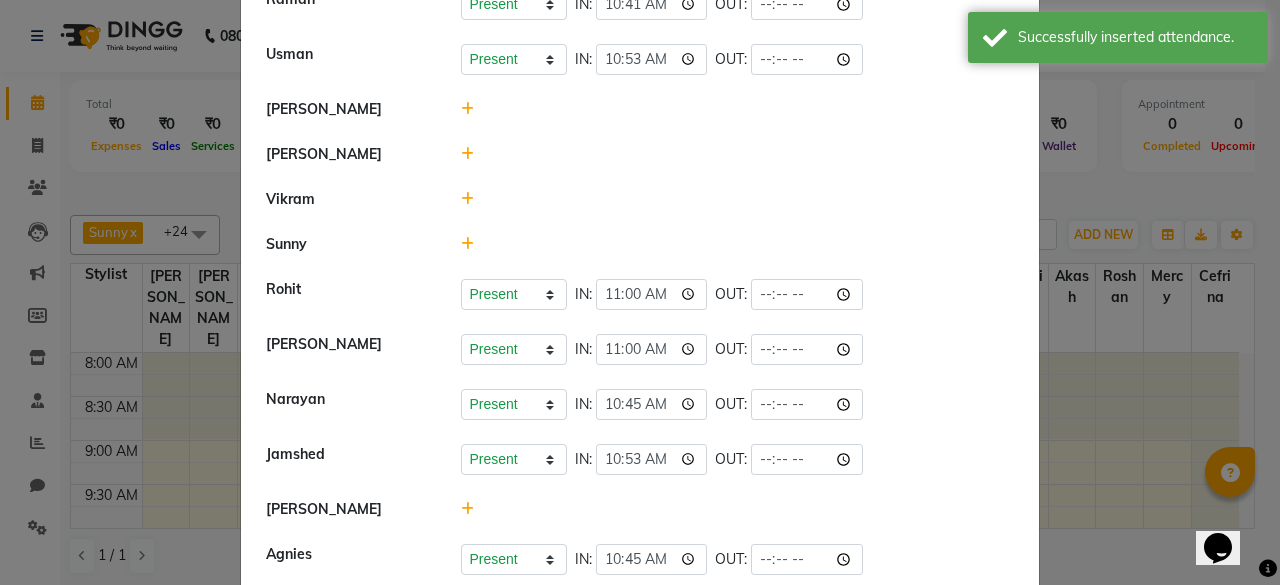 click 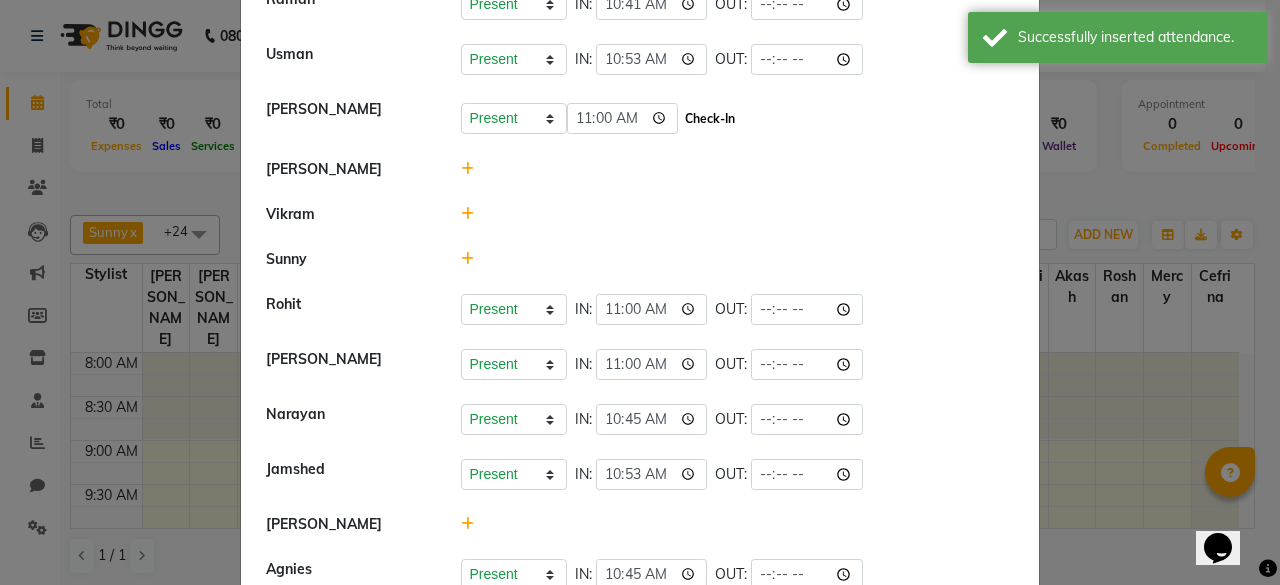 click on "Check-In" 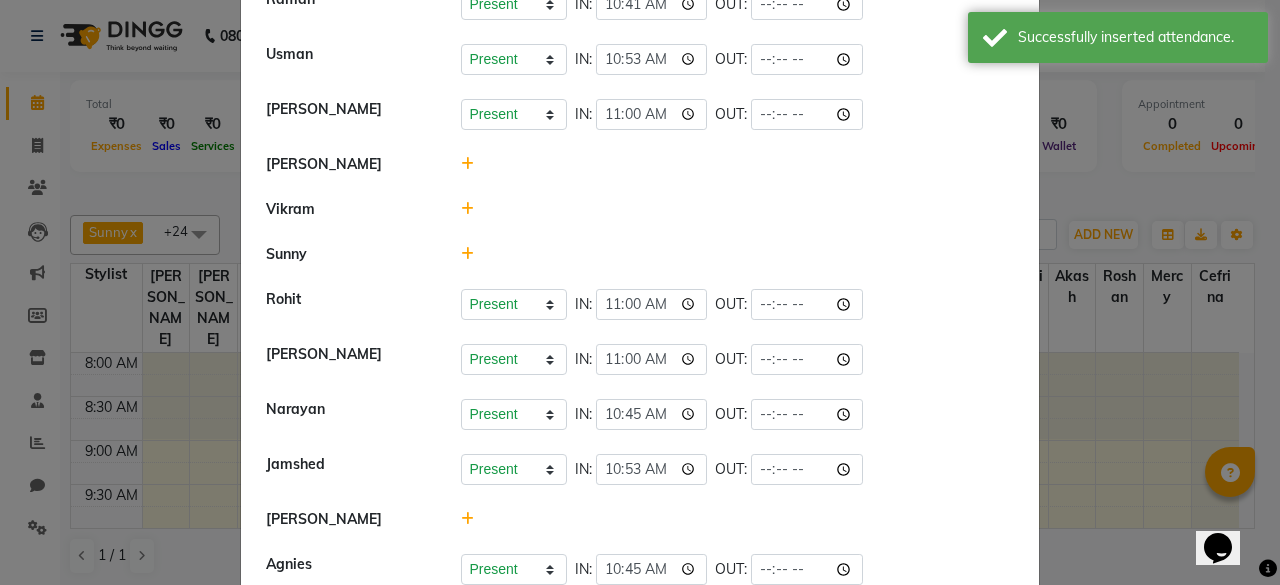 click on "Vikram" 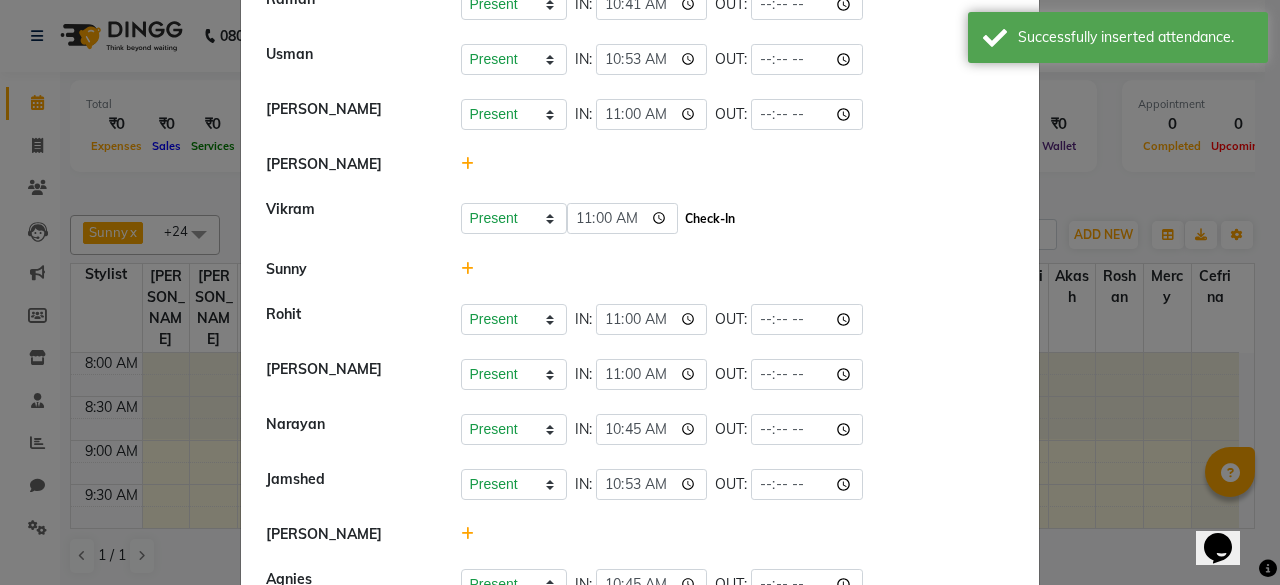 click on "Check-In" 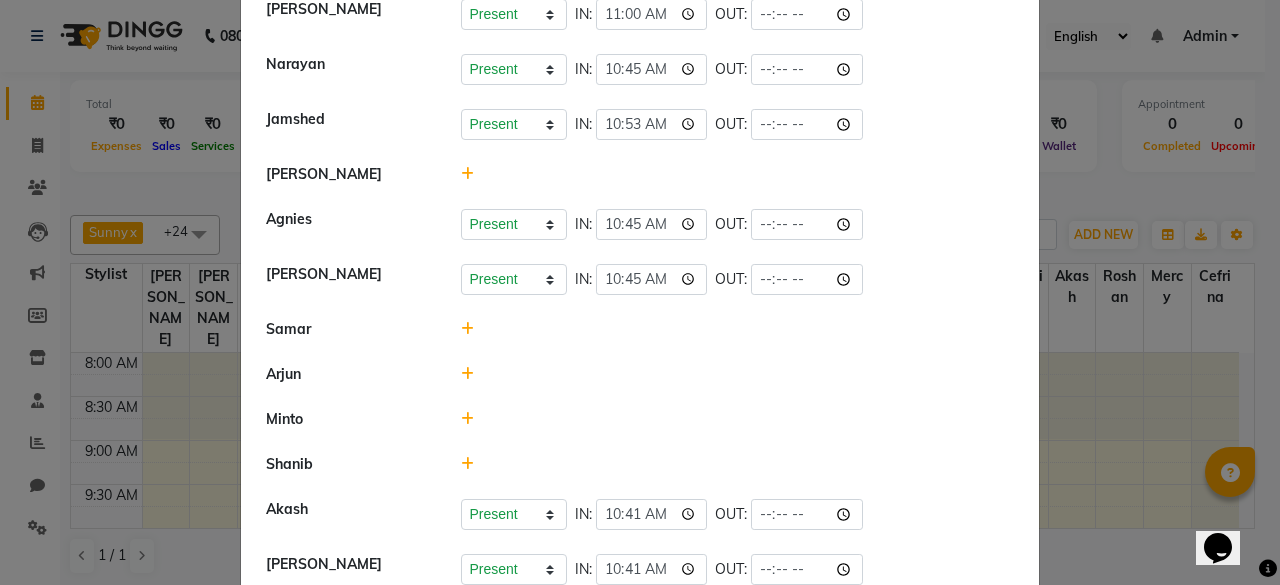 scroll, scrollTop: 655, scrollLeft: 0, axis: vertical 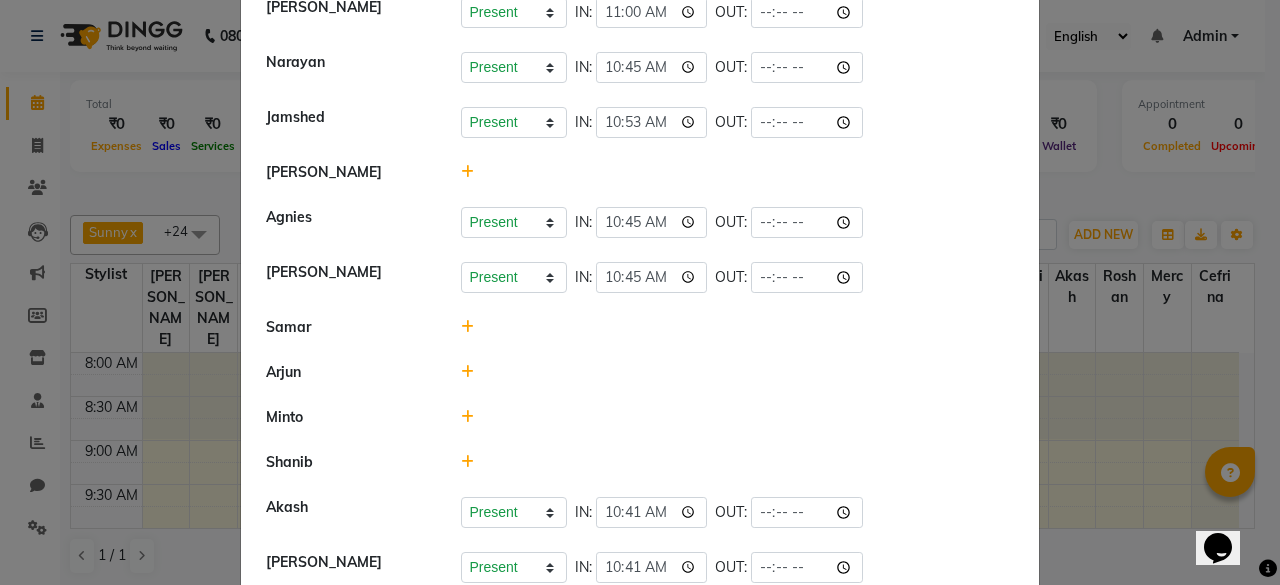 click 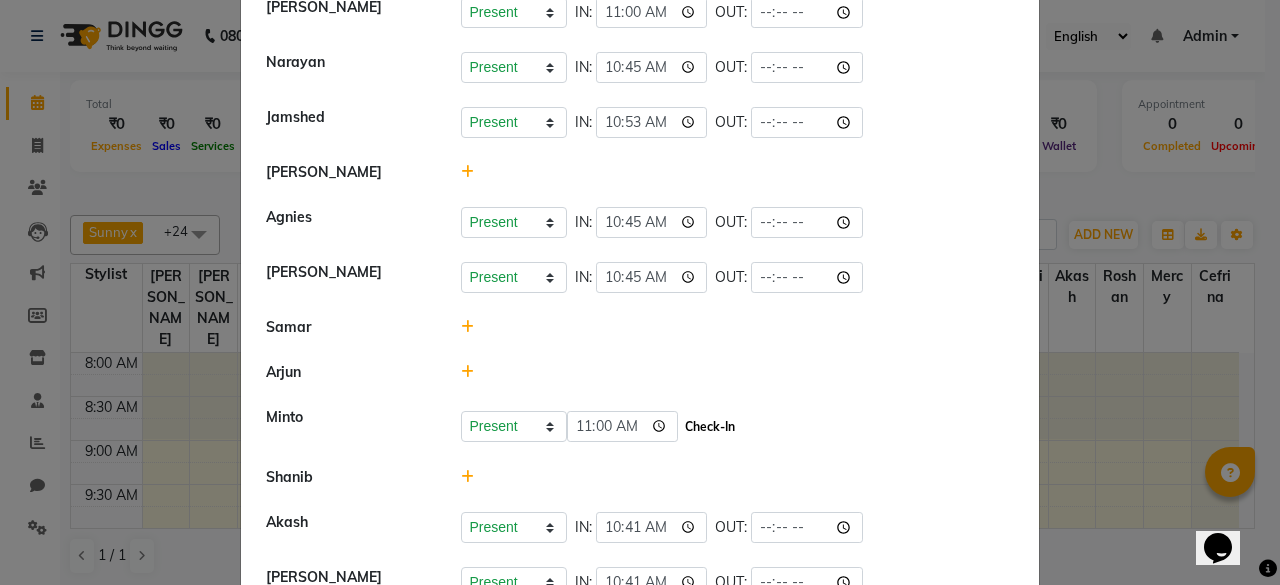 click on "Check-In" 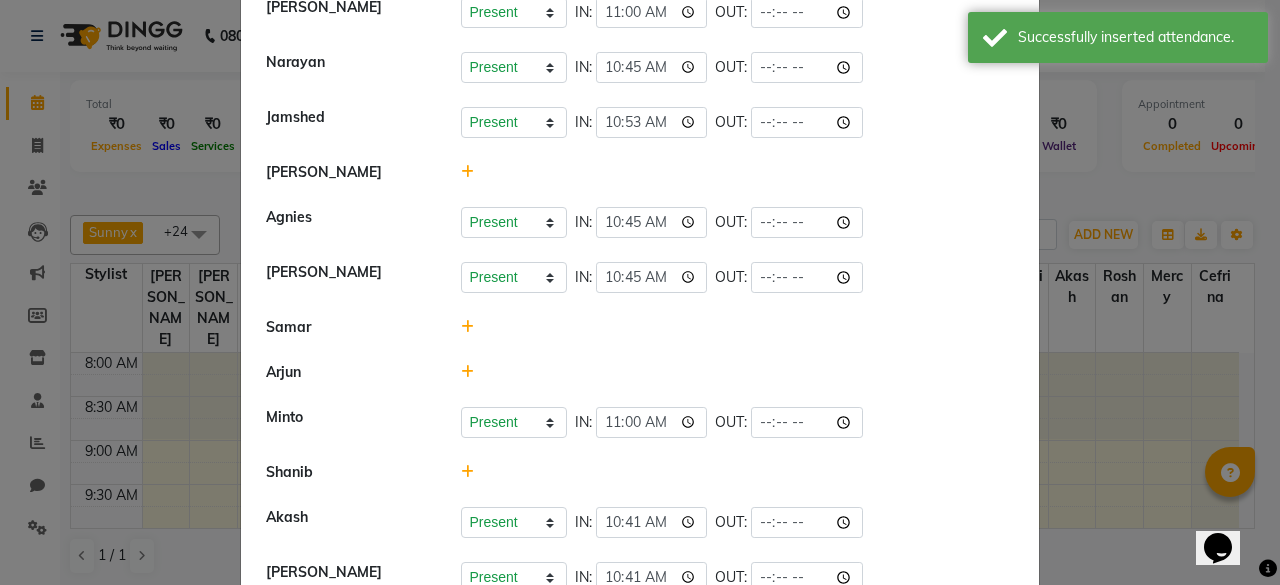 click 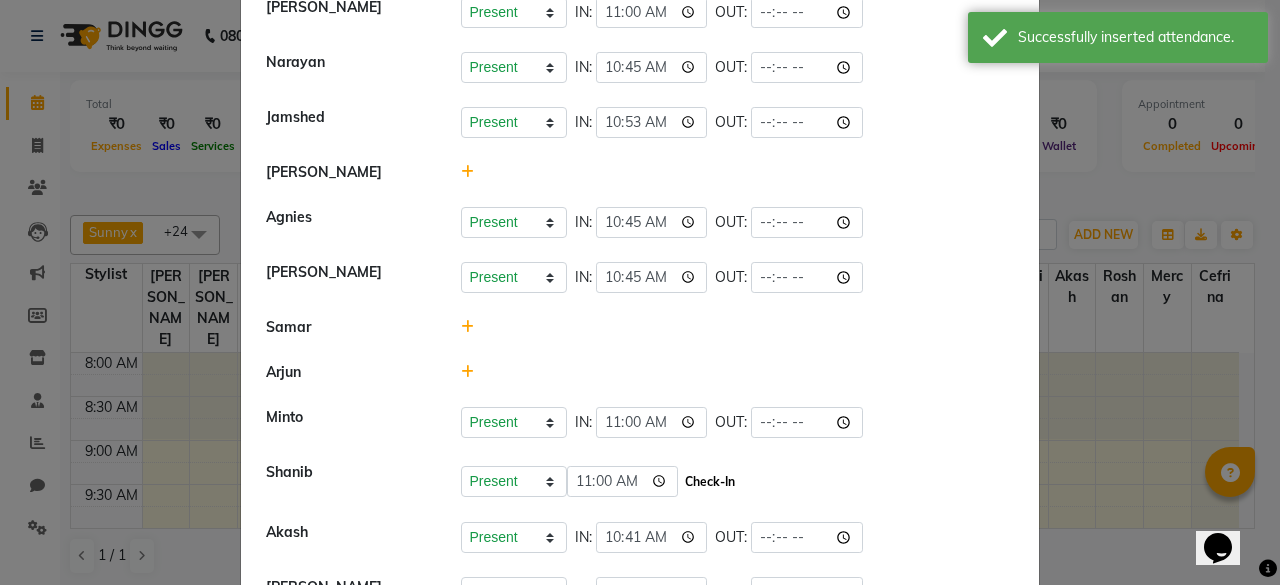 click on "Check-In" 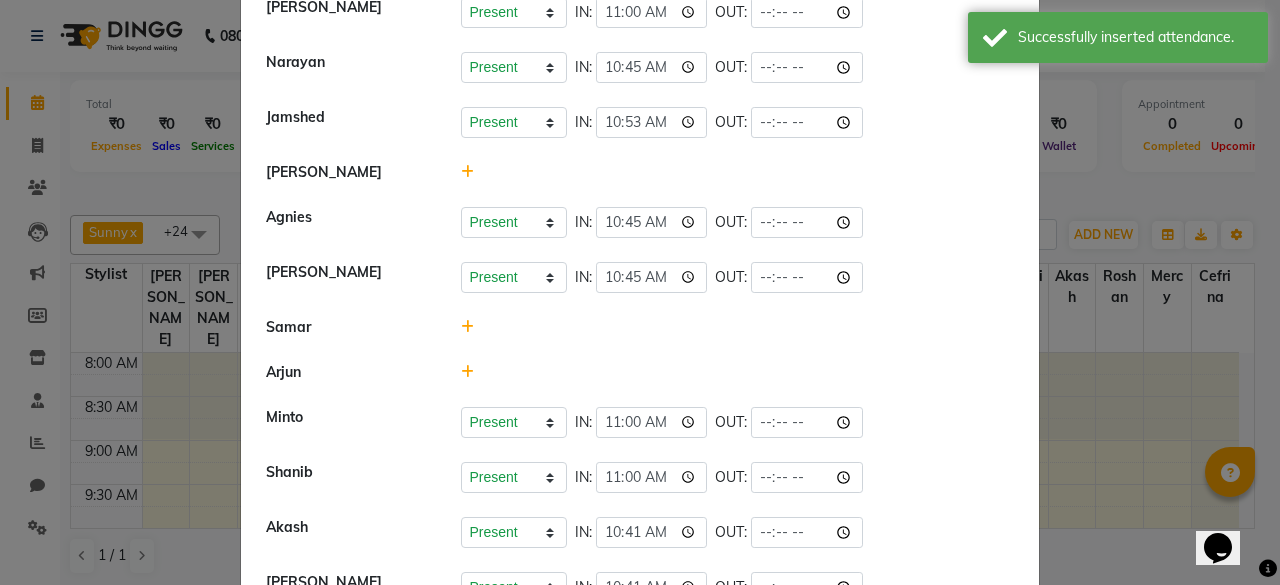 click 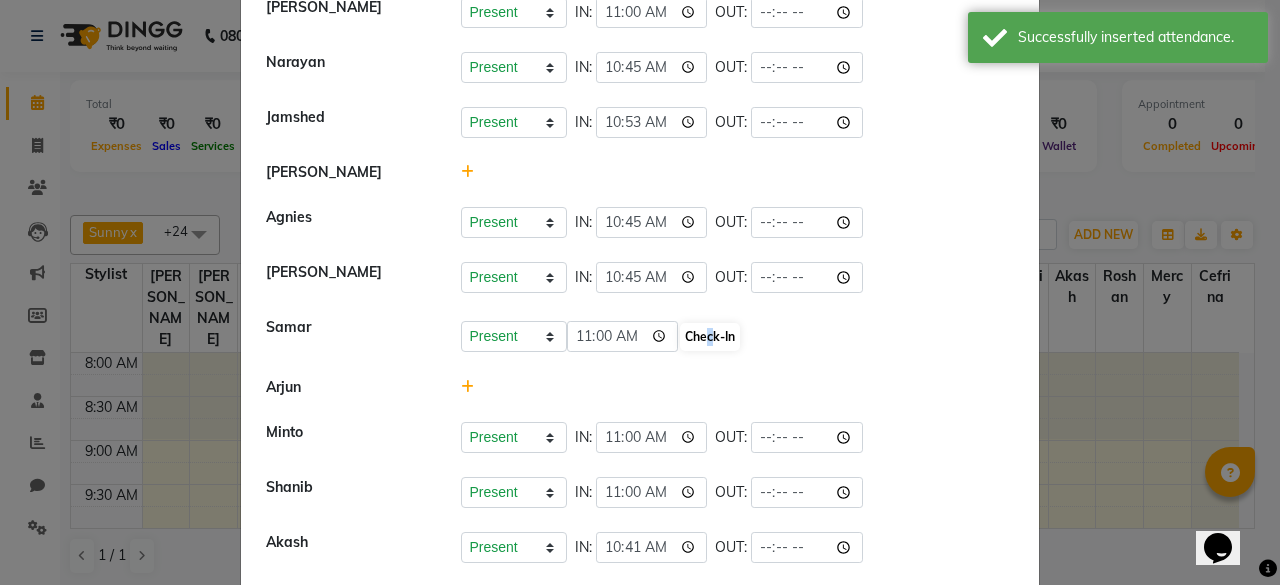 drag, startPoint x: 702, startPoint y: 348, endPoint x: 712, endPoint y: 336, distance: 15.6205 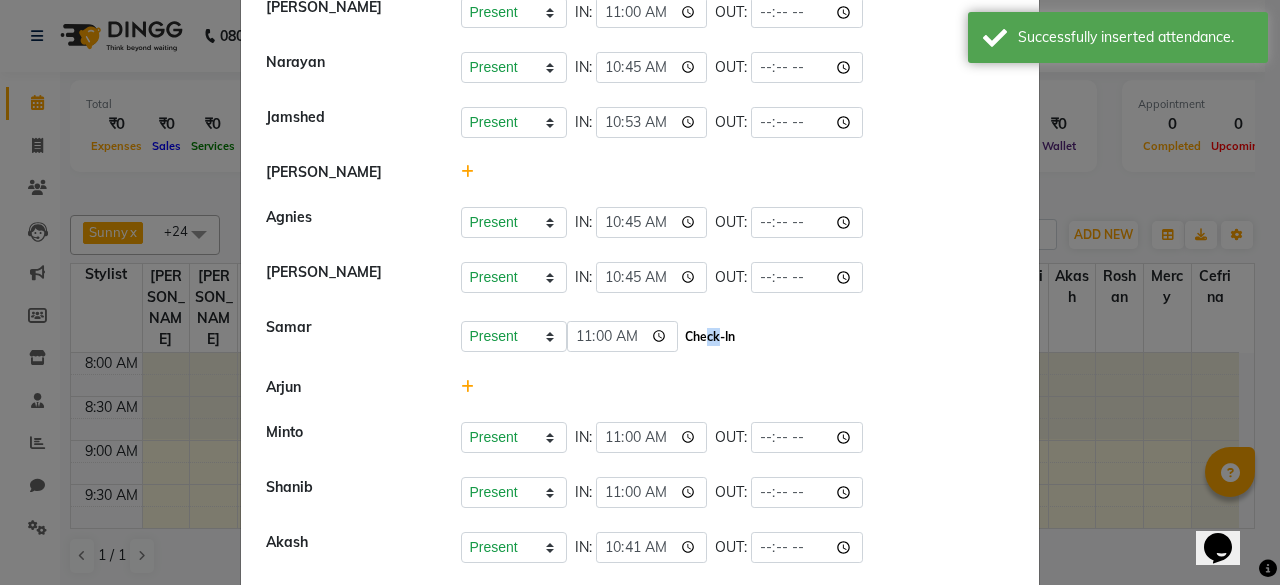 click on "Check-In" 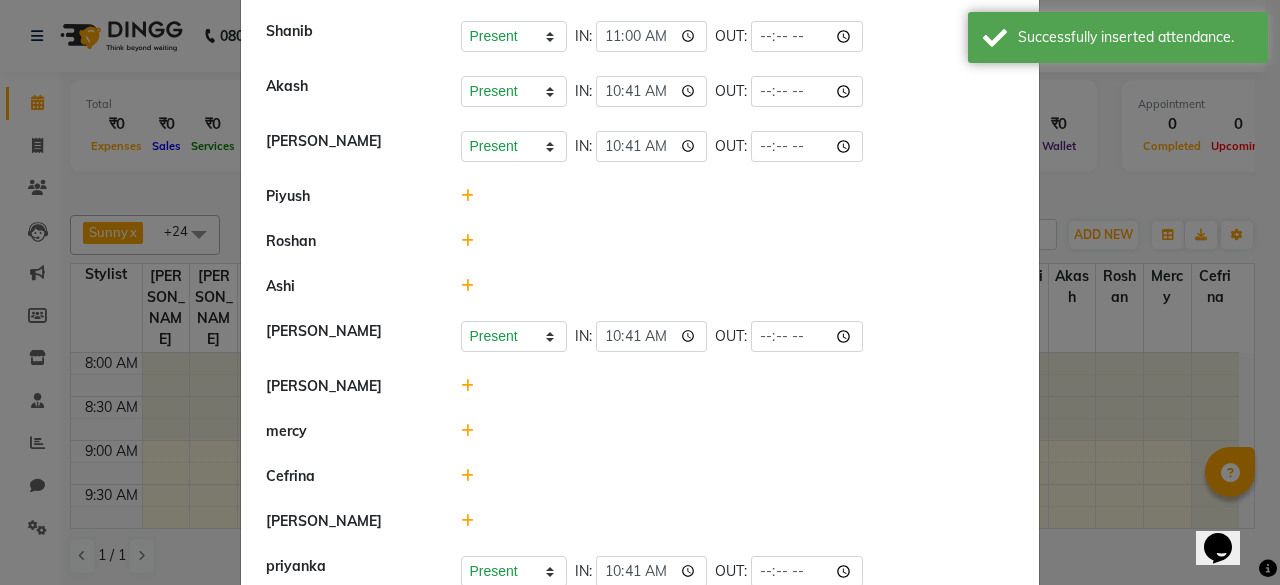 scroll, scrollTop: 1107, scrollLeft: 0, axis: vertical 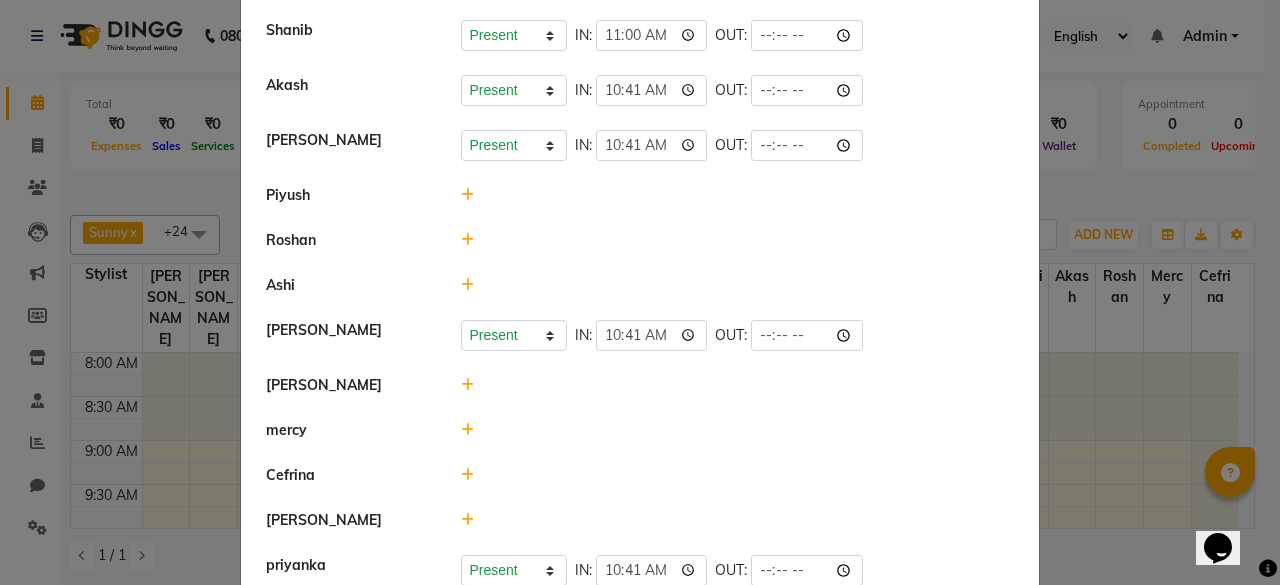 click 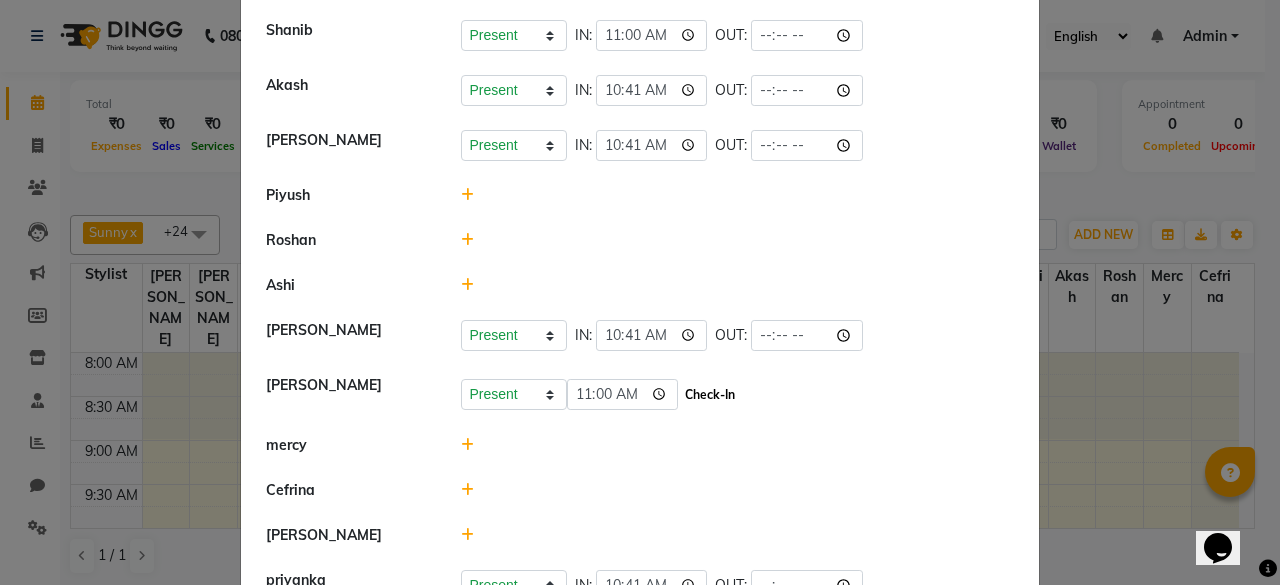 click on "Check-In" 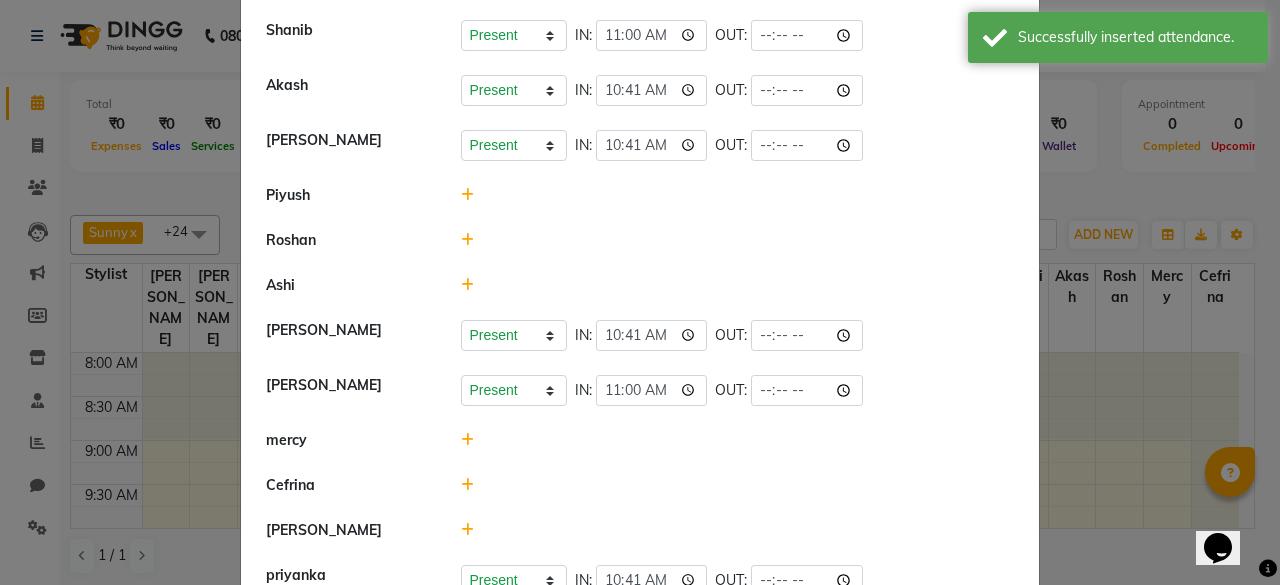 click 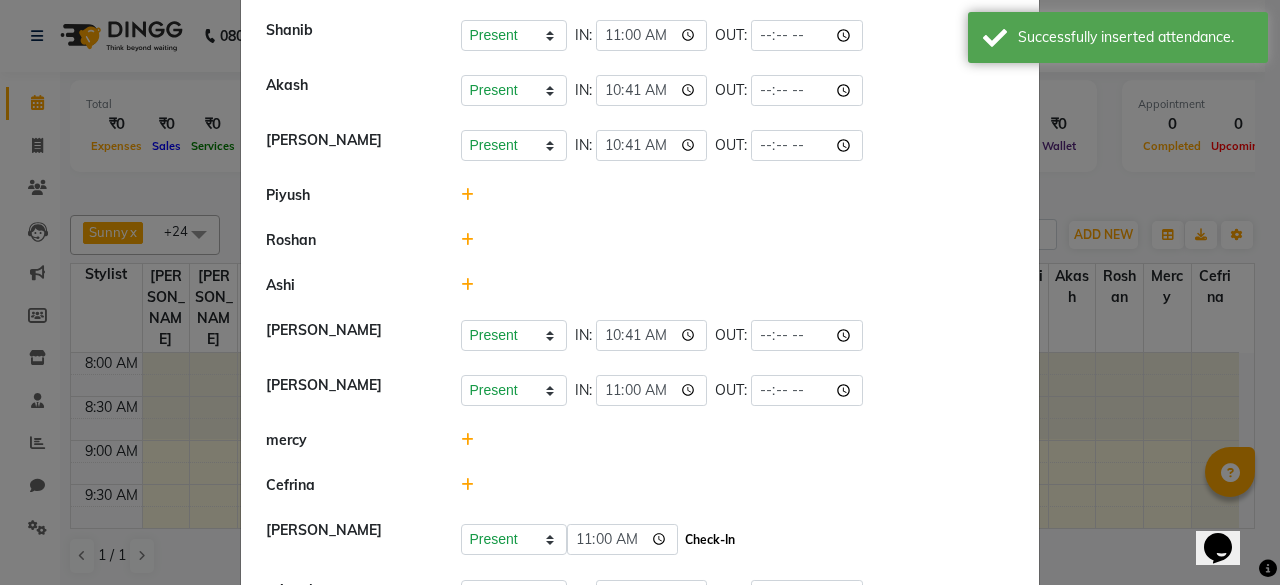 click on "Check-In" 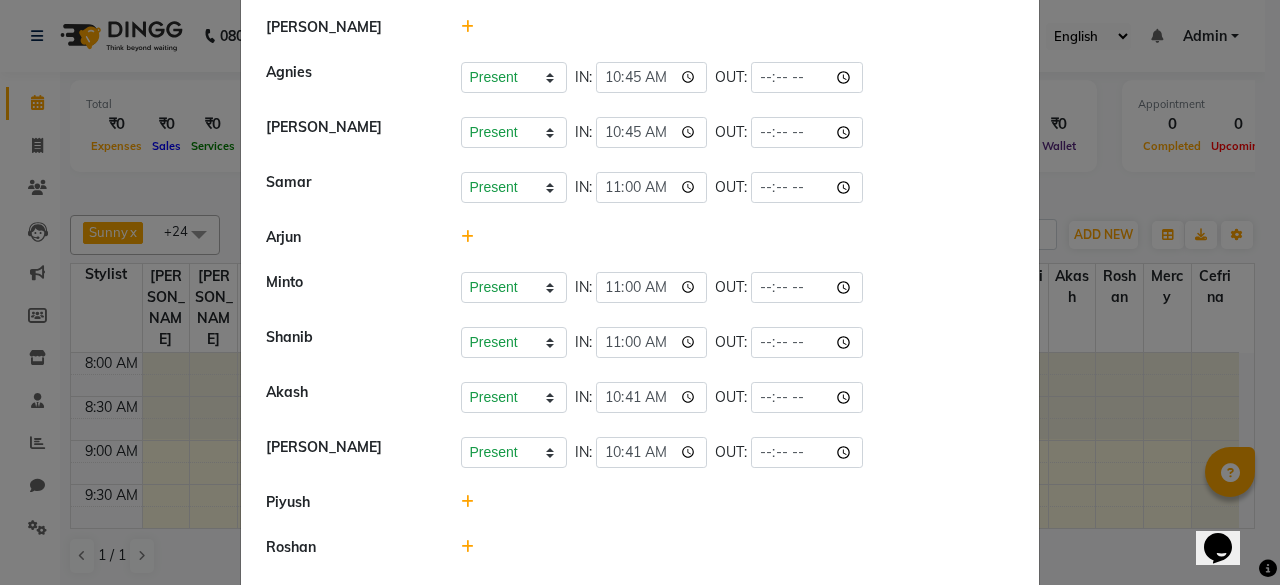 scroll, scrollTop: 1217, scrollLeft: 0, axis: vertical 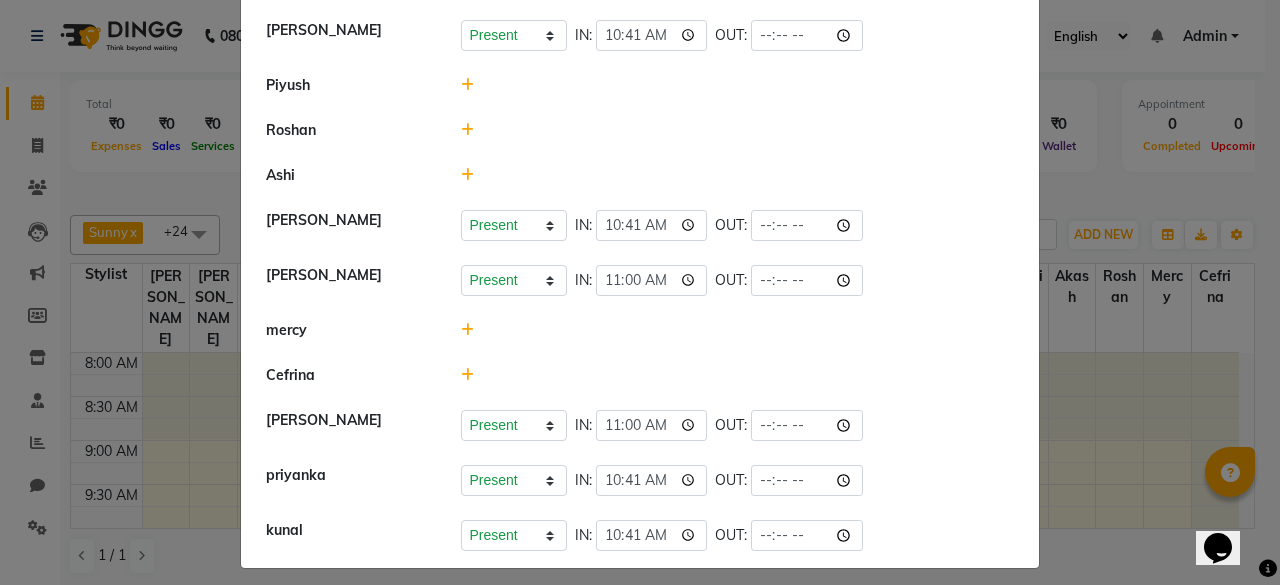 click on "Attendance ×   Irfan   Present   Absent   Late   Half Day   Weekly Off  IN:  10:45 OUT:   Faizan   Present   Absent   Late   Half Day   Weekly Off  IN:  10:41 OUT:   Ruby   ⁠Vikas   ⁠Raman   Present   Absent   Late   Half Day   Weekly Off  IN:  10:41 OUT:    ⁠Usman   Present   Absent   Late   Half Day   Weekly Off  IN:  10:53 OUT:   Keshav   Present   Absent   Late   Half Day   Weekly Off  IN:  11:00 OUT:   Pummy   Vikram   Present   Absent   Late   Half Day   Weekly Off  IN:  11:00 OUT:    Sunny   ⁠Rohit   Present   Absent   Late   Half Day   Weekly Off  IN:  11:00 OUT:   Sonu   Present   Absent   Late   Half Day   Weekly Off  IN:  11:00 OUT:   ⁠Narayan   Present   Absent   Late   Half Day   Weekly Off  IN:  10:45 OUT:   Jamshed   Present   Absent   Late   Half Day   Weekly Off  IN:  10:53 OUT:   Mary   ⁠Agnies   Present   Absent   Late   Half Day   Weekly Off  IN:  10:45 OUT:   Jenny   Present   Absent   Late   Half Day   Weekly Off  IN:  10:45 OUT:   Samar   Present   Absent   Late   Half Day" 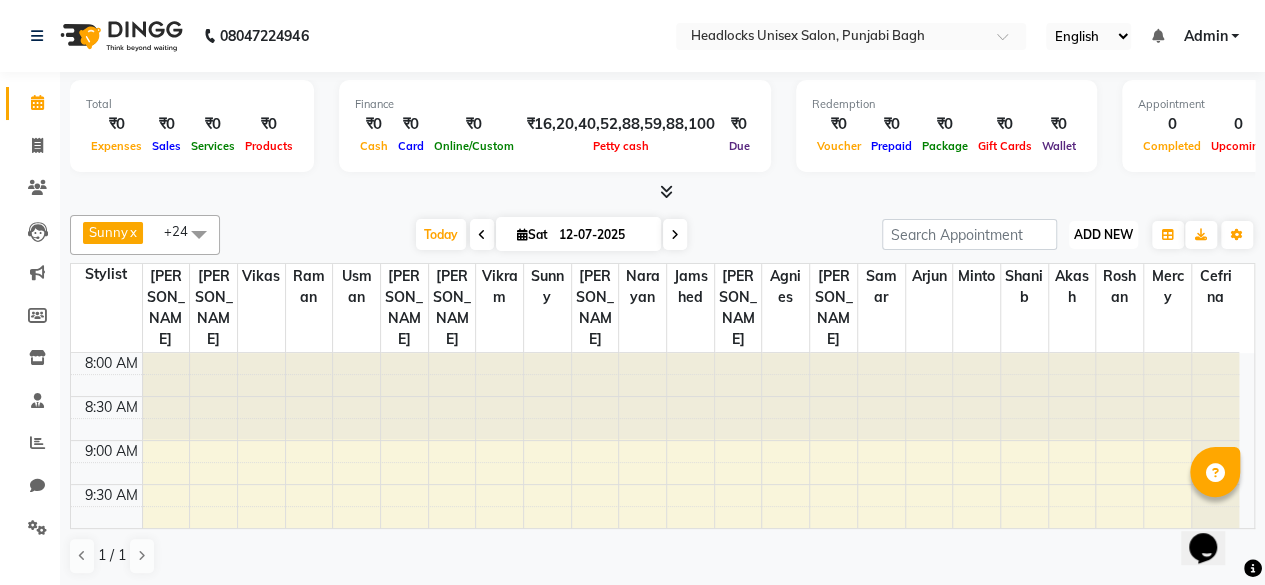 click on "ADD NEW" at bounding box center (1103, 234) 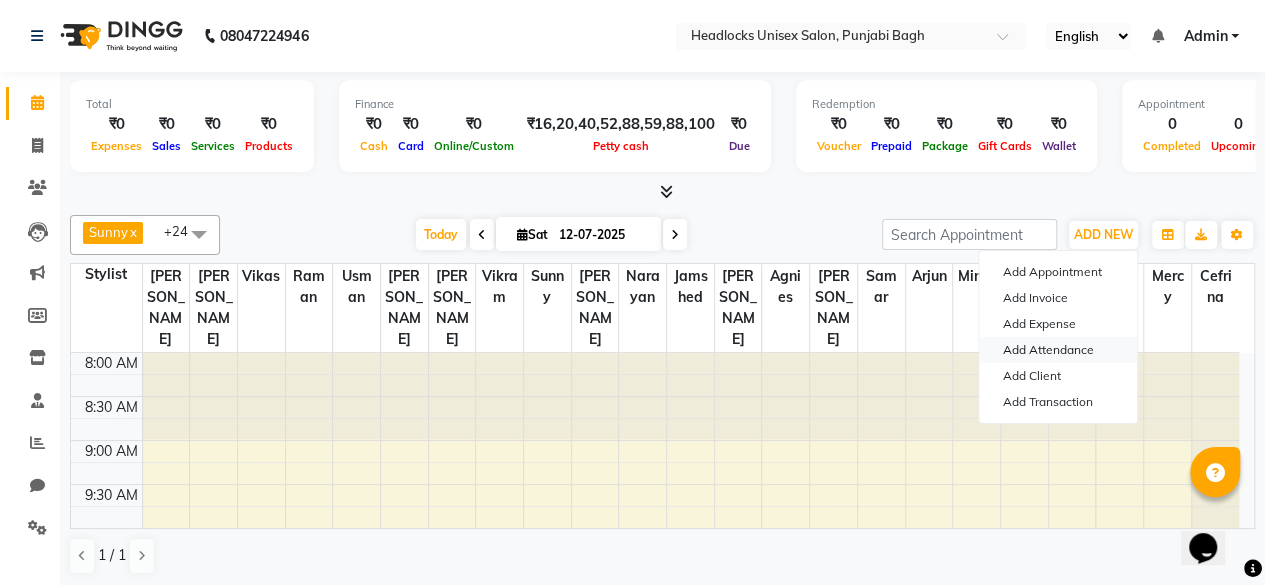click on "Add Attendance" at bounding box center (1058, 350) 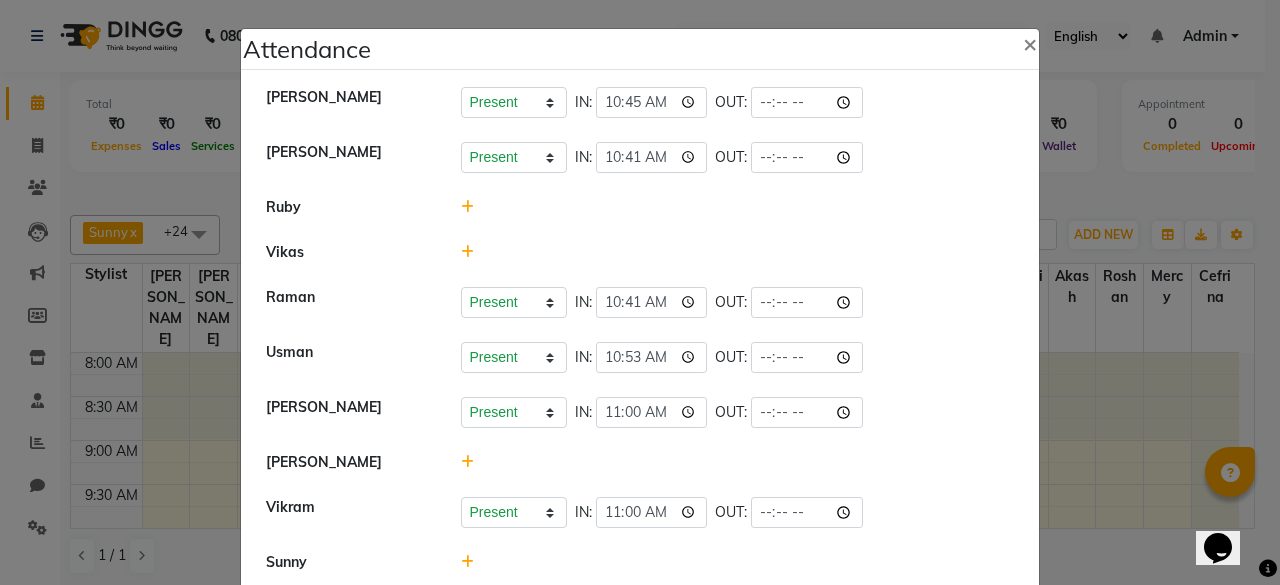 click 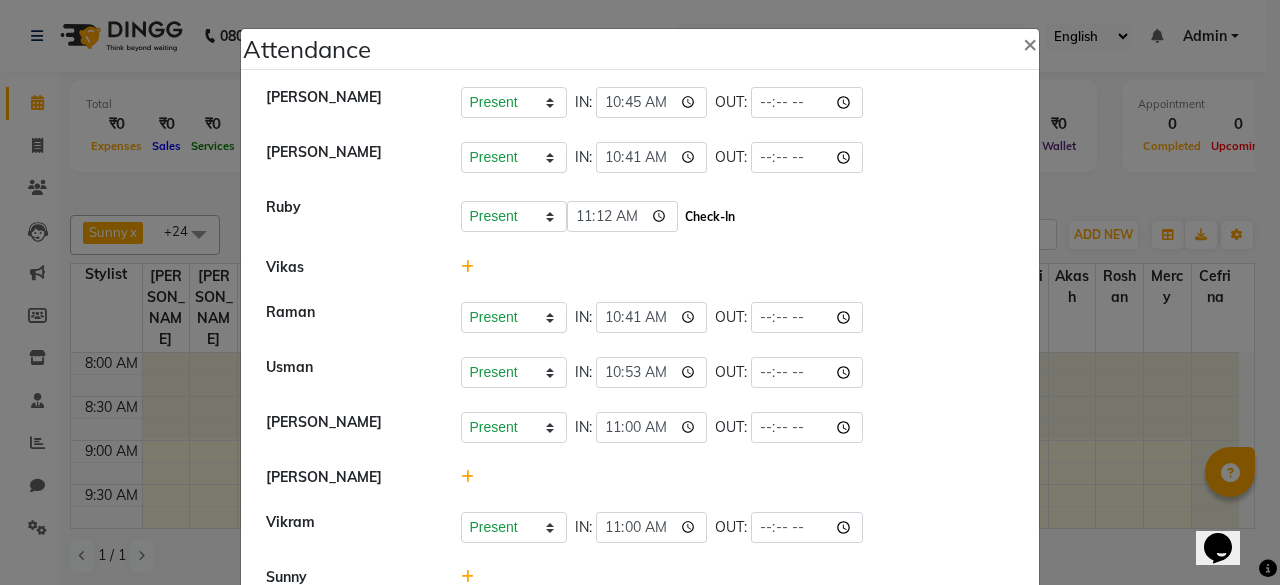 click on "Check-In" 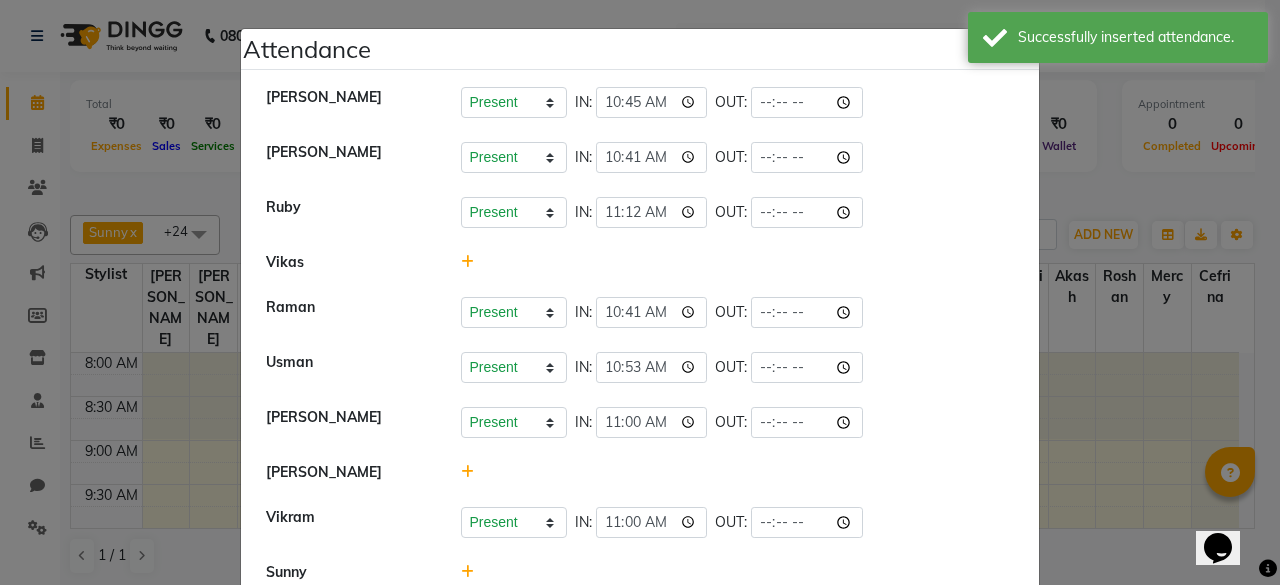 click 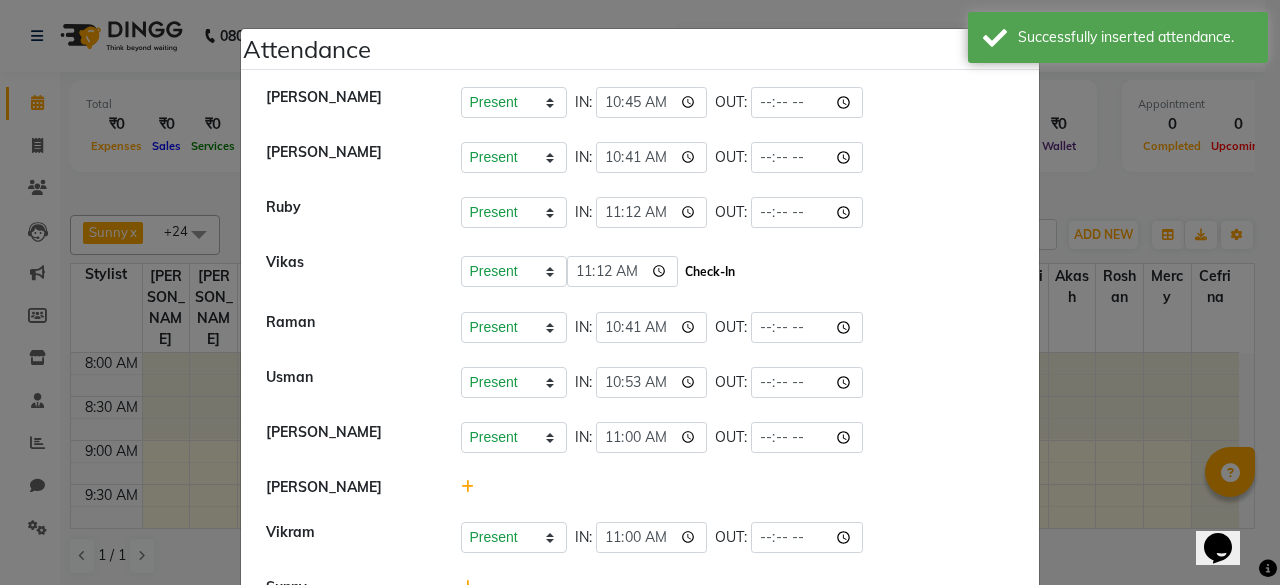 click on "Check-In" 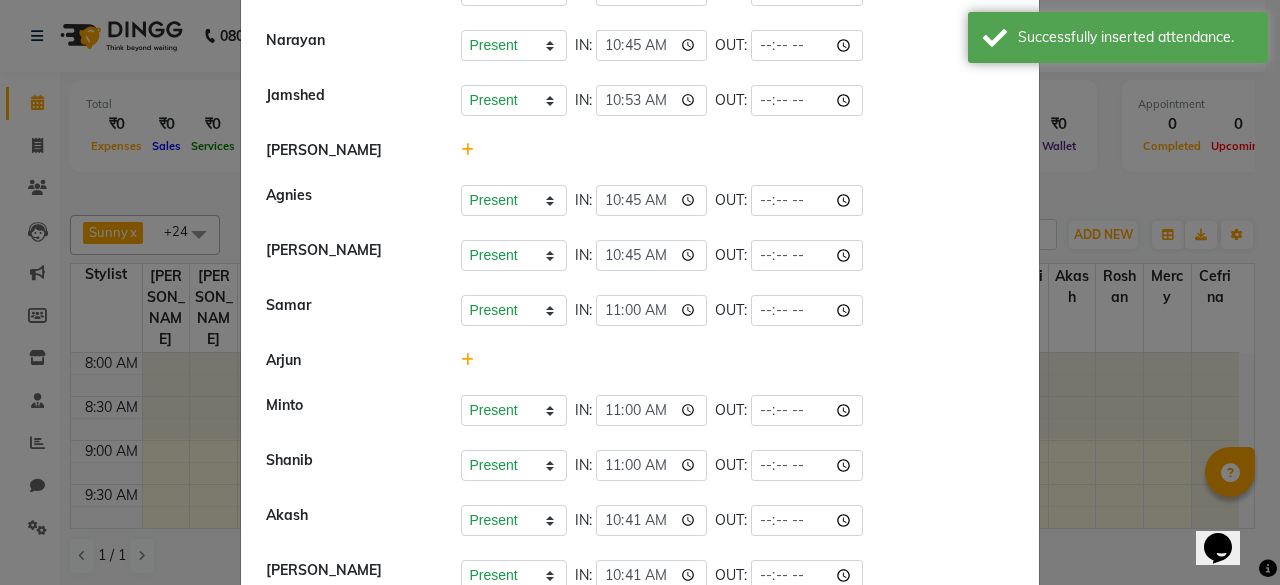 scroll, scrollTop: 788, scrollLeft: 0, axis: vertical 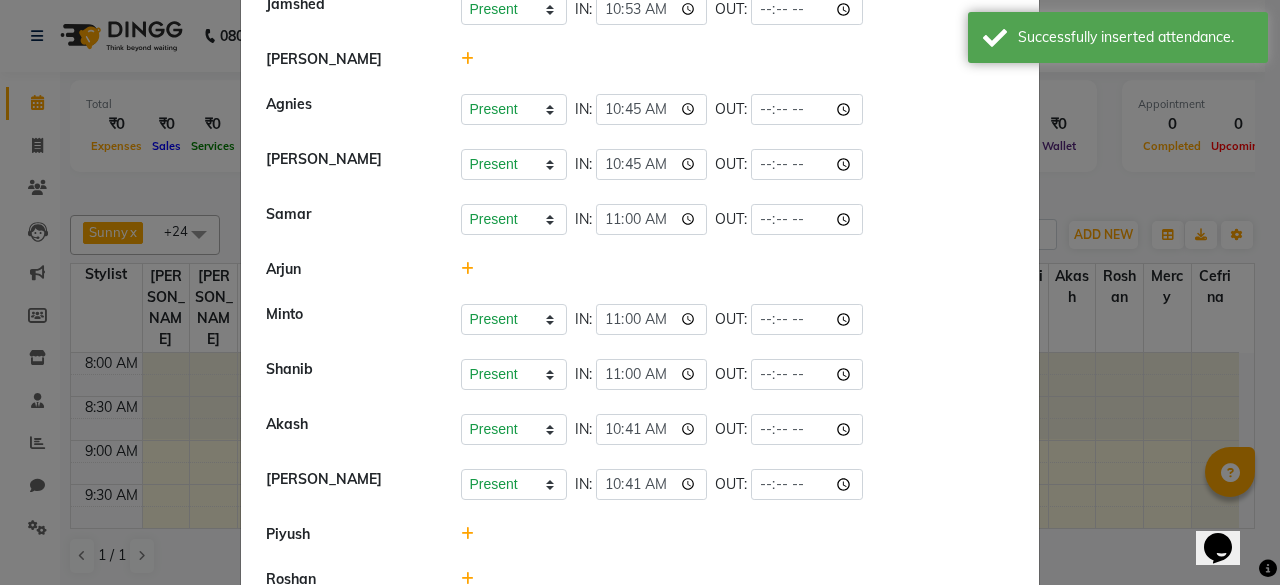 click 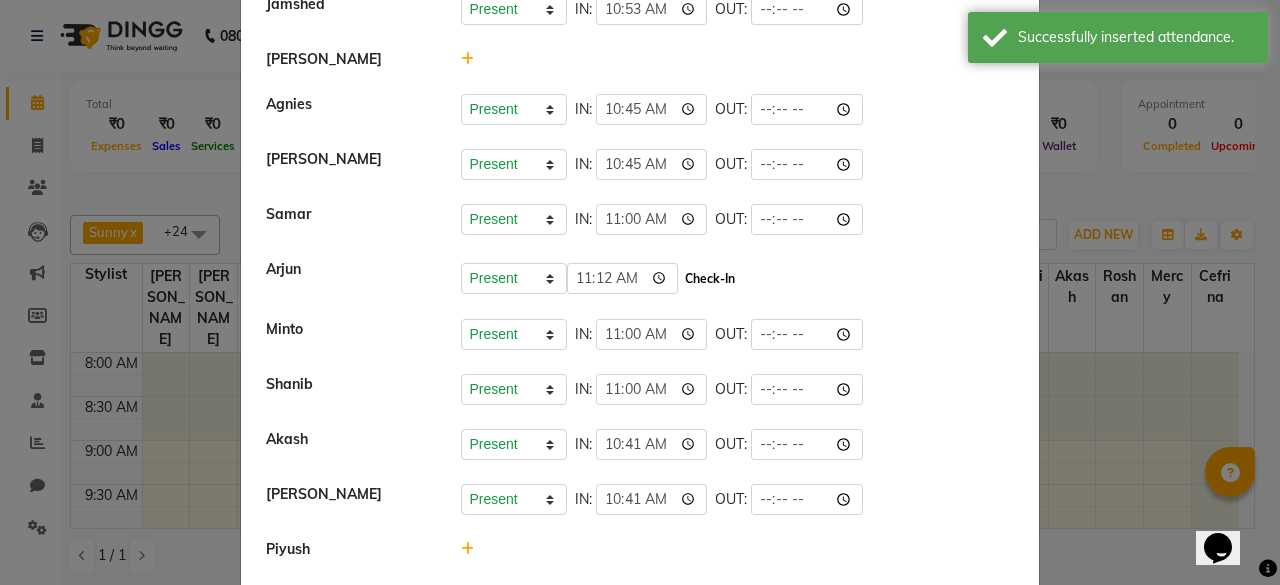 click on "Check-In" 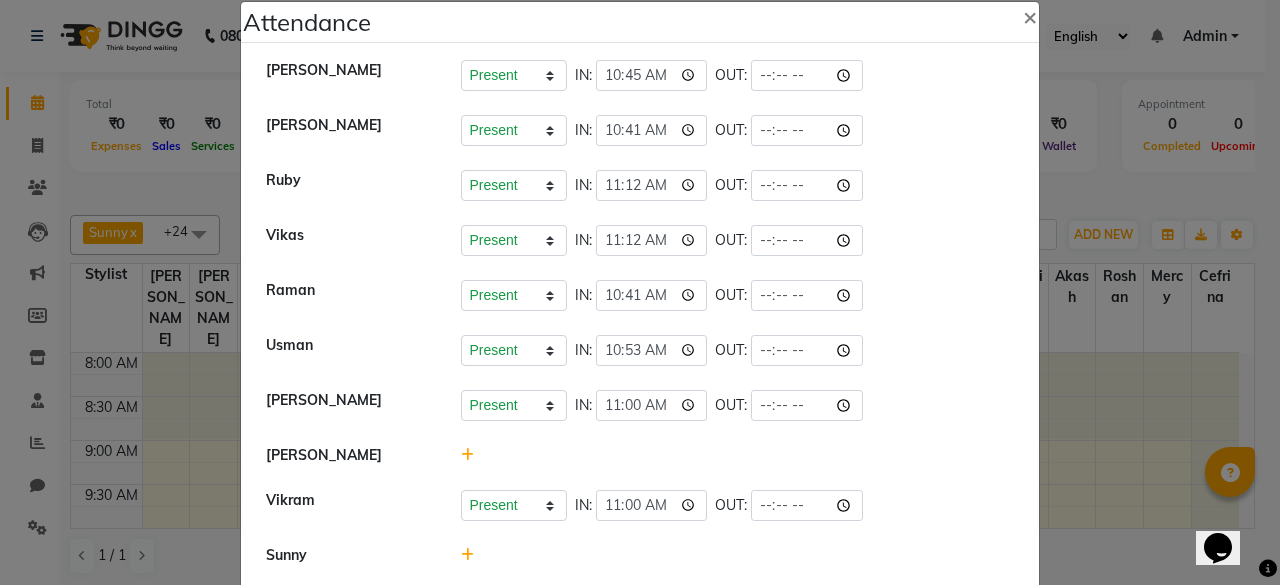 scroll, scrollTop: 0, scrollLeft: 0, axis: both 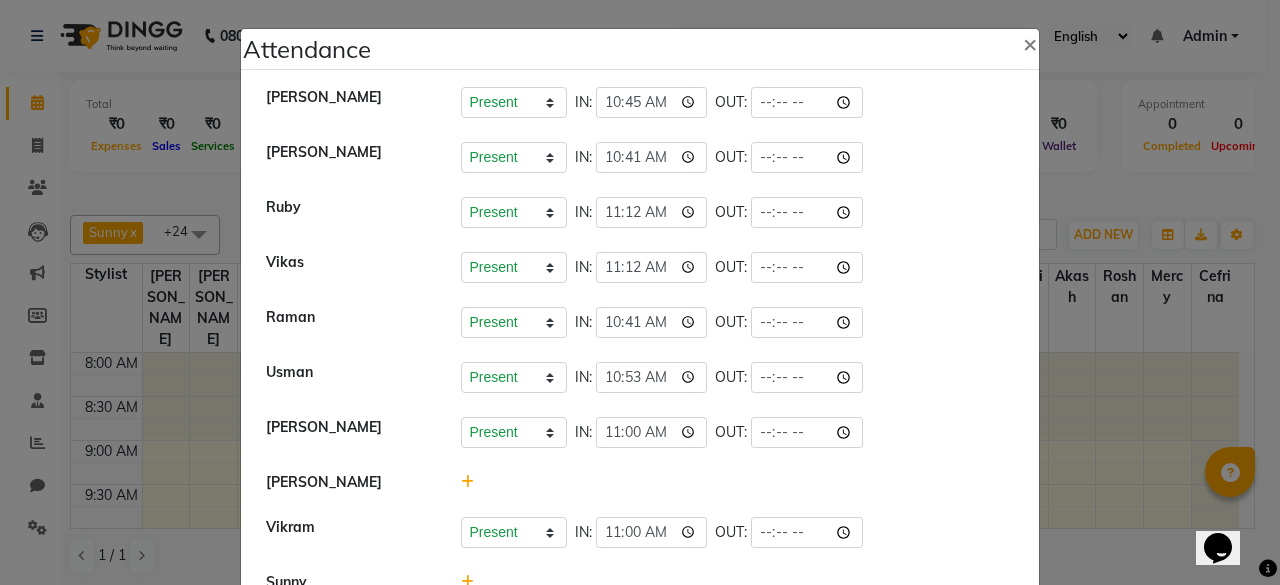 click on "Attendance ×   Irfan   Present   Absent   Late   Half Day   Weekly Off  IN:  10:45 OUT:   Faizan   Present   Absent   Late   Half Day   Weekly Off  IN:  10:41 OUT:   Ruby   Present   Absent   Late   Half Day   Weekly Off  IN:  11:12 OUT:   ⁠Vikas   Present   Absent   Late   Half Day   Weekly Off  IN:  11:12 OUT:   ⁠Raman   Present   Absent   Late   Half Day   Weekly Off  IN:  10:41 OUT:    ⁠Usman   Present   Absent   Late   Half Day   Weekly Off  IN:  10:53 OUT:   Keshav   Present   Absent   Late   Half Day   Weekly Off  IN:  11:00 OUT:   Pummy   Vikram   Present   Absent   Late   Half Day   Weekly Off  IN:  11:00 OUT:    Sunny   ⁠Rohit   Present   Absent   Late   Half Day   Weekly Off  IN:  11:00 OUT:   Sonu   Present   Absent   Late   Half Day   Weekly Off  IN:  11:00 OUT:   ⁠Narayan   Present   Absent   Late   Half Day   Weekly Off  IN:  10:45 OUT:   Jamshed   Present   Absent   Late   Half Day   Weekly Off  IN:  10:53 OUT:   Mary   ⁠Agnies   Present   Absent   Late   Half Day   Weekly Off" 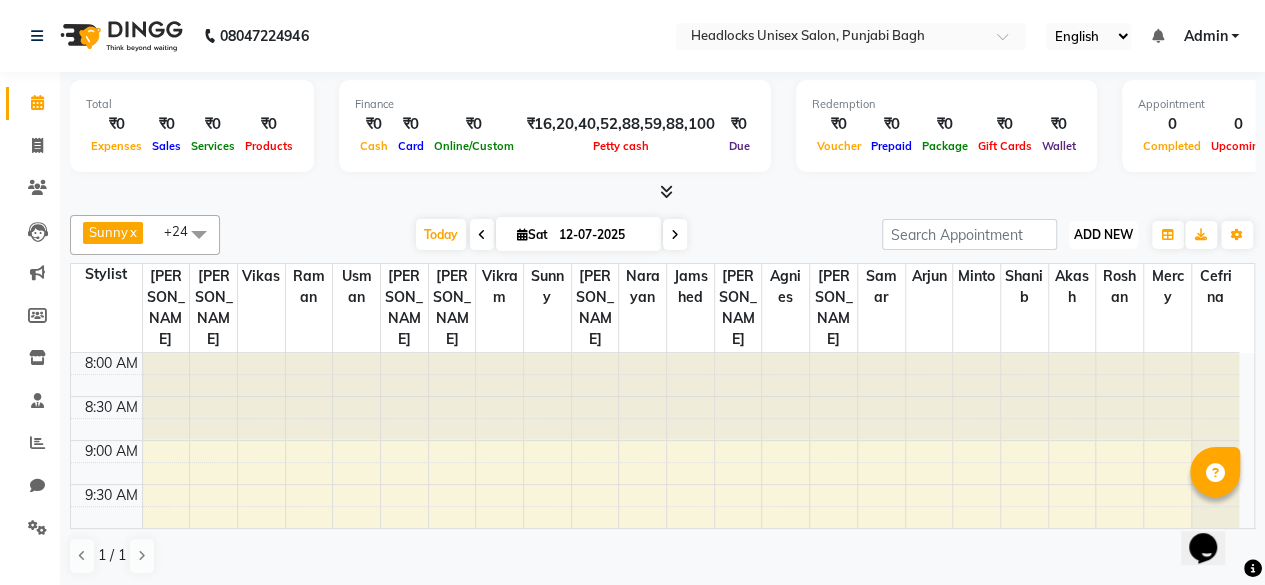 click on "ADD NEW" at bounding box center [1103, 234] 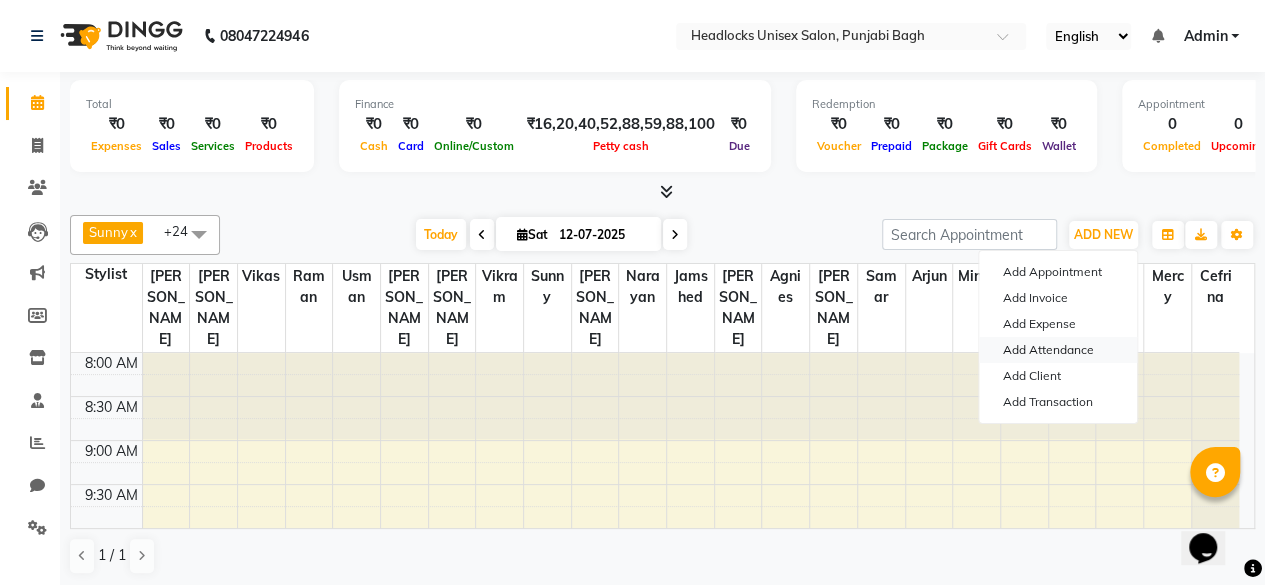 click on "Add Attendance" at bounding box center (1058, 350) 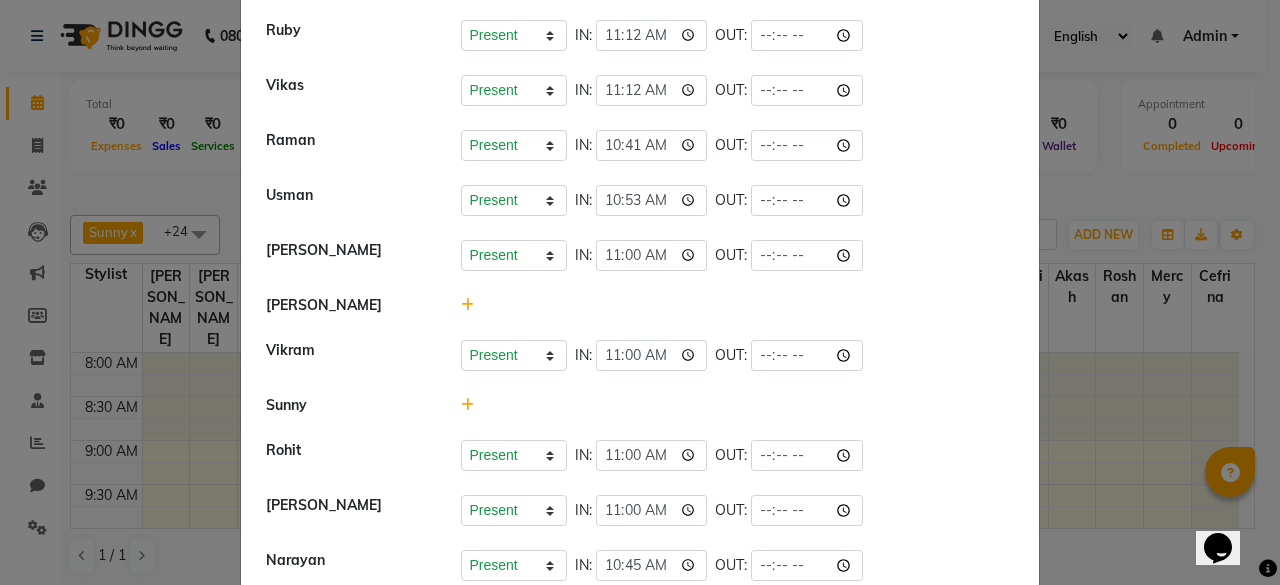 scroll, scrollTop: 0, scrollLeft: 0, axis: both 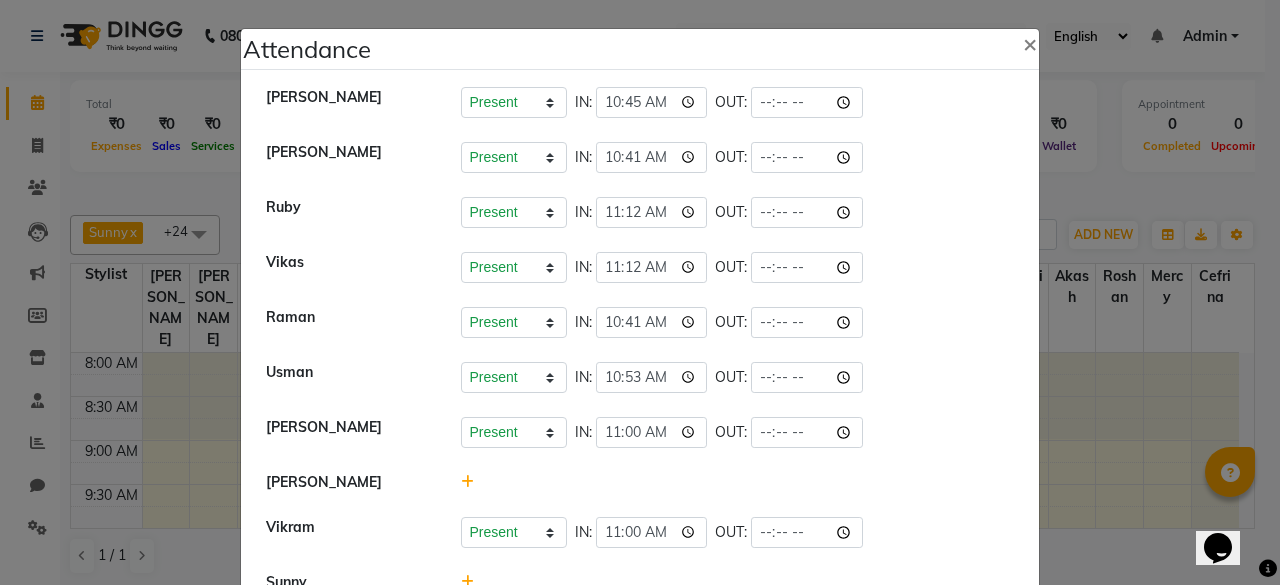 type 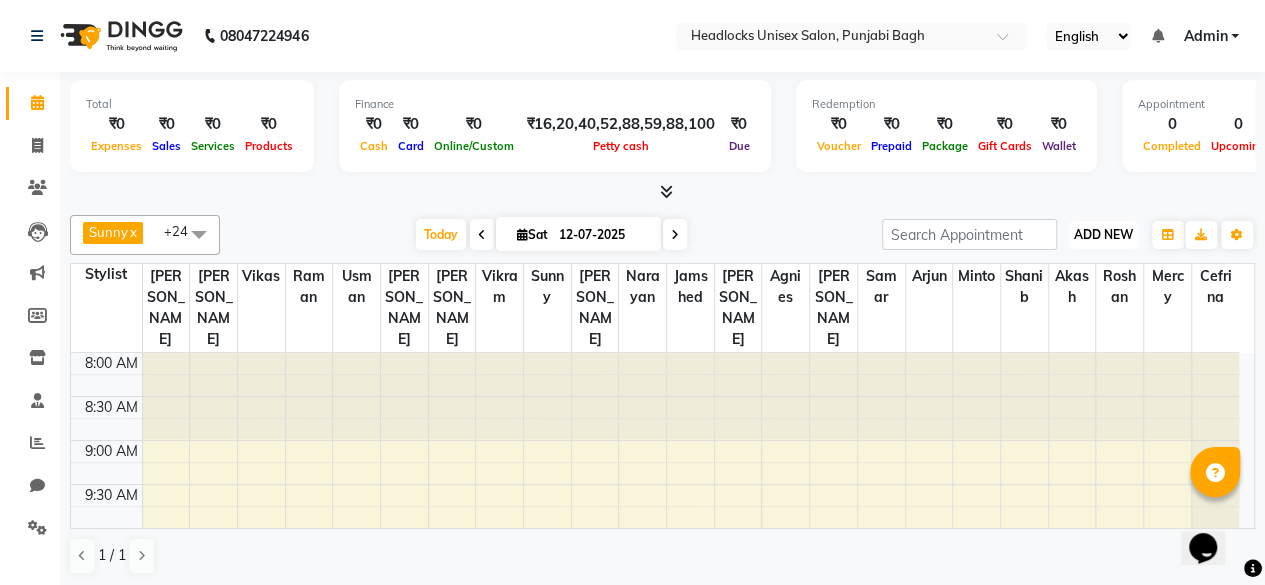 click on "ADD NEW Toggle Dropdown" at bounding box center (1103, 235) 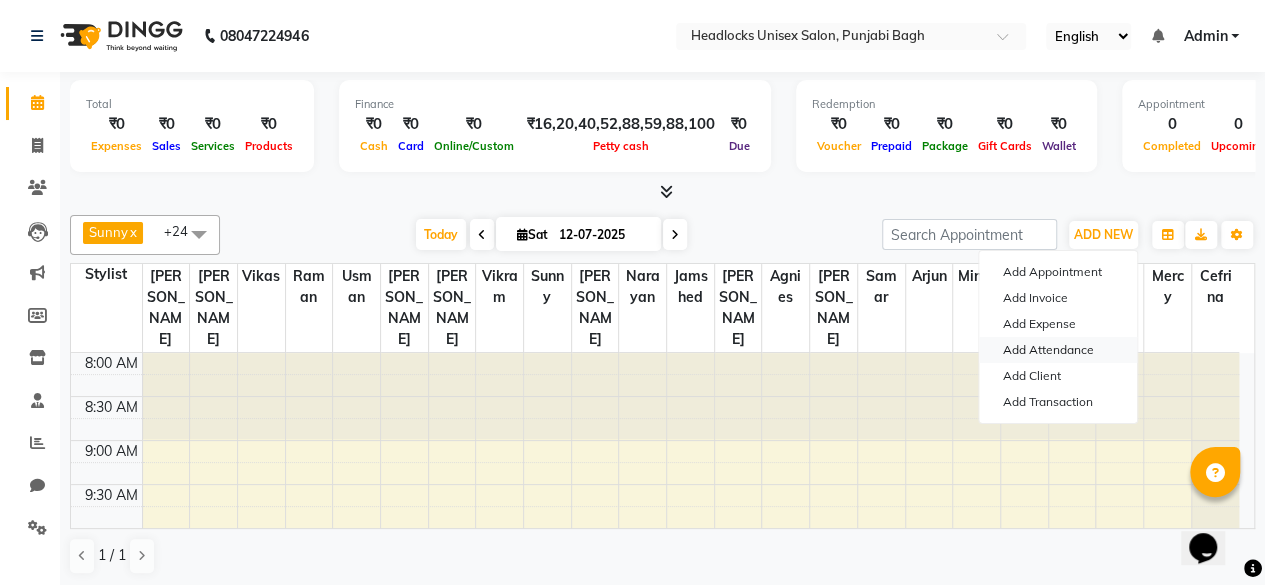 click on "Add Attendance" at bounding box center (1058, 350) 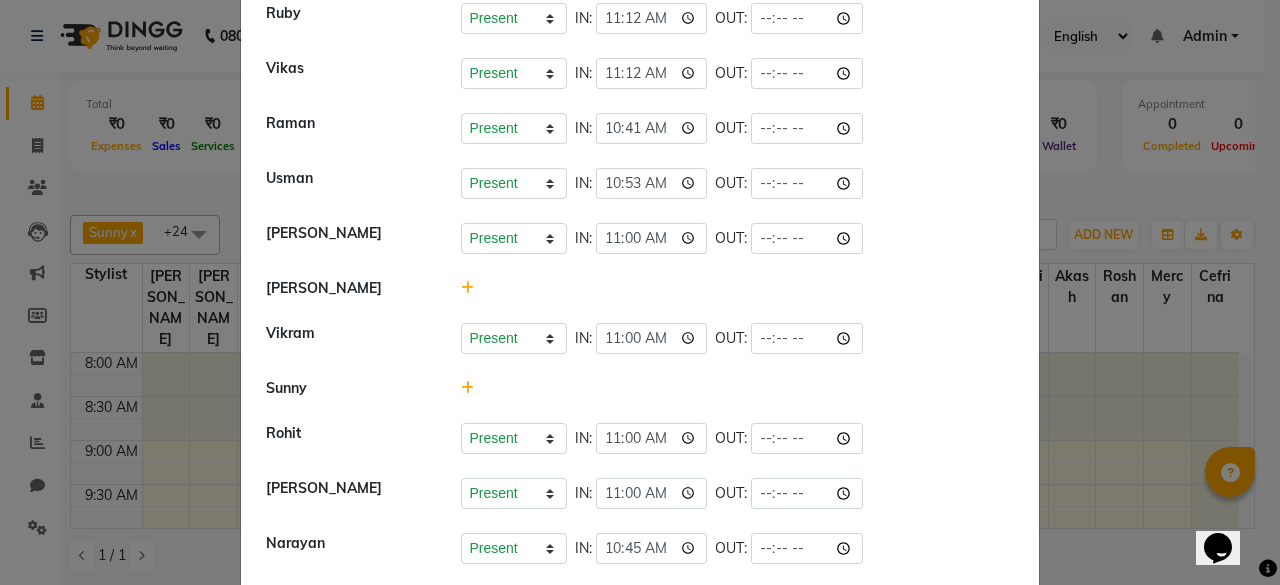 scroll, scrollTop: 196, scrollLeft: 0, axis: vertical 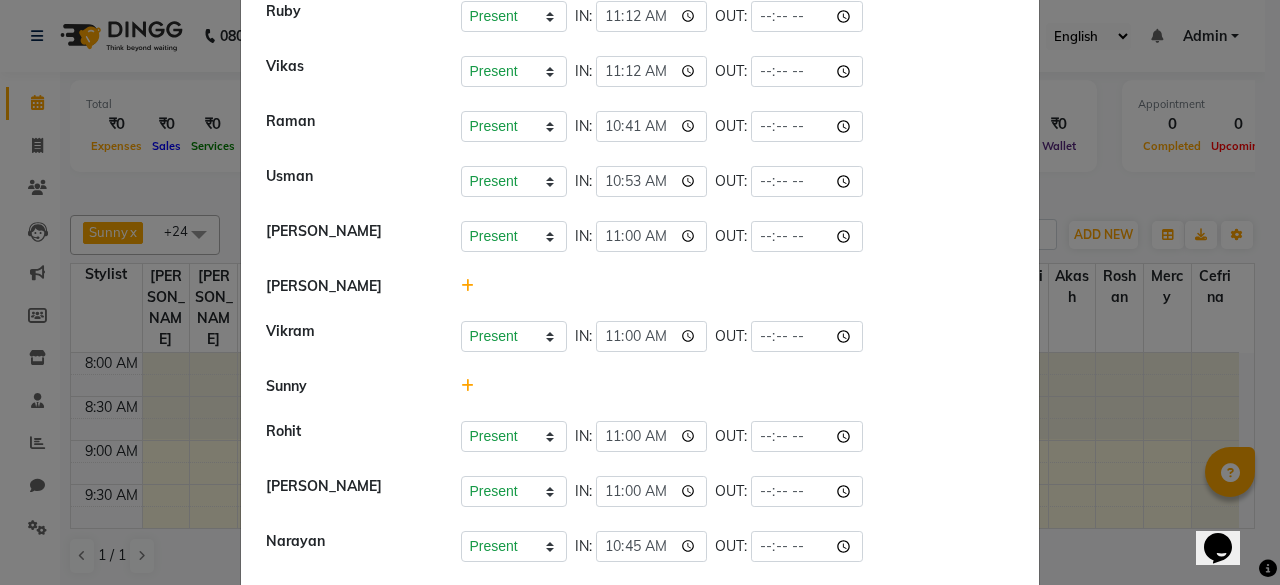 click 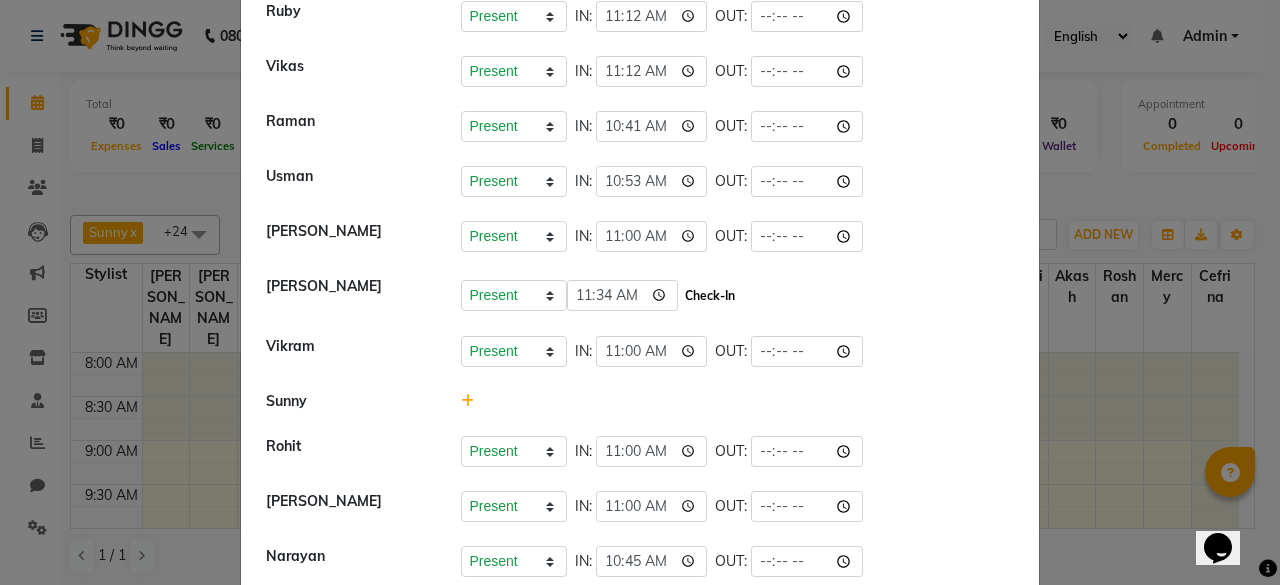 click on "Check-In" 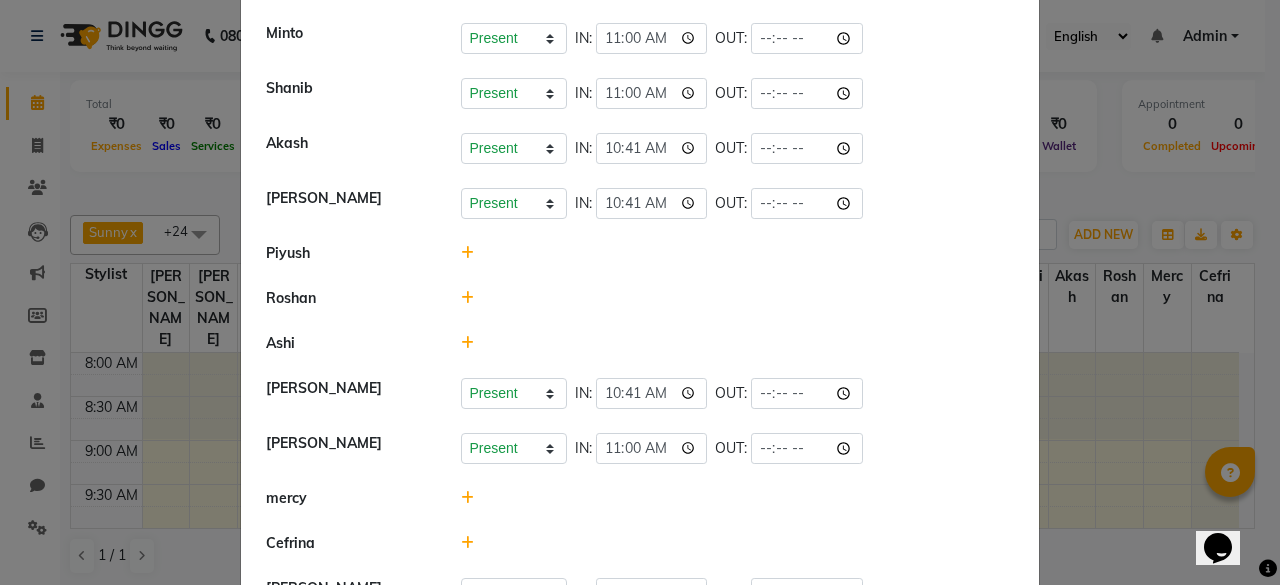 scroll, scrollTop: 938, scrollLeft: 0, axis: vertical 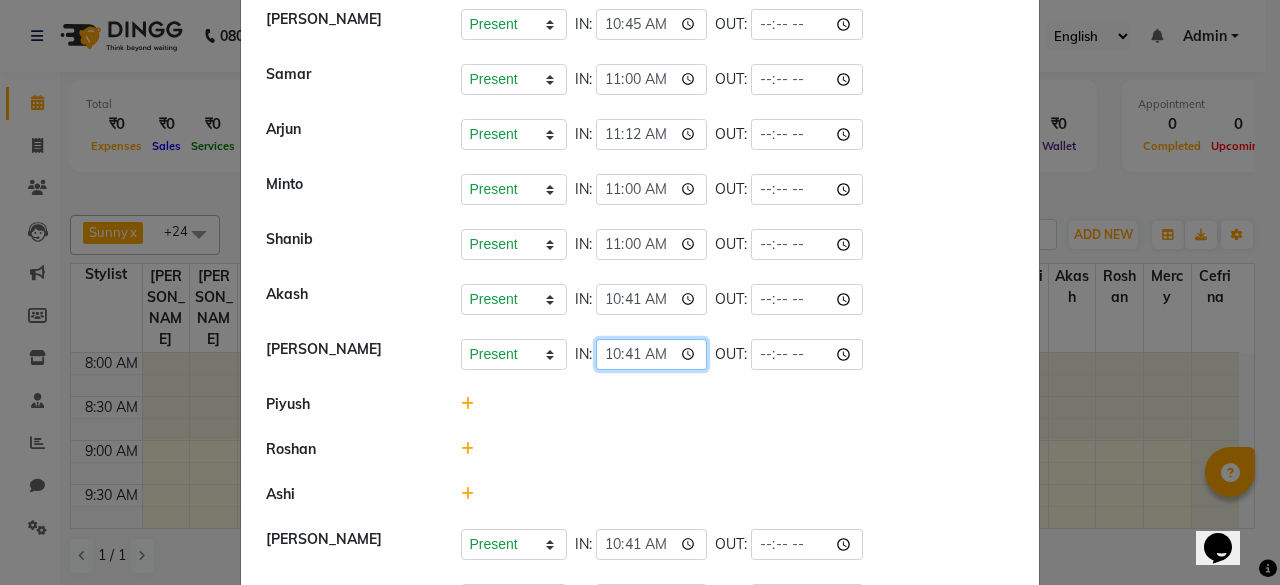 click on "10:41" 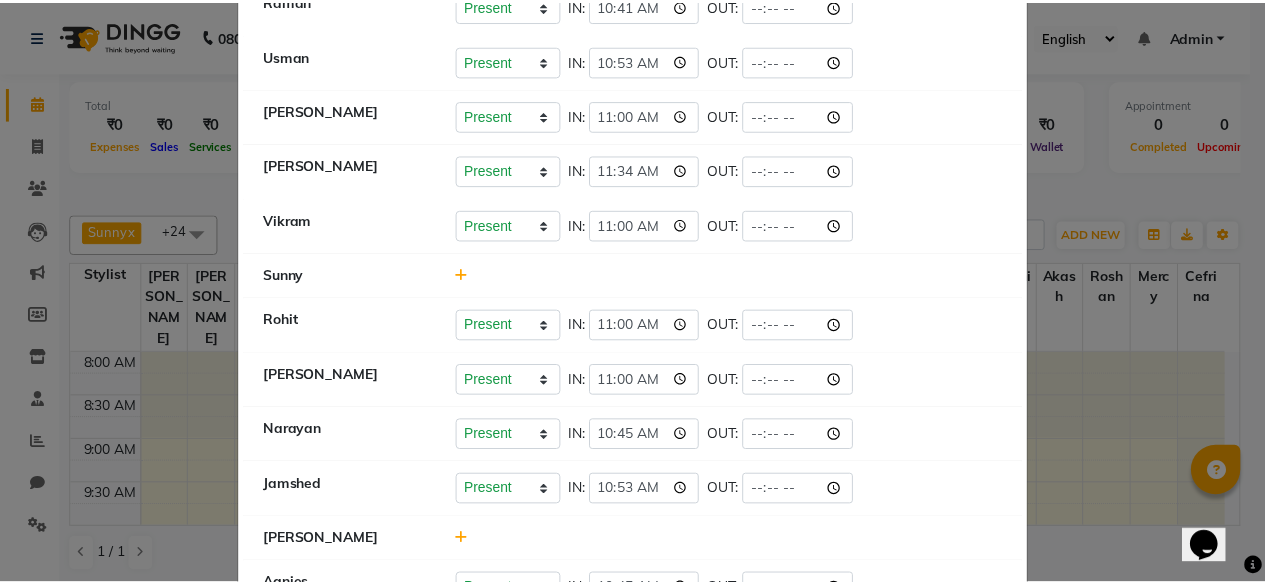 scroll, scrollTop: 313, scrollLeft: 0, axis: vertical 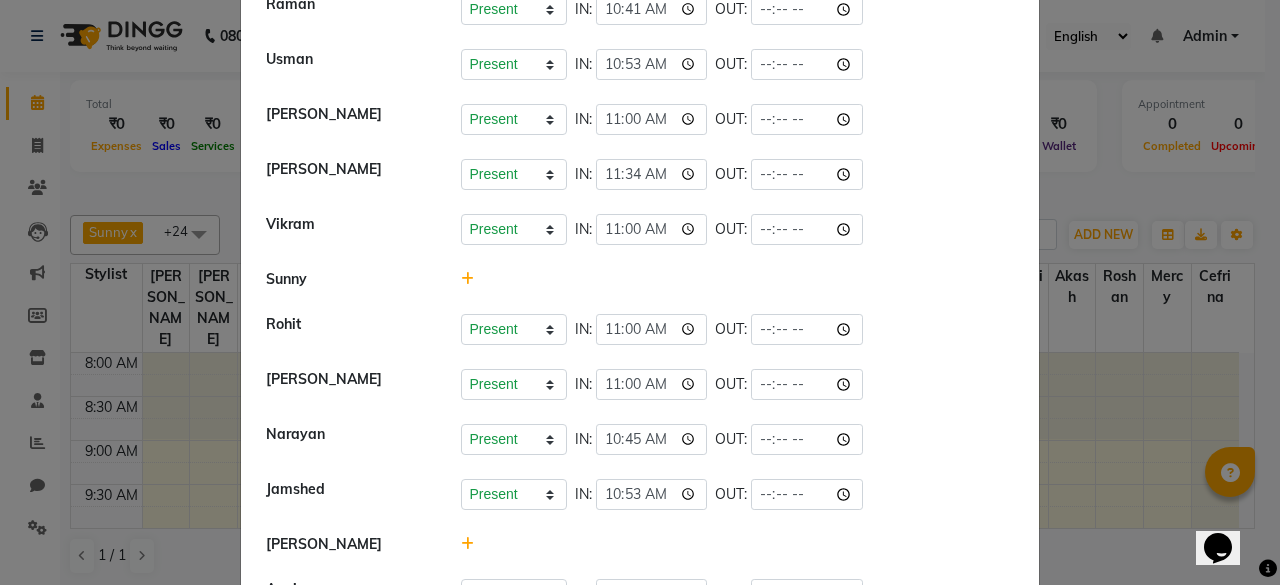 click 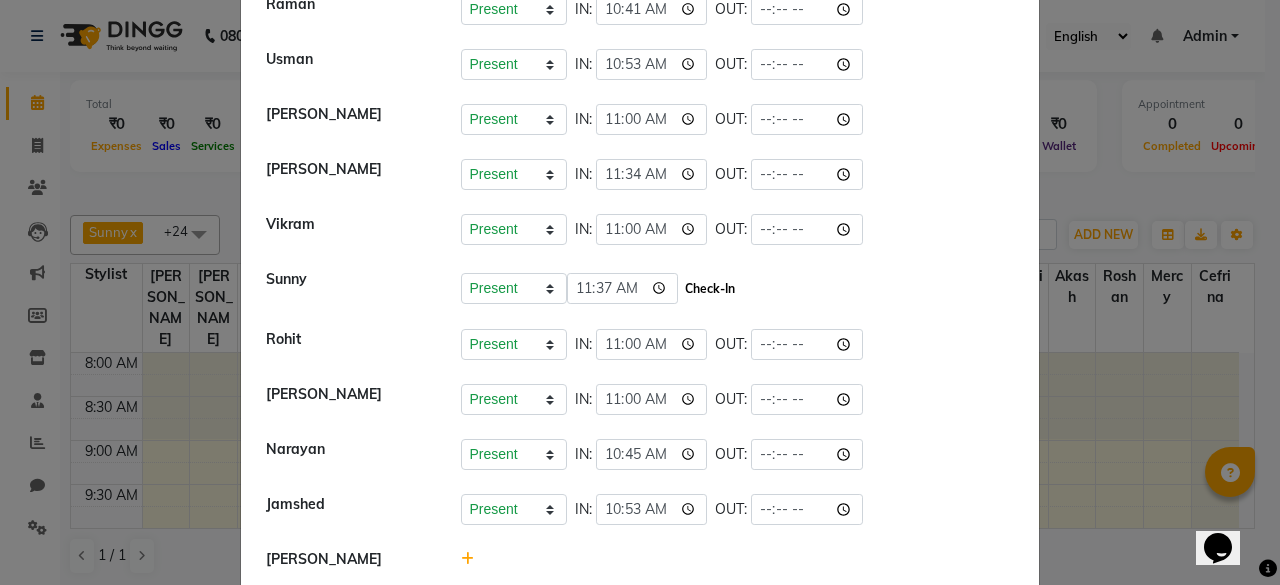 click on "Check-In" 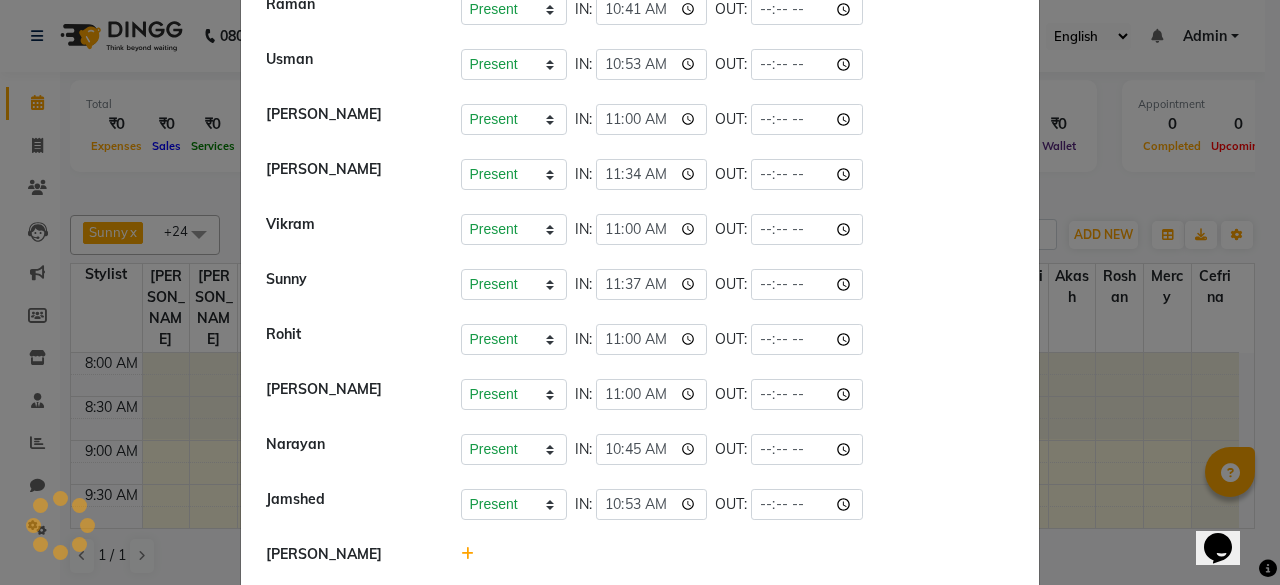 click on "Attendance ×   Irfan   Present   Absent   Late   Half Day   Weekly Off  IN:  10:45 OUT:   Faizan   Present   Absent   Late   Half Day   Weekly Off  IN:  10:41 OUT:   Ruby   Present   Absent   Late   Half Day   Weekly Off  IN:  11:12 OUT:   ⁠Vikas   Present   Absent   Late   Half Day   Weekly Off  IN:  11:12 OUT:   ⁠Raman   Present   Absent   Late   Half Day   Weekly Off  IN:  10:41 OUT:    ⁠Usman   Present   Absent   Late   Half Day   Weekly Off  IN:  10:53 OUT:   Keshav   Present   Absent   Late   Half Day   Weekly Off  IN:  11:00 OUT:   Pummy   Present   Absent   Late   Half Day   Weekly Off  IN:  11:34 OUT:   Vikram   Present   Absent   Late   Half Day   Weekly Off  IN:  11:00 OUT:    Sunny   Present   Absent   Late   Half Day   Weekly Off  IN:  11:37 OUT:   ⁠Rohit   Present   Absent   Late   Half Day   Weekly Off  IN:  11:00 OUT:   Sonu   Present   Absent   Late   Half Day   Weekly Off  IN:  11:00 OUT:   ⁠Narayan   Present   Absent   Late   Half Day   Weekly Off  IN:  10:45 OUT:   Jamshed  IN:" 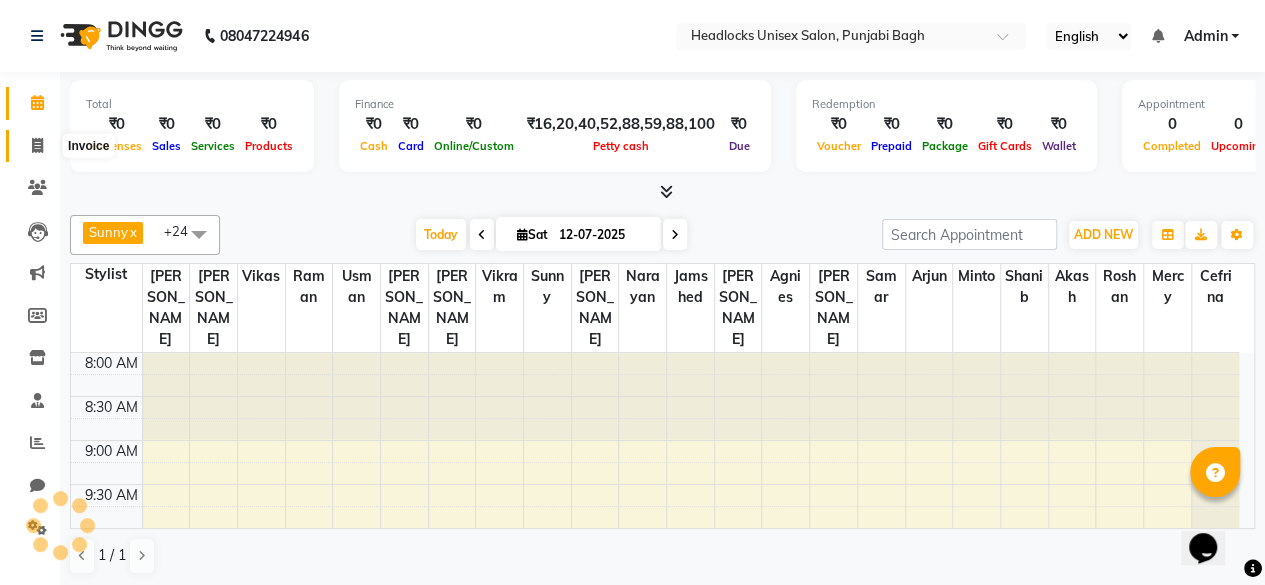 click 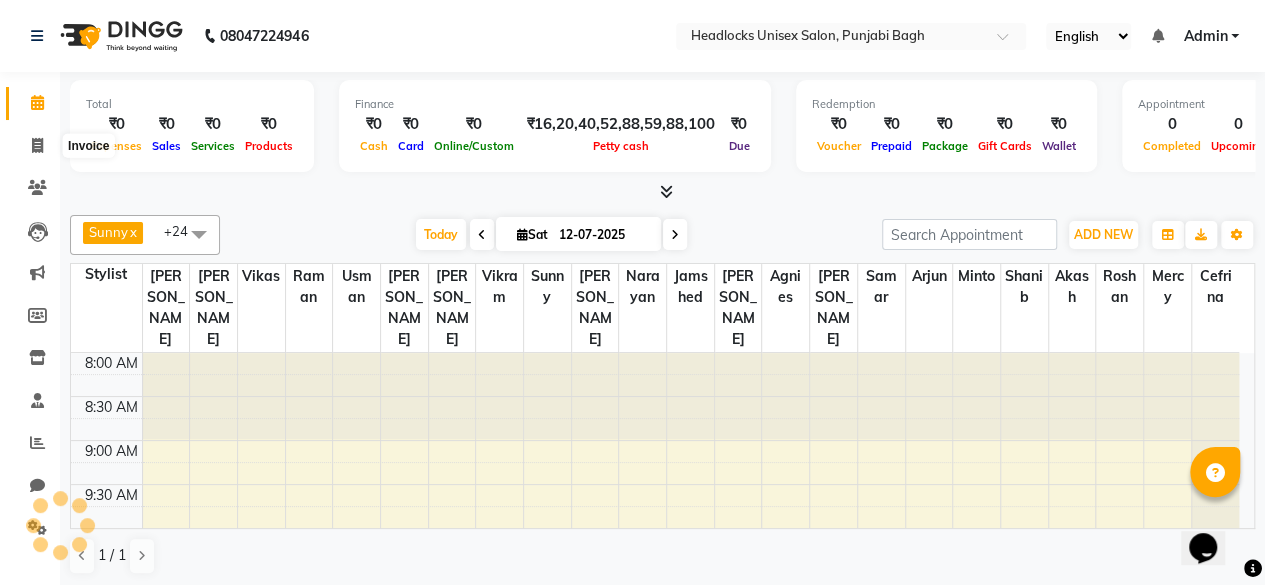 select on "service" 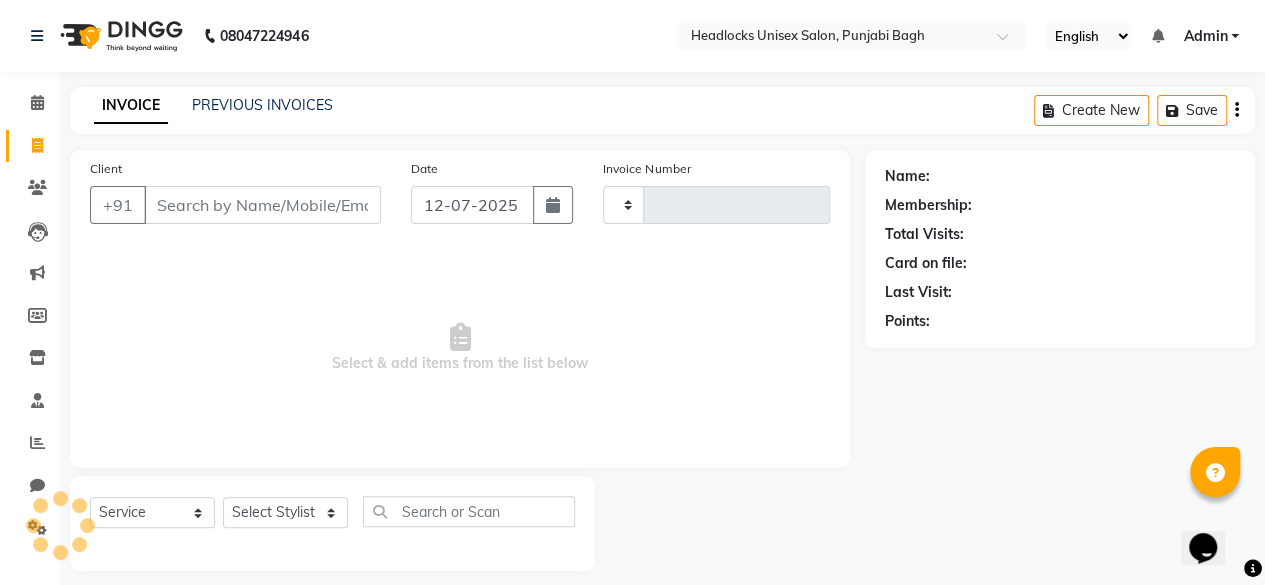 type on "3657" 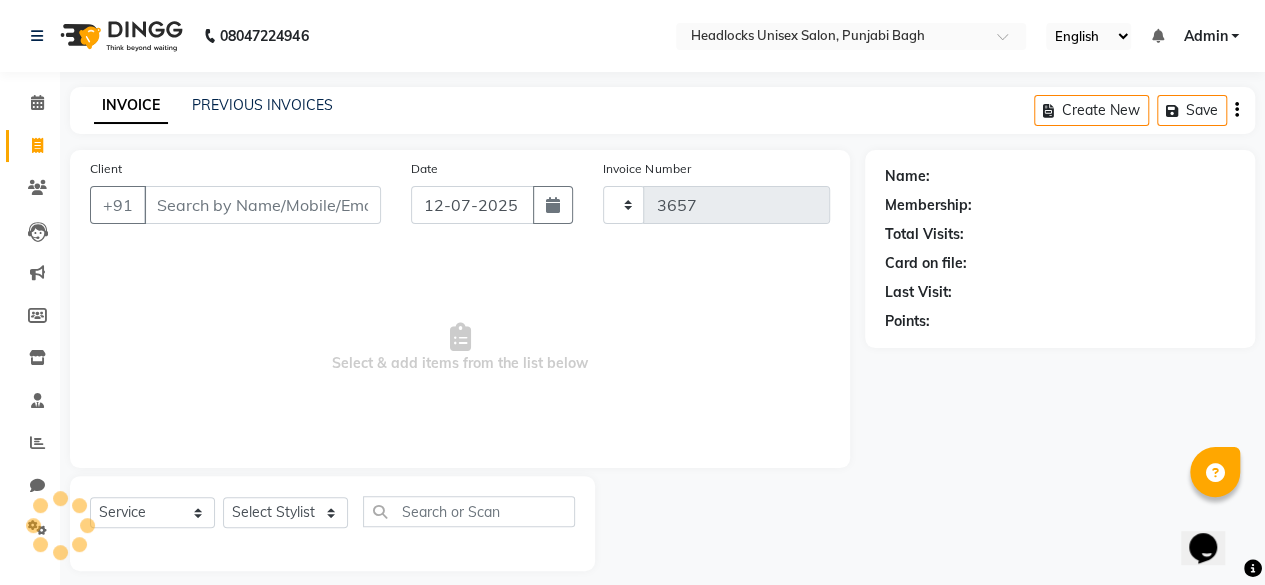 select on "7719" 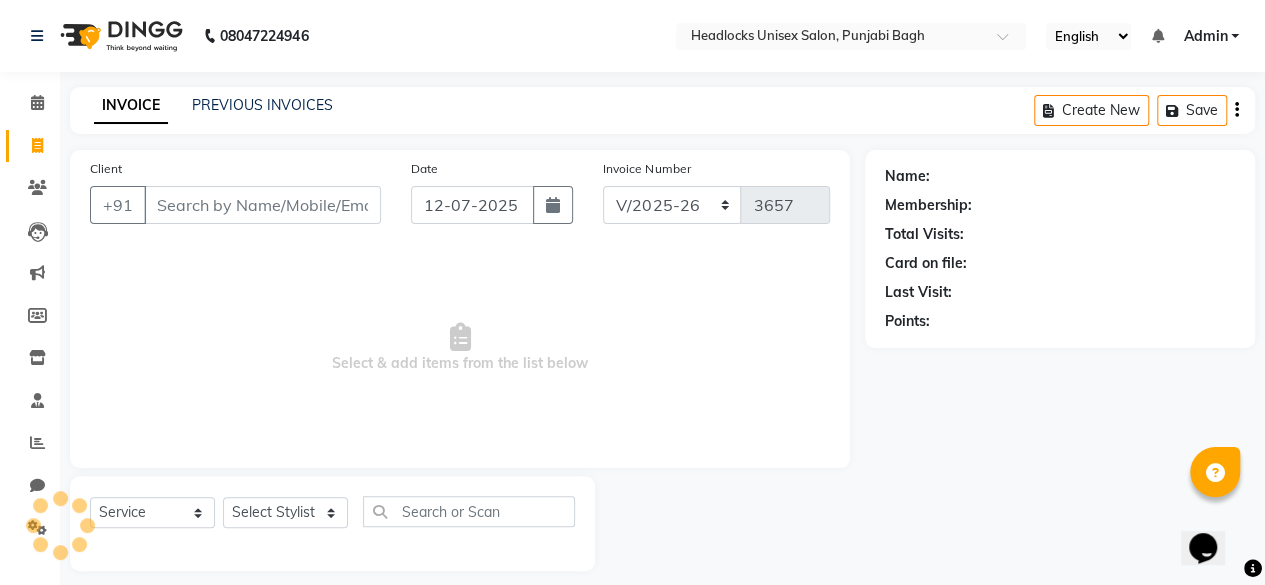 click on "Client" at bounding box center (262, 205) 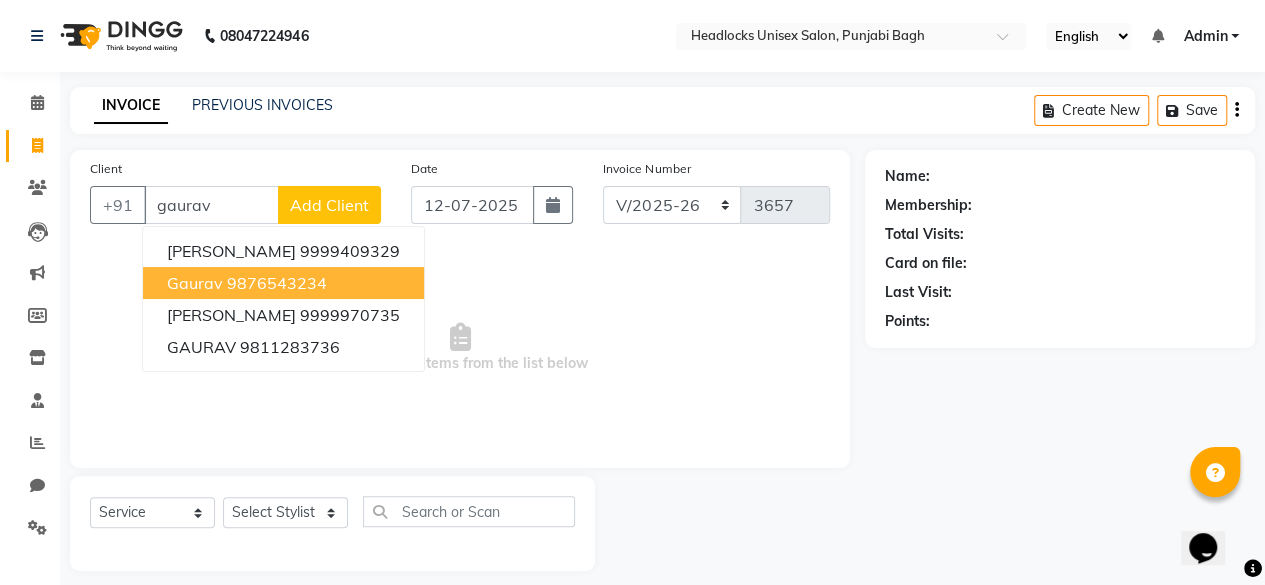 click on "9876543234" at bounding box center (277, 283) 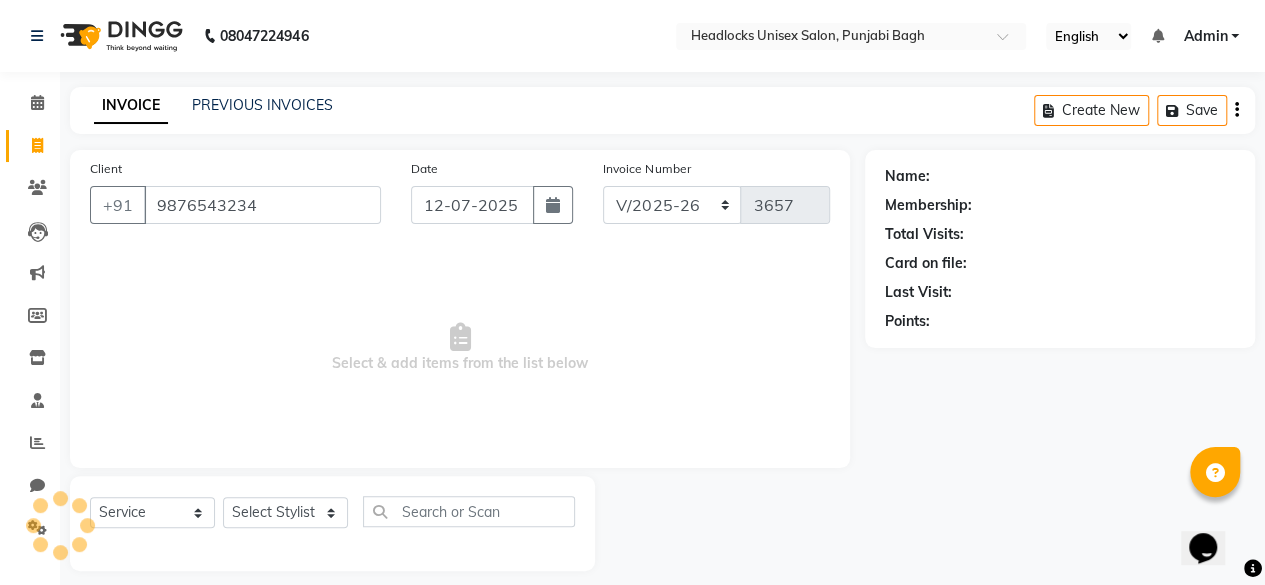 type on "9876543234" 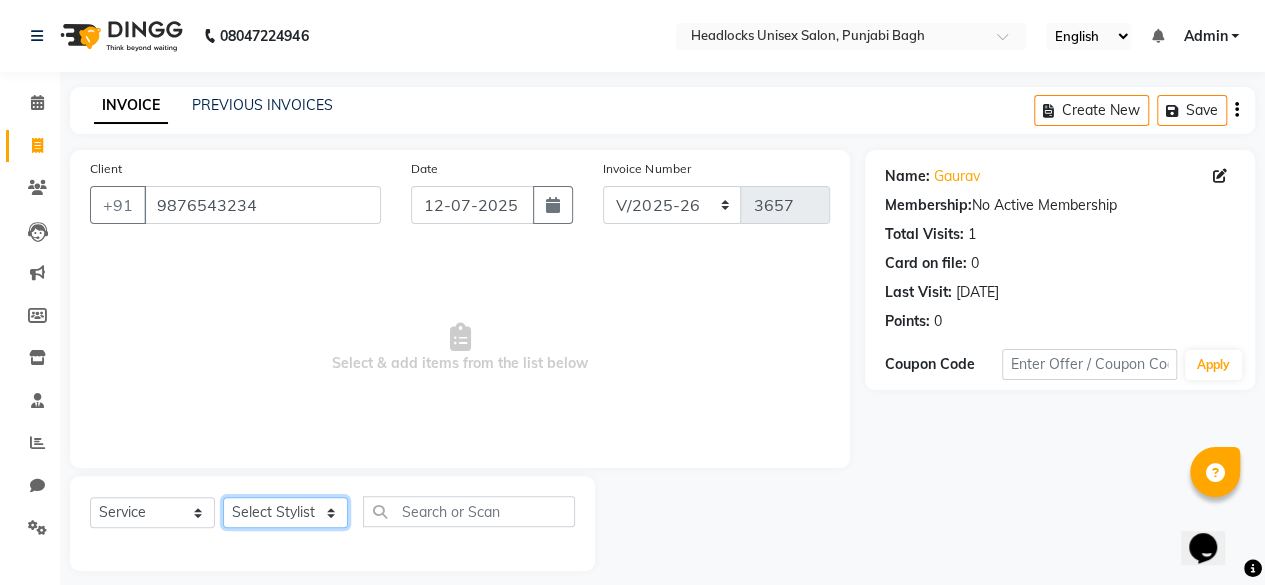 click on "Select Stylist ⁠Agnies ⁠[PERSON_NAME] [PERSON_NAME] [PERSON_NAME] kunal [PERSON_NAME] mercy ⁠Minto ⁠[PERSON_NAME]  [PERSON_NAME] priyanka [PERSON_NAME] ⁠[PERSON_NAME] ⁠[PERSON_NAME] [PERSON_NAME] [PERSON_NAME]  Sunny ⁠[PERSON_NAME] ⁠[PERSON_NAME]" 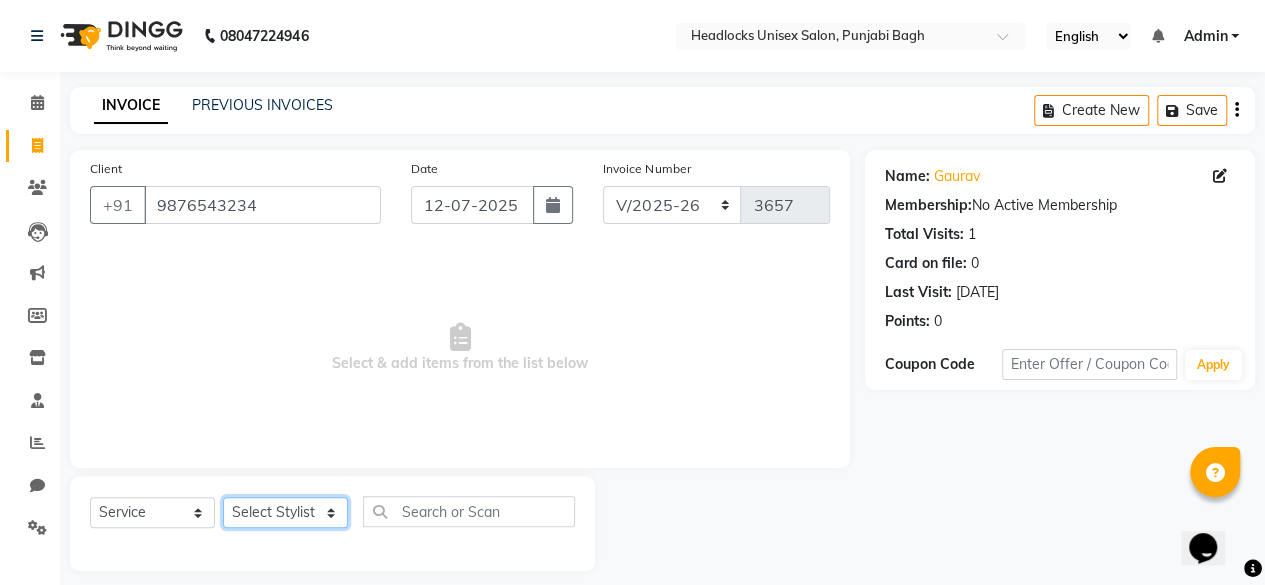 select on "69053" 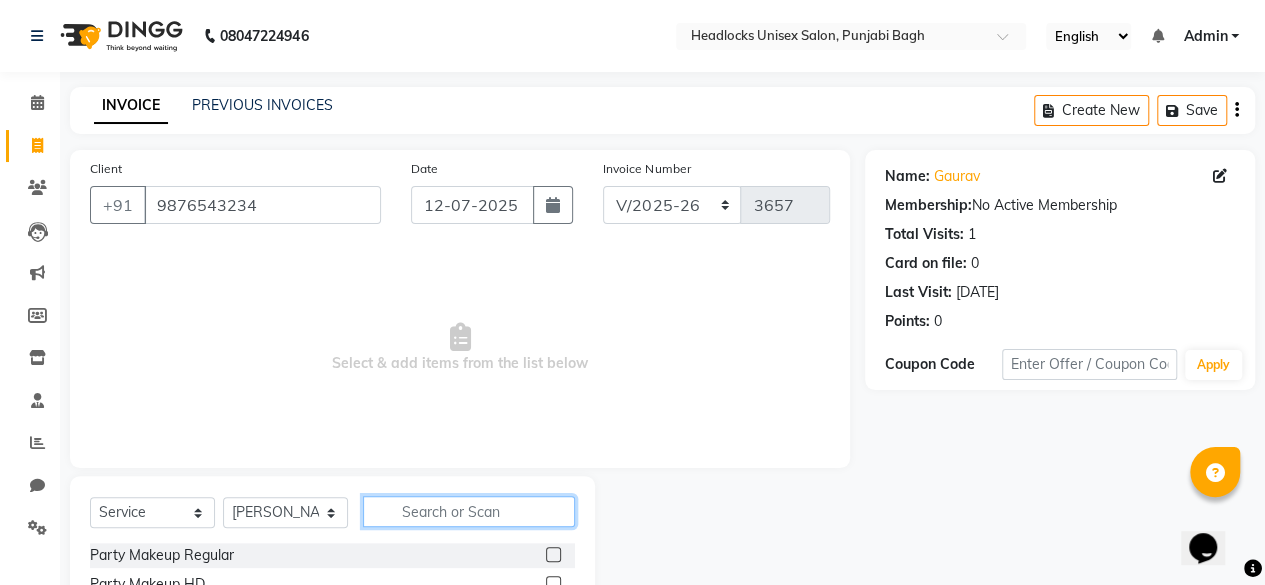 click 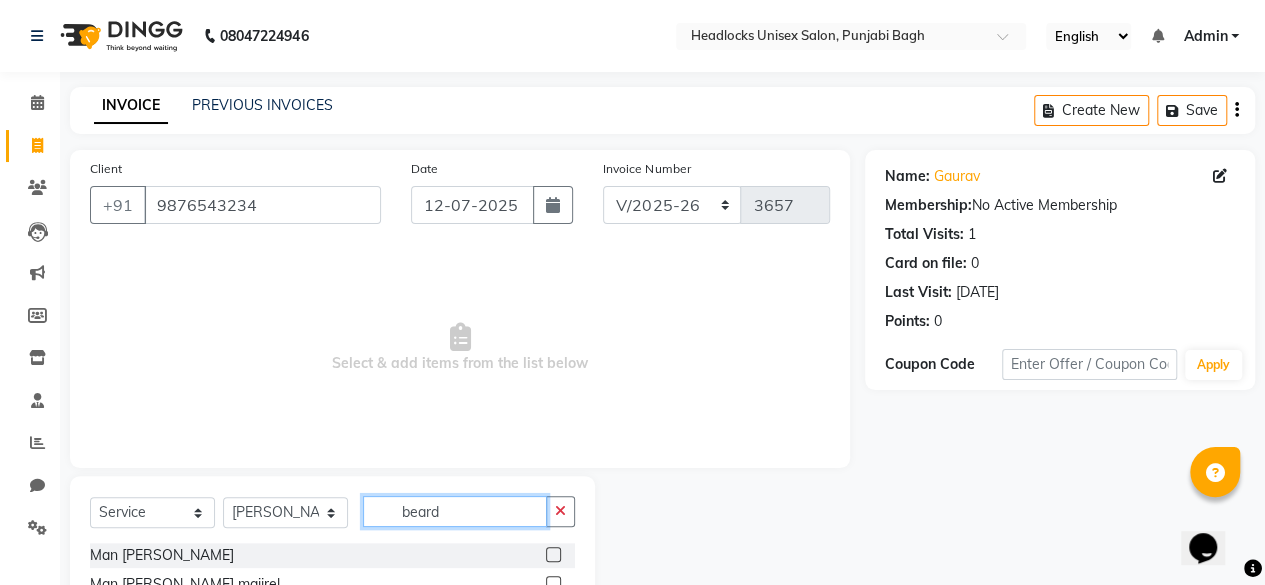 type on "beard" 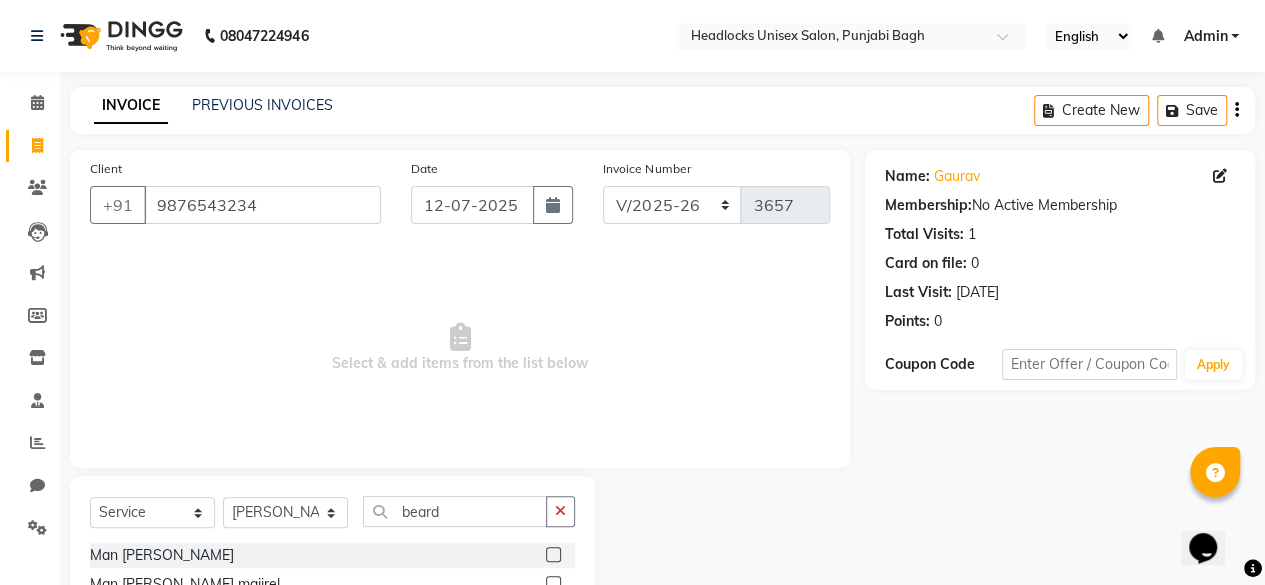 click on "Man [PERSON_NAME]" 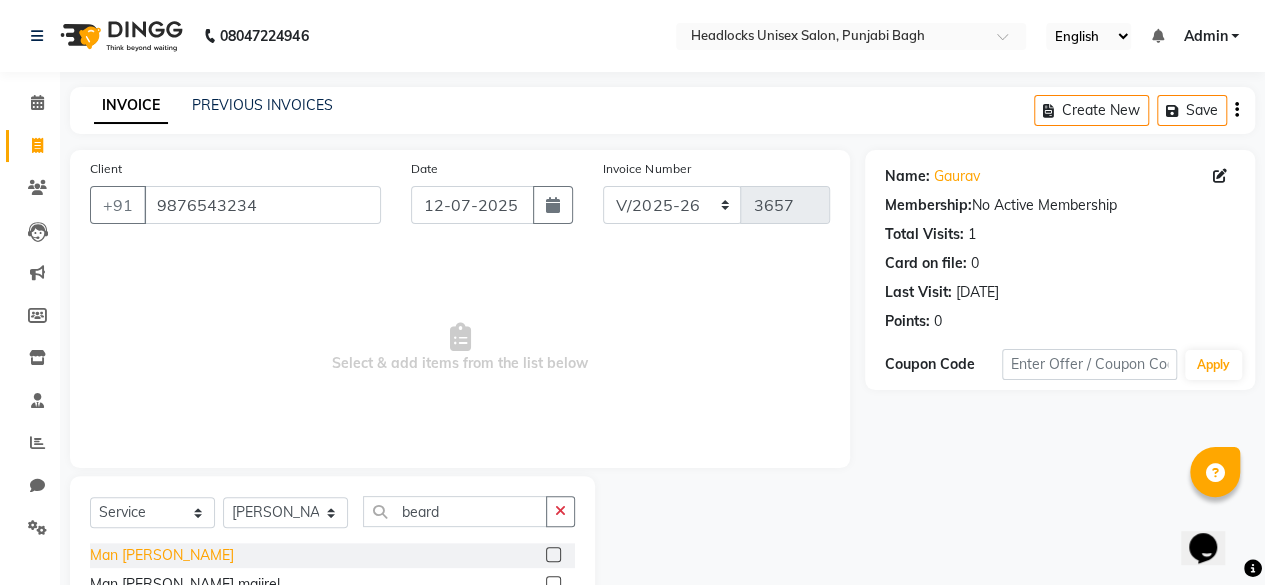 click on "Man [PERSON_NAME]" 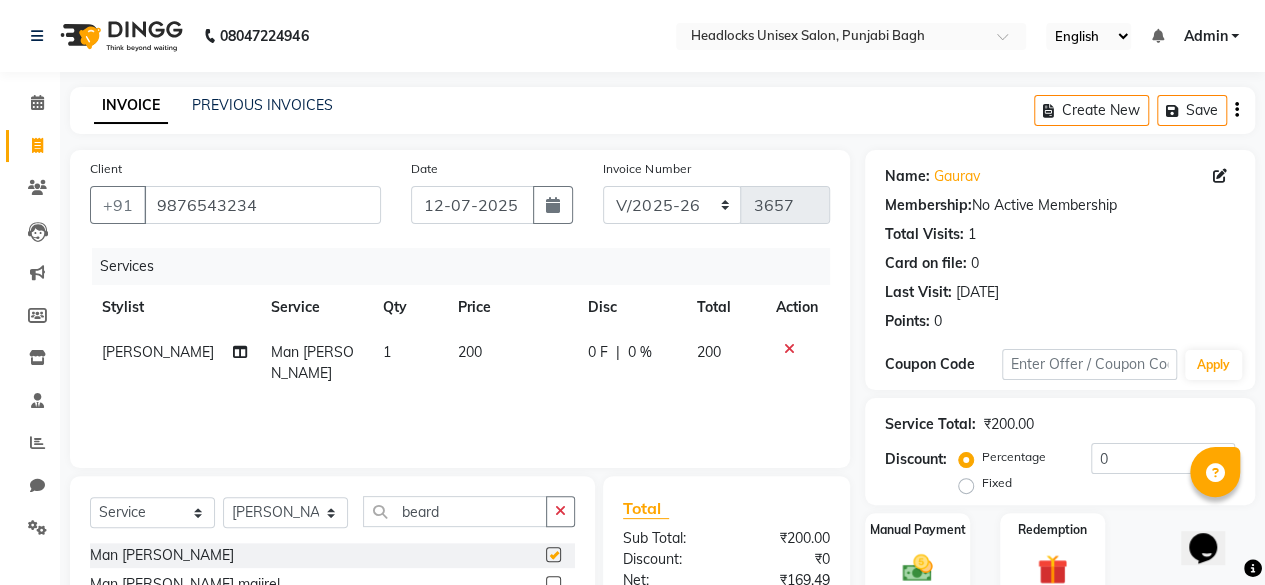 checkbox on "false" 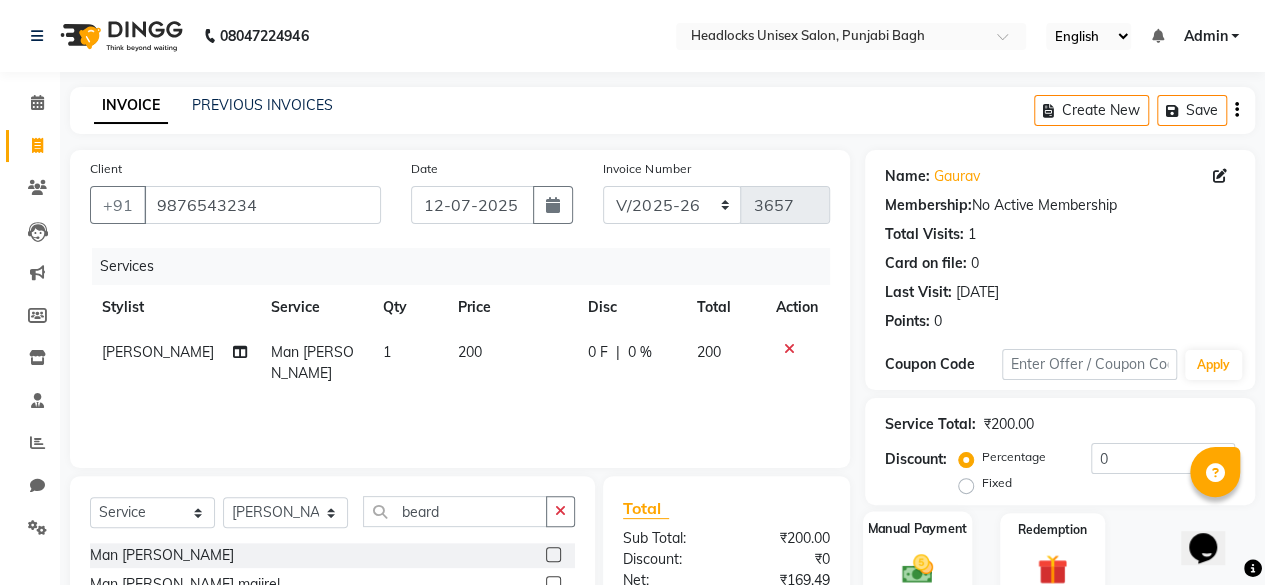 click on "Manual Payment" 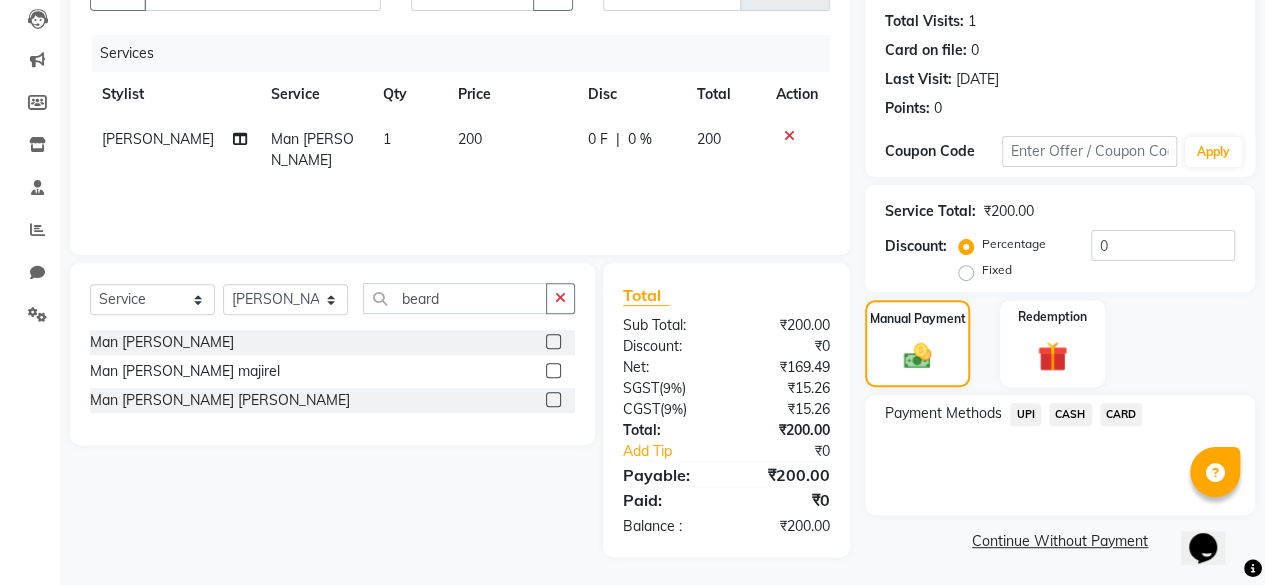 click on "CASH" 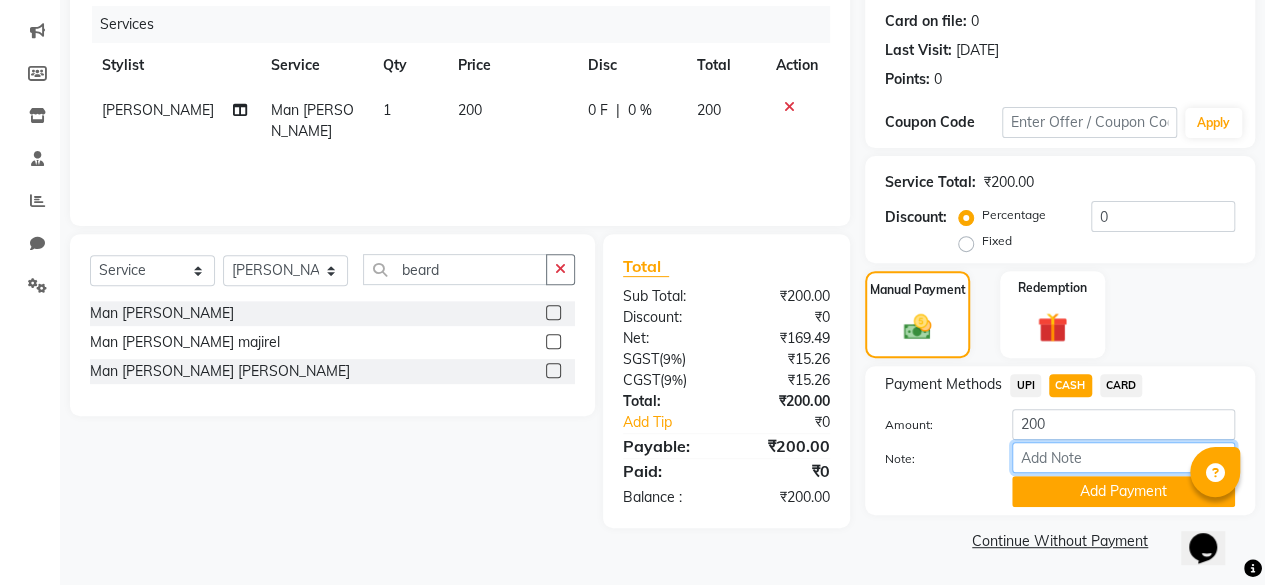 click on "Note:" at bounding box center (1123, 457) 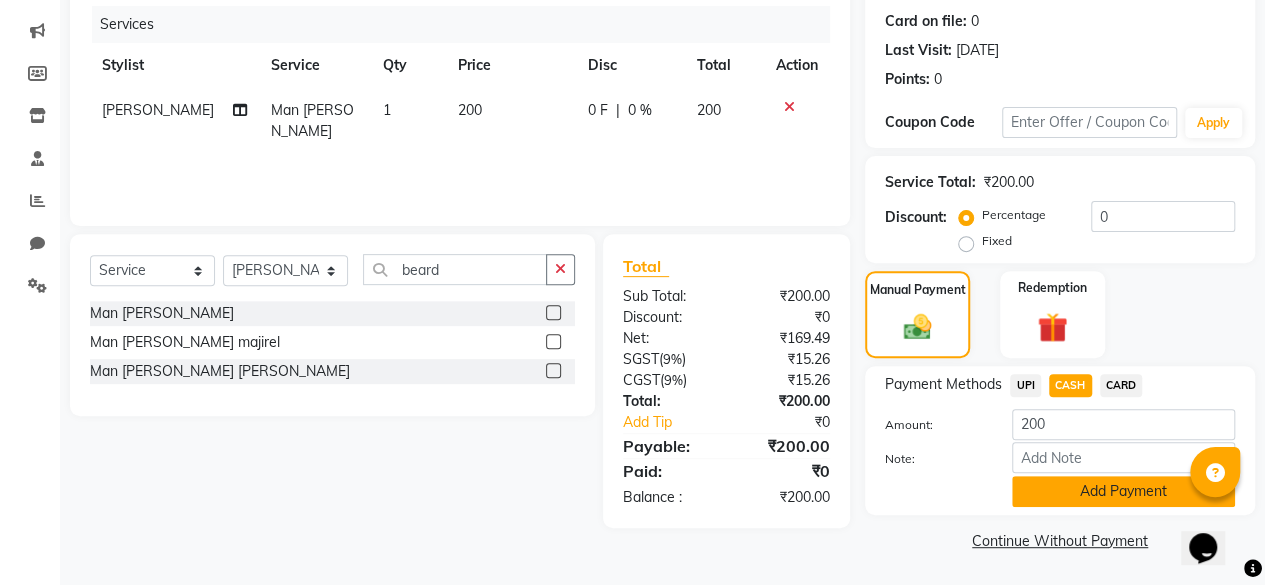 click on "Add Payment" 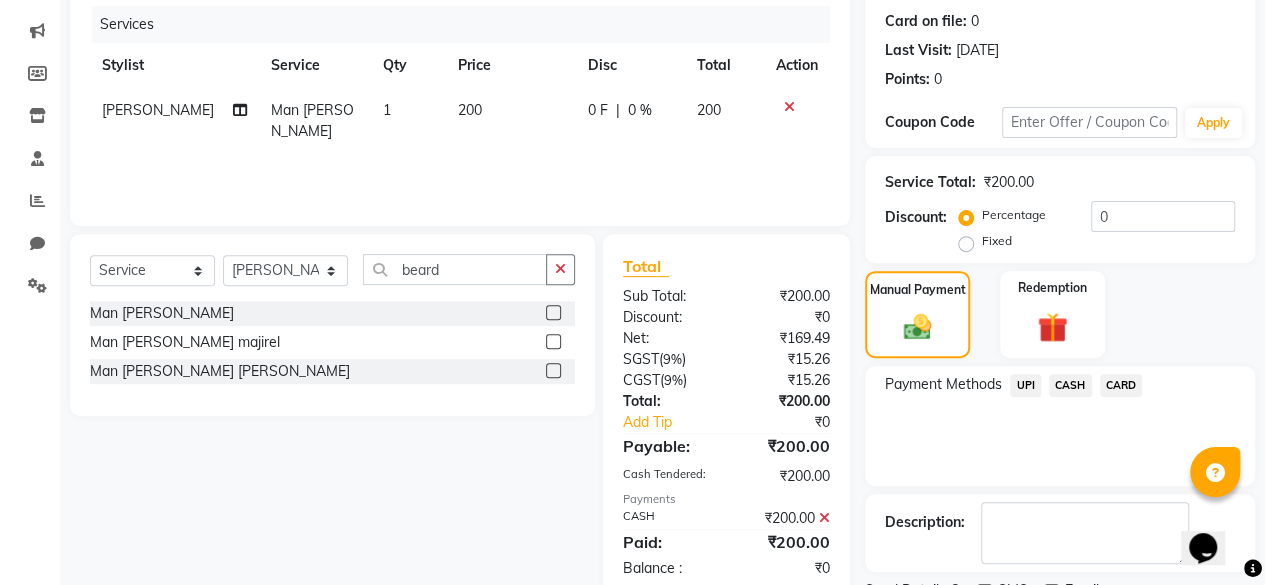 scroll, scrollTop: 324, scrollLeft: 0, axis: vertical 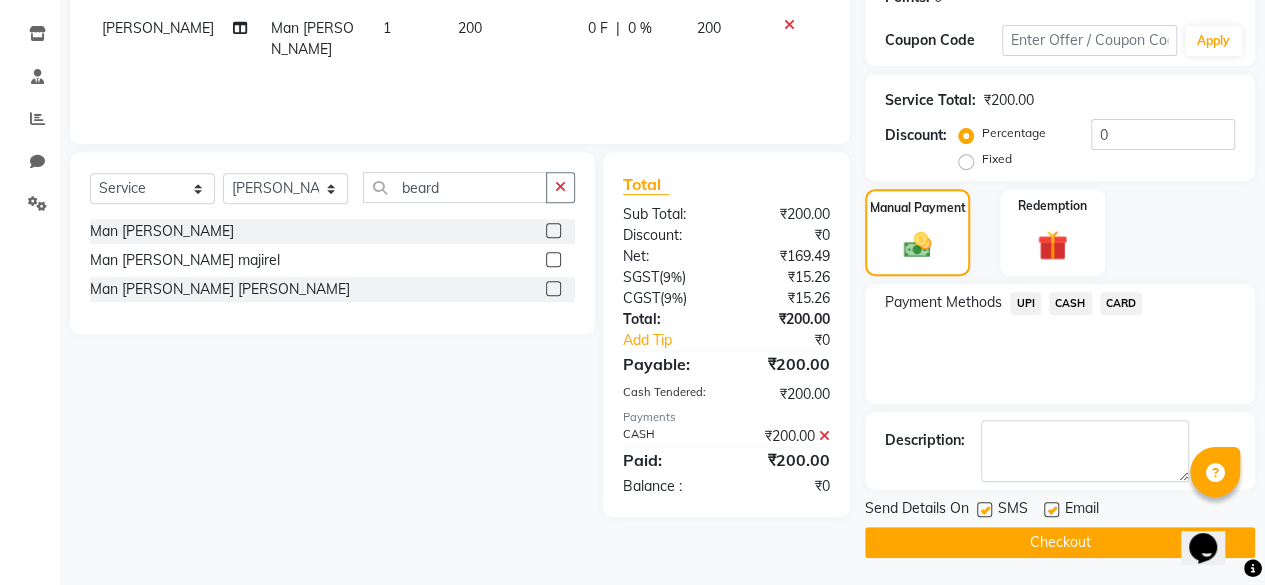 click 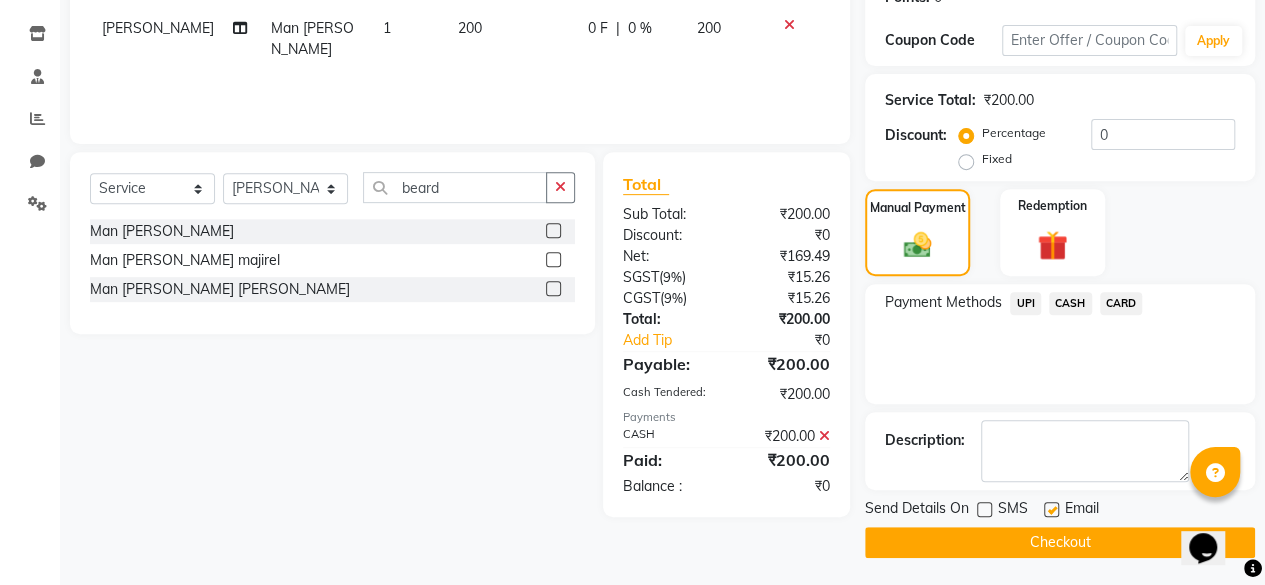 click on "Checkout" 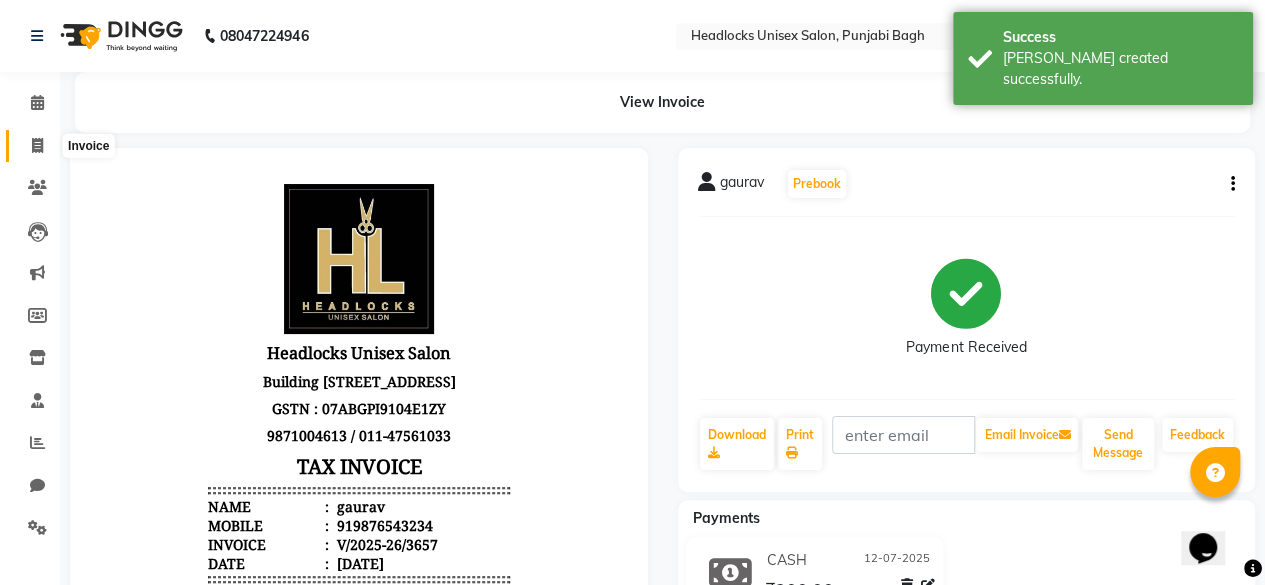 scroll, scrollTop: 0, scrollLeft: 0, axis: both 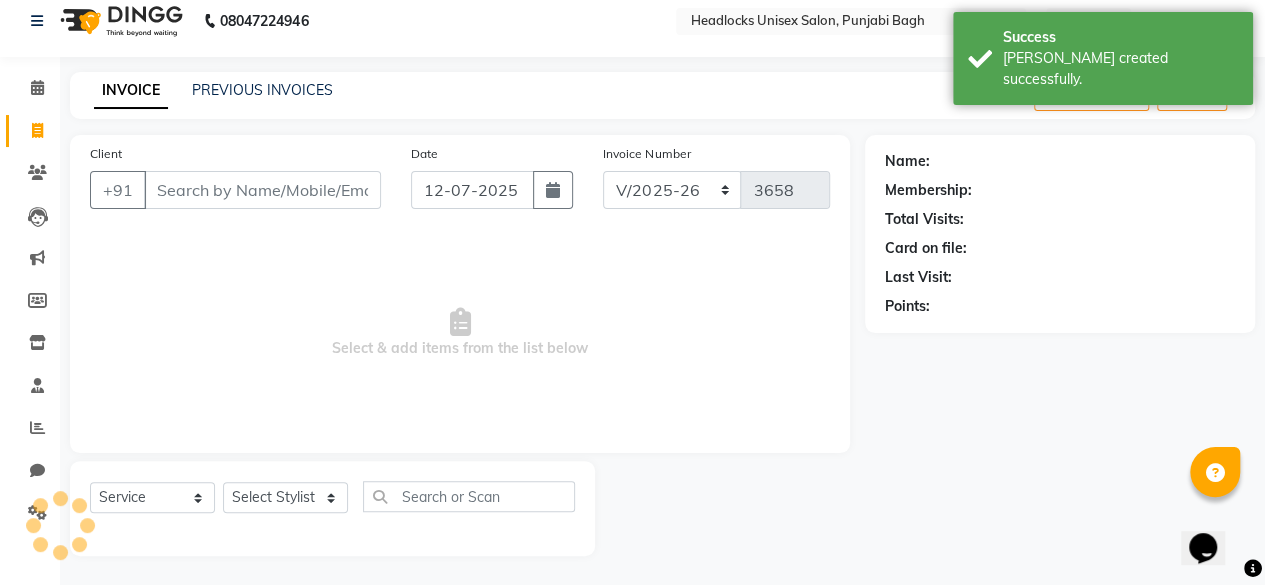 click on "Client" at bounding box center [262, 190] 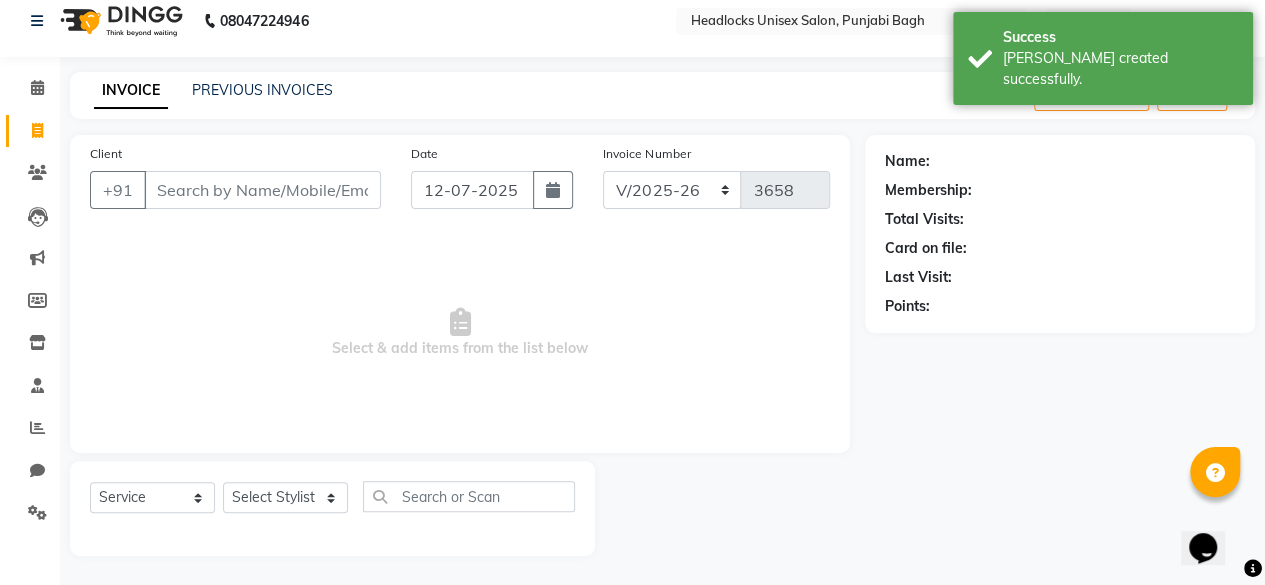 click on "Client" at bounding box center [262, 190] 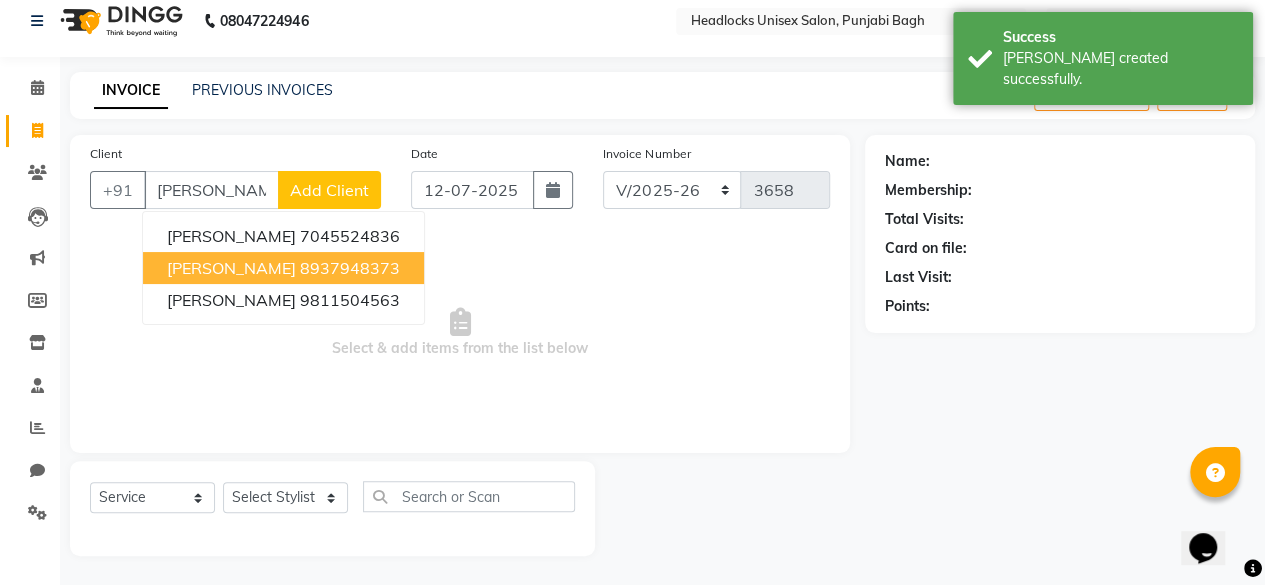click on "sunali tandan  8937948373" at bounding box center (283, 268) 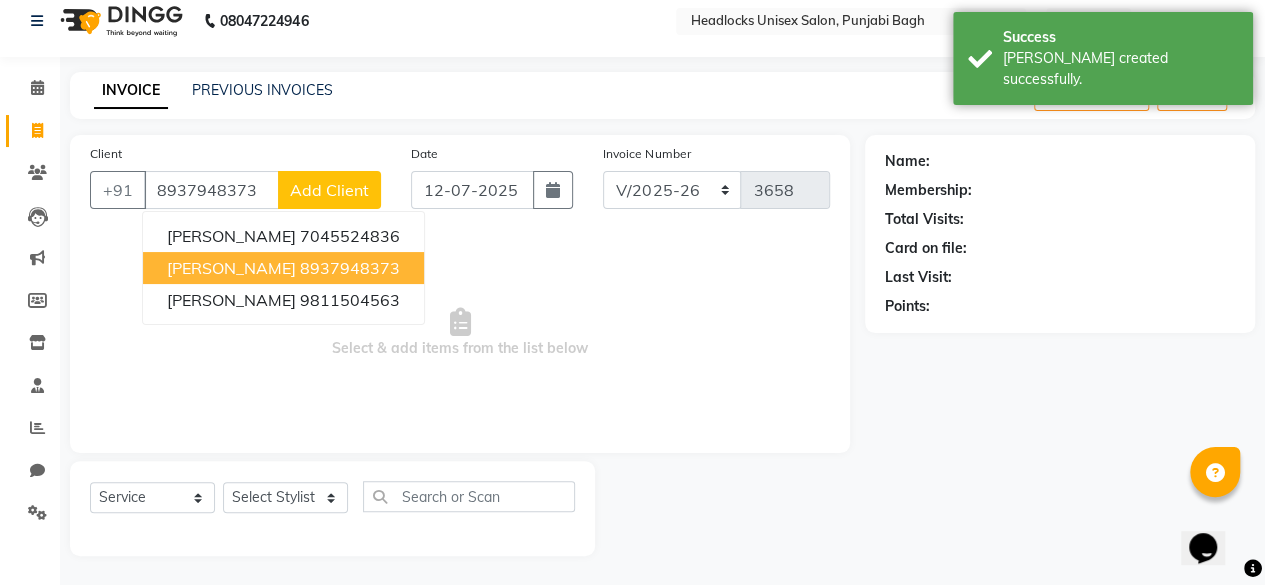 type on "8937948373" 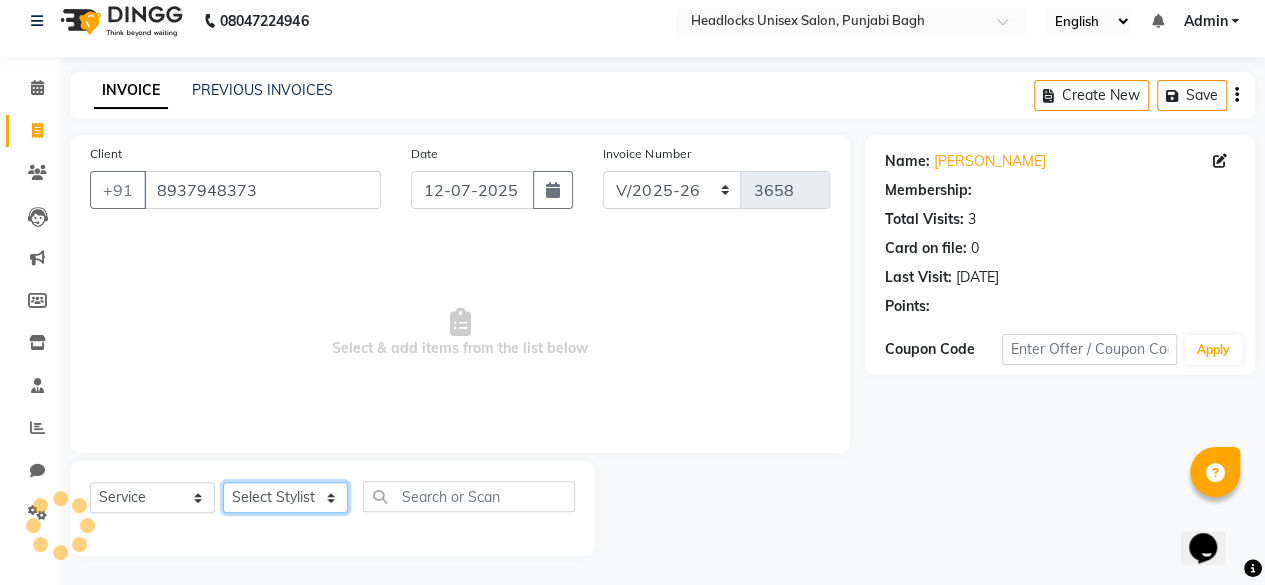 click on "Select Stylist ⁠Agnies ⁠[PERSON_NAME] [PERSON_NAME] [PERSON_NAME] kunal [PERSON_NAME] mercy ⁠Minto ⁠[PERSON_NAME]  [PERSON_NAME] priyanka [PERSON_NAME] ⁠[PERSON_NAME] ⁠[PERSON_NAME] [PERSON_NAME] [PERSON_NAME]  Sunny ⁠[PERSON_NAME] ⁠[PERSON_NAME]" 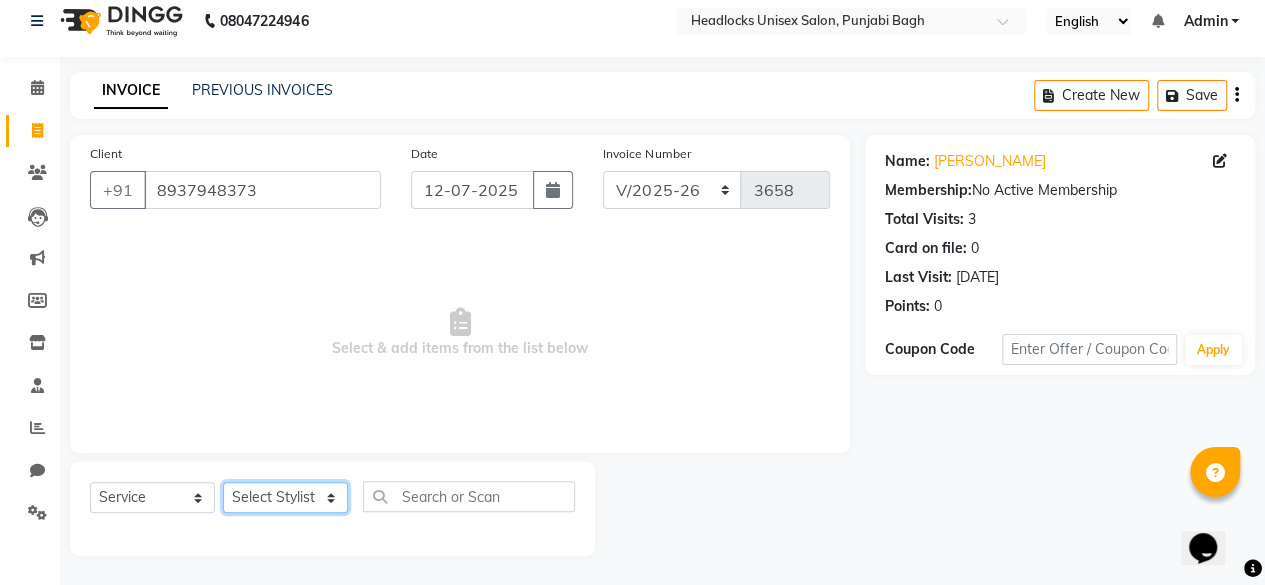select on "69080" 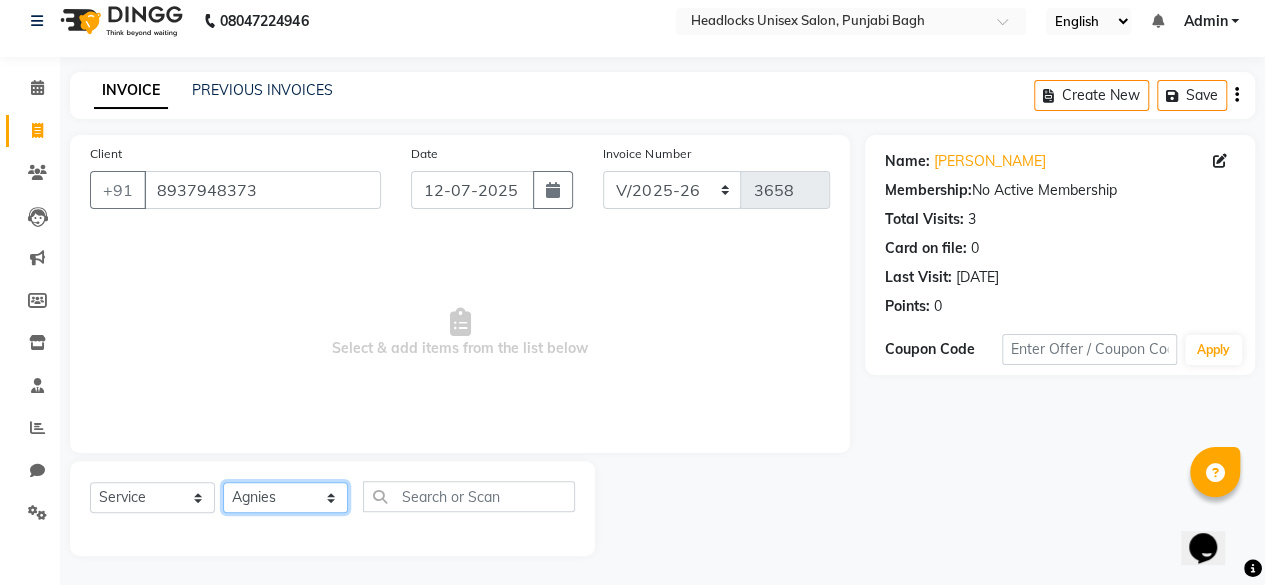 click on "Select Stylist ⁠Agnies ⁠[PERSON_NAME] [PERSON_NAME] [PERSON_NAME] kunal [PERSON_NAME] mercy ⁠Minto ⁠[PERSON_NAME]  [PERSON_NAME] priyanka [PERSON_NAME] ⁠[PERSON_NAME] ⁠[PERSON_NAME] [PERSON_NAME] [PERSON_NAME]  Sunny ⁠[PERSON_NAME] ⁠[PERSON_NAME]" 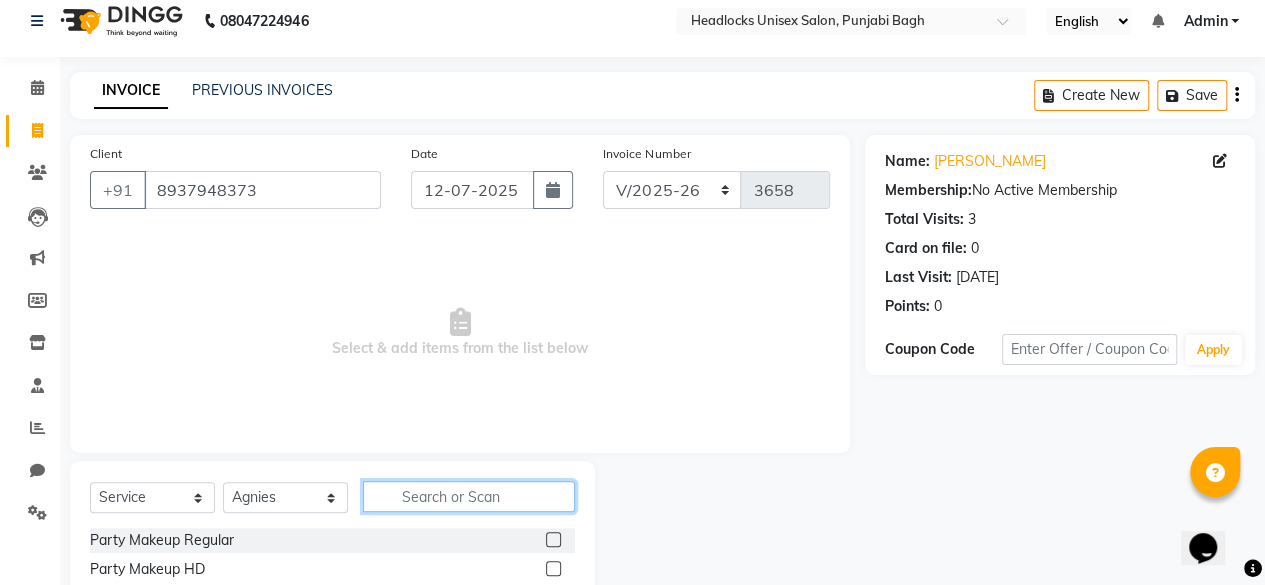 click 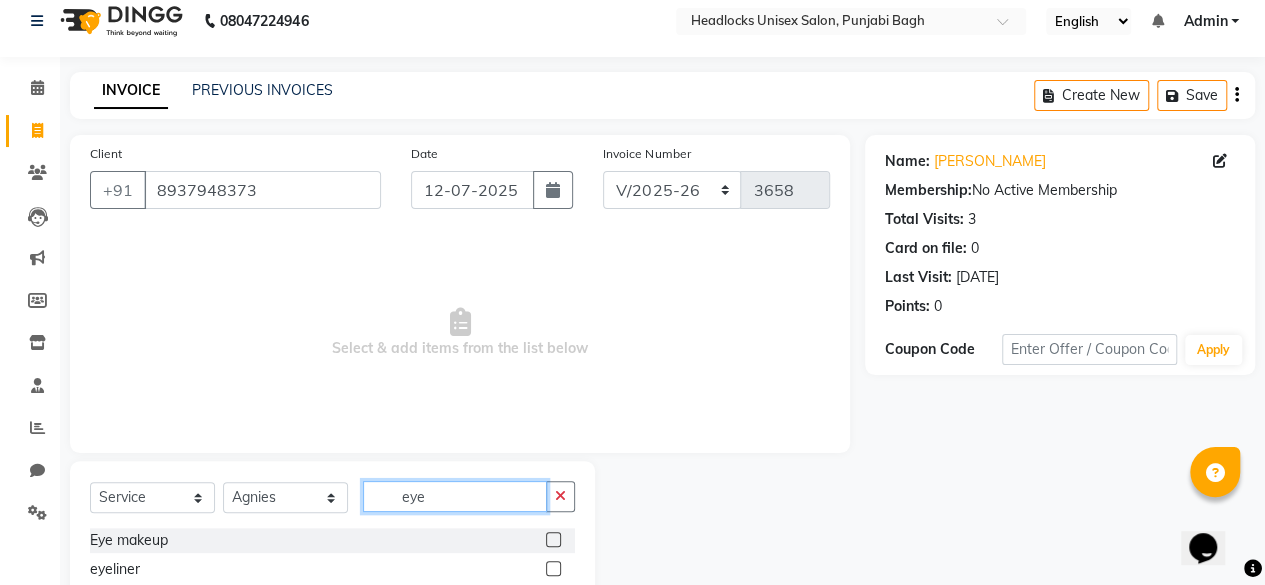 scroll, scrollTop: 160, scrollLeft: 0, axis: vertical 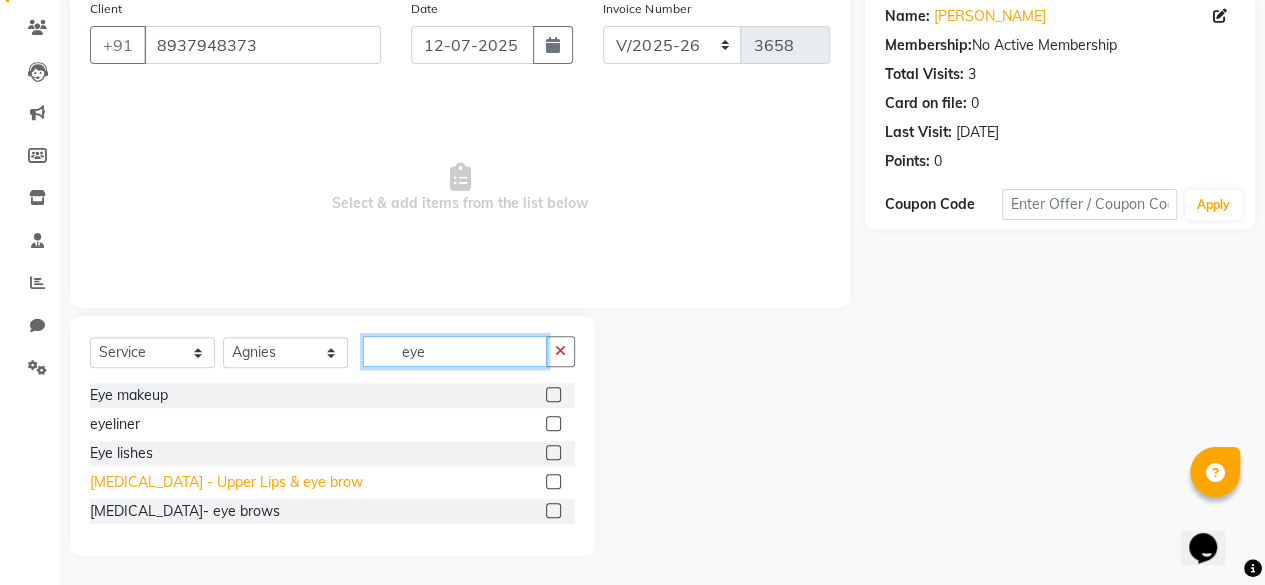 type on "eye" 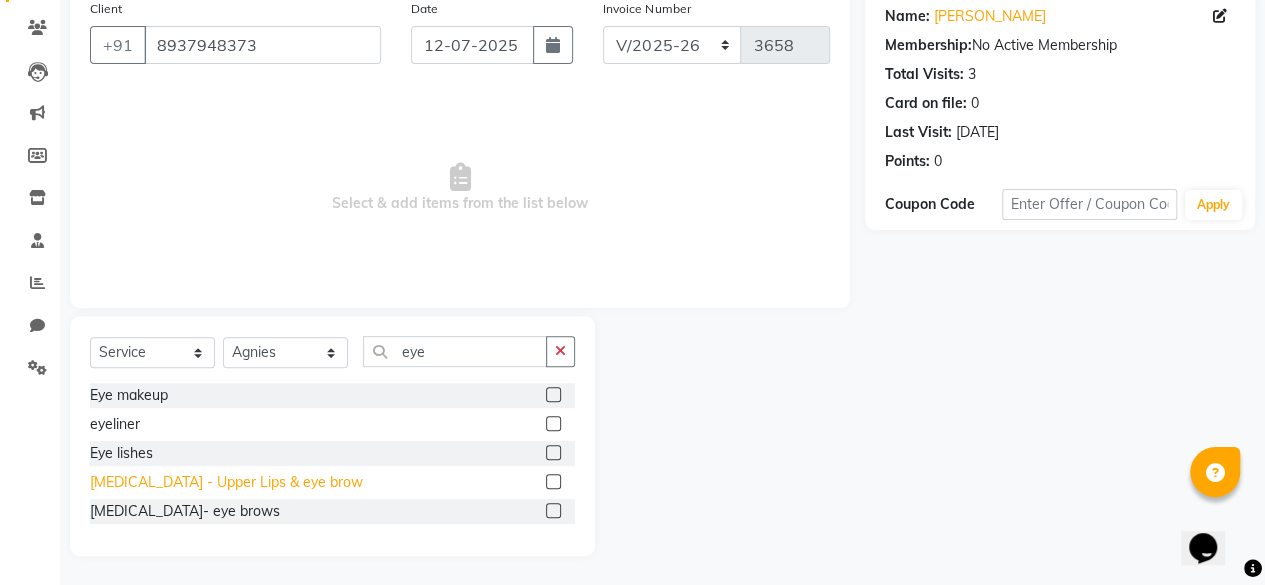 click on "[MEDICAL_DATA] - Upper Lips & eye brow" 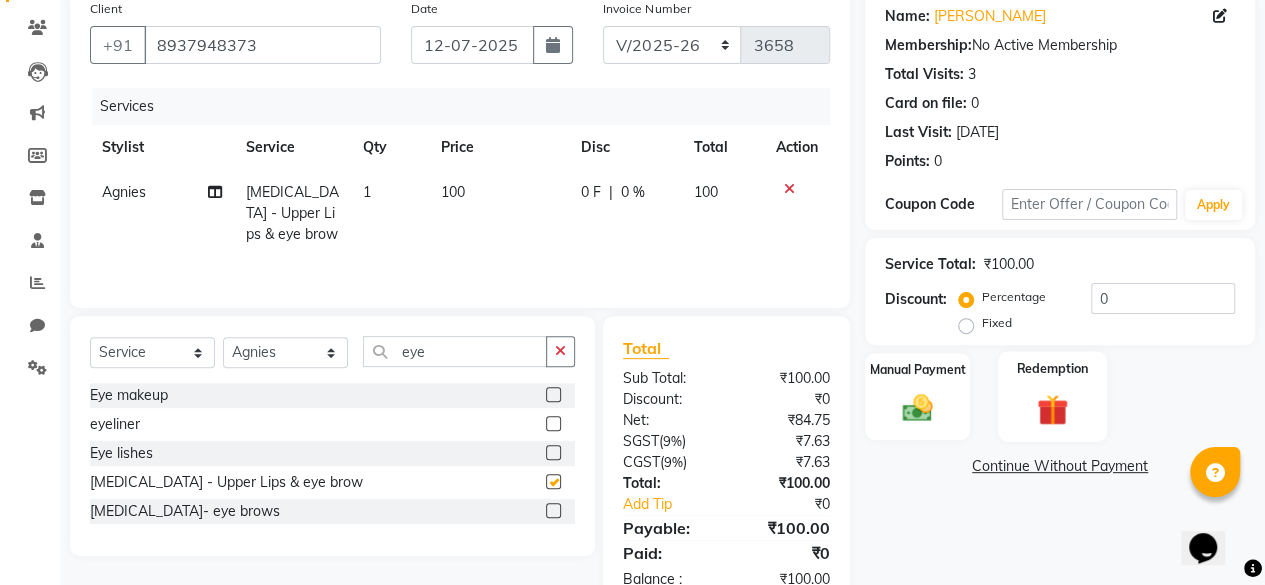 checkbox on "false" 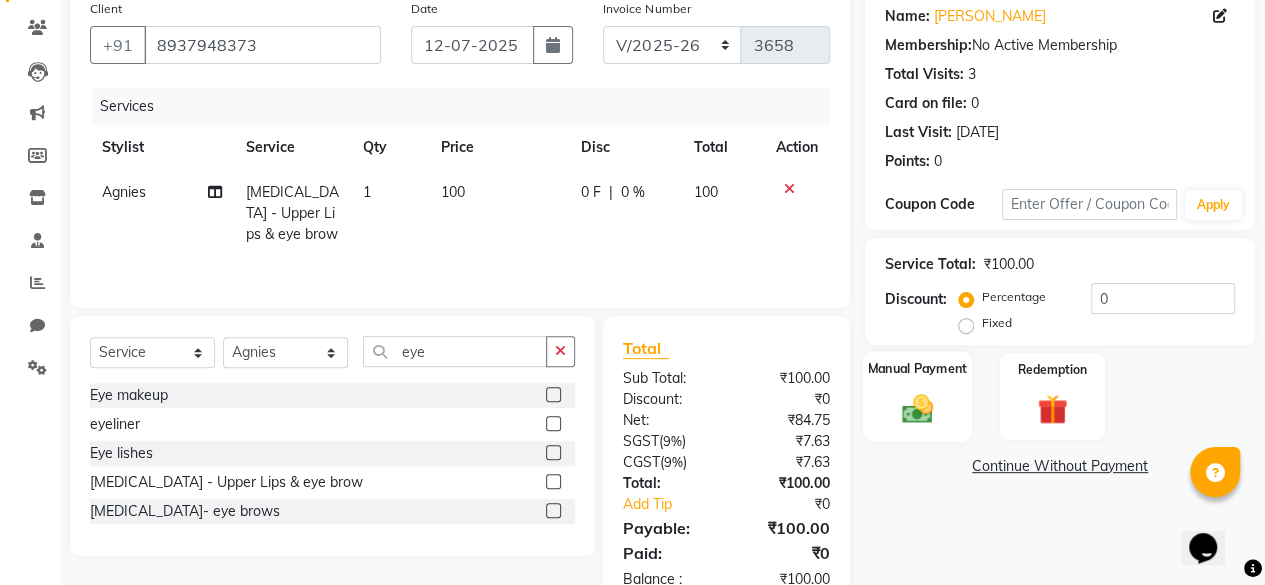 click on "Manual Payment" 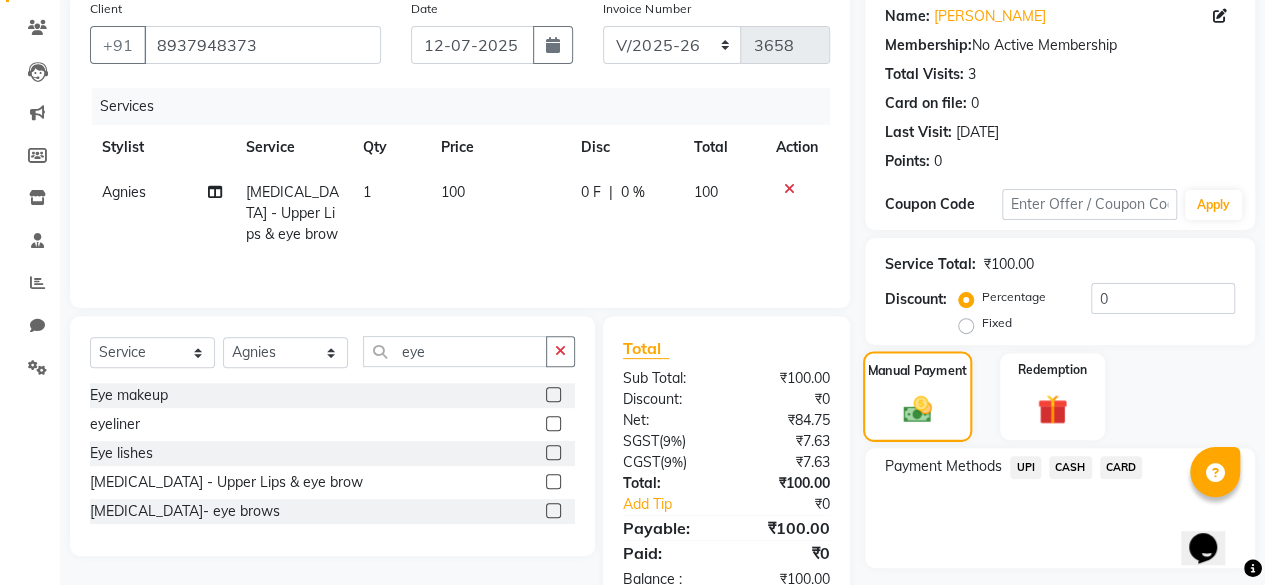 scroll, scrollTop: 214, scrollLeft: 0, axis: vertical 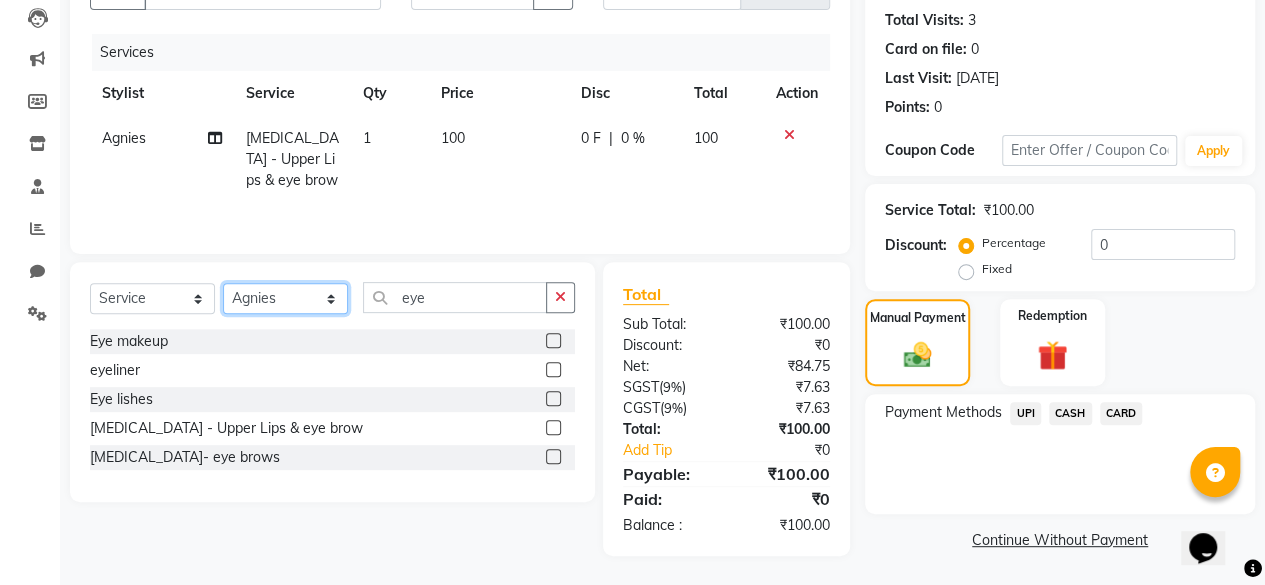 click on "Select Stylist ⁠Agnies ⁠[PERSON_NAME] [PERSON_NAME] [PERSON_NAME] kunal [PERSON_NAME] mercy ⁠Minto ⁠[PERSON_NAME]  [PERSON_NAME] priyanka [PERSON_NAME] ⁠[PERSON_NAME] ⁠[PERSON_NAME] [PERSON_NAME] [PERSON_NAME]  Sunny ⁠[PERSON_NAME] ⁠[PERSON_NAME]" 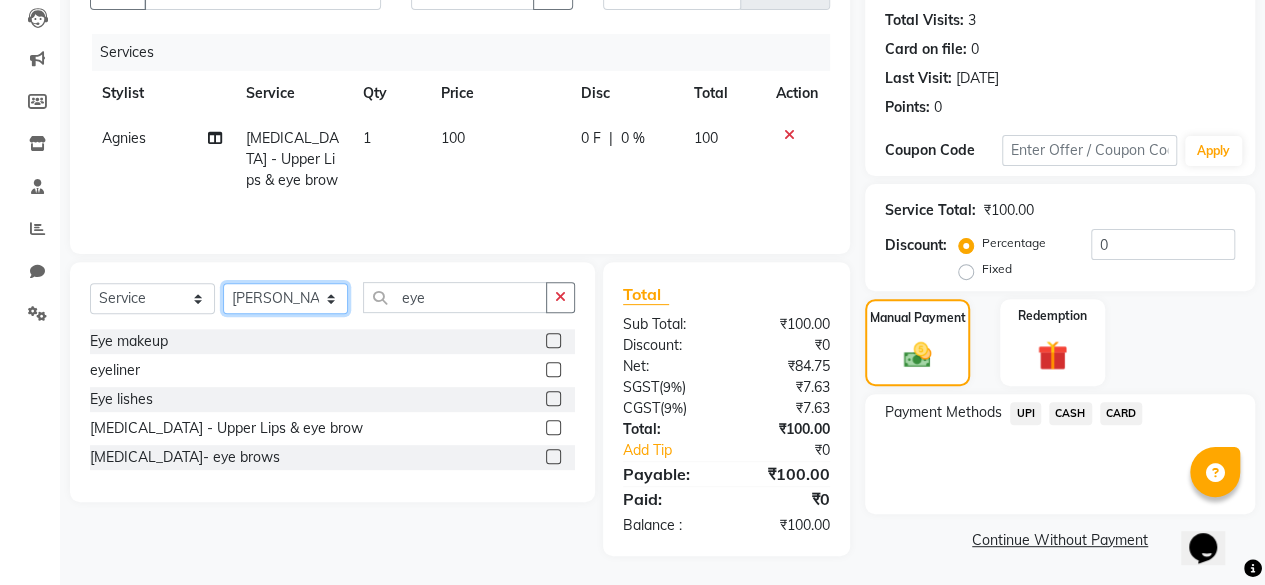 click on "Select Stylist ⁠Agnies ⁠[PERSON_NAME] [PERSON_NAME] [PERSON_NAME] kunal [PERSON_NAME] mercy ⁠Minto ⁠[PERSON_NAME]  [PERSON_NAME] priyanka [PERSON_NAME] ⁠[PERSON_NAME] ⁠[PERSON_NAME] [PERSON_NAME] [PERSON_NAME]  Sunny ⁠[PERSON_NAME] ⁠[PERSON_NAME]" 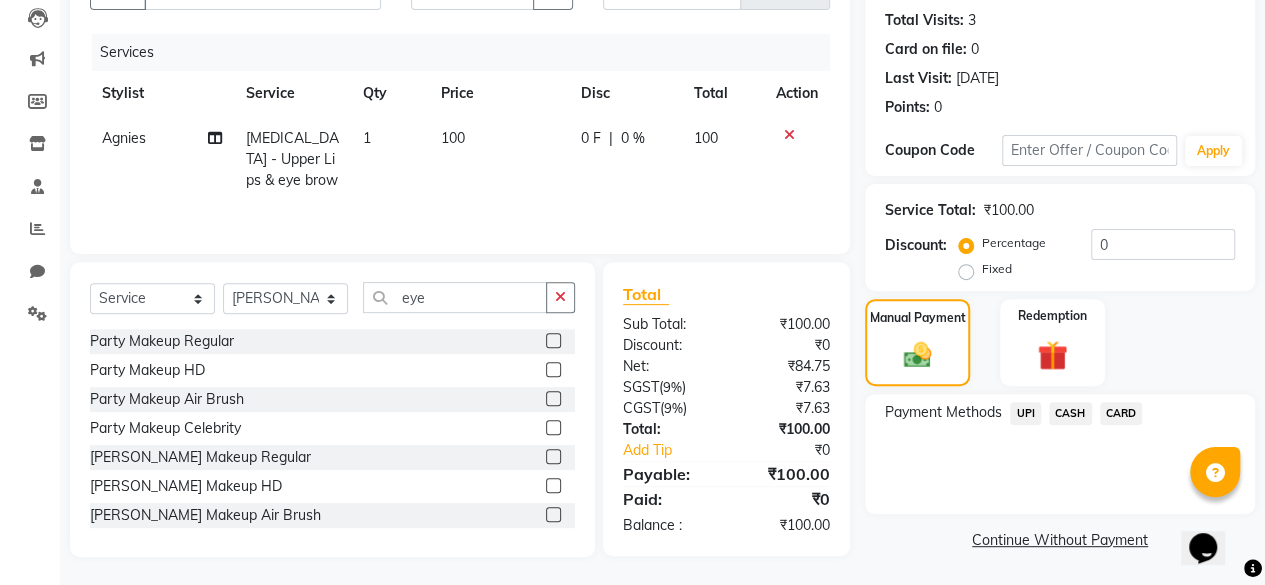 click on "CASH" 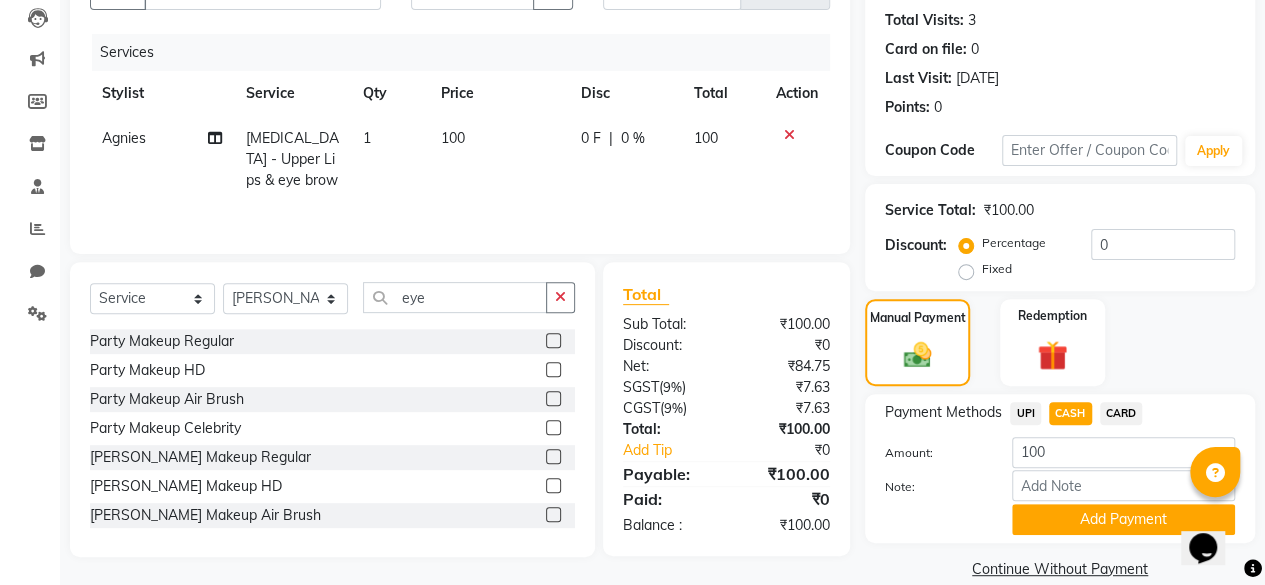 scroll, scrollTop: 242, scrollLeft: 0, axis: vertical 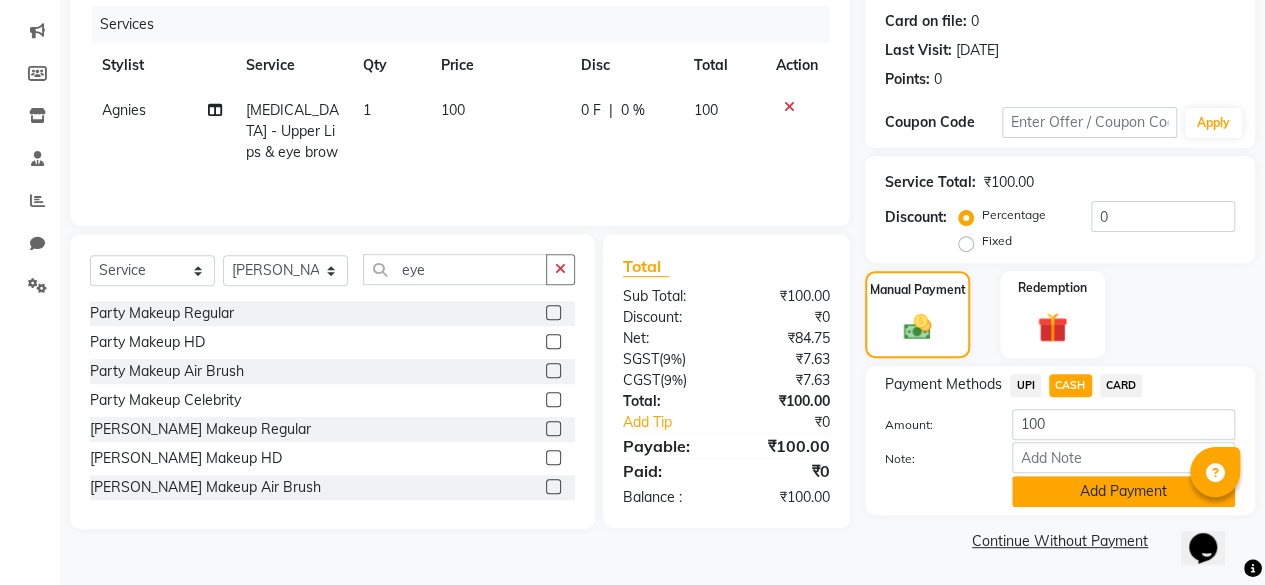 drag, startPoint x: 1089, startPoint y: 516, endPoint x: 1101, endPoint y: 500, distance: 20 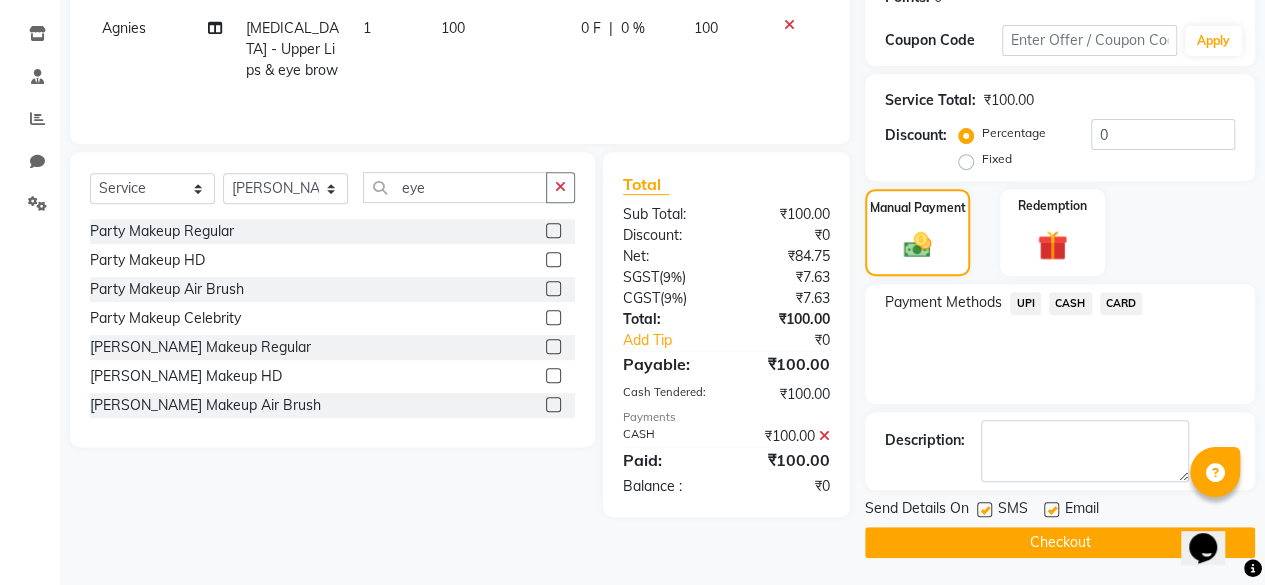 click 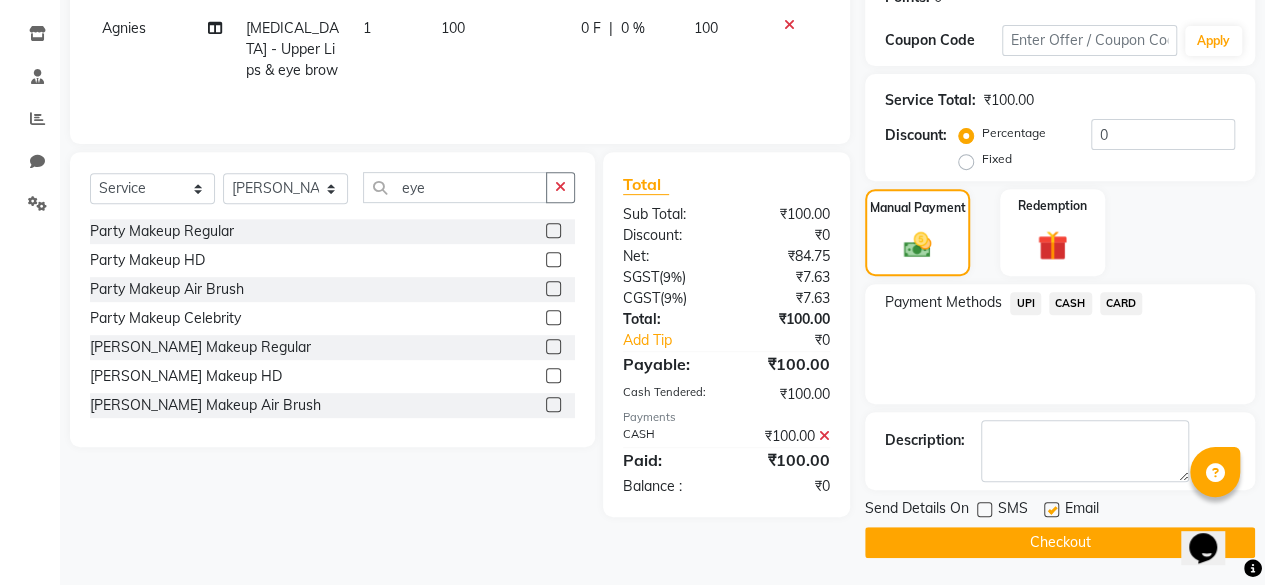 click on "Checkout" 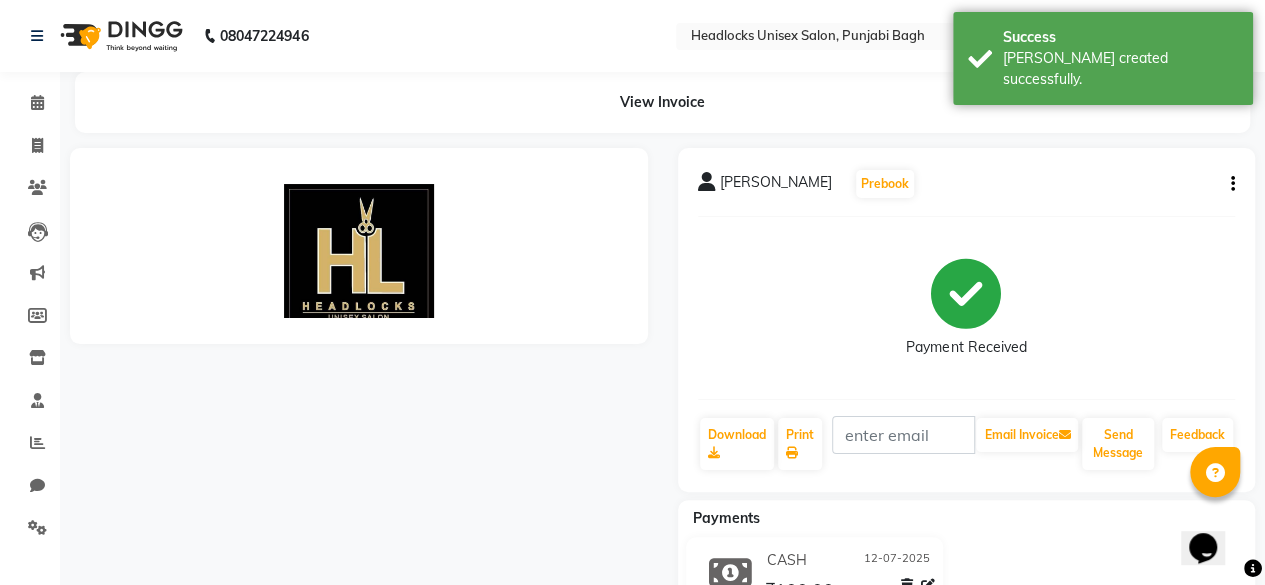 scroll, scrollTop: 0, scrollLeft: 0, axis: both 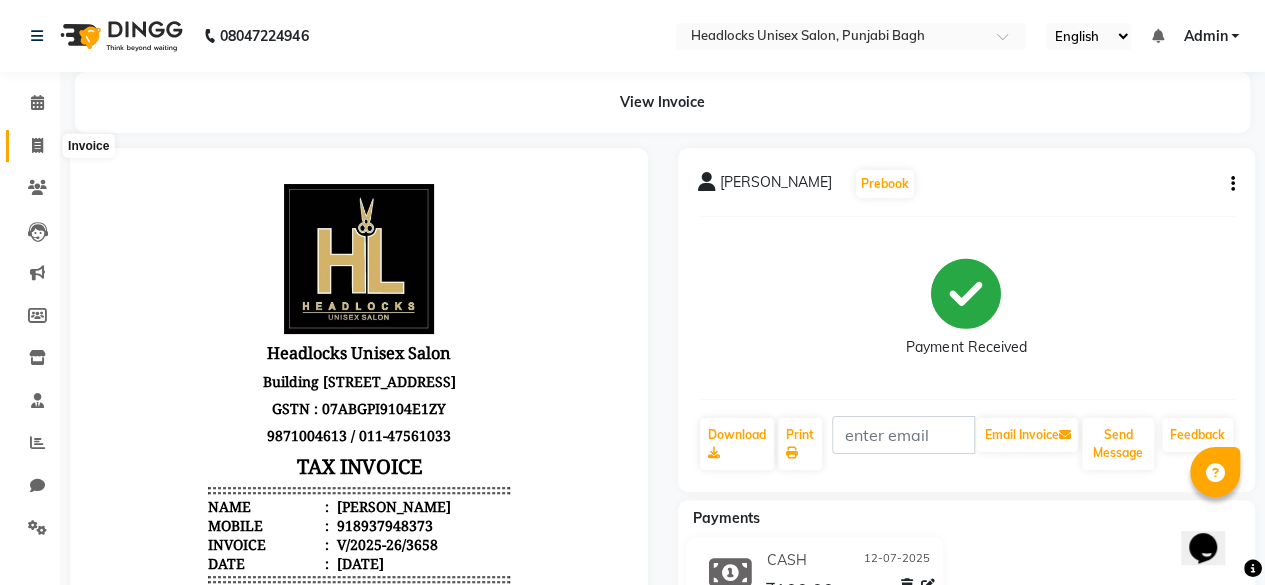 click 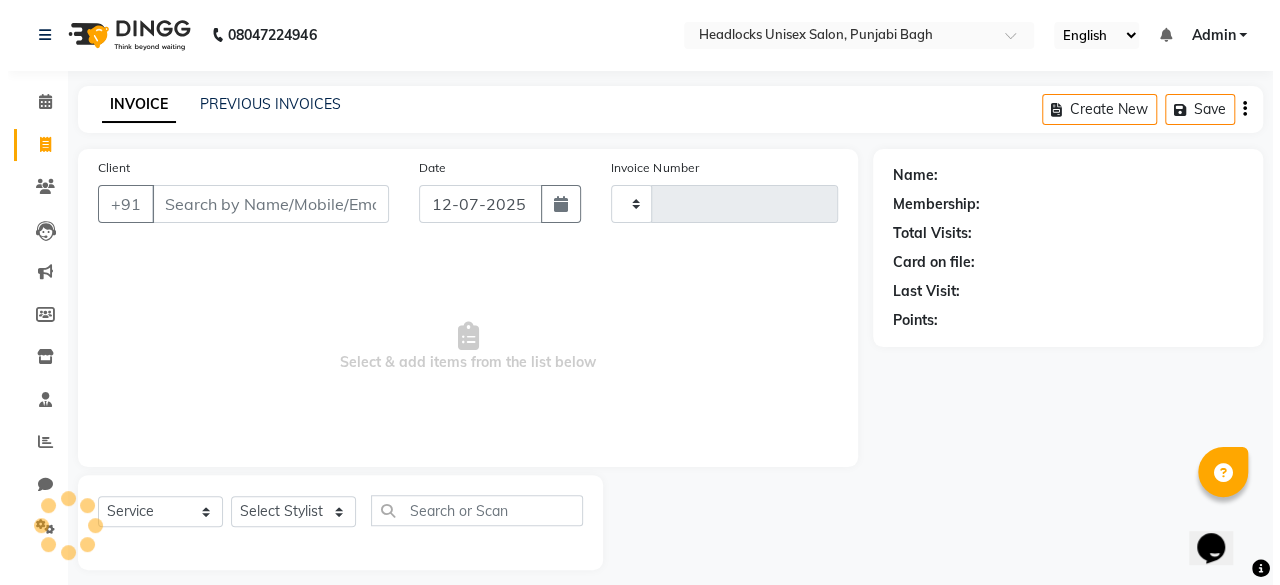 scroll, scrollTop: 15, scrollLeft: 0, axis: vertical 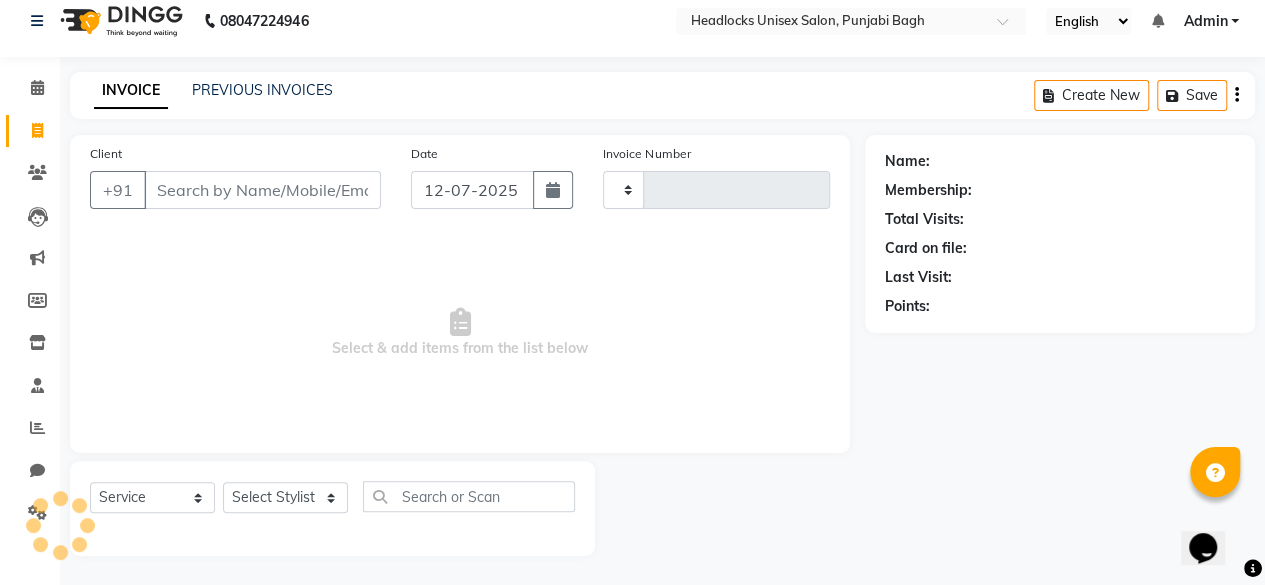 type on "3659" 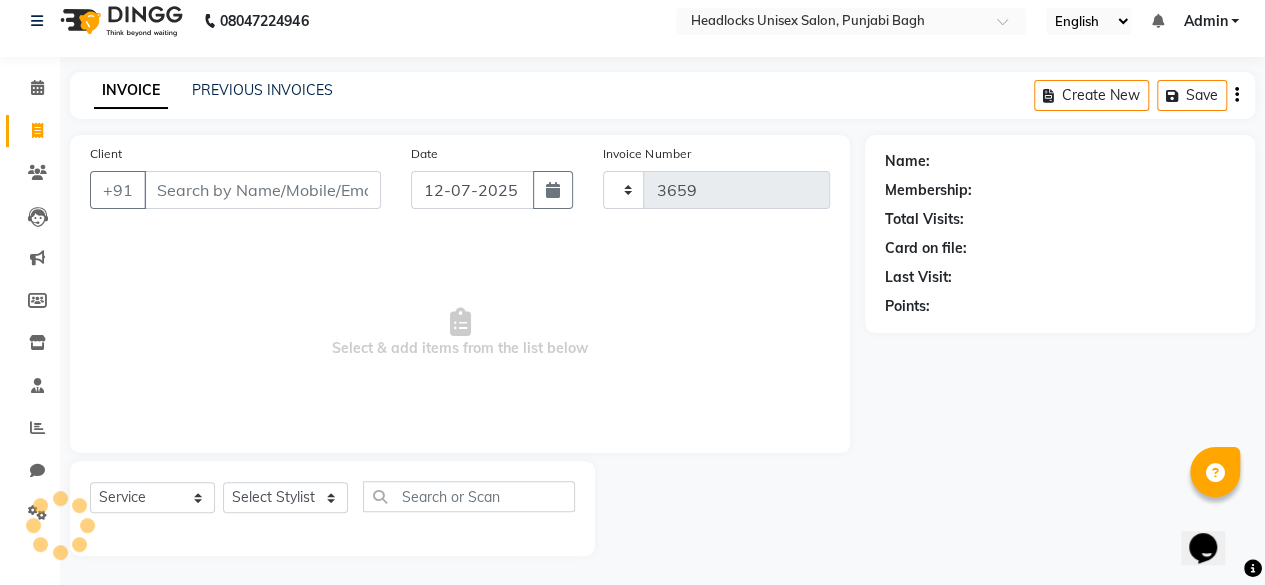 select on "7719" 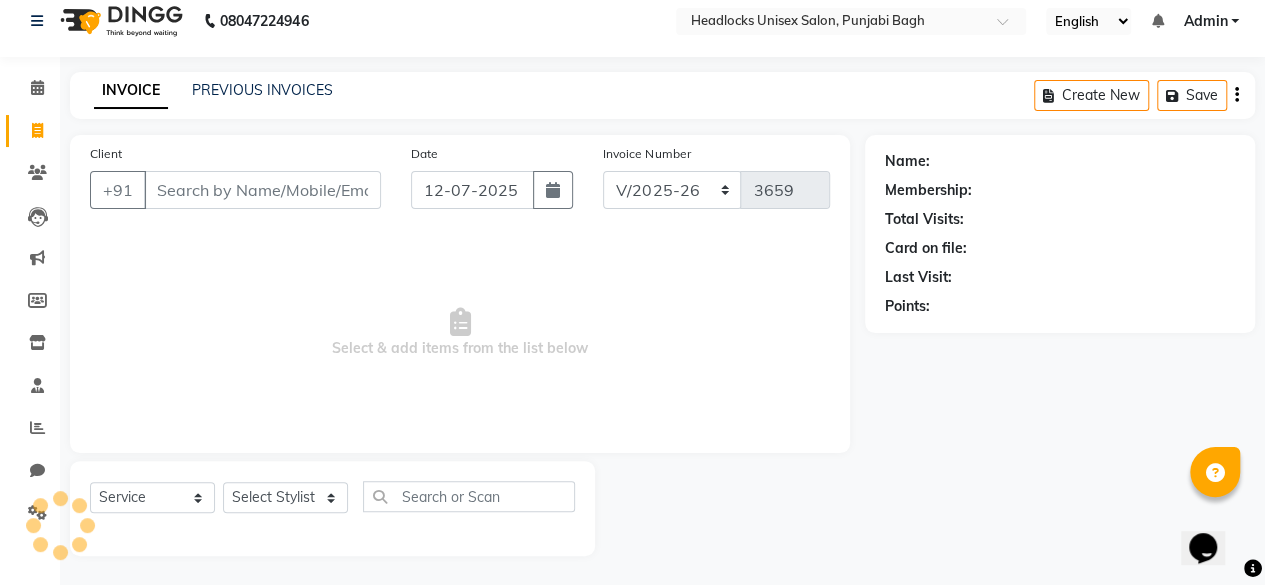 click on "Client" at bounding box center (262, 190) 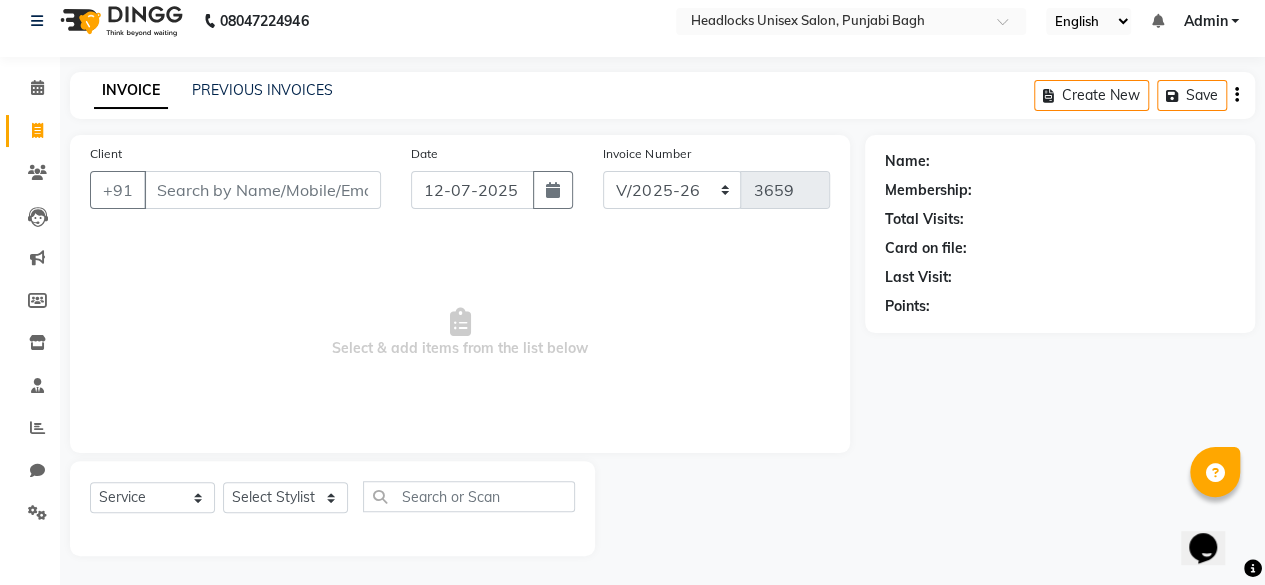 click on "Client" at bounding box center (262, 190) 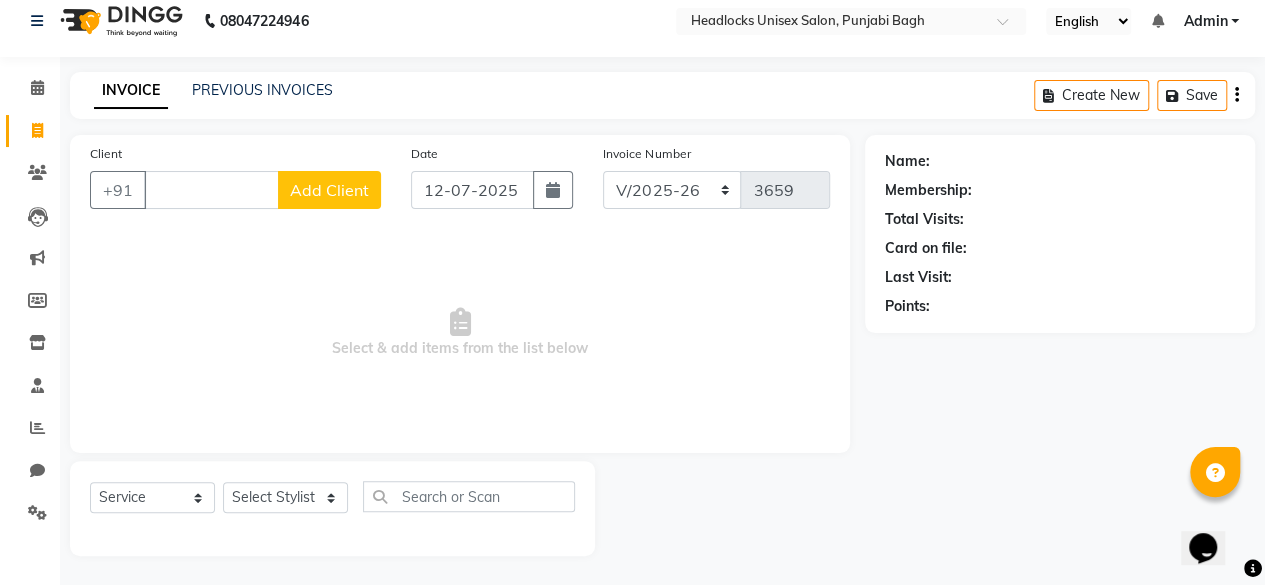 click on "Select & add items from the list below" at bounding box center [460, 333] 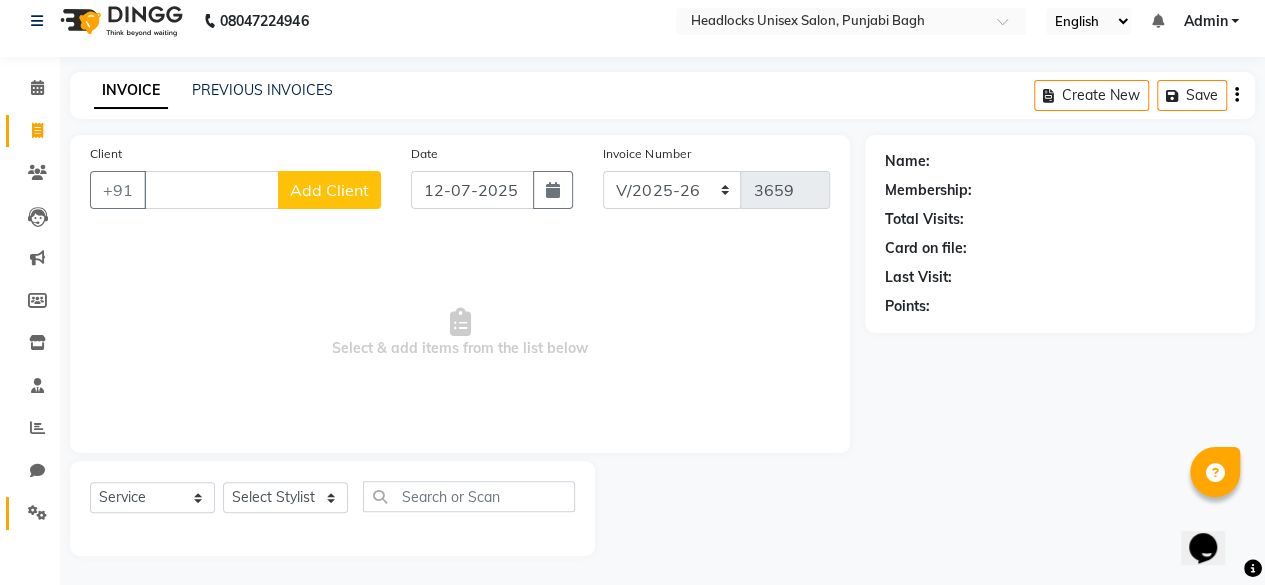 drag, startPoint x: 126, startPoint y: 377, endPoint x: 48, endPoint y: 498, distance: 143.9618 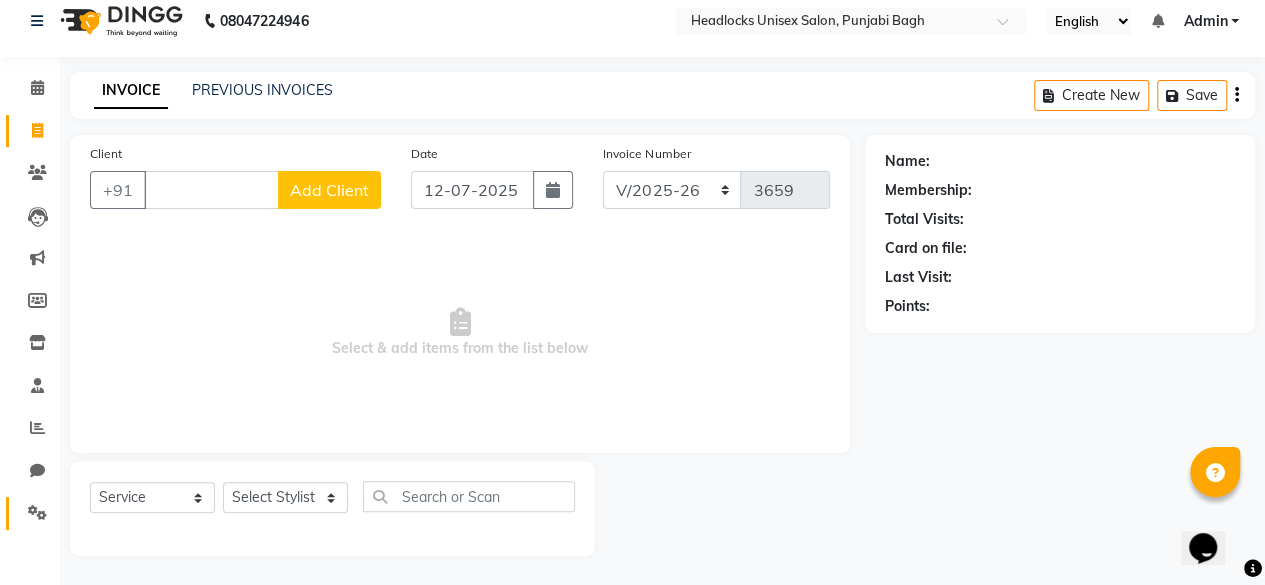 click on "Settings" 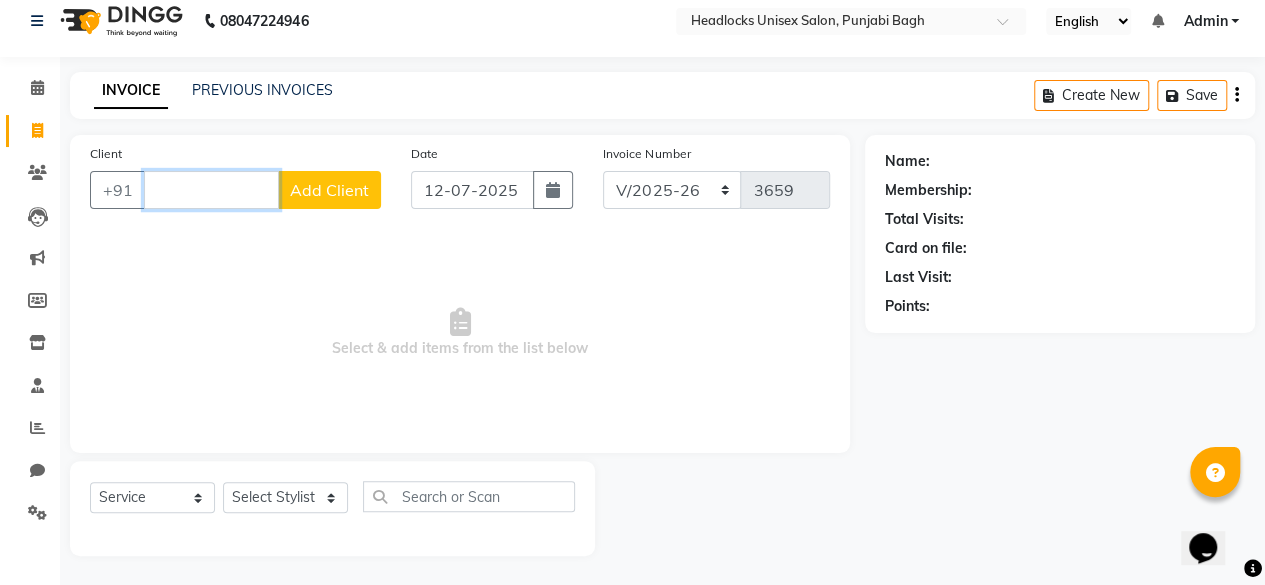 click on "Client" at bounding box center [211, 190] 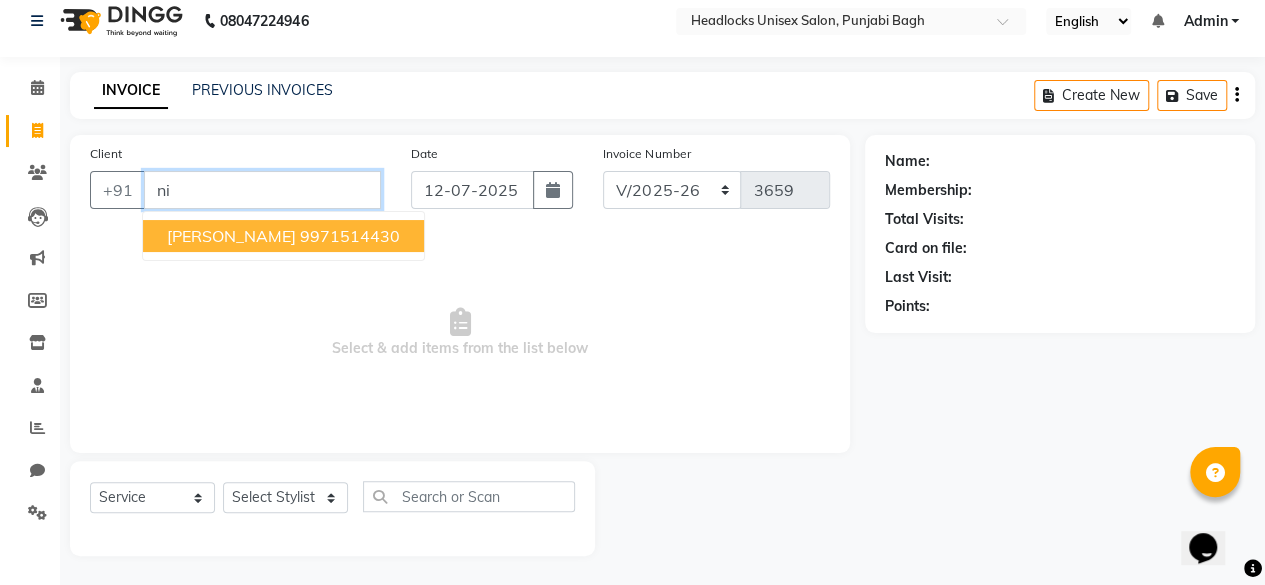 type on "n" 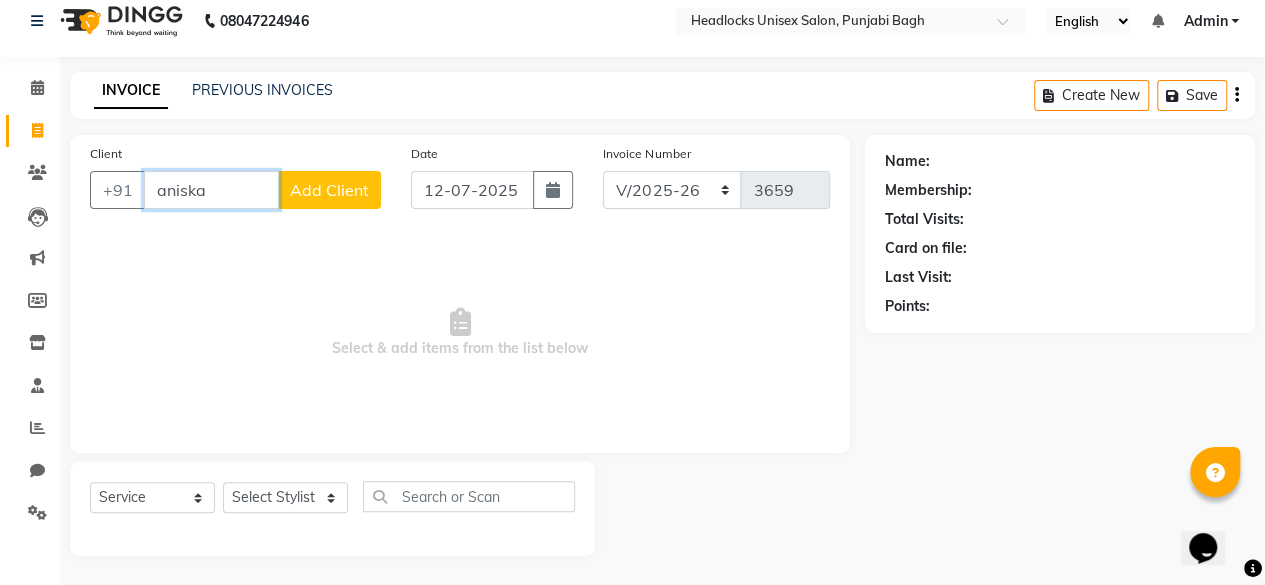 type on "aniska" 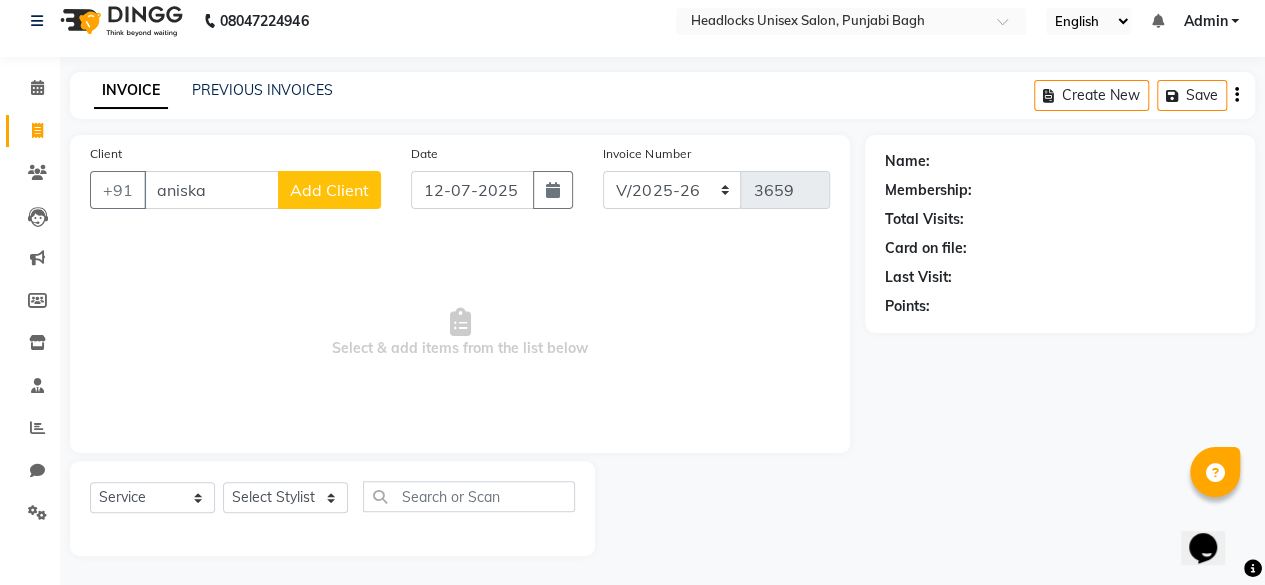 click on "Add Client" 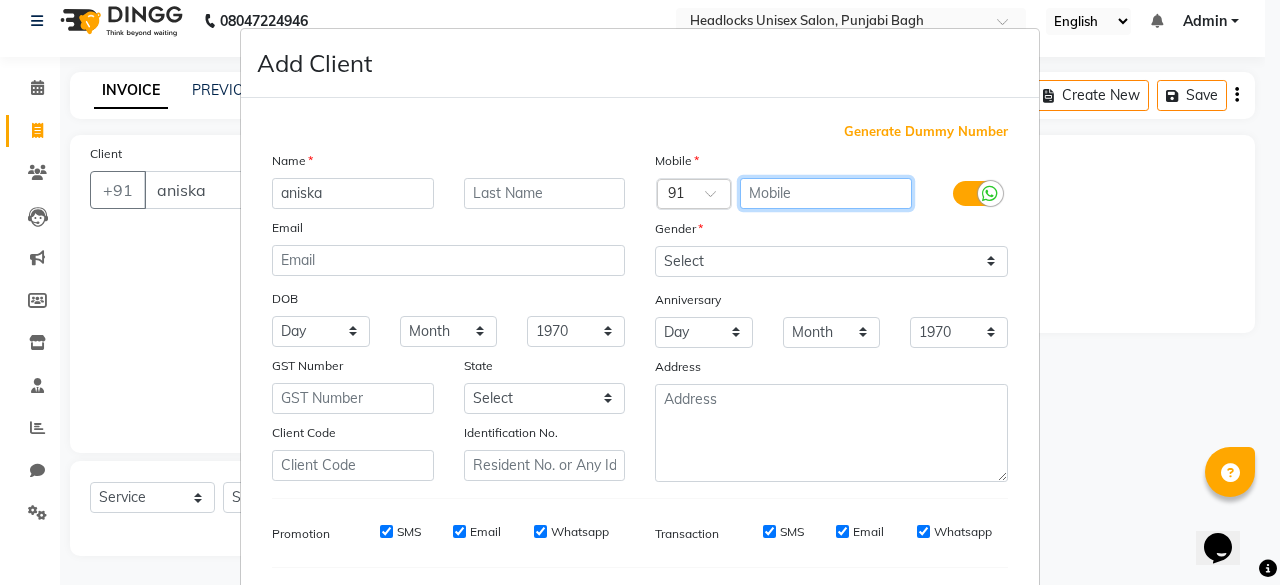 click at bounding box center [826, 193] 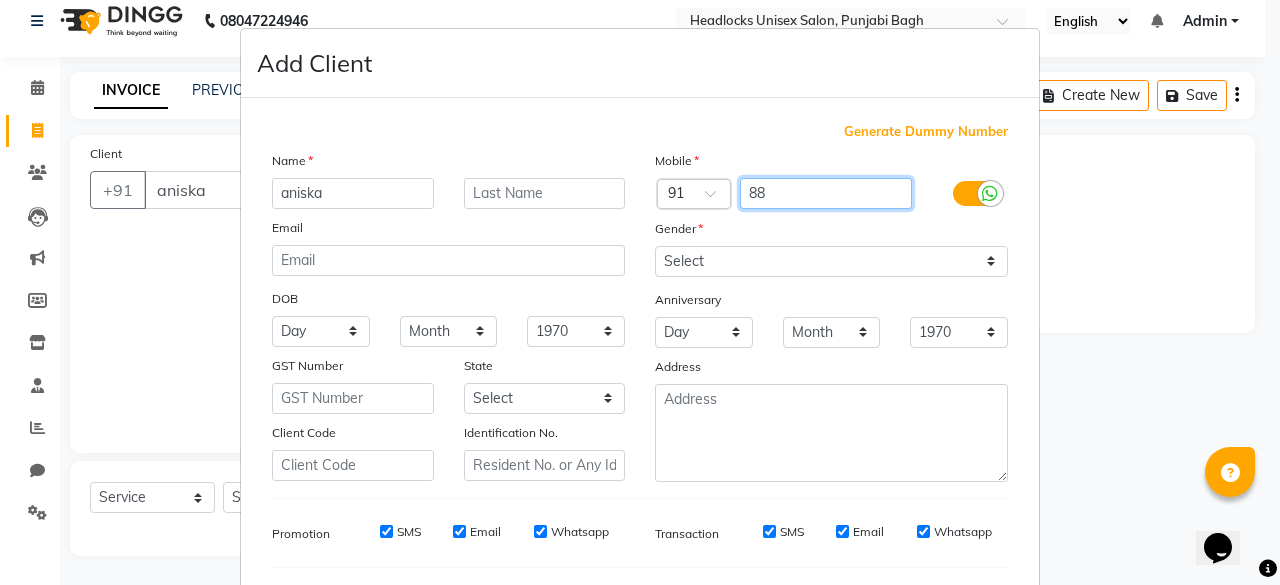 type on "8" 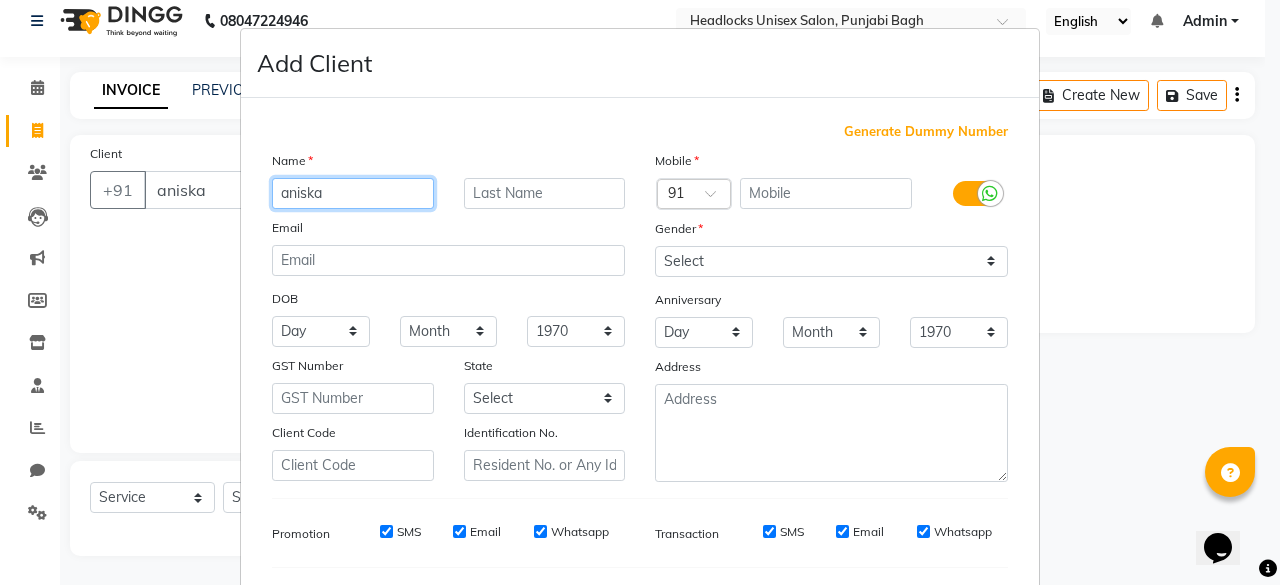 click on "aniska" at bounding box center [353, 193] 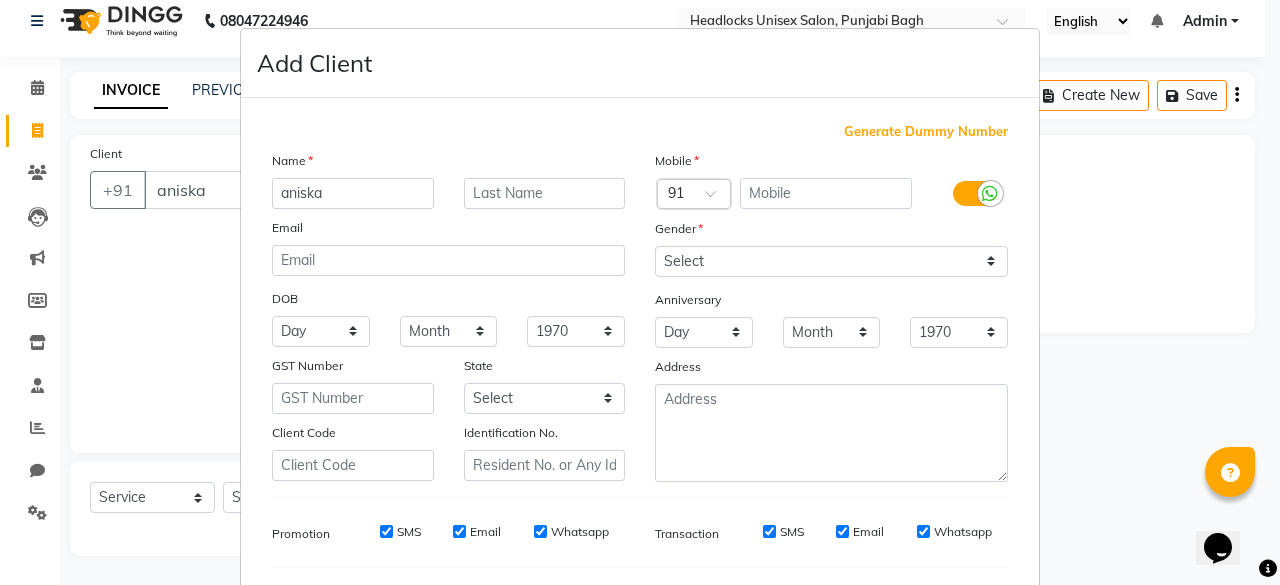 click on "Mobile" at bounding box center [831, 164] 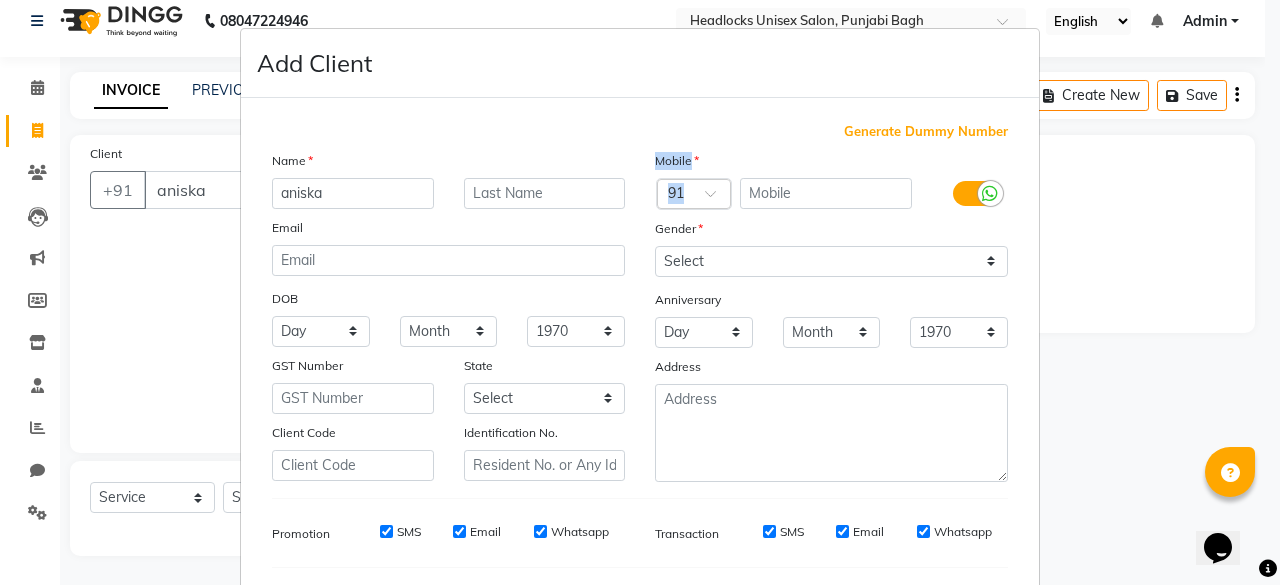drag, startPoint x: 853, startPoint y: 171, endPoint x: 847, endPoint y: 188, distance: 18.027756 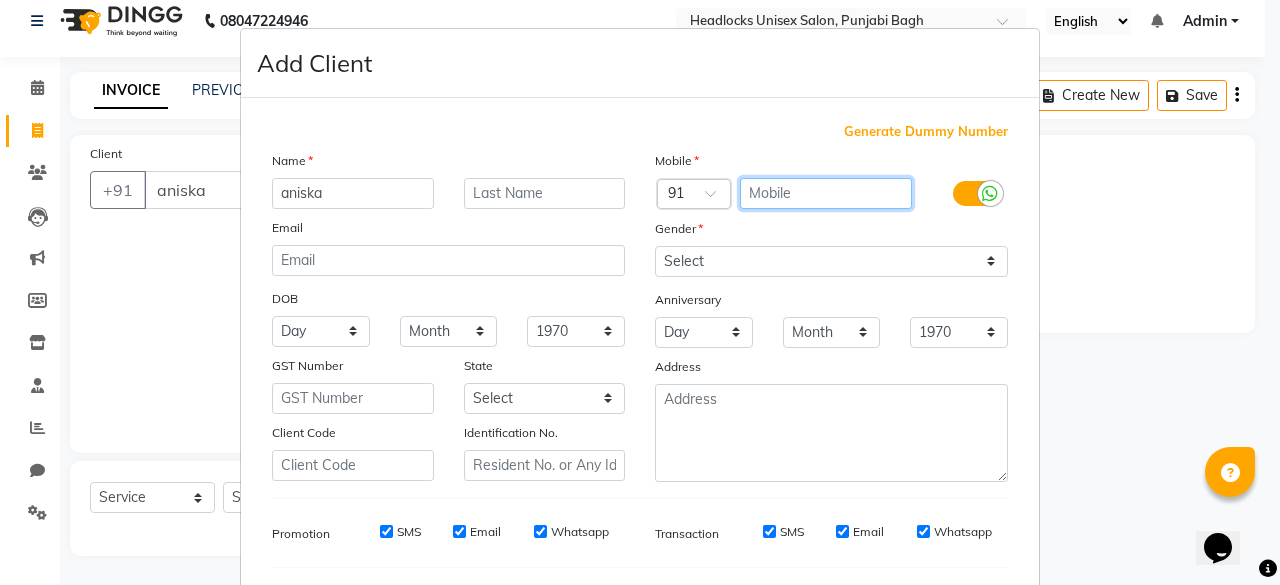 click at bounding box center [826, 193] 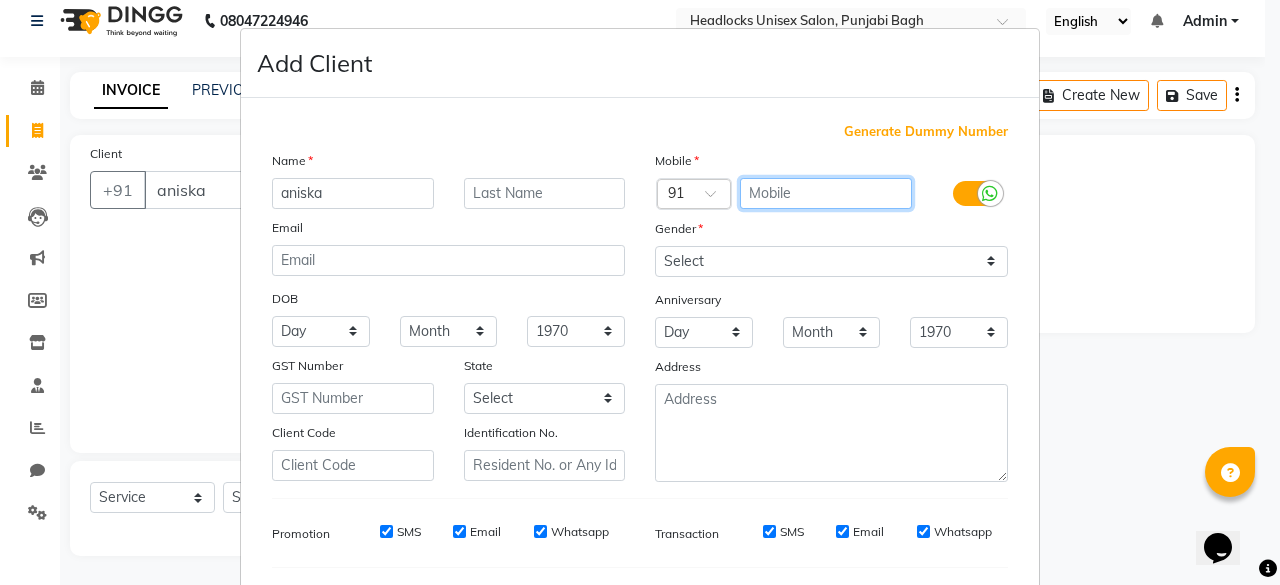 click at bounding box center (826, 193) 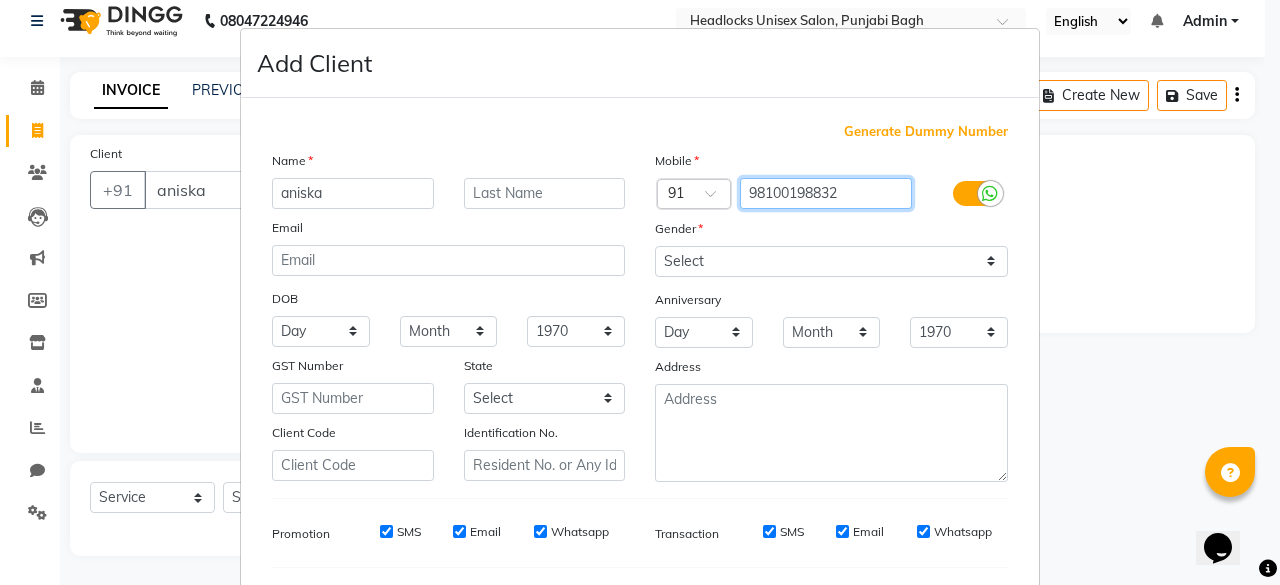 click on "98100198832" at bounding box center [826, 193] 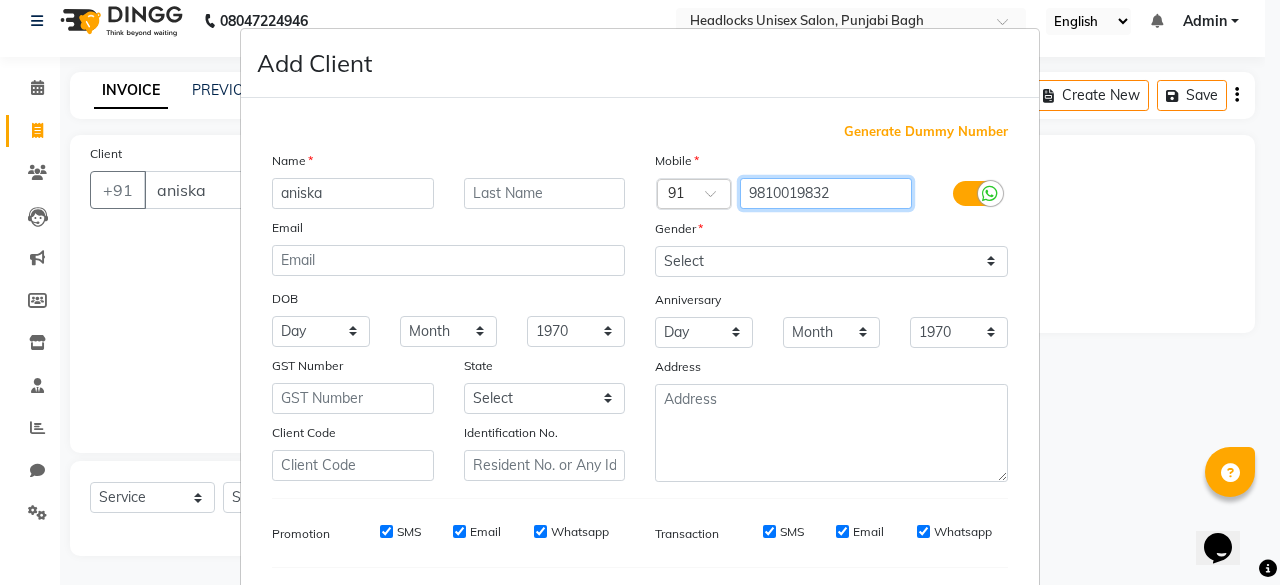type on "9810019832" 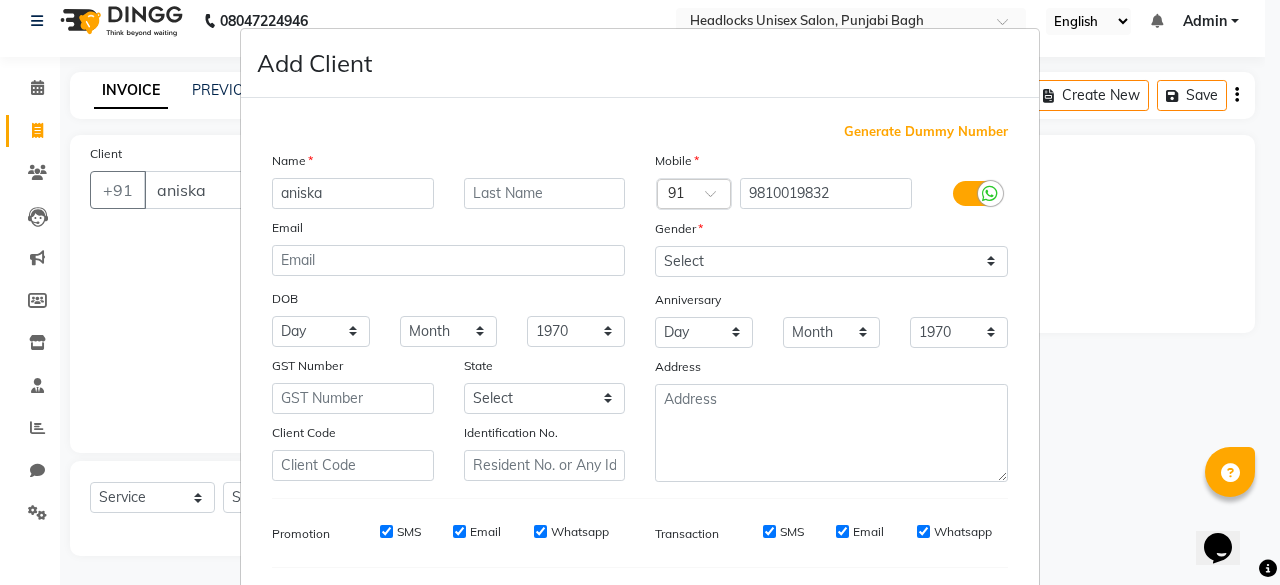 click on "Gender" at bounding box center (831, 232) 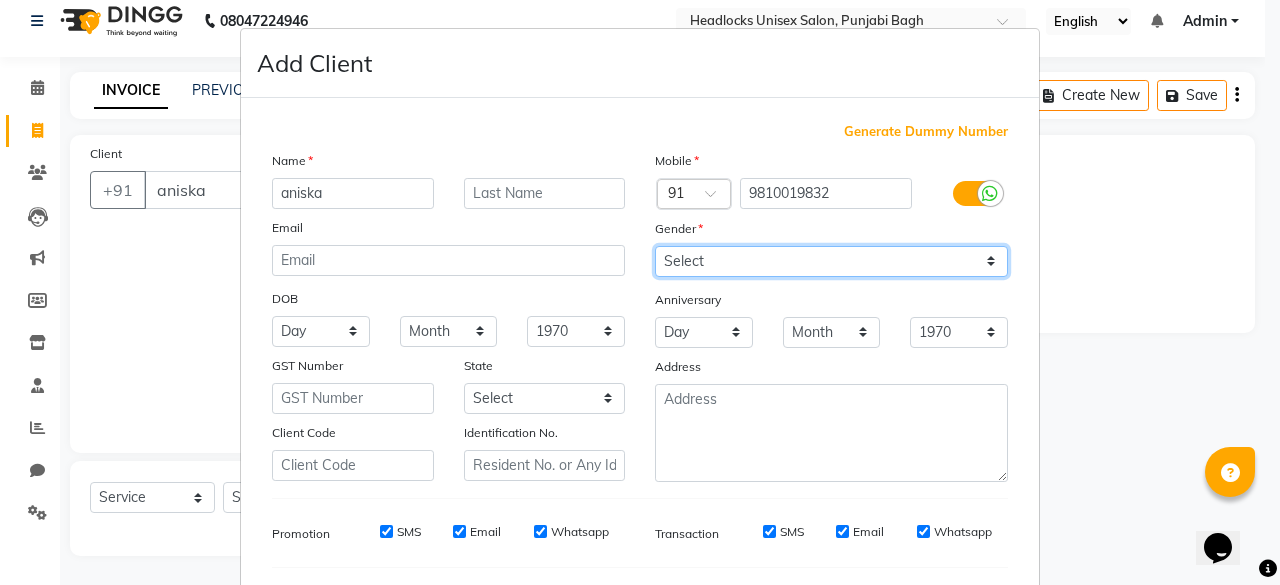 click on "Select Male Female Other Prefer Not To Say" at bounding box center (831, 261) 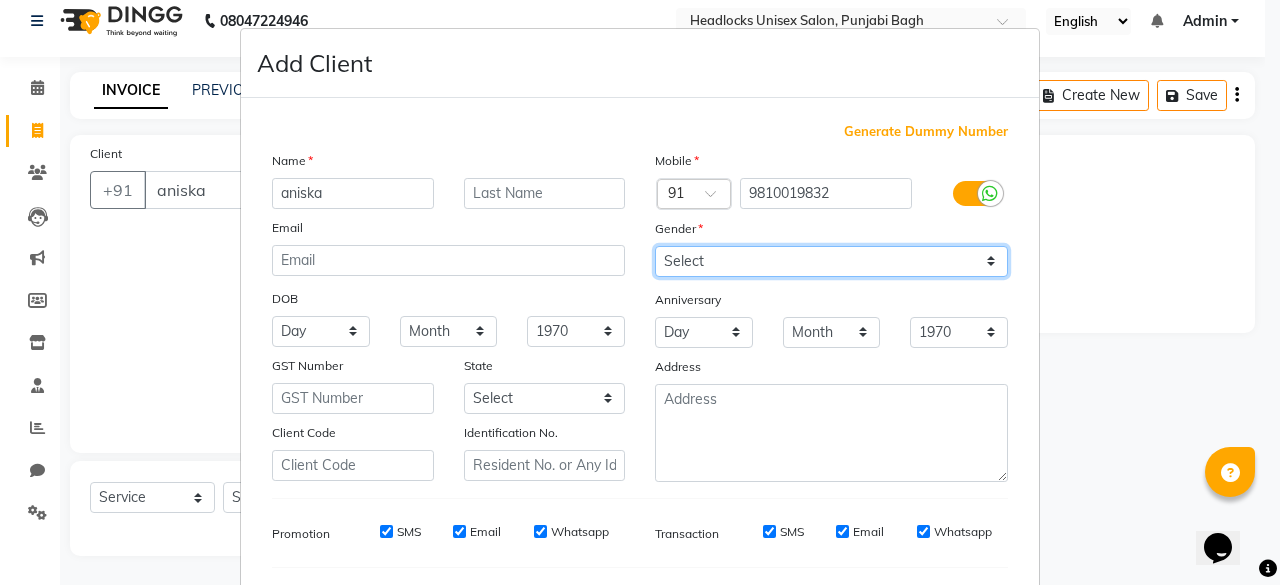 select on "female" 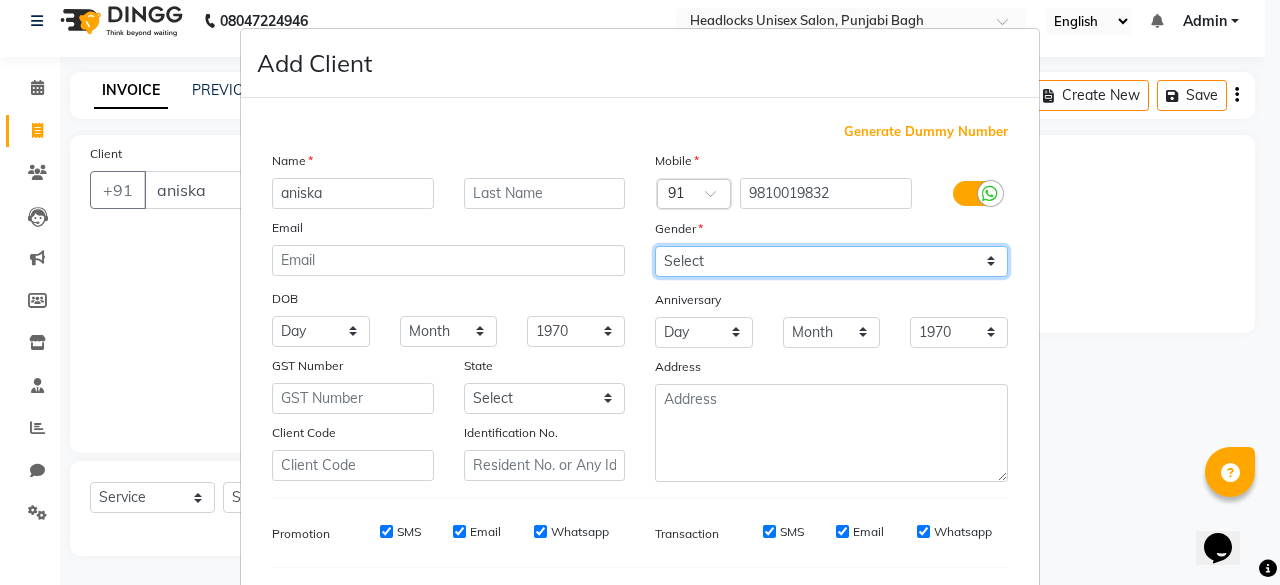 click on "Select Male Female Other Prefer Not To Say" at bounding box center [831, 261] 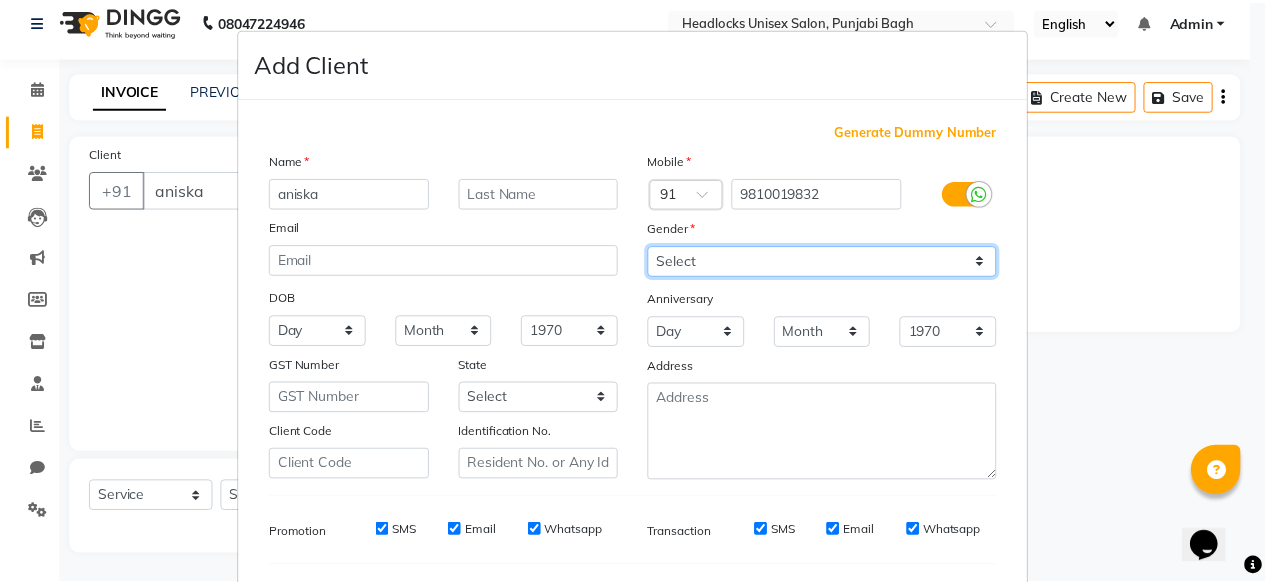 scroll, scrollTop: 260, scrollLeft: 0, axis: vertical 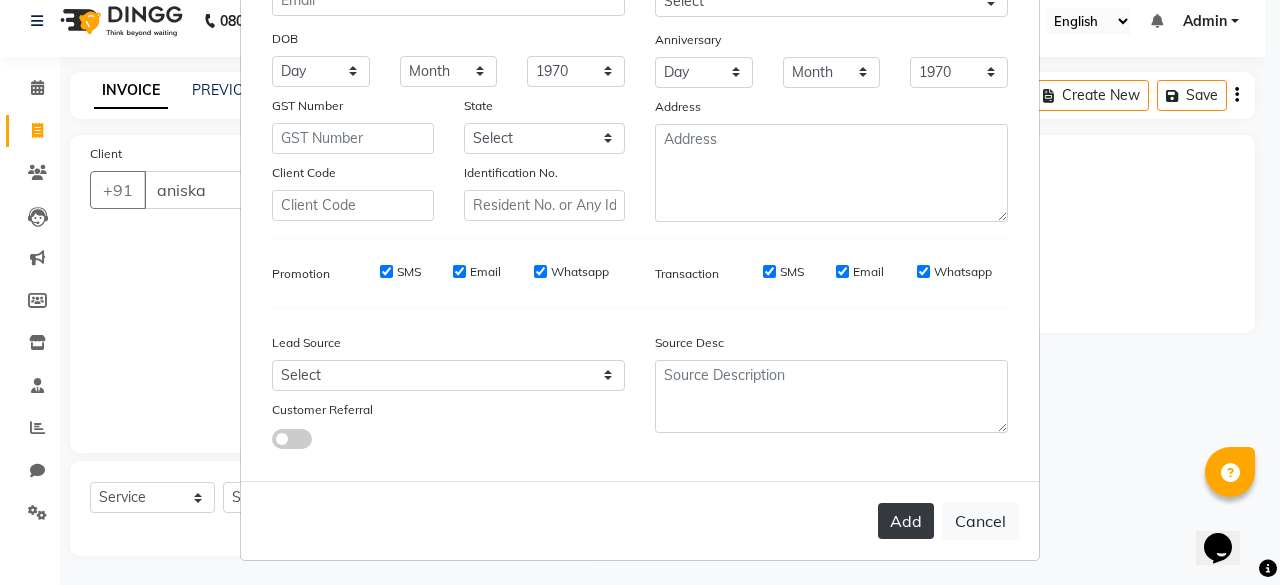 click on "Add" at bounding box center (906, 521) 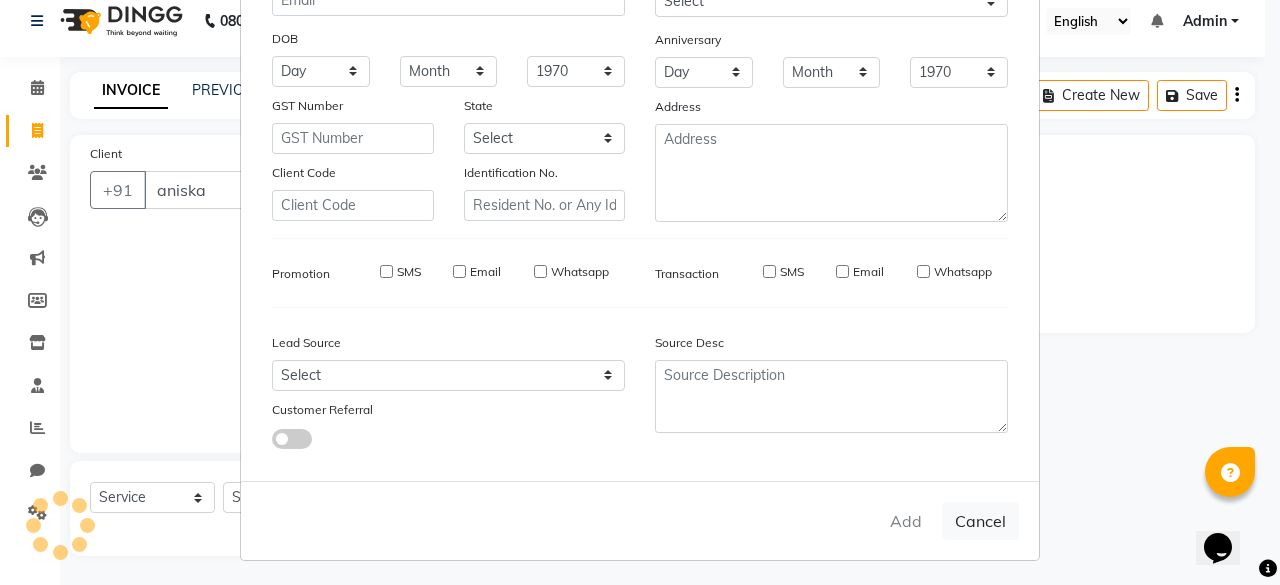type on "9810019832" 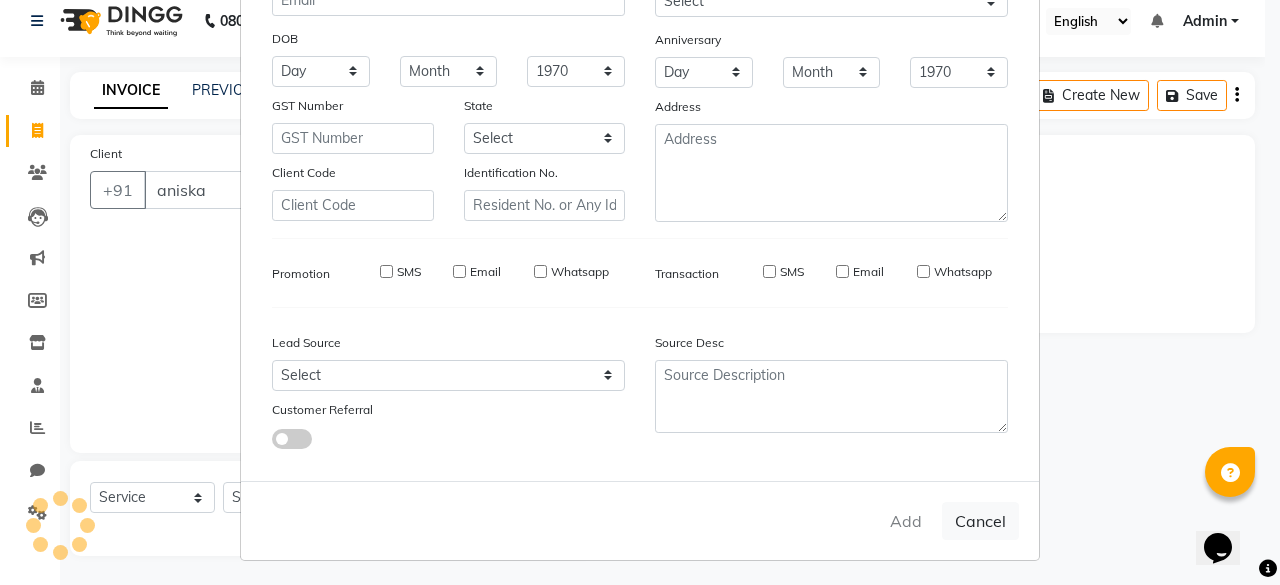 type 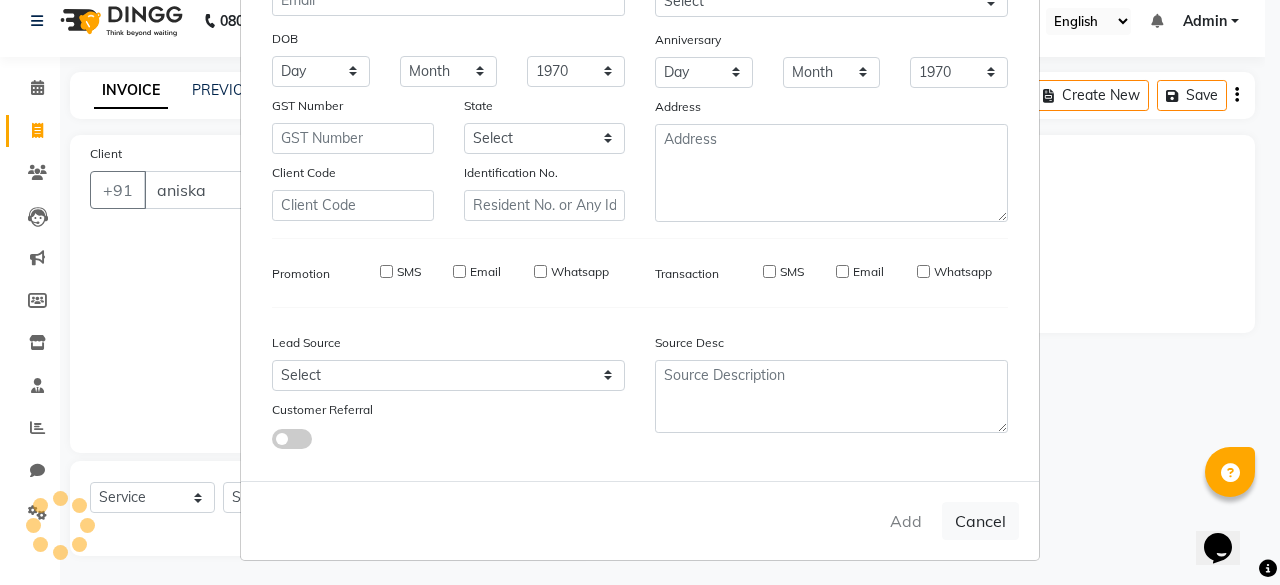 select 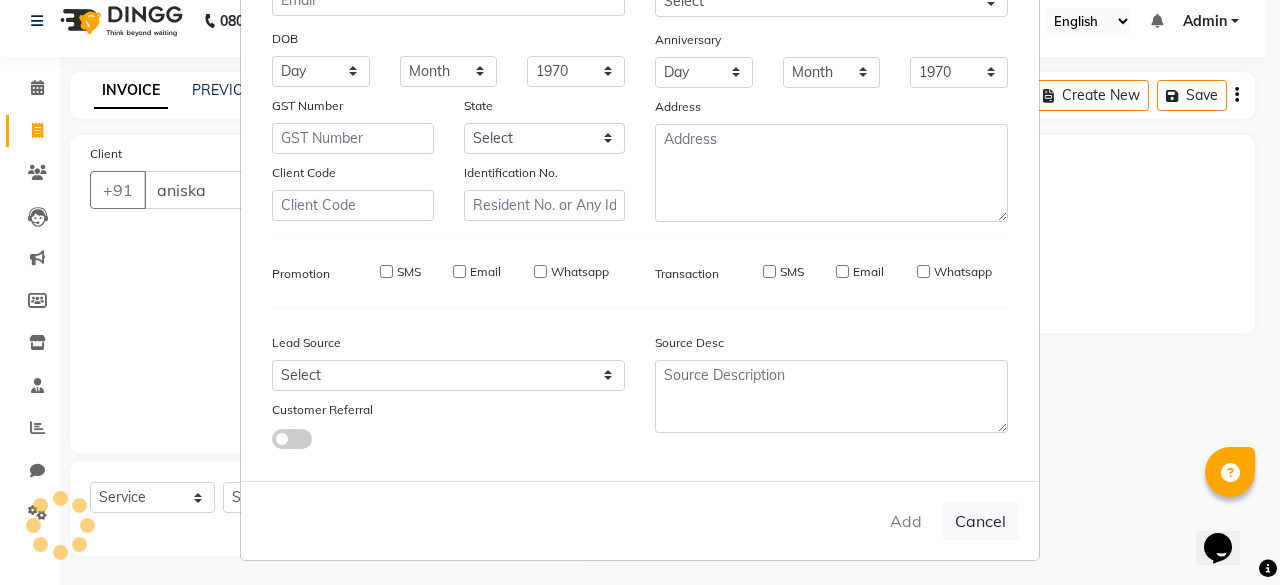 type 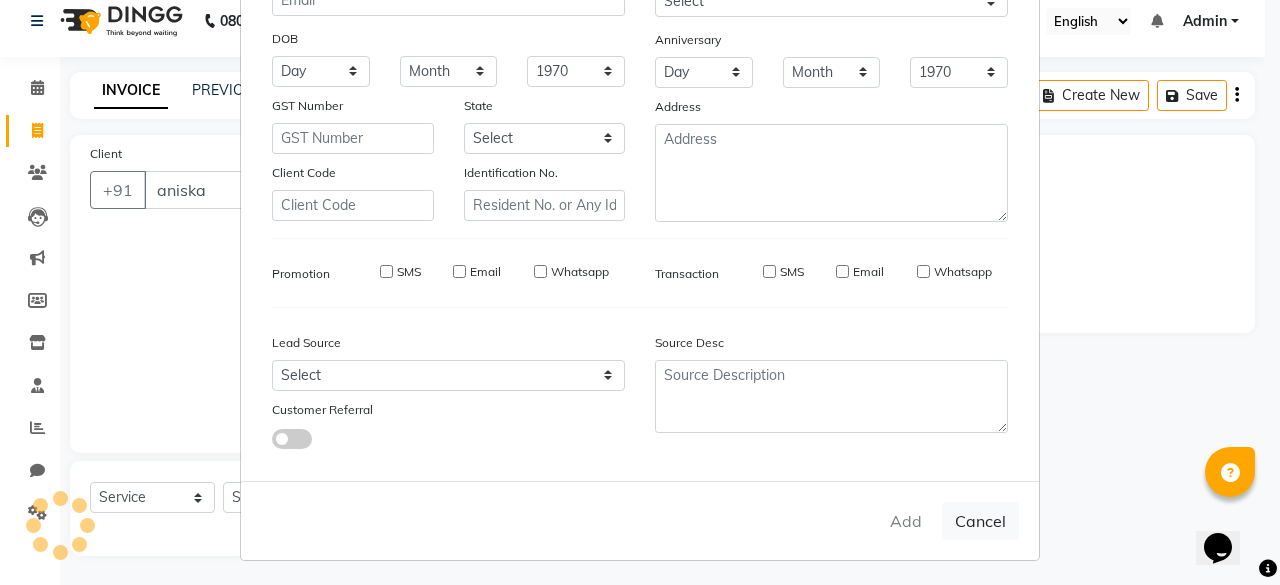 select 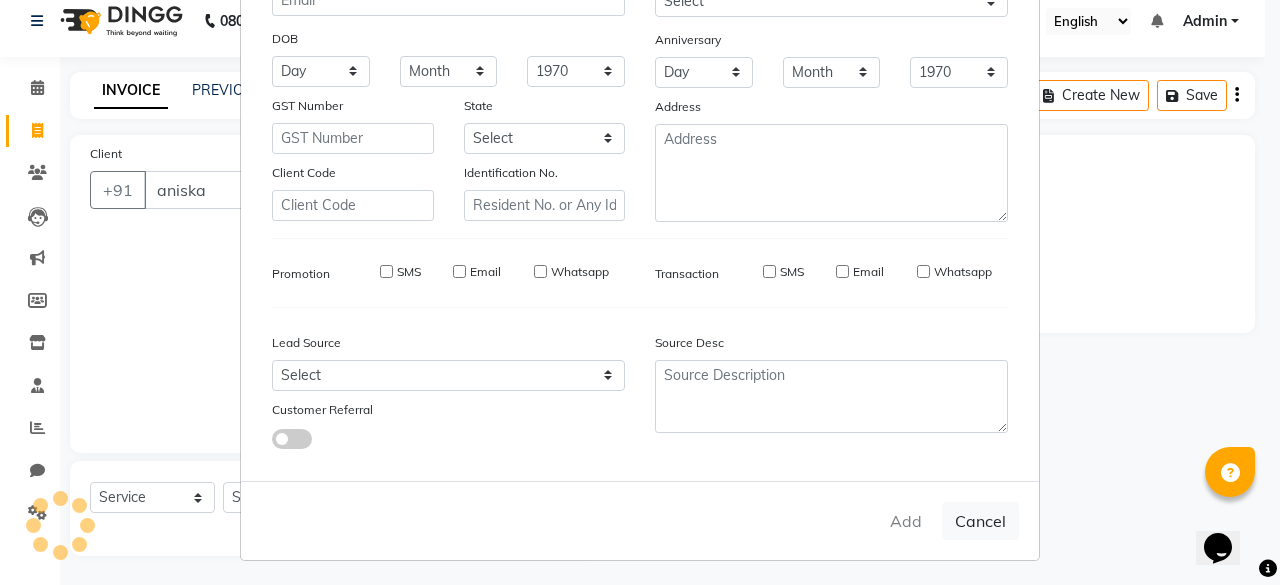 select 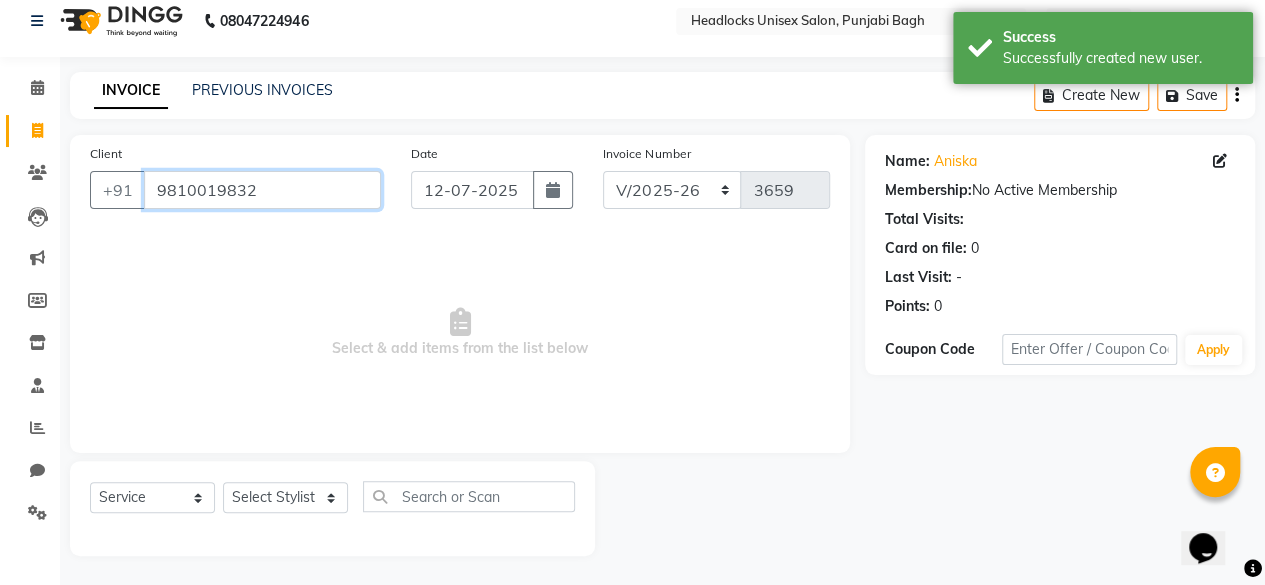 click on "9810019832" at bounding box center (262, 190) 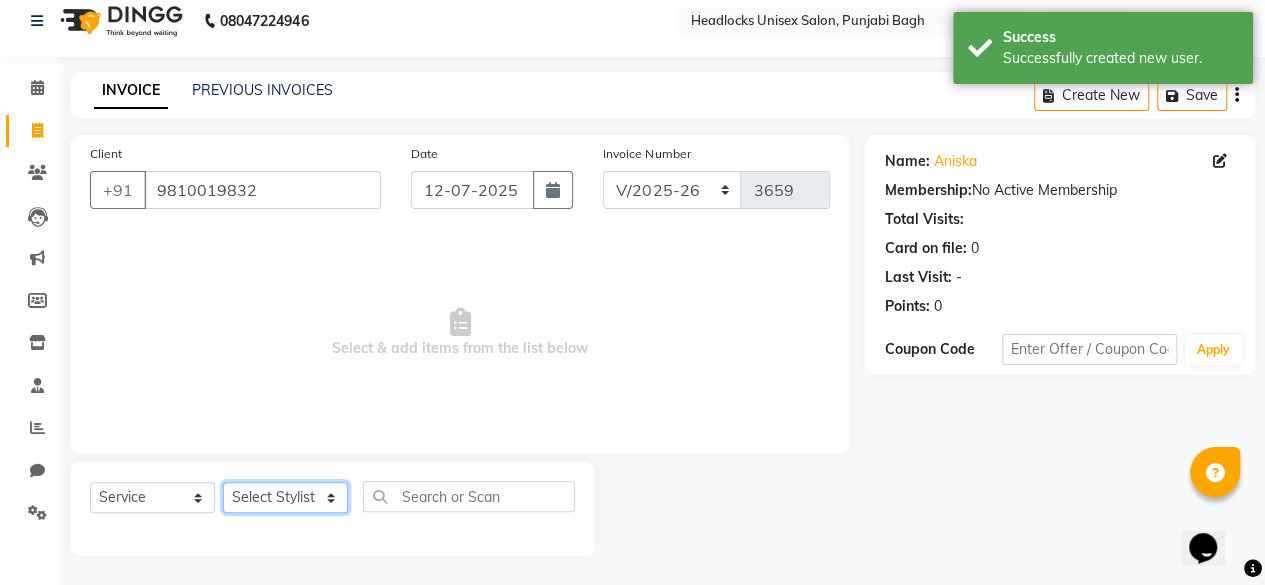 click on "Select Stylist ⁠Agnies ⁠[PERSON_NAME] [PERSON_NAME] [PERSON_NAME] kunal [PERSON_NAME] mercy ⁠Minto ⁠[PERSON_NAME]  [PERSON_NAME] priyanka [PERSON_NAME] ⁠[PERSON_NAME] ⁠[PERSON_NAME] [PERSON_NAME] [PERSON_NAME]  Sunny ⁠[PERSON_NAME] ⁠[PERSON_NAME]" 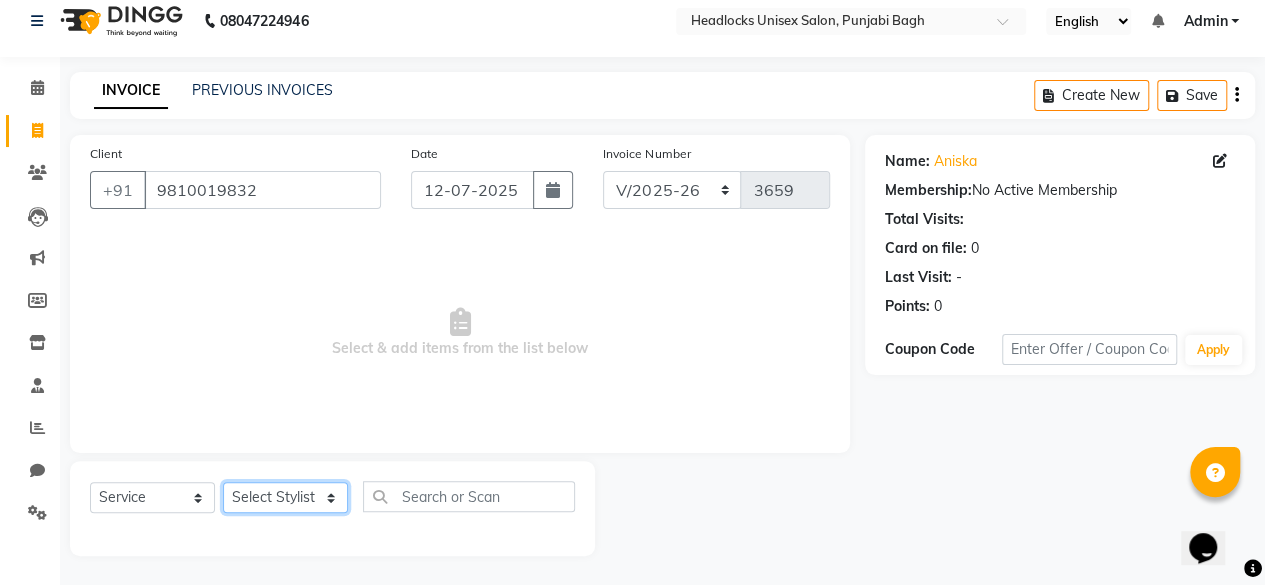 select on "69084" 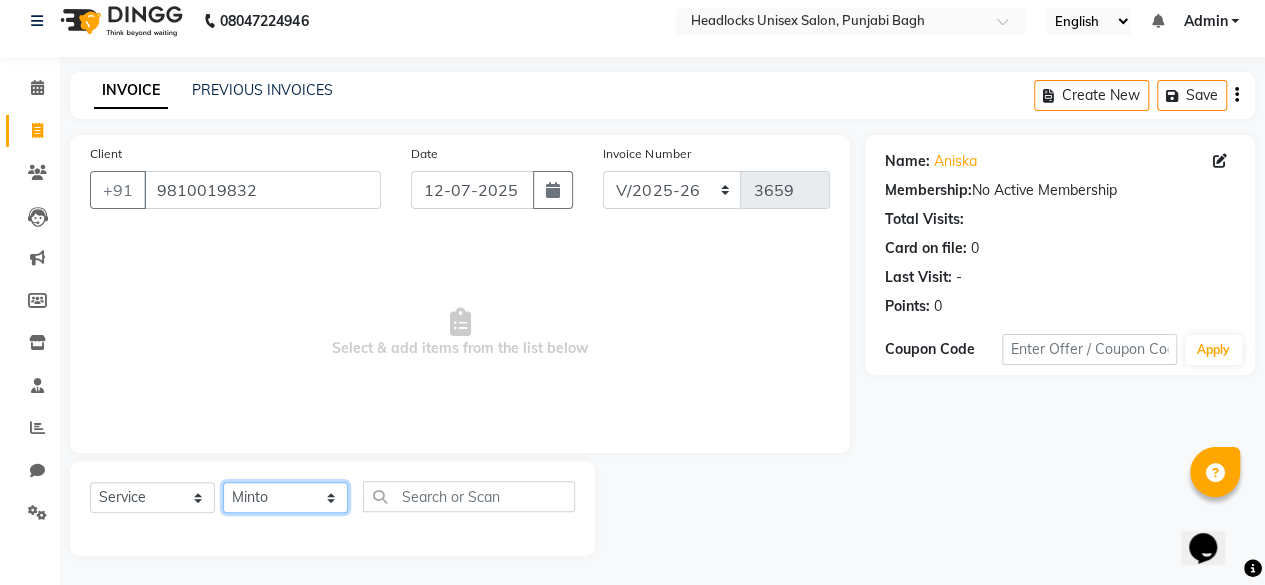 click on "Select Stylist ⁠Agnies ⁠[PERSON_NAME] [PERSON_NAME] [PERSON_NAME] kunal [PERSON_NAME] mercy ⁠Minto ⁠[PERSON_NAME]  [PERSON_NAME] priyanka [PERSON_NAME] ⁠[PERSON_NAME] ⁠[PERSON_NAME] [PERSON_NAME] [PERSON_NAME]  Sunny ⁠[PERSON_NAME] ⁠[PERSON_NAME]" 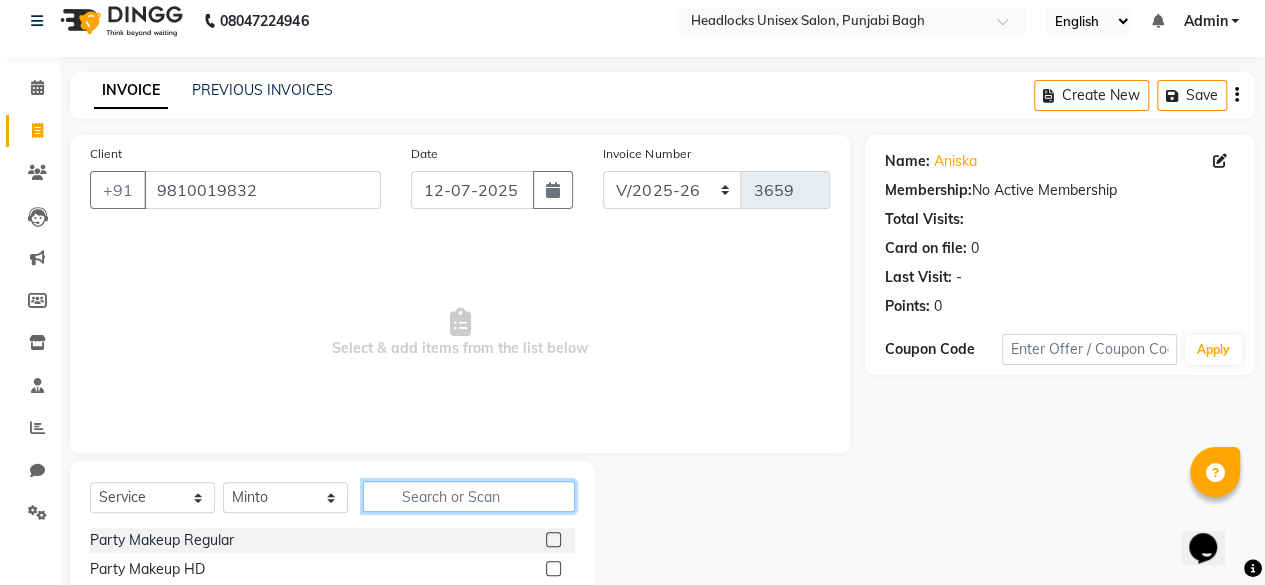 click 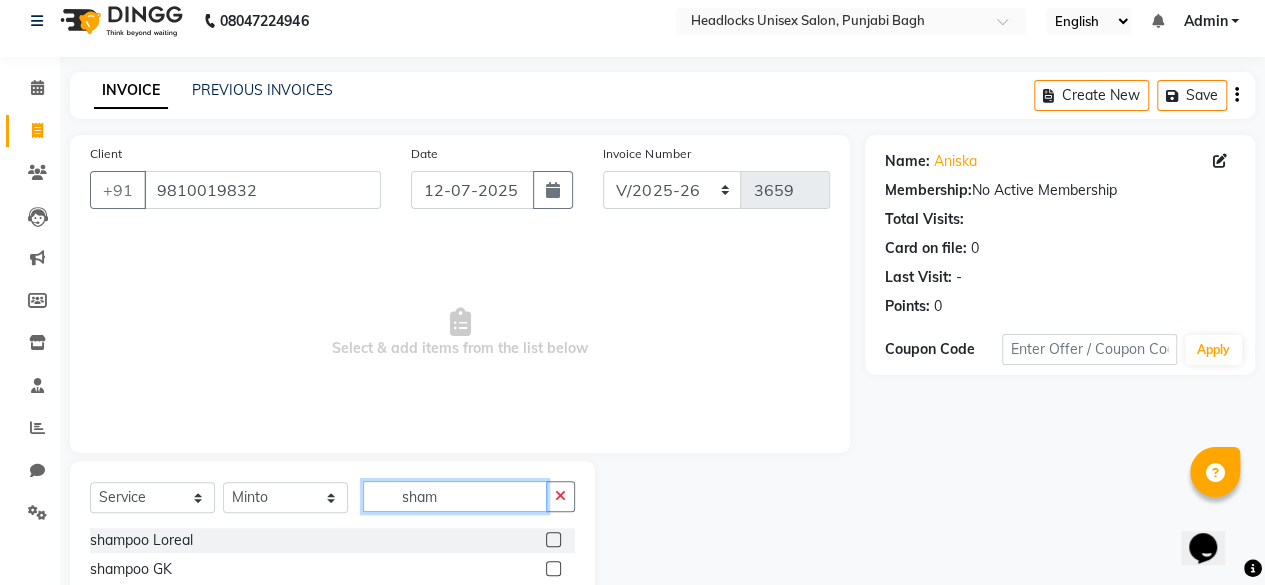 scroll, scrollTop: 215, scrollLeft: 0, axis: vertical 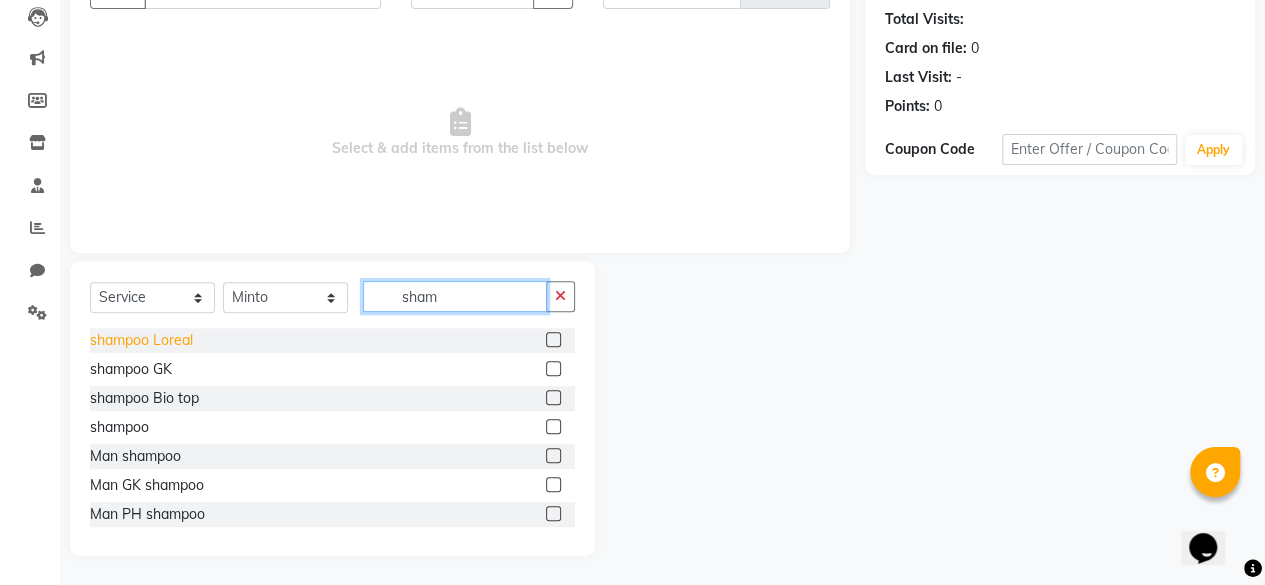 type on "sham" 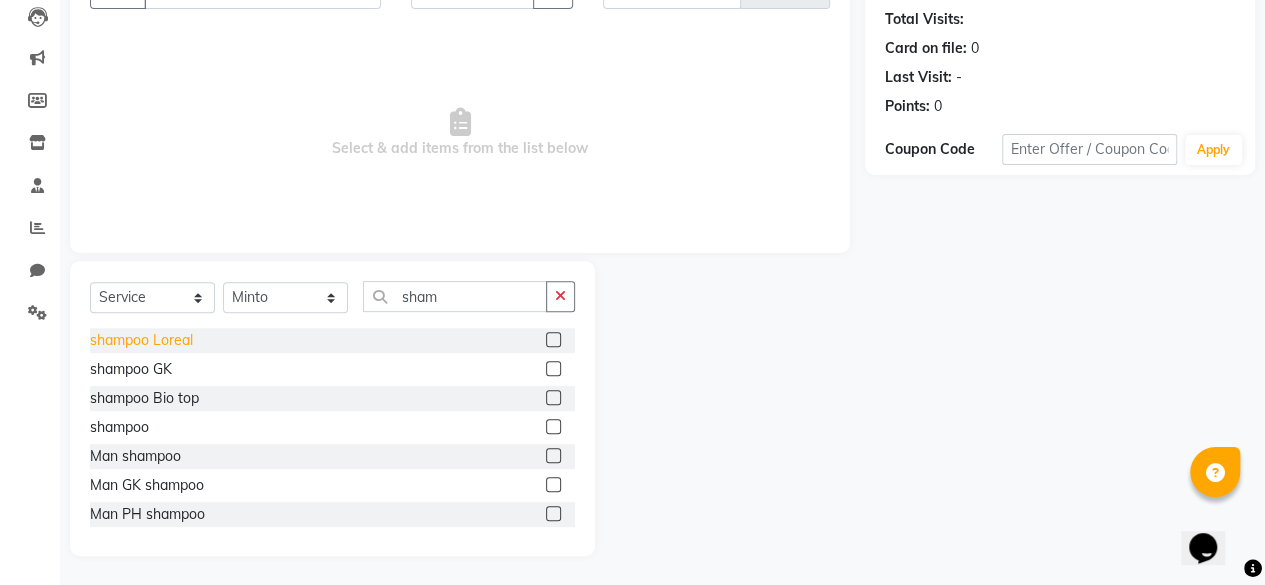 click on "shampoo Loreal" 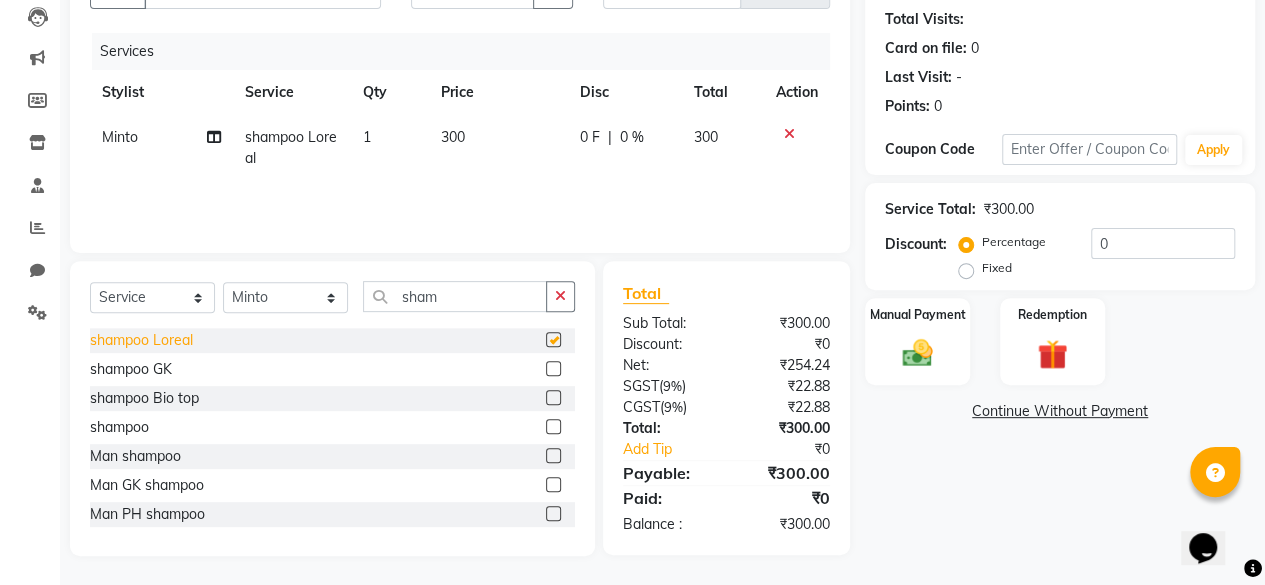 checkbox on "false" 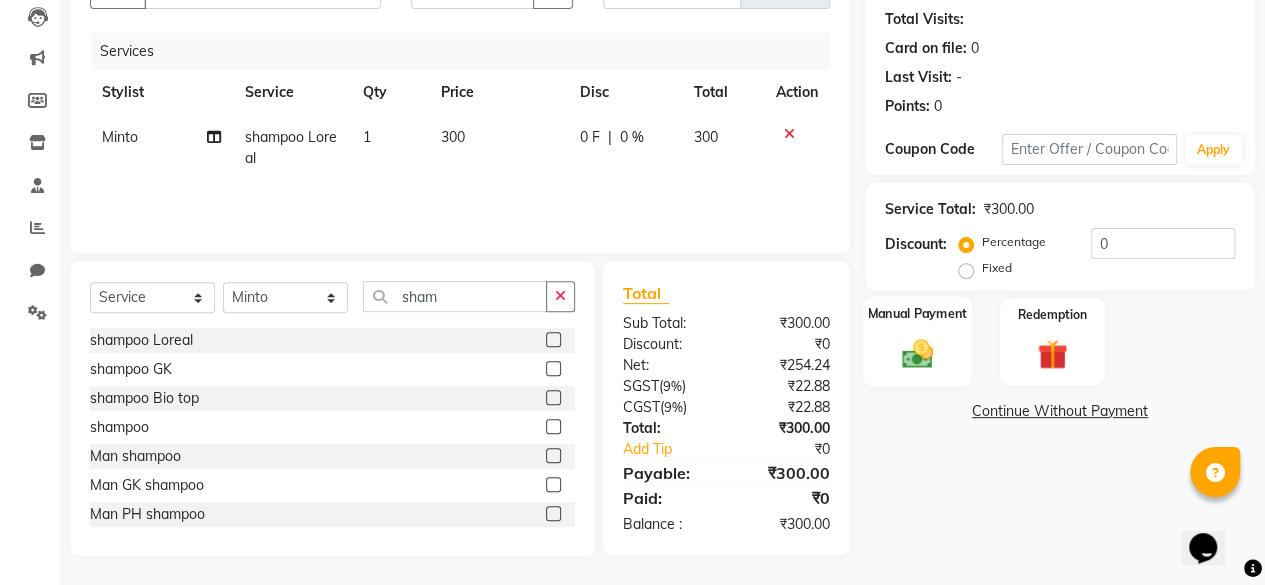 click on "Manual Payment" 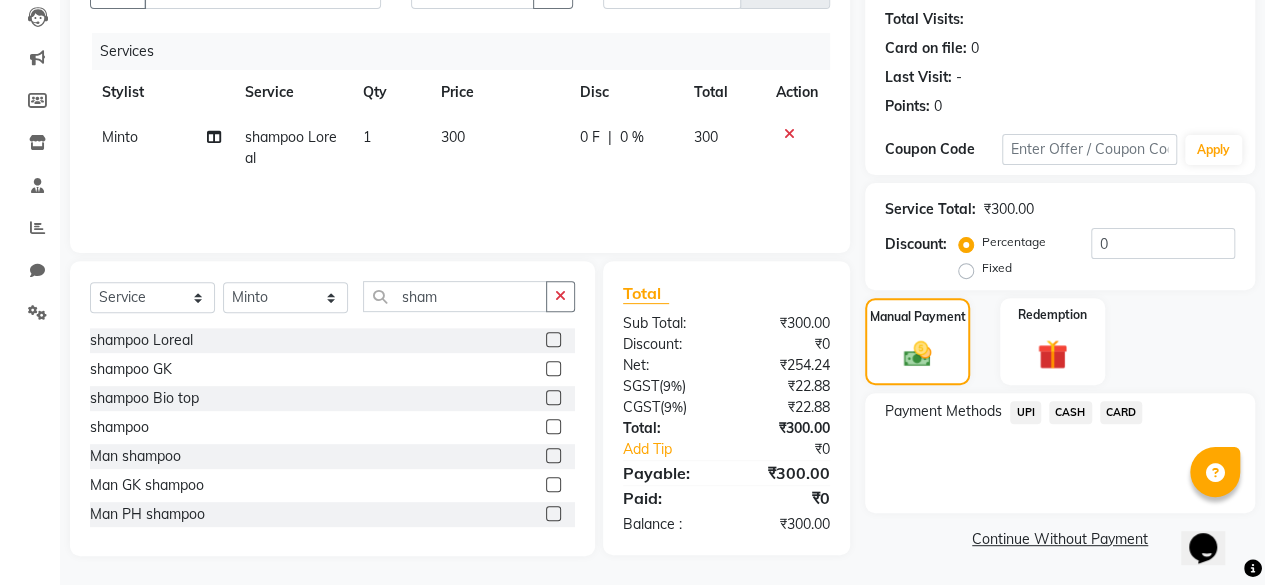 scroll, scrollTop: 77, scrollLeft: 0, axis: vertical 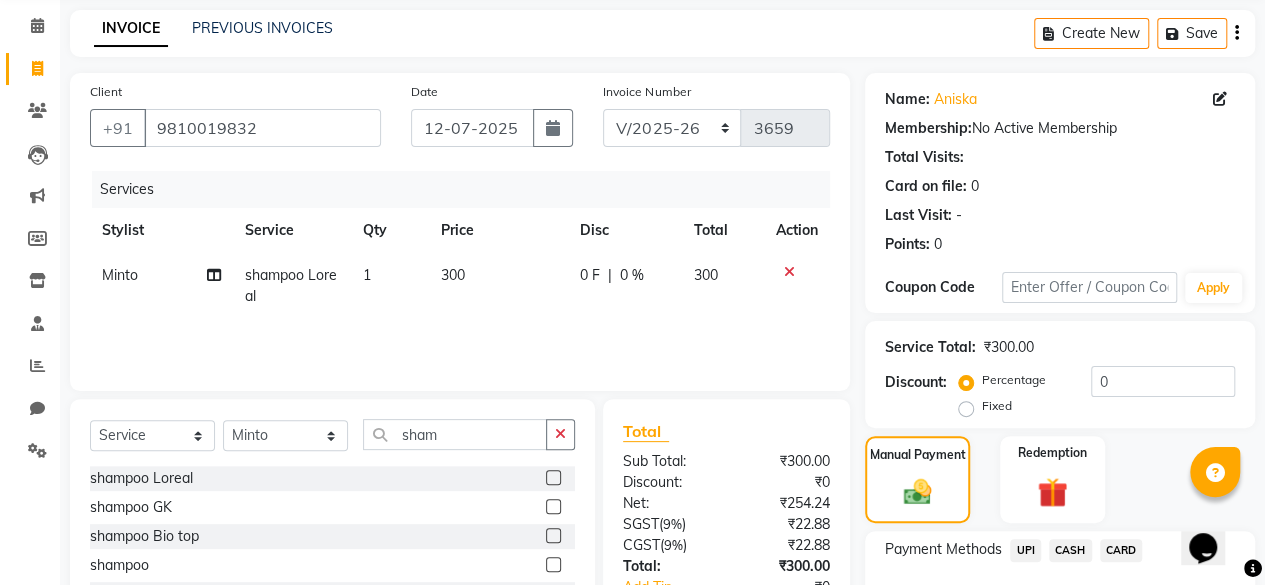 click on "300" 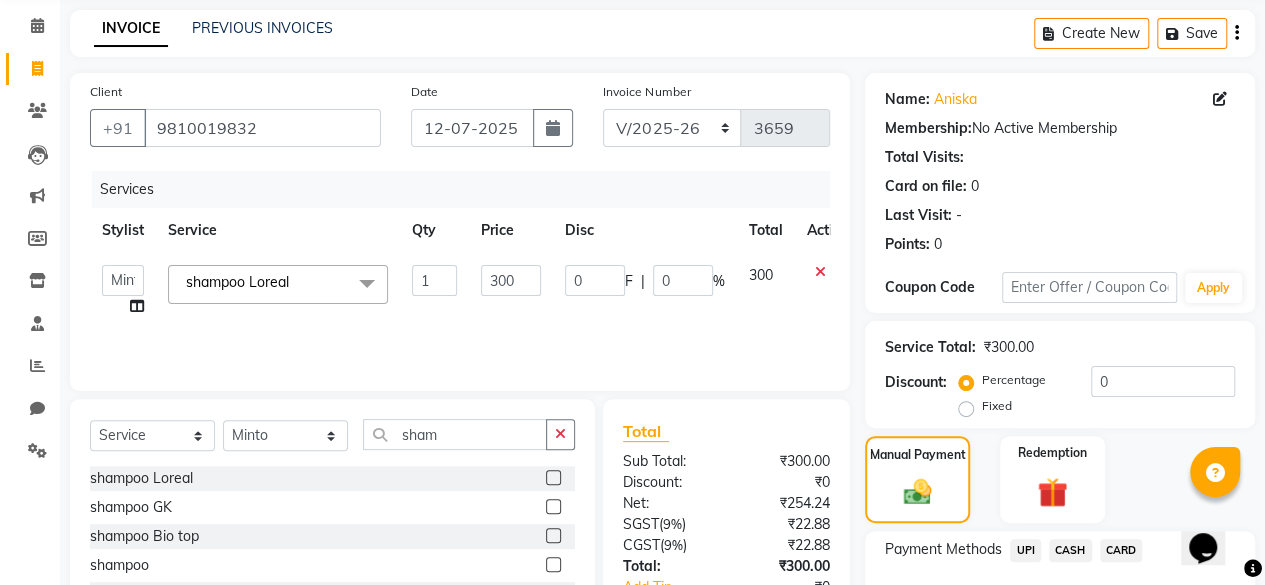 click on "shampoo Loreal   x" 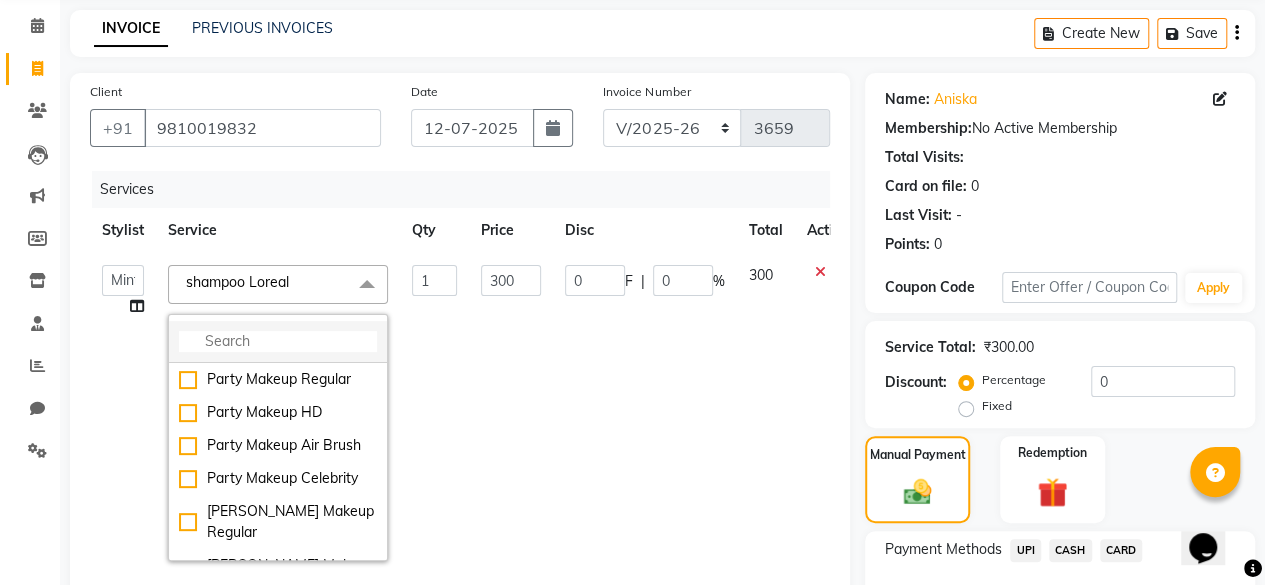 click 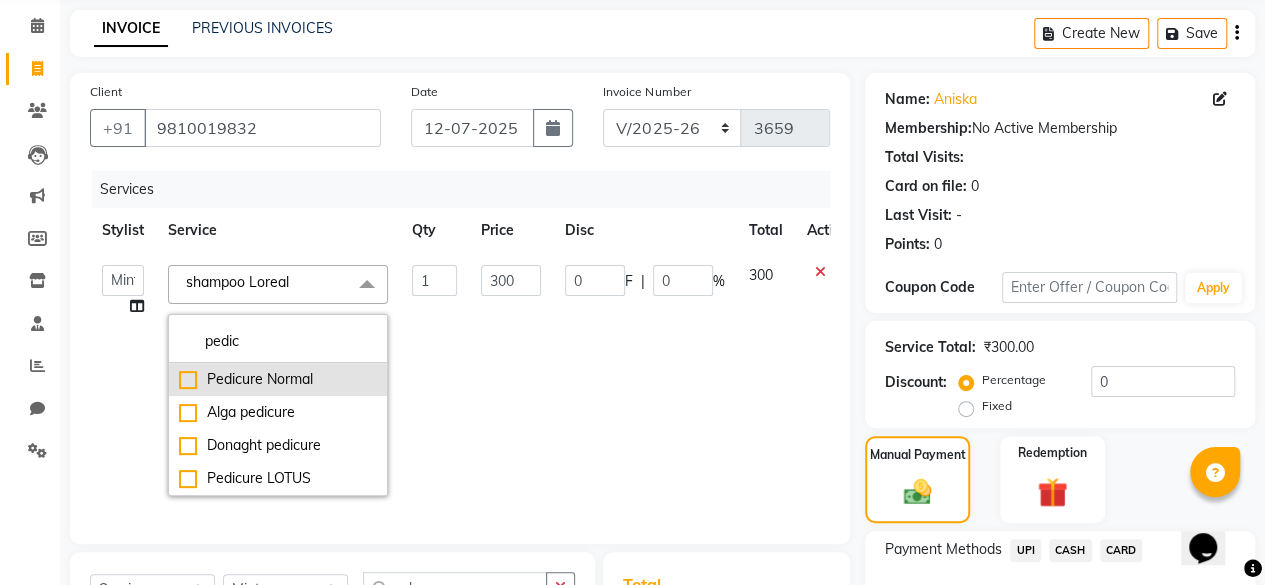 type on "pedic" 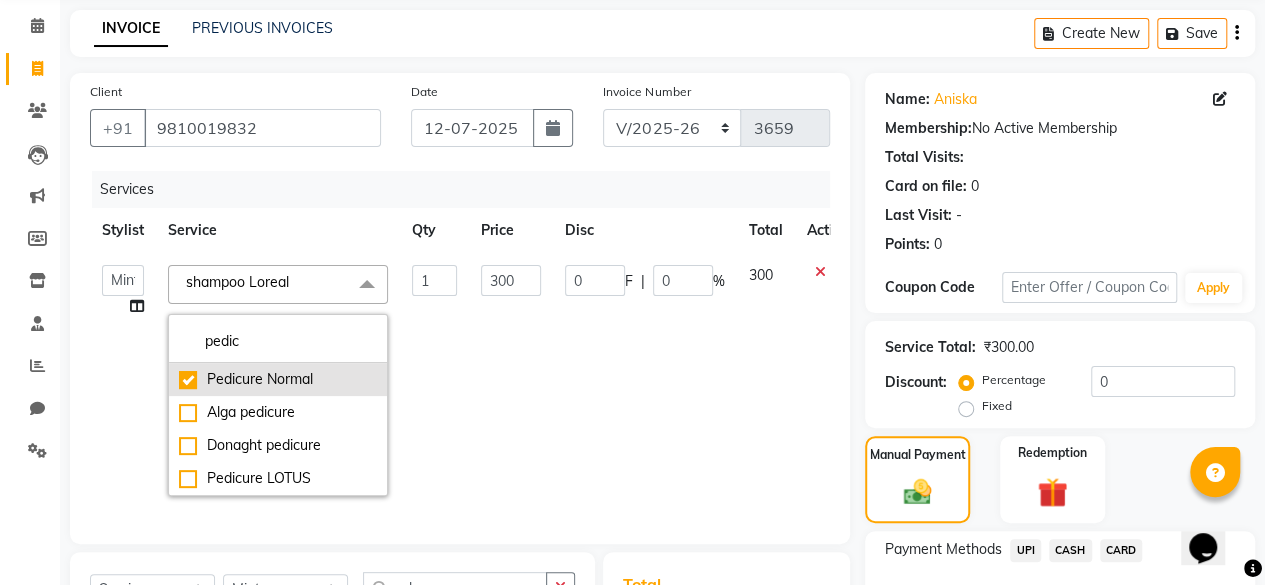checkbox on "true" 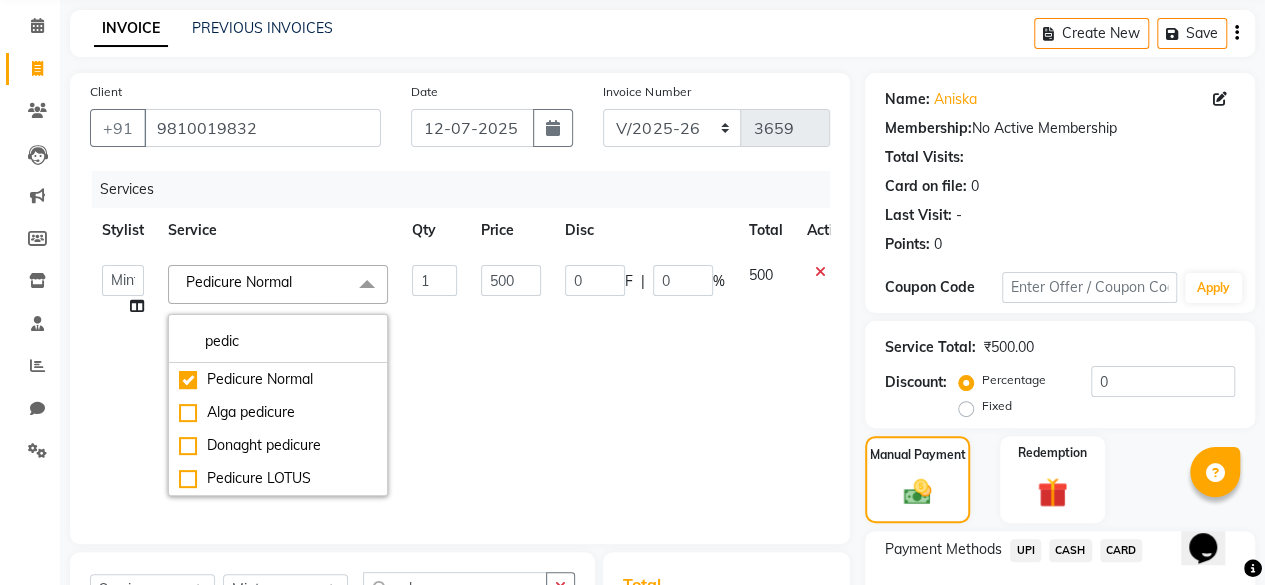 scroll, scrollTop: 382, scrollLeft: 0, axis: vertical 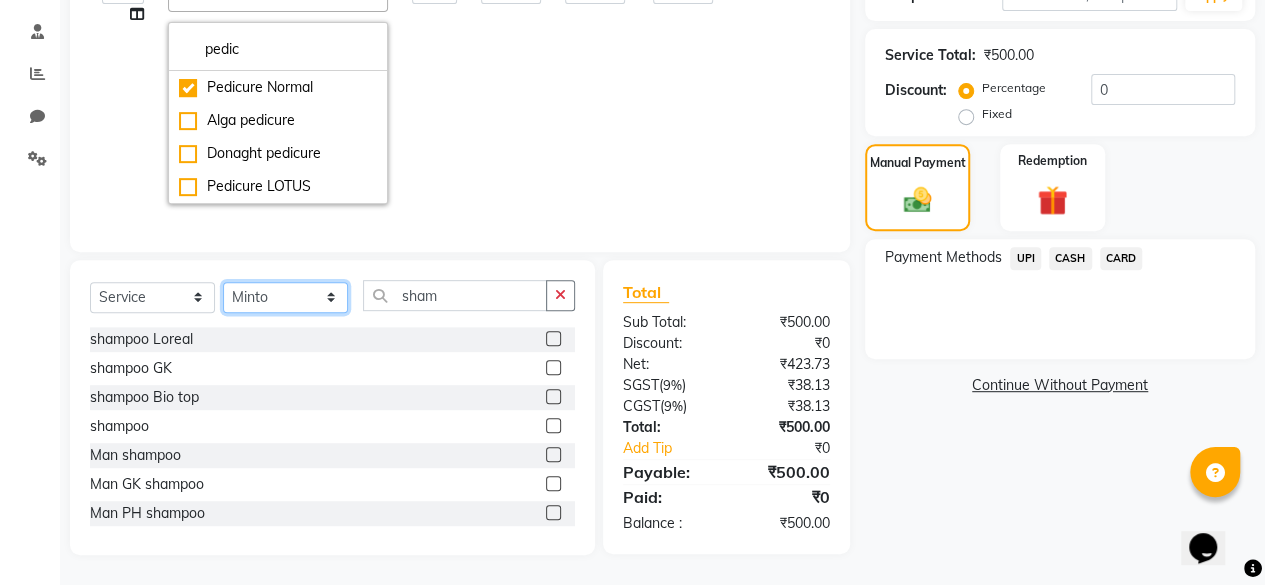 click on "Select Stylist ⁠Agnies ⁠[PERSON_NAME] [PERSON_NAME] [PERSON_NAME] kunal [PERSON_NAME] mercy ⁠Minto ⁠[PERSON_NAME]  [PERSON_NAME] priyanka [PERSON_NAME] ⁠[PERSON_NAME] ⁠[PERSON_NAME] [PERSON_NAME] [PERSON_NAME]  Sunny ⁠[PERSON_NAME] ⁠[PERSON_NAME]" 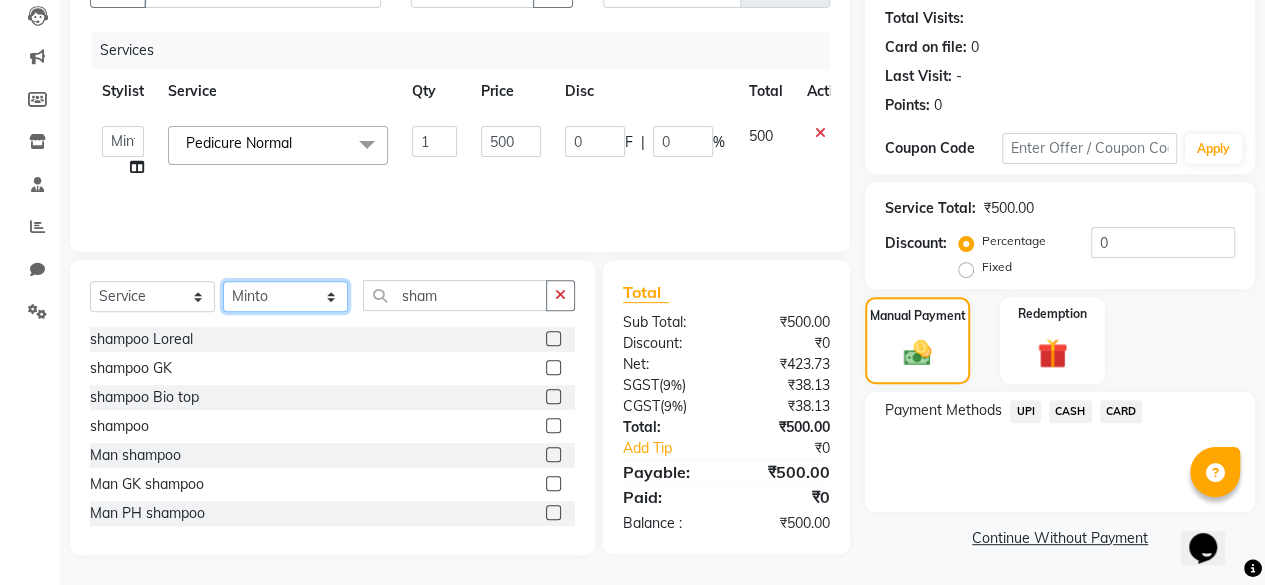 scroll, scrollTop: 215, scrollLeft: 0, axis: vertical 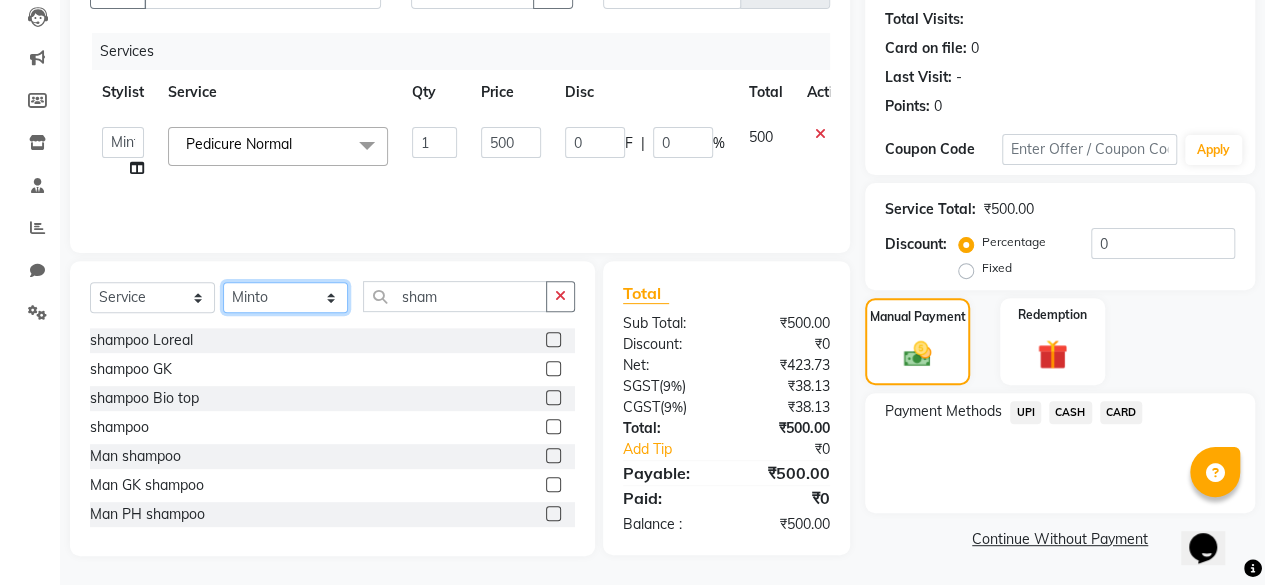select on "69081" 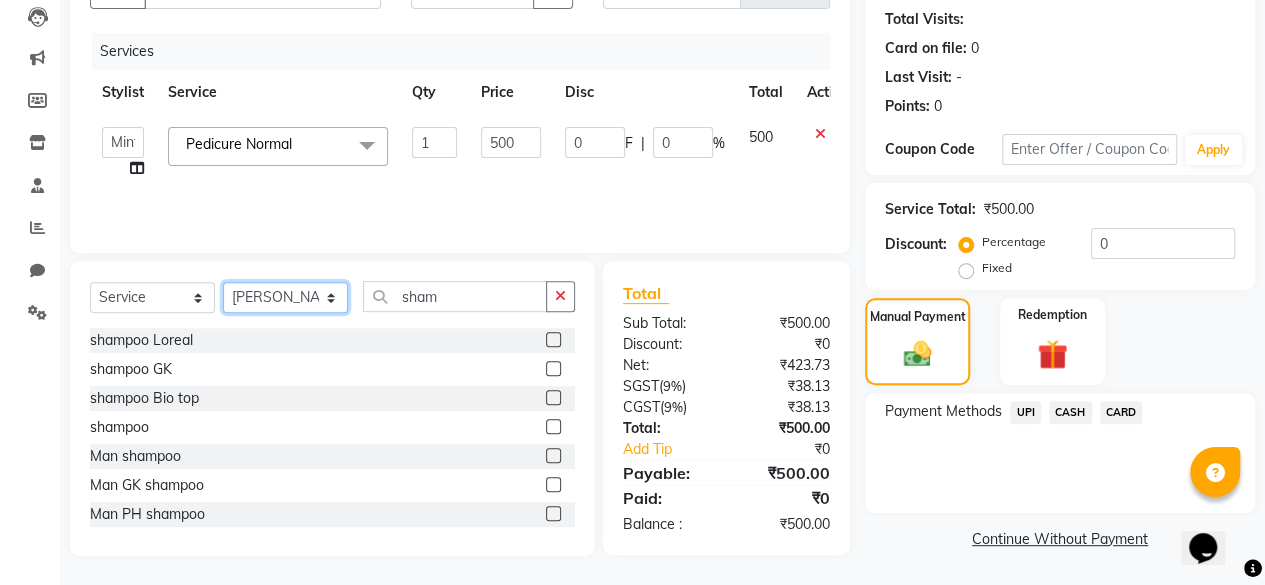 click on "Select Stylist ⁠Agnies ⁠[PERSON_NAME] [PERSON_NAME] [PERSON_NAME] kunal [PERSON_NAME] mercy ⁠Minto ⁠[PERSON_NAME]  [PERSON_NAME] priyanka [PERSON_NAME] ⁠[PERSON_NAME] ⁠[PERSON_NAME] [PERSON_NAME] [PERSON_NAME]  Sunny ⁠[PERSON_NAME] ⁠[PERSON_NAME]" 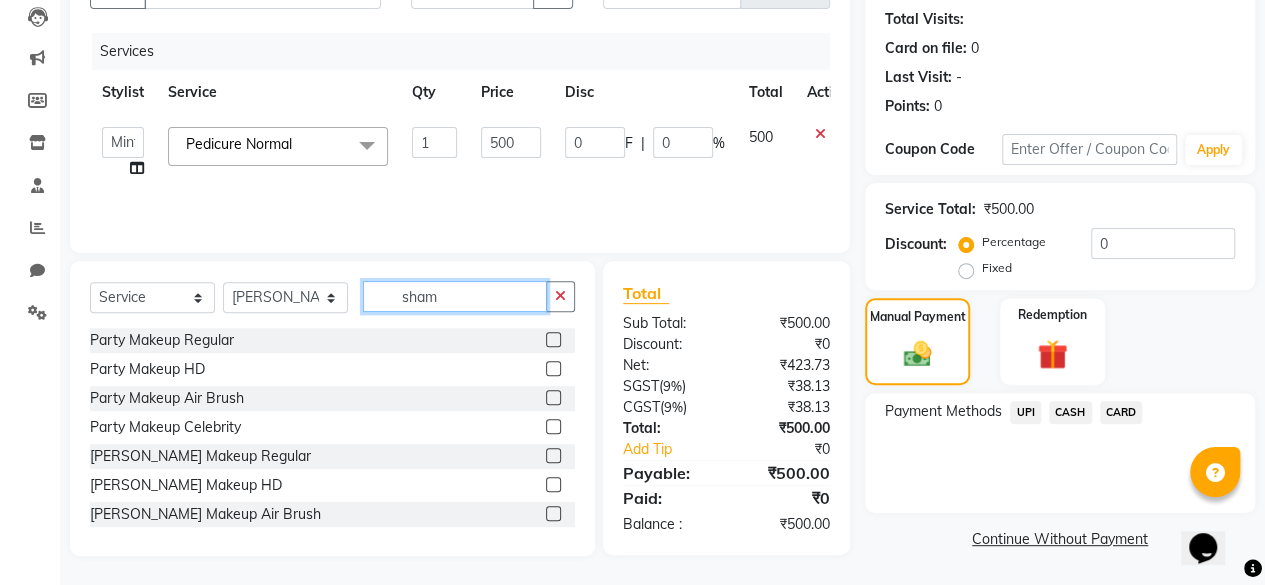 click on "sham" 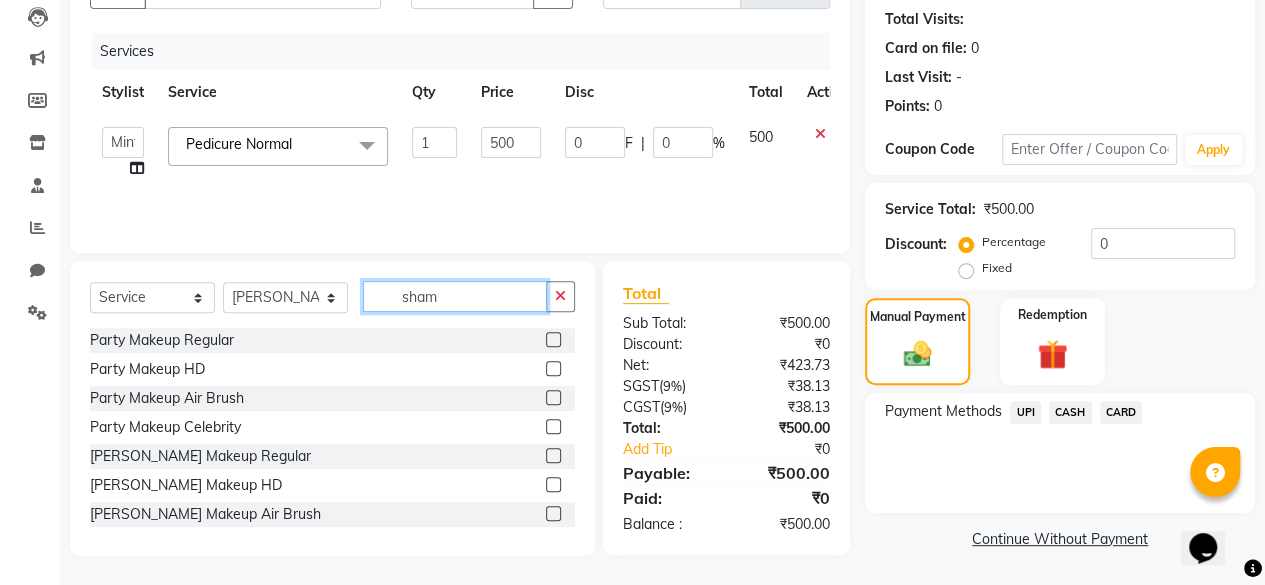 click on "sham" 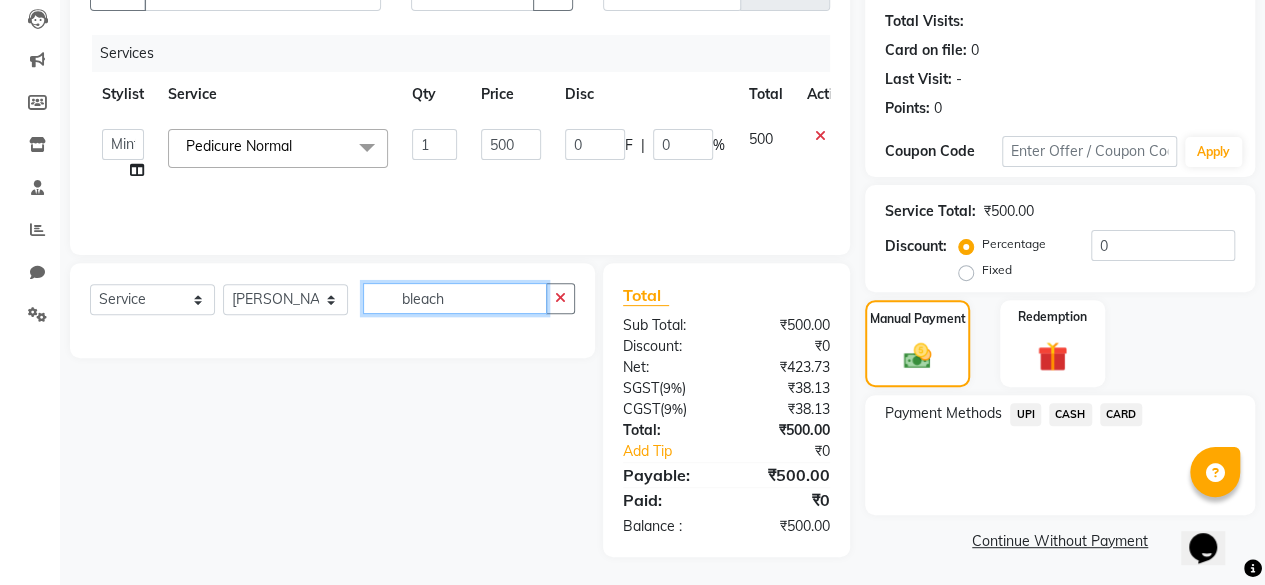 scroll, scrollTop: 215, scrollLeft: 0, axis: vertical 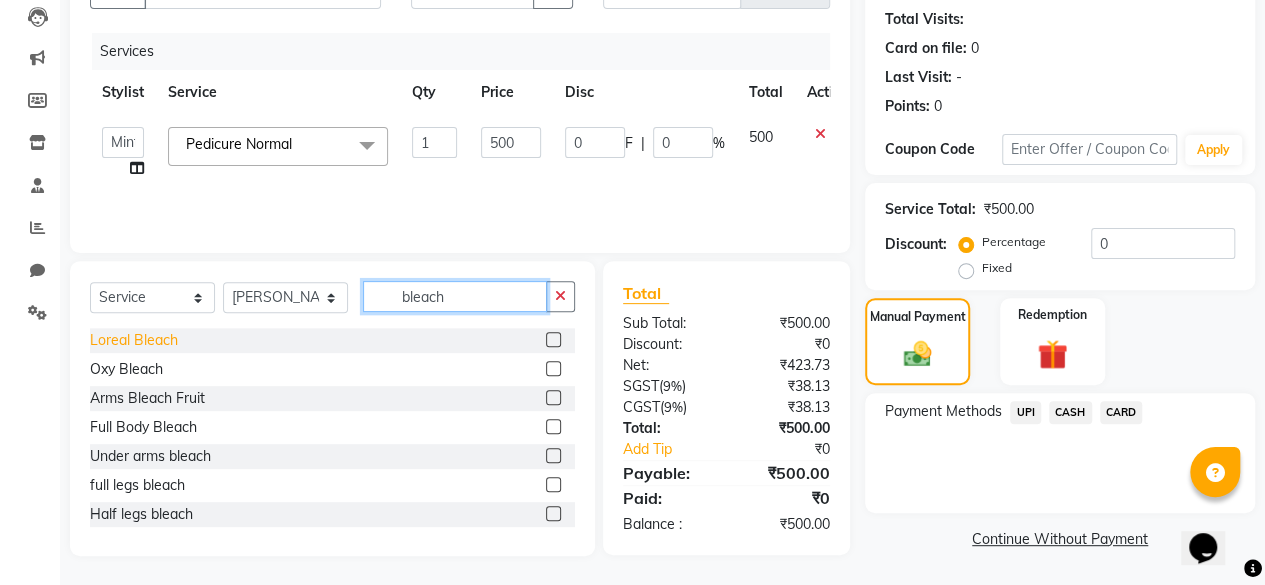 type on "bleach" 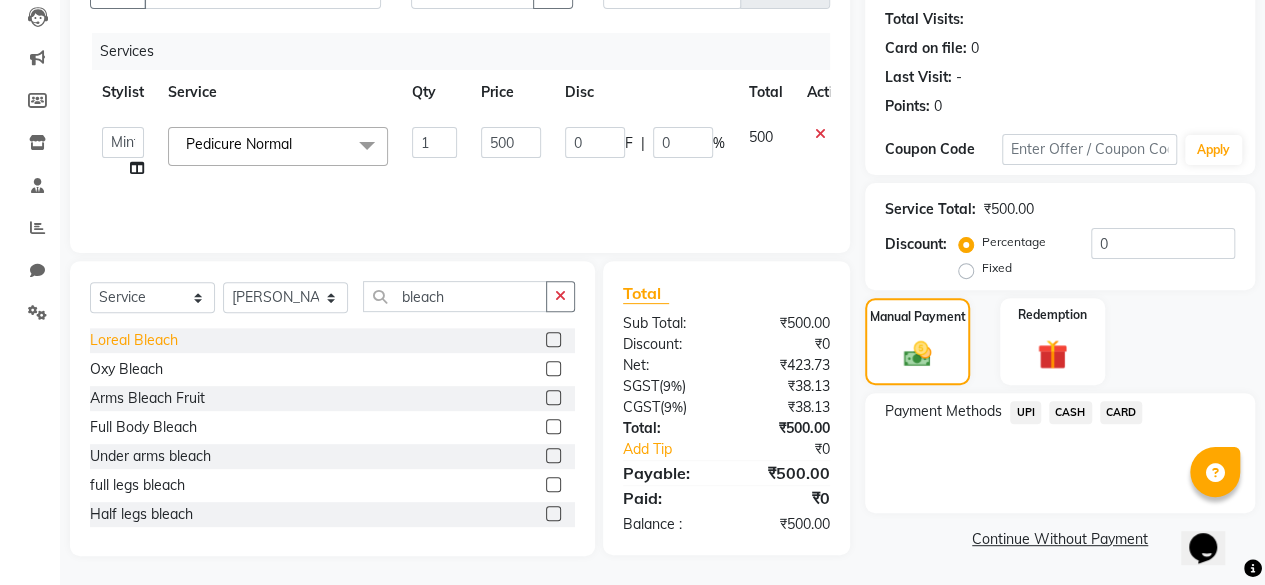 click on "Loreal Bleach" 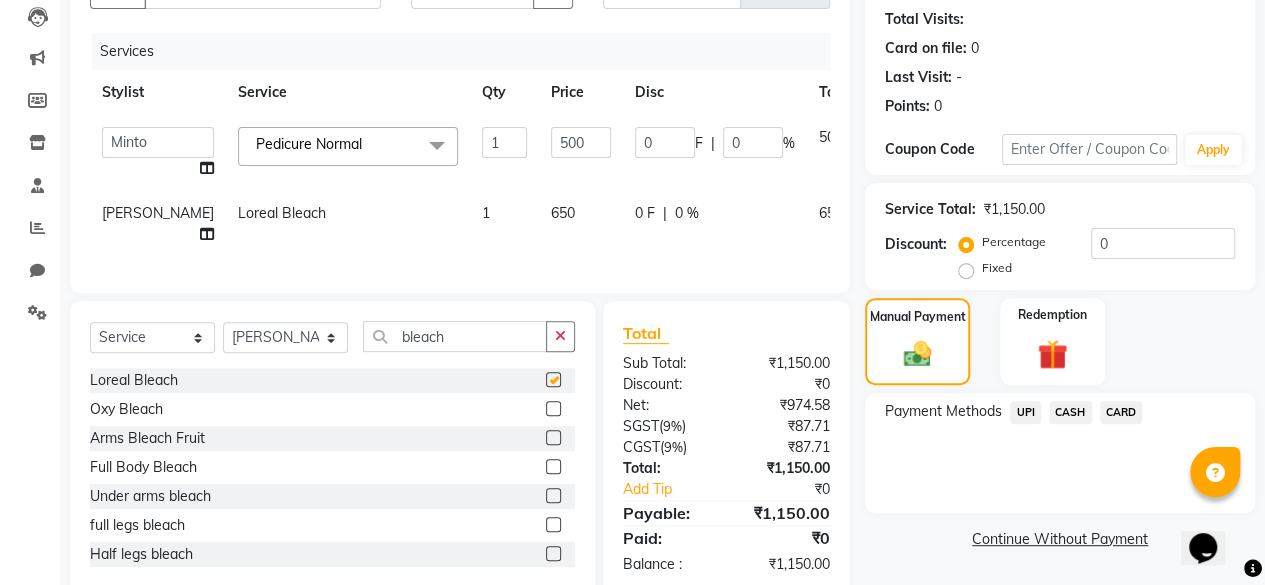 checkbox on "false" 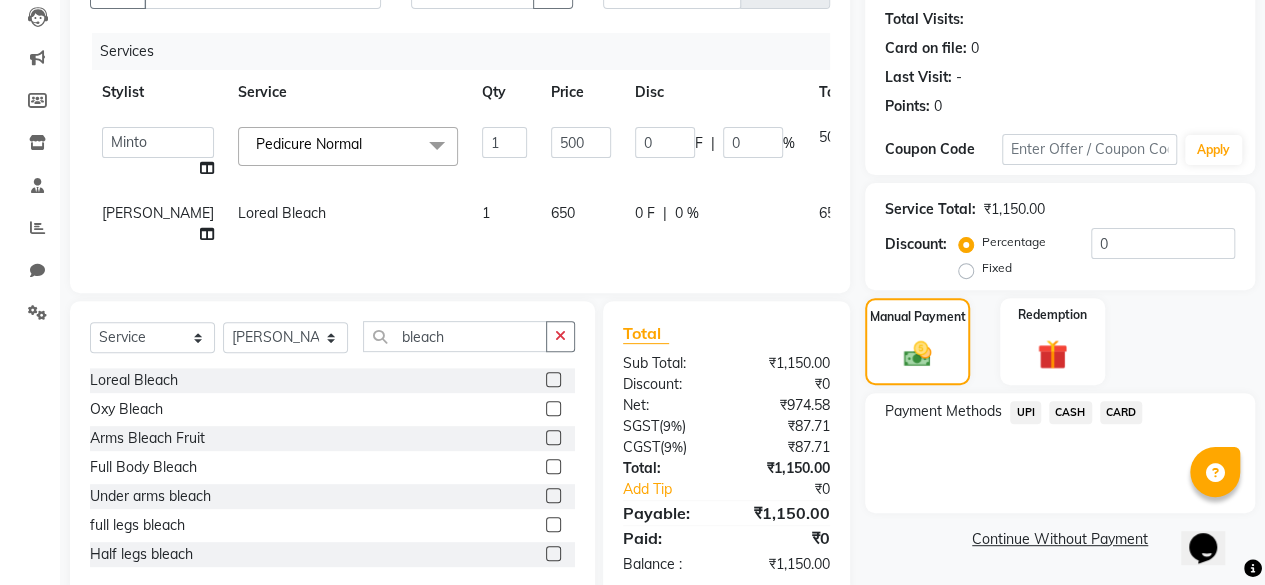scroll, scrollTop: 270, scrollLeft: 0, axis: vertical 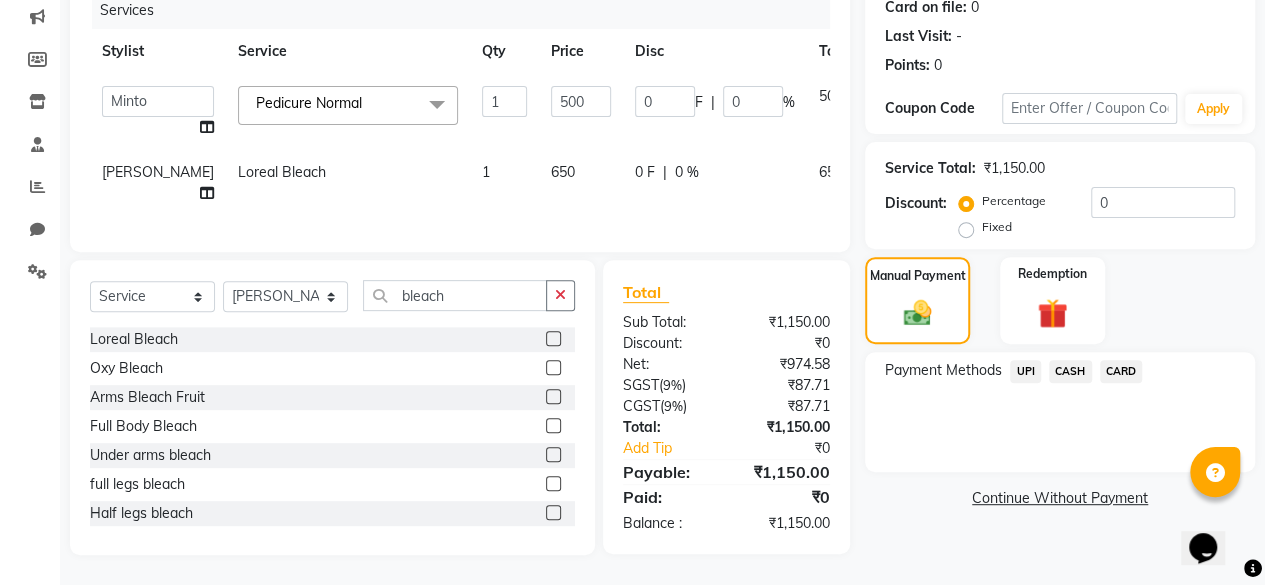 click on "UPI" 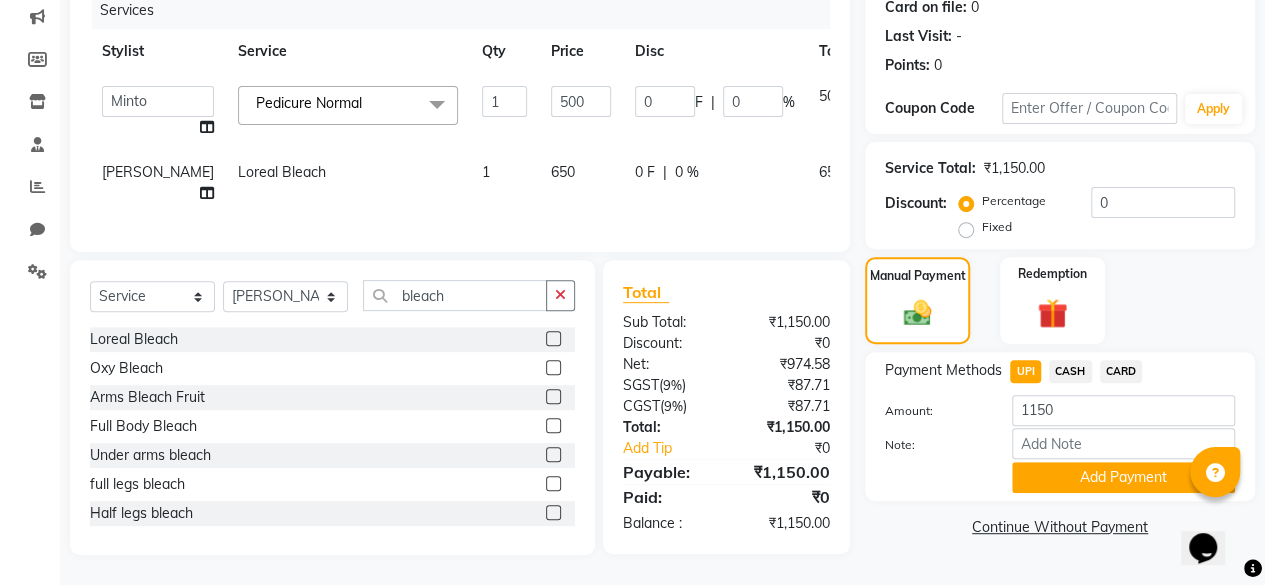 scroll, scrollTop: 260, scrollLeft: 0, axis: vertical 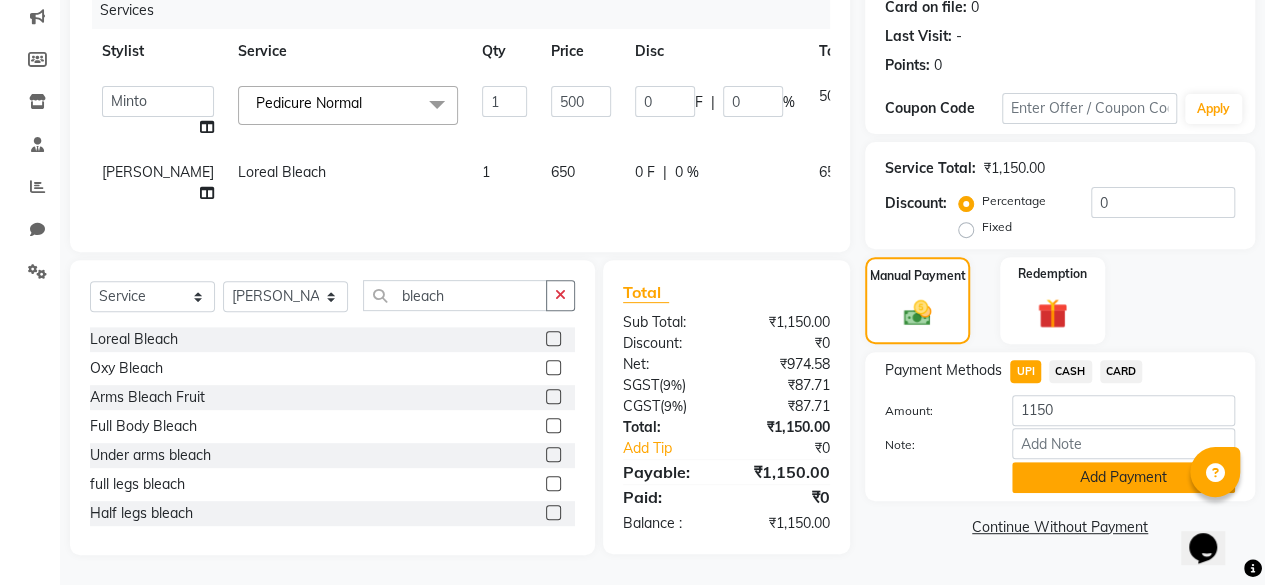 click on "Add Payment" 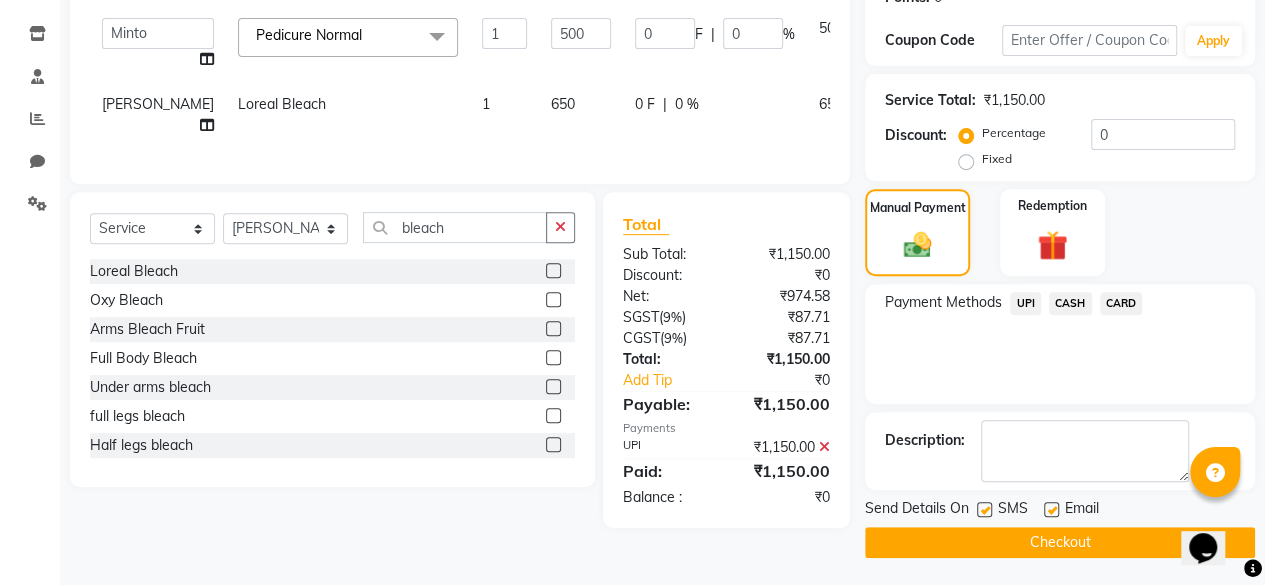 click 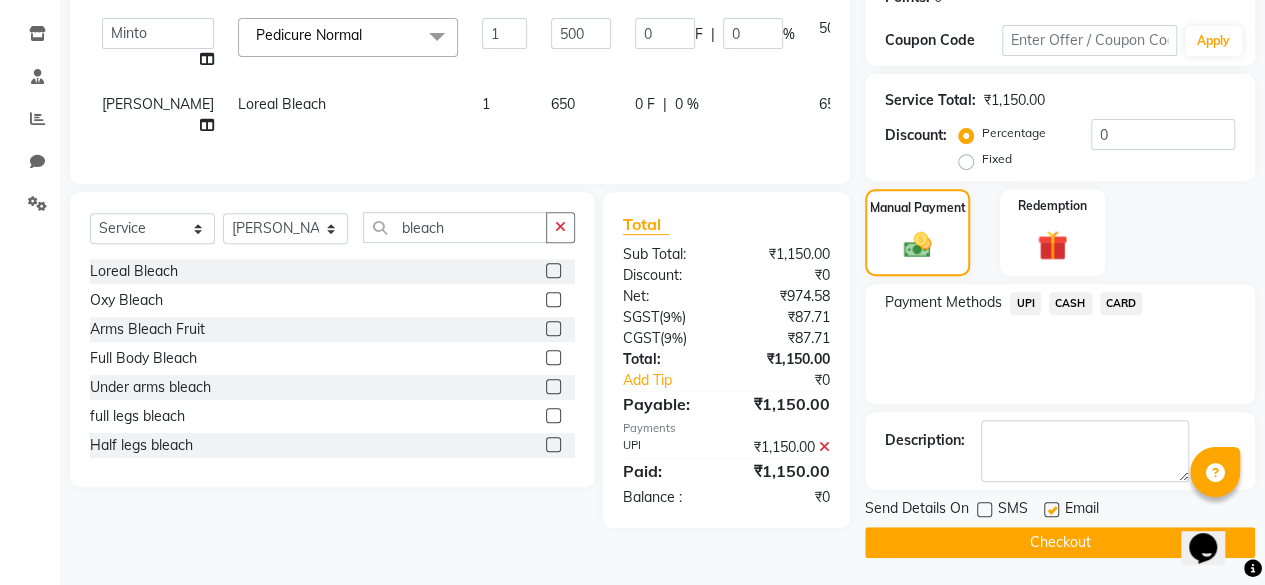 click on "Checkout" 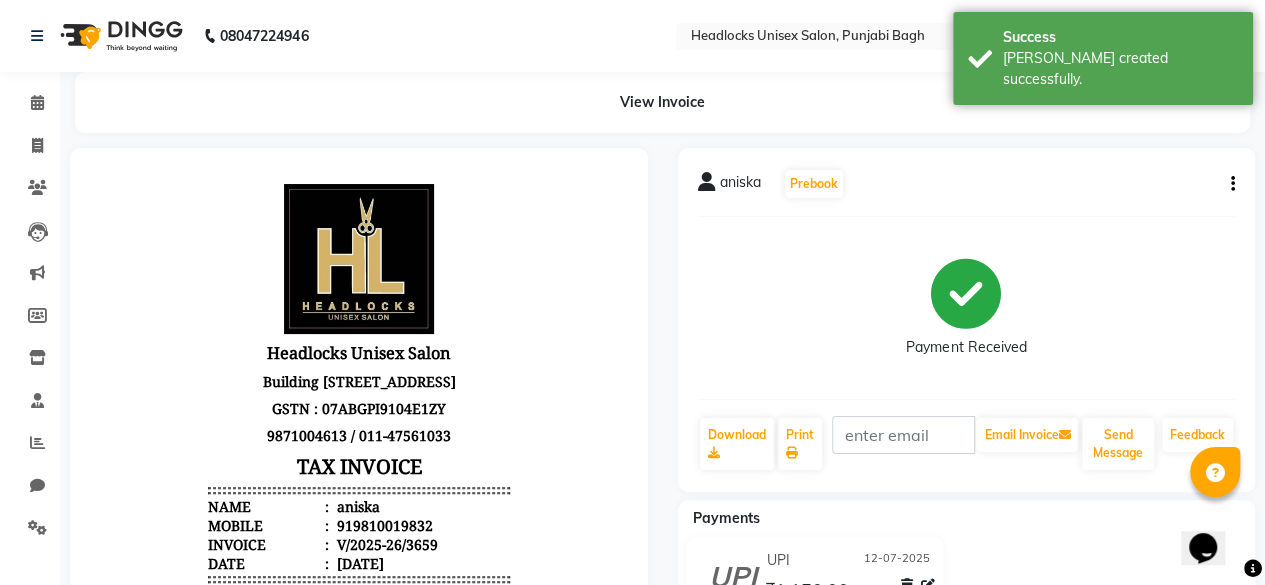 scroll, scrollTop: 0, scrollLeft: 0, axis: both 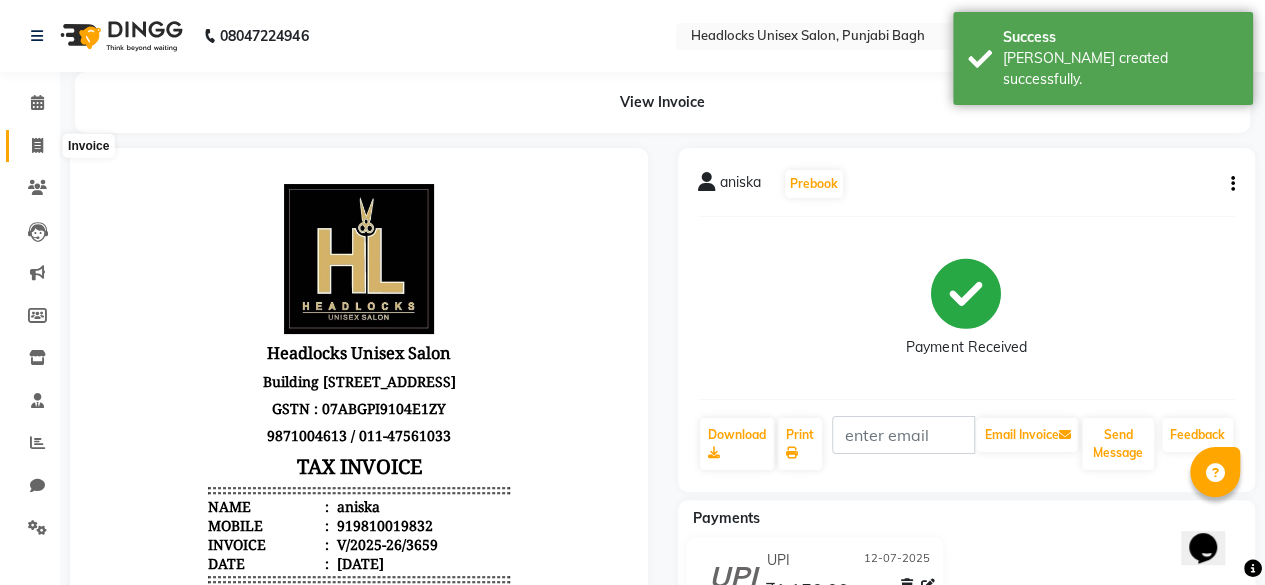 click 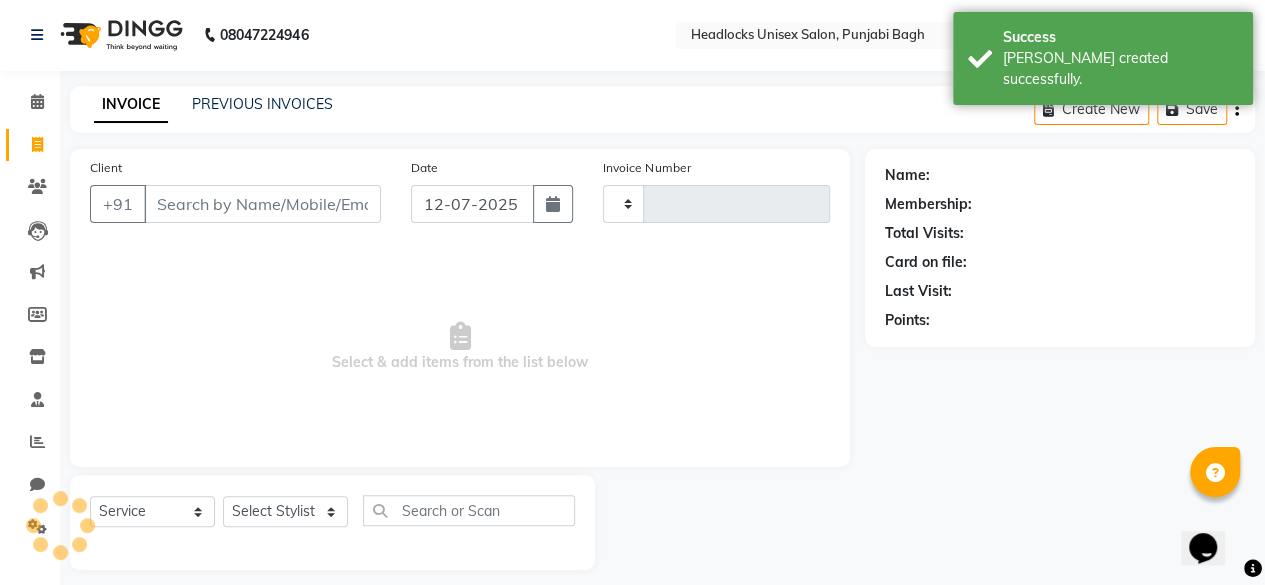 type on "3660" 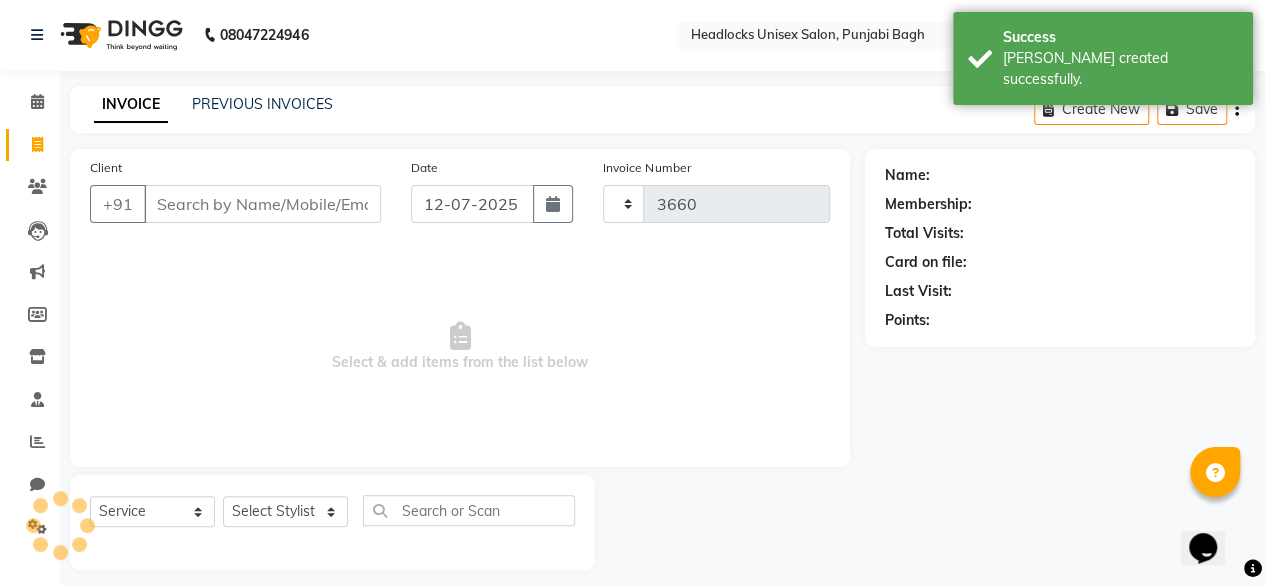 select on "7719" 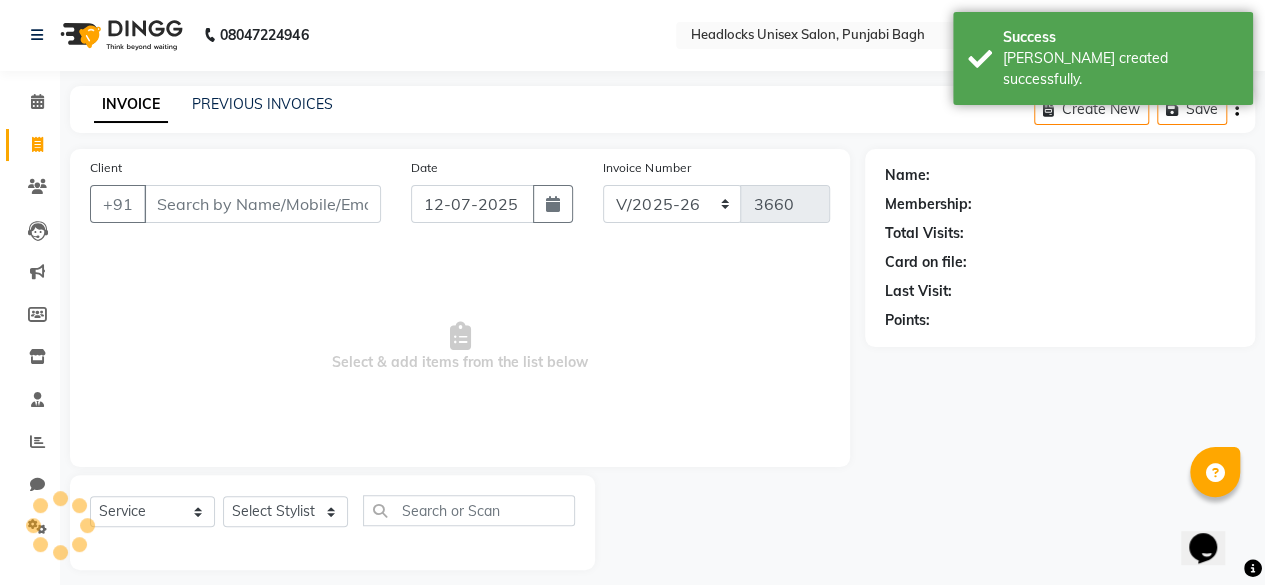 scroll, scrollTop: 15, scrollLeft: 0, axis: vertical 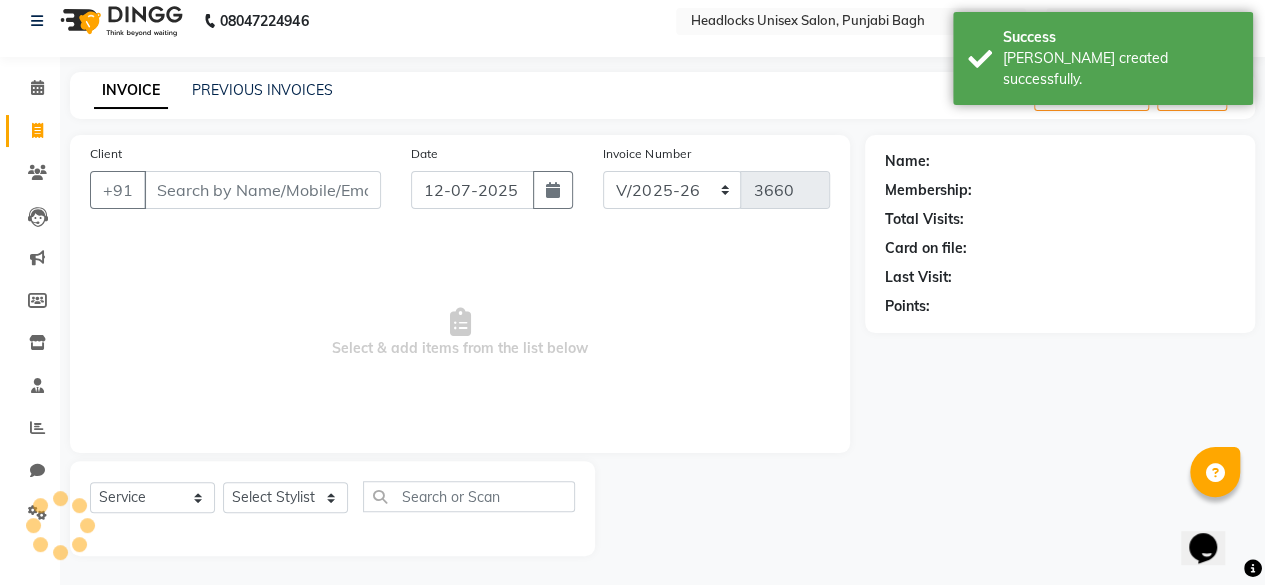 click on "Client" at bounding box center (262, 190) 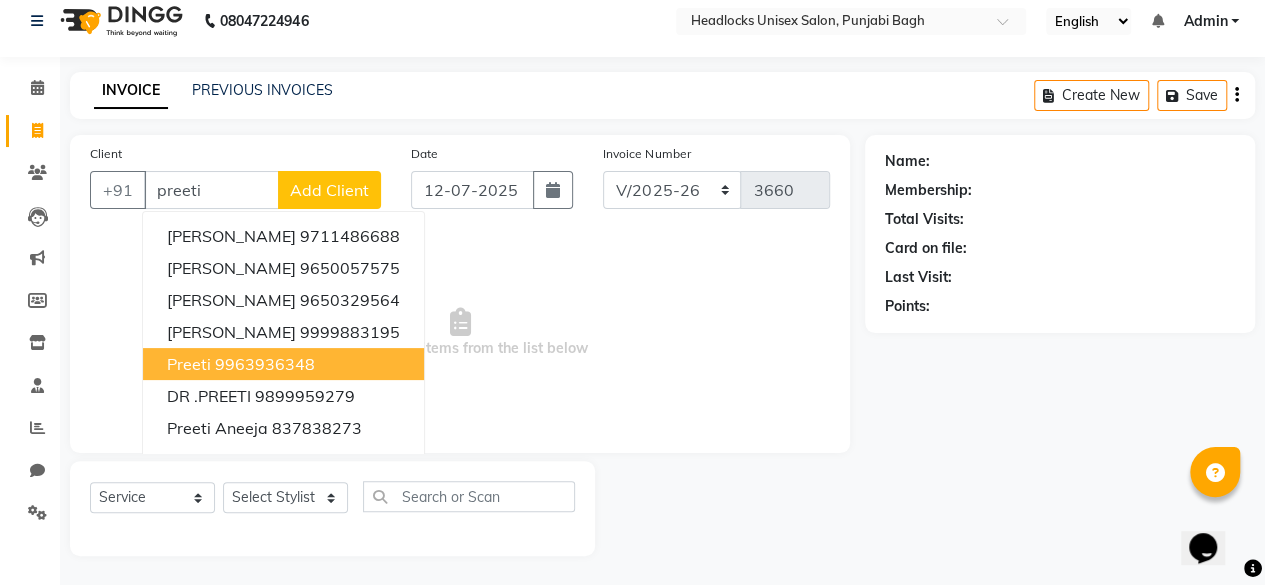 click on "9963936348" at bounding box center [265, 364] 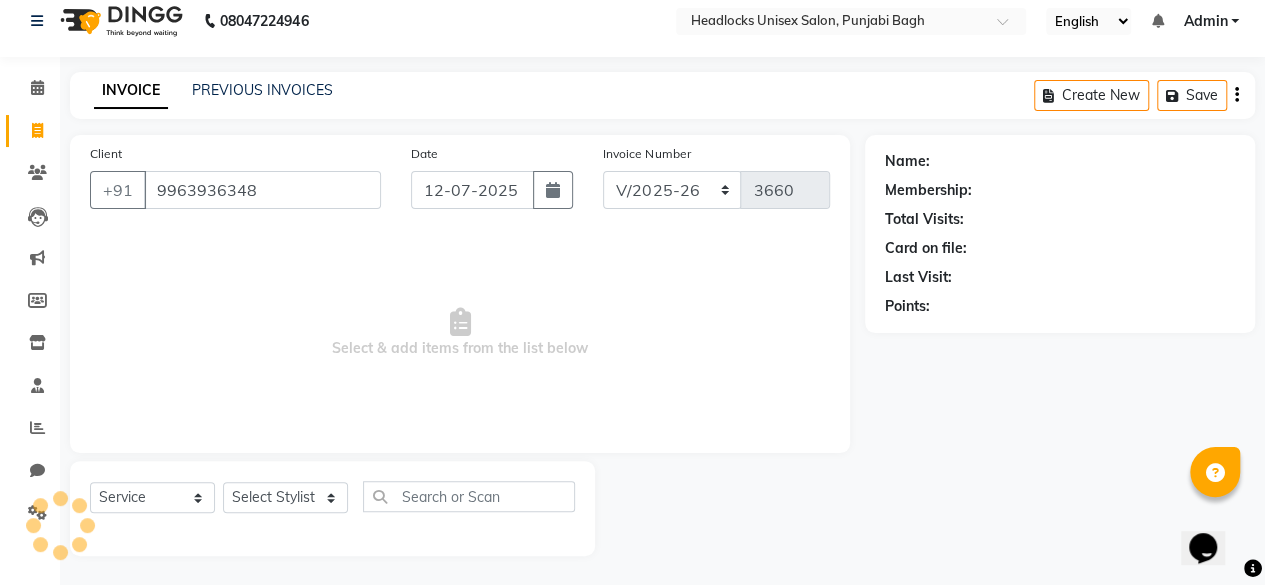 type on "9963936348" 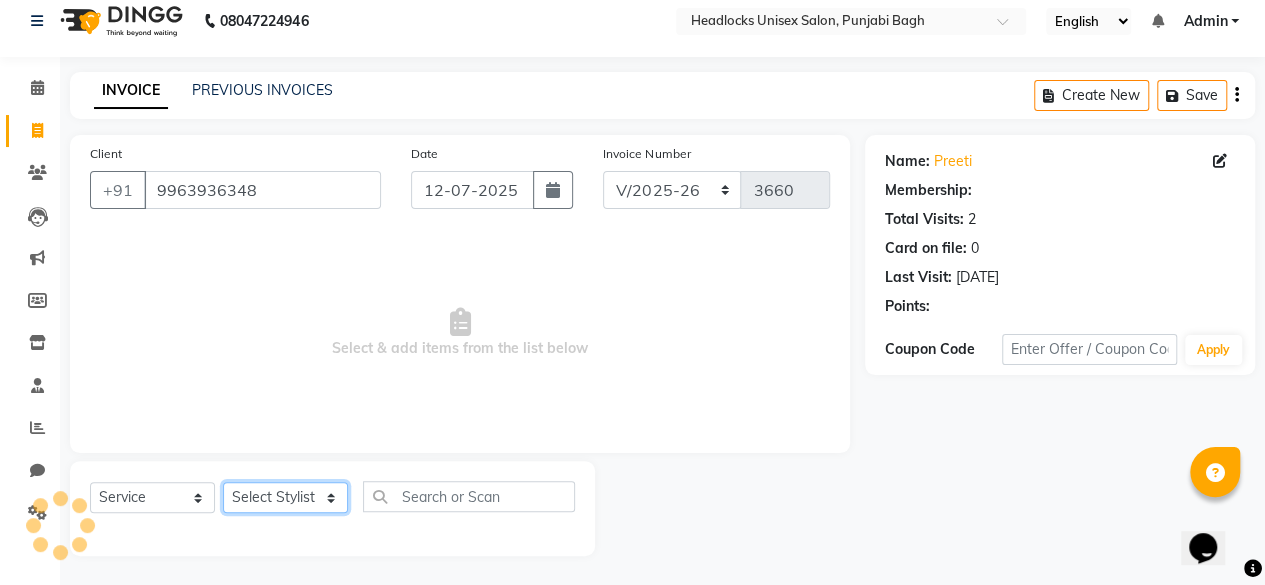 click on "Select Stylist ⁠Agnies ⁠[PERSON_NAME] [PERSON_NAME] [PERSON_NAME] kunal [PERSON_NAME] mercy ⁠Minto ⁠[PERSON_NAME]  [PERSON_NAME] priyanka [PERSON_NAME] ⁠[PERSON_NAME] ⁠[PERSON_NAME] [PERSON_NAME] [PERSON_NAME]  Sunny ⁠[PERSON_NAME] ⁠[PERSON_NAME]" 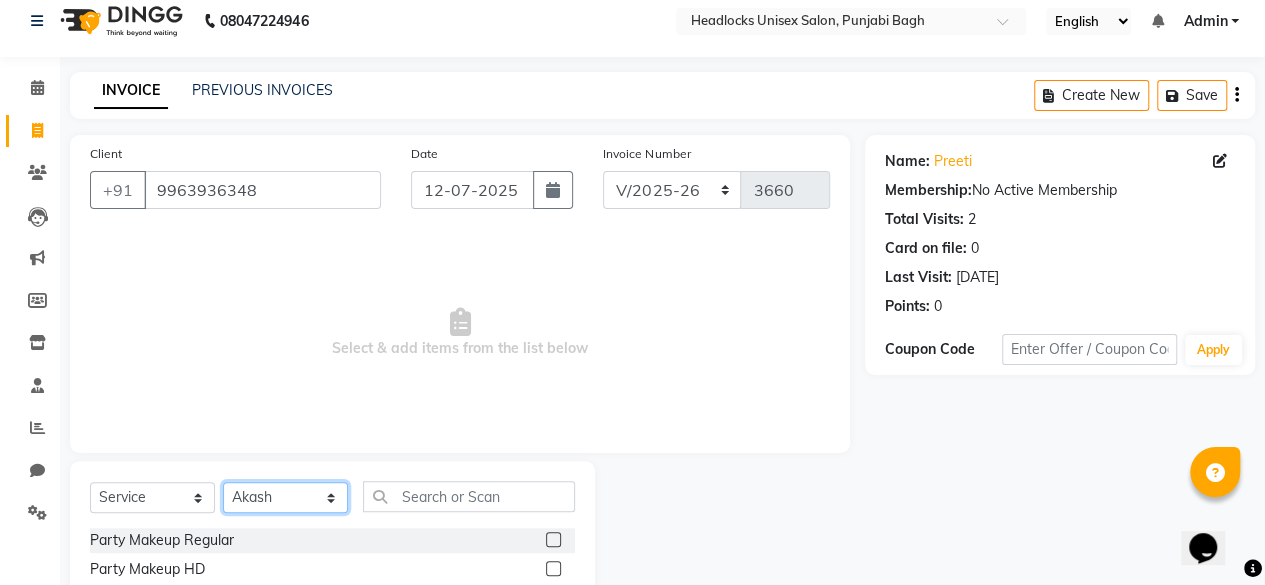 select on "69080" 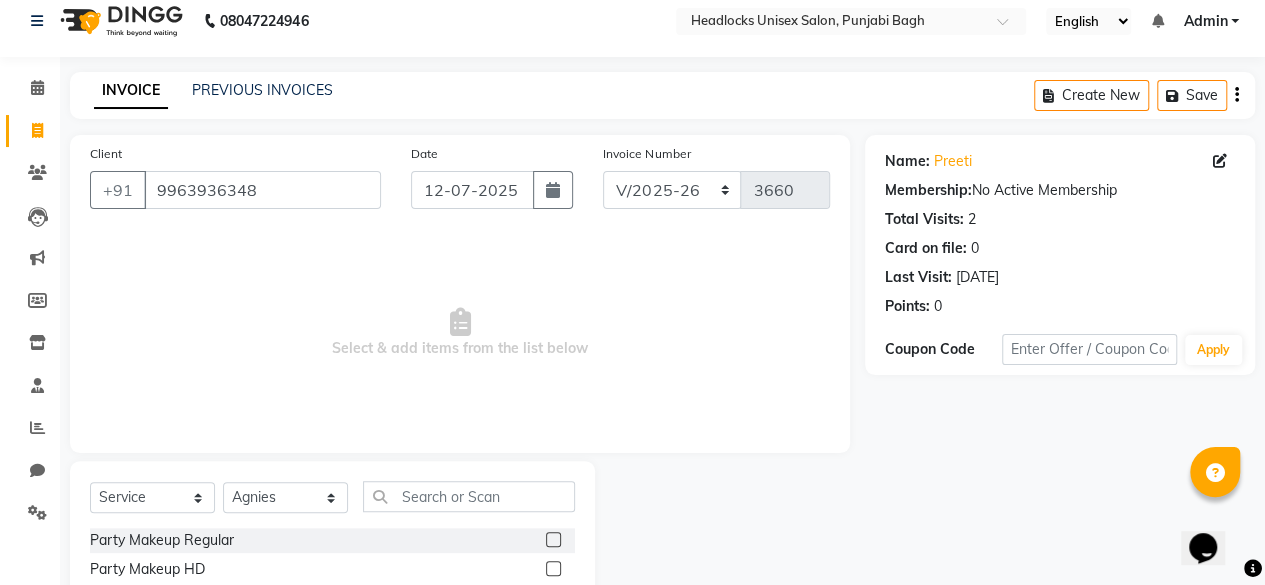 click on "Select  Service  Product  Membership  Package Voucher Prepaid Gift Card  Select Stylist ⁠Agnies ⁠[PERSON_NAME] [PERSON_NAME] [PERSON_NAME] kunal [PERSON_NAME] mercy ⁠Minto ⁠[PERSON_NAME]  [PERSON_NAME] priyanka [PERSON_NAME] ⁠[PERSON_NAME] ⁠[PERSON_NAME] [PERSON_NAME] [PERSON_NAME]  Sunny ⁠[PERSON_NAME]  ⁠Usman ⁠[PERSON_NAME]" 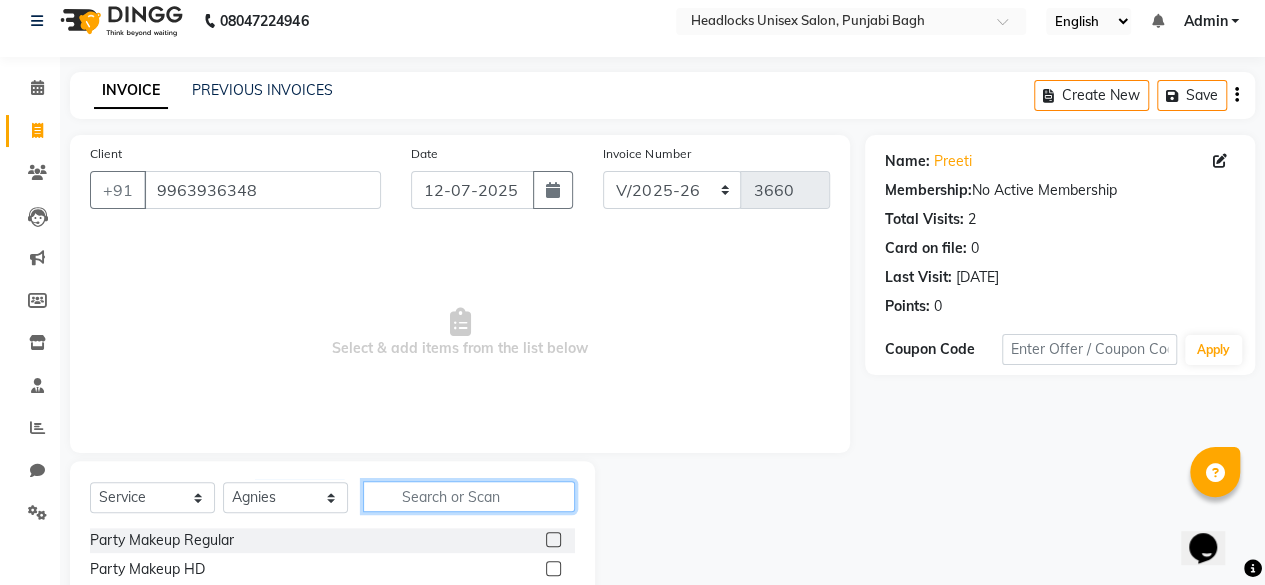 click 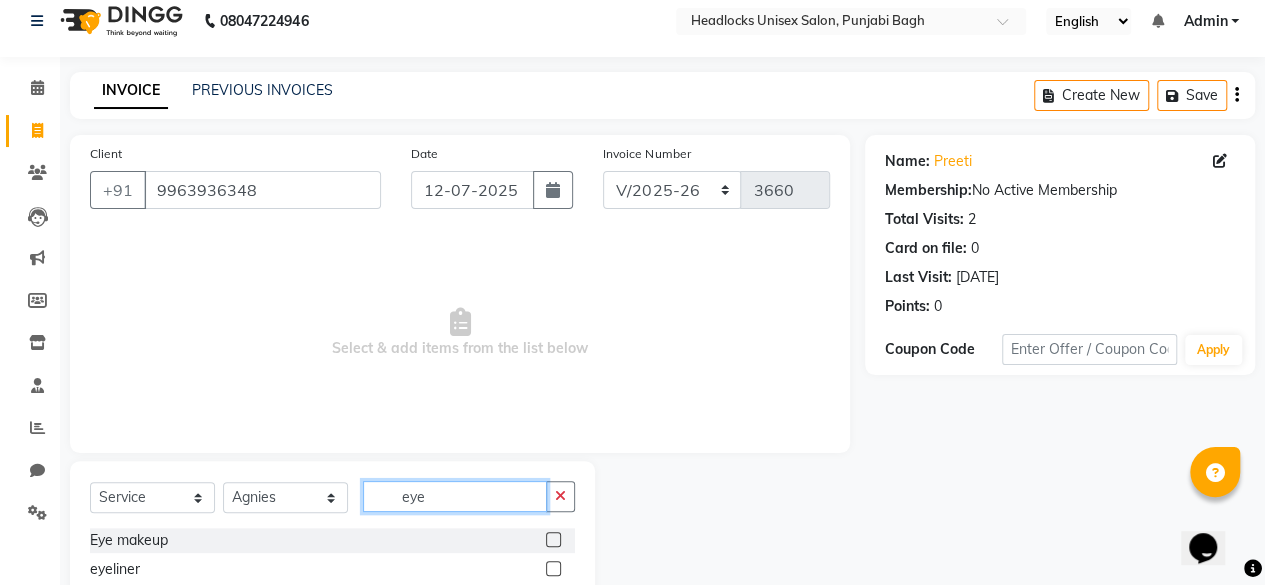 scroll, scrollTop: 160, scrollLeft: 0, axis: vertical 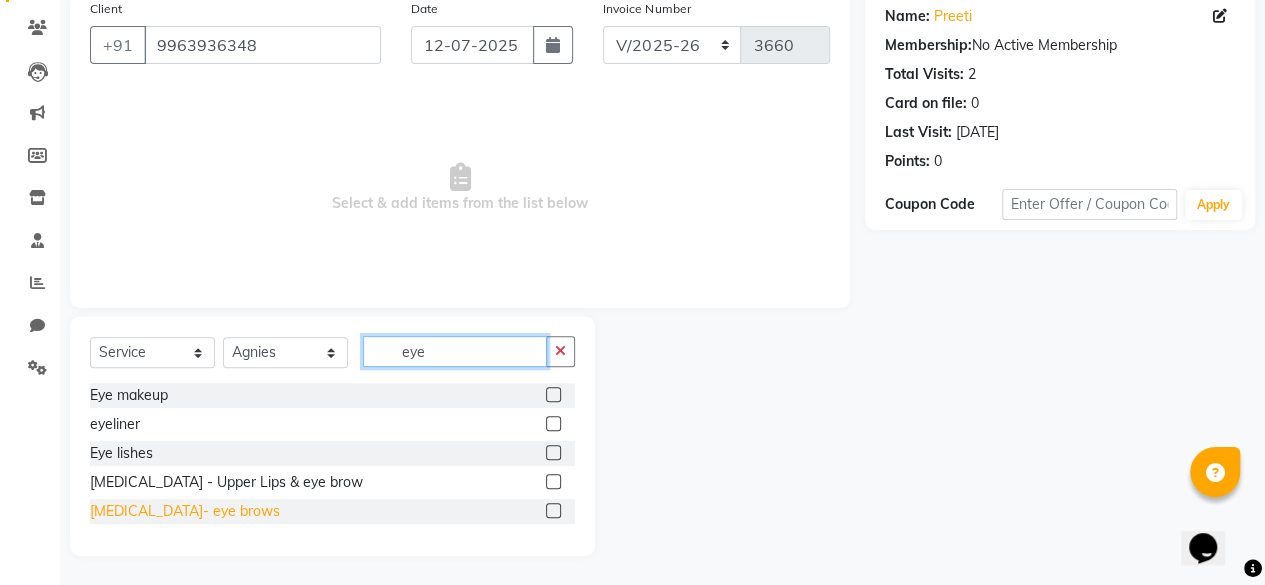 type on "eye" 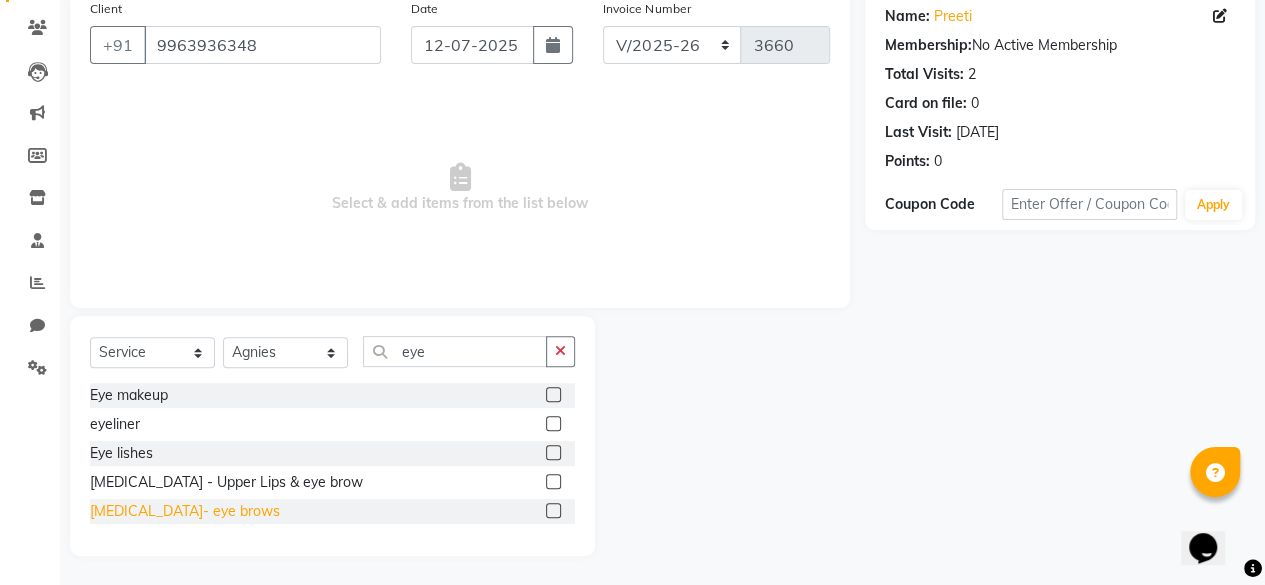 click on "[MEDICAL_DATA]- eye brows" 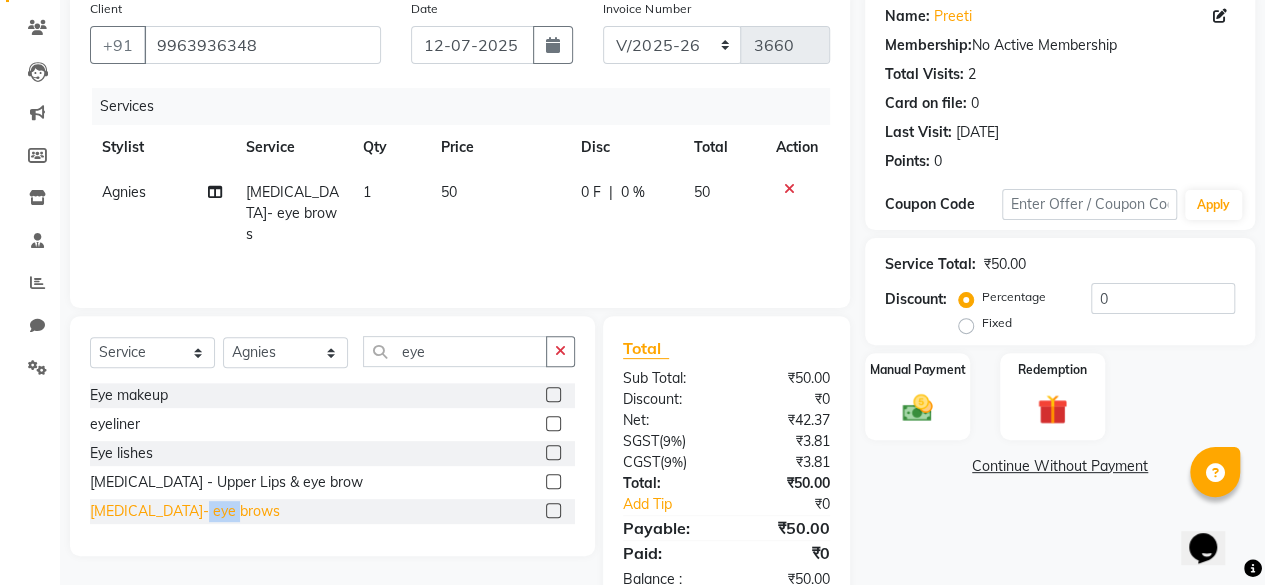 click on "[MEDICAL_DATA]- eye brows" 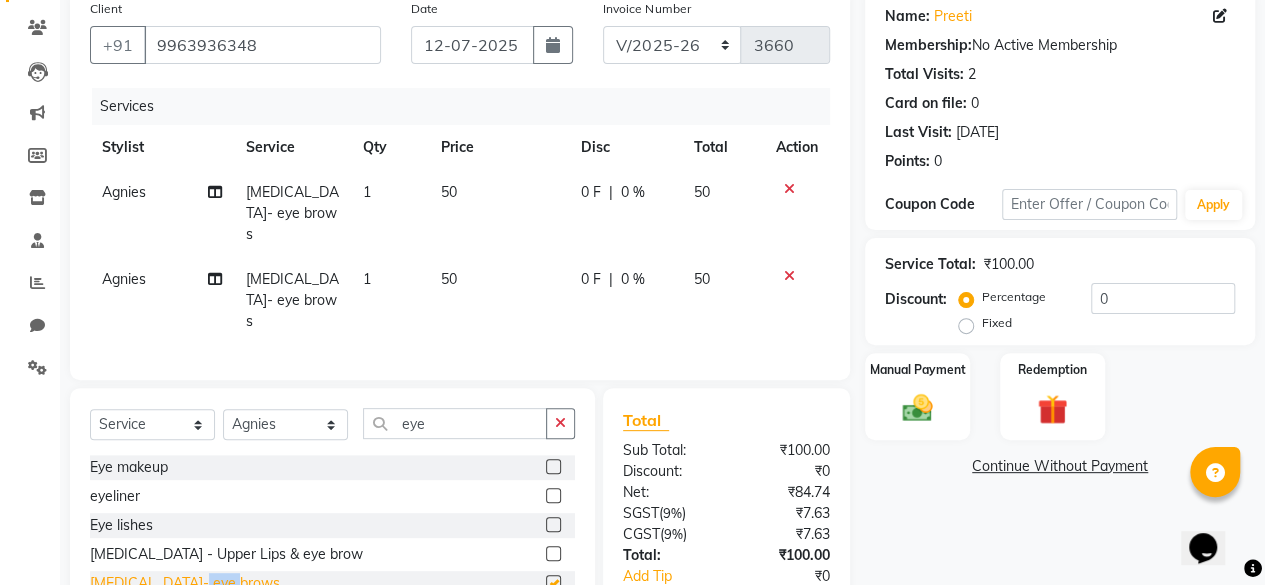 checkbox on "false" 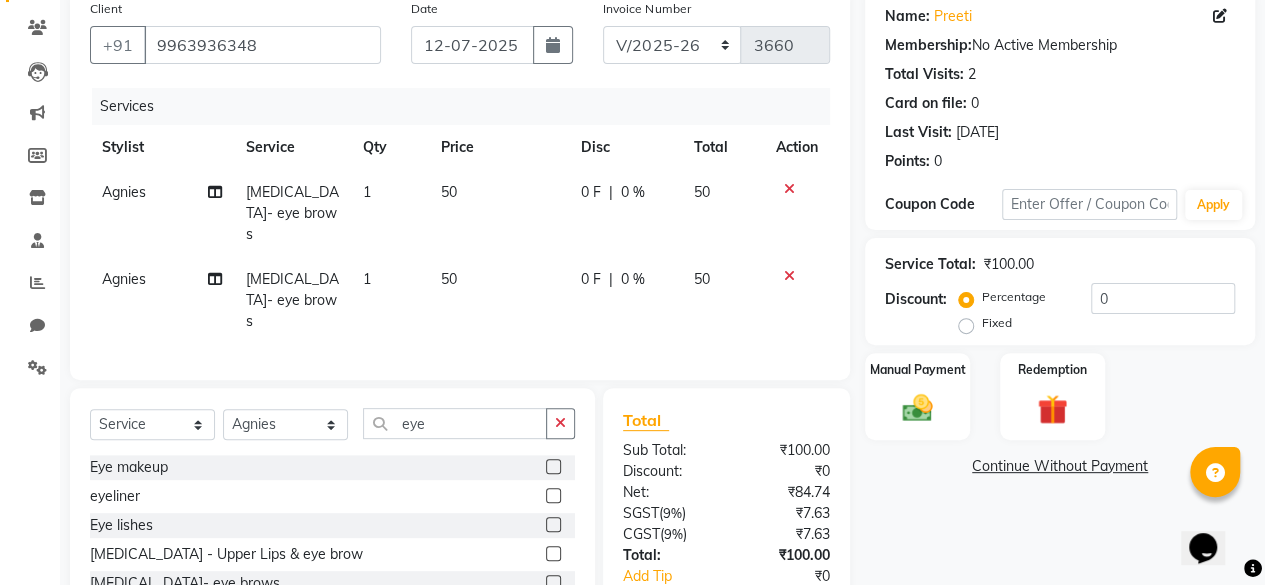click 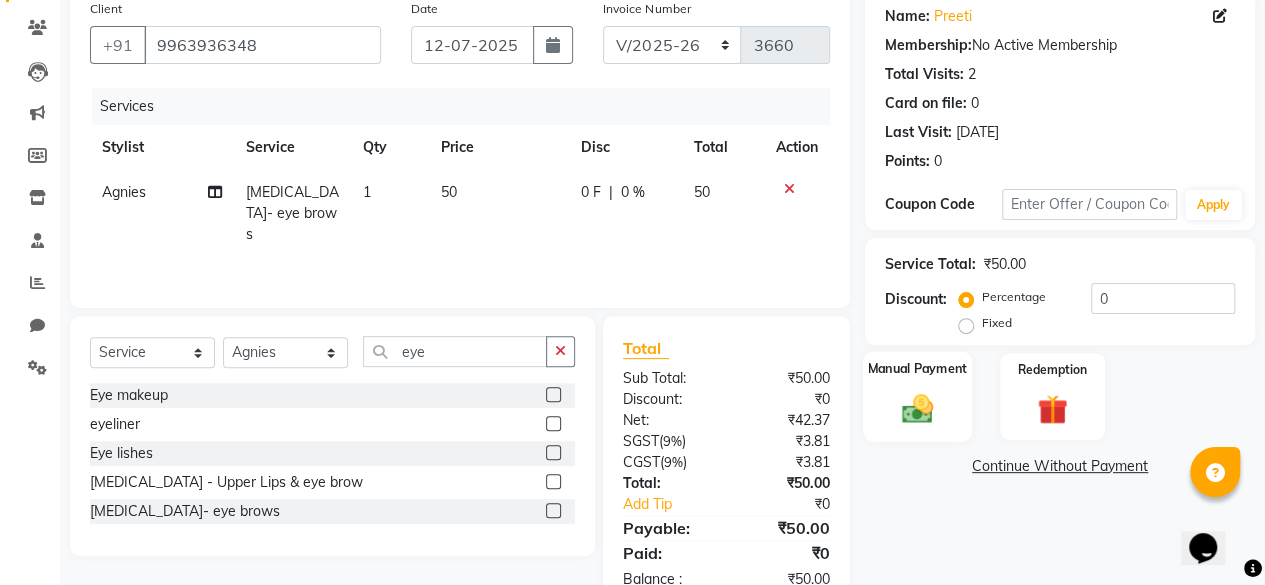 click on "Manual Payment" 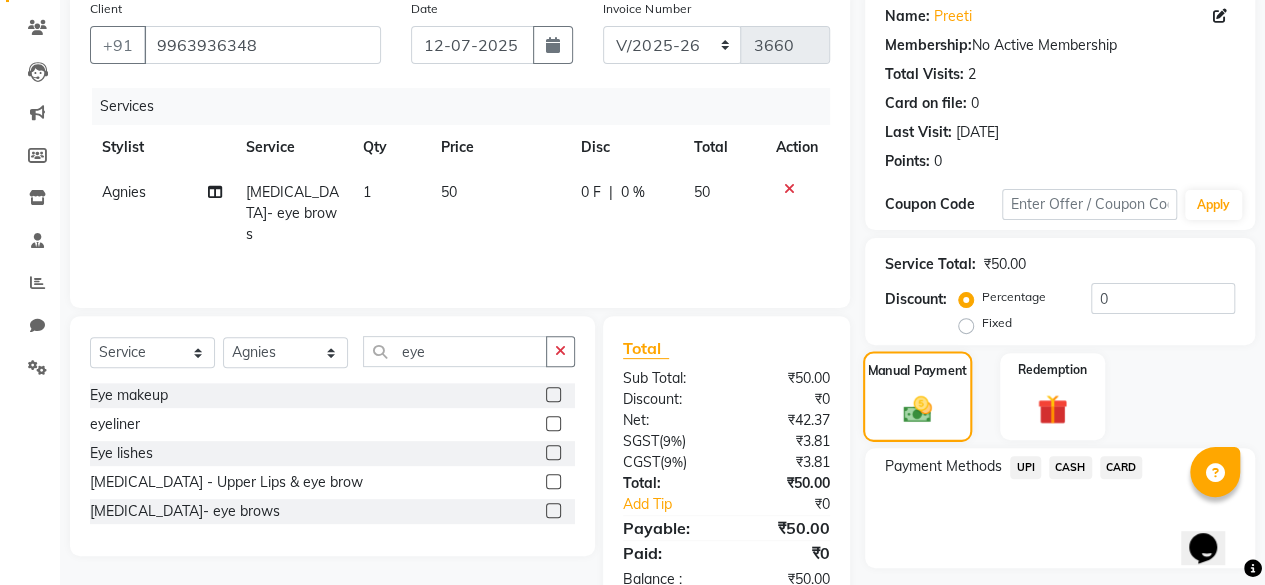scroll, scrollTop: 213, scrollLeft: 0, axis: vertical 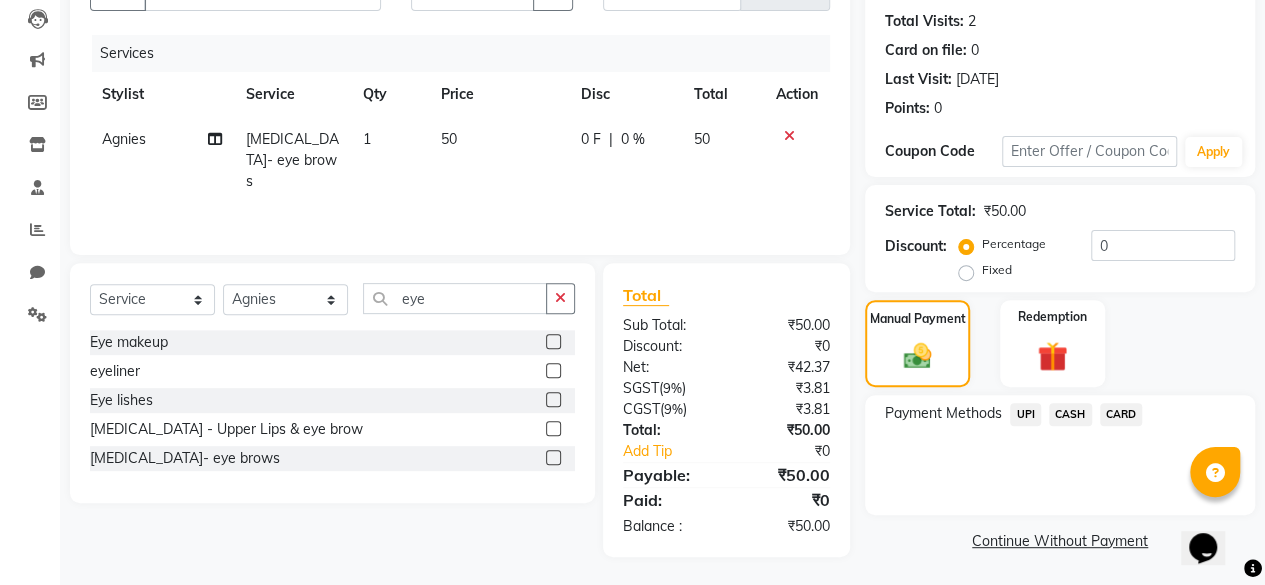 click on "CASH" 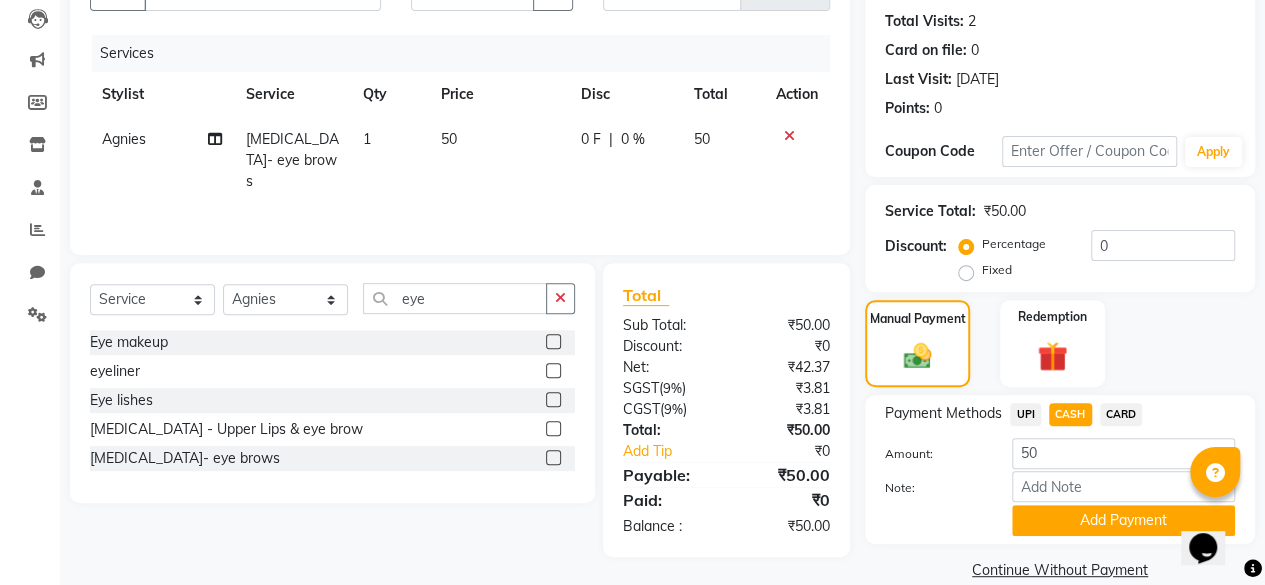 scroll, scrollTop: 242, scrollLeft: 0, axis: vertical 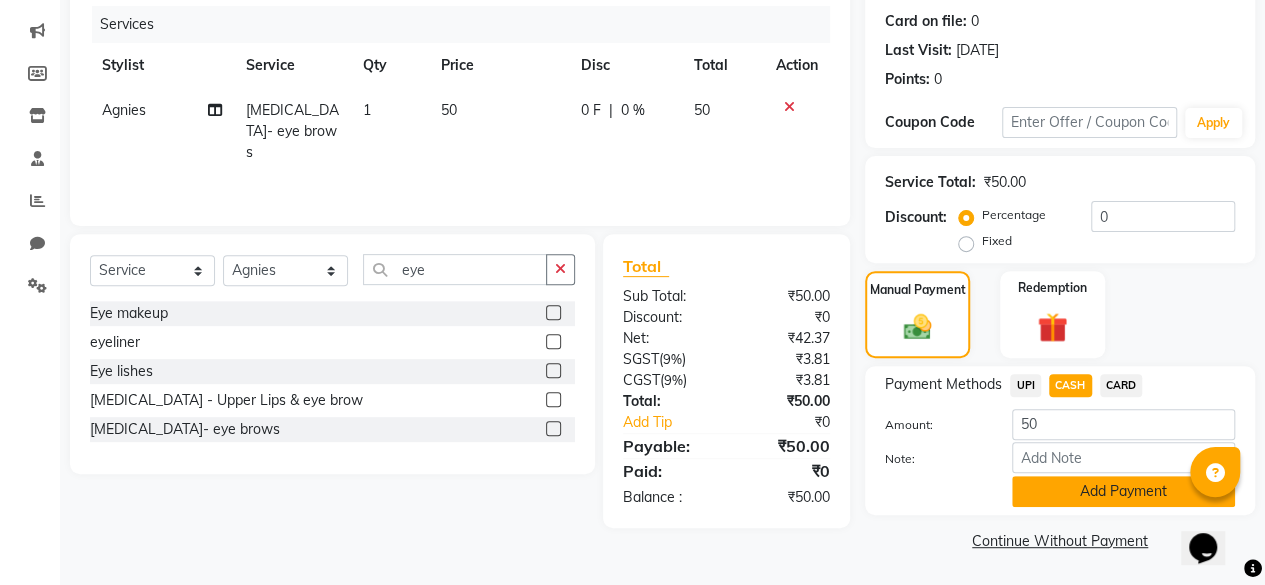 click on "Add Payment" 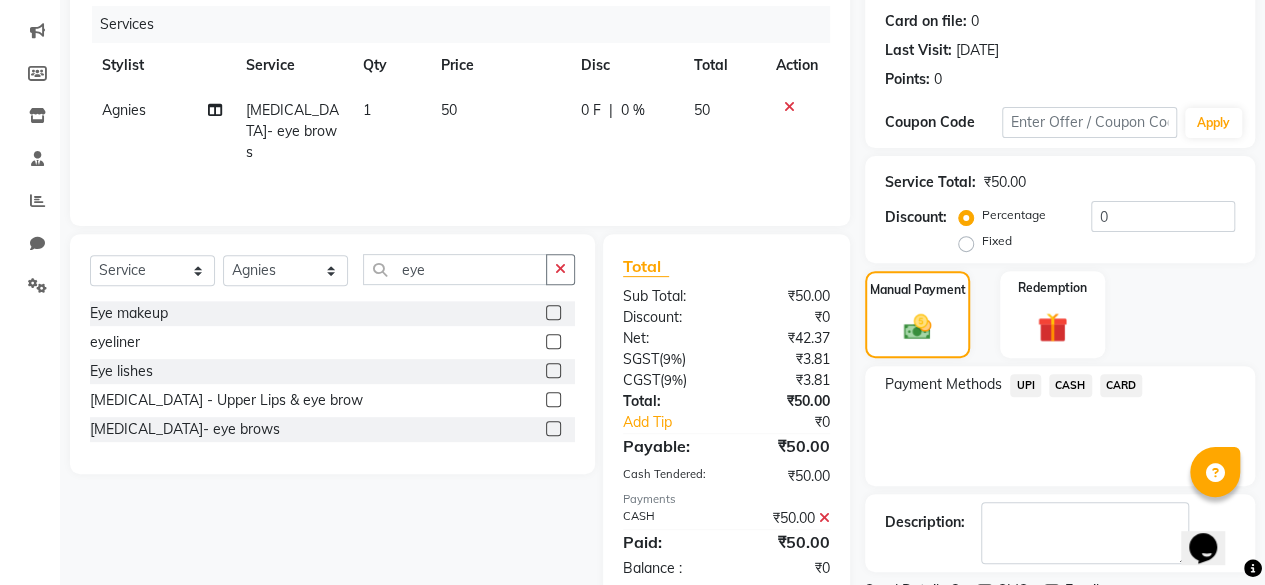 scroll, scrollTop: 324, scrollLeft: 0, axis: vertical 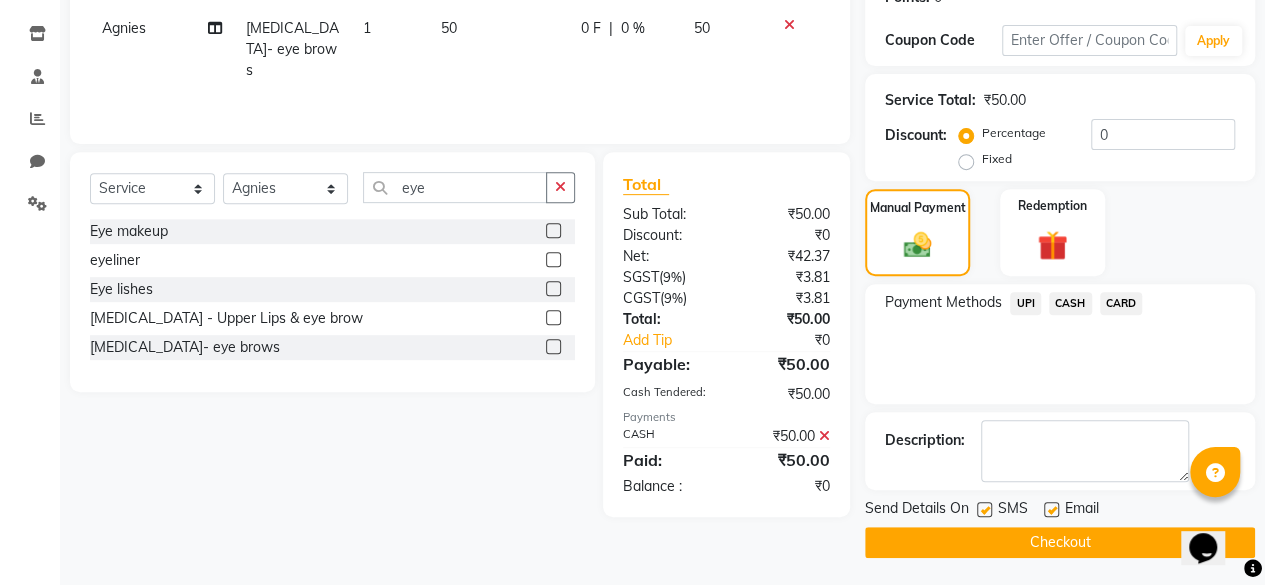 click 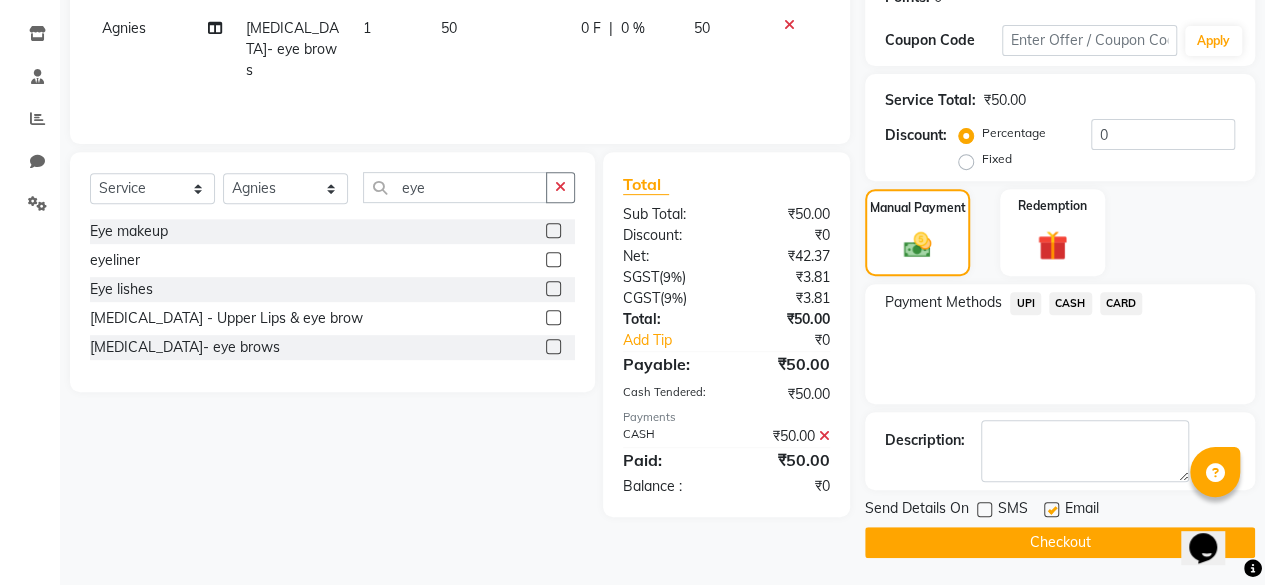 click on "Checkout" 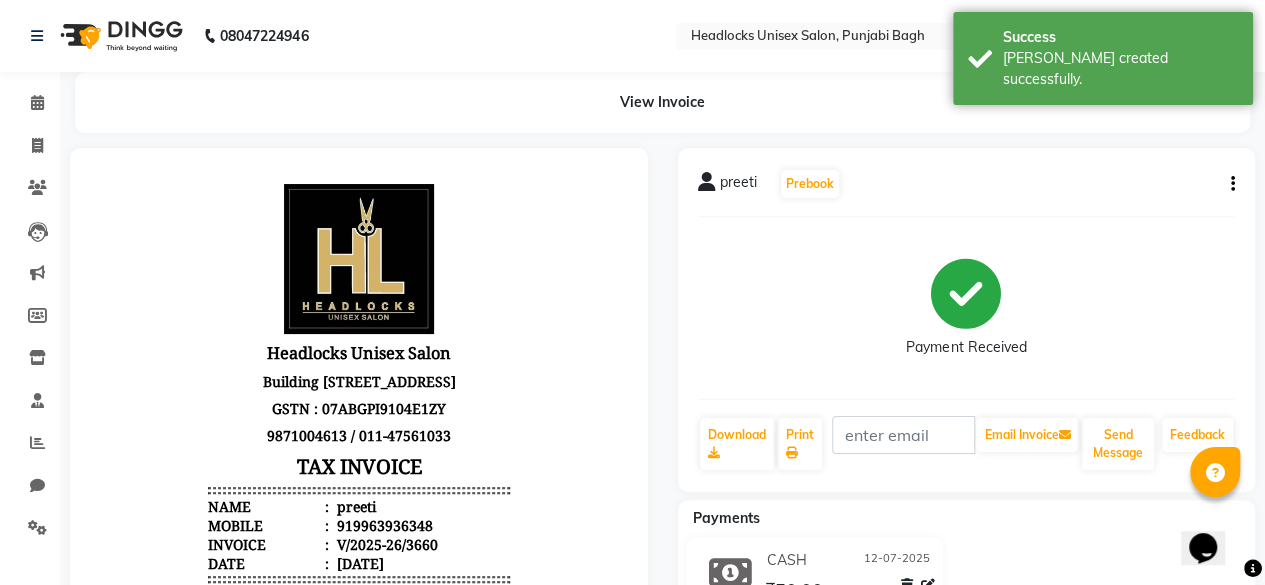 scroll, scrollTop: 0, scrollLeft: 0, axis: both 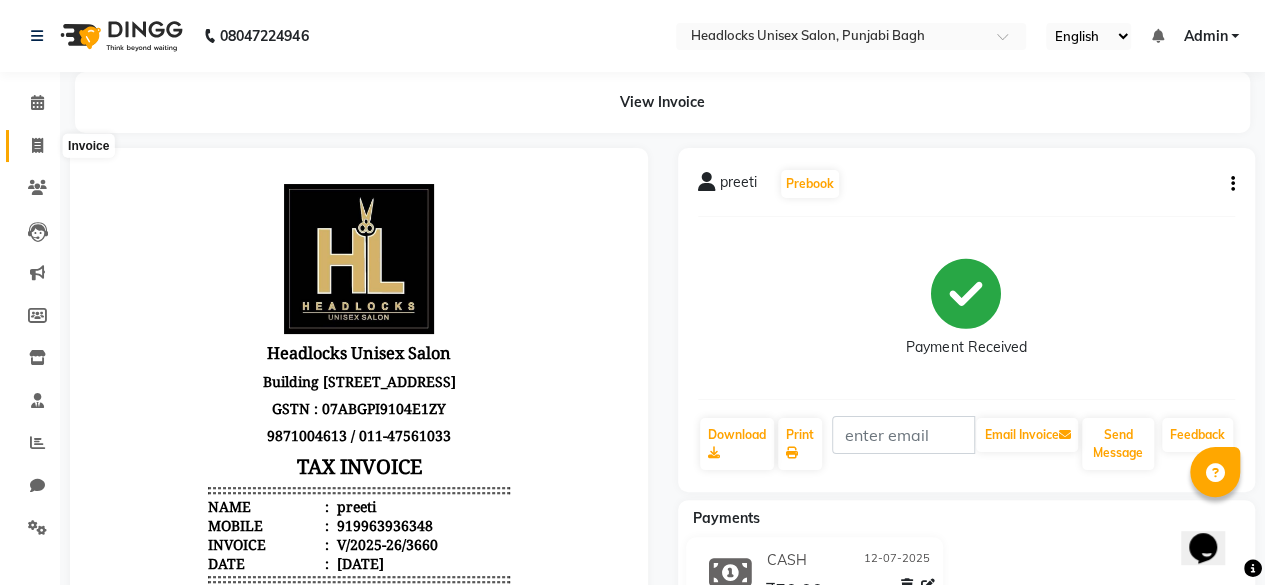 click 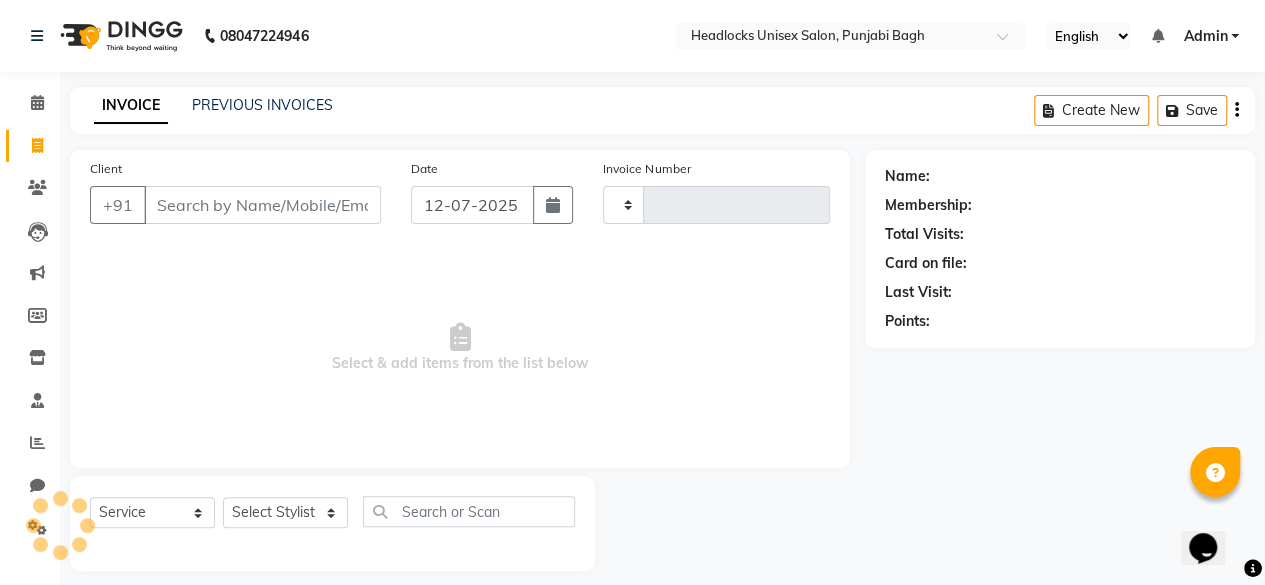 type on "3661" 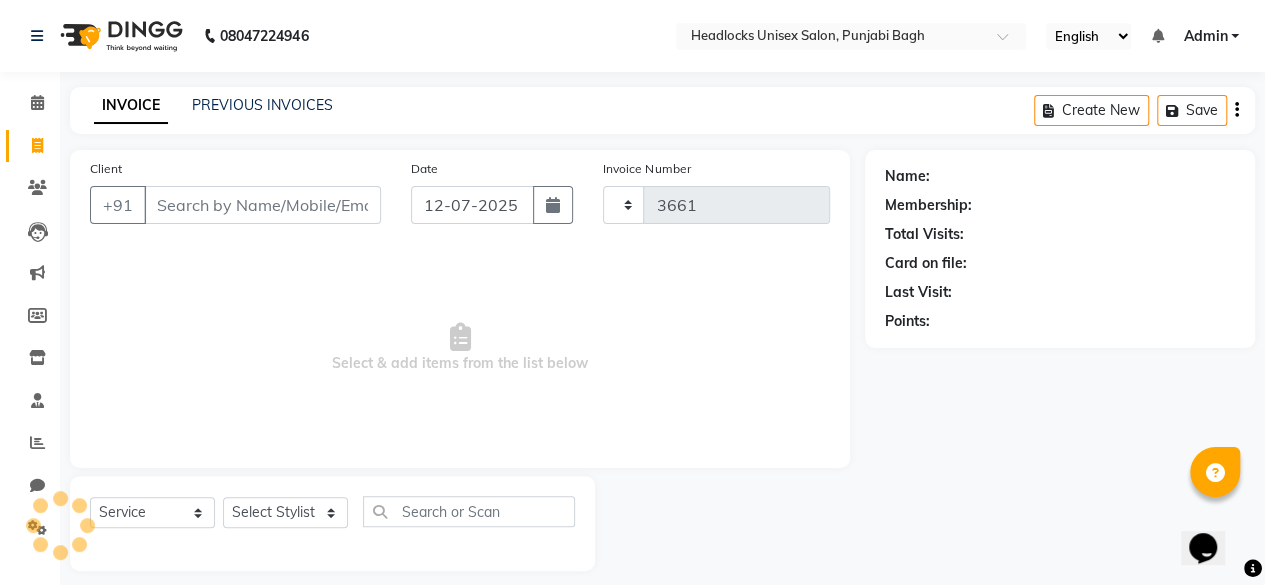 scroll, scrollTop: 15, scrollLeft: 0, axis: vertical 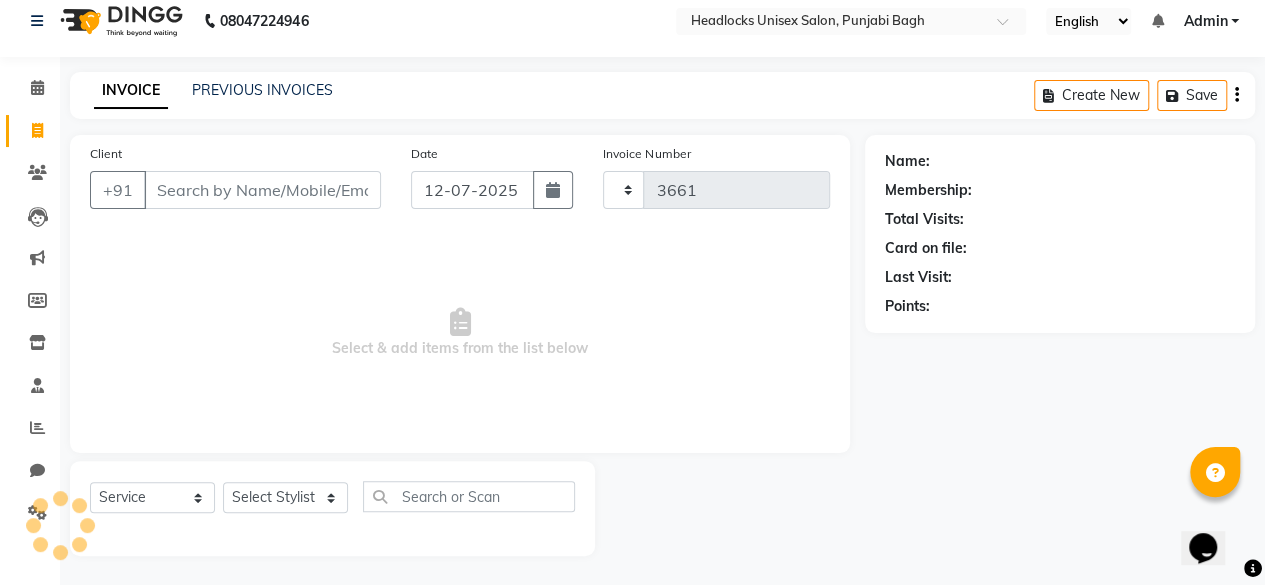 select on "7719" 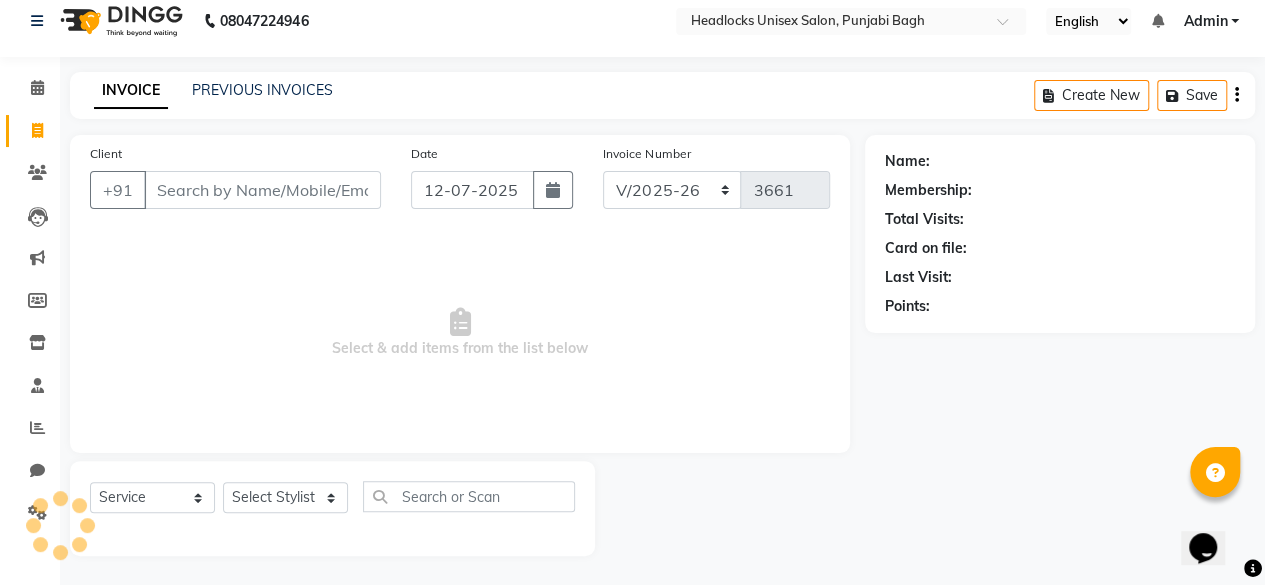 click on "Client" at bounding box center (262, 190) 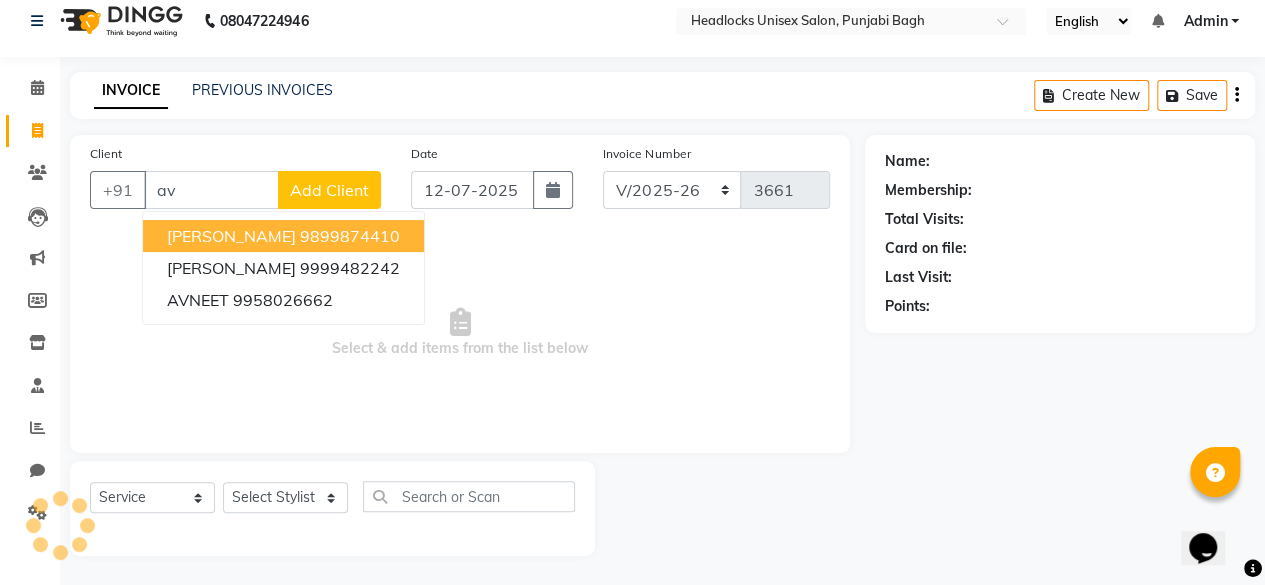 type on "a" 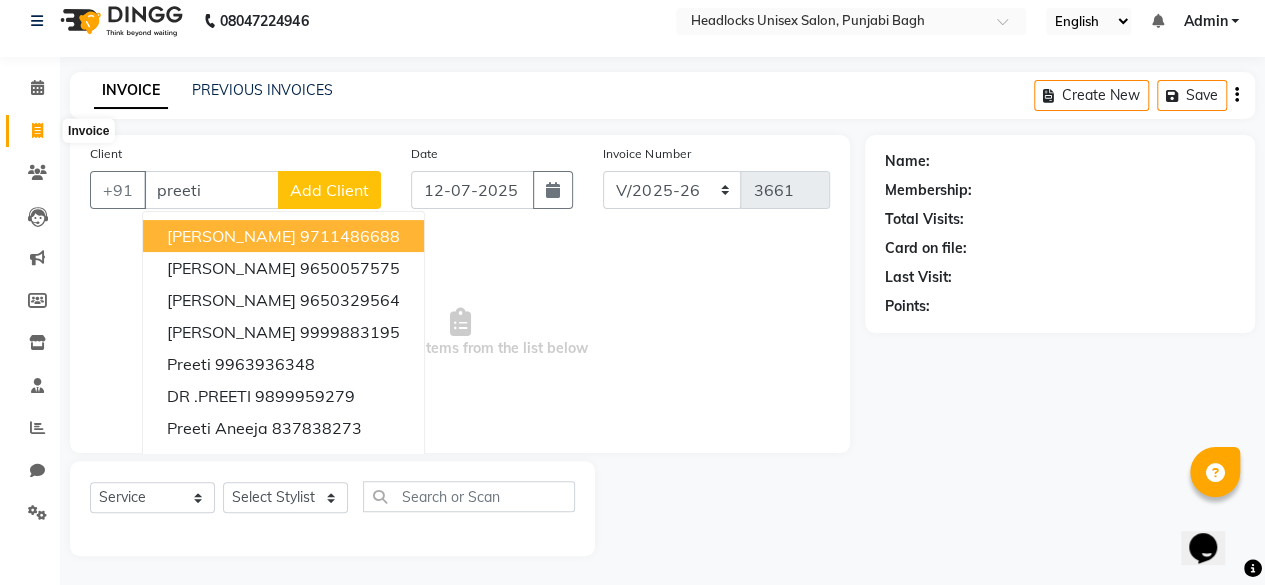 type on "preeti" 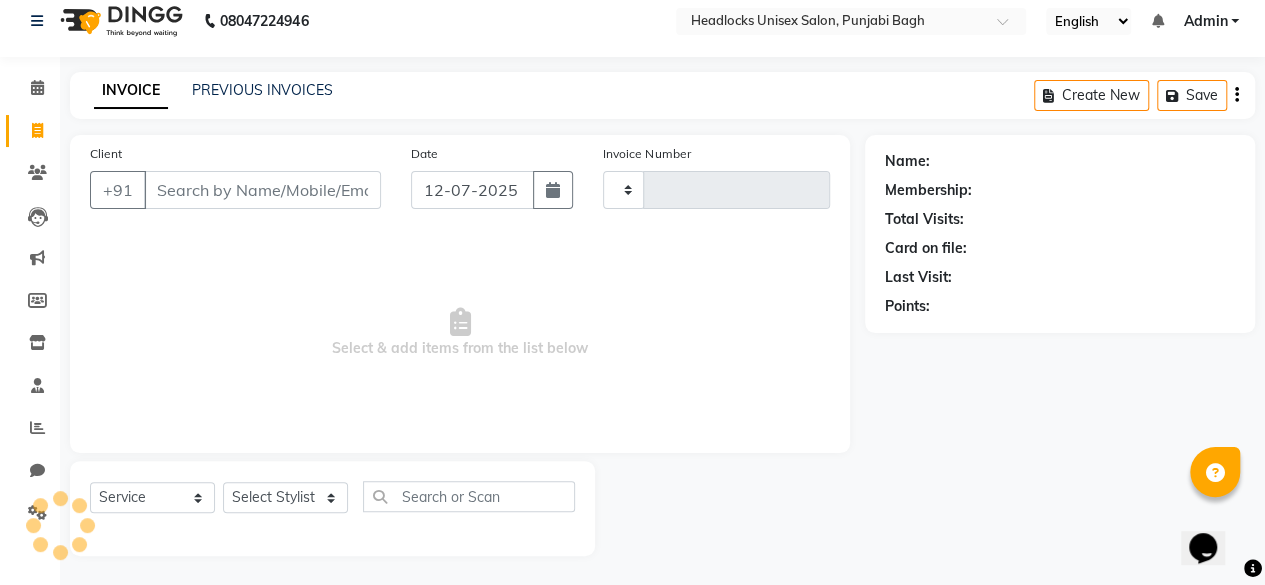 type on "3661" 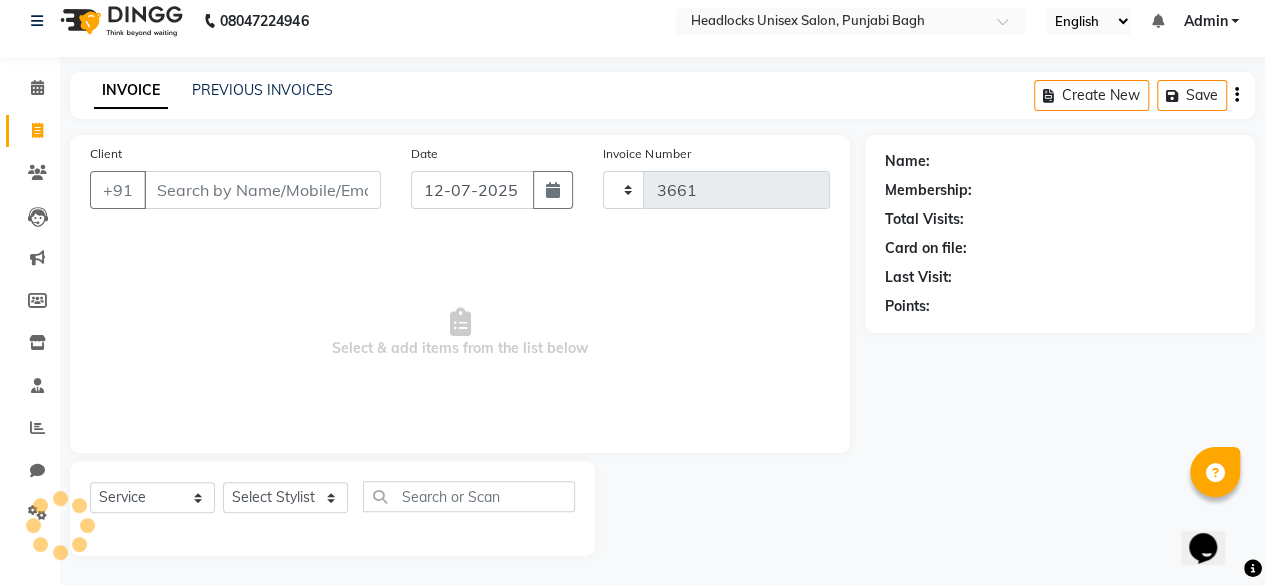 select on "7719" 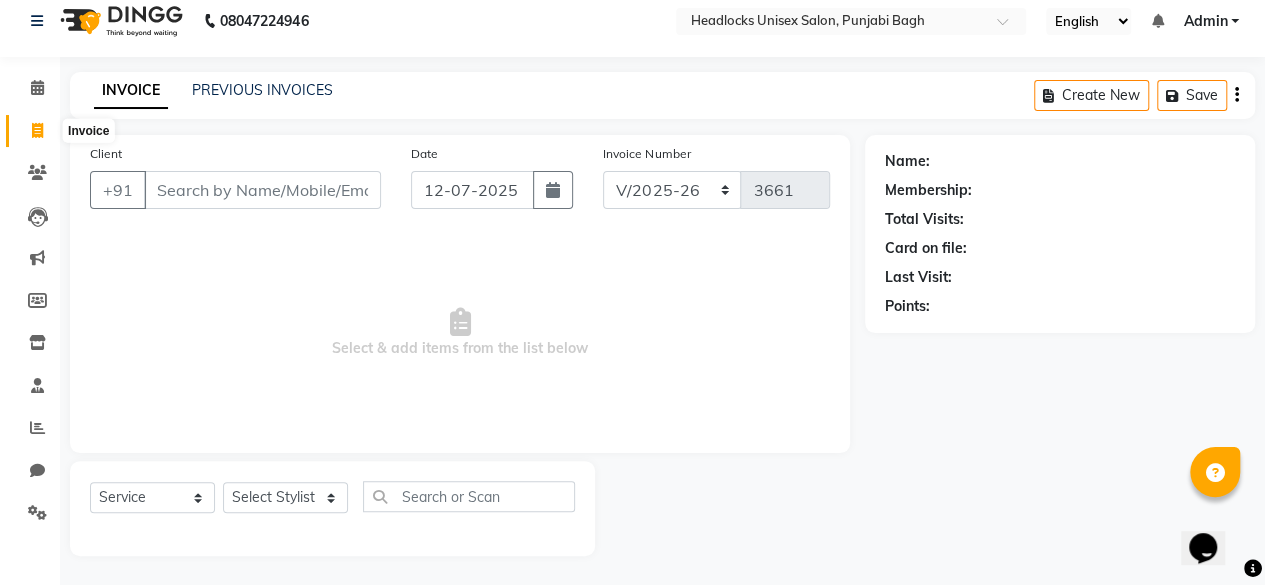 click 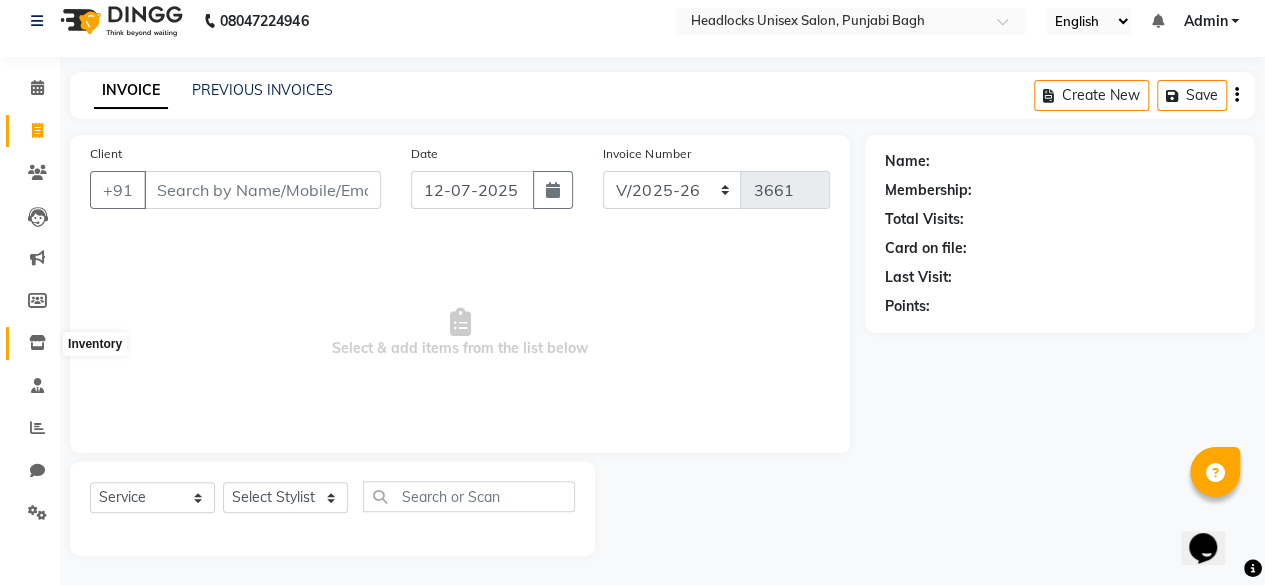 click 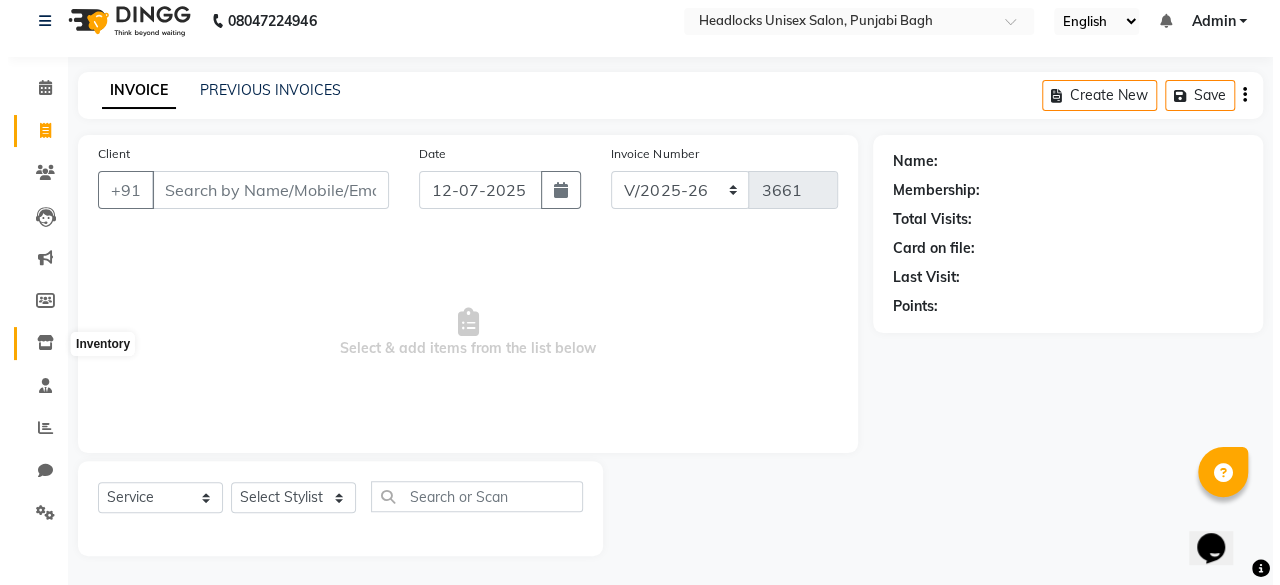scroll, scrollTop: 0, scrollLeft: 0, axis: both 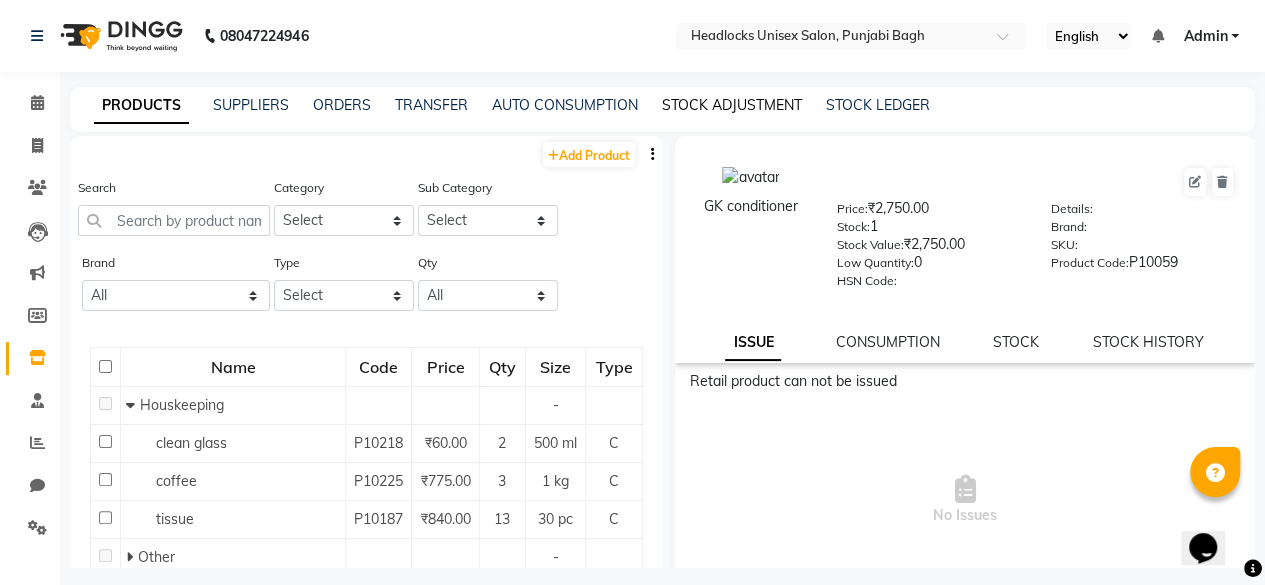 click on "STOCK ADJUSTMENT" 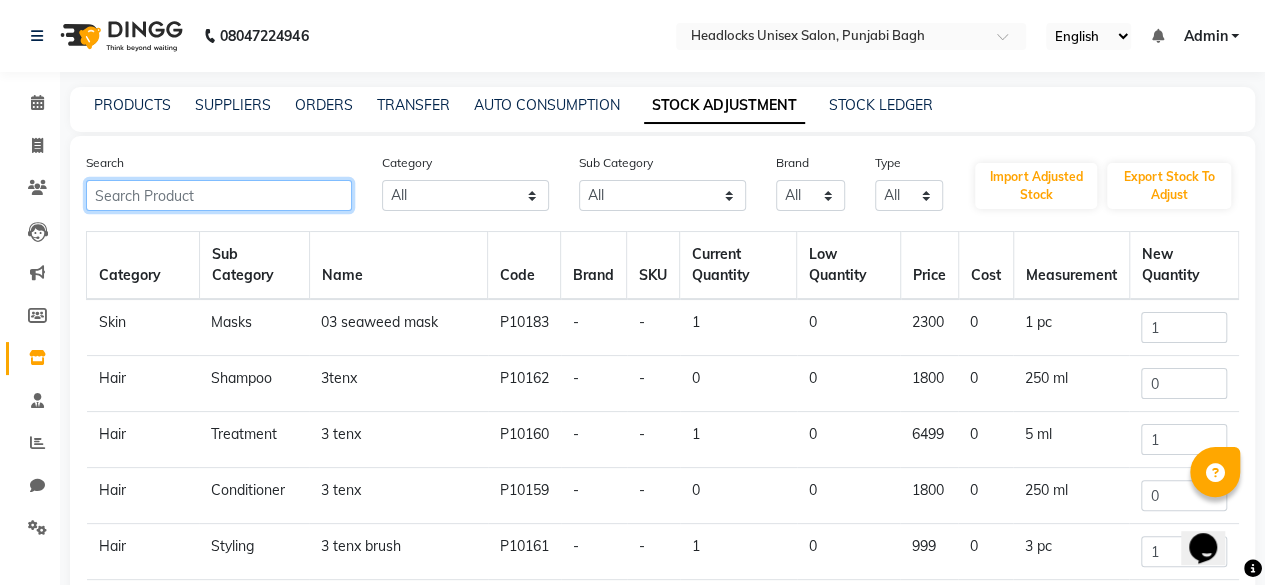 click 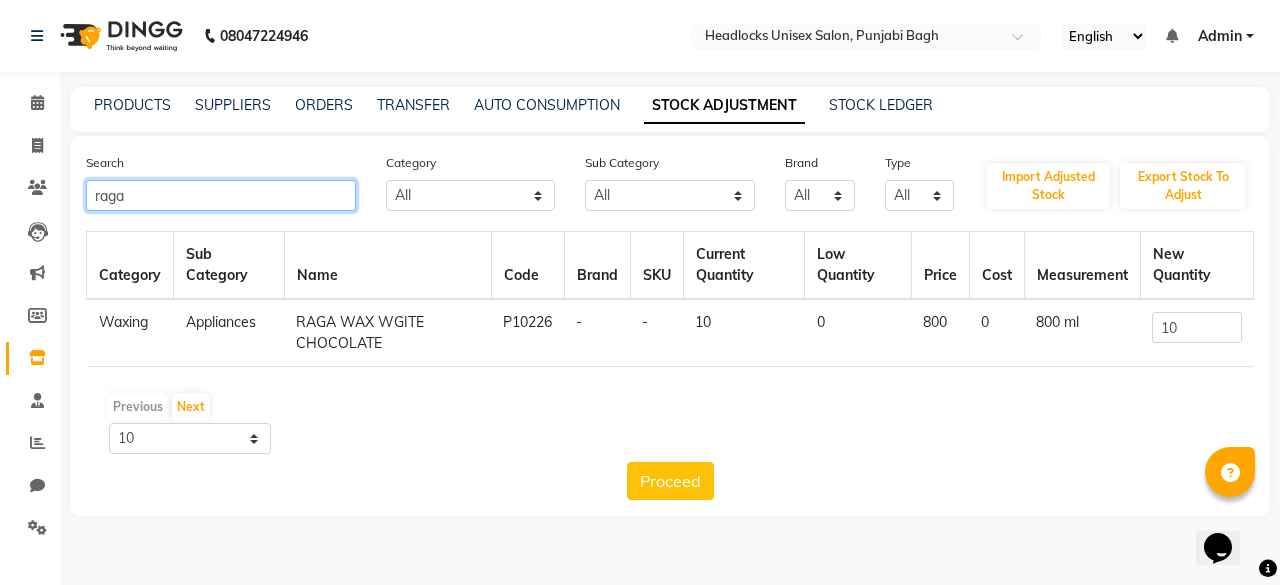 type on "raga" 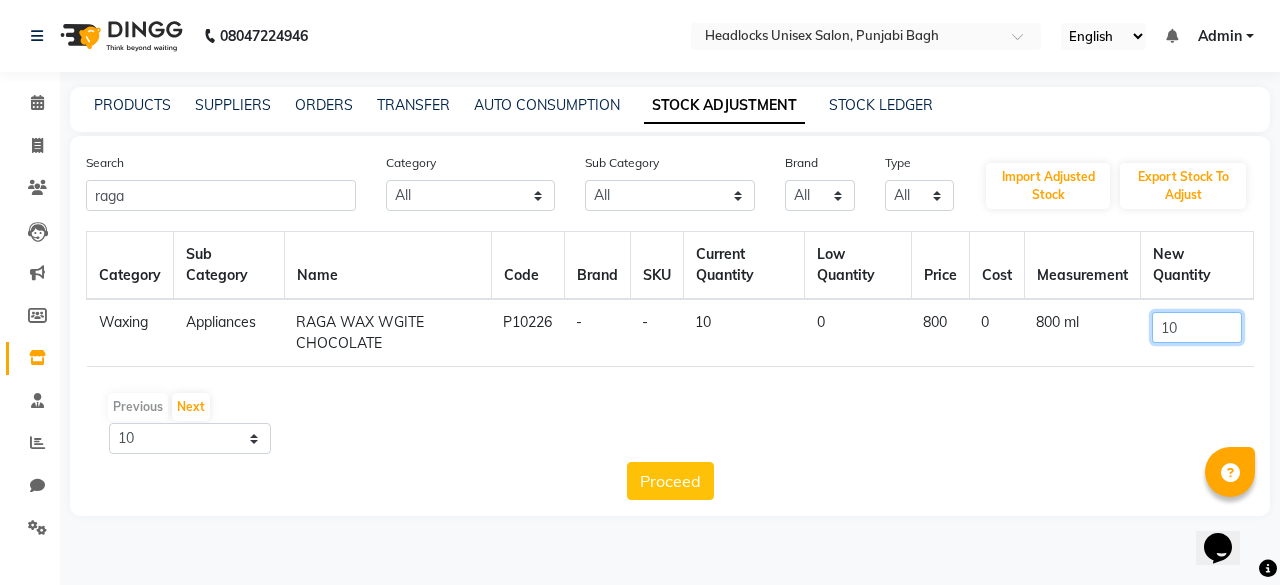 click on "10" 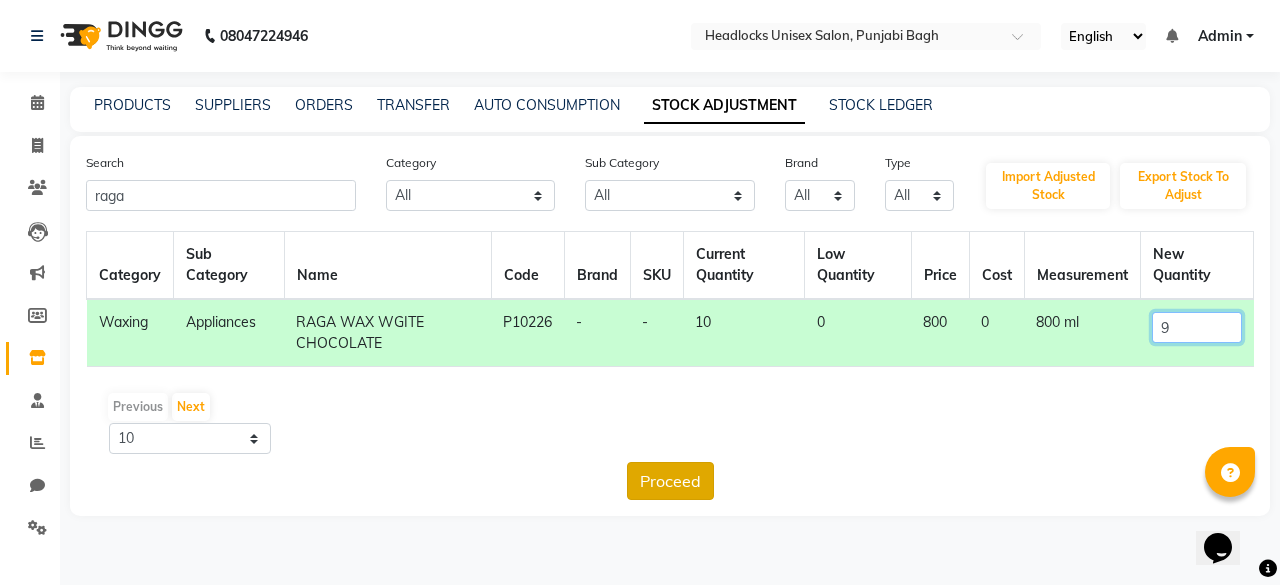 type on "9" 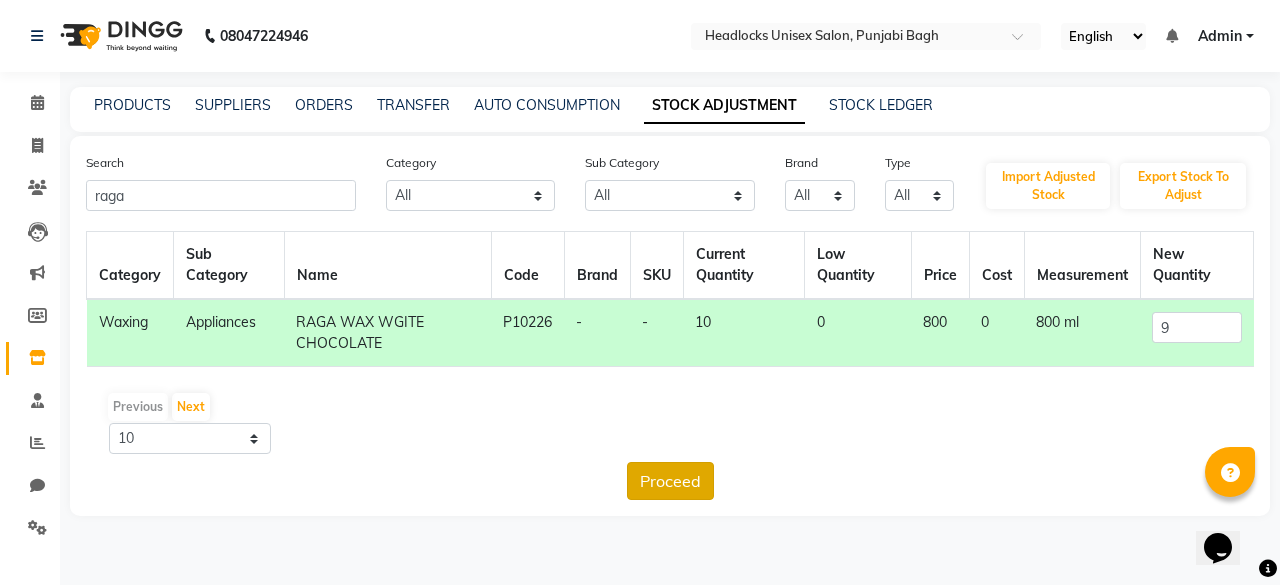 click on "Proceed" 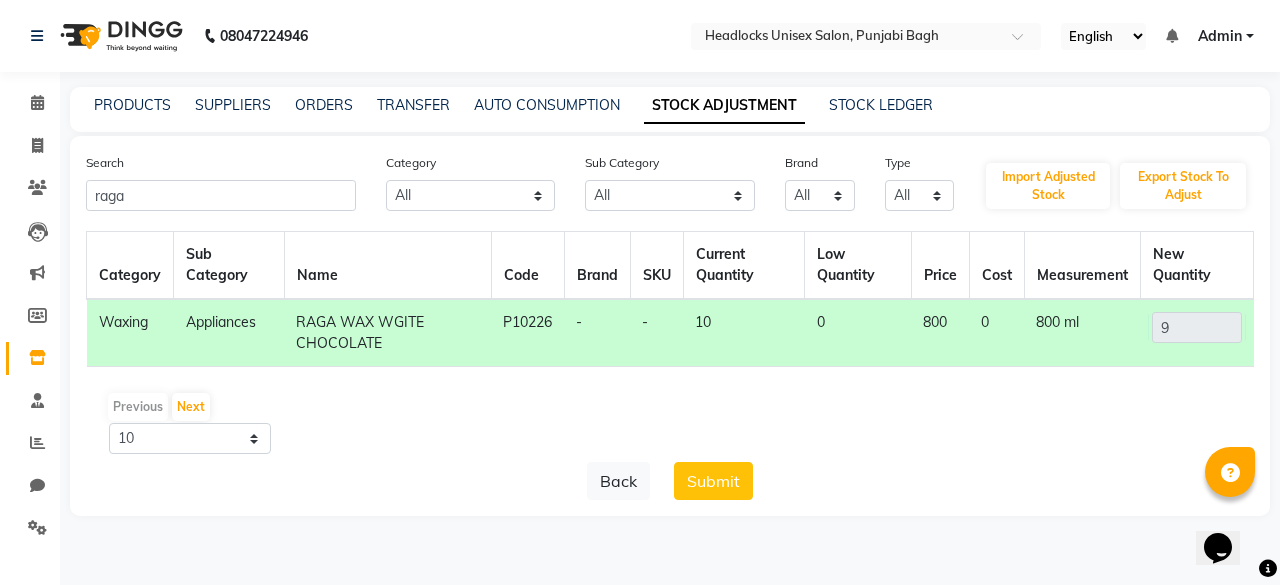 click on "Back   Submit" 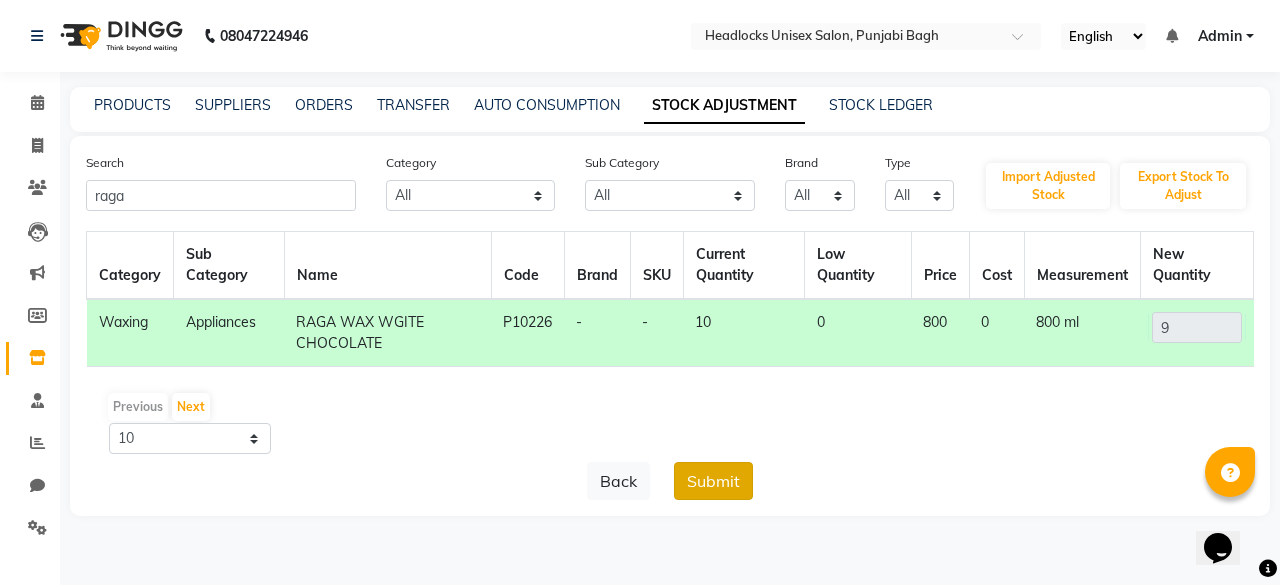 click on "Submit" 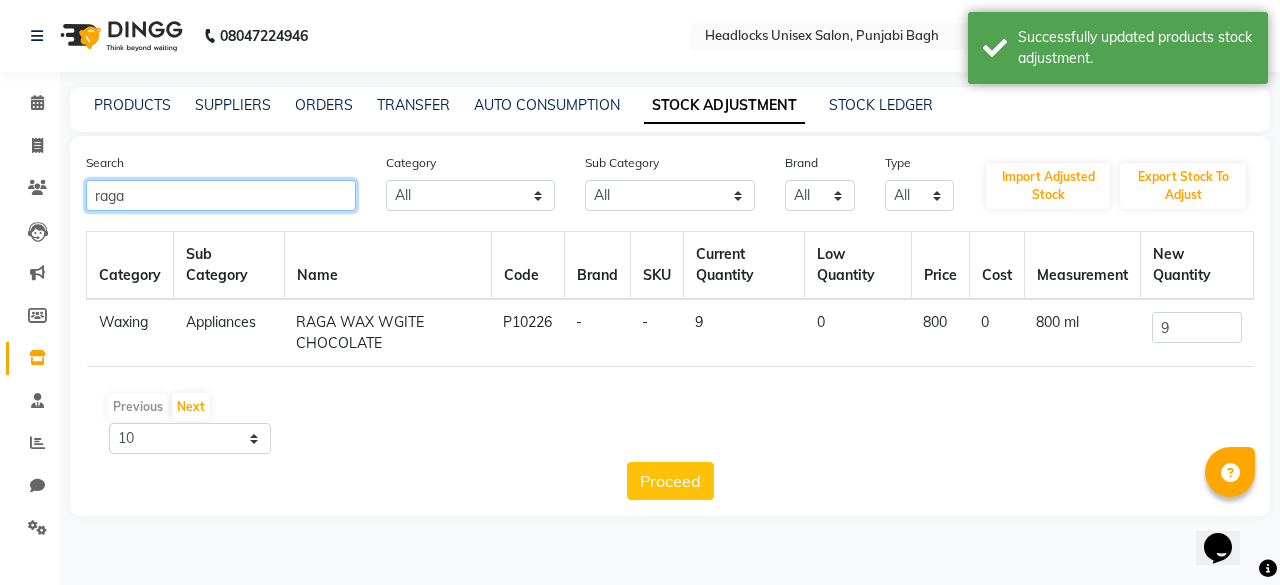 click on "raga" 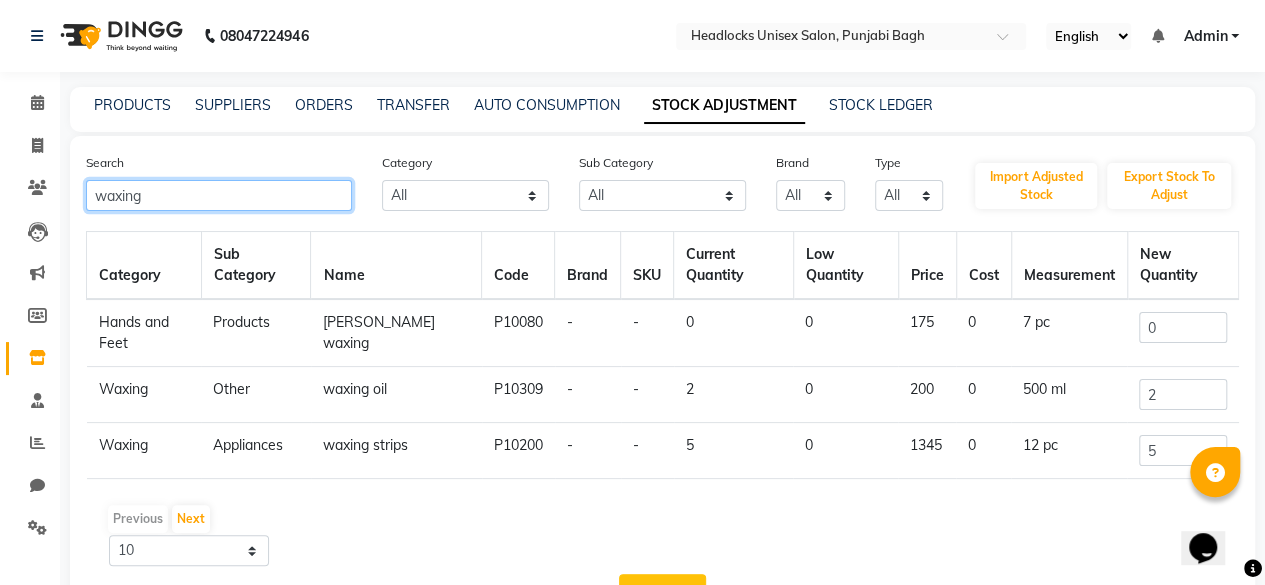 type on "waxing" 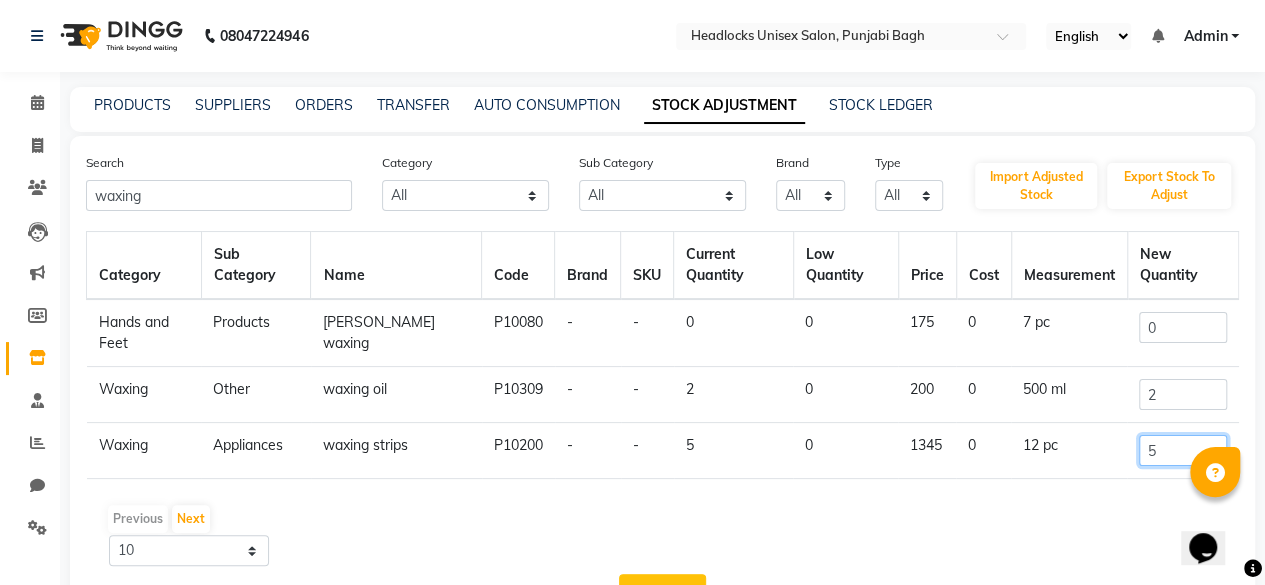 click on "5" 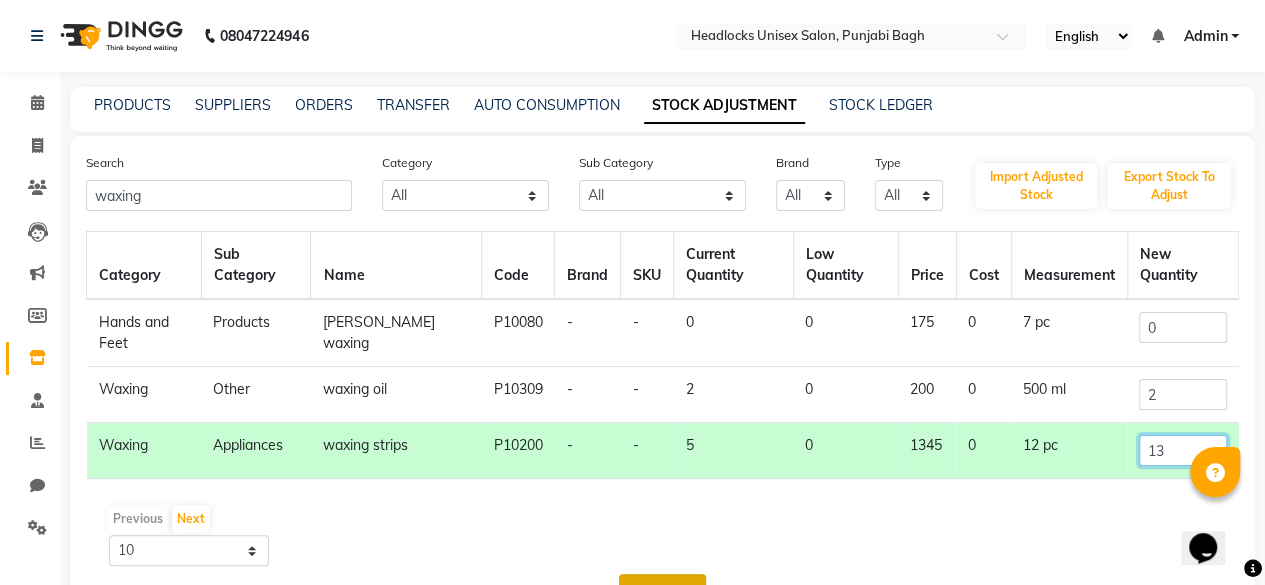 type on "13" 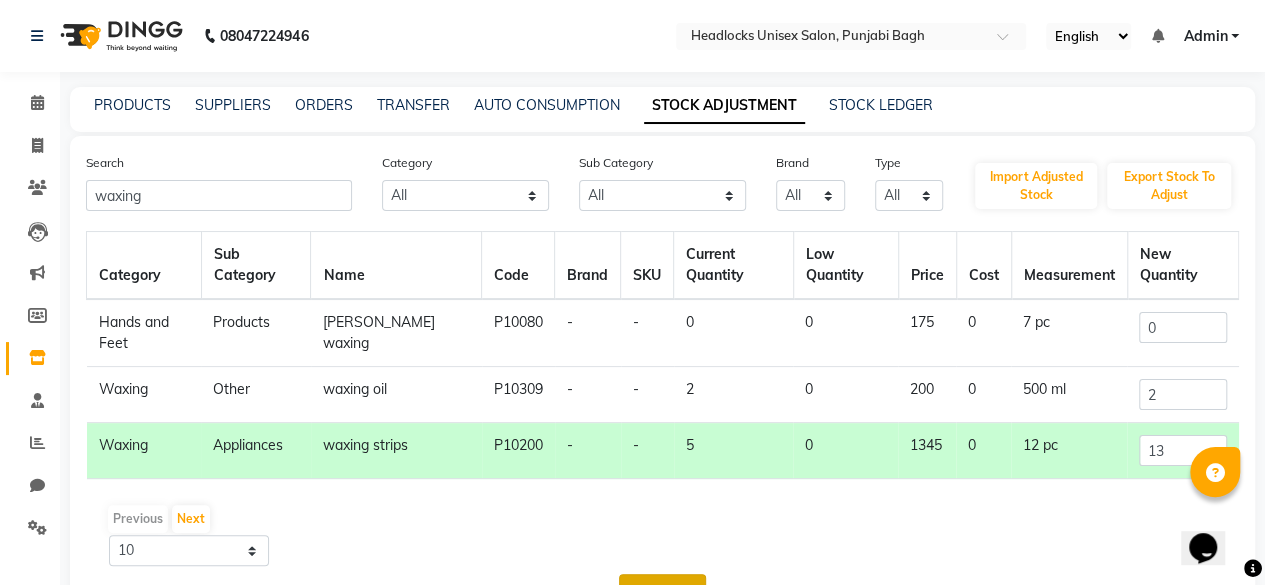 click on "Proceed" 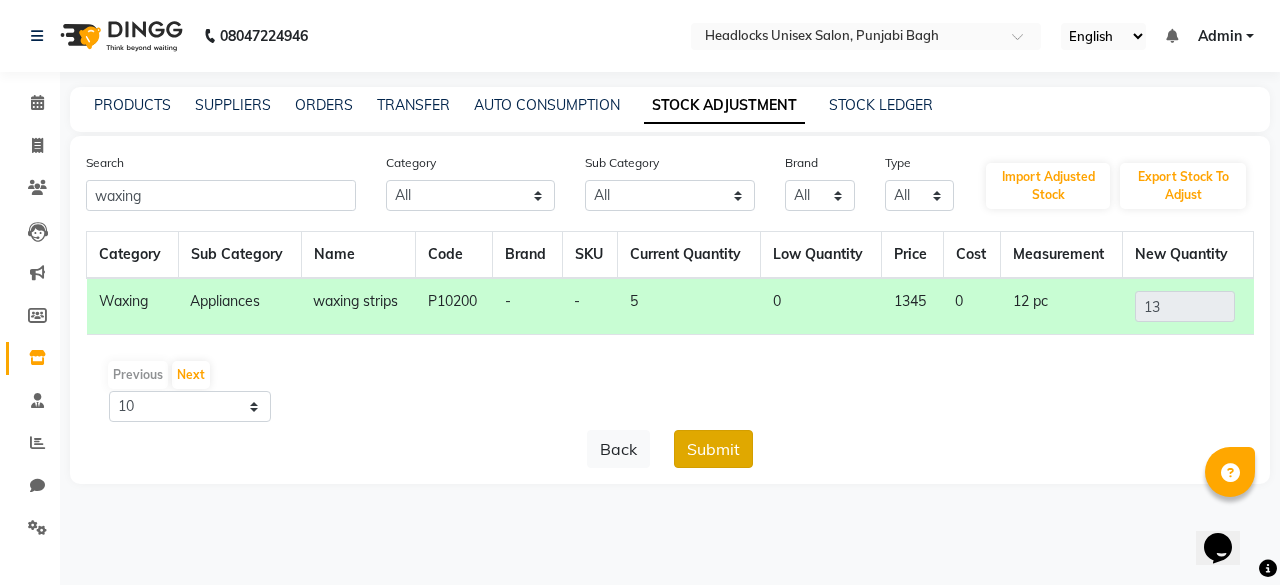 click on "Submit" 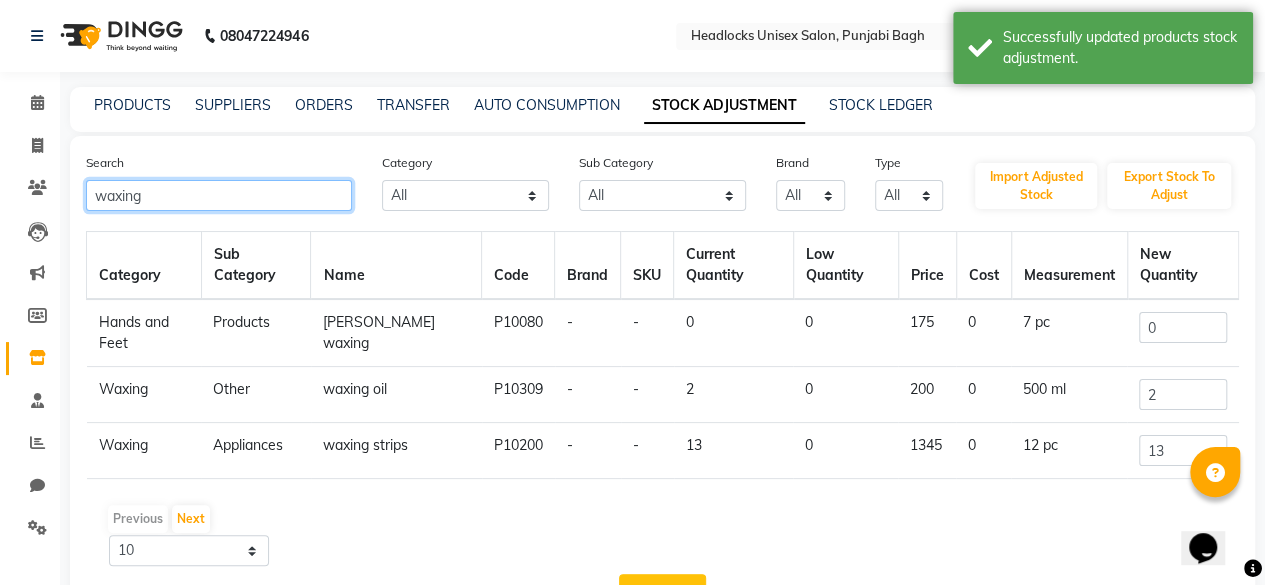 click on "waxing" 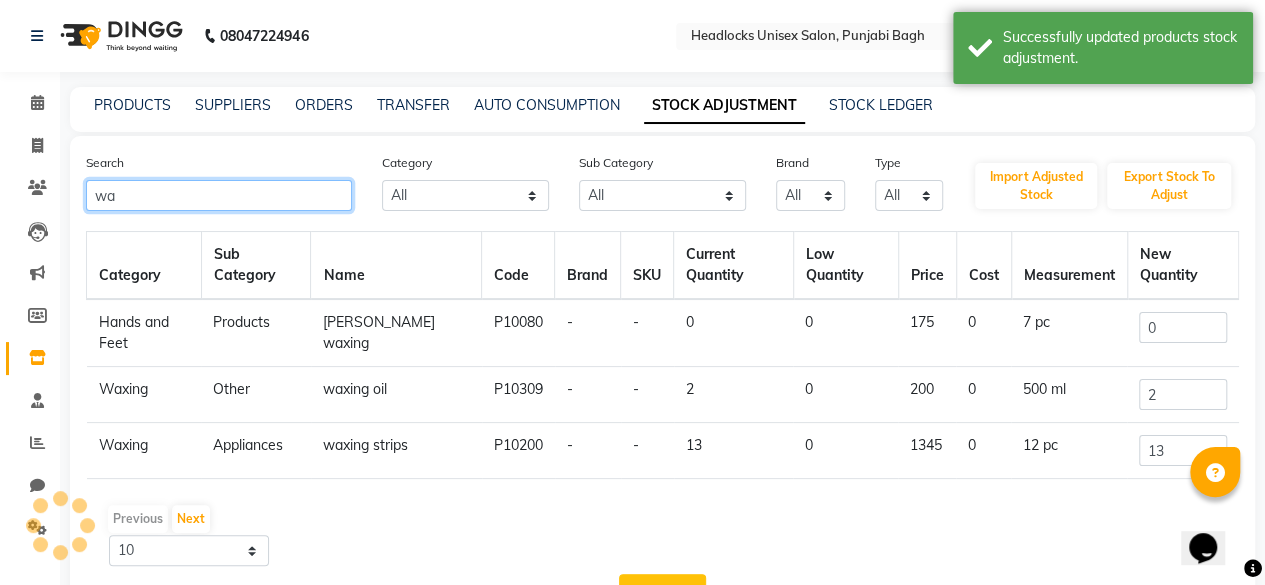 type on "w" 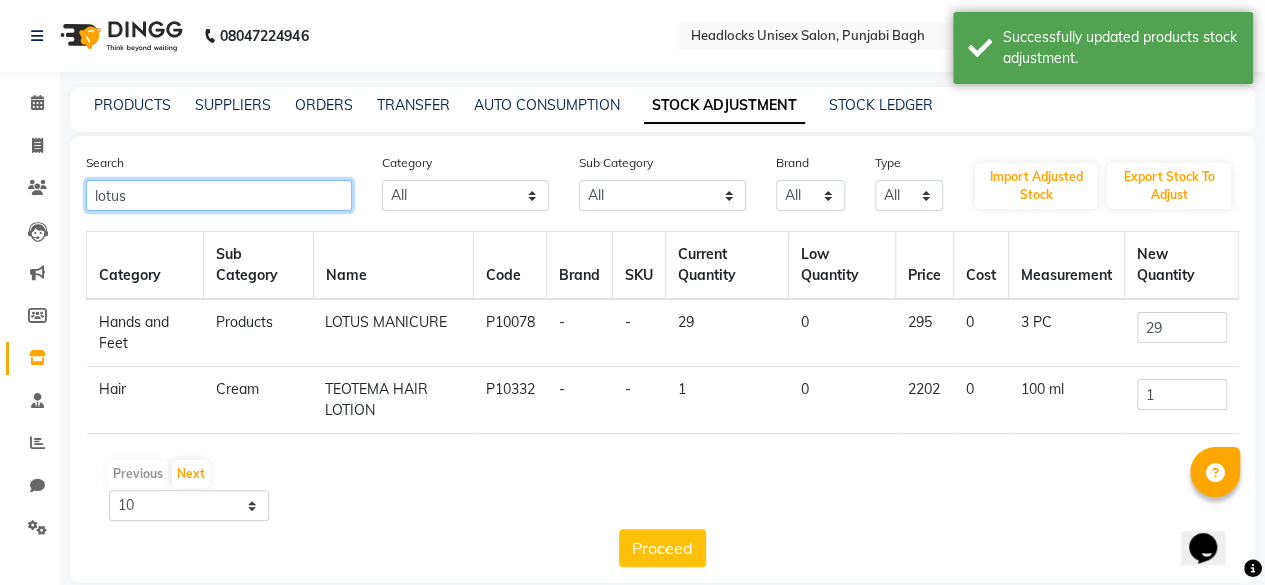 type on "lotus" 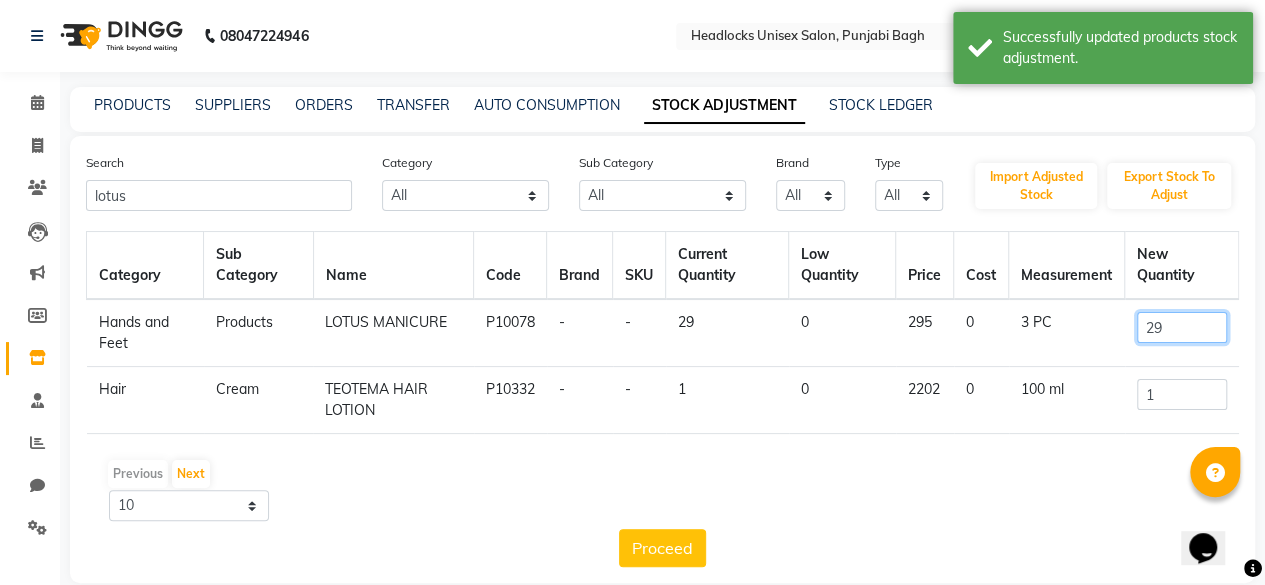click on "29" 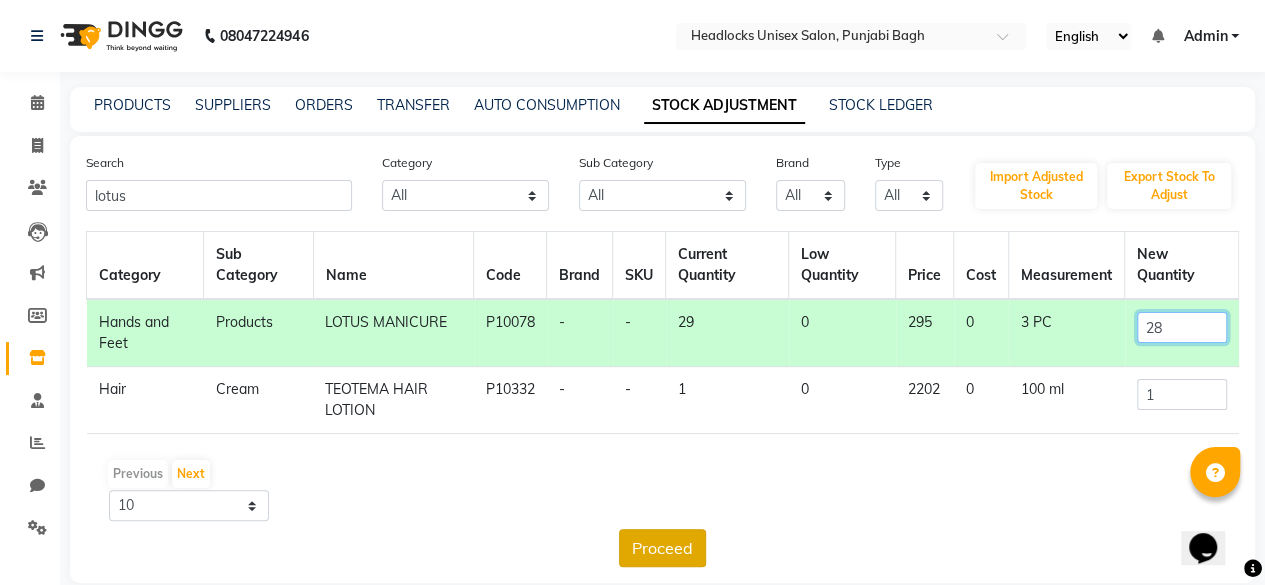 type on "28" 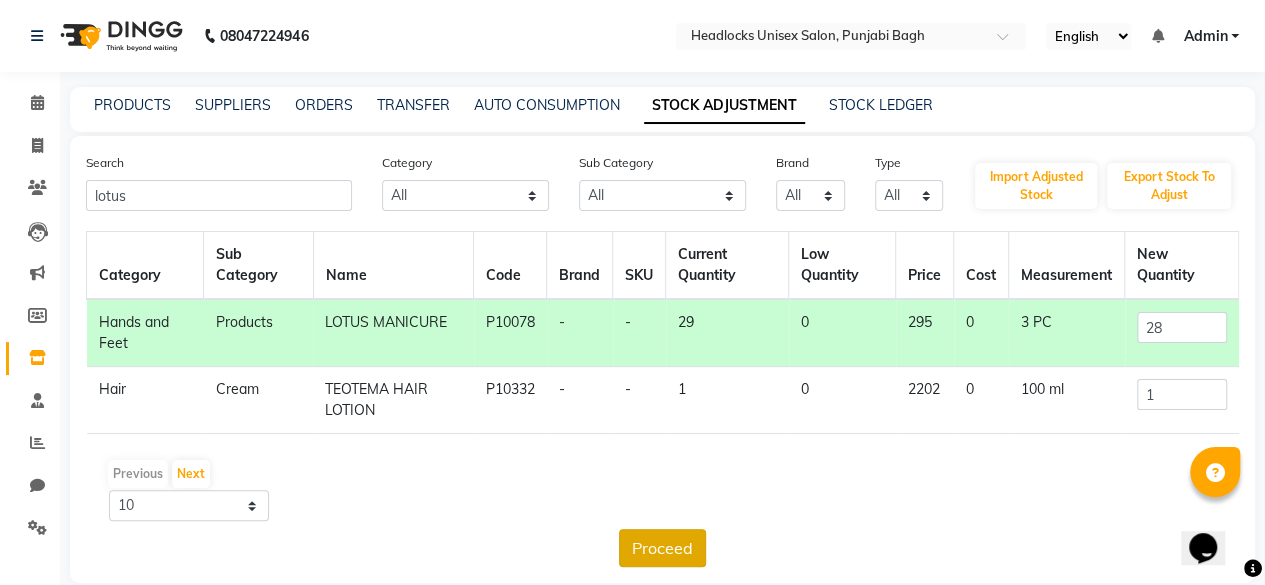 click on "Proceed" 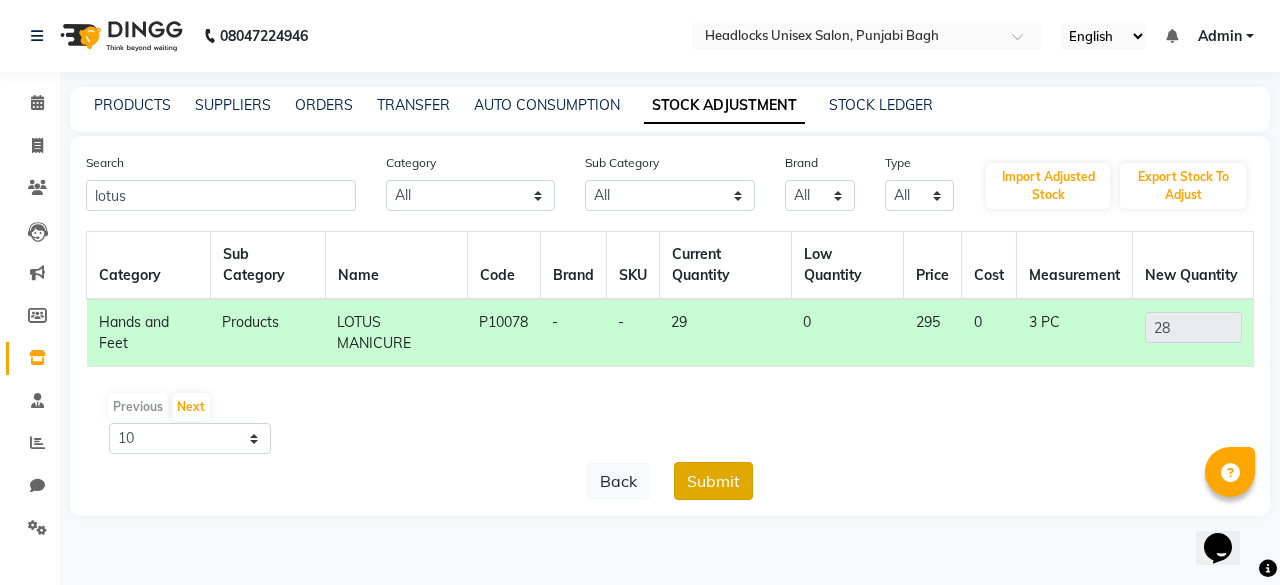 click on "Submit" 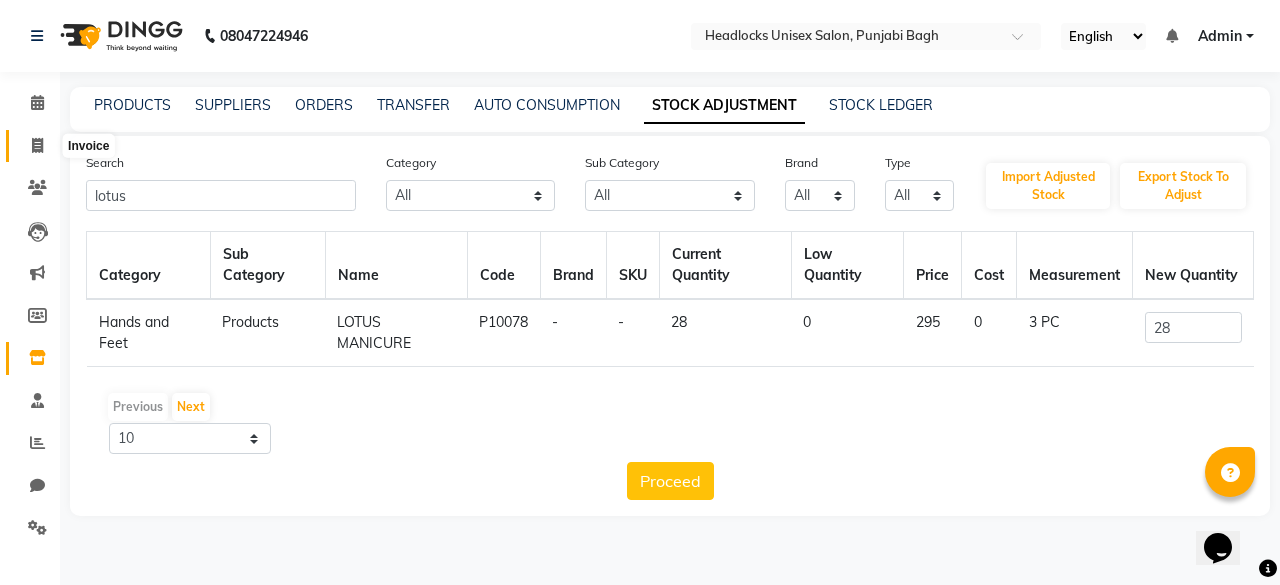 click 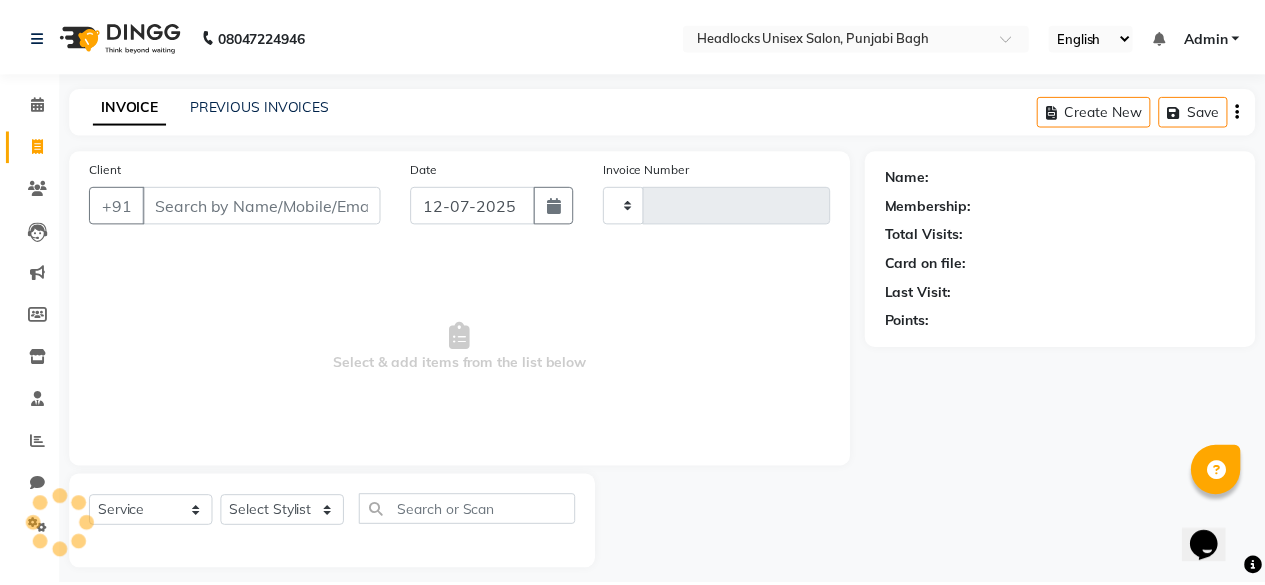 scroll, scrollTop: 15, scrollLeft: 0, axis: vertical 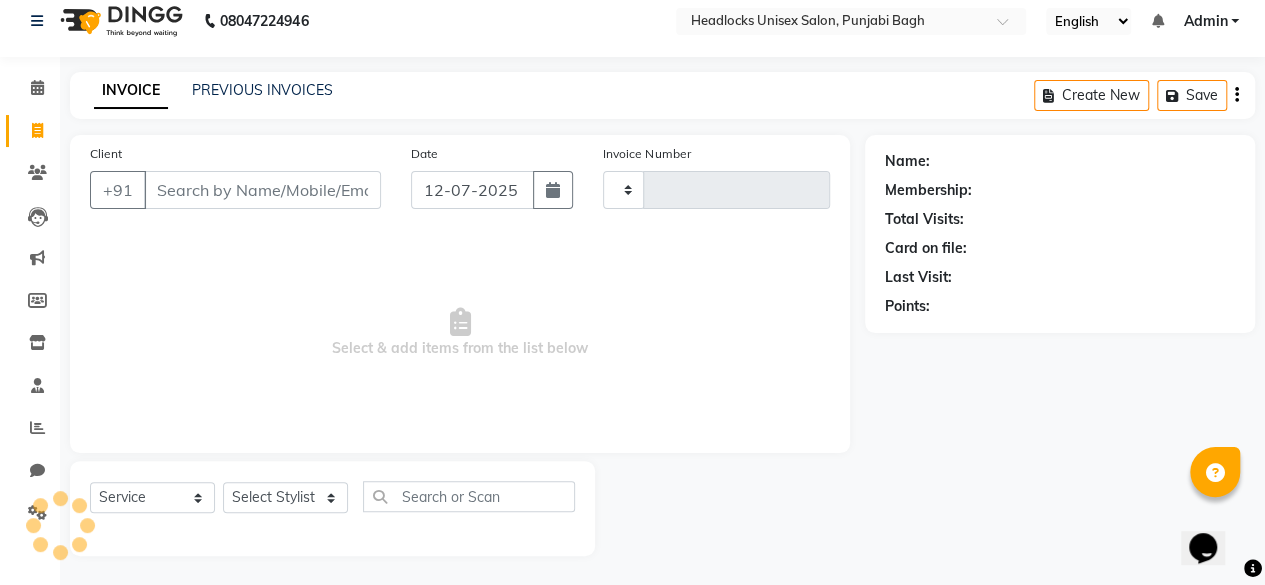click 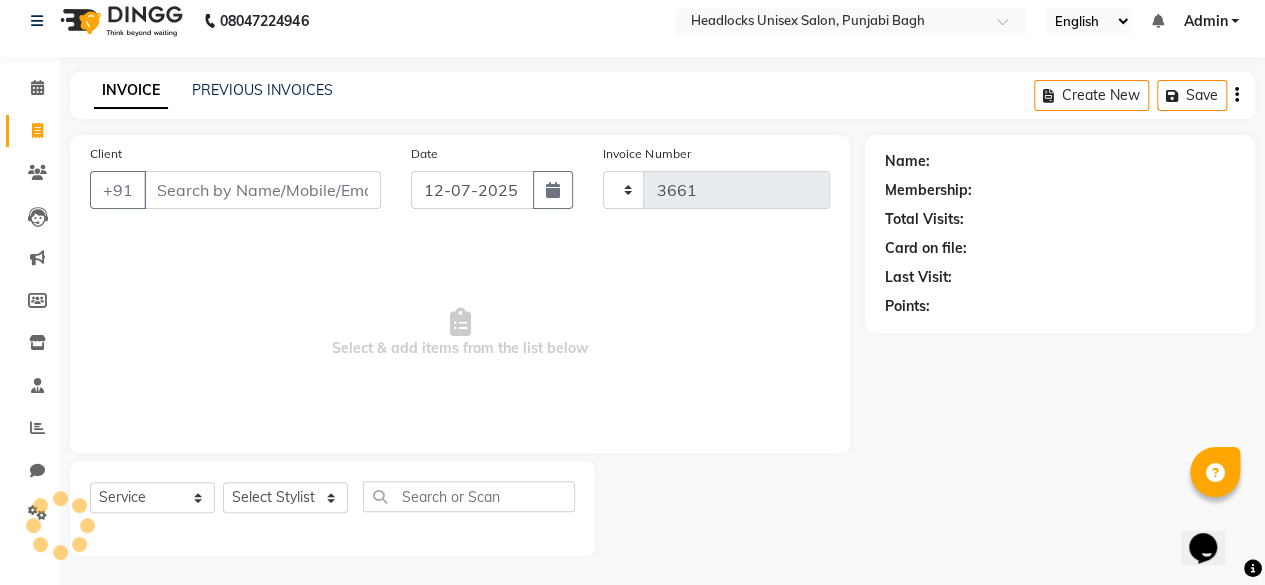 select on "7719" 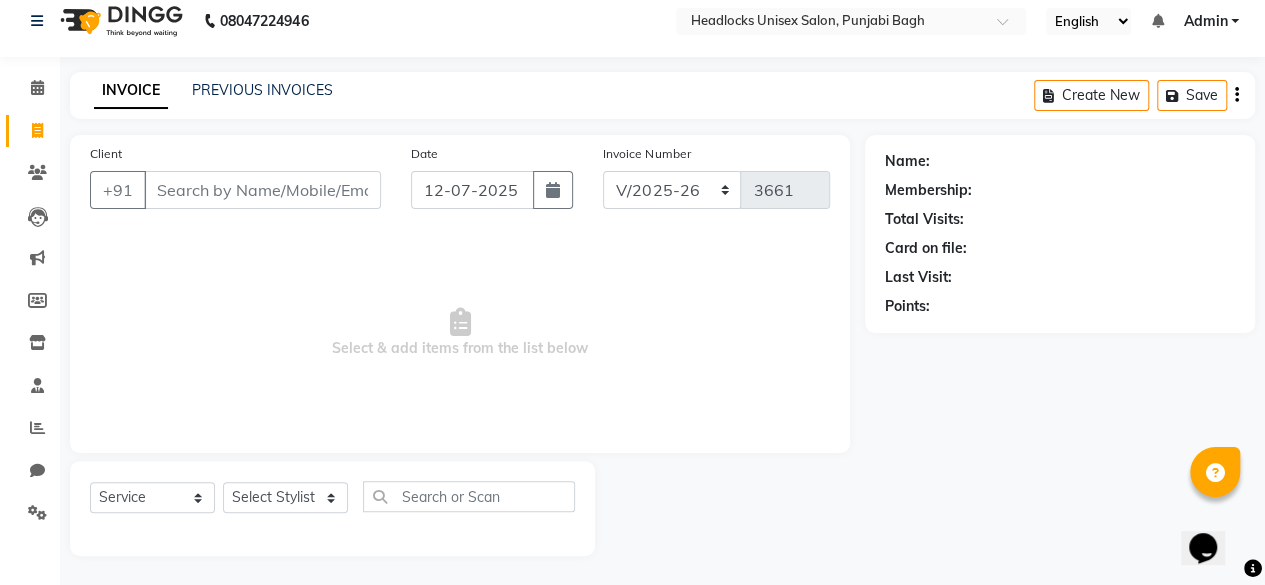 click on "Client" at bounding box center [262, 190] 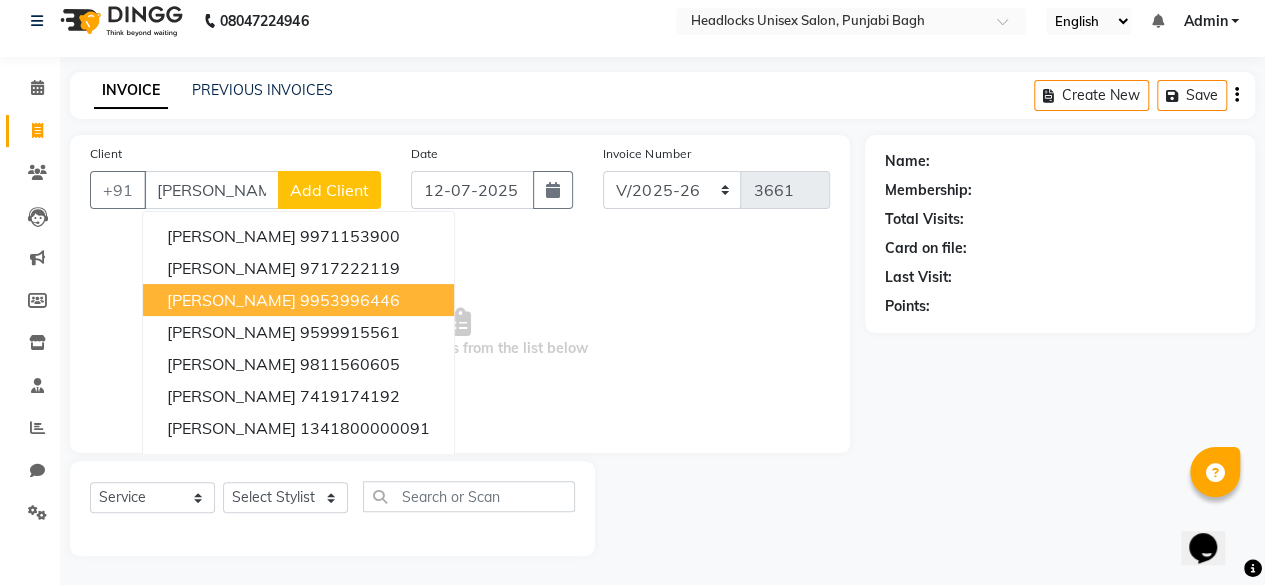 click on "mehak arora  9953996446" at bounding box center (298, 300) 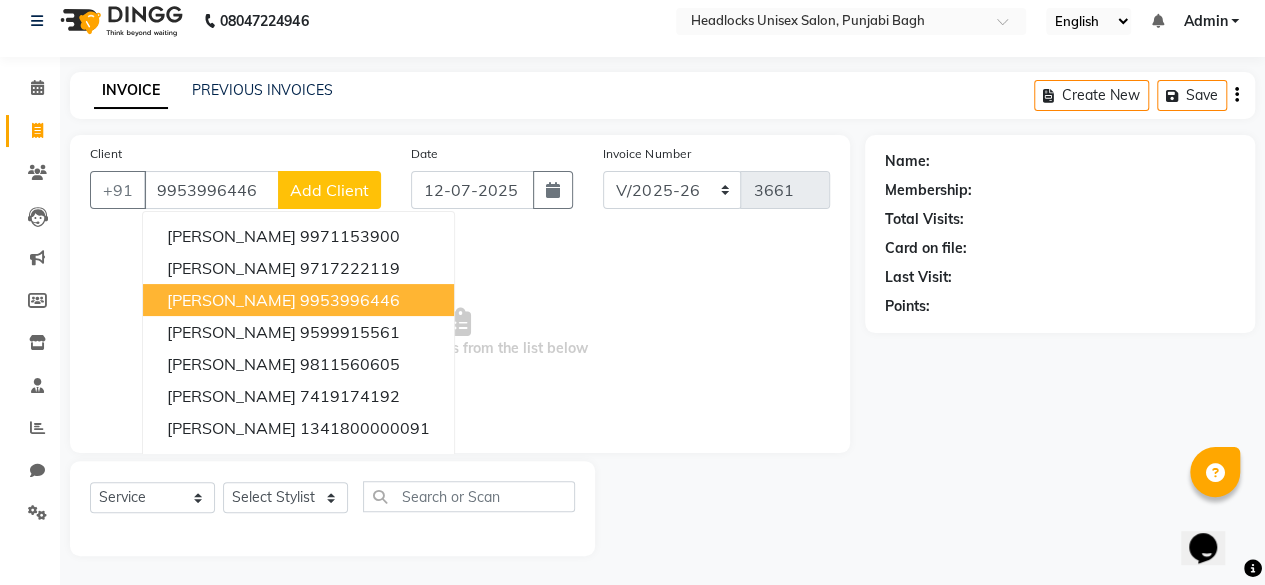 type on "9953996446" 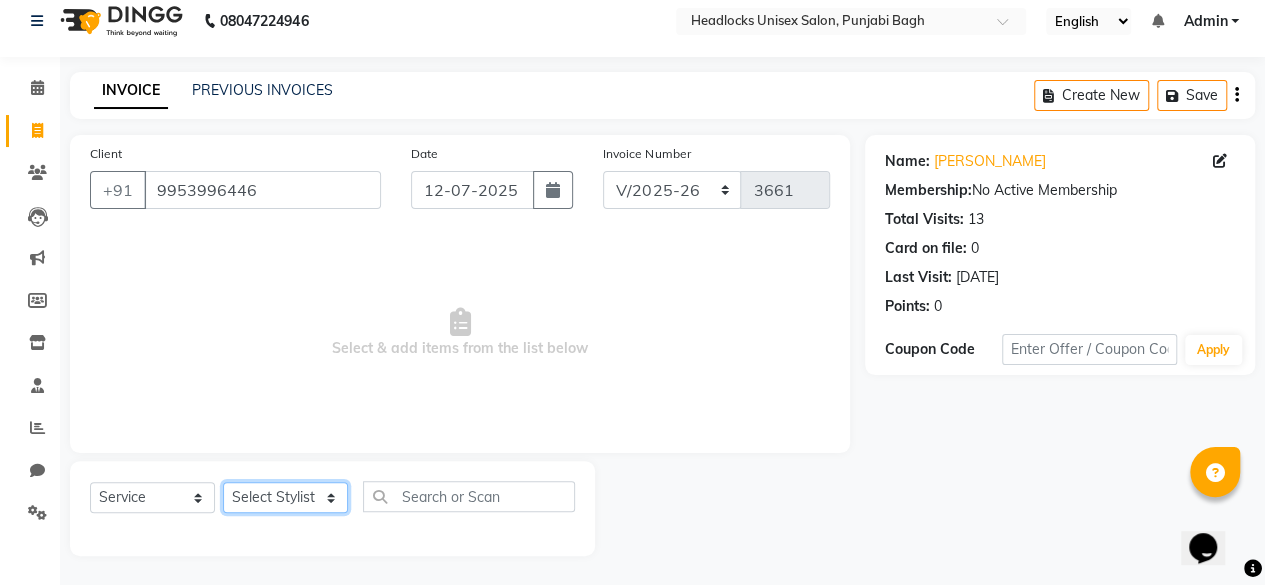click on "Select Stylist ⁠Agnies ⁠[PERSON_NAME] [PERSON_NAME] [PERSON_NAME] kunal [PERSON_NAME] mercy ⁠Minto ⁠[PERSON_NAME]  [PERSON_NAME] priyanka [PERSON_NAME] ⁠[PERSON_NAME] ⁠[PERSON_NAME] [PERSON_NAME] [PERSON_NAME]  Sunny ⁠[PERSON_NAME] ⁠[PERSON_NAME]" 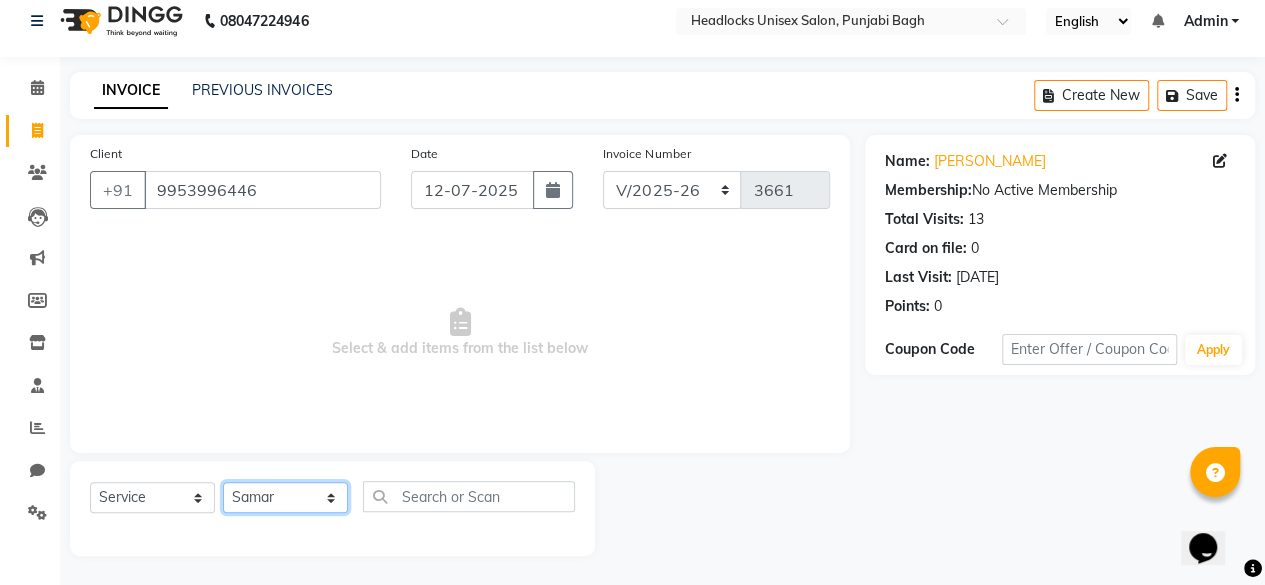 click on "Select Stylist ⁠Agnies ⁠[PERSON_NAME] [PERSON_NAME] [PERSON_NAME] kunal [PERSON_NAME] mercy ⁠Minto ⁠[PERSON_NAME]  [PERSON_NAME] priyanka [PERSON_NAME] ⁠[PERSON_NAME] ⁠[PERSON_NAME] [PERSON_NAME] [PERSON_NAME]  Sunny ⁠[PERSON_NAME] ⁠[PERSON_NAME]" 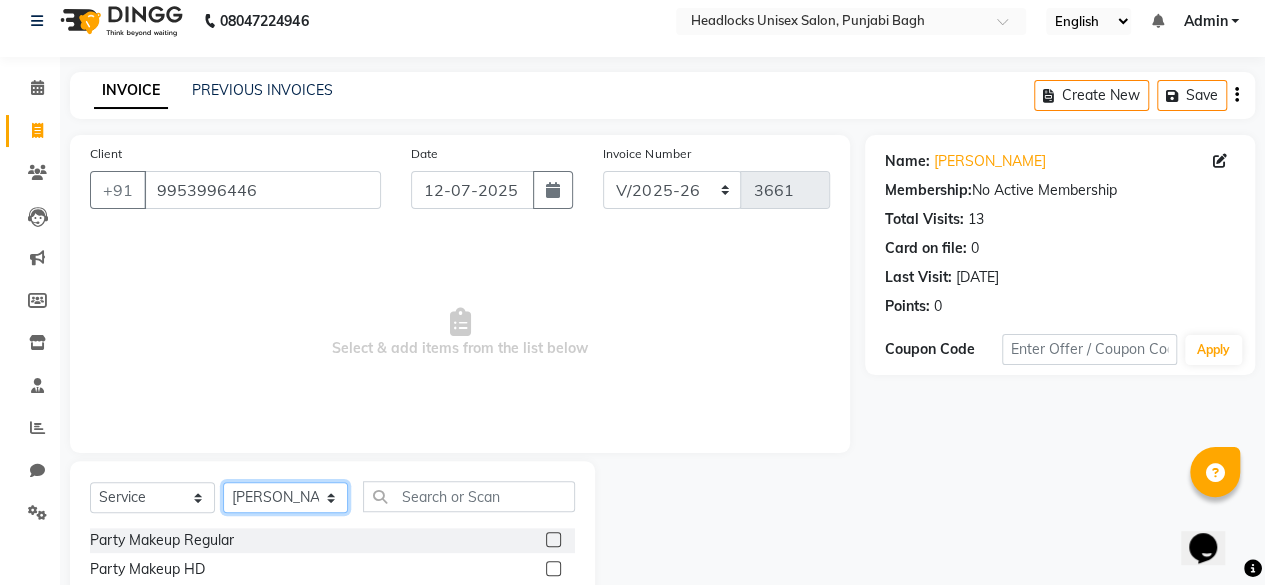 select on "69056" 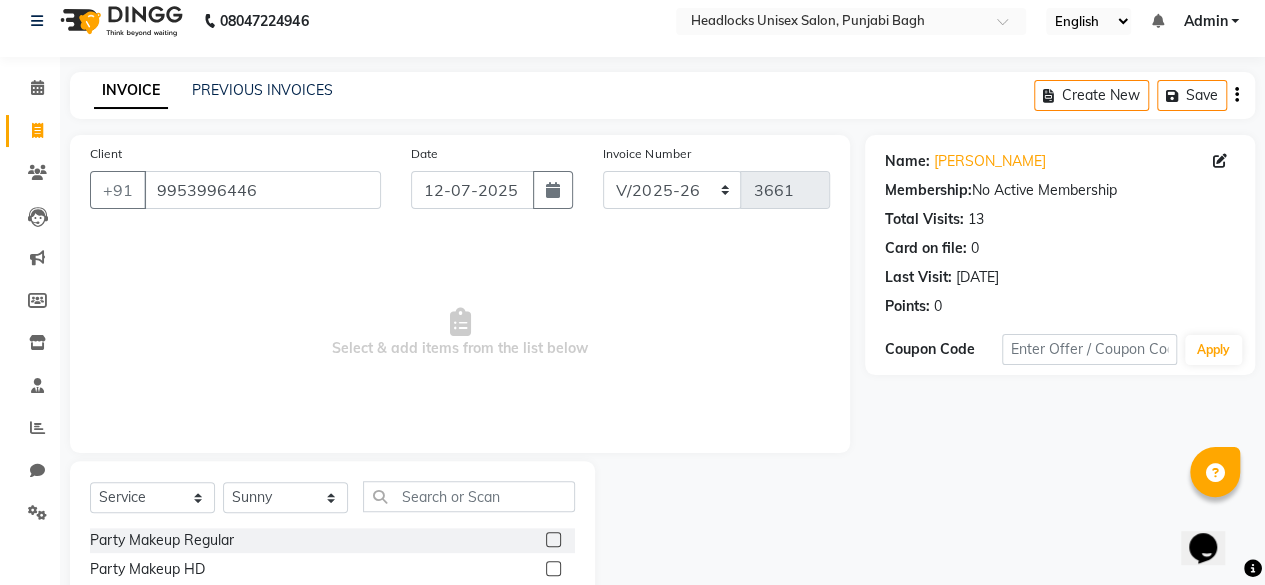 drag, startPoint x: 483, startPoint y: 451, endPoint x: 470, endPoint y: 483, distance: 34.539833 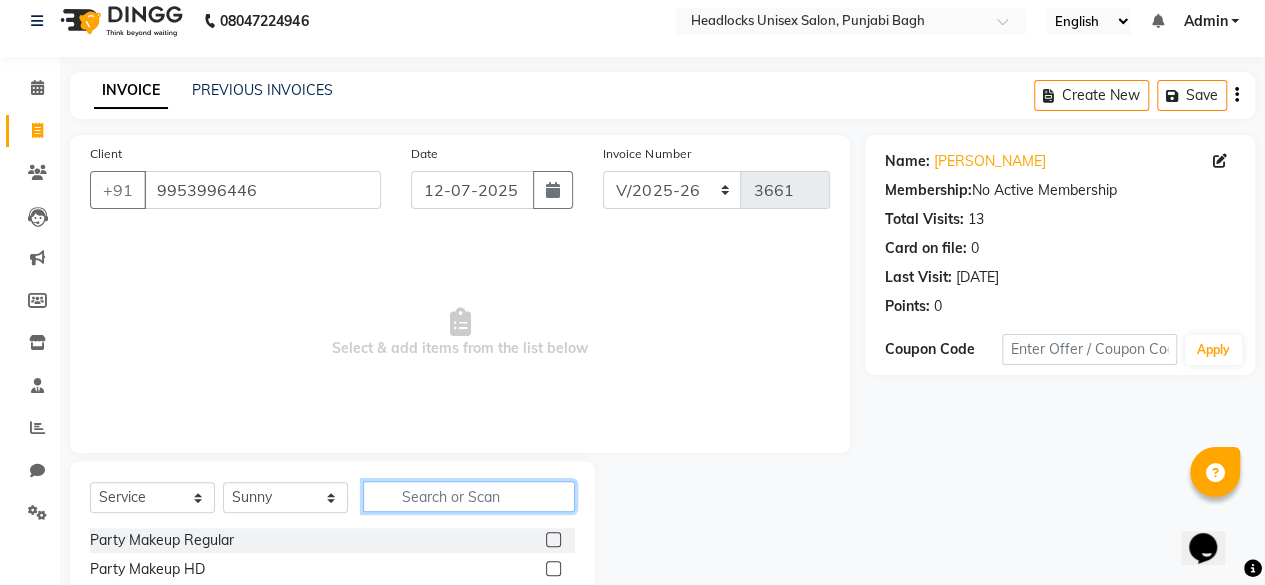 click 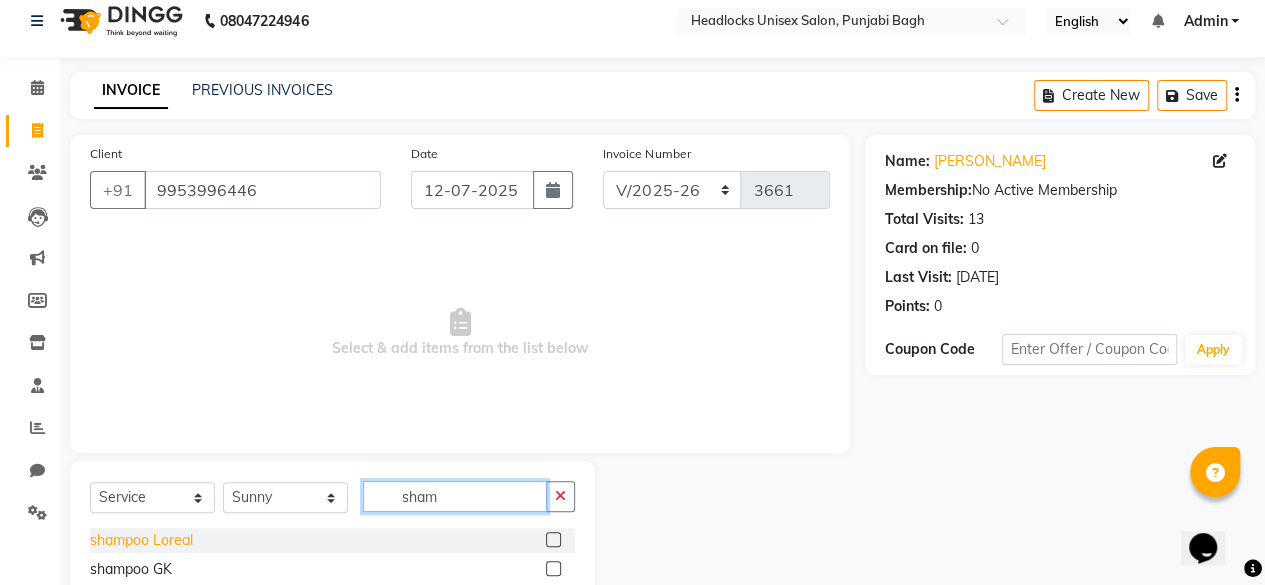 type on "sham" 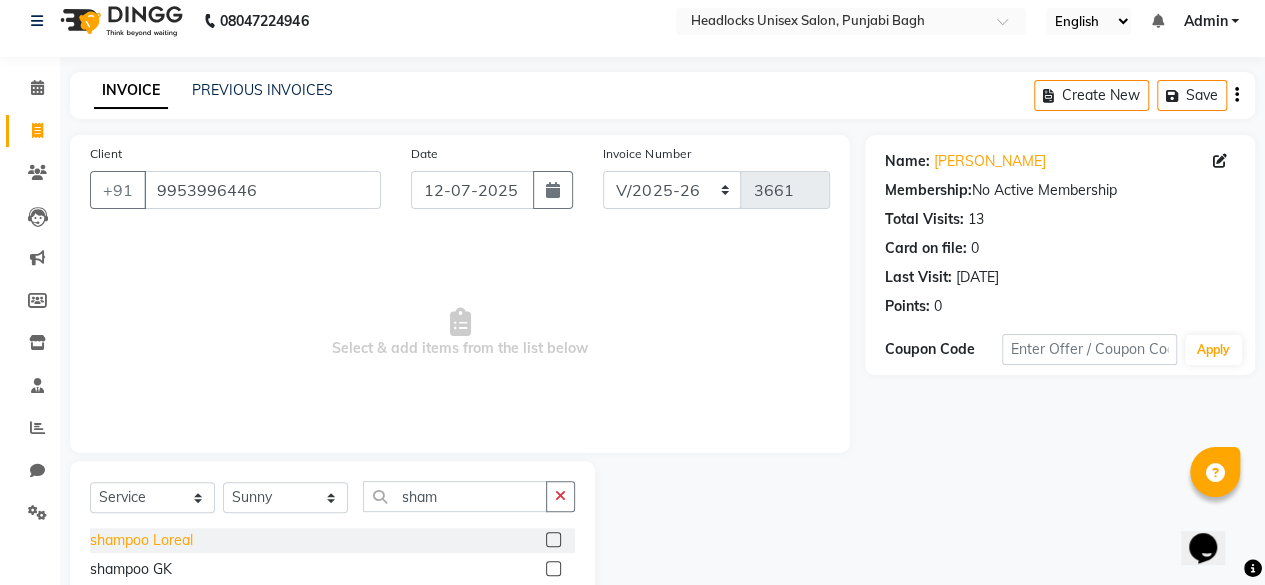 click on "shampoo Loreal" 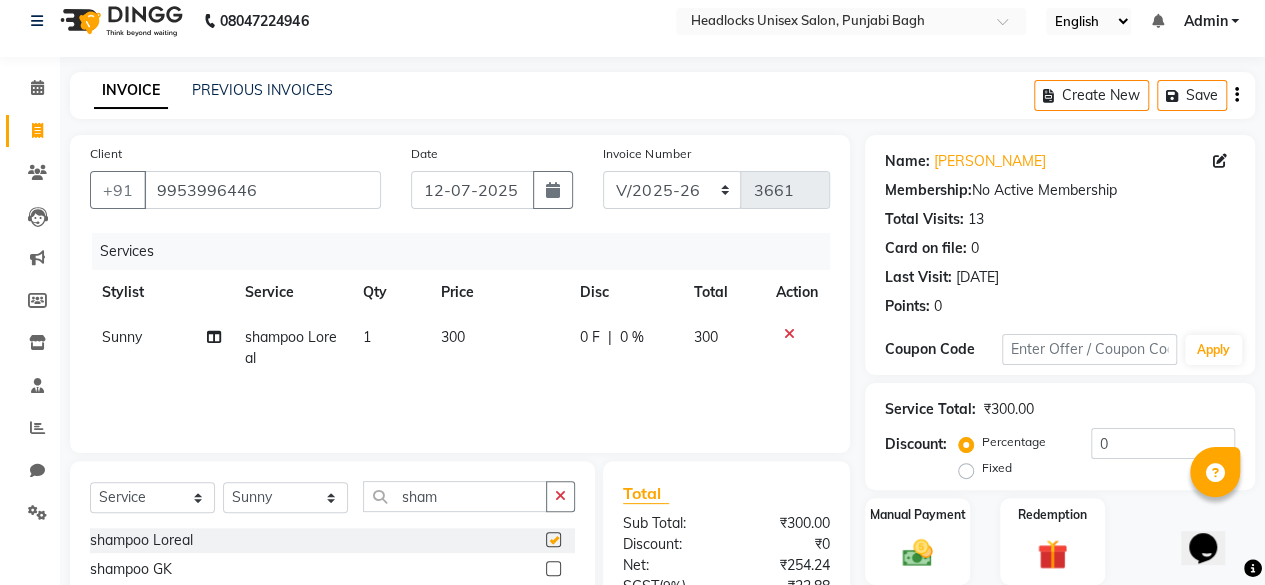 checkbox on "false" 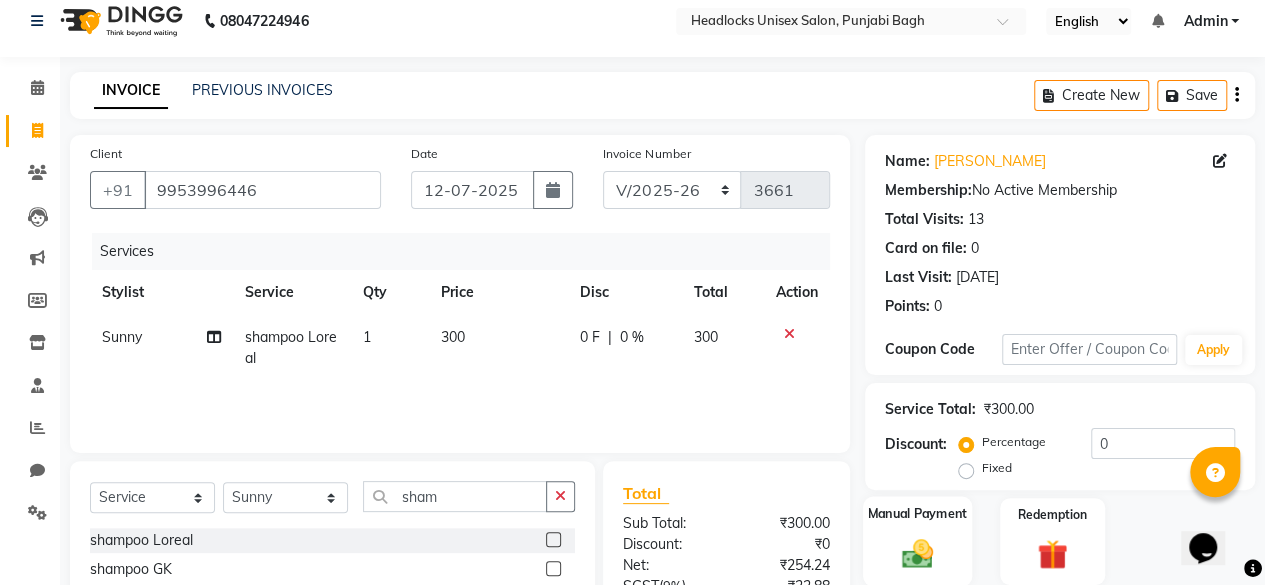 click 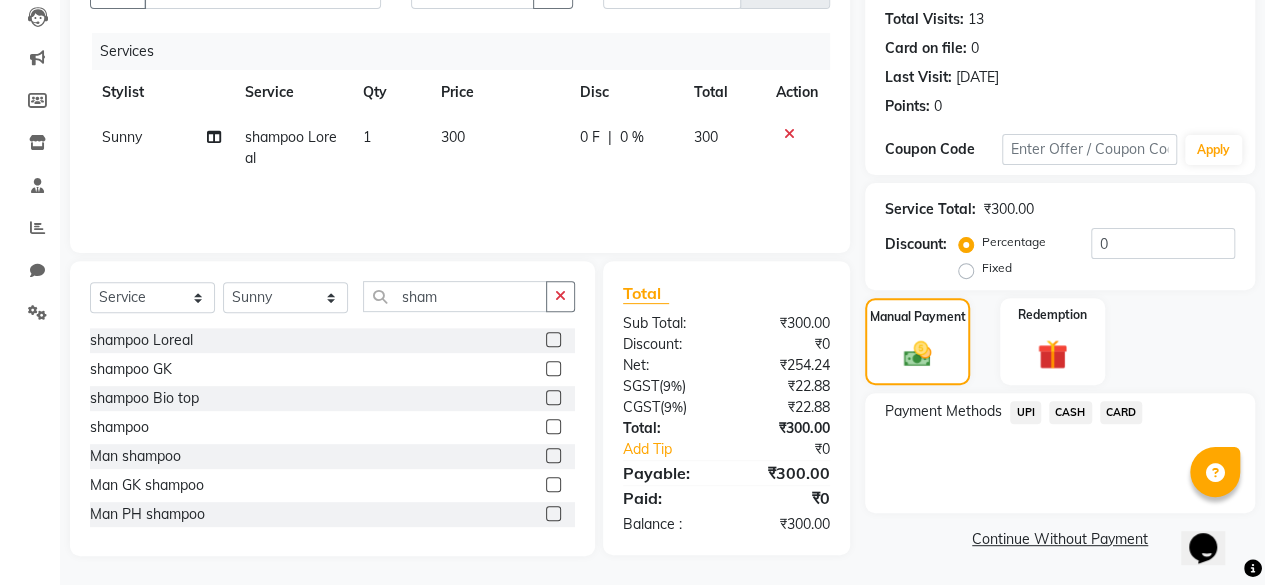 click on "CASH" 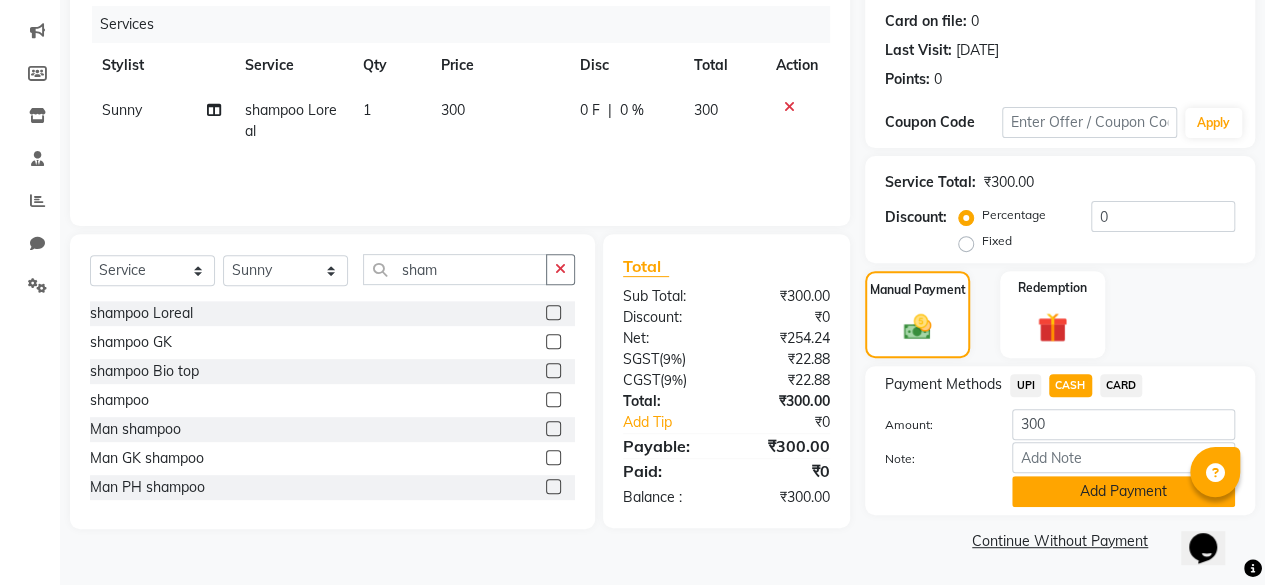click on "Add Payment" 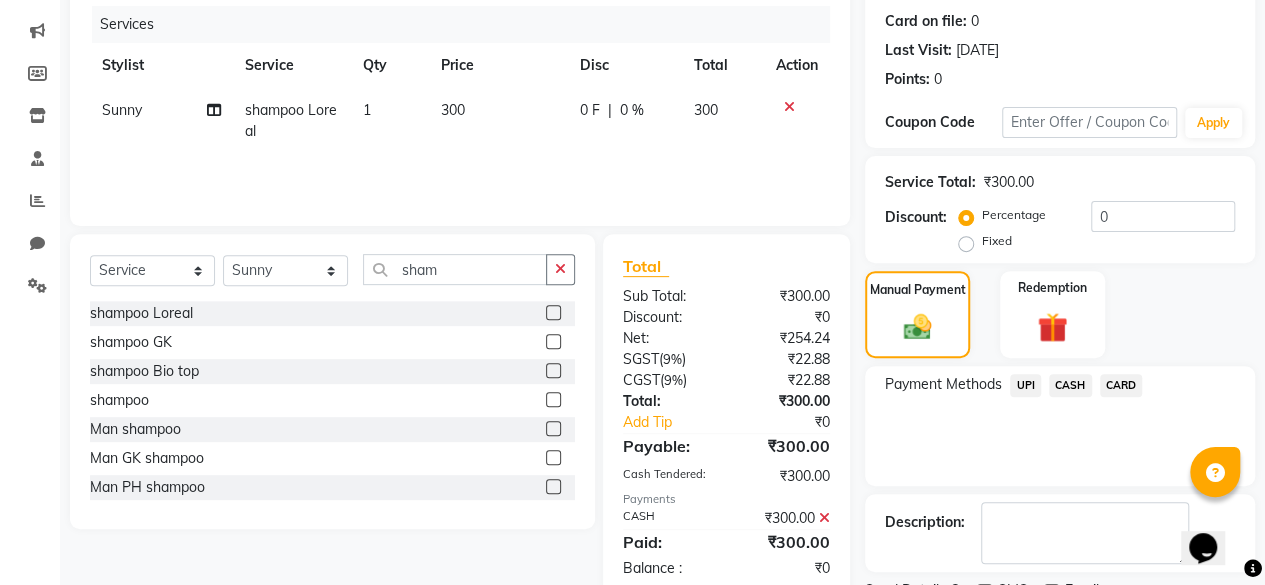 scroll, scrollTop: 324, scrollLeft: 0, axis: vertical 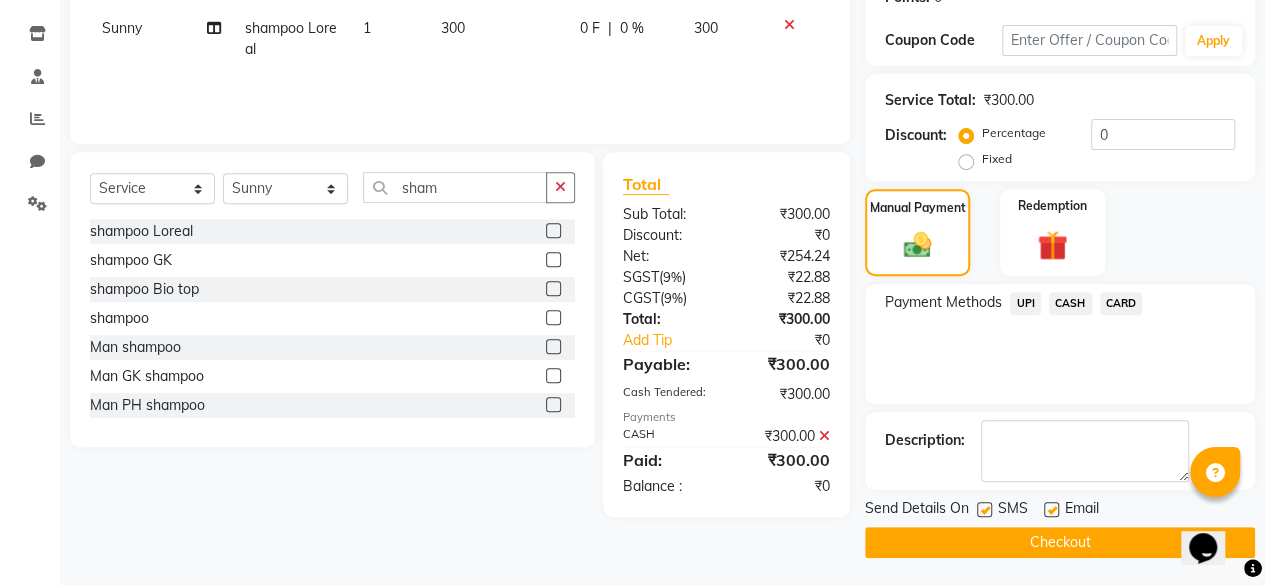 click 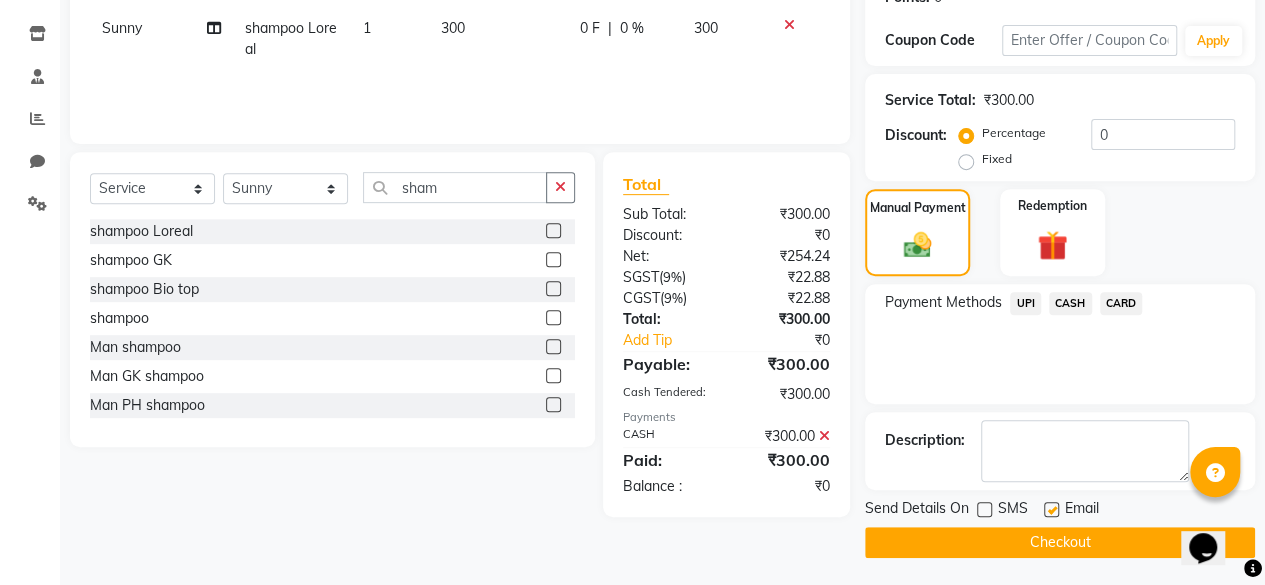 click on "Checkout" 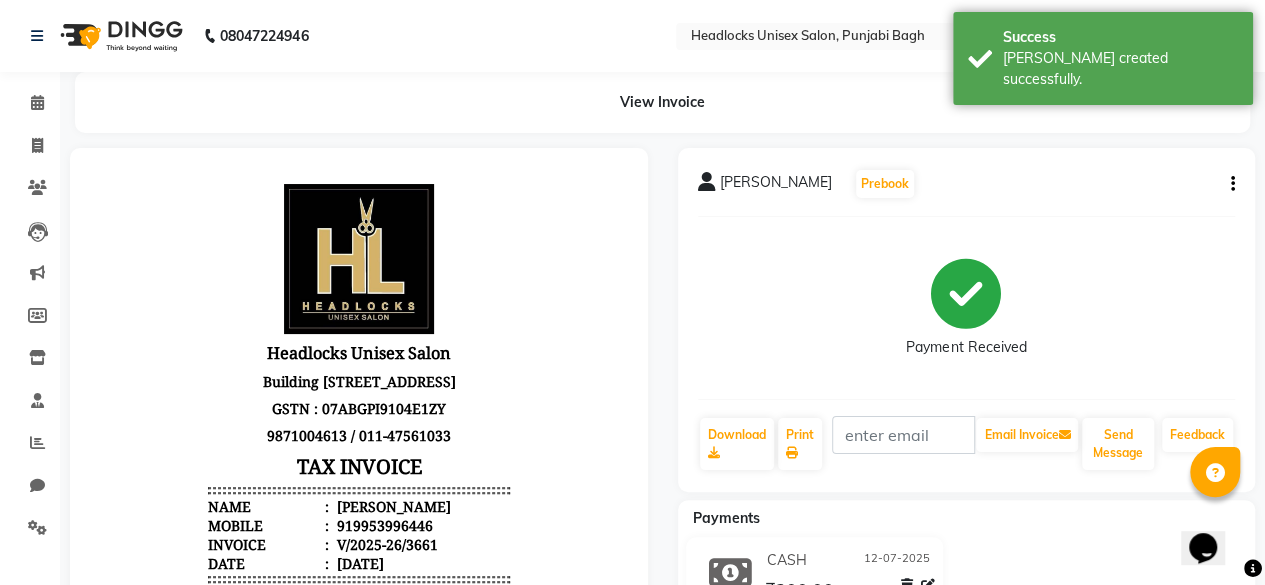 scroll, scrollTop: 0, scrollLeft: 0, axis: both 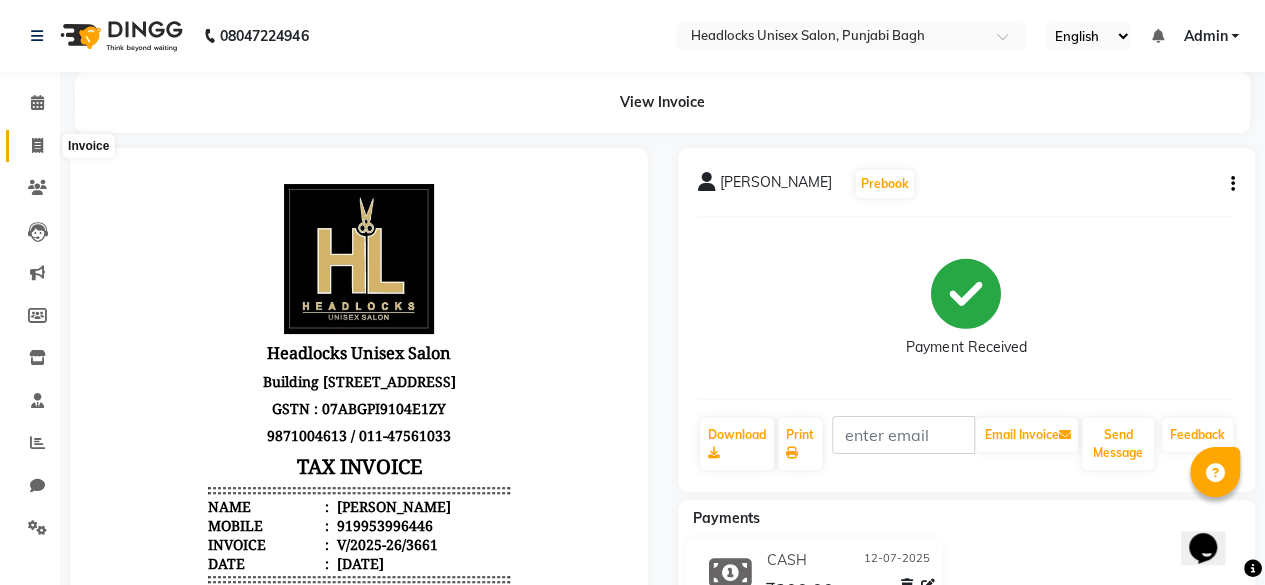 click 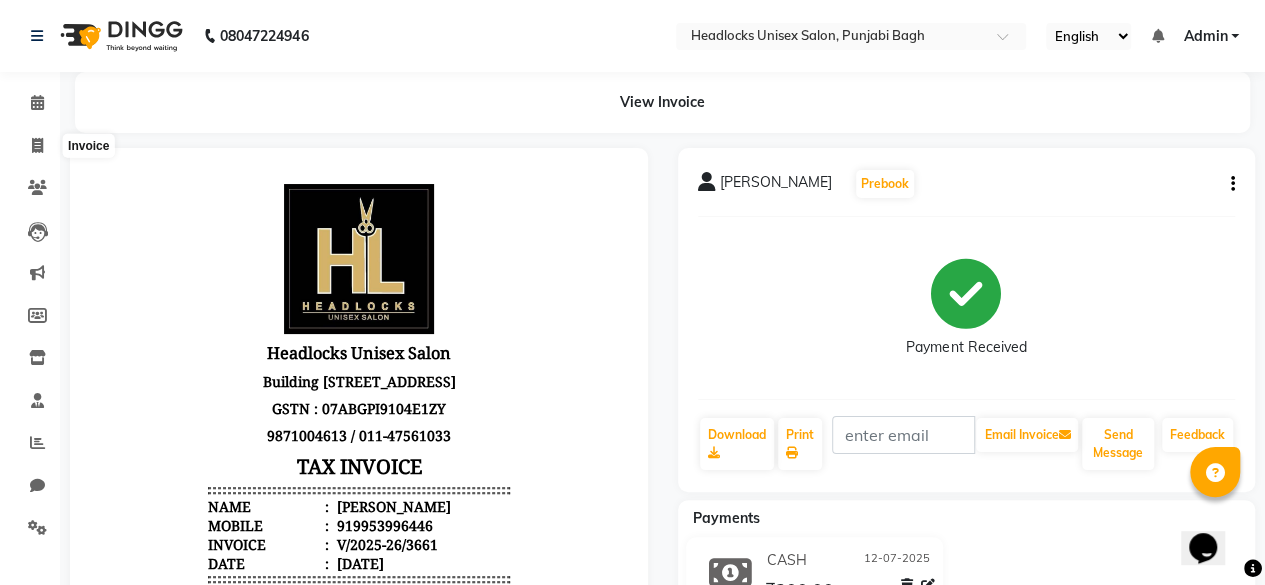 select on "service" 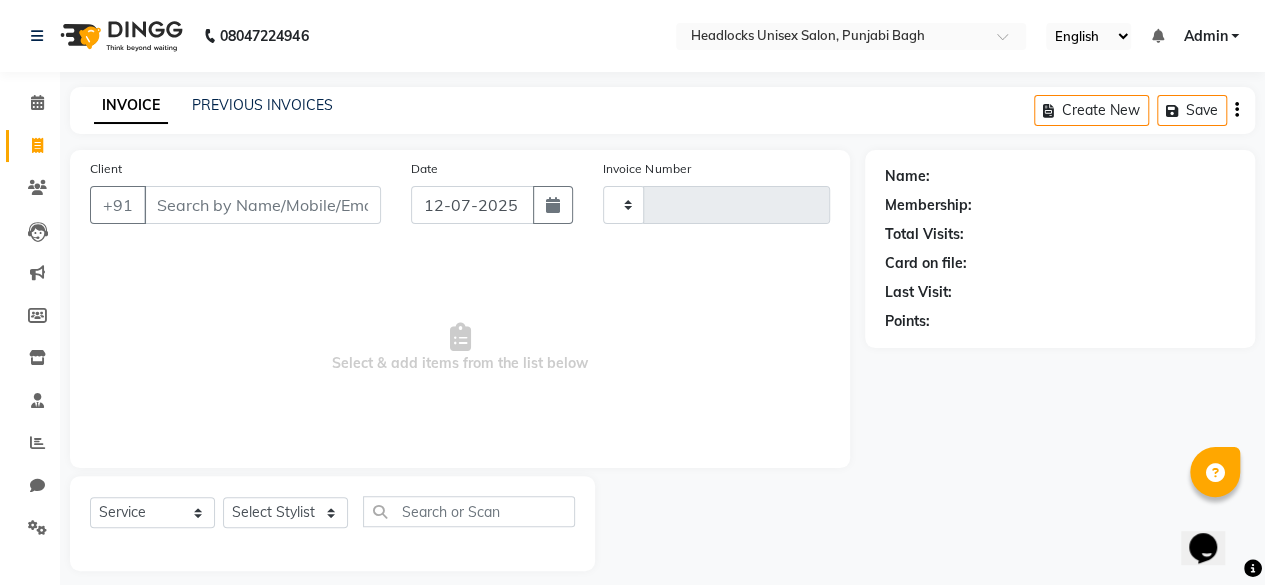 scroll, scrollTop: 15, scrollLeft: 0, axis: vertical 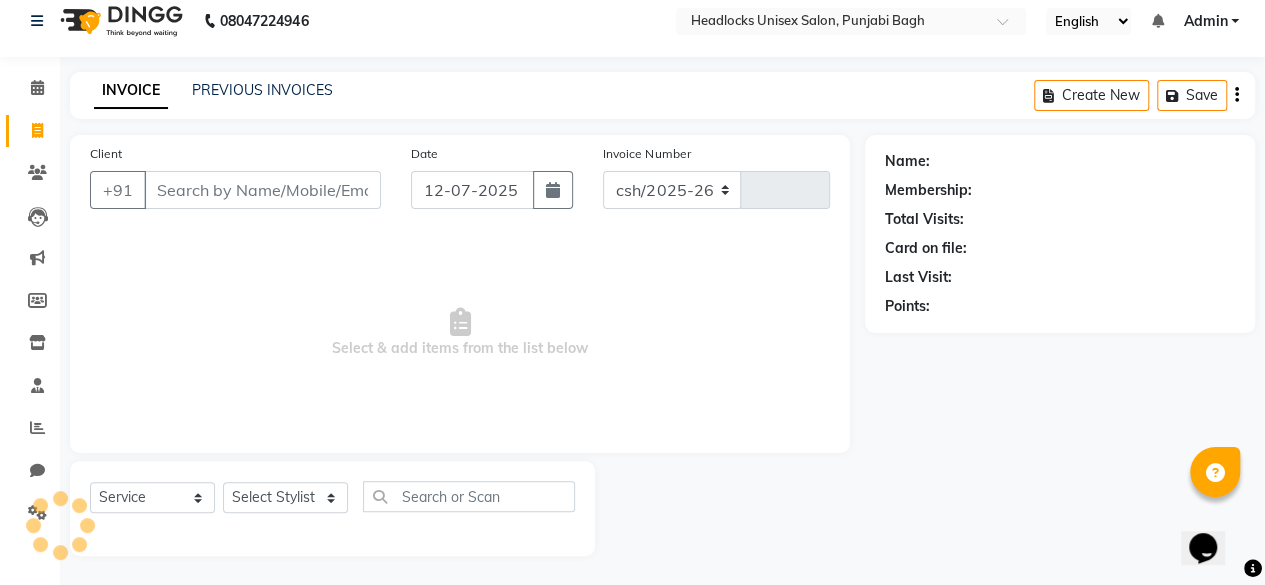 select on "7719" 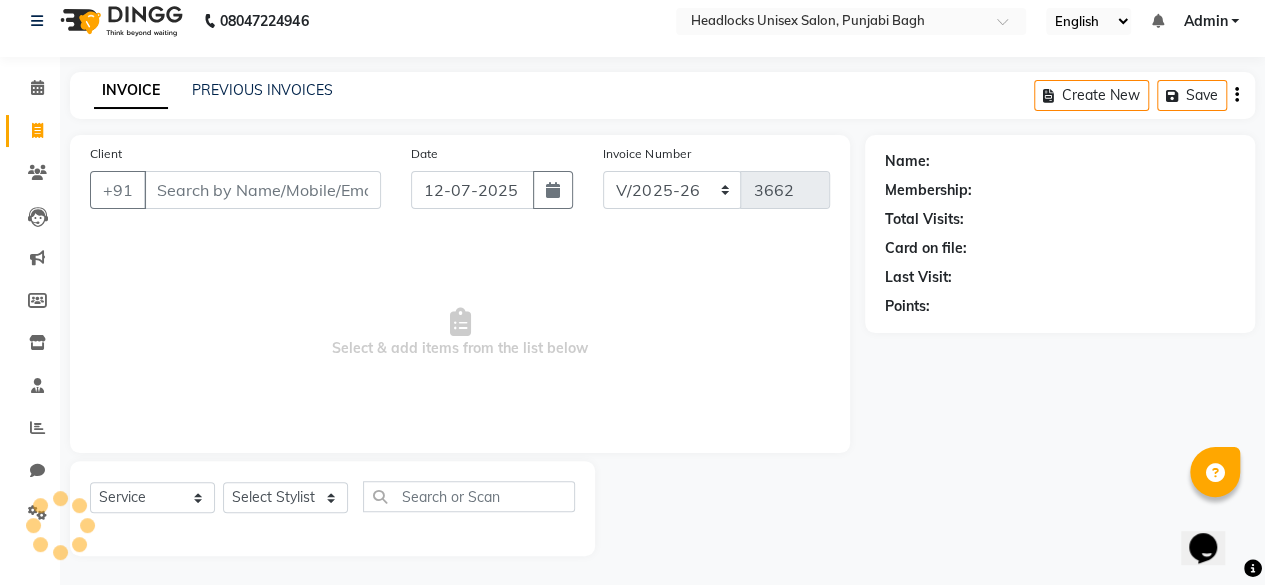 click on "Client" at bounding box center [262, 190] 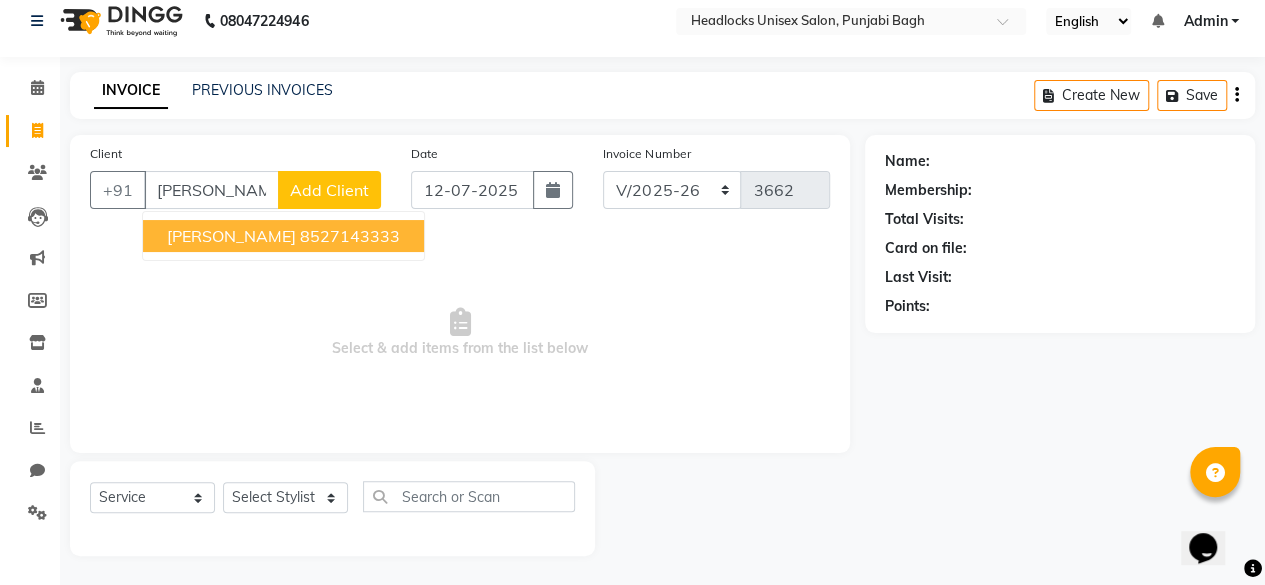 click on "8527143333" at bounding box center (350, 236) 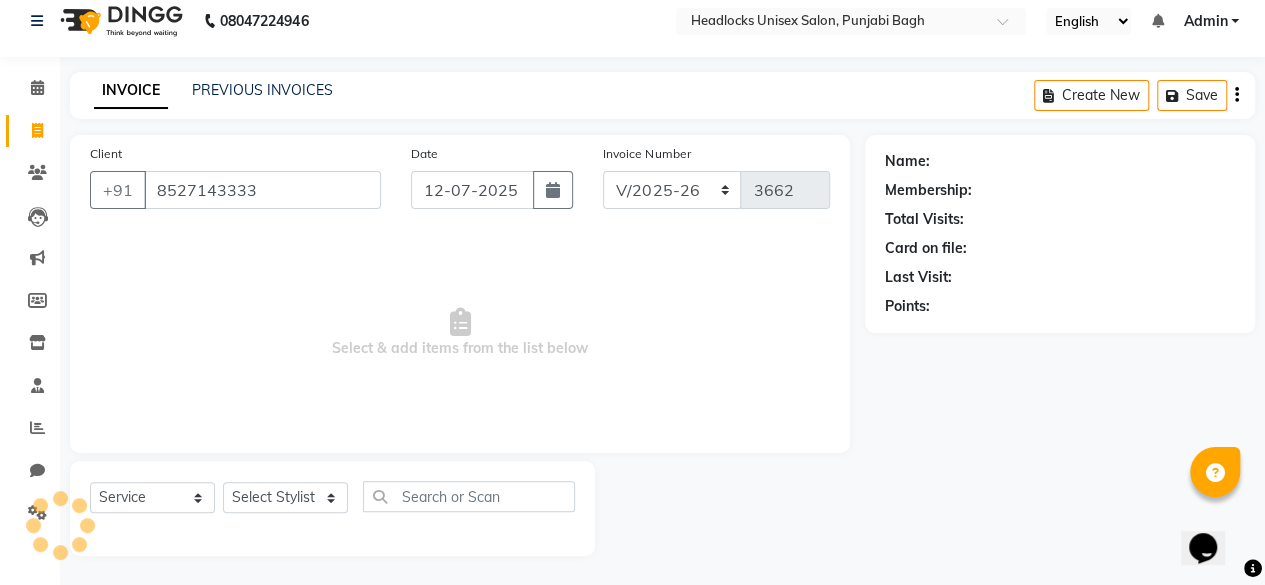type on "8527143333" 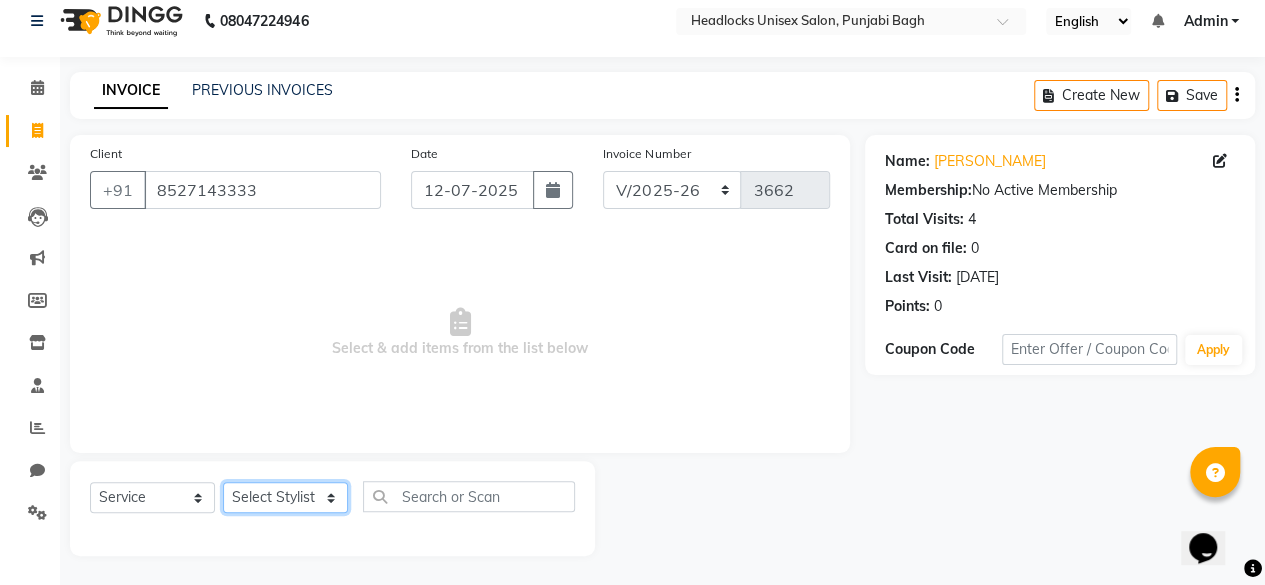 click on "Select Stylist ⁠Agnies ⁠[PERSON_NAME] [PERSON_NAME] [PERSON_NAME] kunal [PERSON_NAME] mercy ⁠Minto ⁠[PERSON_NAME]  [PERSON_NAME] priyanka [PERSON_NAME] ⁠[PERSON_NAME] ⁠[PERSON_NAME] [PERSON_NAME] [PERSON_NAME]  Sunny ⁠[PERSON_NAME] ⁠[PERSON_NAME]" 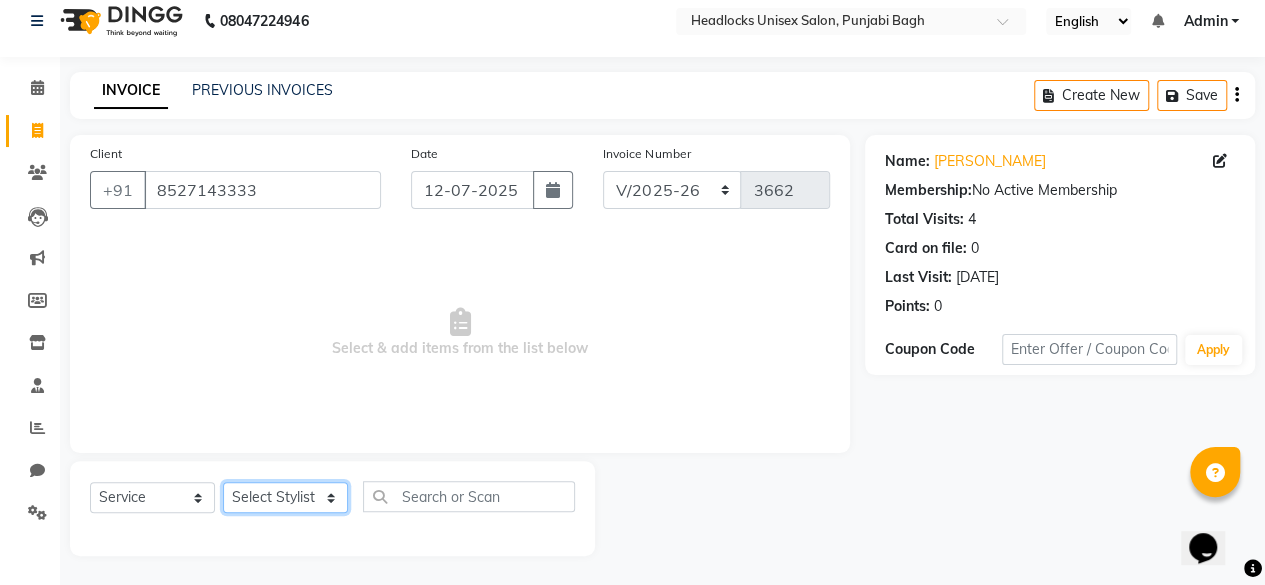 select on "69190" 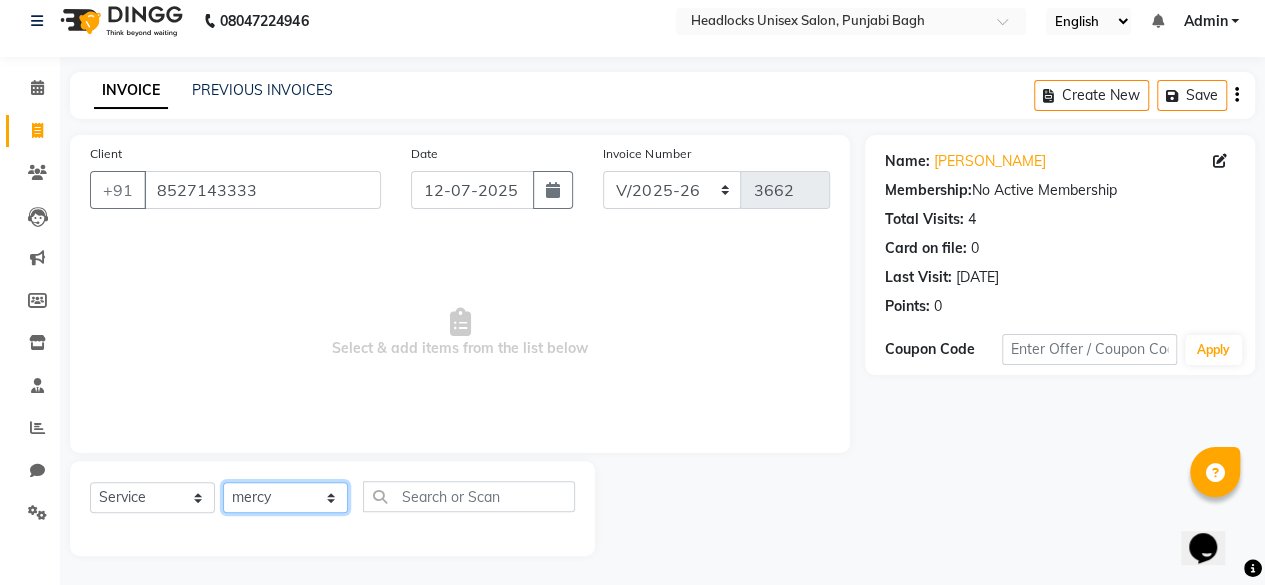 click on "Select Stylist ⁠Agnies ⁠[PERSON_NAME] [PERSON_NAME] [PERSON_NAME] kunal [PERSON_NAME] mercy ⁠Minto ⁠[PERSON_NAME]  [PERSON_NAME] priyanka [PERSON_NAME] ⁠[PERSON_NAME] ⁠[PERSON_NAME] [PERSON_NAME] [PERSON_NAME]  Sunny ⁠[PERSON_NAME] ⁠[PERSON_NAME]" 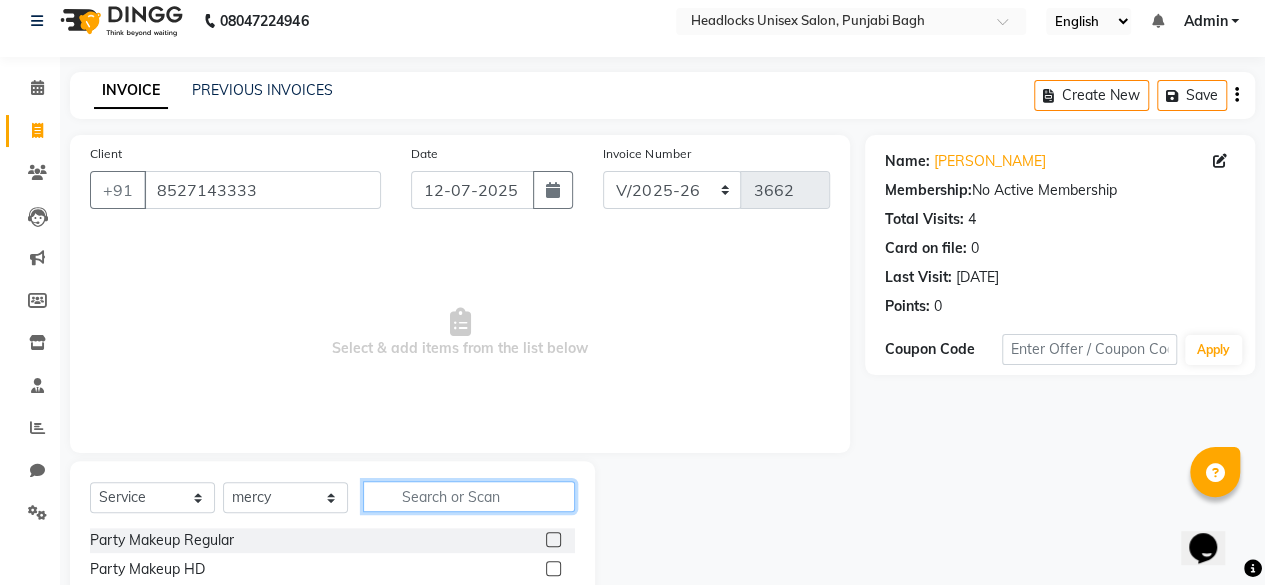 click 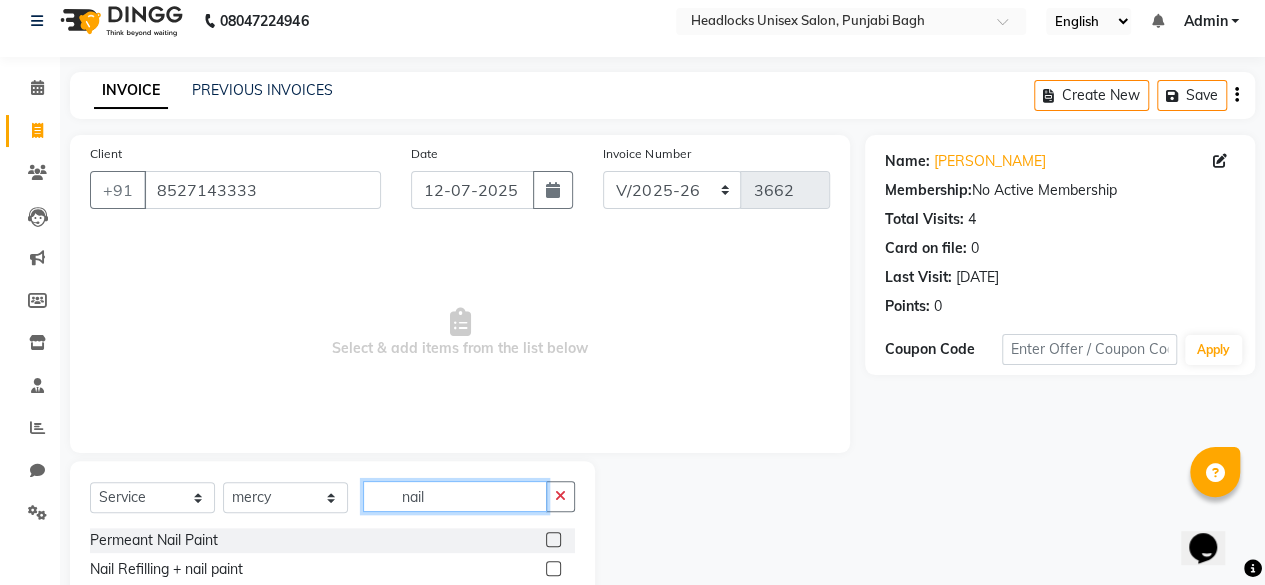 scroll, scrollTop: 215, scrollLeft: 0, axis: vertical 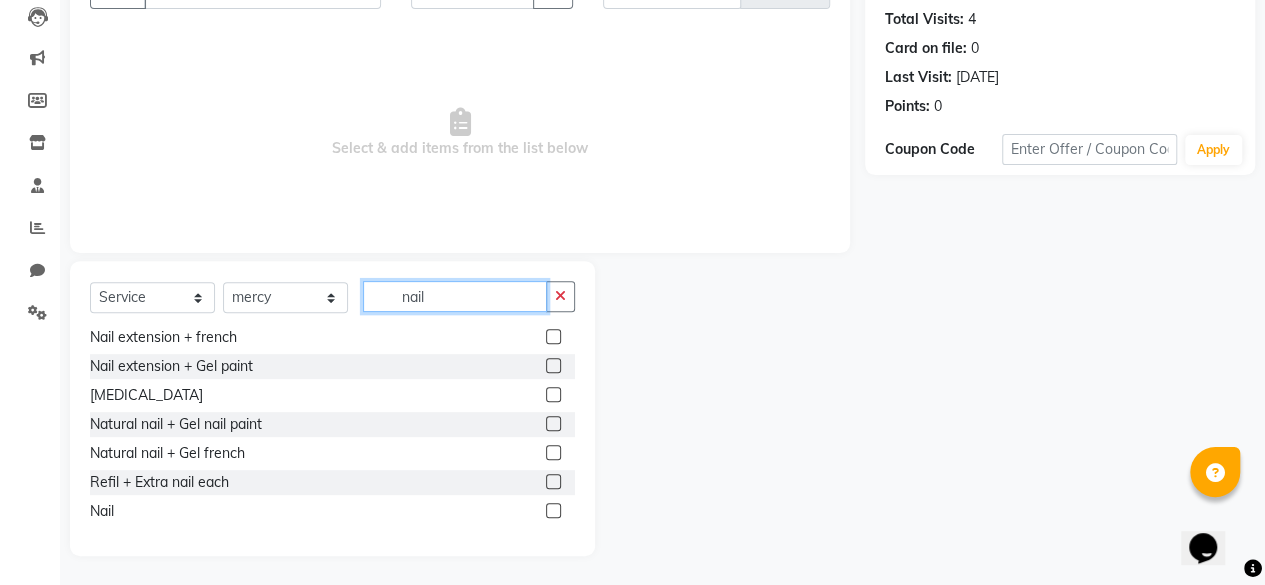 type on "nail" 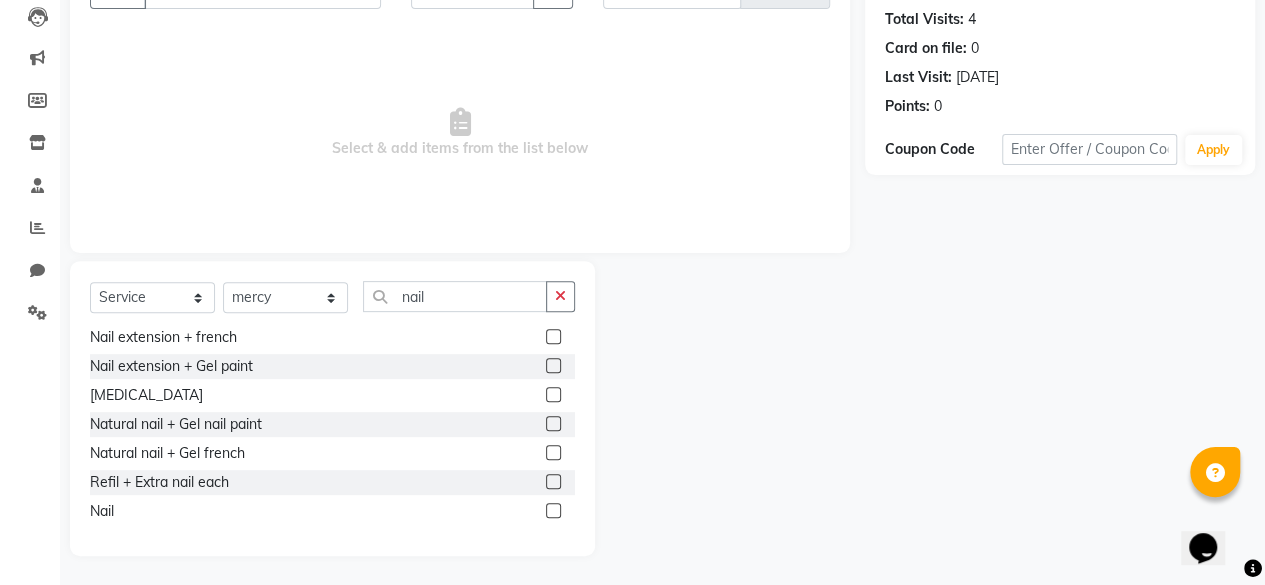 click on "Permeant Nail Paint  Nail Refilling + nail paint  Nail Extension  Nail Chrome +extension   nail paint apply  Nail extension + french  Nail extension + Gel paint  Nail removal  Natural nail + Gel nail paint  Natural nail + Gel french  Refil + Extra nail each  Nail" 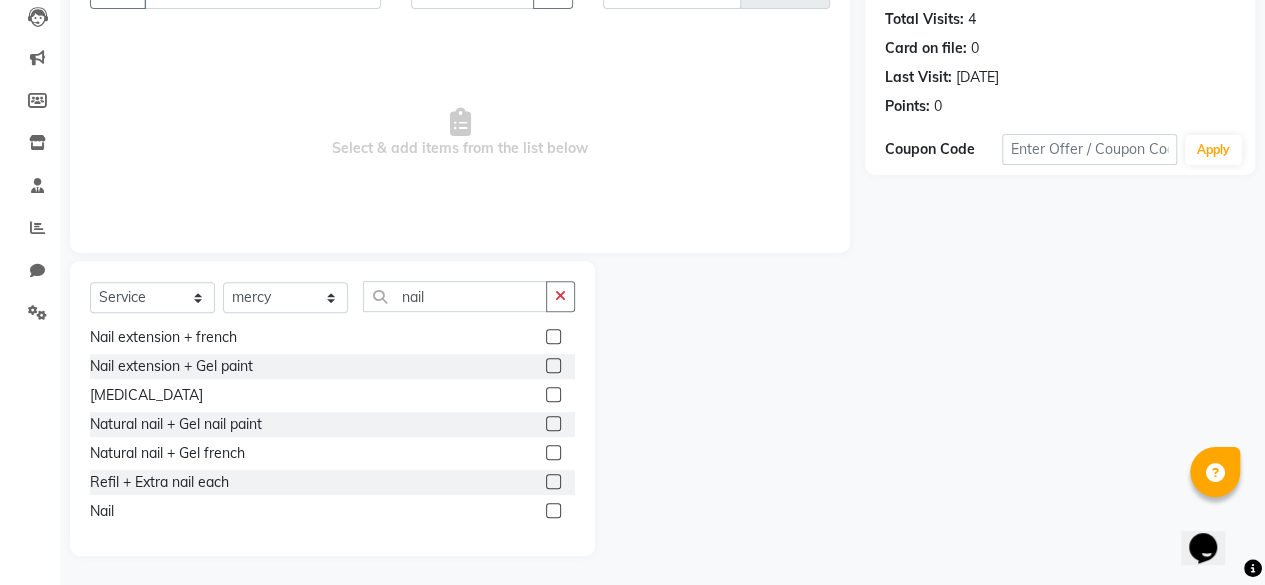 click on "Permeant Nail Paint  Nail Refilling + nail paint  Nail Extension  Nail Chrome +extension   nail paint apply  Nail extension + french  Nail extension + Gel paint  Nail removal  Natural nail + Gel nail paint  Natural nail + Gel french  Refil + Extra nail each  Nail" 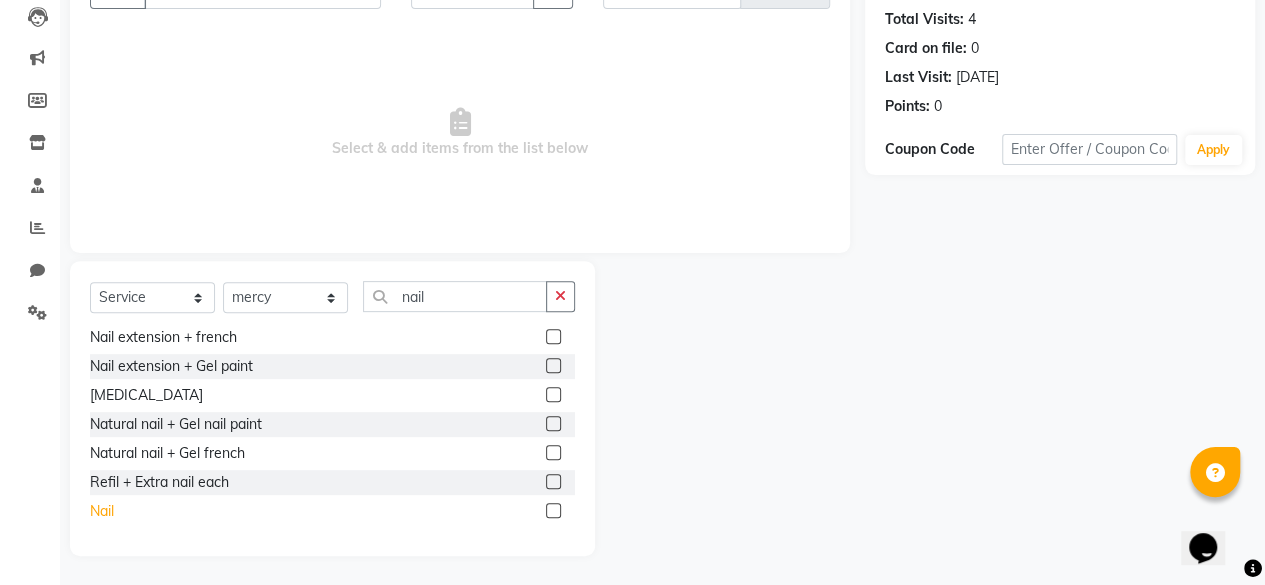 click on "Nail" 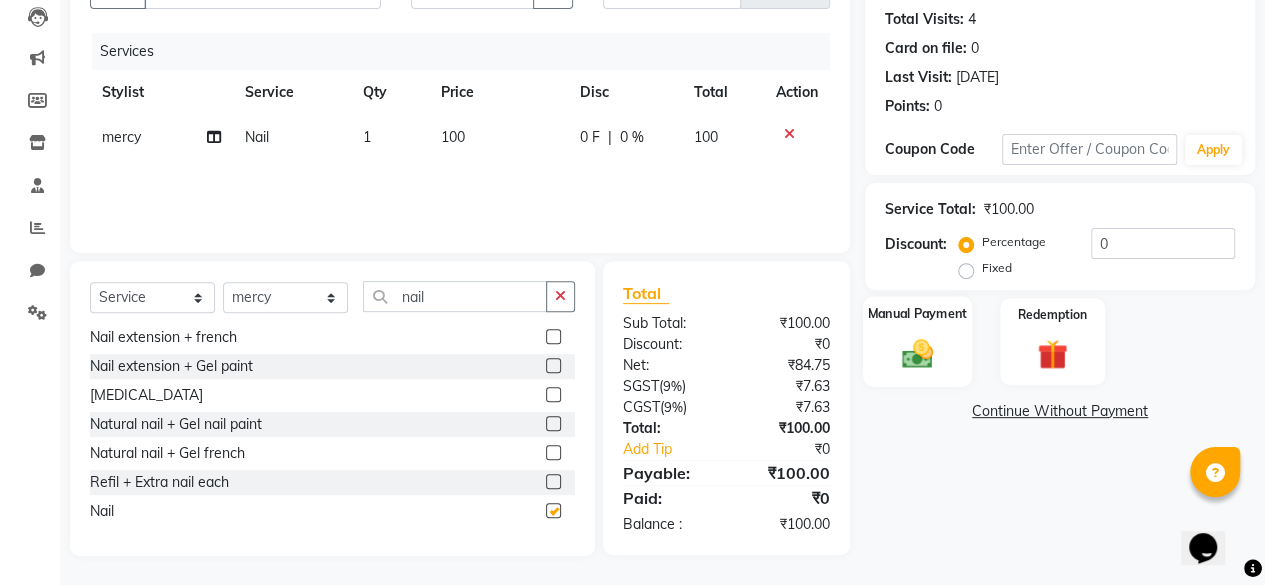 checkbox on "false" 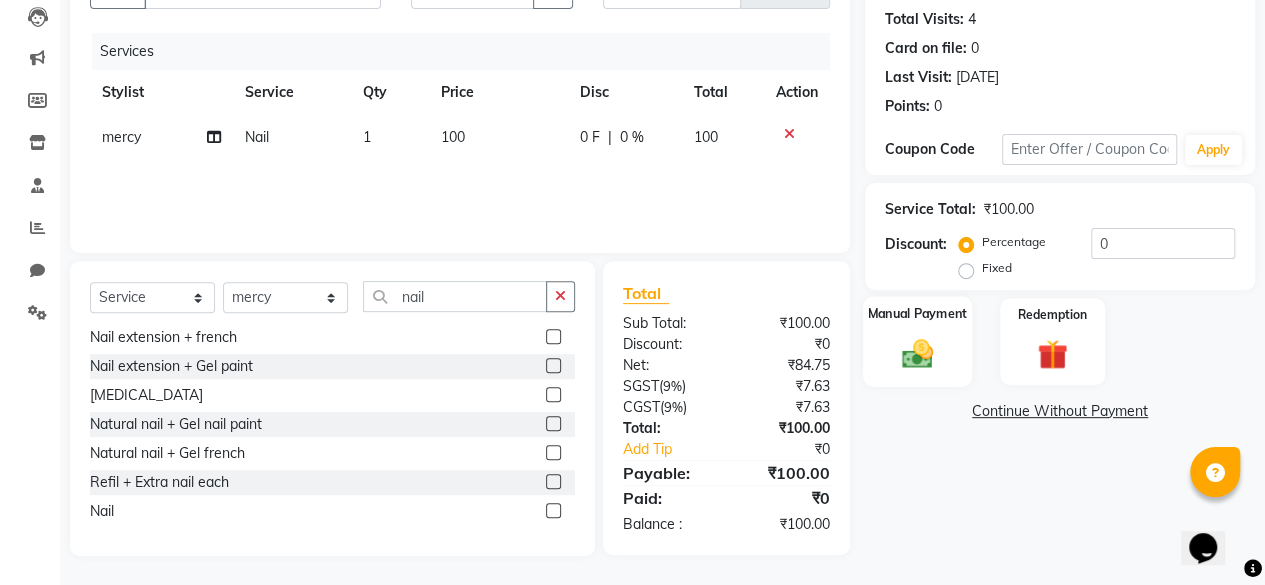 click 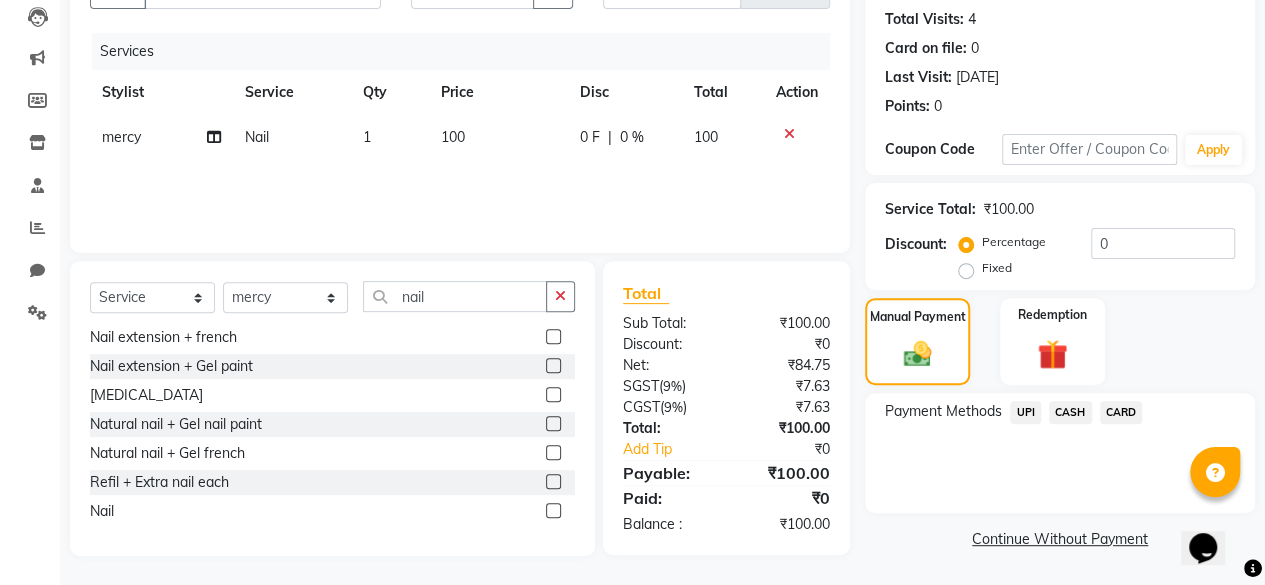 click on "CASH" 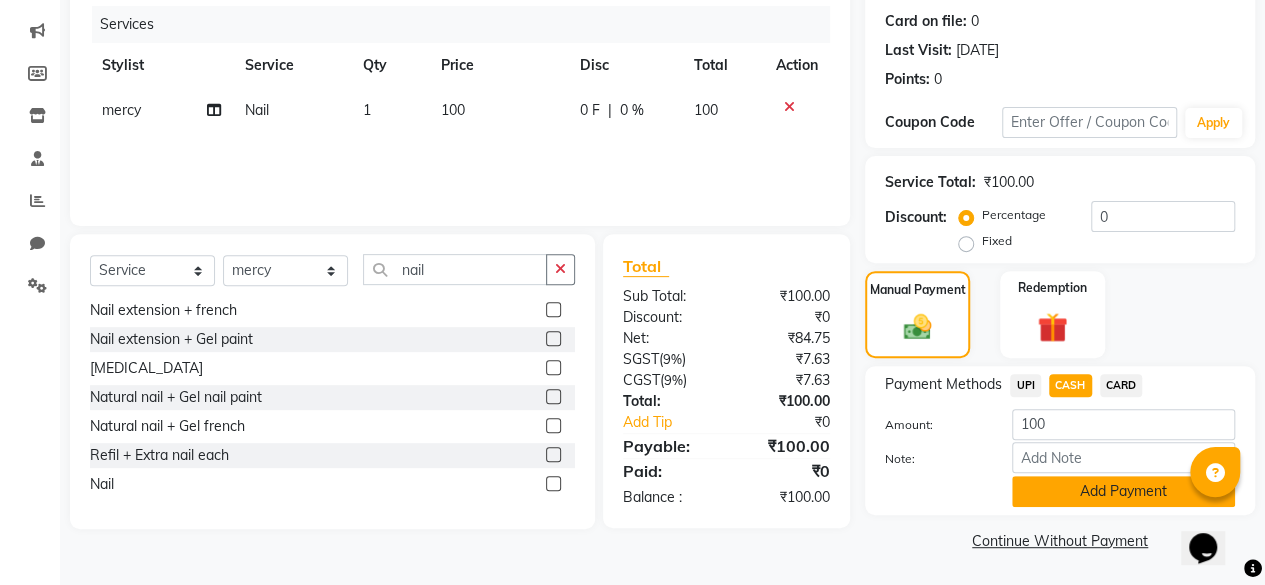 click on "Add Payment" 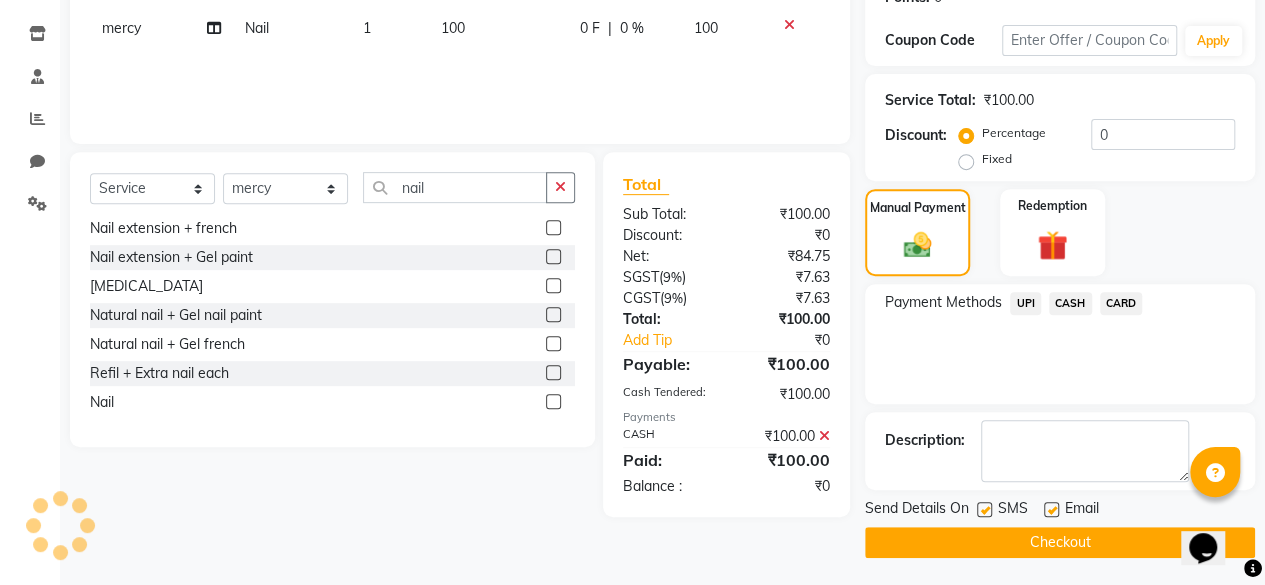 click on "SMS" 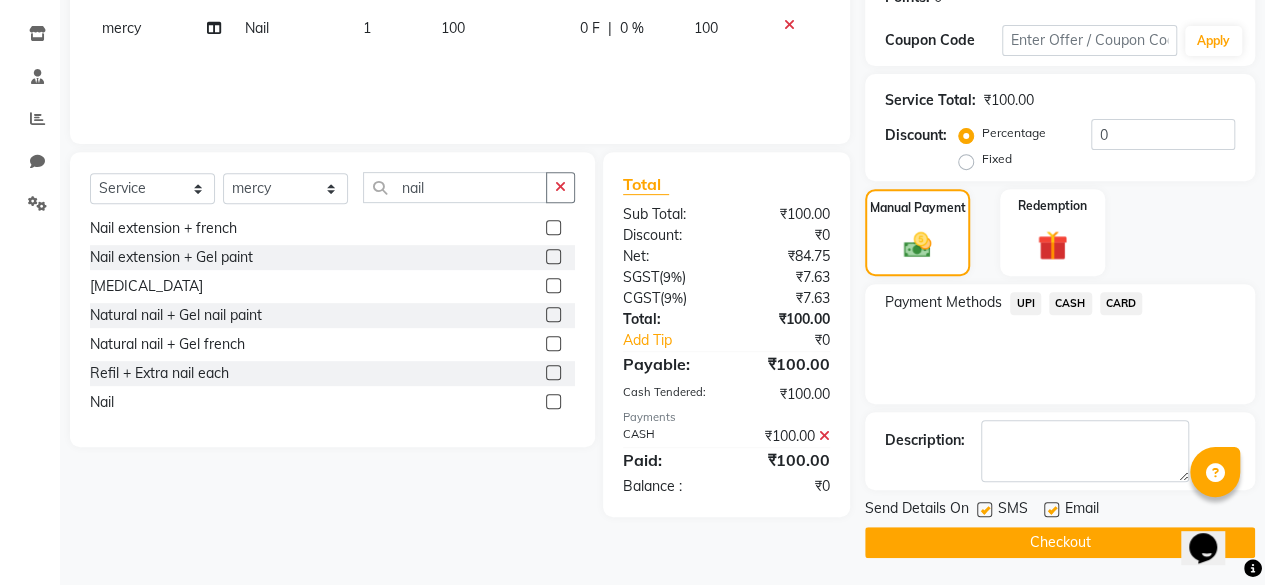 click 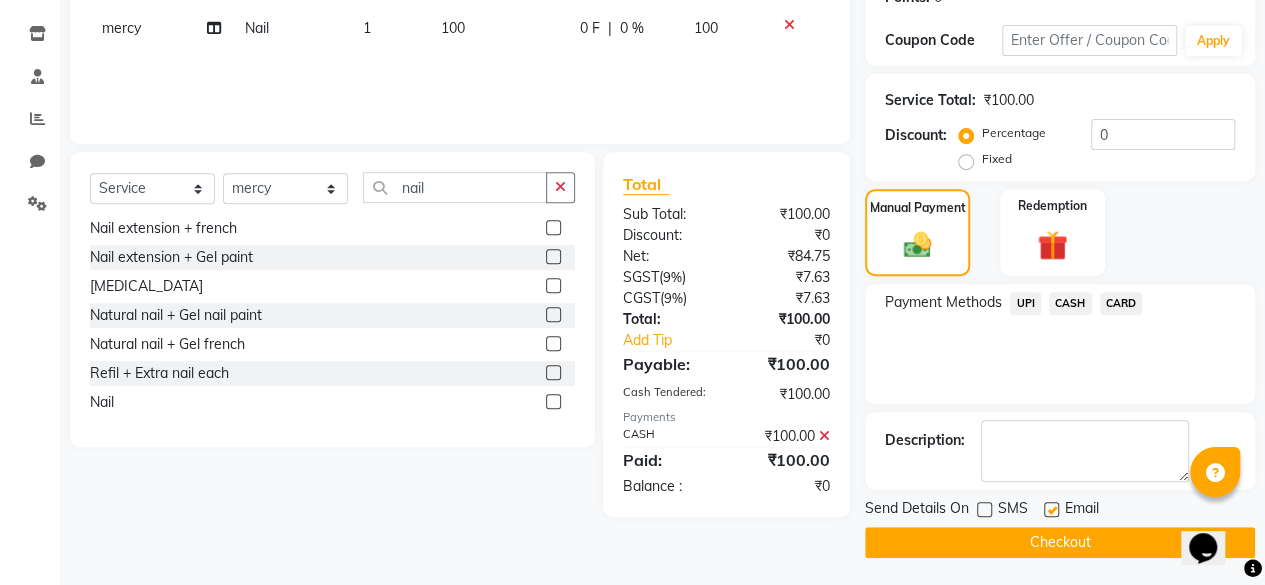 click on "Checkout" 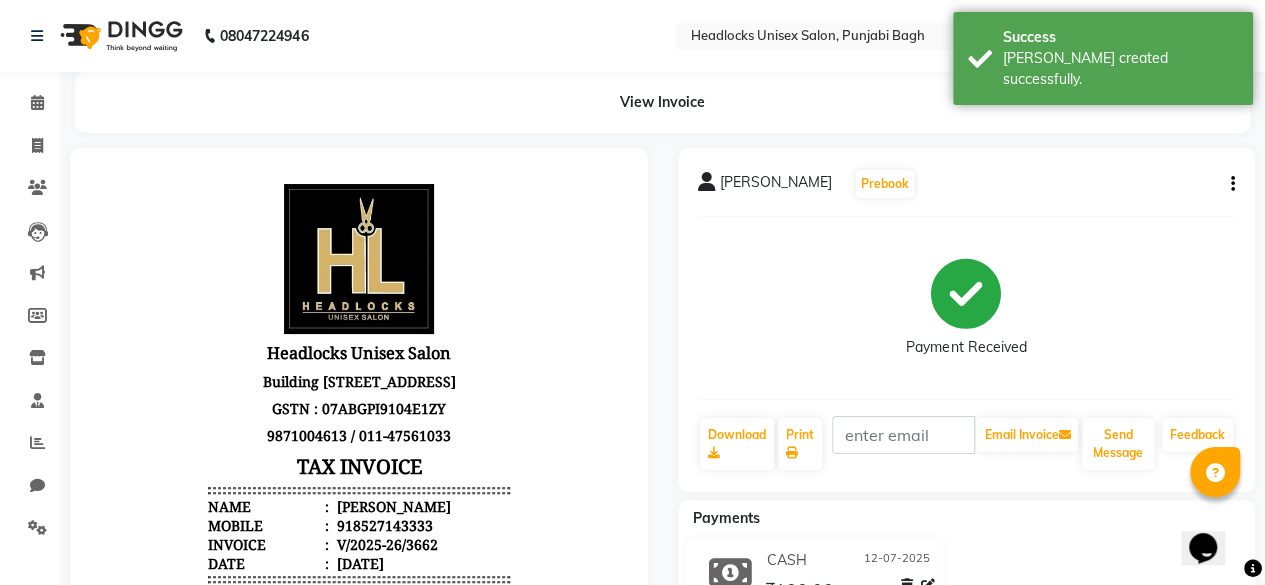 scroll, scrollTop: 0, scrollLeft: 0, axis: both 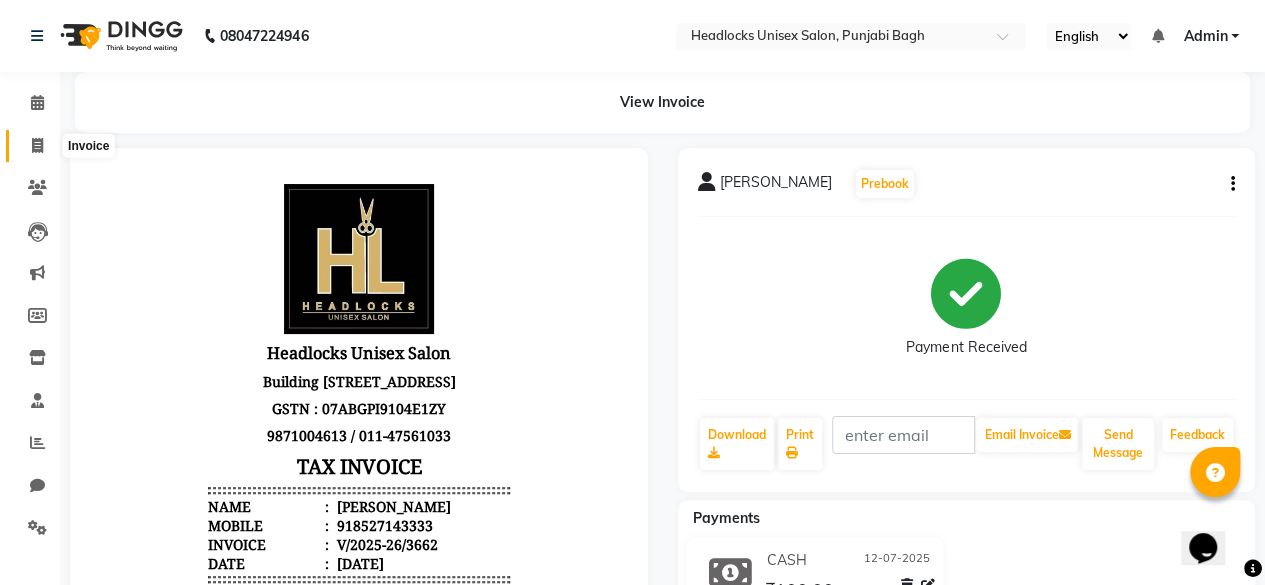 click 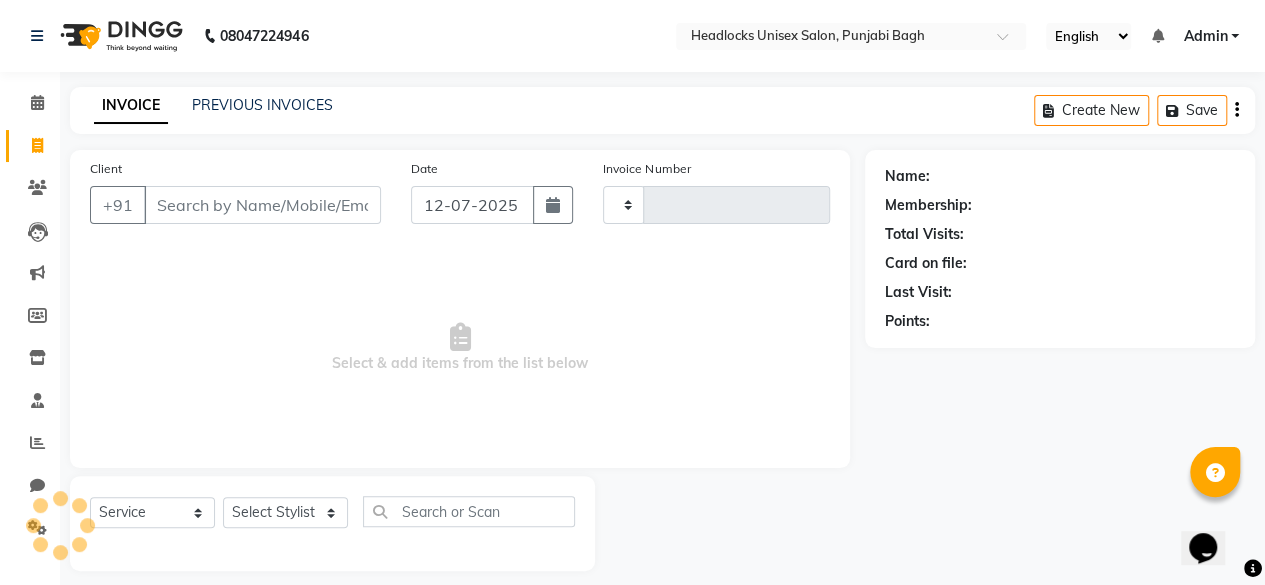 type on "3663" 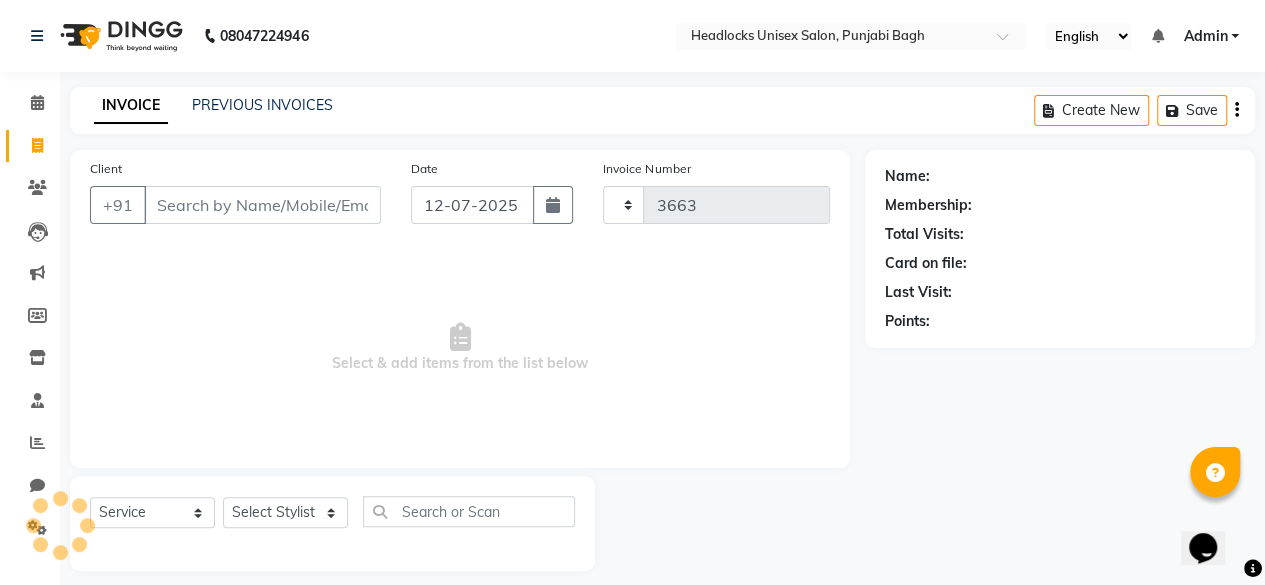 scroll, scrollTop: 15, scrollLeft: 0, axis: vertical 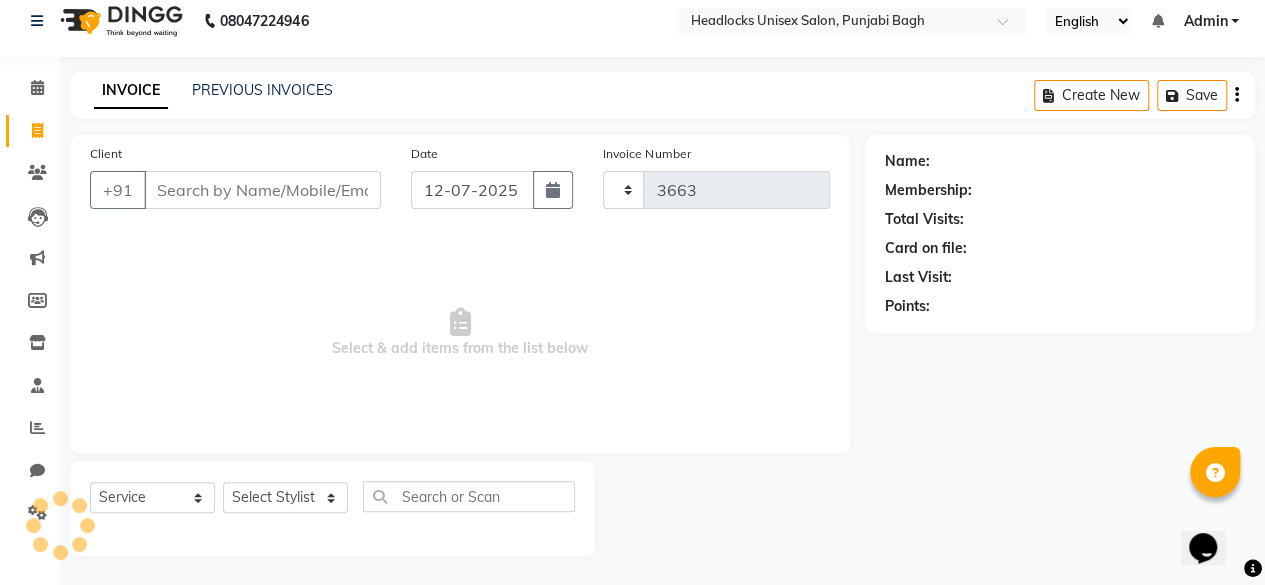 select on "7719" 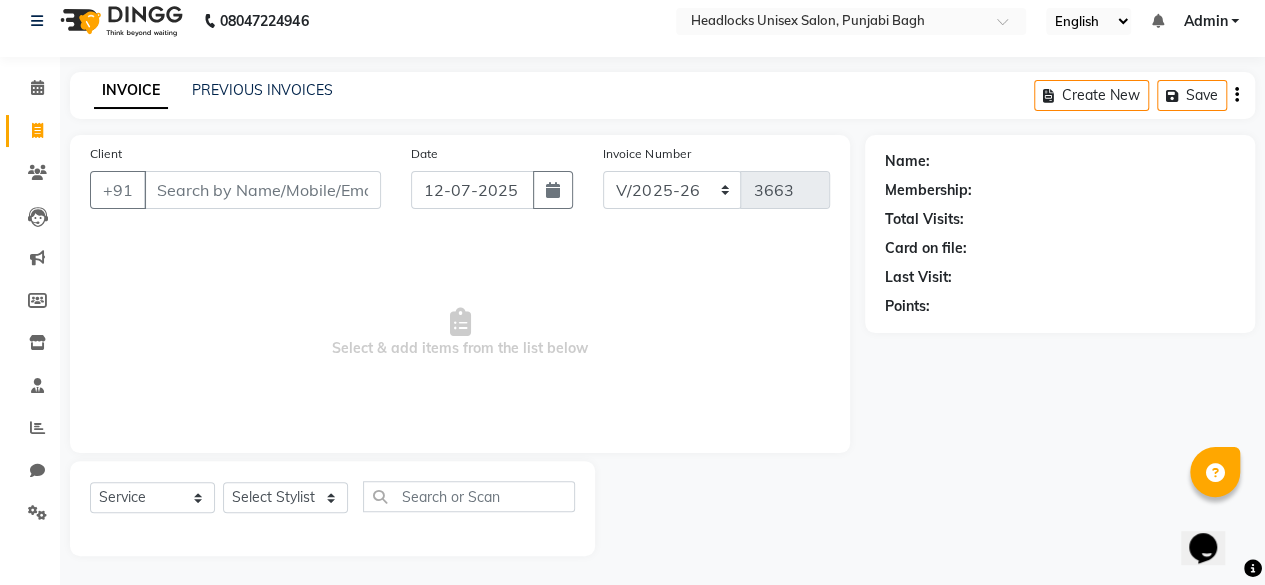 click on "Client" at bounding box center [262, 190] 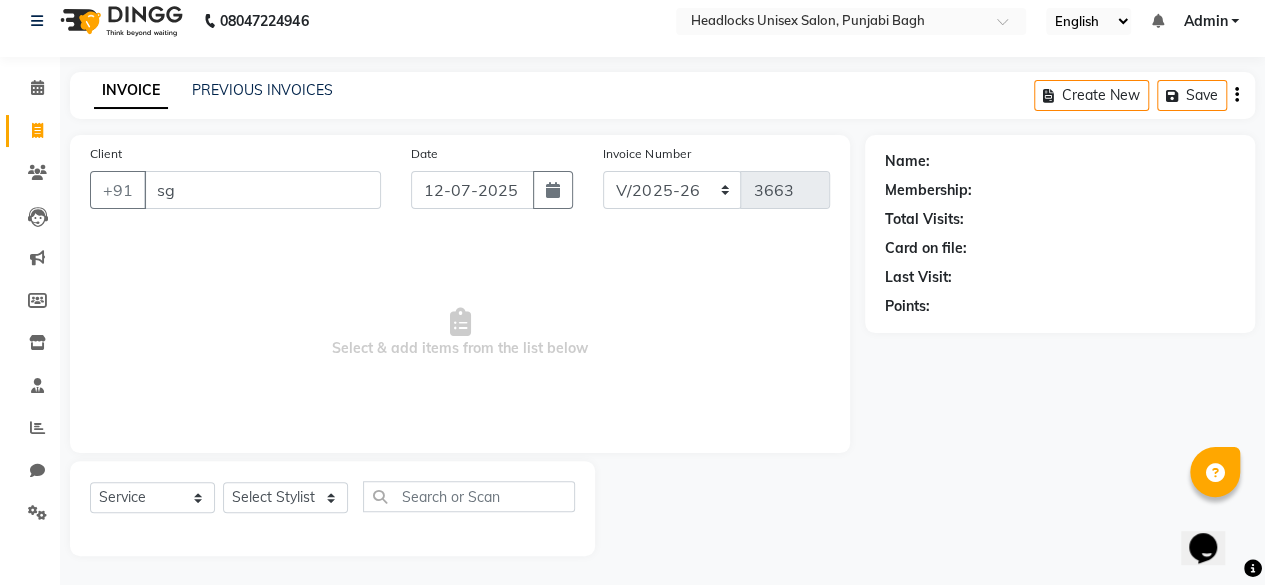type on "s" 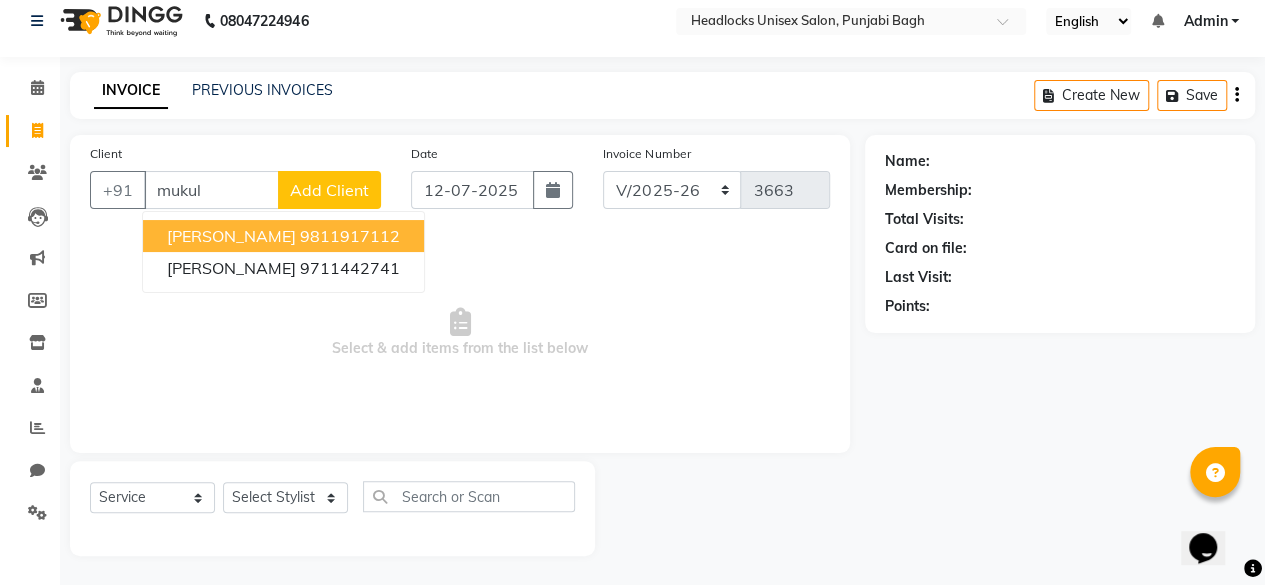 click on "9811917112" at bounding box center (350, 236) 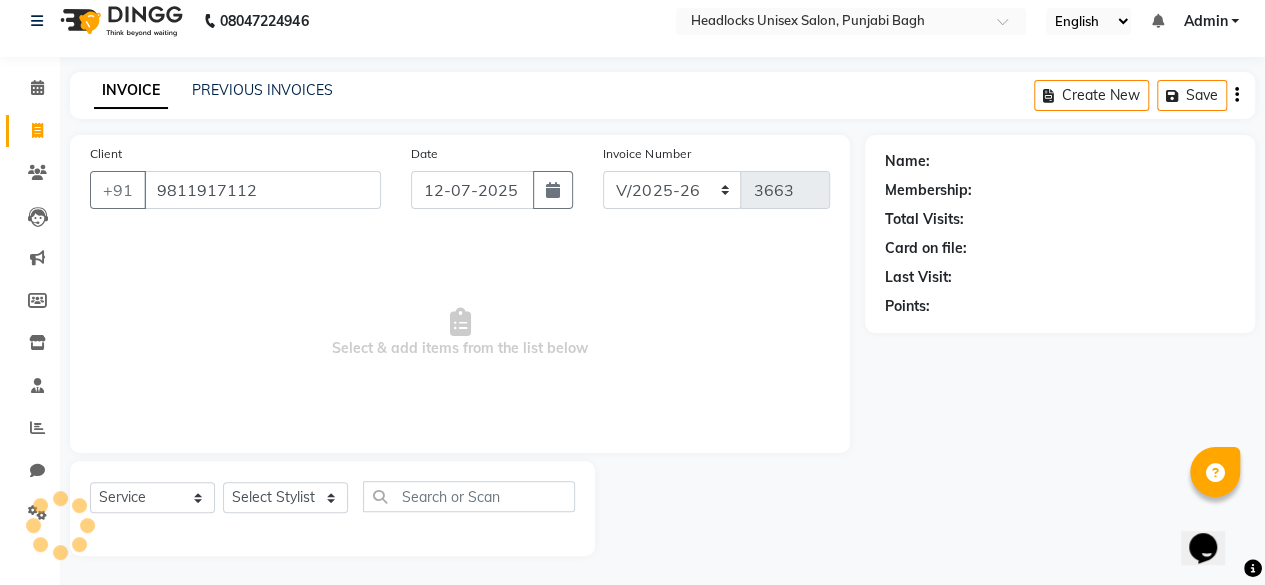 type on "9811917112" 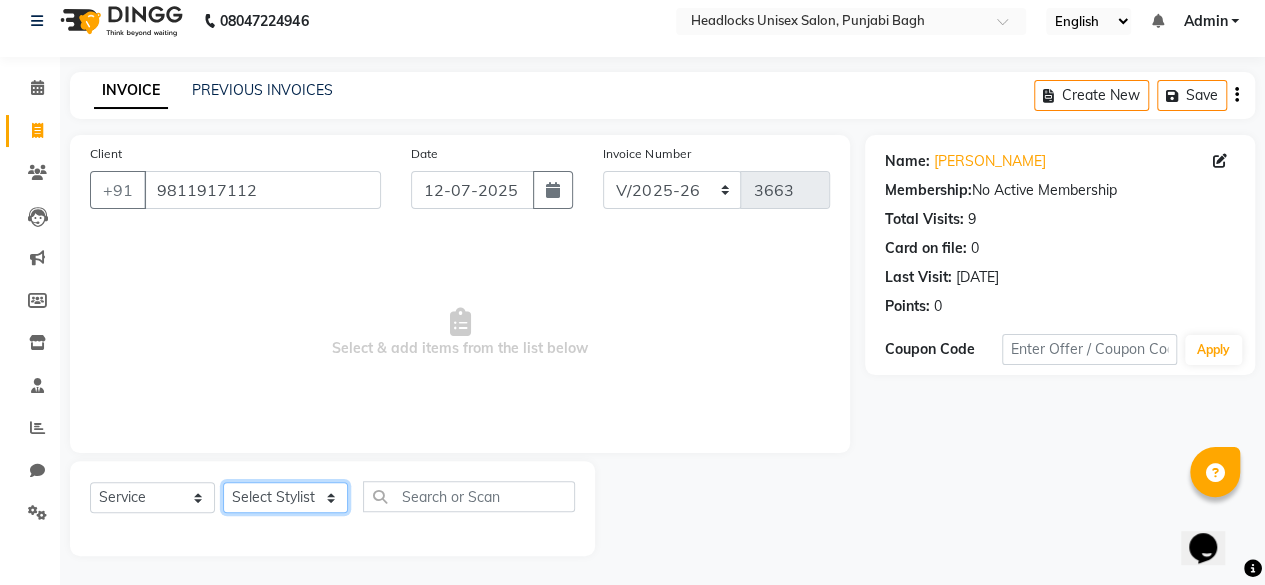 click on "Select Stylist ⁠Agnies ⁠[PERSON_NAME] [PERSON_NAME] [PERSON_NAME] kunal [PERSON_NAME] mercy ⁠Minto ⁠[PERSON_NAME]  [PERSON_NAME] priyanka [PERSON_NAME] ⁠[PERSON_NAME] ⁠[PERSON_NAME] [PERSON_NAME] [PERSON_NAME]  Sunny ⁠[PERSON_NAME] ⁠[PERSON_NAME]" 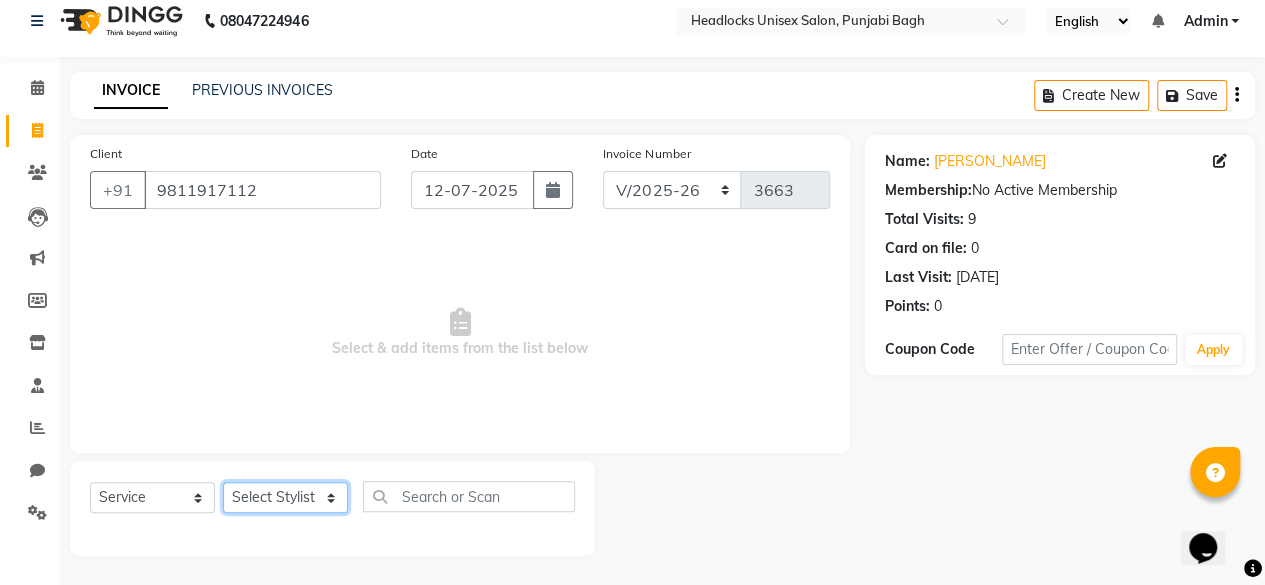 select on "69082" 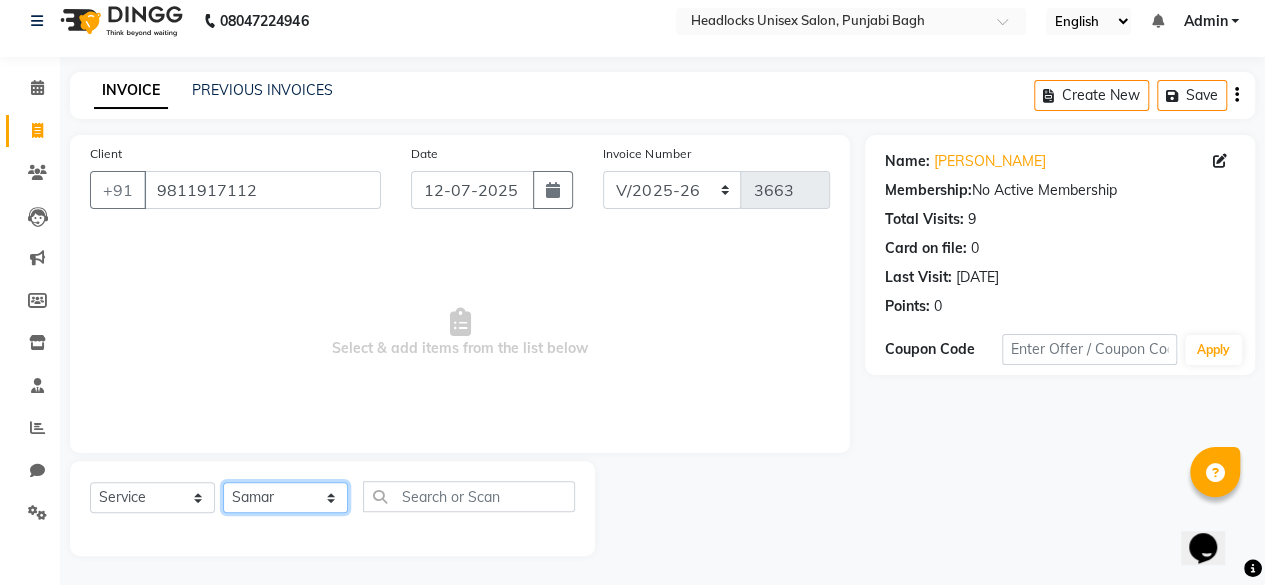 click on "Select Stylist ⁠Agnies ⁠[PERSON_NAME] [PERSON_NAME] [PERSON_NAME] kunal [PERSON_NAME] mercy ⁠Minto ⁠[PERSON_NAME]  [PERSON_NAME] priyanka [PERSON_NAME] ⁠[PERSON_NAME] ⁠[PERSON_NAME] [PERSON_NAME] [PERSON_NAME]  Sunny ⁠[PERSON_NAME] ⁠[PERSON_NAME]" 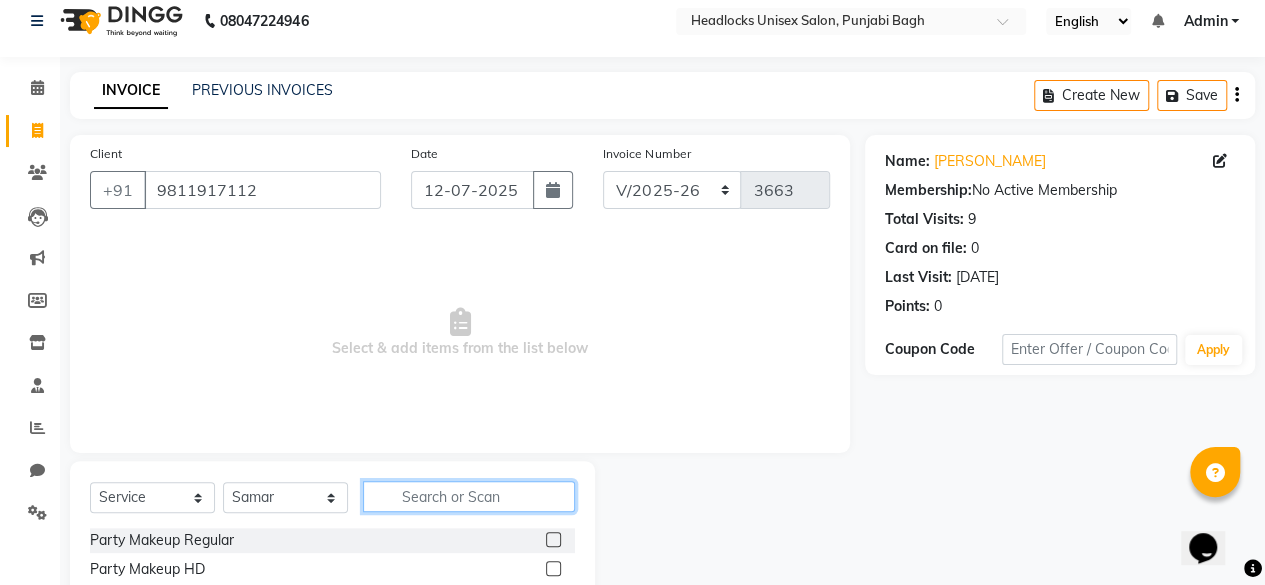 click 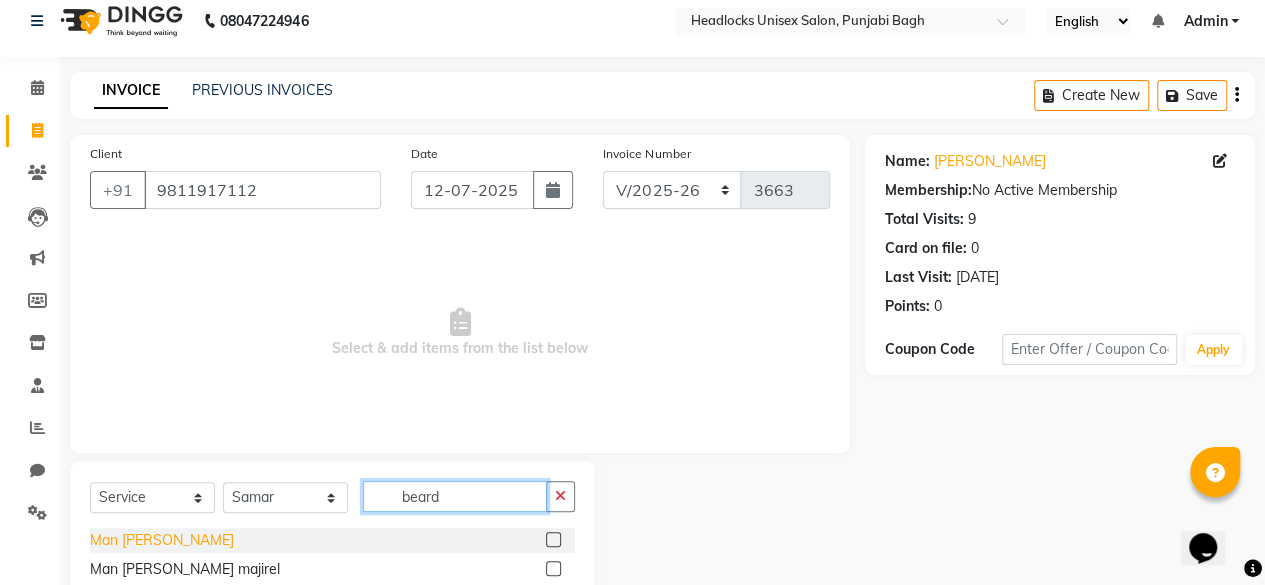 type on "beard" 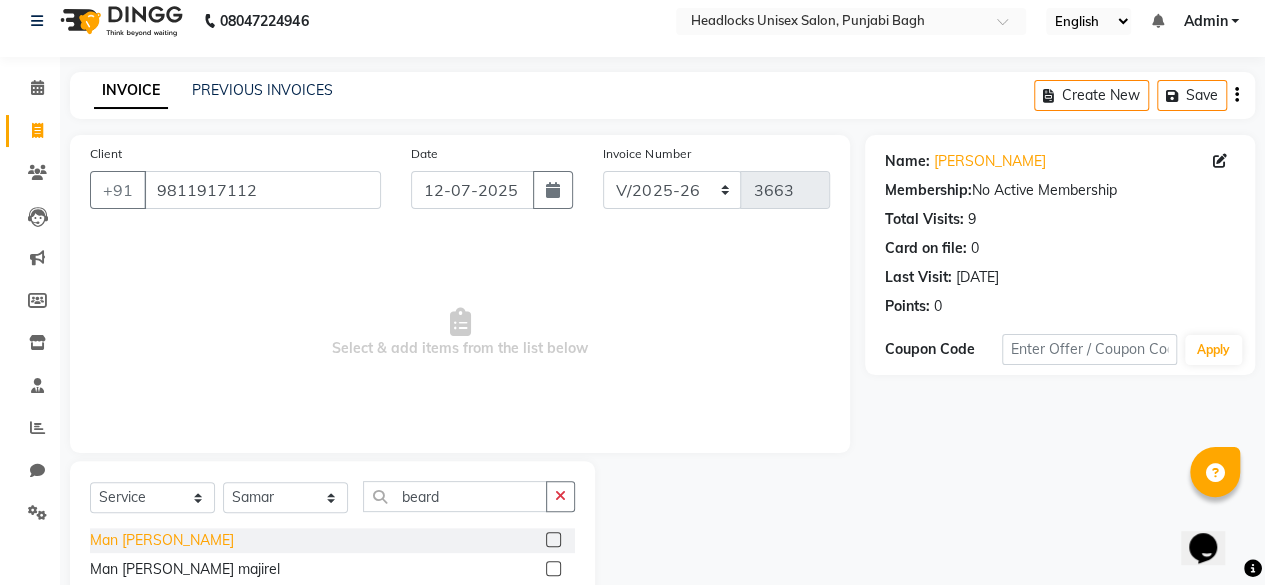 click on "Man [PERSON_NAME]" 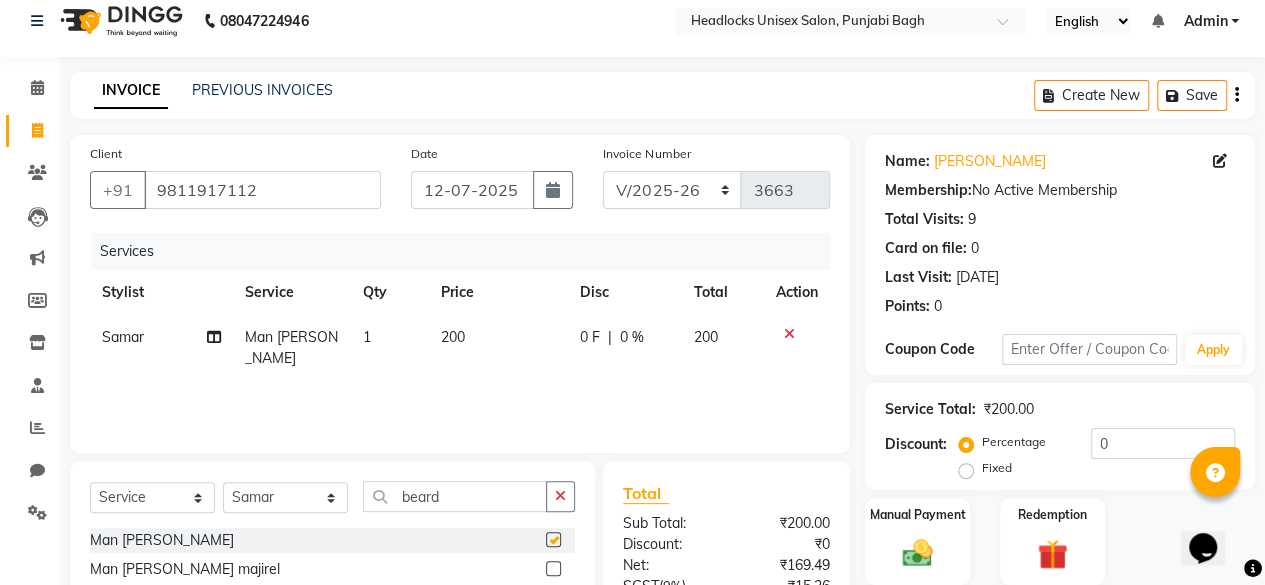 checkbox on "false" 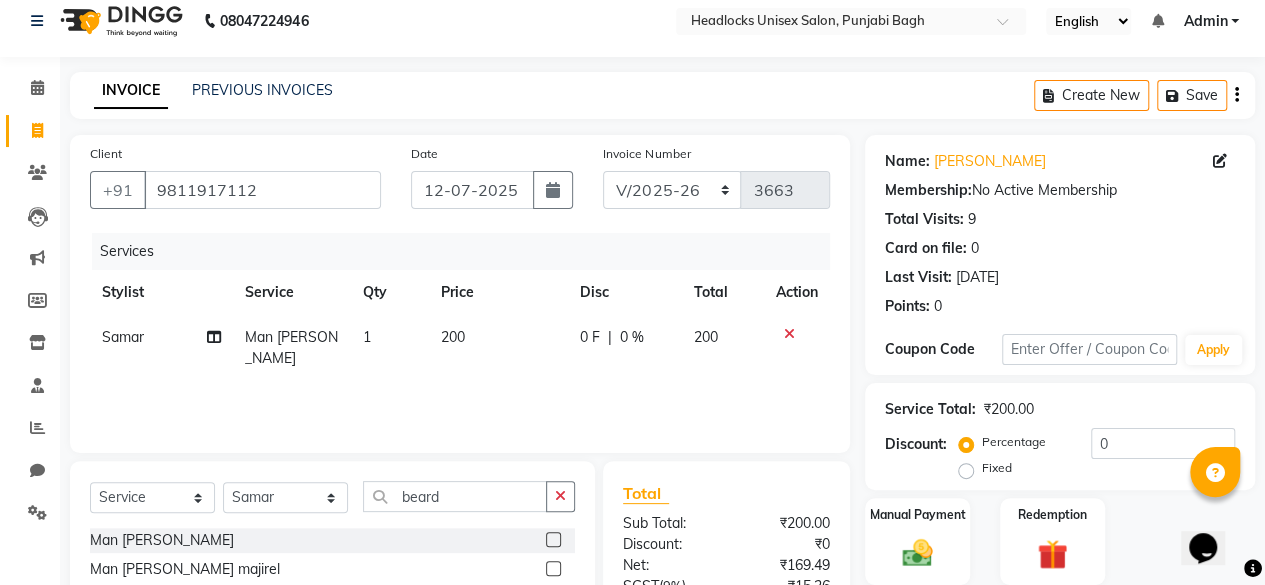 click on "Manual Payment Redemption" 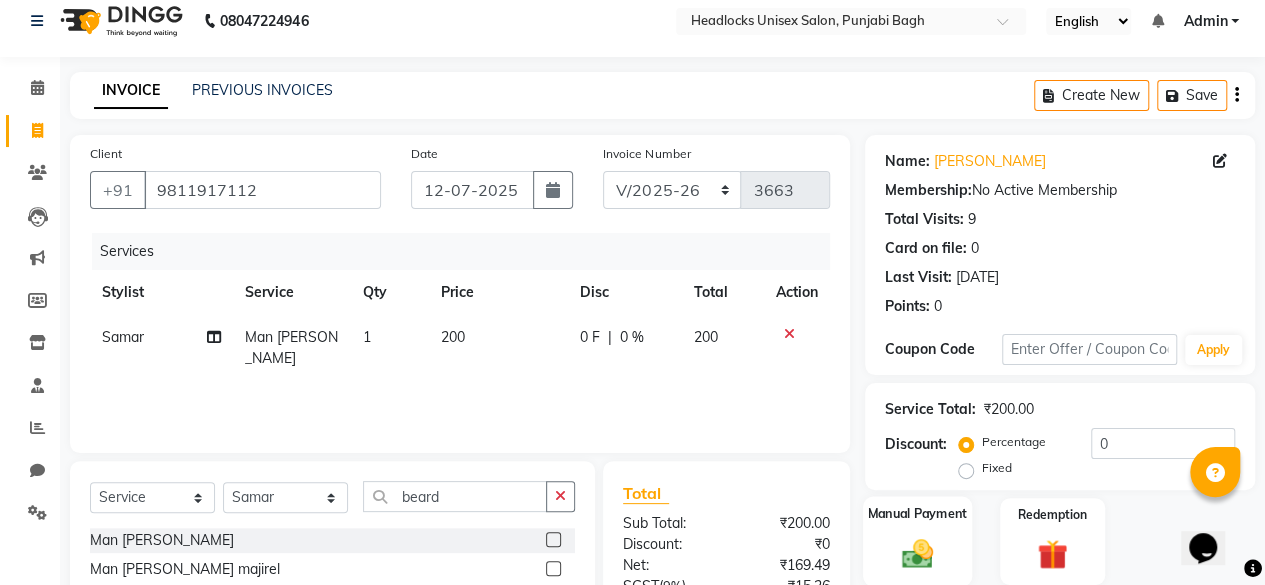 click 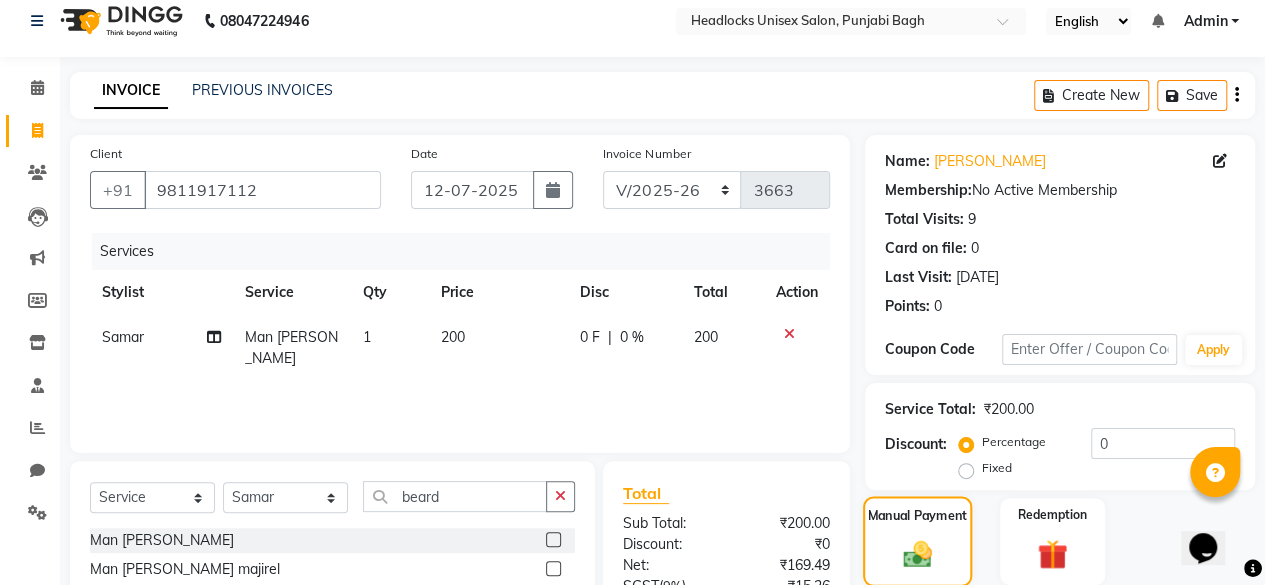 scroll, scrollTop: 213, scrollLeft: 0, axis: vertical 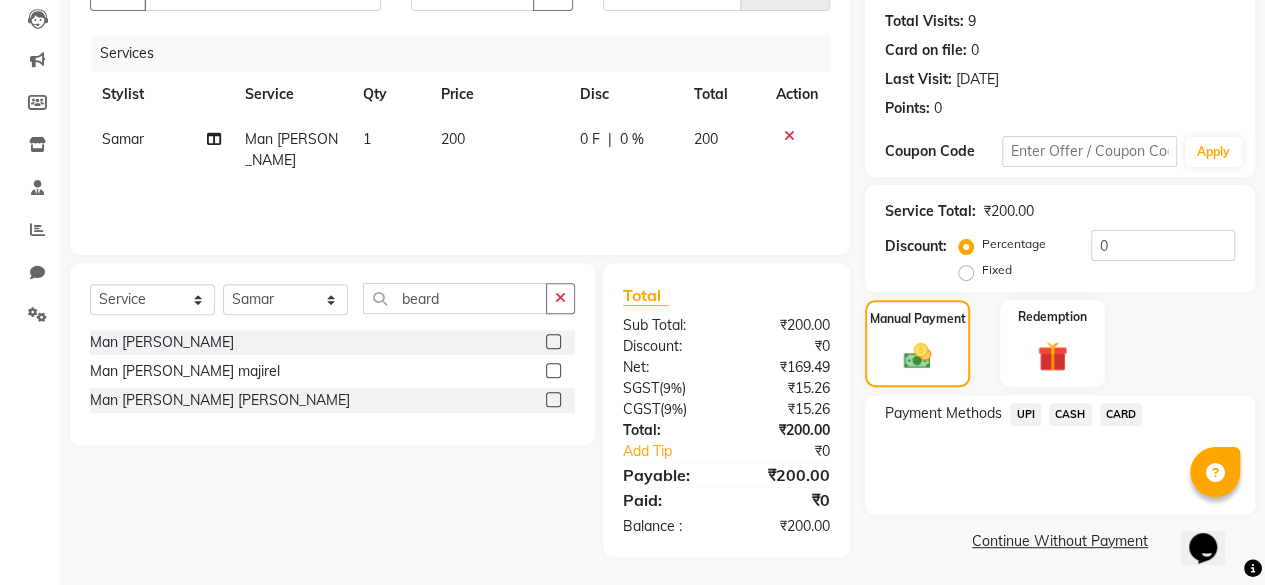 click on "CASH" 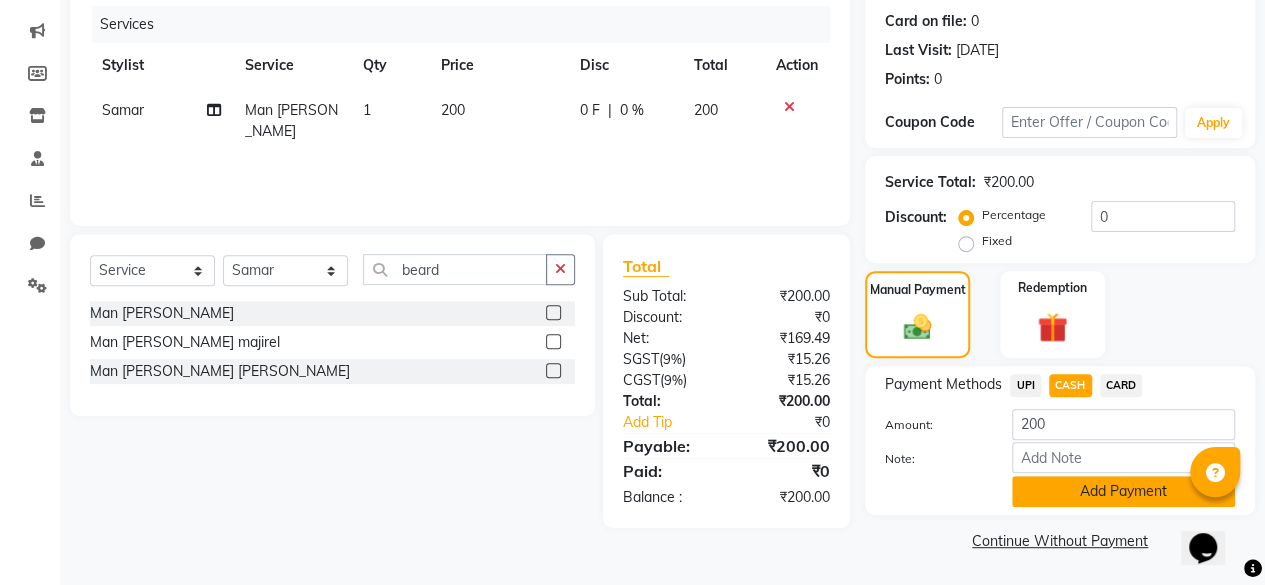 click on "Add Payment" 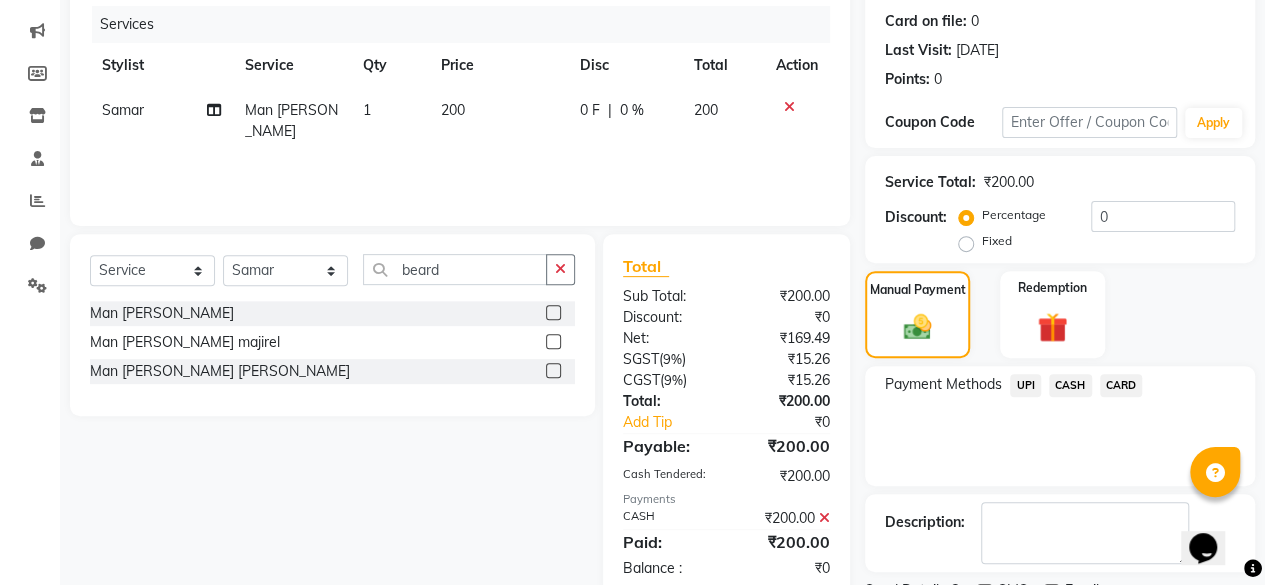 scroll, scrollTop: 324, scrollLeft: 0, axis: vertical 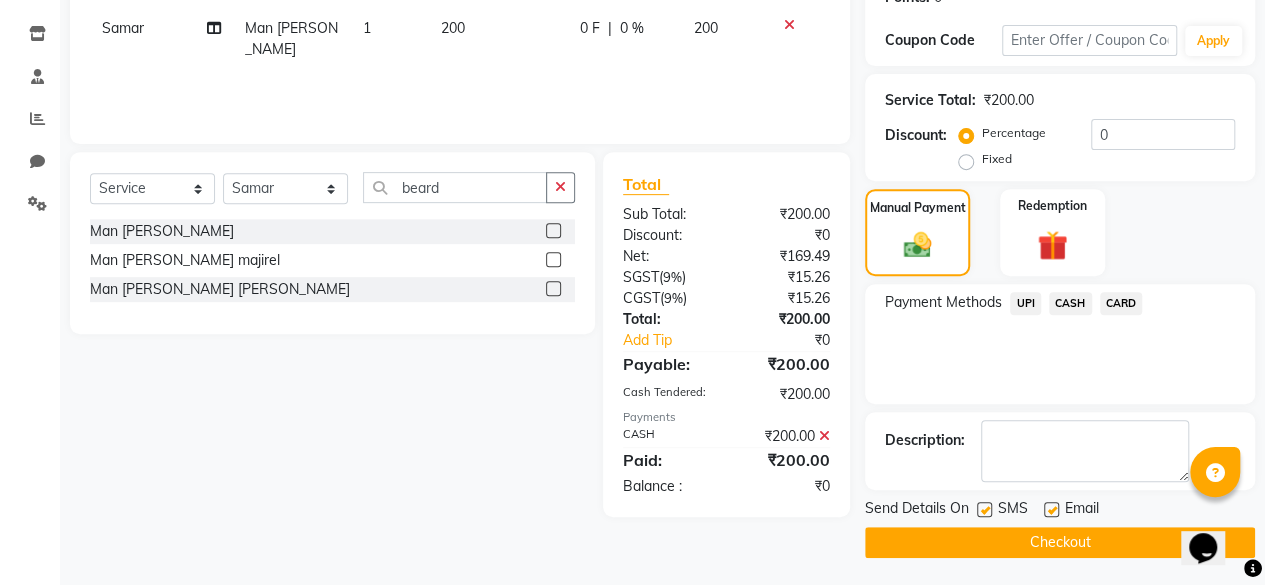 click 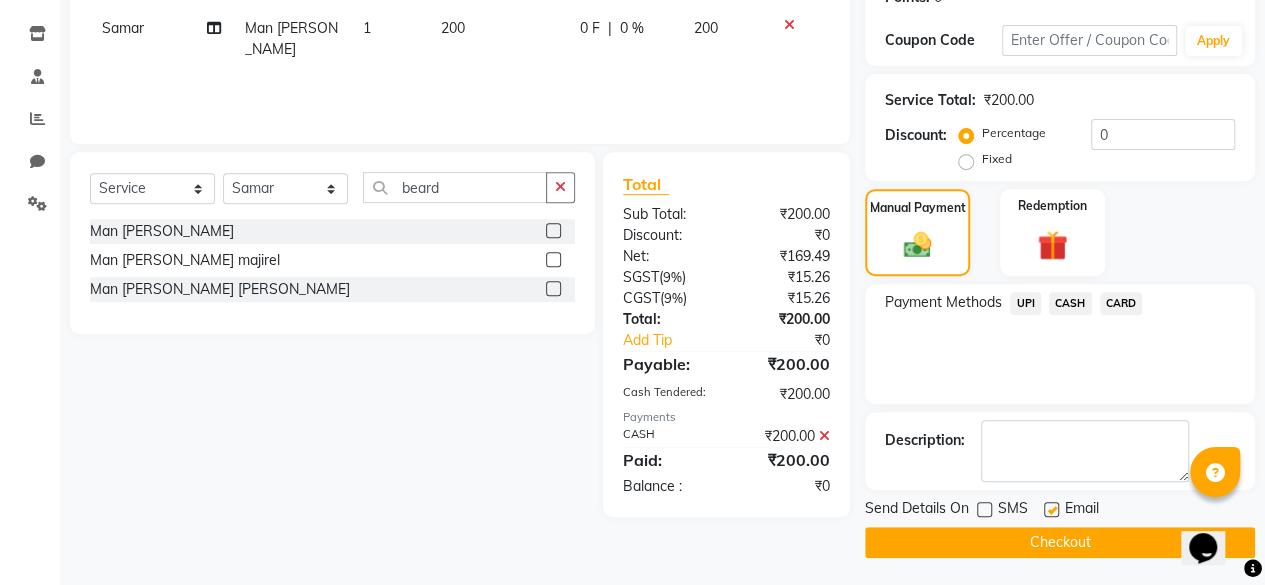 click on "Checkout" 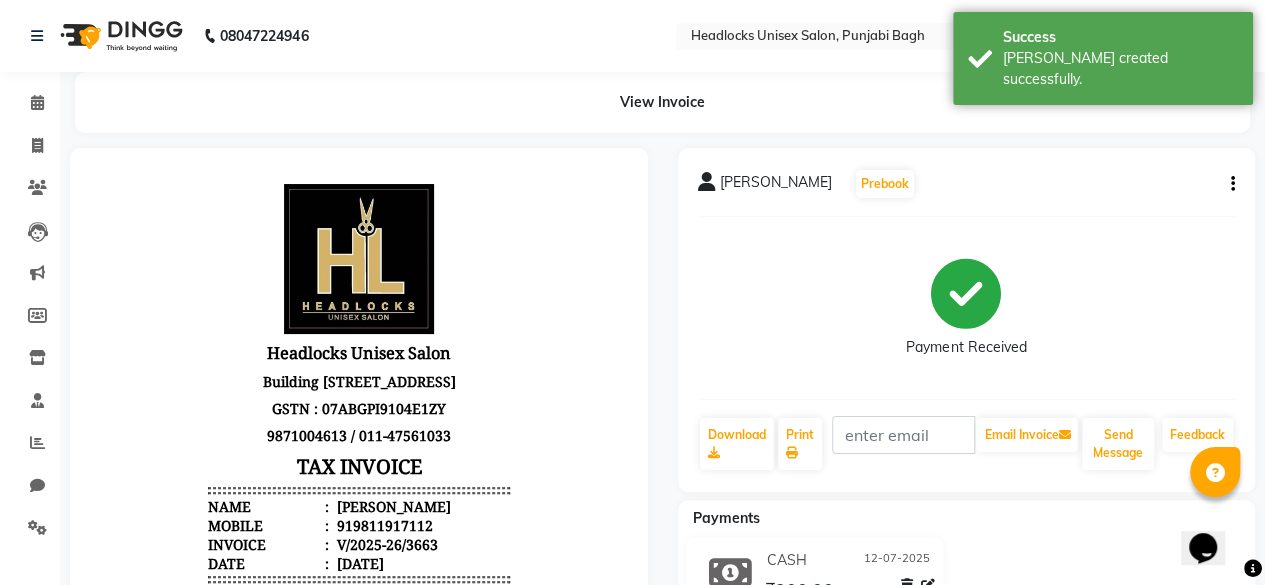 scroll, scrollTop: 0, scrollLeft: 0, axis: both 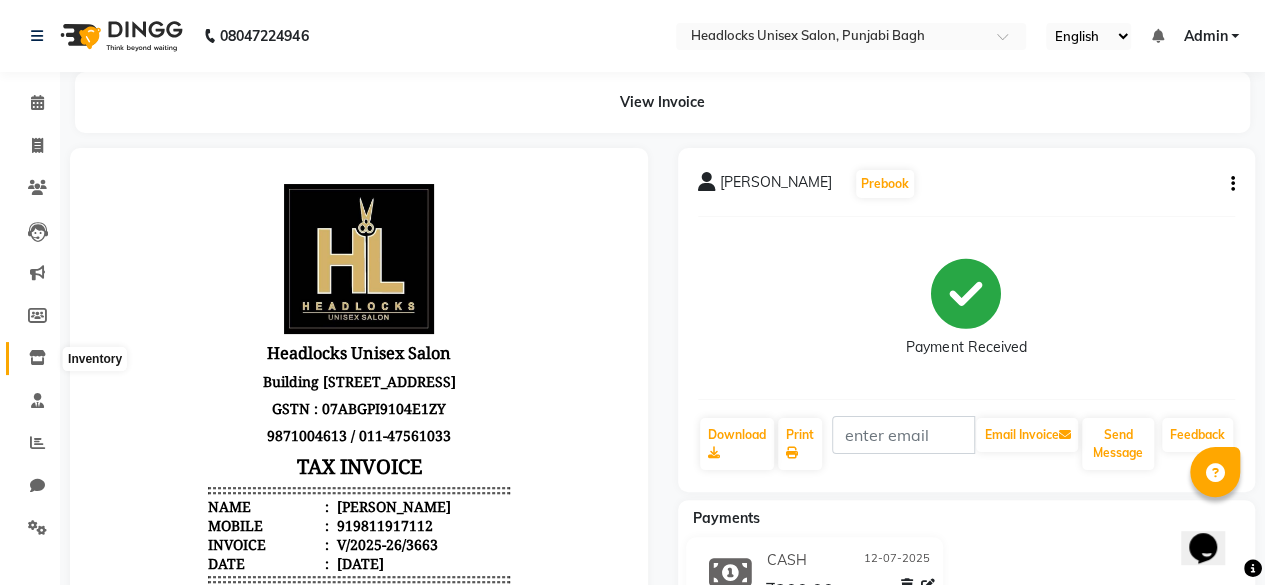 click 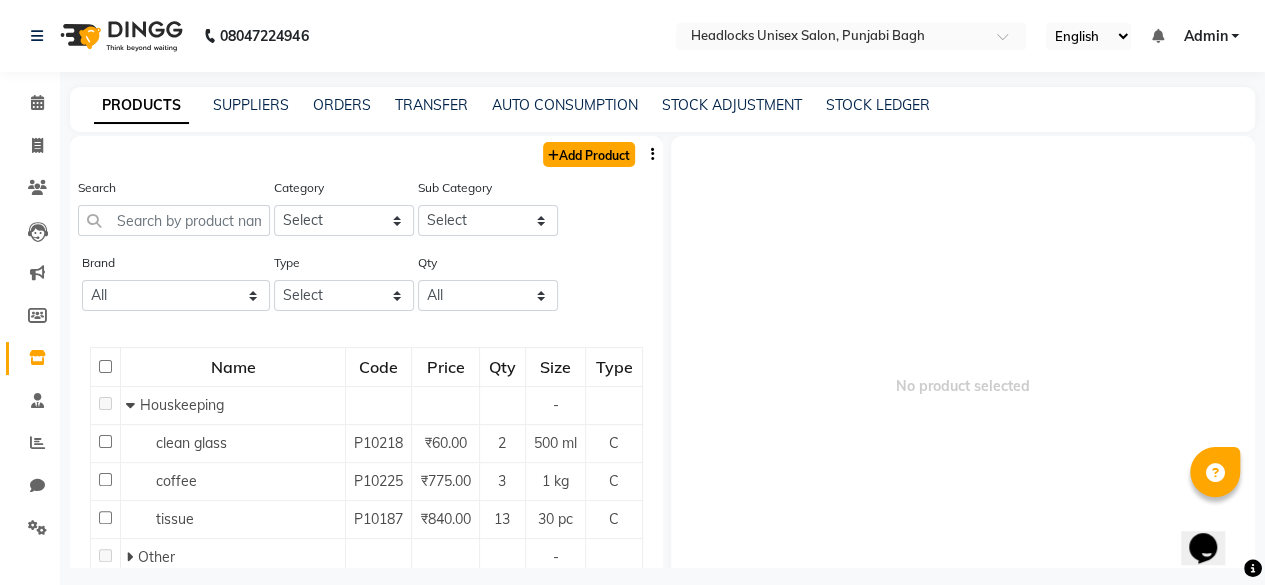 click on "Add Product" 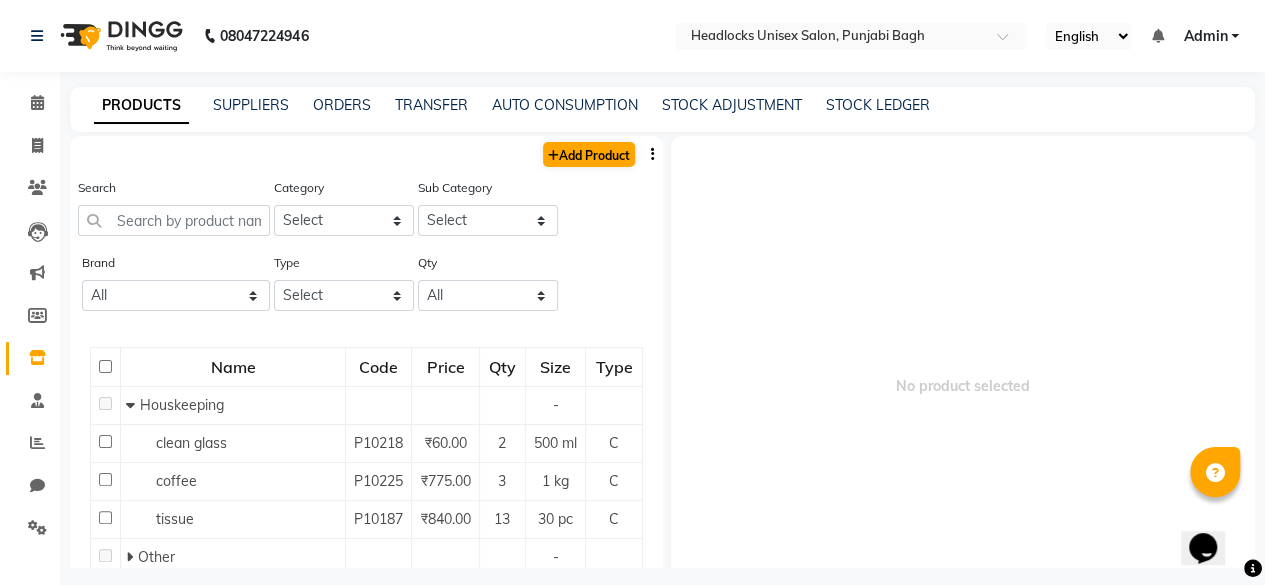 select on "true" 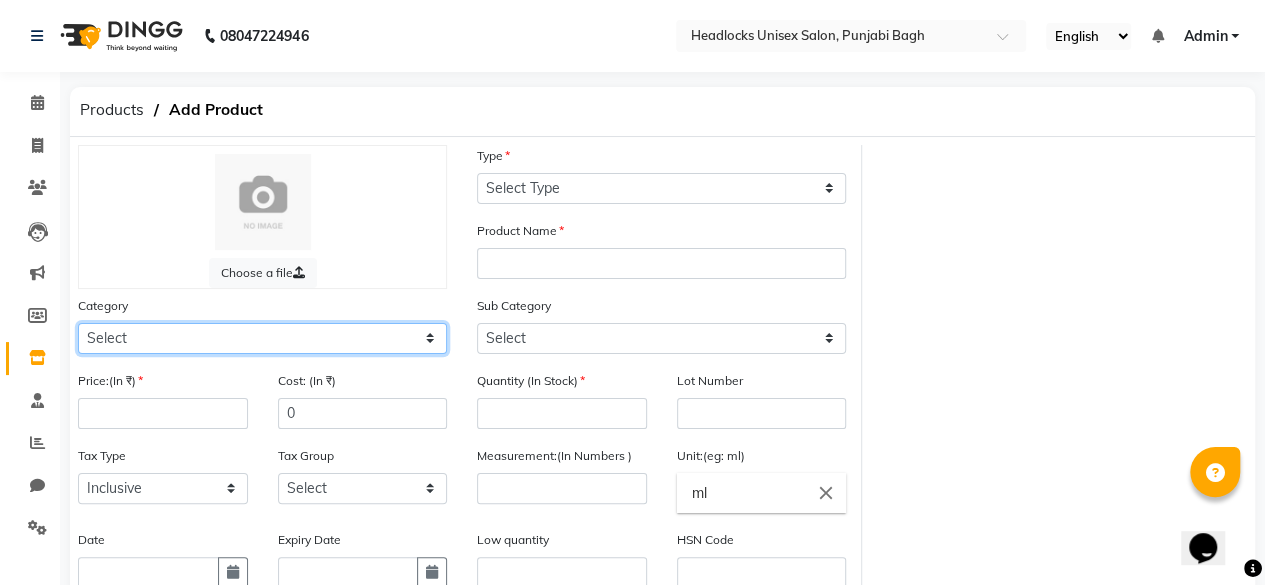 click on "Select Hair Skin Makeup Personal Care Appliances Beard Waxing Disposable Threading Hands and Feet Beauty Planet Botox Cadiveu Casmara Cheryls Loreal Olaplex Other" 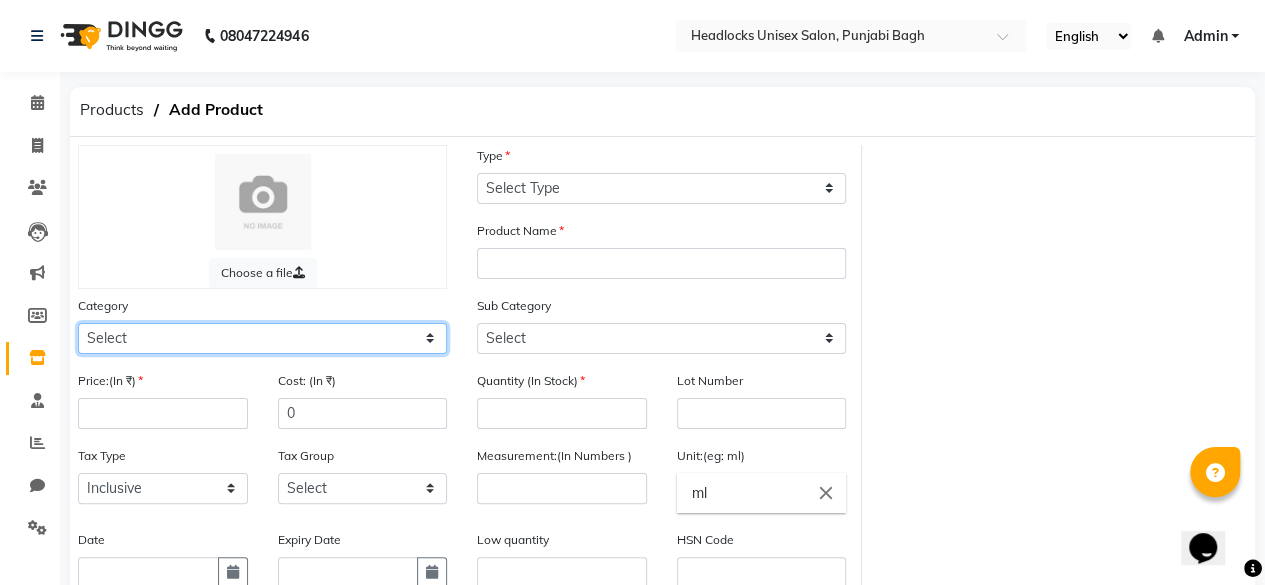 select on "1950" 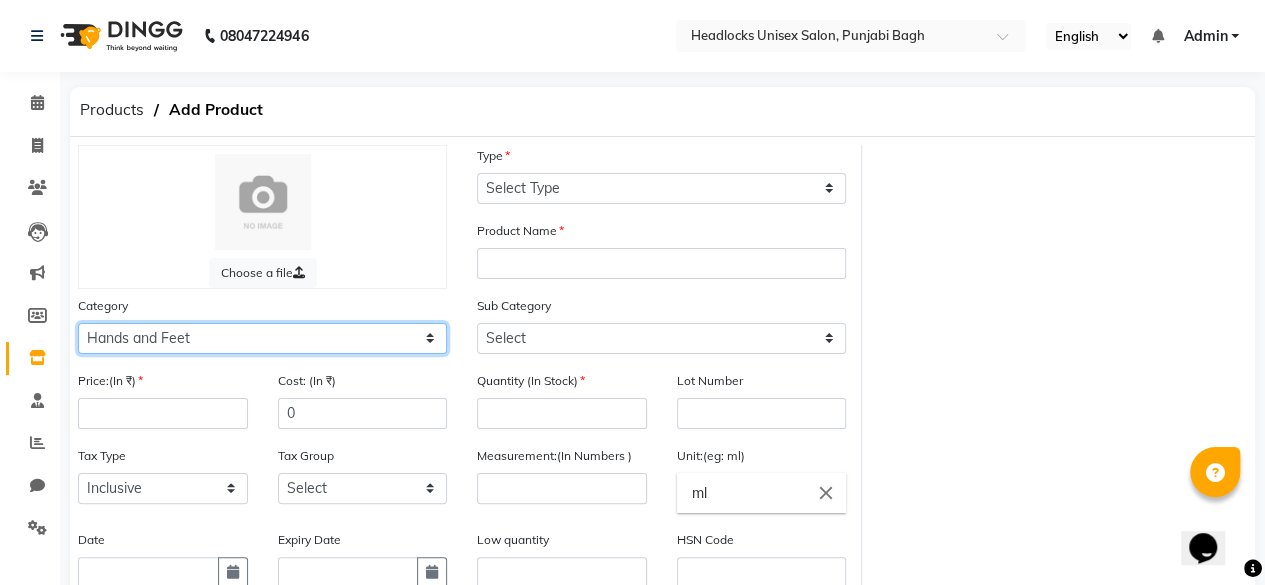 click on "Select Hair Skin Makeup Personal Care Appliances Beard Waxing Disposable Threading Hands and Feet Beauty Planet Botox Cadiveu Casmara Cheryls Loreal Olaplex Other" 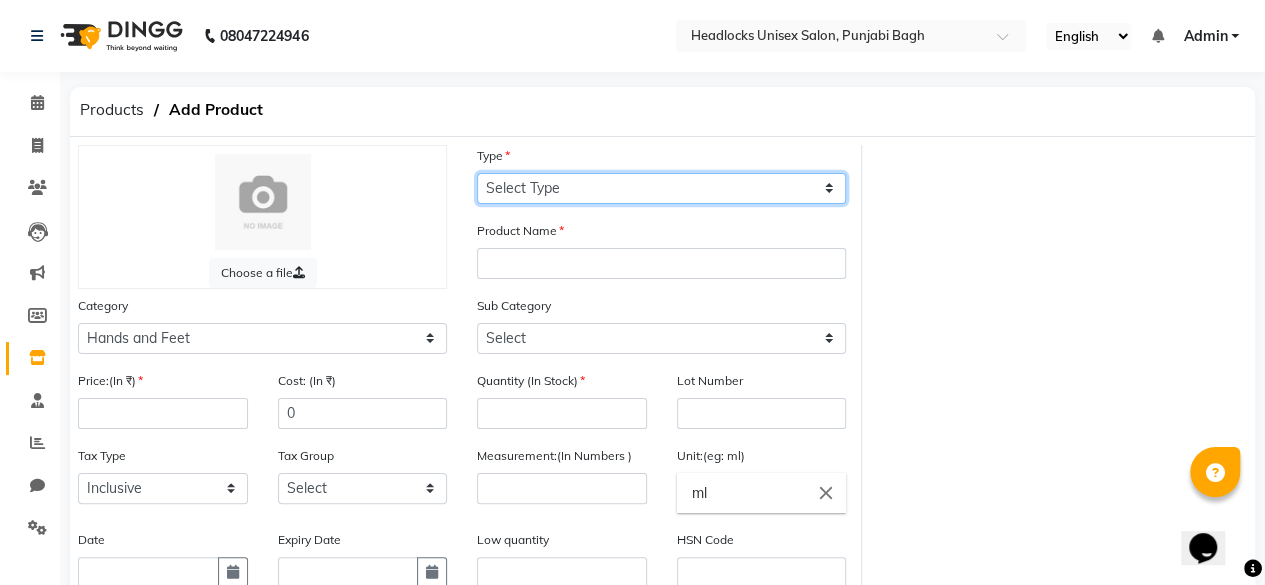click on "Select Type Both Retail Consumable" 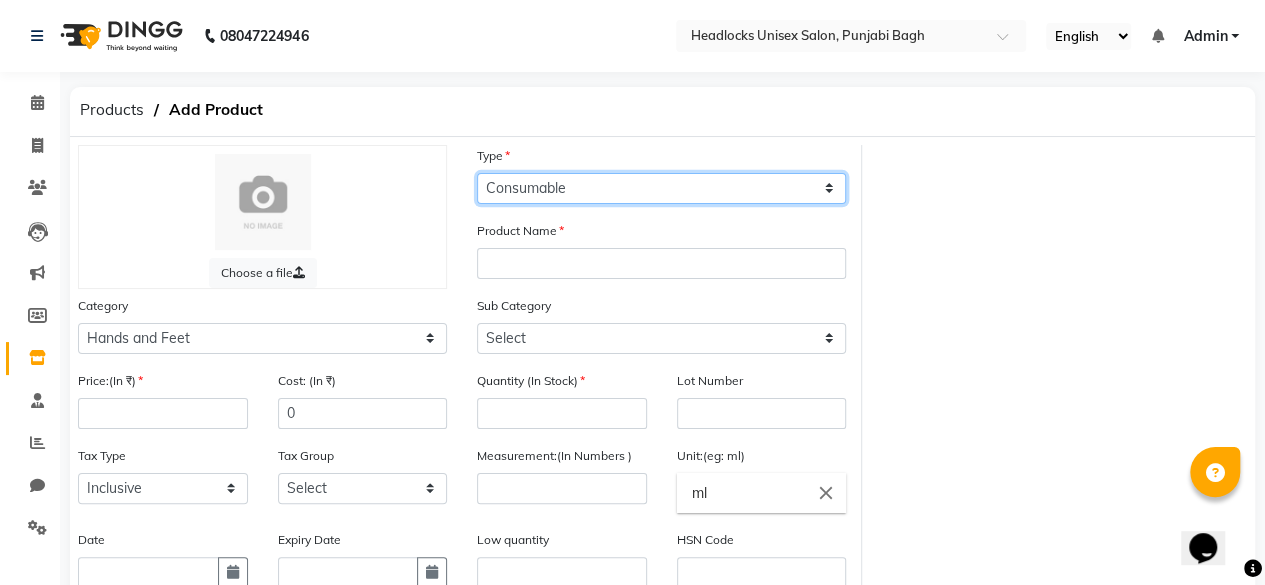 click on "Select Type Both Retail Consumable" 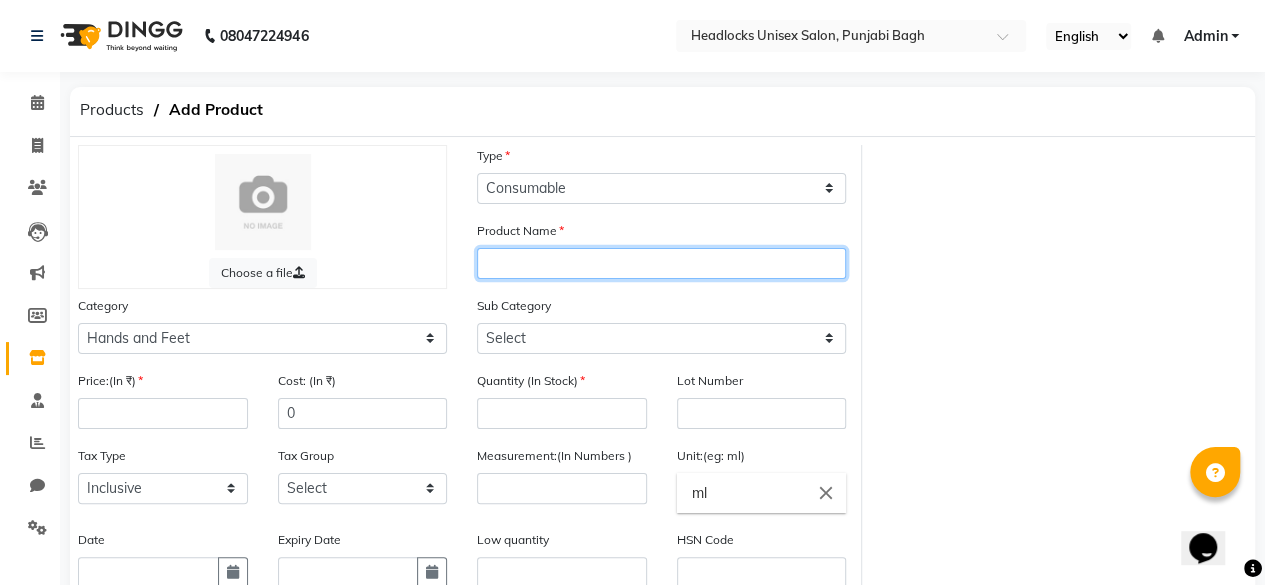 click 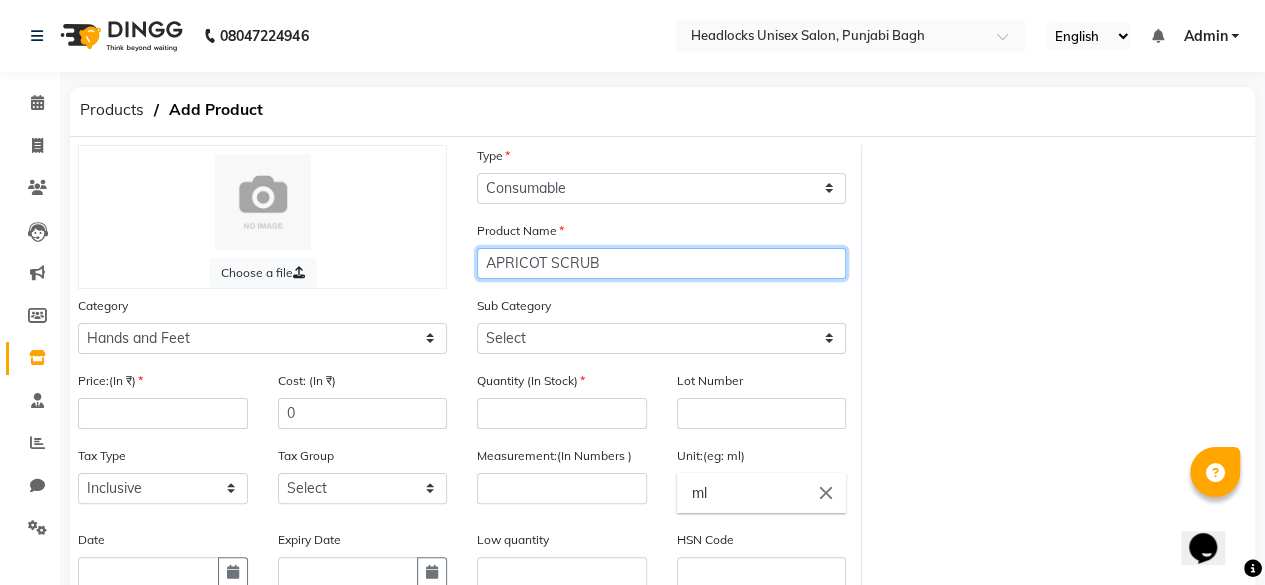 type on "APRICOT SCRUB" 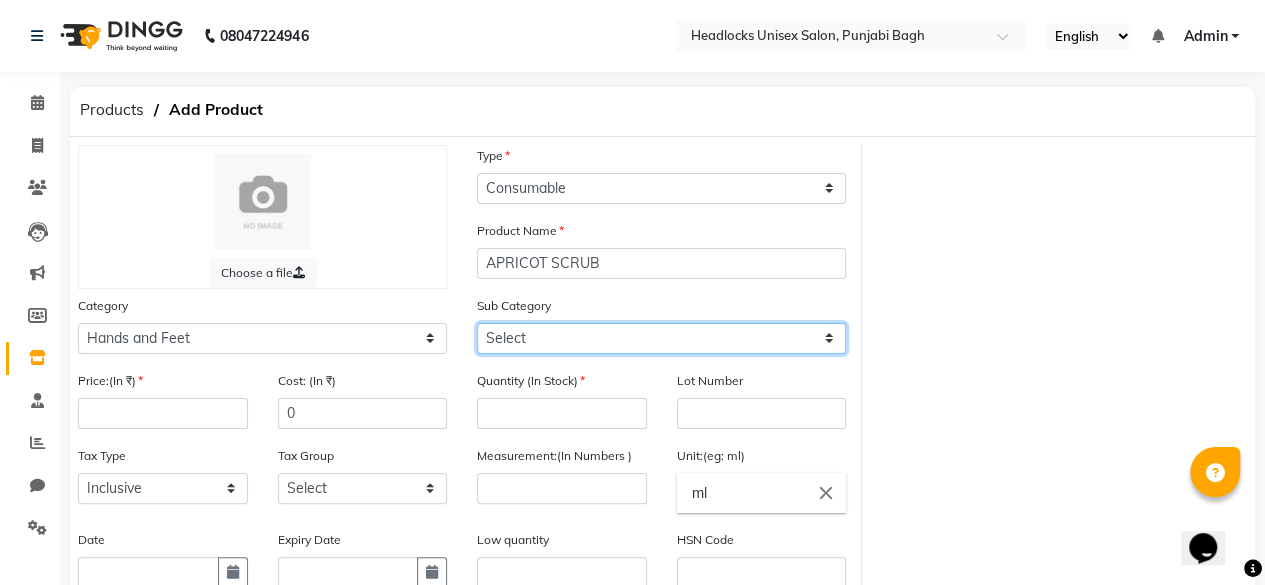 click on "Select Products Appliances" 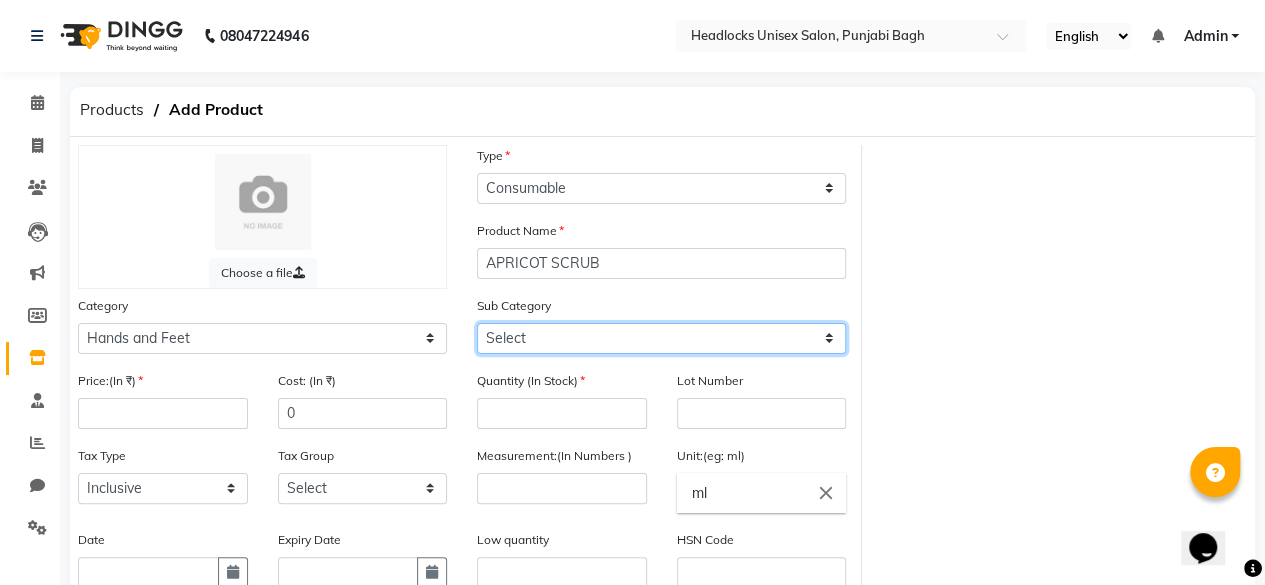 select on "1952" 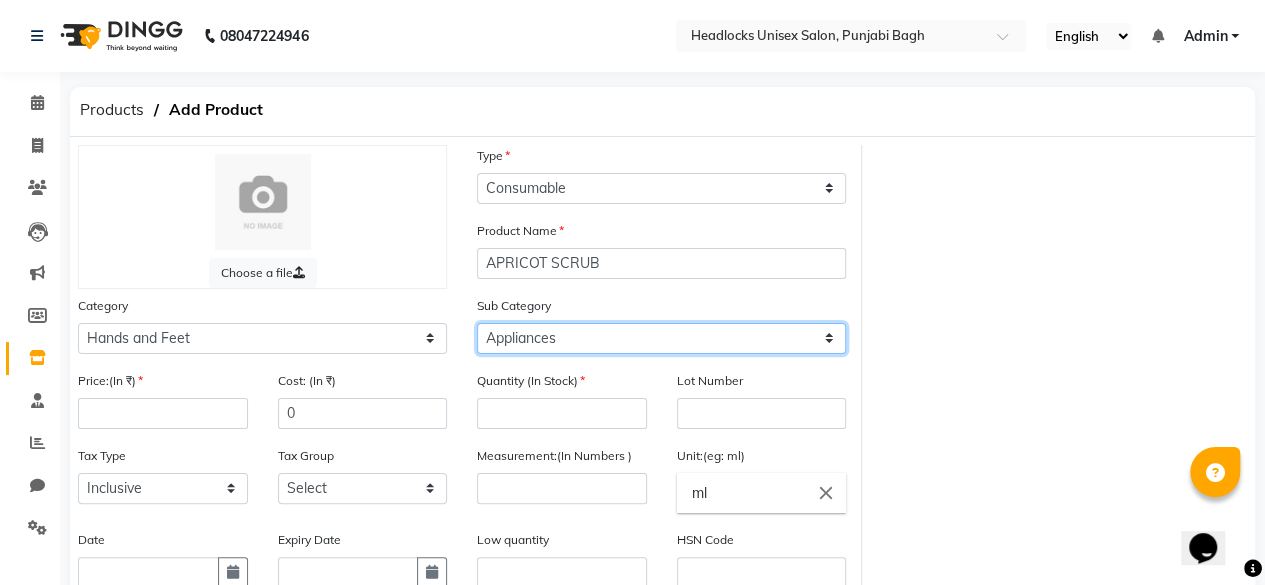 click on "Select Products Appliances" 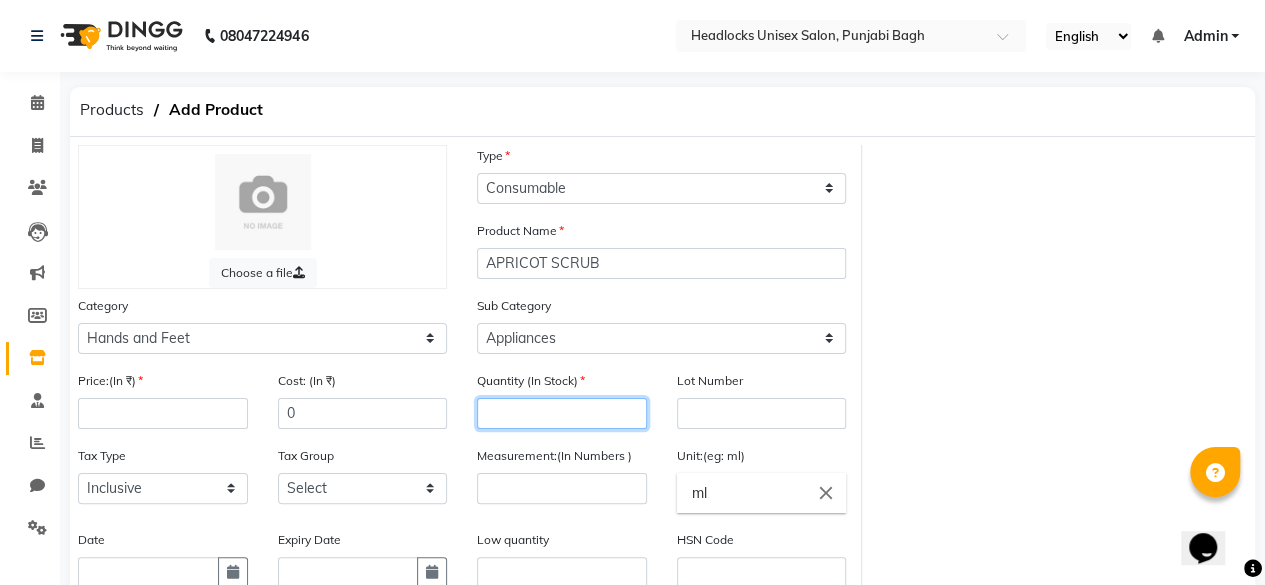 click 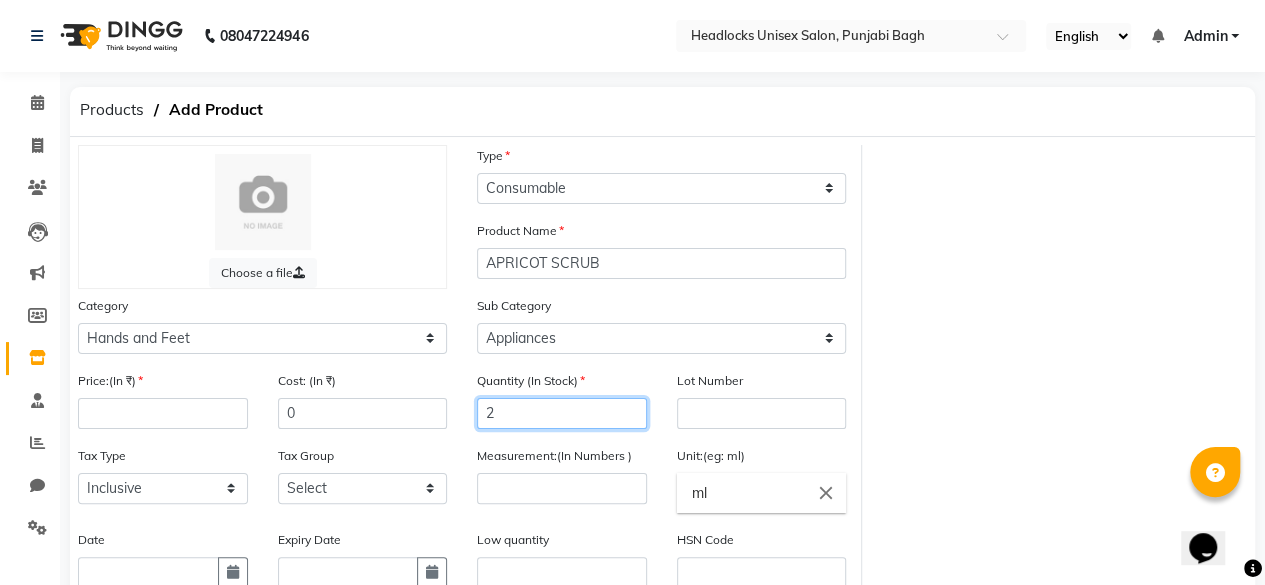 type on "2" 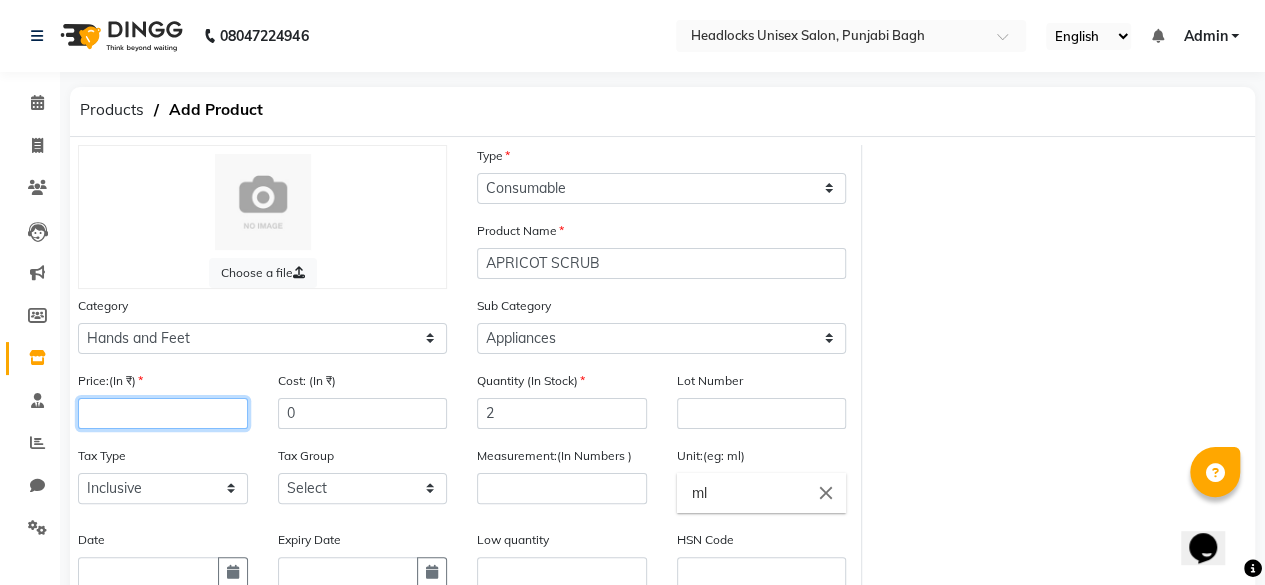 click 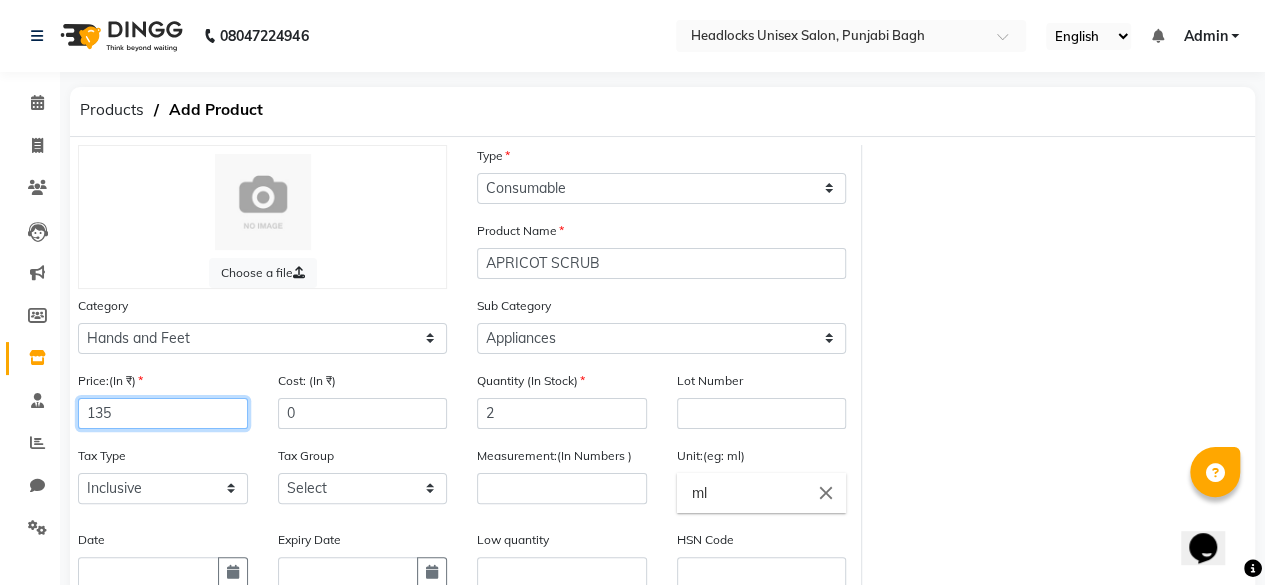 type on "135" 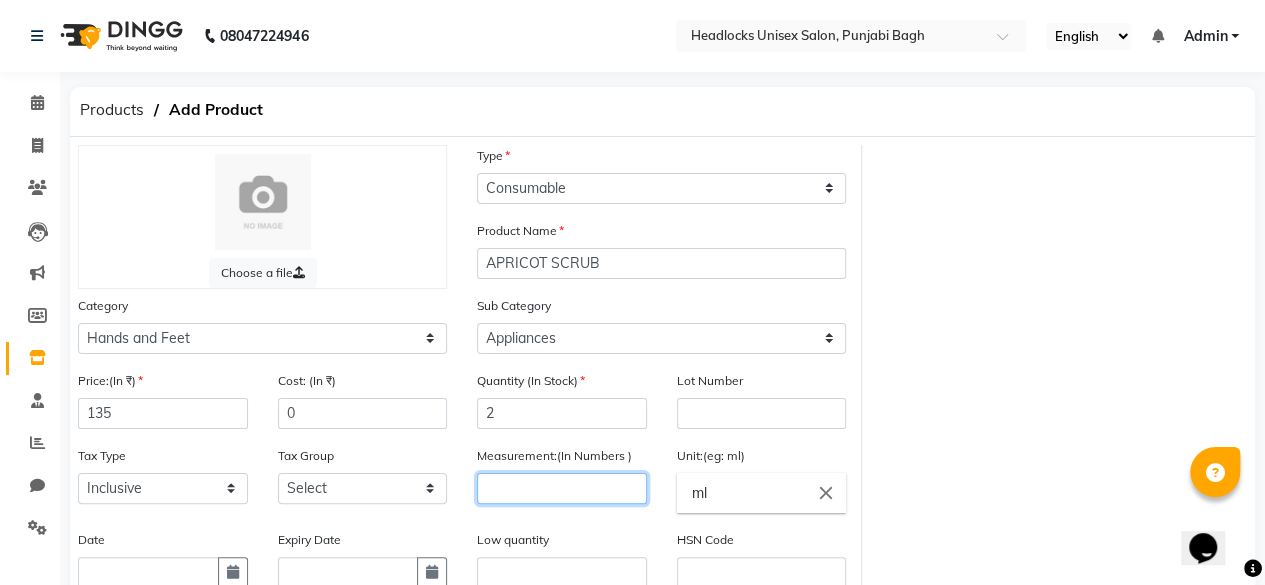 click 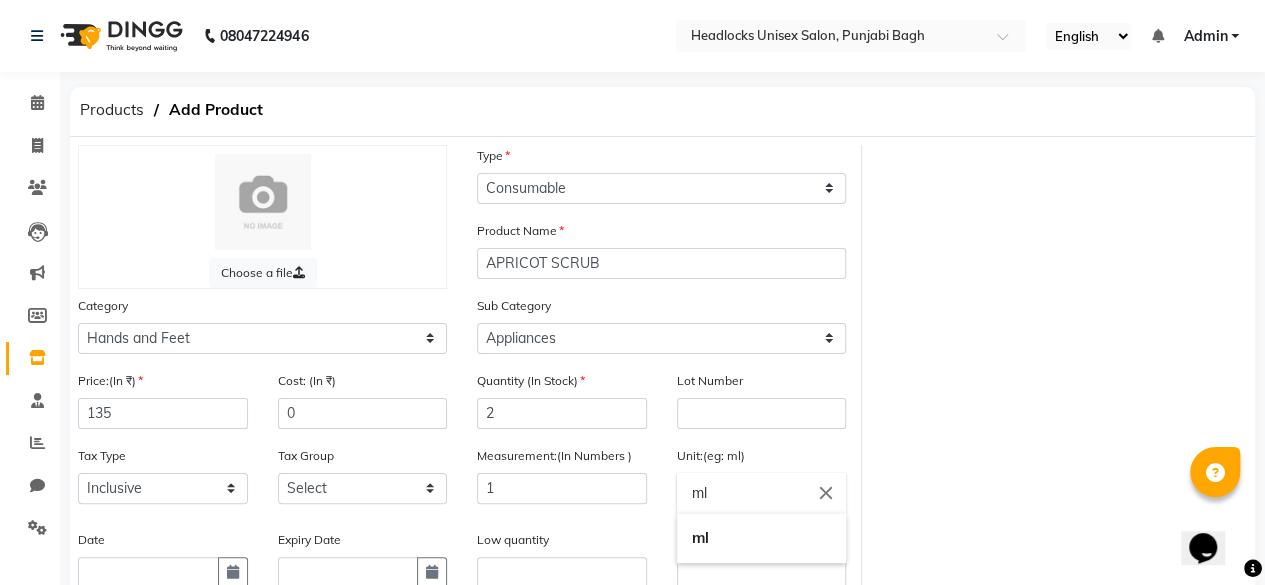 click on "ml" 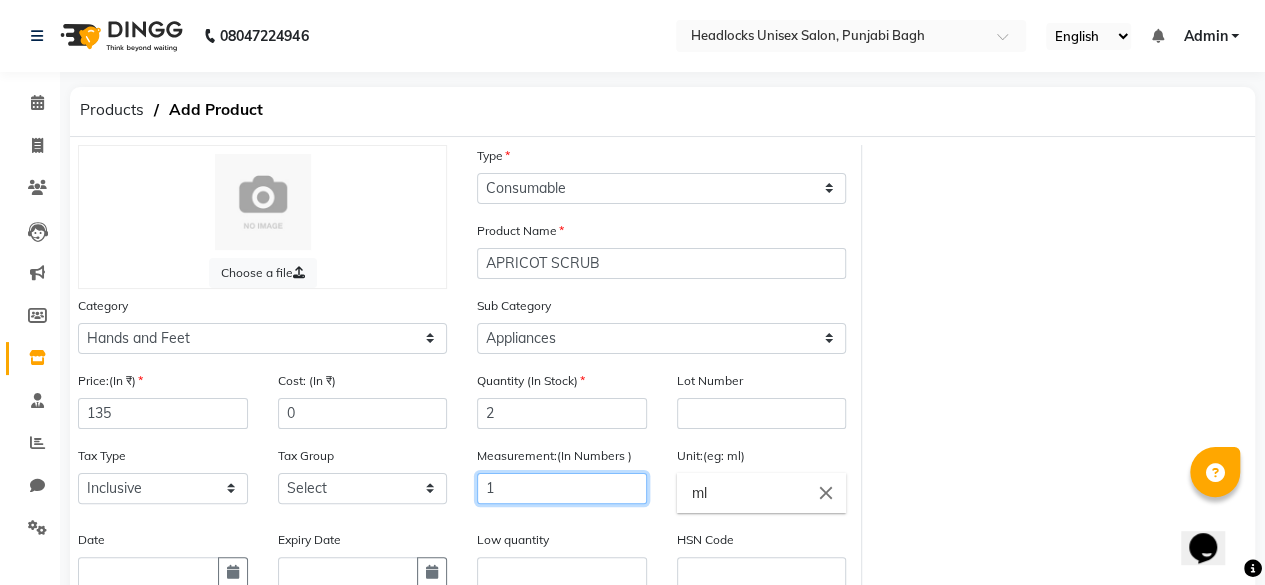 click on "1" 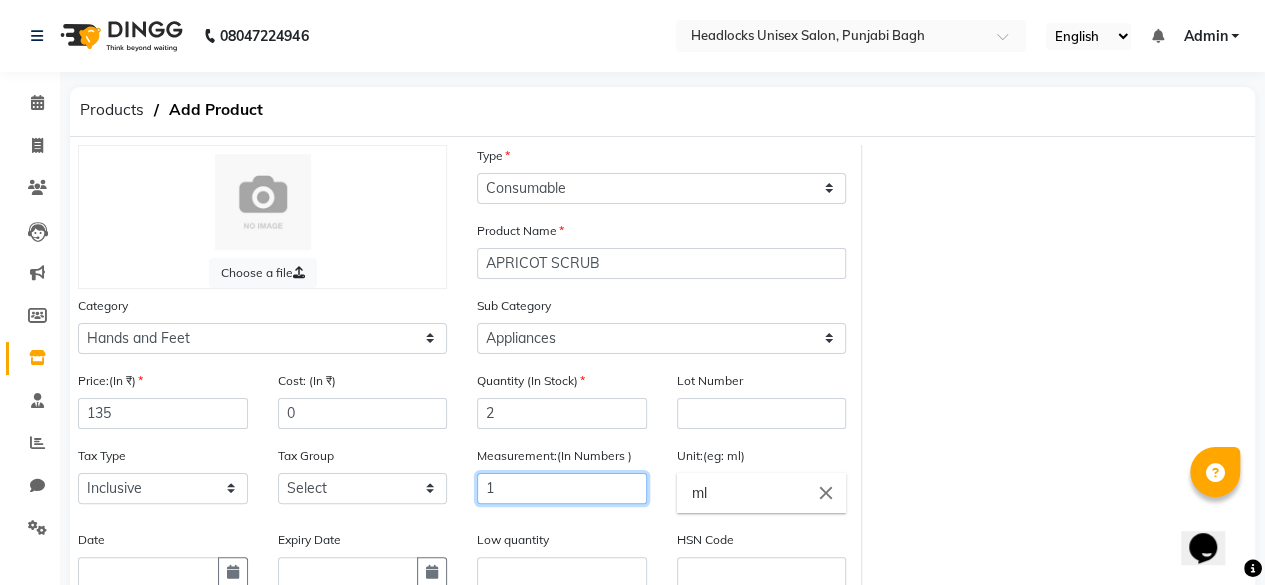 click on "1" 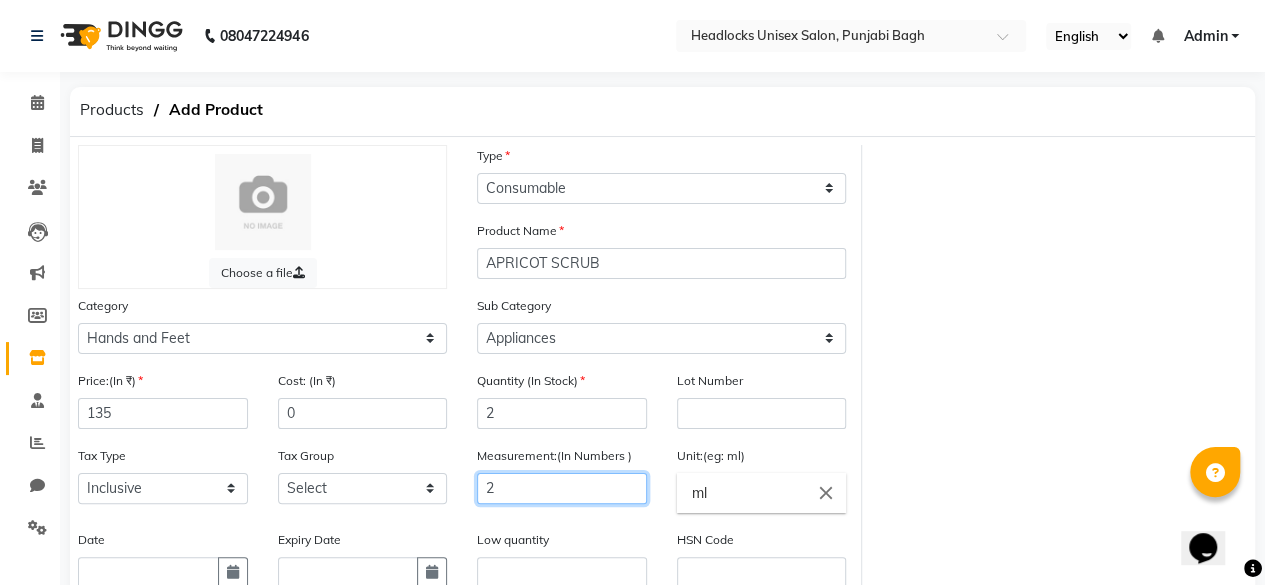 type on "2" 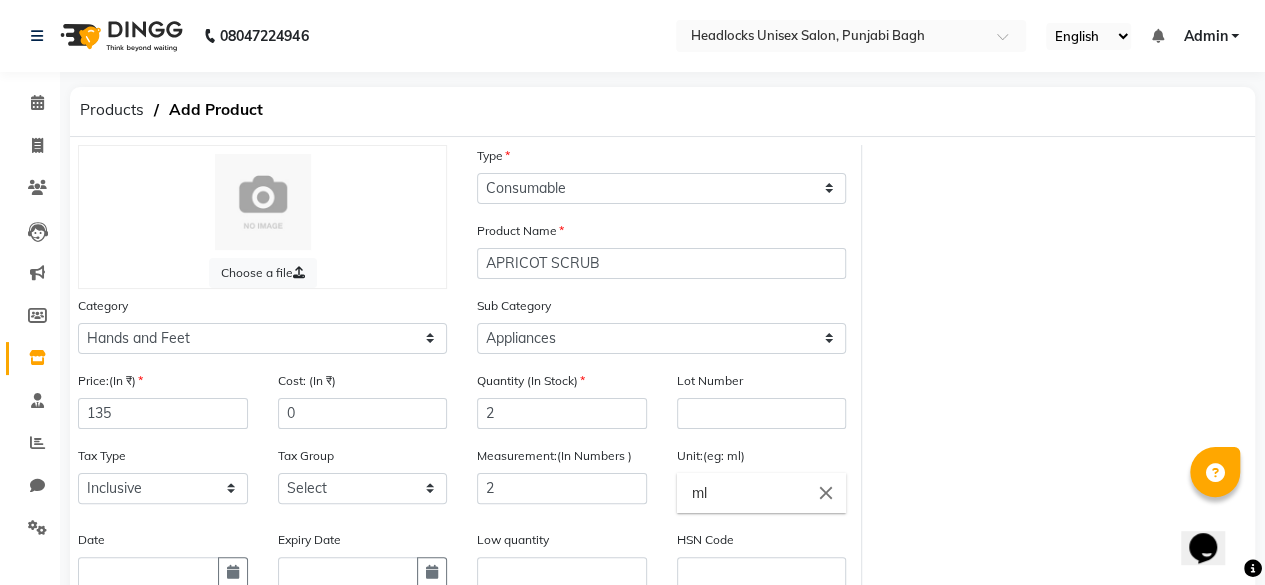 click on "ml" 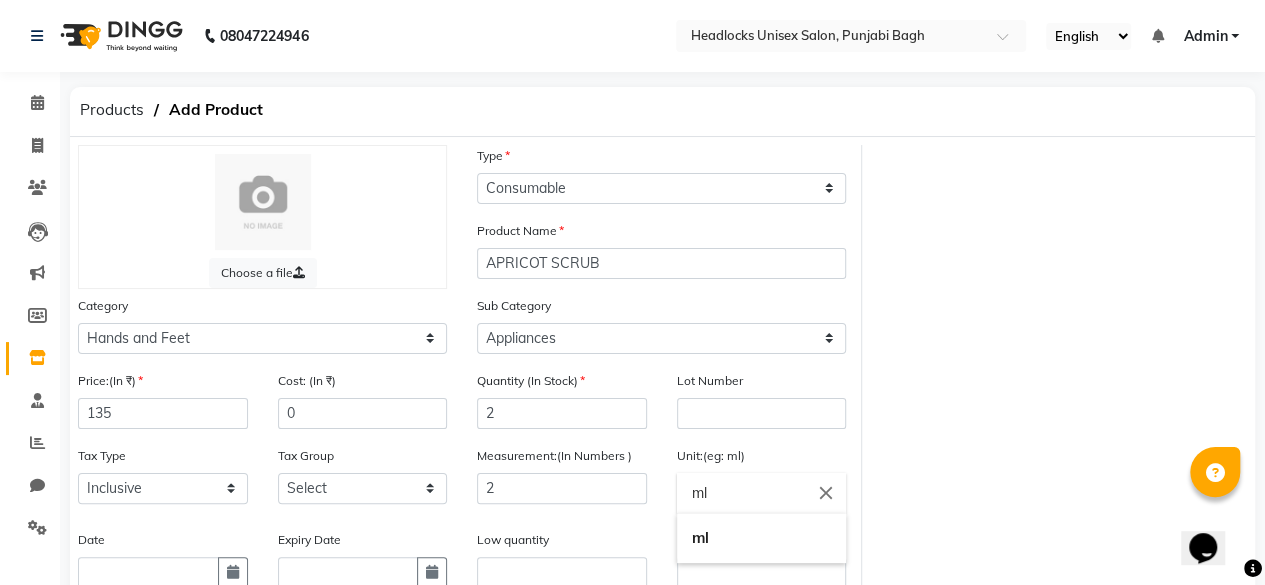 click on "ml" 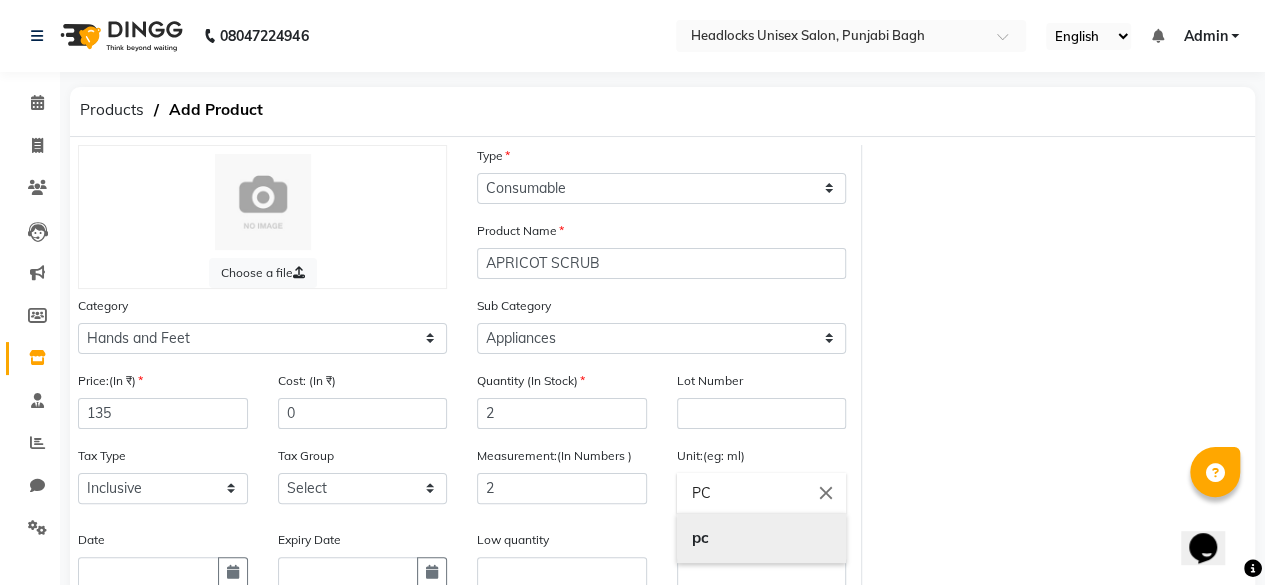 click on "pc" at bounding box center (700, 537) 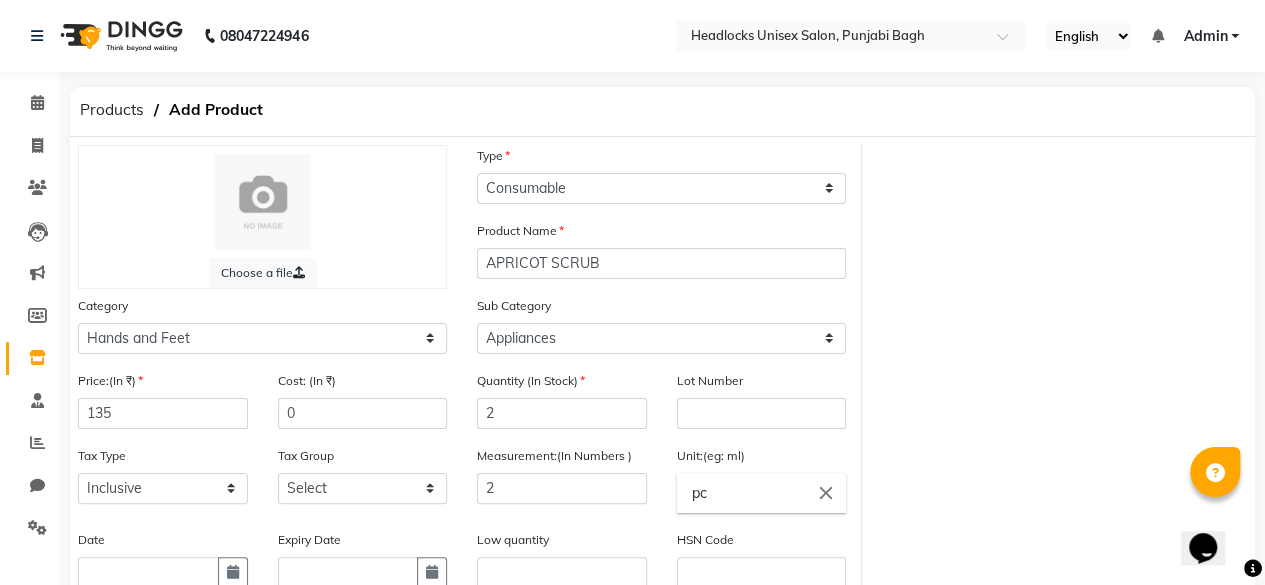scroll, scrollTop: 288, scrollLeft: 0, axis: vertical 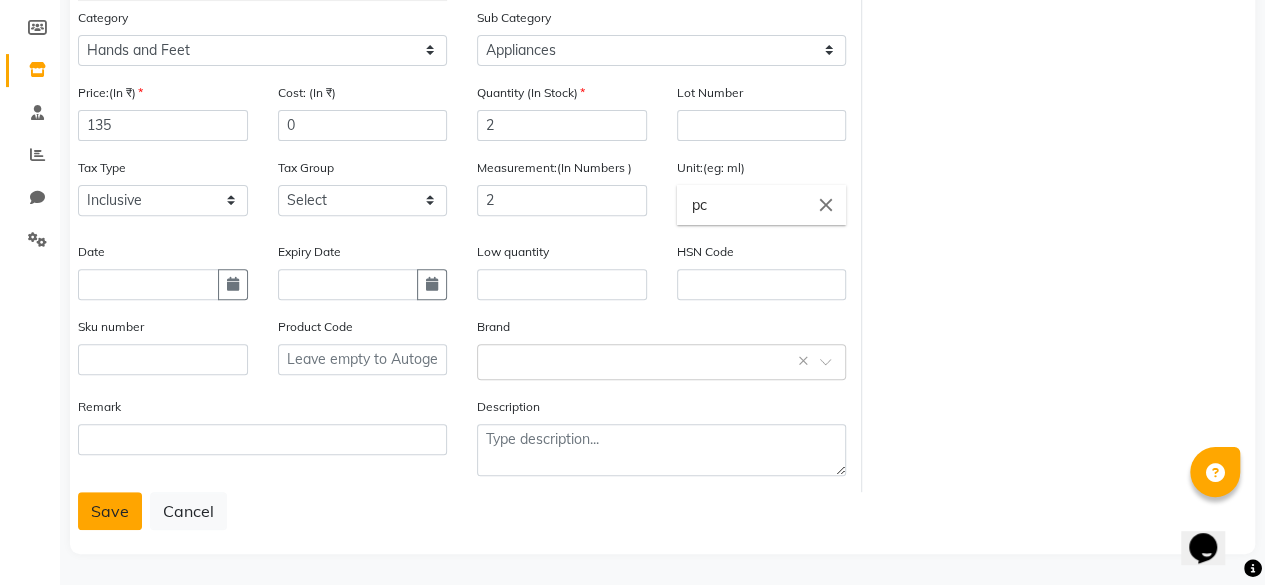 click on "Save" 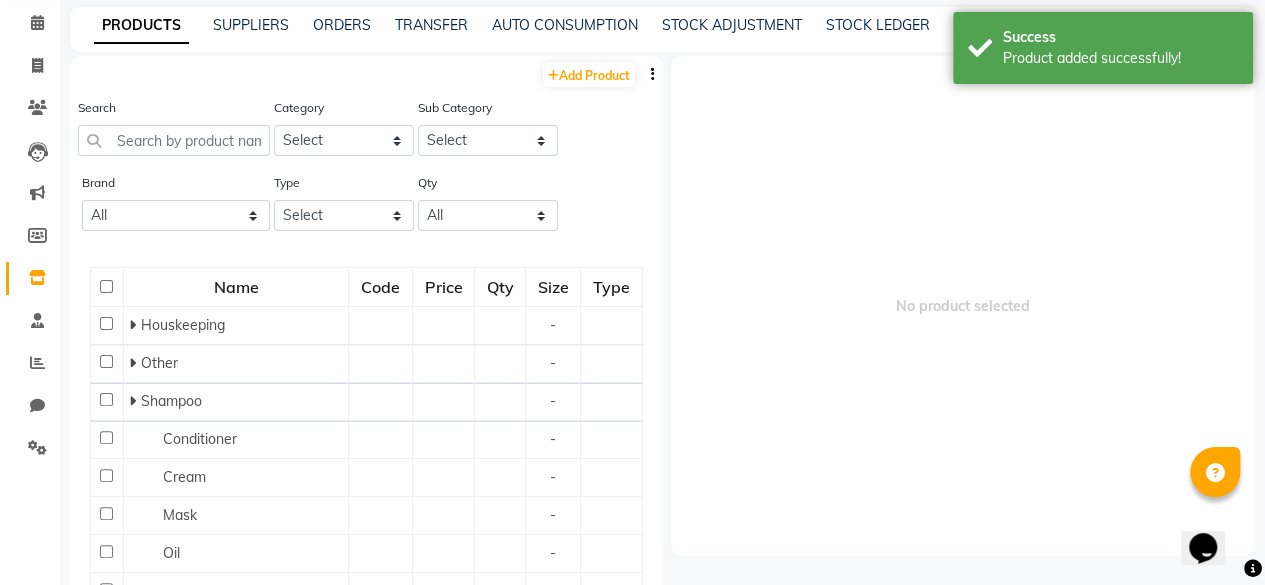 scroll, scrollTop: 12, scrollLeft: 0, axis: vertical 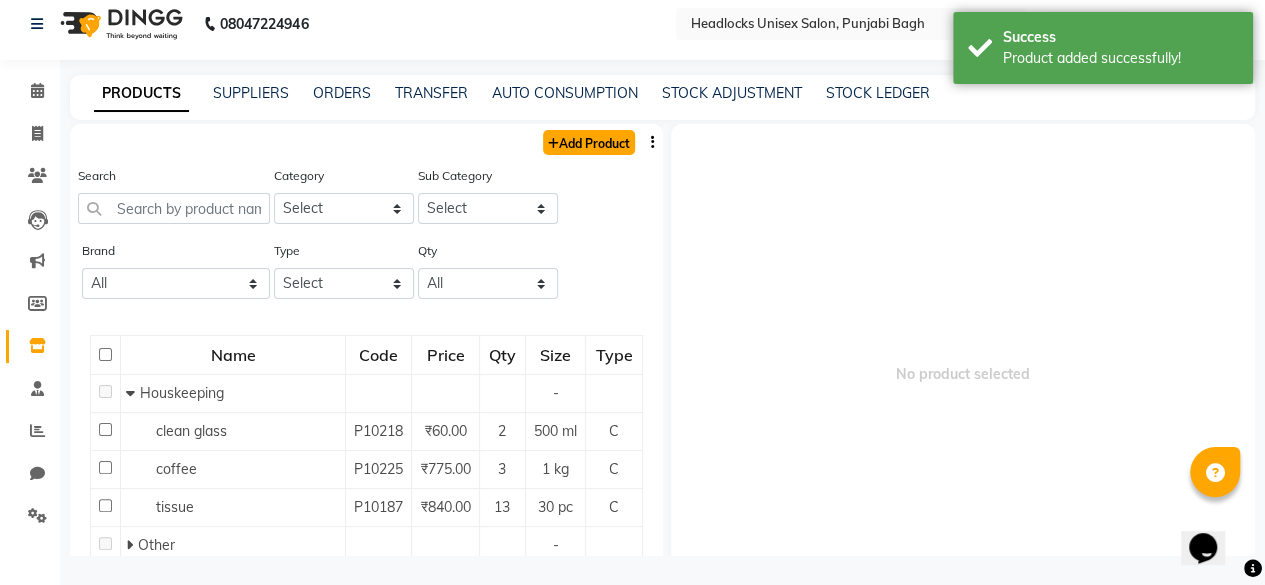 click on "Add Product" 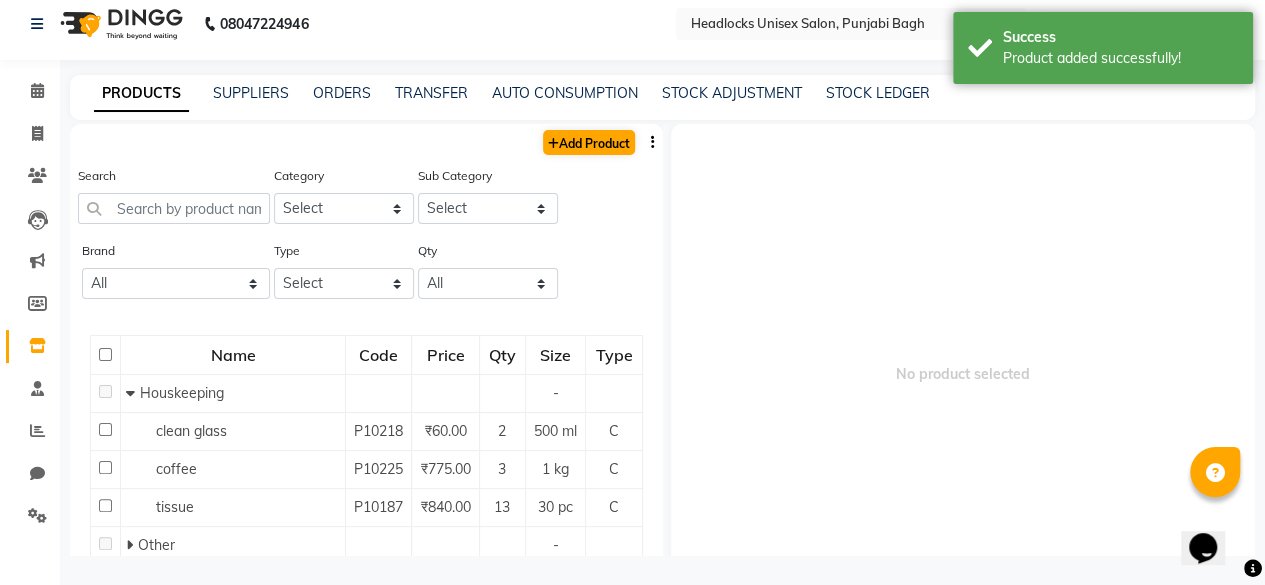select on "true" 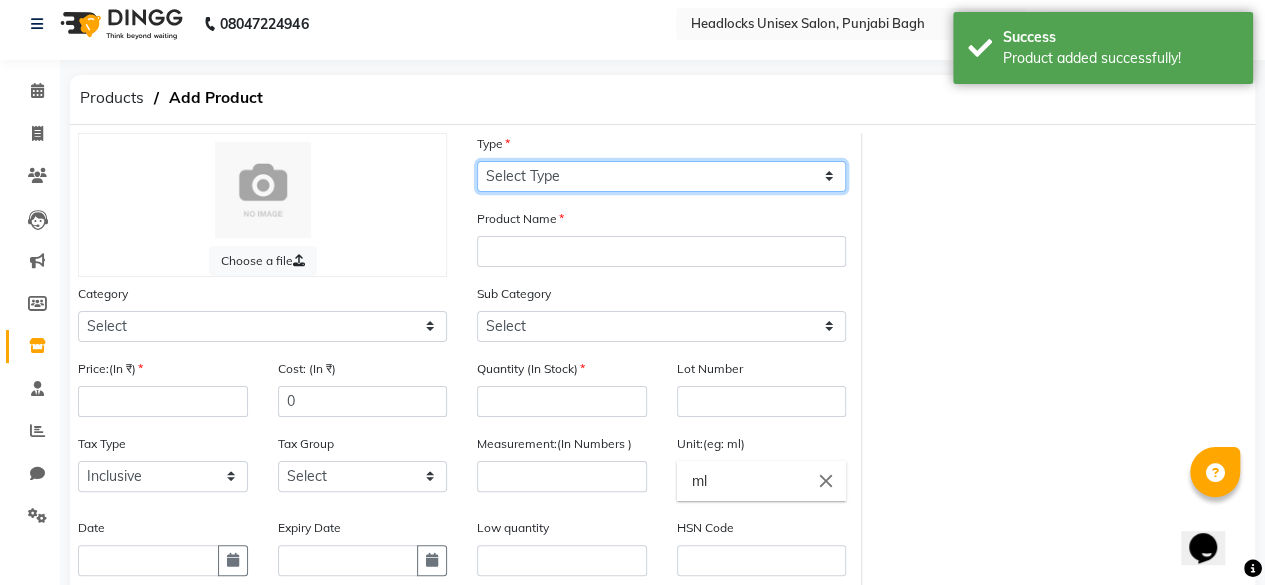 click on "Select Type Both Retail Consumable" 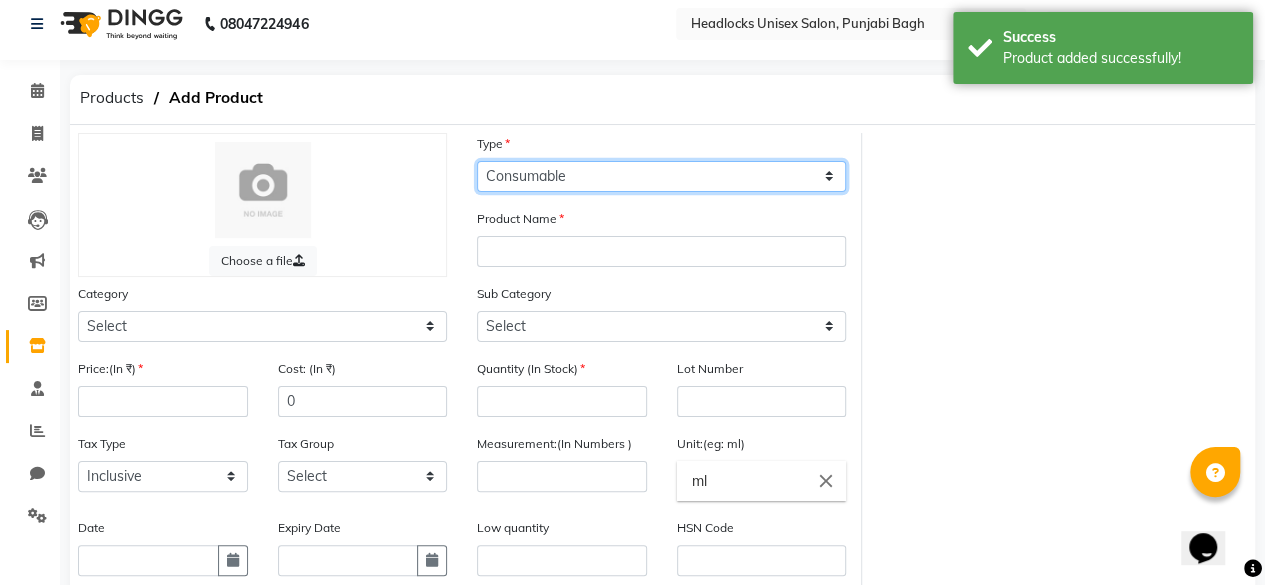 click on "Select Type Both Retail Consumable" 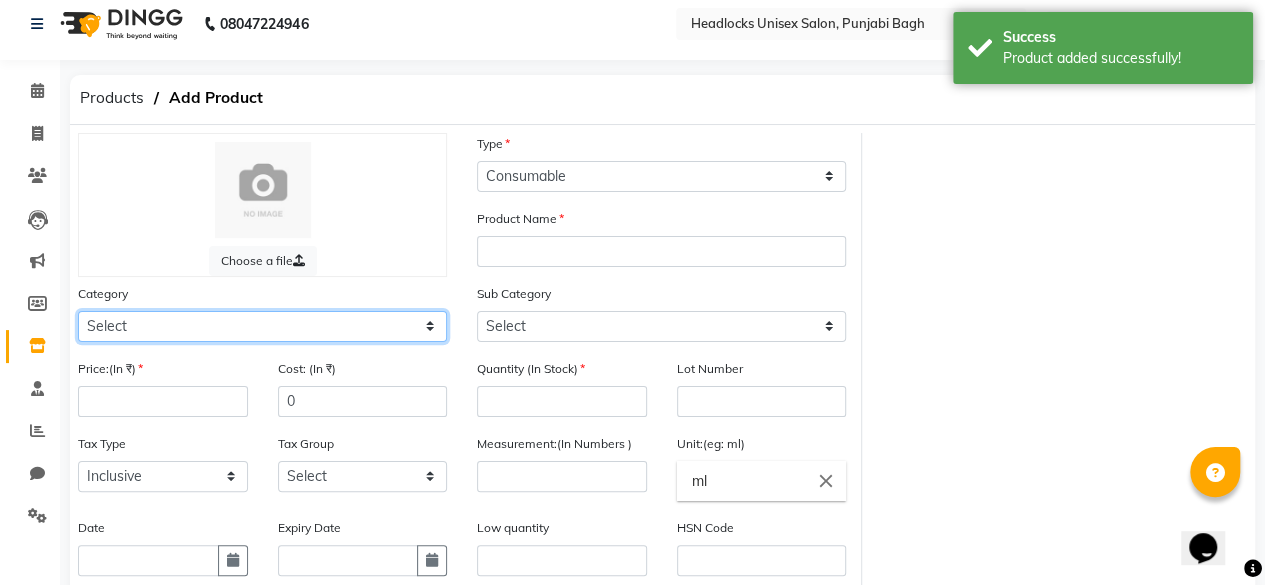 click on "Select Hair Skin Makeup Personal Care Appliances Beard Waxing Disposable Threading Hands and Feet Beauty Planet Botox Cadiveu Casmara Cheryls Loreal Olaplex Other" 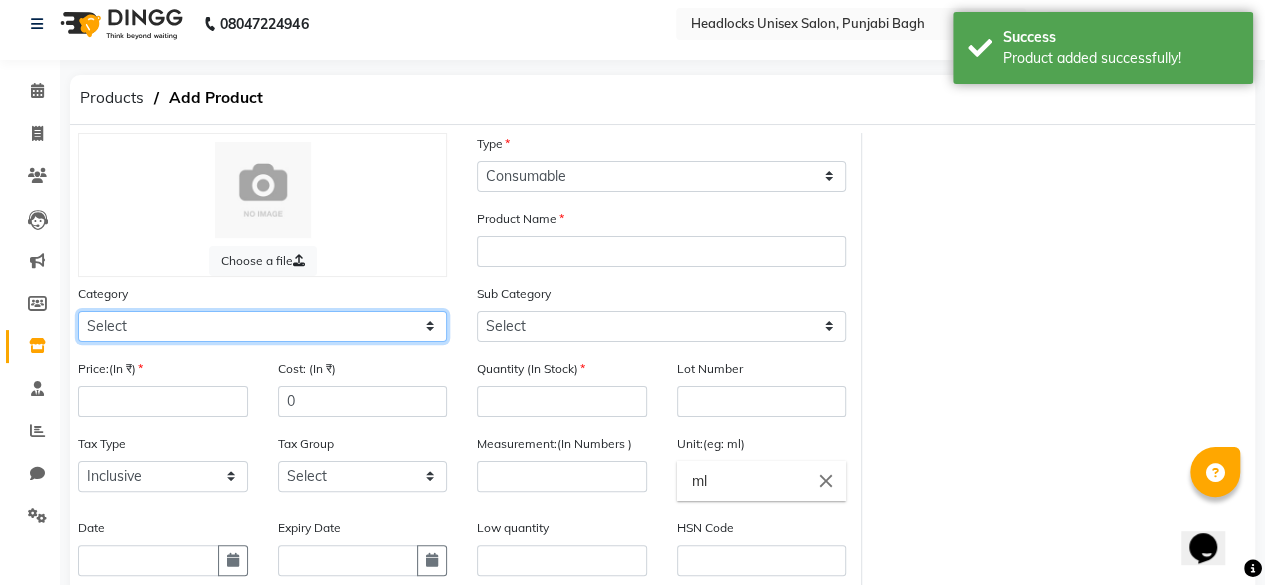 select on "1950" 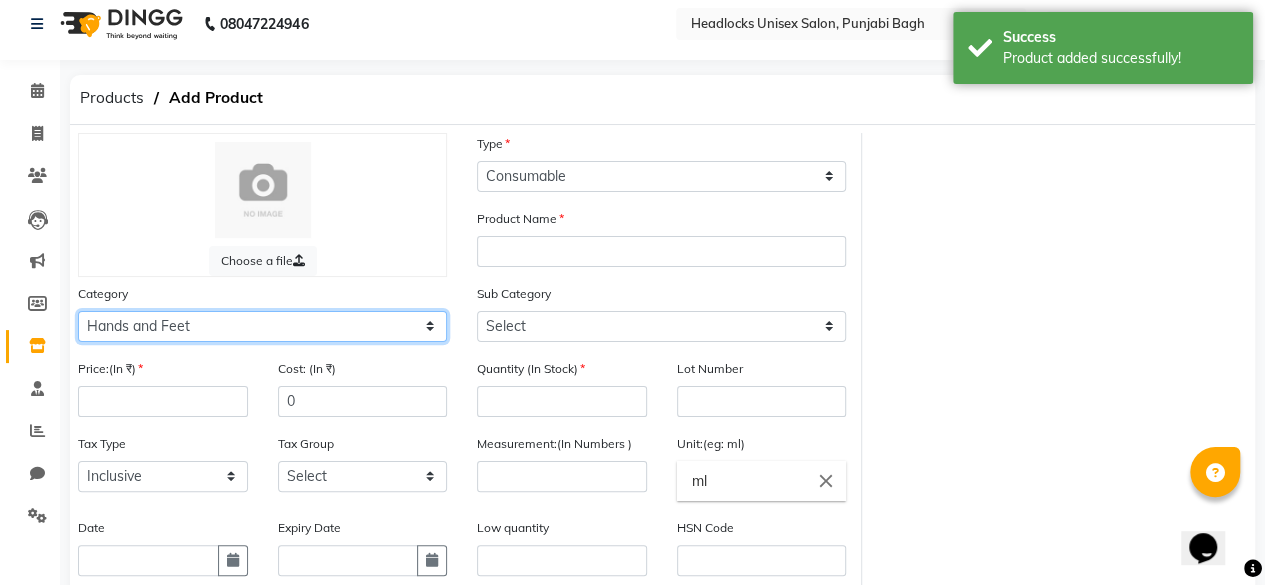 click on "Select Hair Skin Makeup Personal Care Appliances Beard Waxing Disposable Threading Hands and Feet Beauty Planet Botox Cadiveu Casmara Cheryls Loreal Olaplex Other" 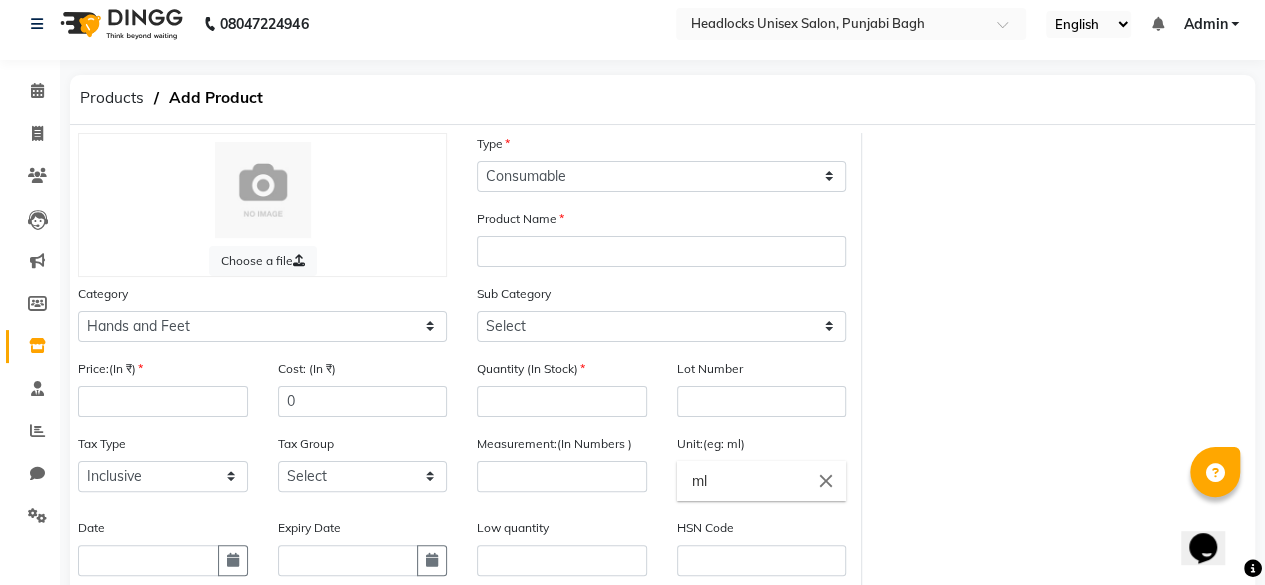 drag, startPoint x: 164, startPoint y: 128, endPoint x: 962, endPoint y: 239, distance: 805.6829 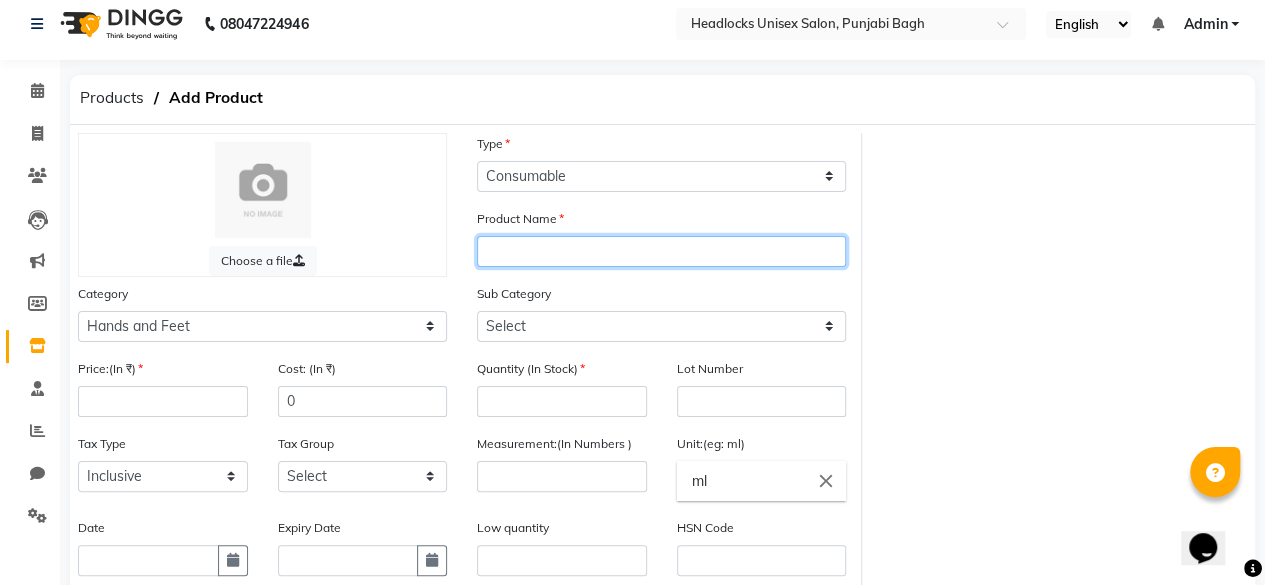 click 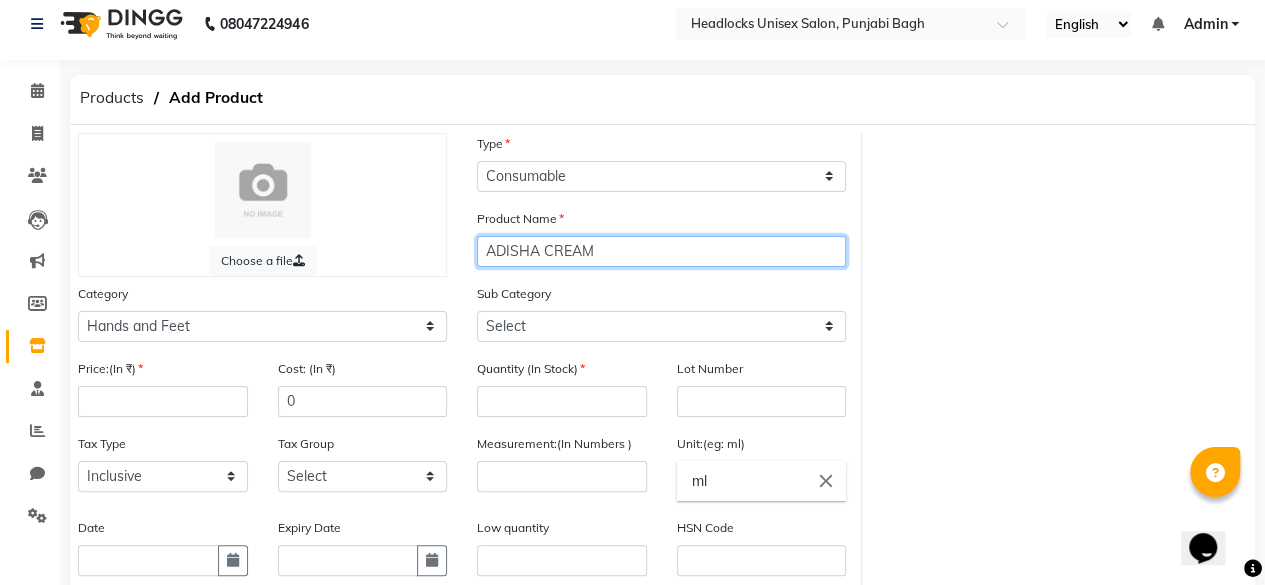 type on "ADISHA CREAM" 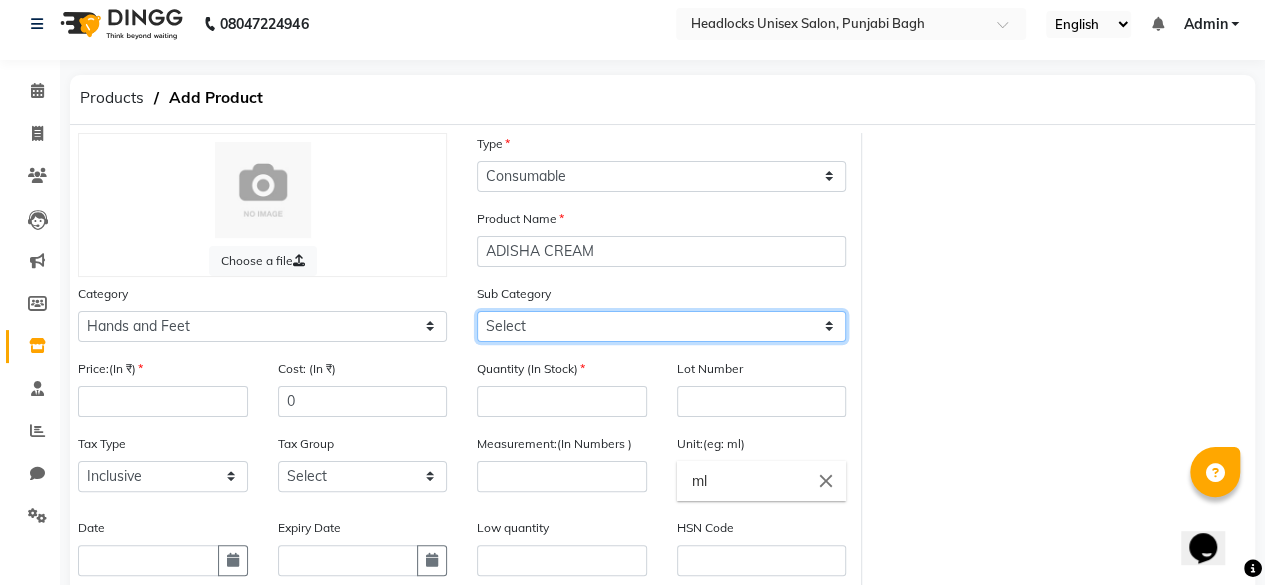 click on "Select Products Appliances" 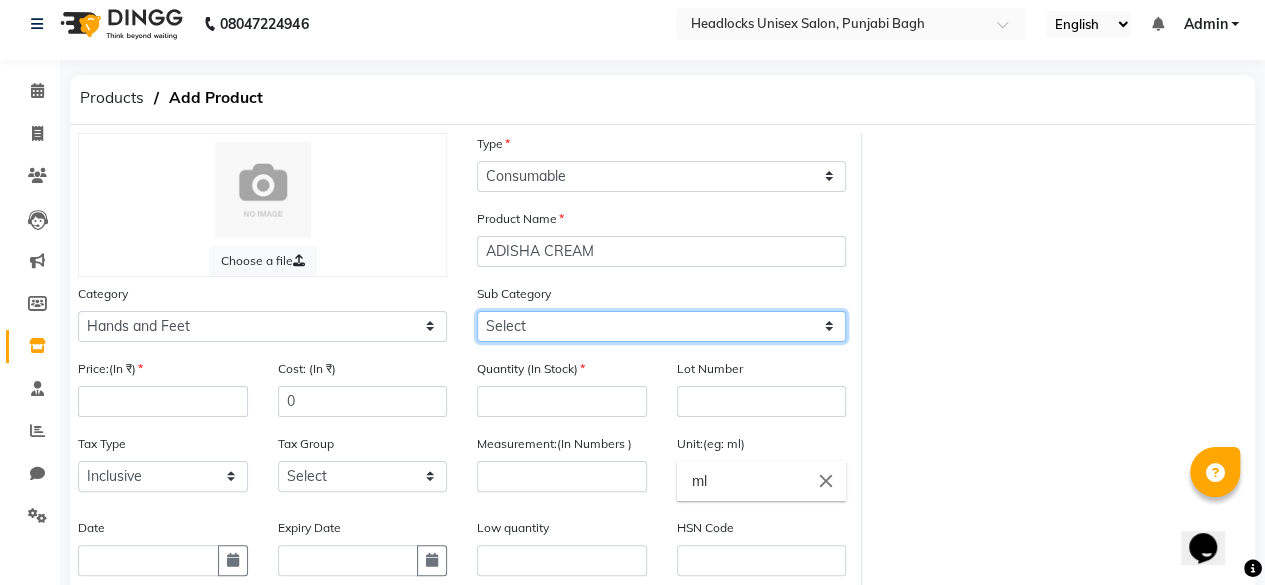 select on "1952" 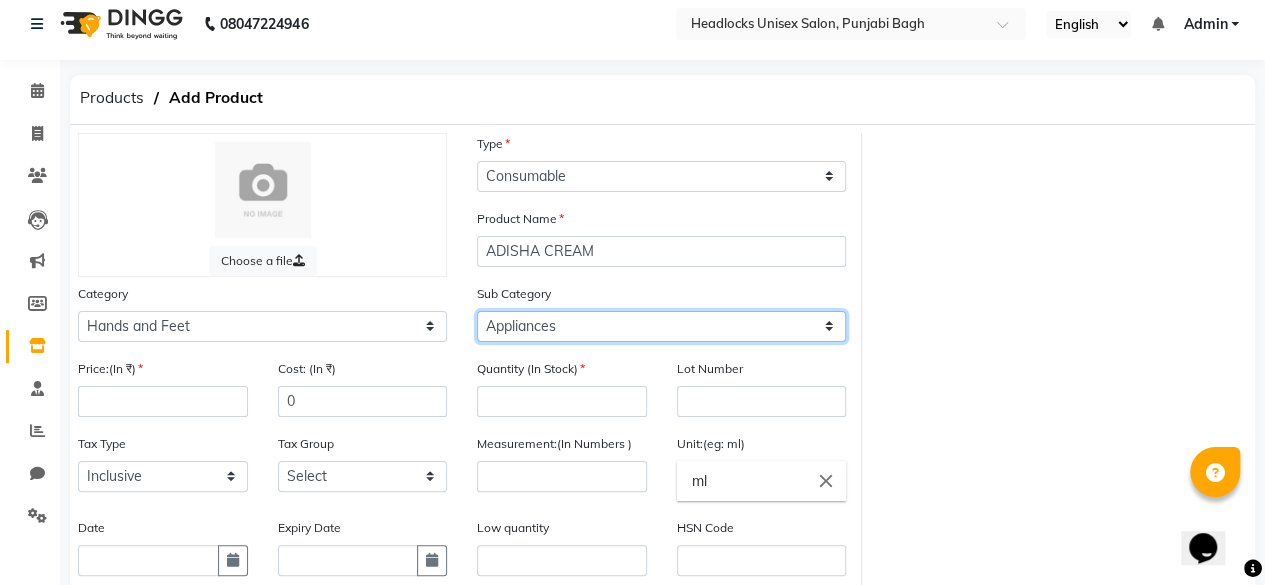 click on "Select Products Appliances" 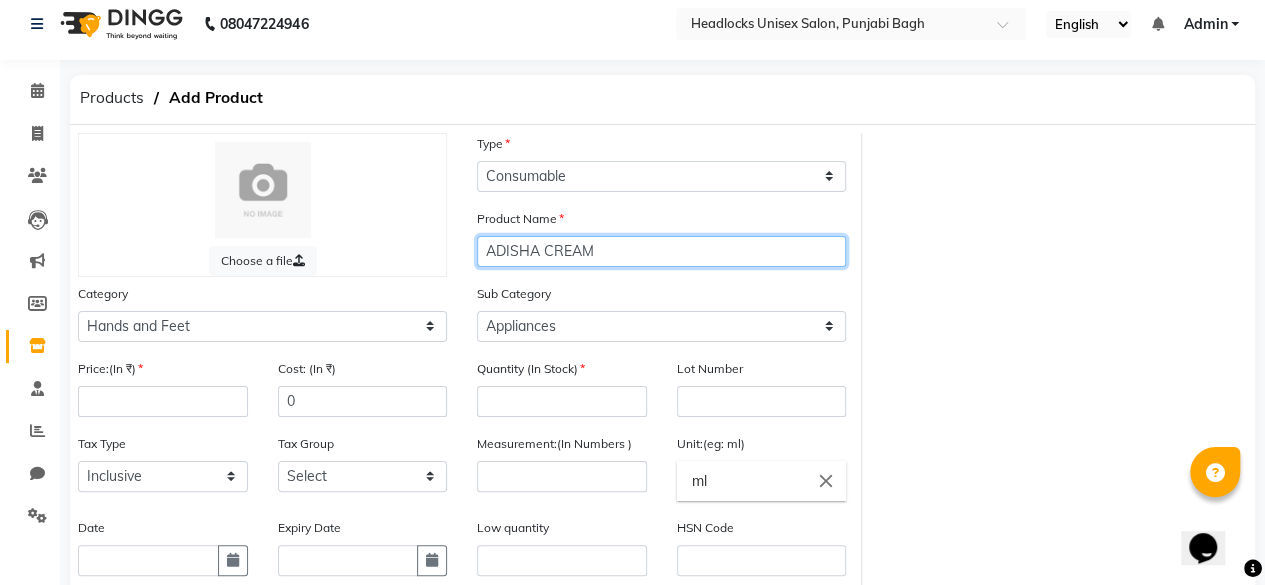 click on "ADISHA CREAM" 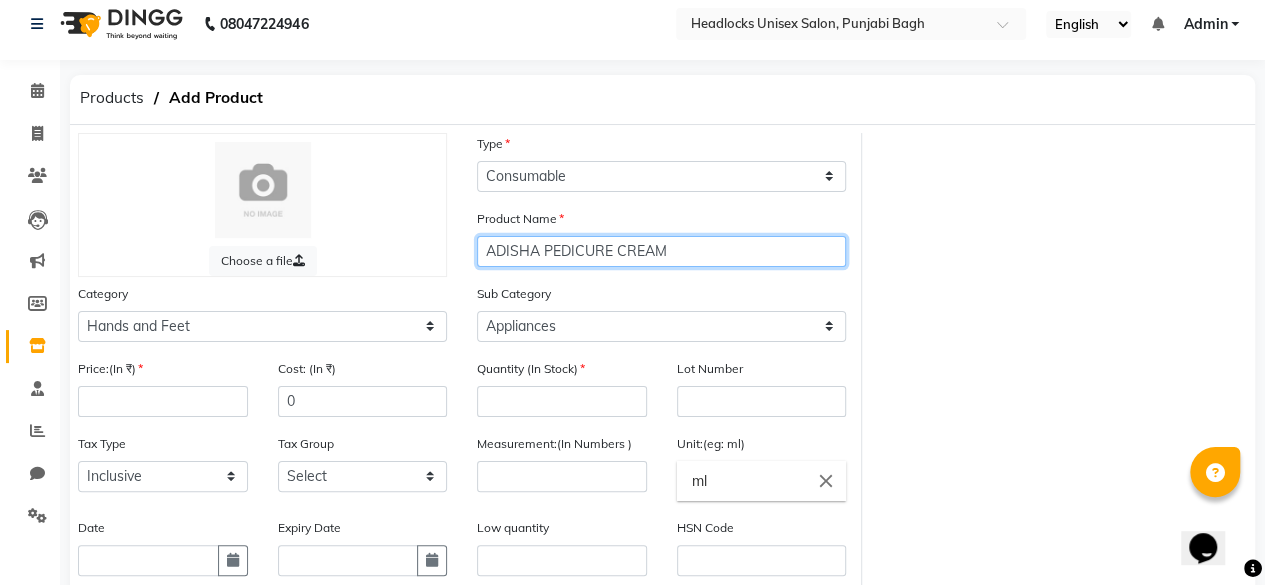 type on "ADISHA PEDICURE CREAM" 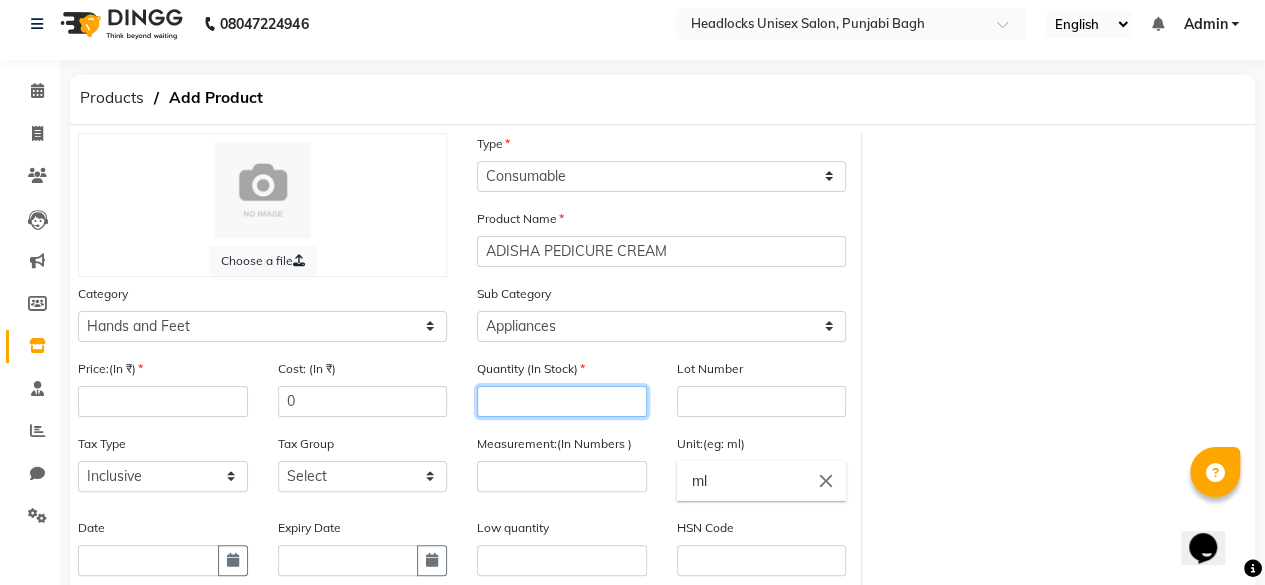 click 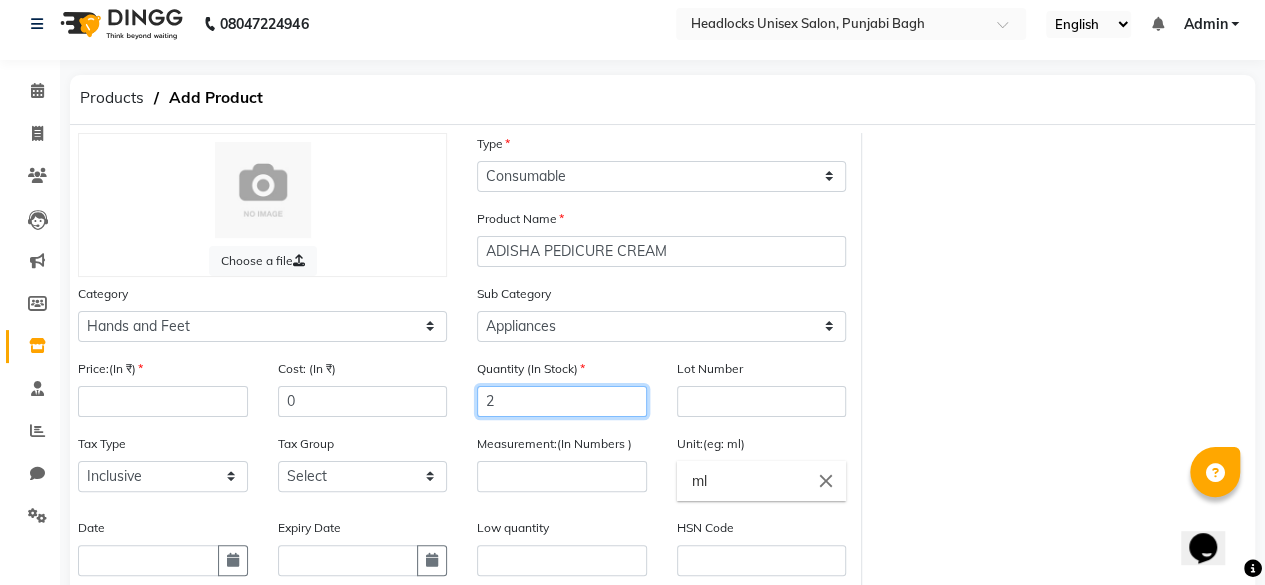 type on "2" 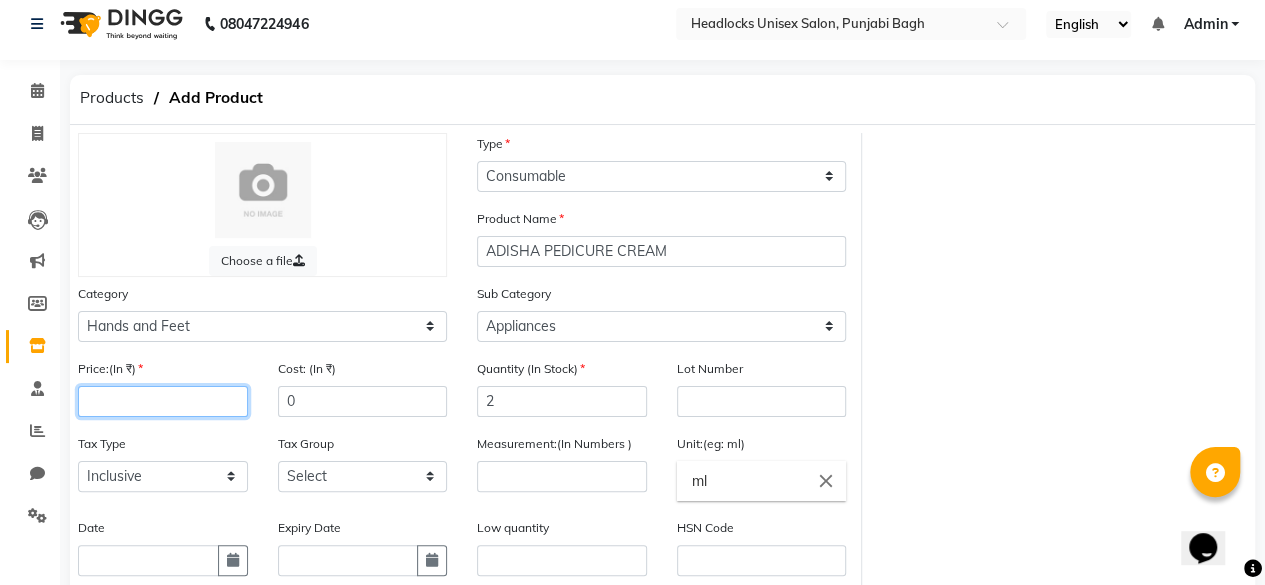 click 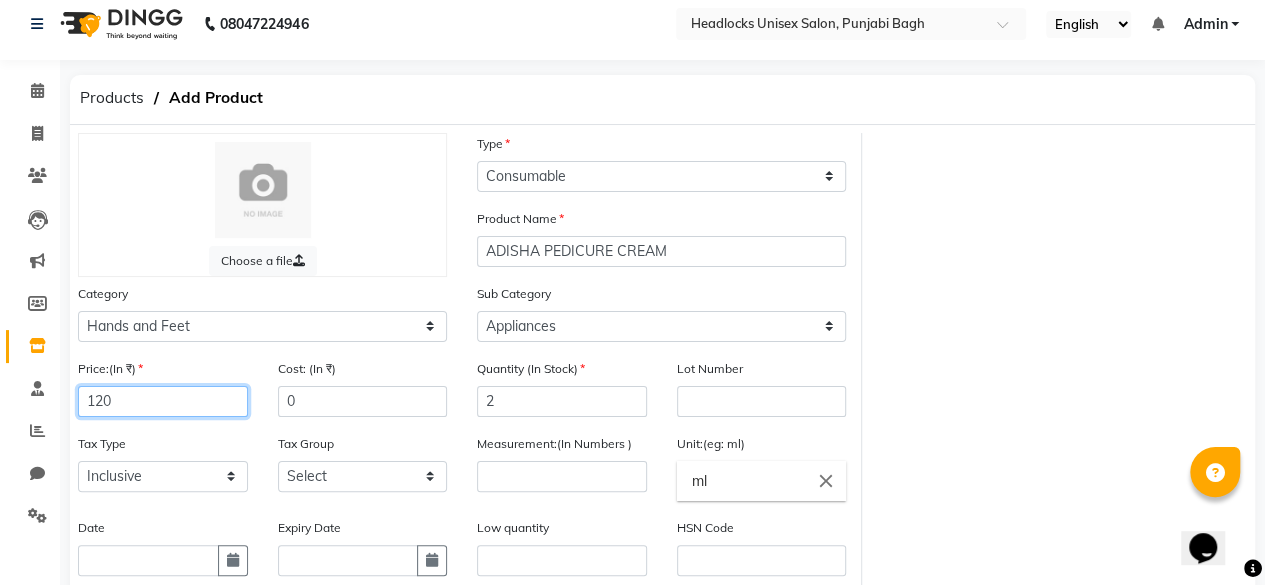 type on "120" 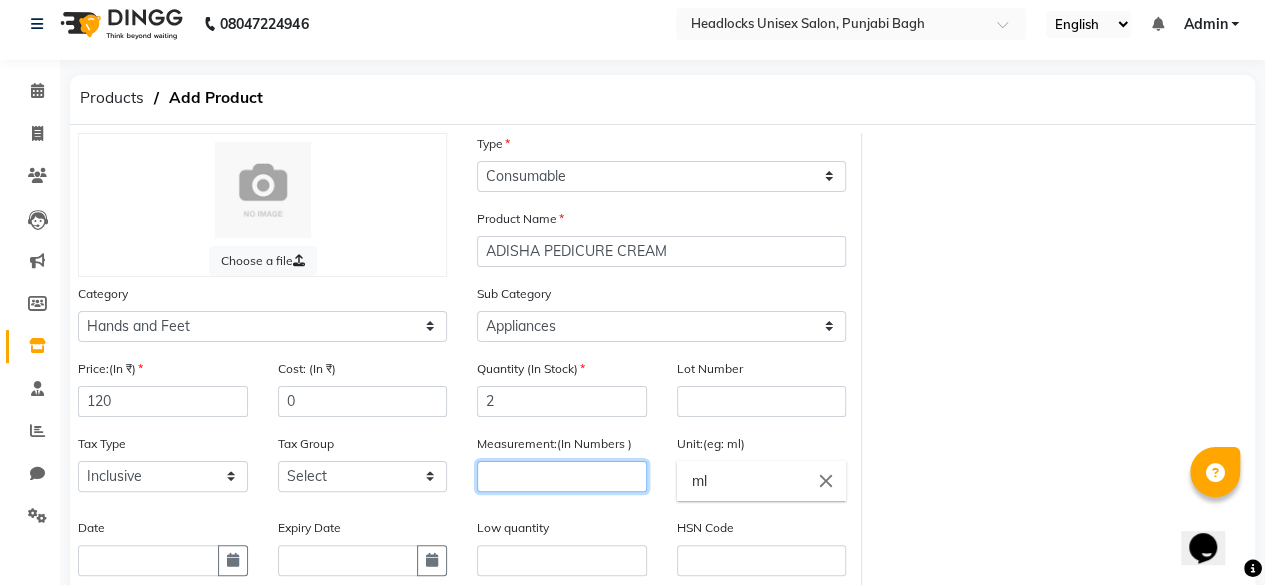 drag, startPoint x: 576, startPoint y: 492, endPoint x: 599, endPoint y: 448, distance: 49.648766 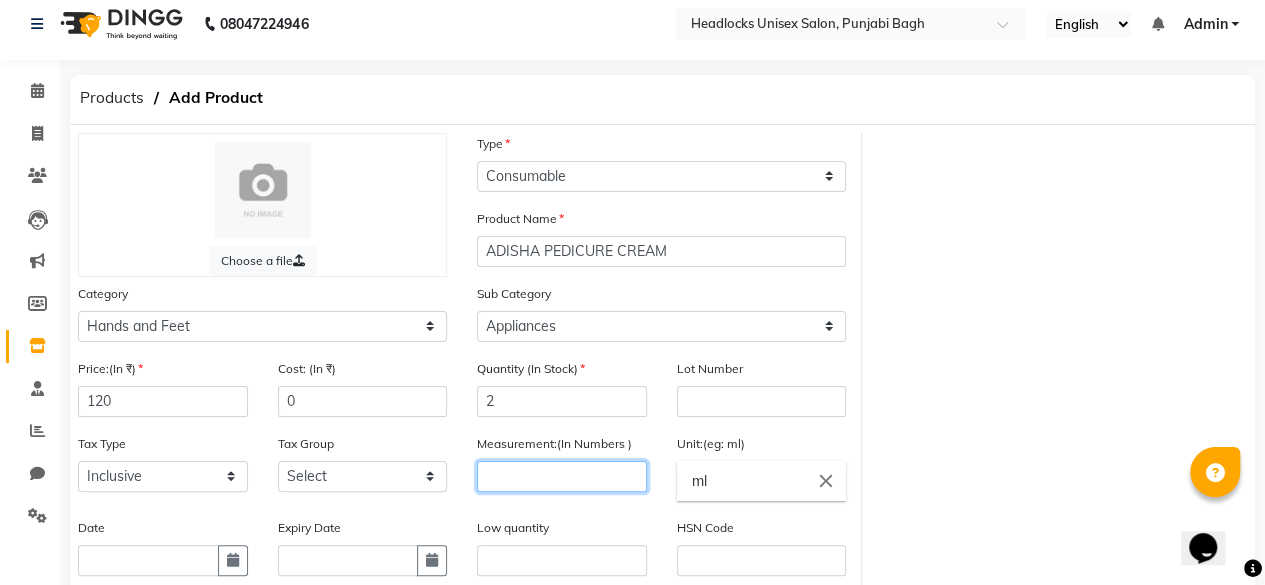 click on "Measurement:(In Numbers )" 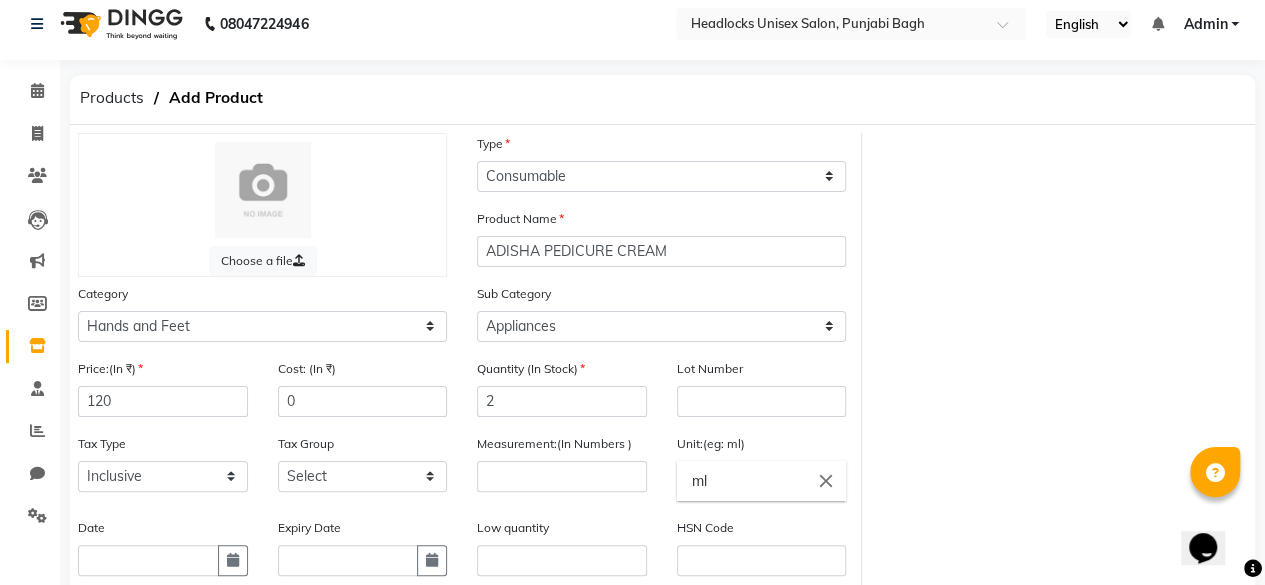 click on "Measurement:(In Numbers )" 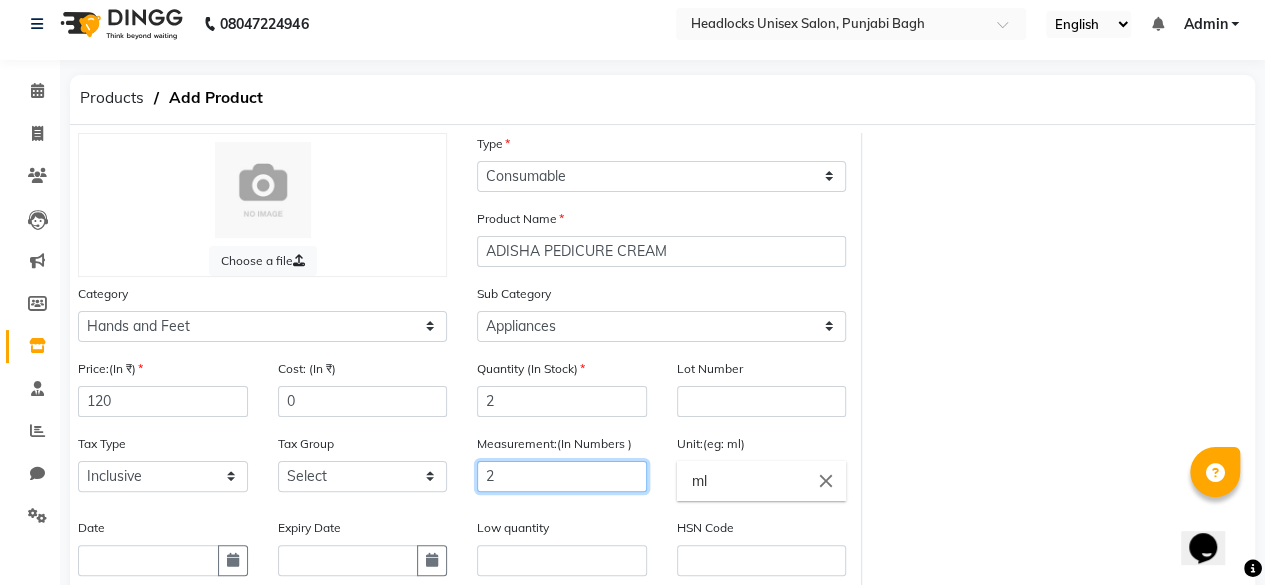 click on "2" 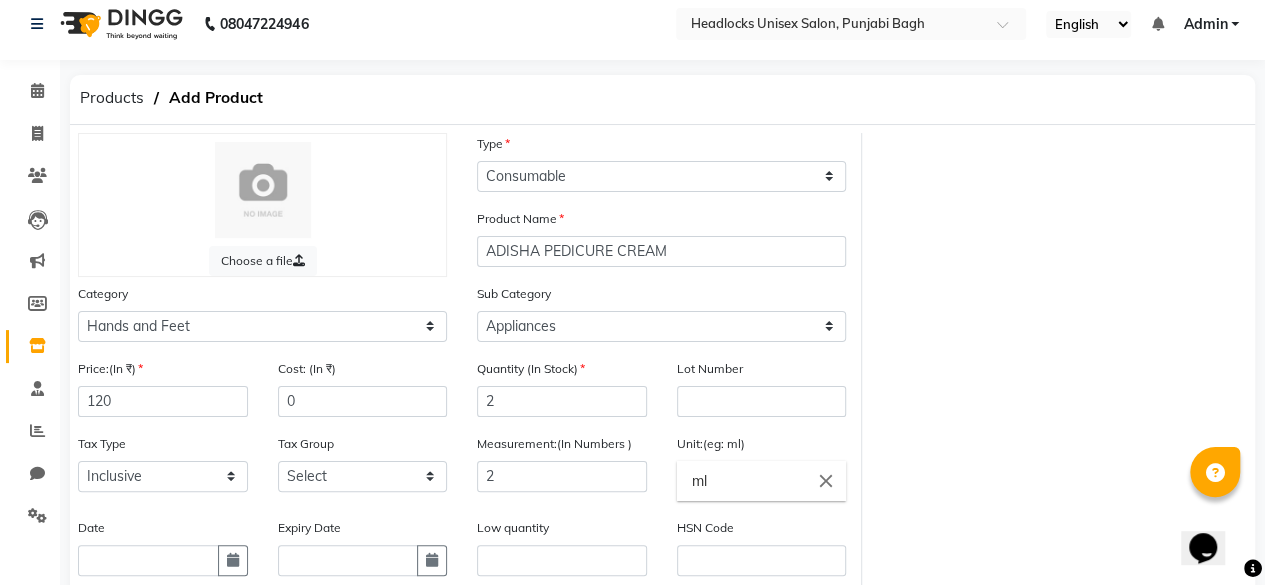 click on "ml" 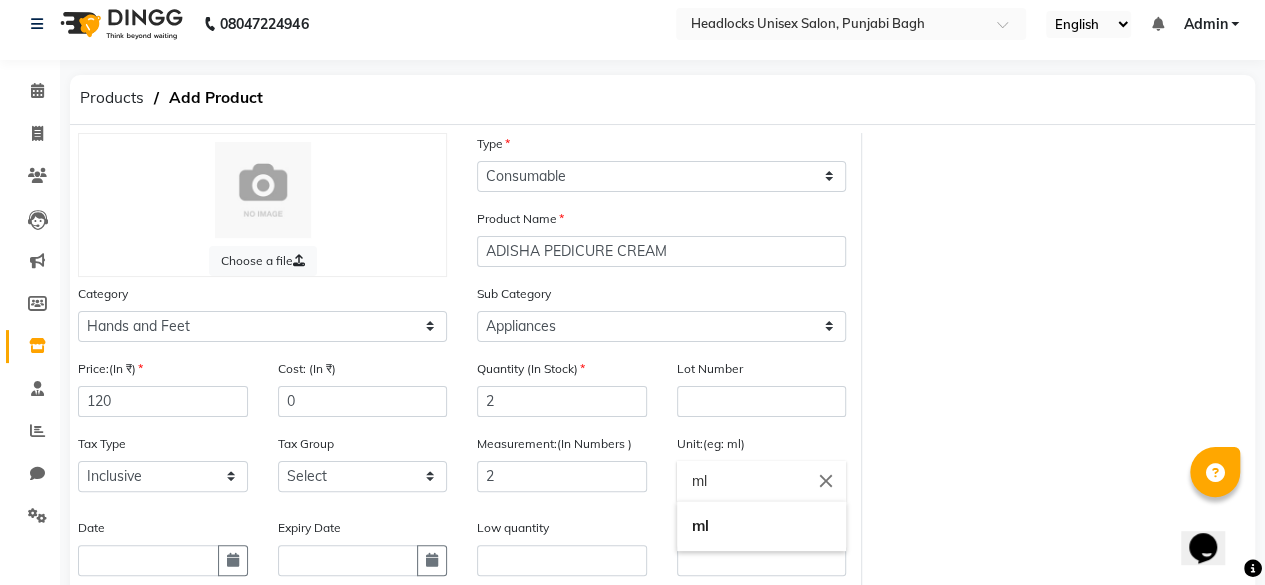 click on "ml" 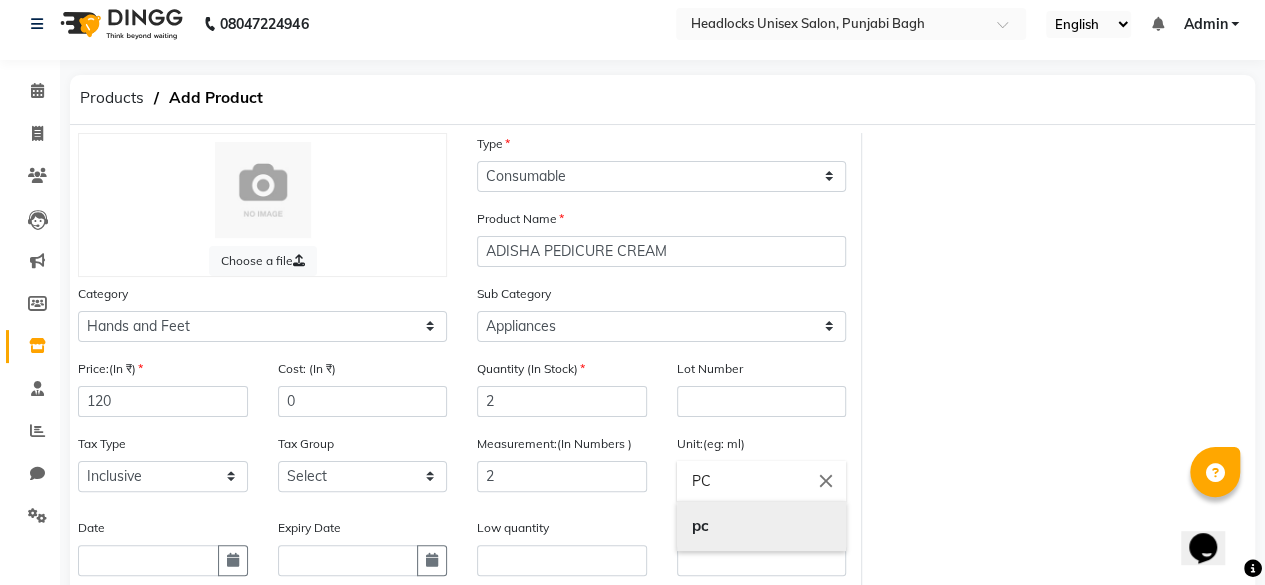 click on "pc" at bounding box center [700, 525] 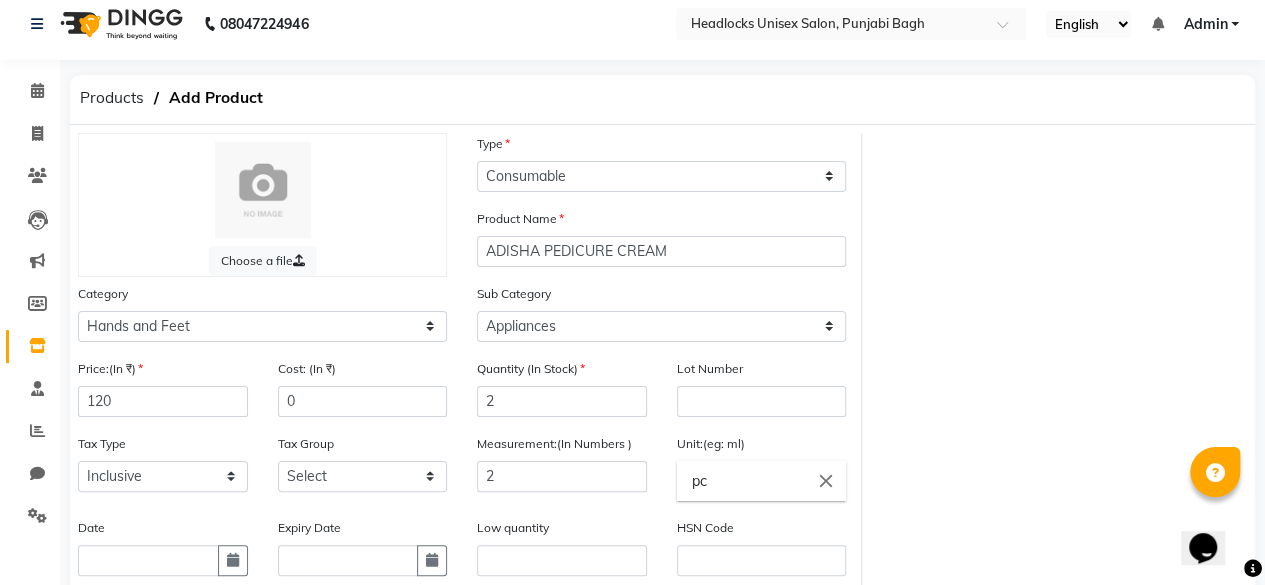 scroll, scrollTop: 288, scrollLeft: 0, axis: vertical 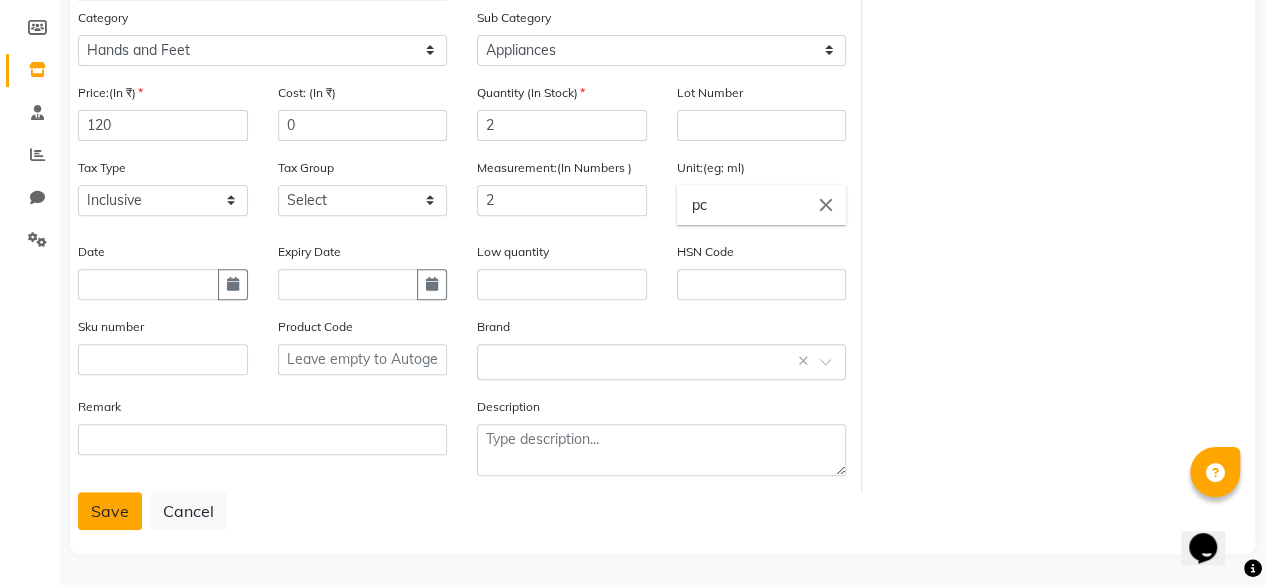 click on "Save" 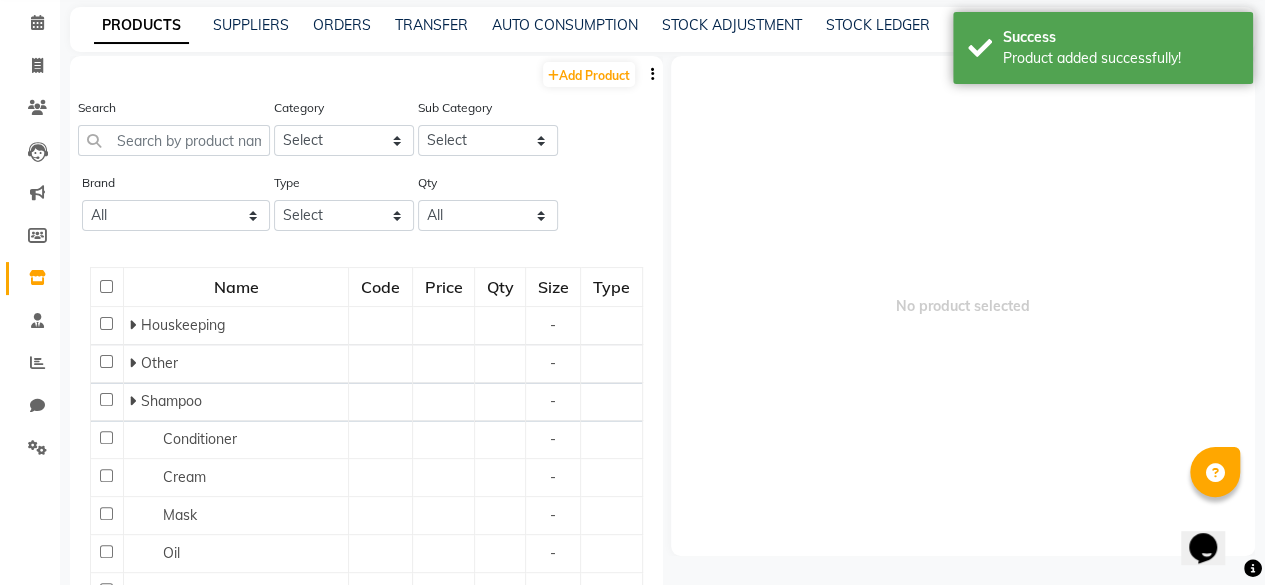 scroll, scrollTop: 12, scrollLeft: 0, axis: vertical 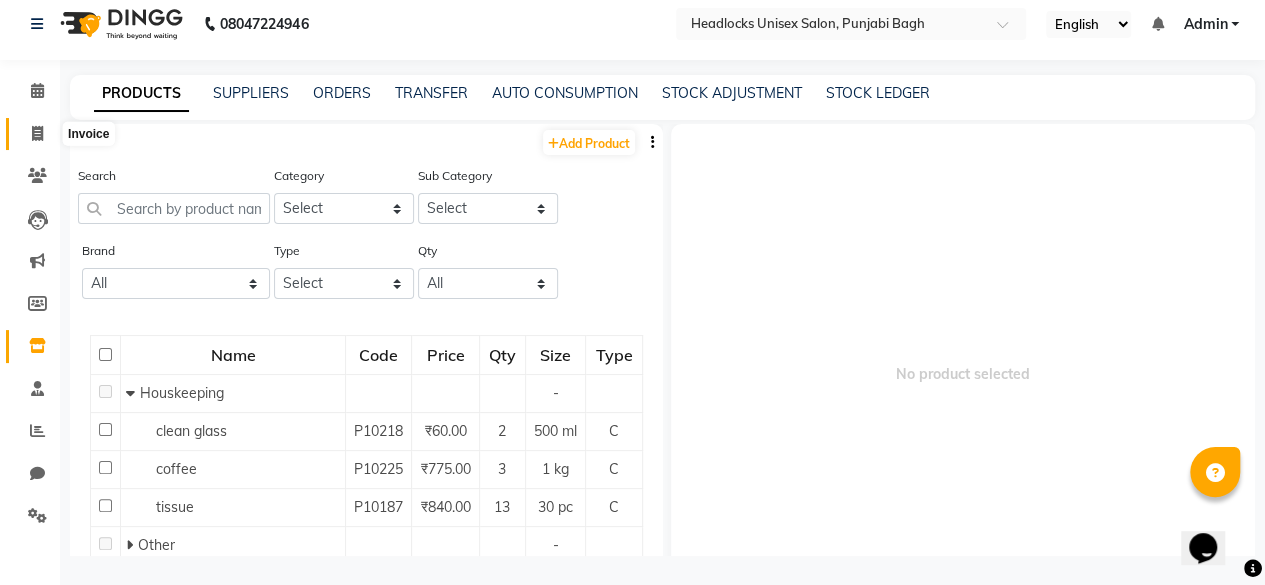 click 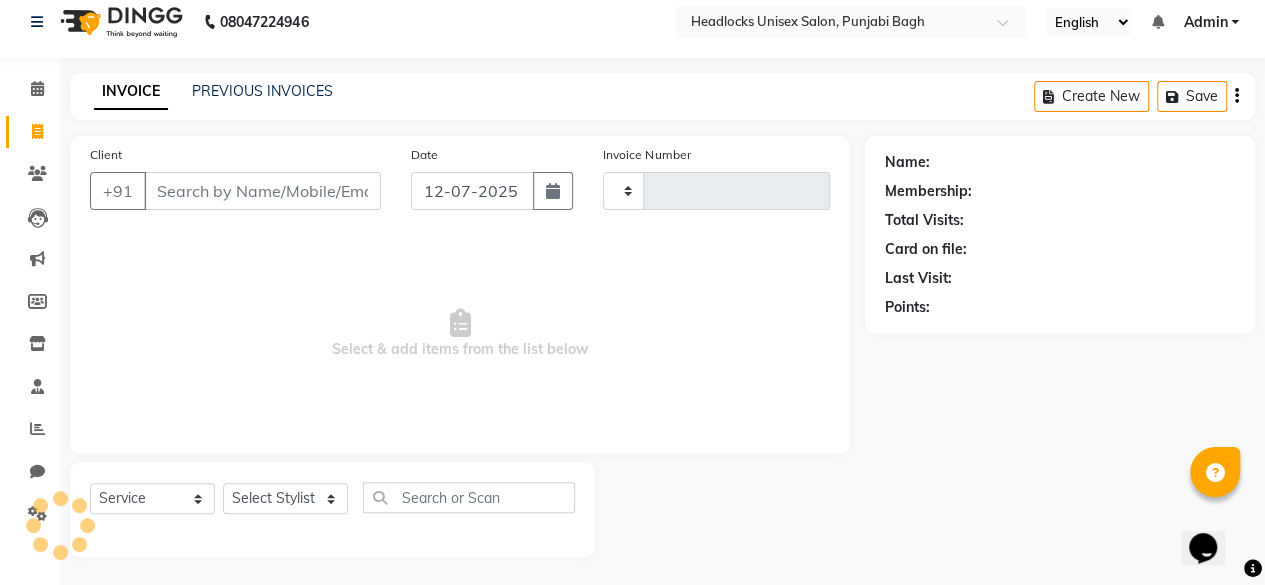 type on "3664" 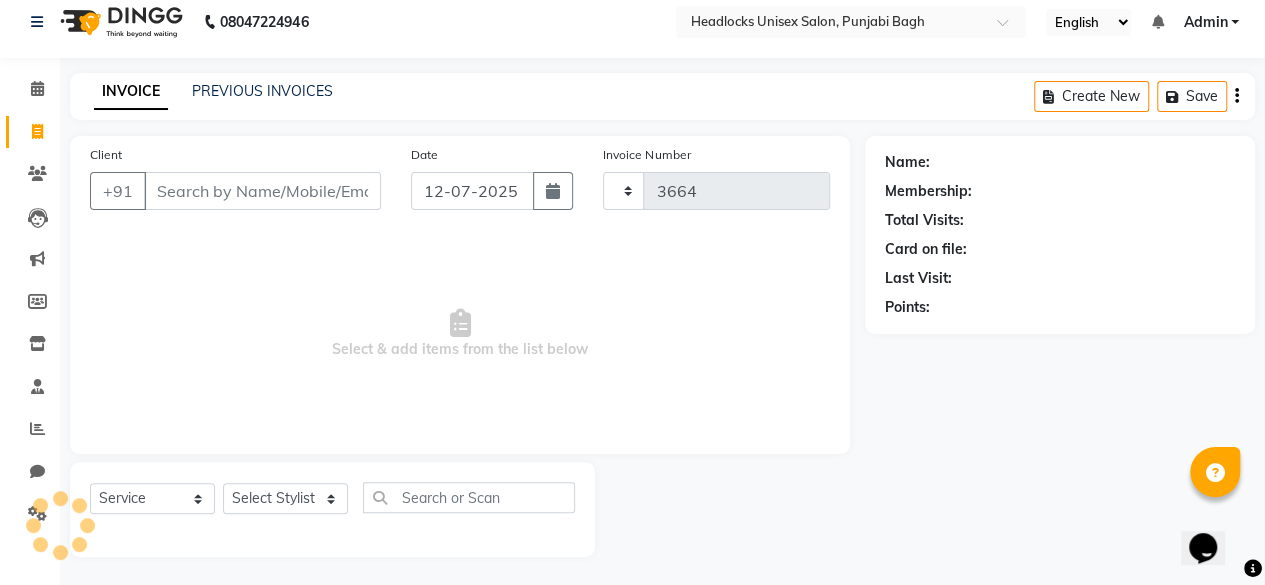 select on "7719" 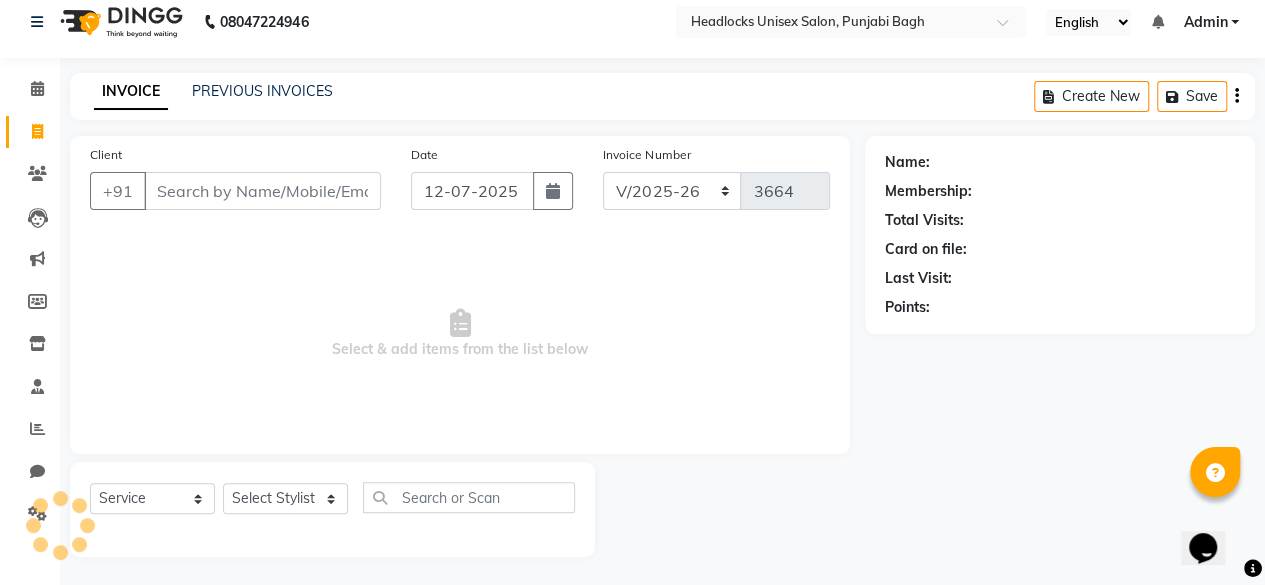 scroll, scrollTop: 15, scrollLeft: 0, axis: vertical 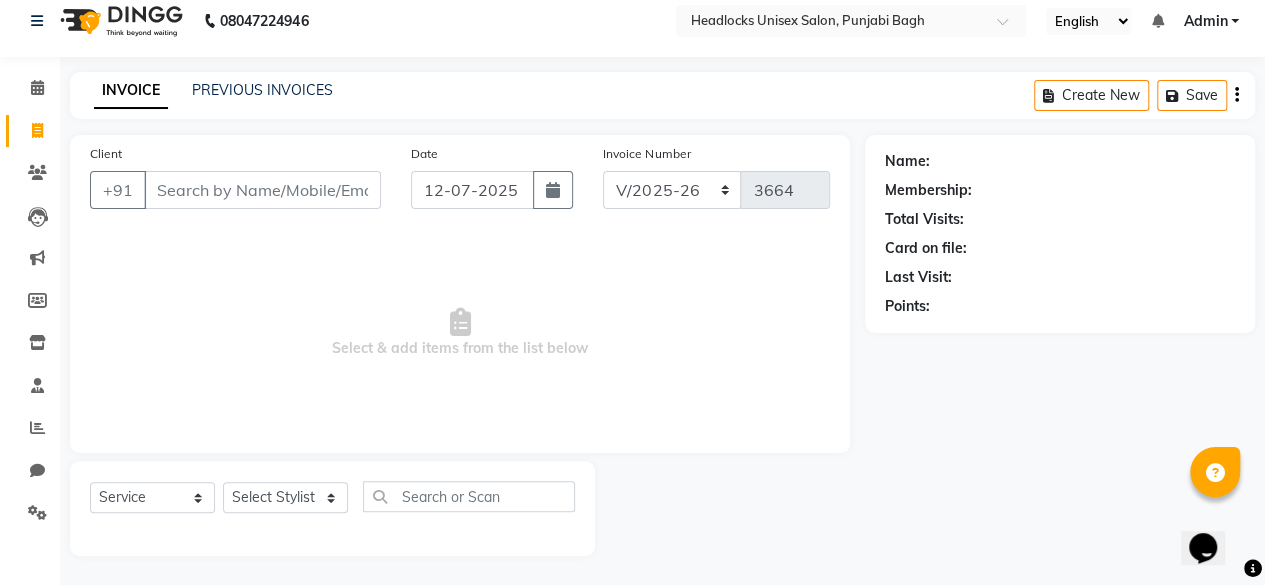 click on "Client" at bounding box center [262, 190] 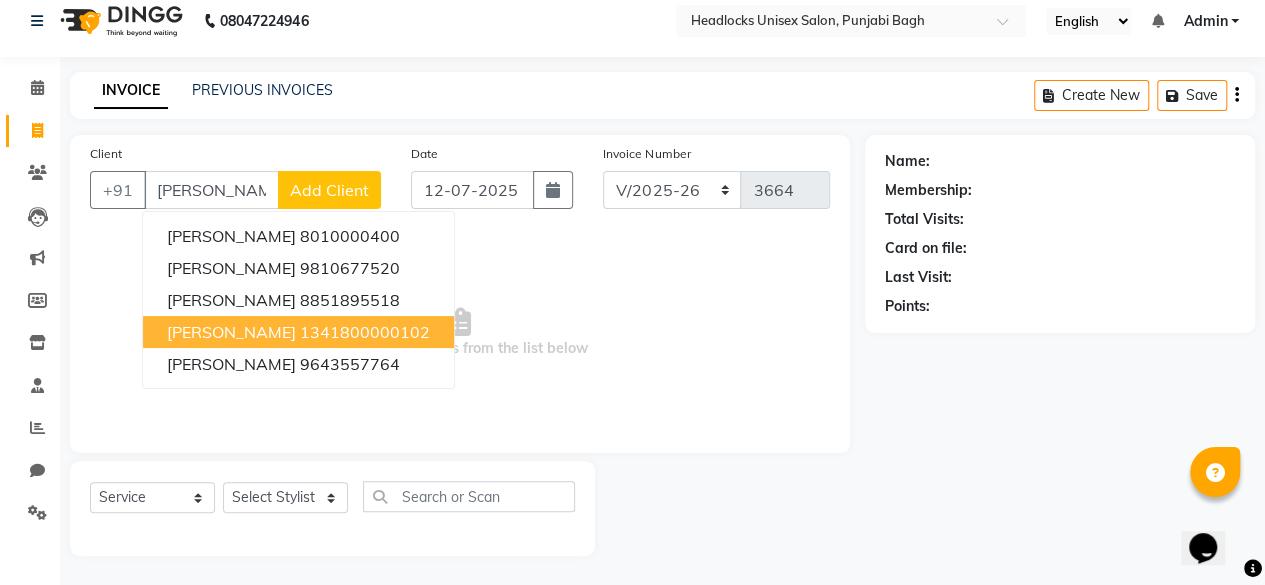 click on "1341800000102" at bounding box center [365, 332] 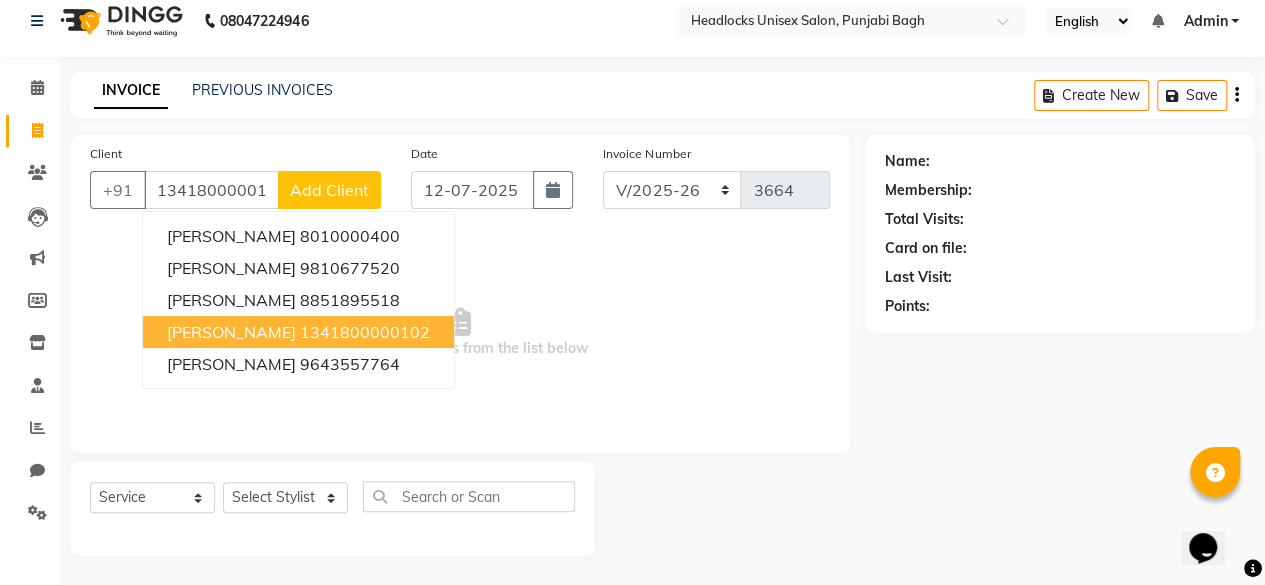 type on "1341800000102" 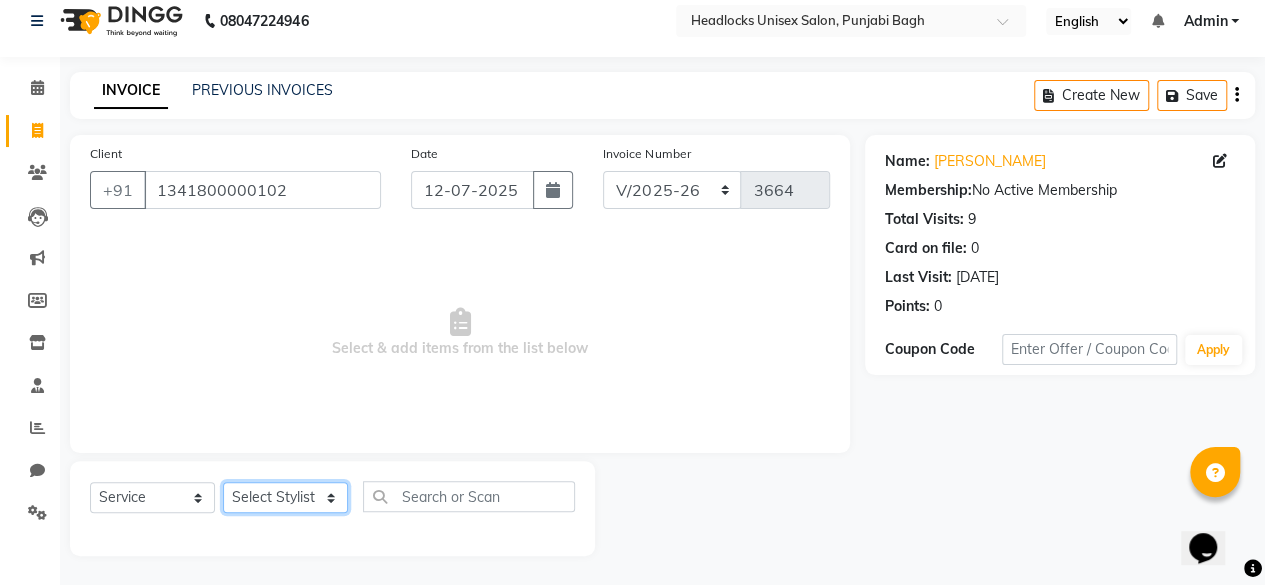 click on "Select Stylist ⁠Agnies ⁠[PERSON_NAME] [PERSON_NAME] [PERSON_NAME] kunal [PERSON_NAME] mercy ⁠Minto ⁠[PERSON_NAME]  [PERSON_NAME] priyanka [PERSON_NAME] ⁠[PERSON_NAME] ⁠[PERSON_NAME] [PERSON_NAME] [PERSON_NAME]  Sunny ⁠[PERSON_NAME] ⁠[PERSON_NAME]" 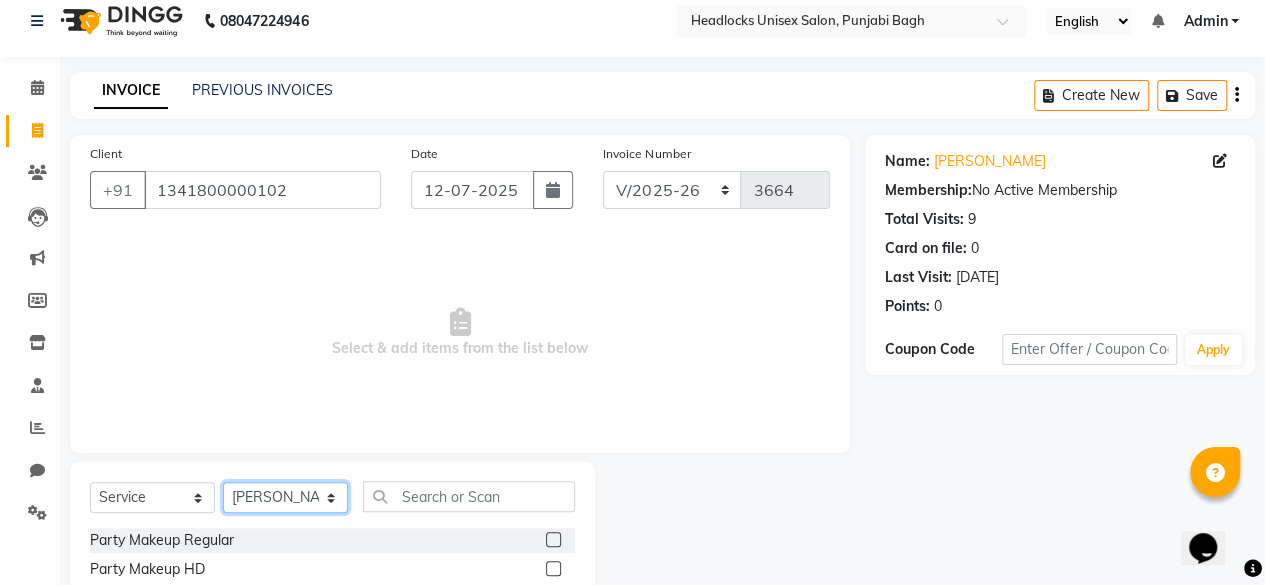 click on "Select Stylist ⁠Agnies ⁠[PERSON_NAME] [PERSON_NAME] [PERSON_NAME] kunal [PERSON_NAME] mercy ⁠Minto ⁠[PERSON_NAME]  [PERSON_NAME] priyanka [PERSON_NAME] ⁠[PERSON_NAME] ⁠[PERSON_NAME] [PERSON_NAME] [PERSON_NAME]  Sunny ⁠[PERSON_NAME] ⁠[PERSON_NAME]" 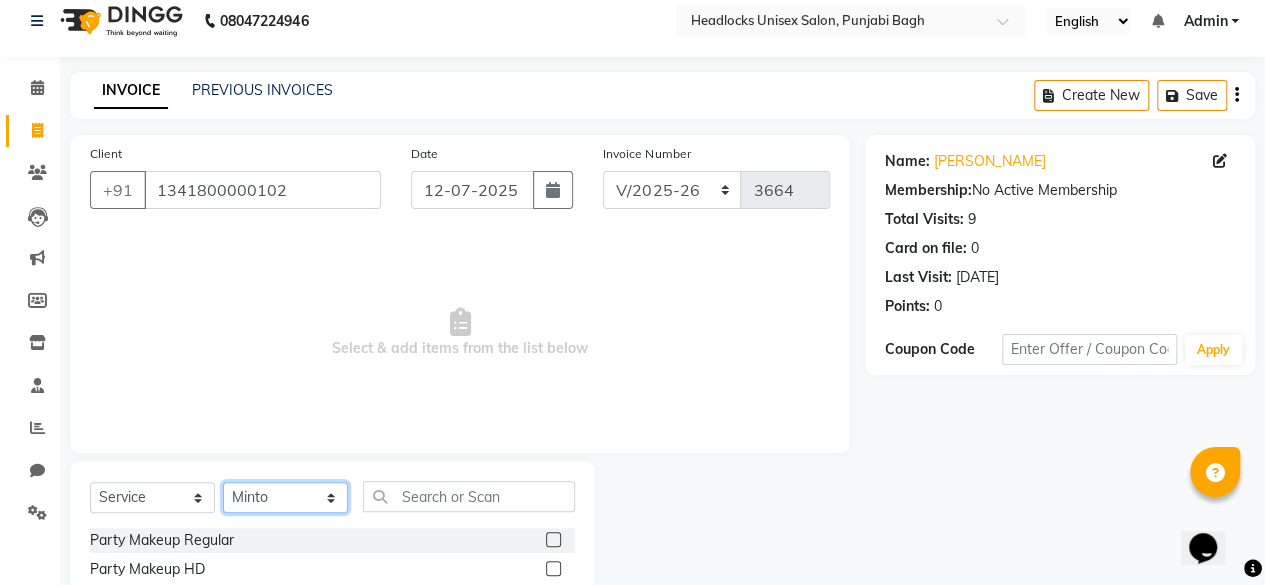 click on "Select Stylist ⁠Agnies ⁠[PERSON_NAME] [PERSON_NAME] [PERSON_NAME] kunal [PERSON_NAME] mercy ⁠Minto ⁠[PERSON_NAME]  [PERSON_NAME] priyanka [PERSON_NAME] ⁠[PERSON_NAME] ⁠[PERSON_NAME] [PERSON_NAME] [PERSON_NAME]  Sunny ⁠[PERSON_NAME] ⁠[PERSON_NAME]" 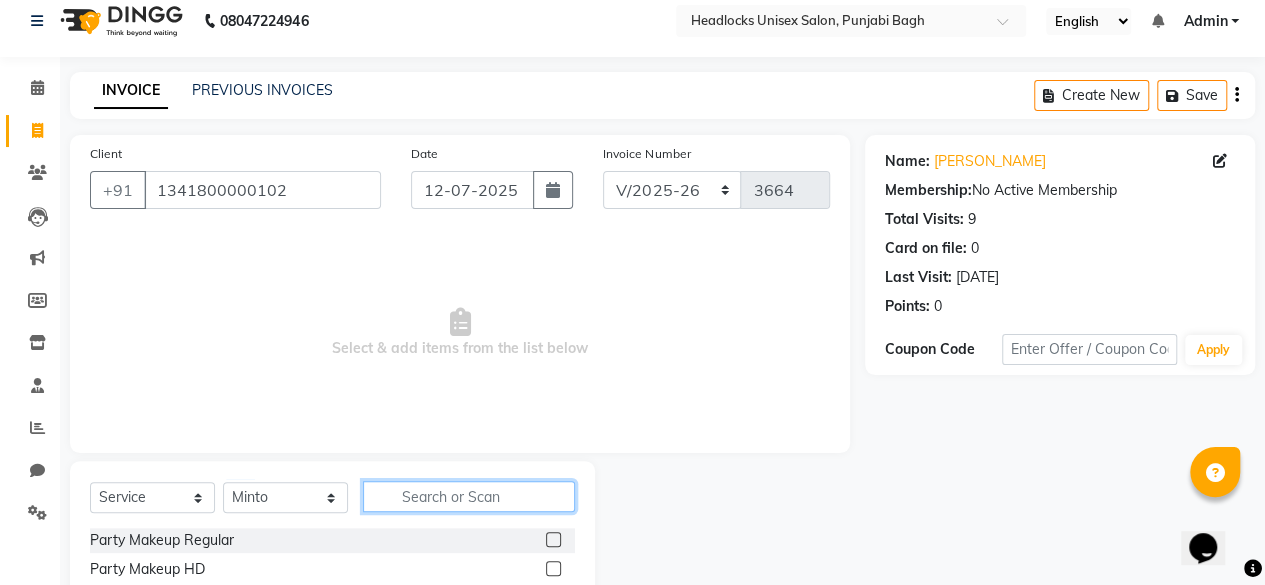 click 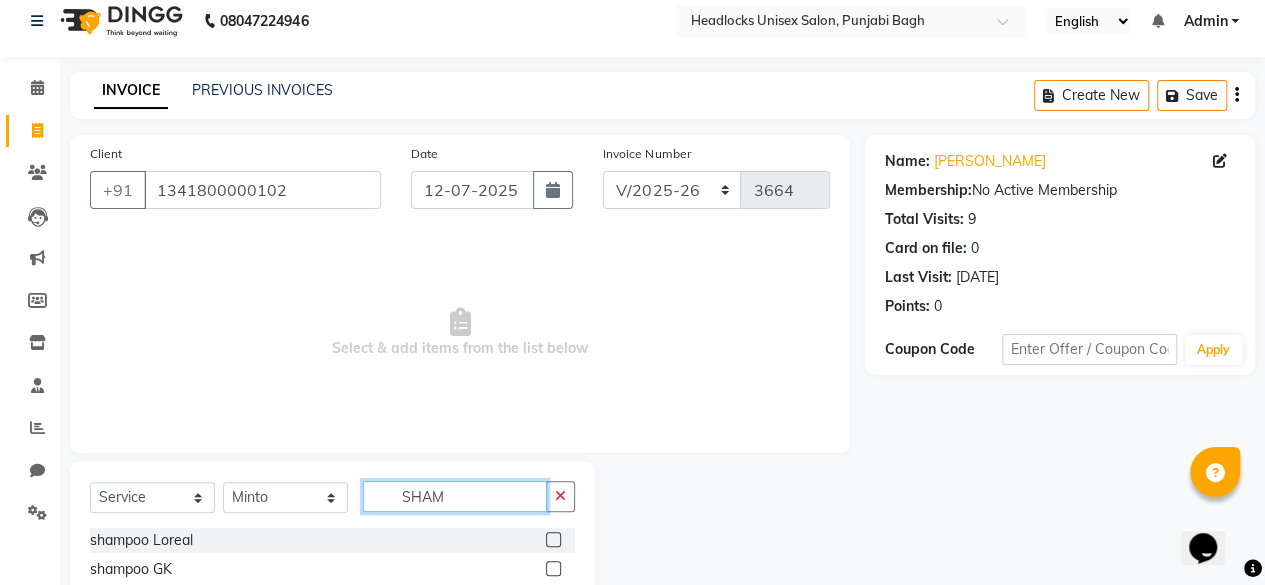 scroll, scrollTop: 215, scrollLeft: 0, axis: vertical 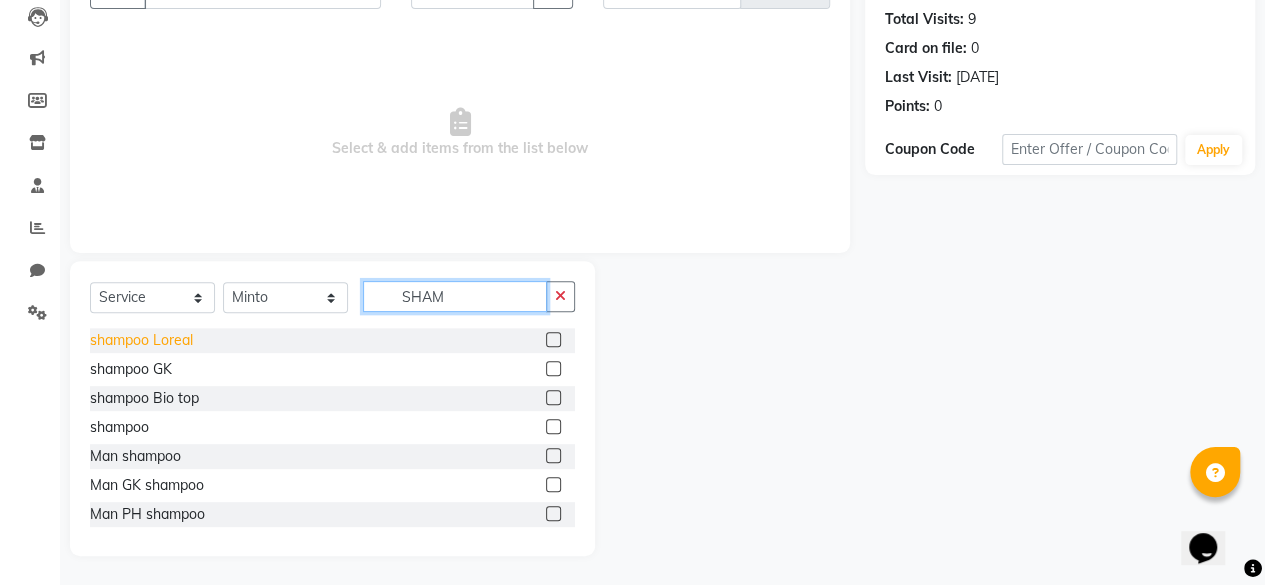 type on "SHAM" 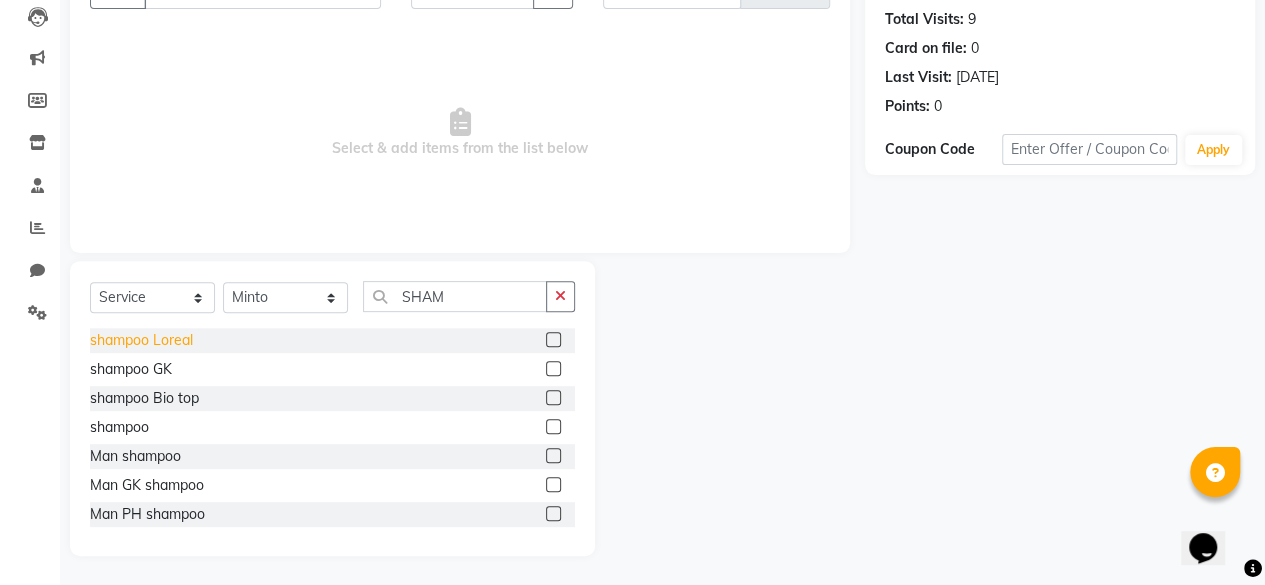 click on "shampoo Loreal" 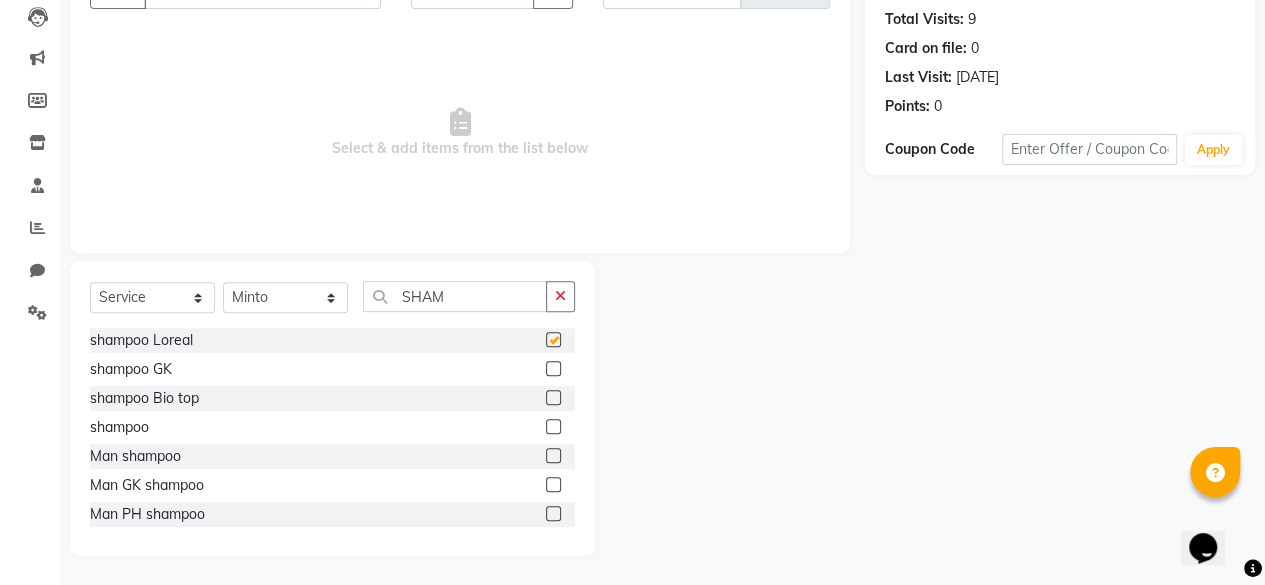 checkbox on "false" 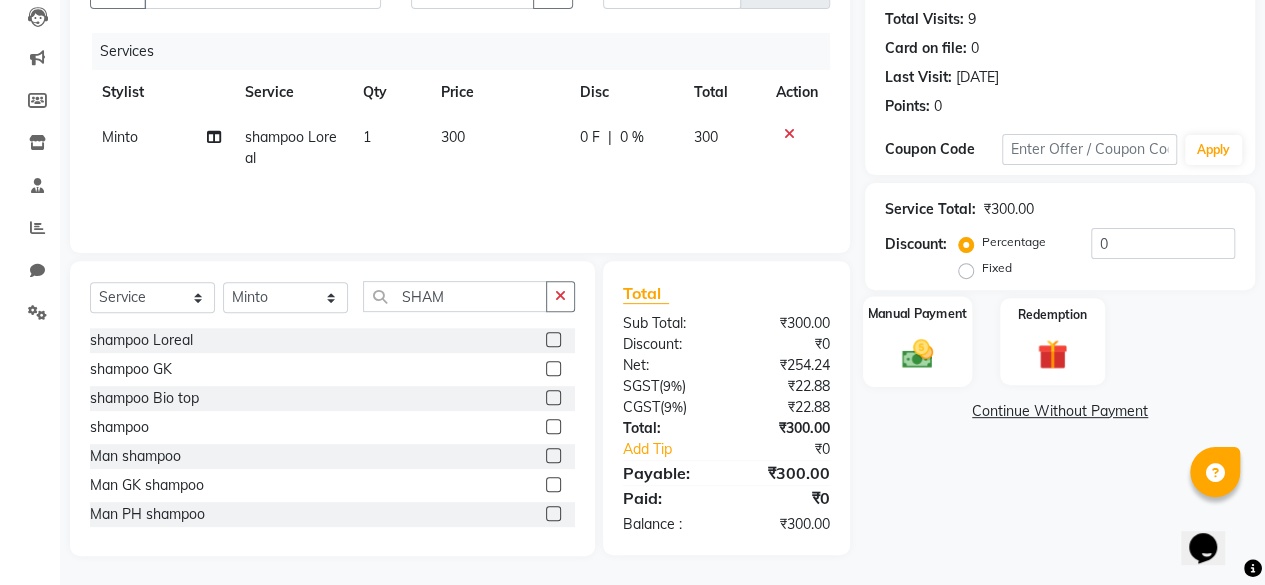 click on "Manual Payment" 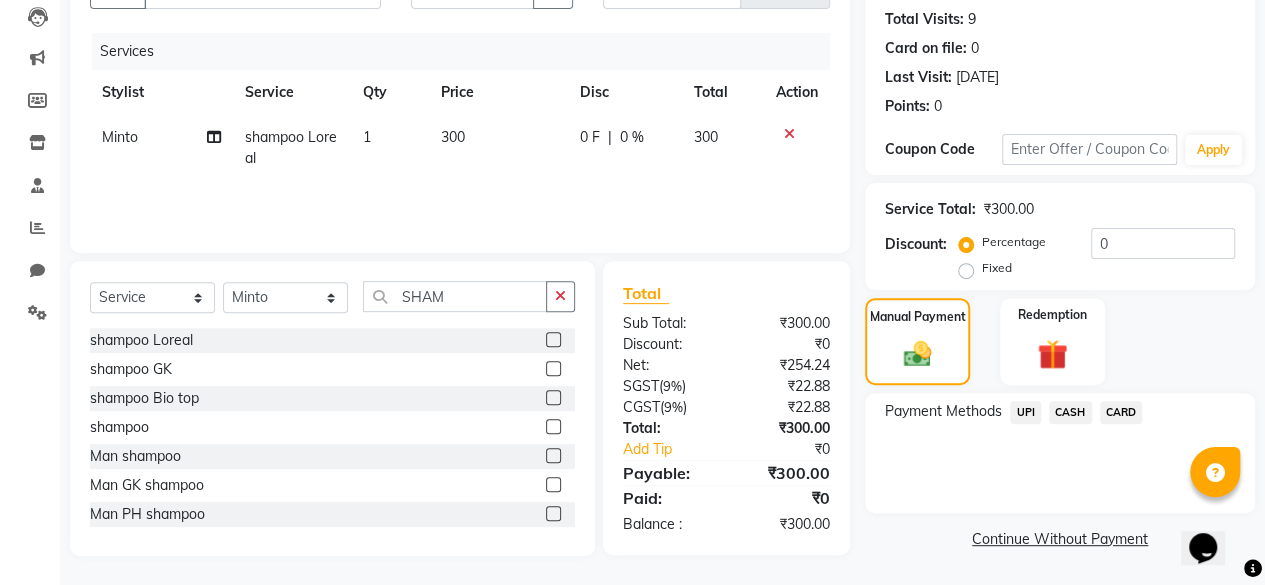 click on "CASH" 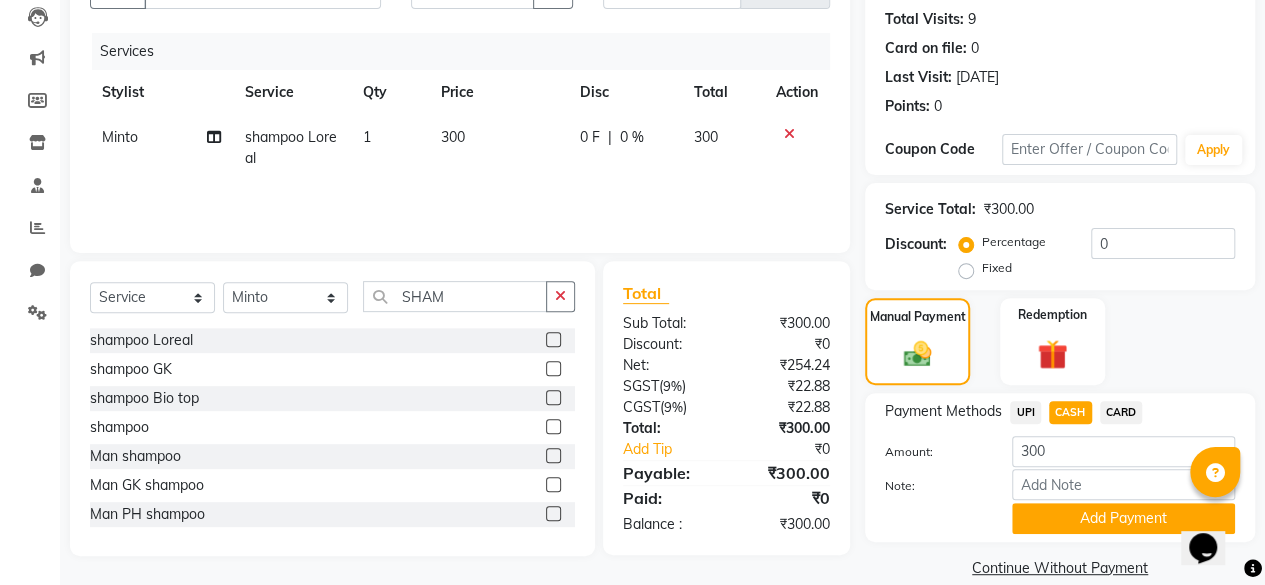 scroll, scrollTop: 242, scrollLeft: 0, axis: vertical 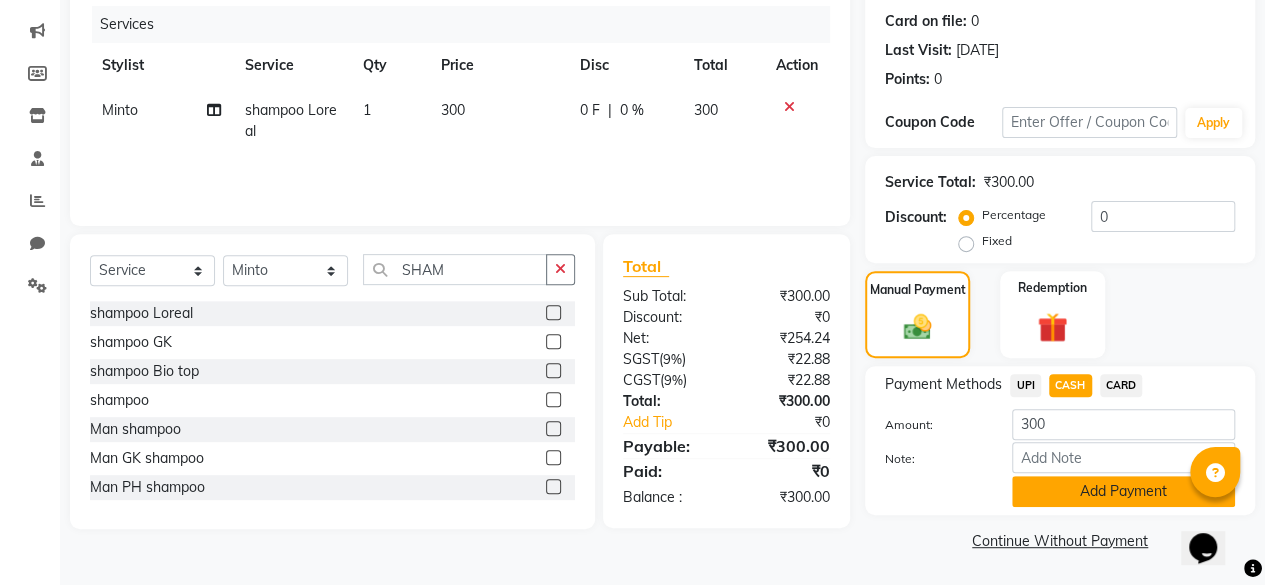 click on "Add Payment" 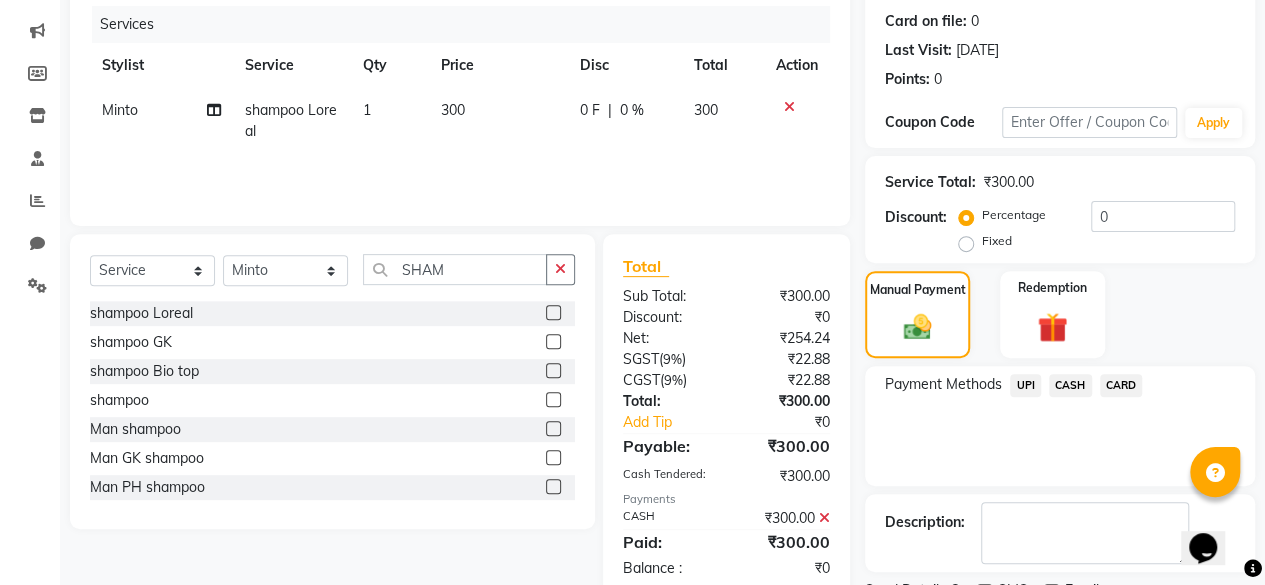 scroll, scrollTop: 324, scrollLeft: 0, axis: vertical 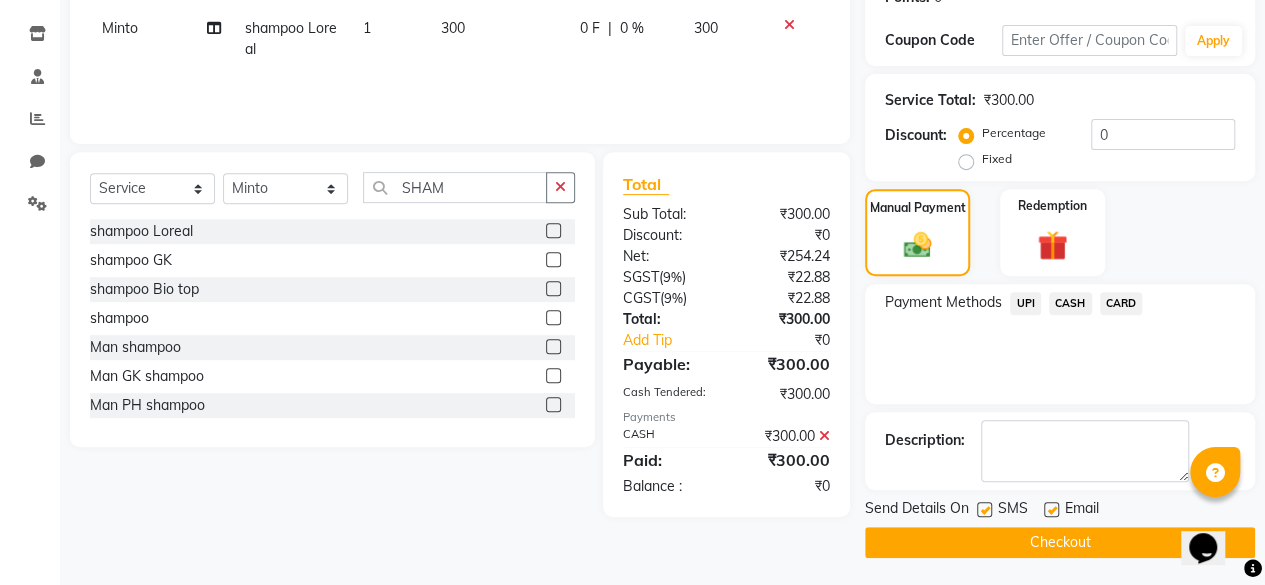 click 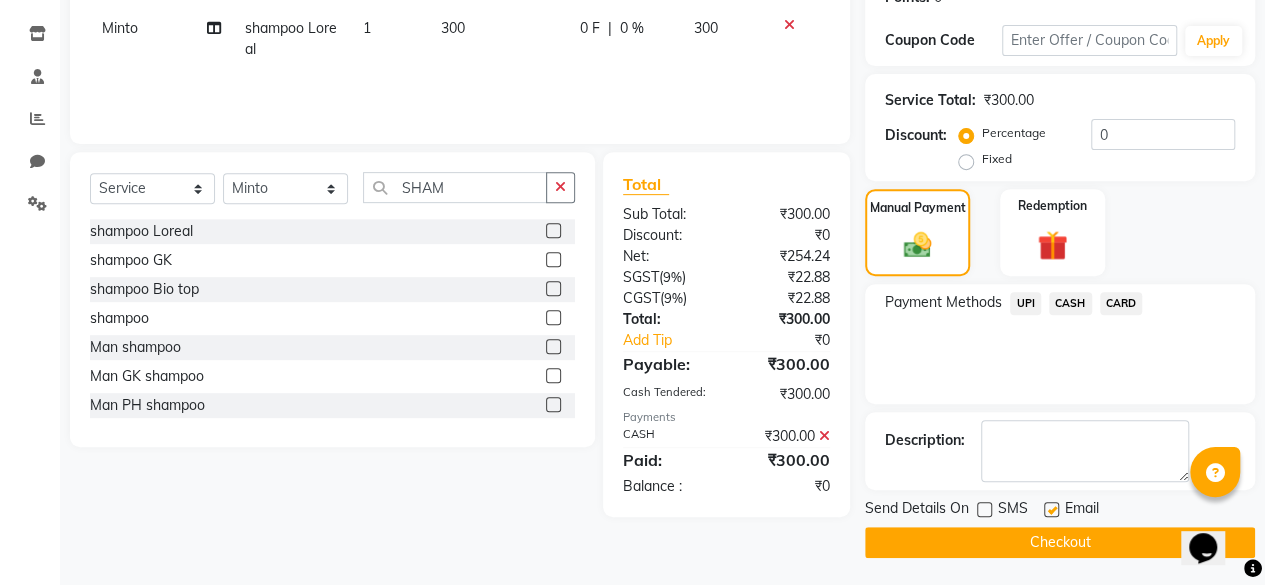 click on "Checkout" 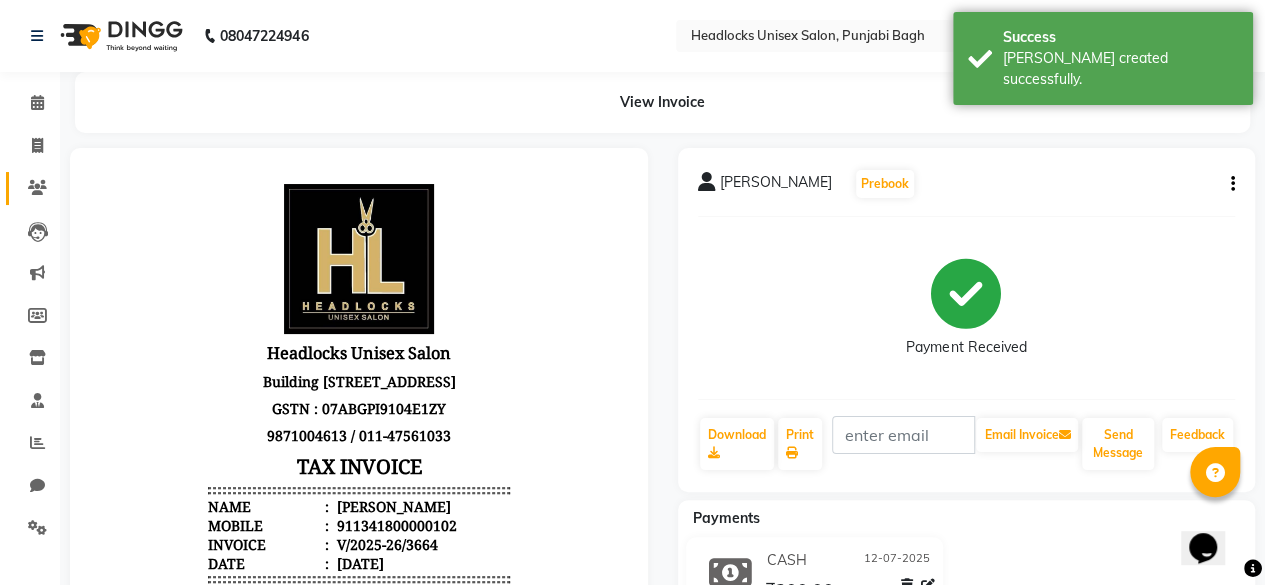 scroll, scrollTop: 0, scrollLeft: 0, axis: both 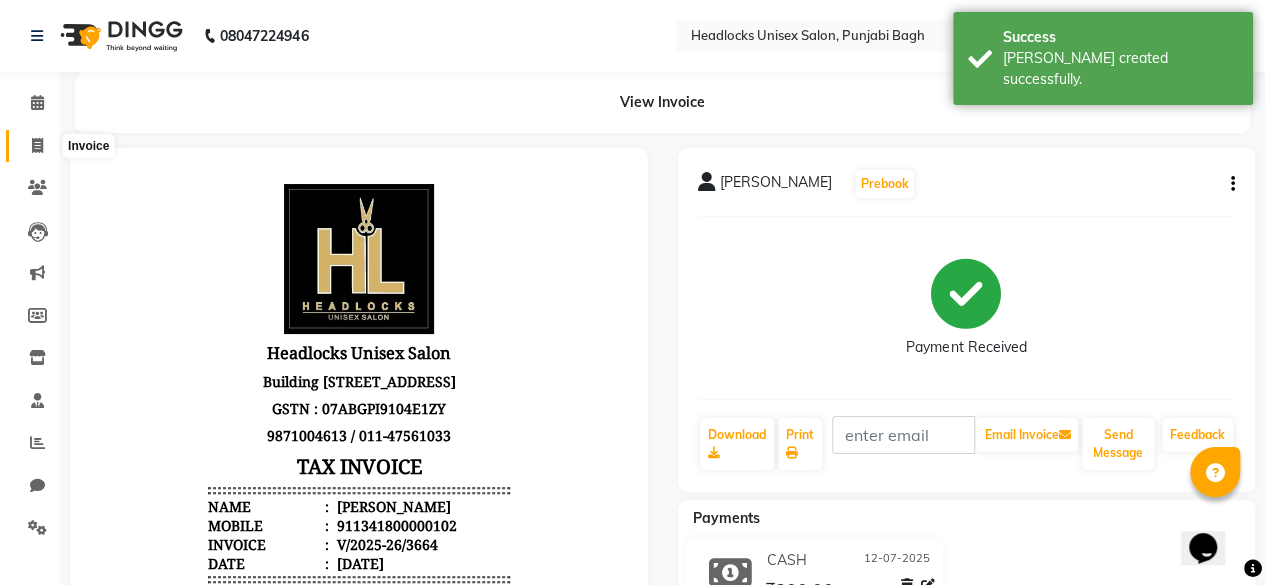 click 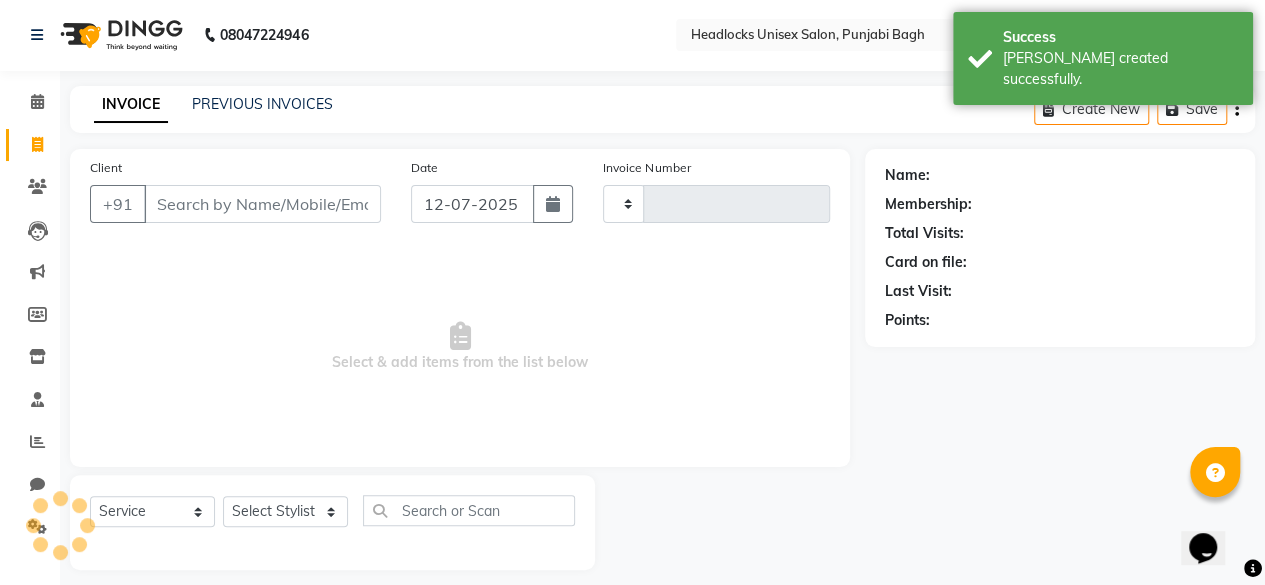type on "3665" 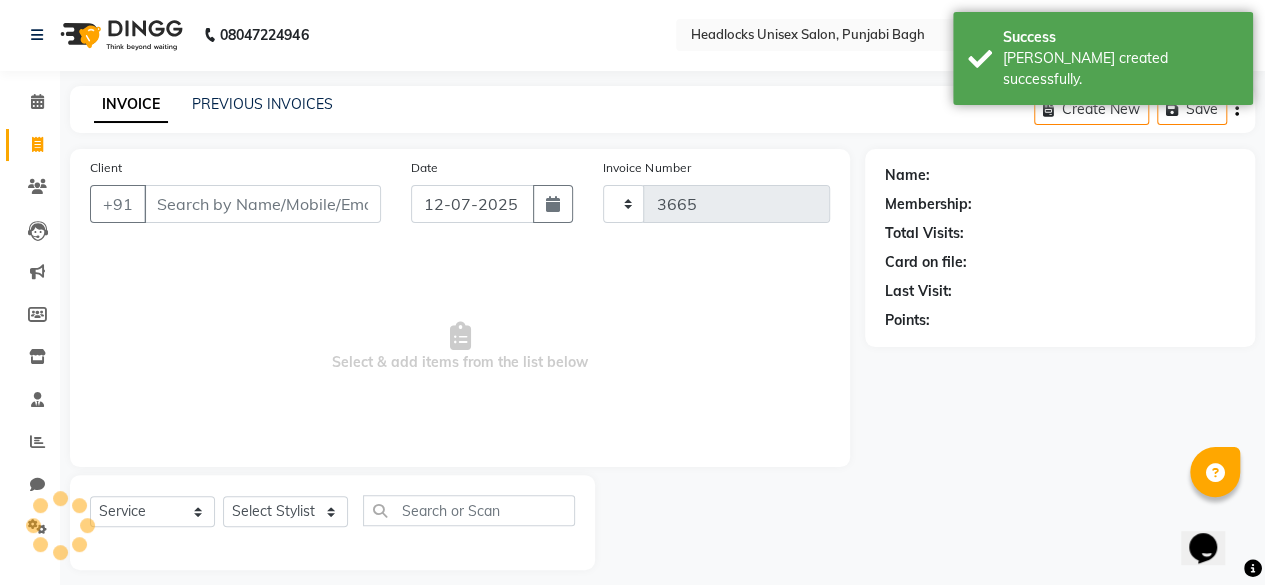 select on "7719" 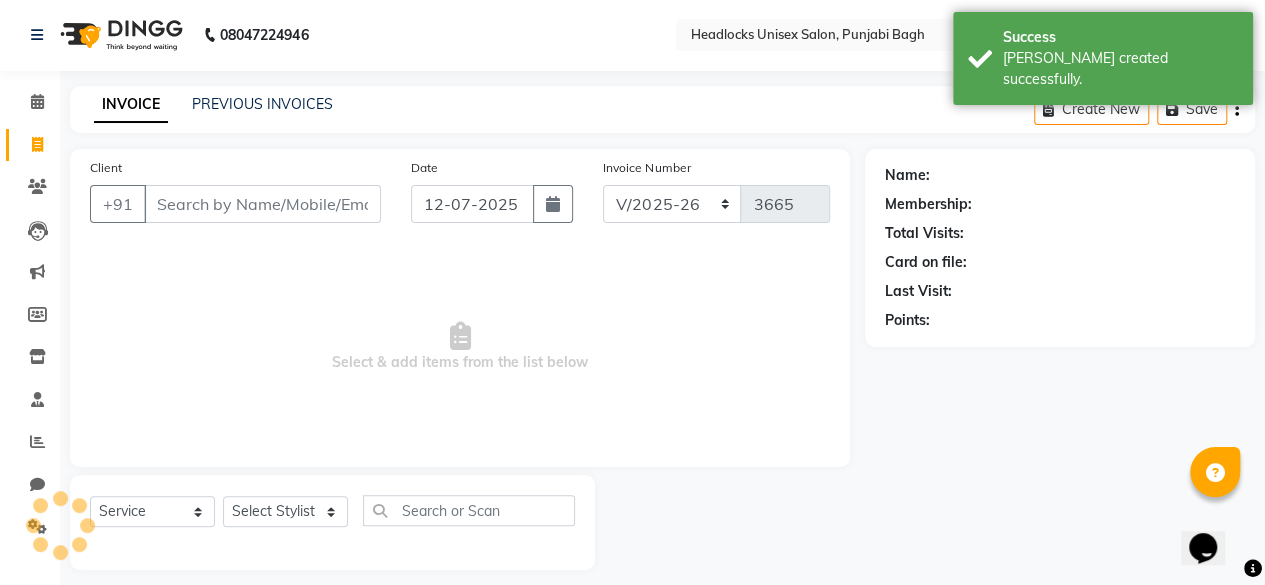 scroll, scrollTop: 15, scrollLeft: 0, axis: vertical 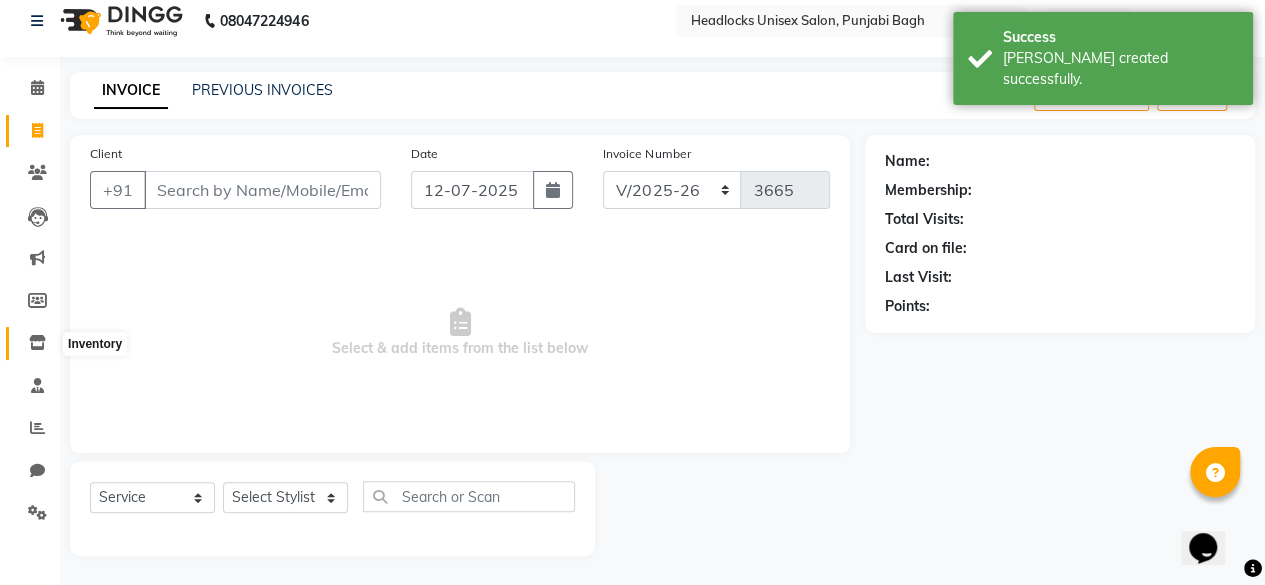 click 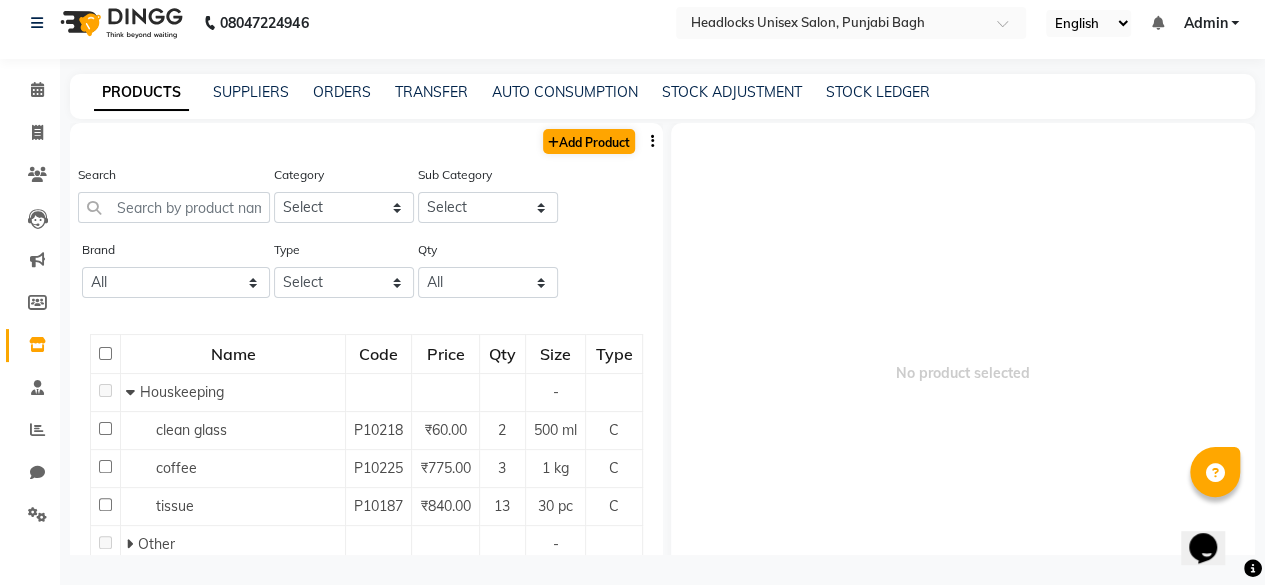 scroll, scrollTop: 12, scrollLeft: 0, axis: vertical 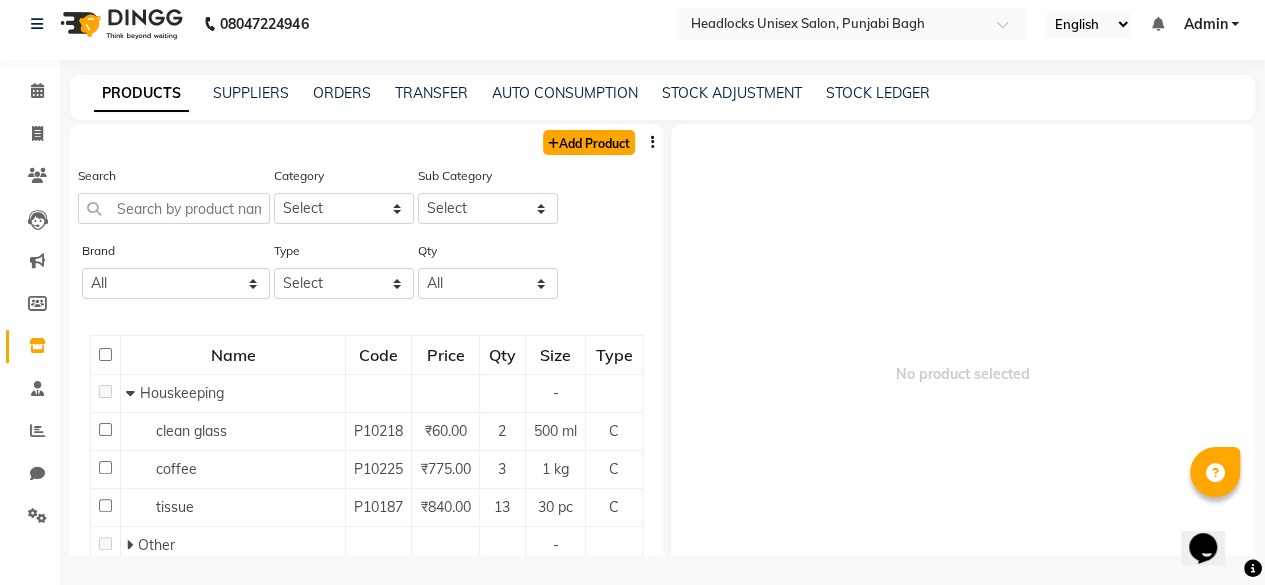 click on "Add Product" 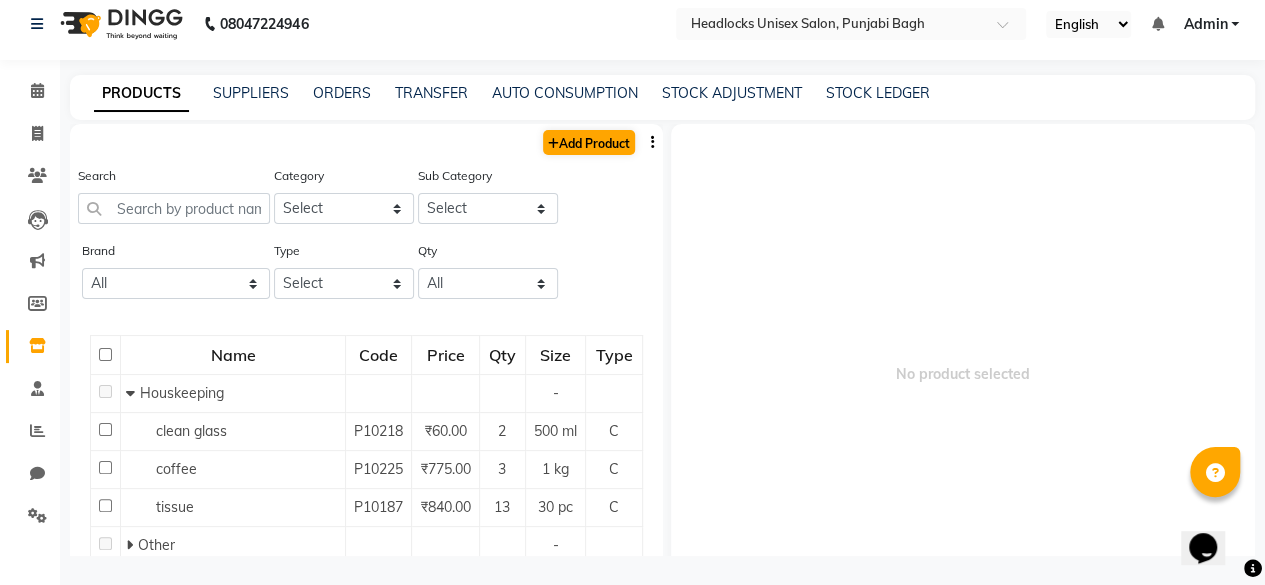 select on "true" 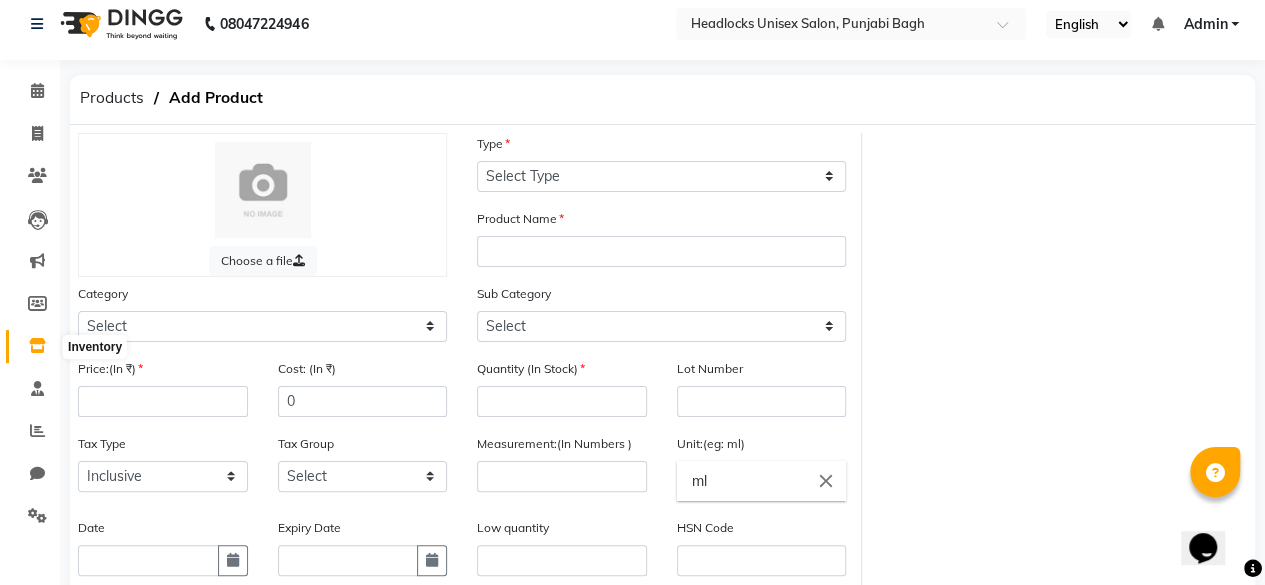 click 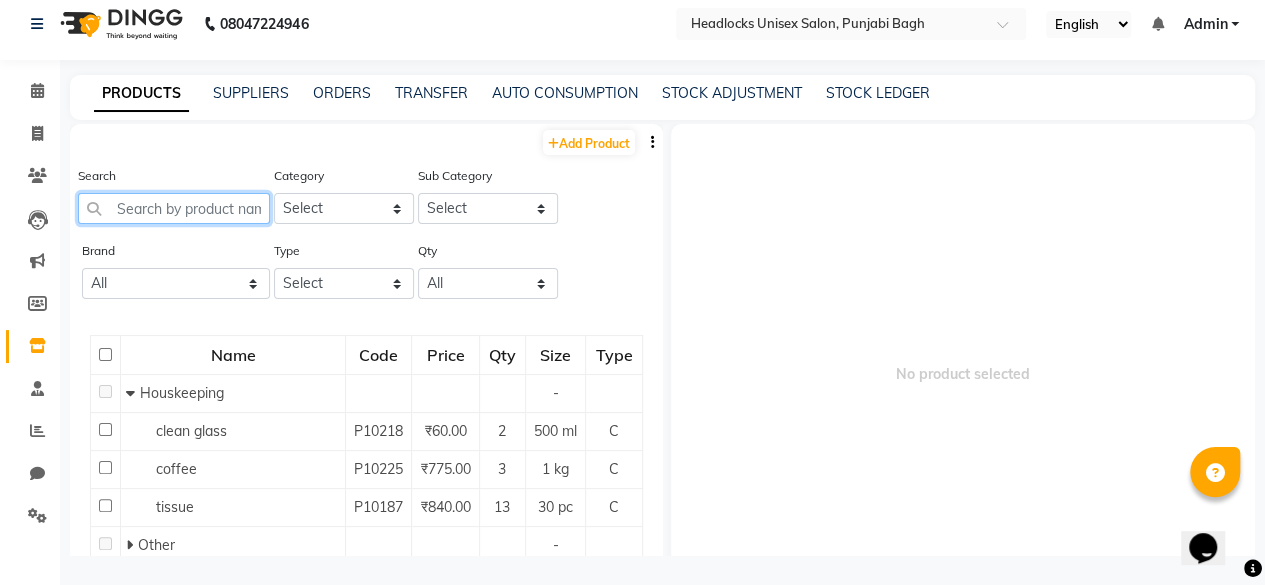 click 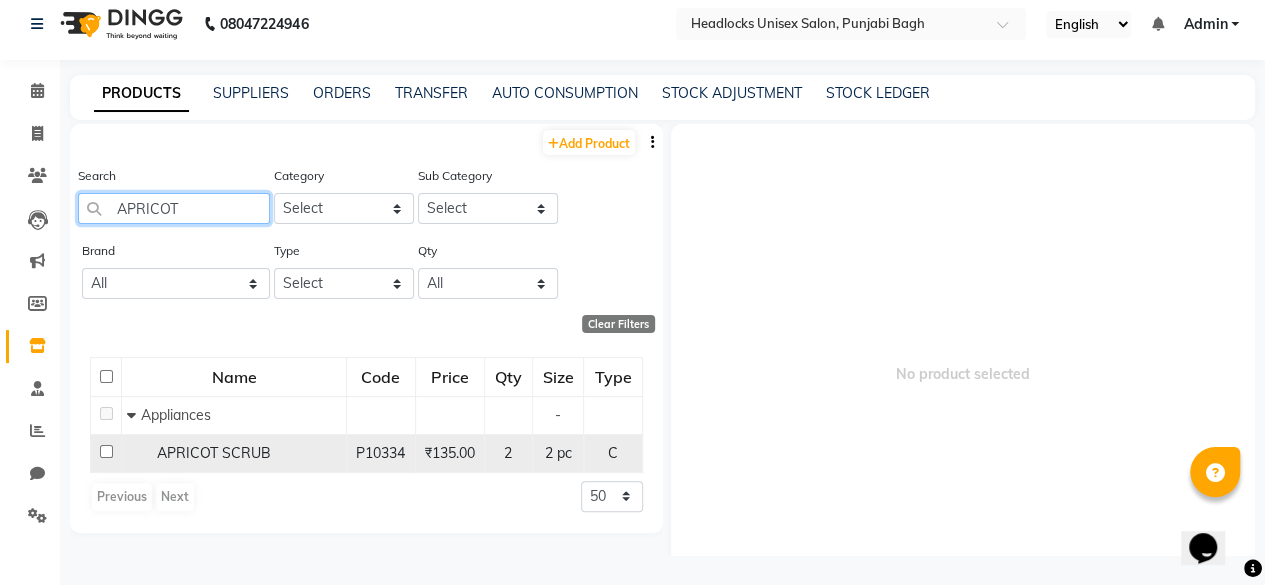 type on "APRICOT" 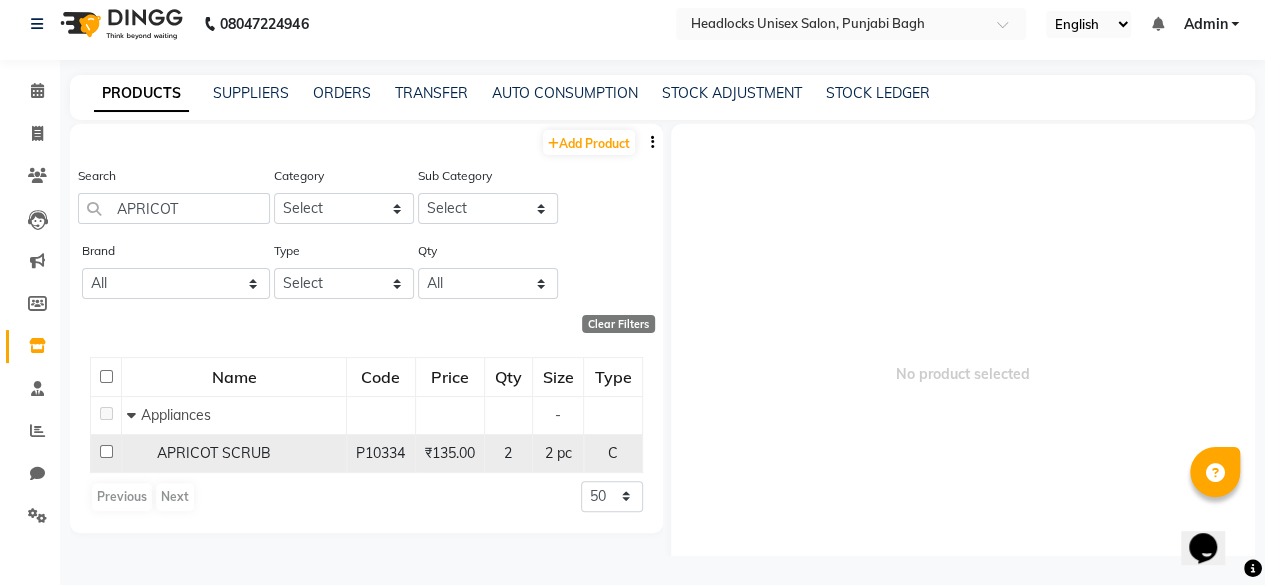 click on "APRICOT SCRUB" 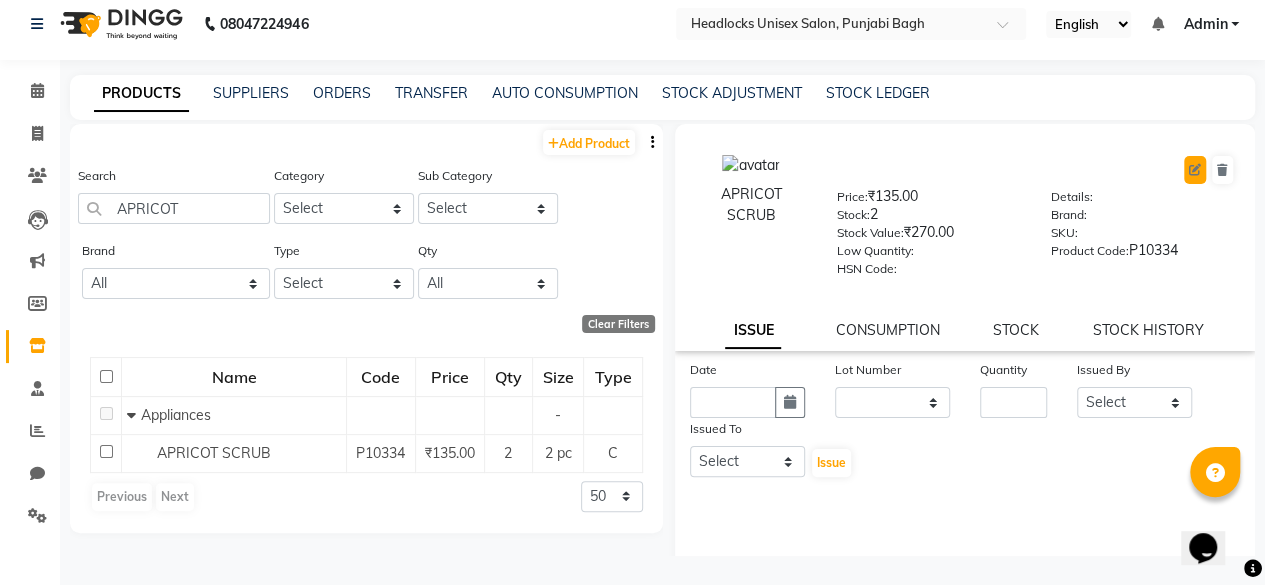 click 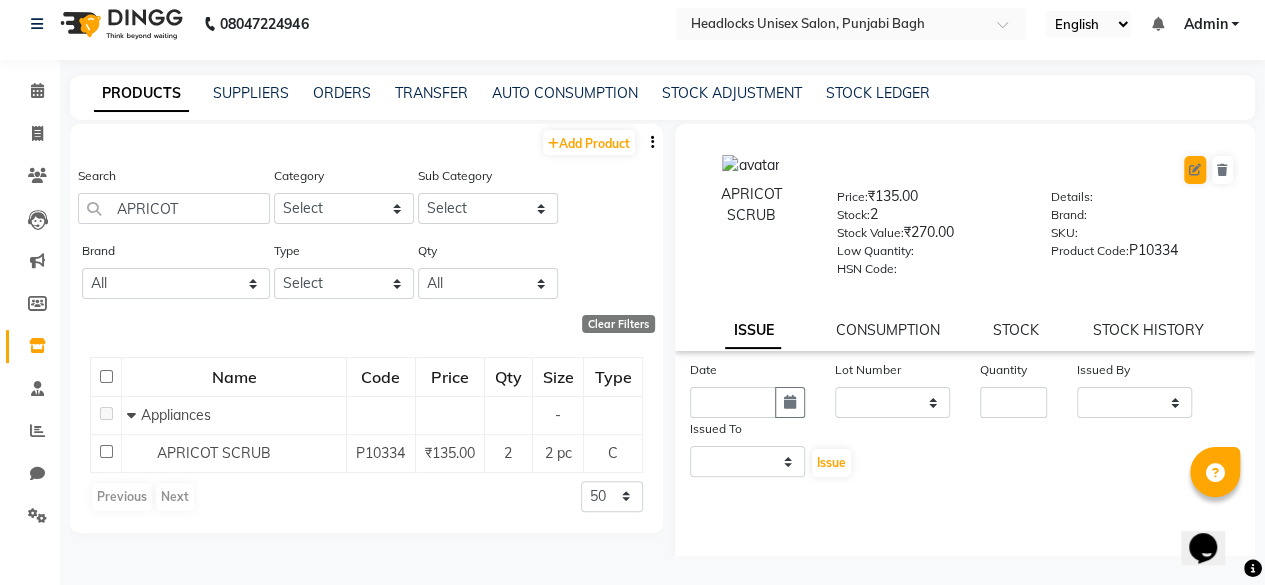 select on "C" 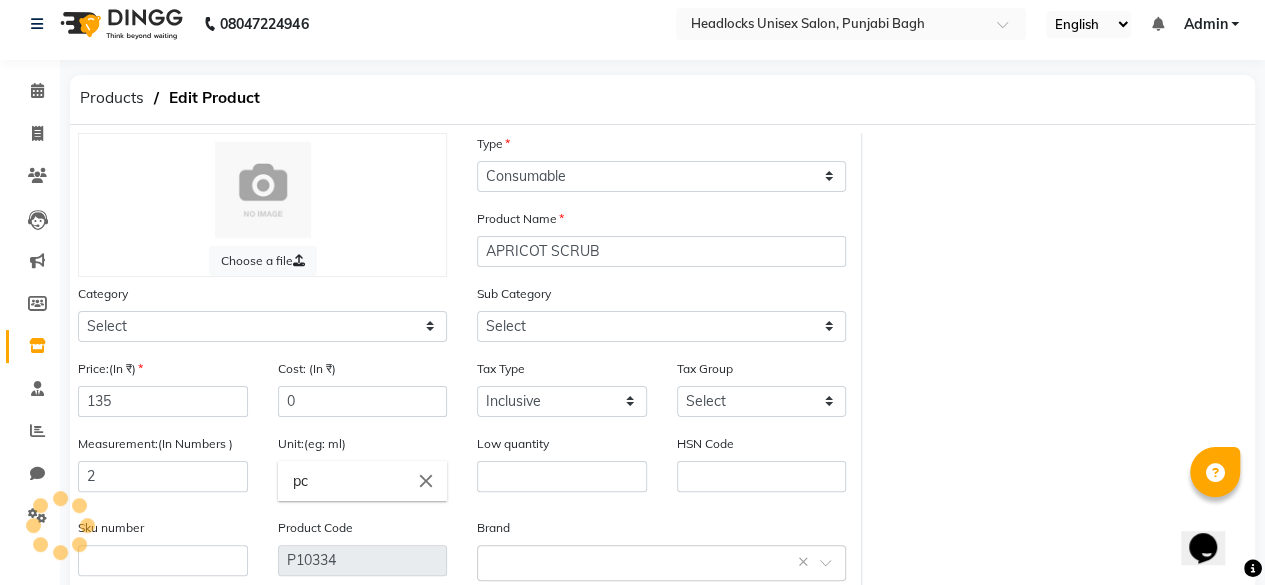 select on "1950" 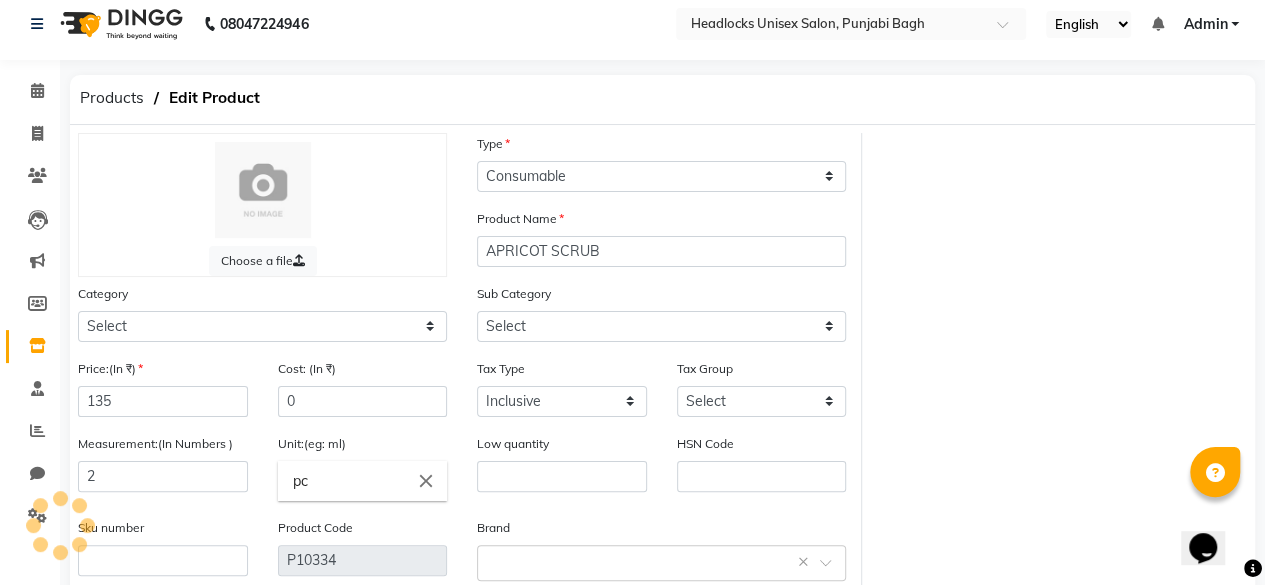 select on "1952" 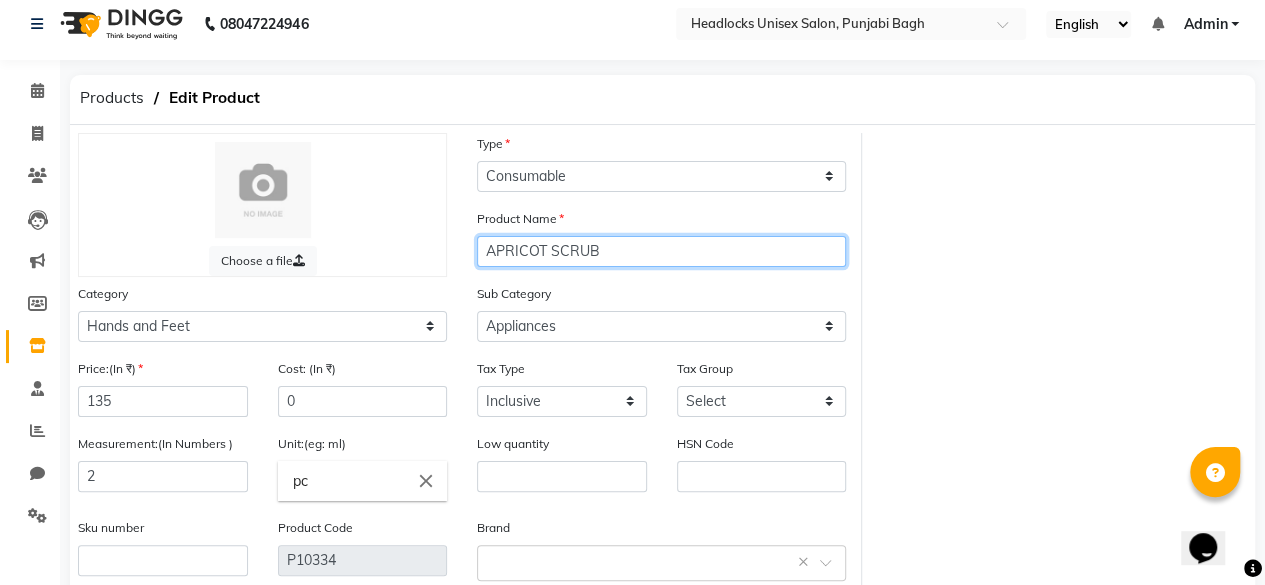 click on "APRICOT SCRUB" 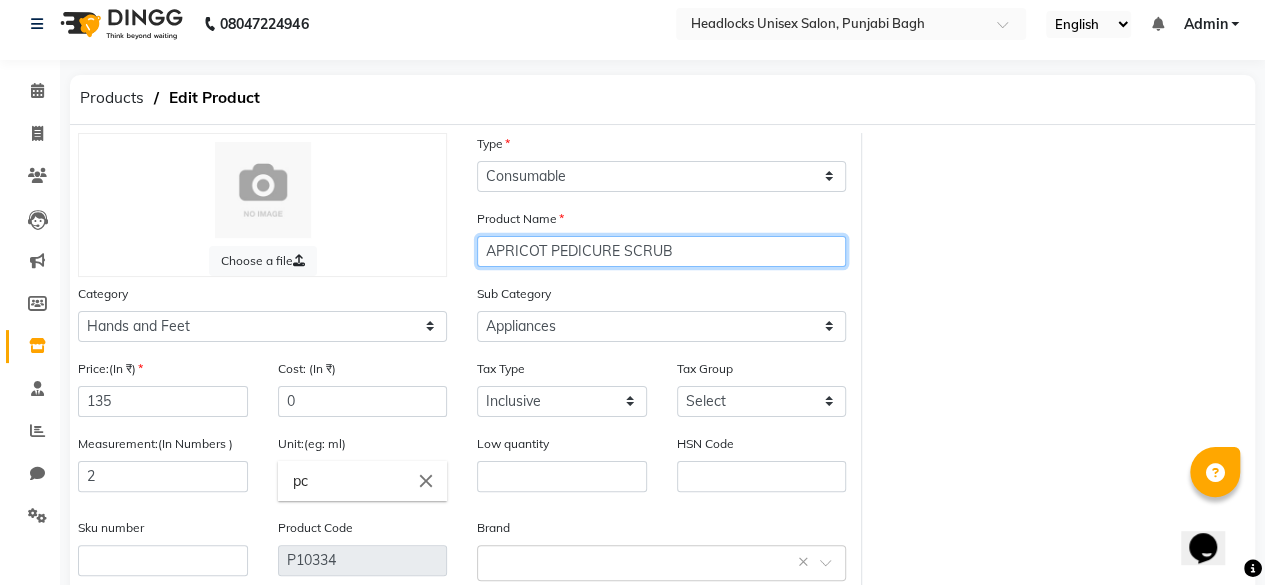 scroll, scrollTop: 213, scrollLeft: 0, axis: vertical 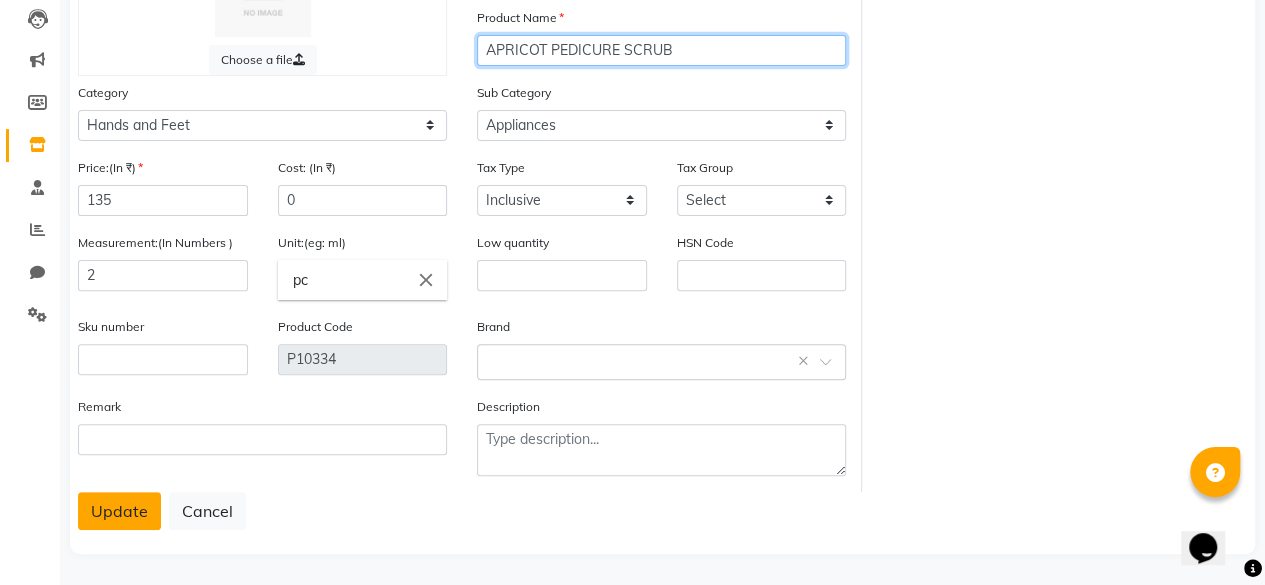 type on "APRICOT PEDICURE SCRUB" 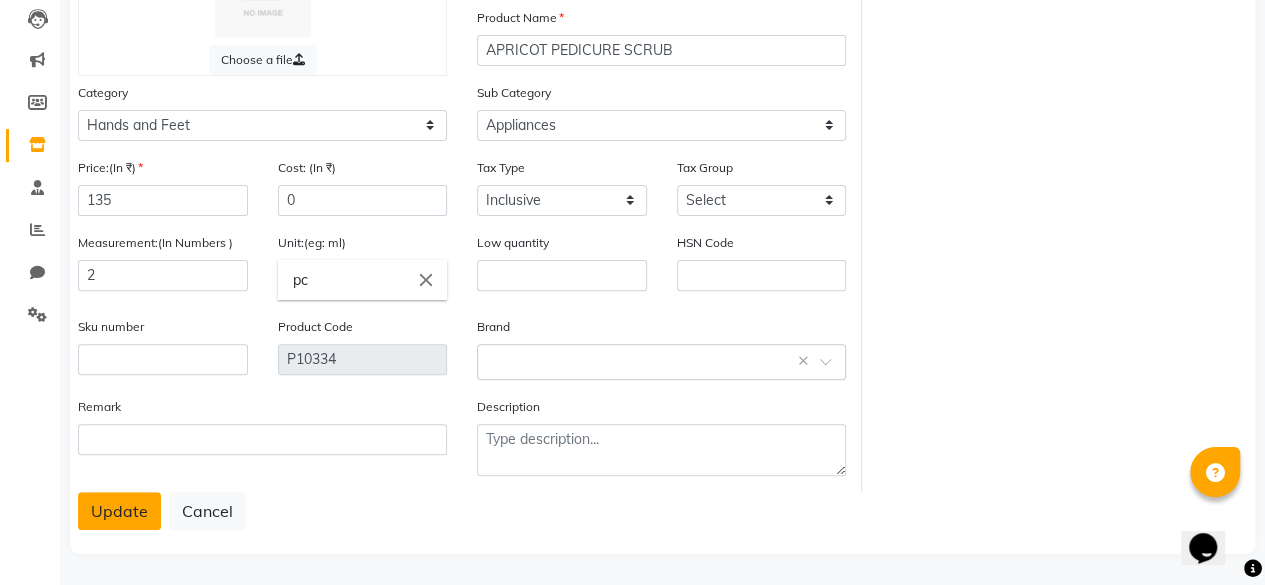 click on "Update" 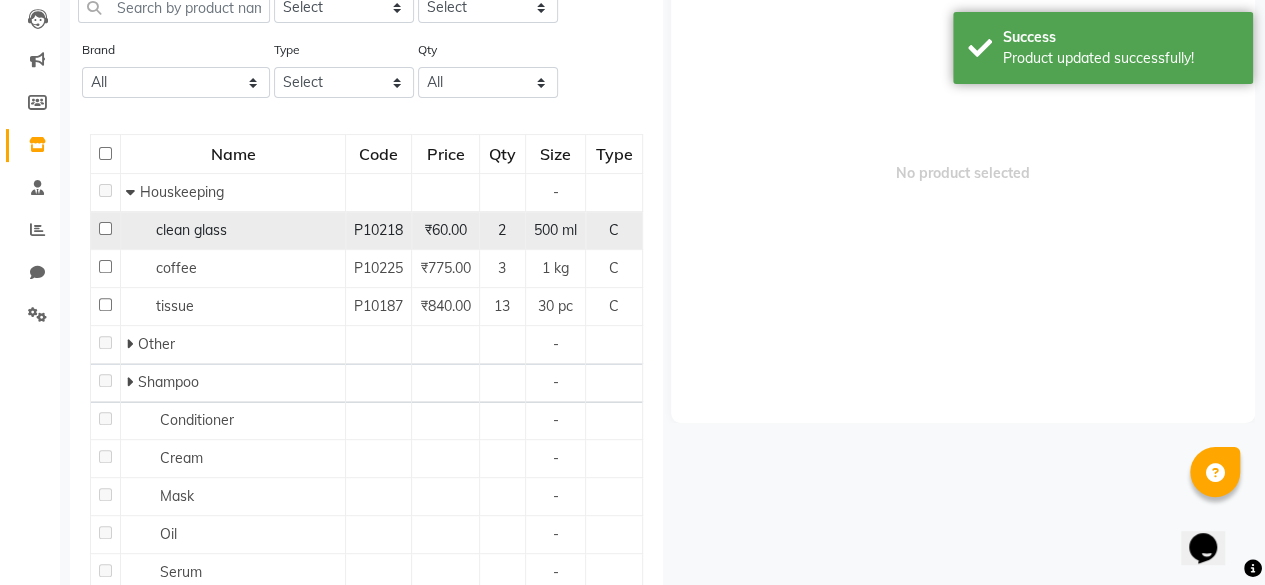 scroll, scrollTop: 0, scrollLeft: 0, axis: both 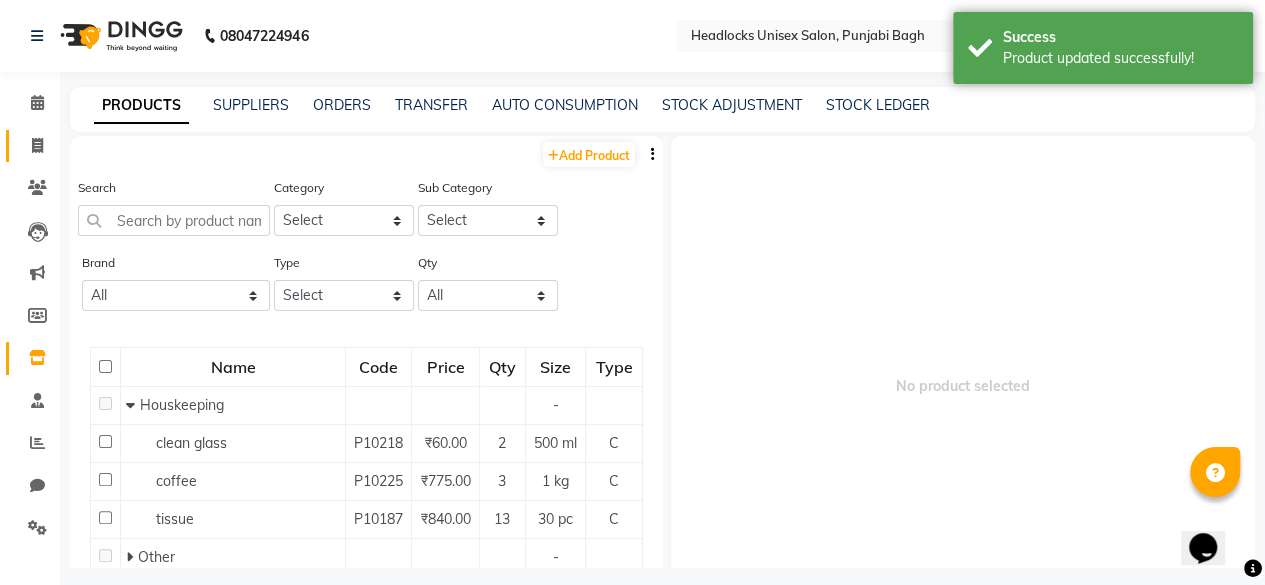 click on "Invoice" 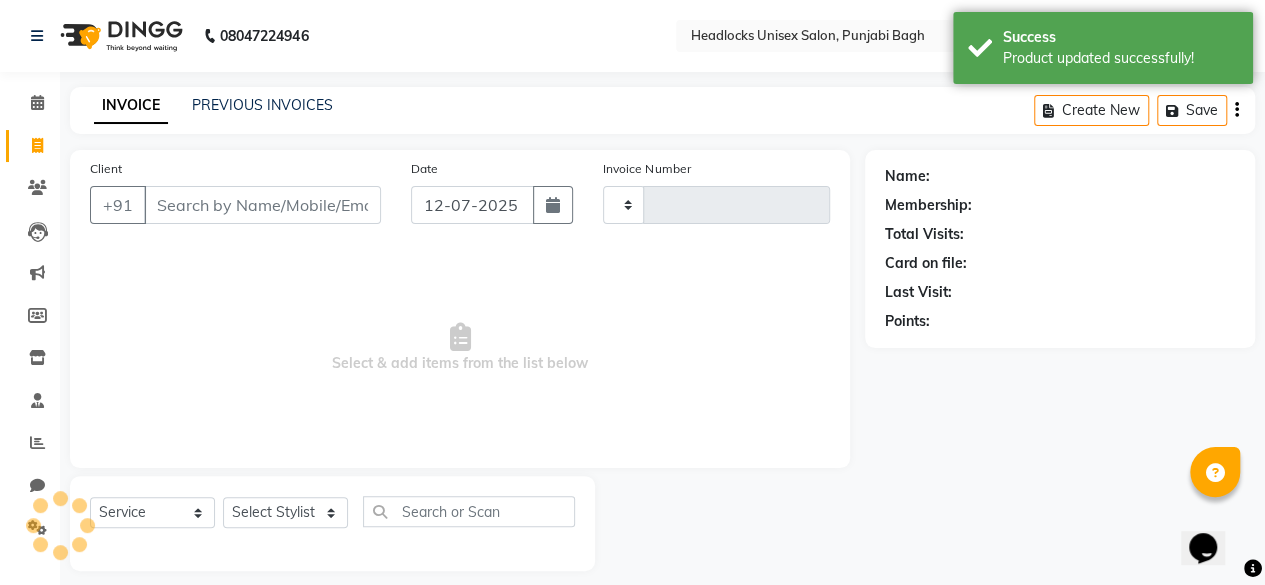 type on "3665" 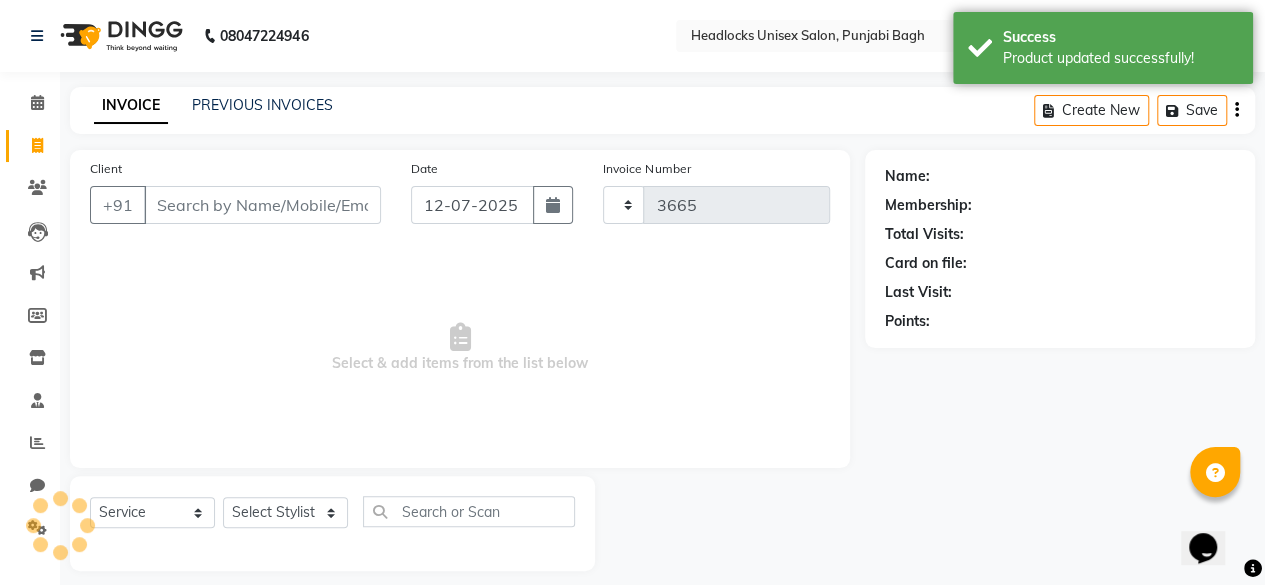 scroll, scrollTop: 15, scrollLeft: 0, axis: vertical 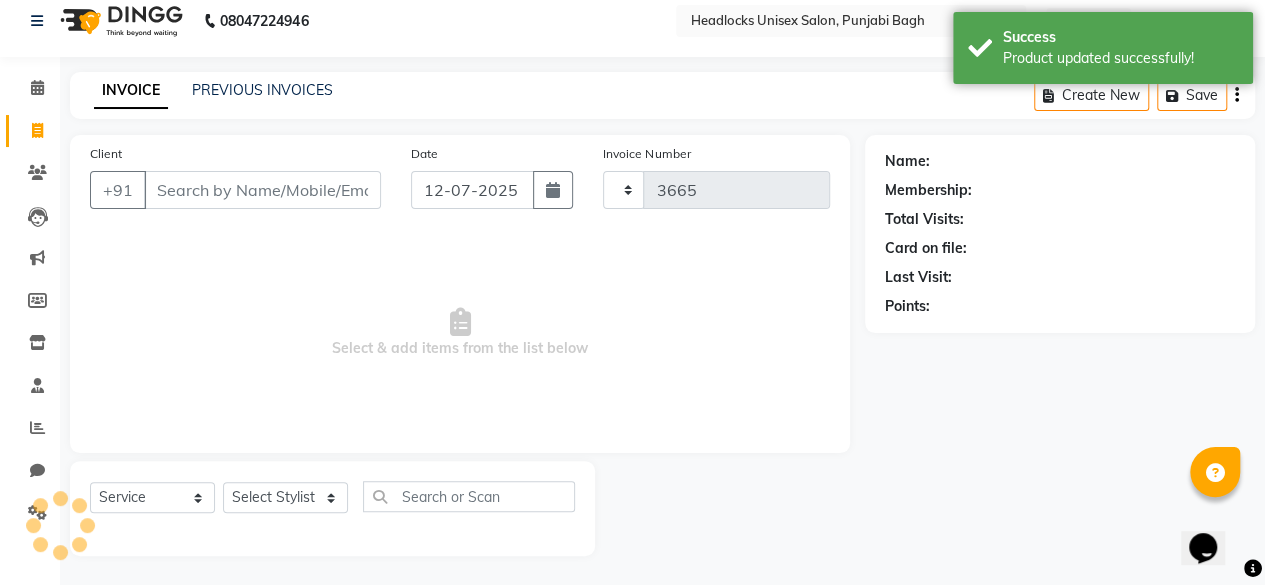 select on "7719" 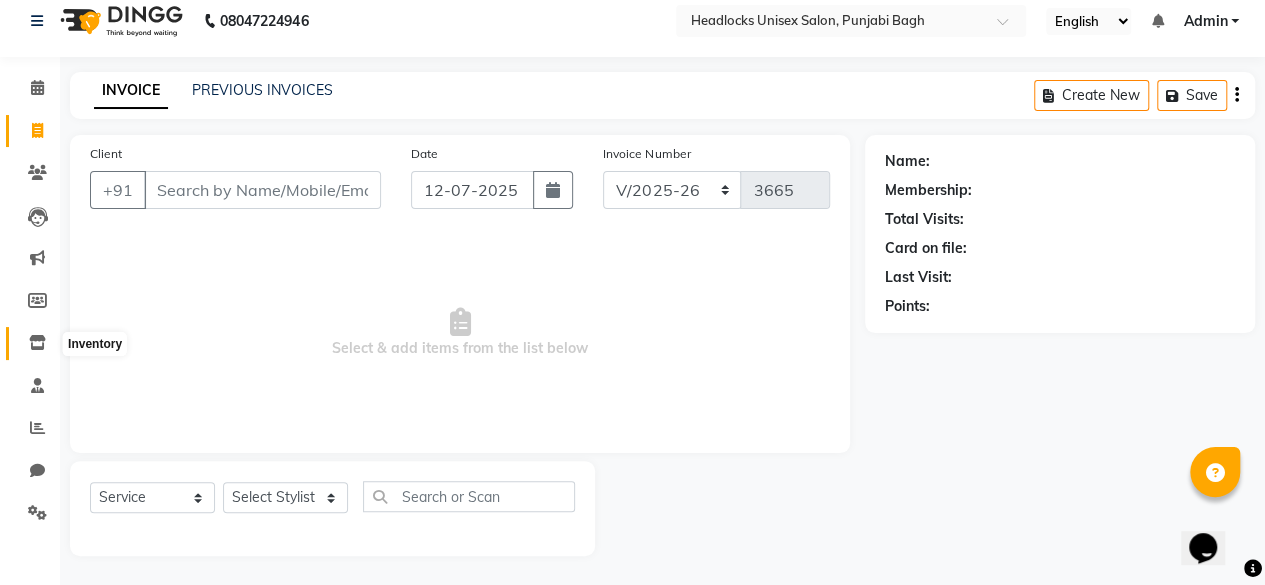 click 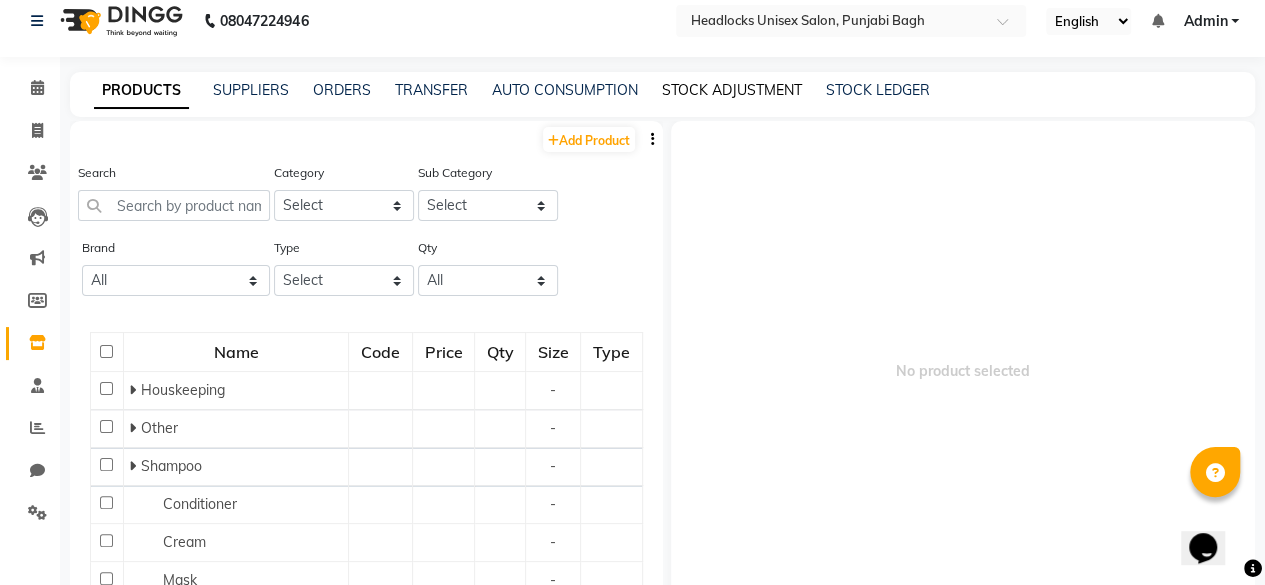 scroll, scrollTop: 12, scrollLeft: 0, axis: vertical 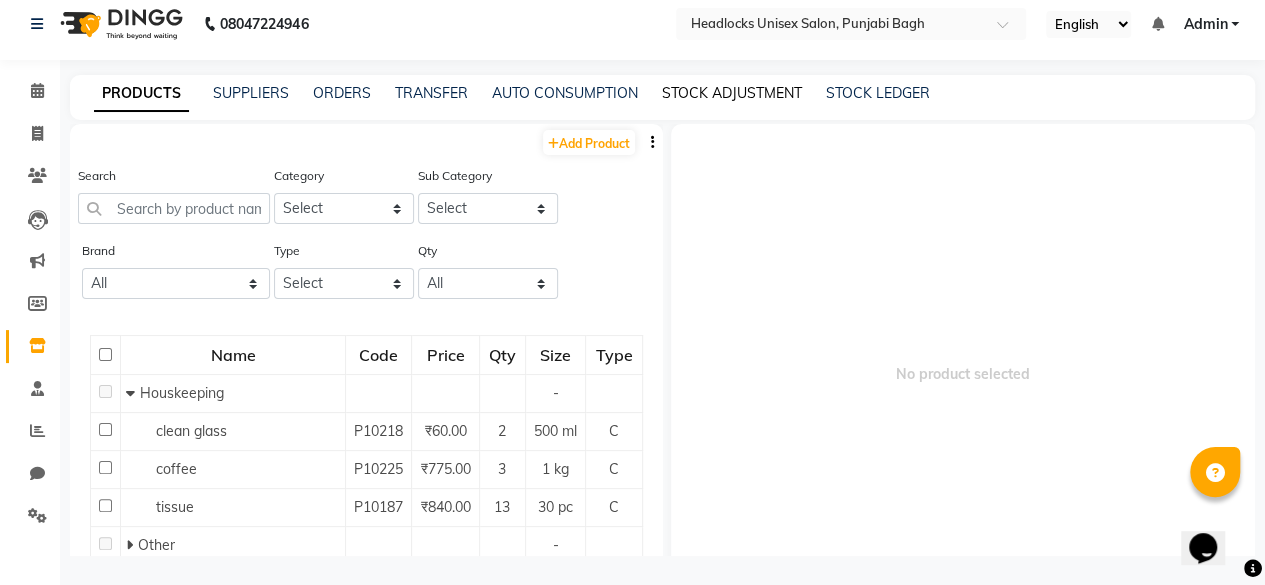 click on "STOCK ADJUSTMENT" 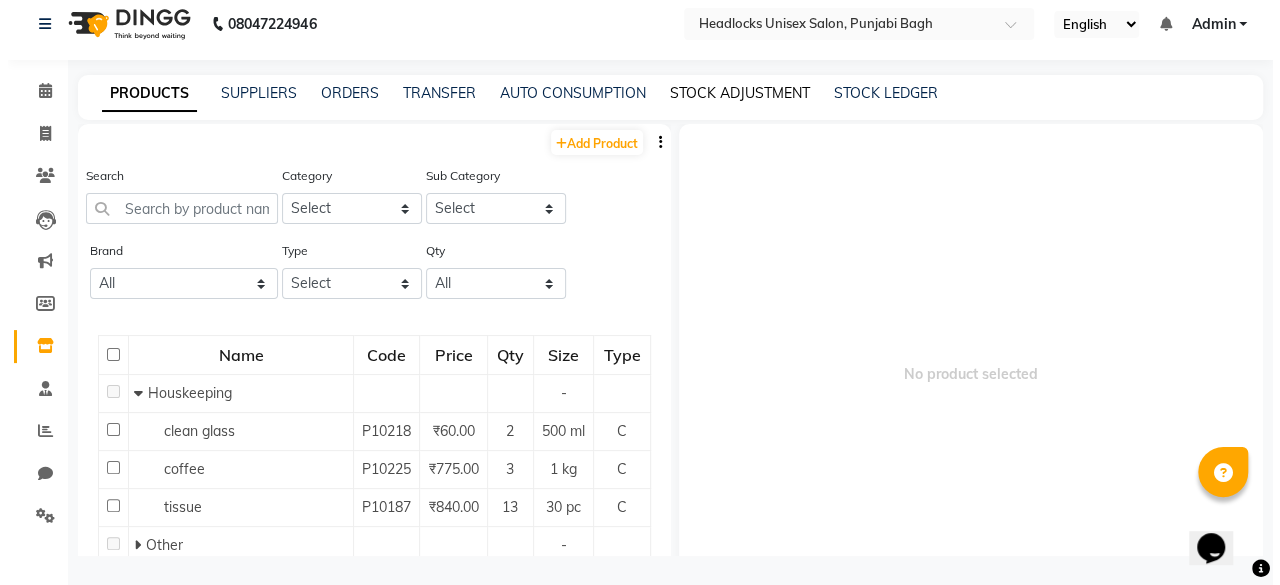 scroll, scrollTop: 0, scrollLeft: 0, axis: both 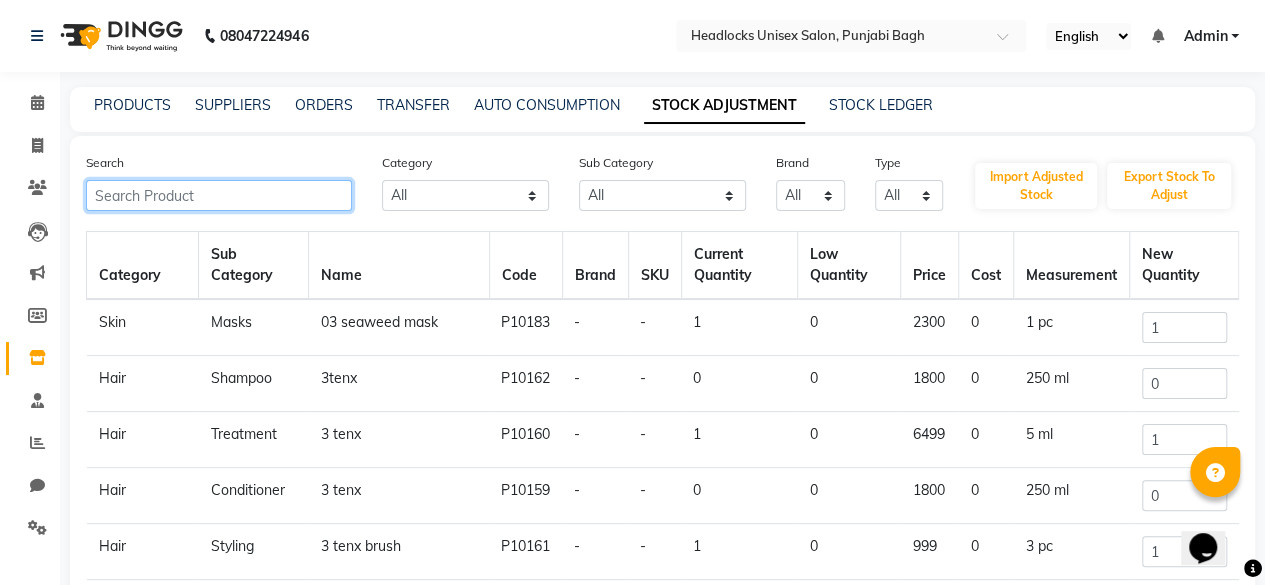 click 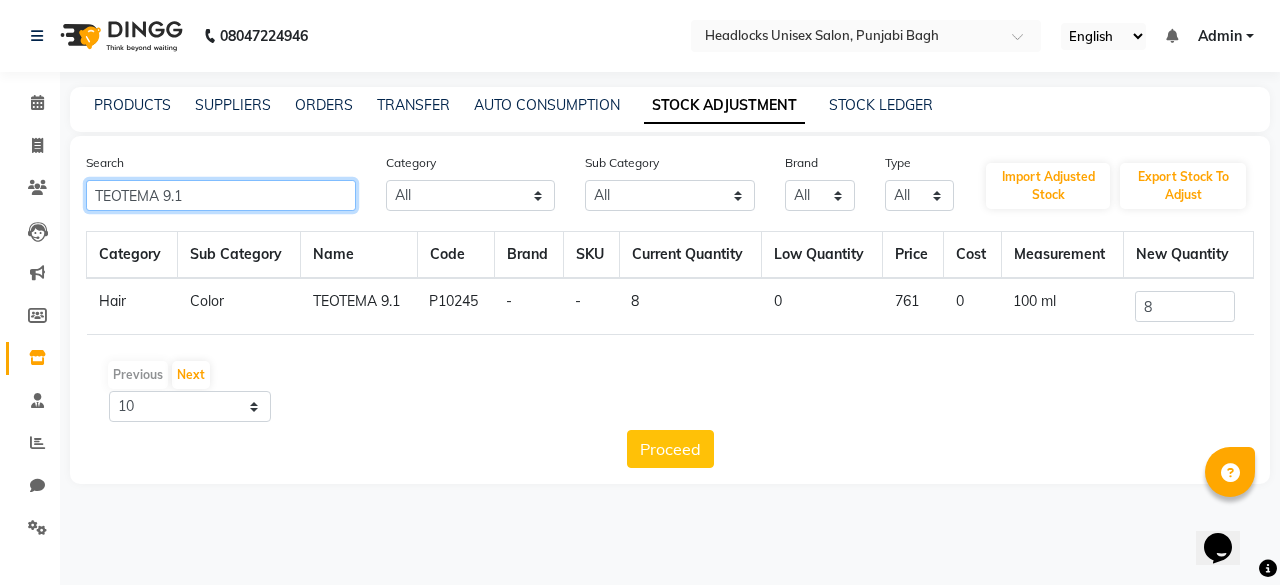 type on "TEOTEMA 9.1" 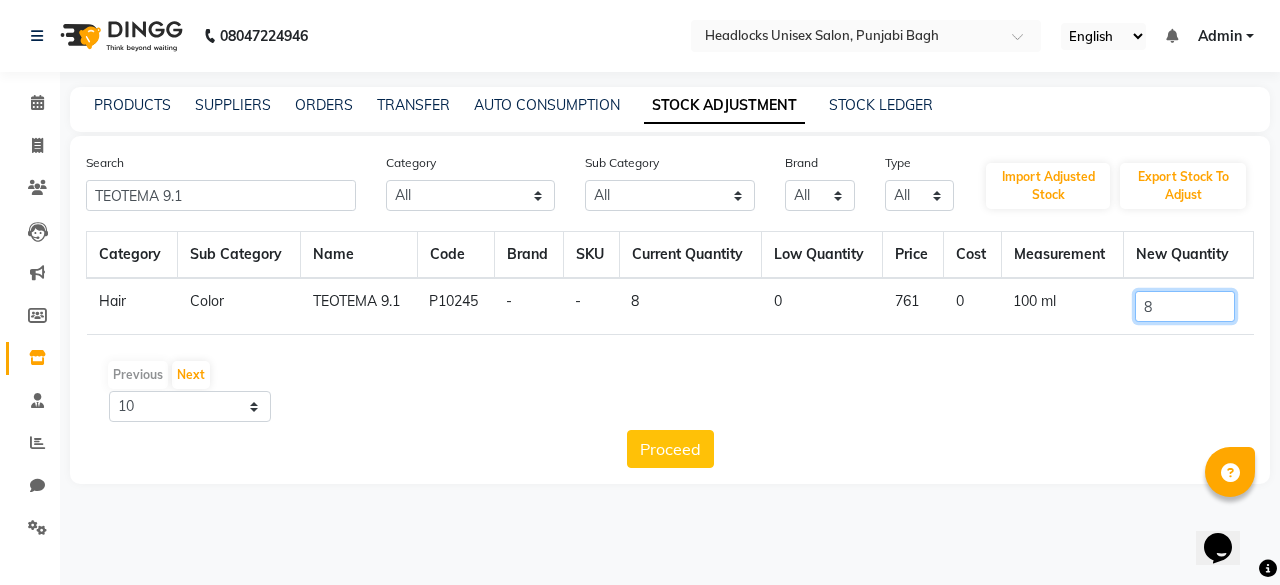 click on "8" 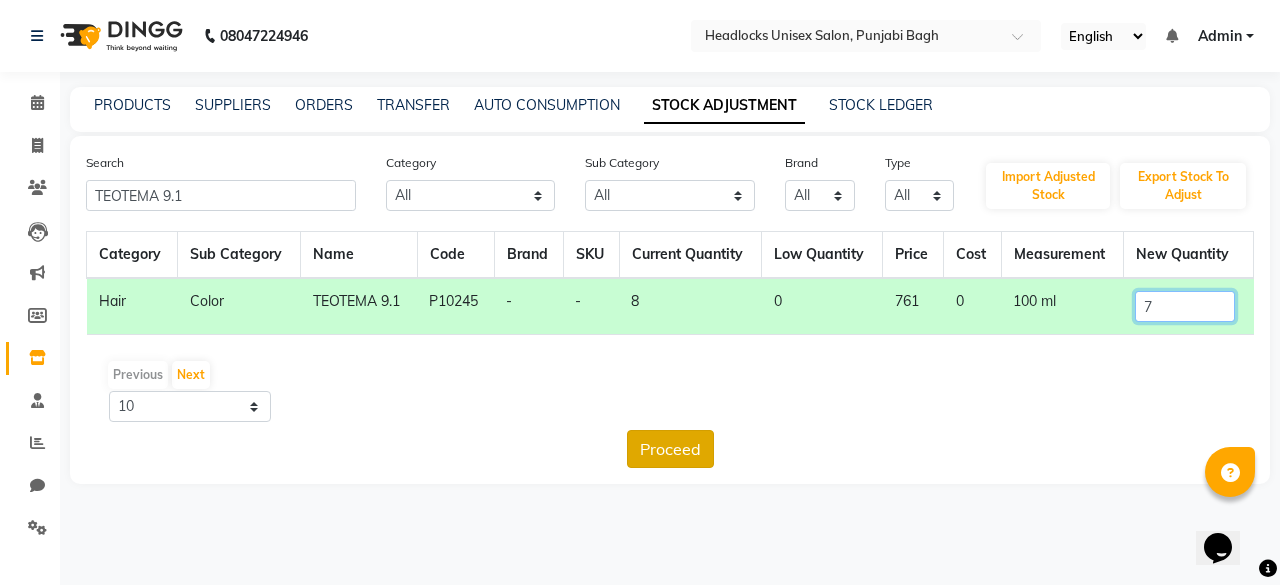 type on "7" 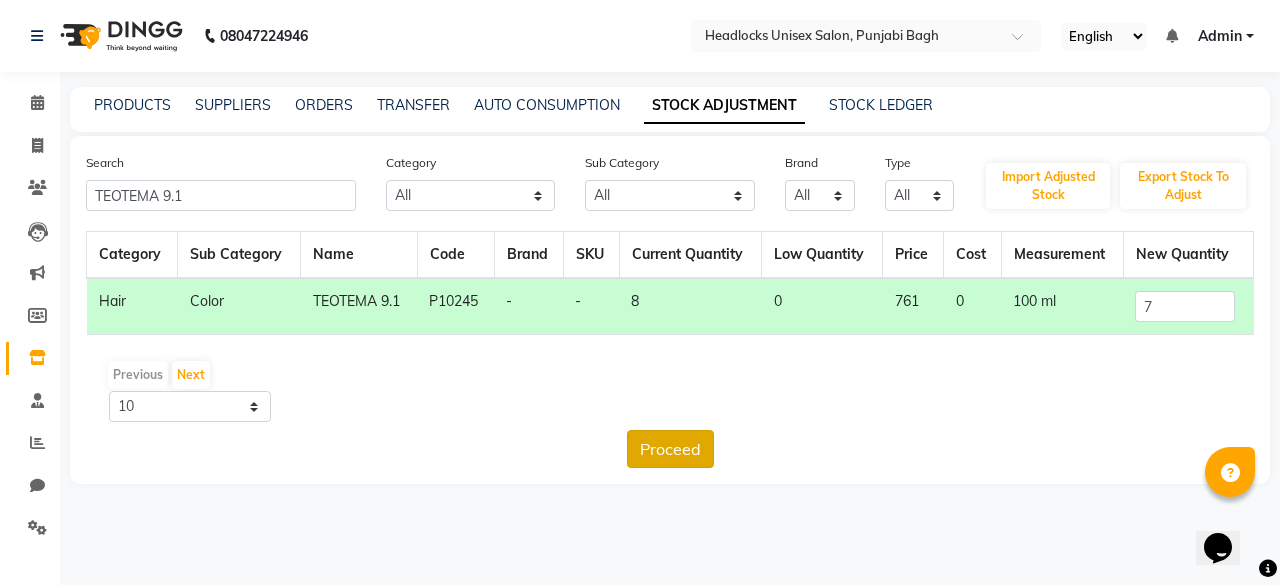 click on "Proceed" 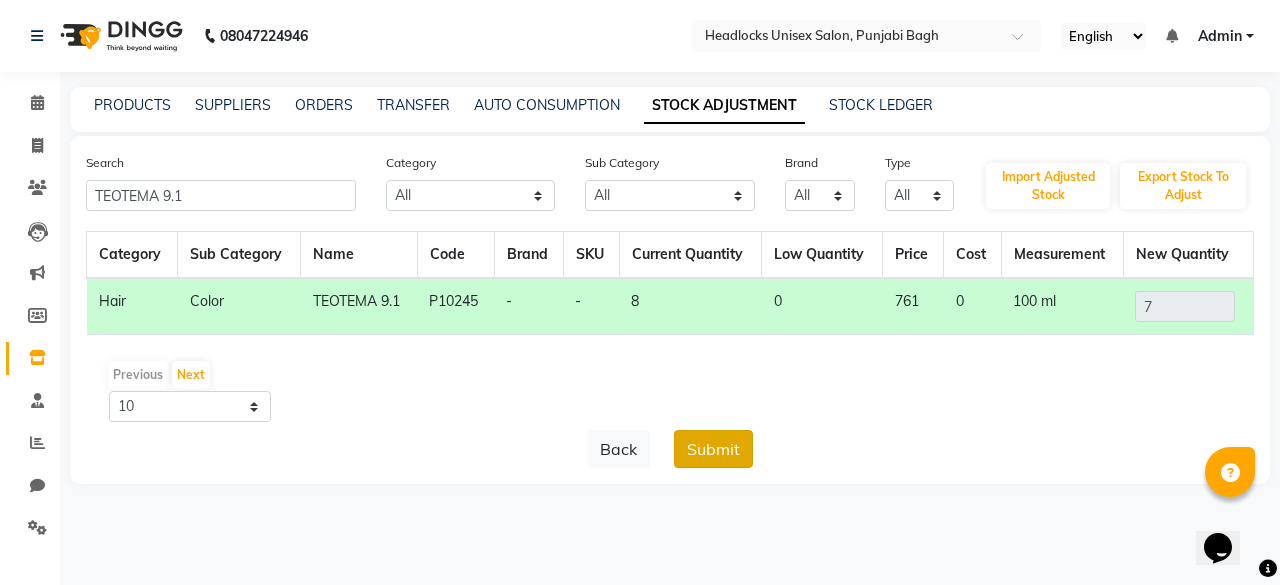 click on "Submit" 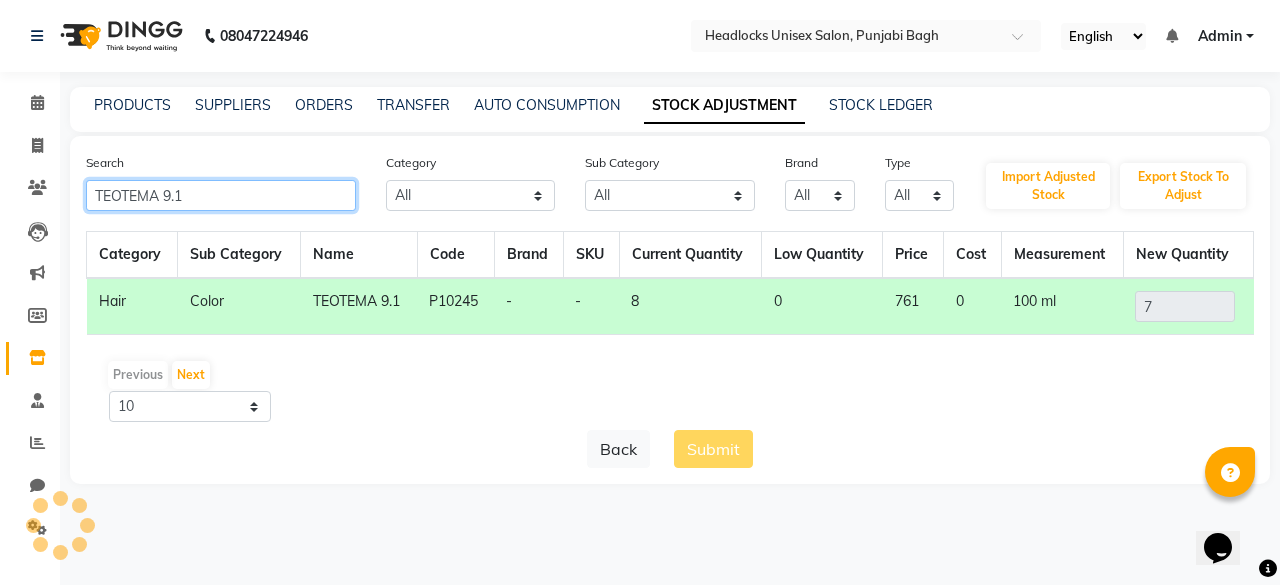 click on "TEOTEMA 9.1" 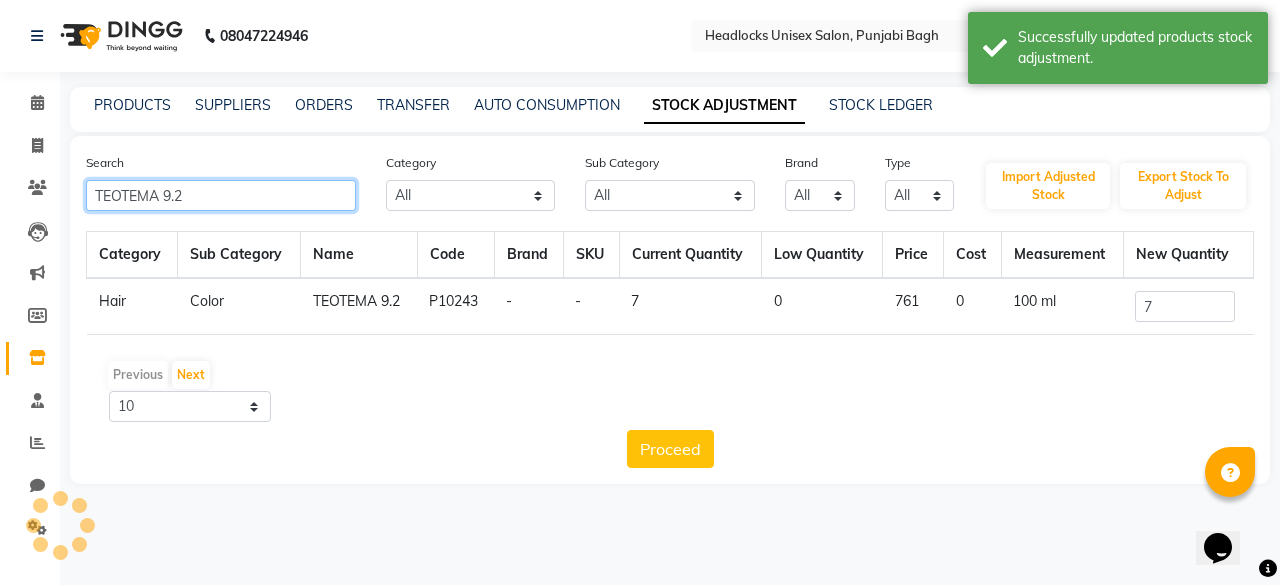 type on "TEOTEMA 9.2" 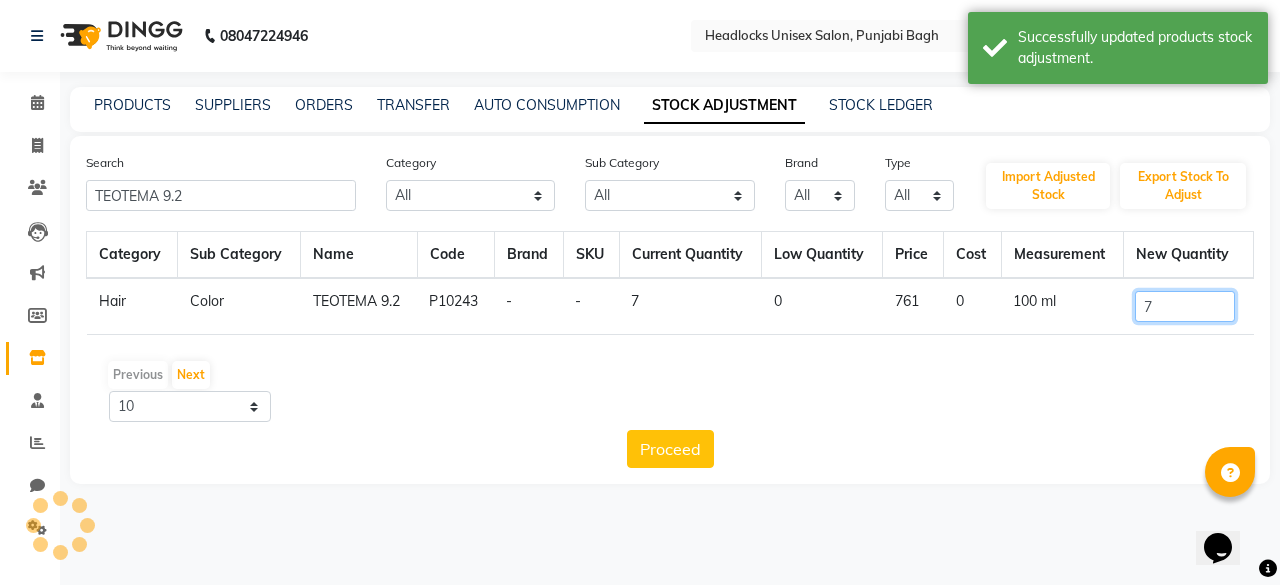 click on "7" 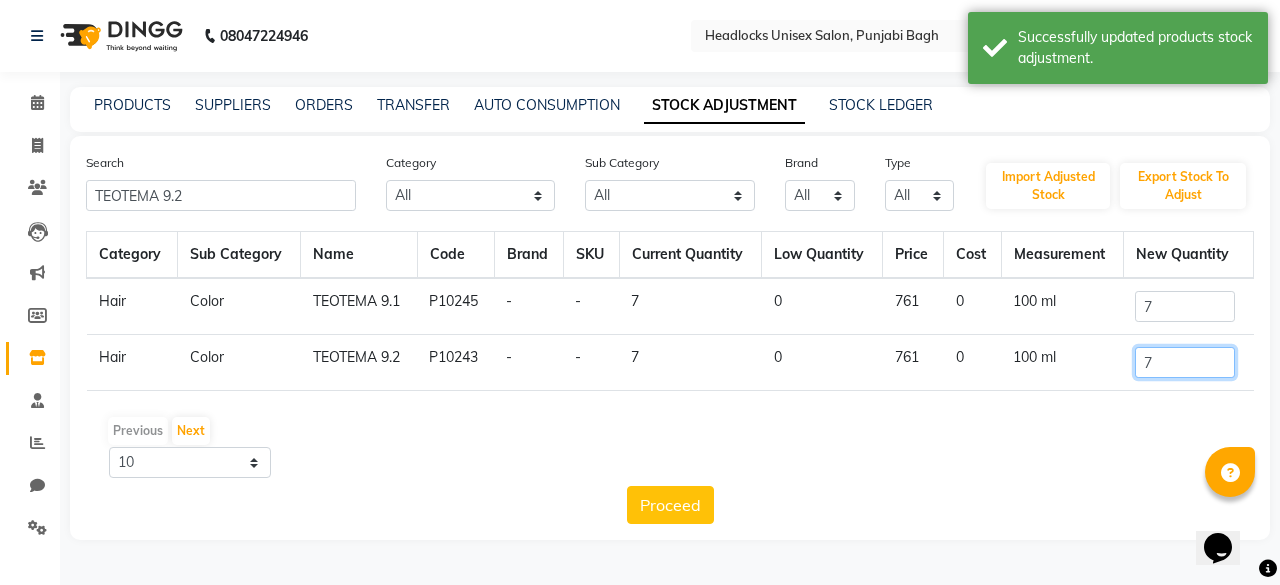 click on "7" 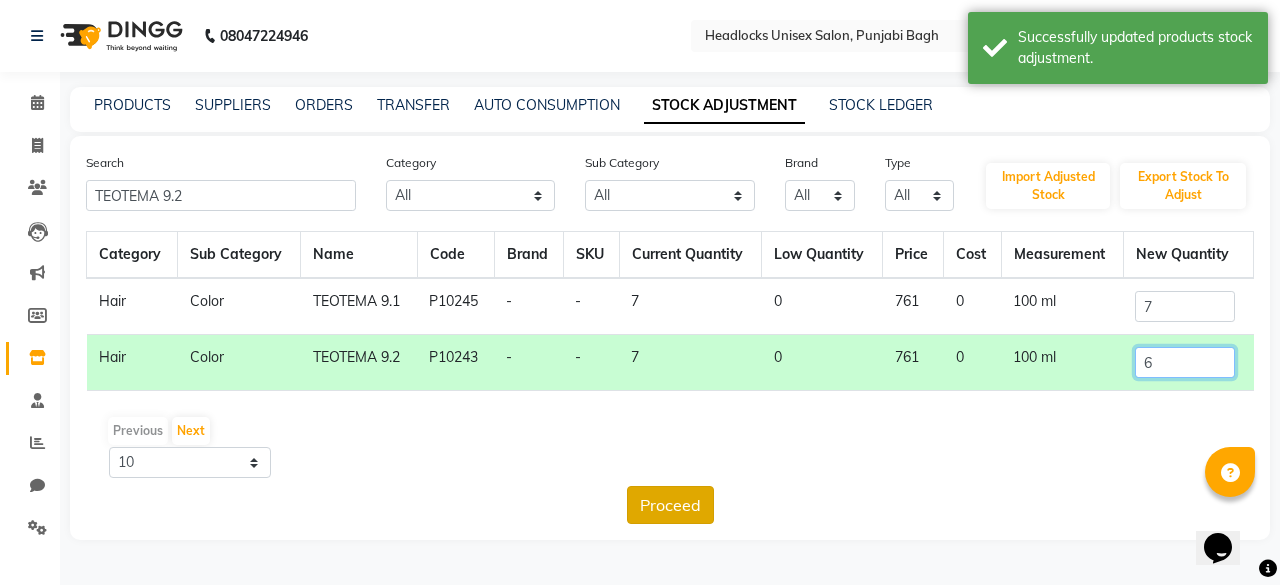 type on "6" 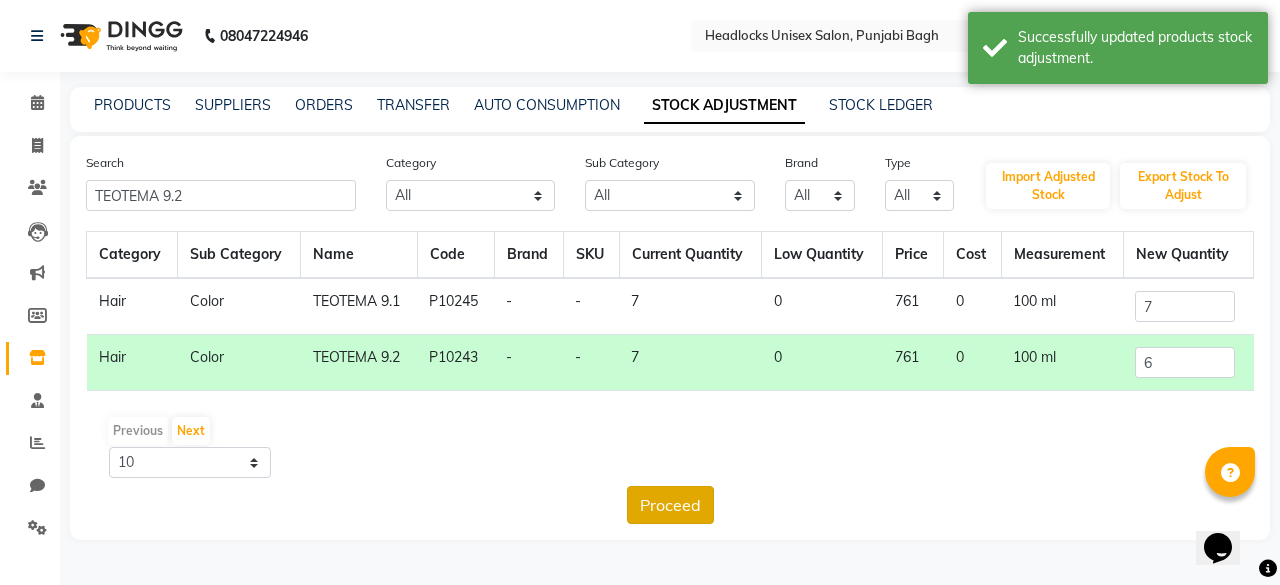 click on "Proceed" 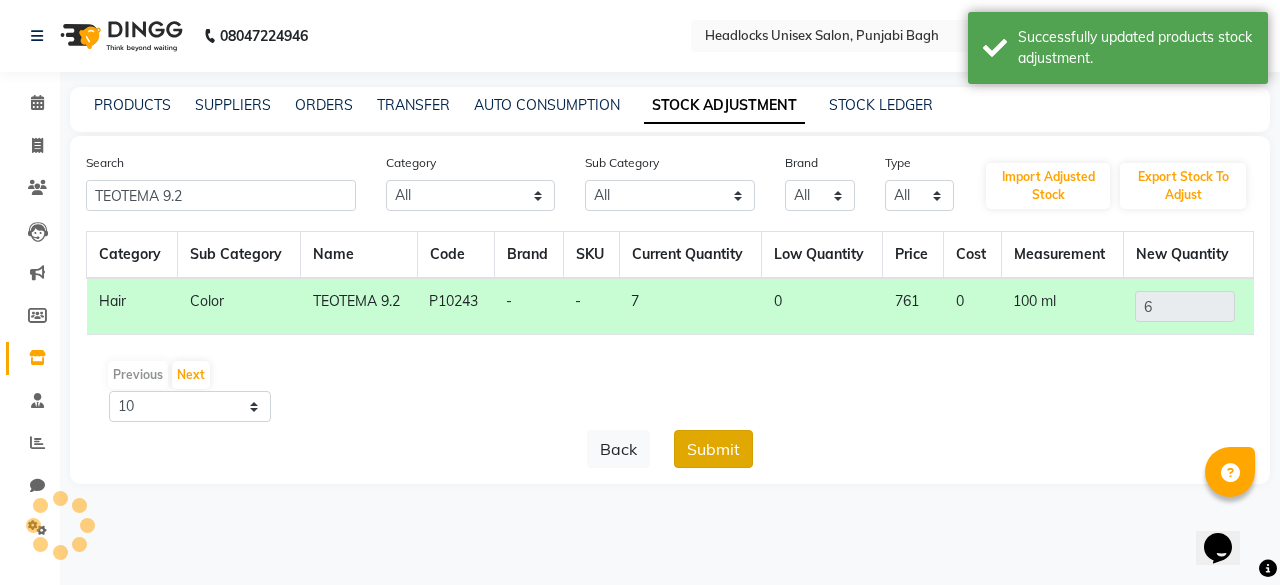 click on "Submit" 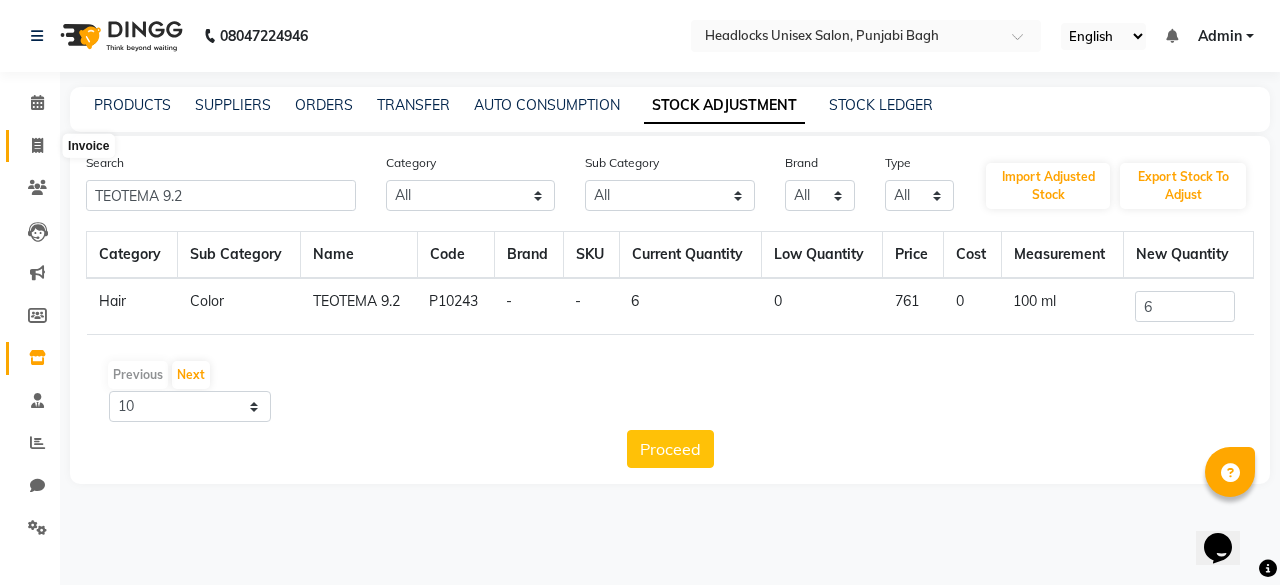 click 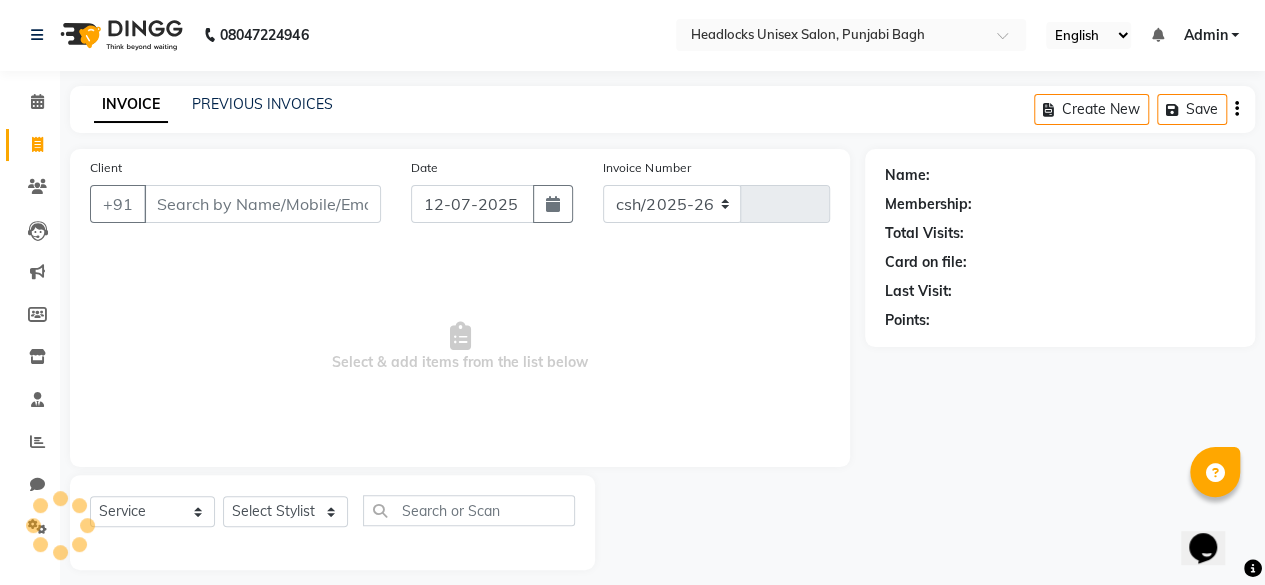 select on "7719" 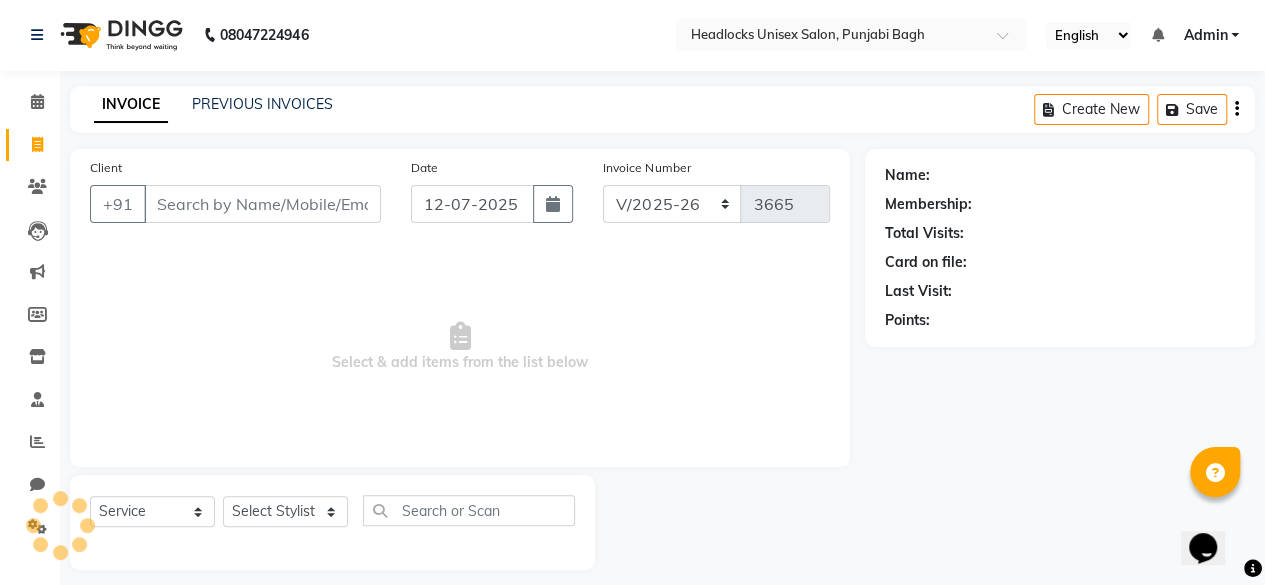 scroll, scrollTop: 15, scrollLeft: 0, axis: vertical 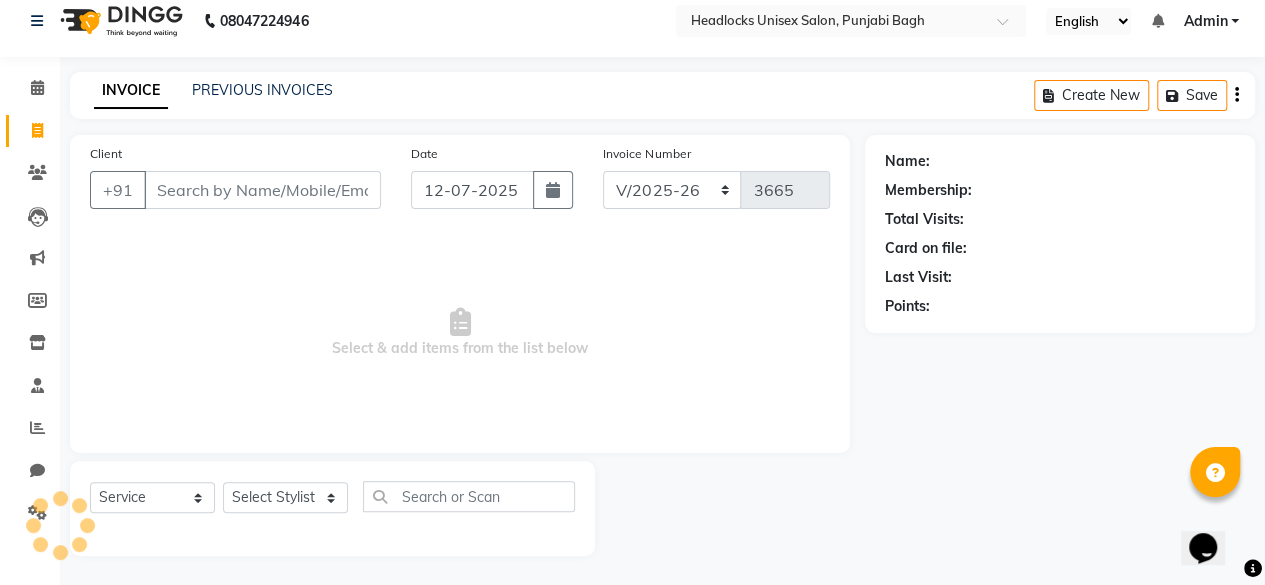 click on "Client" at bounding box center (262, 190) 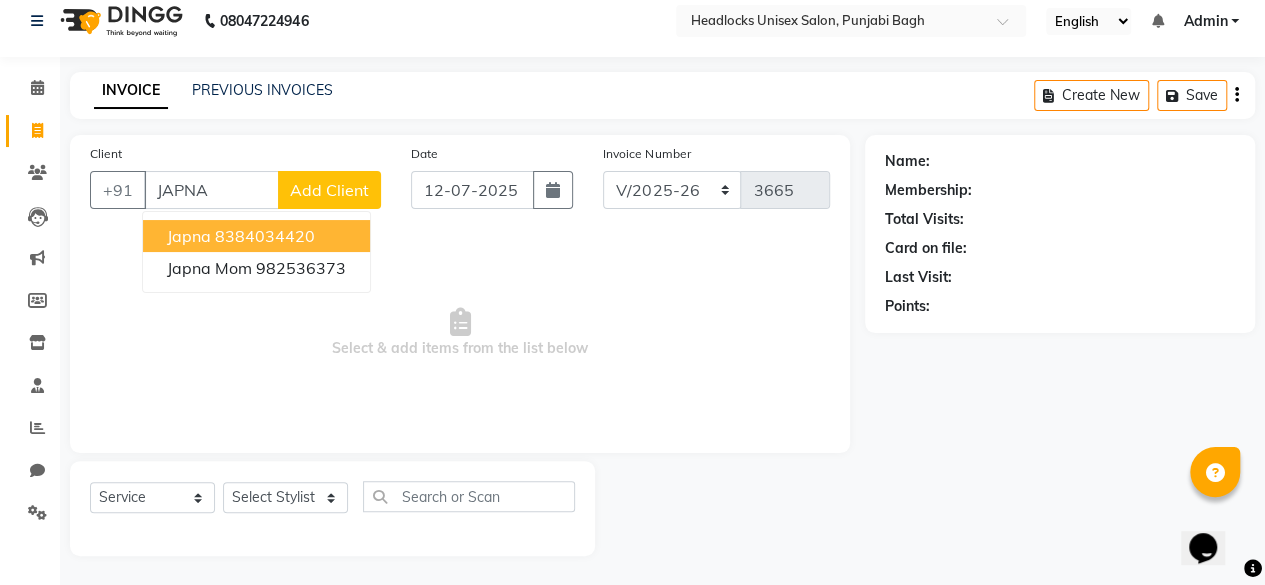 click on "8384034420" at bounding box center (265, 236) 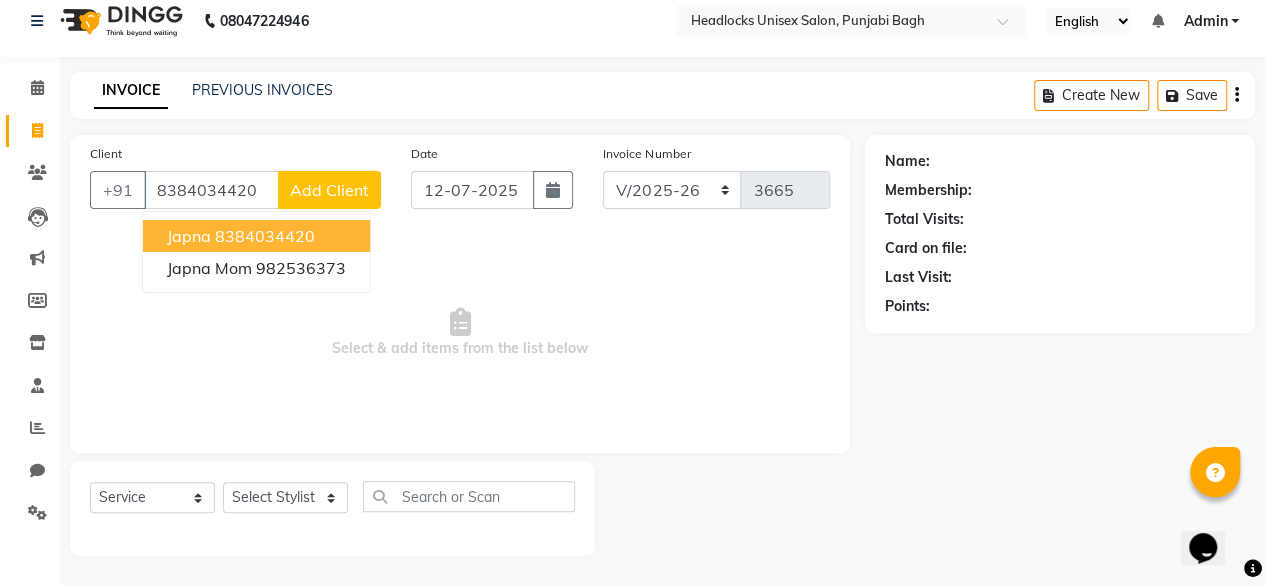 type on "8384034420" 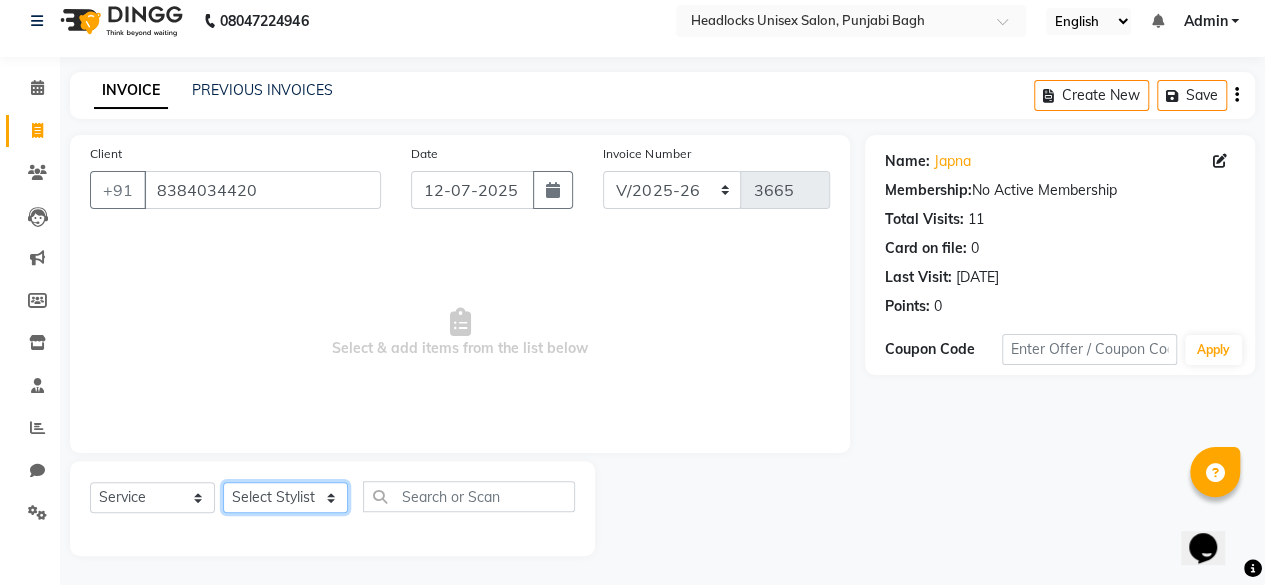 click on "Select Stylist ⁠Agnies ⁠[PERSON_NAME] [PERSON_NAME] [PERSON_NAME] kunal [PERSON_NAME] mercy ⁠Minto ⁠[PERSON_NAME]  [PERSON_NAME] priyanka [PERSON_NAME] ⁠[PERSON_NAME] ⁠[PERSON_NAME] [PERSON_NAME] [PERSON_NAME]  Sunny ⁠[PERSON_NAME] ⁠[PERSON_NAME]" 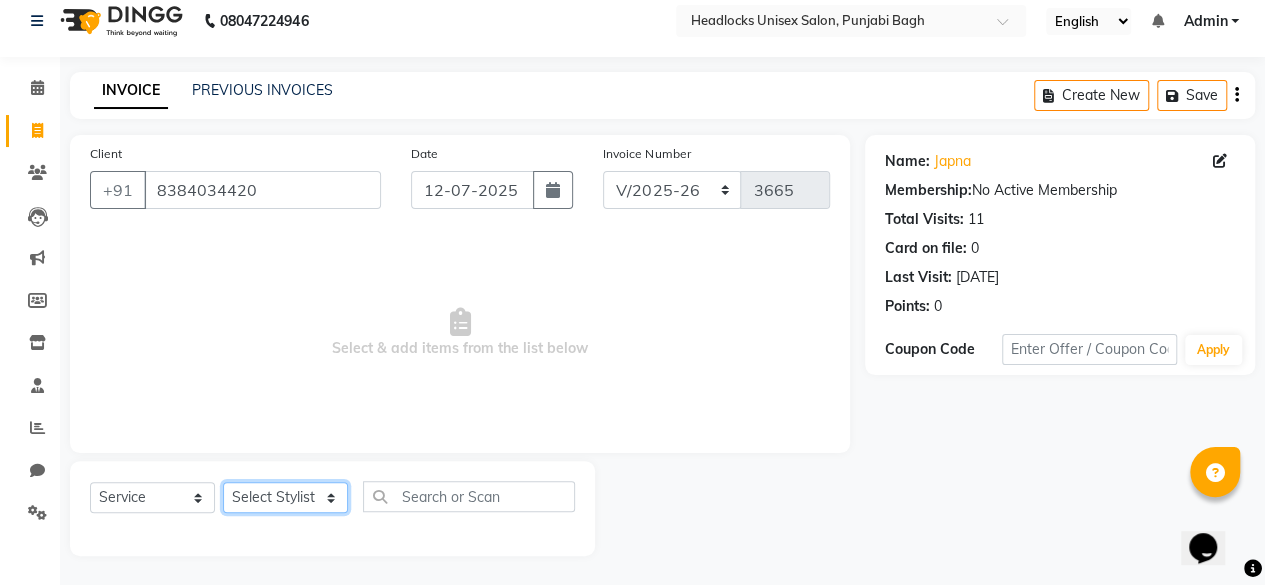 select on "69050" 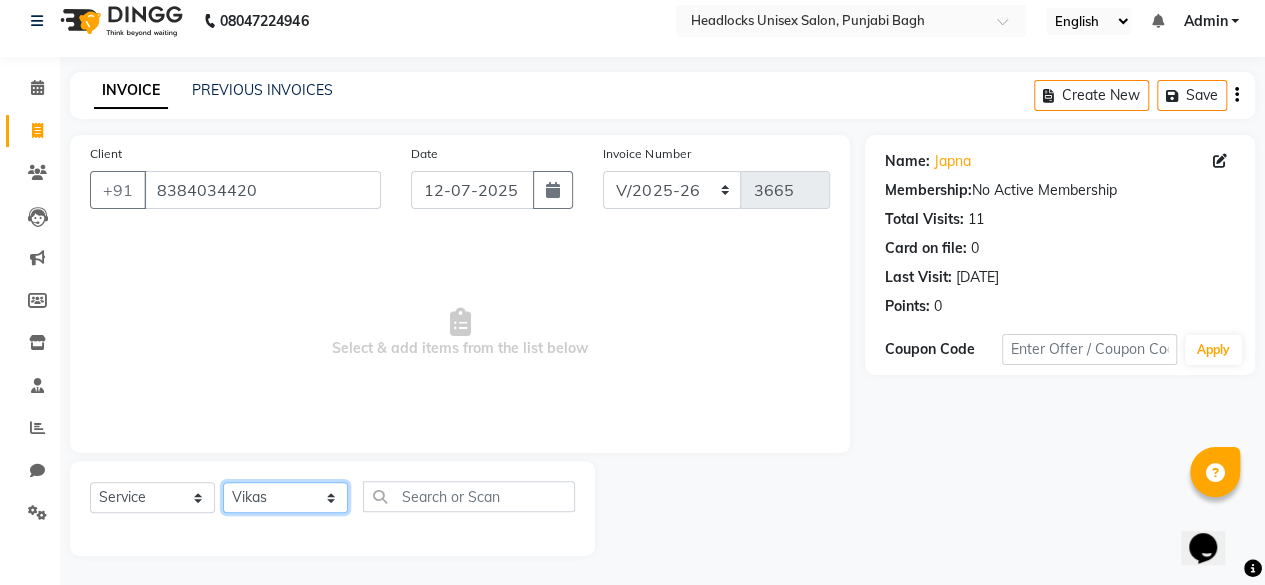 click on "Select Stylist ⁠Agnies ⁠[PERSON_NAME] [PERSON_NAME] [PERSON_NAME] kunal [PERSON_NAME] mercy ⁠Minto ⁠[PERSON_NAME]  [PERSON_NAME] priyanka [PERSON_NAME] ⁠[PERSON_NAME] ⁠[PERSON_NAME] [PERSON_NAME] [PERSON_NAME]  Sunny ⁠[PERSON_NAME] ⁠[PERSON_NAME]" 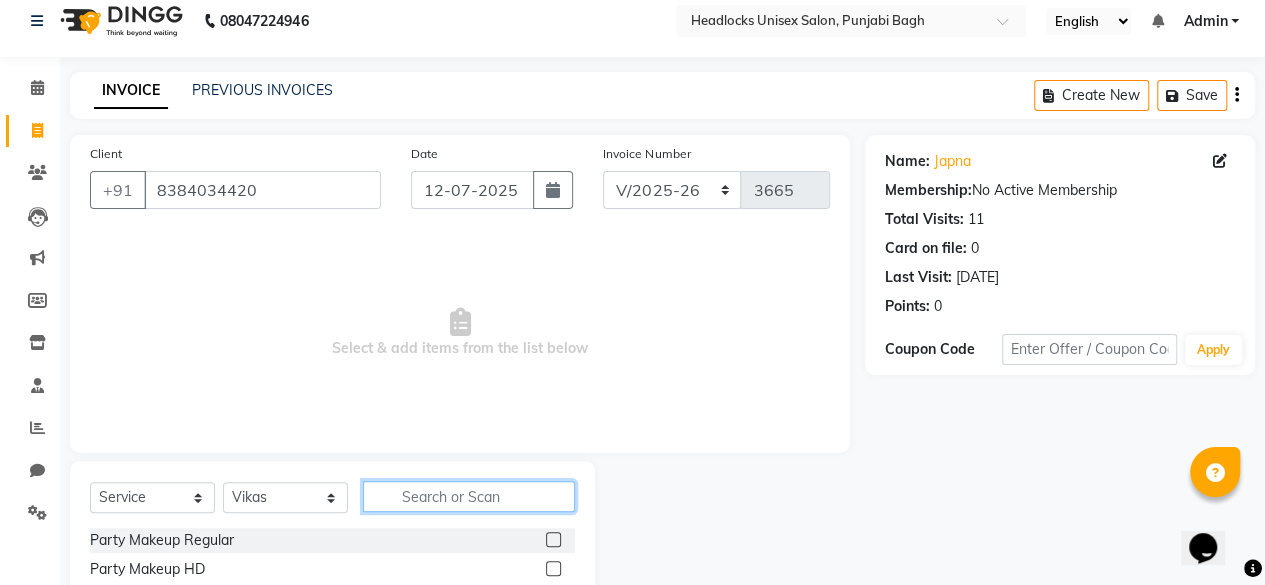 click 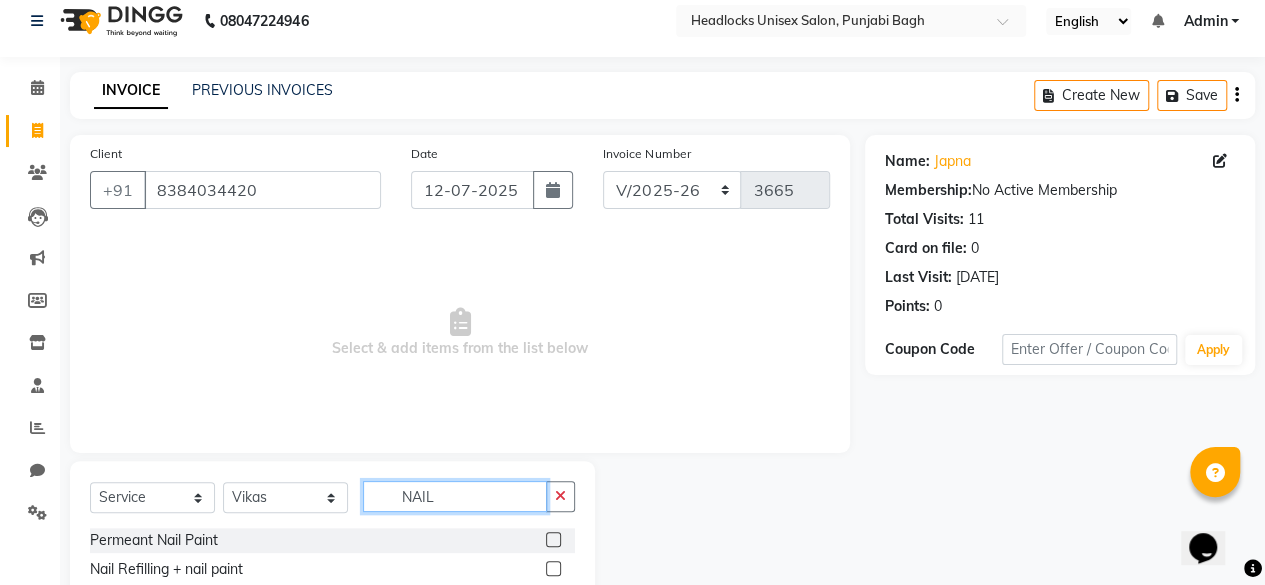 scroll, scrollTop: 215, scrollLeft: 0, axis: vertical 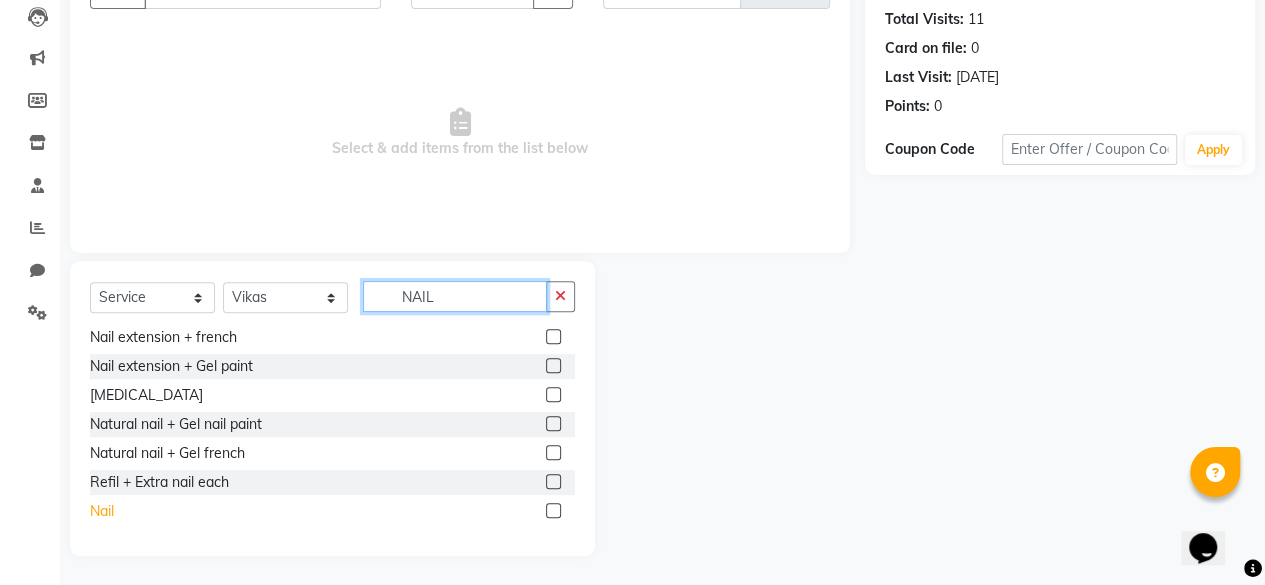 type on "NAIL" 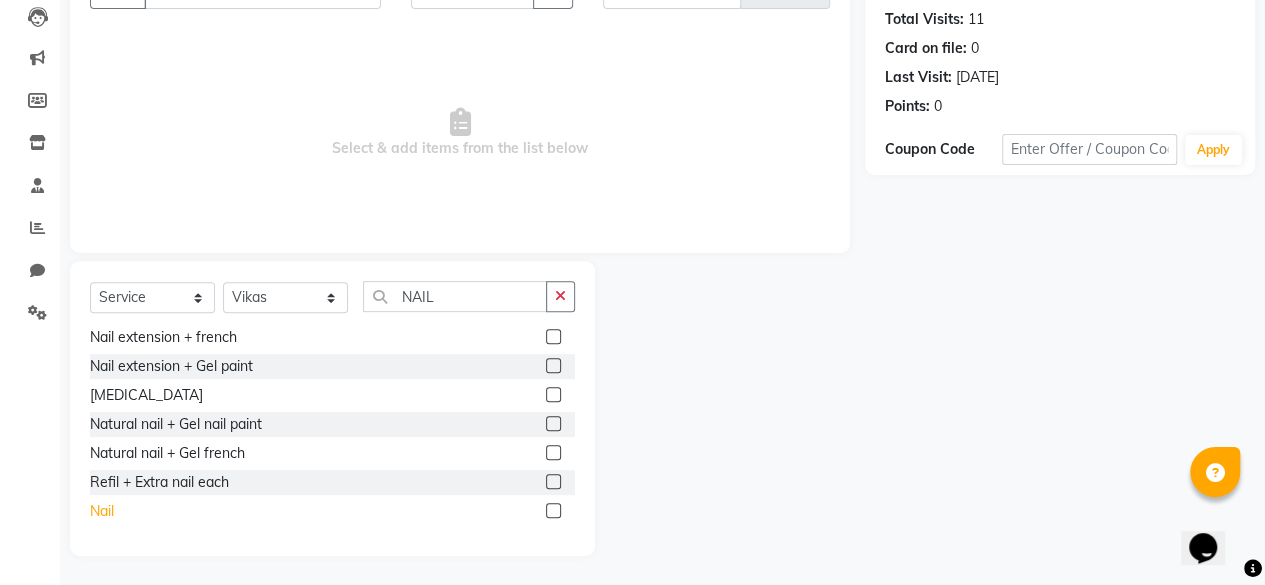 click on "Nail" 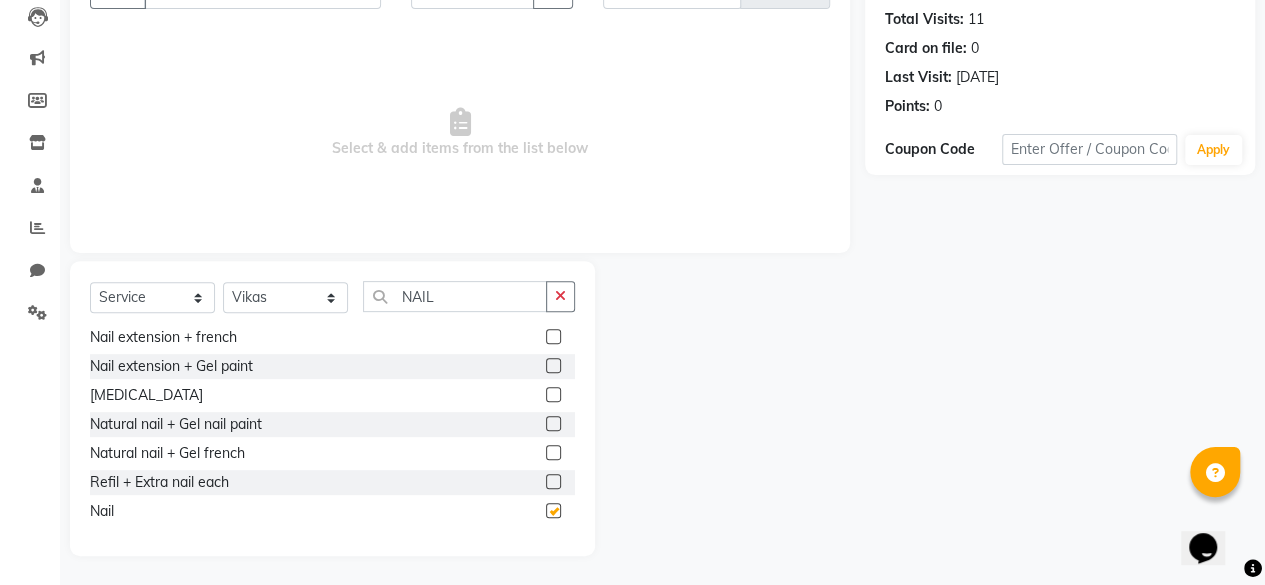 checkbox on "false" 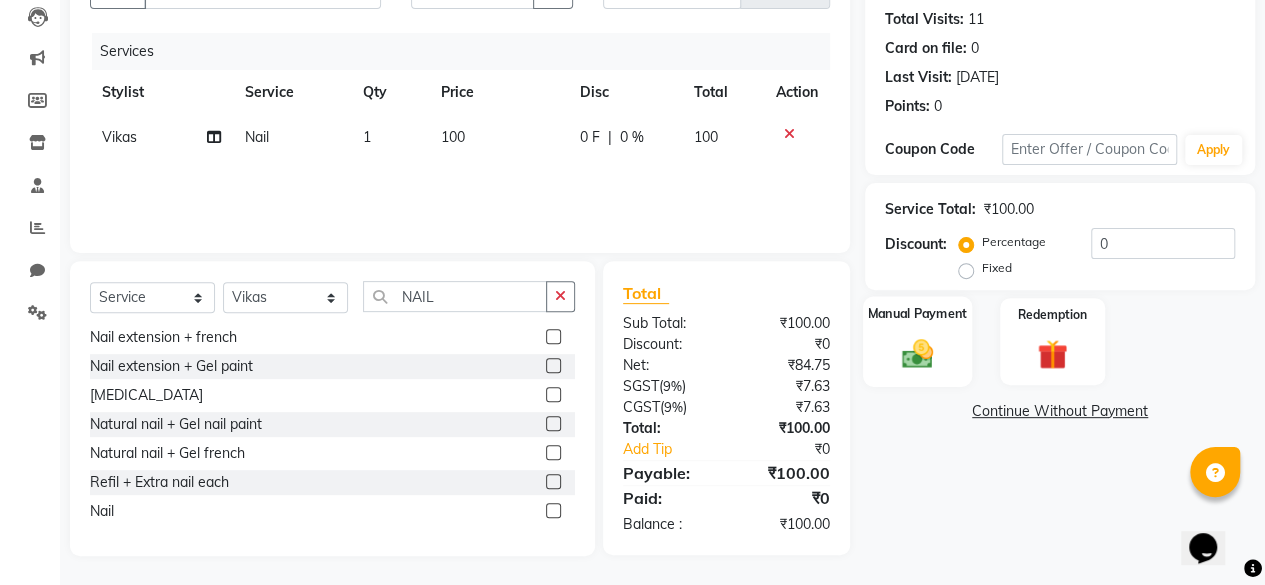 click on "Manual Payment" 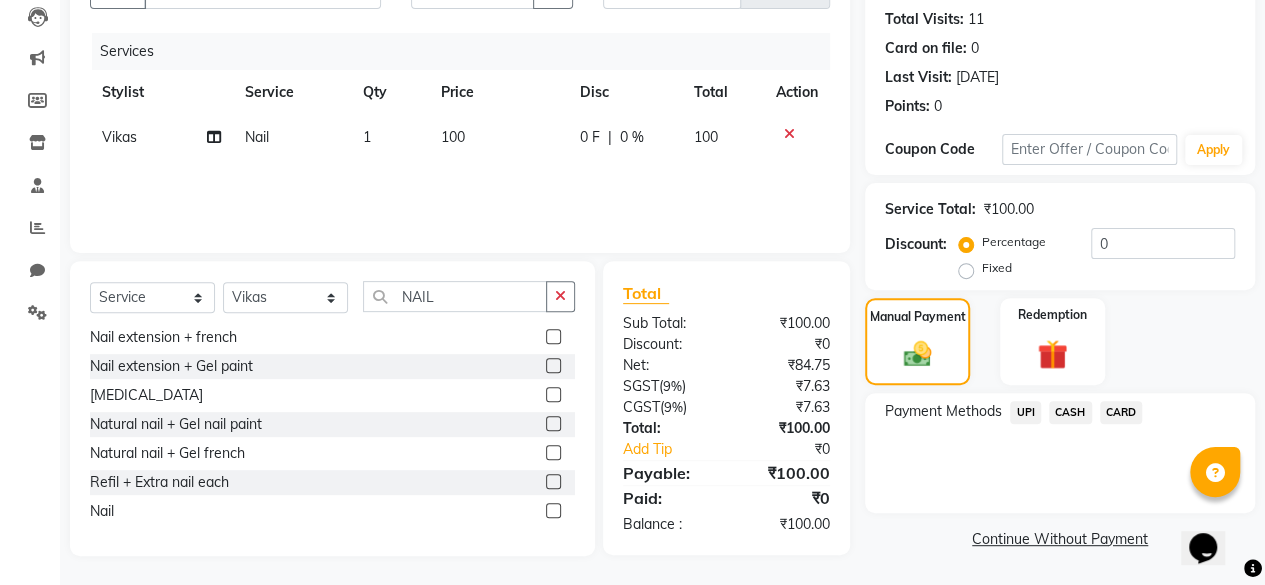 click on "CASH" 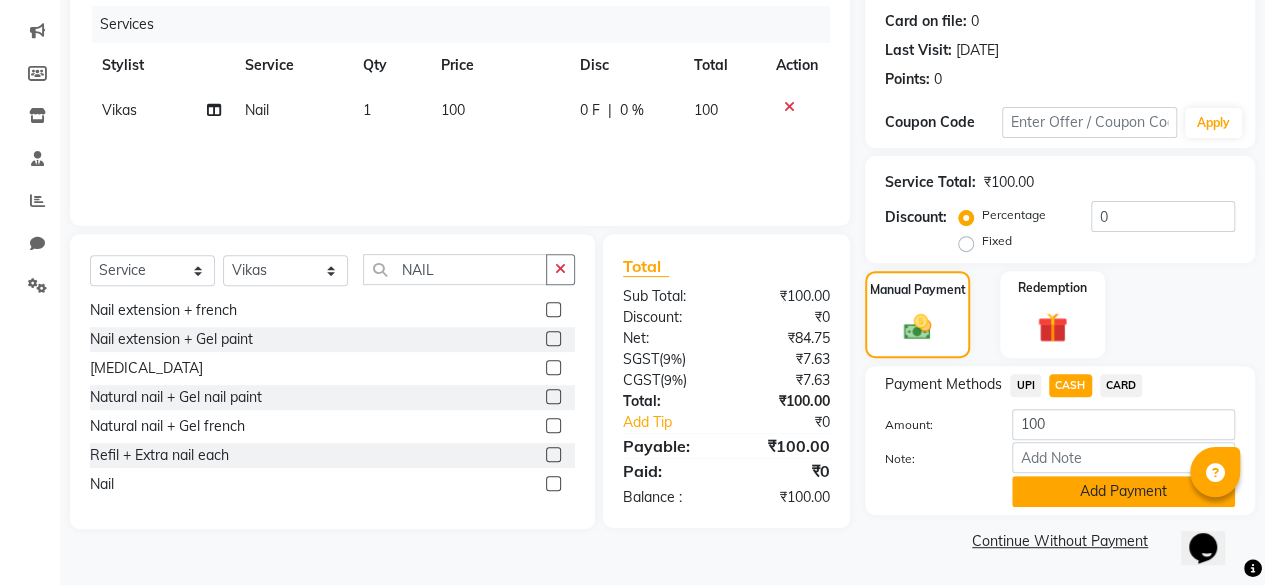 click on "Add Payment" 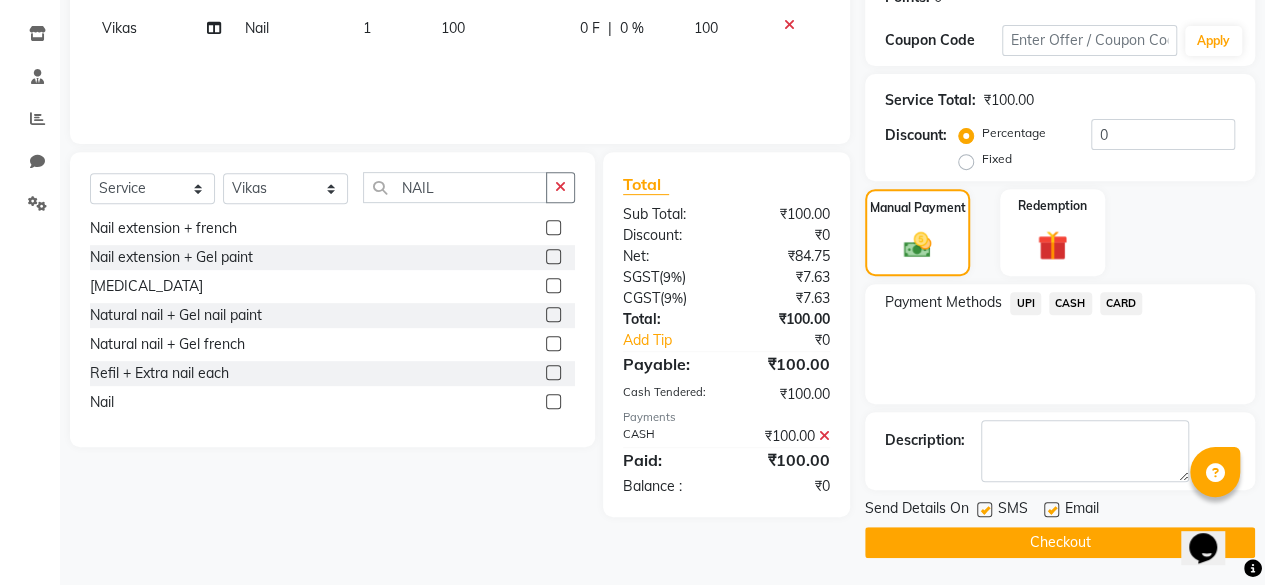 click 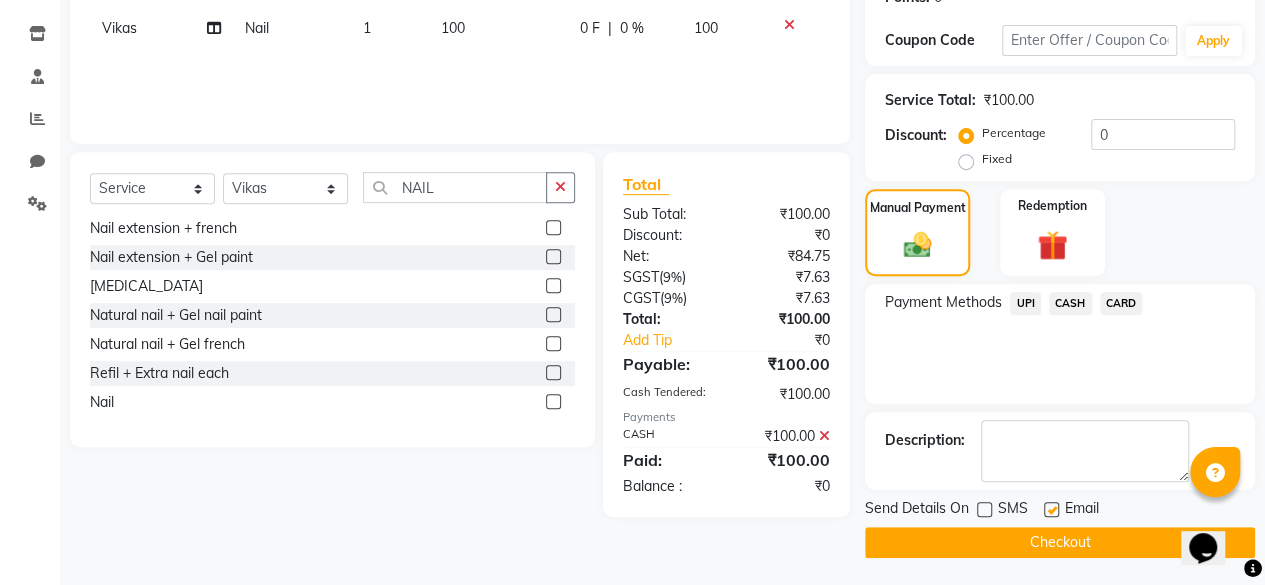 click on "Checkout" 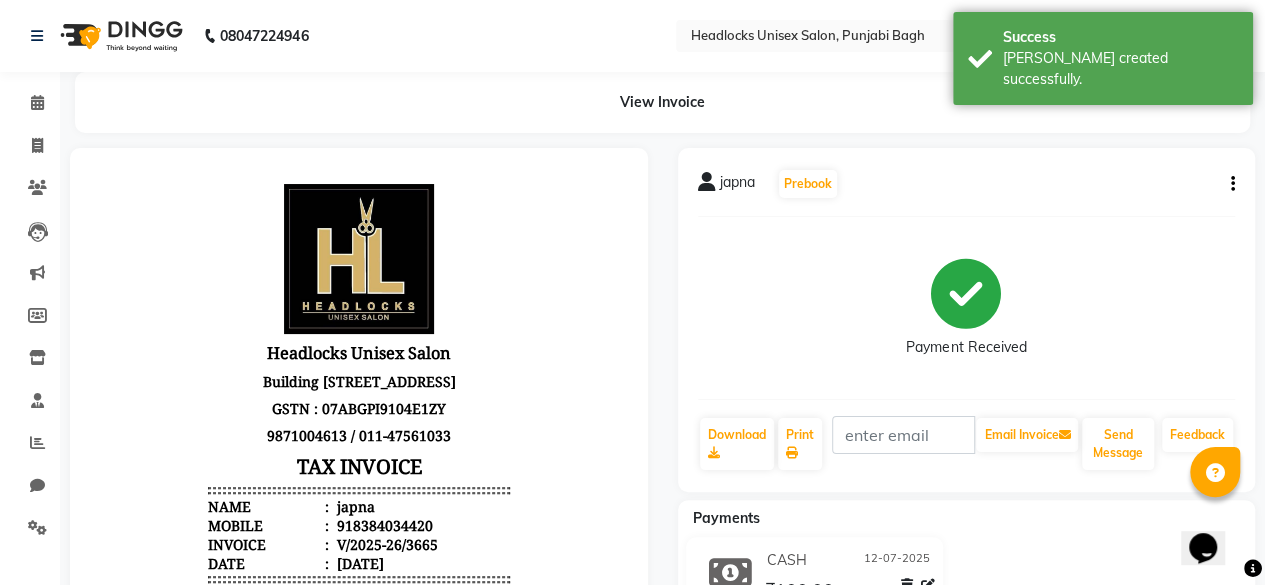 scroll, scrollTop: 0, scrollLeft: 0, axis: both 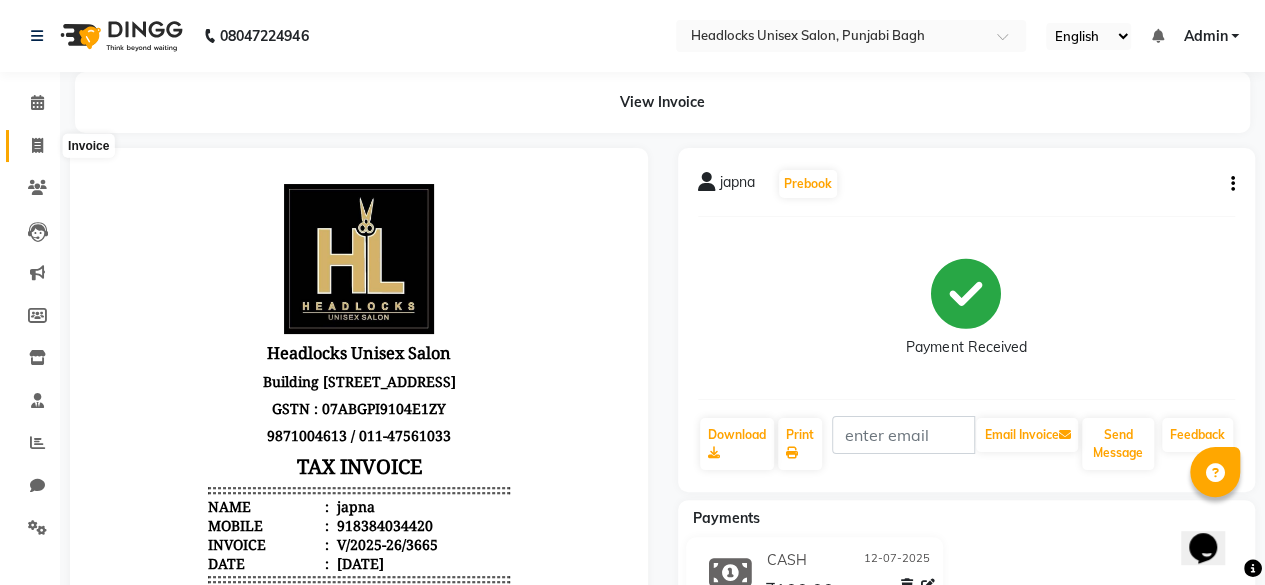 click 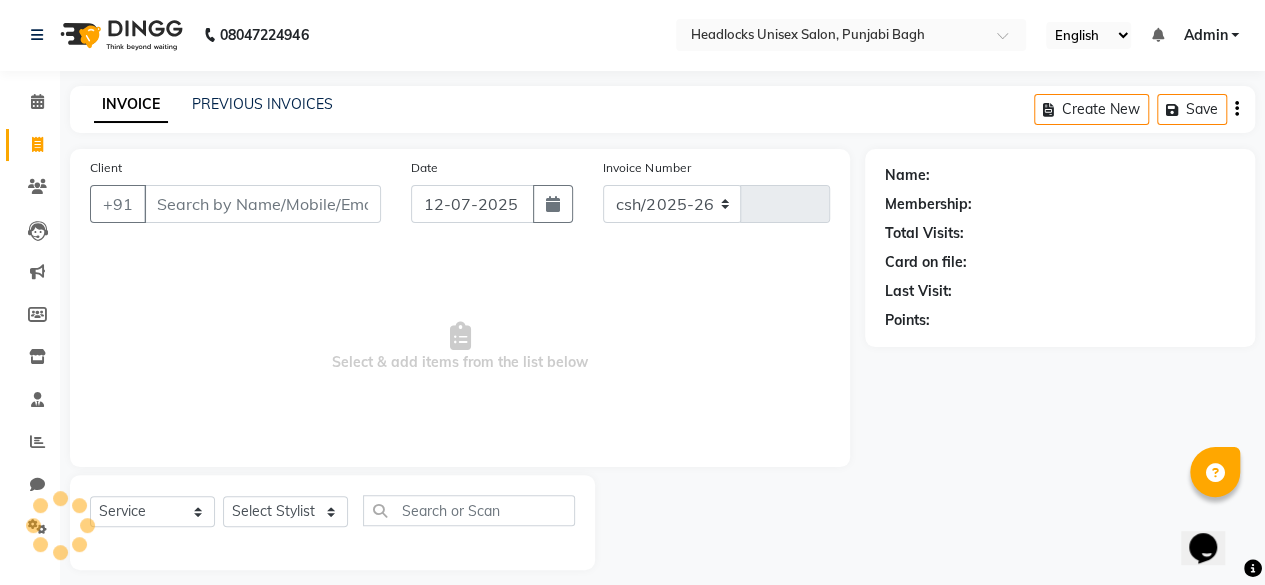 select on "7719" 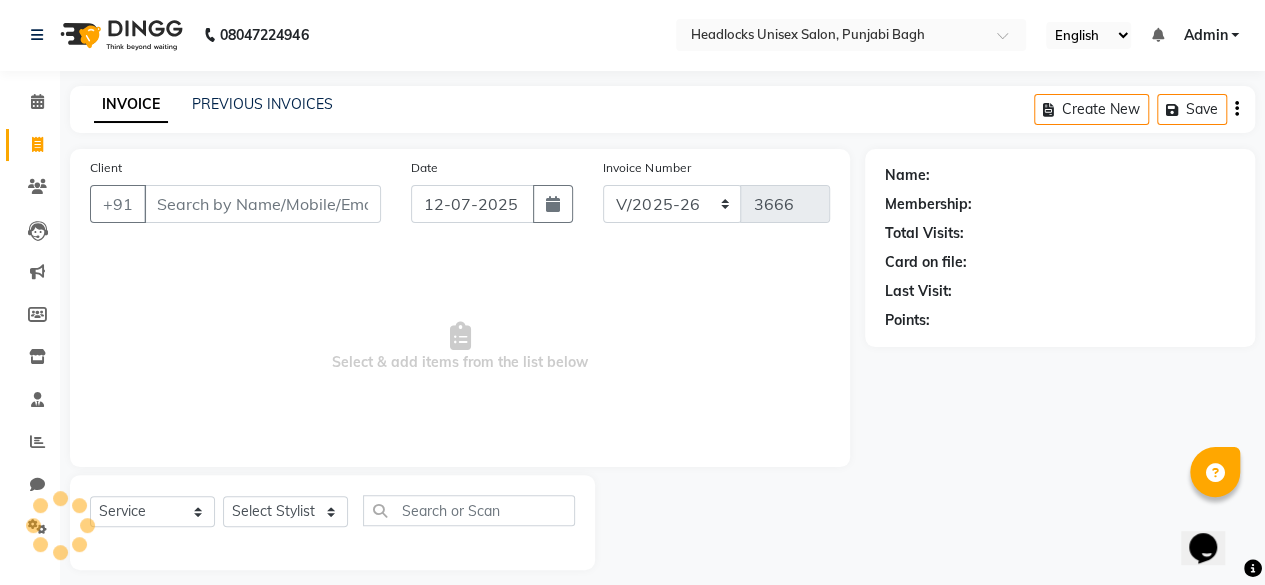 scroll, scrollTop: 15, scrollLeft: 0, axis: vertical 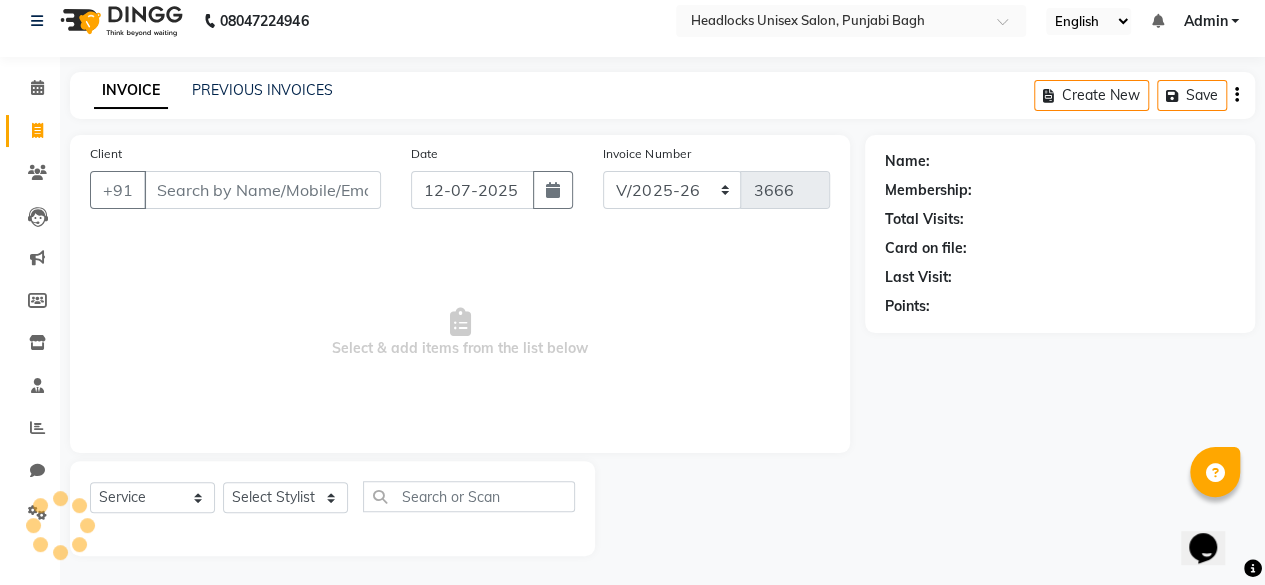 click on "Invoice" 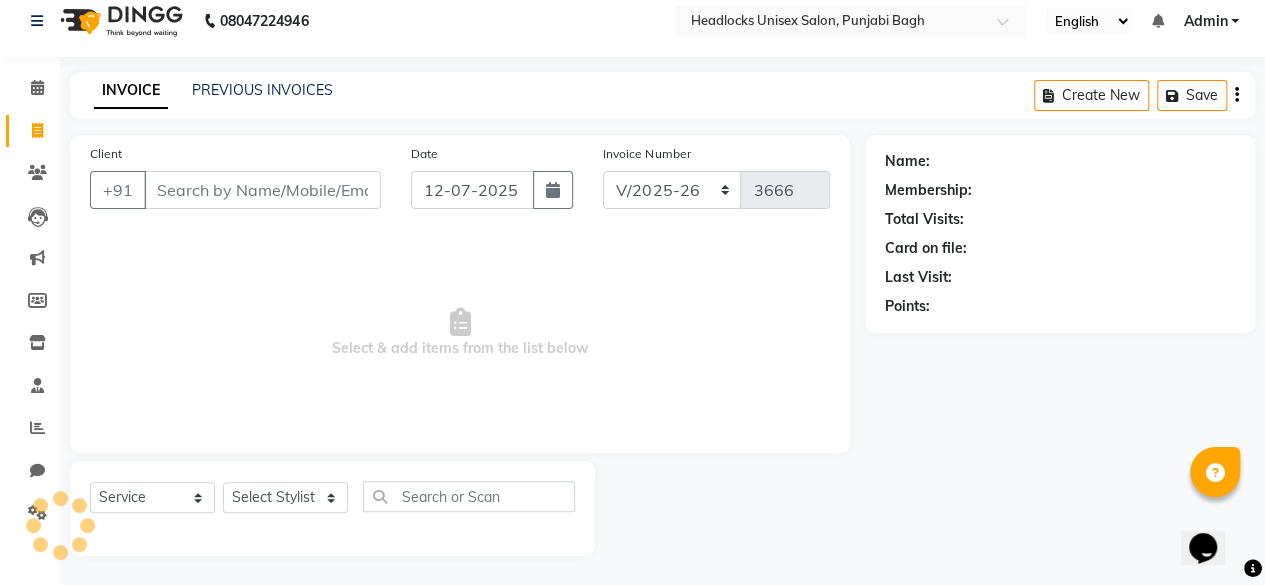 click on "Invoice" 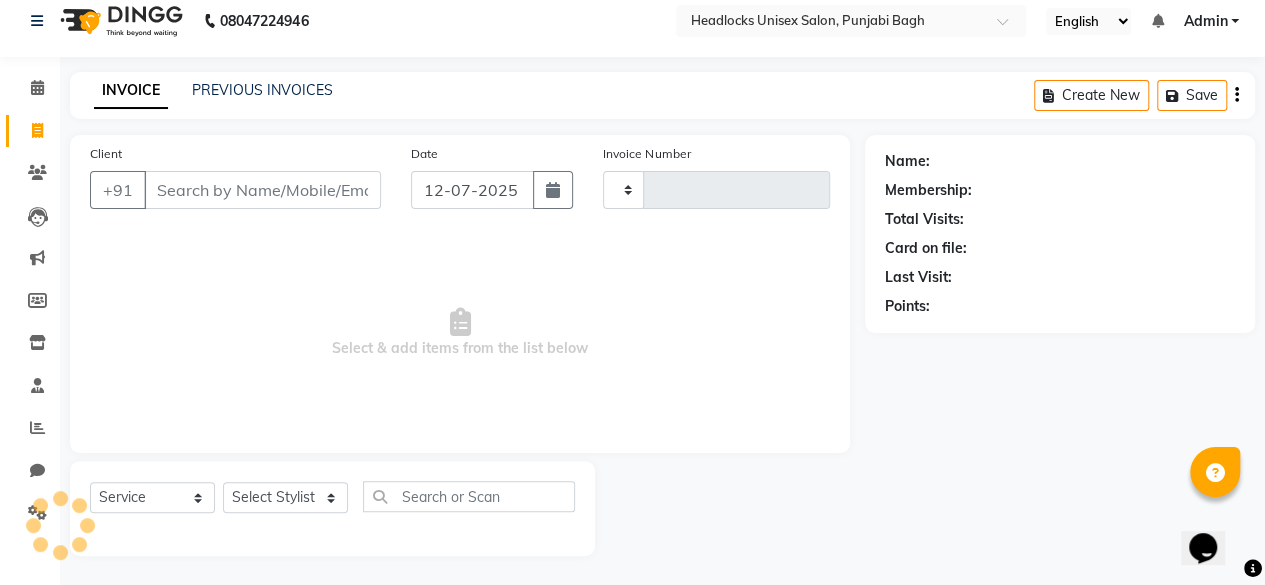 type on "3666" 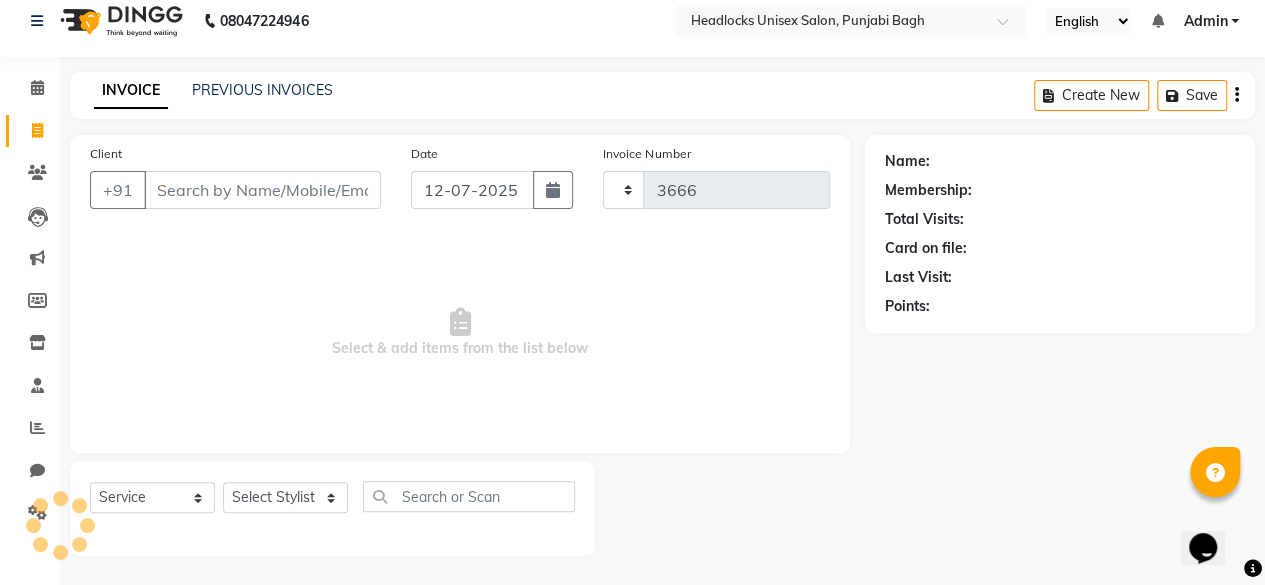 select on "7719" 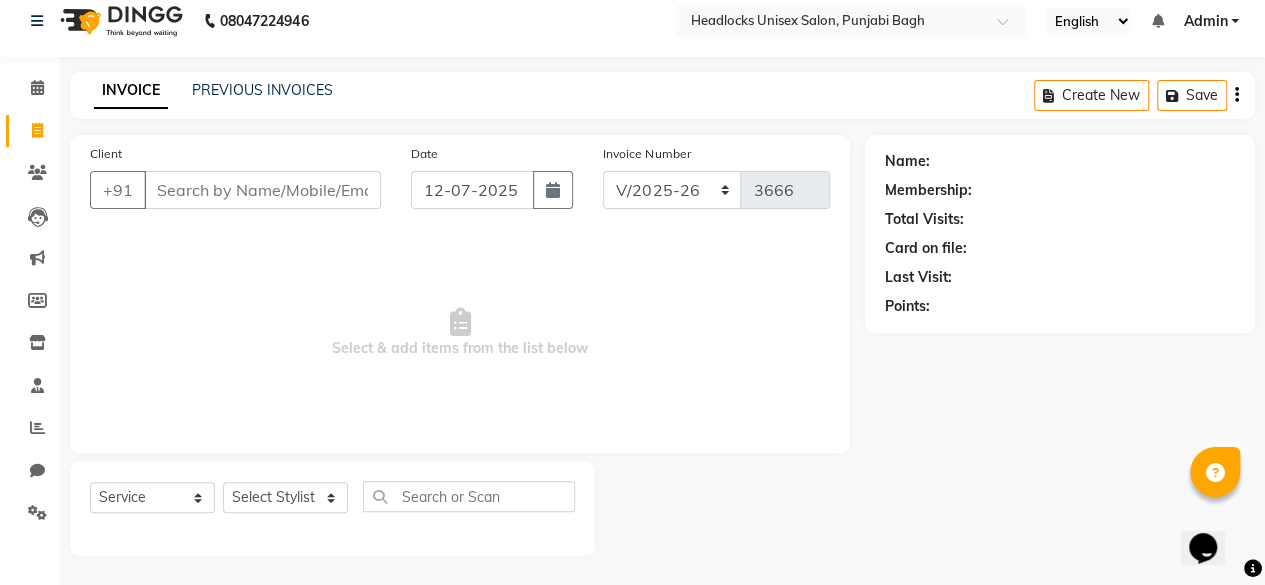 click on "Client" at bounding box center [262, 190] 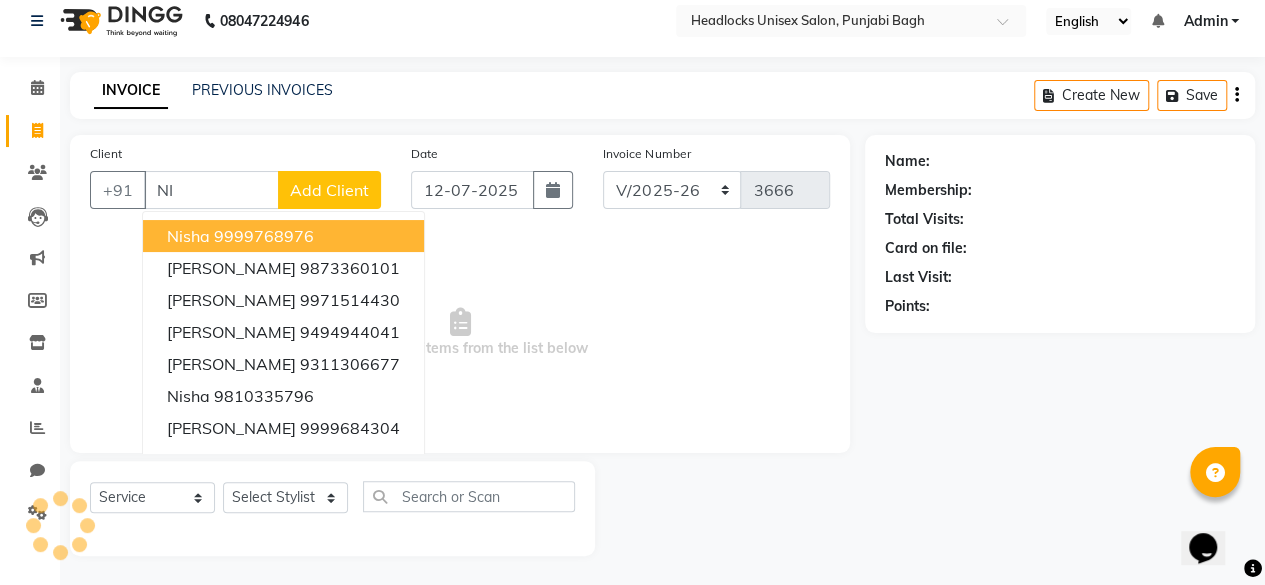 type on "N" 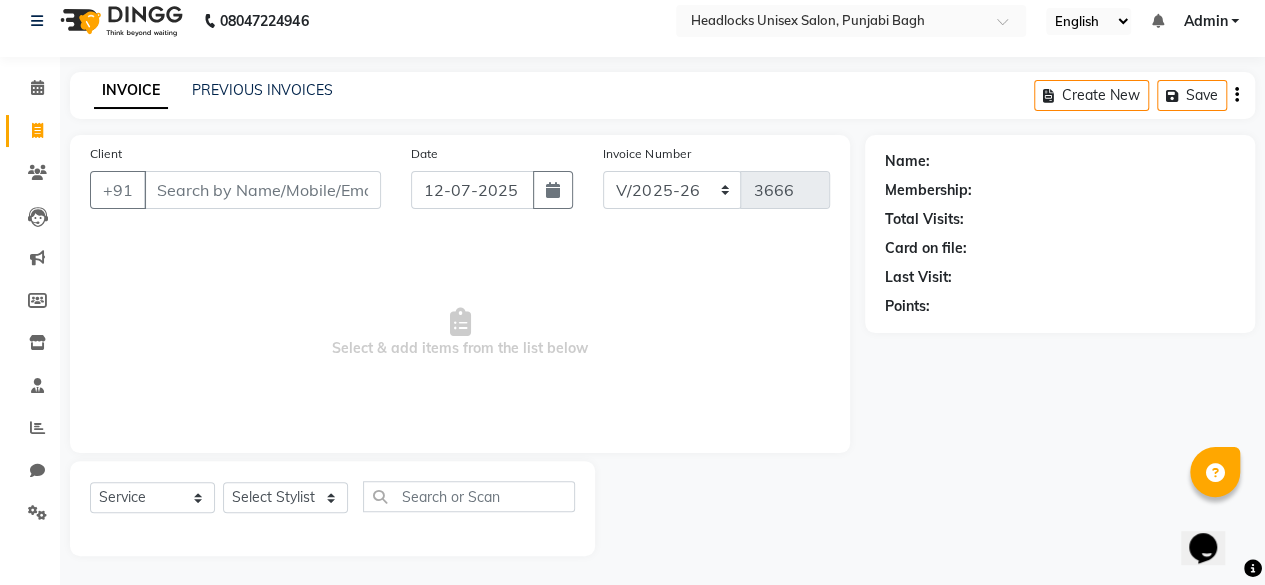 type on "D" 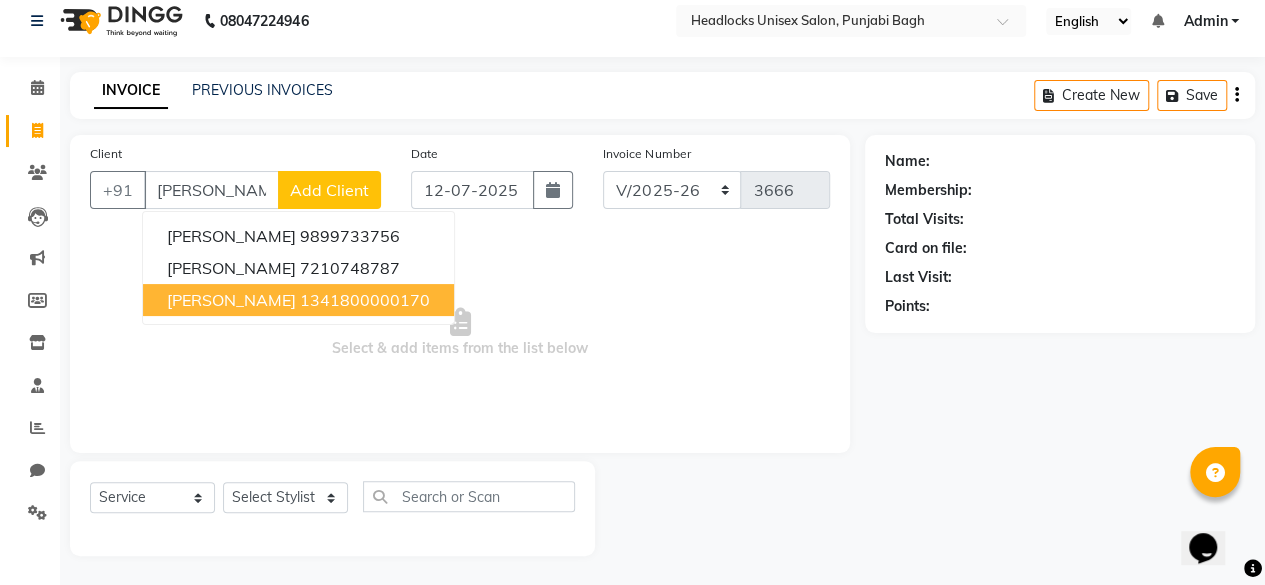 click on "nishtha sharma  1341800000170" at bounding box center (298, 300) 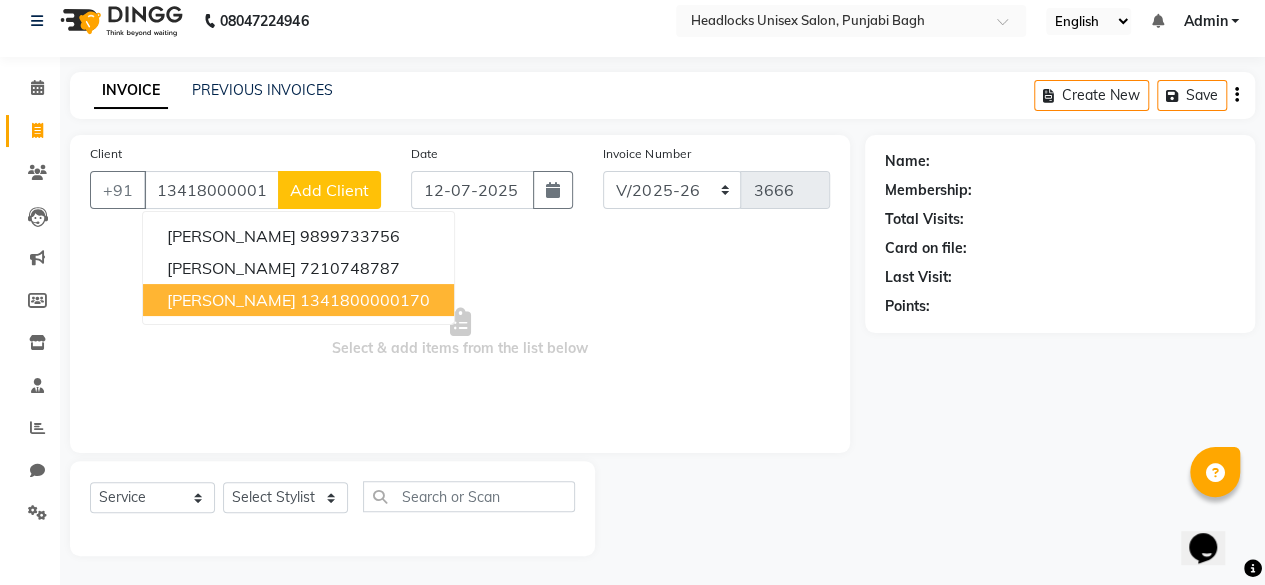type on "1341800000170" 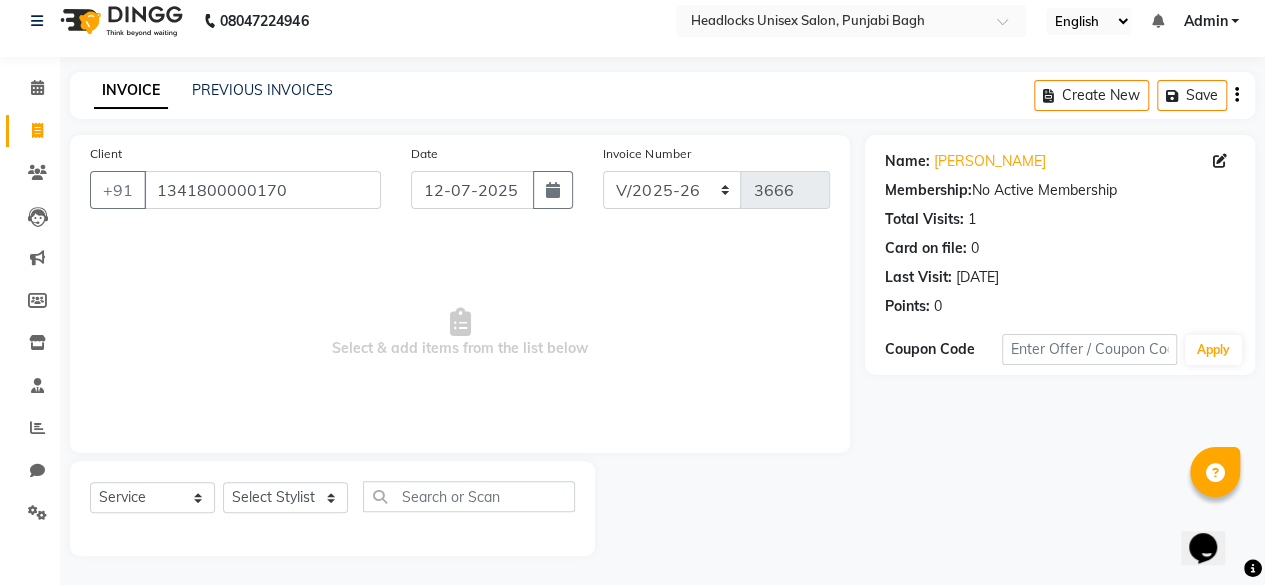 click on "Select  Service  Product  Membership  Package Voucher Prepaid Gift Card  Select Stylist ⁠Agnies ⁠[PERSON_NAME] [PERSON_NAME] [PERSON_NAME] kunal [PERSON_NAME] mercy ⁠Minto ⁠[PERSON_NAME]  [PERSON_NAME] priyanka [PERSON_NAME] ⁠[PERSON_NAME] ⁠[PERSON_NAME] [PERSON_NAME] [PERSON_NAME]  Sunny ⁠[PERSON_NAME]  ⁠Usman ⁠[PERSON_NAME]" 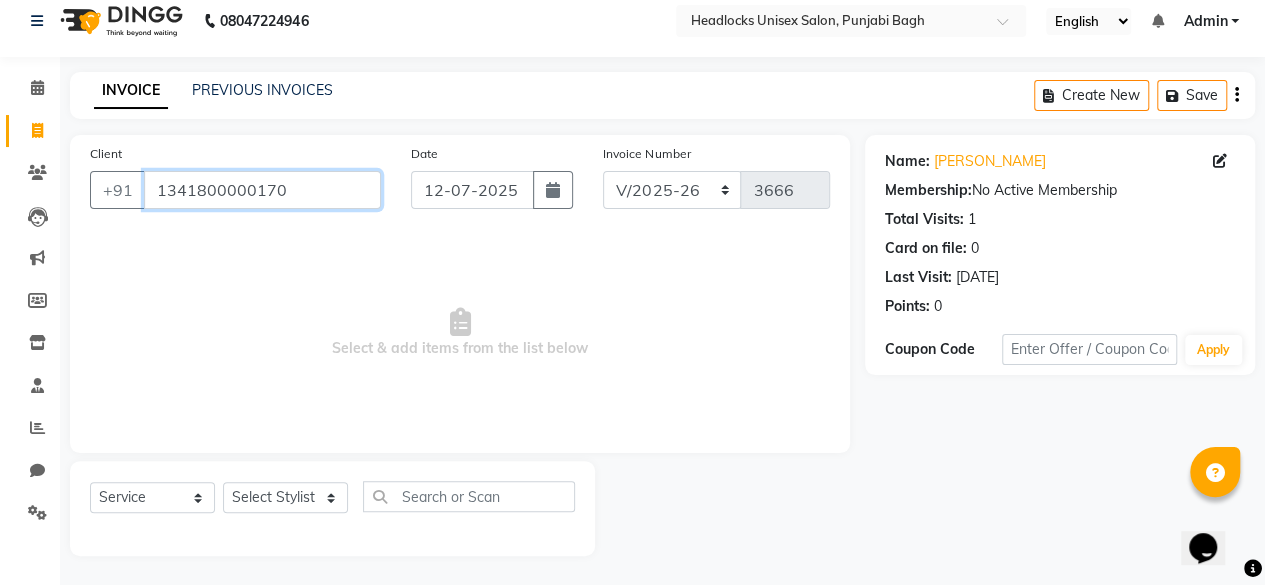 click on "1341800000170" at bounding box center [262, 190] 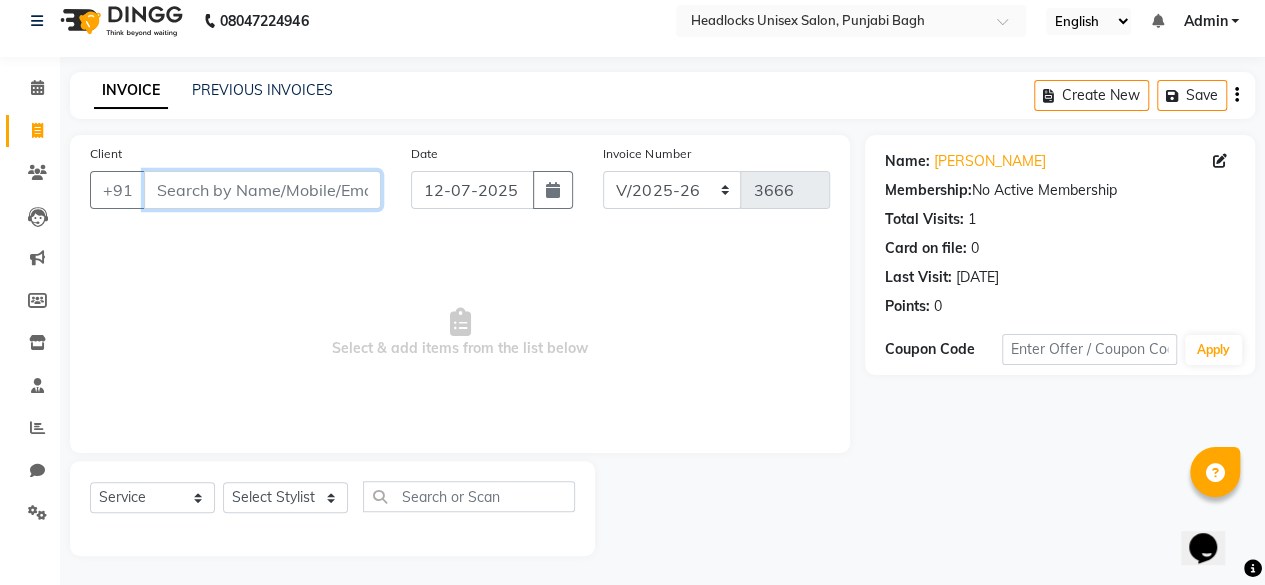 type on "1341800000170" 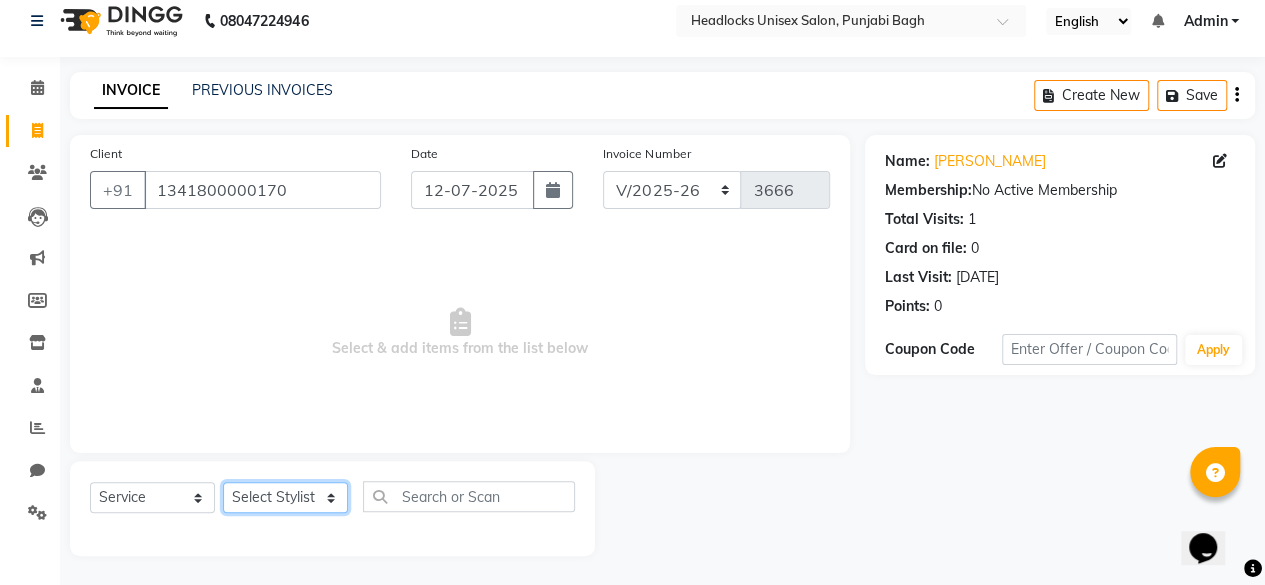 click on "Select Stylist ⁠Agnies ⁠[PERSON_NAME] [PERSON_NAME] [PERSON_NAME] kunal [PERSON_NAME] mercy ⁠Minto ⁠[PERSON_NAME]  [PERSON_NAME] priyanka [PERSON_NAME] ⁠[PERSON_NAME] ⁠[PERSON_NAME] [PERSON_NAME] [PERSON_NAME]  Sunny ⁠[PERSON_NAME] ⁠[PERSON_NAME]" 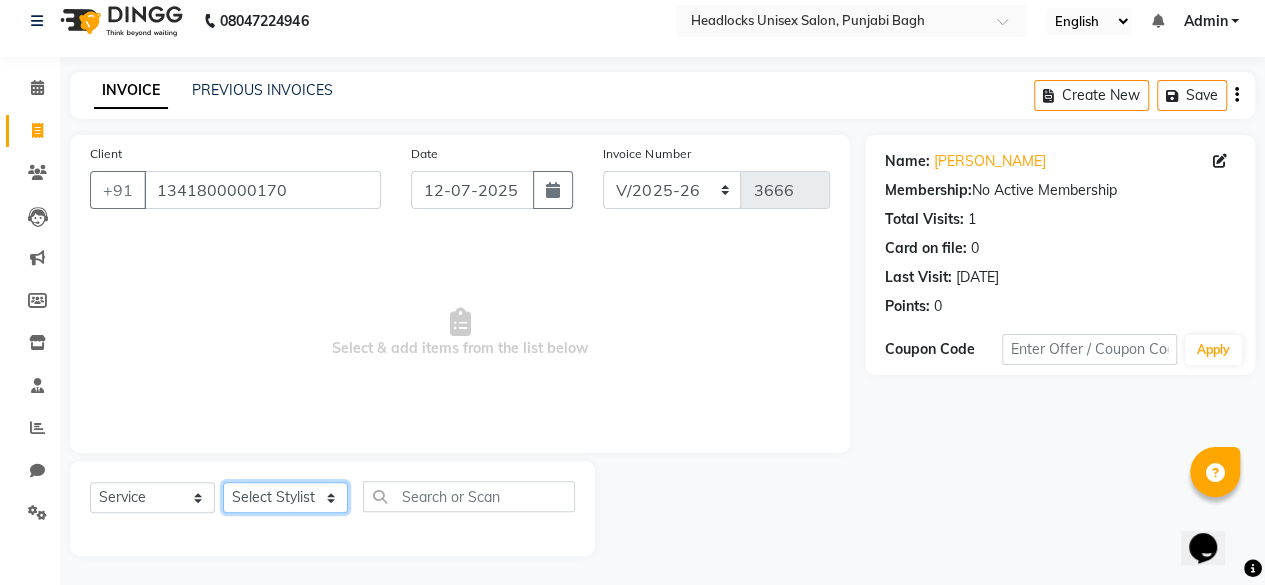 select on "69057" 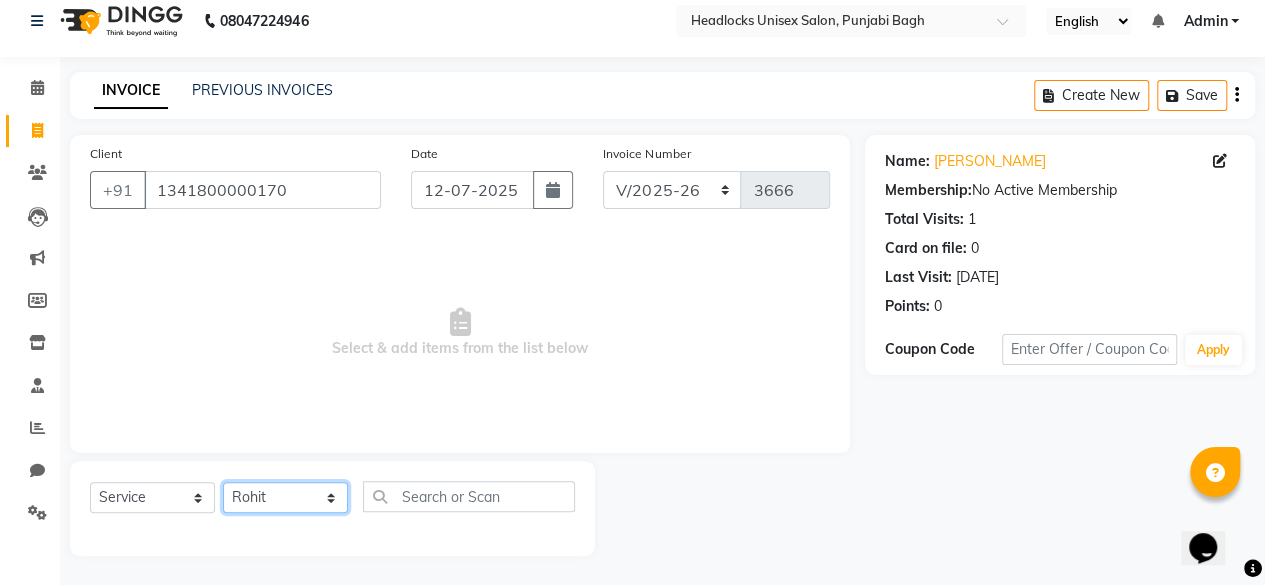 click on "Select Stylist ⁠Agnies ⁠[PERSON_NAME] [PERSON_NAME] [PERSON_NAME] kunal [PERSON_NAME] mercy ⁠Minto ⁠[PERSON_NAME]  [PERSON_NAME] priyanka [PERSON_NAME] ⁠[PERSON_NAME] ⁠[PERSON_NAME] [PERSON_NAME] [PERSON_NAME]  Sunny ⁠[PERSON_NAME] ⁠[PERSON_NAME]" 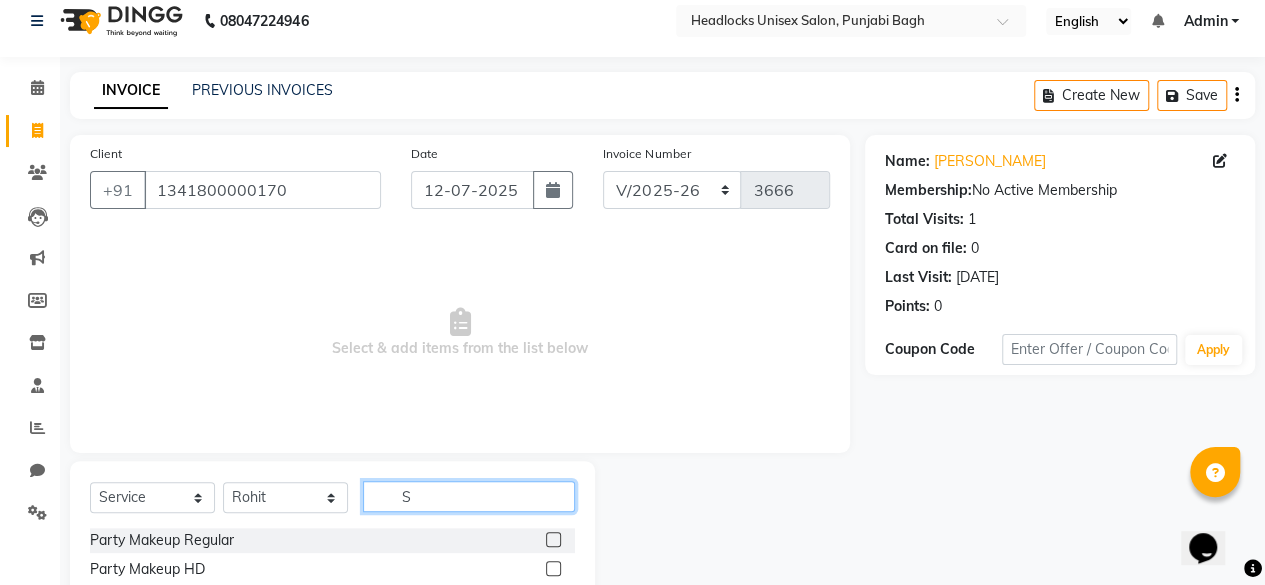 click on "S" 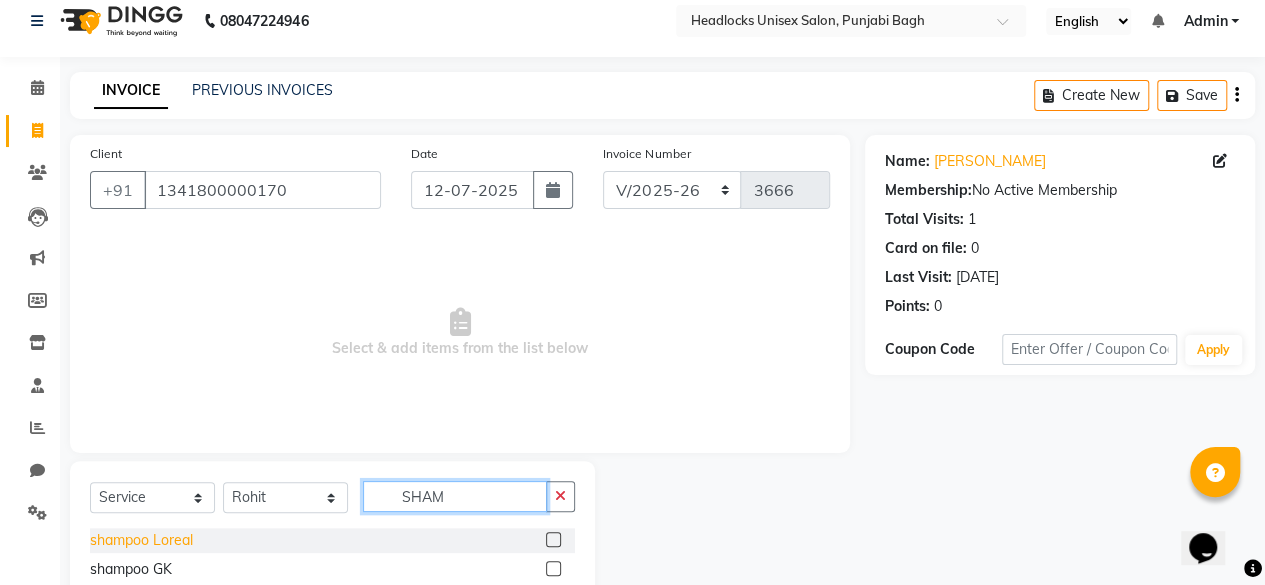 type on "SHAM" 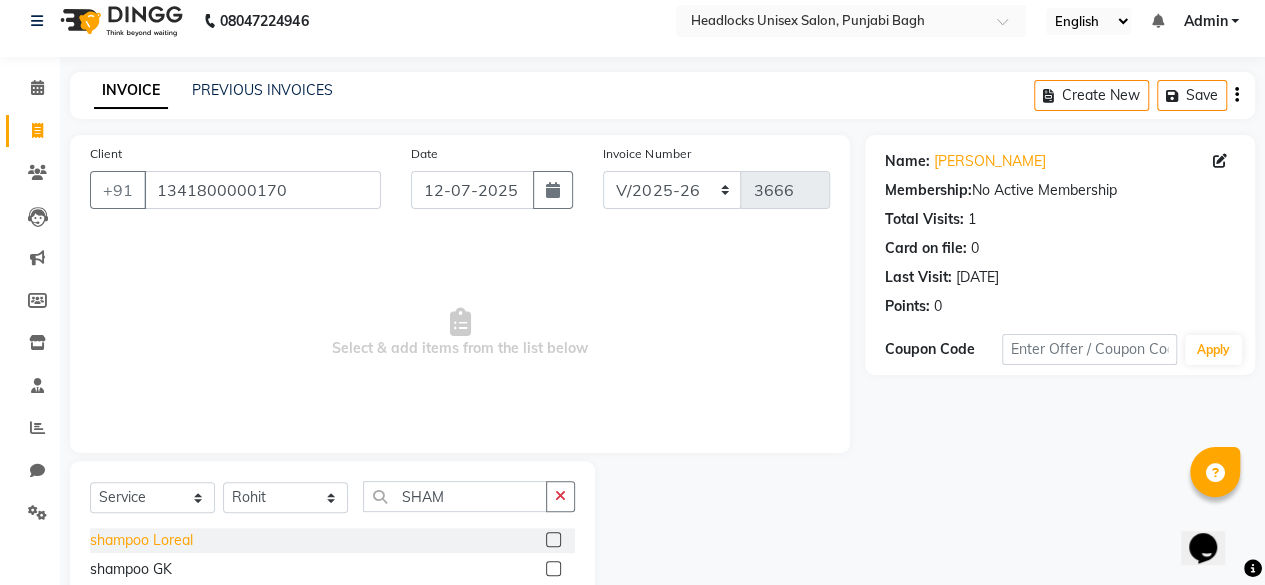 click on "shampoo Loreal" 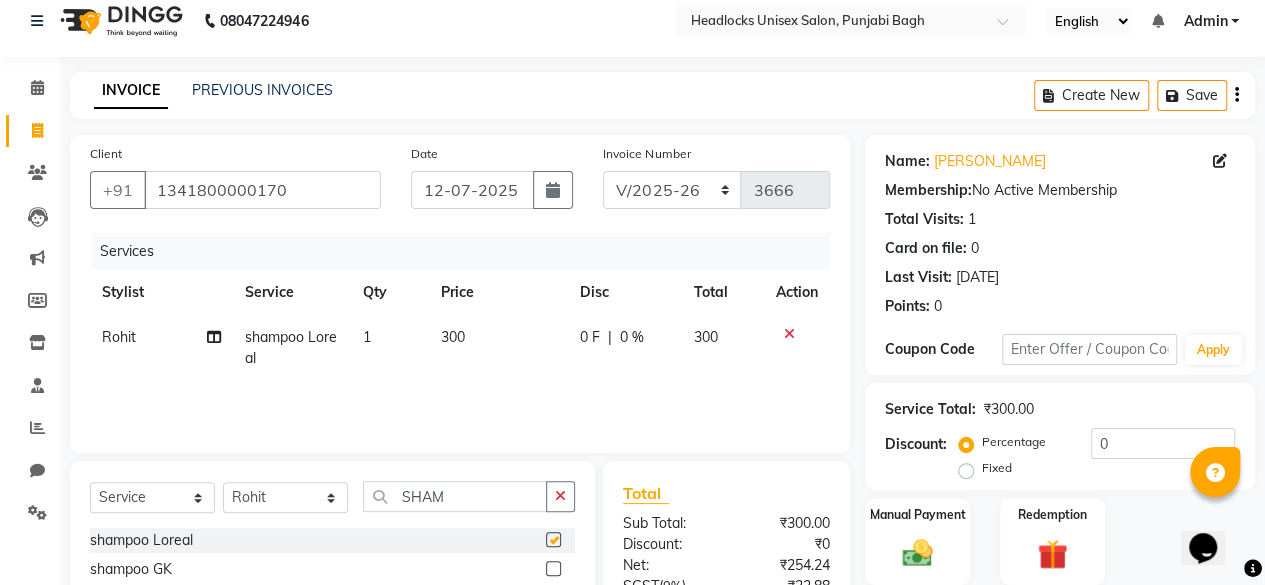 checkbox on "false" 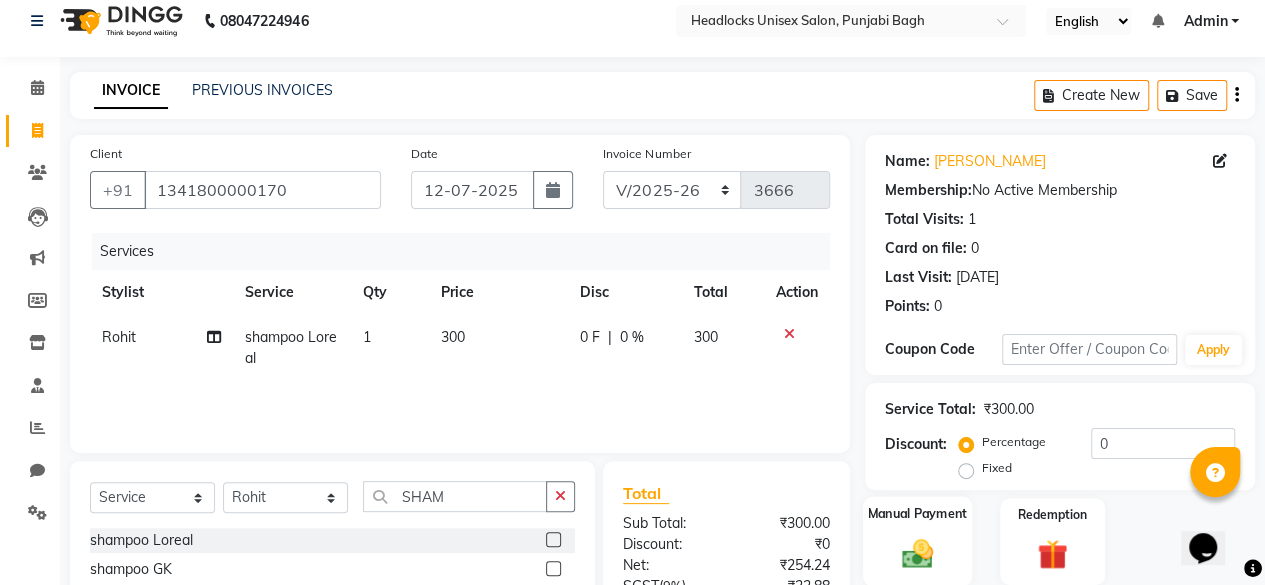 click on "Manual Payment" 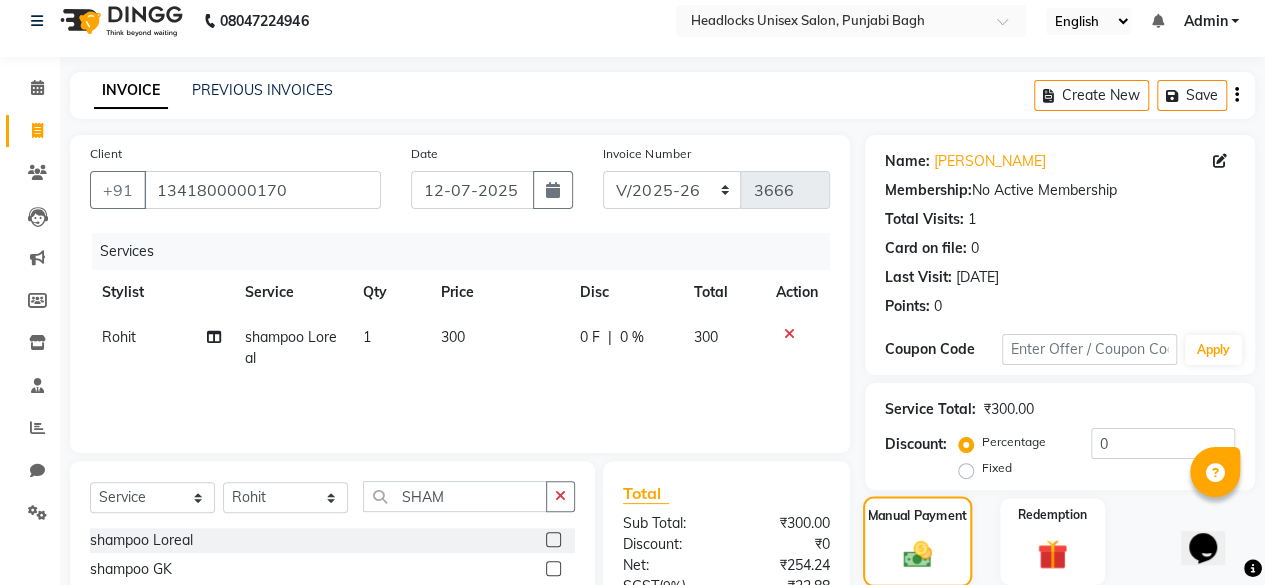 scroll, scrollTop: 215, scrollLeft: 0, axis: vertical 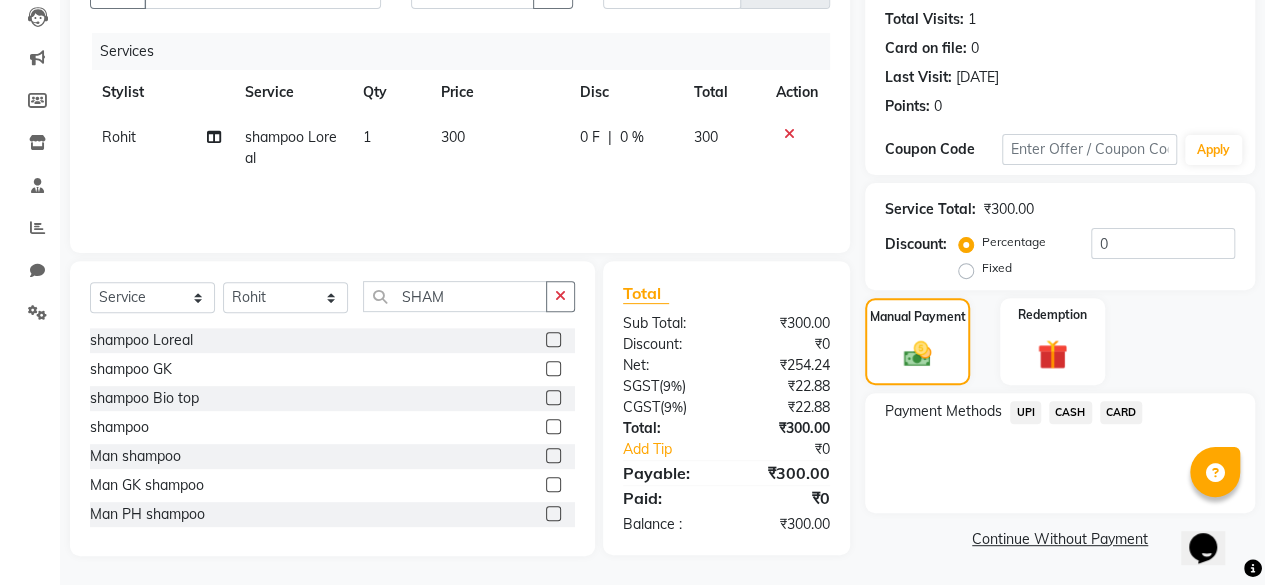click on "CASH" 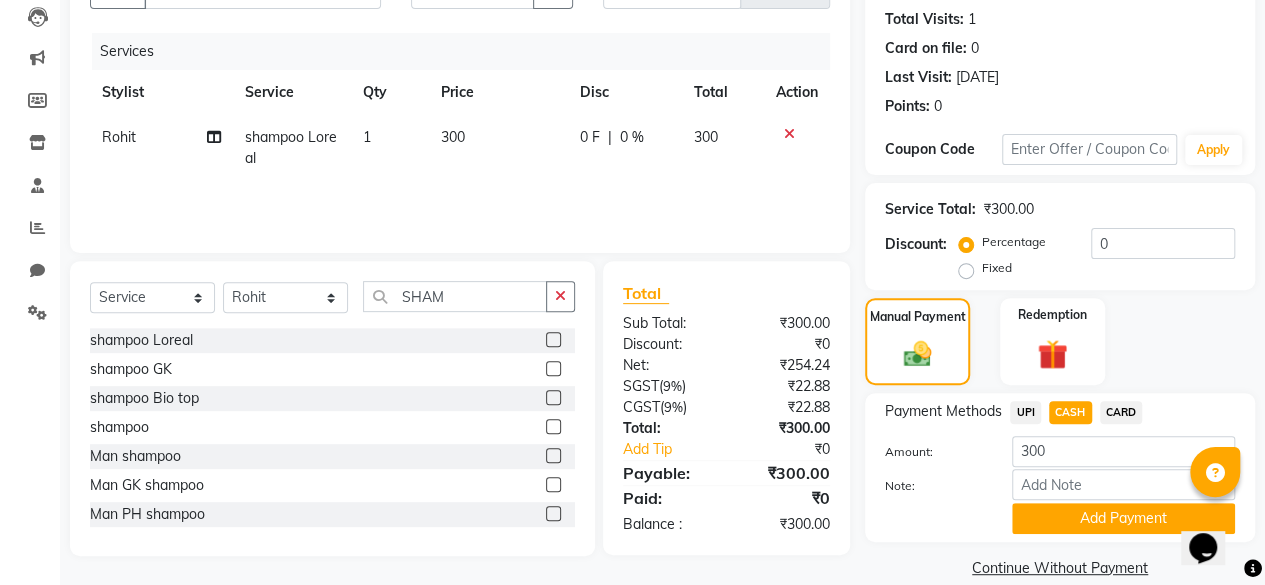 click on "UPI" 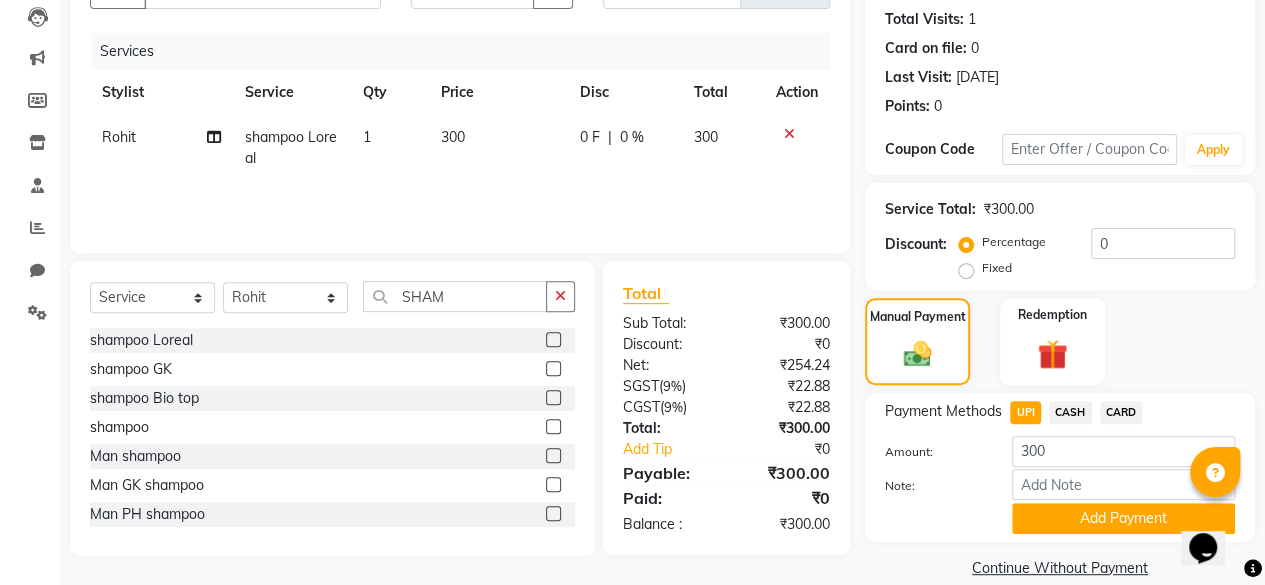scroll, scrollTop: 242, scrollLeft: 0, axis: vertical 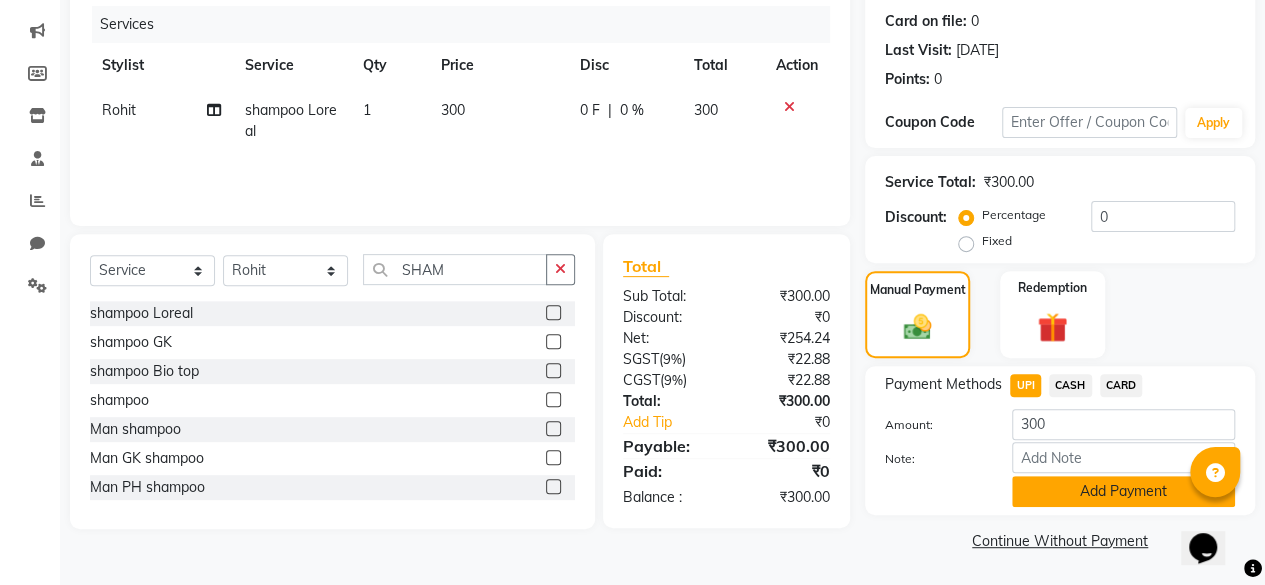 click on "Add Payment" 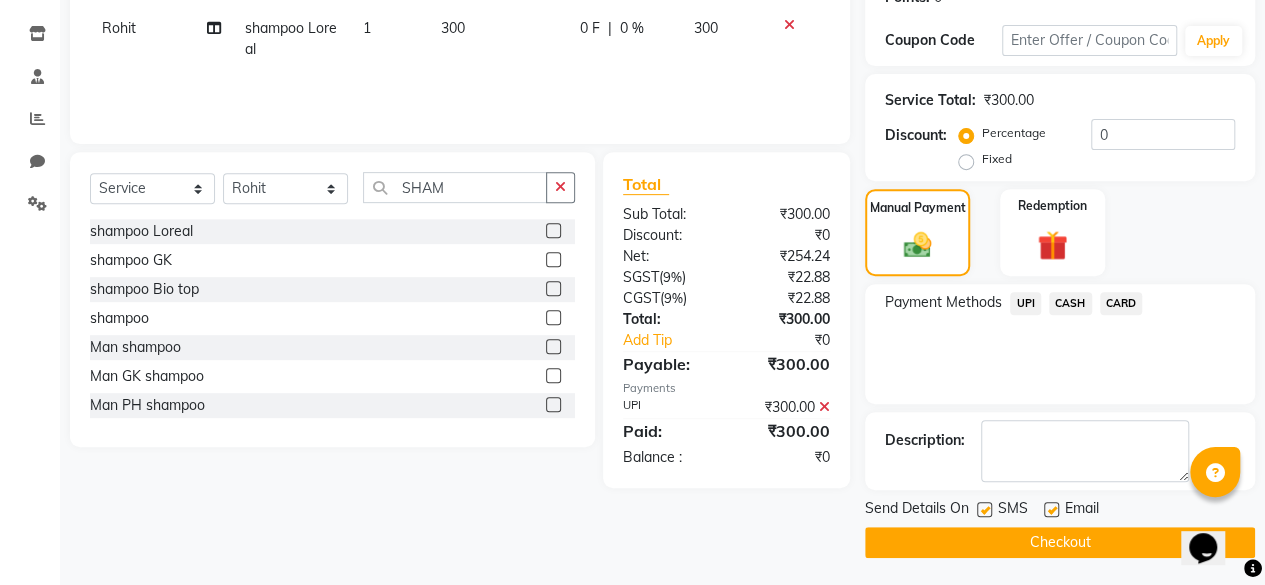 click 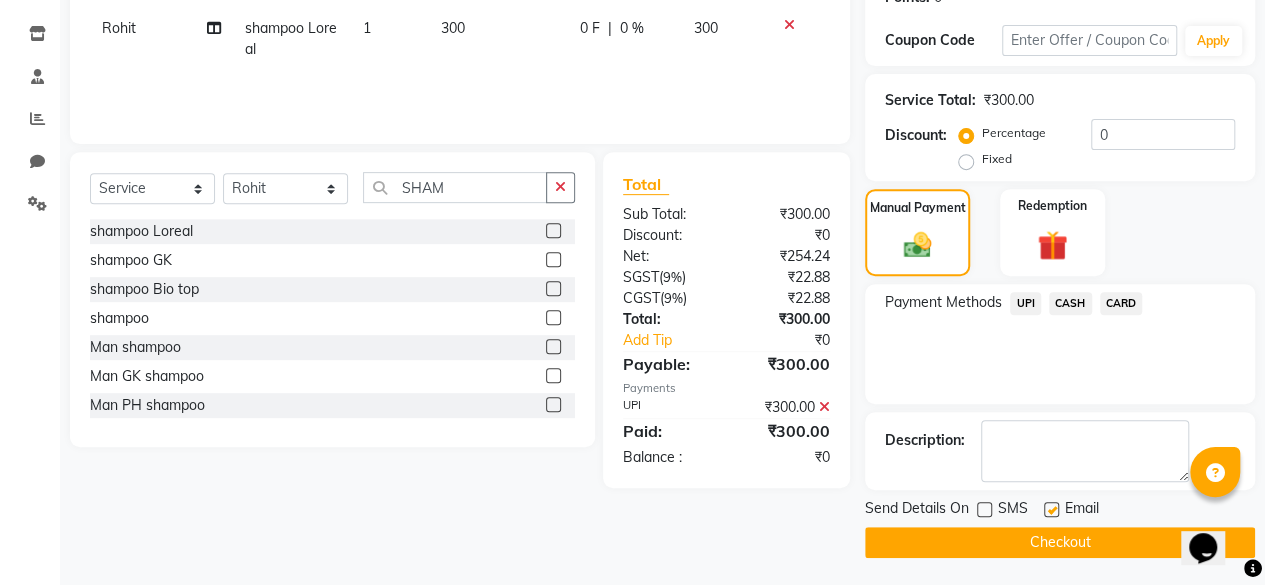 click 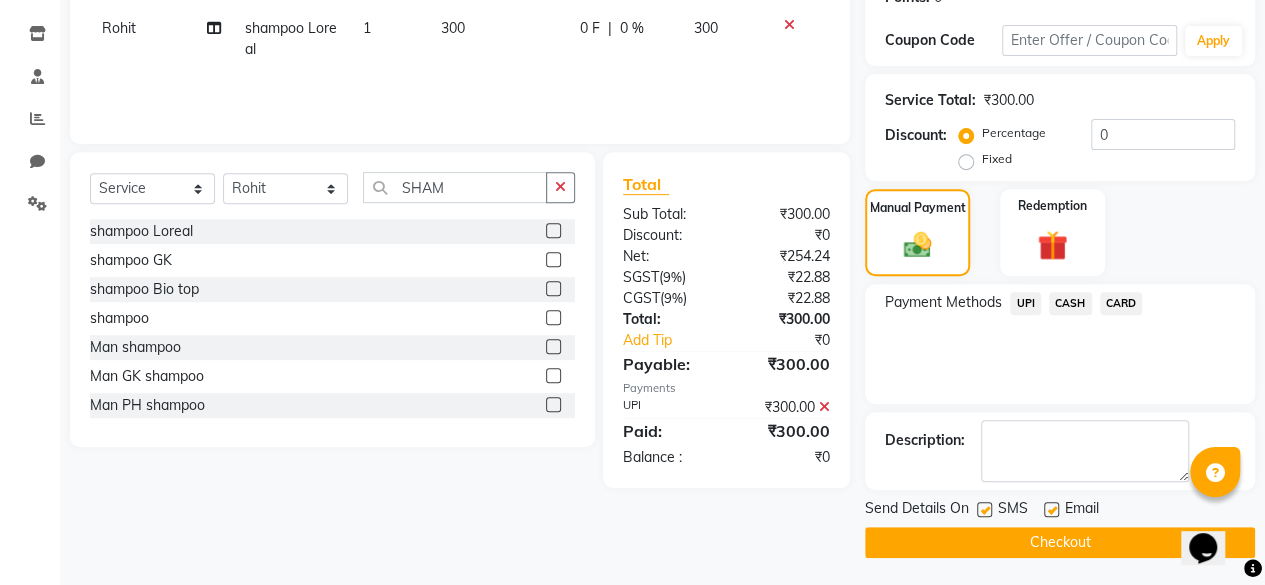click 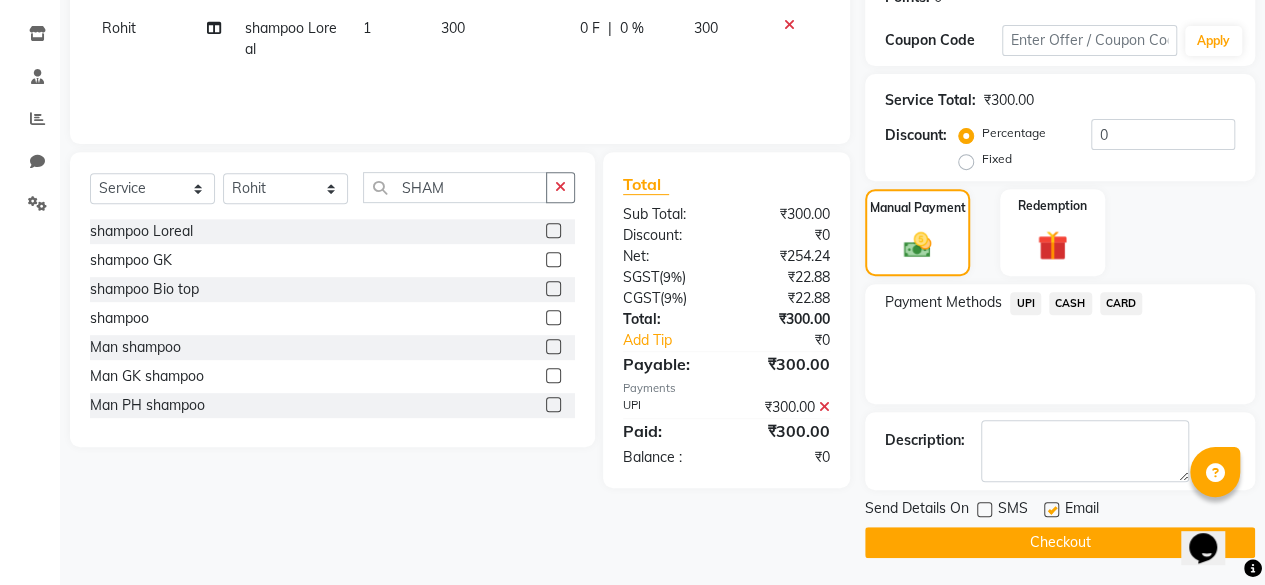 click on "Checkout" 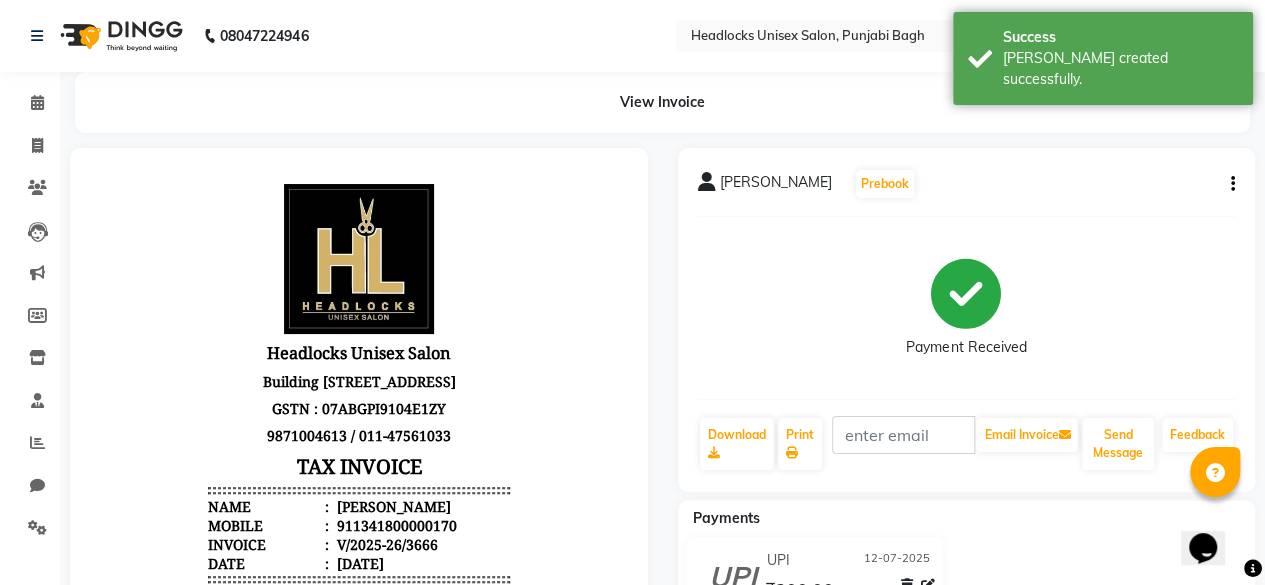 scroll, scrollTop: 0, scrollLeft: 0, axis: both 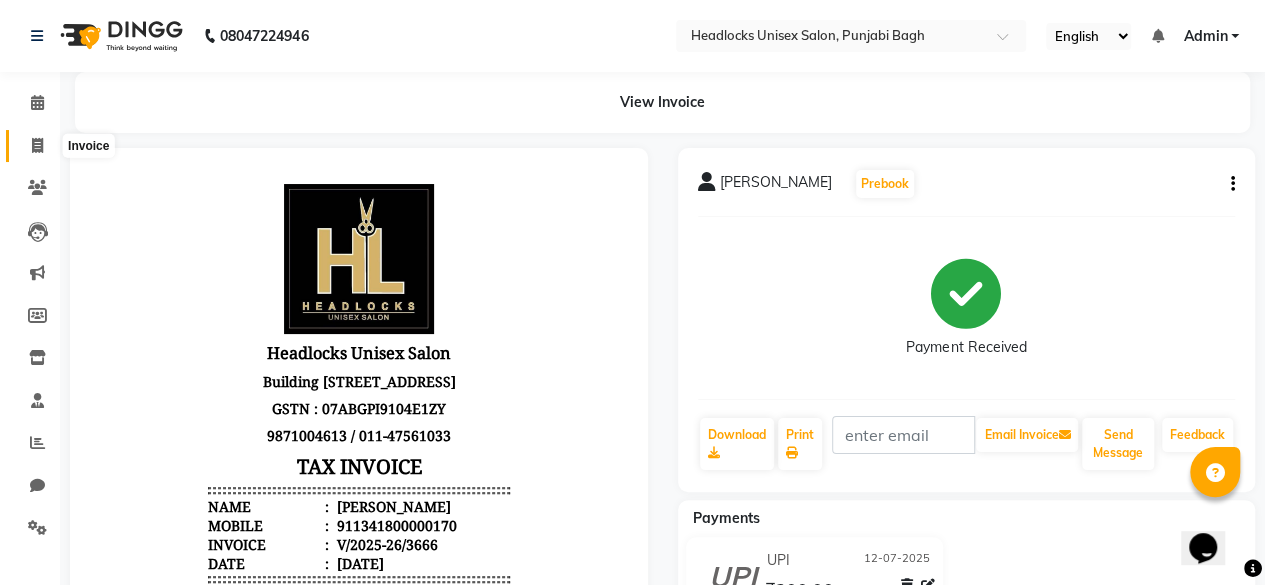 click 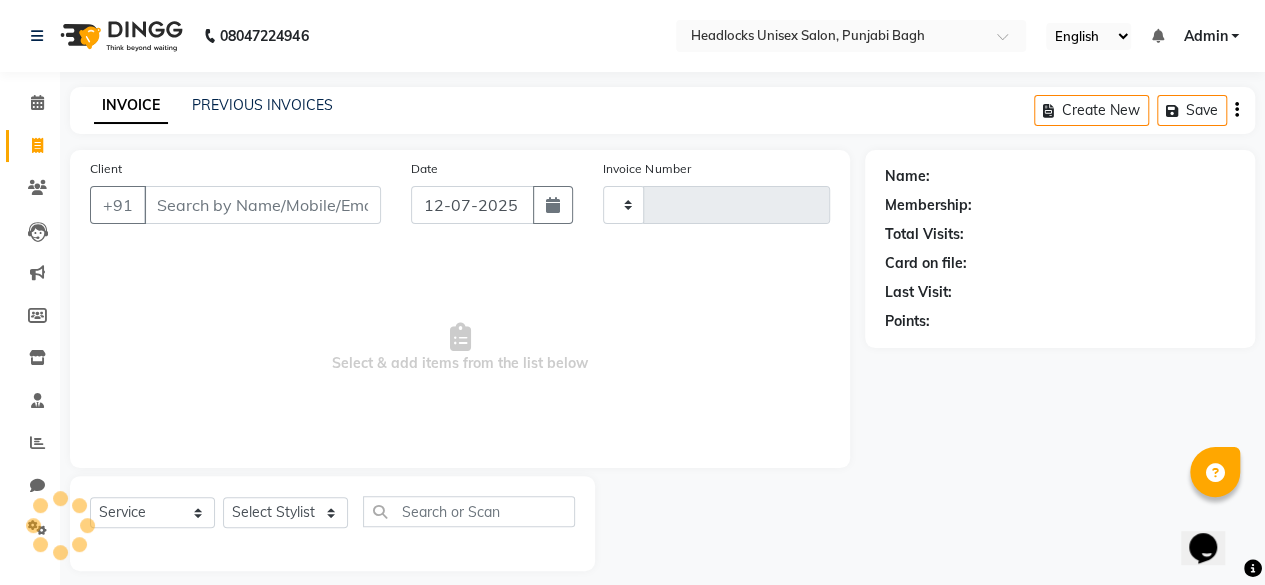 type on "3667" 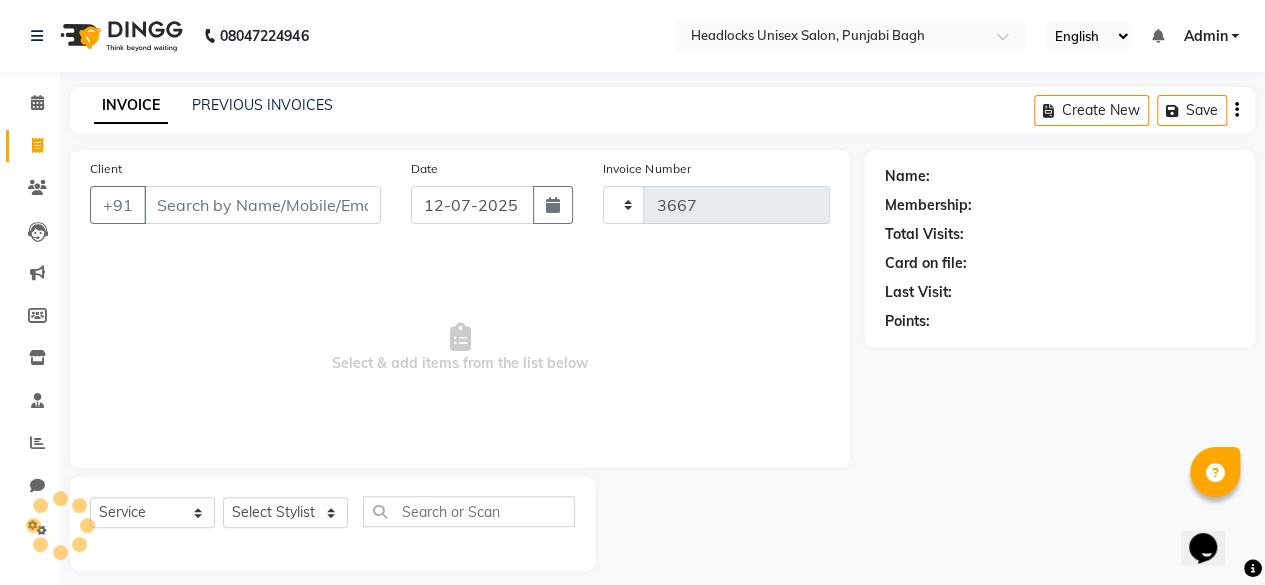 scroll, scrollTop: 15, scrollLeft: 0, axis: vertical 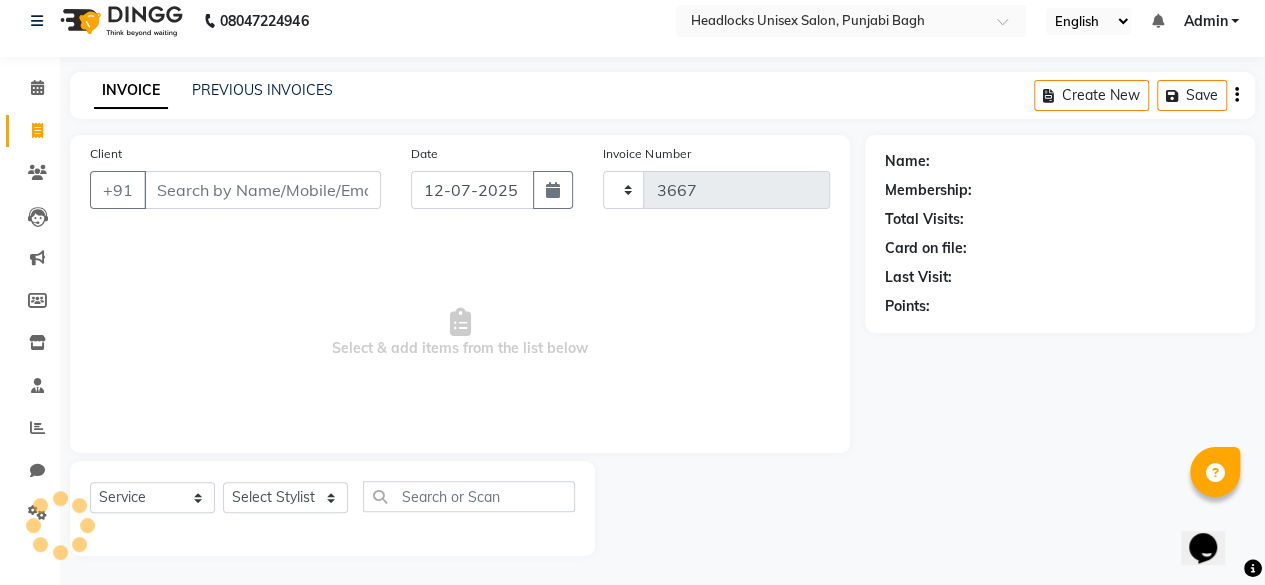 select on "7719" 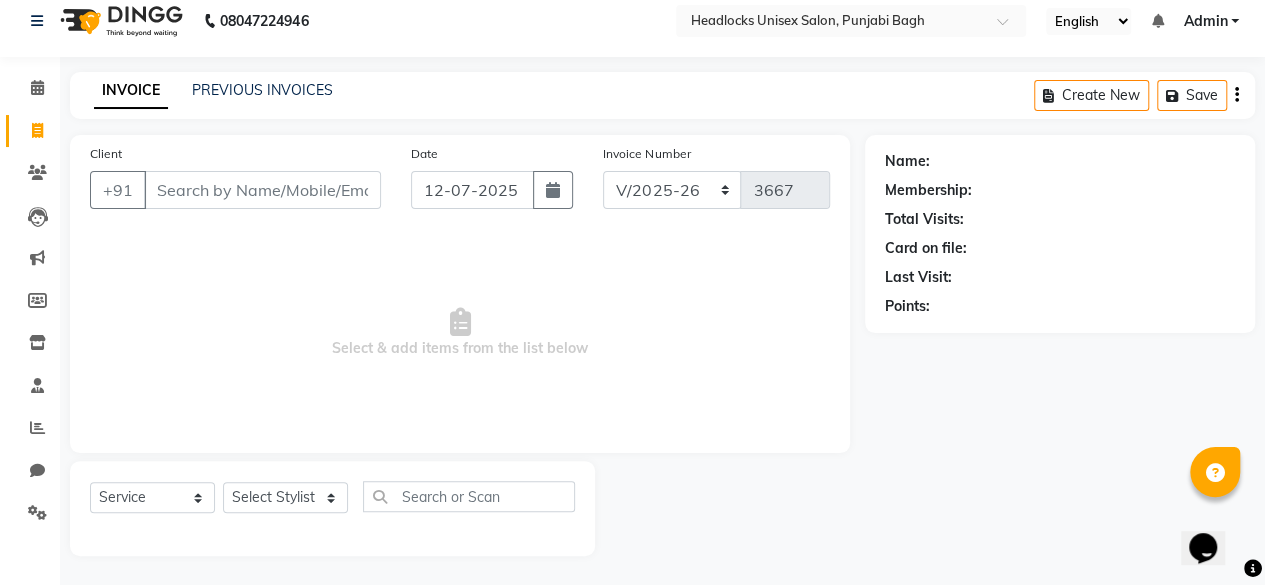 click on "Client" at bounding box center (262, 190) 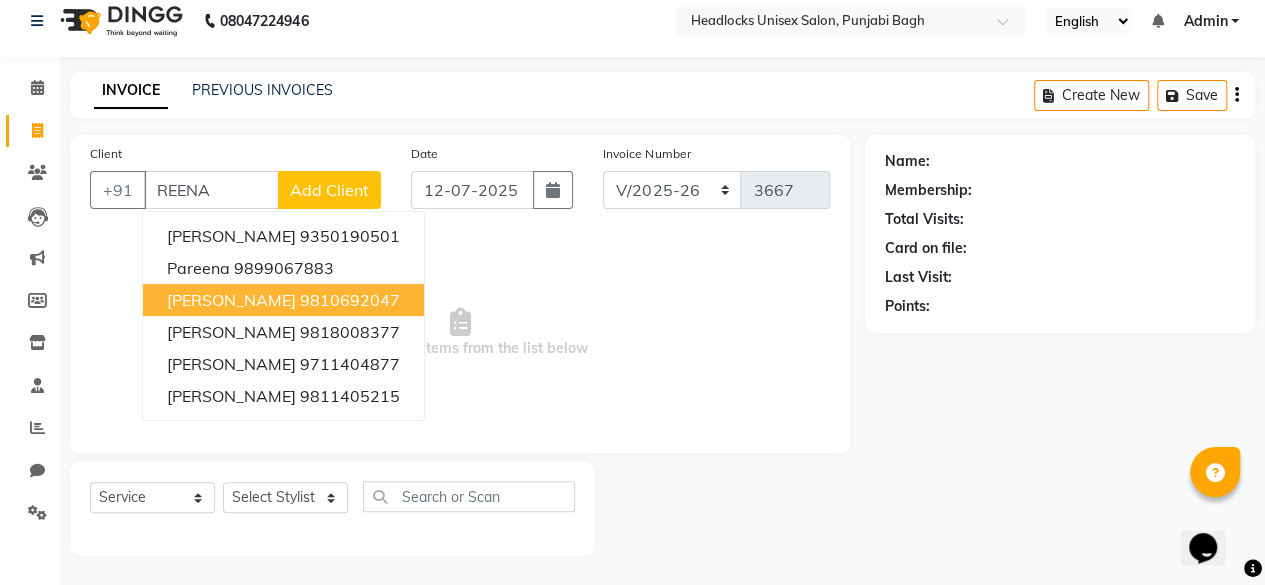 click on "reena dewan  9810692047" at bounding box center (283, 300) 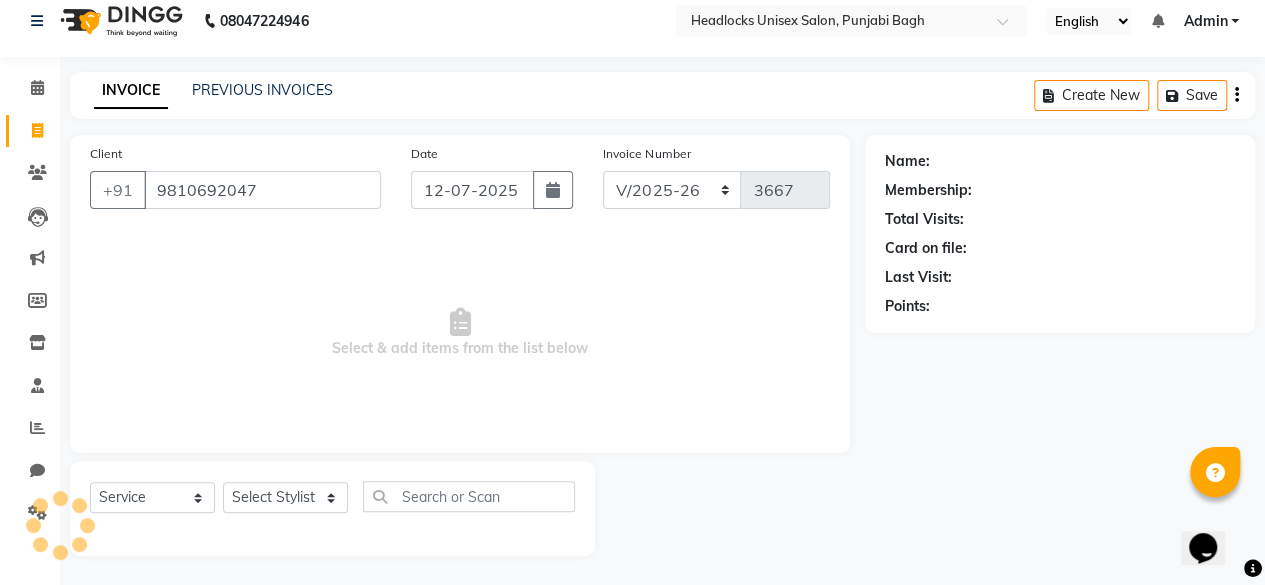 type on "9810692047" 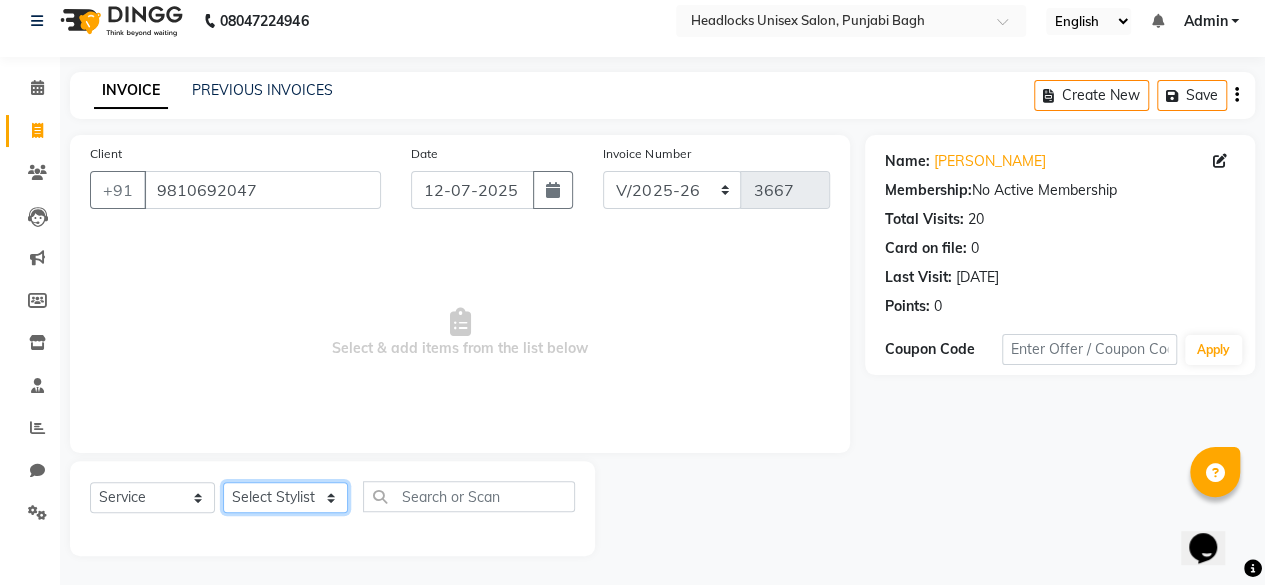 click on "Select Stylist ⁠Agnies ⁠[PERSON_NAME] [PERSON_NAME] [PERSON_NAME] kunal [PERSON_NAME] mercy ⁠Minto ⁠[PERSON_NAME]  [PERSON_NAME] priyanka [PERSON_NAME] ⁠[PERSON_NAME] ⁠[PERSON_NAME] [PERSON_NAME] [PERSON_NAME]  Sunny ⁠[PERSON_NAME] ⁠[PERSON_NAME]" 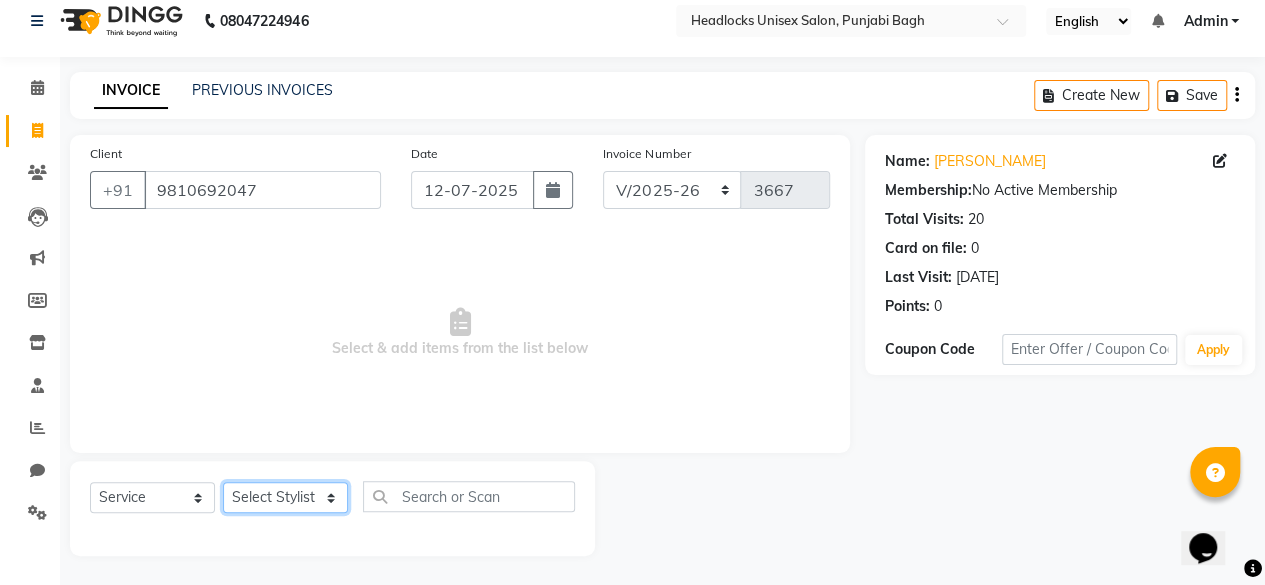 select on "69050" 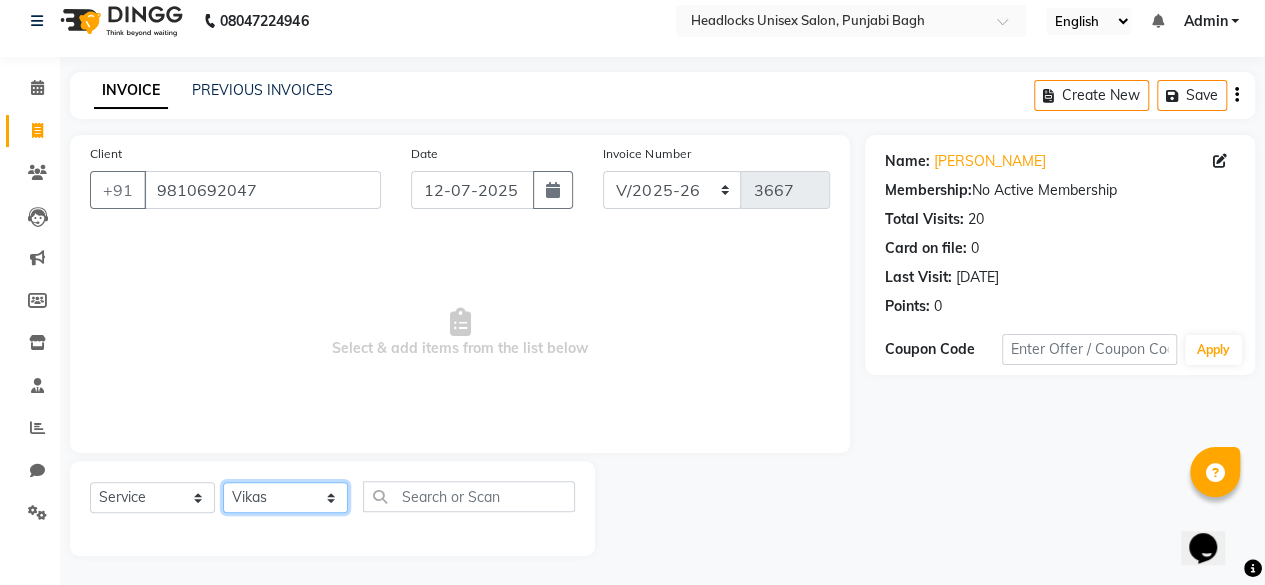 click on "Select Stylist ⁠Agnies ⁠[PERSON_NAME] [PERSON_NAME] [PERSON_NAME] kunal [PERSON_NAME] mercy ⁠Minto ⁠[PERSON_NAME]  [PERSON_NAME] priyanka [PERSON_NAME] ⁠[PERSON_NAME] ⁠[PERSON_NAME] [PERSON_NAME] [PERSON_NAME]  Sunny ⁠[PERSON_NAME] ⁠[PERSON_NAME]" 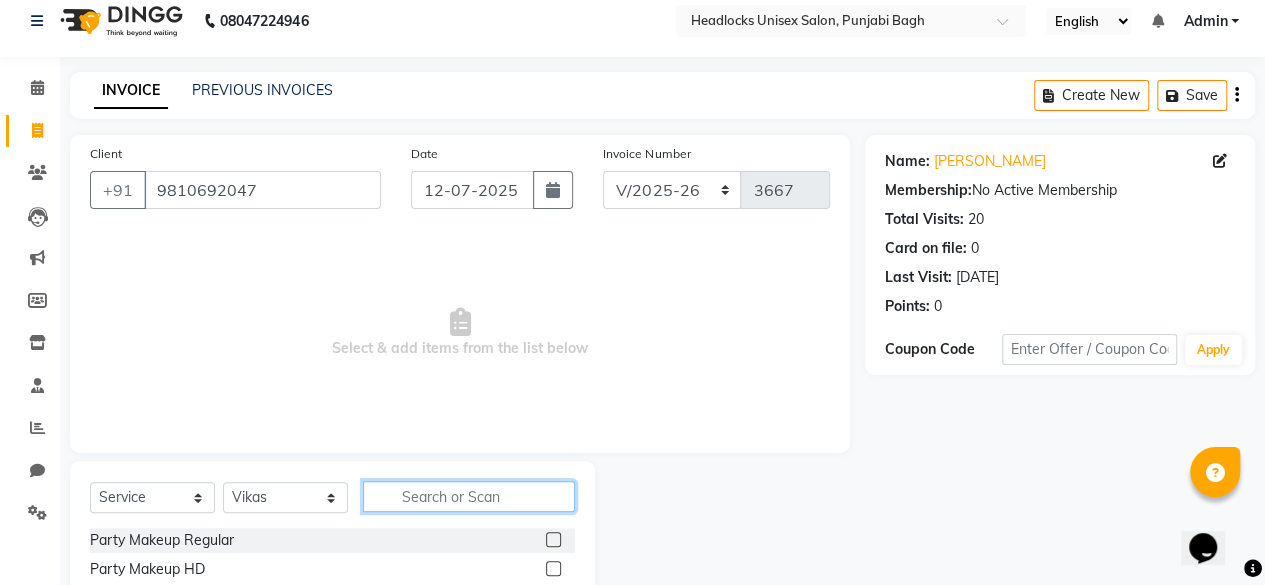 click 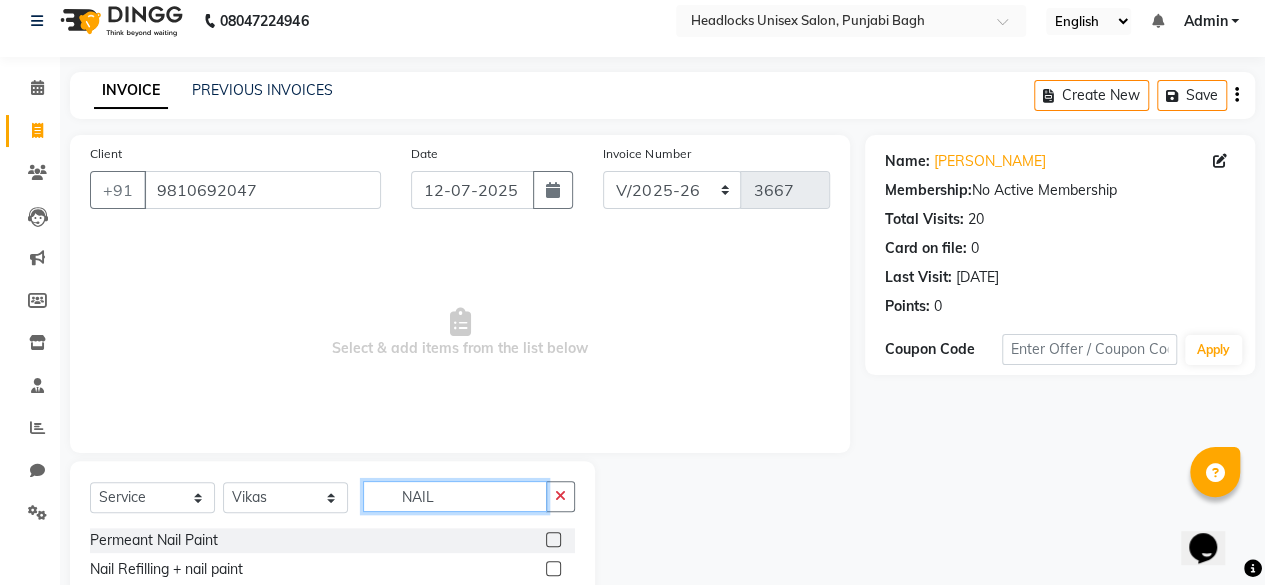 scroll, scrollTop: 215, scrollLeft: 0, axis: vertical 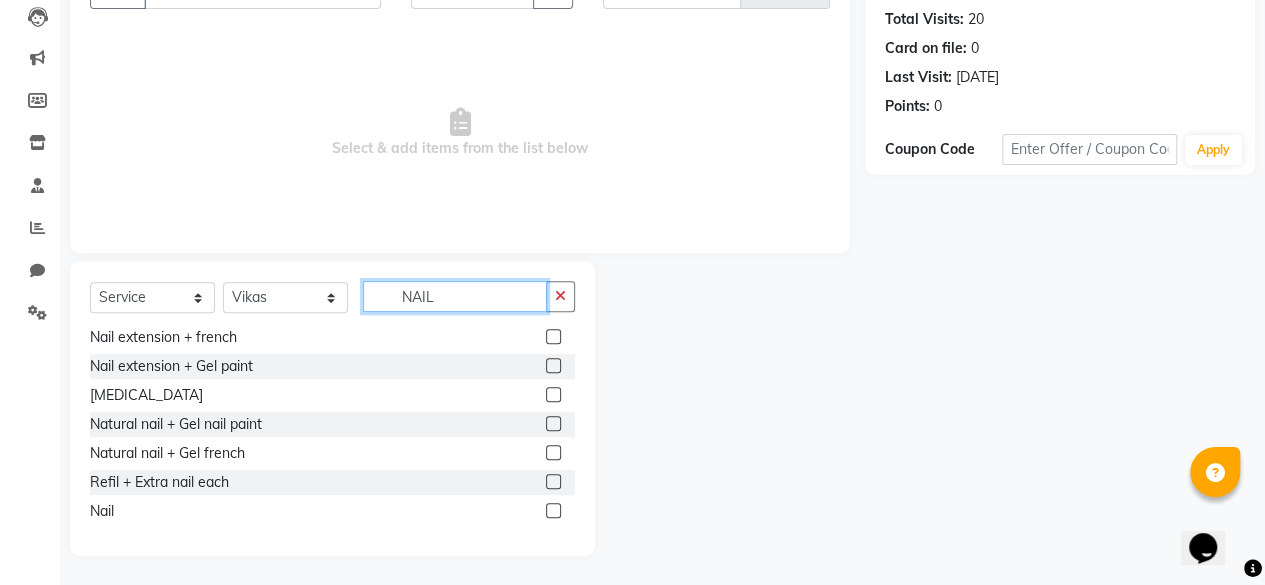 type on "NAIL" 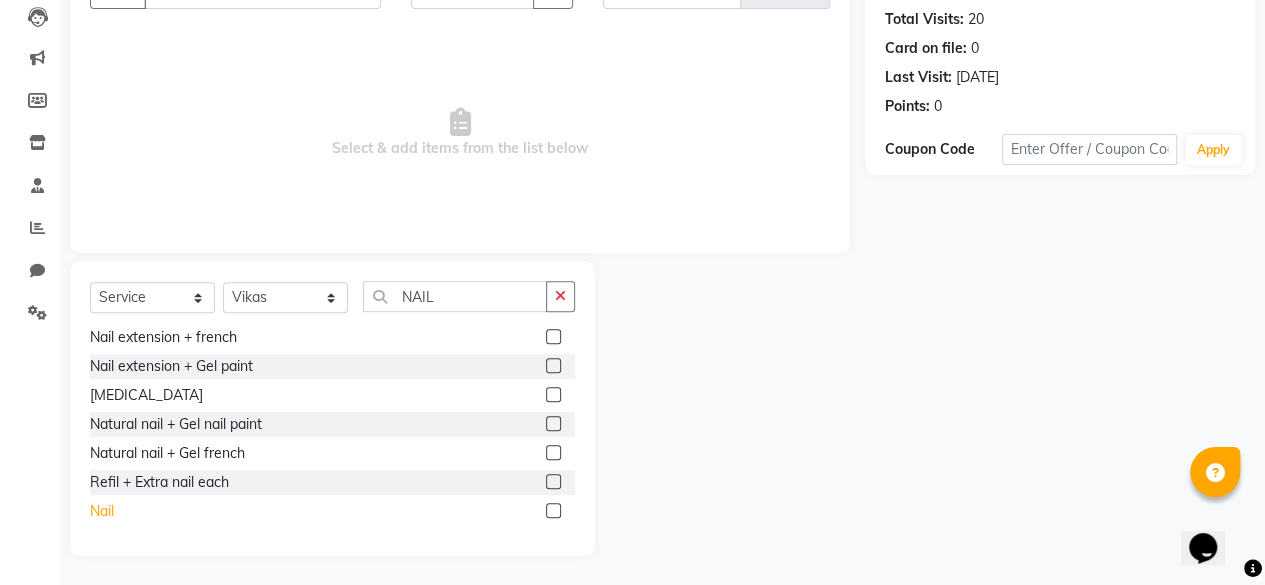 drag, startPoint x: 109, startPoint y: 525, endPoint x: 106, endPoint y: 514, distance: 11.401754 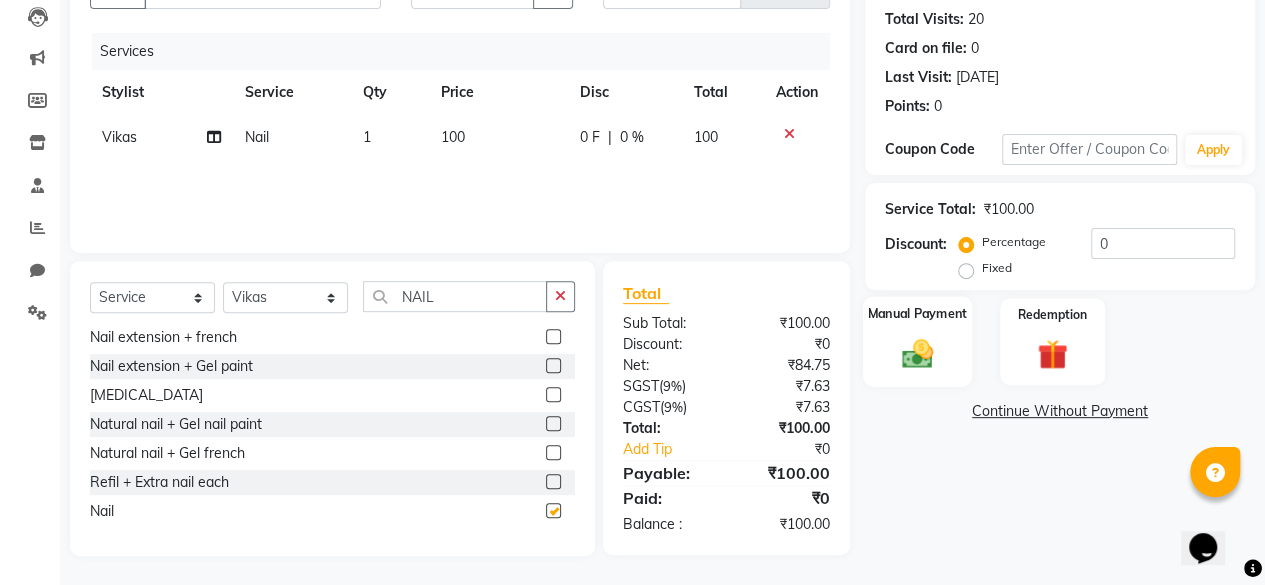 checkbox on "false" 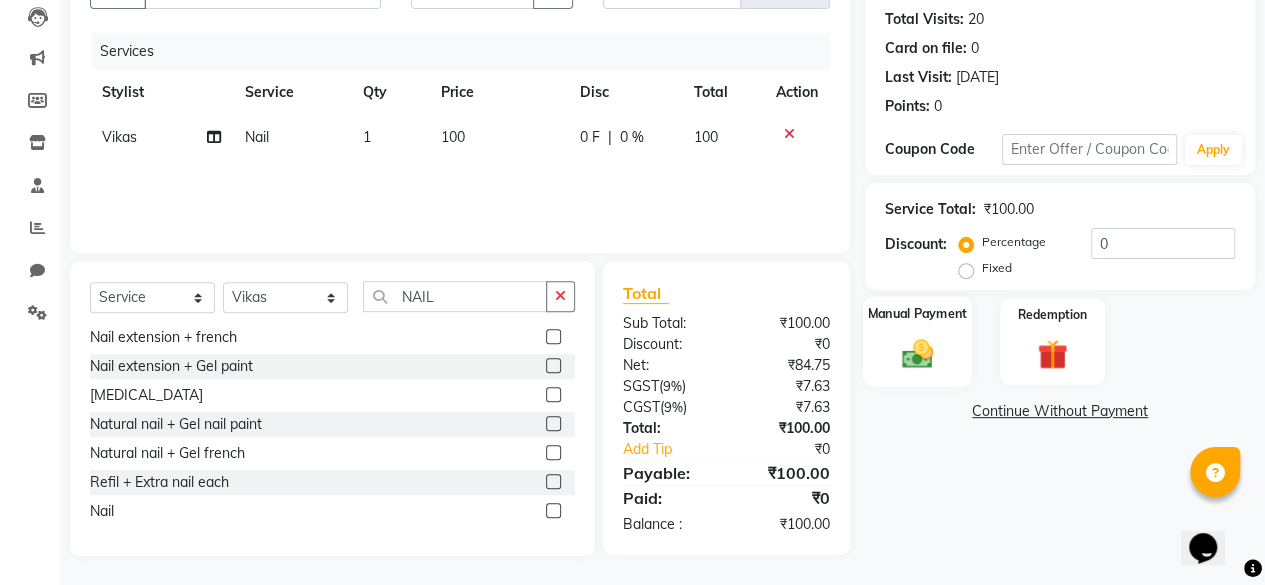 click 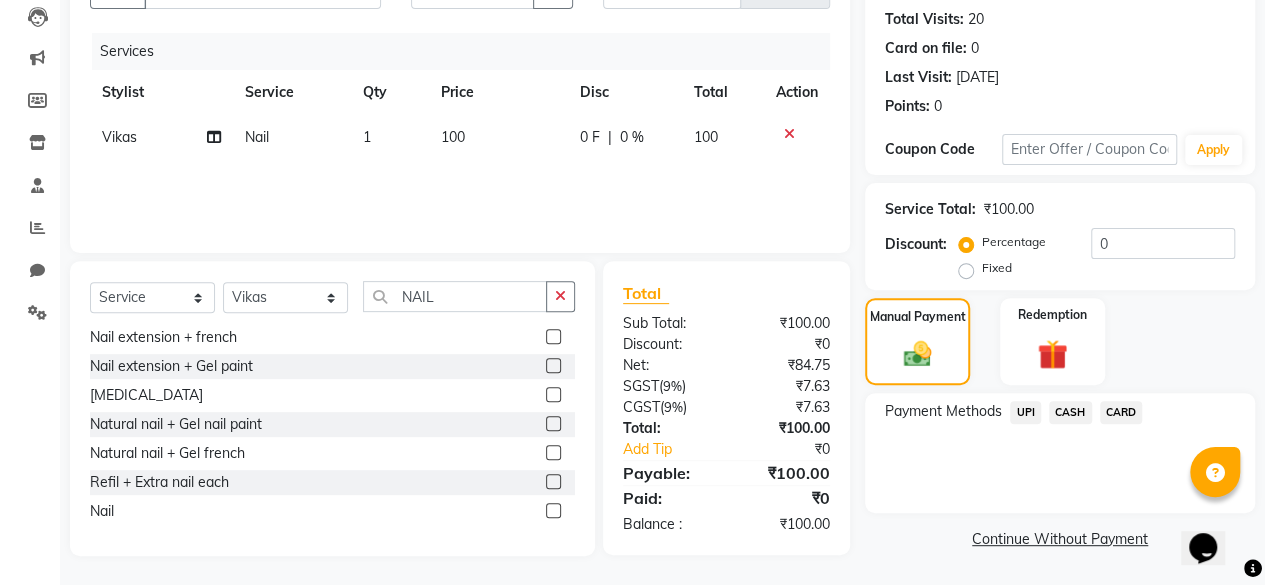 click on "CASH" 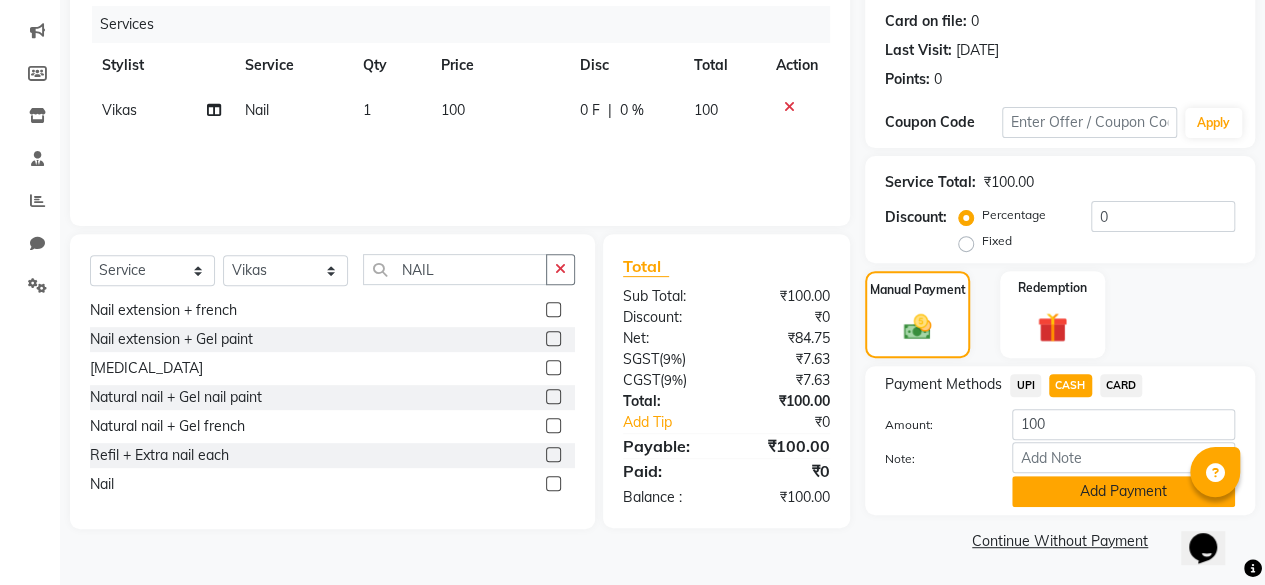 click on "Add Payment" 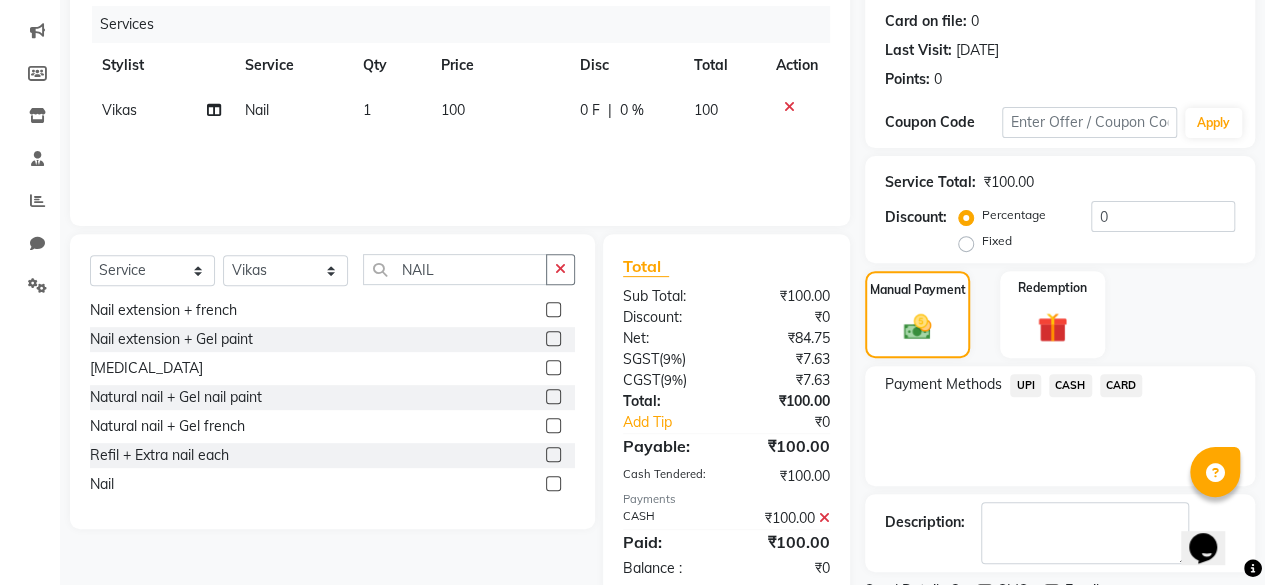 scroll, scrollTop: 324, scrollLeft: 0, axis: vertical 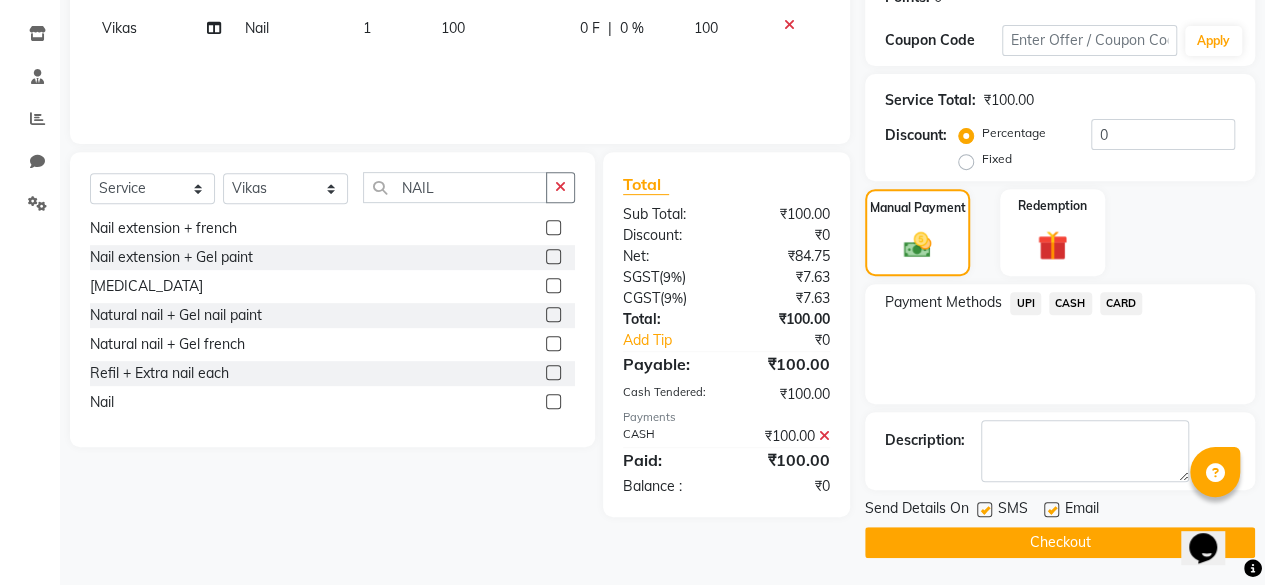 drag, startPoint x: 994, startPoint y: 511, endPoint x: 984, endPoint y: 509, distance: 10.198039 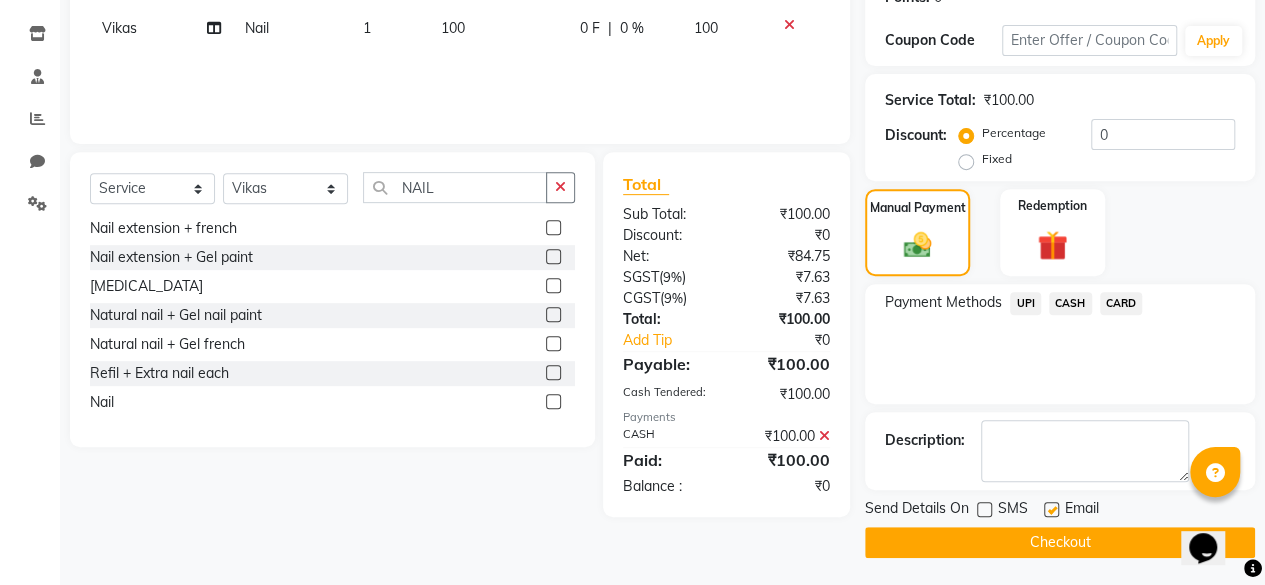 click on "Checkout" 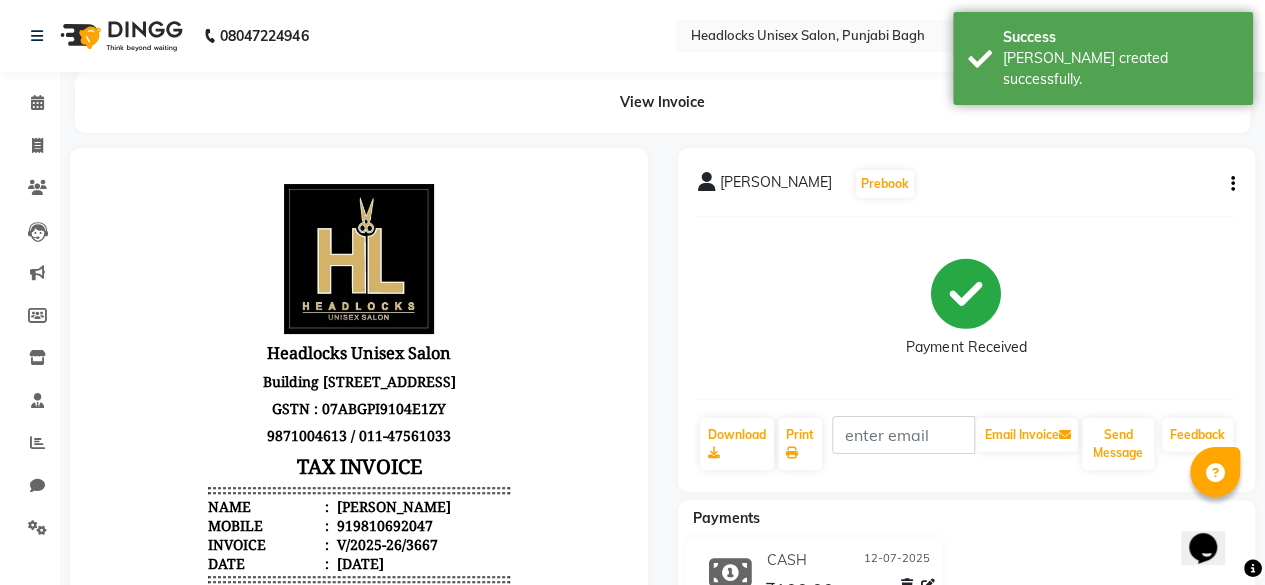 scroll, scrollTop: 0, scrollLeft: 0, axis: both 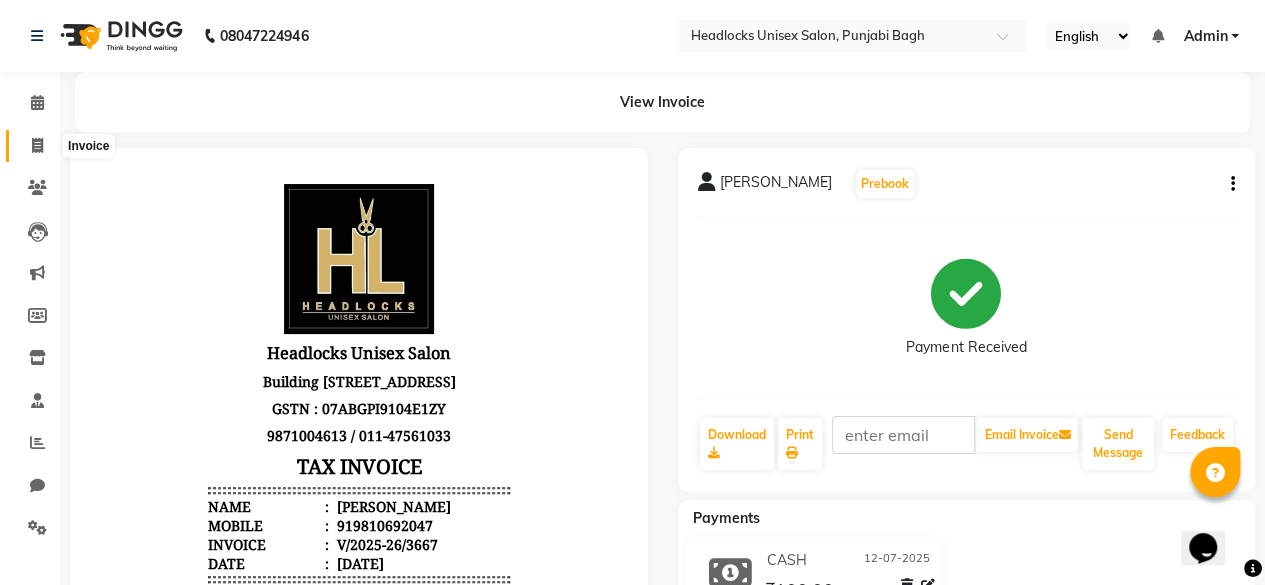 click 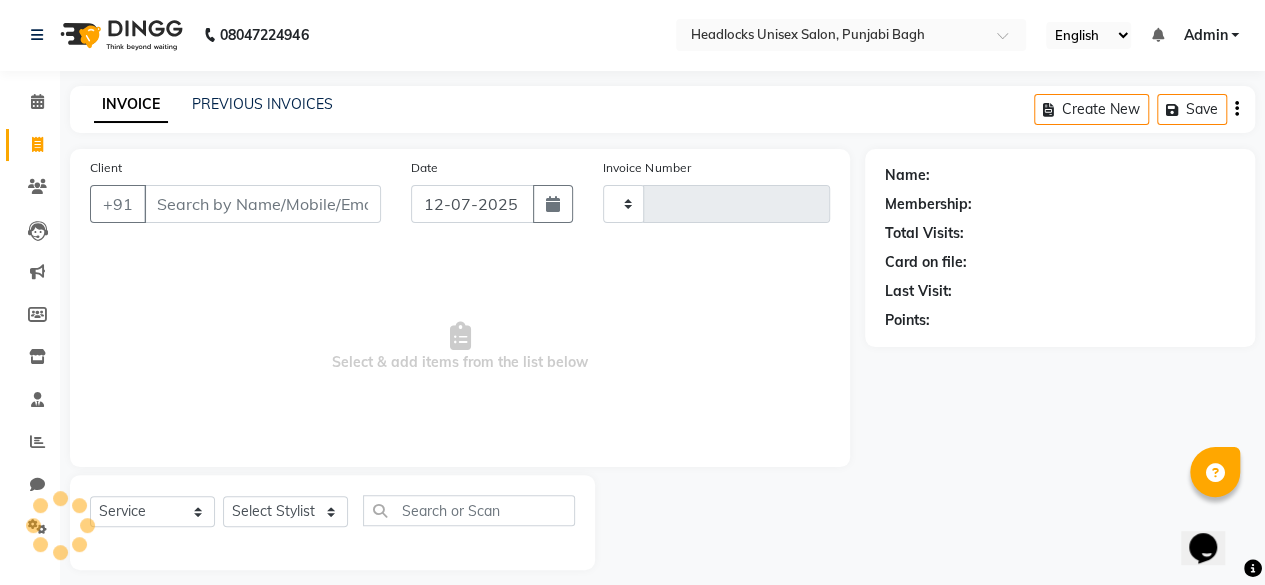 type on "3668" 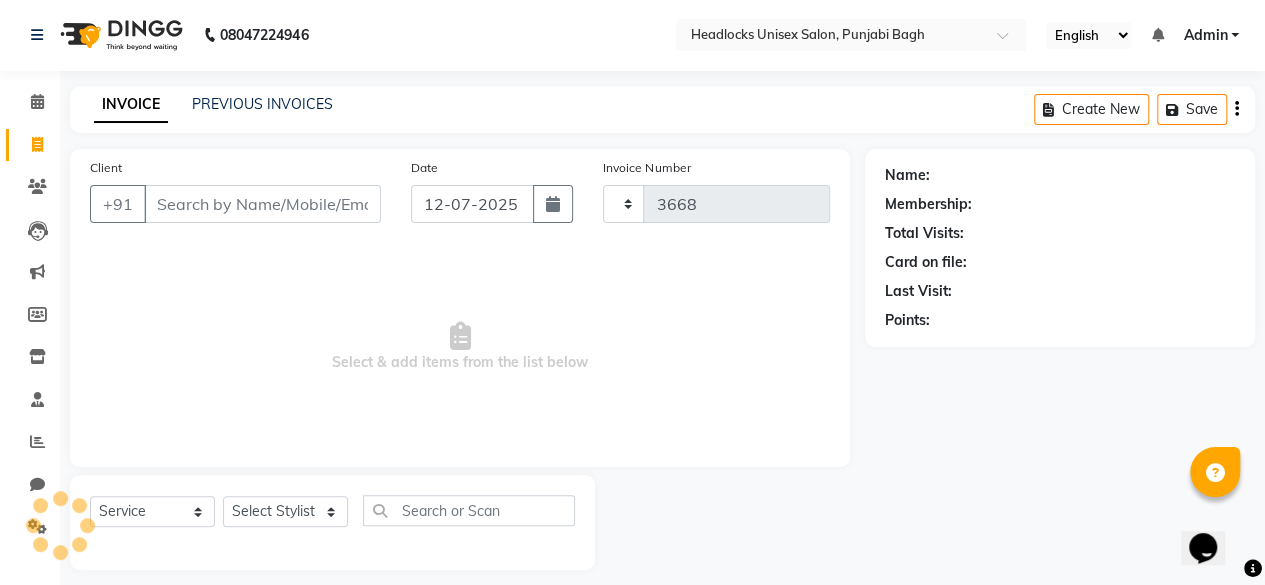 select on "7719" 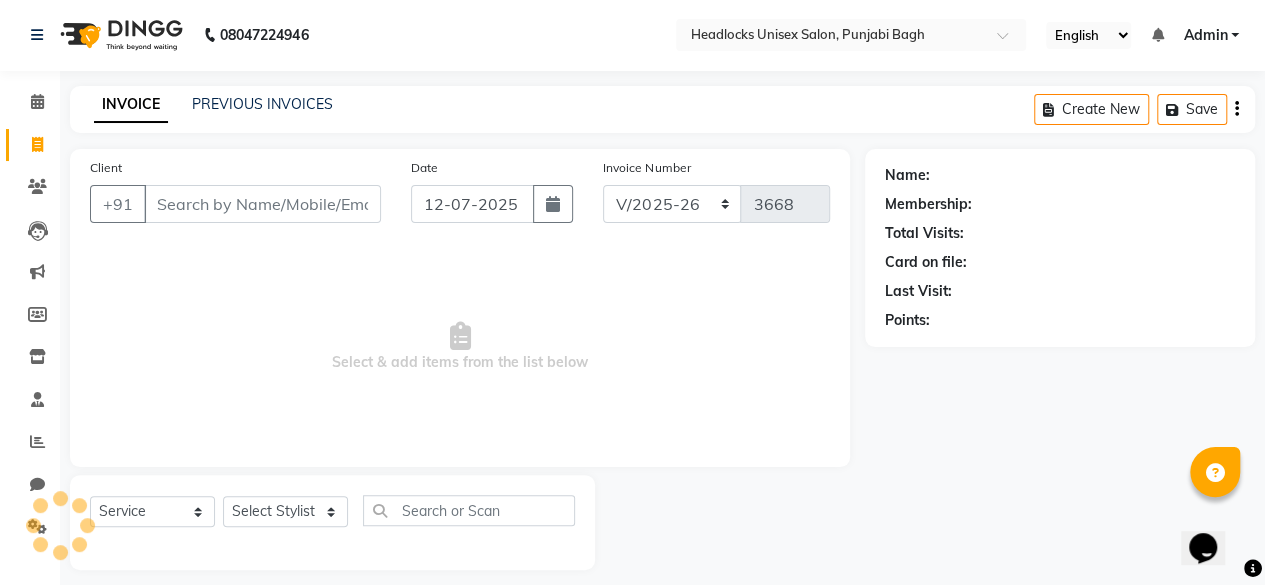 scroll, scrollTop: 15, scrollLeft: 0, axis: vertical 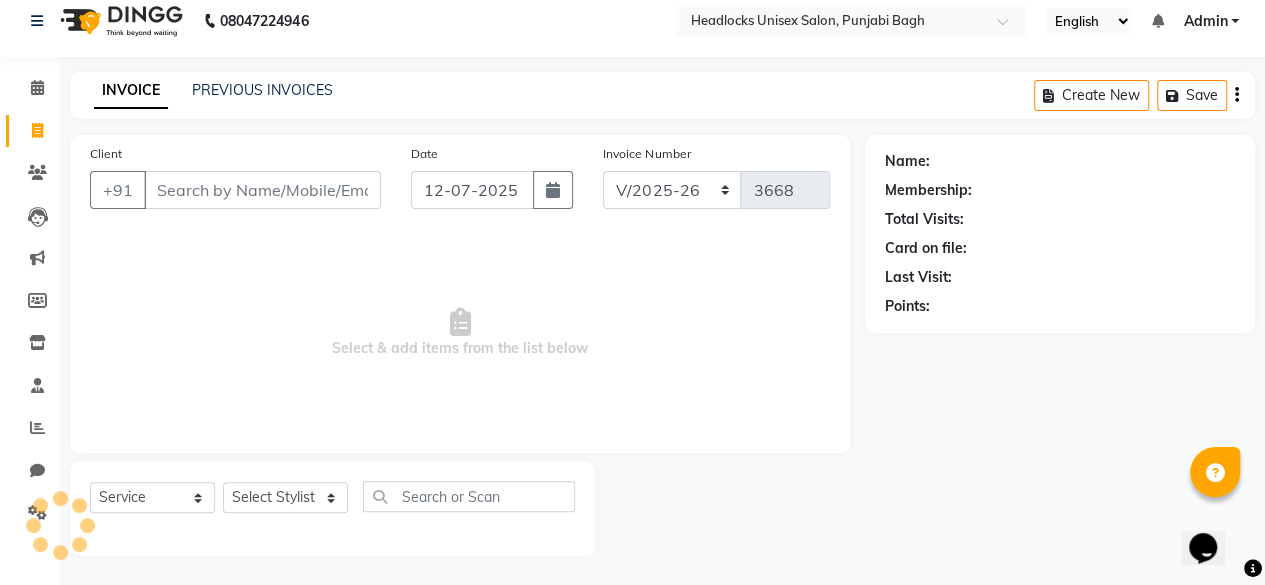 click on "Client" at bounding box center [262, 190] 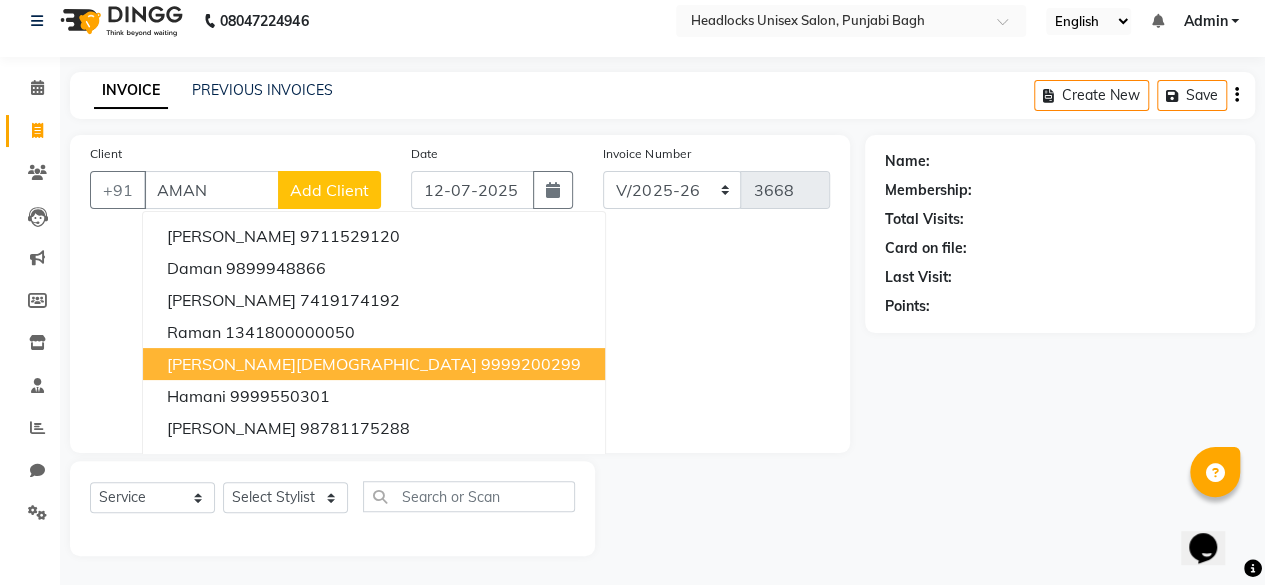 click on "aman jain  9999200299" at bounding box center [374, 364] 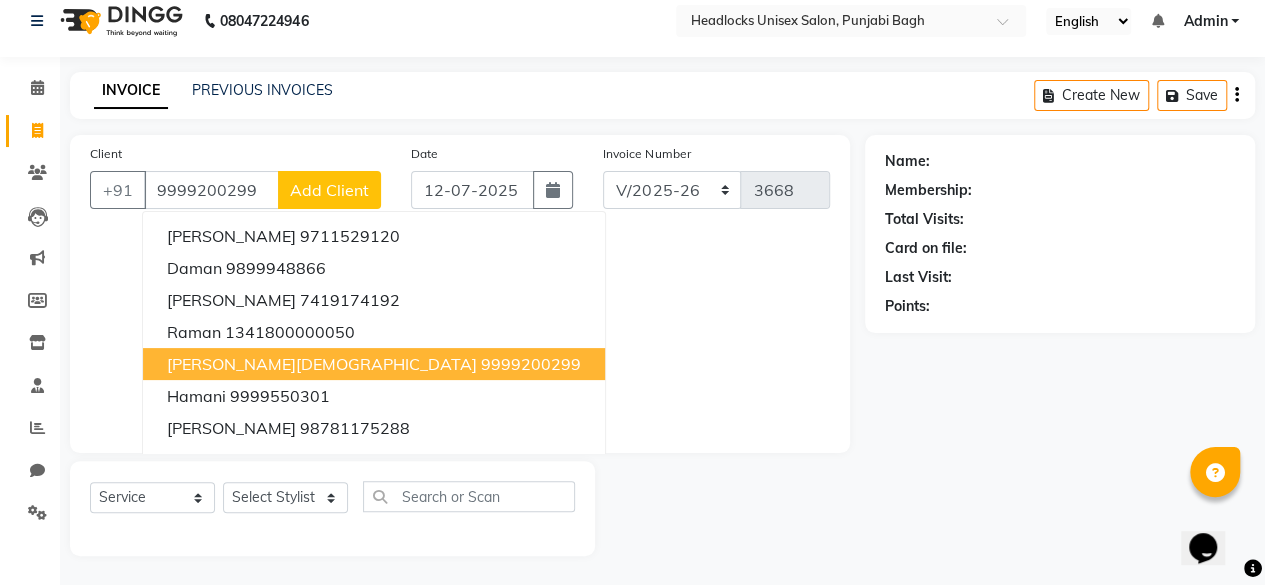 type on "9999200299" 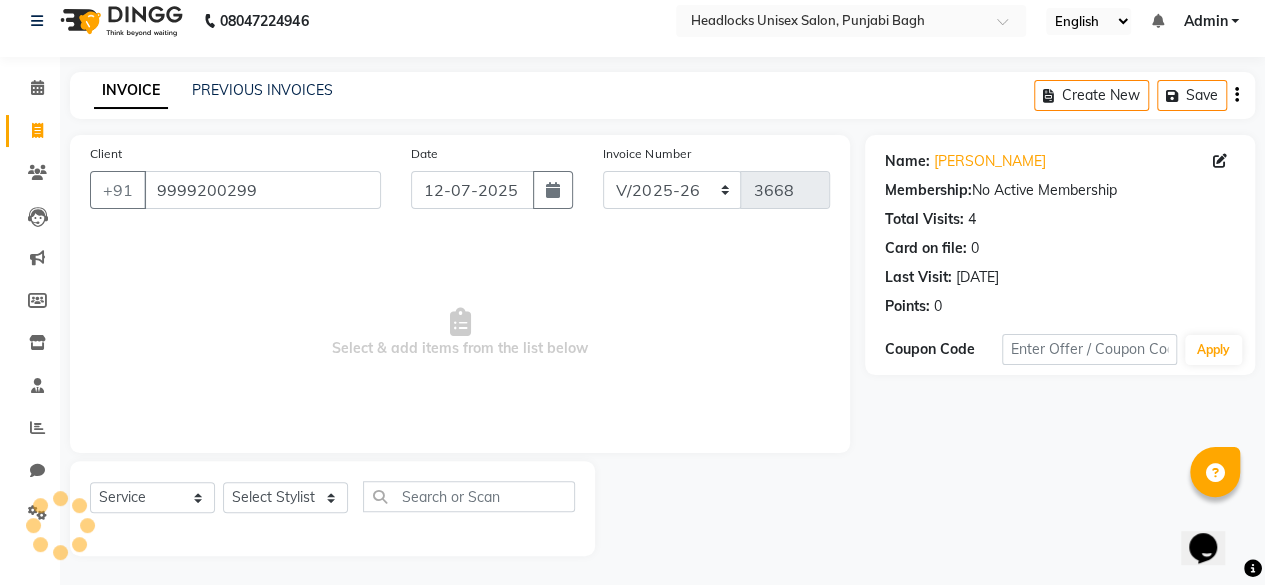 click on "Select  Service  Product  Membership  Package Voucher Prepaid Gift Card  Select Stylist ⁠Agnies ⁠[PERSON_NAME] [PERSON_NAME] [PERSON_NAME] kunal [PERSON_NAME] mercy ⁠Minto ⁠[PERSON_NAME]  [PERSON_NAME] priyanka [PERSON_NAME] ⁠[PERSON_NAME] ⁠[PERSON_NAME] [PERSON_NAME] [PERSON_NAME]  Sunny ⁠[PERSON_NAME]  ⁠Usman ⁠[PERSON_NAME]" 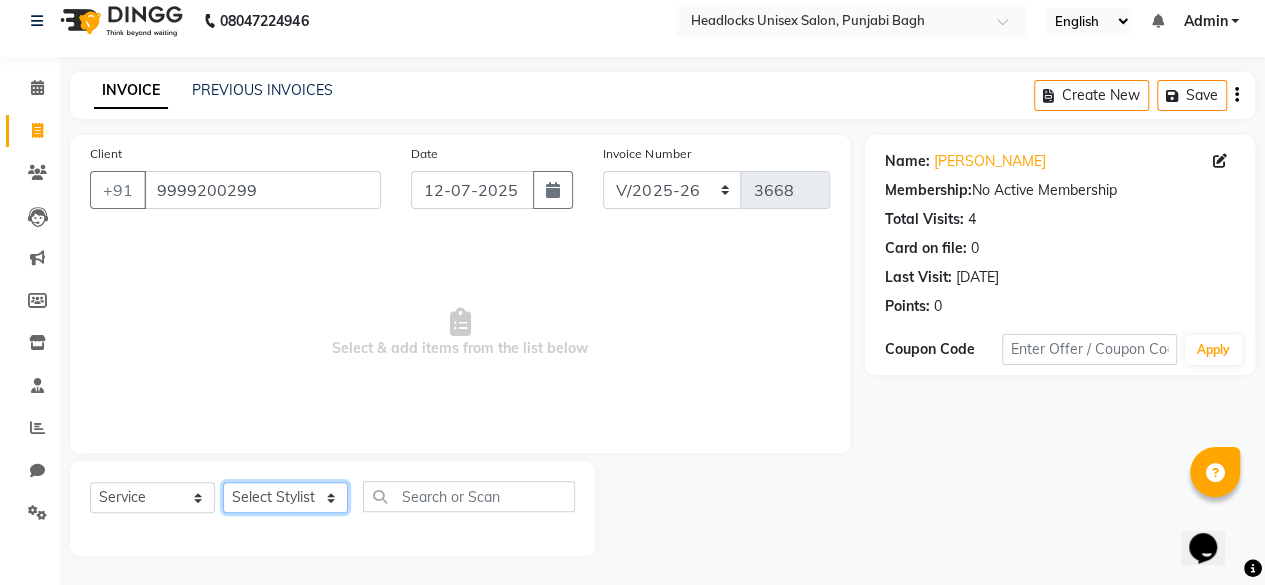 click on "Select Stylist ⁠Agnies ⁠[PERSON_NAME] [PERSON_NAME] [PERSON_NAME] kunal [PERSON_NAME] mercy ⁠Minto ⁠[PERSON_NAME]  [PERSON_NAME] priyanka [PERSON_NAME] ⁠[PERSON_NAME] ⁠[PERSON_NAME] [PERSON_NAME] [PERSON_NAME]  Sunny ⁠[PERSON_NAME] ⁠[PERSON_NAME]" 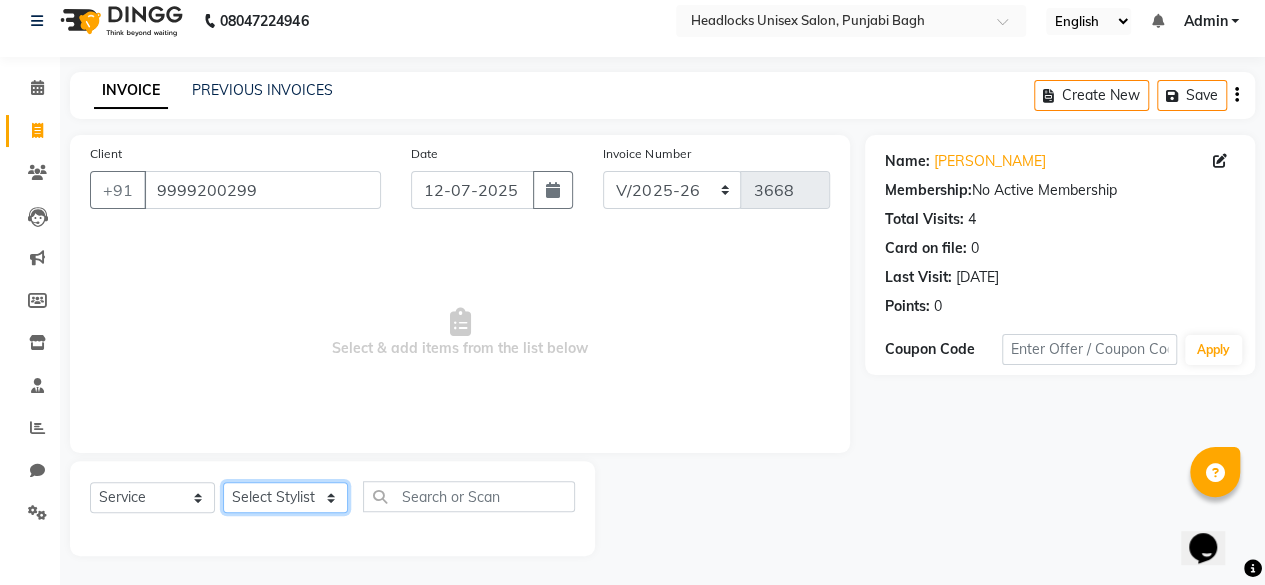 select on "69085" 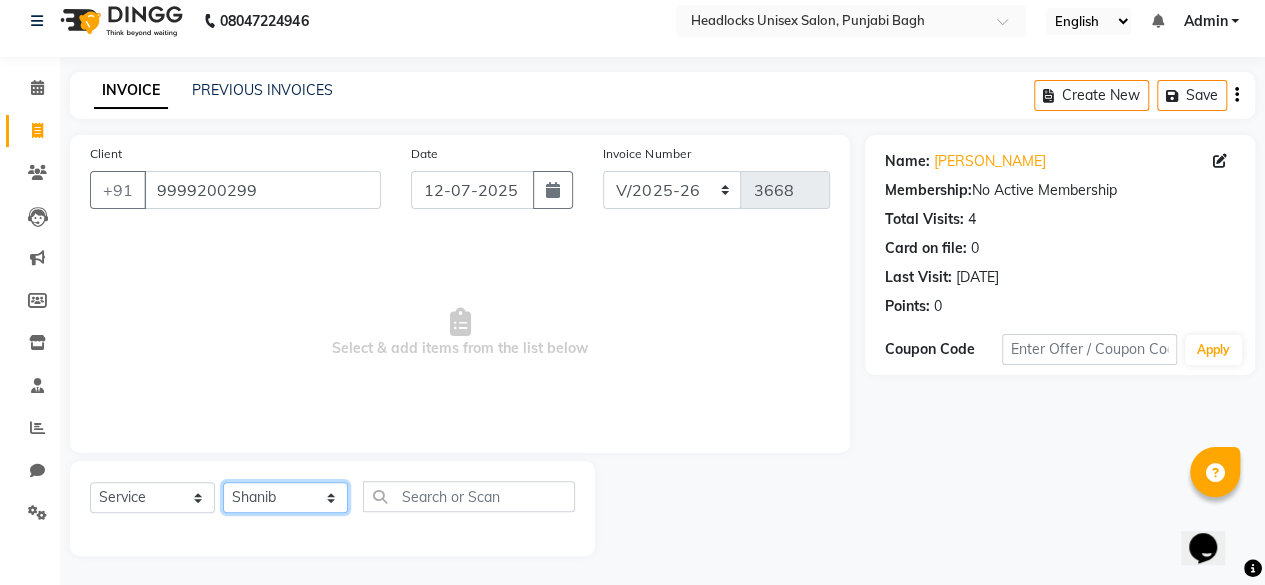click on "Select Stylist ⁠Agnies ⁠[PERSON_NAME] [PERSON_NAME] [PERSON_NAME] kunal [PERSON_NAME] mercy ⁠Minto ⁠[PERSON_NAME]  [PERSON_NAME] priyanka [PERSON_NAME] ⁠[PERSON_NAME] ⁠[PERSON_NAME] [PERSON_NAME] [PERSON_NAME]  Sunny ⁠[PERSON_NAME] ⁠[PERSON_NAME]" 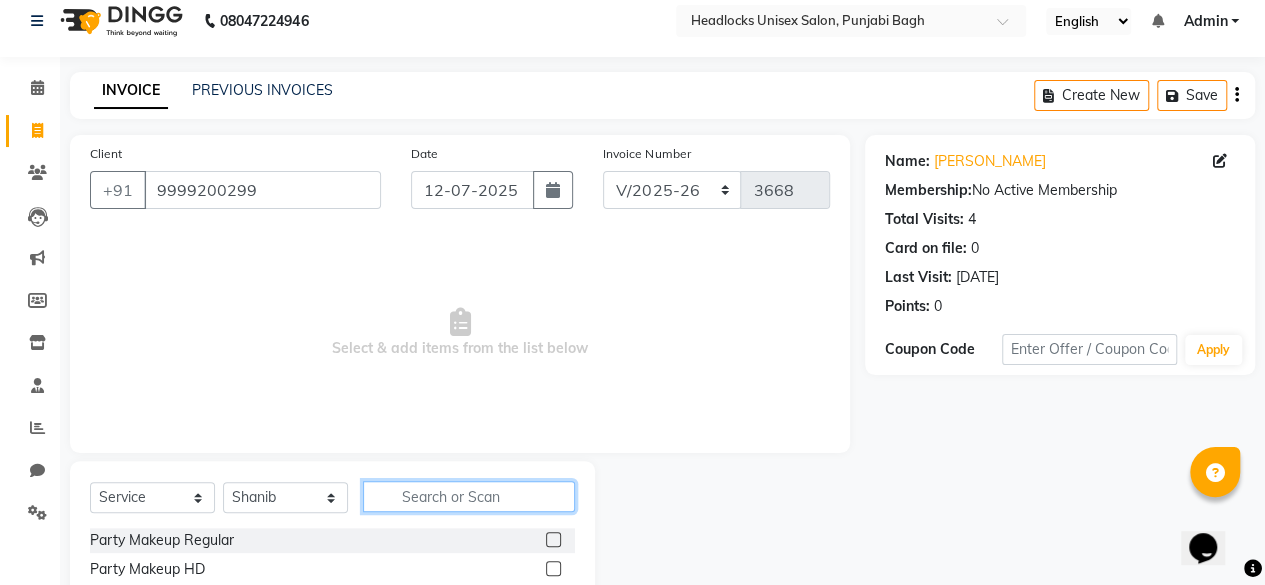 click 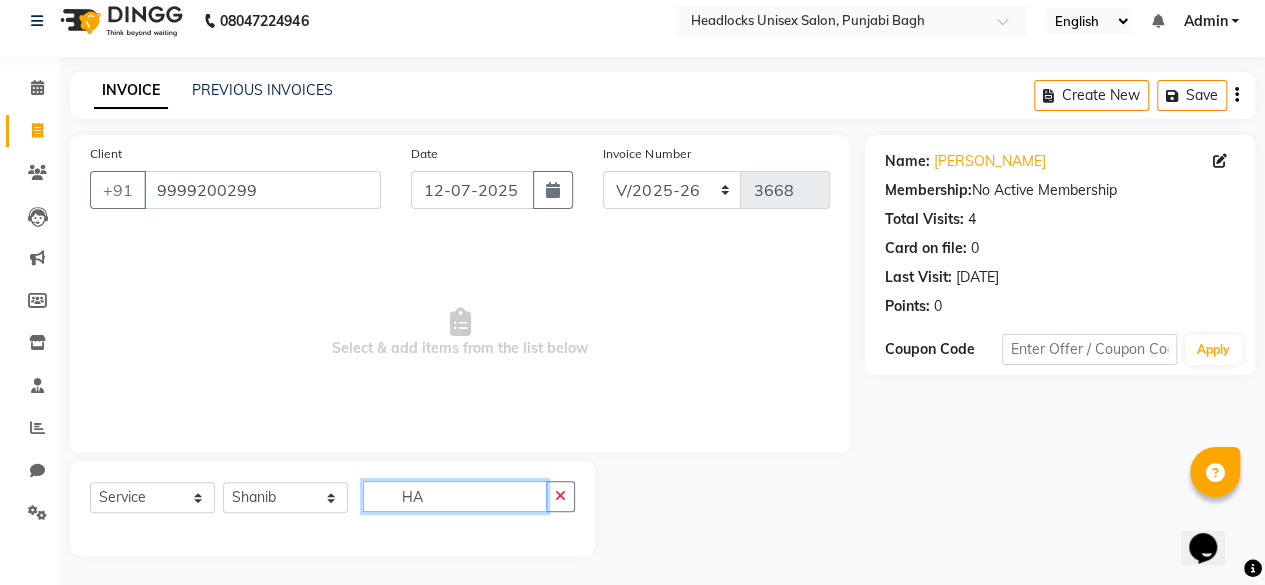 type on "H" 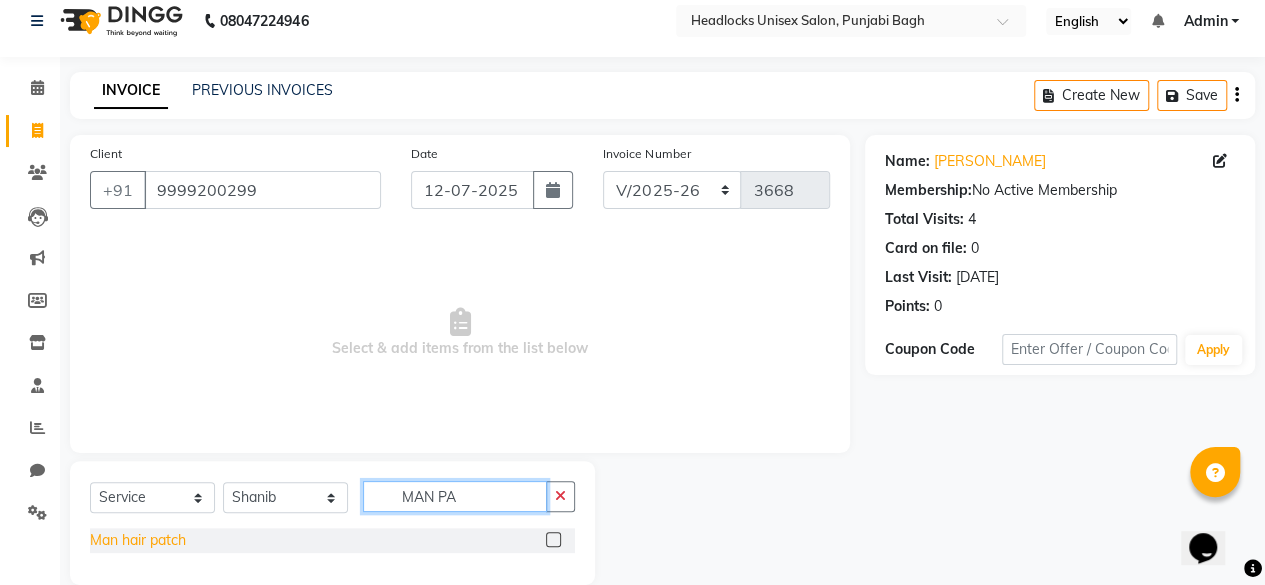 type on "MAN PA" 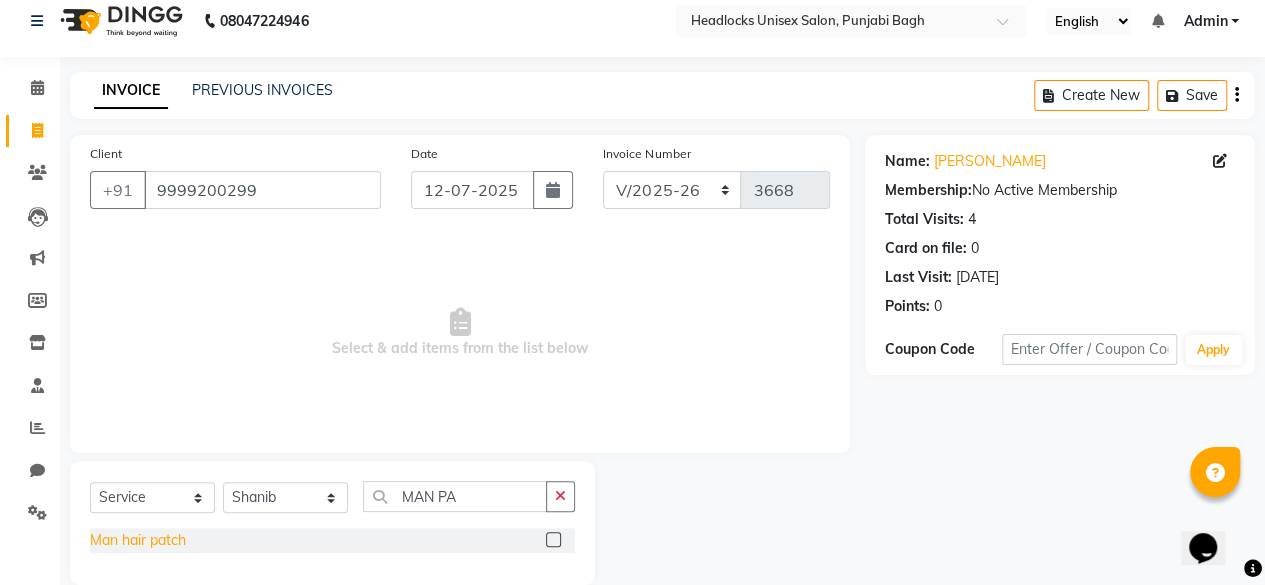 click on "Man hair patch" 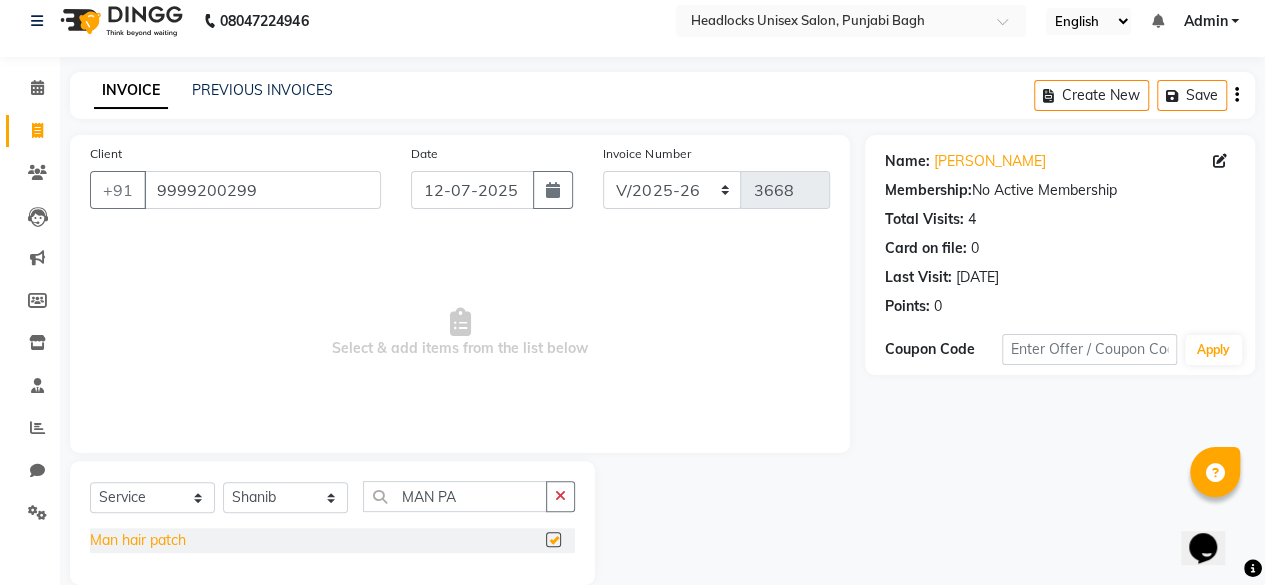 checkbox on "false" 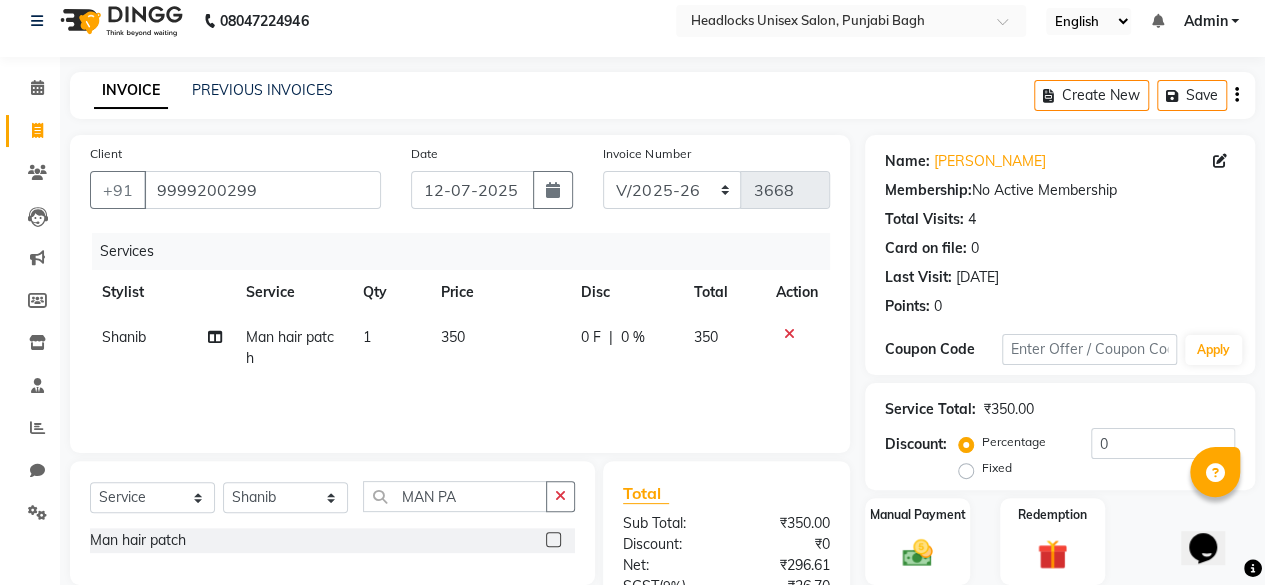 click on "350" 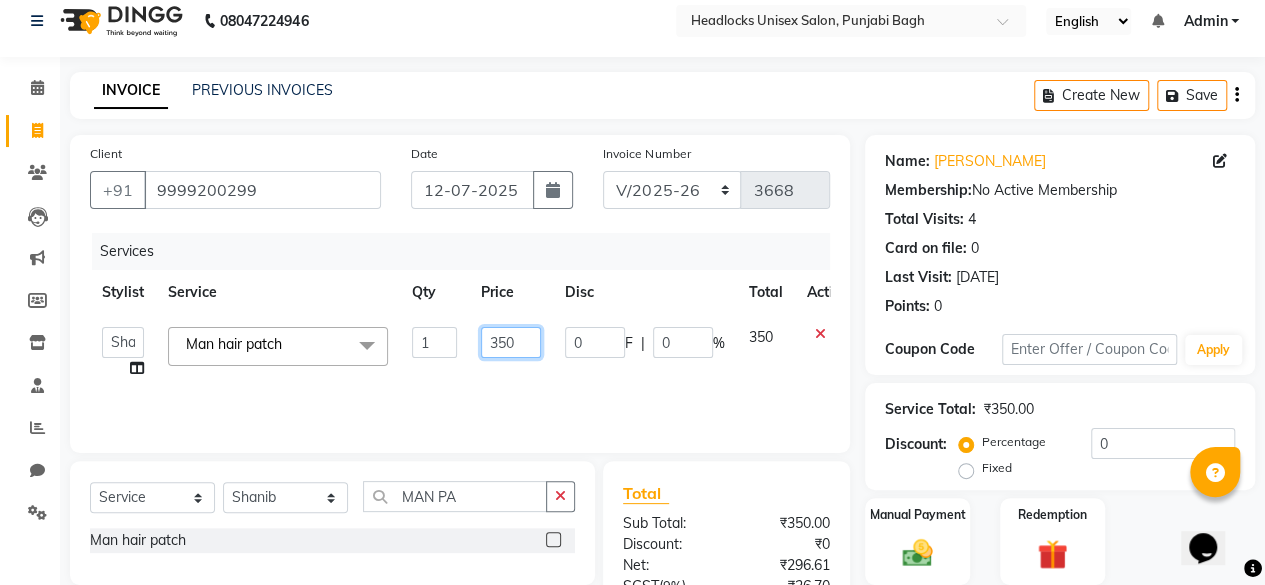 click on "350" 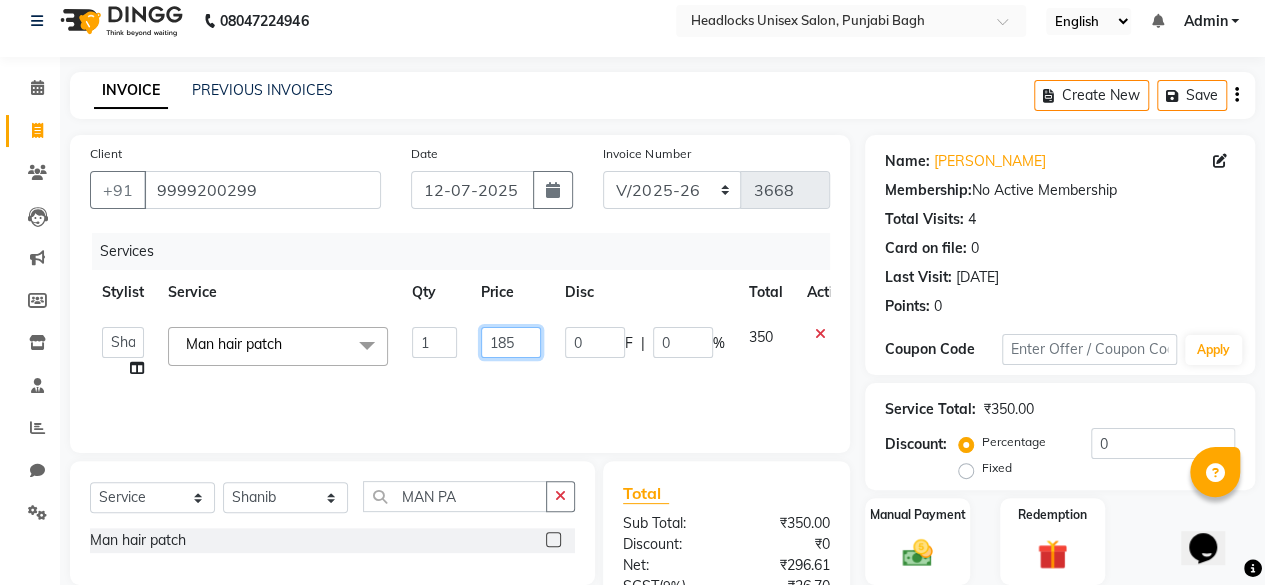 type on "1850" 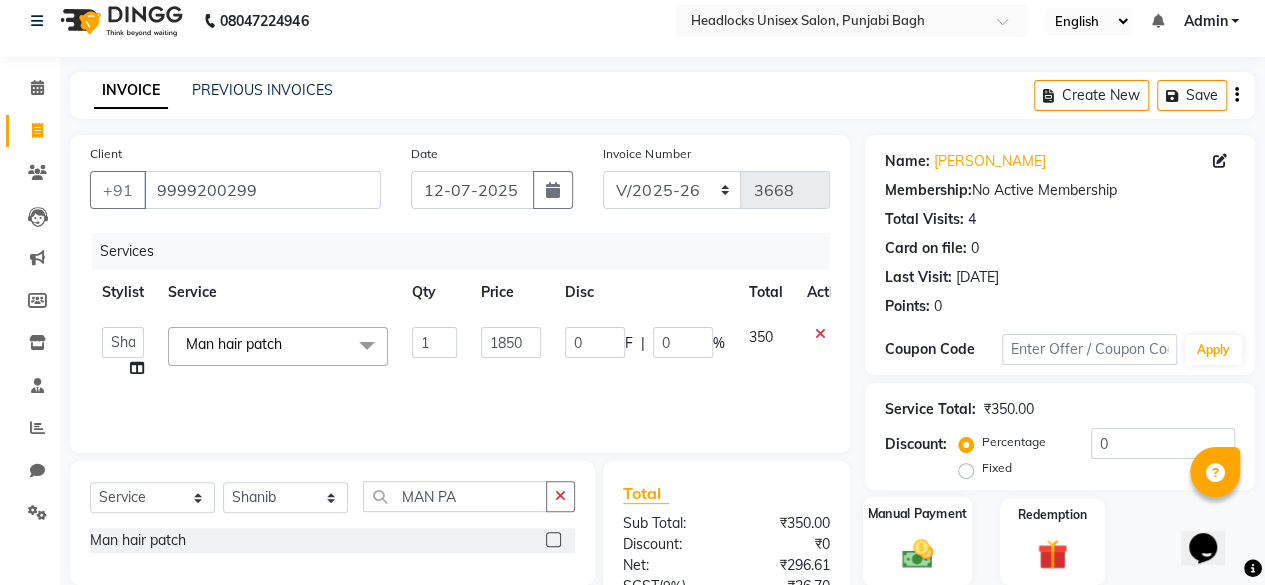 click on "Manual Payment" 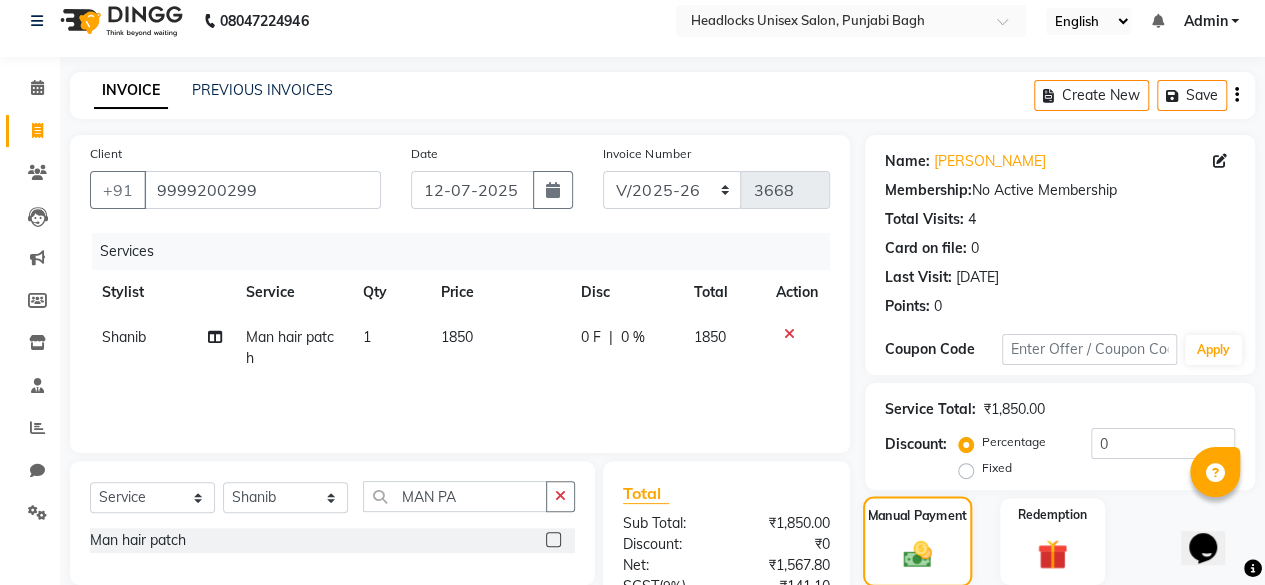 scroll, scrollTop: 213, scrollLeft: 0, axis: vertical 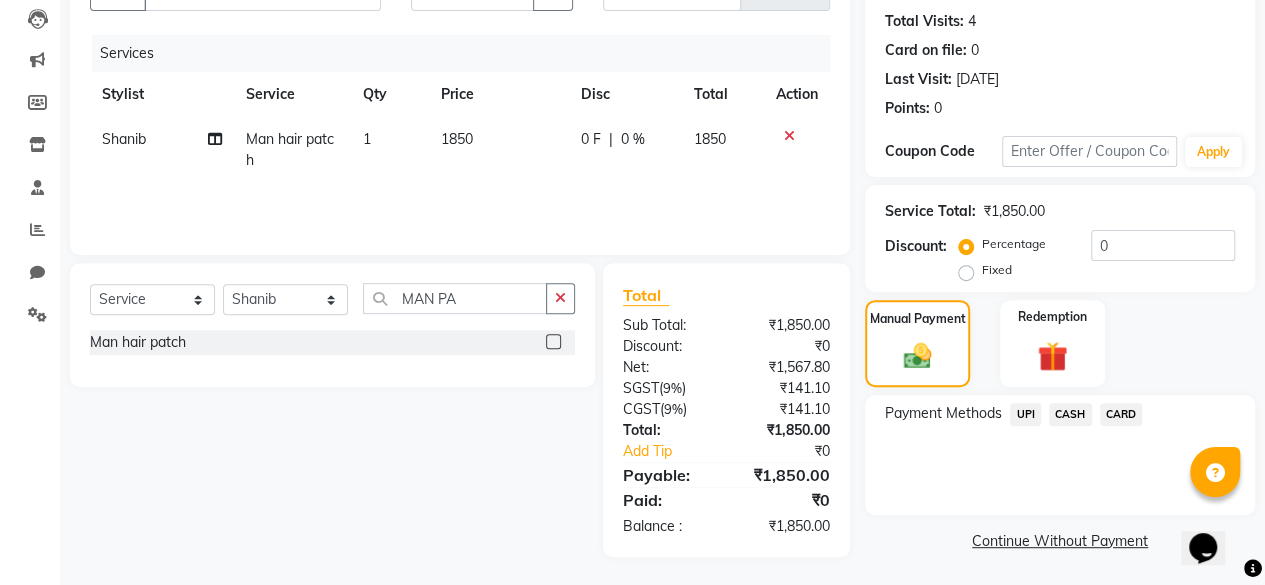 click on "UPI" 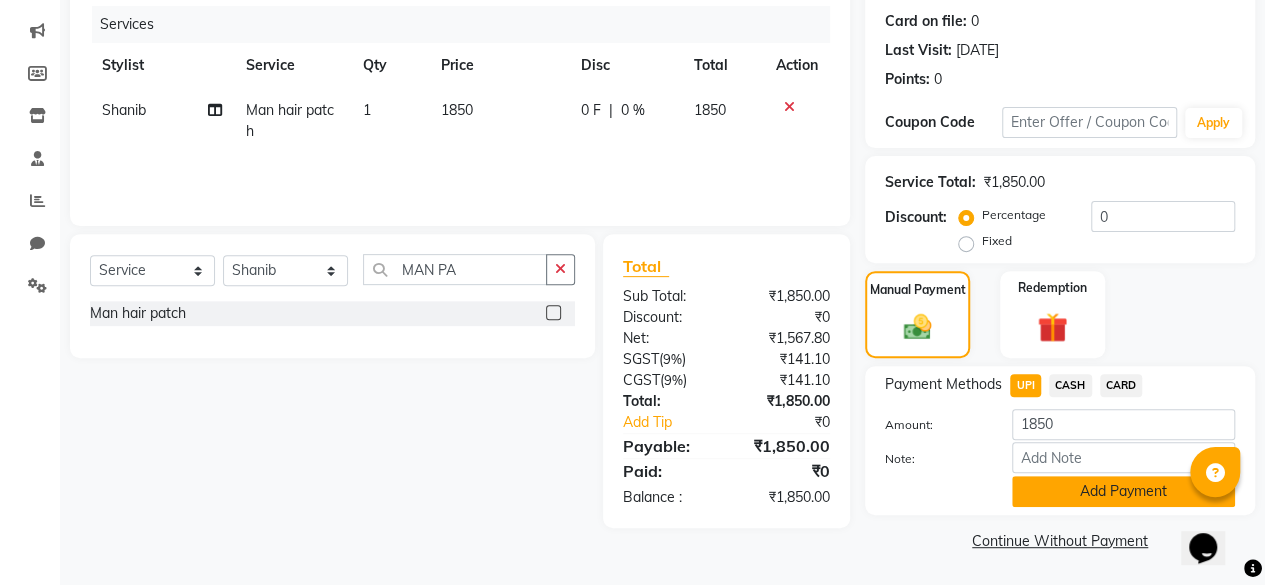click on "Add Payment" 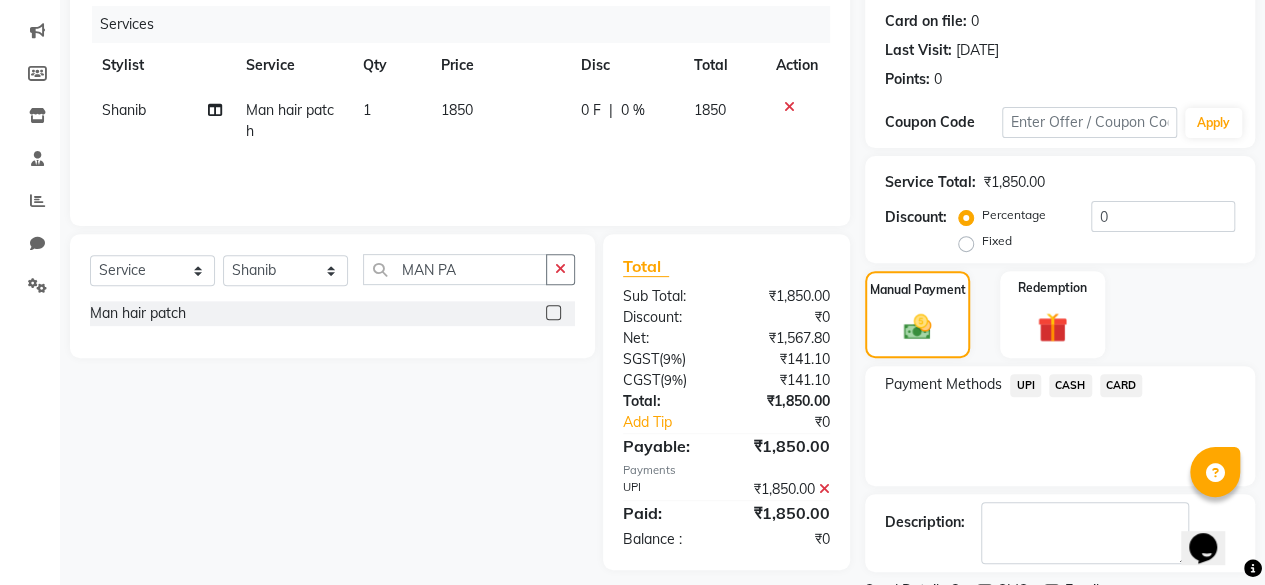 scroll, scrollTop: 324, scrollLeft: 0, axis: vertical 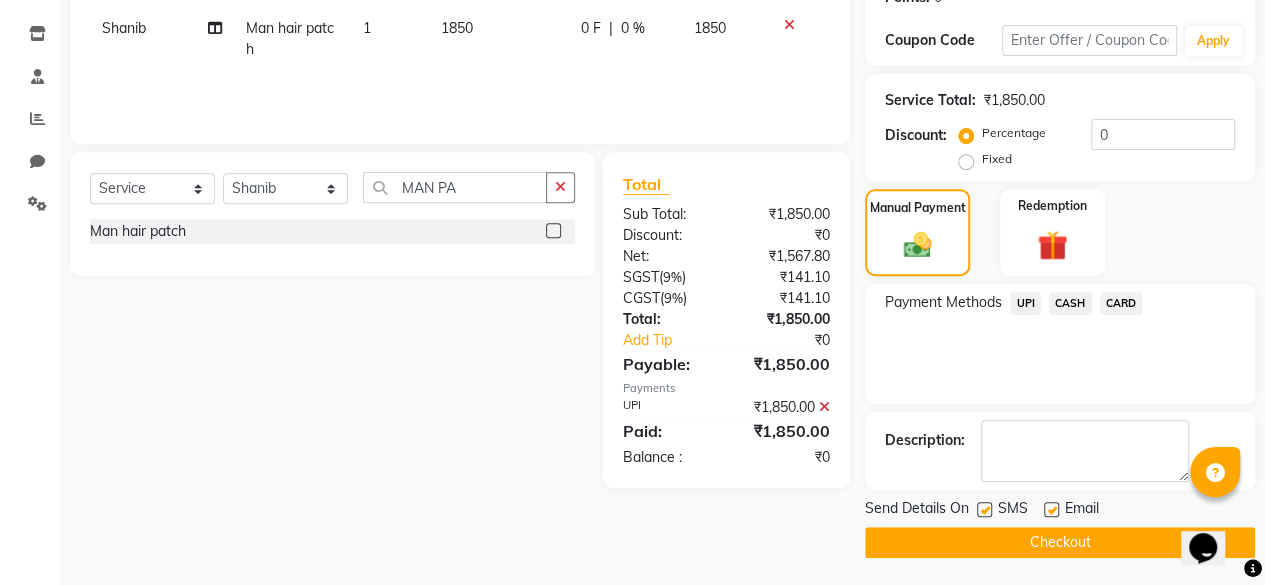 click 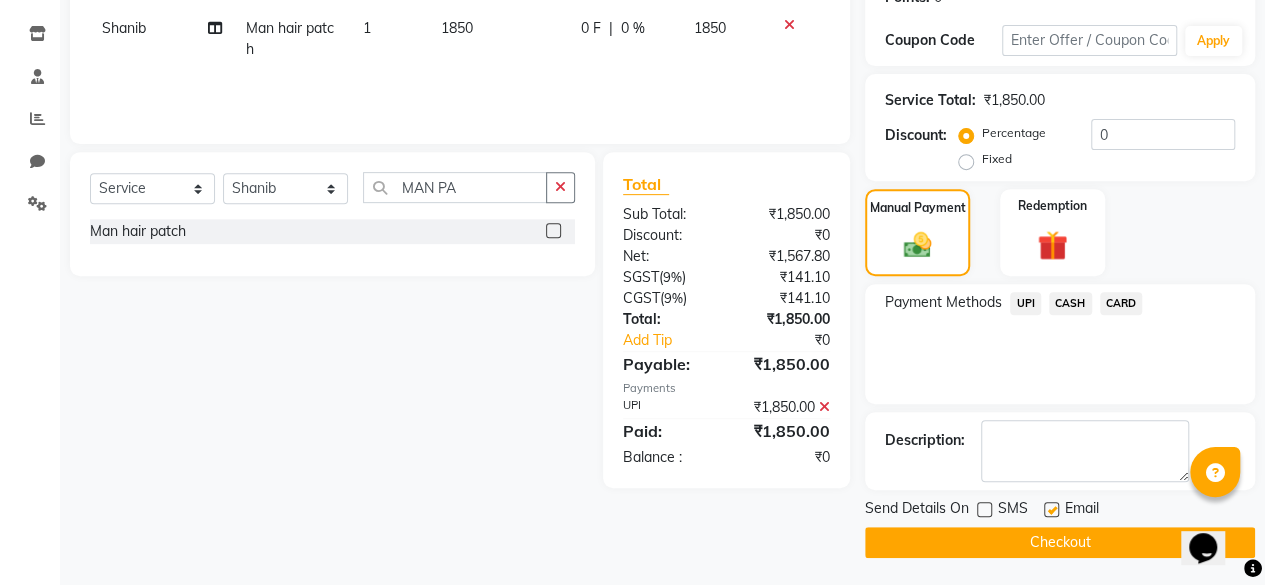 click on "Checkout" 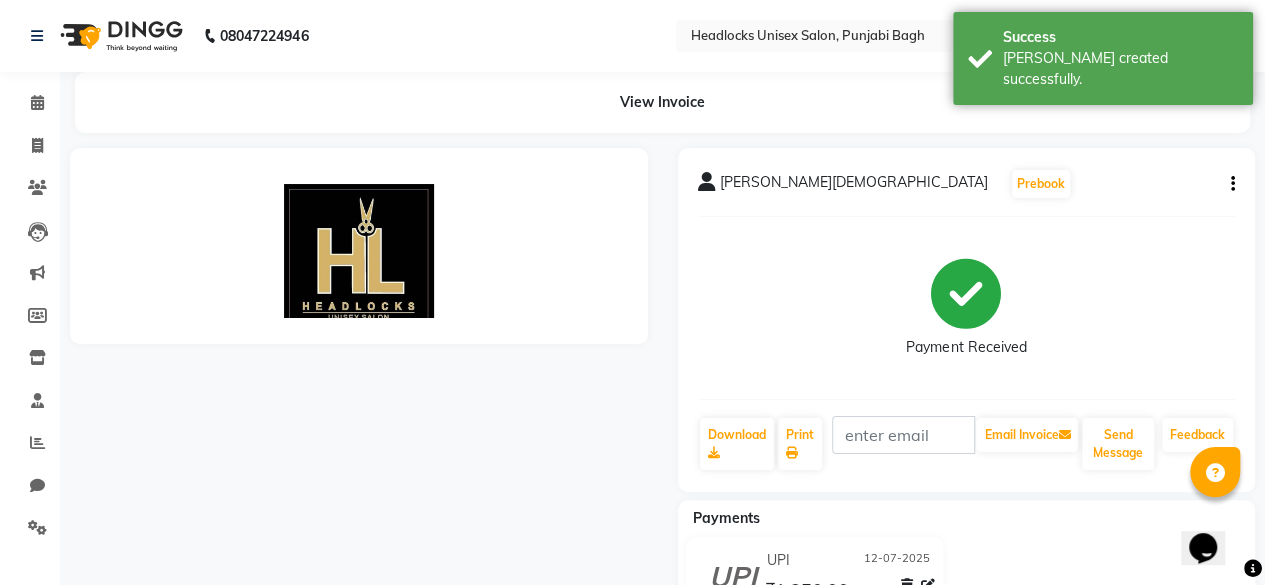 scroll, scrollTop: 0, scrollLeft: 0, axis: both 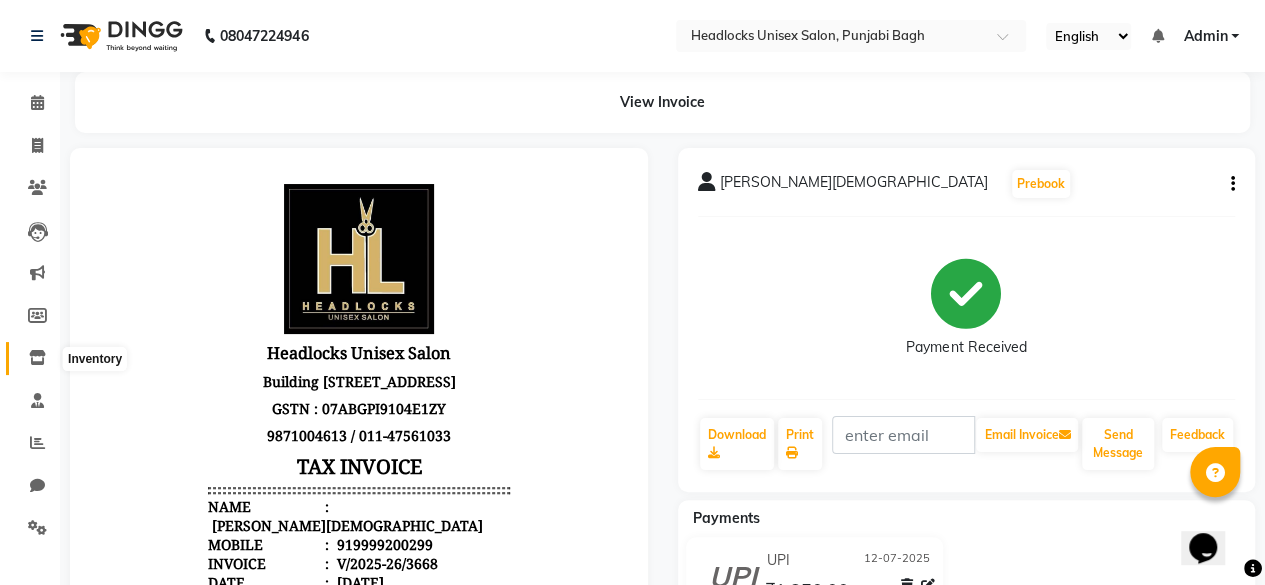 click 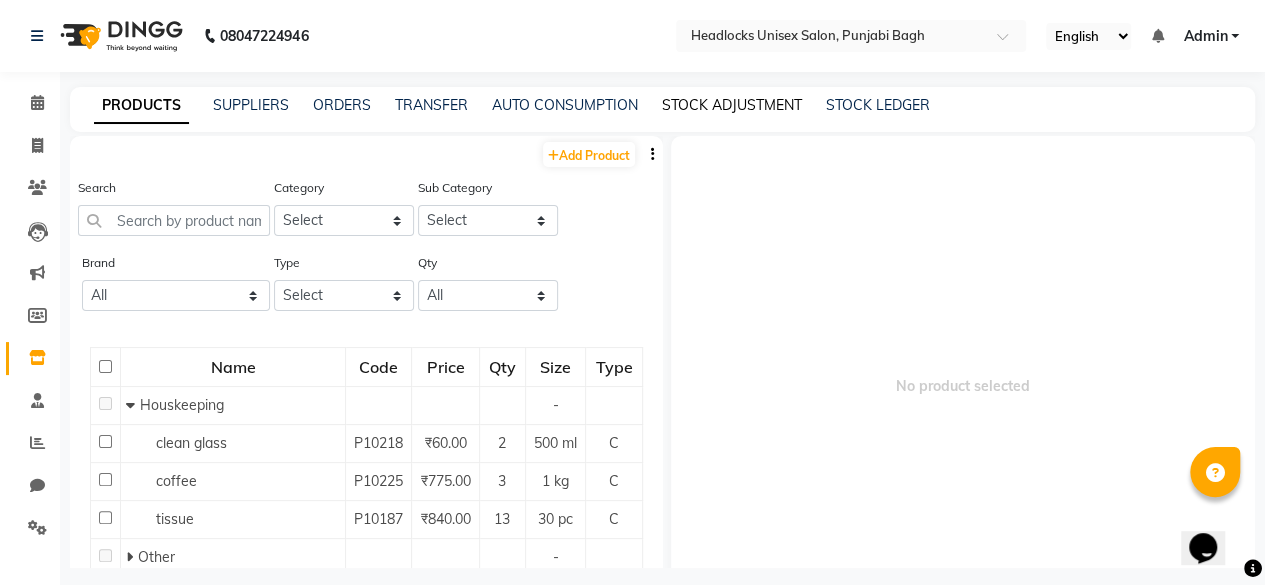 click on "STOCK ADJUSTMENT" 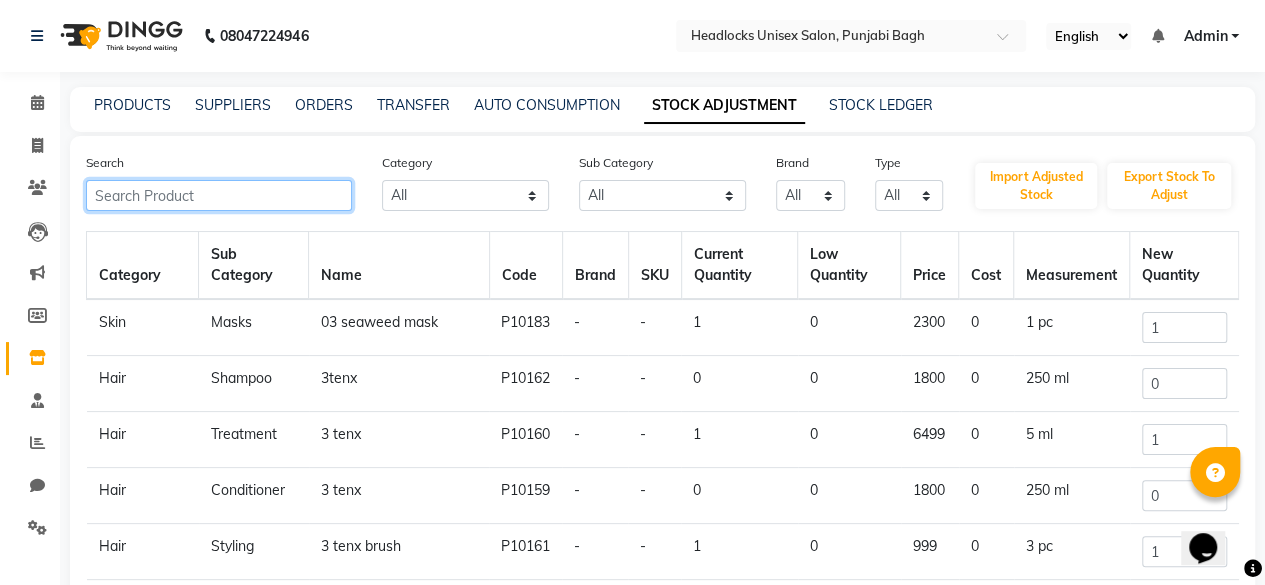 click 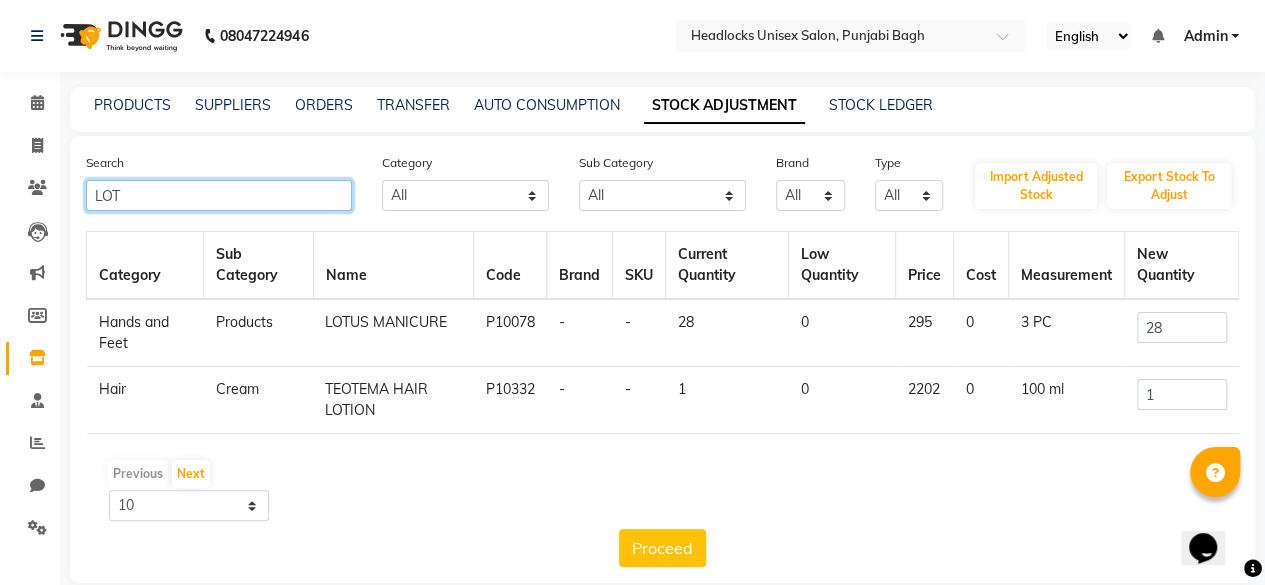 type on "LOT" 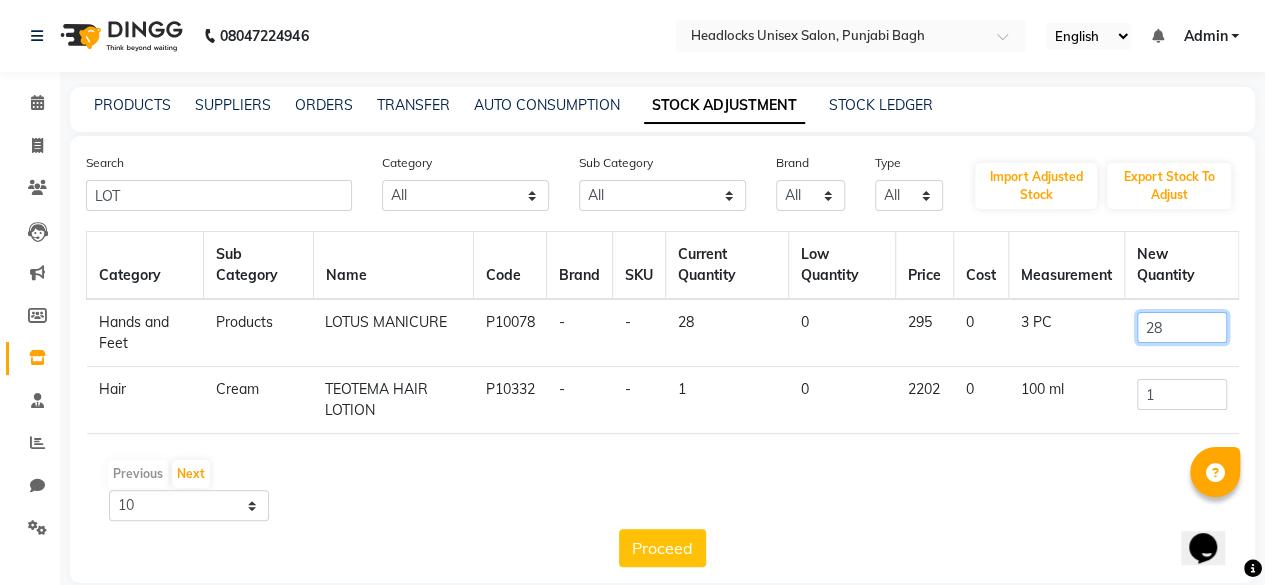 click on "28" 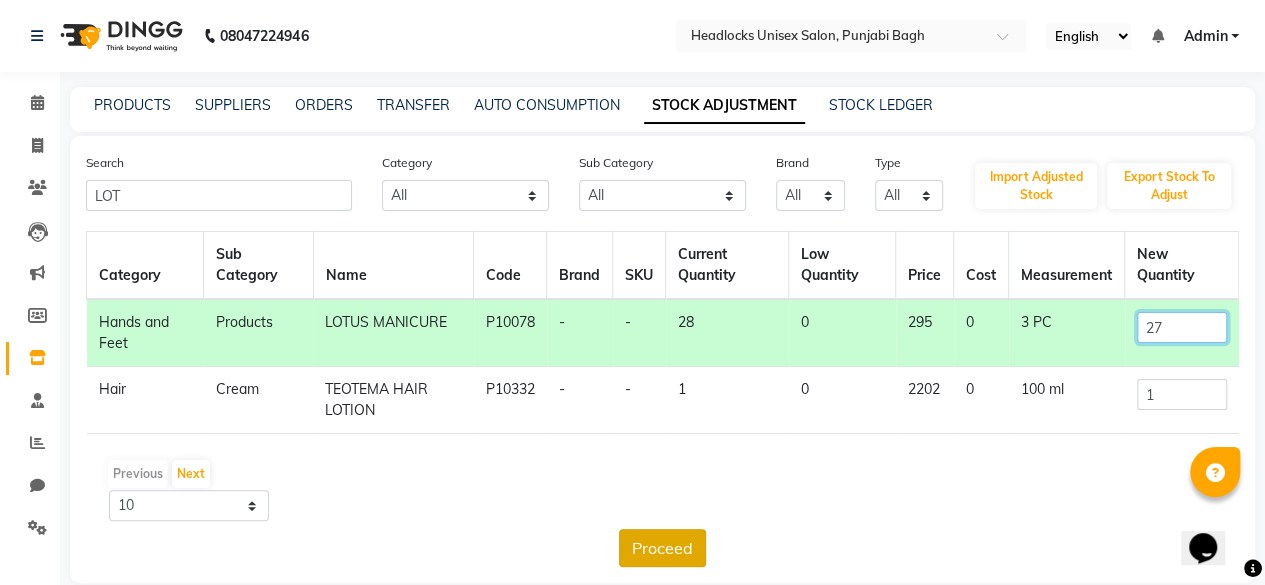 type on "27" 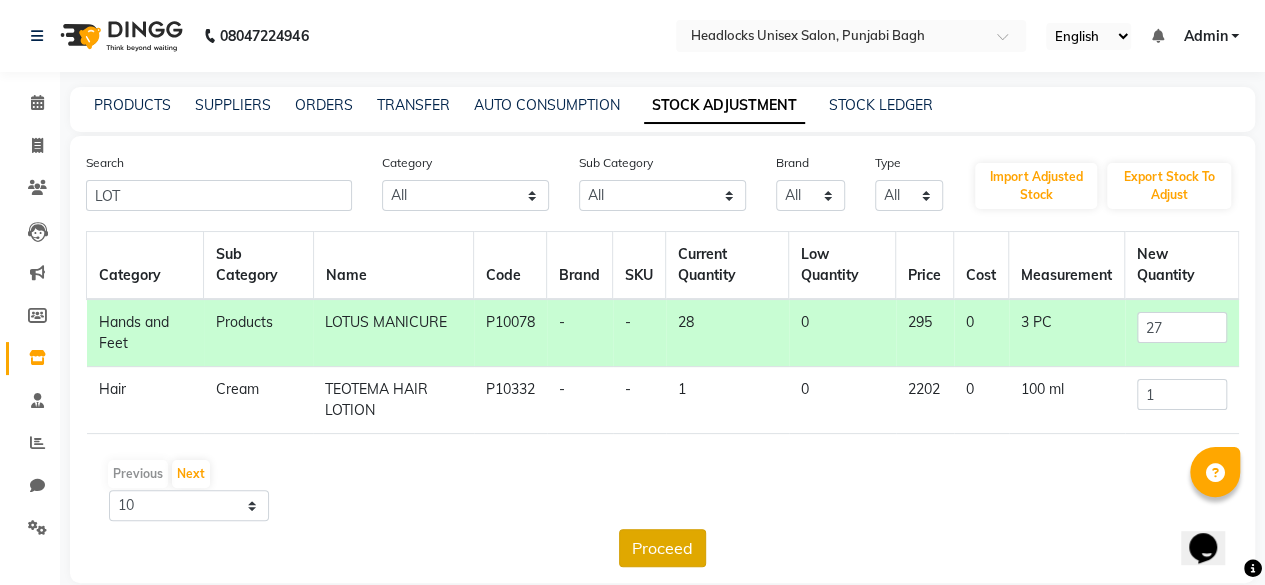 click on "Proceed" 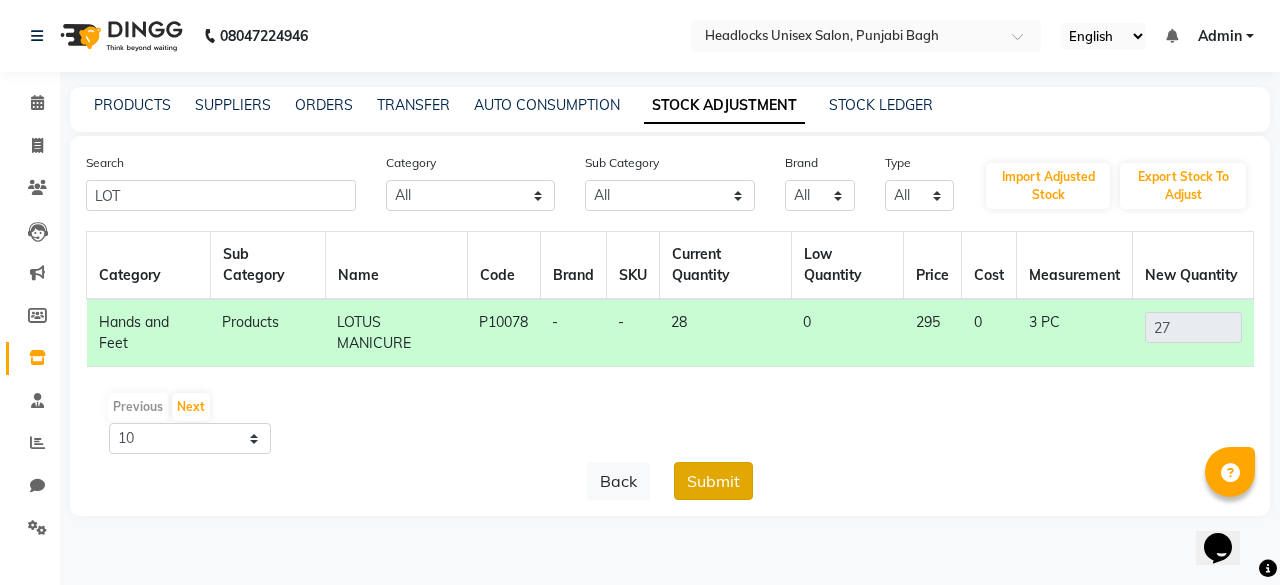 click on "Submit" 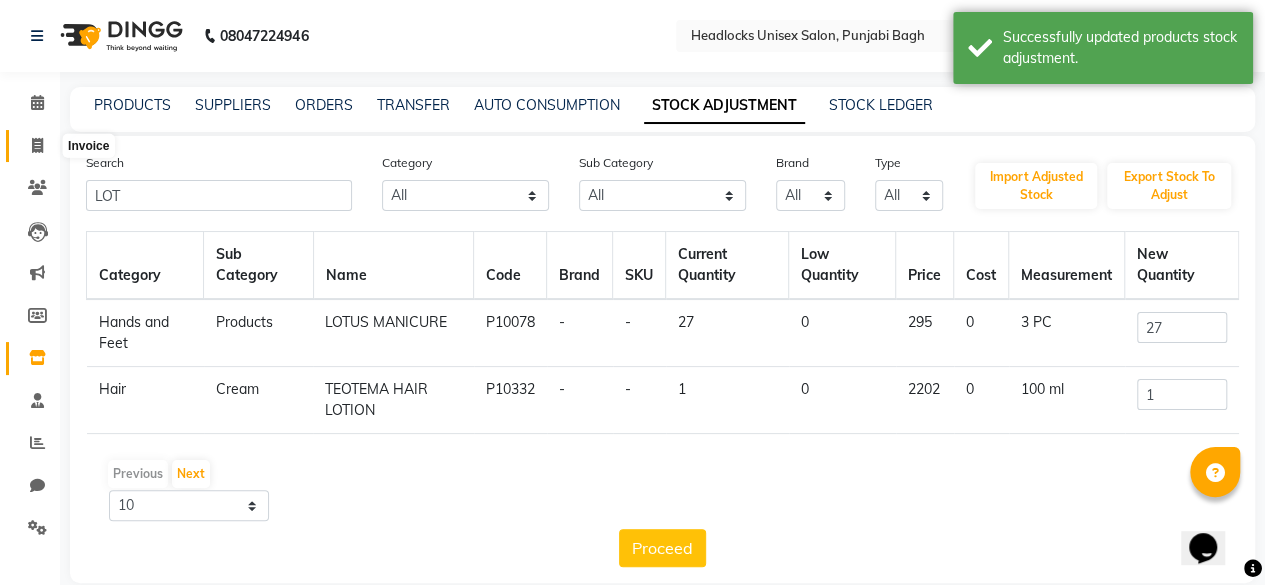 click 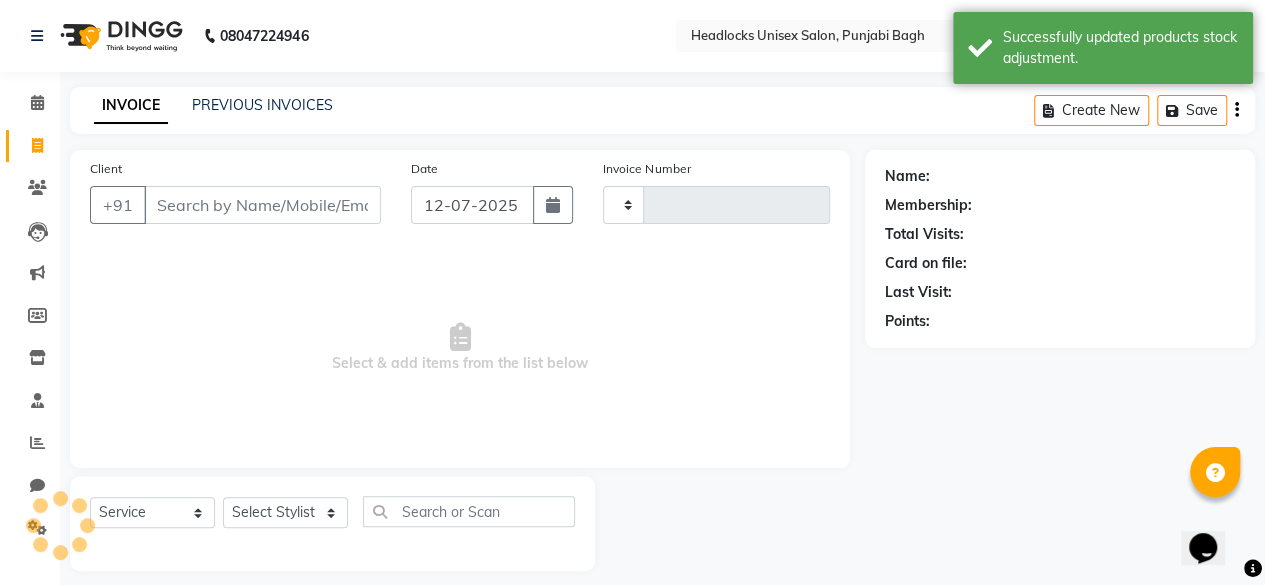 type on "3669" 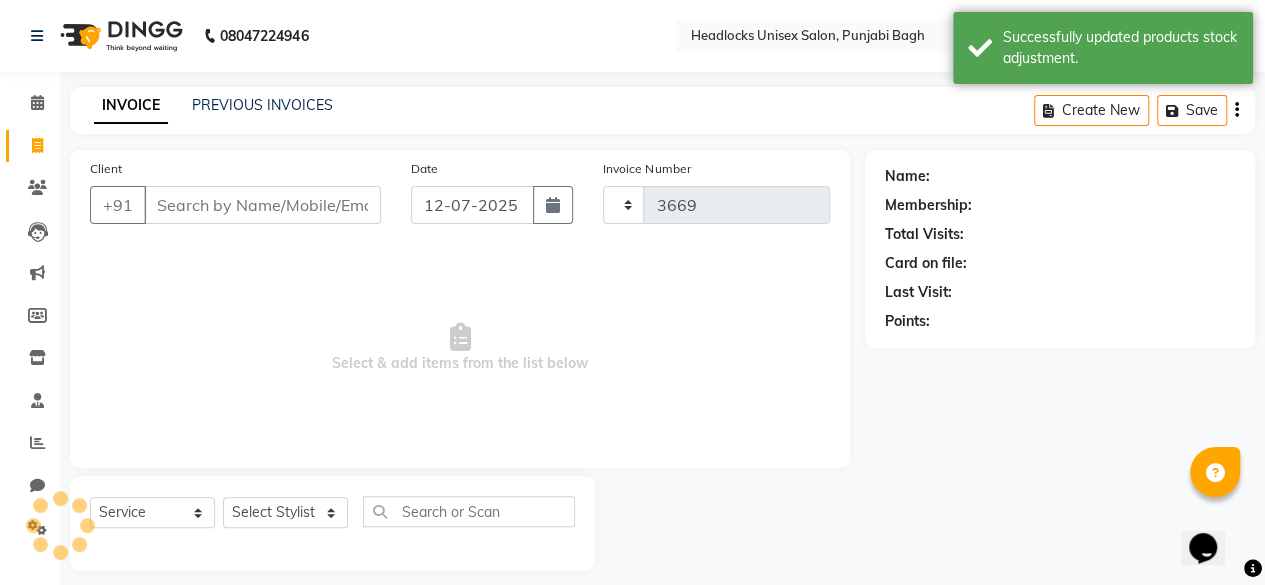 scroll, scrollTop: 15, scrollLeft: 0, axis: vertical 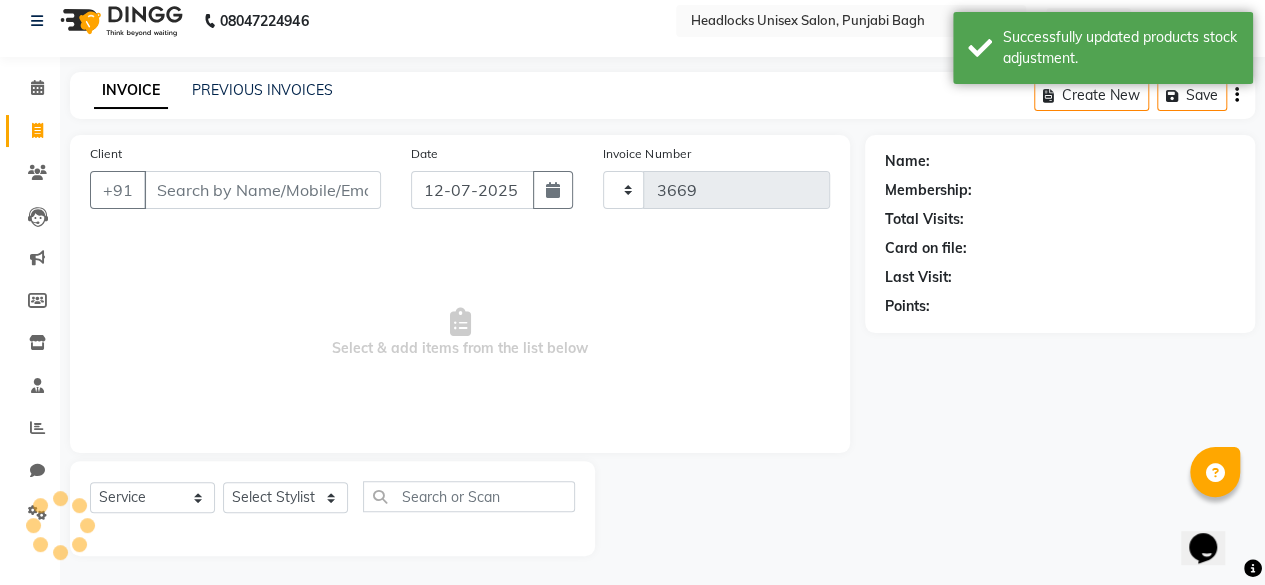select on "7719" 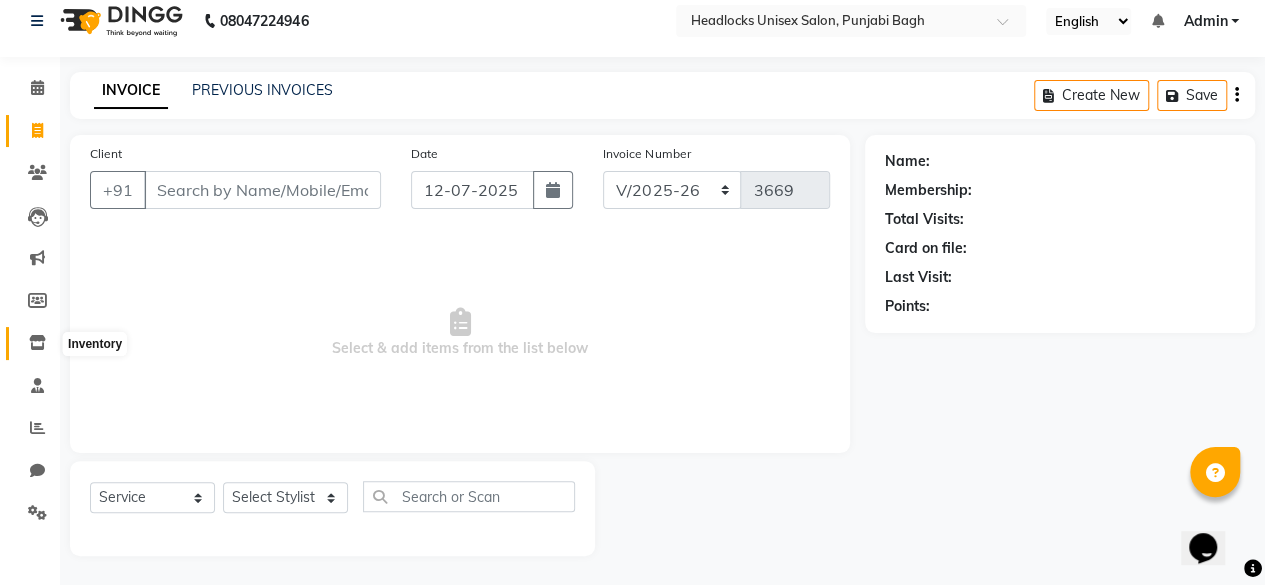 click 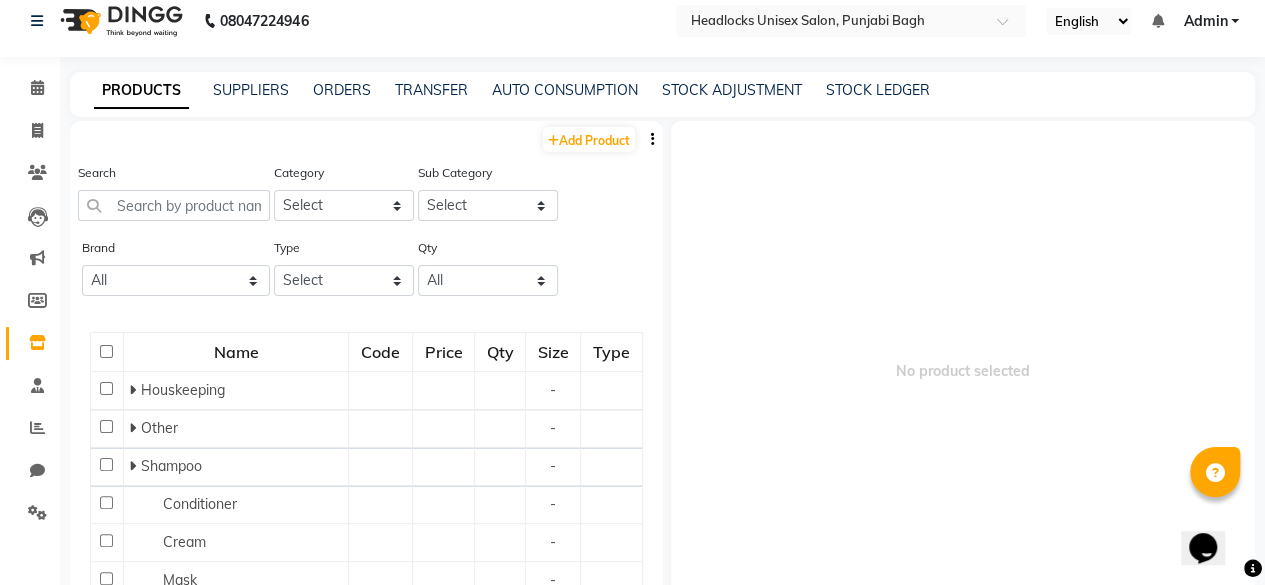 scroll, scrollTop: 12, scrollLeft: 0, axis: vertical 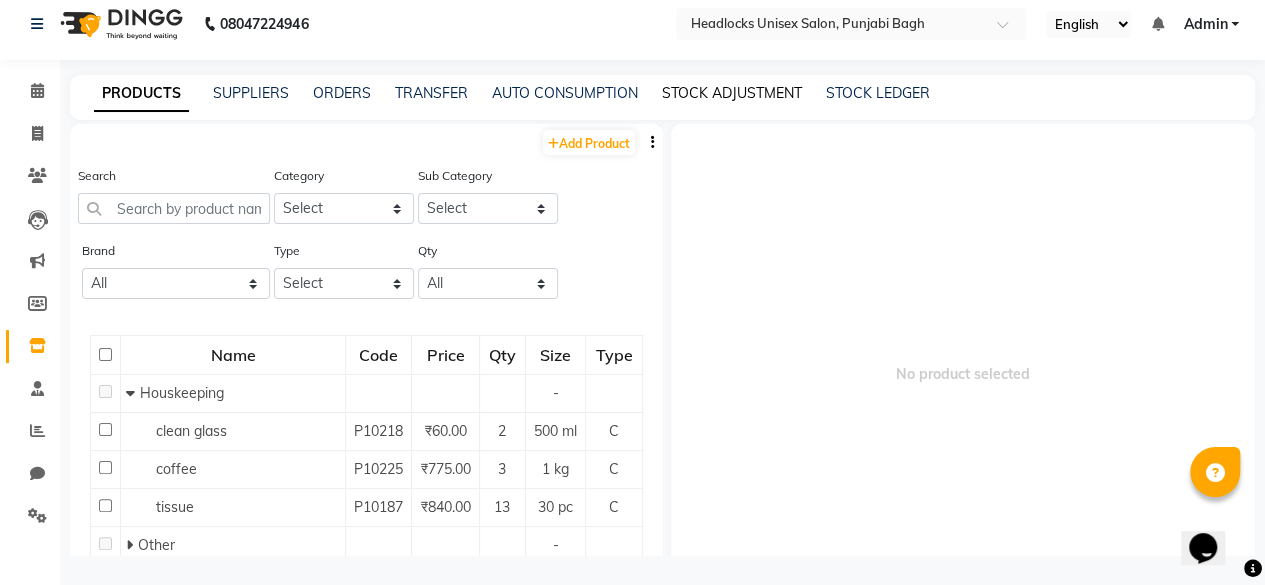 click on "STOCK ADJUSTMENT" 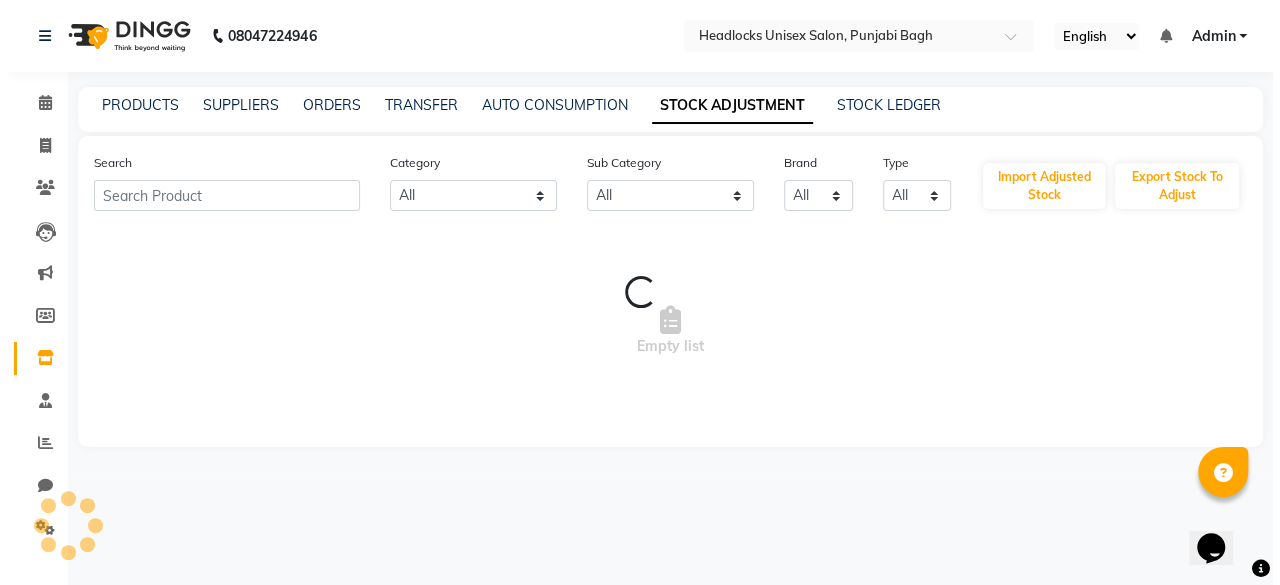 scroll, scrollTop: 0, scrollLeft: 0, axis: both 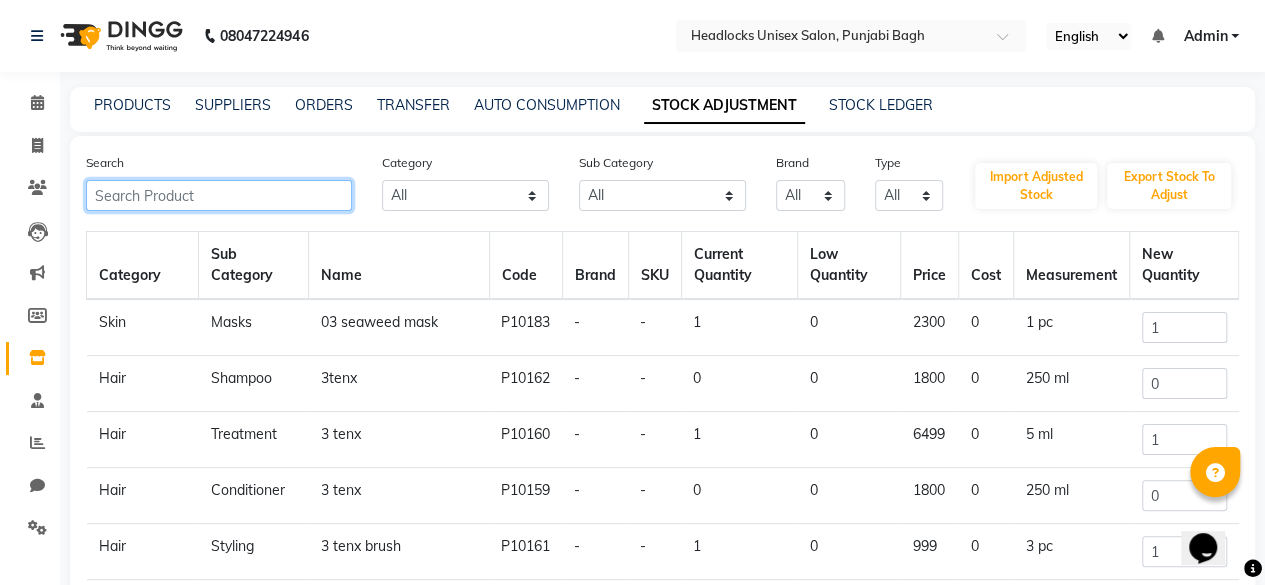 click 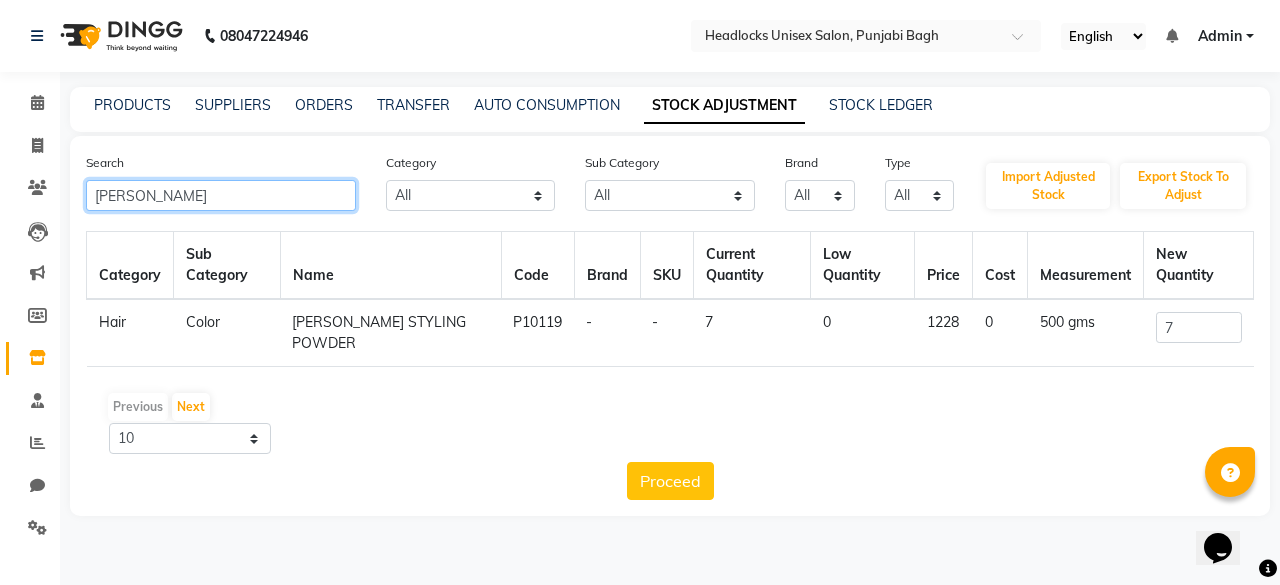 type 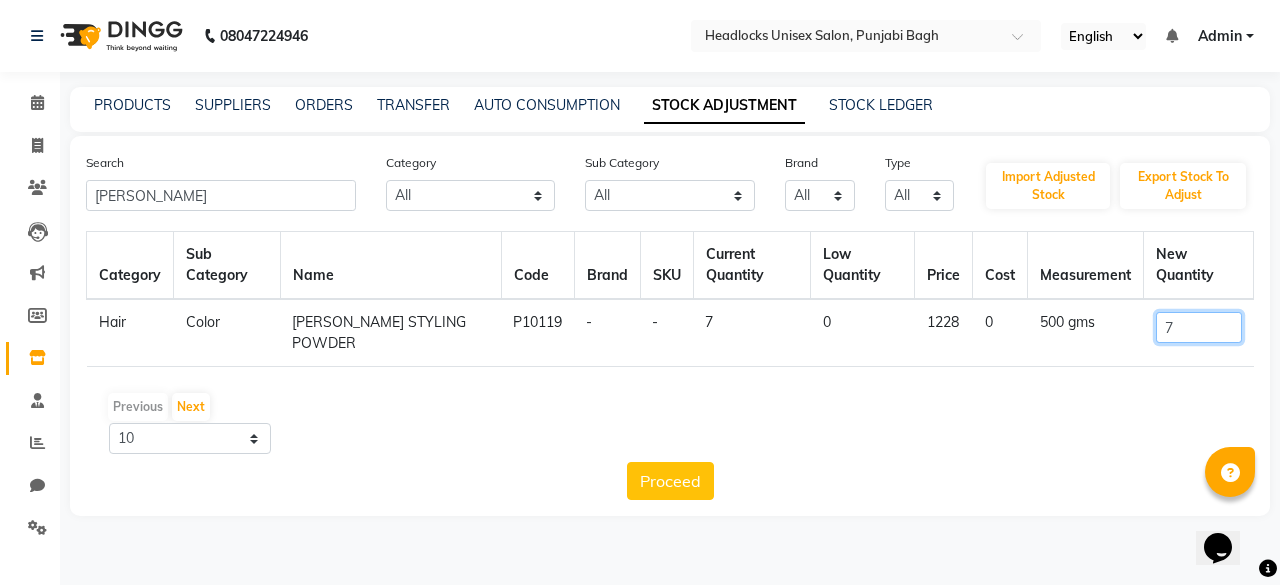 click on "7" 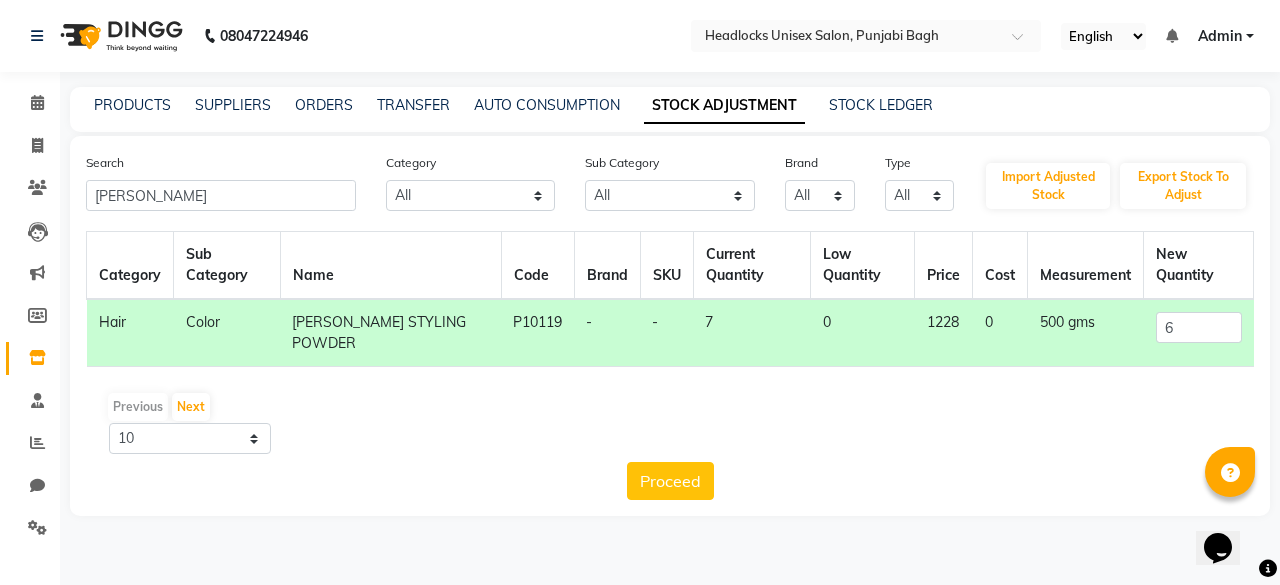 click on "Category Sub Category Name Code Brand SKU Current Quantity Low Quantity Price Cost Measurement New Quantity Hair  Color   SINKO STYLING POWDER   P10119   -   -   7   0   1228   0   500 gms  6  Previous   Next  10 50 100  Proceed" 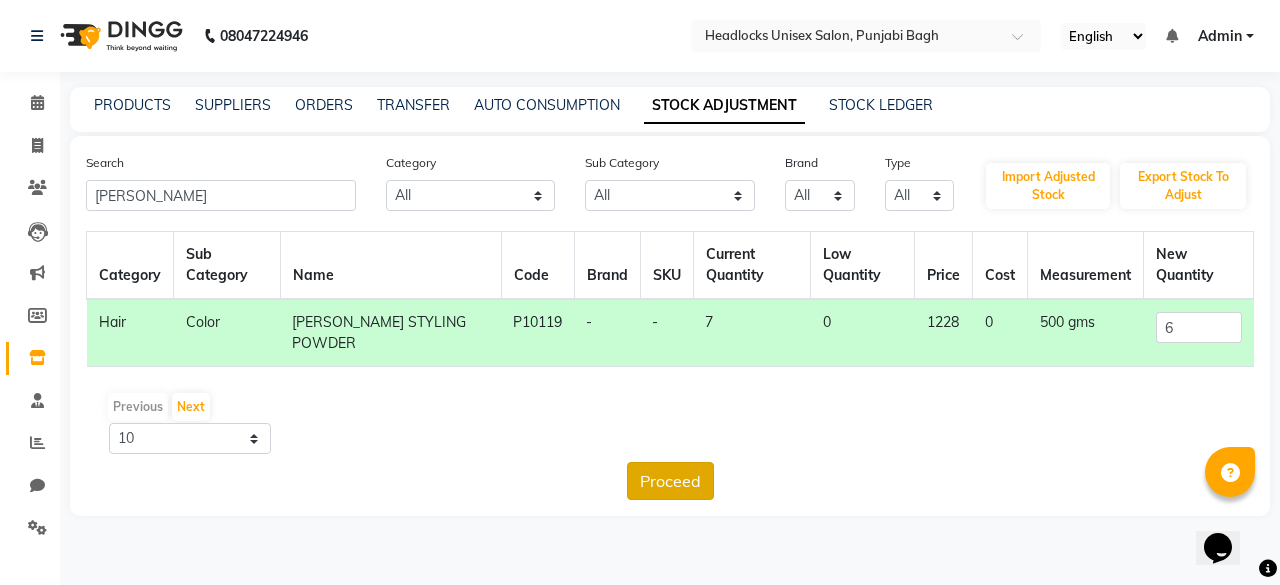 click on "Proceed" 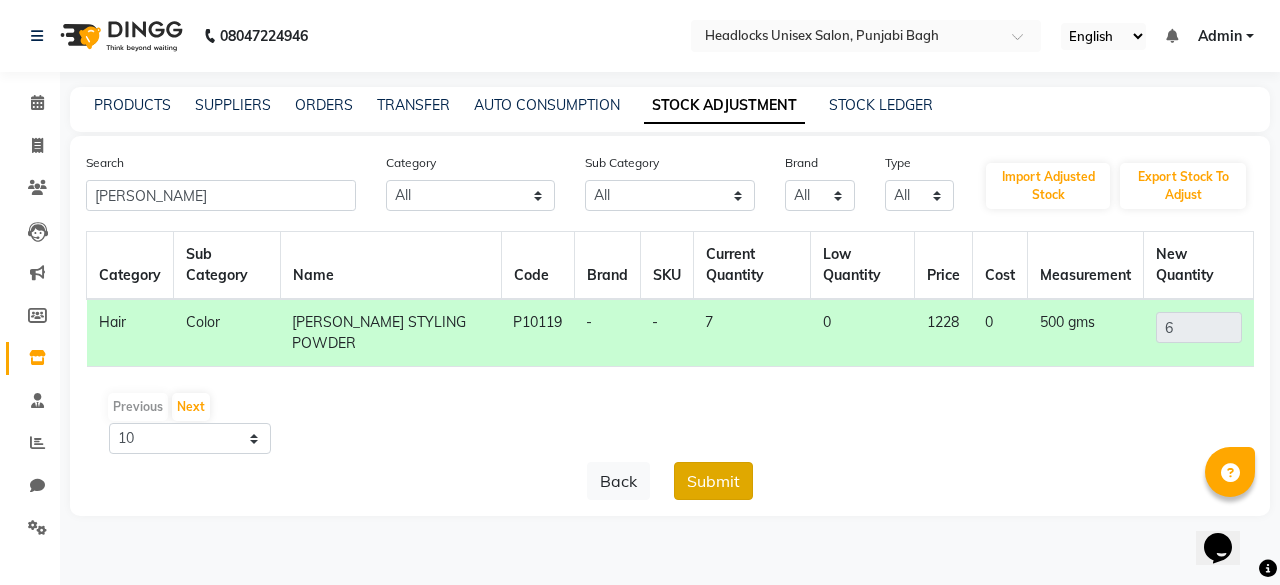 click on "Submit" 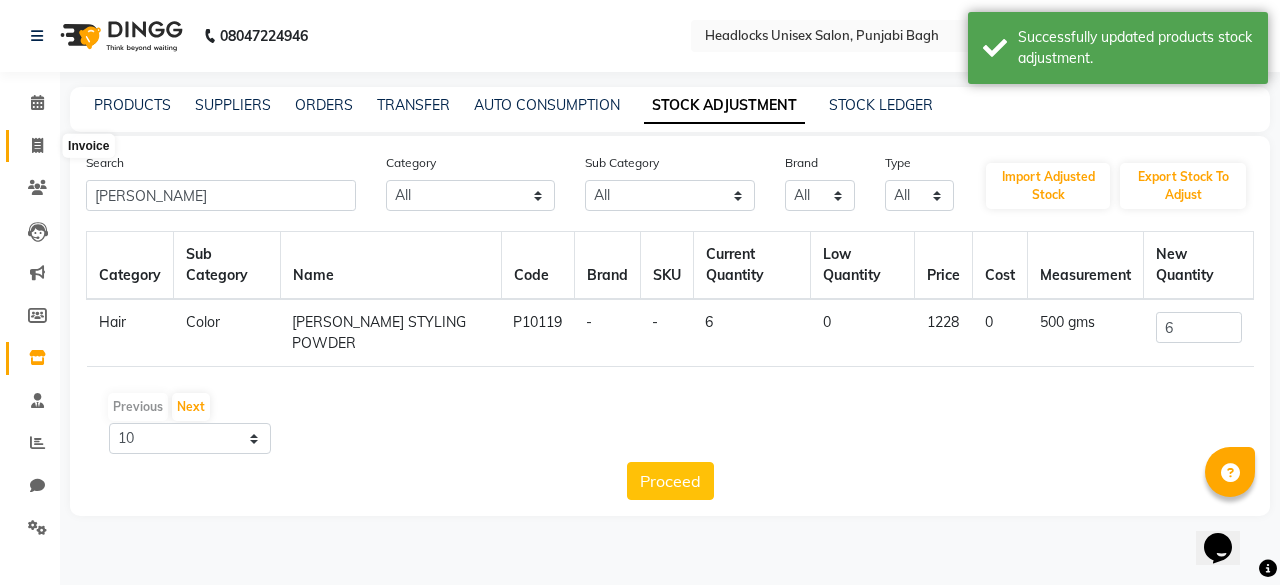 click 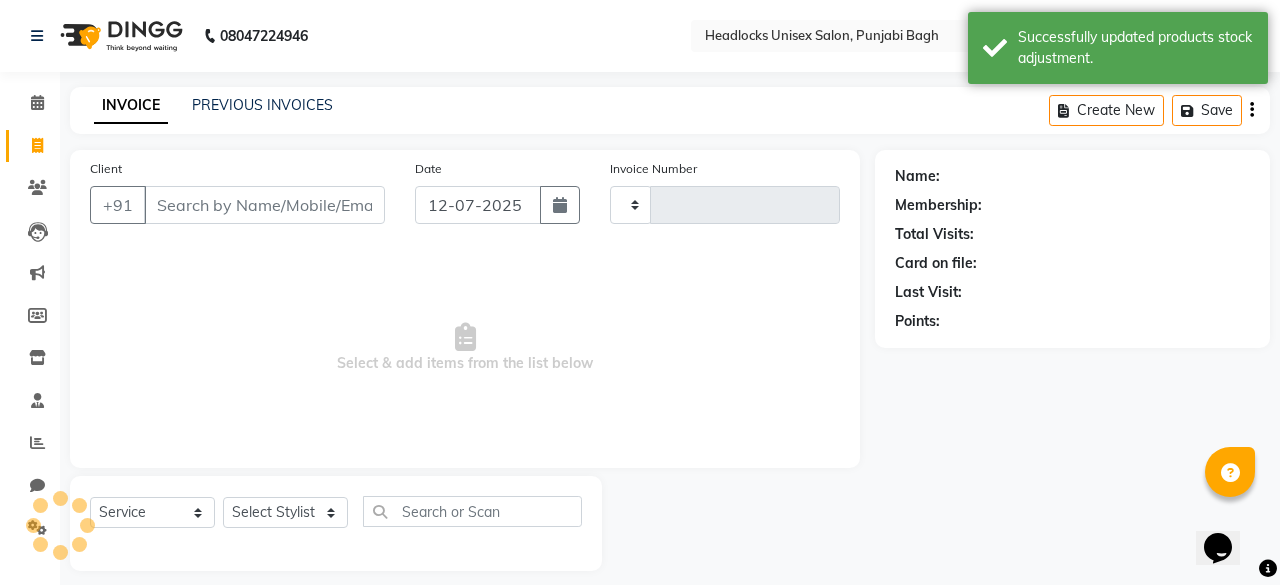 scroll, scrollTop: 15, scrollLeft: 0, axis: vertical 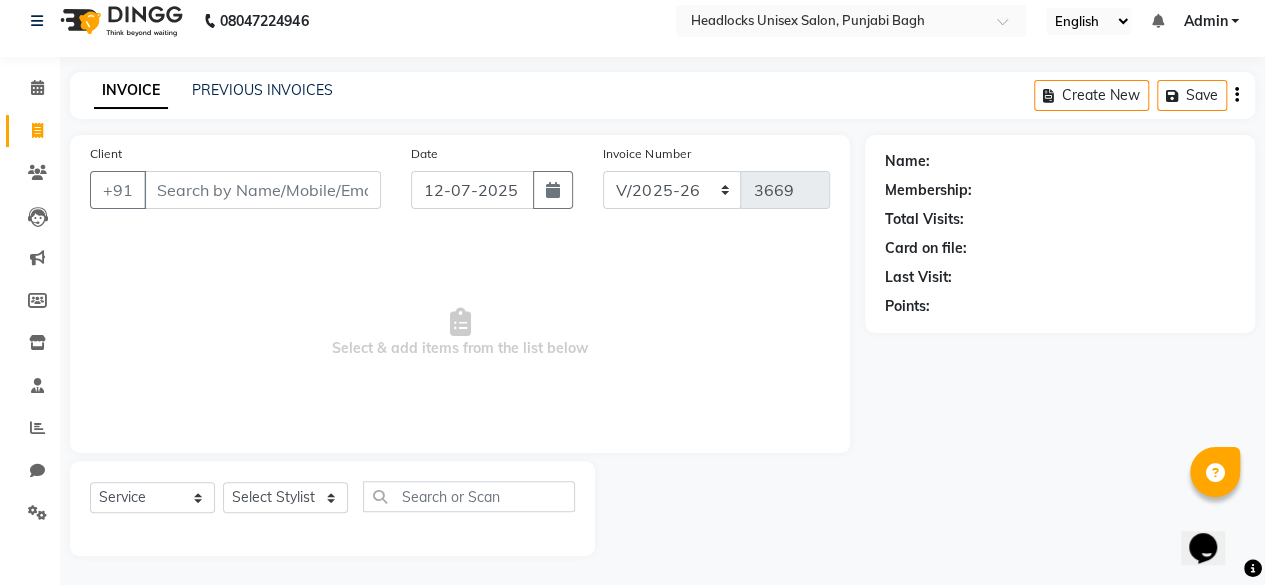 click on "Client" at bounding box center [262, 190] 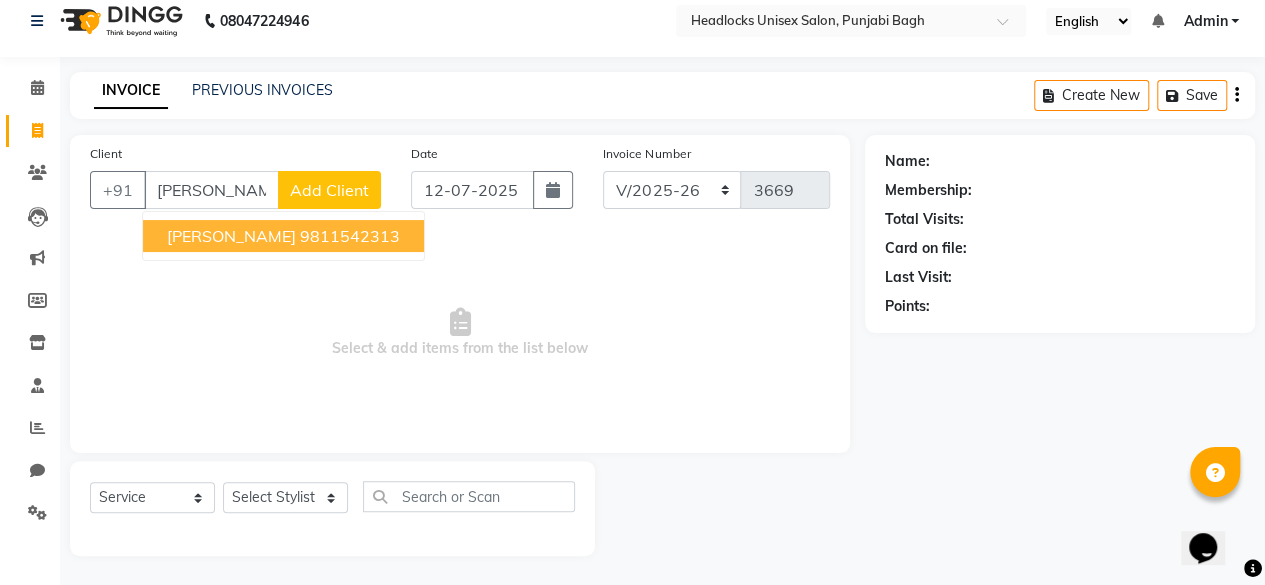 click on "Add Client" 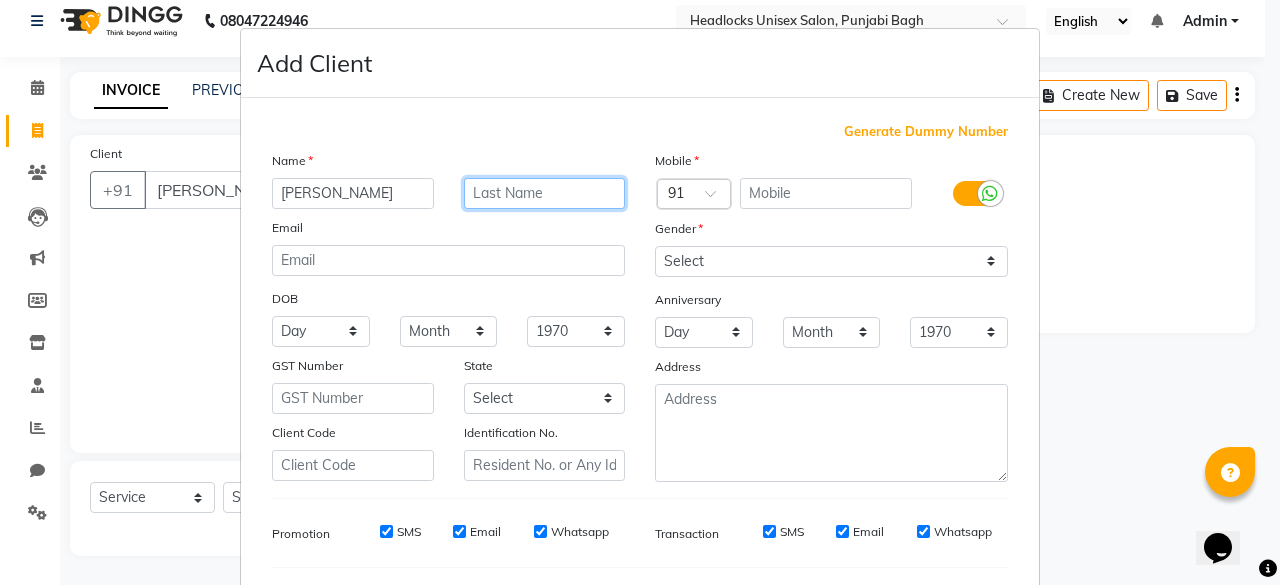 click at bounding box center (545, 193) 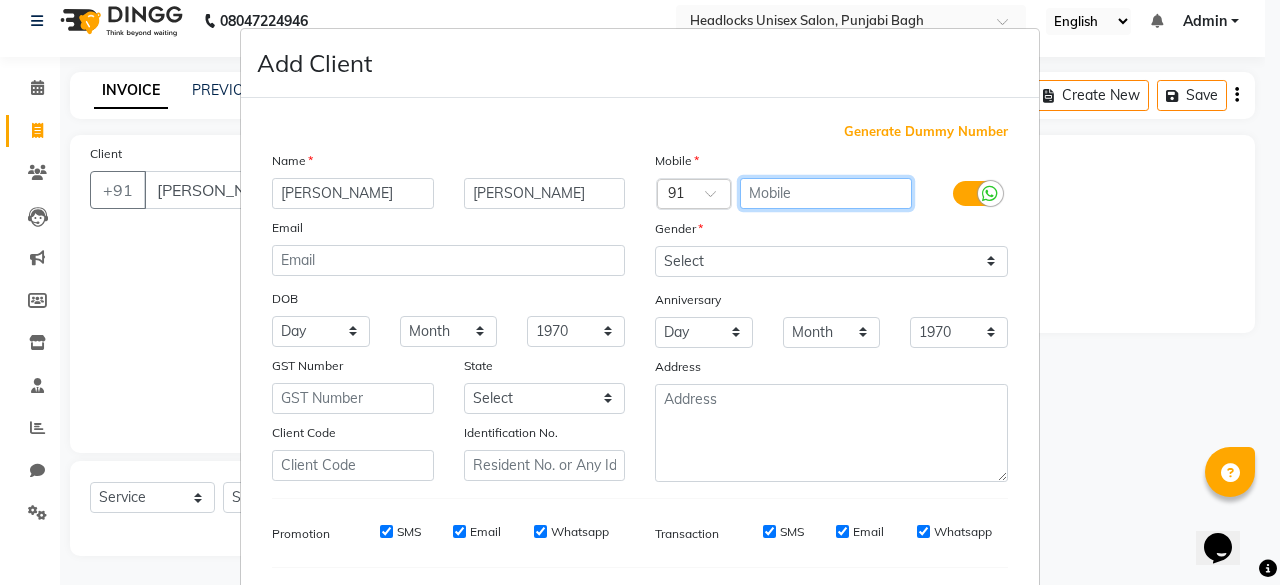 click at bounding box center (826, 193) 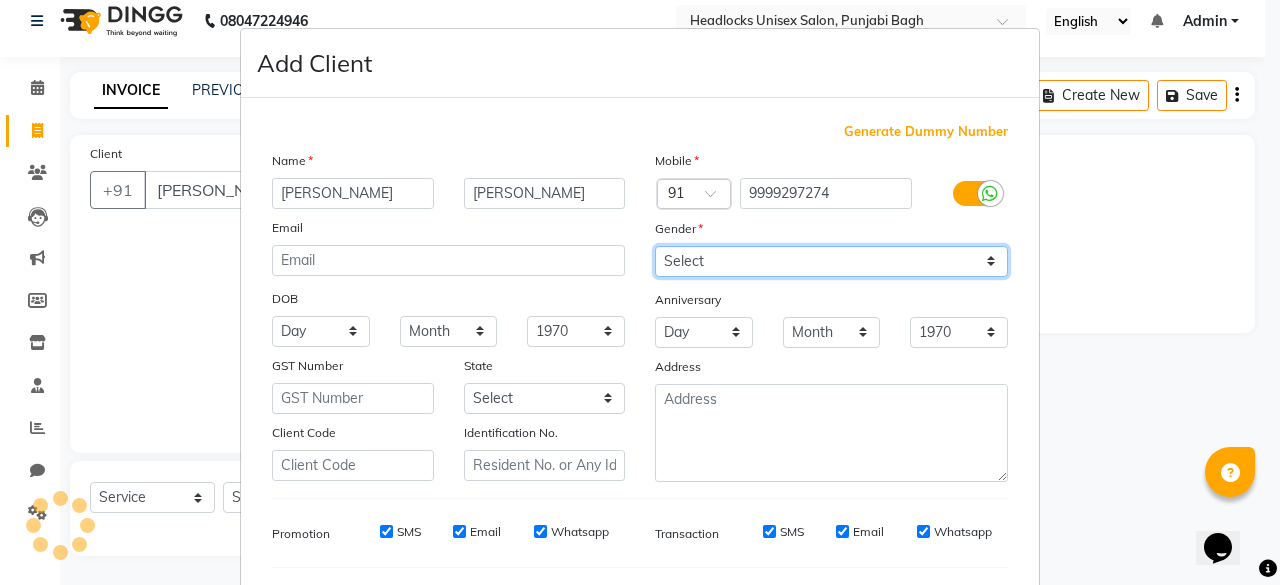 click on "Select Male Female Other Prefer Not To Say" at bounding box center [831, 261] 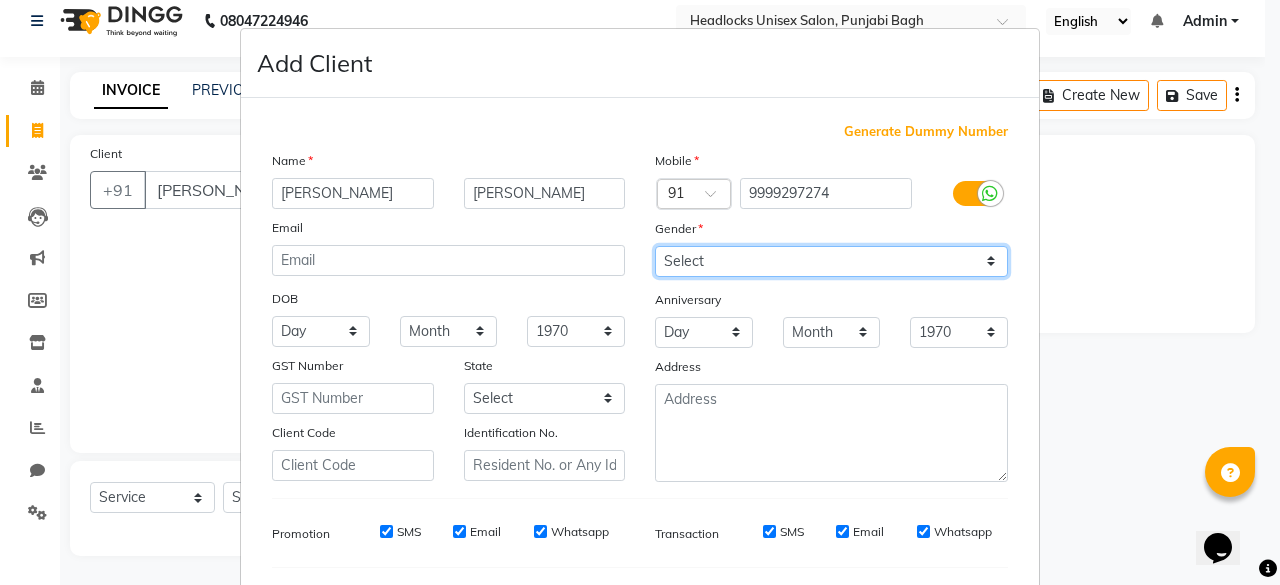 click on "Select Male Female Other Prefer Not To Say" at bounding box center [831, 261] 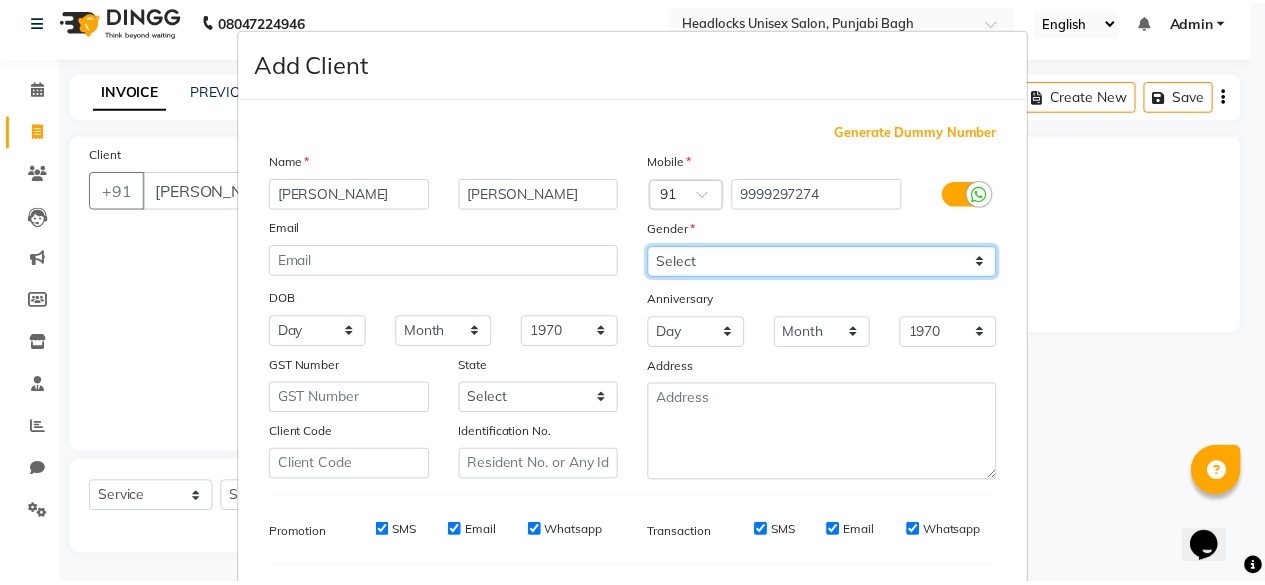 scroll, scrollTop: 260, scrollLeft: 0, axis: vertical 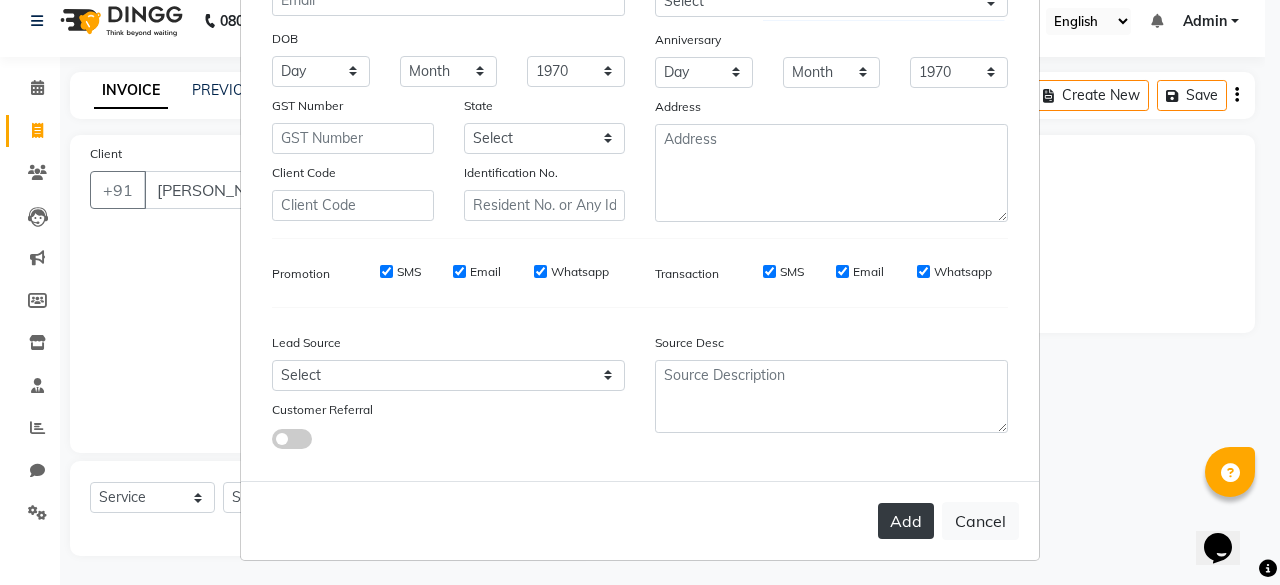 click on "Add" at bounding box center (906, 521) 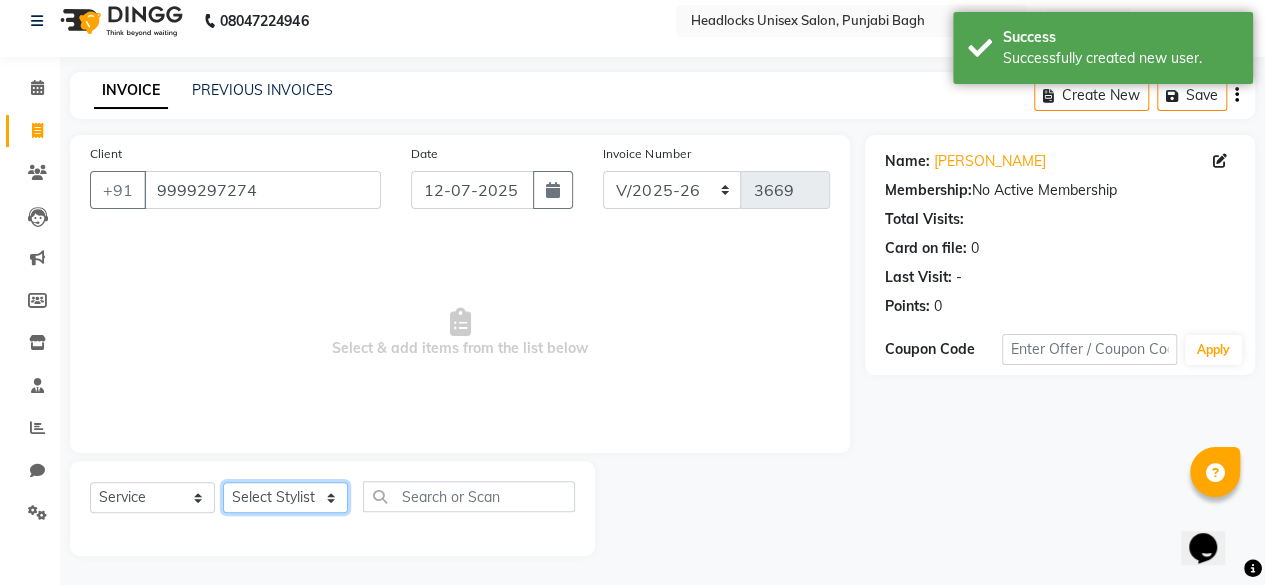click on "Select Stylist ⁠Agnies ⁠[PERSON_NAME] [PERSON_NAME] [PERSON_NAME] kunal [PERSON_NAME] mercy ⁠Minto ⁠[PERSON_NAME]  [PERSON_NAME] priyanka [PERSON_NAME] ⁠[PERSON_NAME] ⁠[PERSON_NAME] [PERSON_NAME] [PERSON_NAME]  Sunny ⁠[PERSON_NAME] ⁠[PERSON_NAME]" 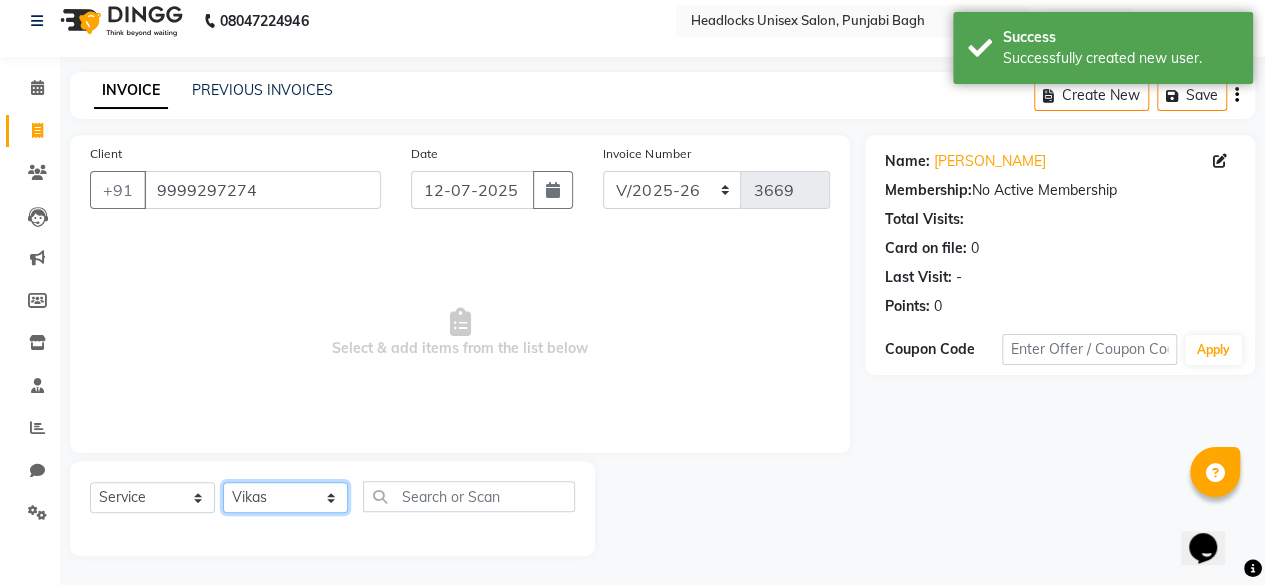 click on "Select Stylist ⁠Agnies ⁠[PERSON_NAME] [PERSON_NAME] [PERSON_NAME] kunal [PERSON_NAME] mercy ⁠Minto ⁠[PERSON_NAME]  [PERSON_NAME] priyanka [PERSON_NAME] ⁠[PERSON_NAME] ⁠[PERSON_NAME] [PERSON_NAME] [PERSON_NAME]  Sunny ⁠[PERSON_NAME] ⁠[PERSON_NAME]" 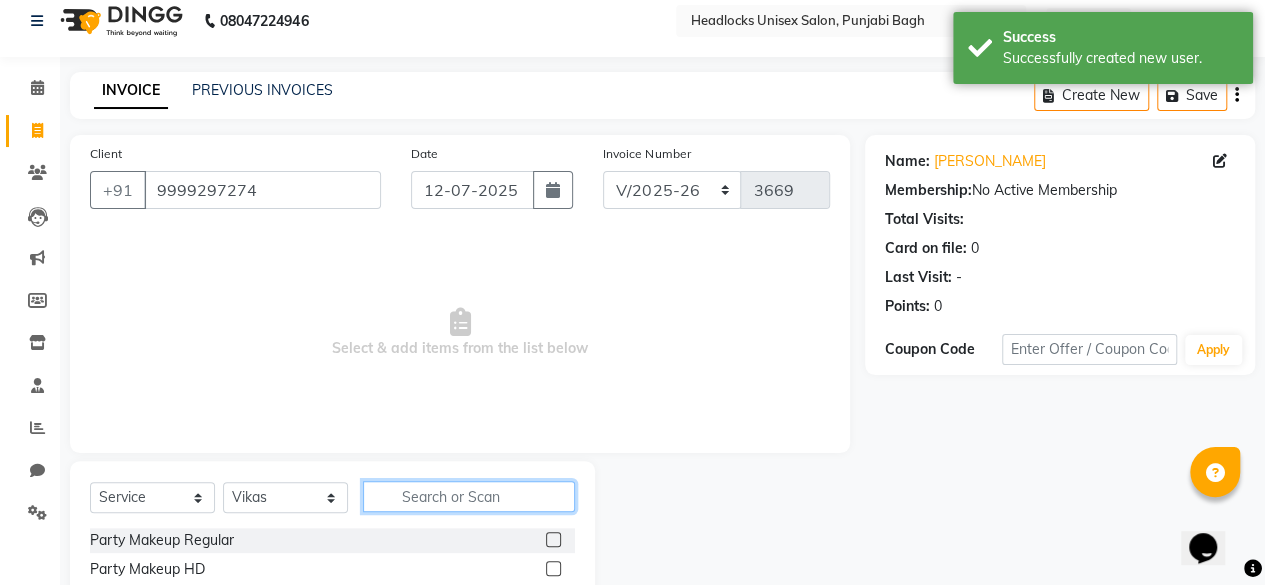 click 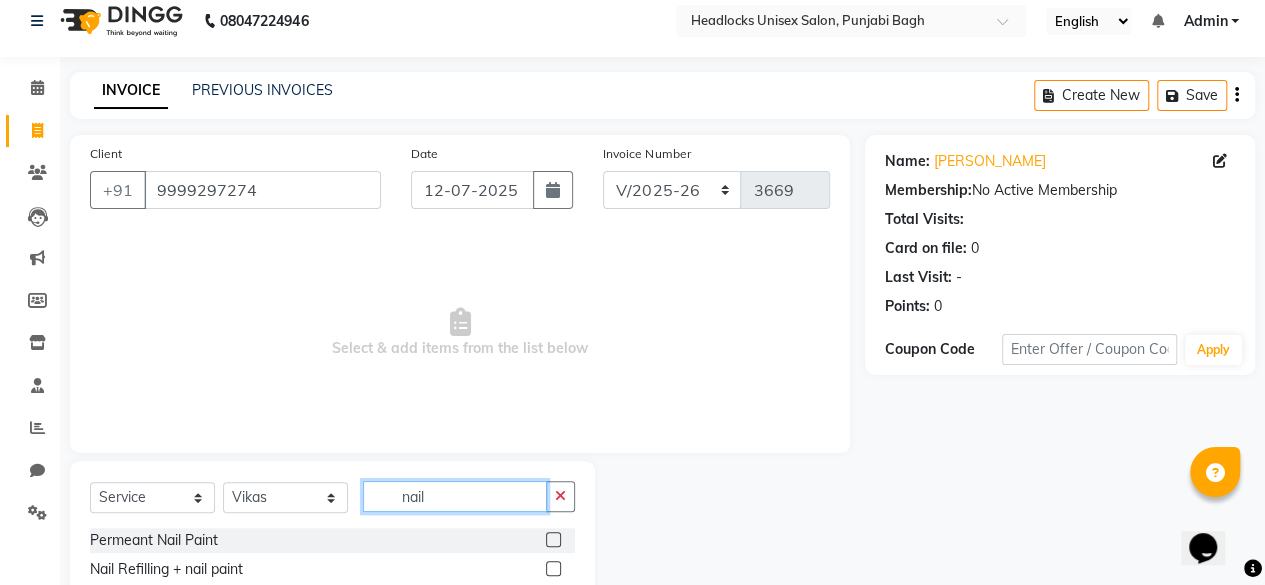 scroll, scrollTop: 215, scrollLeft: 0, axis: vertical 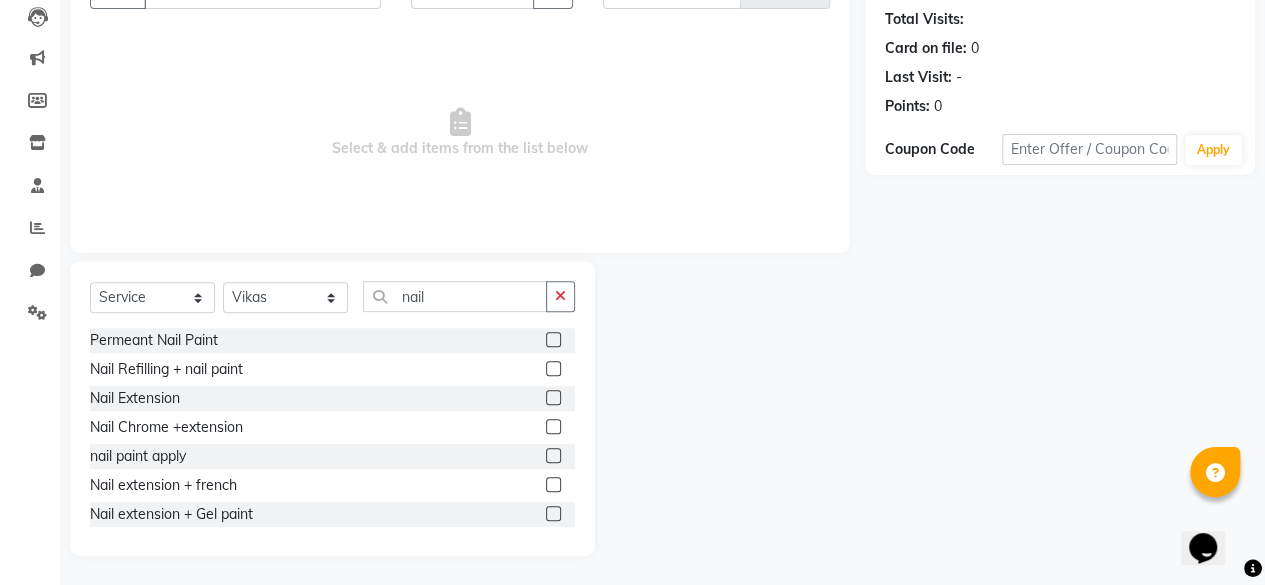 click 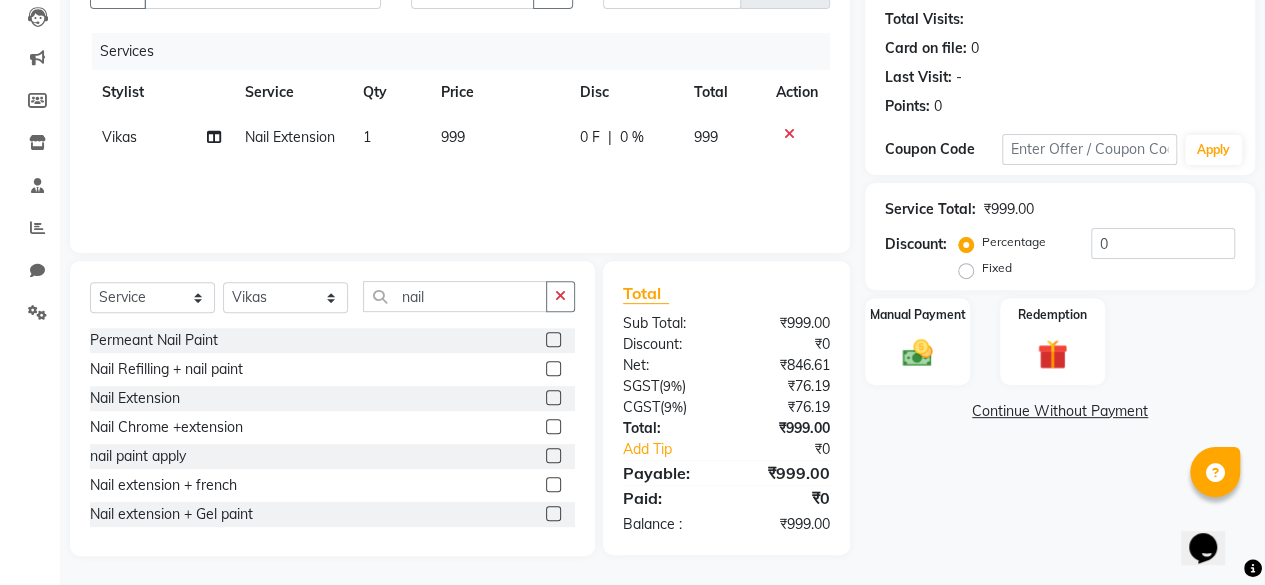 click on "999" 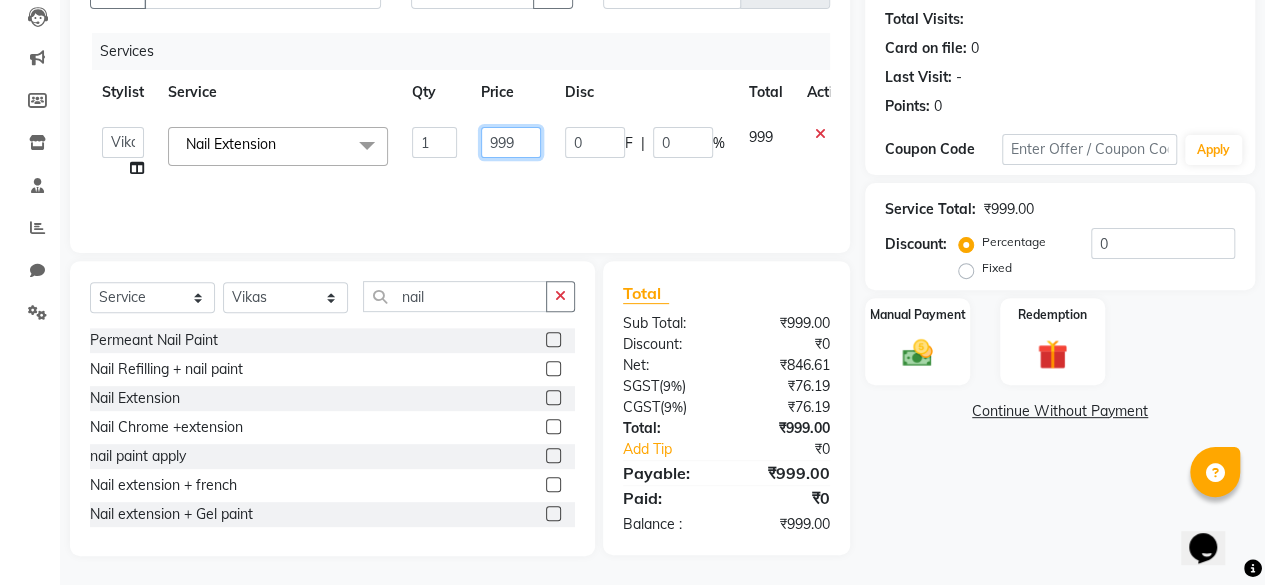 click on "999" 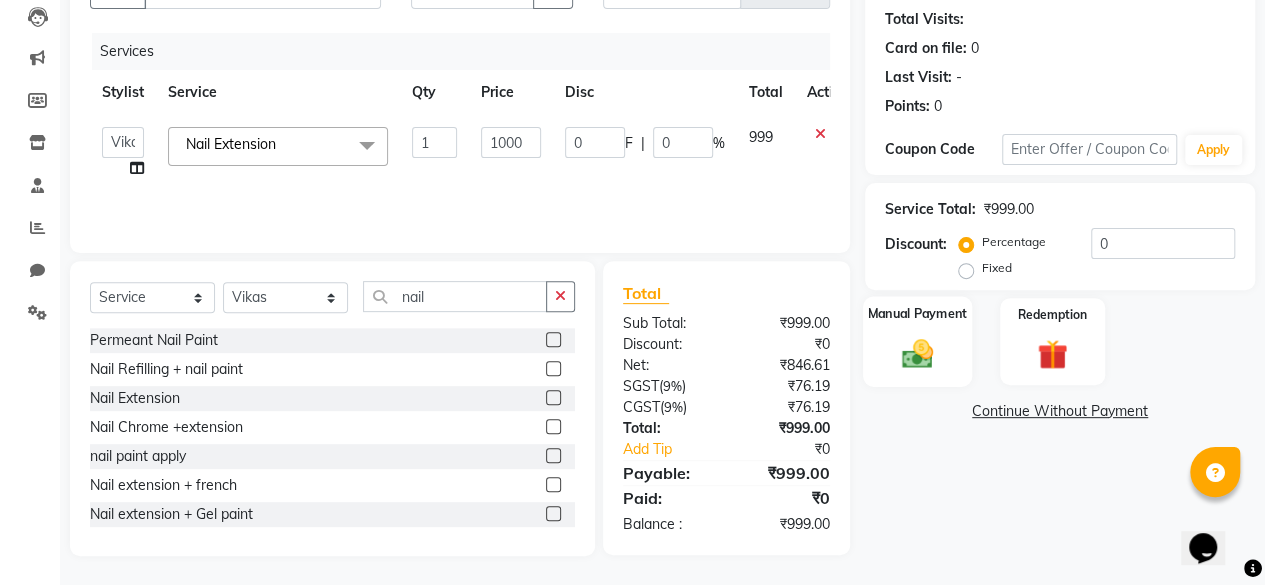 click on "Manual Payment" 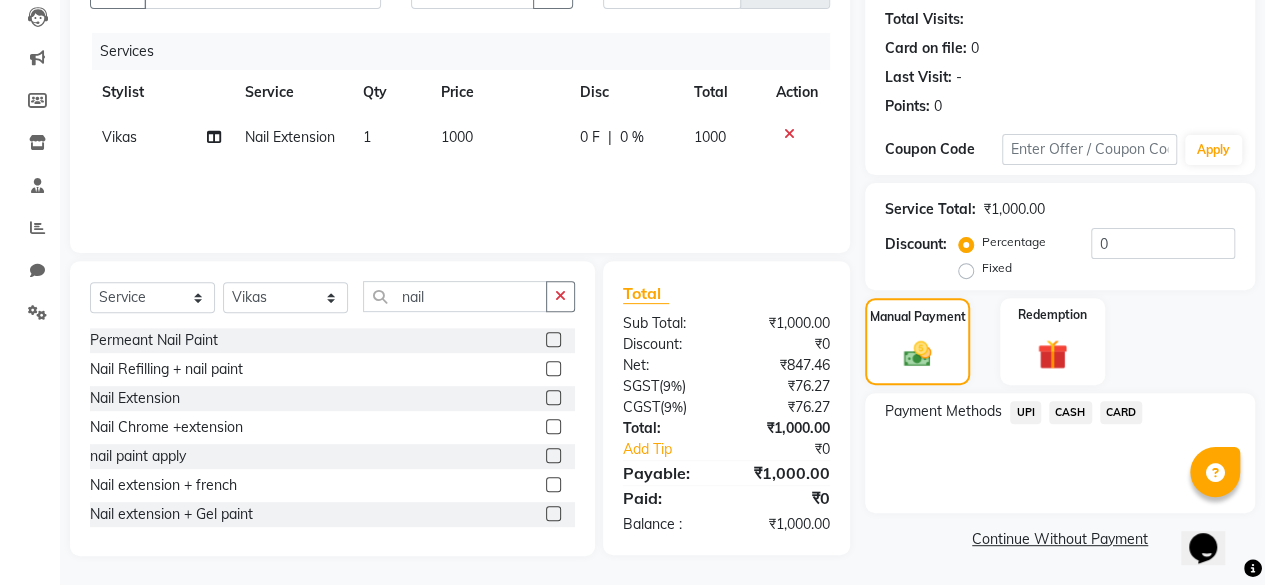 click on "CASH" 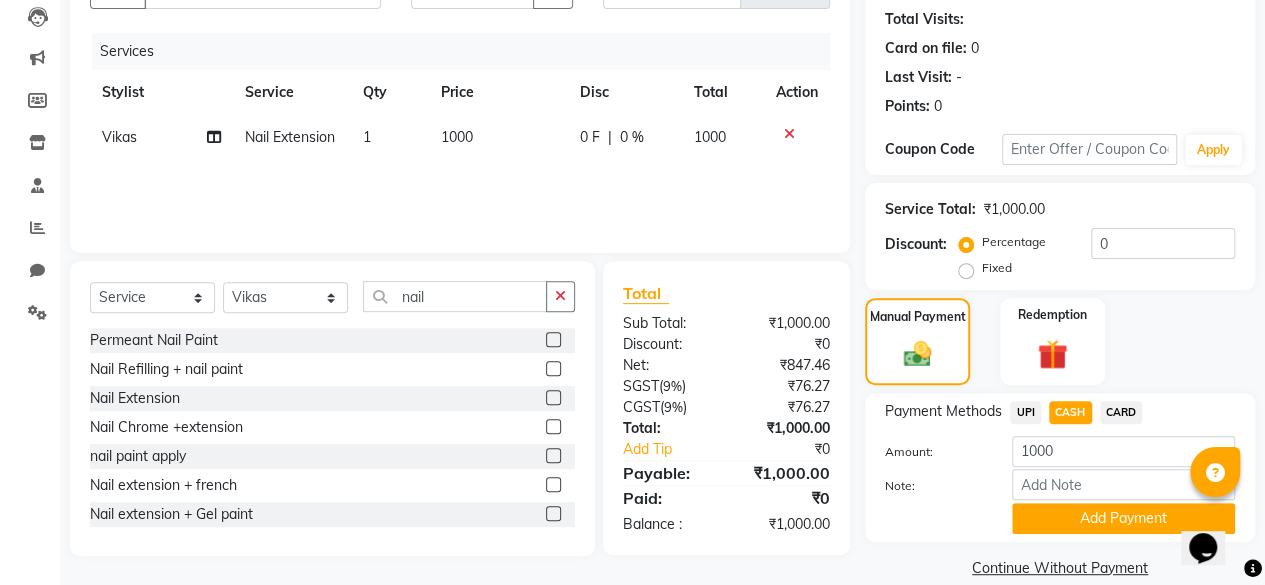 scroll, scrollTop: 242, scrollLeft: 0, axis: vertical 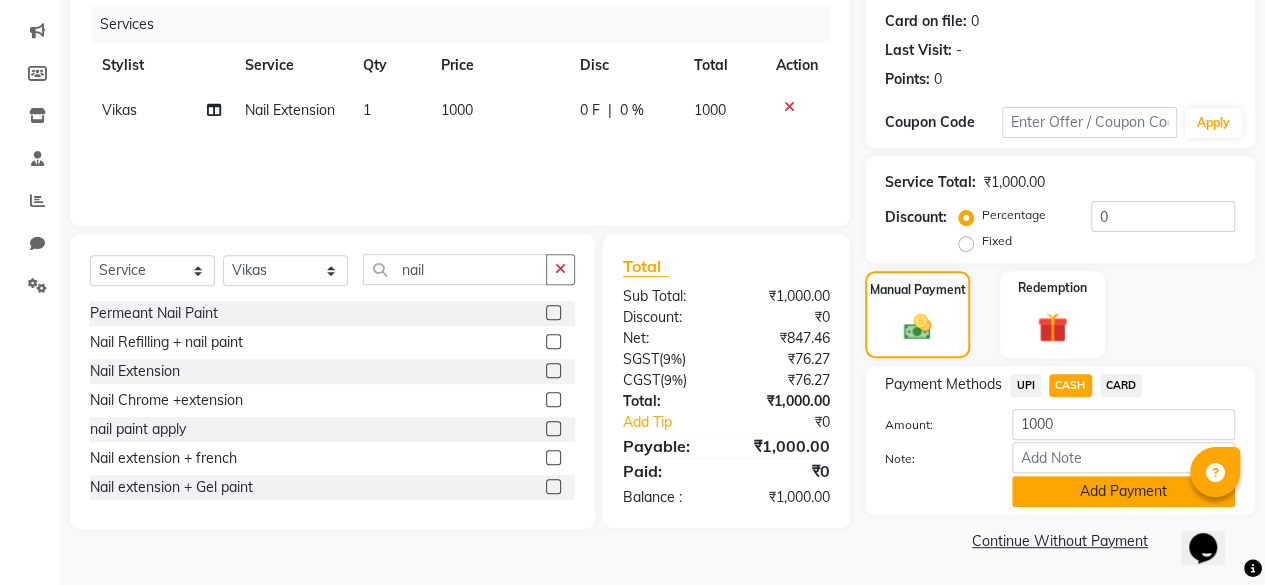 click on "Add Payment" 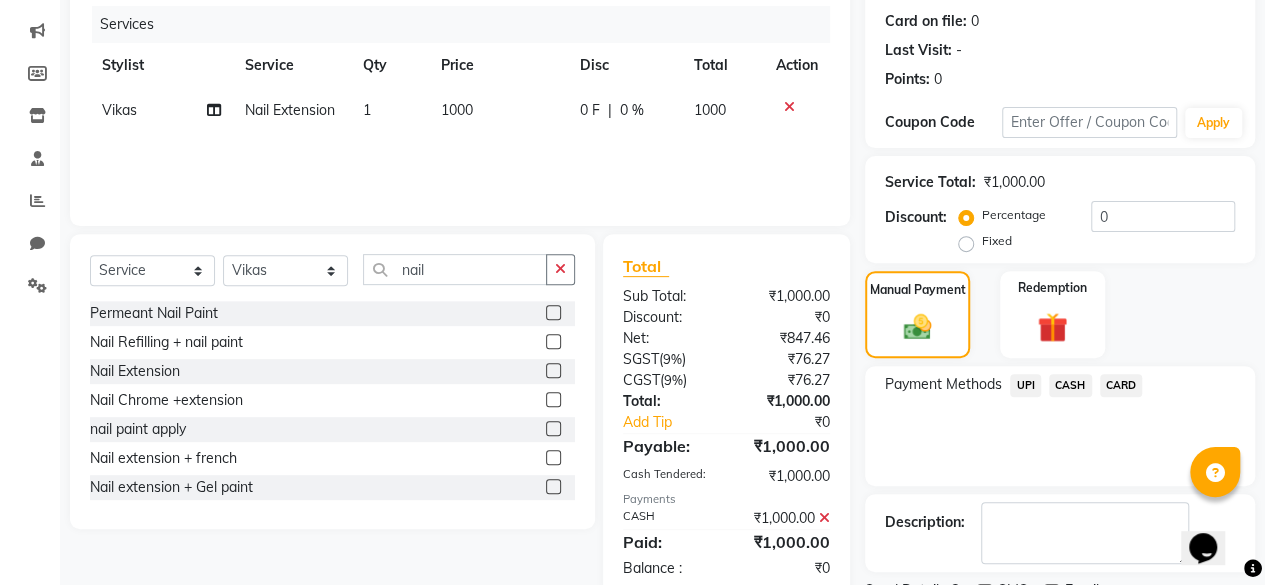 scroll, scrollTop: 324, scrollLeft: 0, axis: vertical 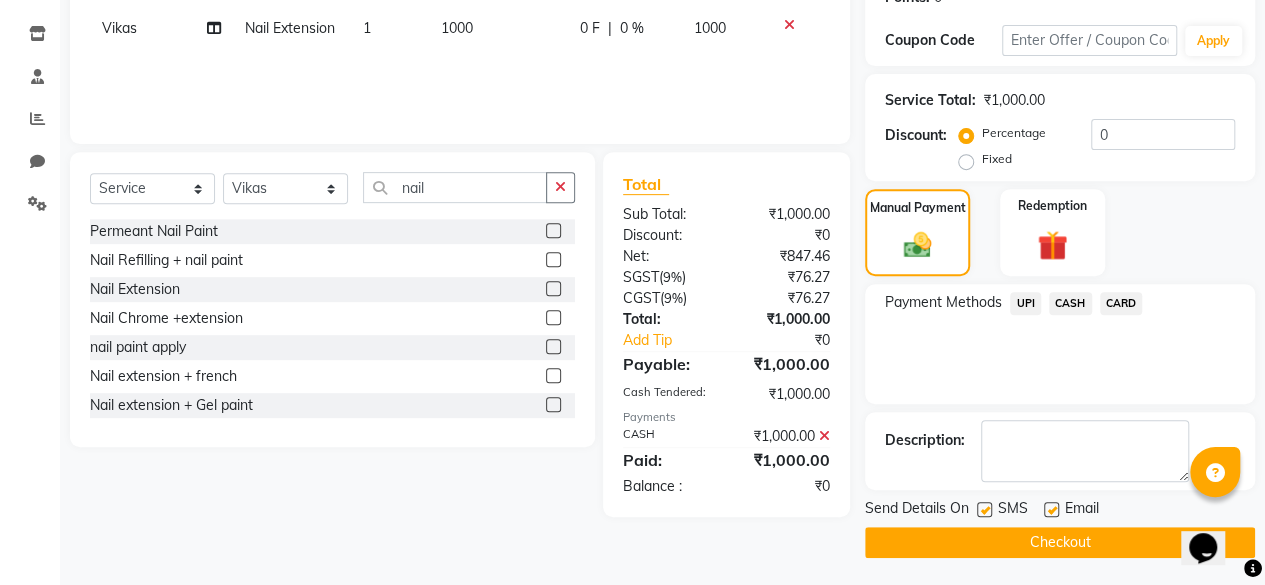 click on "Checkout" 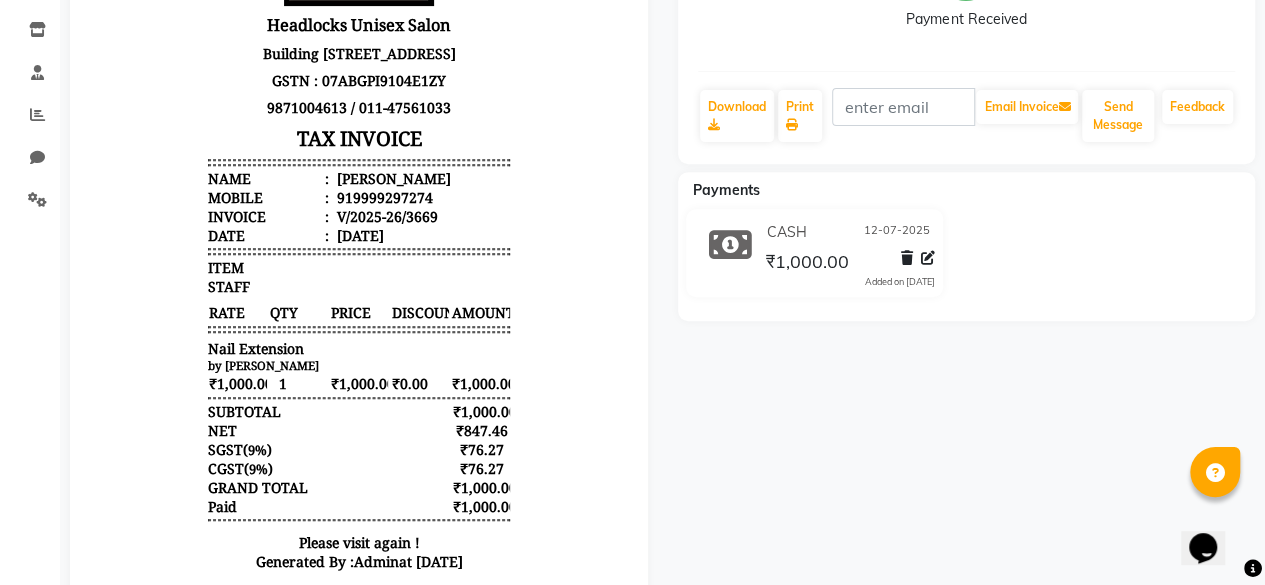 scroll, scrollTop: 326, scrollLeft: 0, axis: vertical 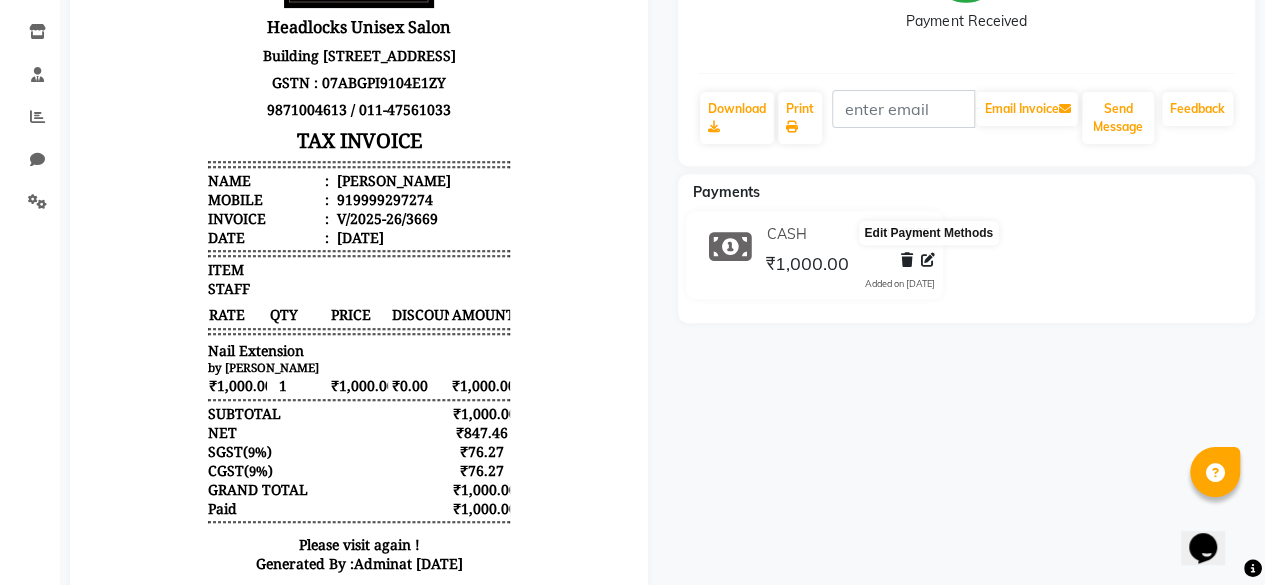 click 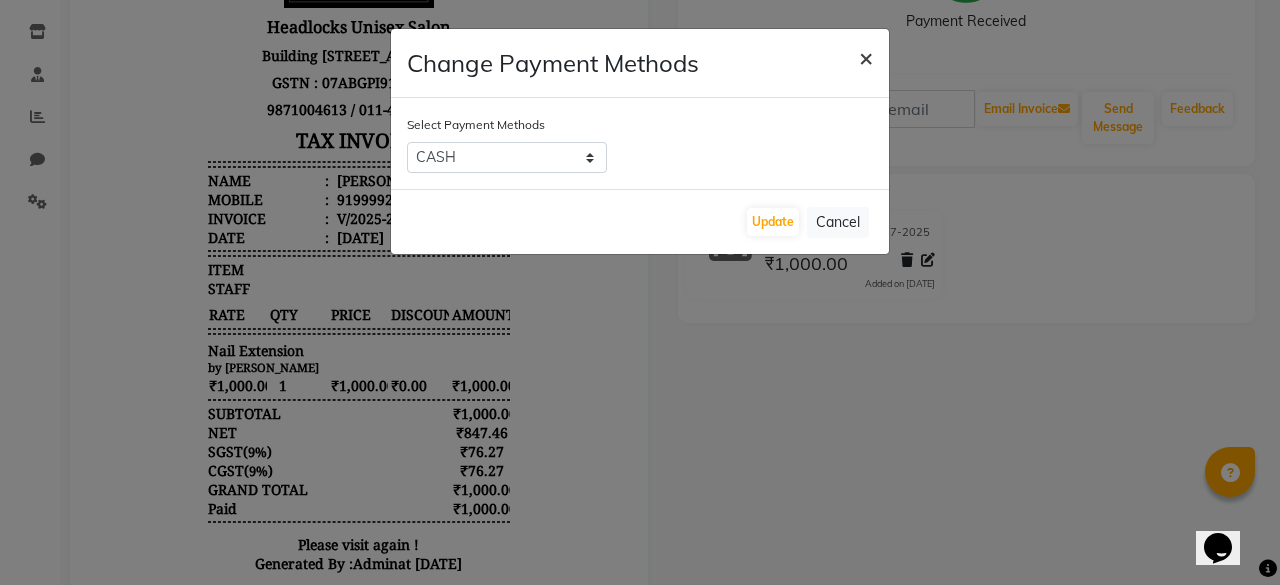 click on "×" 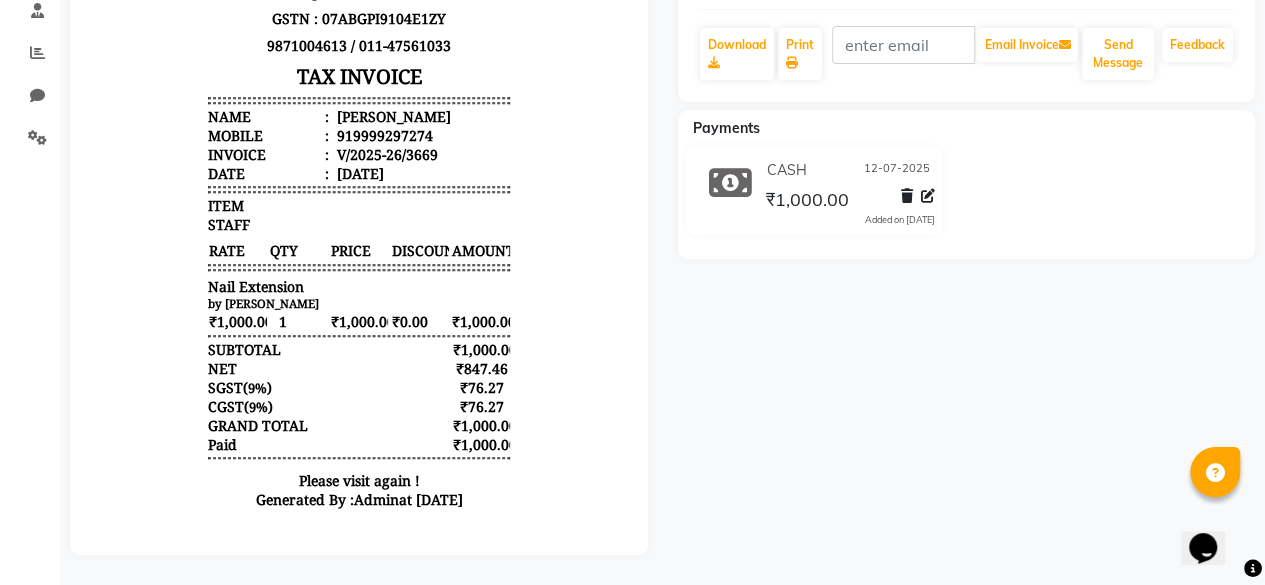scroll, scrollTop: 0, scrollLeft: 0, axis: both 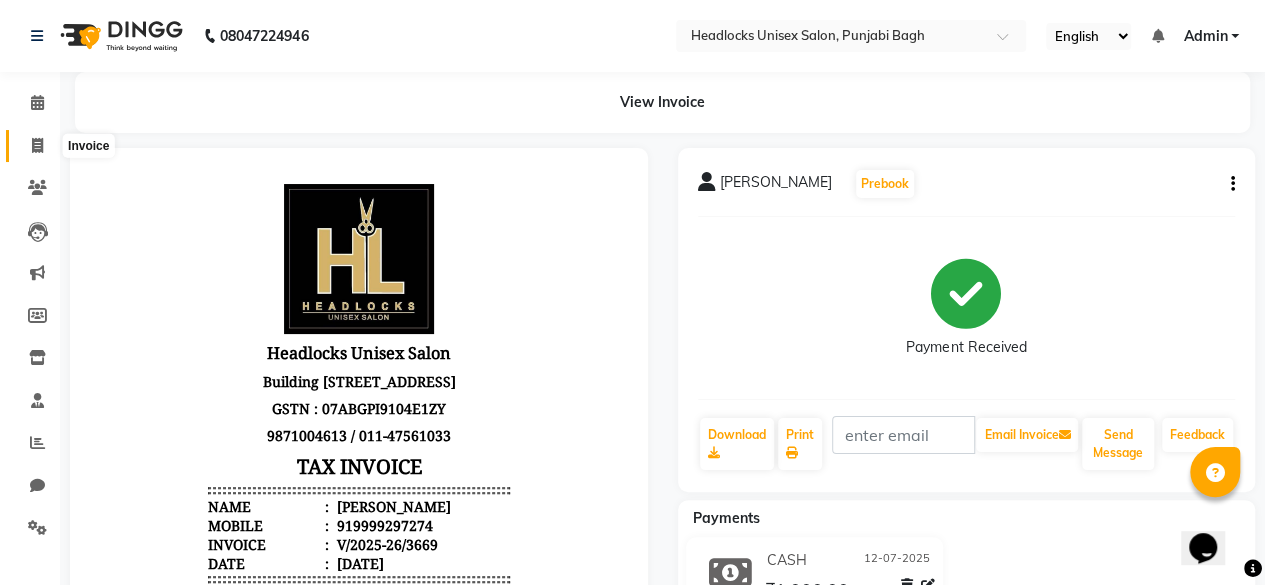 click 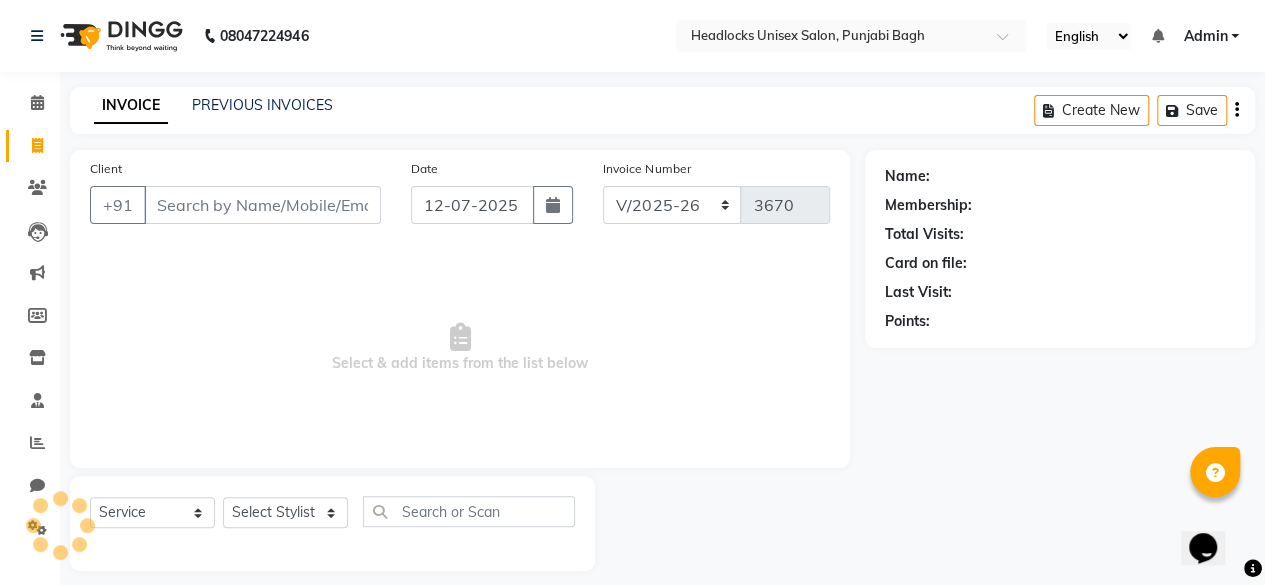 scroll, scrollTop: 15, scrollLeft: 0, axis: vertical 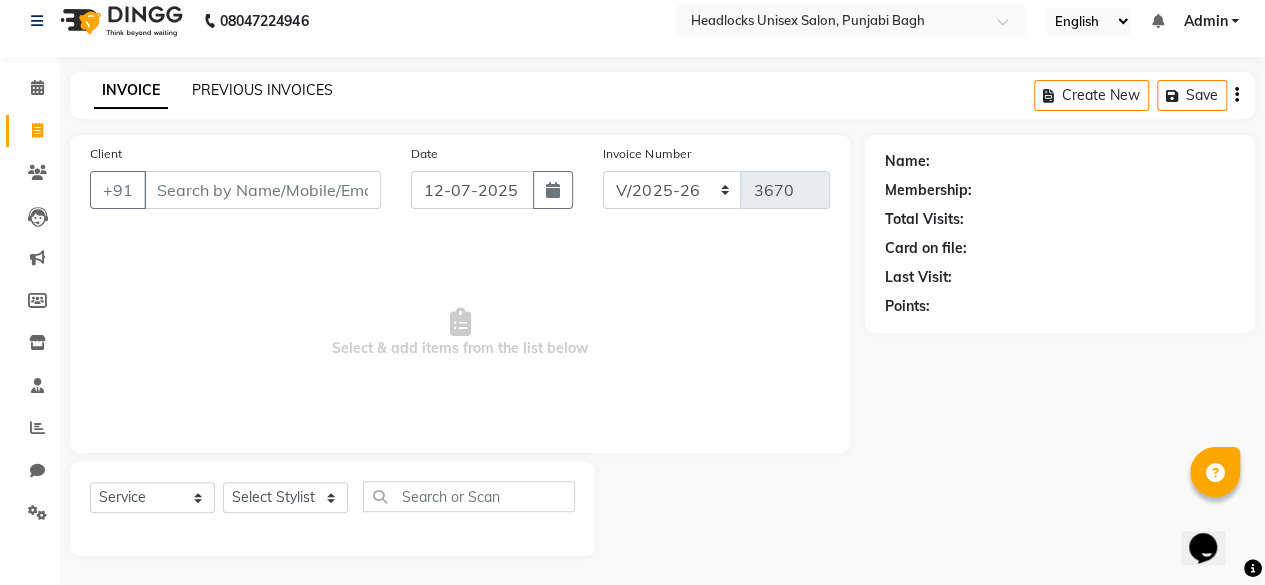 click on "PREVIOUS INVOICES" 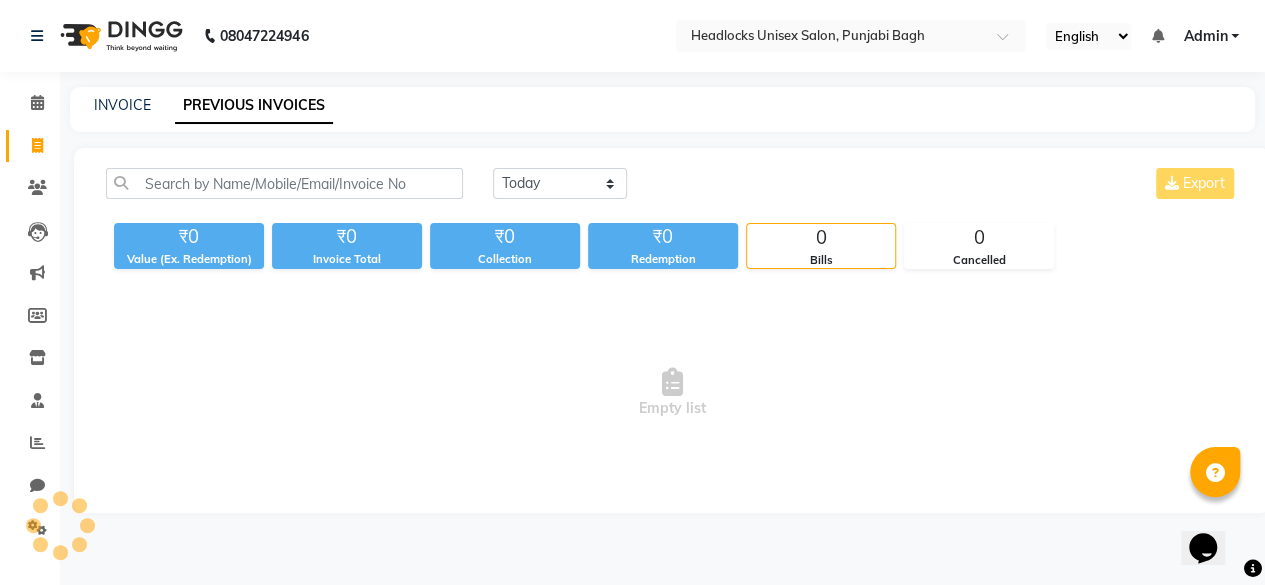 scroll, scrollTop: 0, scrollLeft: 0, axis: both 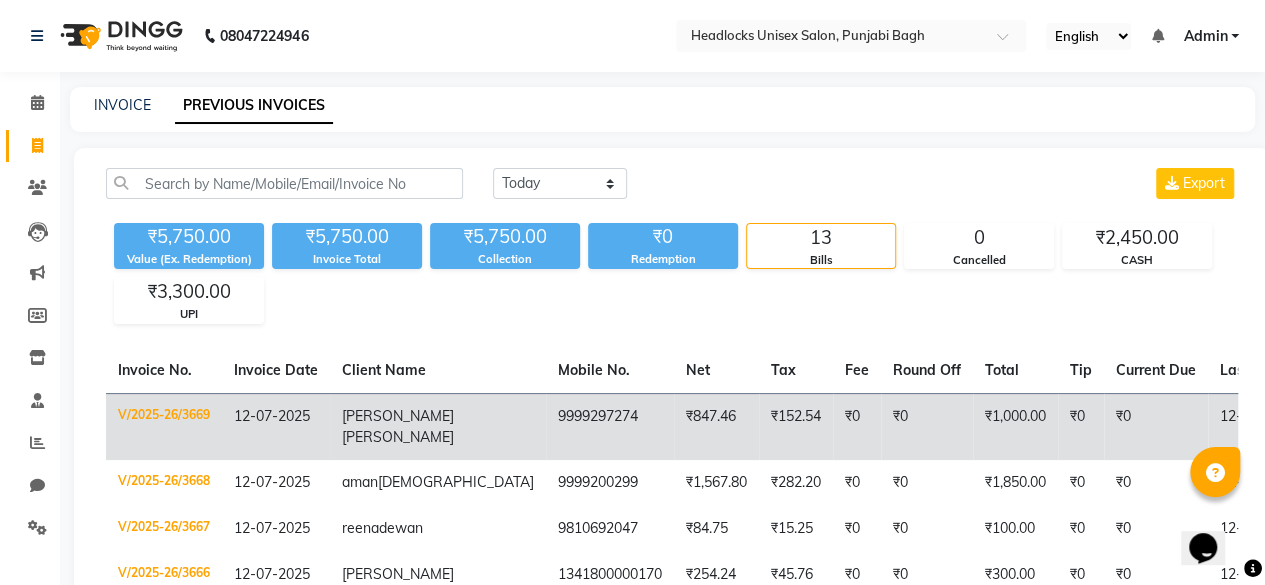 click on "9999297274" 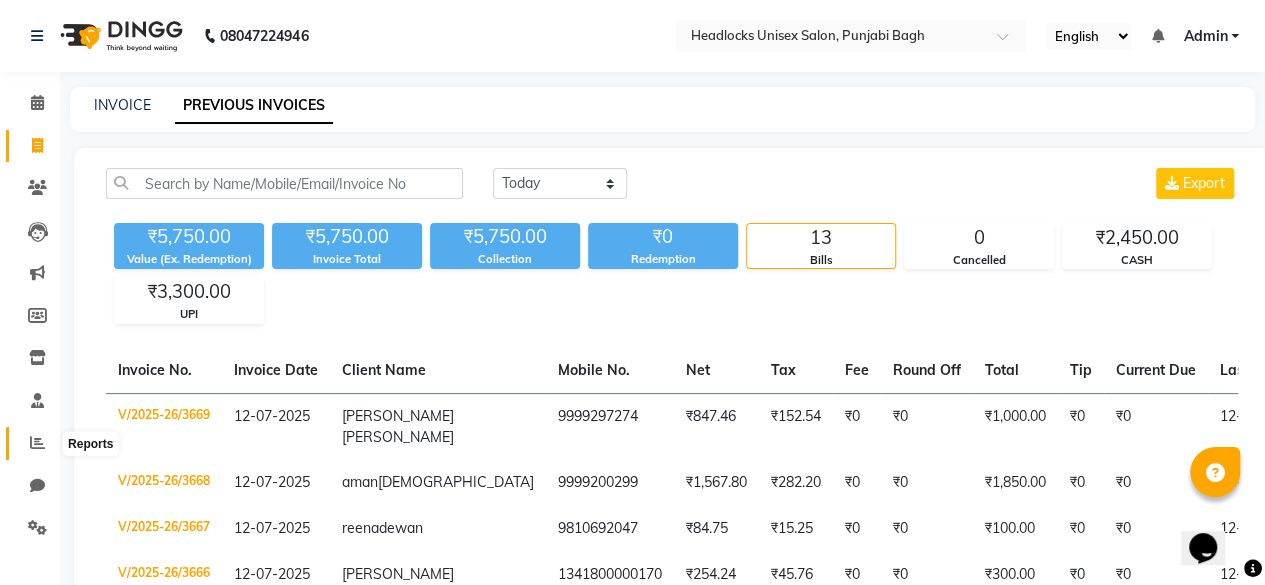 click 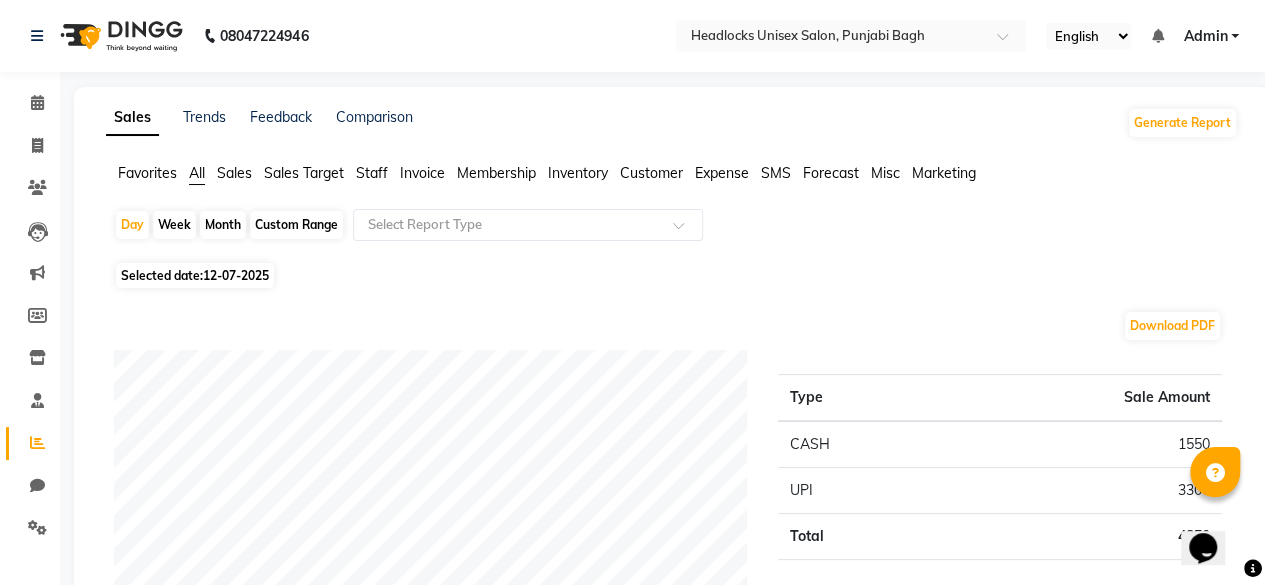 click on "Favorites" 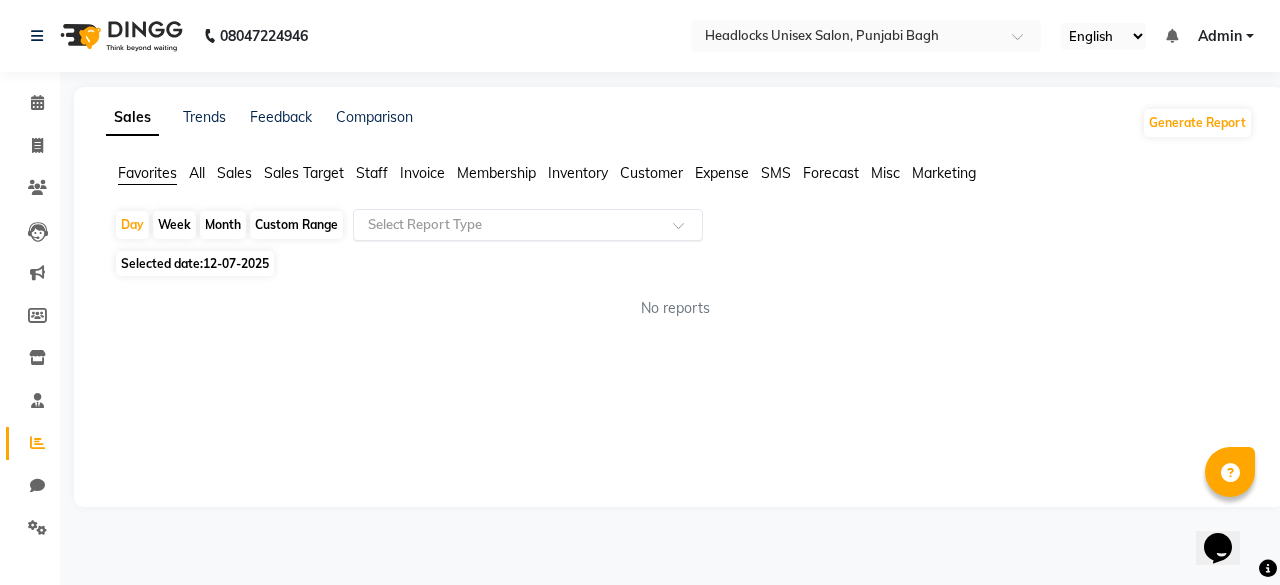drag, startPoint x: 448, startPoint y: 251, endPoint x: 475, endPoint y: 234, distance: 31.906113 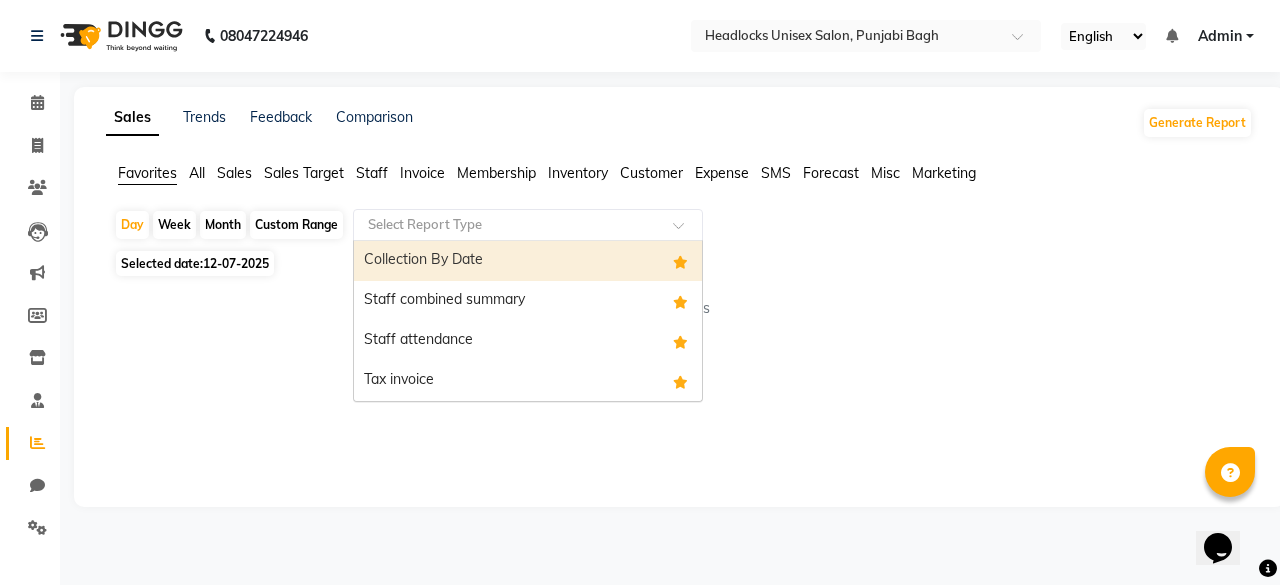 click on "Select Report Type" 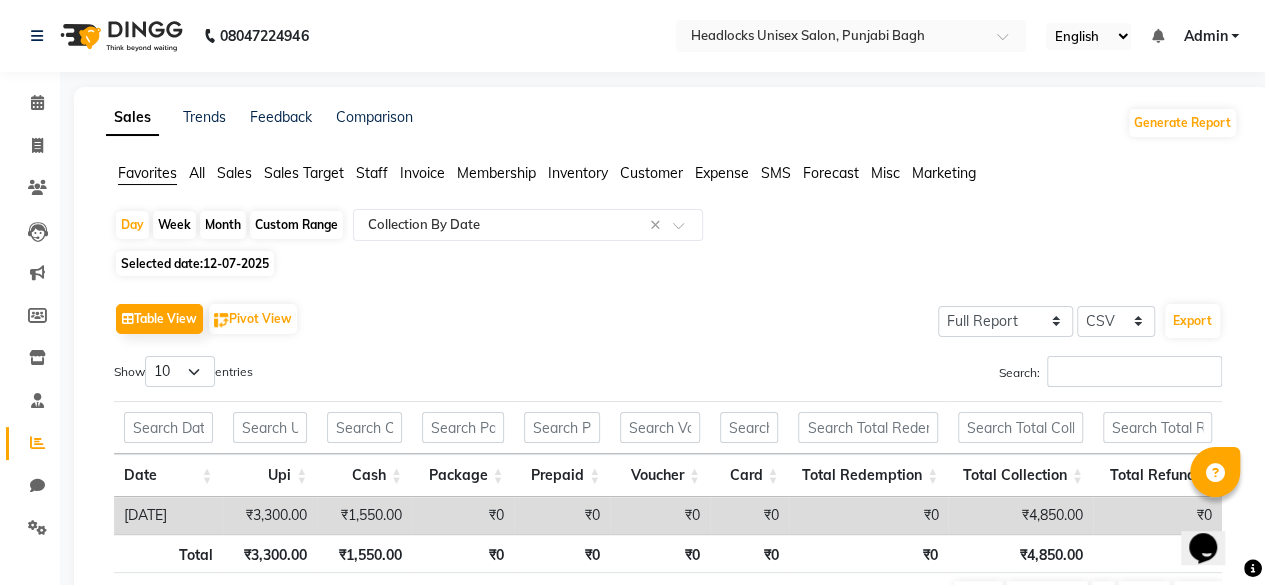 click on "Table View   Pivot View  Select Full Report Filtered Report Select CSV PDF  Export  Show  10 25 50 100  entries Search: Date Upi Cash Package Prepaid Voucher Card Total Redemption Total Collection Total Refund Date Upi Cash Package Prepaid Voucher Card Total Redemption Total Collection Total Refund Total ₹3,300.00 ₹1,550.00 ₹0 ₹0 ₹0 ₹0 ₹0 ₹4,850.00 ₹0 2025-07-12 ₹3,300.00 ₹1,550.00 ₹0 ₹0 ₹0 ₹0 ₹0 ₹4,850.00 ₹0 Total ₹3,300.00 ₹1,550.00 ₹0 ₹0 ₹0 ₹0 ₹0 ₹4,850.00 ₹0 Showing 1 to 1 of 1 entries First Previous 1 Next Last" 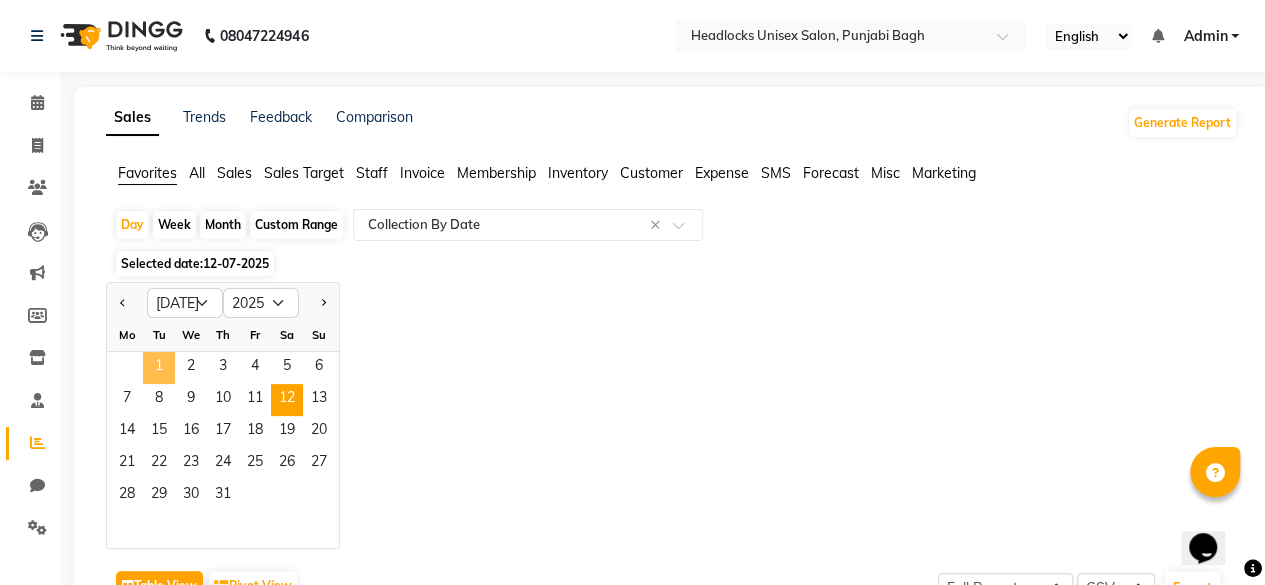 click on "1" 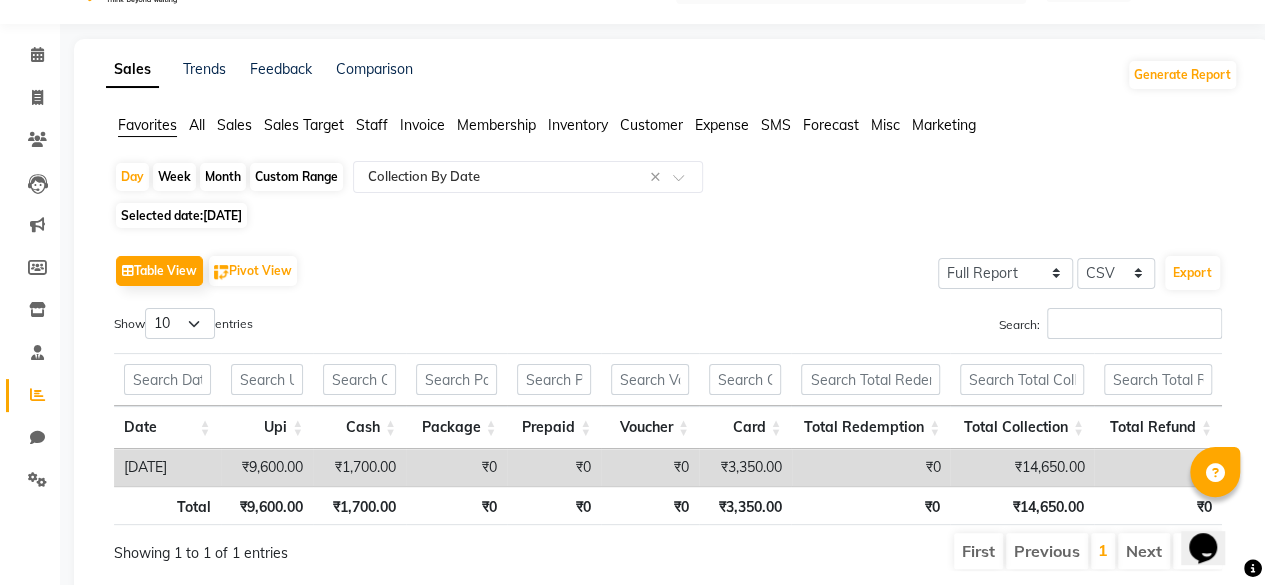 scroll, scrollTop: 49, scrollLeft: 0, axis: vertical 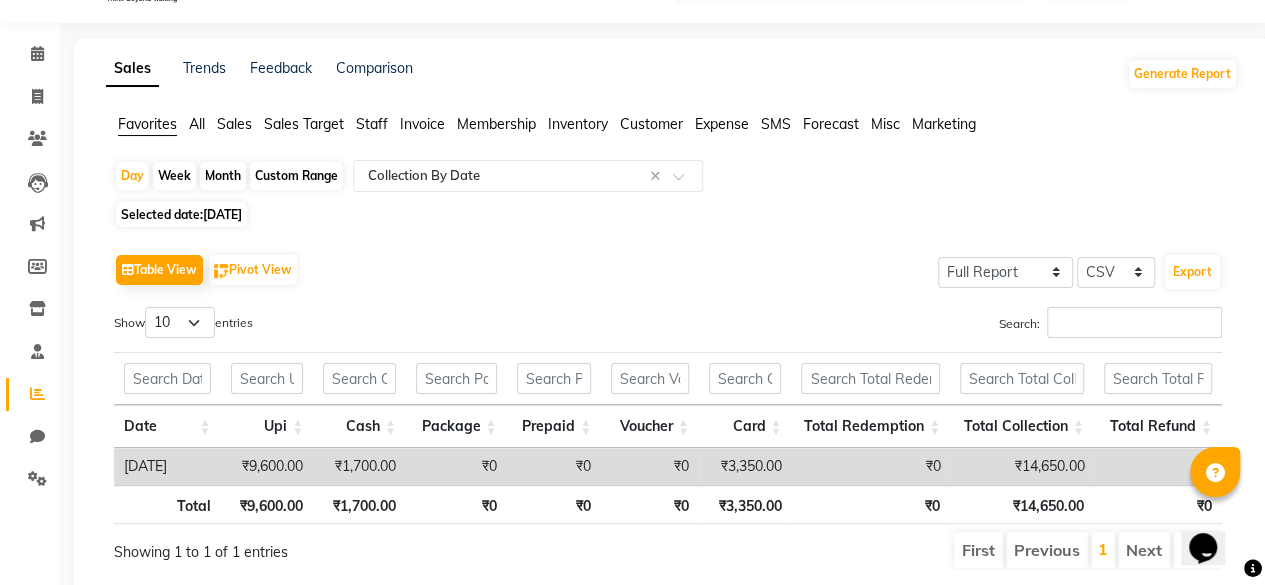 click on "01-07-2025" 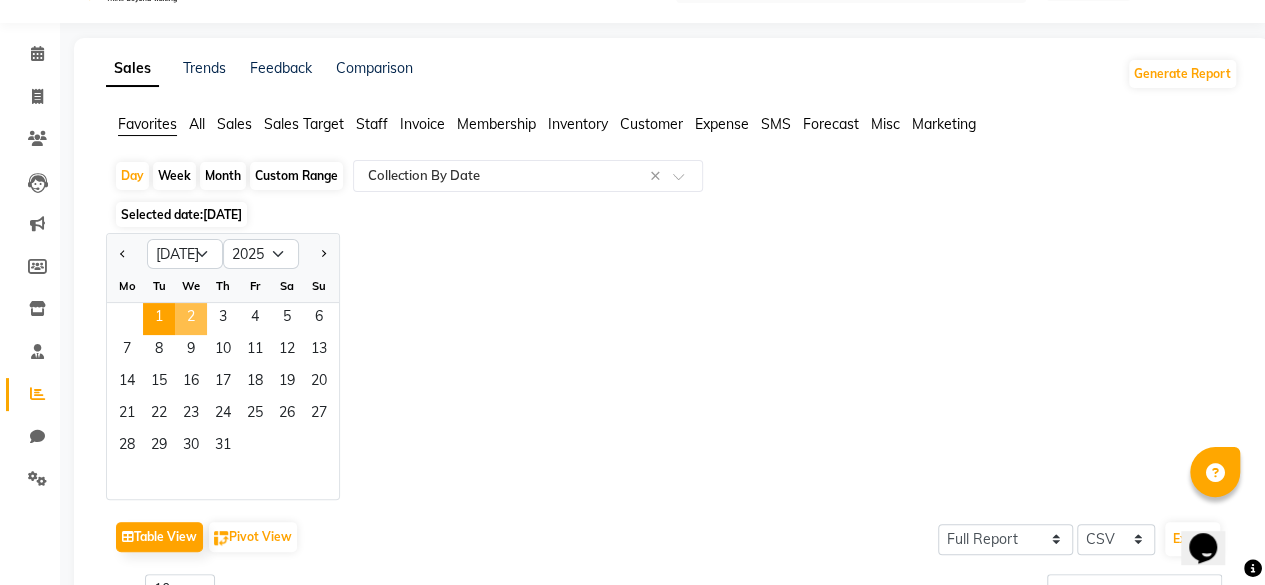 click on "2" 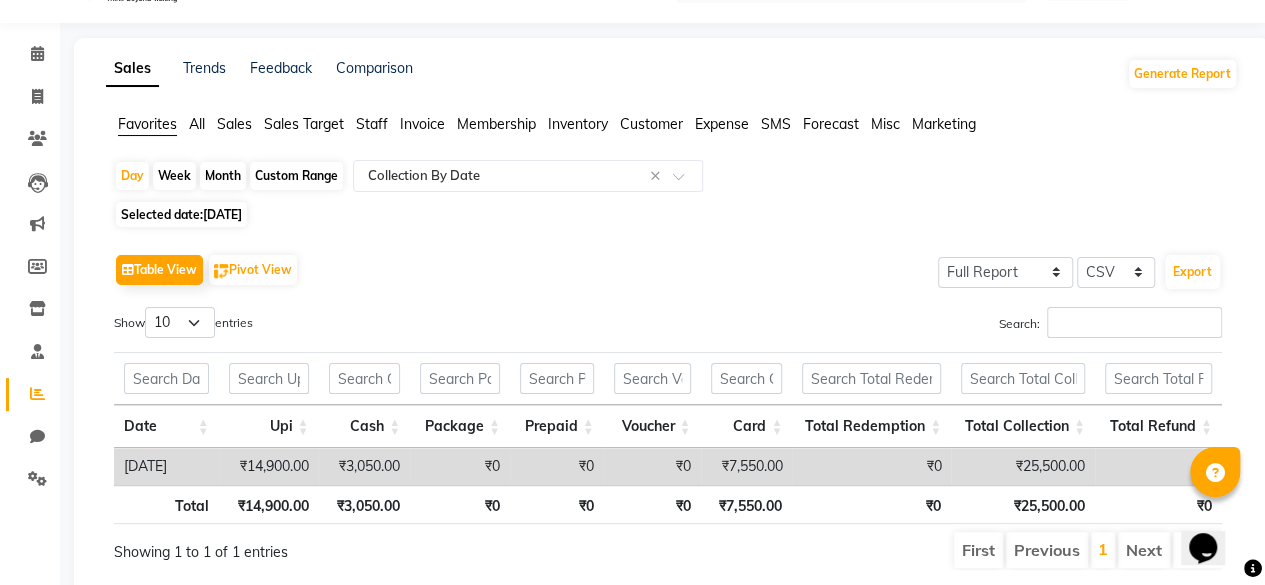 click on "₹0" at bounding box center [557, 466] 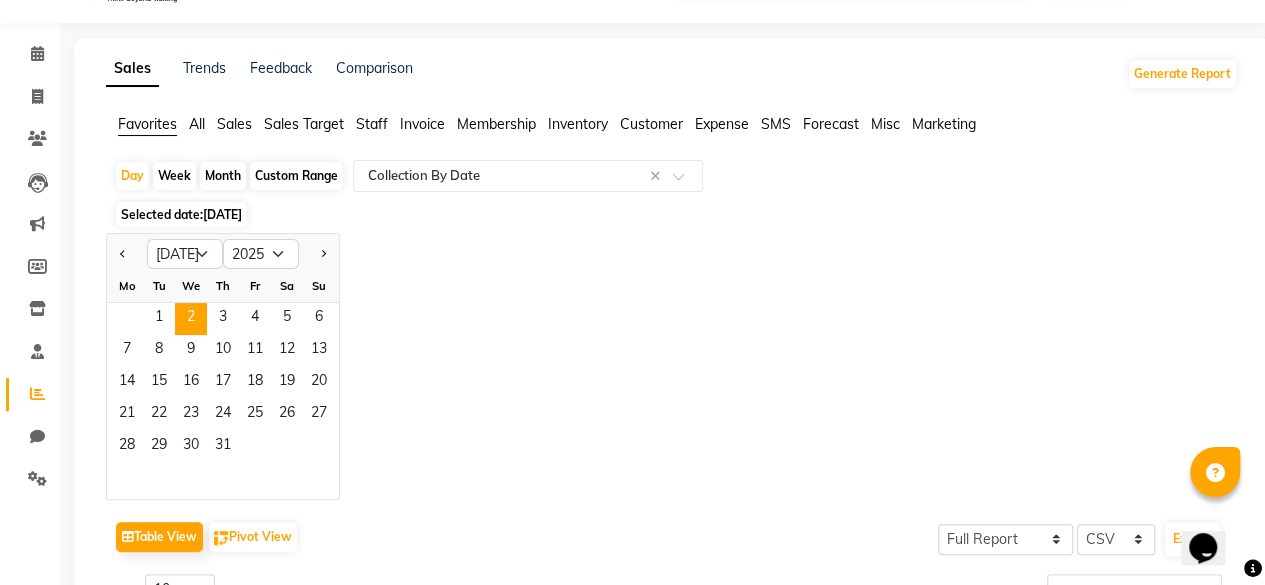 click on "Selected date:  02-07-2025" 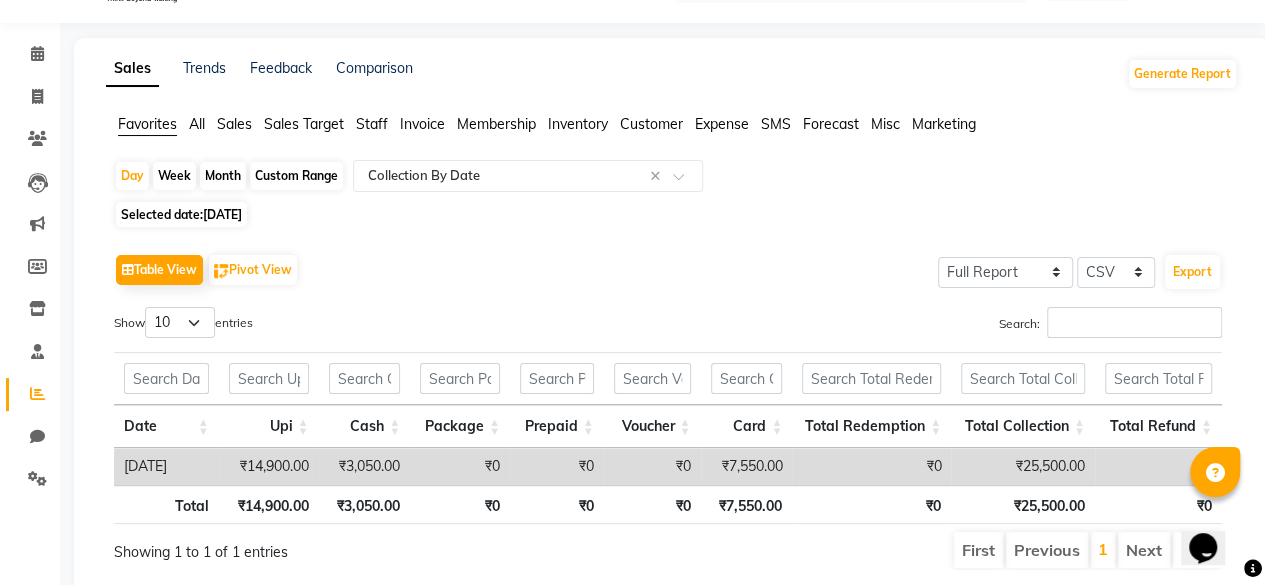scroll, scrollTop: 0, scrollLeft: 0, axis: both 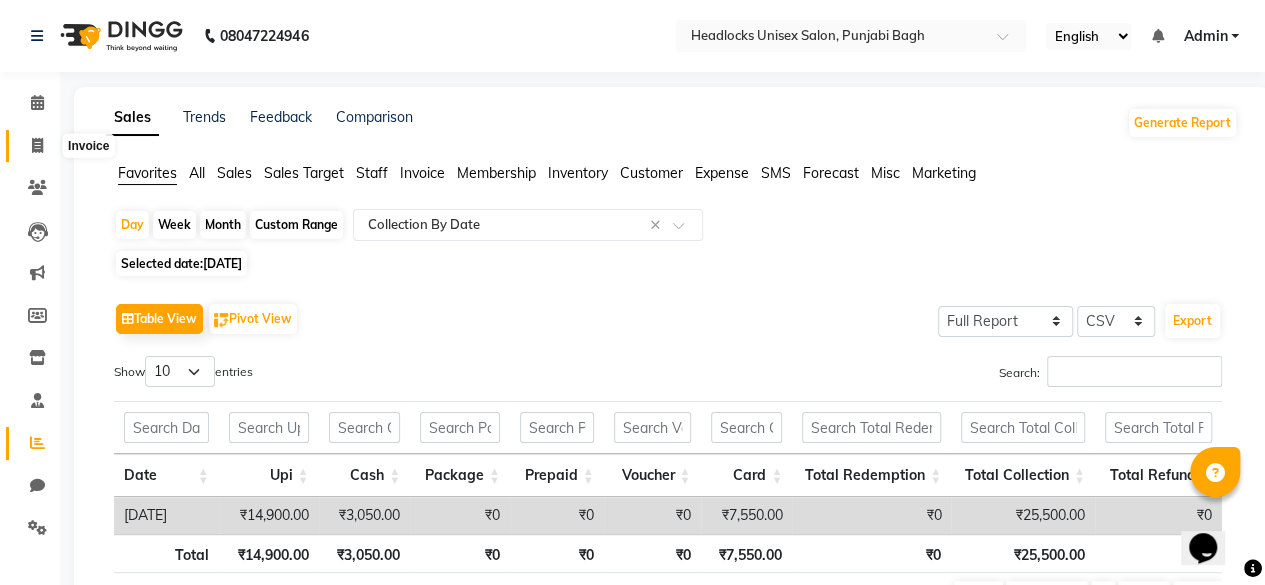 click 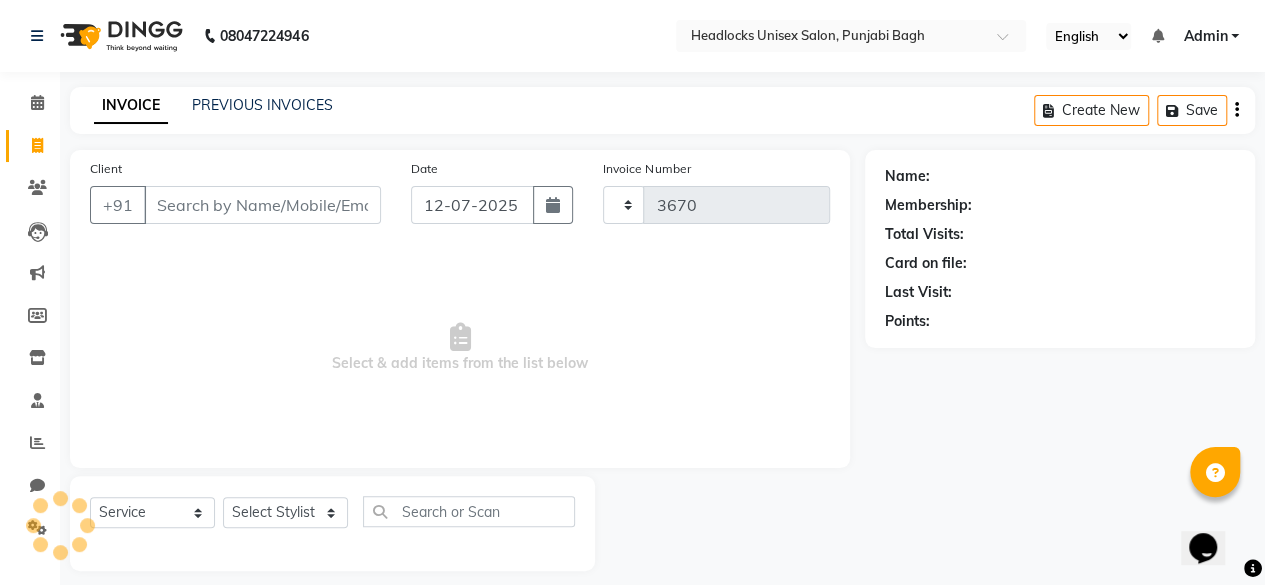 scroll, scrollTop: 15, scrollLeft: 0, axis: vertical 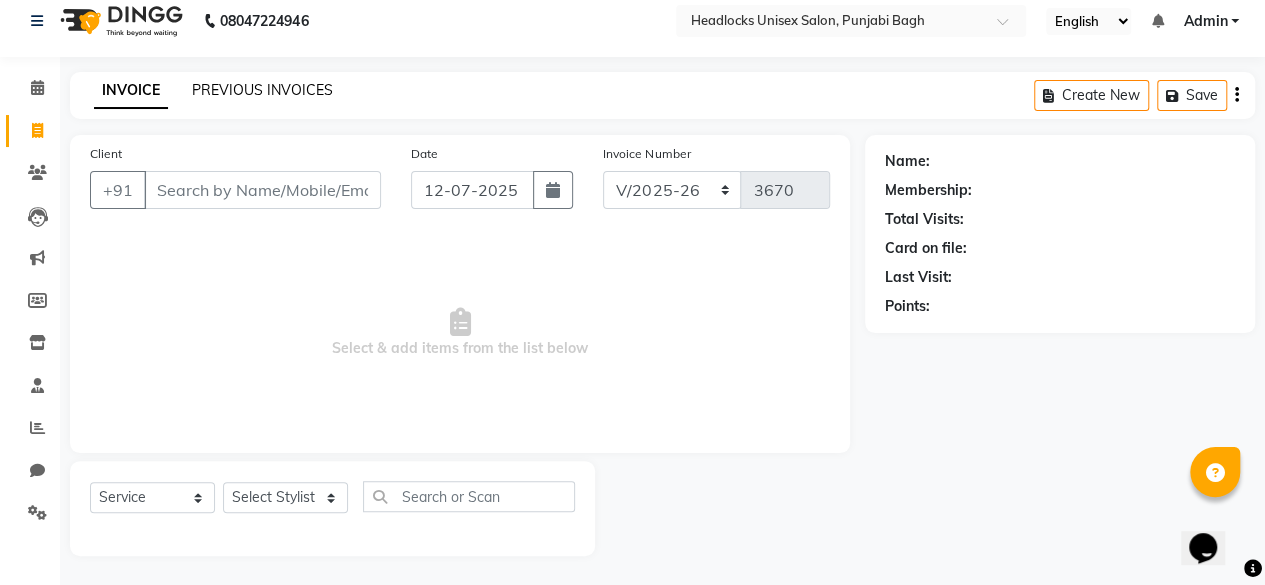 click on "PREVIOUS INVOICES" 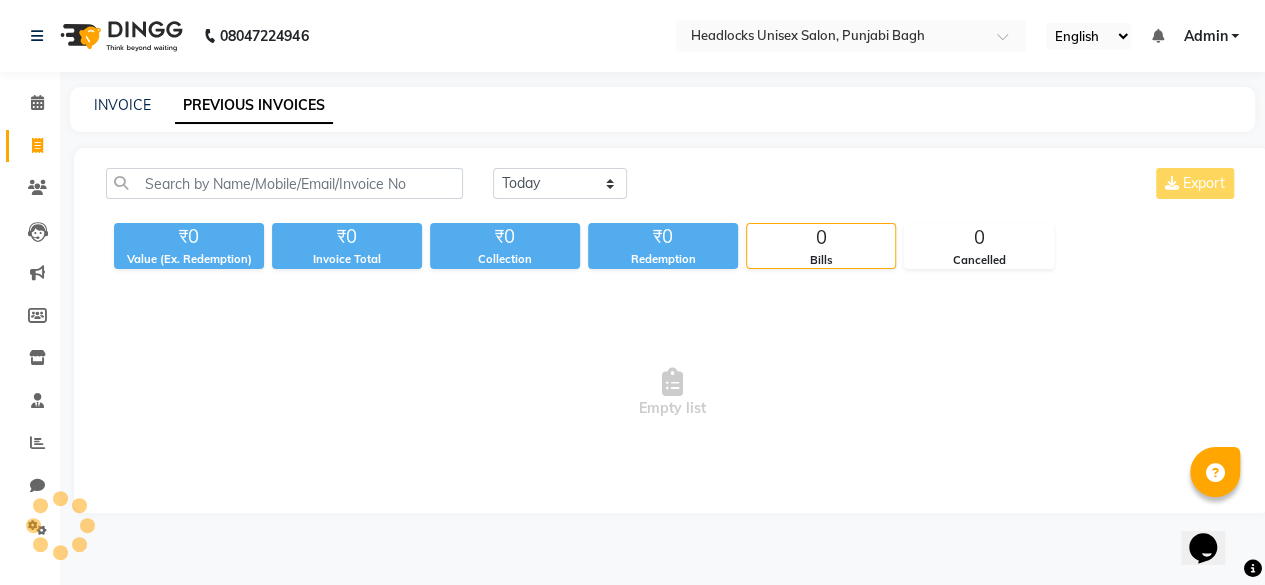 scroll, scrollTop: 0, scrollLeft: 0, axis: both 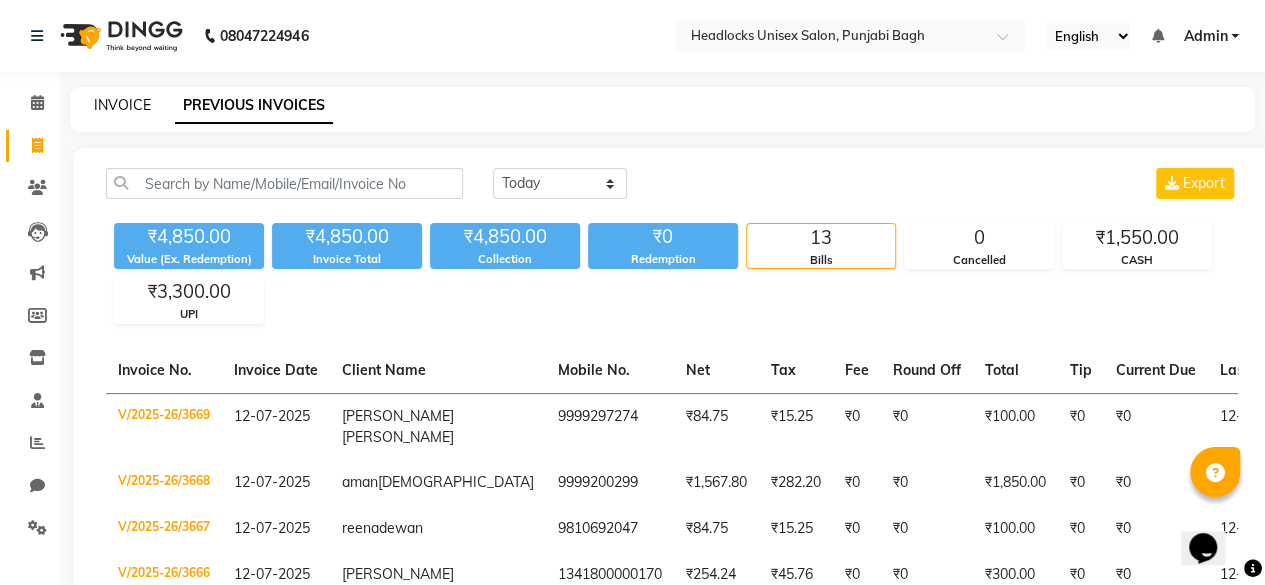 click on "INVOICE" 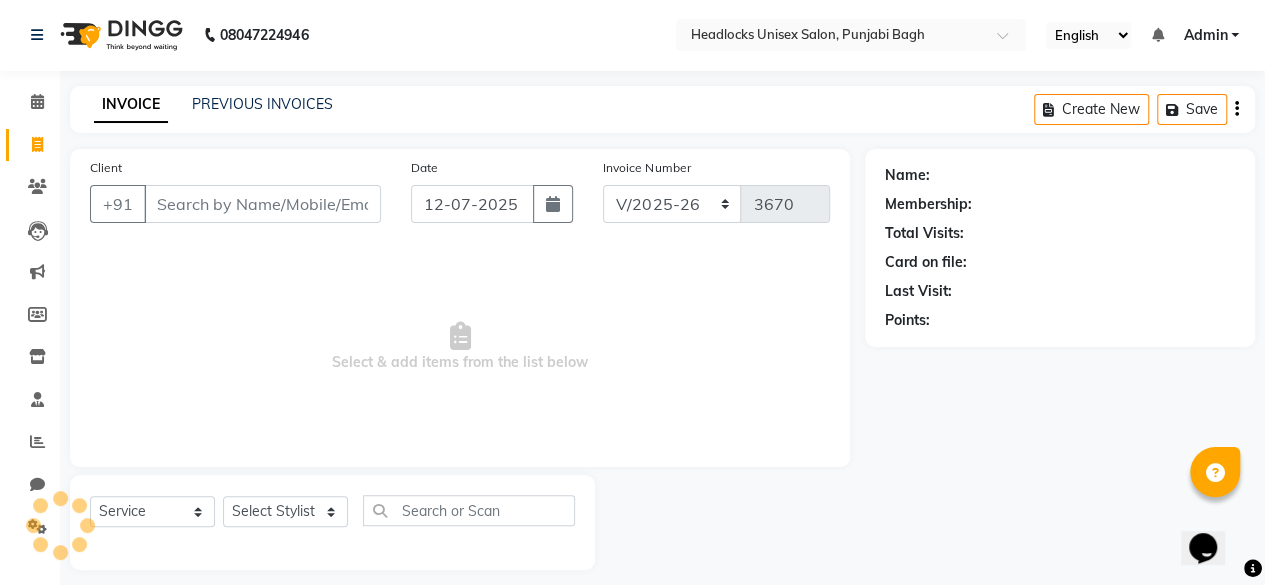 scroll, scrollTop: 15, scrollLeft: 0, axis: vertical 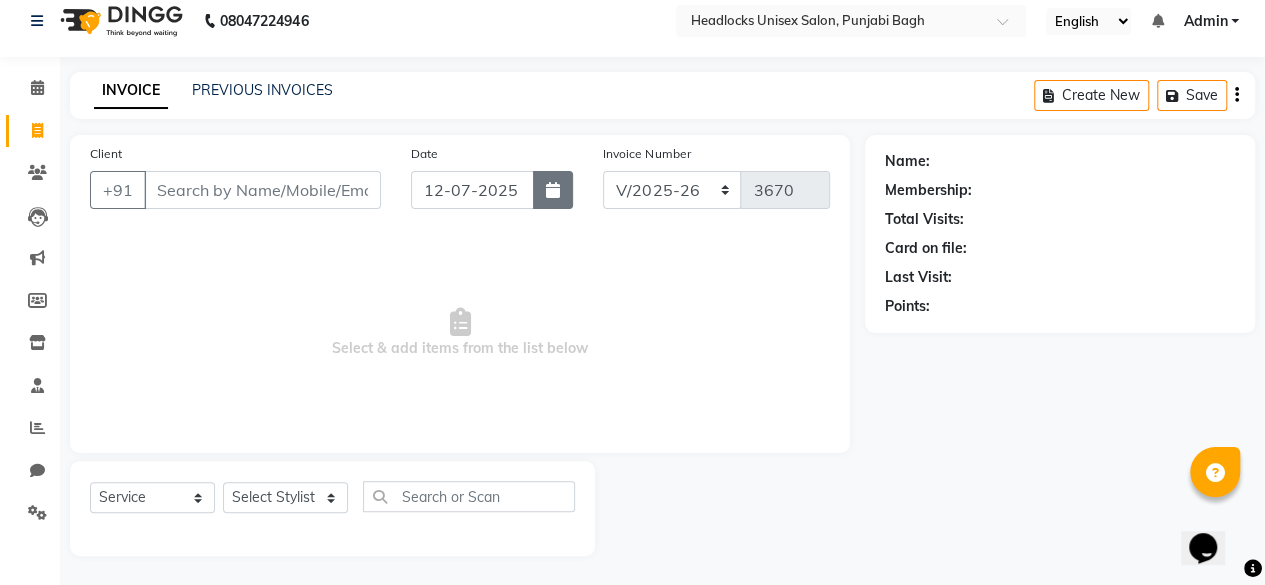 click 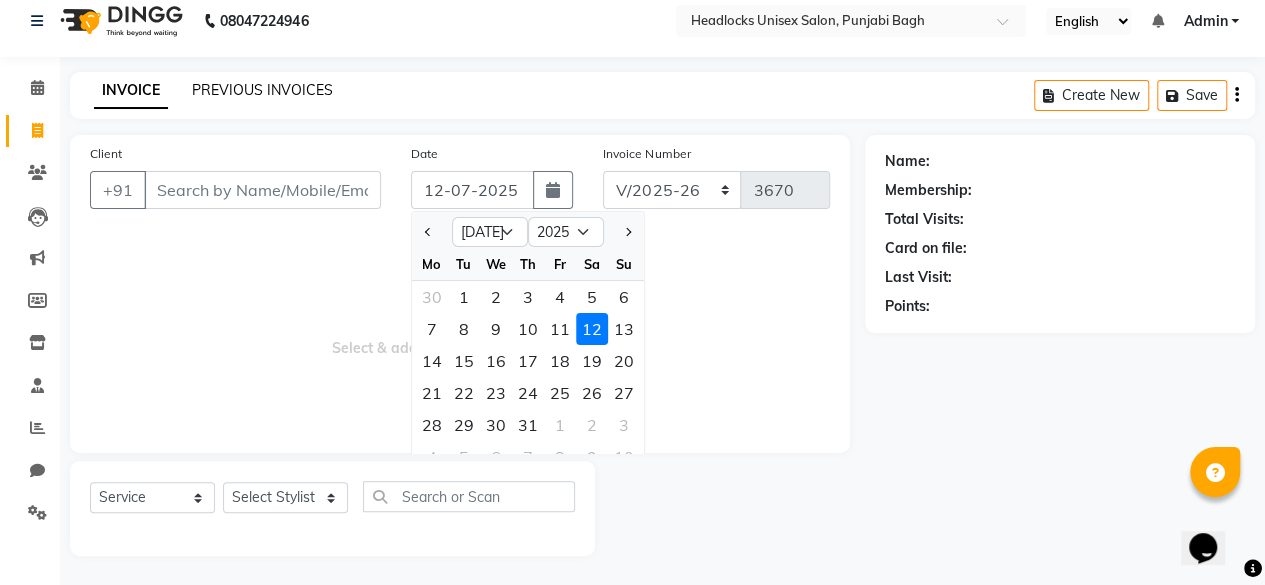 click on "PREVIOUS INVOICES" 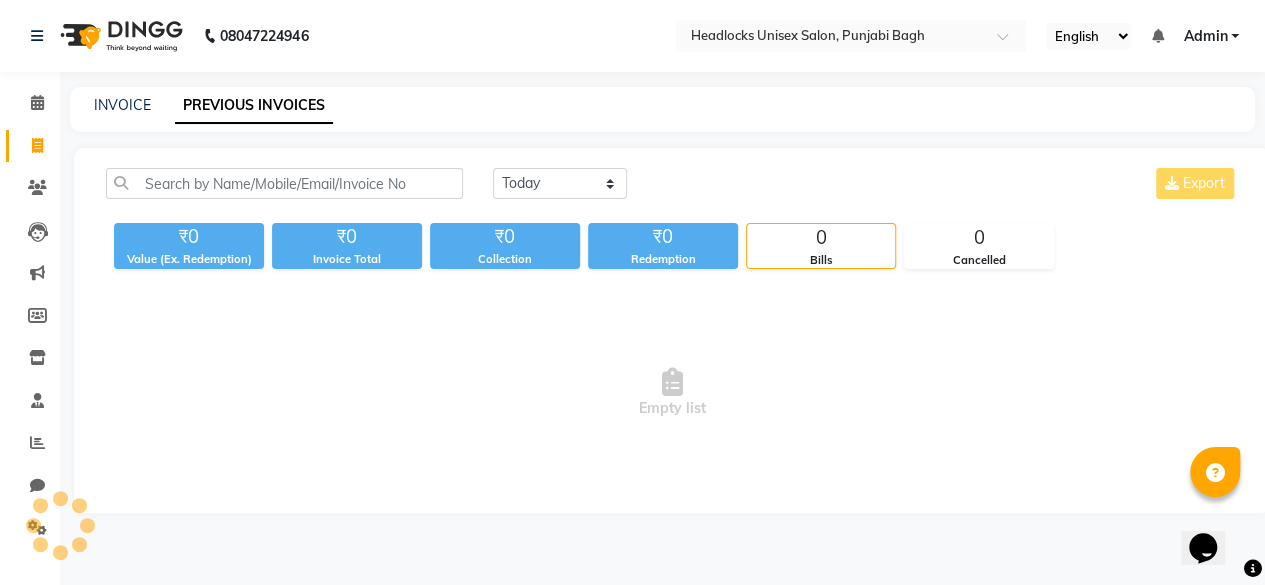 scroll, scrollTop: 0, scrollLeft: 0, axis: both 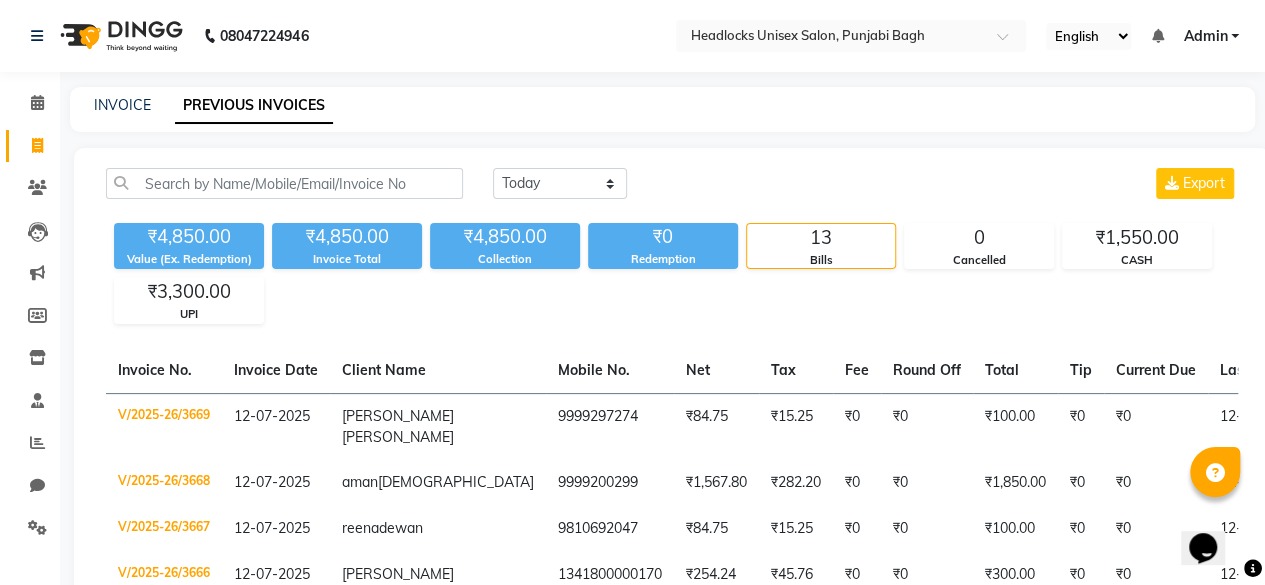 drag, startPoint x: 547, startPoint y: 207, endPoint x: 578, endPoint y: 195, distance: 33.24154 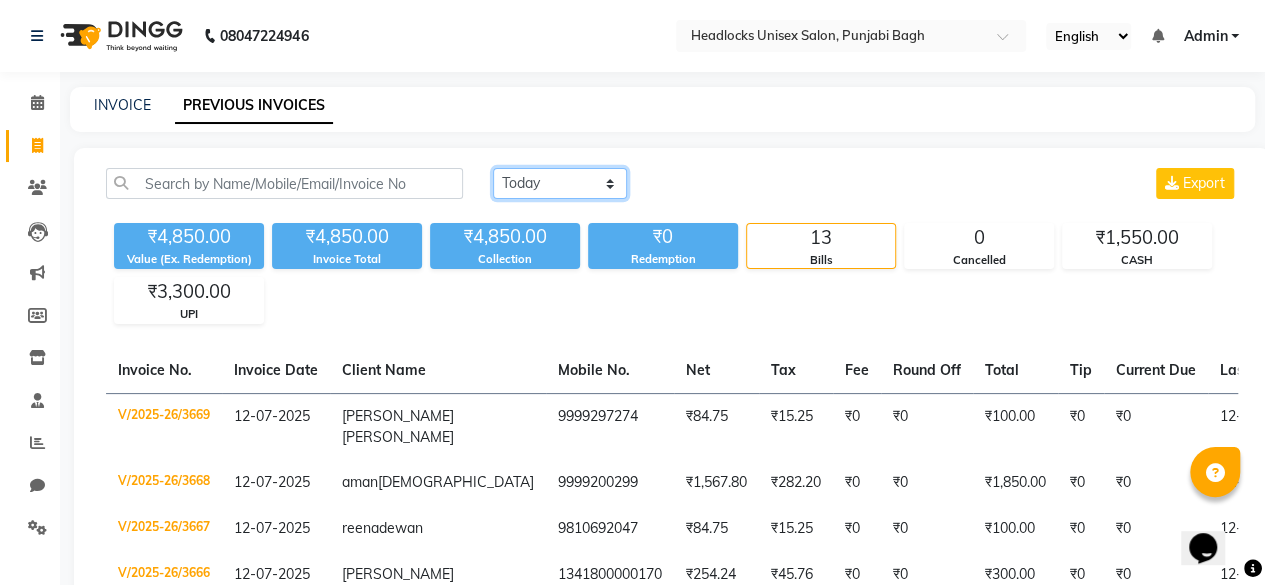 click on "Today Yesterday Custom Range" 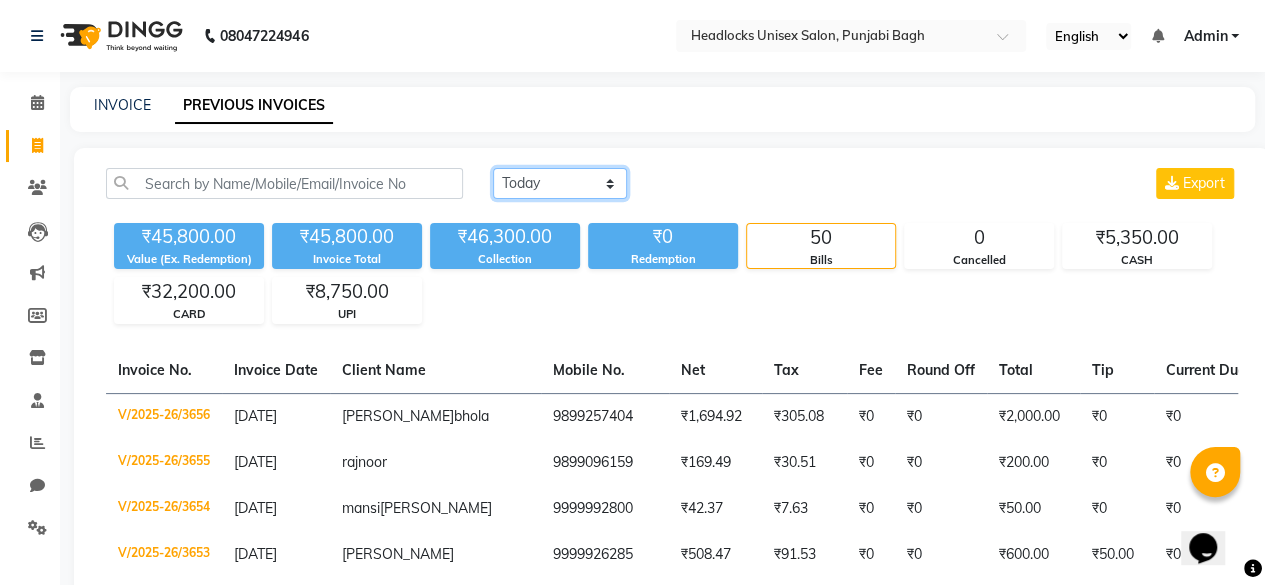 click on "Today Yesterday Custom Range" 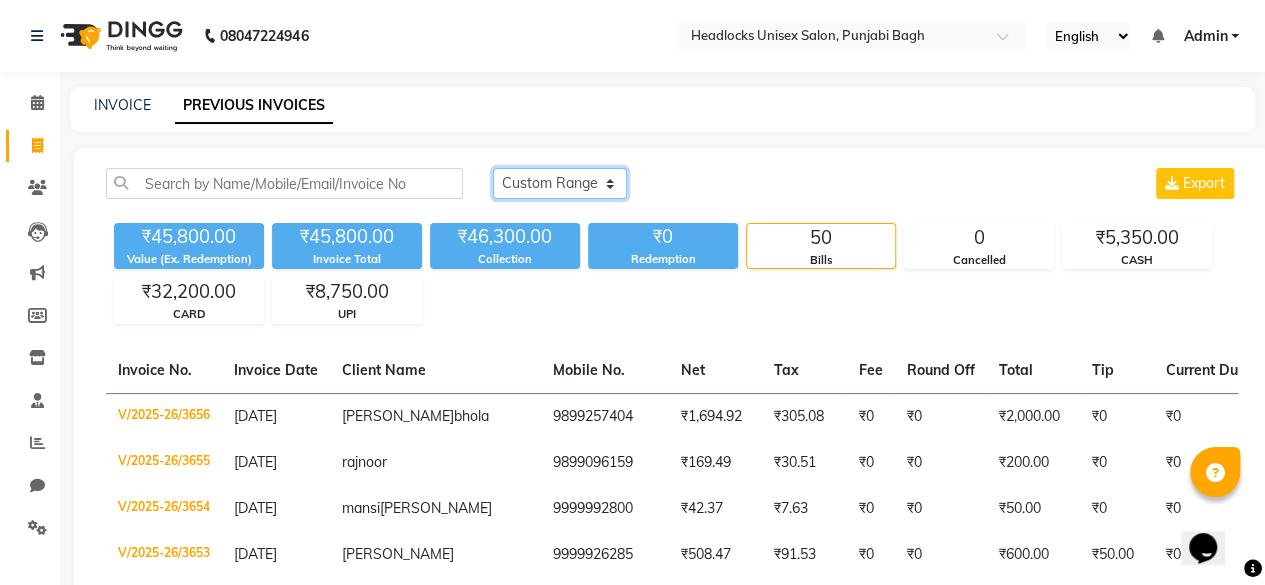 click on "Today Yesterday Custom Range" 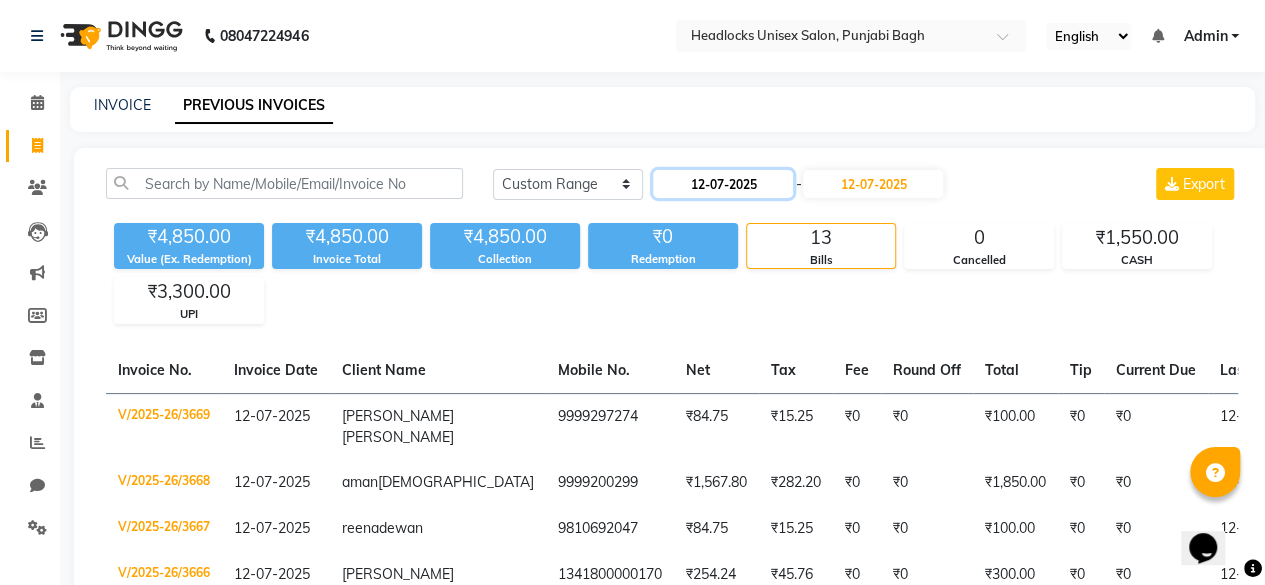 click on "12-07-2025" 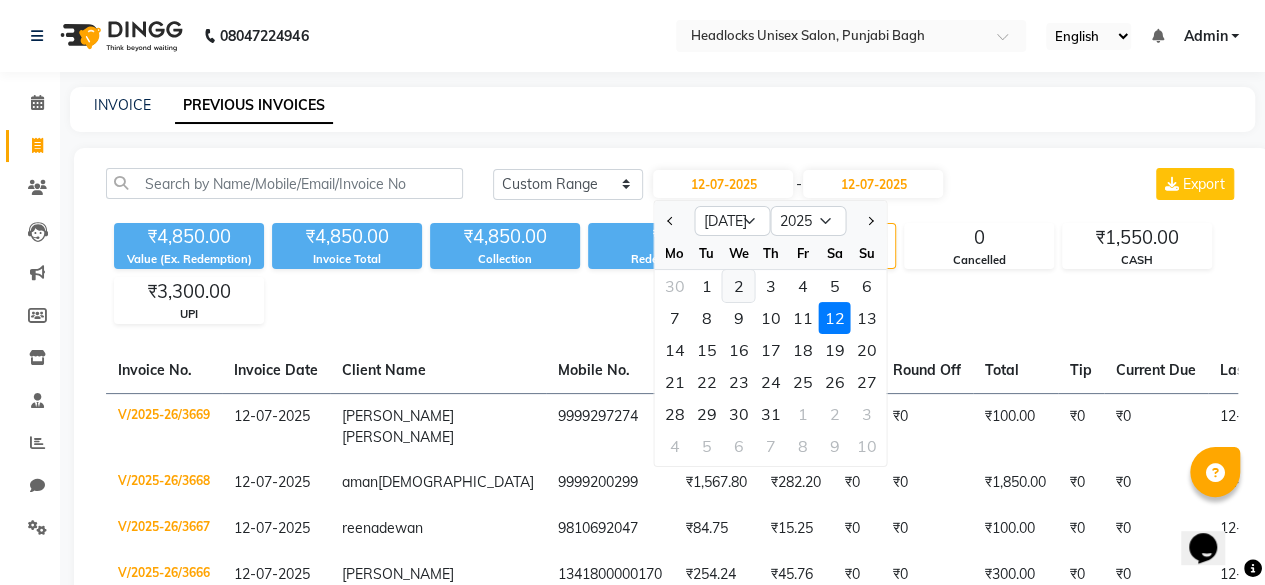 click on "2" 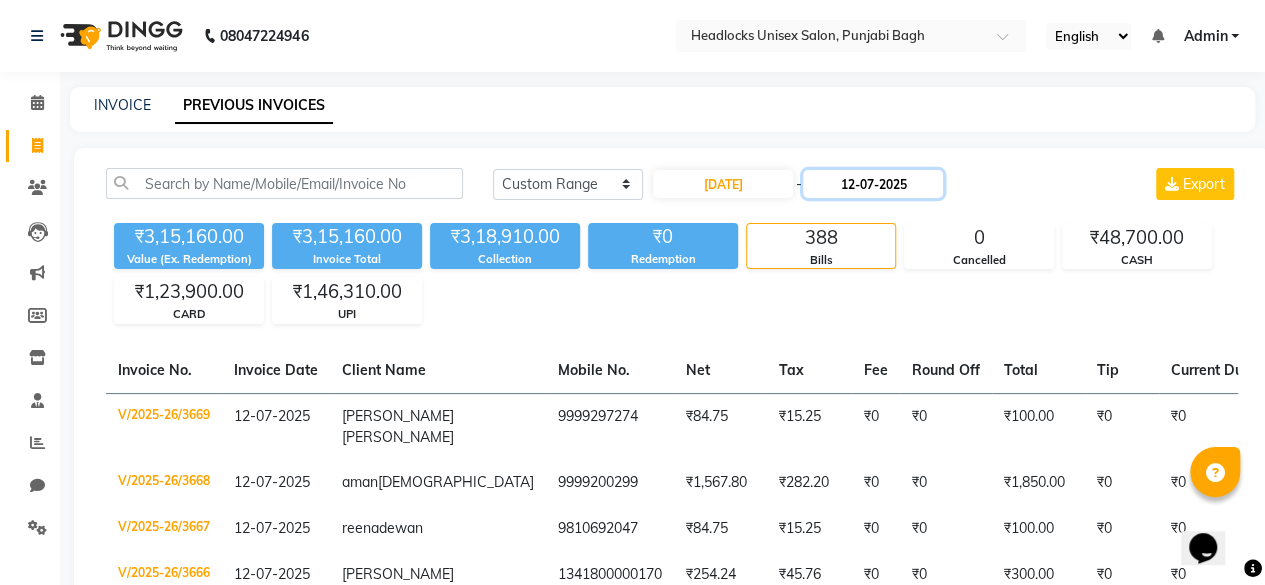 click on "12-07-2025" 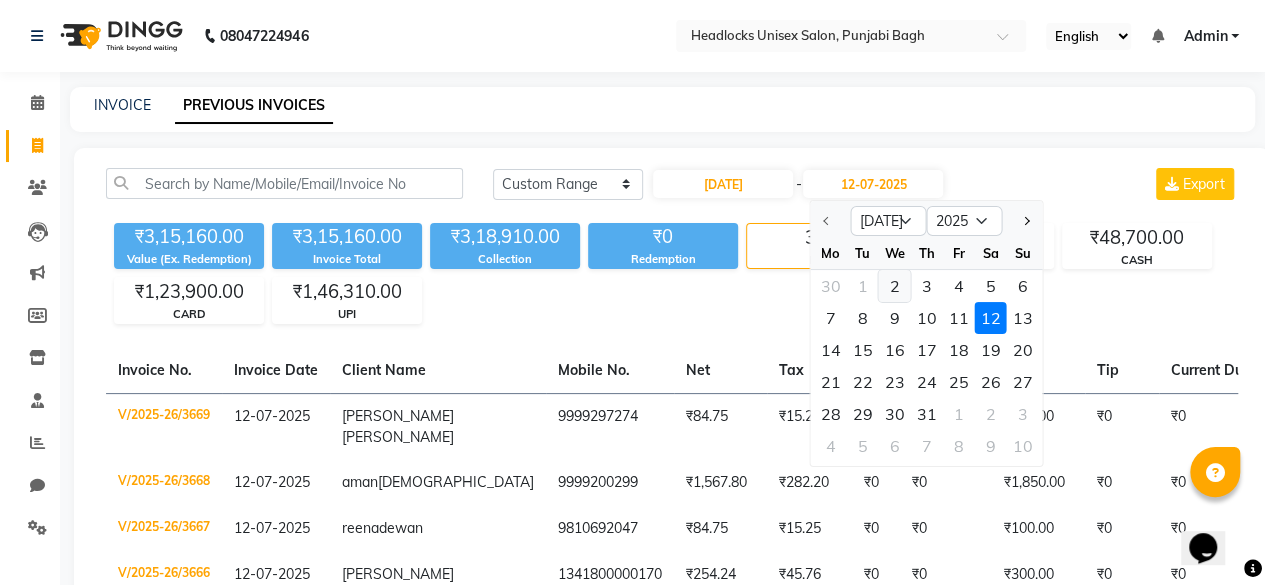 click on "2" 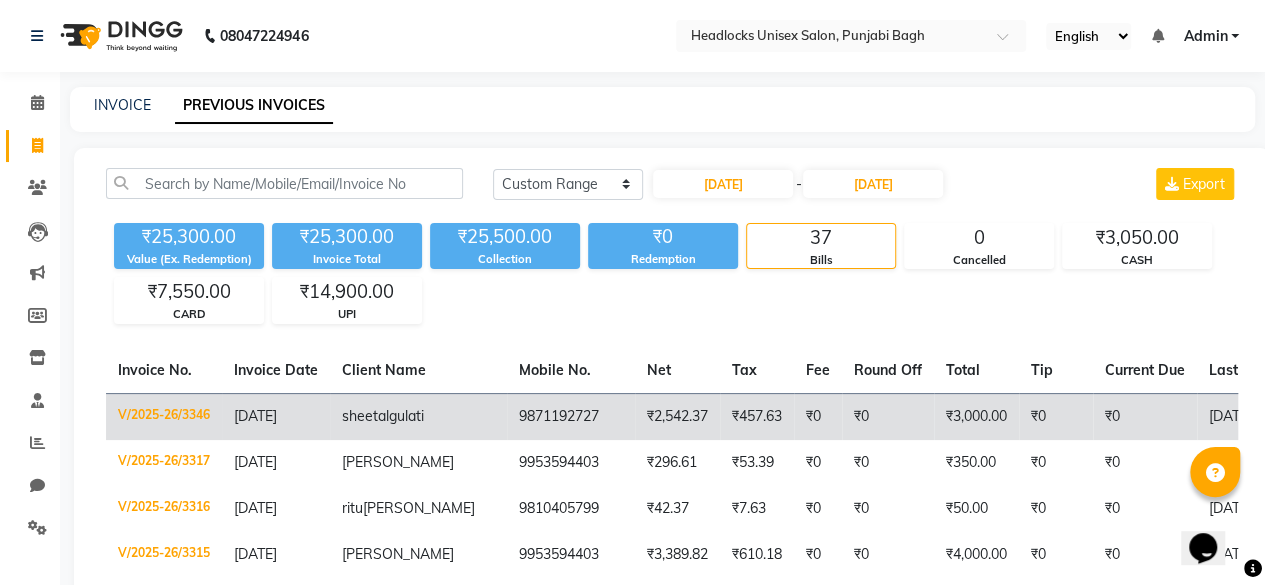click on "sheetal  gulati" 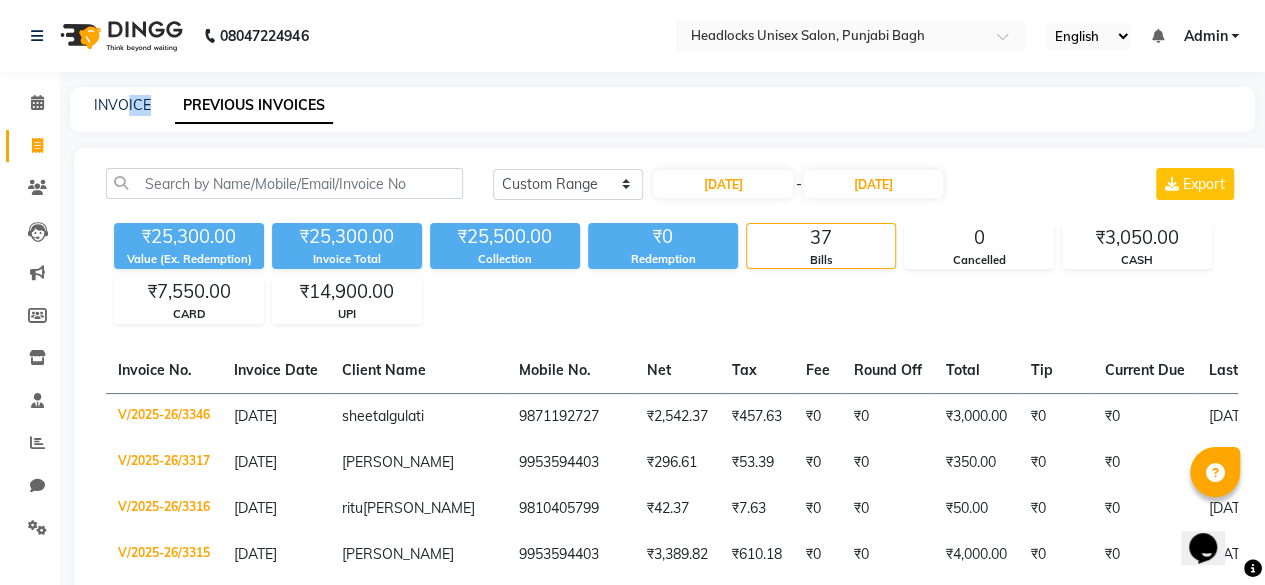 drag, startPoint x: 123, startPoint y: 124, endPoint x: 147, endPoint y: 79, distance: 51 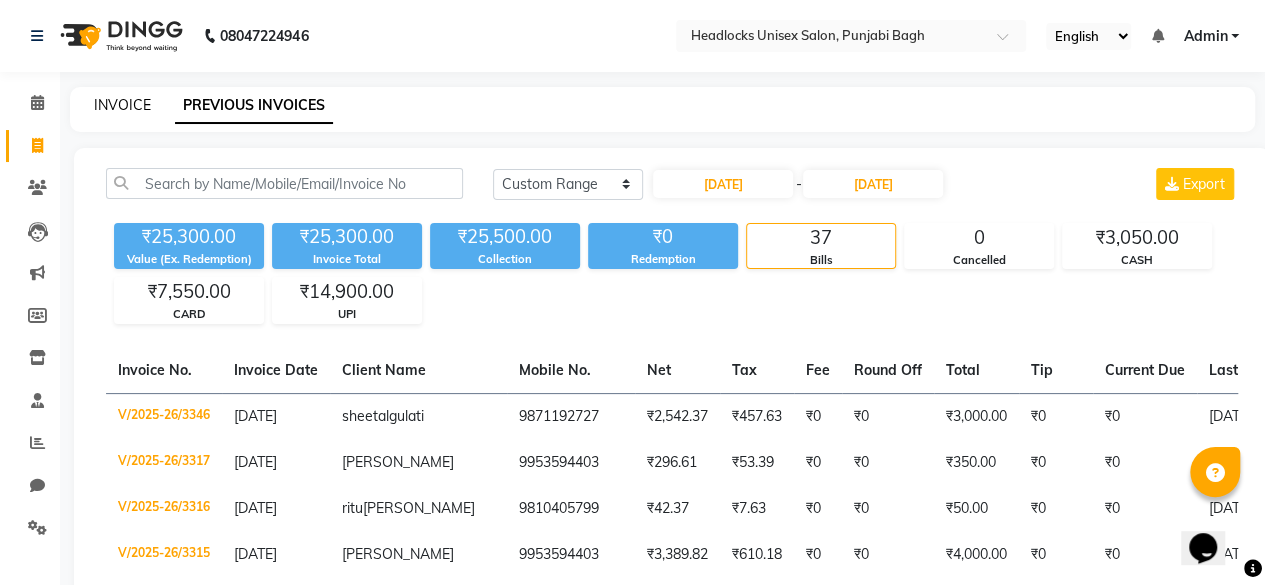 click on "INVOICE" 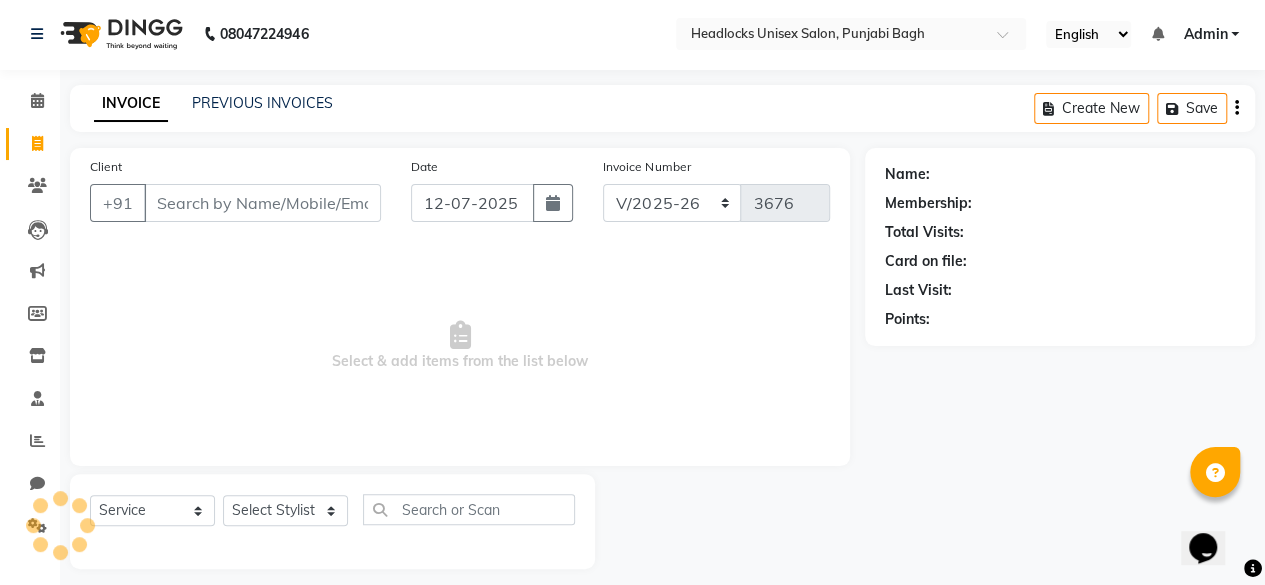 scroll, scrollTop: 15, scrollLeft: 0, axis: vertical 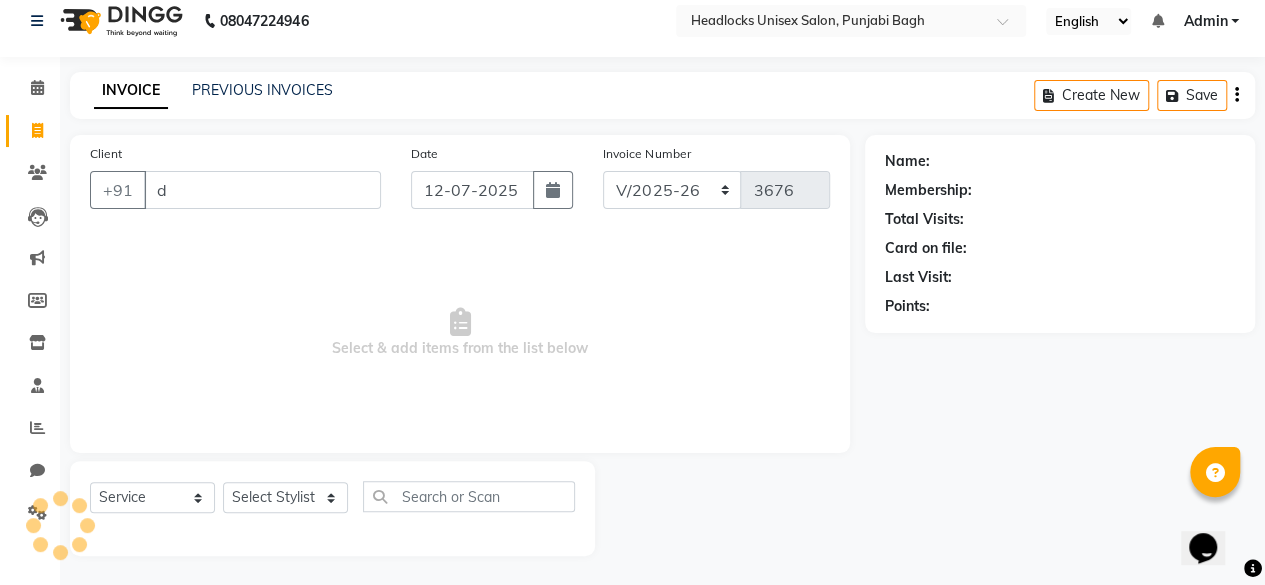 click on "d" at bounding box center (262, 190) 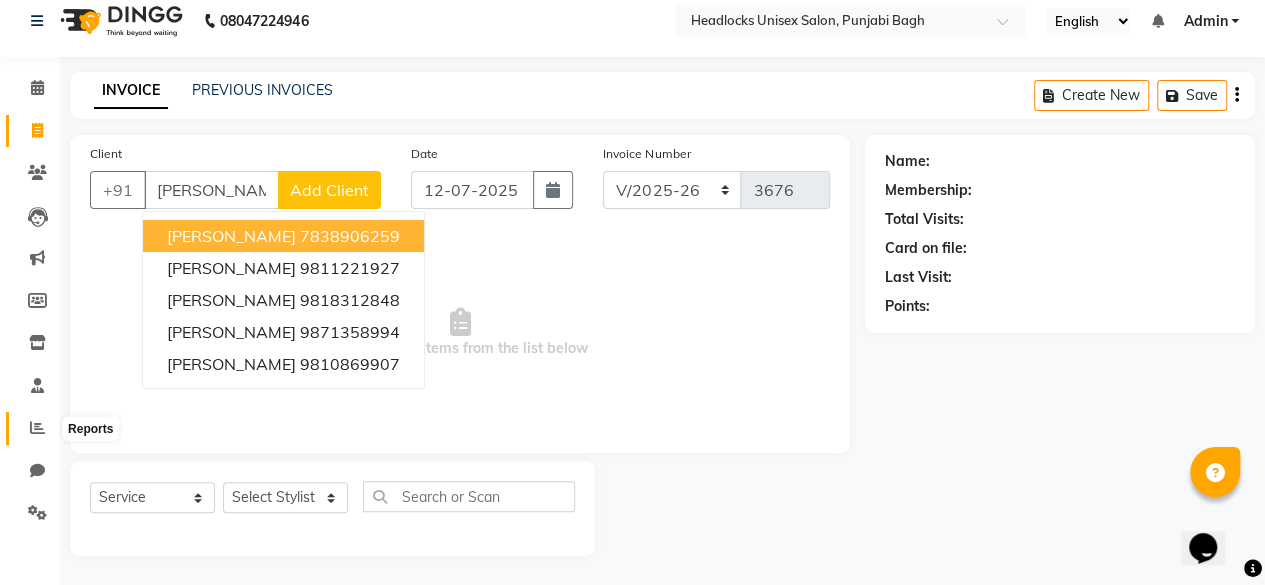 click 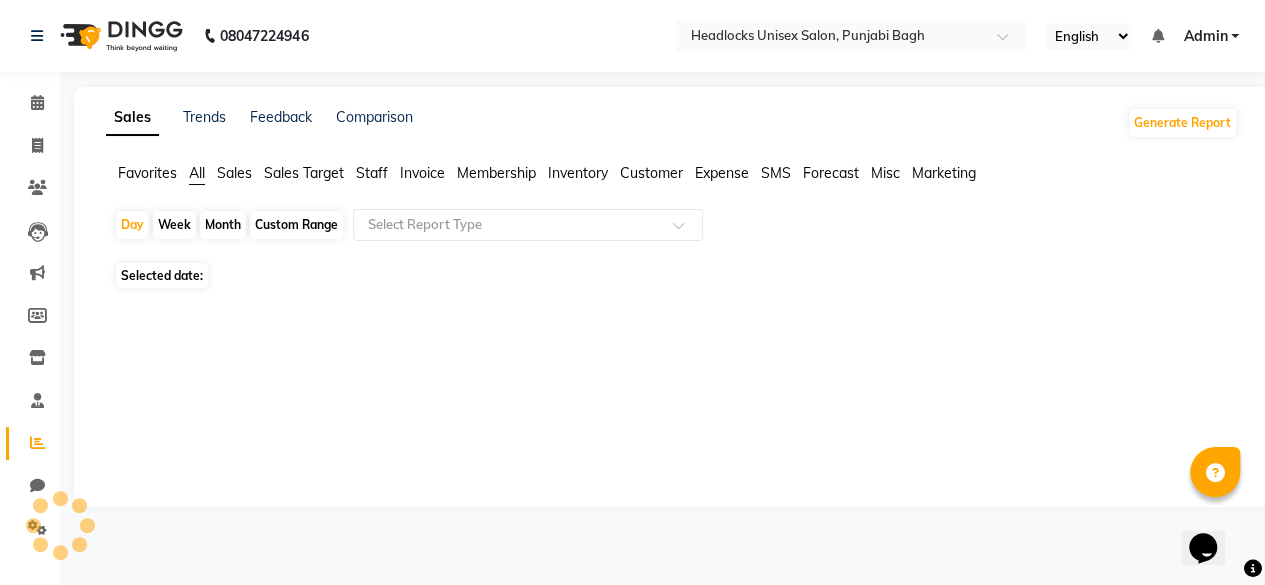 scroll, scrollTop: 0, scrollLeft: 0, axis: both 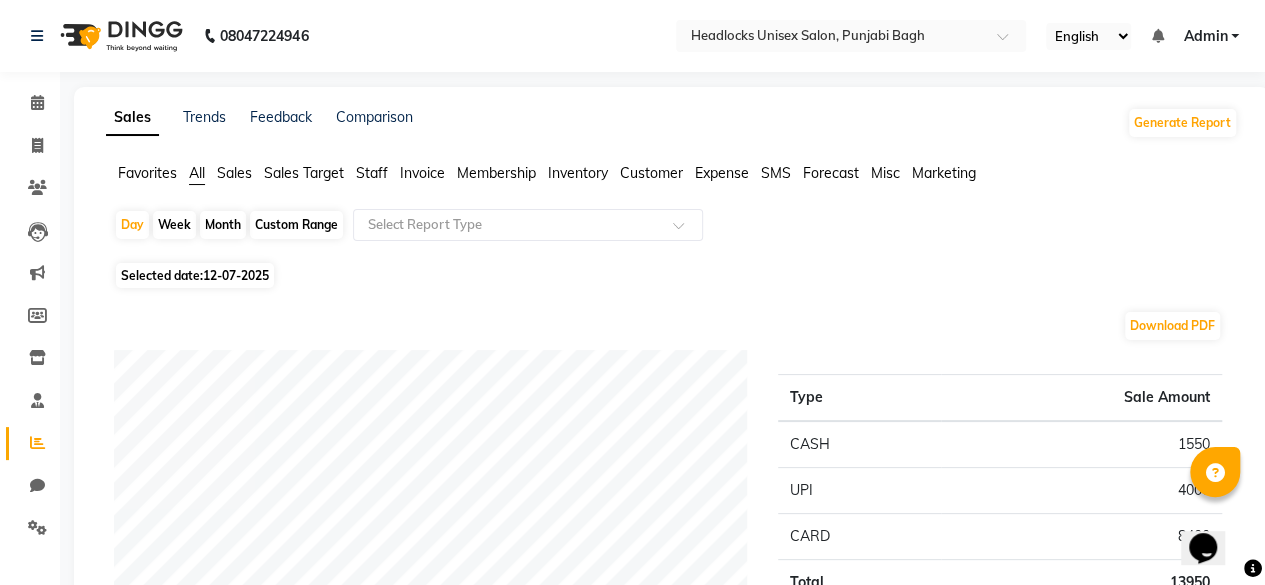 click on "Favorites" 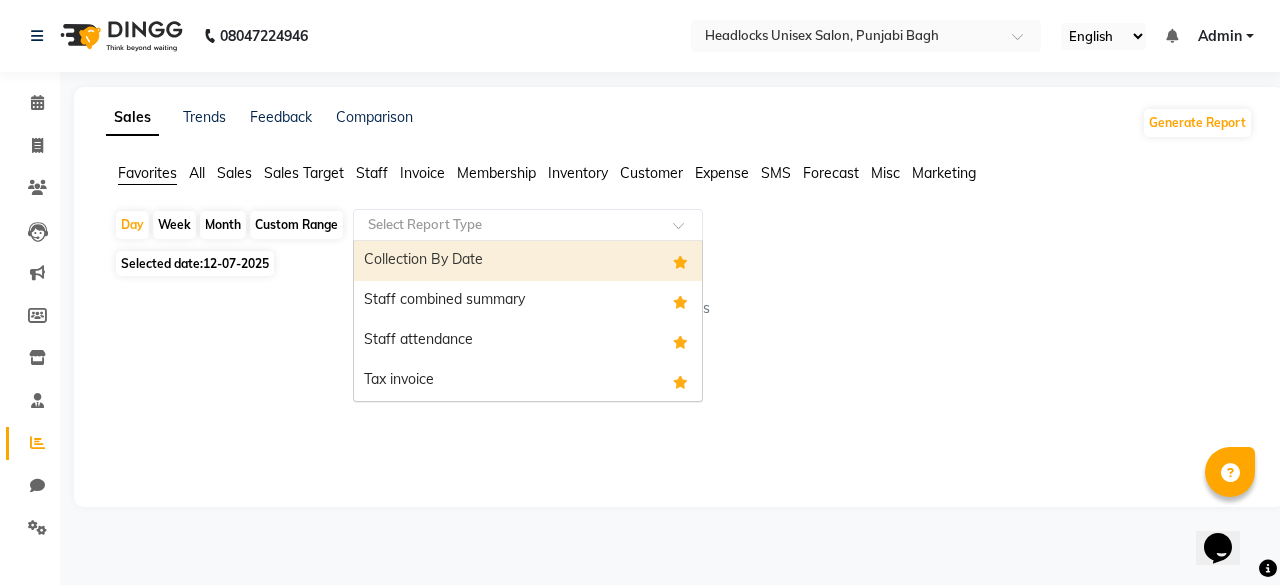 click 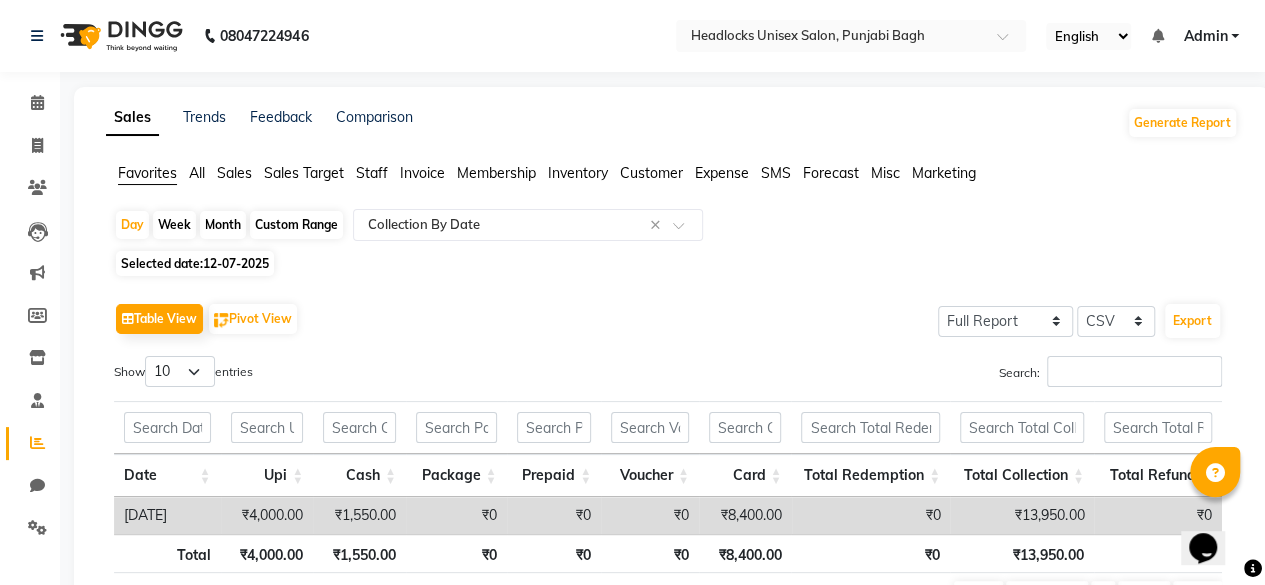 click on "12-07-2025" 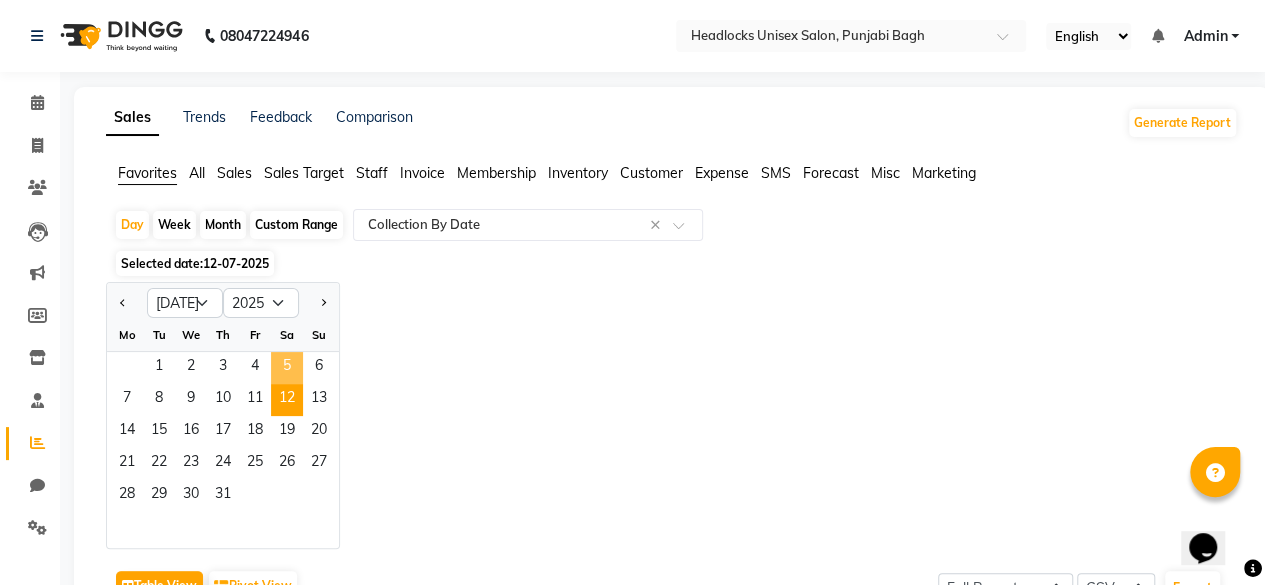 click on "5" 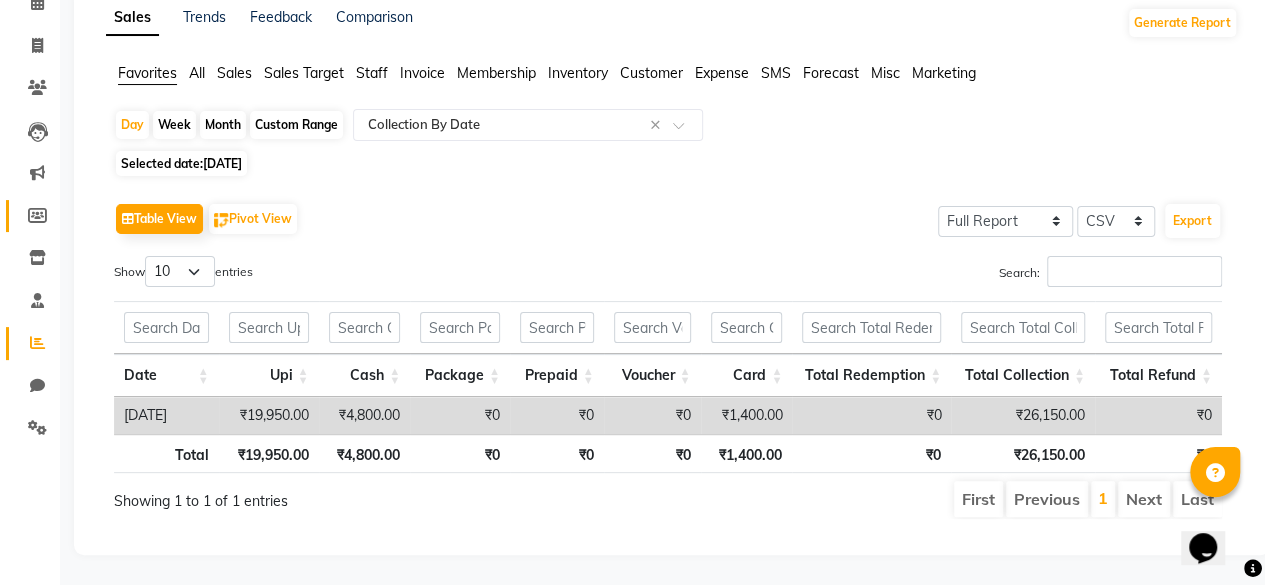 scroll, scrollTop: 0, scrollLeft: 0, axis: both 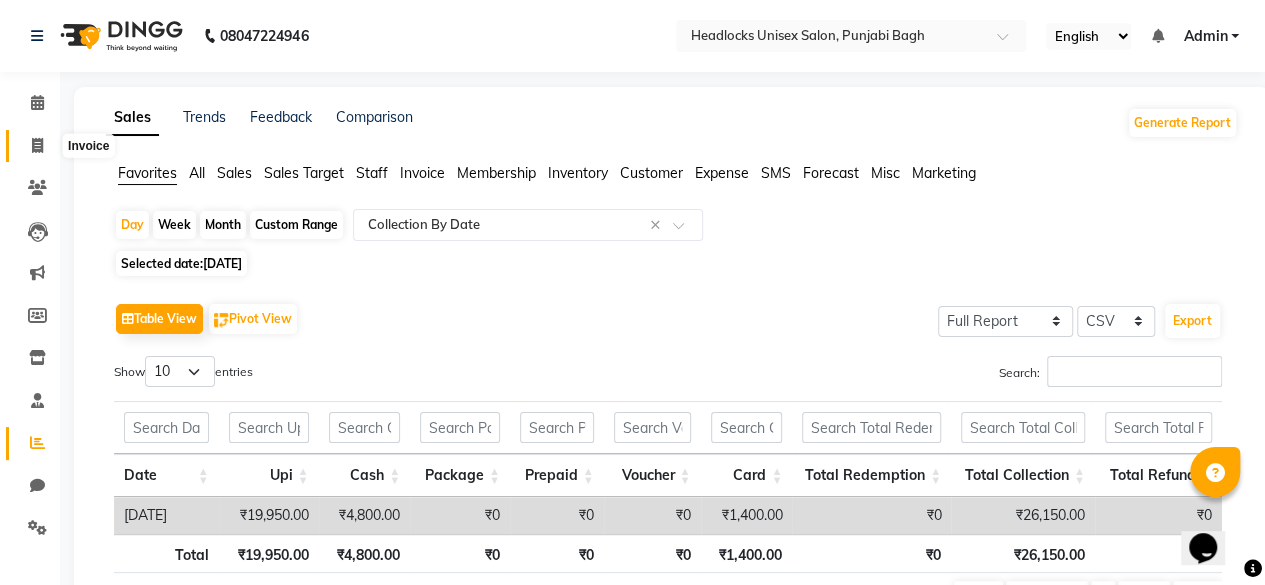 click 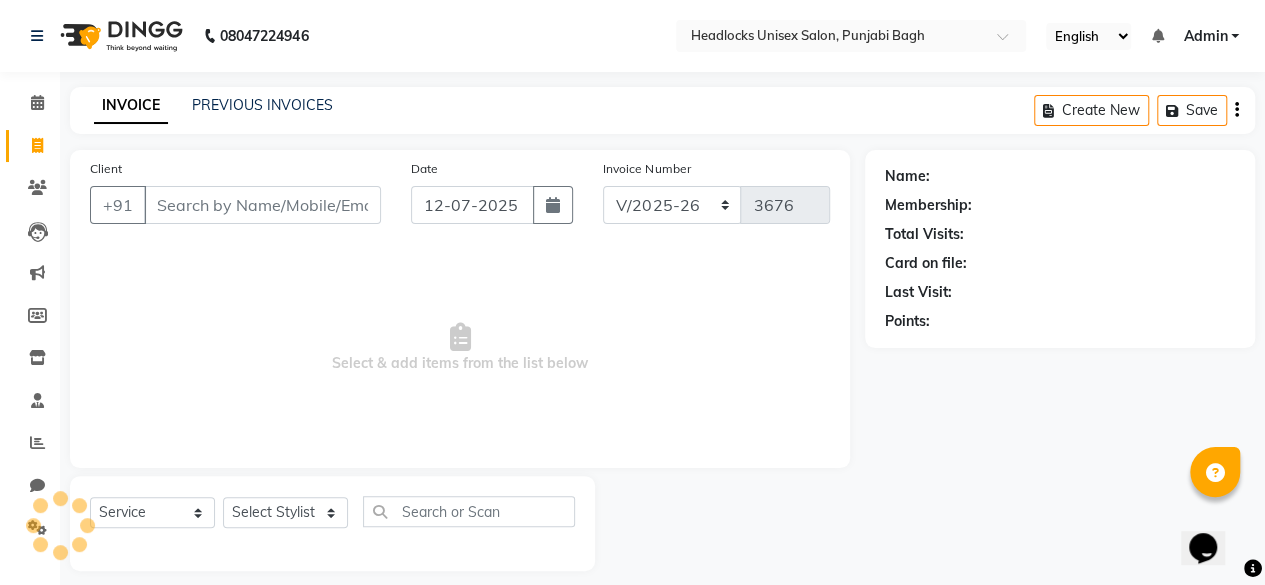 scroll, scrollTop: 15, scrollLeft: 0, axis: vertical 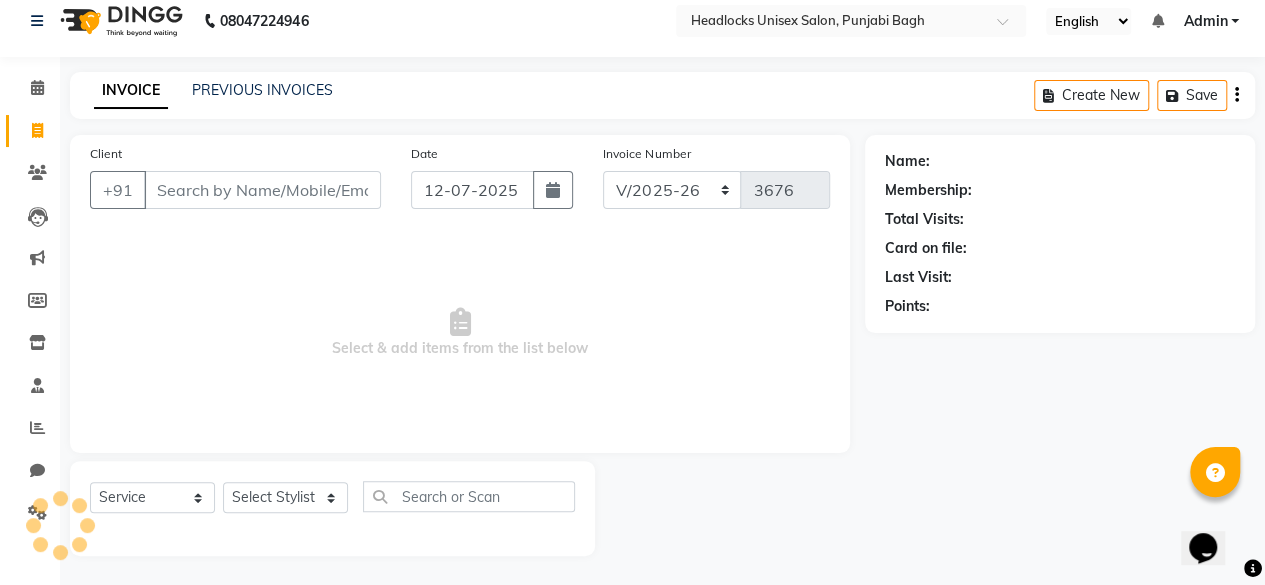 click on "Client" at bounding box center (262, 190) 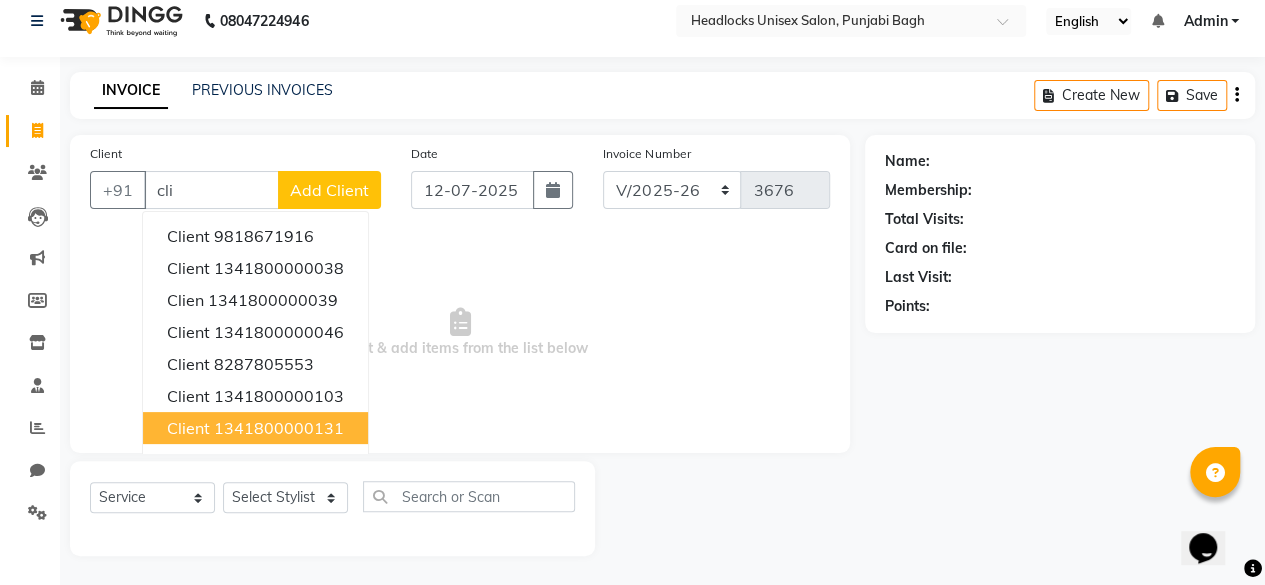 click on "client  1341800000131" at bounding box center [255, 428] 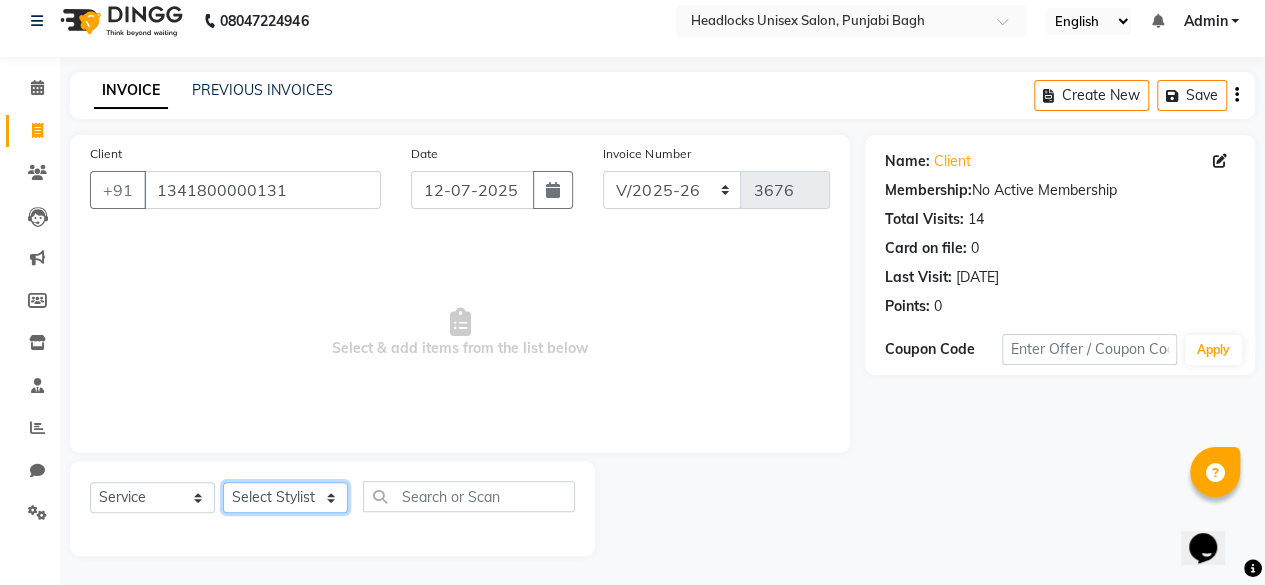 click on "Select Stylist ⁠Agnies ⁠[PERSON_NAME] [PERSON_NAME] [PERSON_NAME] kunal [PERSON_NAME] mercy ⁠Minto ⁠[PERSON_NAME]  [PERSON_NAME] priyanka [PERSON_NAME] ⁠[PERSON_NAME] ⁠[PERSON_NAME] [PERSON_NAME] [PERSON_NAME]  Sunny ⁠[PERSON_NAME] ⁠[PERSON_NAME]" 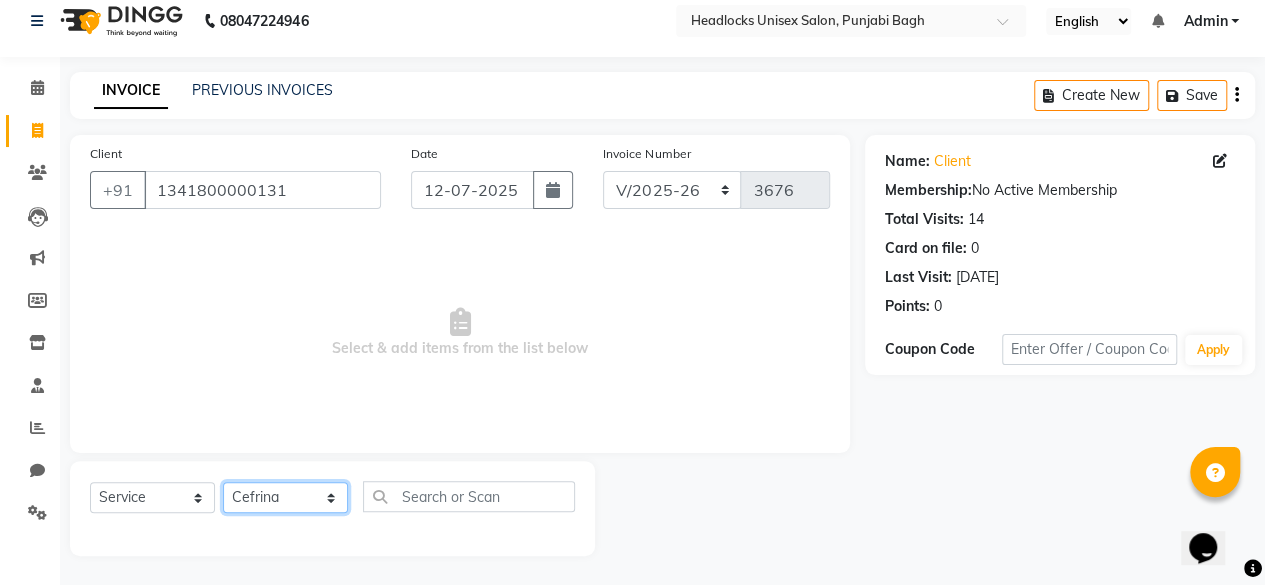 click on "Select Stylist ⁠Agnies ⁠[PERSON_NAME] [PERSON_NAME] [PERSON_NAME] kunal [PERSON_NAME] mercy ⁠Minto ⁠[PERSON_NAME]  [PERSON_NAME] priyanka [PERSON_NAME] ⁠[PERSON_NAME] ⁠[PERSON_NAME] [PERSON_NAME] [PERSON_NAME]  Sunny ⁠[PERSON_NAME] ⁠[PERSON_NAME]" 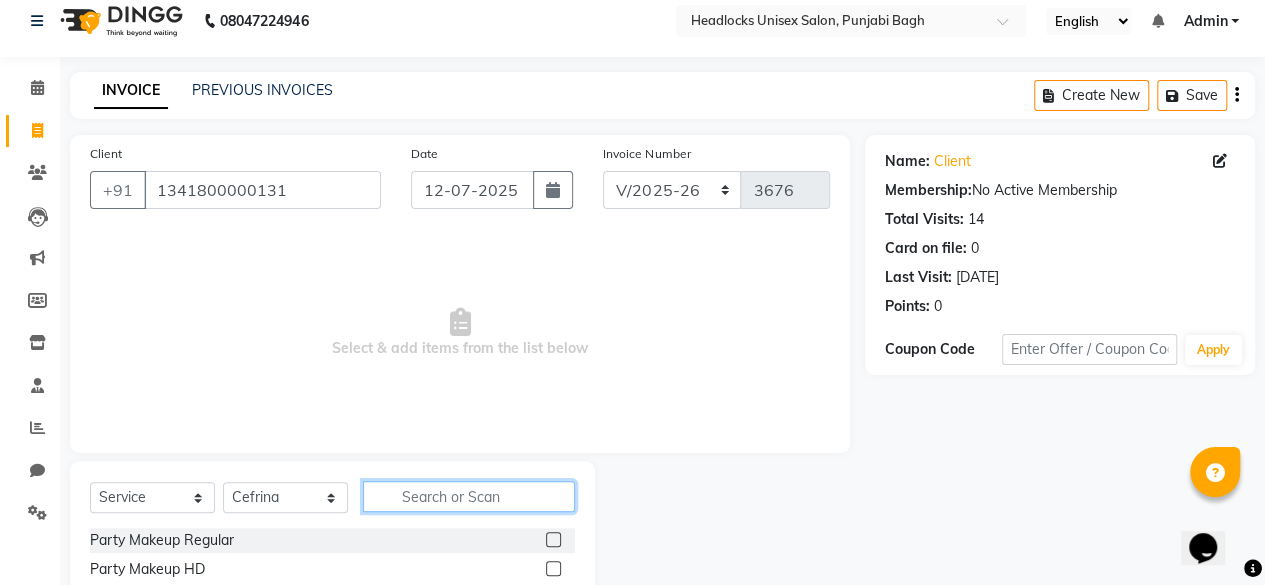 click 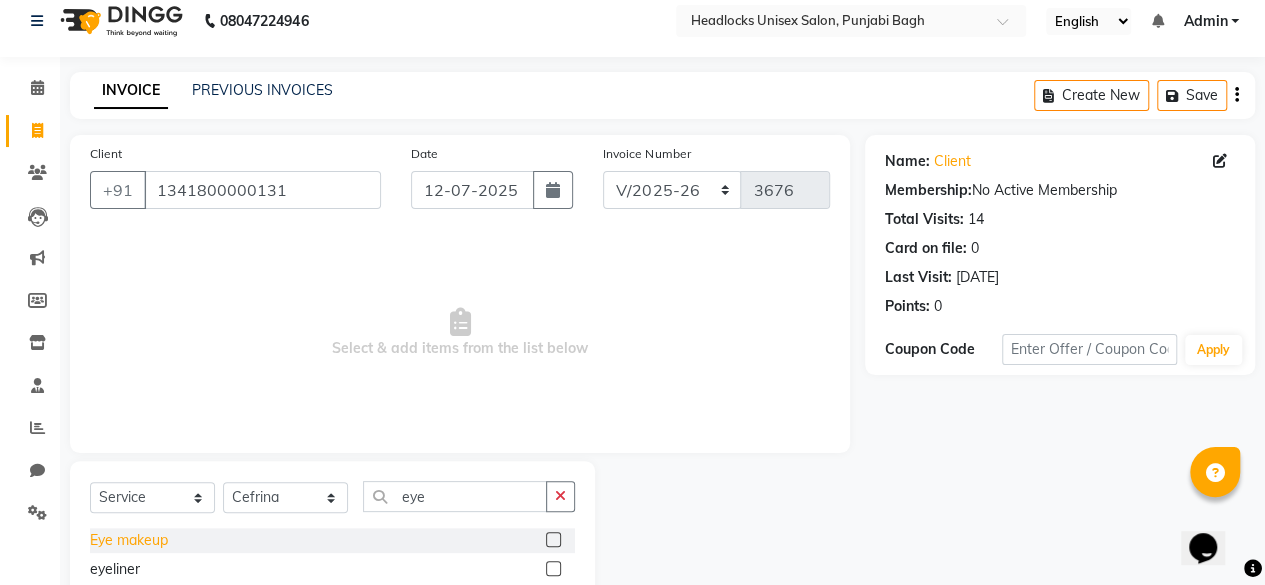 click on "Eye makeup" 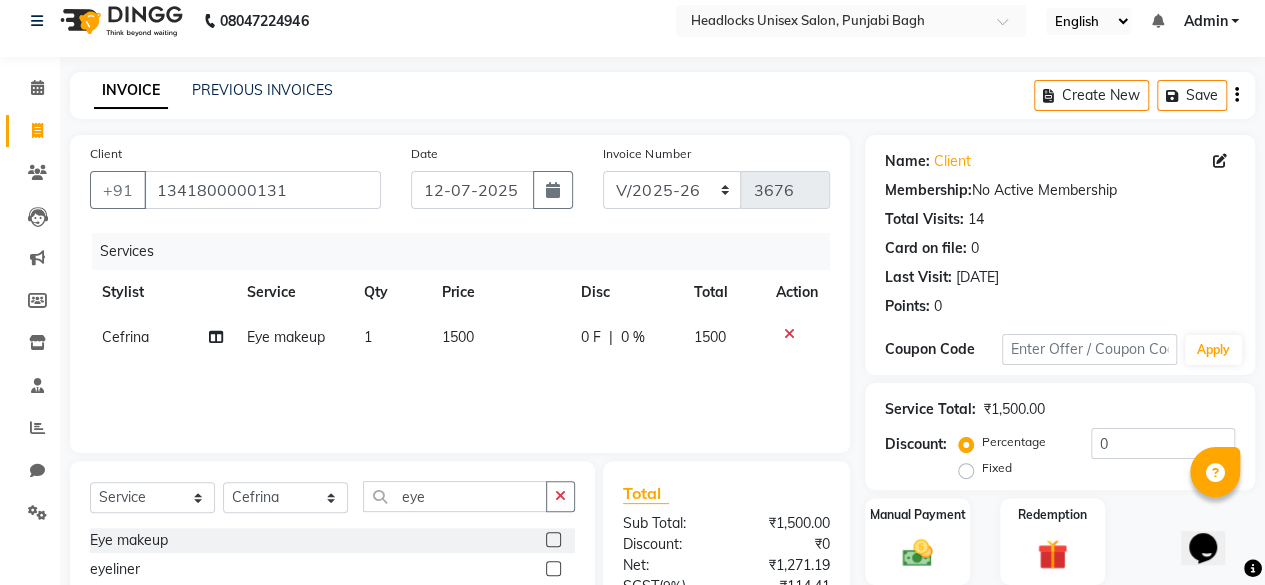 click on "1500" 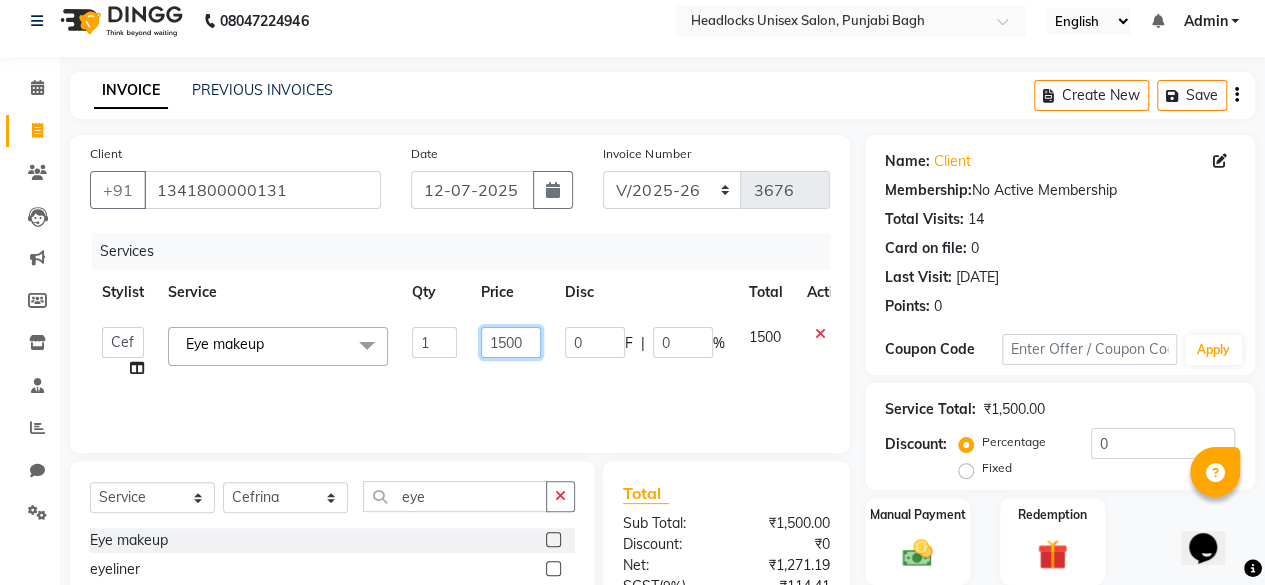 click on "1500" 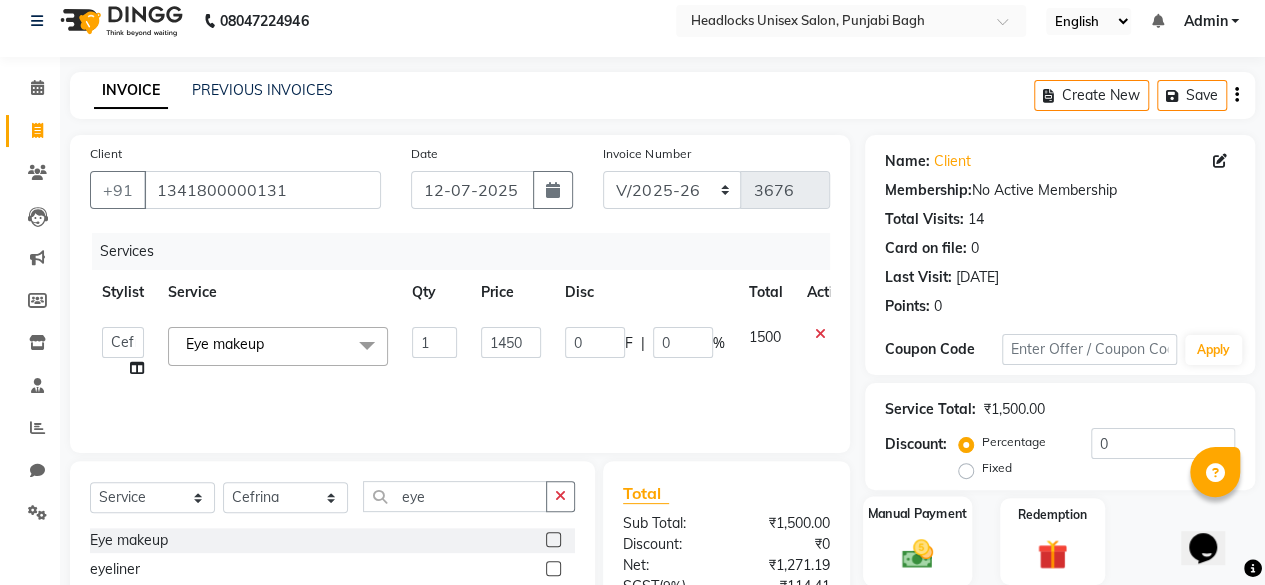 click on "Manual Payment" 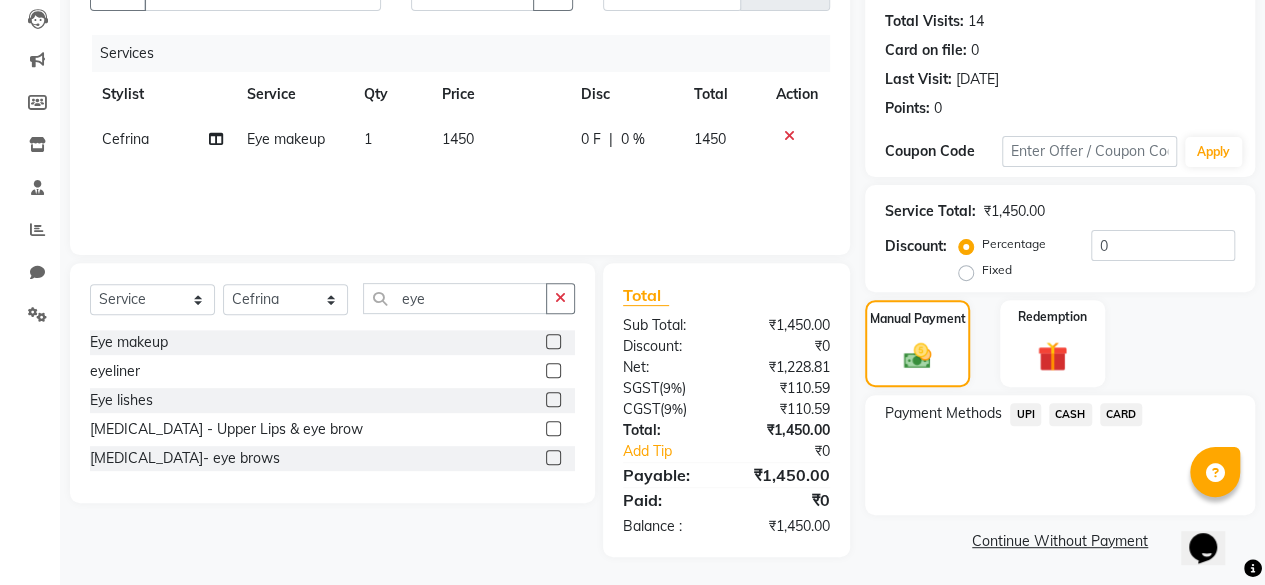 scroll, scrollTop: 0, scrollLeft: 0, axis: both 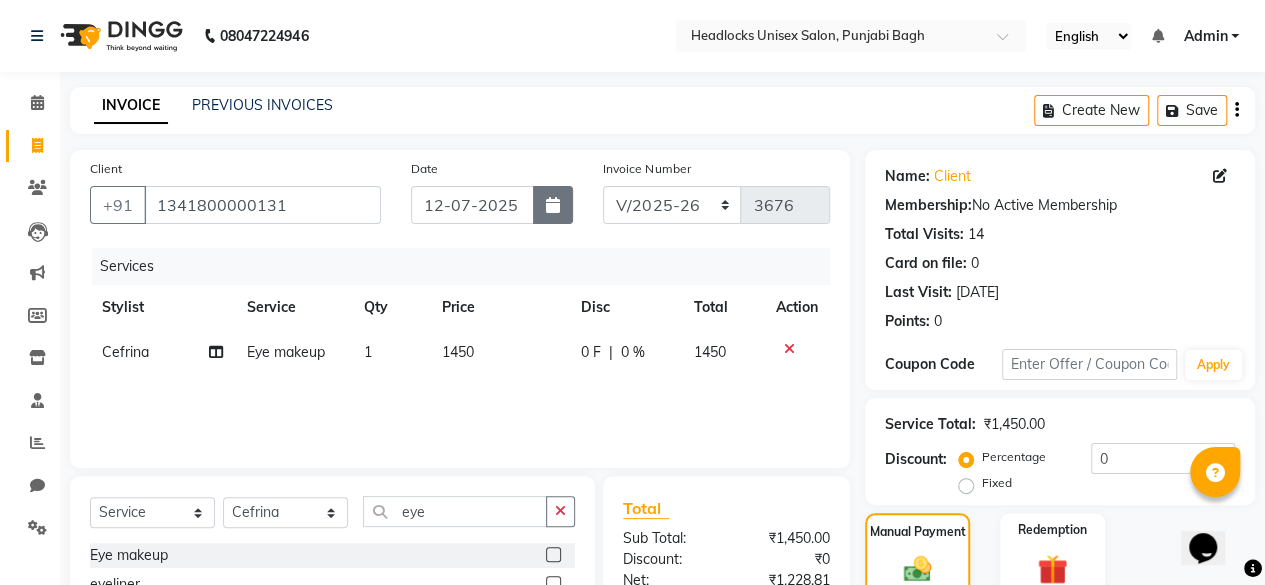 click 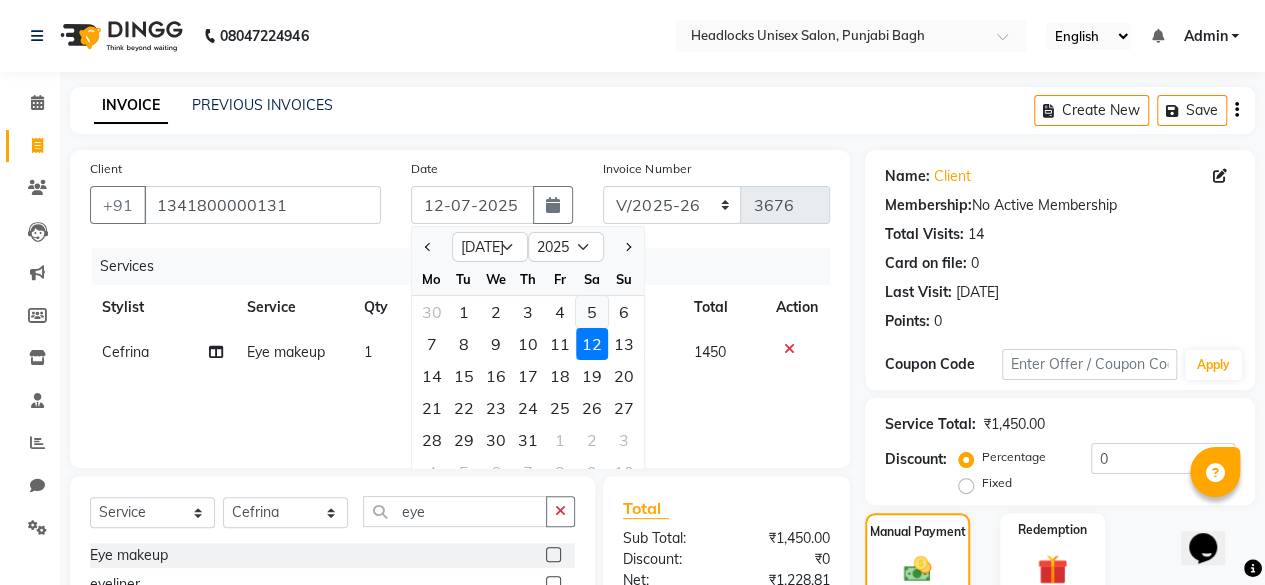 click on "5" 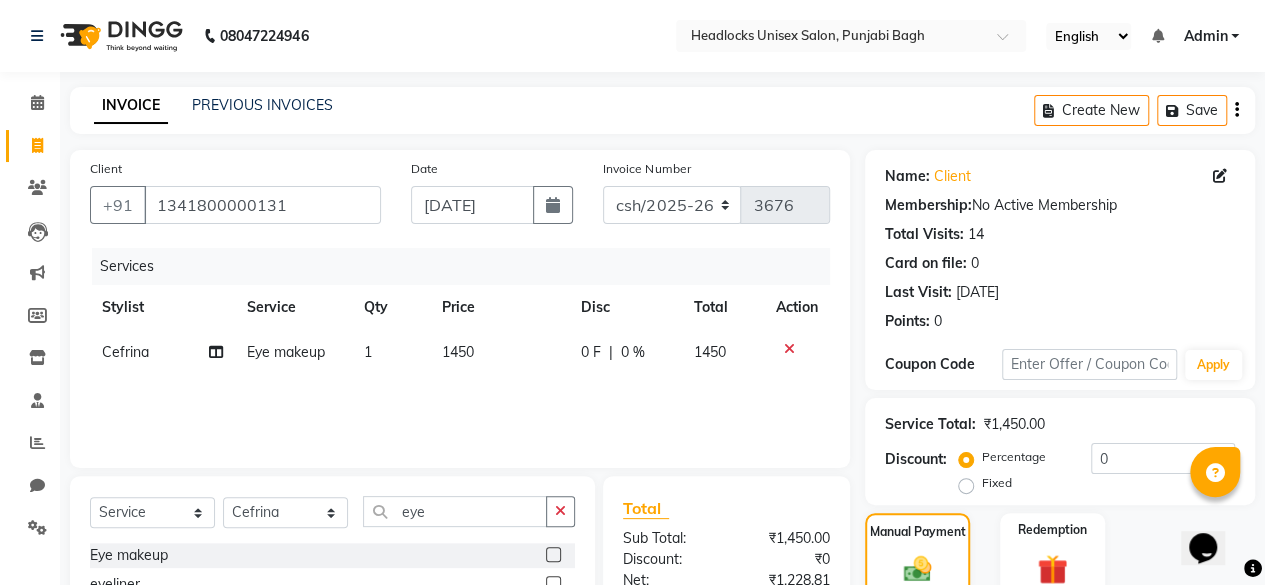 scroll, scrollTop: 213, scrollLeft: 0, axis: vertical 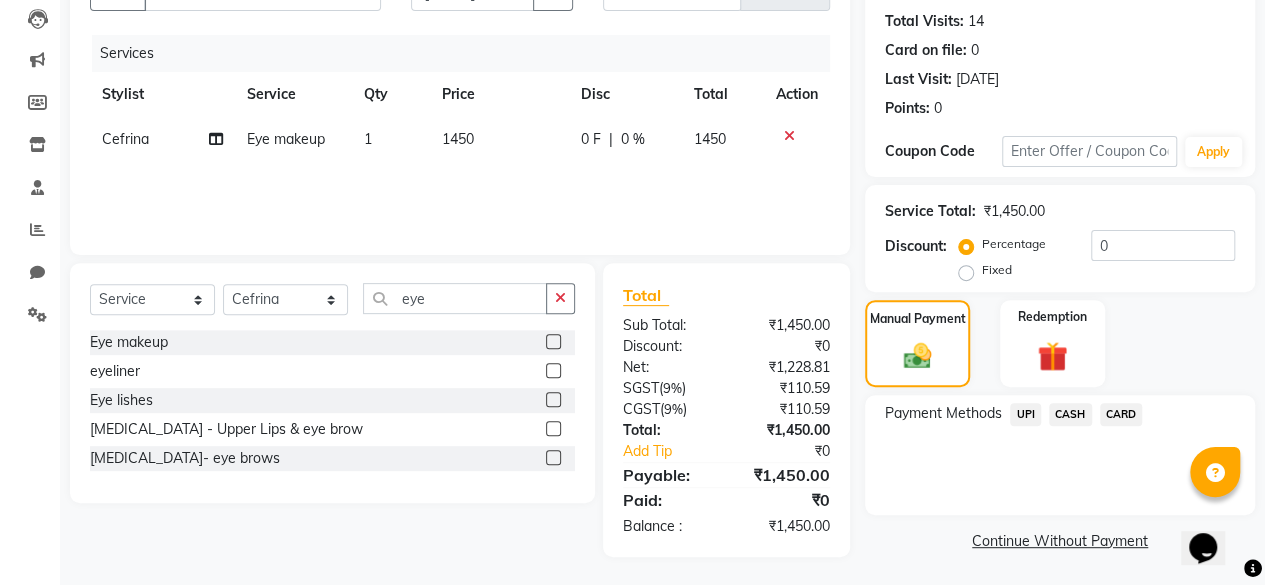 click on "UPI" 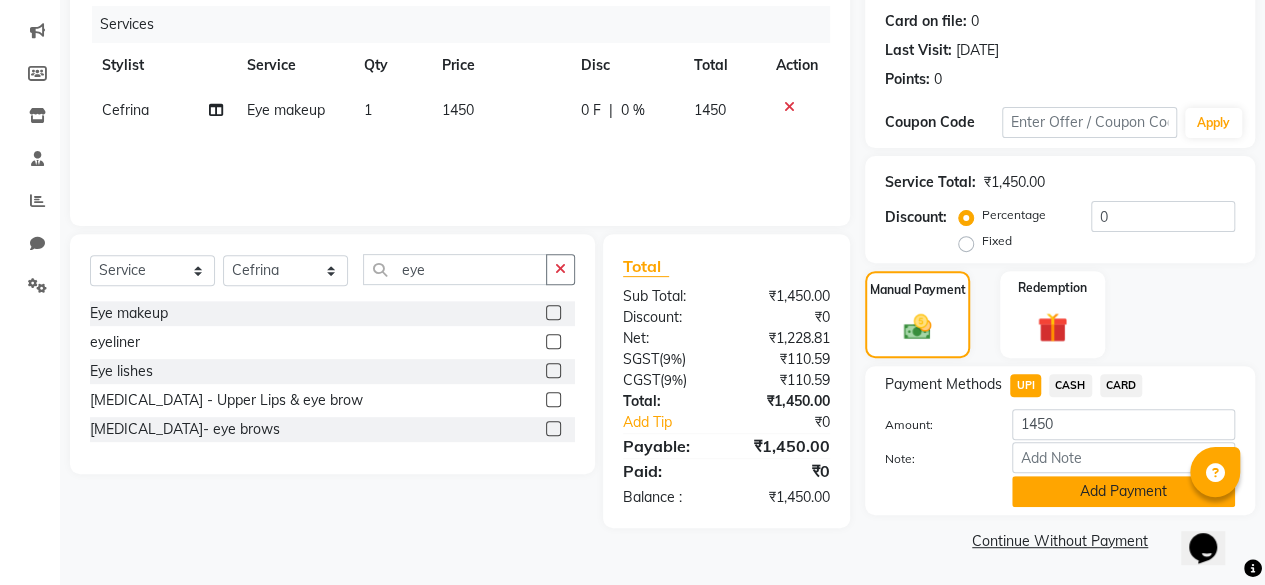 click on "Add Payment" 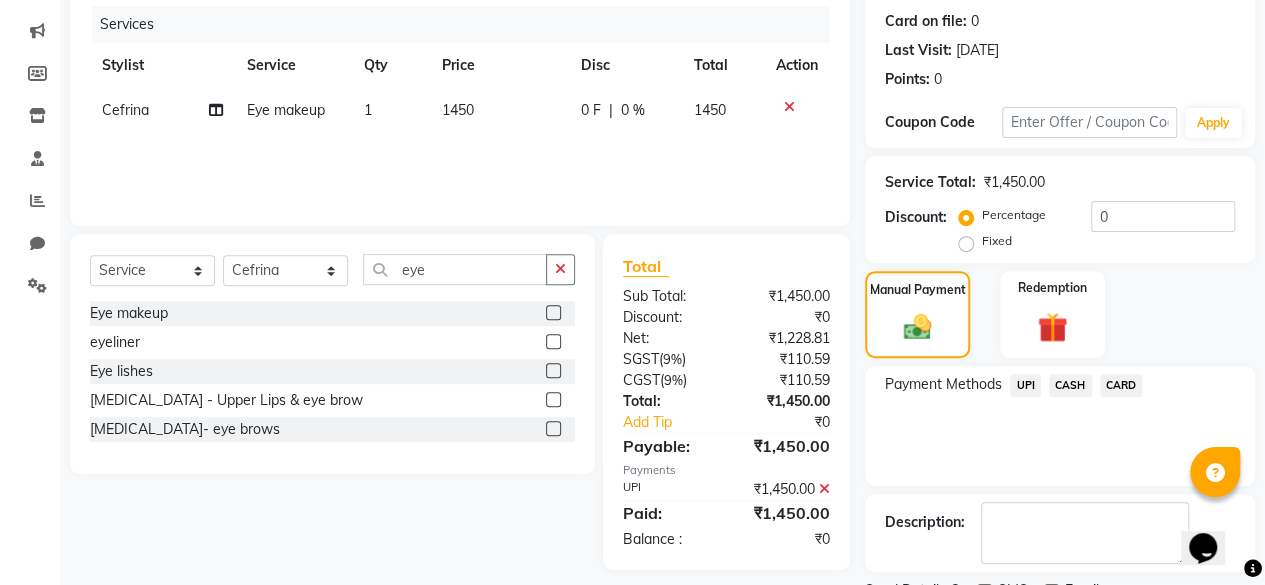 scroll, scrollTop: 324, scrollLeft: 0, axis: vertical 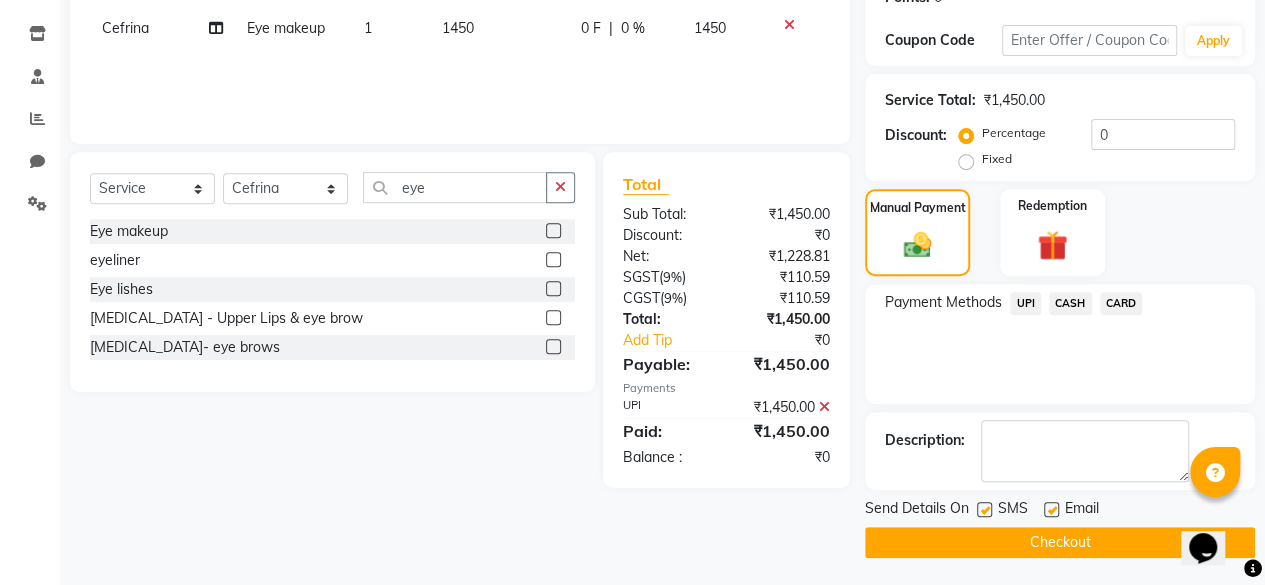 click 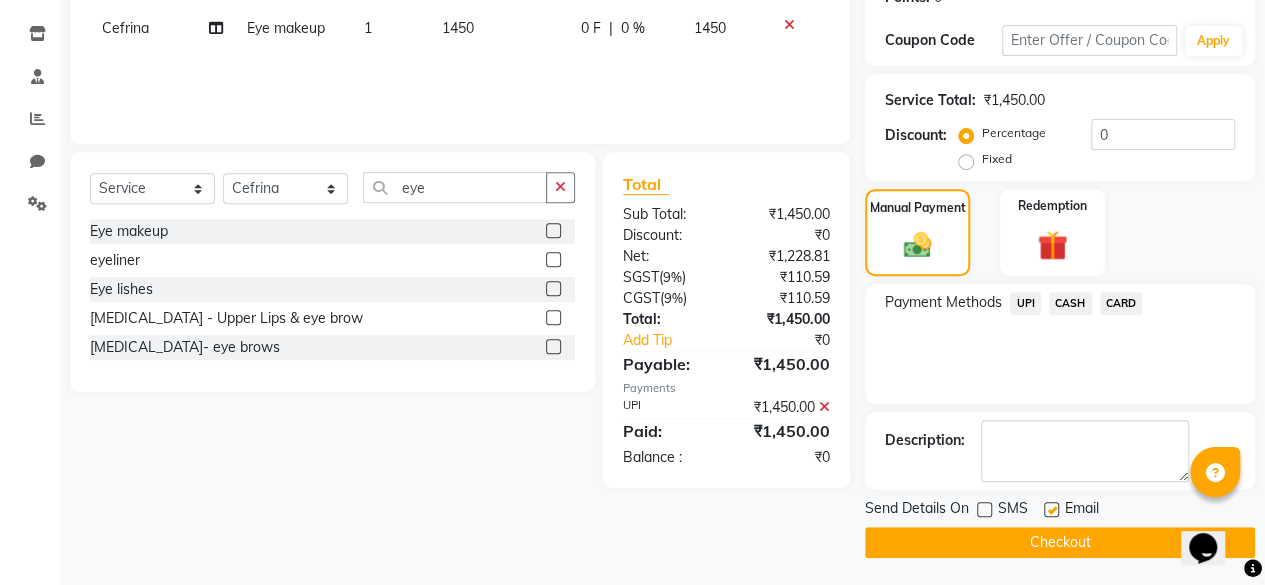 click on "Checkout" 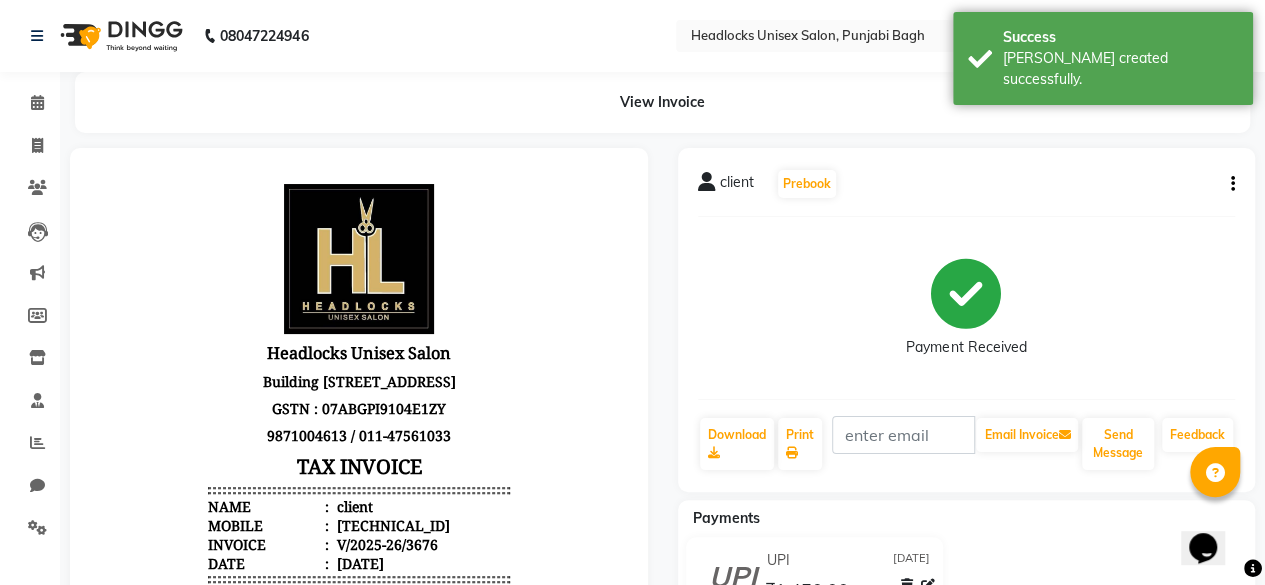 scroll, scrollTop: 0, scrollLeft: 0, axis: both 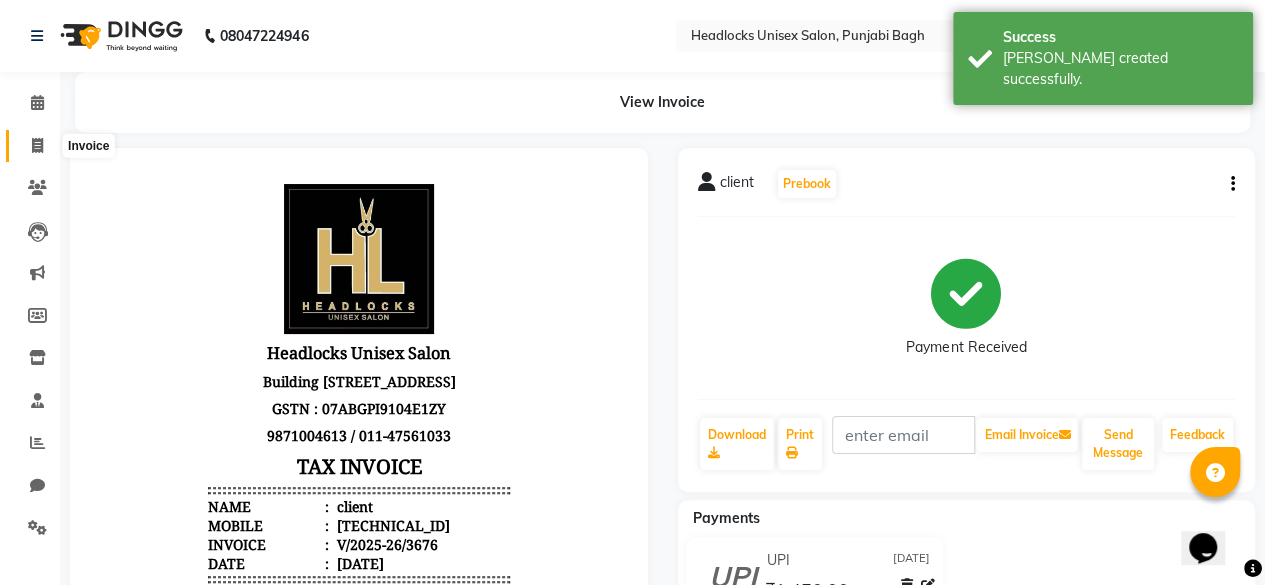 click 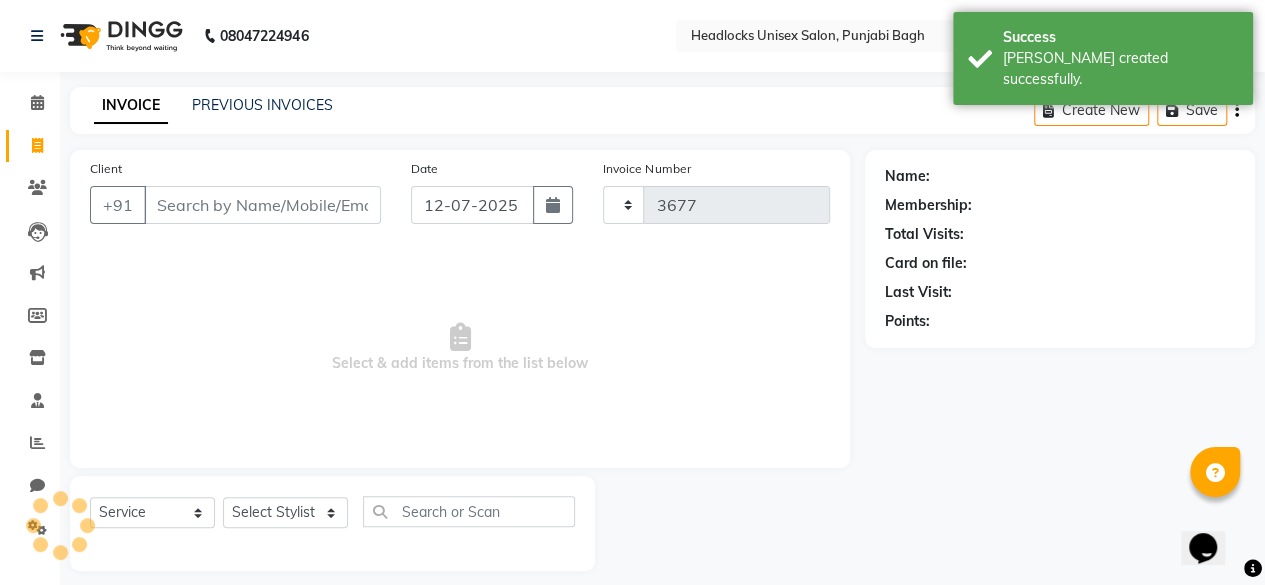 scroll, scrollTop: 15, scrollLeft: 0, axis: vertical 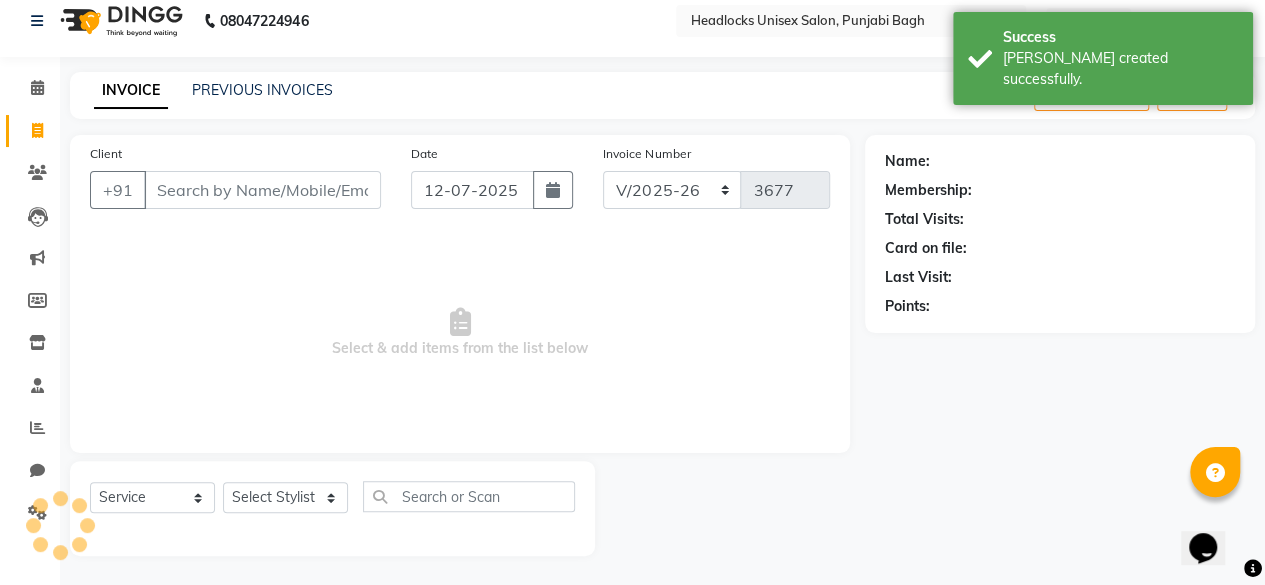 click on "Client" at bounding box center (262, 190) 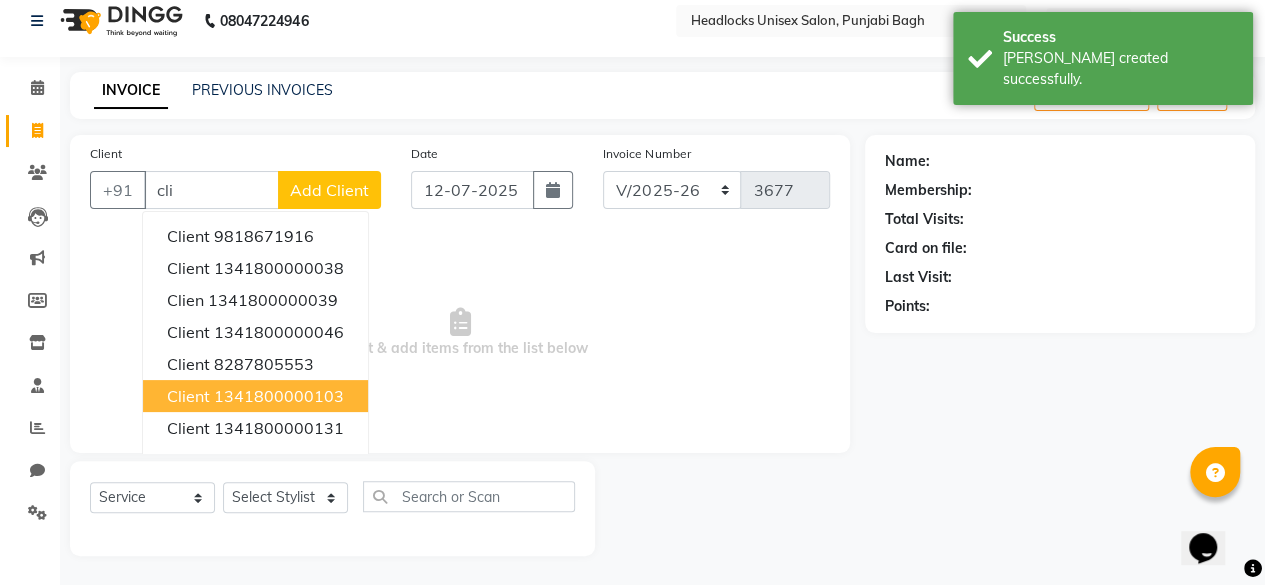 click on "1341800000103" at bounding box center (279, 396) 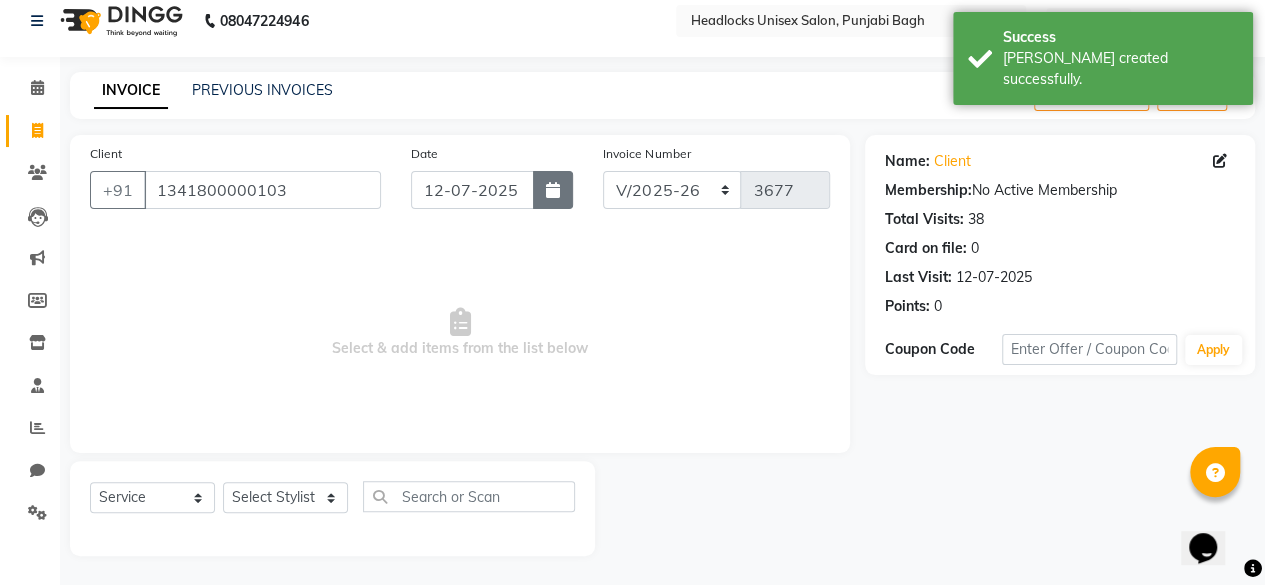 click 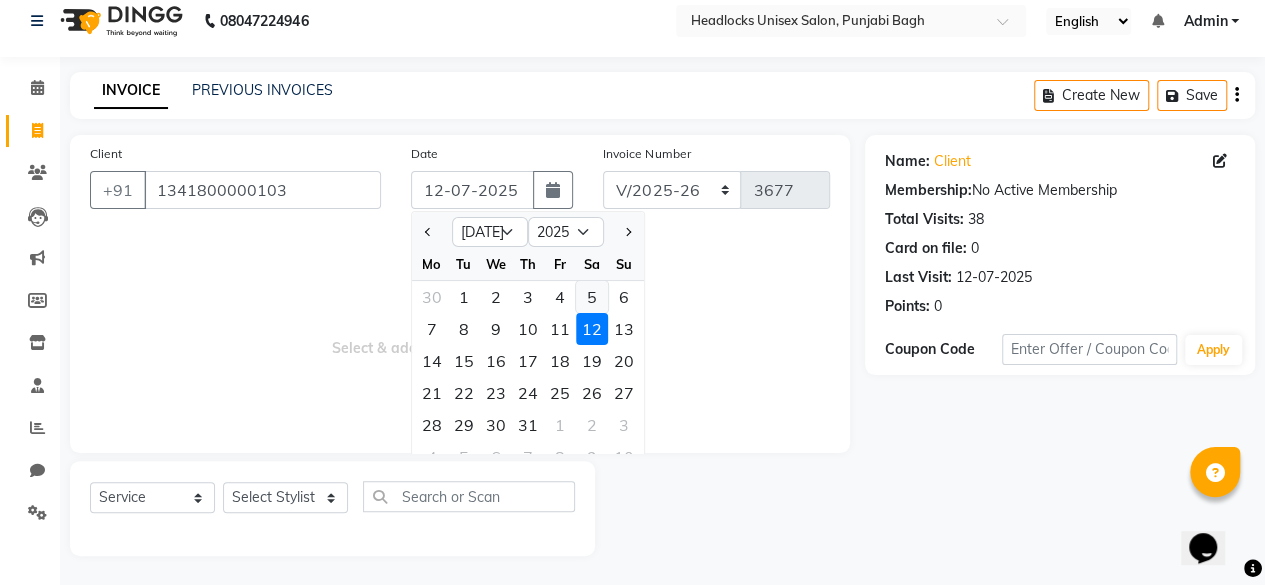 click on "5" 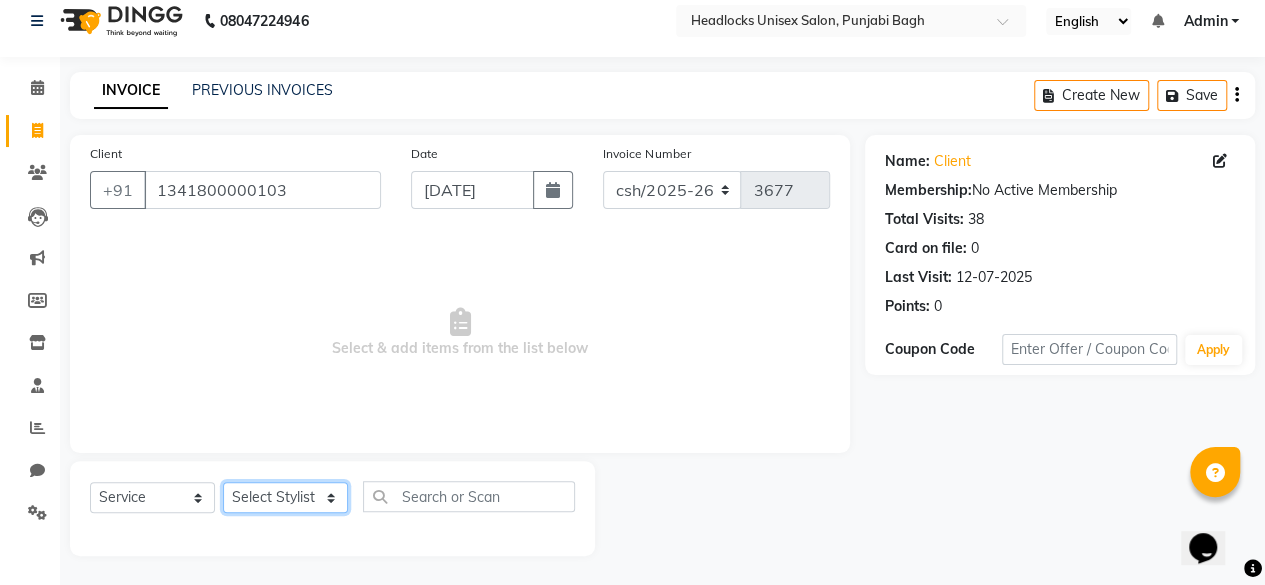 click on "Select Stylist ⁠Agnies ⁠[PERSON_NAME] [PERSON_NAME] [PERSON_NAME] kunal [PERSON_NAME] mercy ⁠Minto ⁠[PERSON_NAME]  [PERSON_NAME] priyanka [PERSON_NAME] ⁠[PERSON_NAME] ⁠[PERSON_NAME] [PERSON_NAME] [PERSON_NAME]  Sunny ⁠[PERSON_NAME] ⁠[PERSON_NAME]" 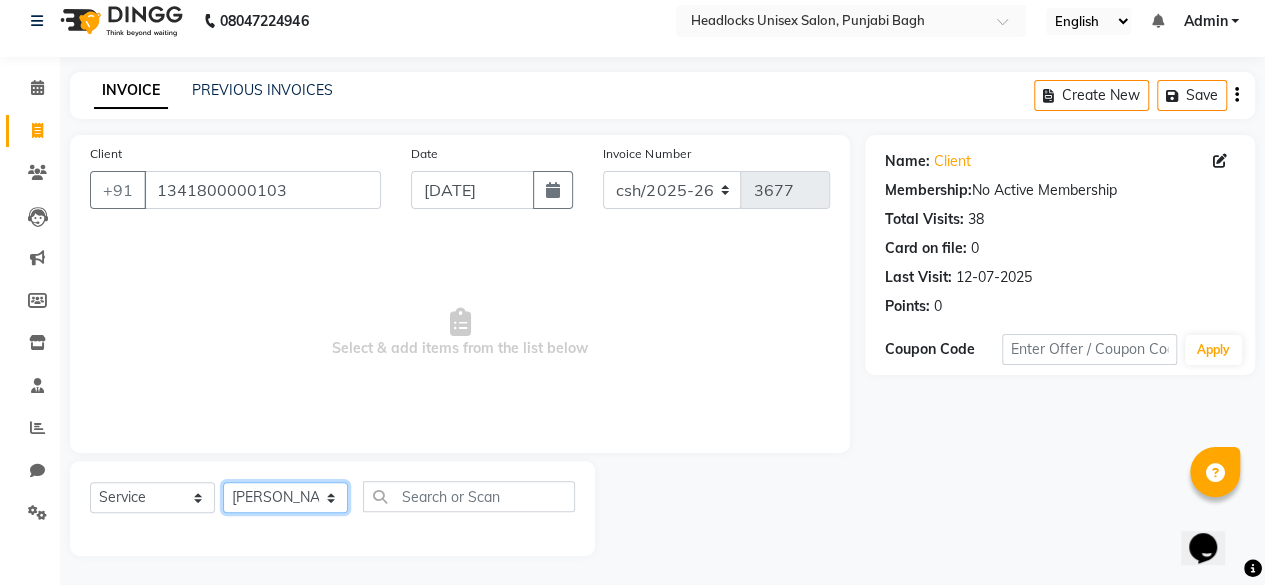click on "Select Stylist ⁠Agnies ⁠[PERSON_NAME] [PERSON_NAME] [PERSON_NAME] kunal [PERSON_NAME] mercy ⁠Minto ⁠[PERSON_NAME]  [PERSON_NAME] priyanka [PERSON_NAME] ⁠[PERSON_NAME] ⁠[PERSON_NAME] [PERSON_NAME] [PERSON_NAME]  Sunny ⁠[PERSON_NAME] ⁠[PERSON_NAME]" 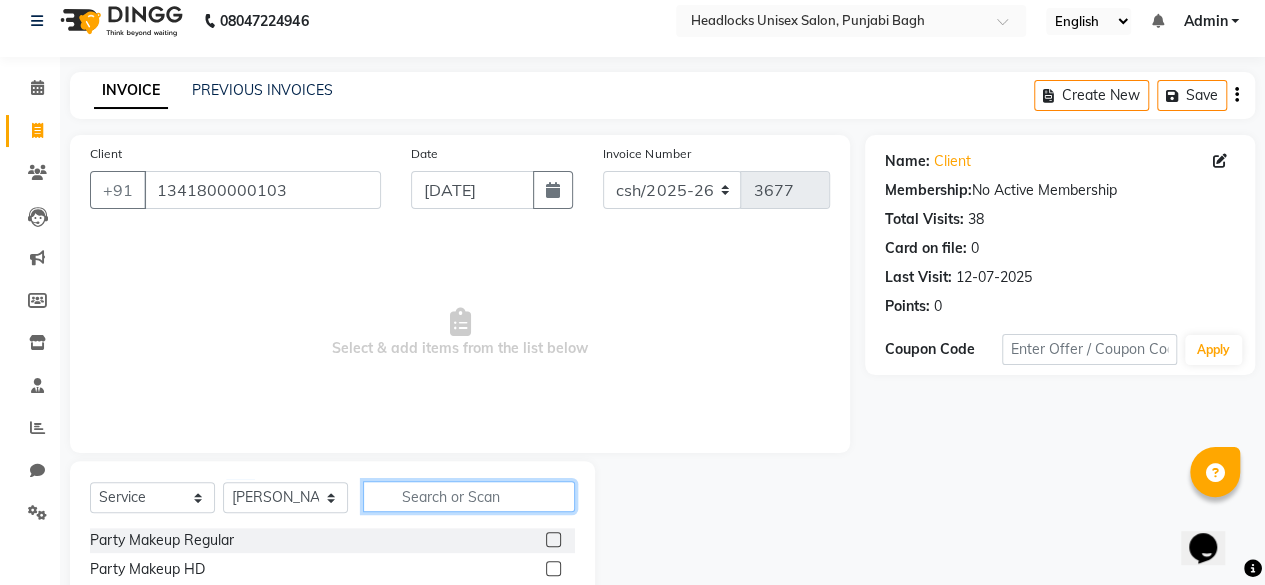 click 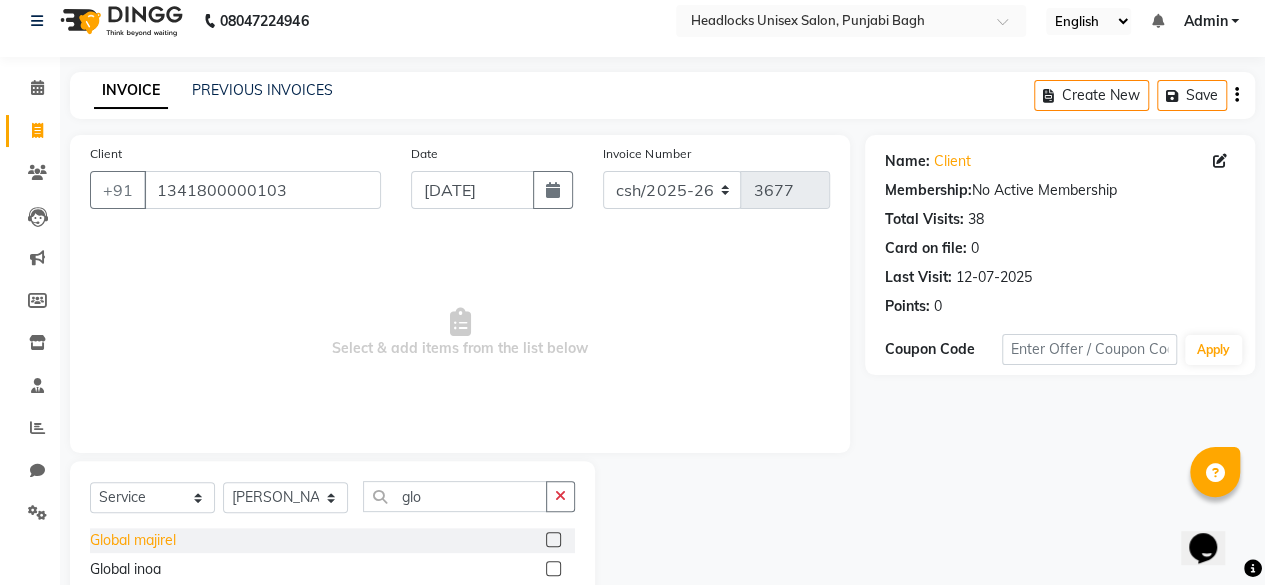 click on "Global majirel" 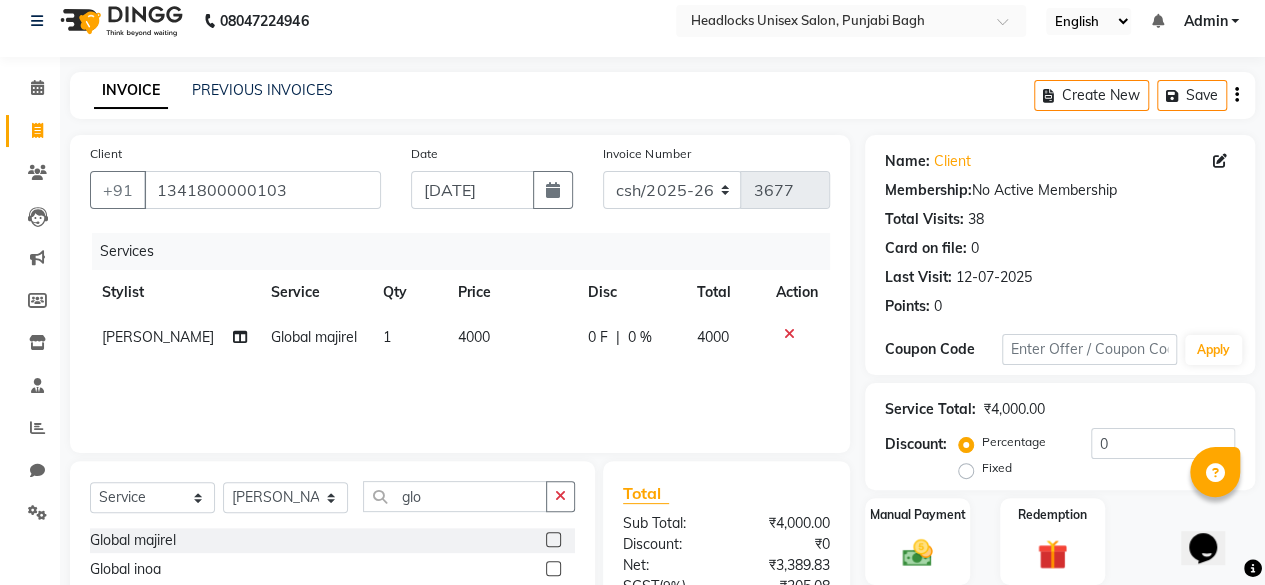 click on "4000" 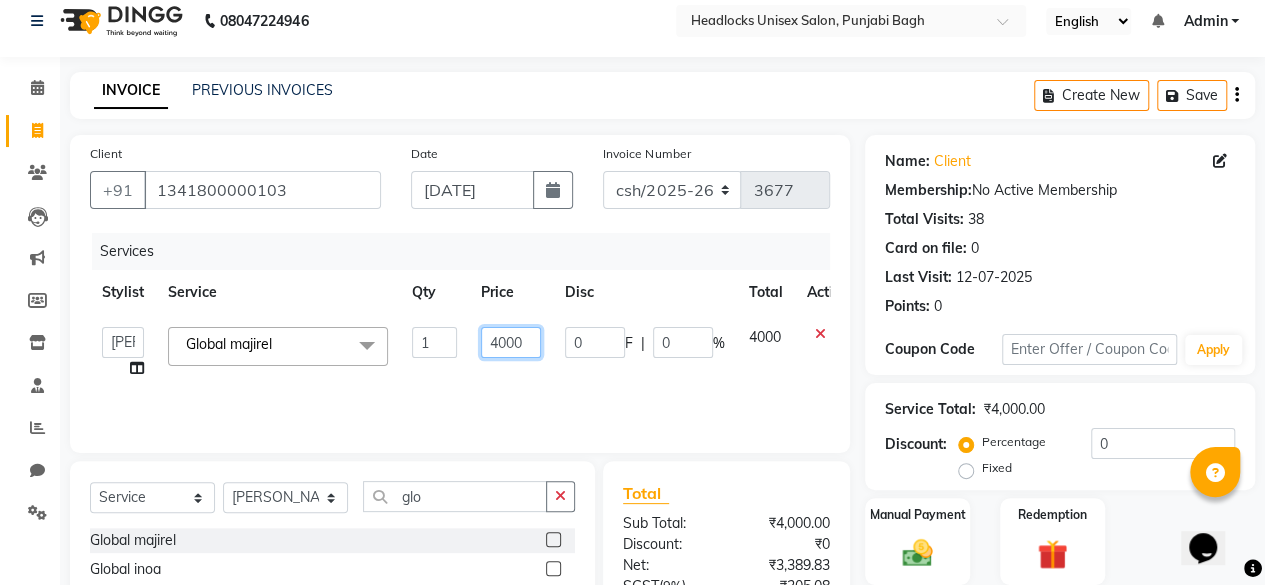 click on "4000" 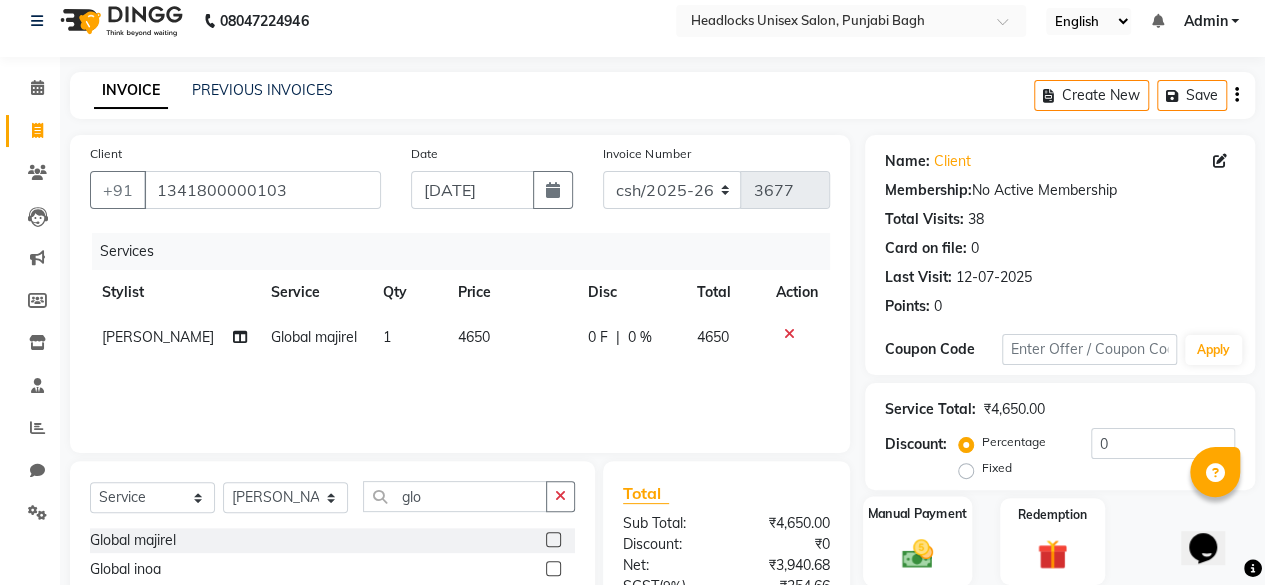 click on "Manual Payment" 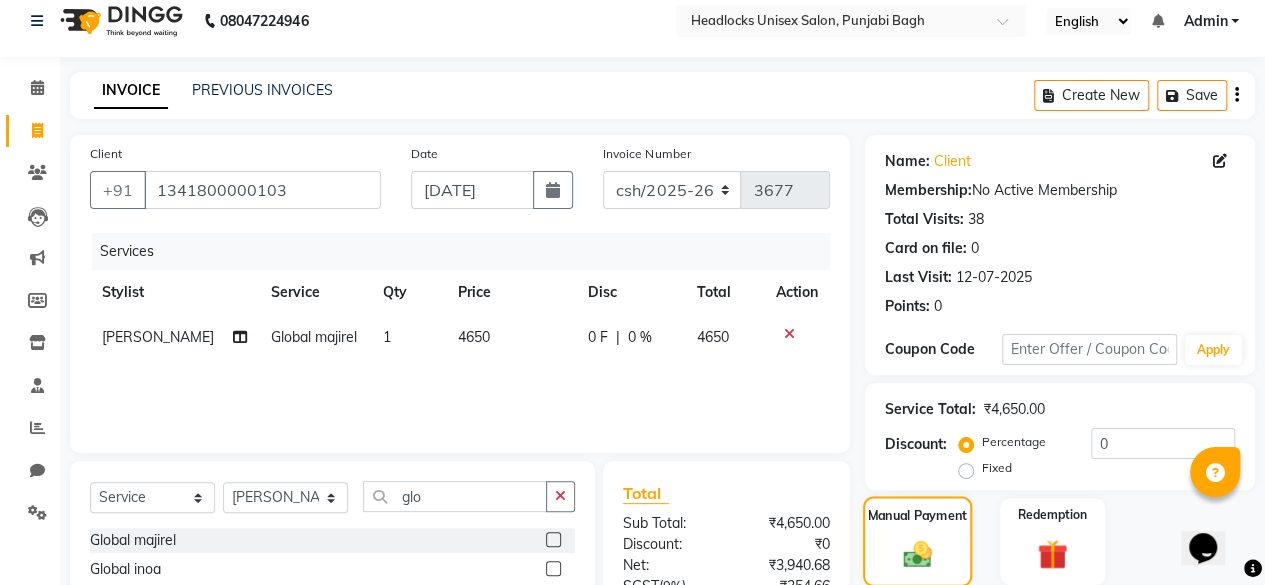 scroll, scrollTop: 213, scrollLeft: 0, axis: vertical 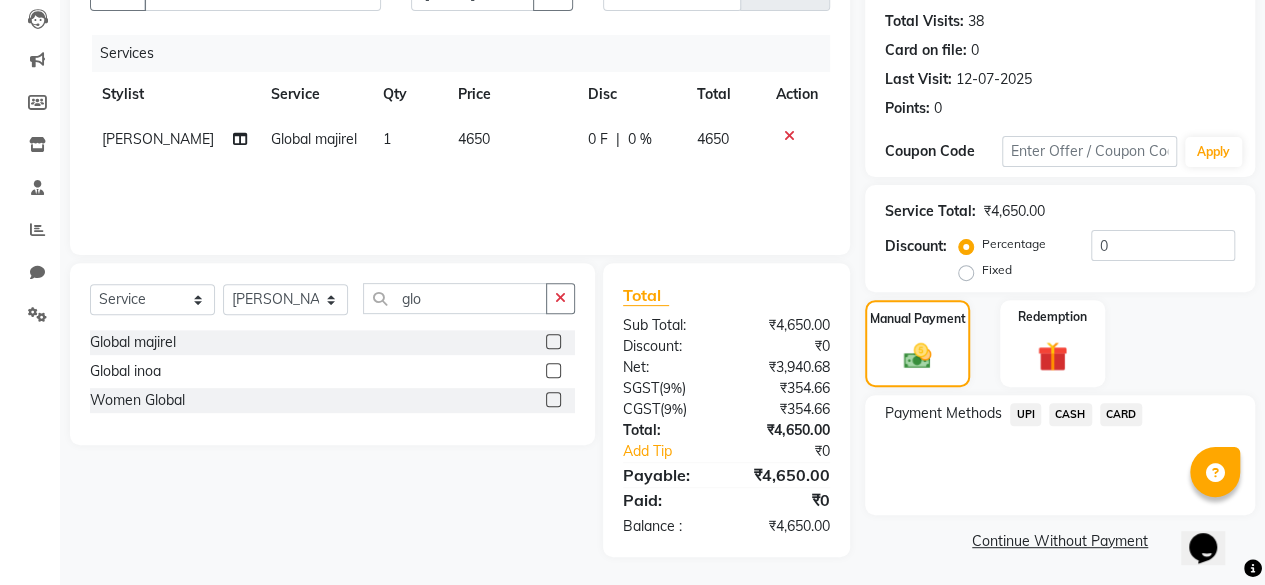 click on "CARD" 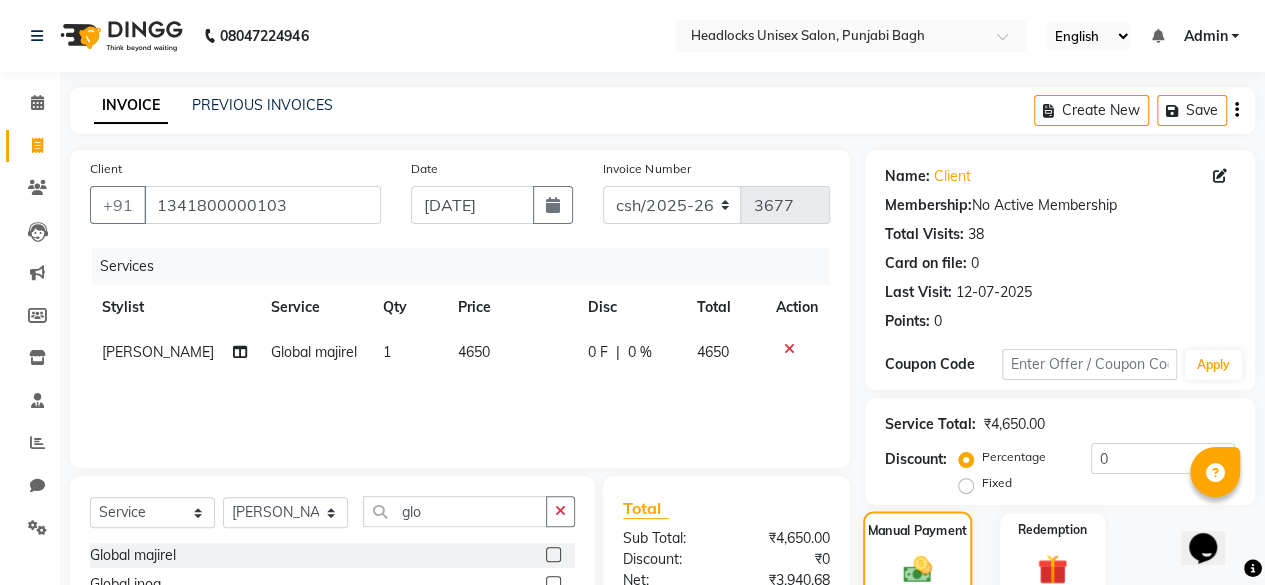 scroll, scrollTop: 242, scrollLeft: 0, axis: vertical 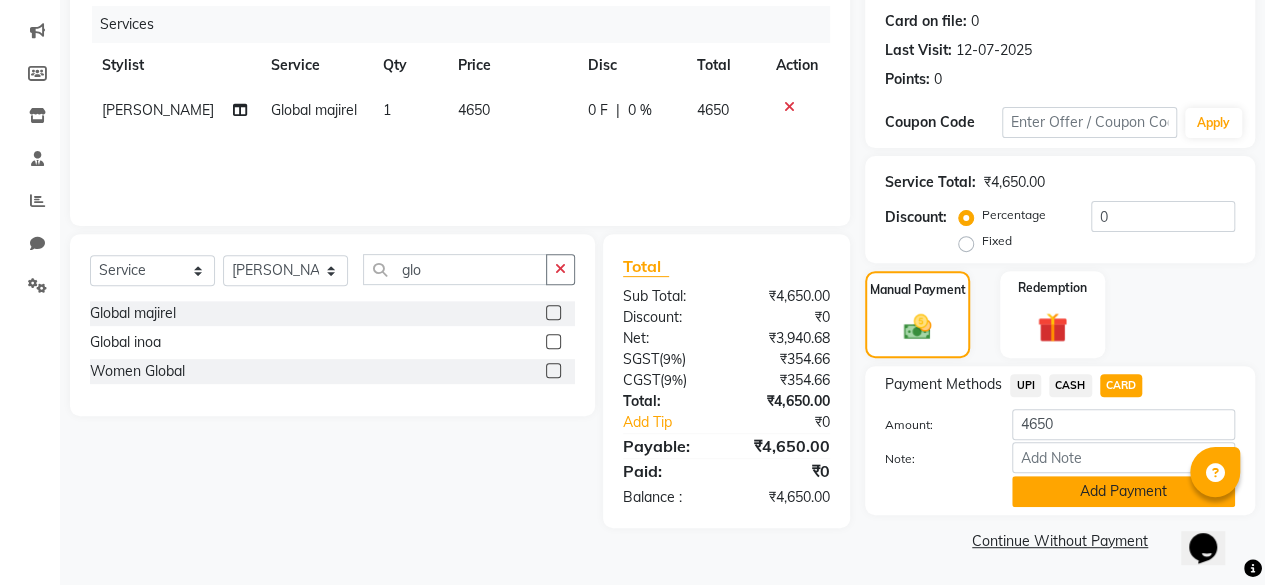 click on "Add Payment" 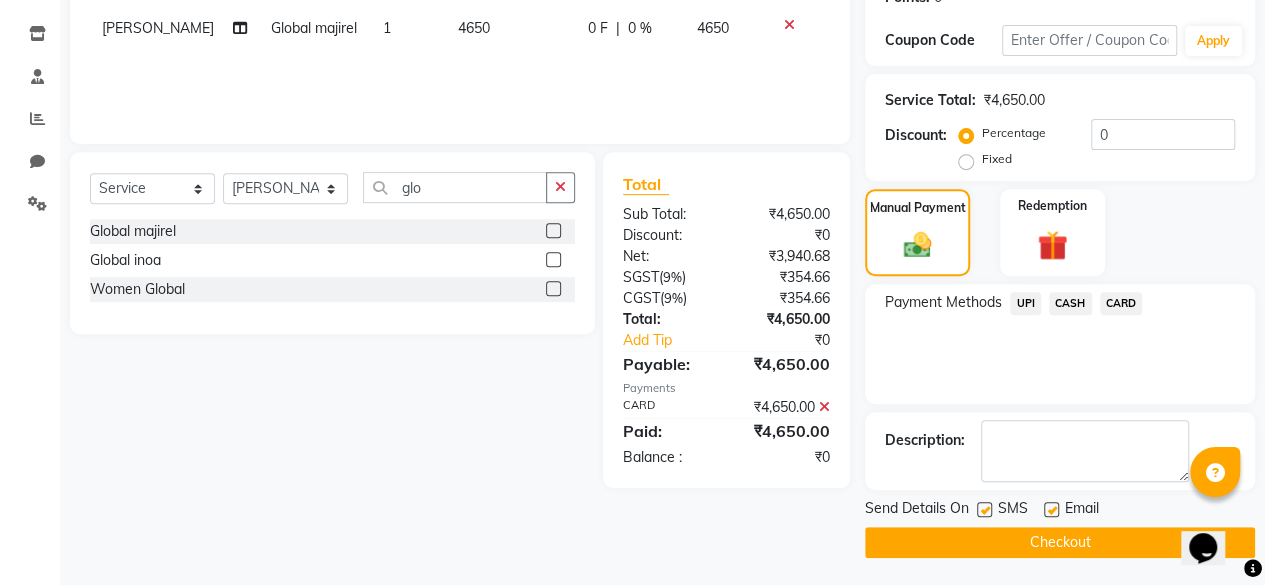 click on "SMS" 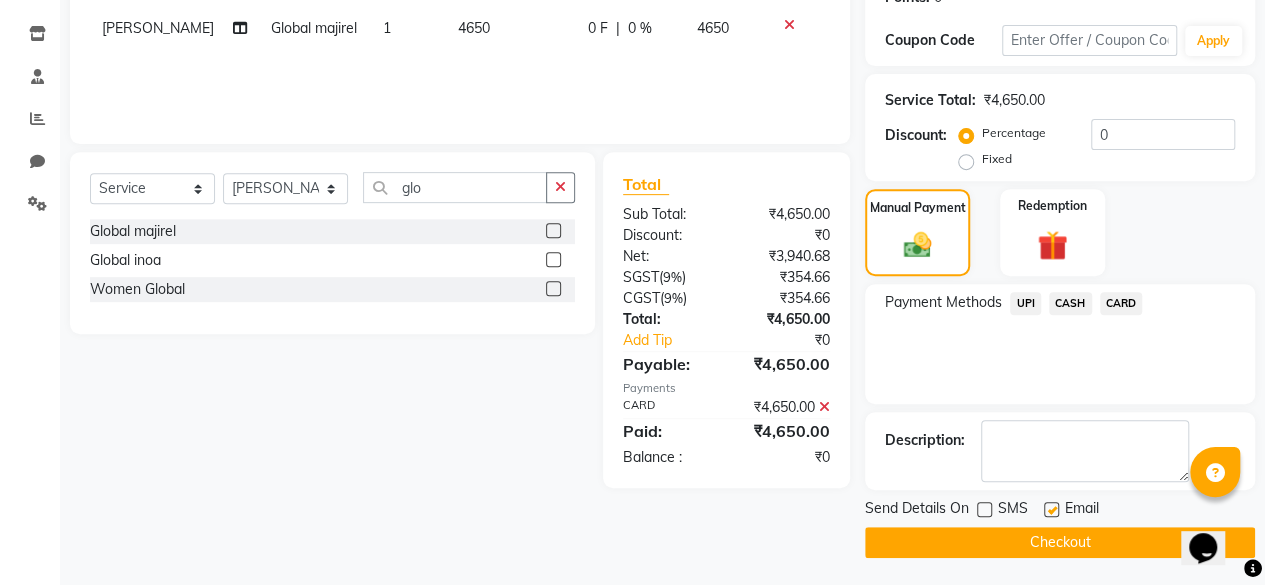 click on "Checkout" 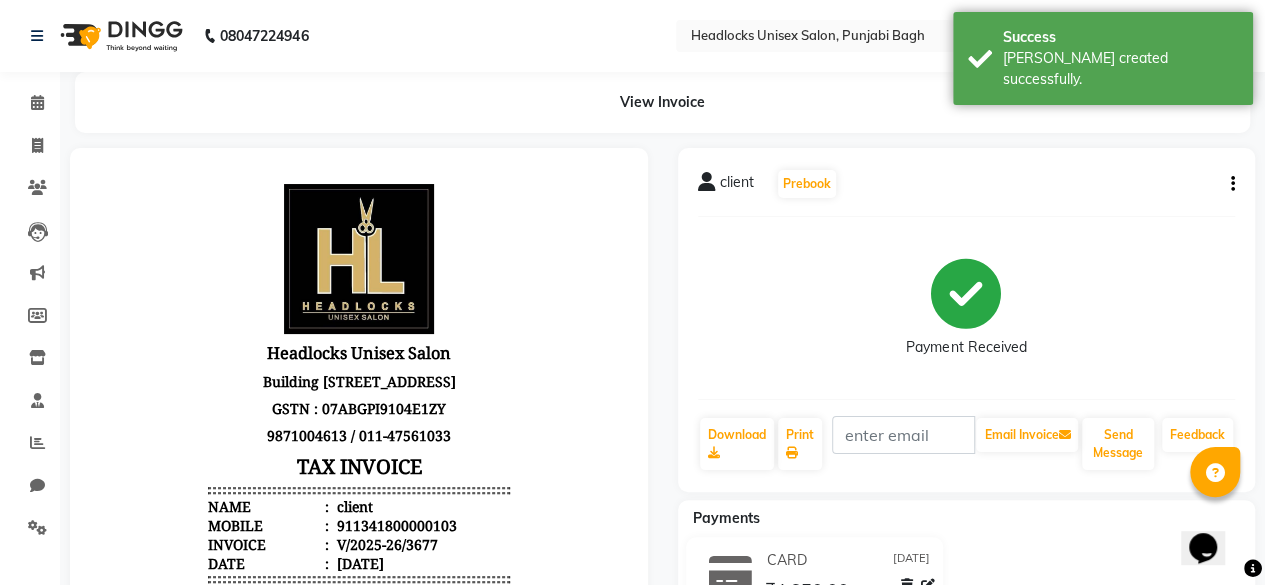 scroll, scrollTop: 0, scrollLeft: 0, axis: both 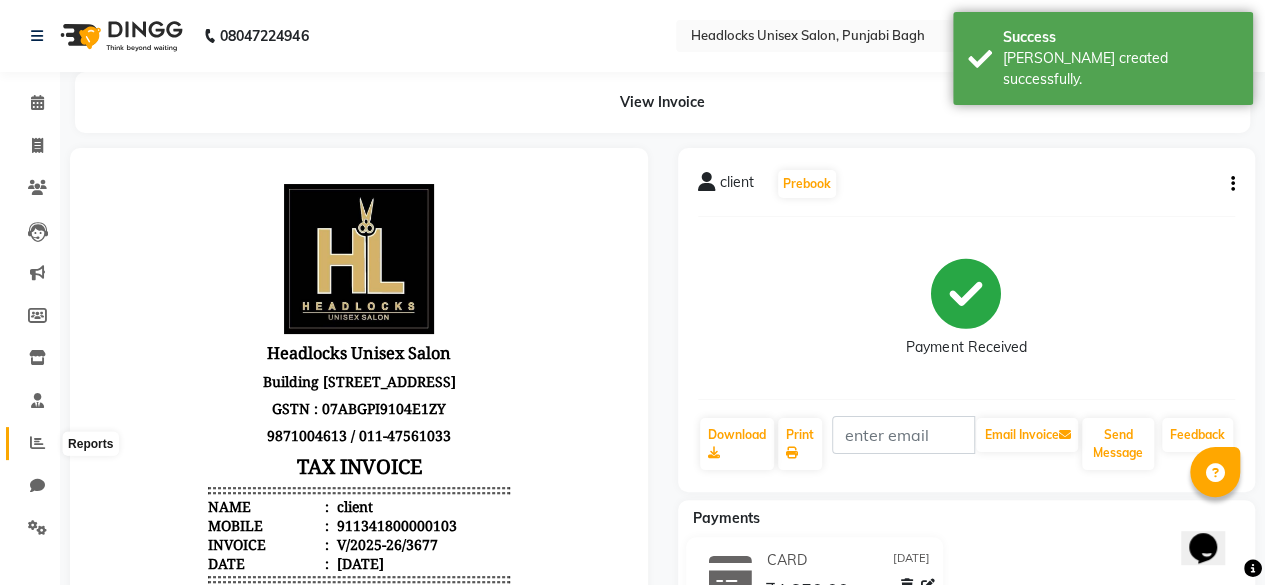 click 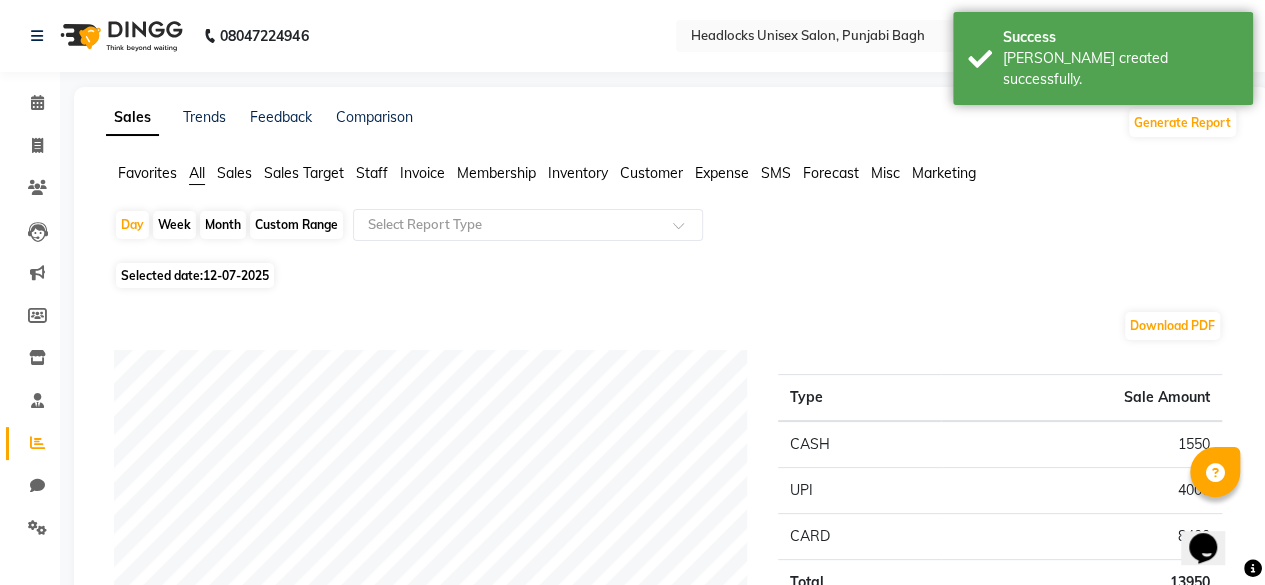 click on "Favorites" 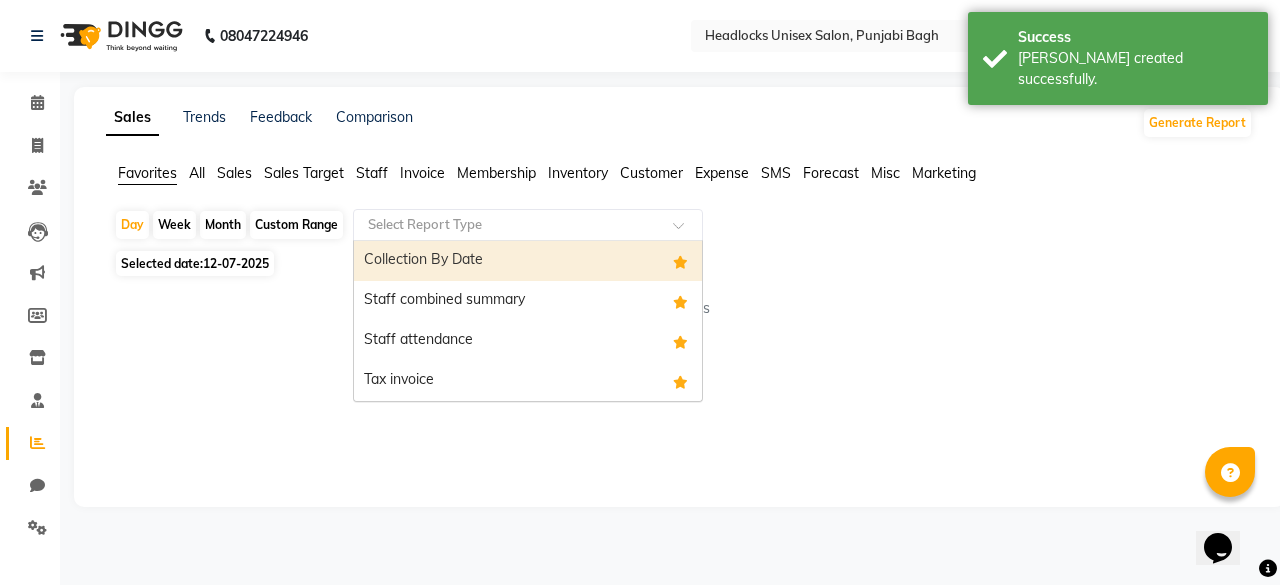 click 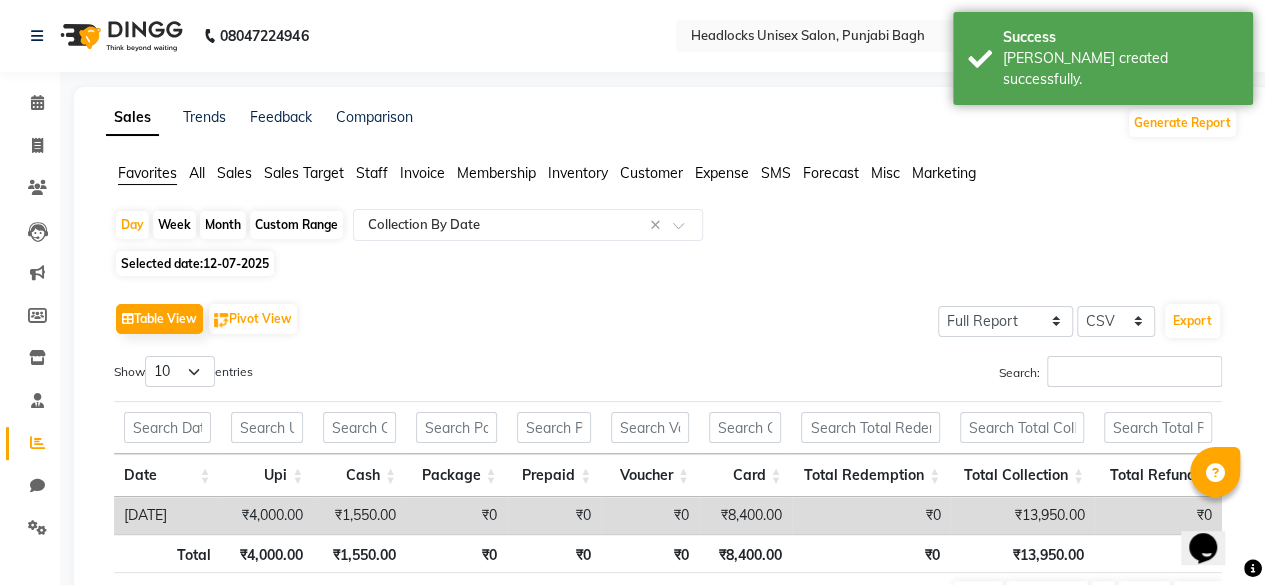 click on "Selected date:  [DATE]" 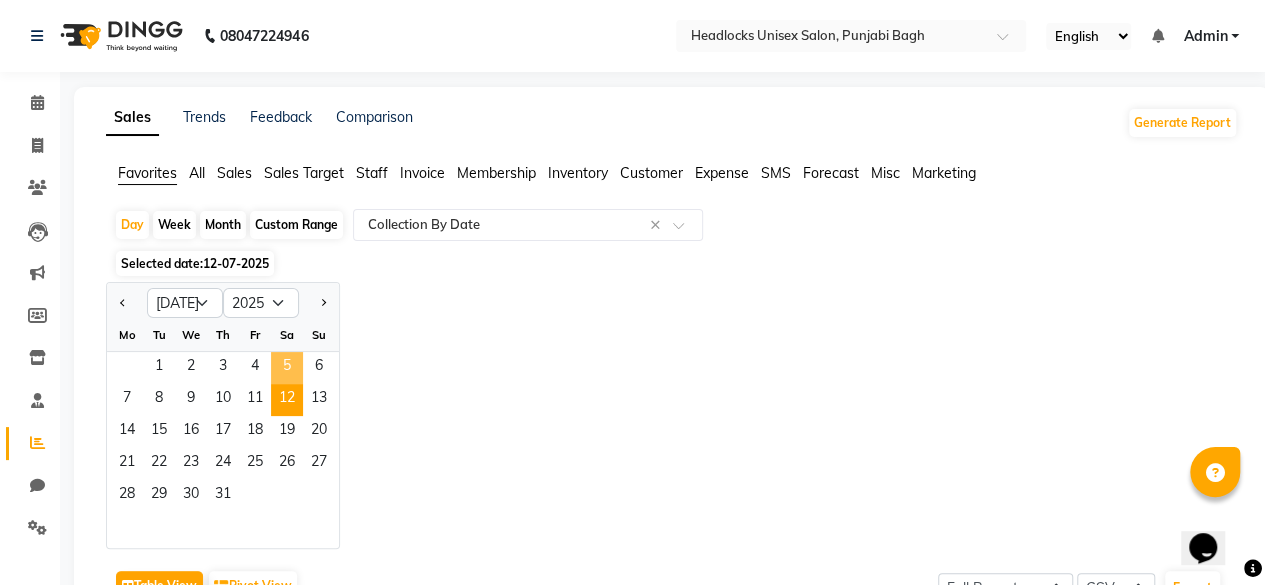click on "5" 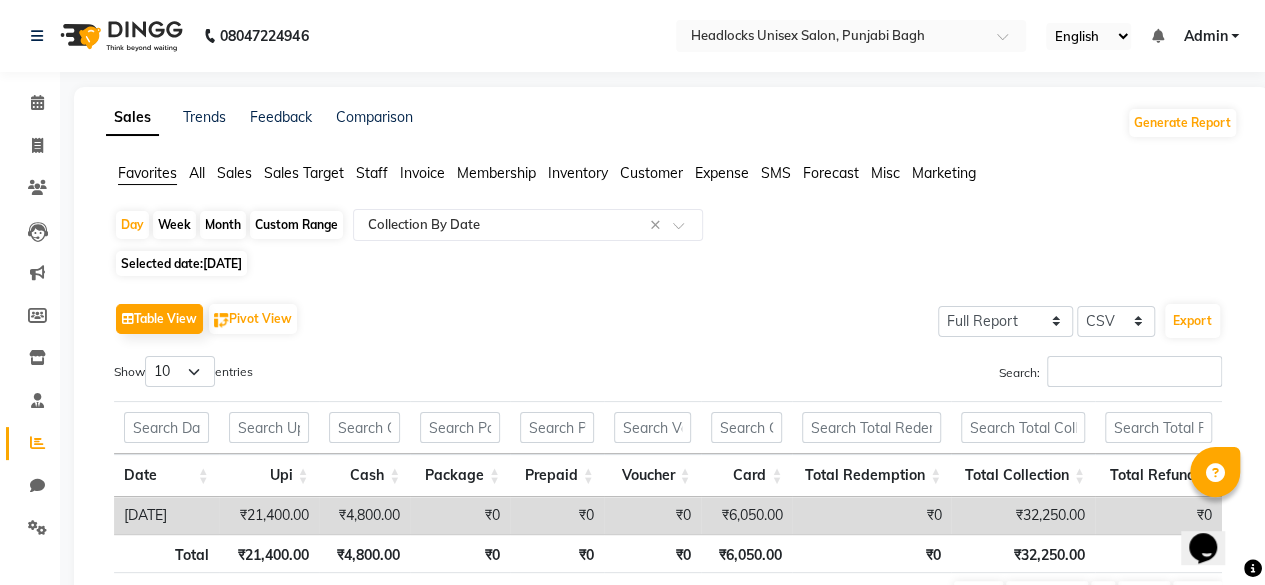 scroll, scrollTop: 112, scrollLeft: 0, axis: vertical 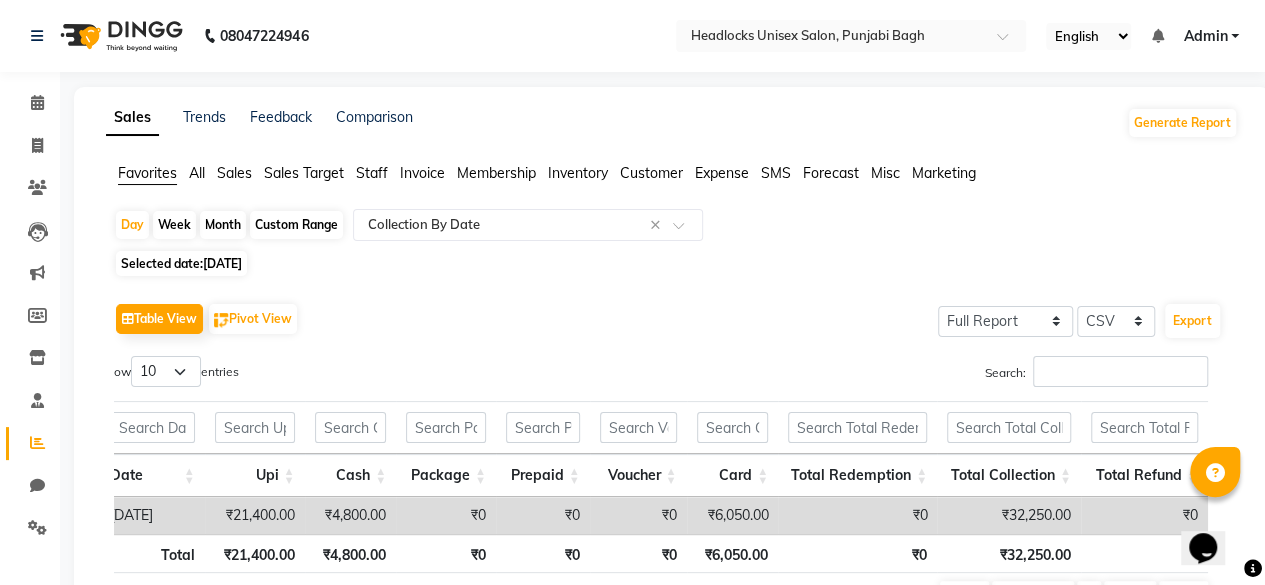 click on "05-07-2025" 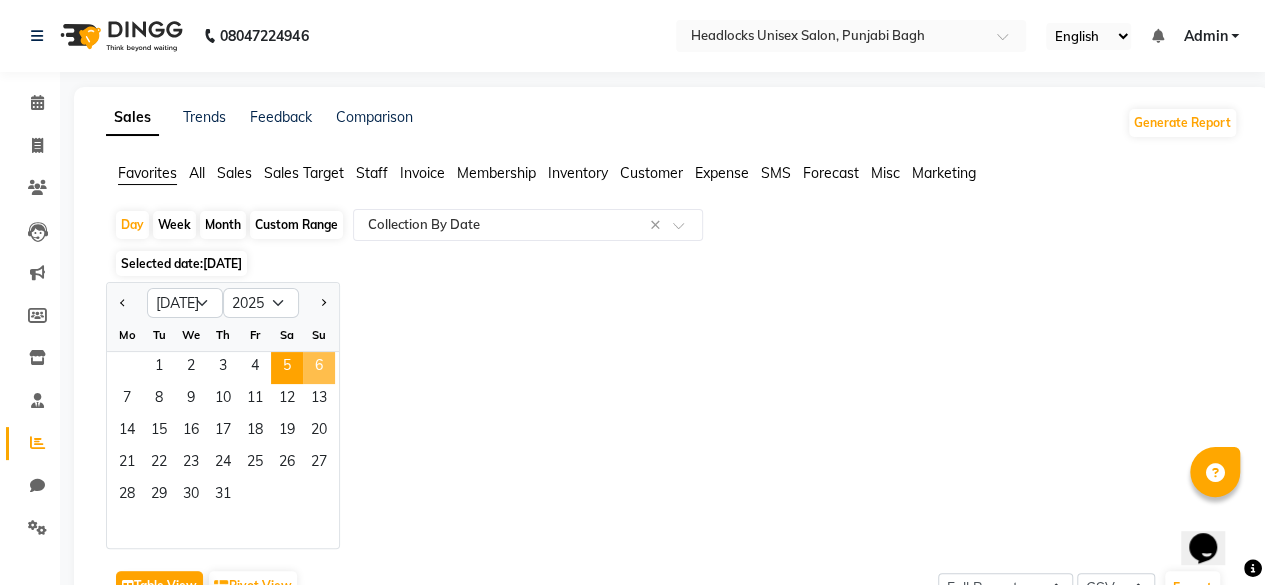 click on "6" 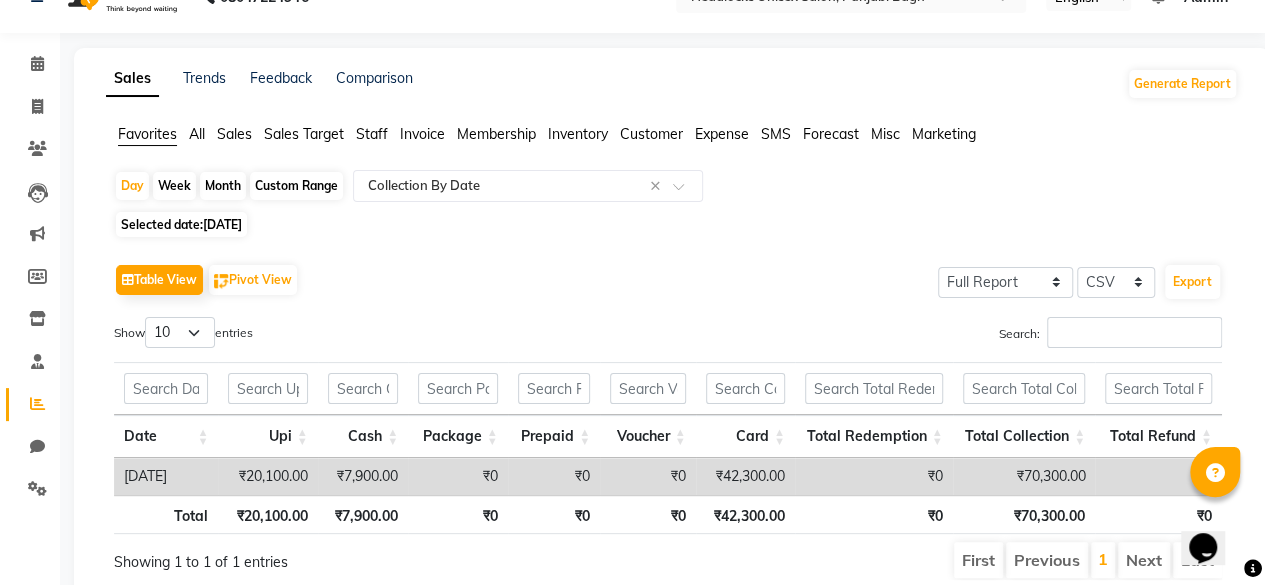 scroll, scrollTop: 42, scrollLeft: 0, axis: vertical 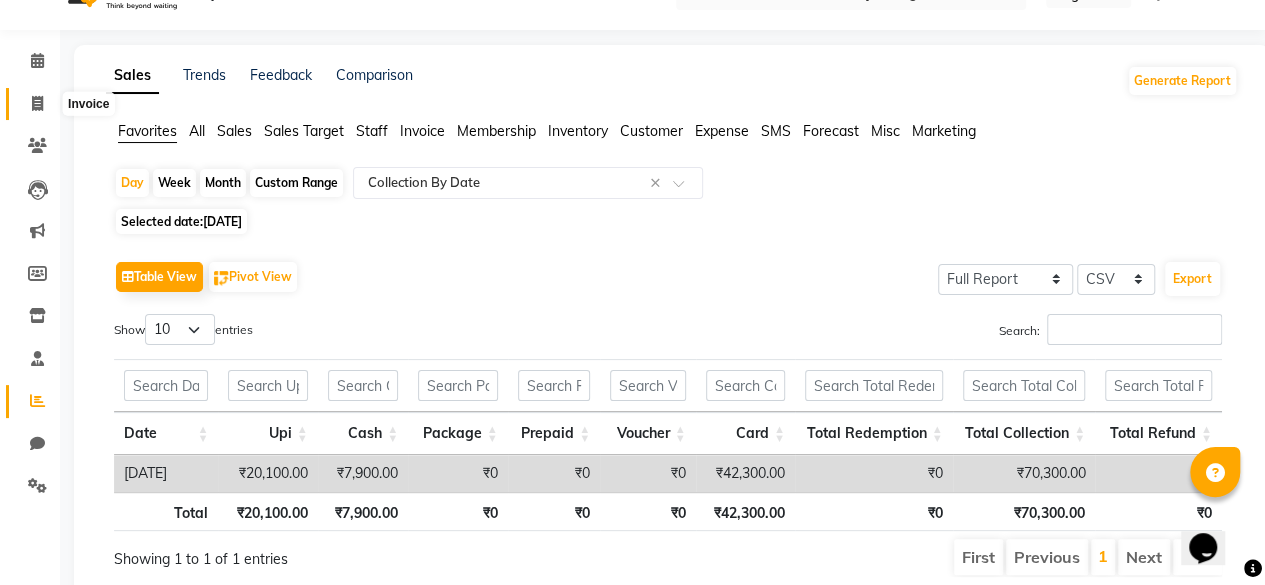click 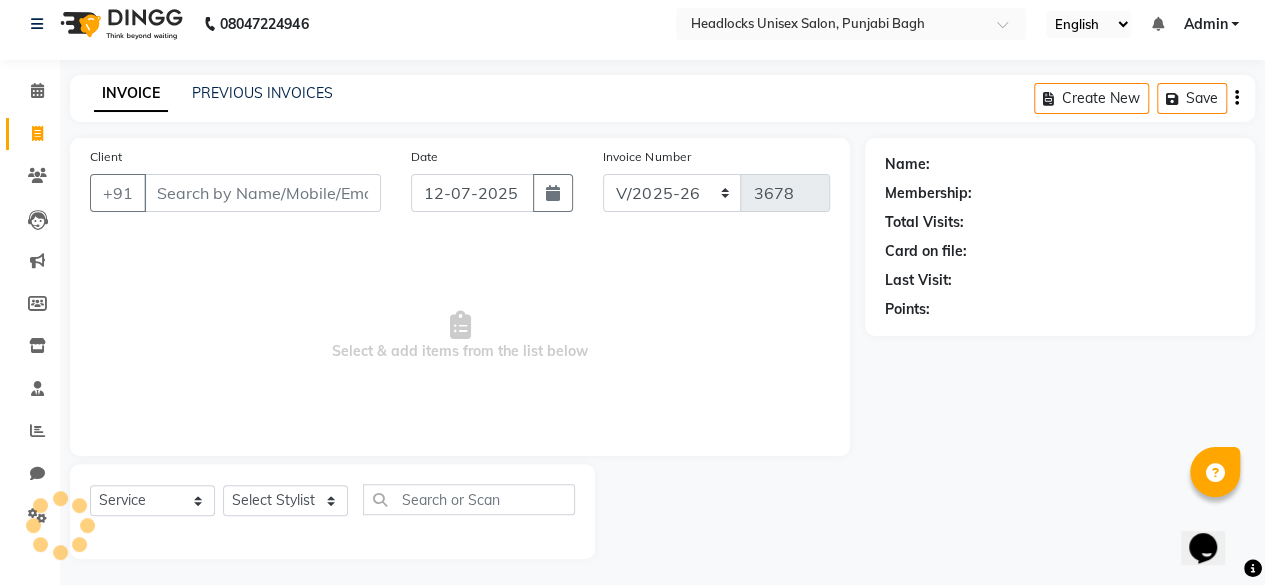 scroll, scrollTop: 15, scrollLeft: 0, axis: vertical 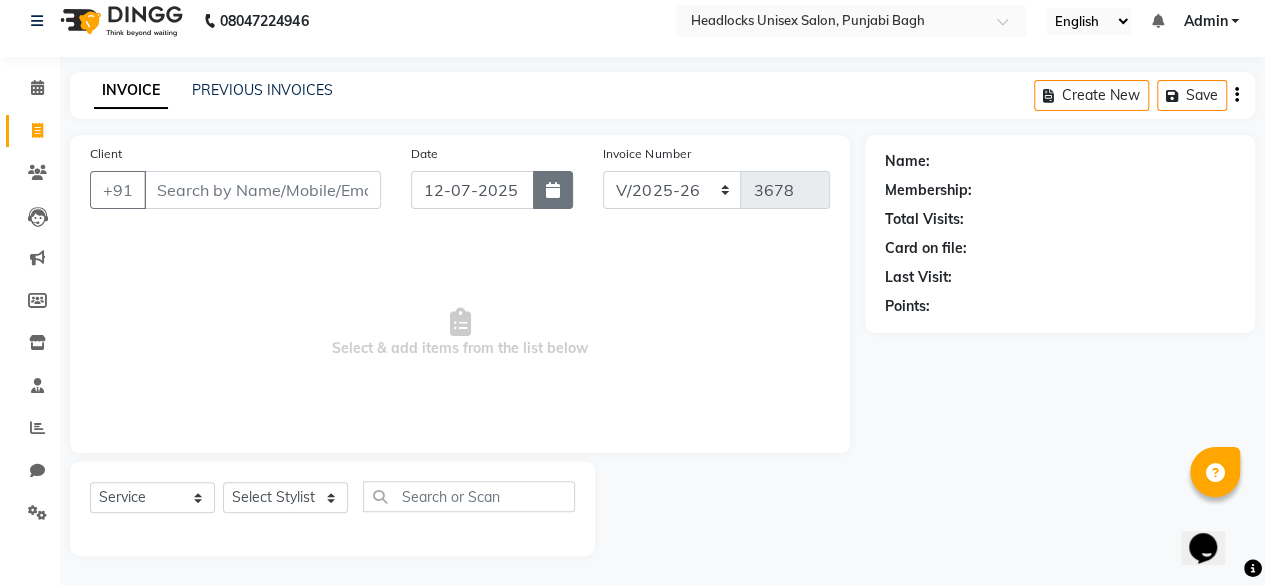 click 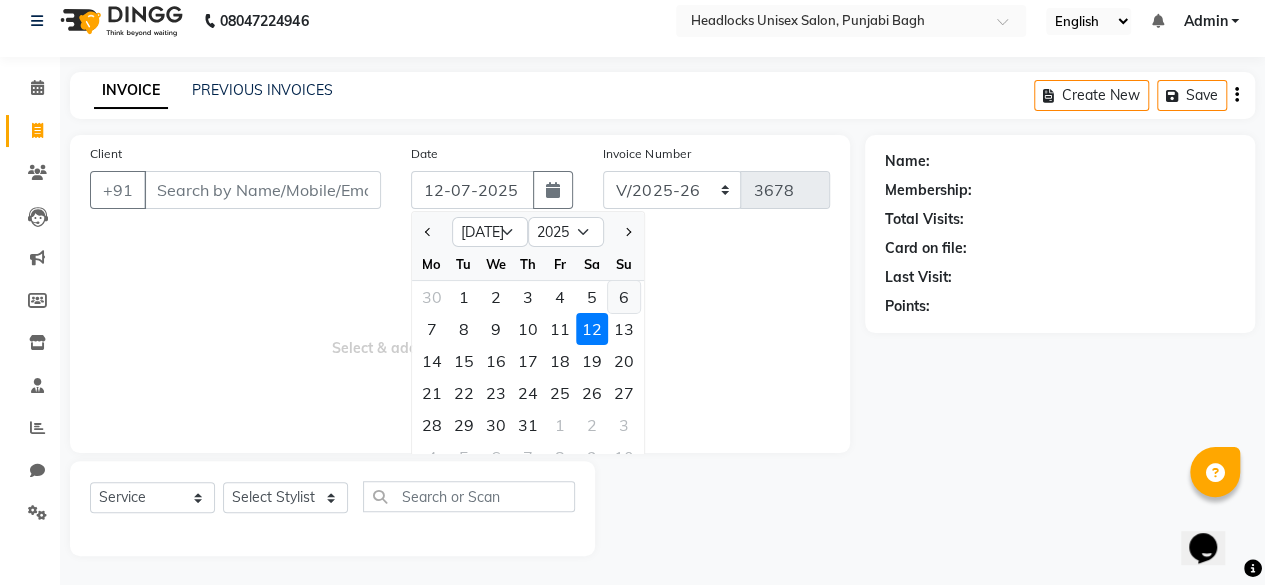 click on "6" 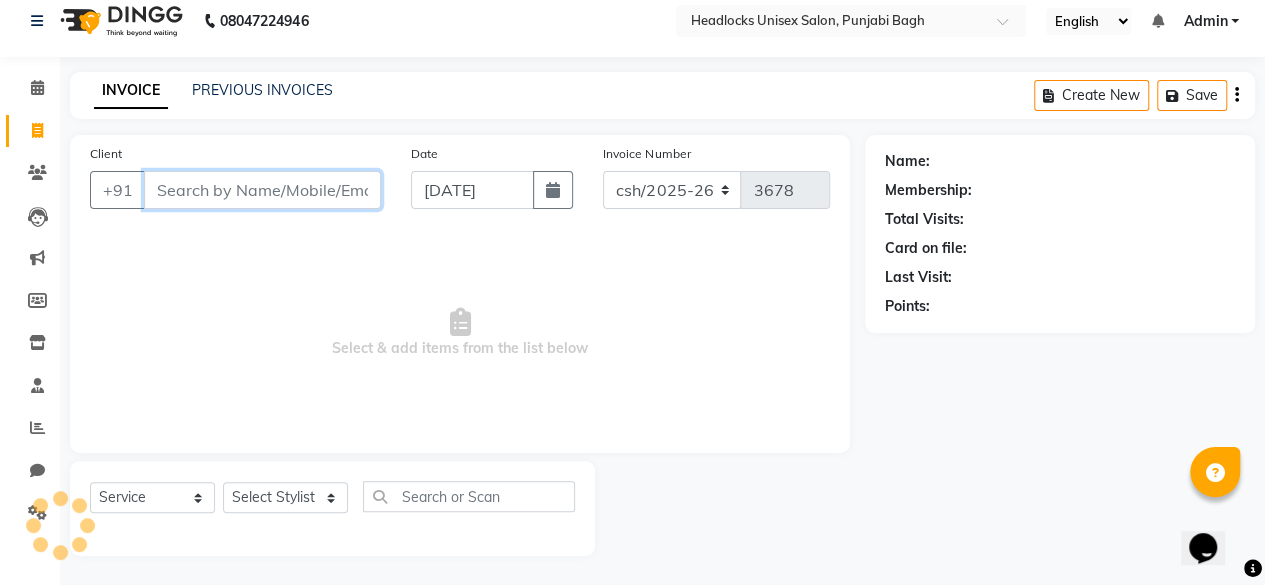 click on "Client" at bounding box center (262, 190) 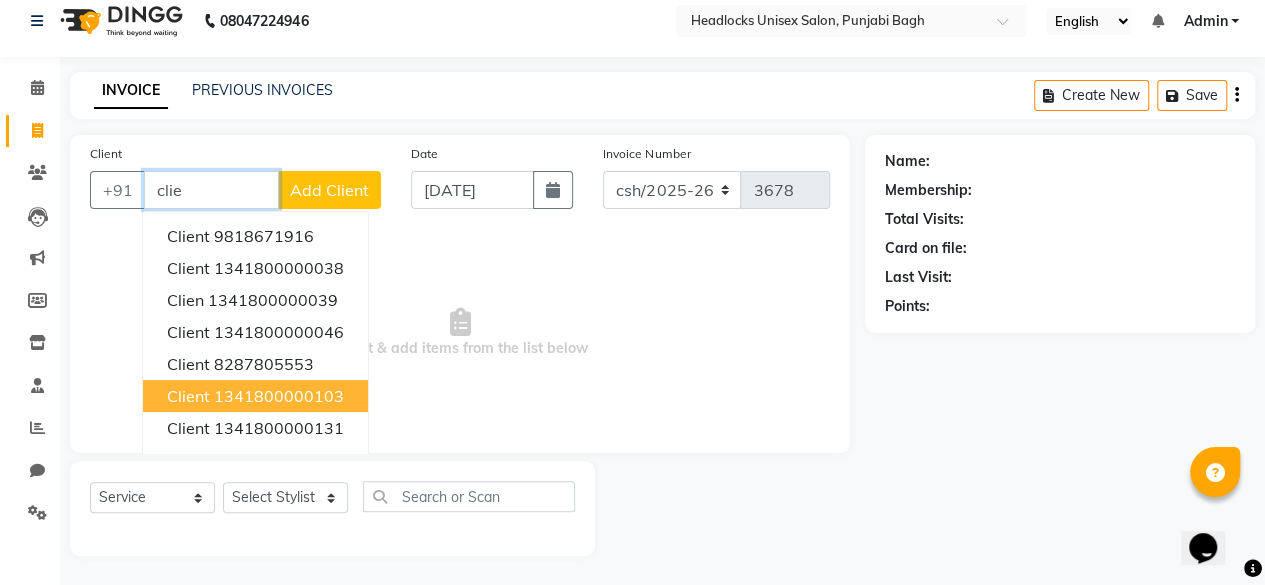 click on "client  1341800000103" at bounding box center [255, 396] 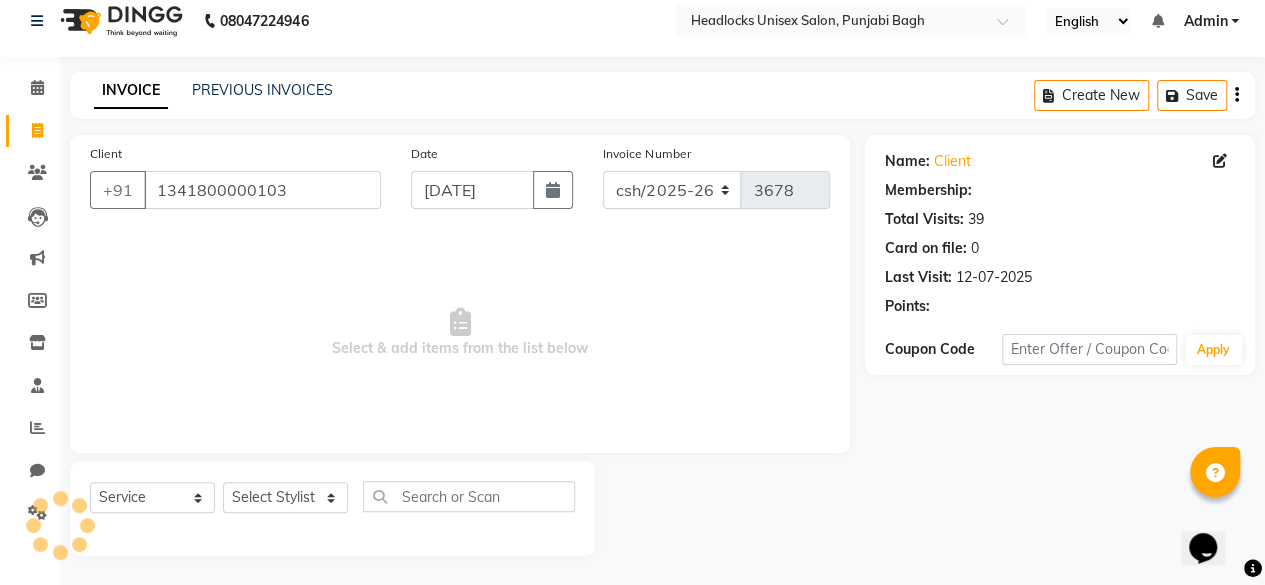 click on "Select  Service  Product  Membership  Package Voucher Prepaid Gift Card  Select Stylist ⁠Agnies ⁠[PERSON_NAME] [PERSON_NAME] [PERSON_NAME] kunal [PERSON_NAME] mercy ⁠Minto ⁠[PERSON_NAME]  [PERSON_NAME] priyanka [PERSON_NAME] ⁠[PERSON_NAME] ⁠[PERSON_NAME] [PERSON_NAME] [PERSON_NAME]  Sunny ⁠[PERSON_NAME]  ⁠Usman ⁠[PERSON_NAME]" 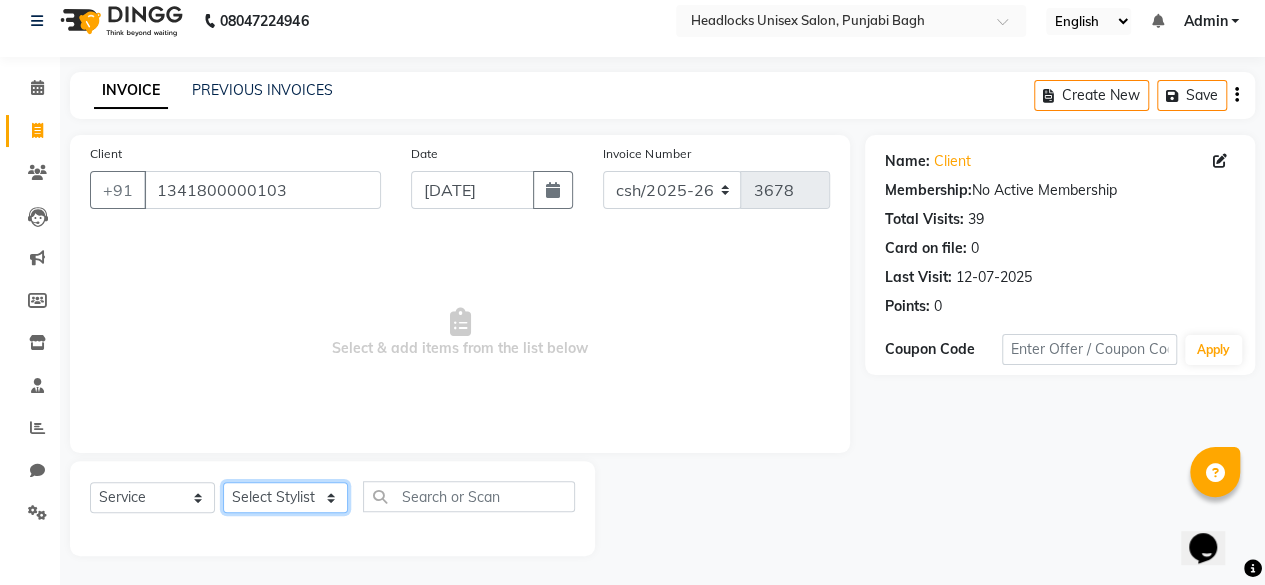click on "Select Stylist ⁠Agnies ⁠[PERSON_NAME] [PERSON_NAME] [PERSON_NAME] kunal [PERSON_NAME] mercy ⁠Minto ⁠[PERSON_NAME]  [PERSON_NAME] priyanka [PERSON_NAME] ⁠[PERSON_NAME] ⁠[PERSON_NAME] [PERSON_NAME] [PERSON_NAME]  Sunny ⁠[PERSON_NAME] ⁠[PERSON_NAME]" 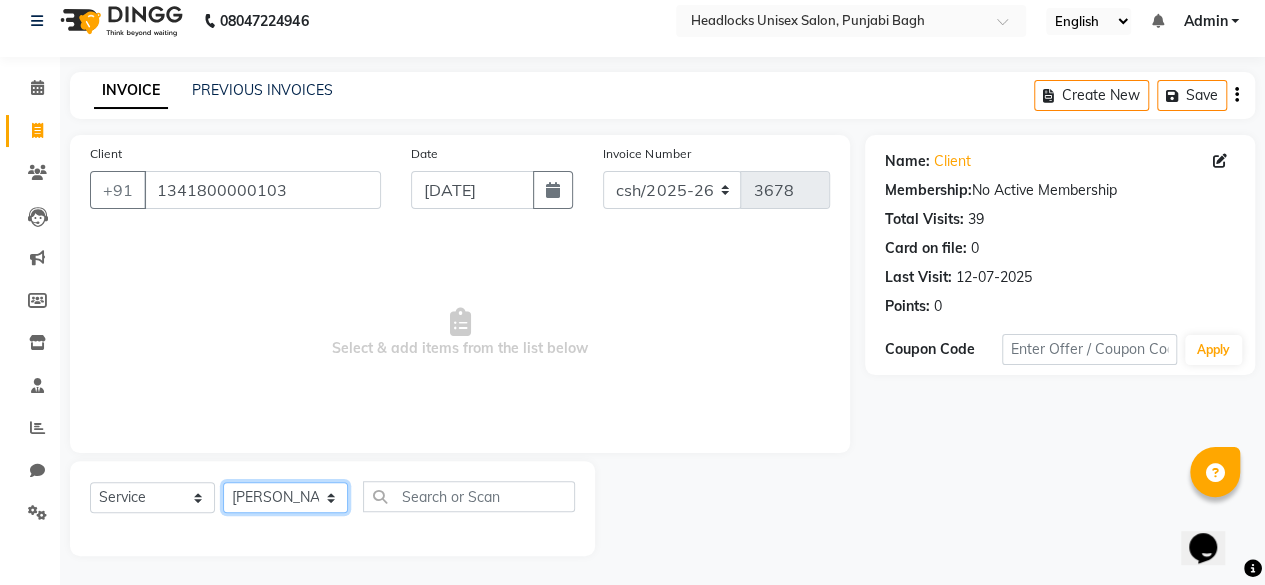 click on "Select Stylist ⁠Agnies ⁠[PERSON_NAME] [PERSON_NAME] [PERSON_NAME] kunal [PERSON_NAME] mercy ⁠Minto ⁠[PERSON_NAME]  [PERSON_NAME] priyanka [PERSON_NAME] ⁠[PERSON_NAME] ⁠[PERSON_NAME] [PERSON_NAME] [PERSON_NAME]  Sunny ⁠[PERSON_NAME] ⁠[PERSON_NAME]" 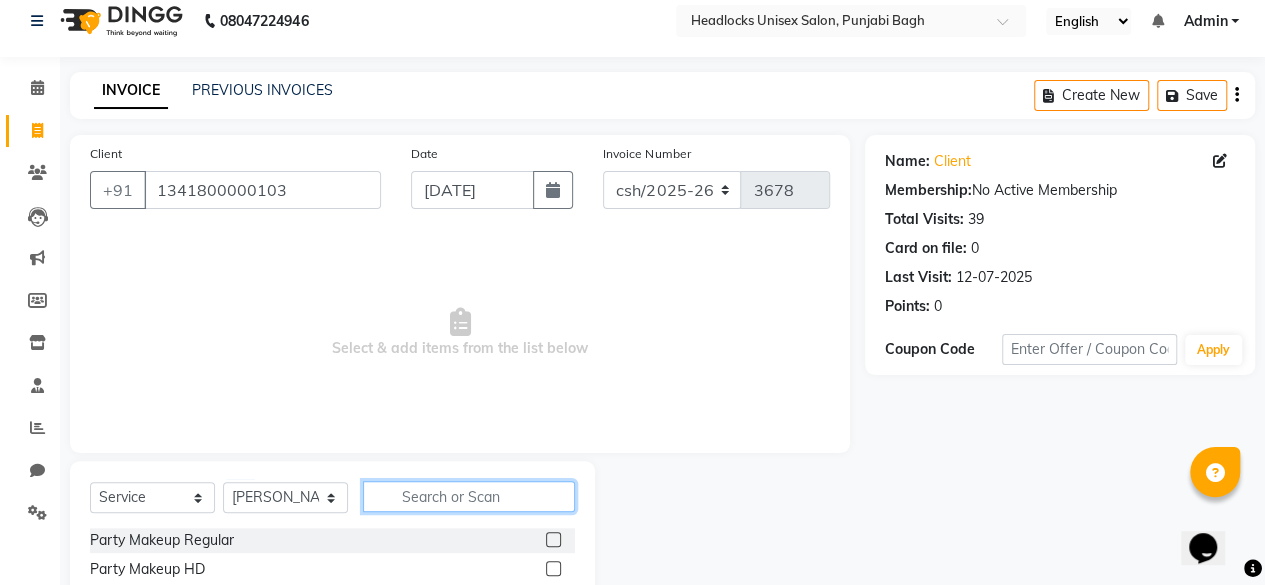 click 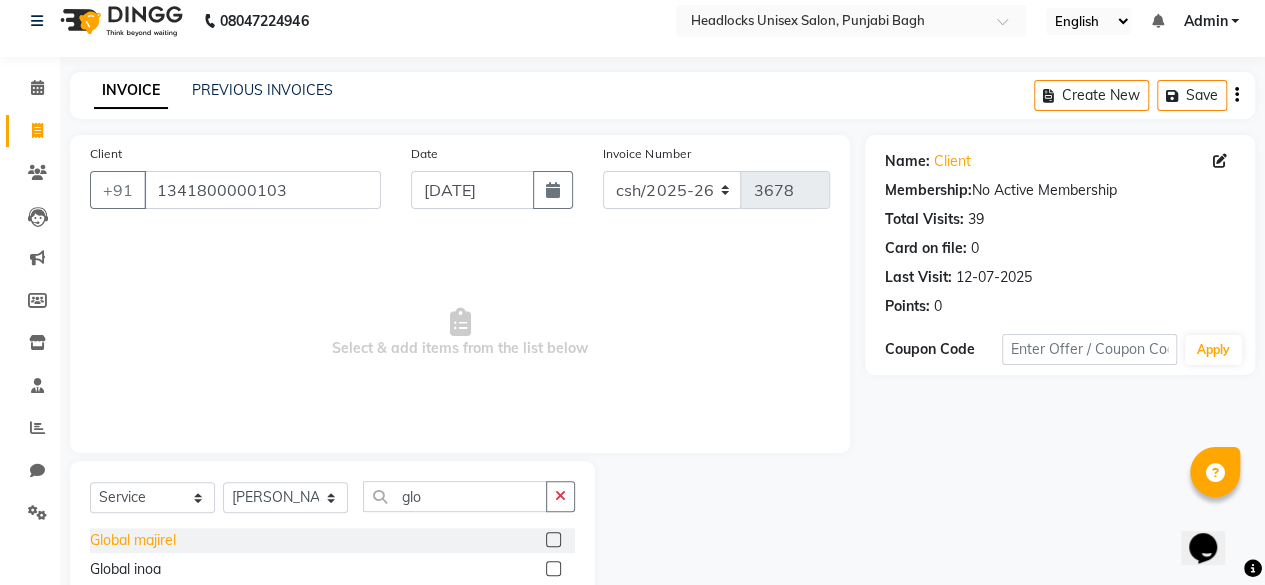 click on "Global majirel" 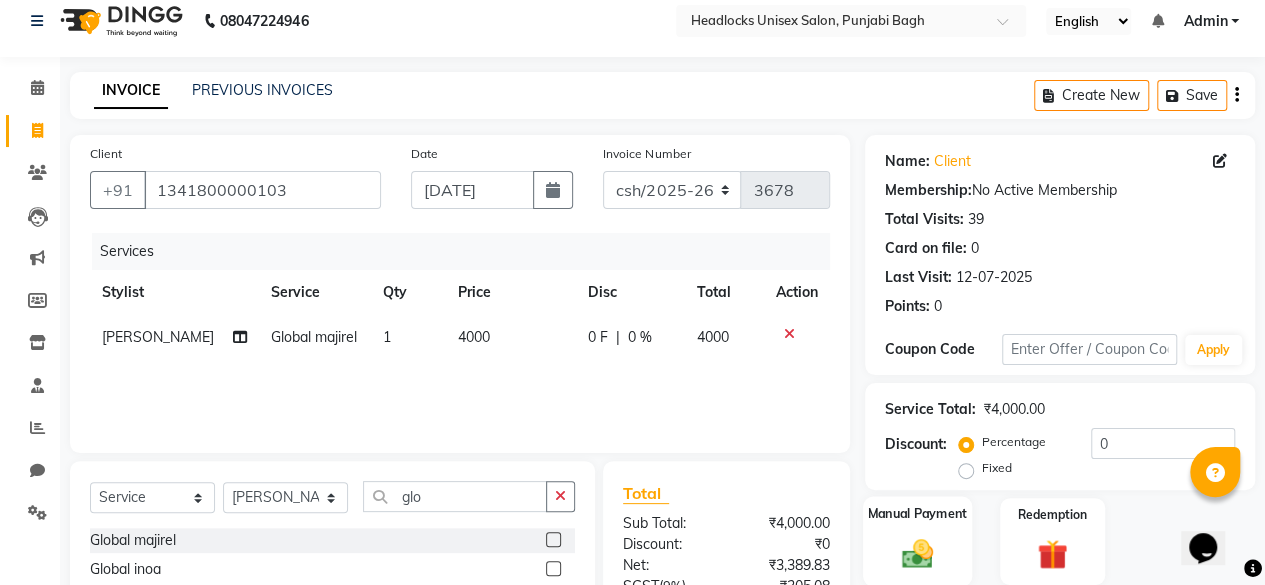 click 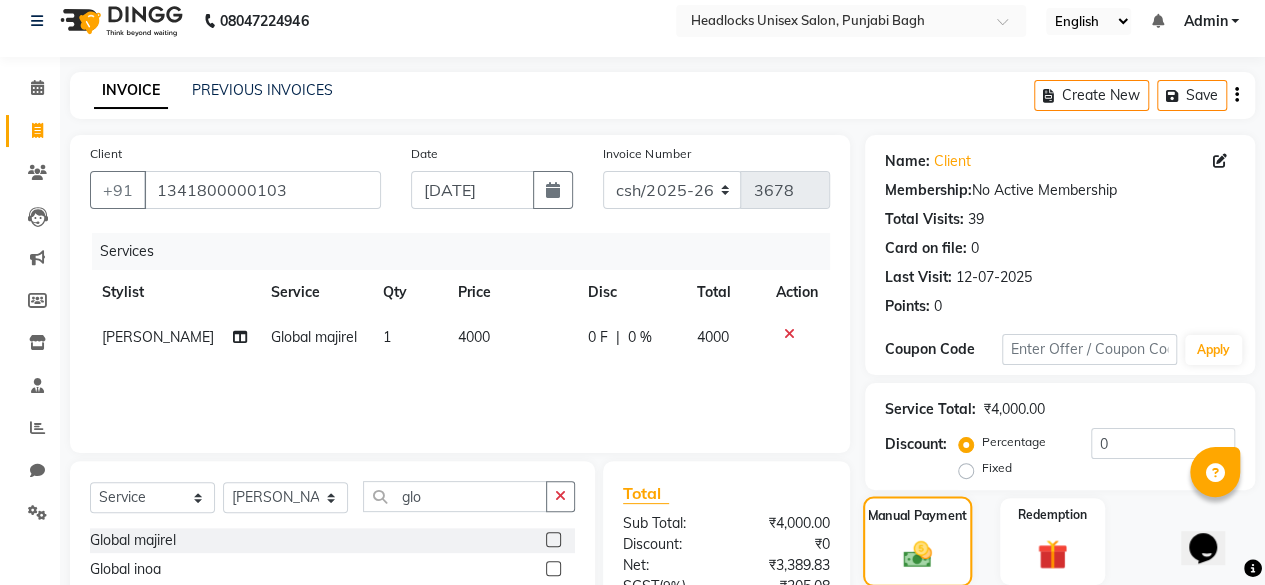 scroll, scrollTop: 213, scrollLeft: 0, axis: vertical 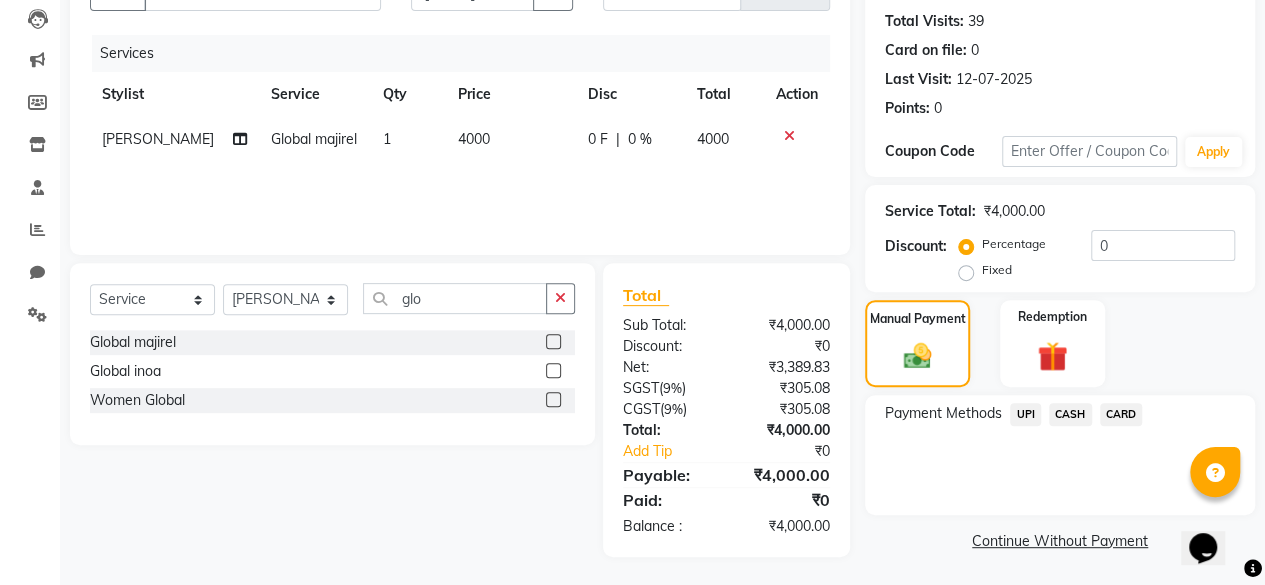 click on "UPI" 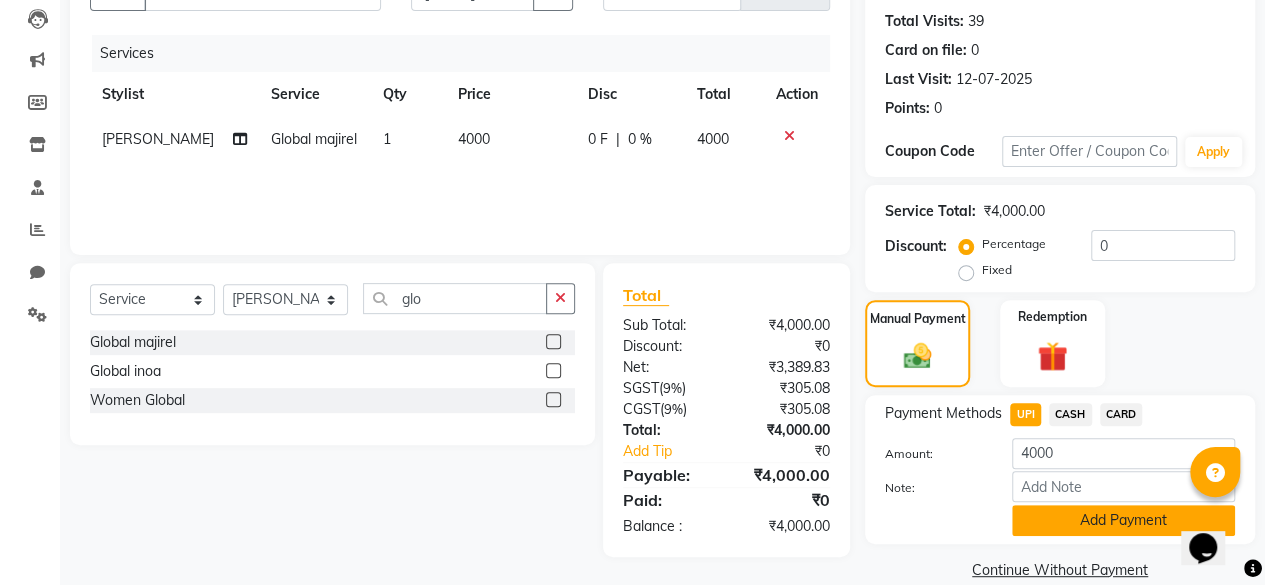 click on "Add Payment" 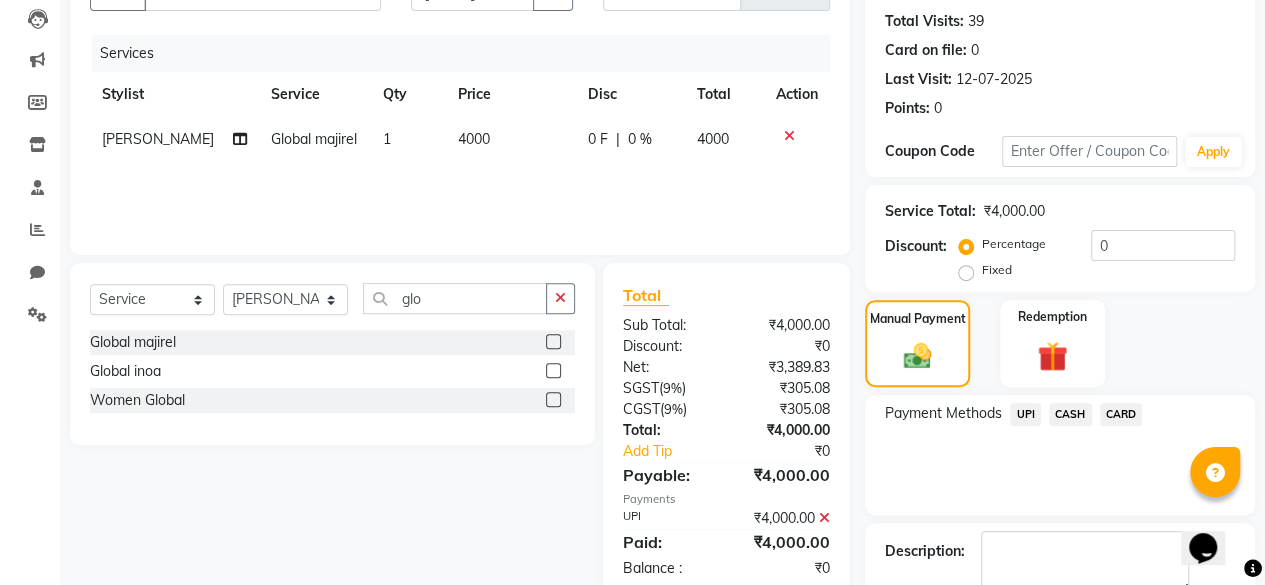 scroll, scrollTop: 324, scrollLeft: 0, axis: vertical 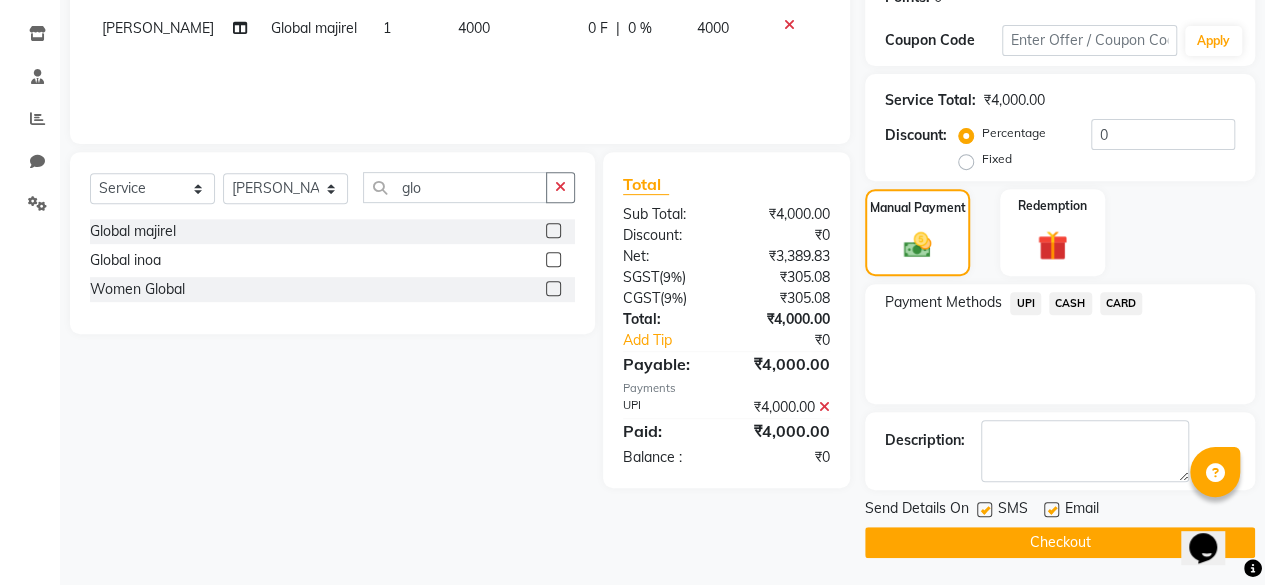 click 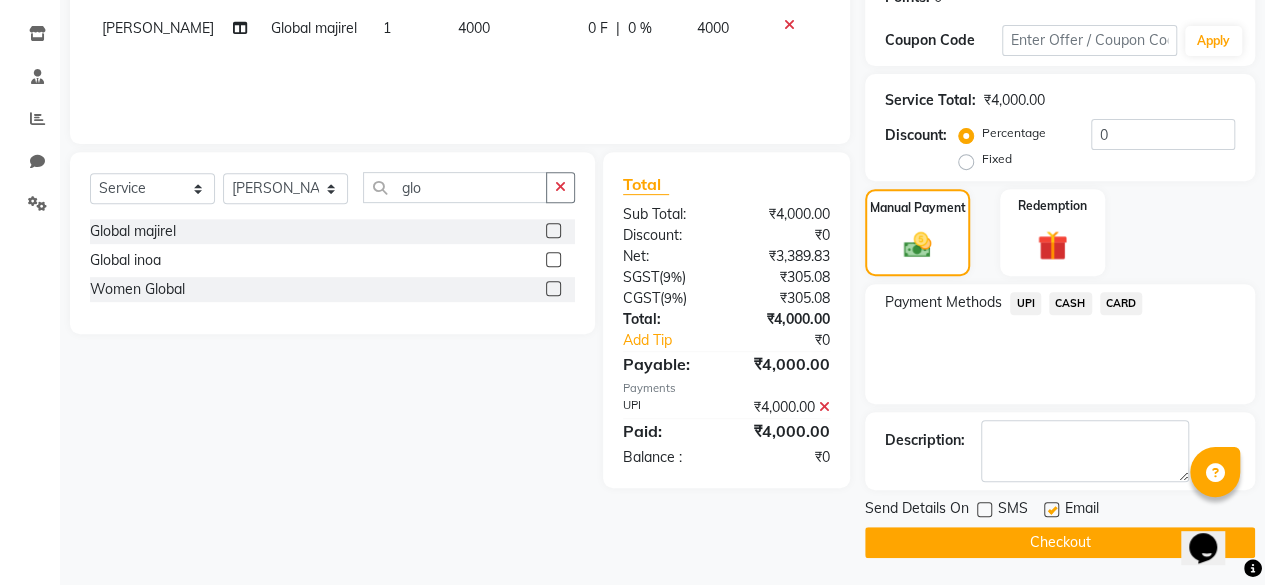 click on "Checkout" 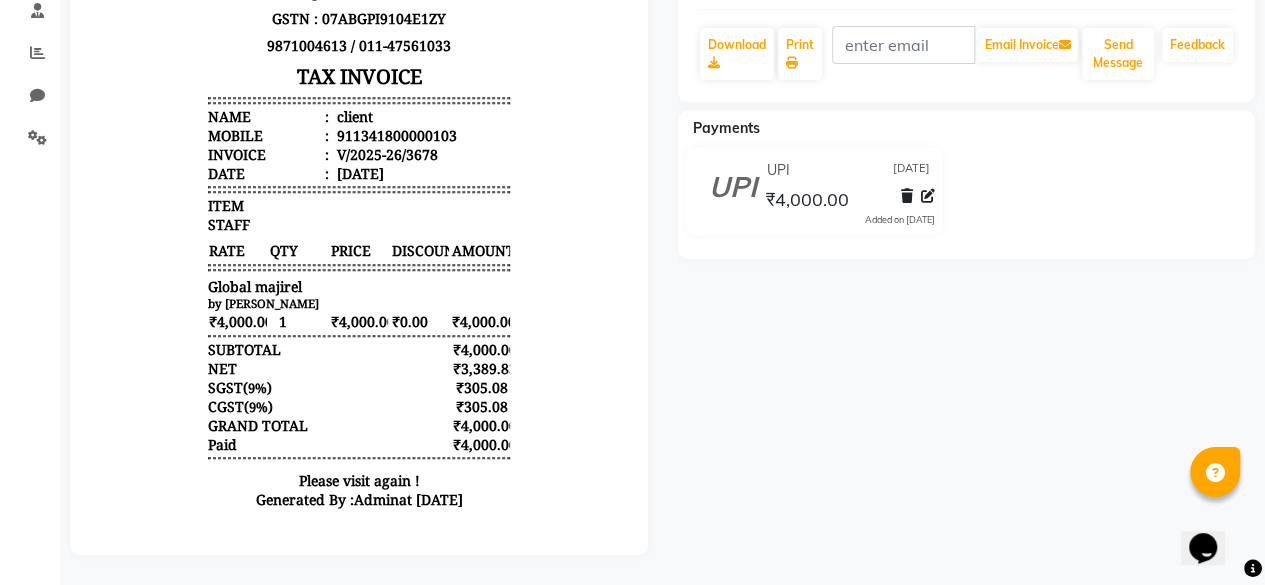 scroll, scrollTop: 0, scrollLeft: 0, axis: both 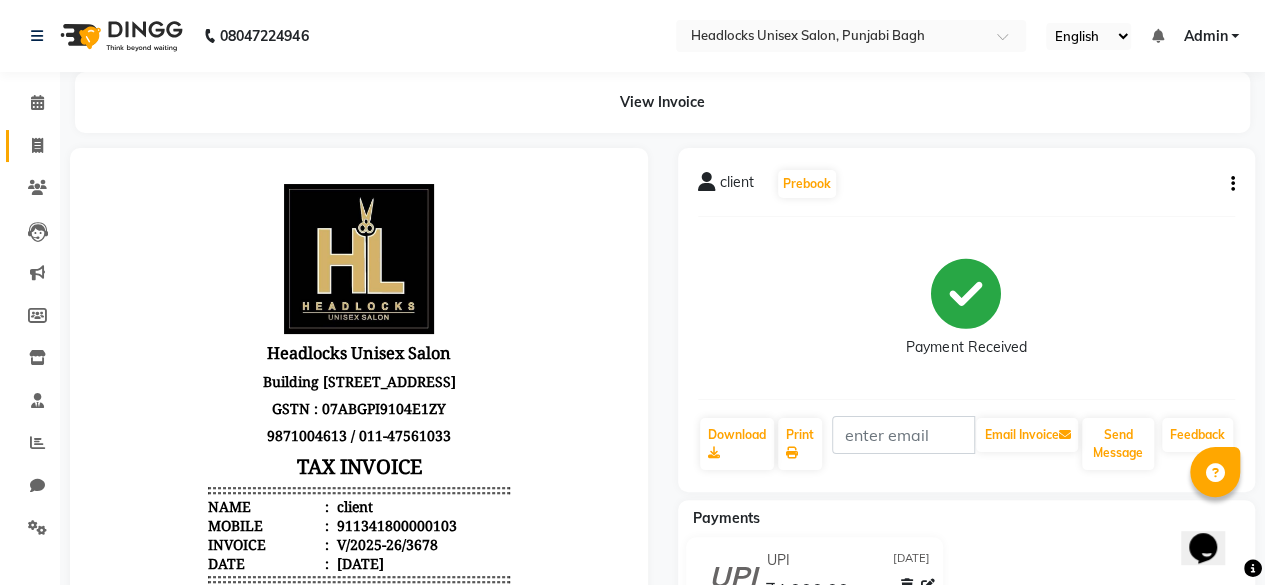 click on "Invoice" 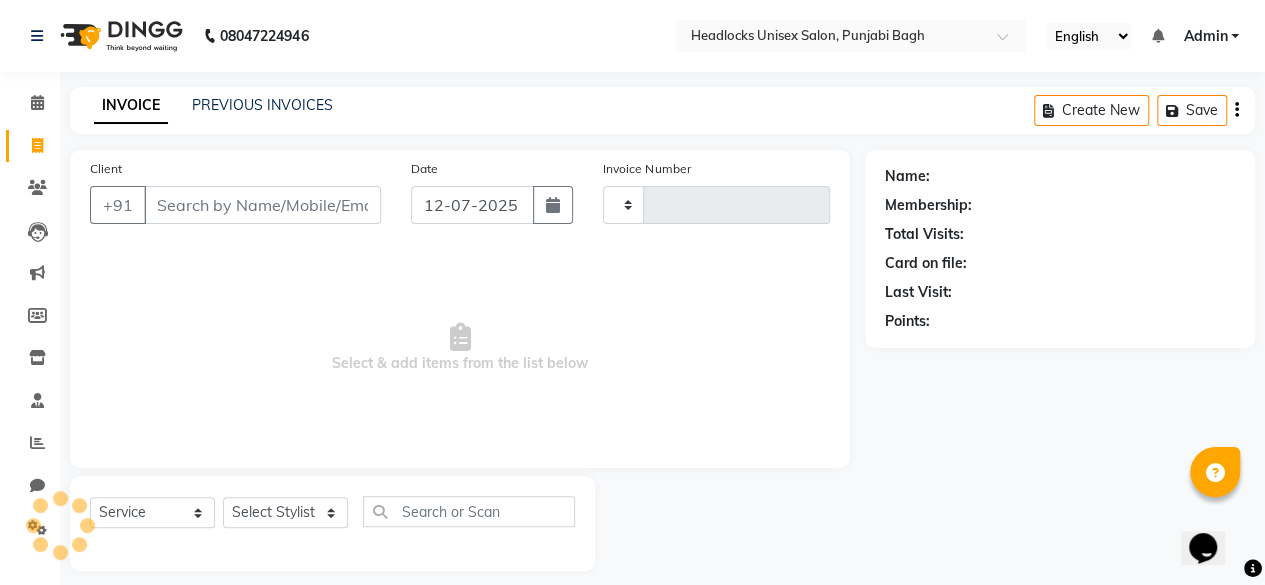 scroll, scrollTop: 15, scrollLeft: 0, axis: vertical 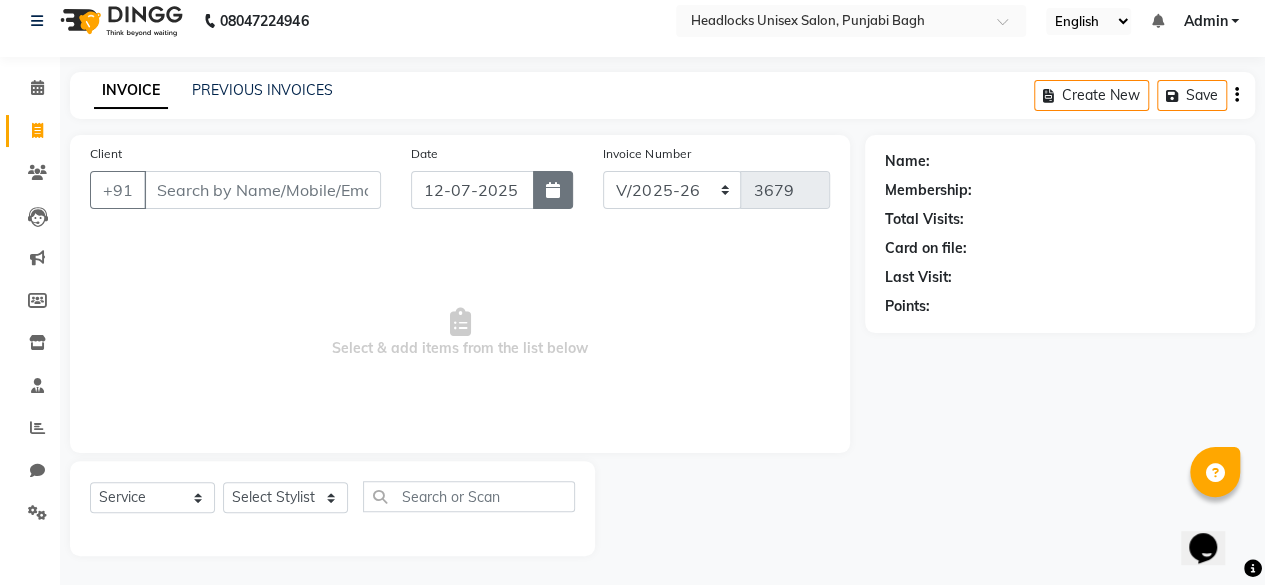 click 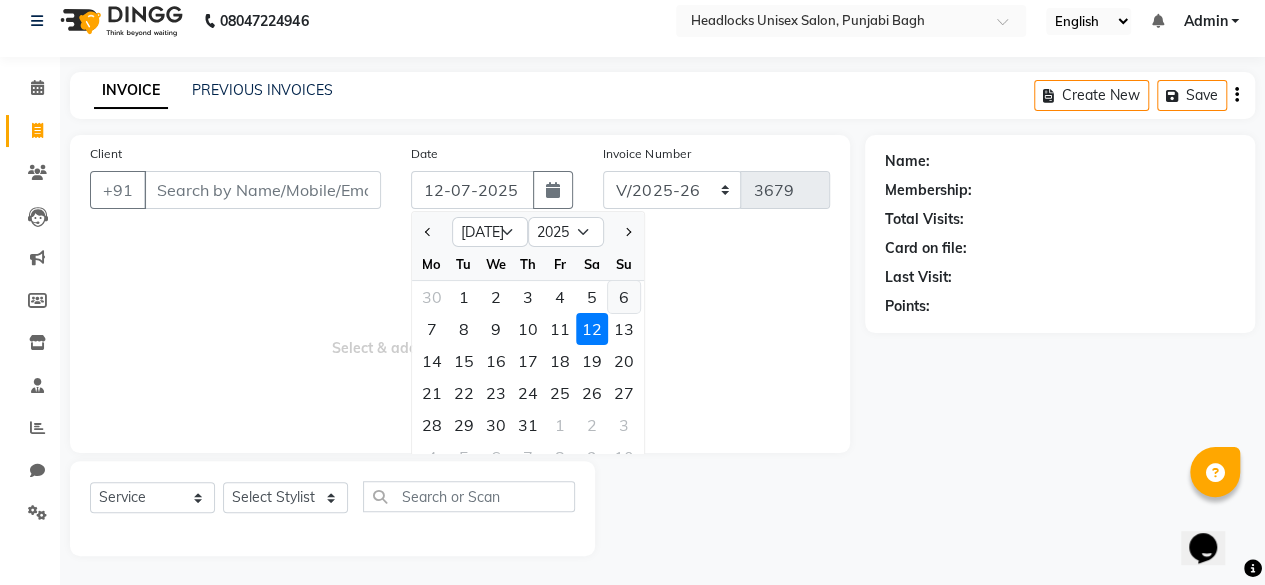 click on "6" 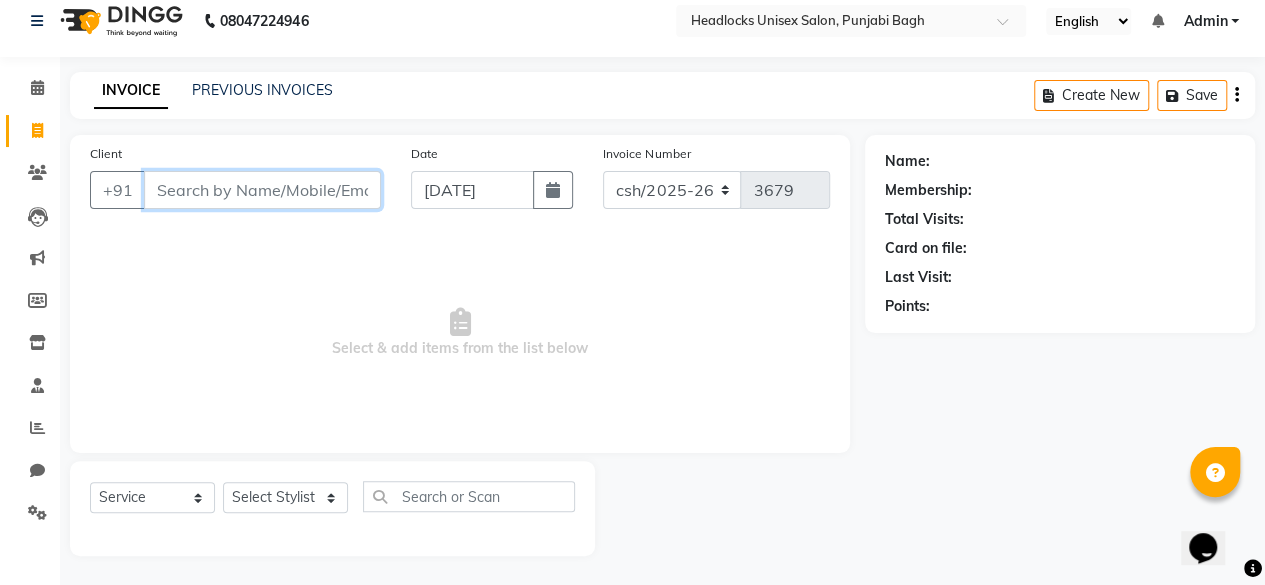 click on "Client" at bounding box center [262, 190] 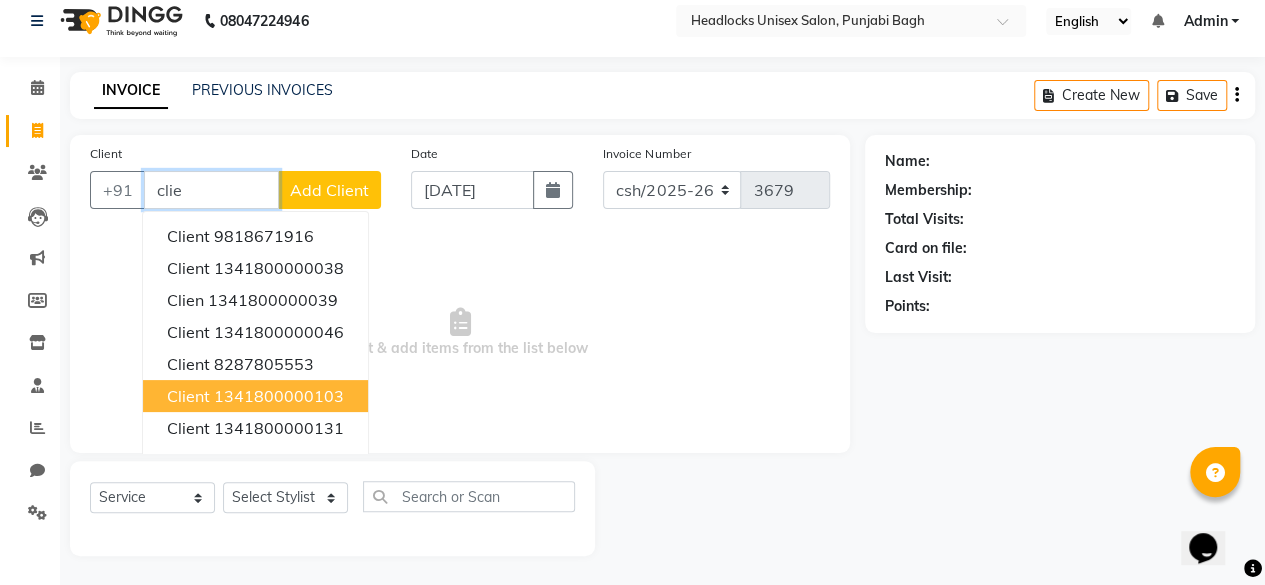 click on "1341800000103" at bounding box center [279, 396] 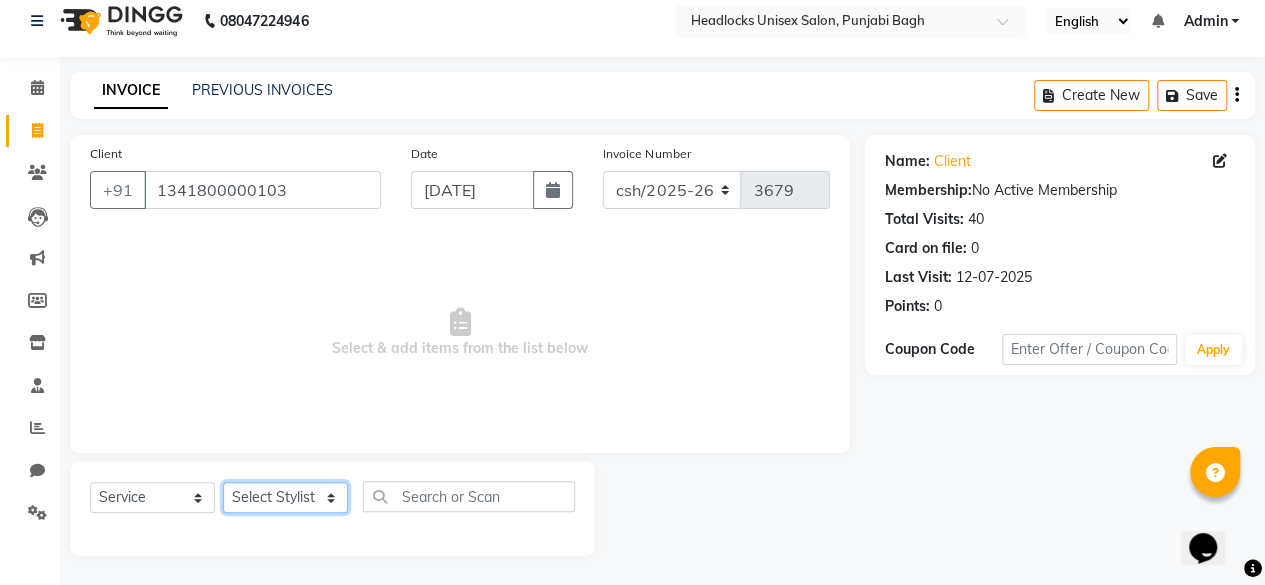 click on "Select Stylist ⁠Agnies ⁠[PERSON_NAME] [PERSON_NAME] [PERSON_NAME] kunal [PERSON_NAME] mercy ⁠Minto ⁠[PERSON_NAME]  [PERSON_NAME] priyanka [PERSON_NAME] ⁠[PERSON_NAME] ⁠[PERSON_NAME] [PERSON_NAME] [PERSON_NAME]  Sunny ⁠[PERSON_NAME] ⁠[PERSON_NAME]" 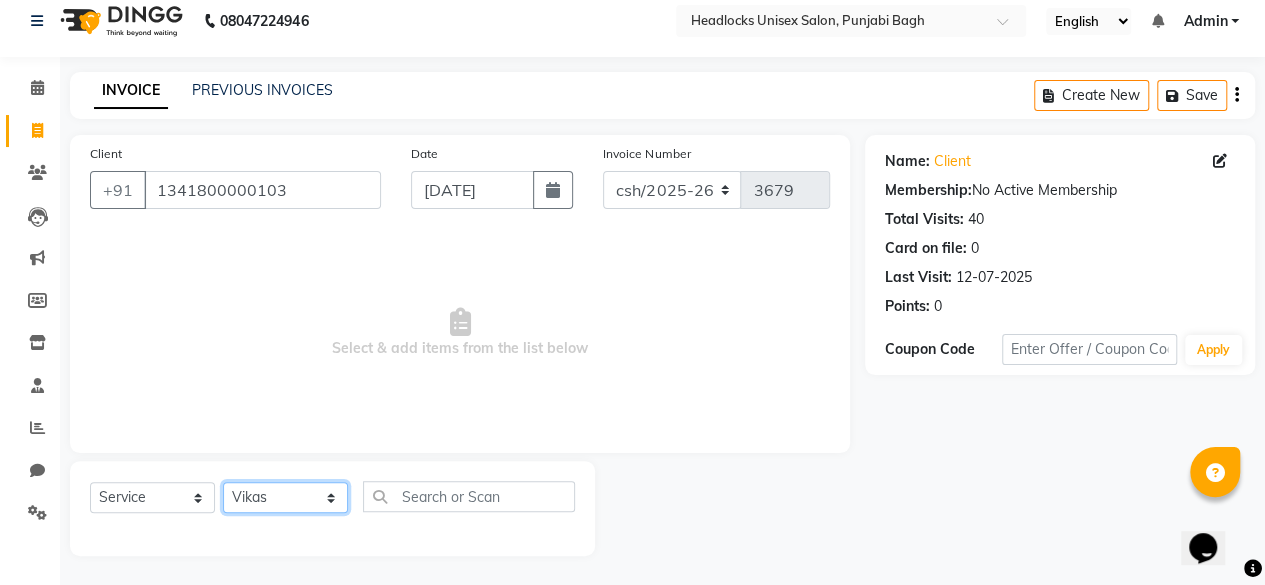 click on "Select Stylist ⁠Agnies ⁠[PERSON_NAME] [PERSON_NAME] [PERSON_NAME] kunal [PERSON_NAME] mercy ⁠Minto ⁠[PERSON_NAME]  [PERSON_NAME] priyanka [PERSON_NAME] ⁠[PERSON_NAME] ⁠[PERSON_NAME] [PERSON_NAME] [PERSON_NAME]  Sunny ⁠[PERSON_NAME] ⁠[PERSON_NAME]" 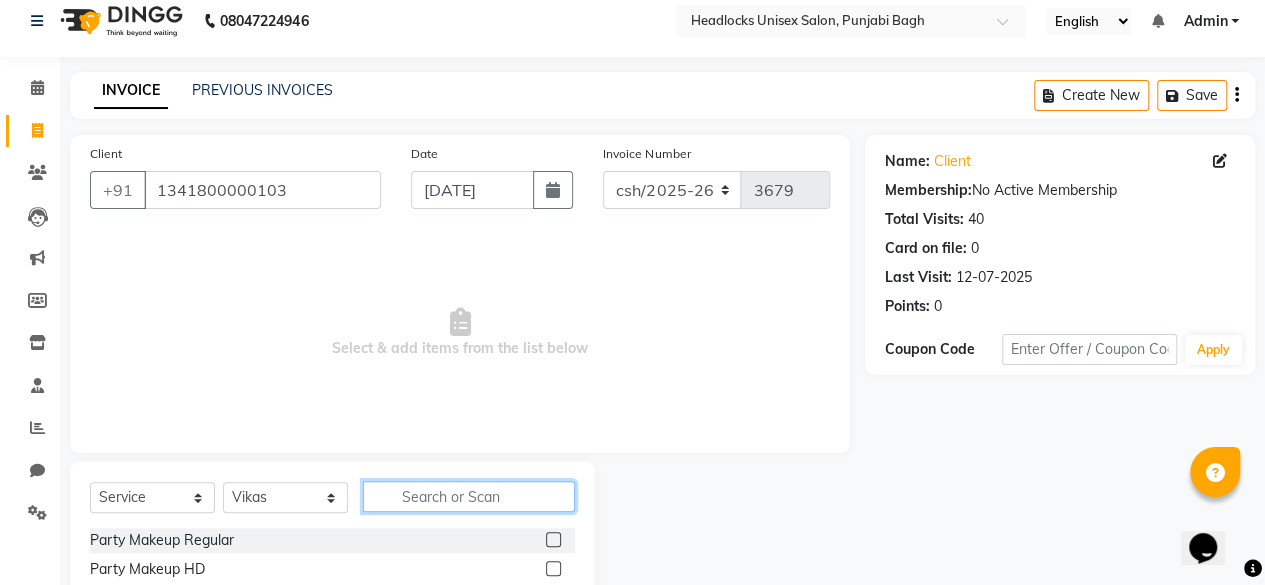 click 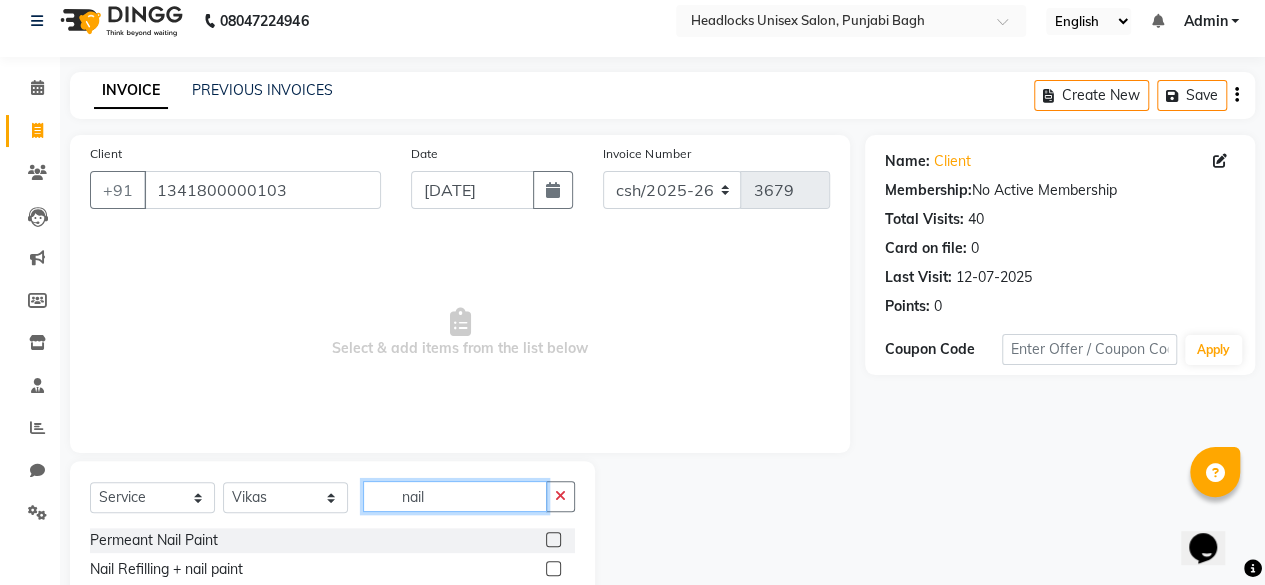 scroll, scrollTop: 215, scrollLeft: 0, axis: vertical 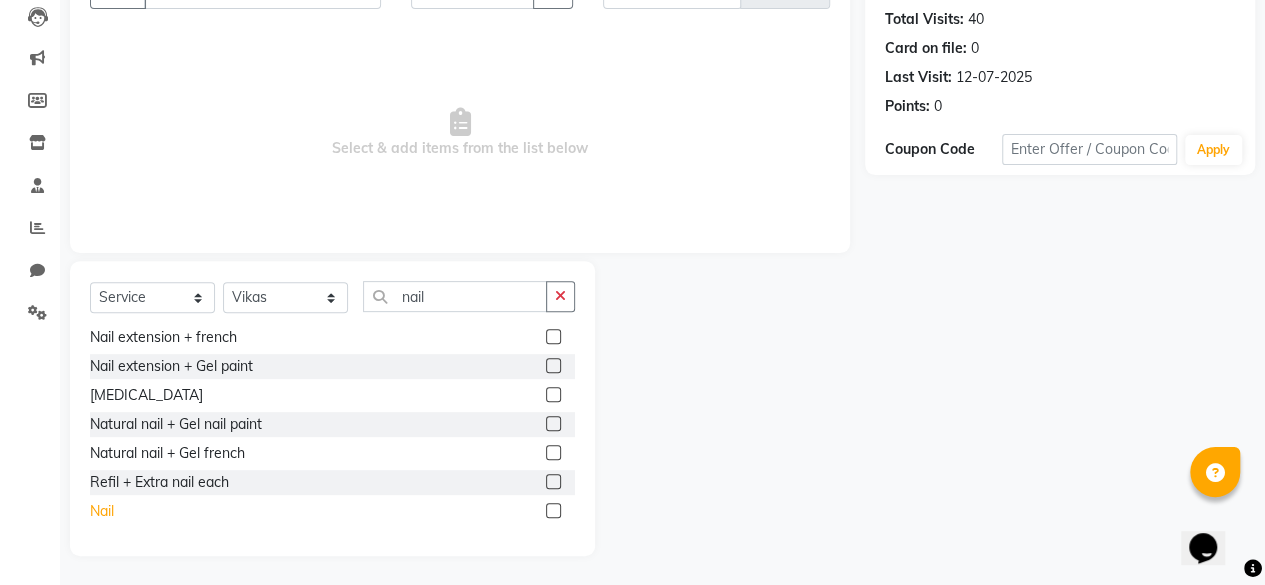 click on "Nail" 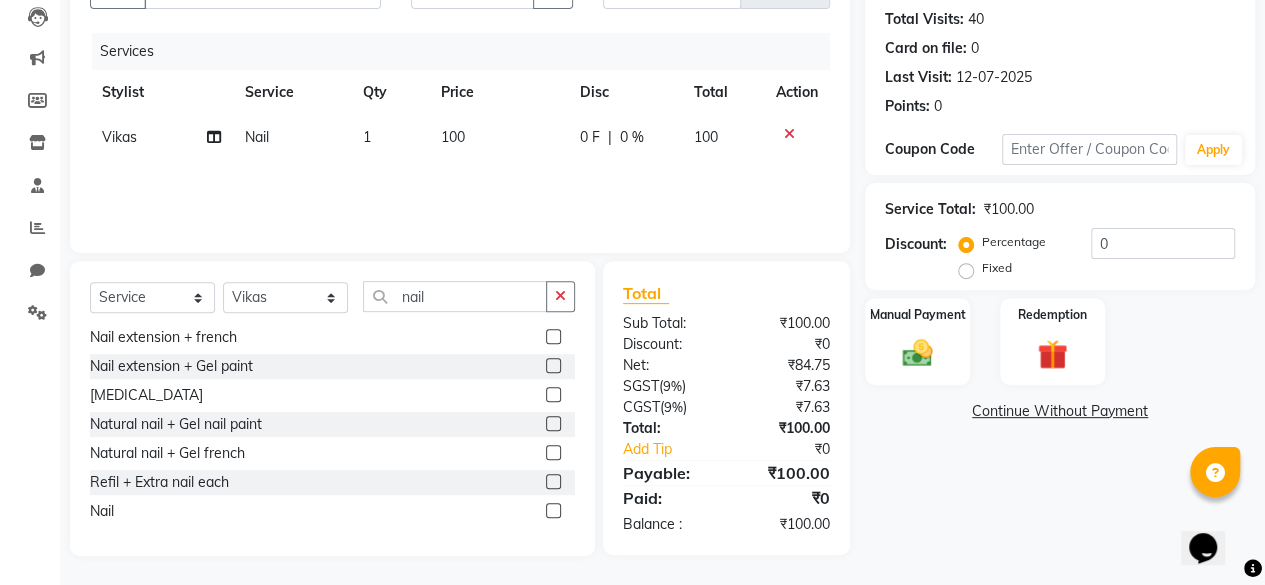 click on "100" 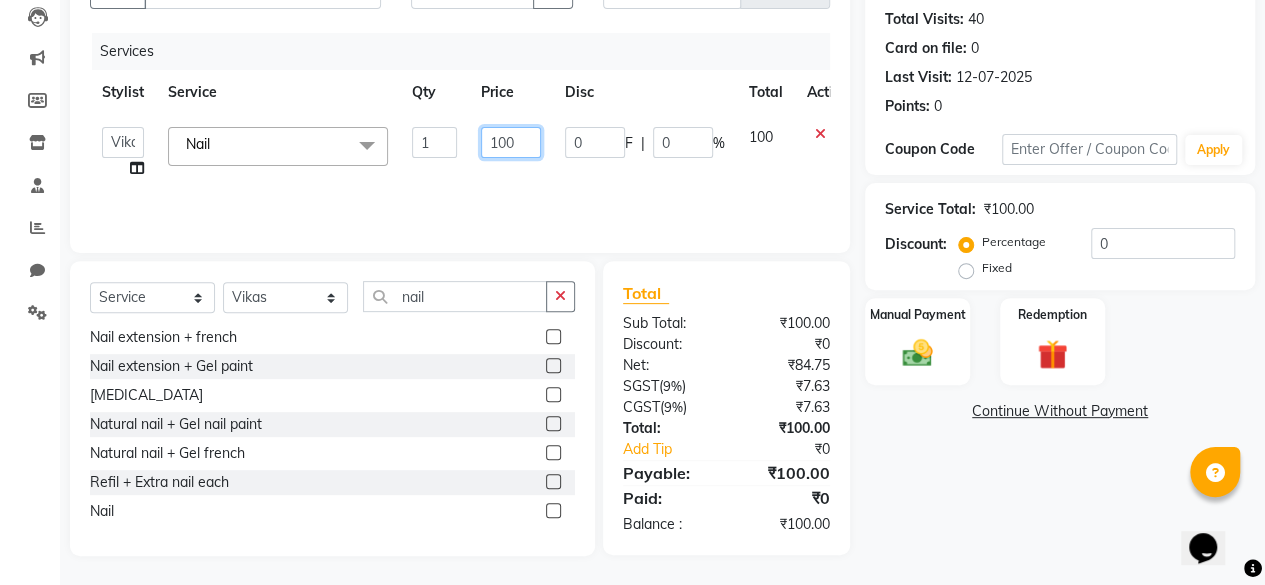 click on "100" 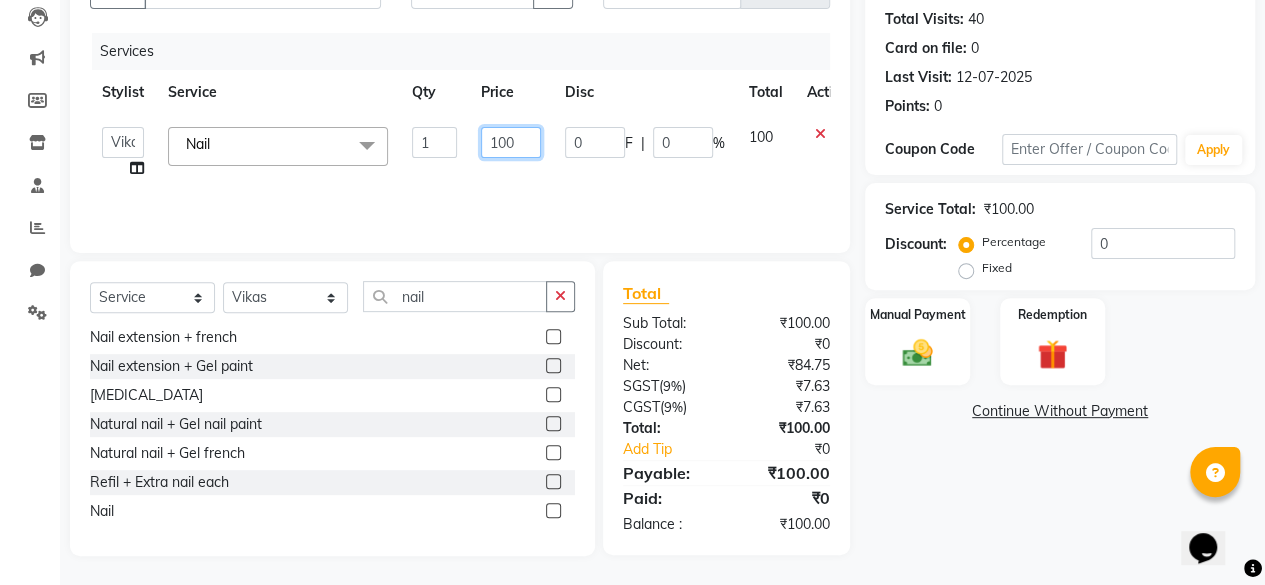 click on "100" 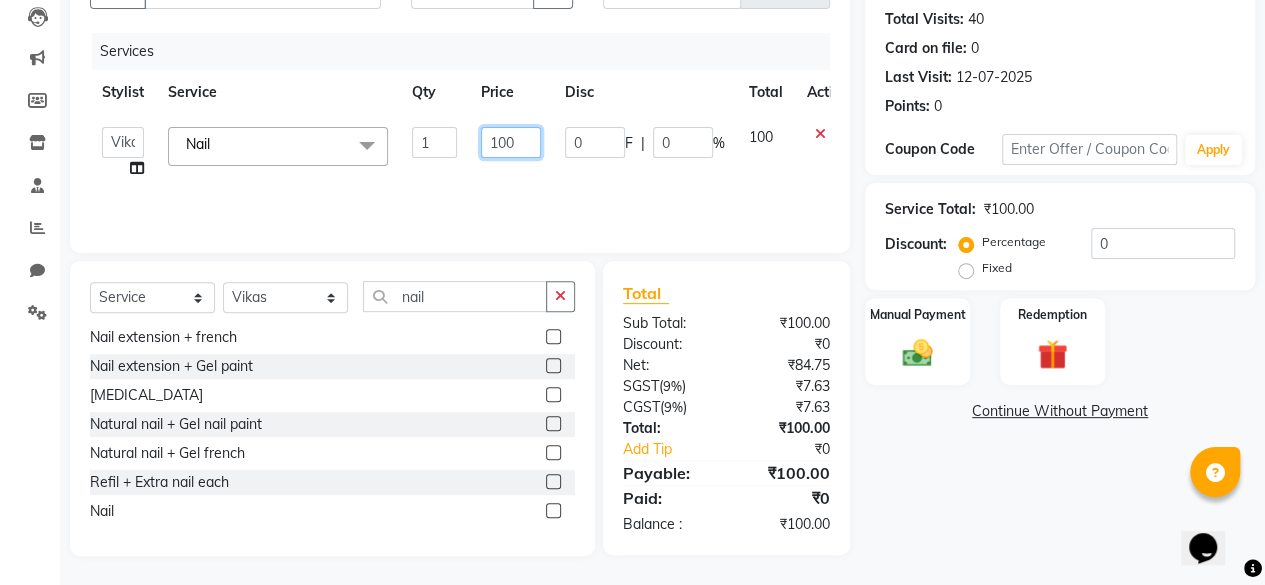 click on "100" 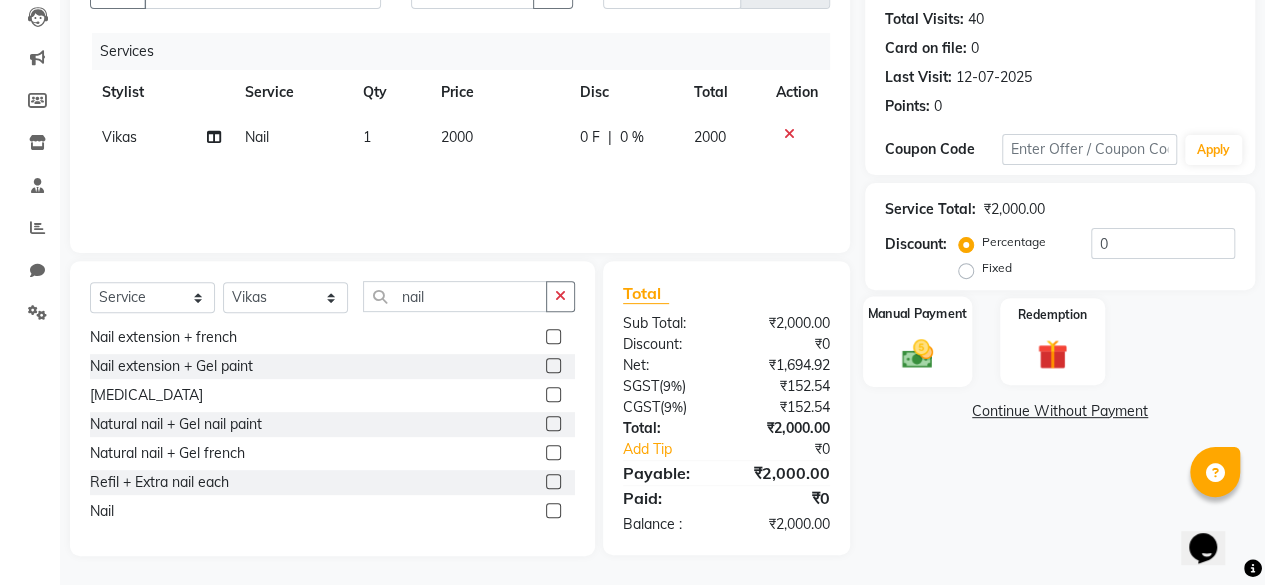 click on "Manual Payment" 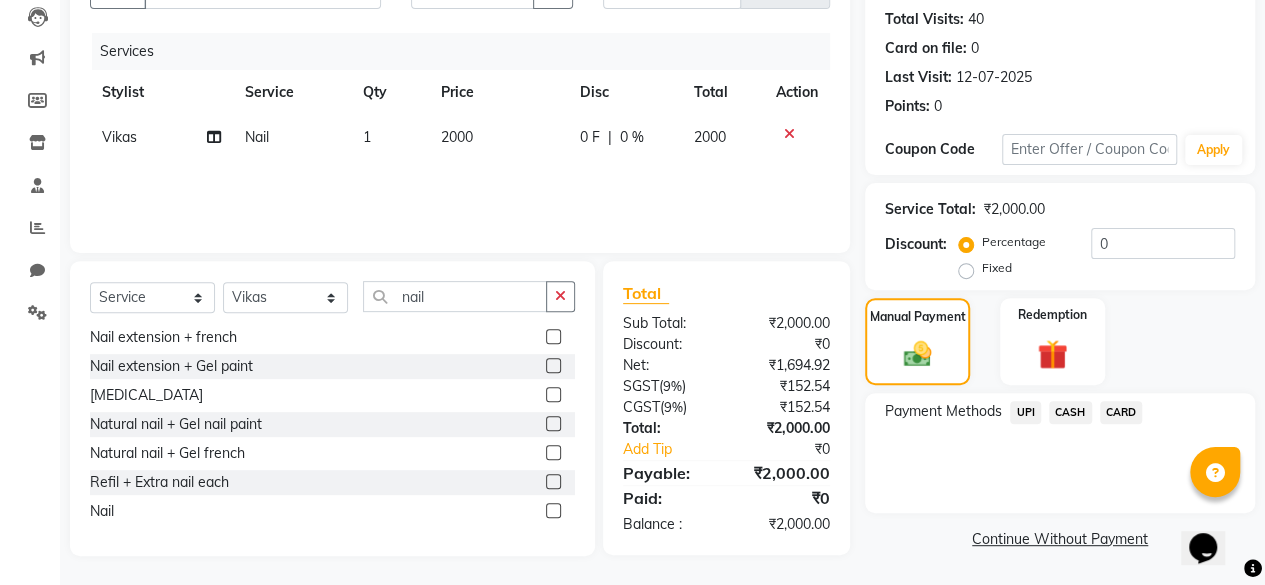 click on "CARD" 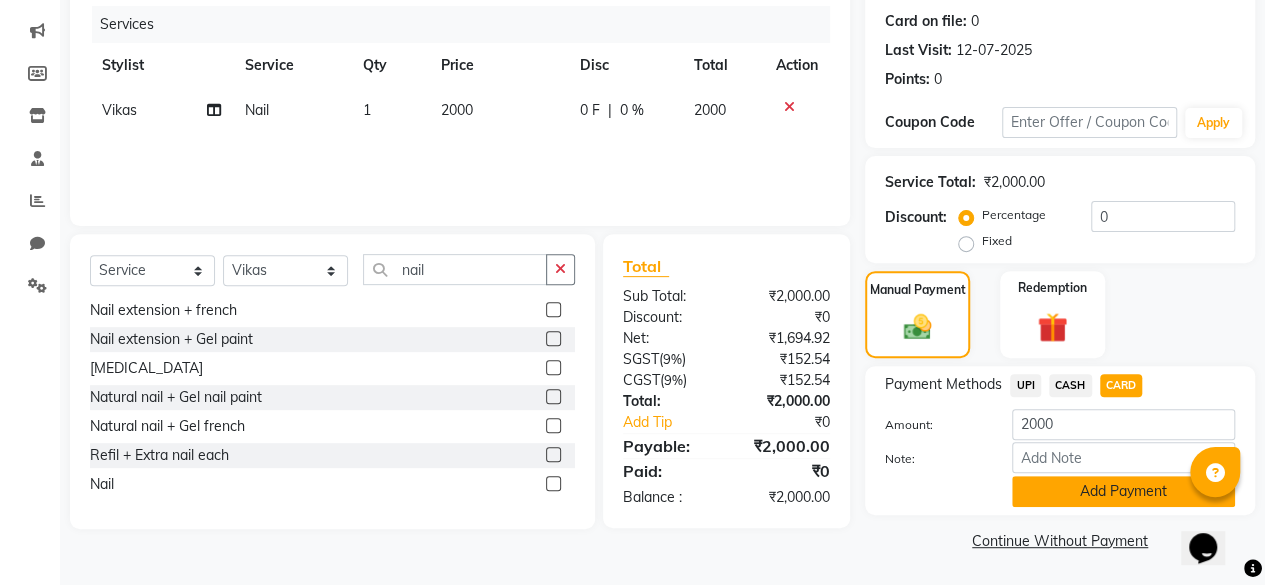 click on "Add Payment" 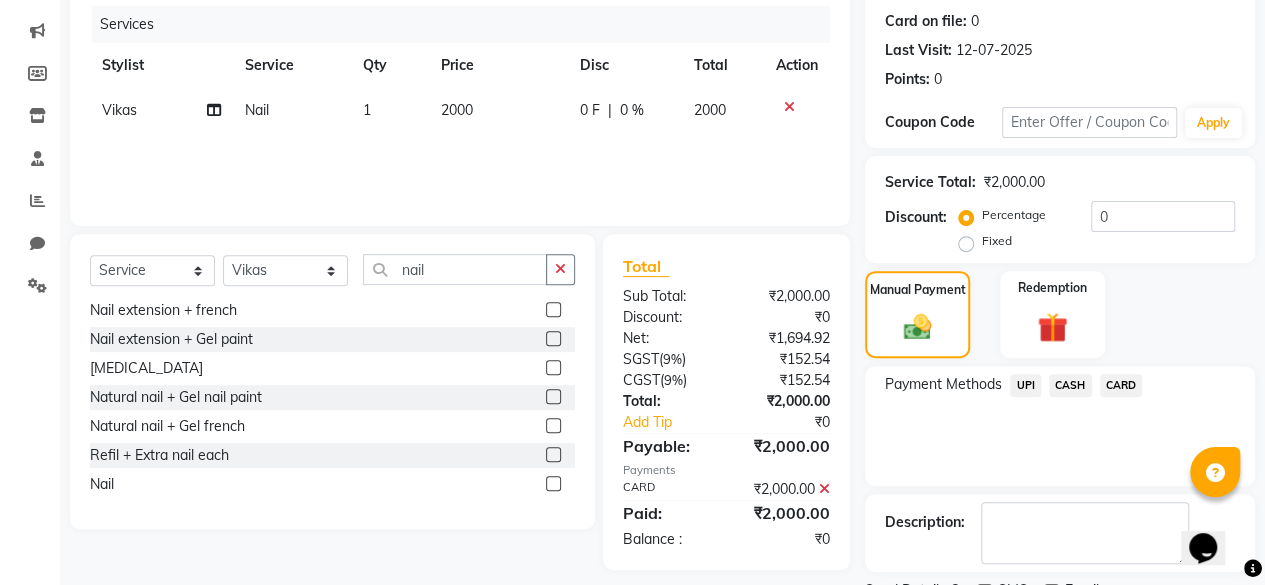 scroll, scrollTop: 324, scrollLeft: 0, axis: vertical 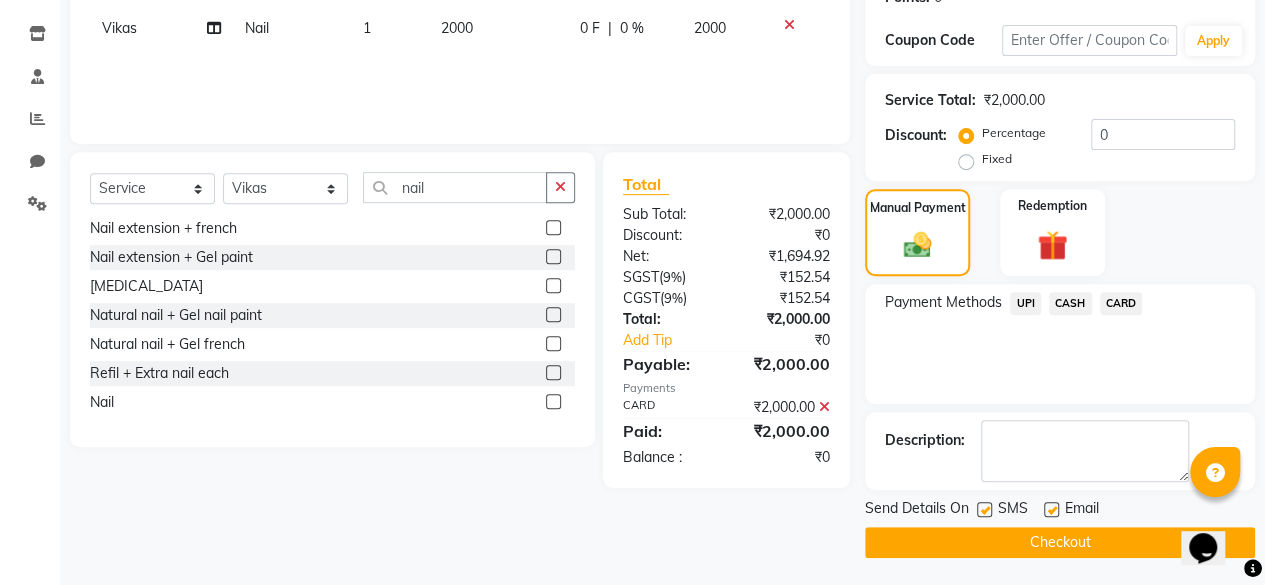 click 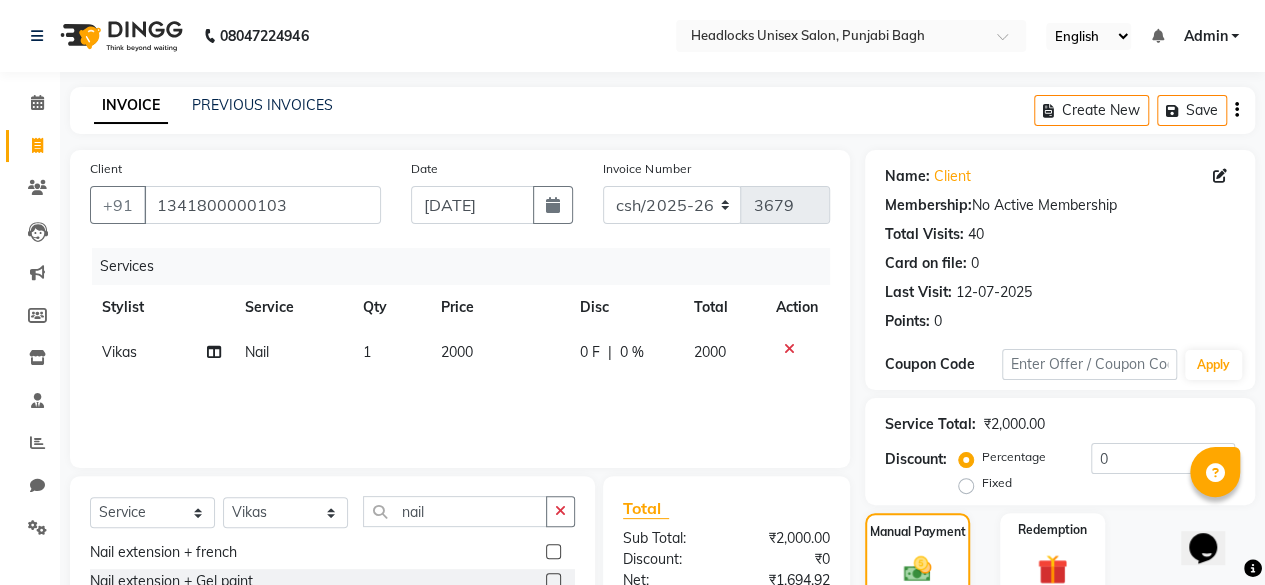 scroll, scrollTop: 324, scrollLeft: 0, axis: vertical 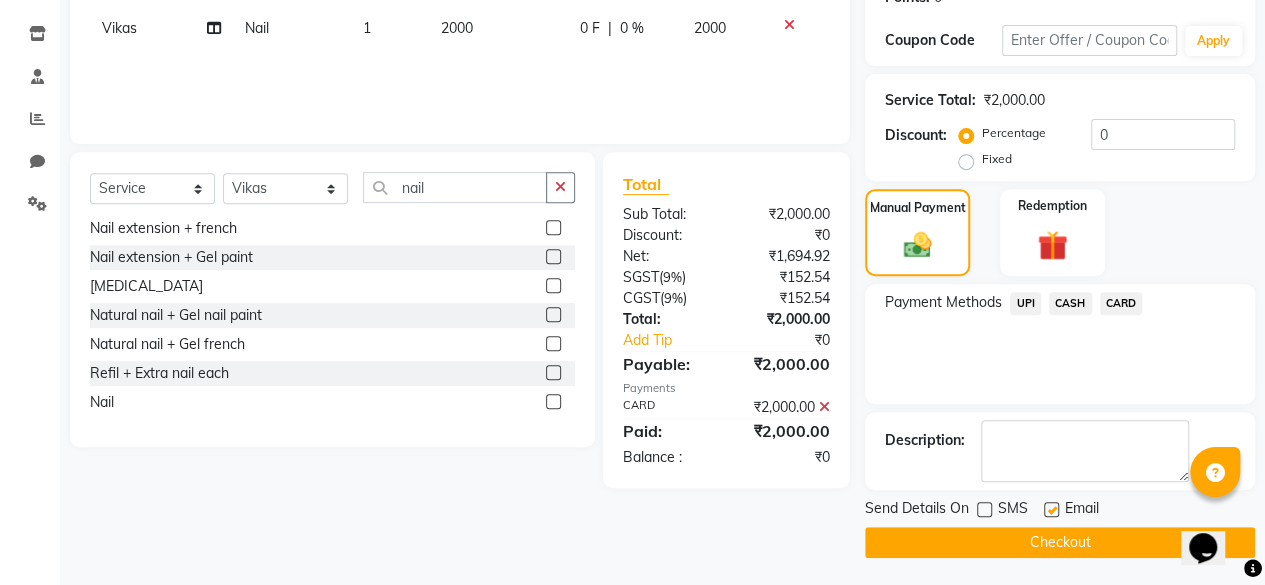 click on "Checkout" 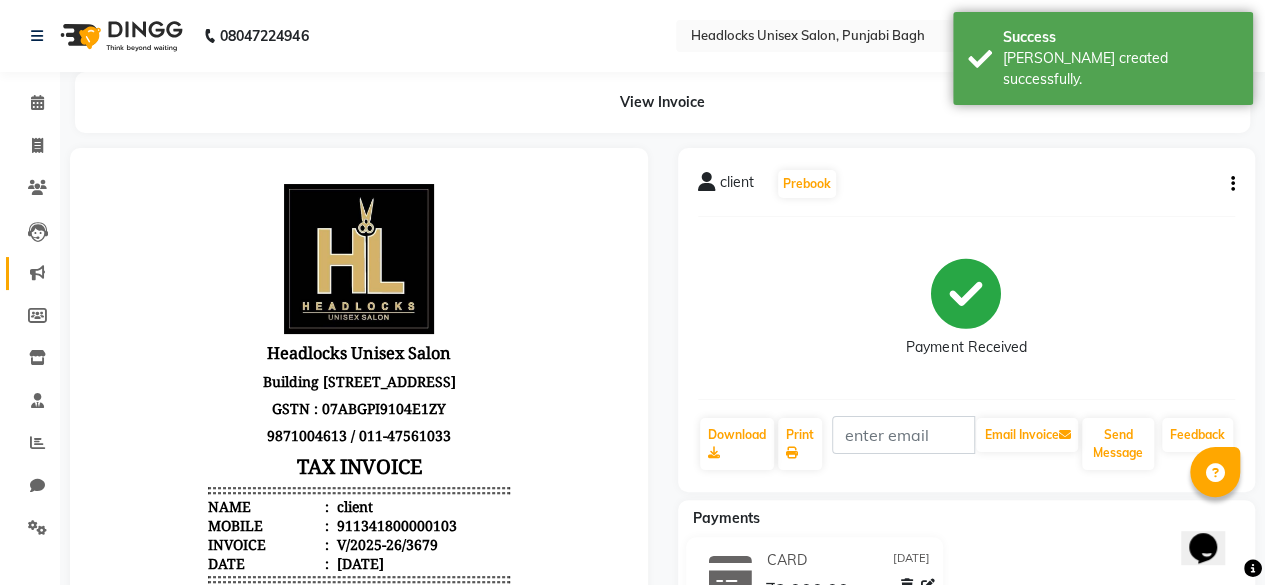 scroll, scrollTop: 0, scrollLeft: 0, axis: both 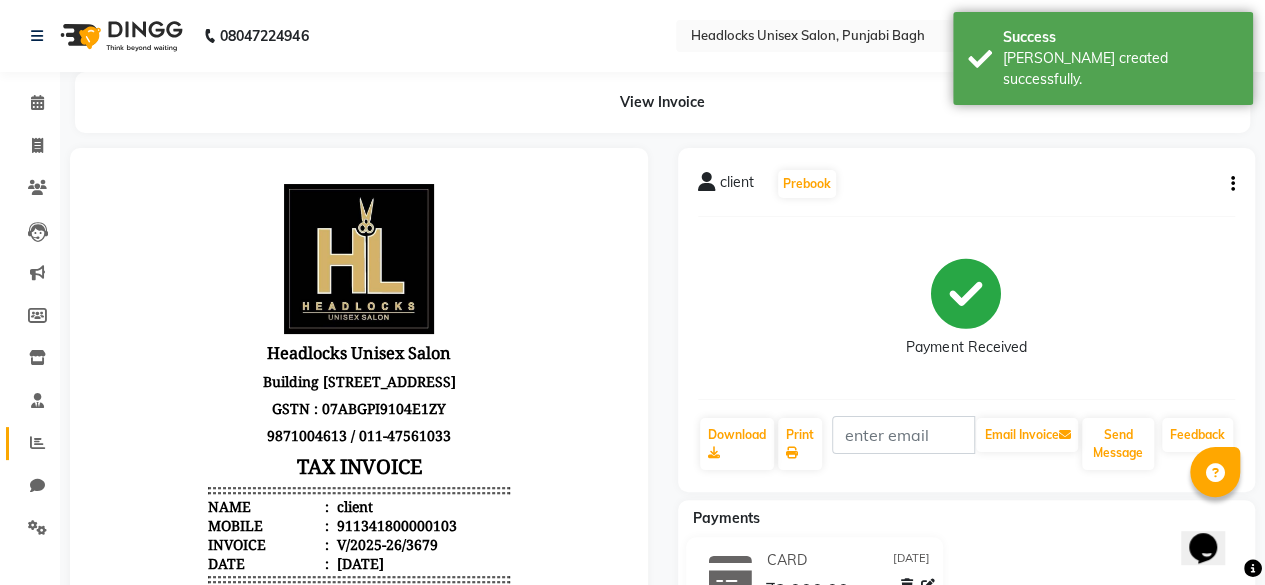 click on "Reports" 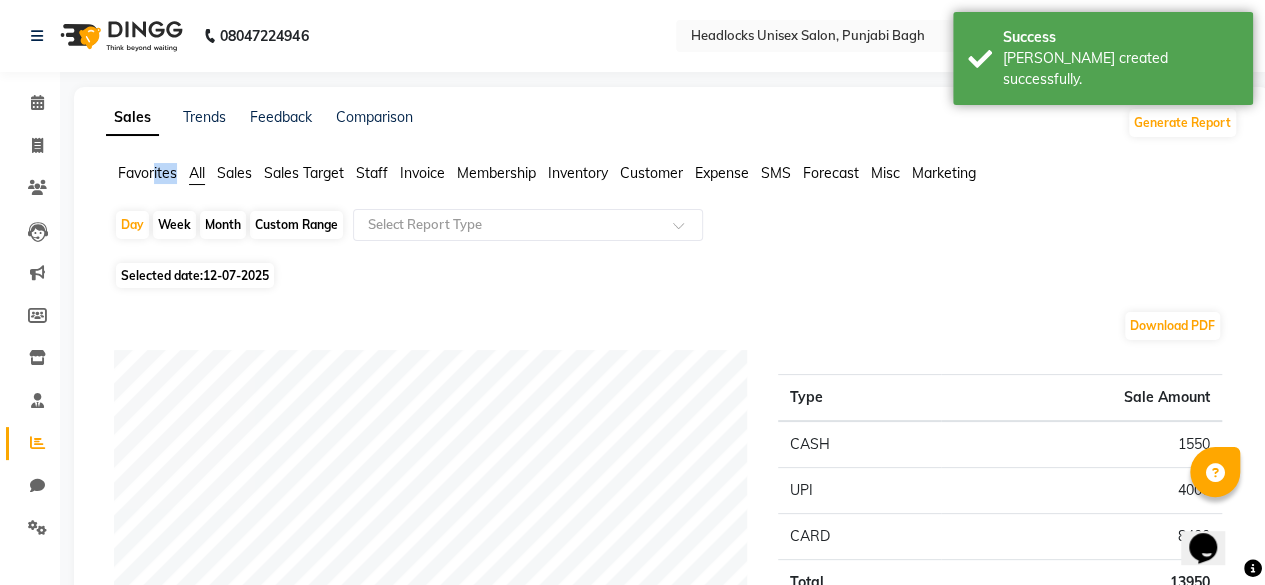 click on "Favorites All Sales Sales Target Staff Invoice Membership Inventory Customer Expense SMS Forecast Misc Marketing" 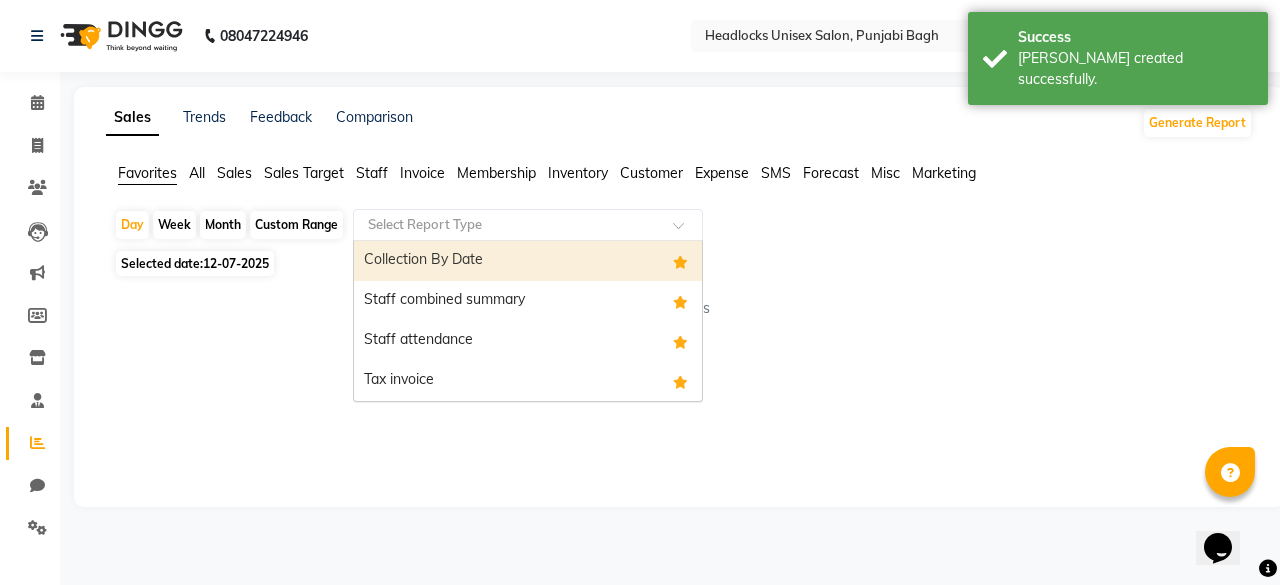 click 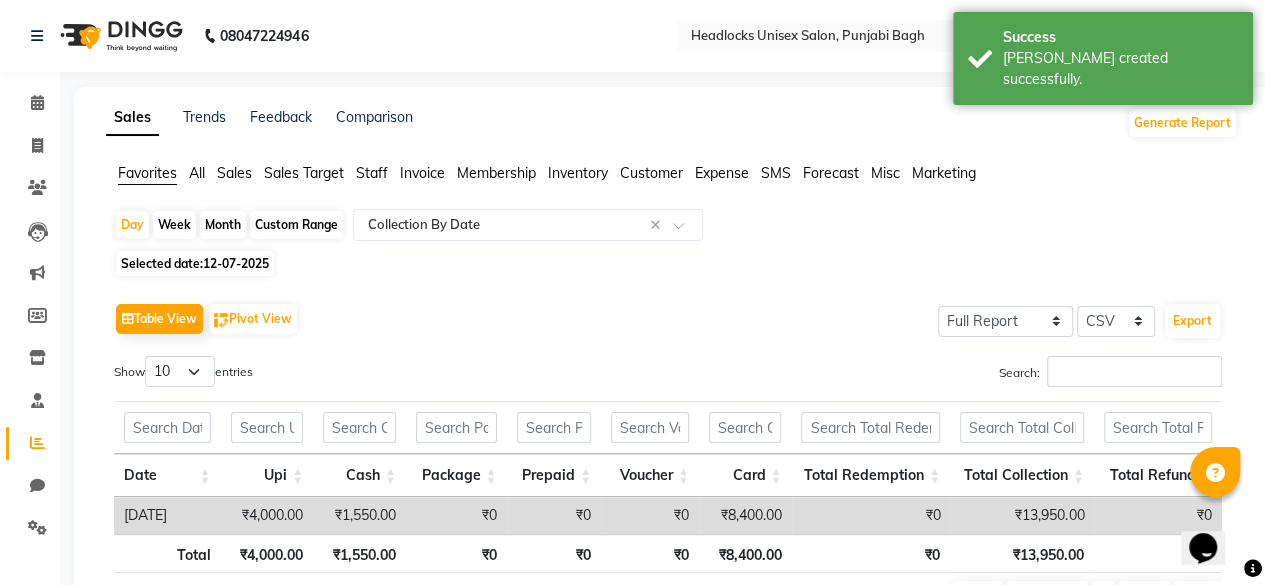 click on "12-07-2025" 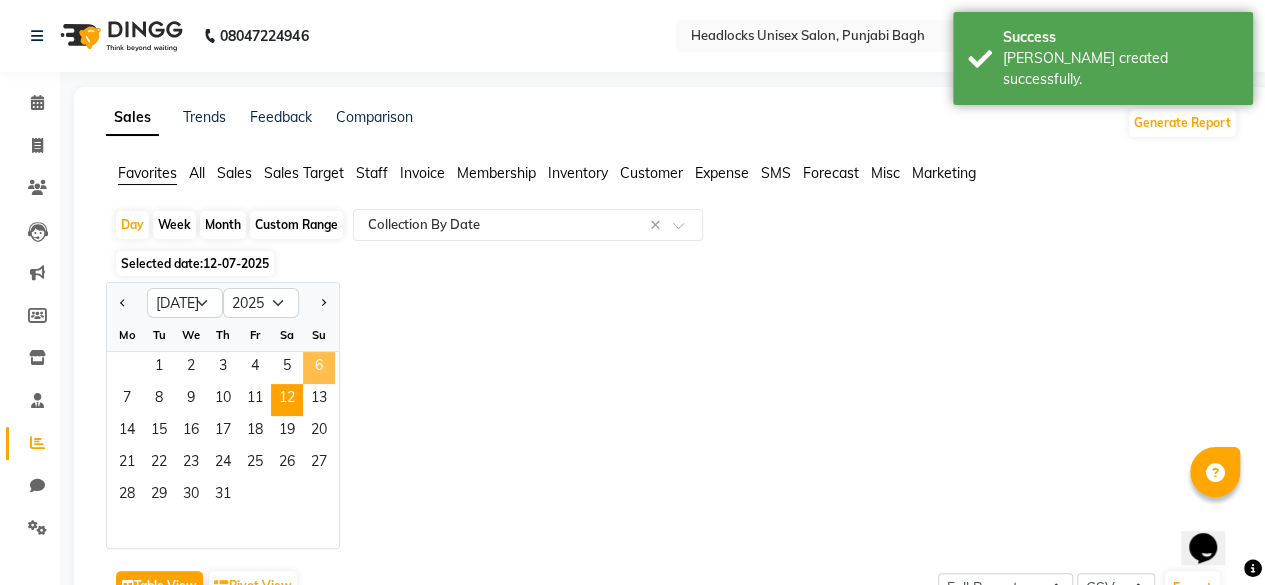 click on "6" 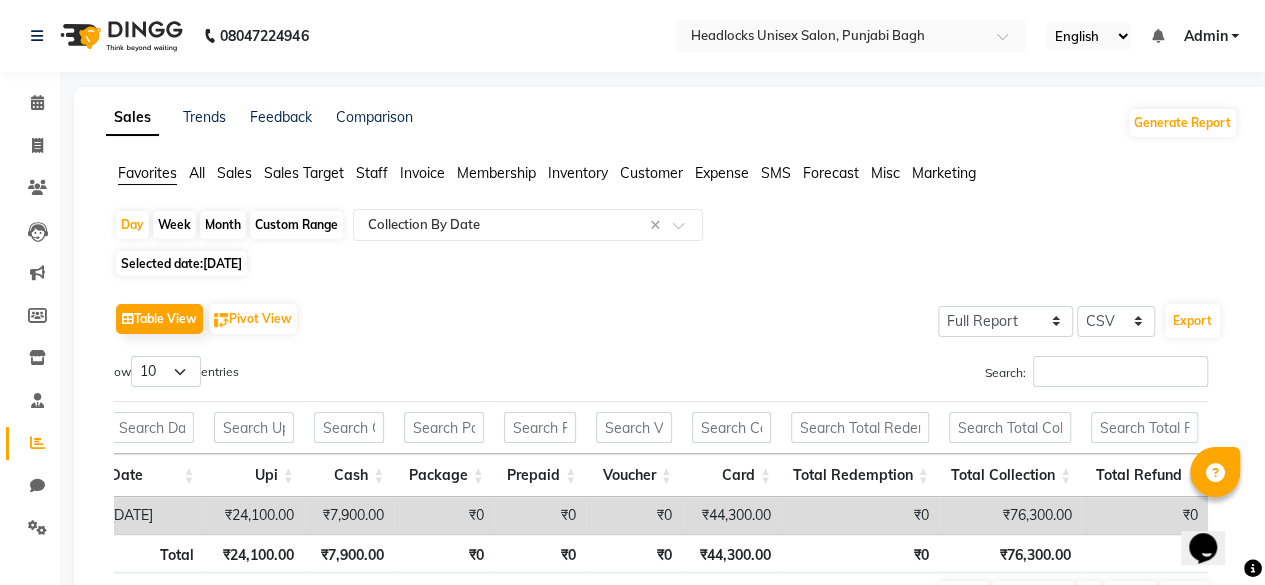 scroll, scrollTop: 0, scrollLeft: 0, axis: both 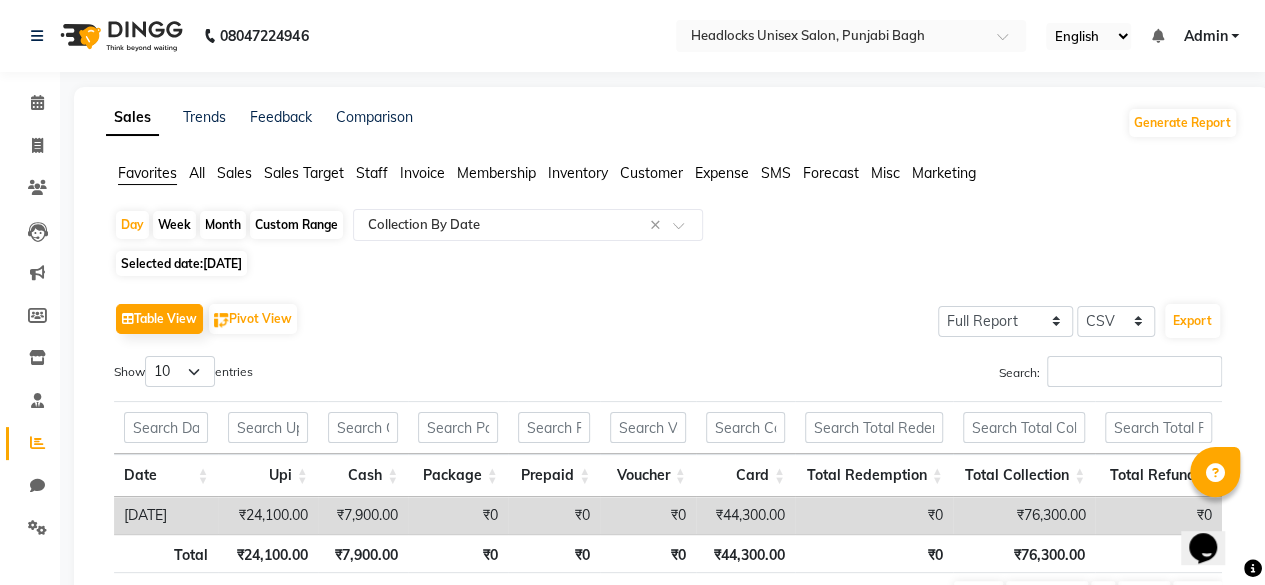 click on "Selected date:  06-07-2025" 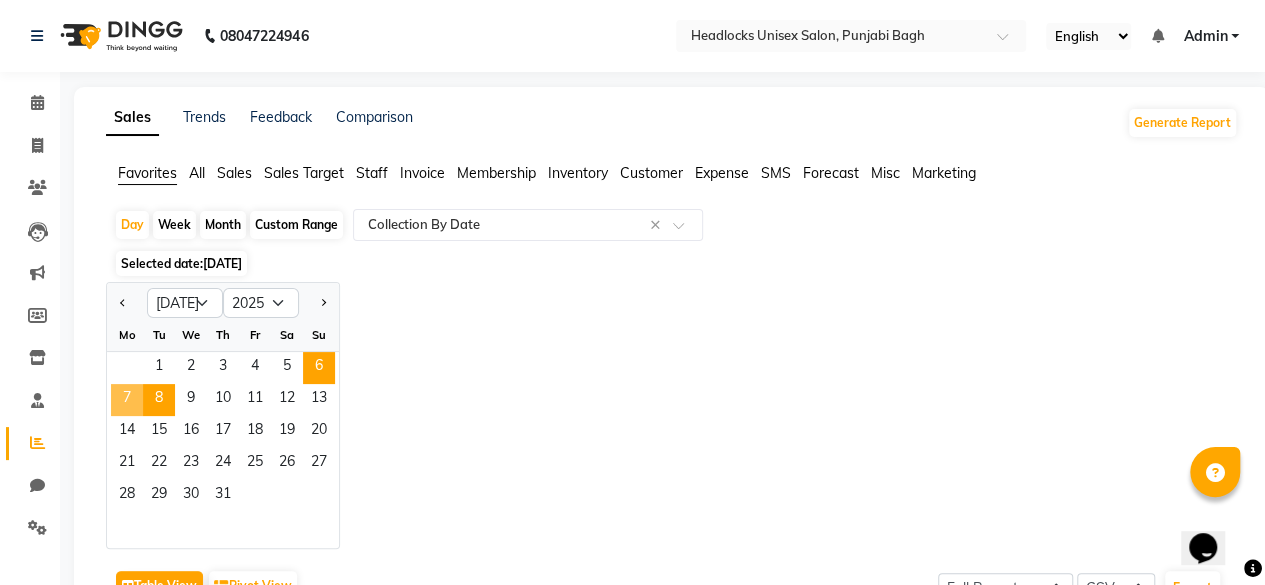 click on "7" 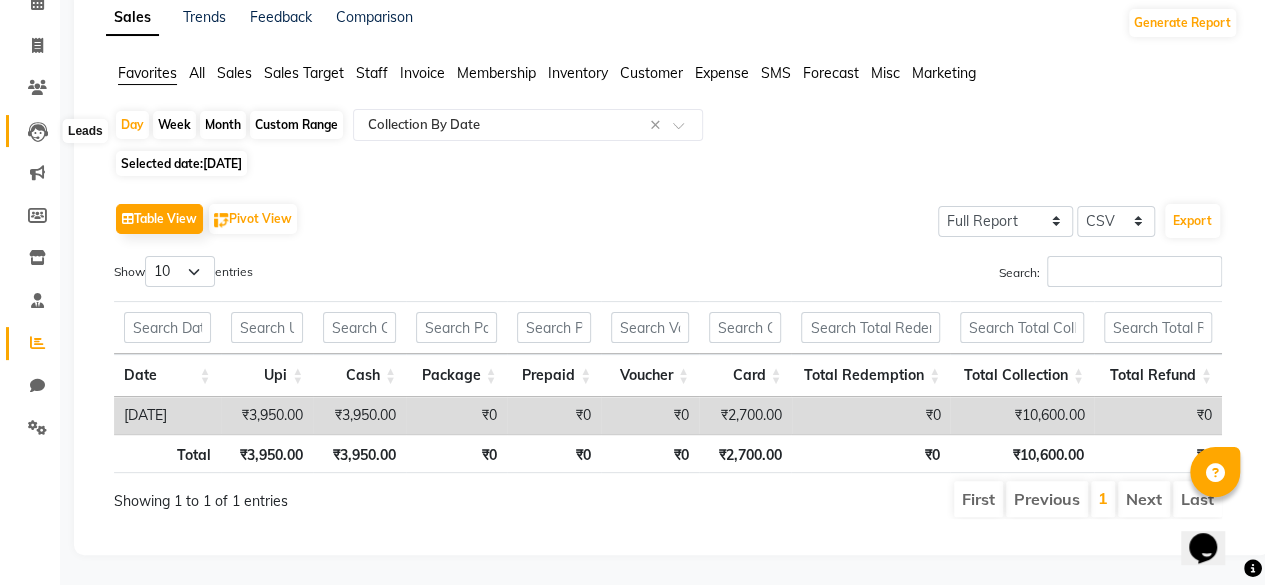 scroll, scrollTop: 0, scrollLeft: 0, axis: both 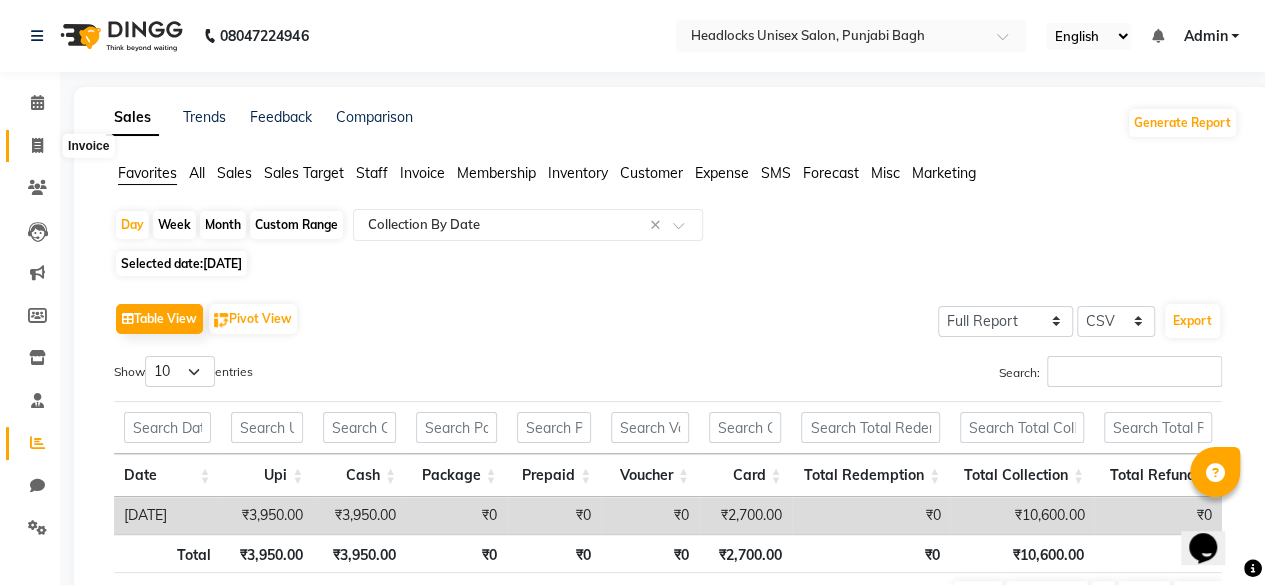 click 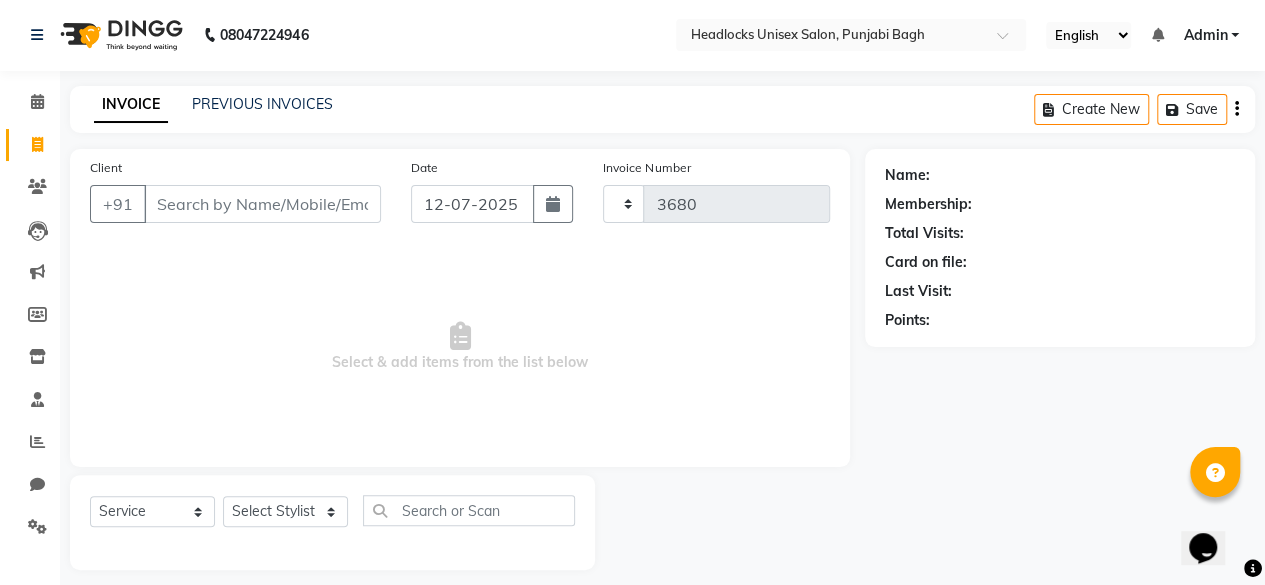 scroll, scrollTop: 15, scrollLeft: 0, axis: vertical 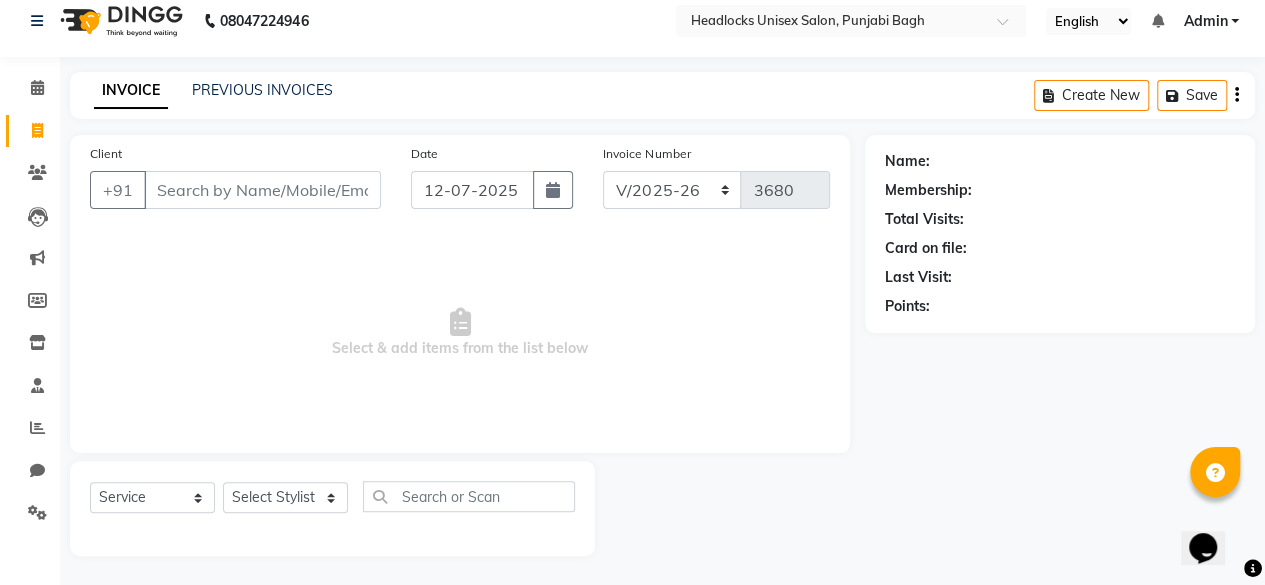 click on "Date 12-07-2025" 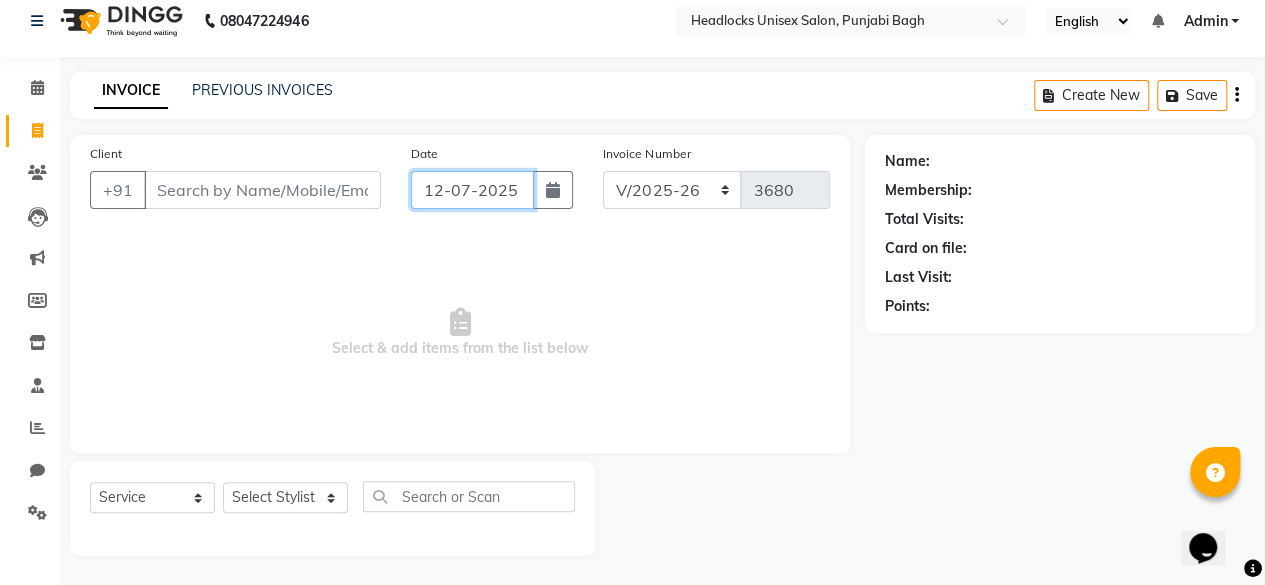 click on "12-07-2025" 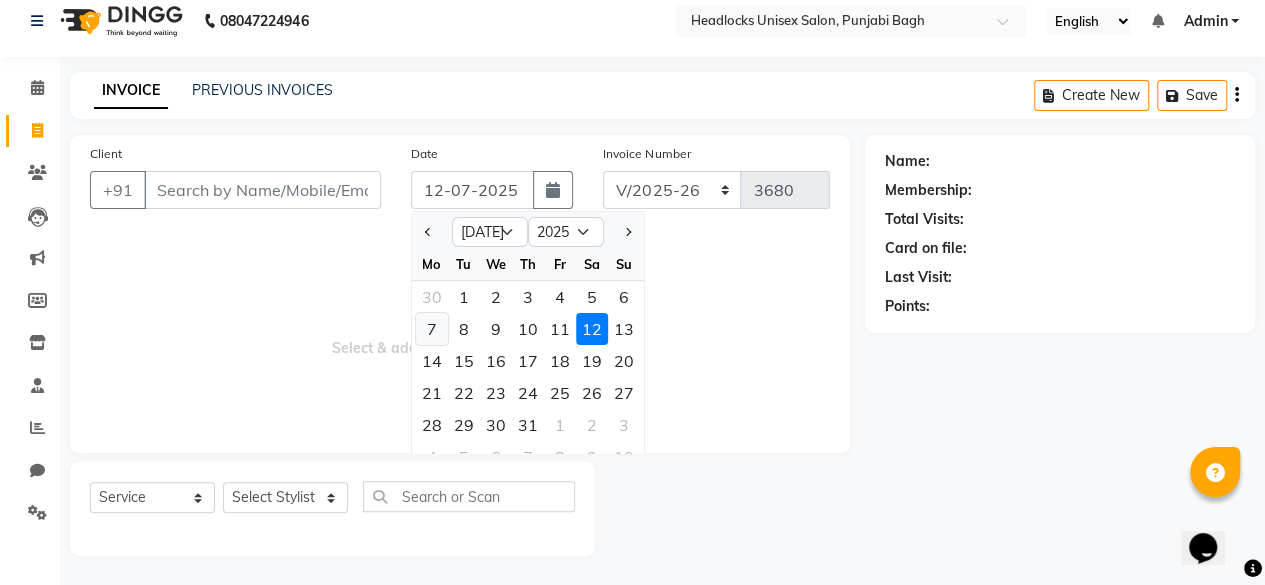 click on "7" 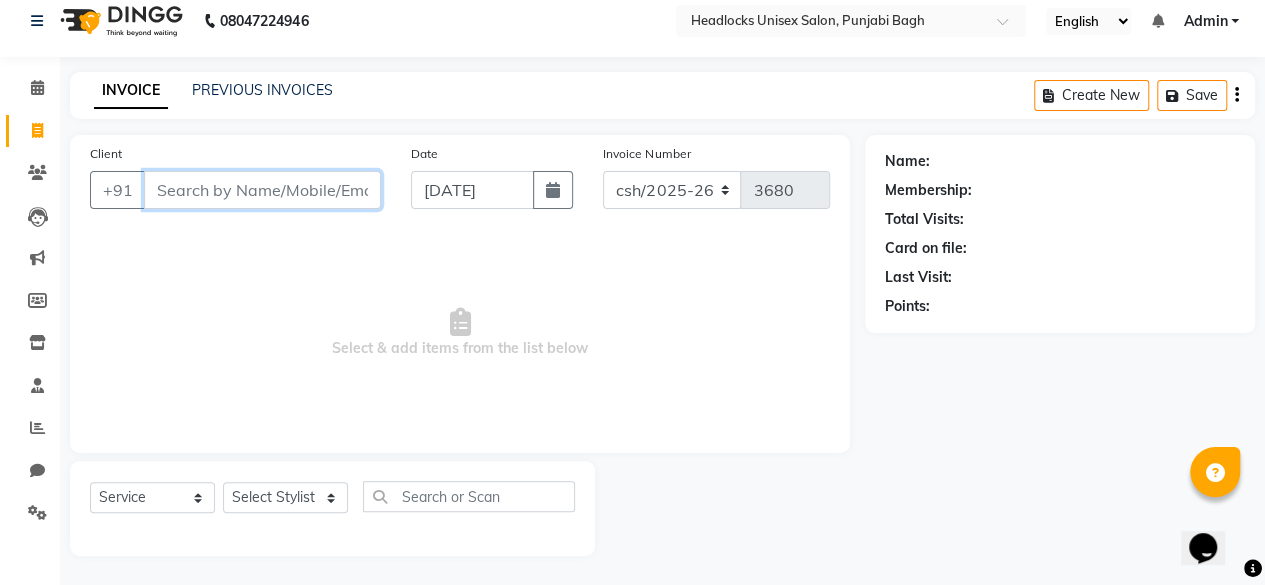 click on "Client" at bounding box center [262, 190] 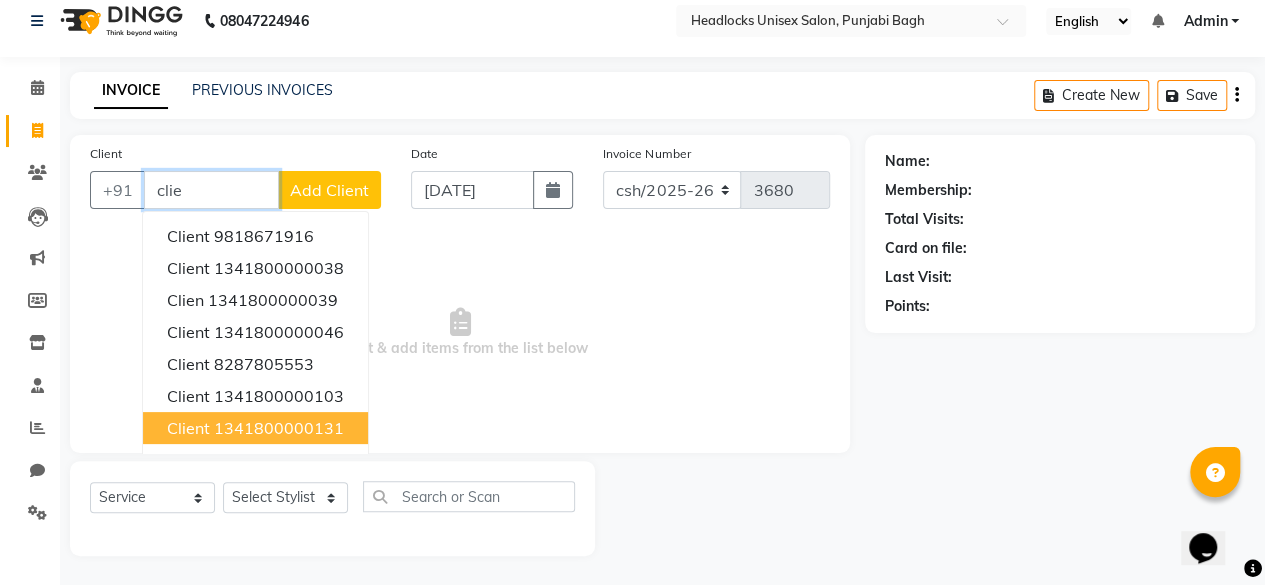 click on "1341800000131" at bounding box center (279, 428) 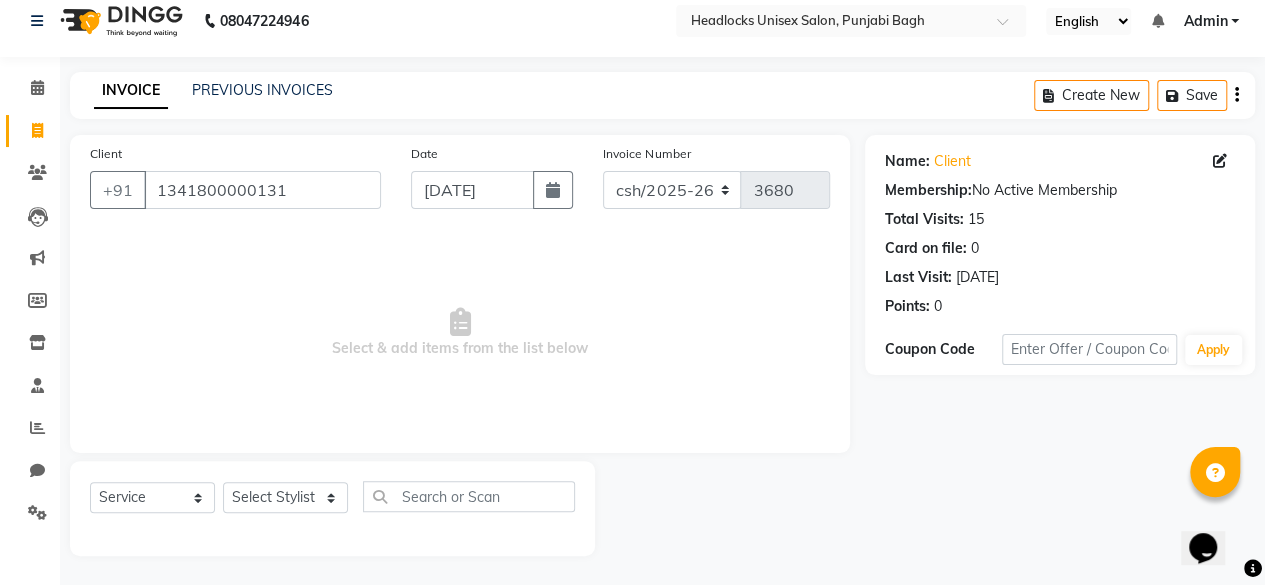 click on "Select  Service  Product  Membership  Package Voucher Prepaid Gift Card  Select Stylist ⁠Agnies ⁠[PERSON_NAME] [PERSON_NAME] [PERSON_NAME] kunal [PERSON_NAME] mercy ⁠Minto ⁠[PERSON_NAME]  [PERSON_NAME] priyanka [PERSON_NAME] ⁠[PERSON_NAME] ⁠[PERSON_NAME] [PERSON_NAME] [PERSON_NAME]  Sunny ⁠[PERSON_NAME]  ⁠Usman ⁠[PERSON_NAME]" 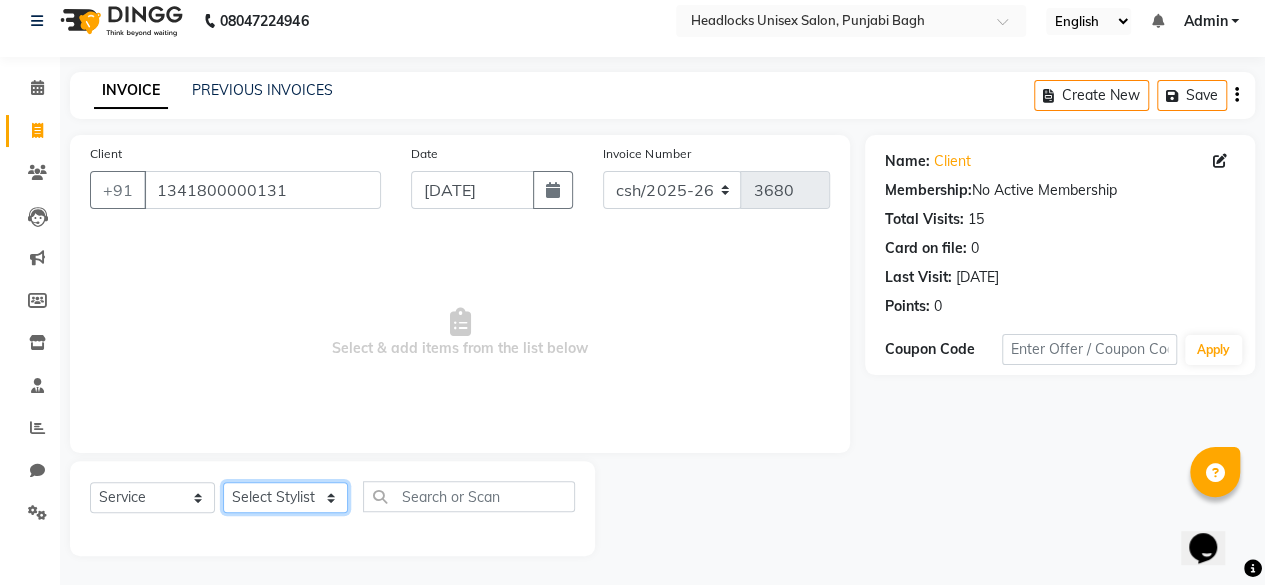 click on "Select Stylist ⁠Agnies ⁠[PERSON_NAME] [PERSON_NAME] [PERSON_NAME] kunal [PERSON_NAME] mercy ⁠Minto ⁠[PERSON_NAME]  [PERSON_NAME] priyanka [PERSON_NAME] ⁠[PERSON_NAME] ⁠[PERSON_NAME] [PERSON_NAME] [PERSON_NAME]  Sunny ⁠[PERSON_NAME] ⁠[PERSON_NAME]" 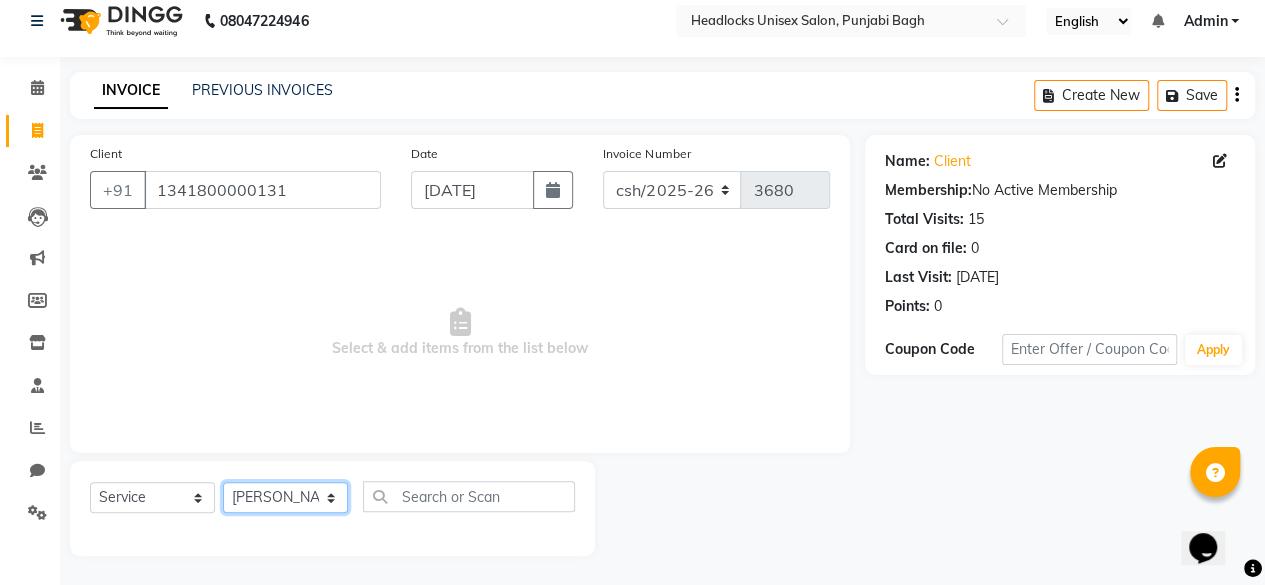 click on "Select Stylist ⁠Agnies ⁠[PERSON_NAME] [PERSON_NAME] [PERSON_NAME] kunal [PERSON_NAME] mercy ⁠Minto ⁠[PERSON_NAME]  [PERSON_NAME] priyanka [PERSON_NAME] ⁠[PERSON_NAME] ⁠[PERSON_NAME] [PERSON_NAME] [PERSON_NAME]  Sunny ⁠[PERSON_NAME] ⁠[PERSON_NAME]" 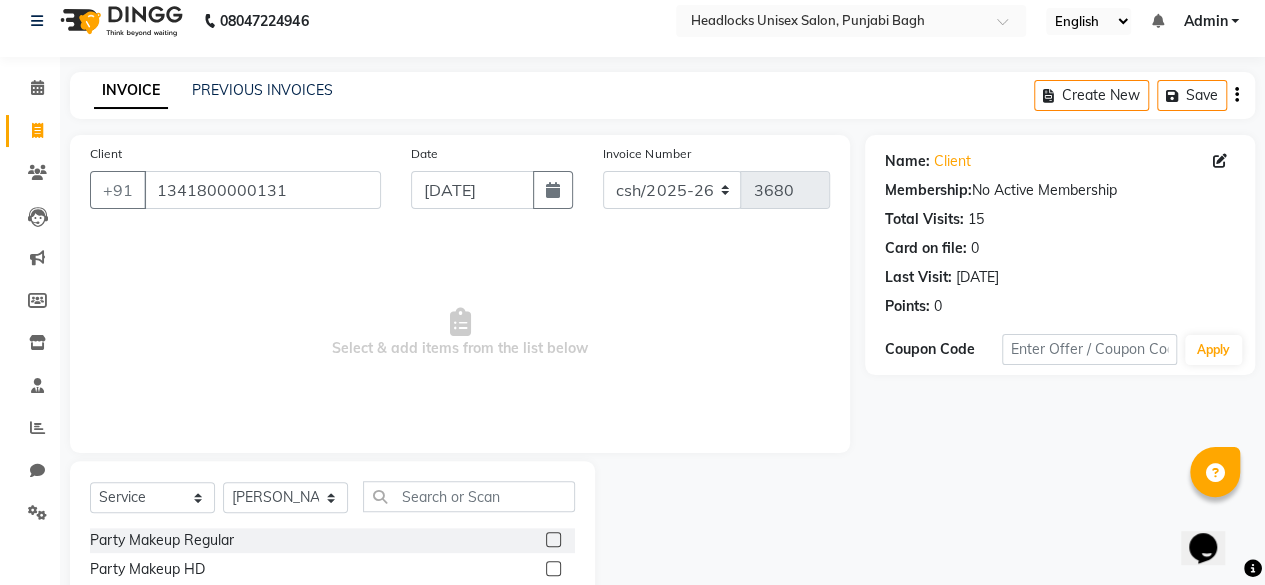 click on "Select  Service  Product  Membership  Package Voucher Prepaid Gift Card  Select Stylist ⁠Agnies ⁠[PERSON_NAME] [PERSON_NAME] [PERSON_NAME] kunal [PERSON_NAME] mercy ⁠Minto ⁠[PERSON_NAME]  [PERSON_NAME] priyanka [PERSON_NAME] ⁠[PERSON_NAME] ⁠[PERSON_NAME] [PERSON_NAME] [PERSON_NAME]  Sunny ⁠[PERSON_NAME]  ⁠Usman ⁠[PERSON_NAME]" 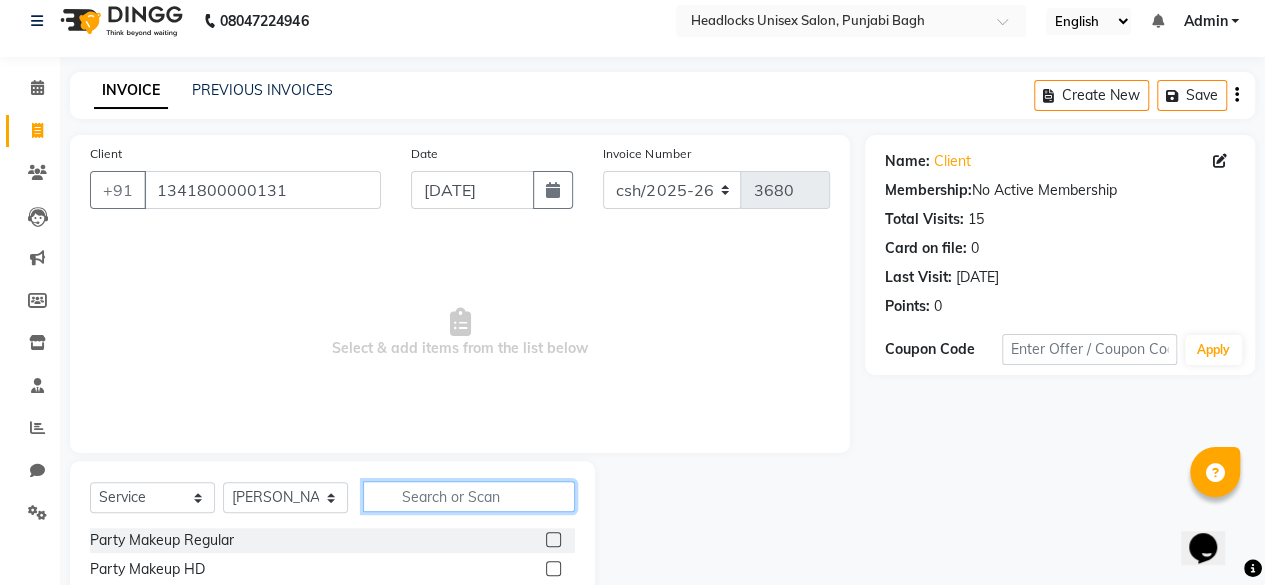 click 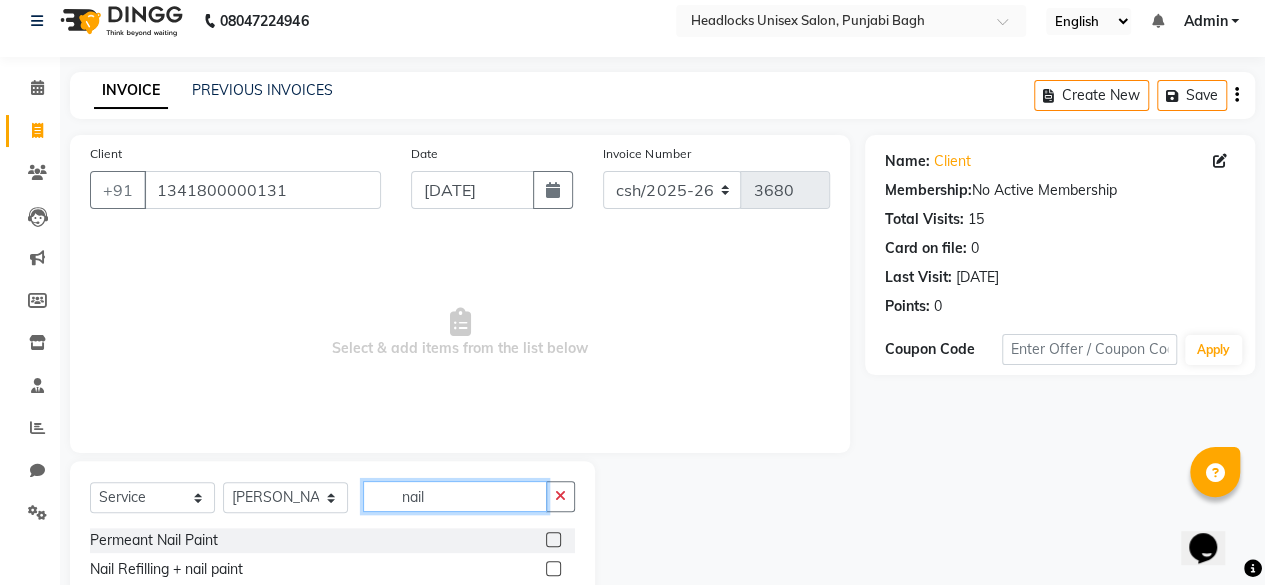scroll, scrollTop: 215, scrollLeft: 0, axis: vertical 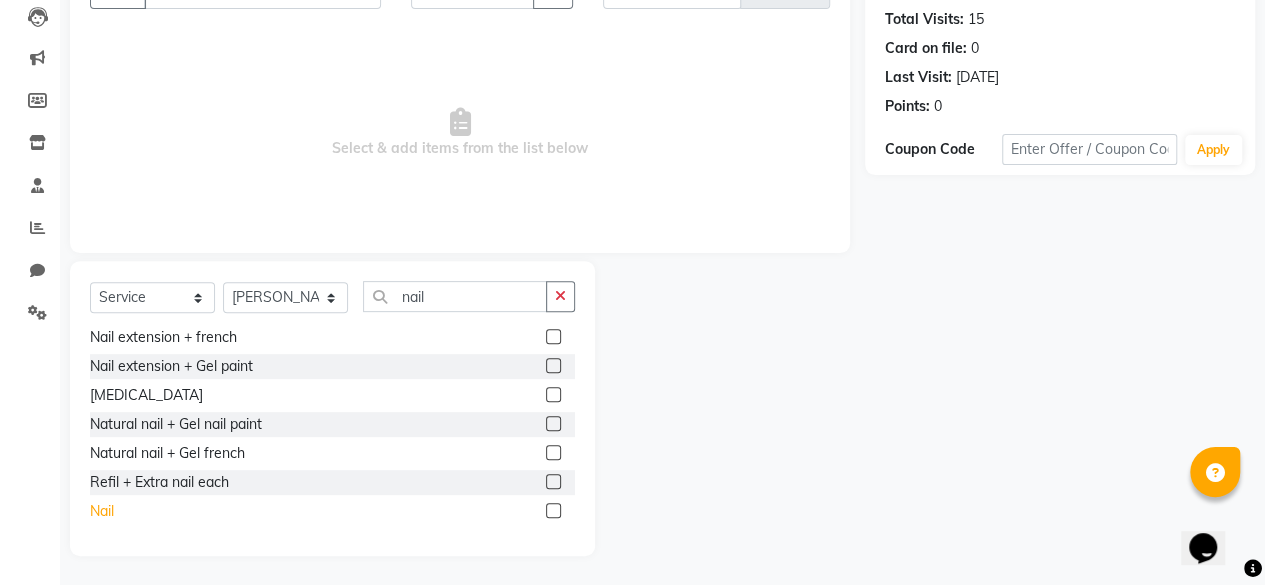 click on "Nail" 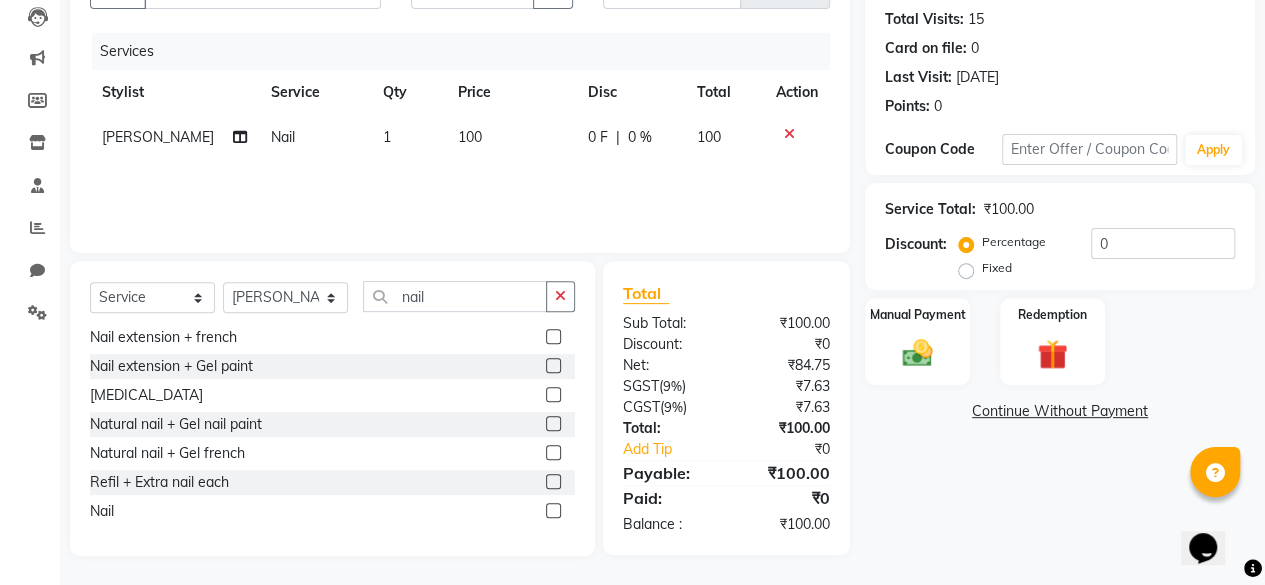 click on "100" 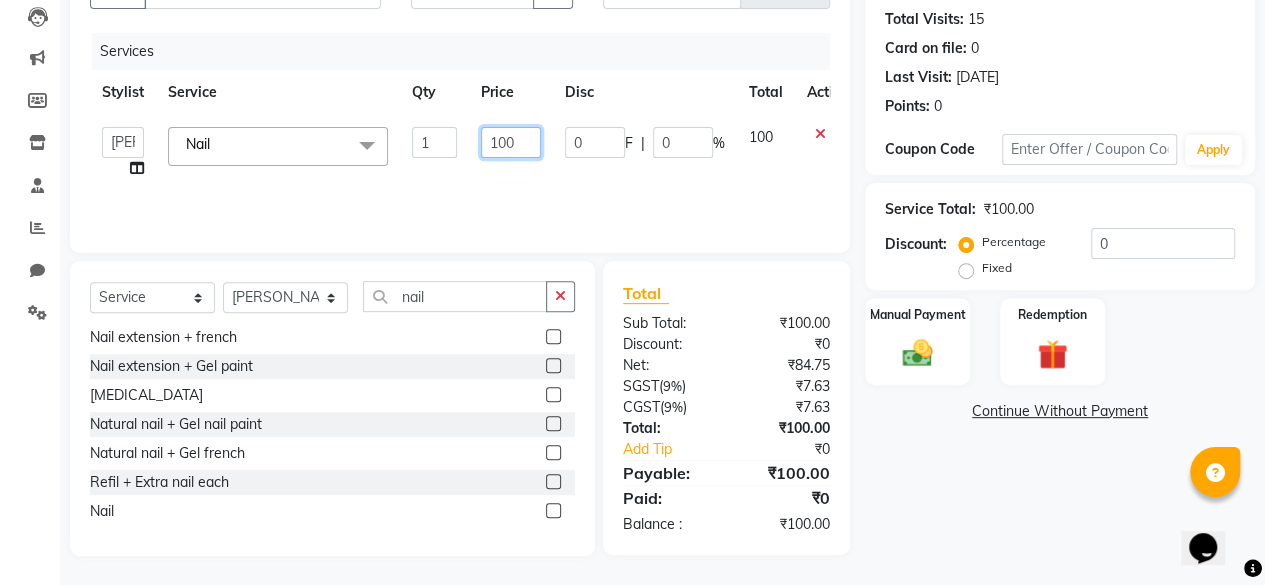 click on "100" 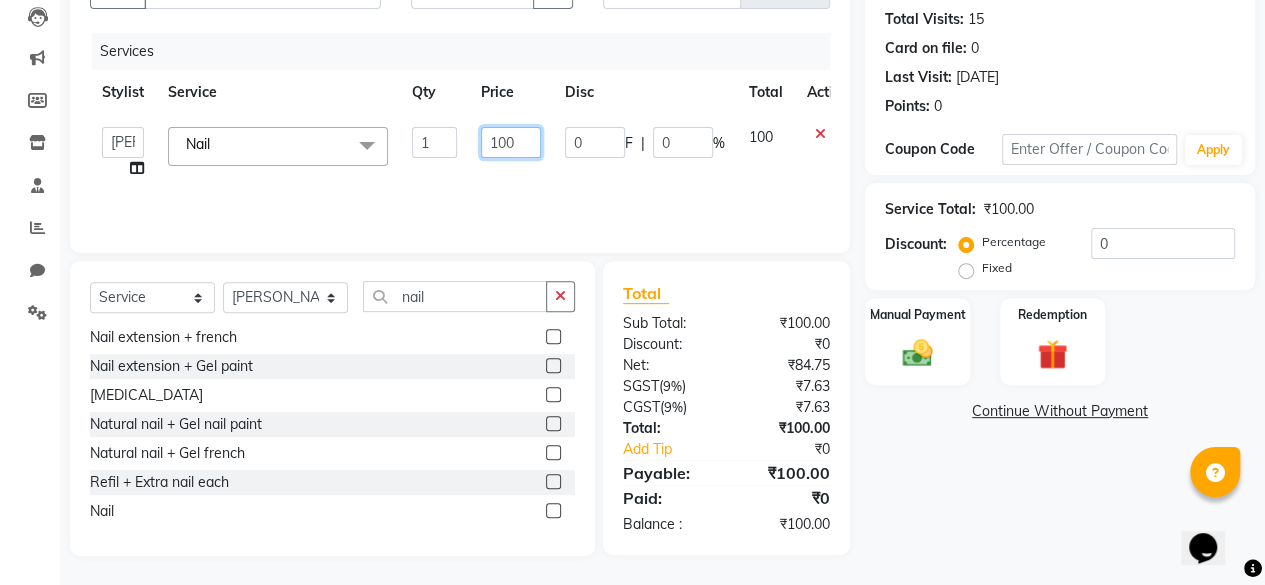 click on "100" 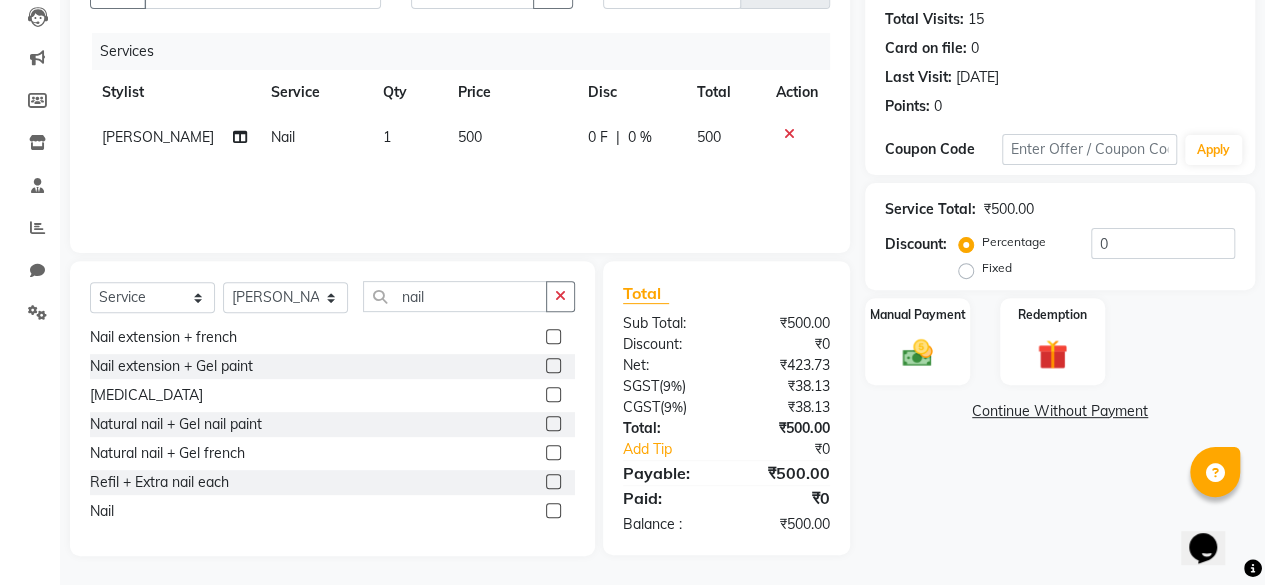 click on "Services Stylist Service Qty Price Disc Total Action nishant Nail 1 500 0 F | 0 % 500" 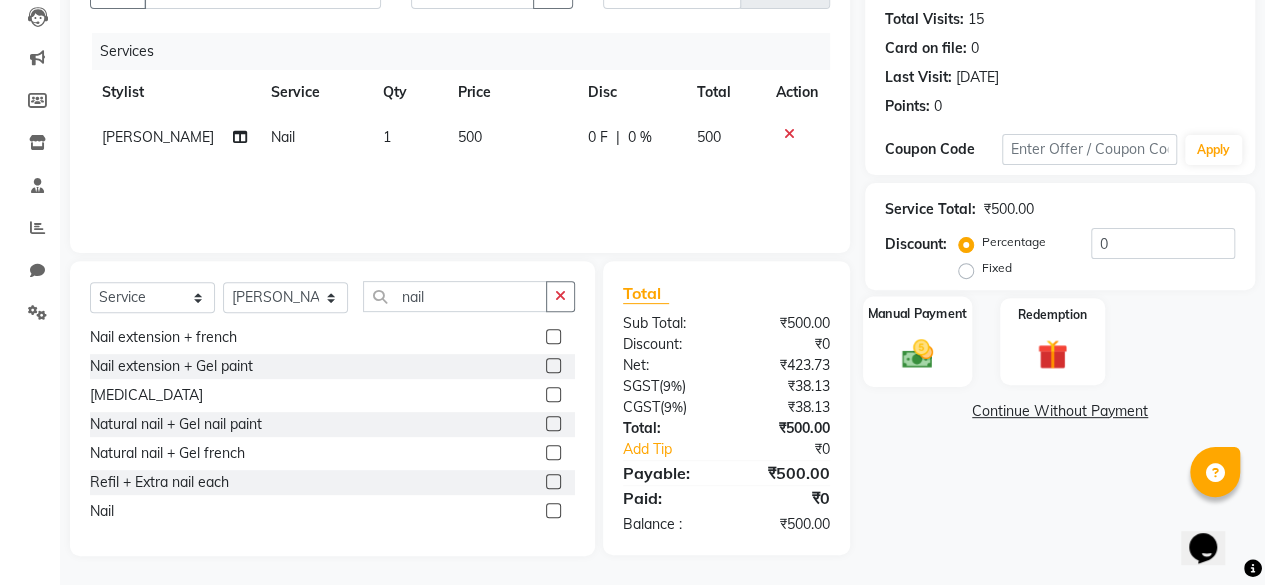 click on "Manual Payment" 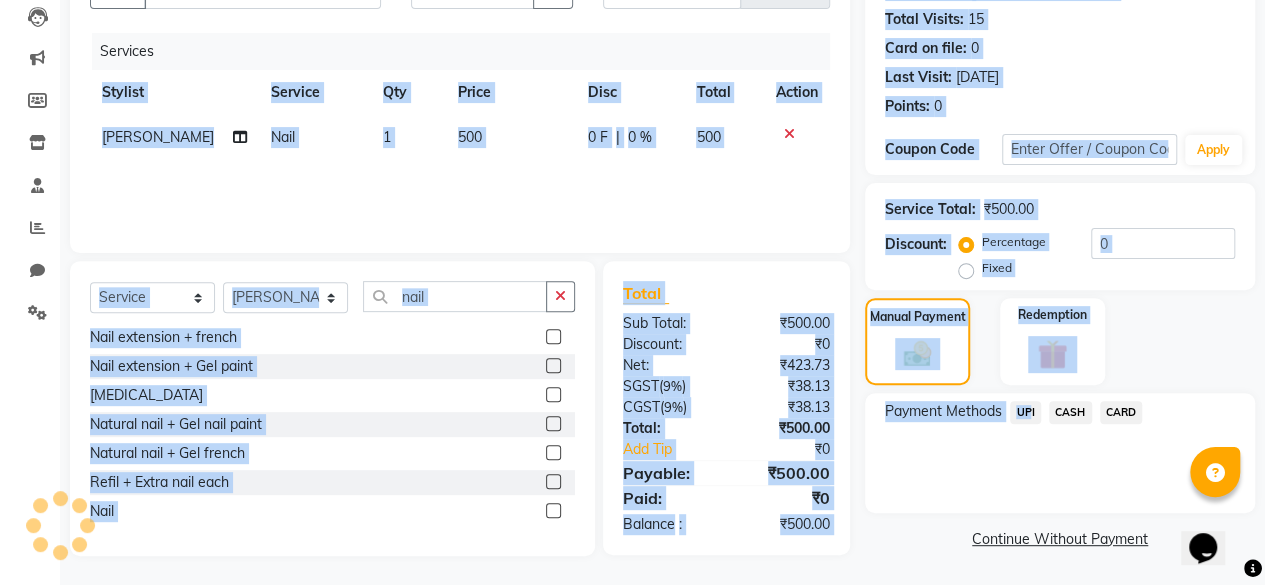 drag, startPoint x: 1025, startPoint y: 409, endPoint x: 646, endPoint y: 204, distance: 430.88977 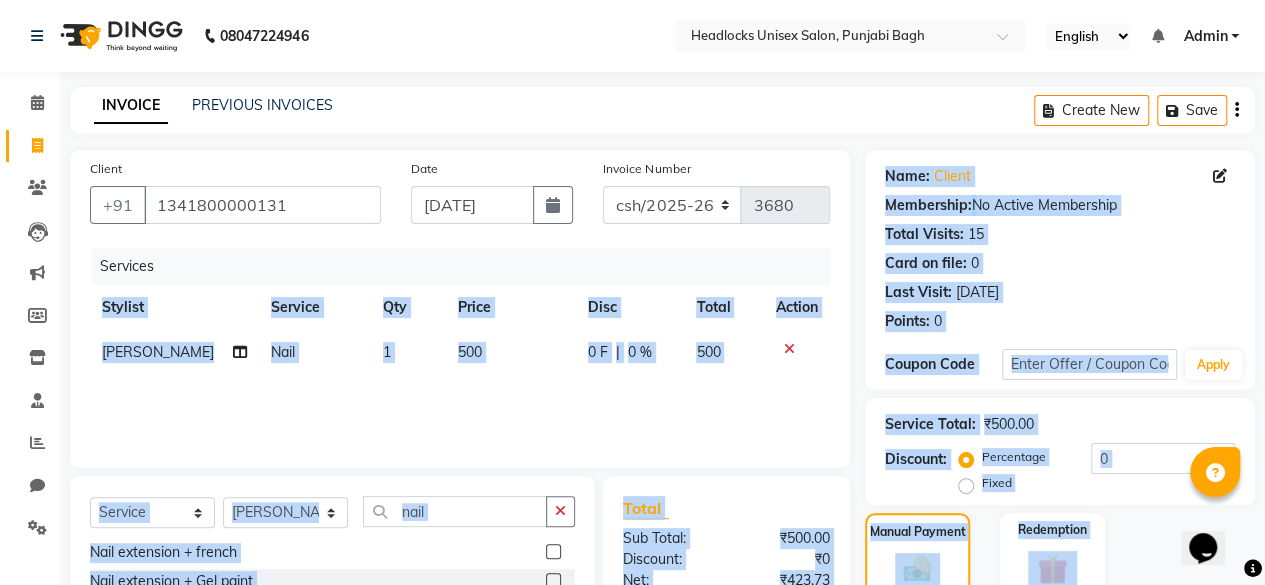 scroll, scrollTop: 215, scrollLeft: 0, axis: vertical 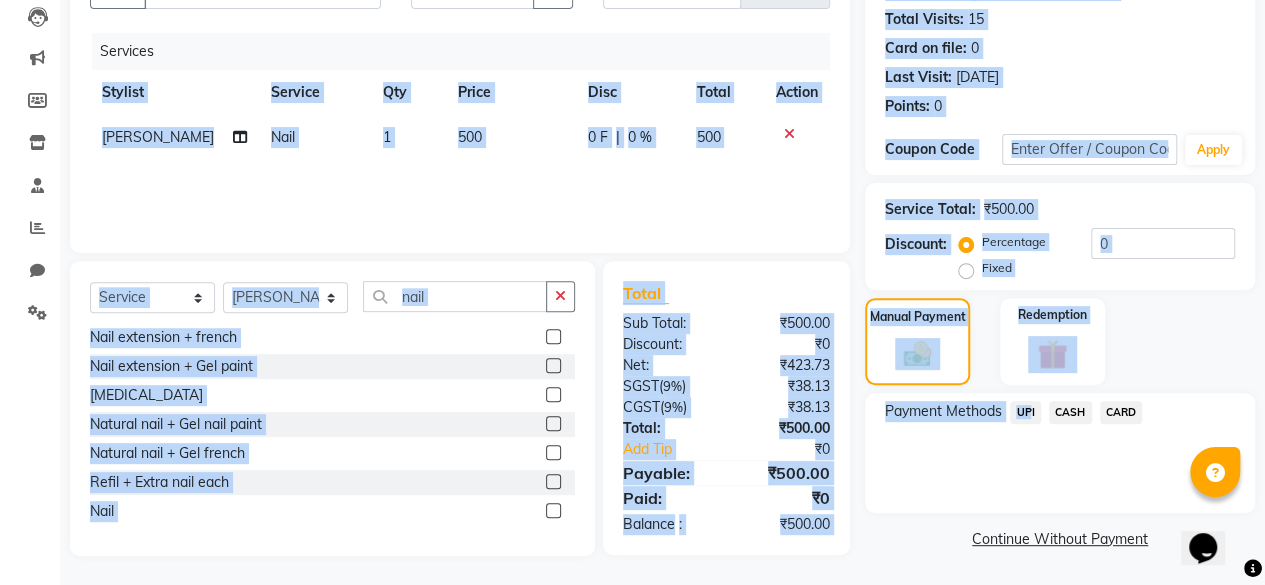 click on "UPI" 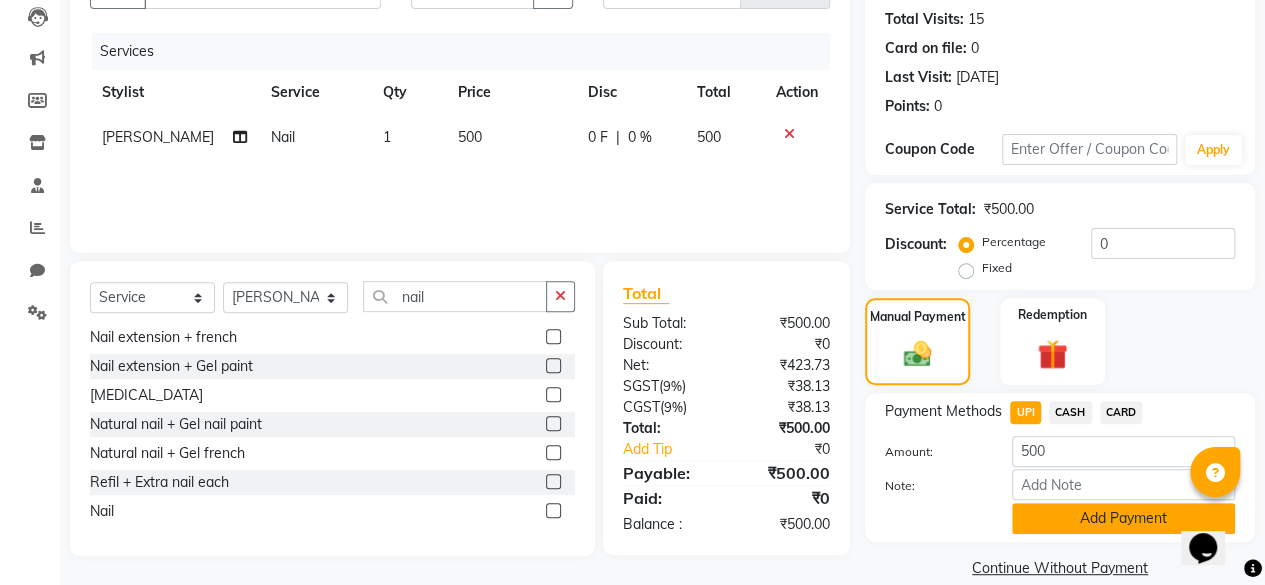 click on "Add Payment" 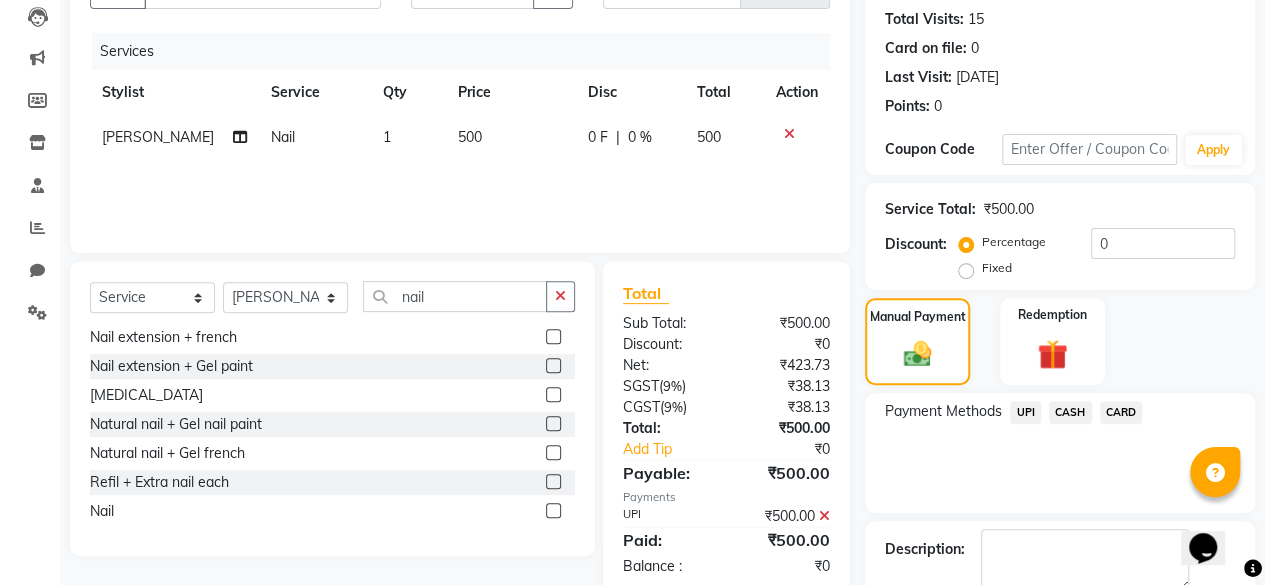 scroll, scrollTop: 324, scrollLeft: 0, axis: vertical 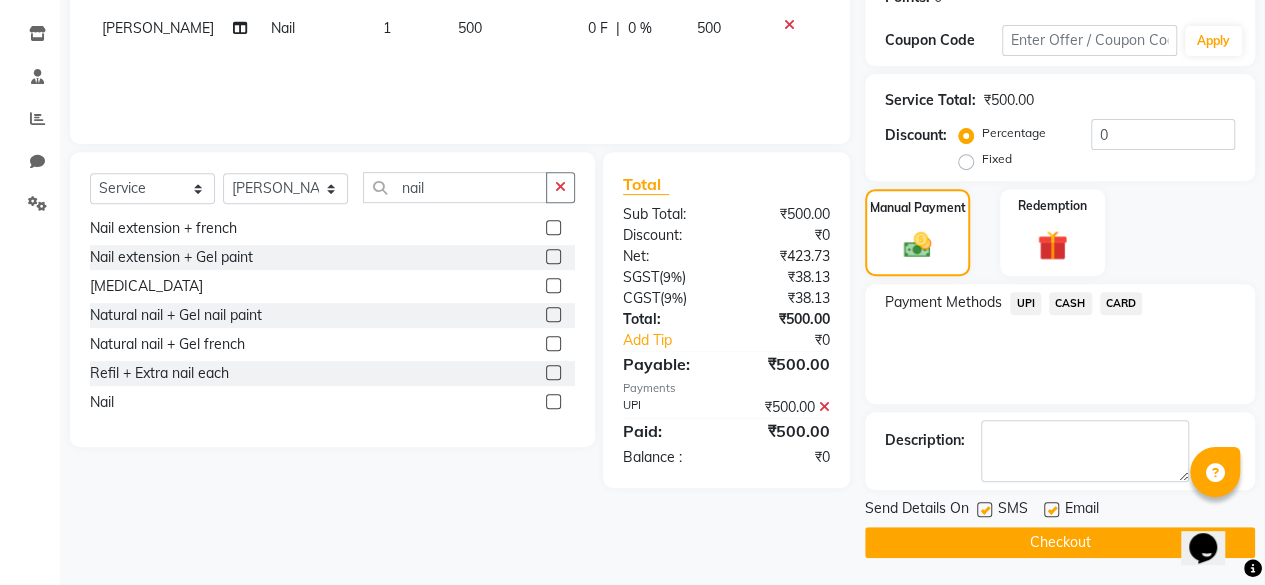 click 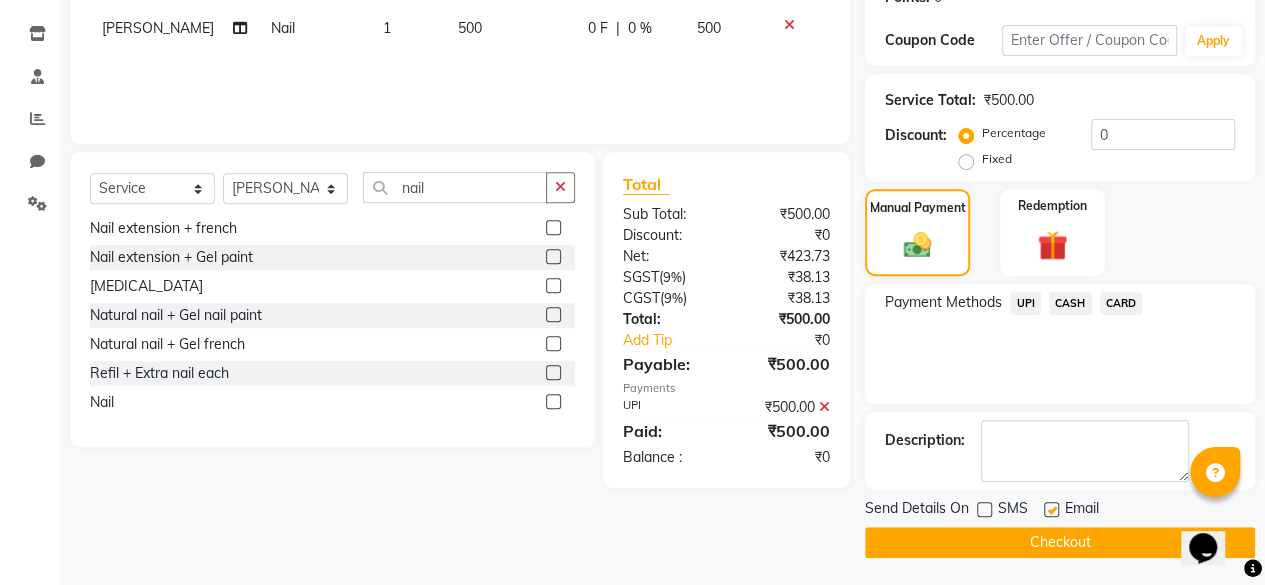 click on "Checkout" 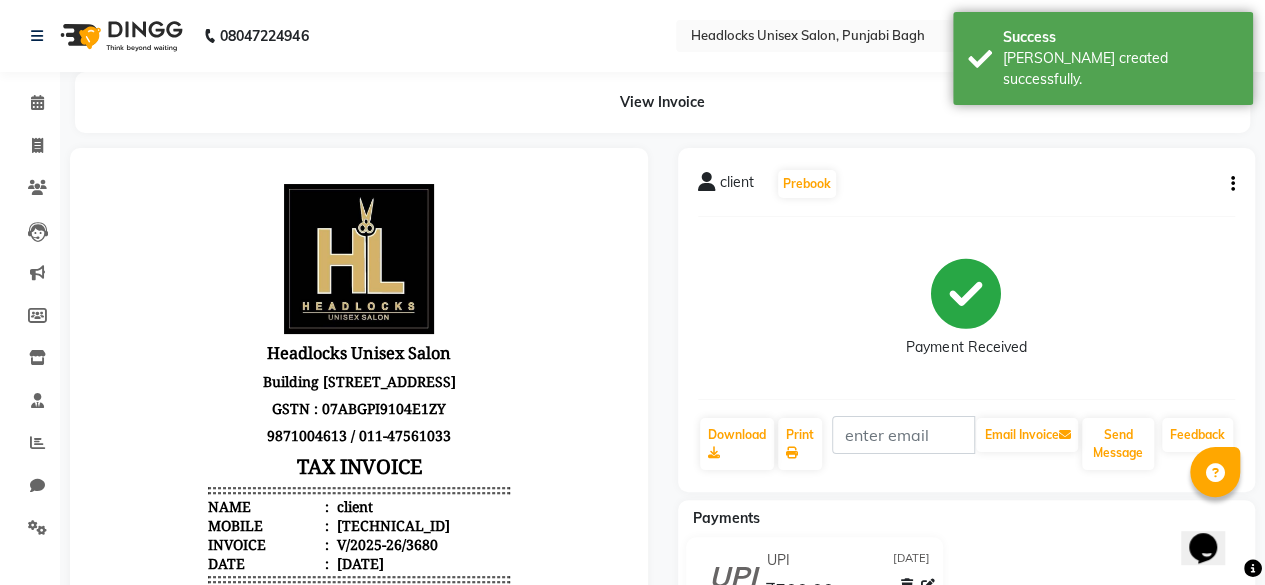 scroll, scrollTop: 0, scrollLeft: 0, axis: both 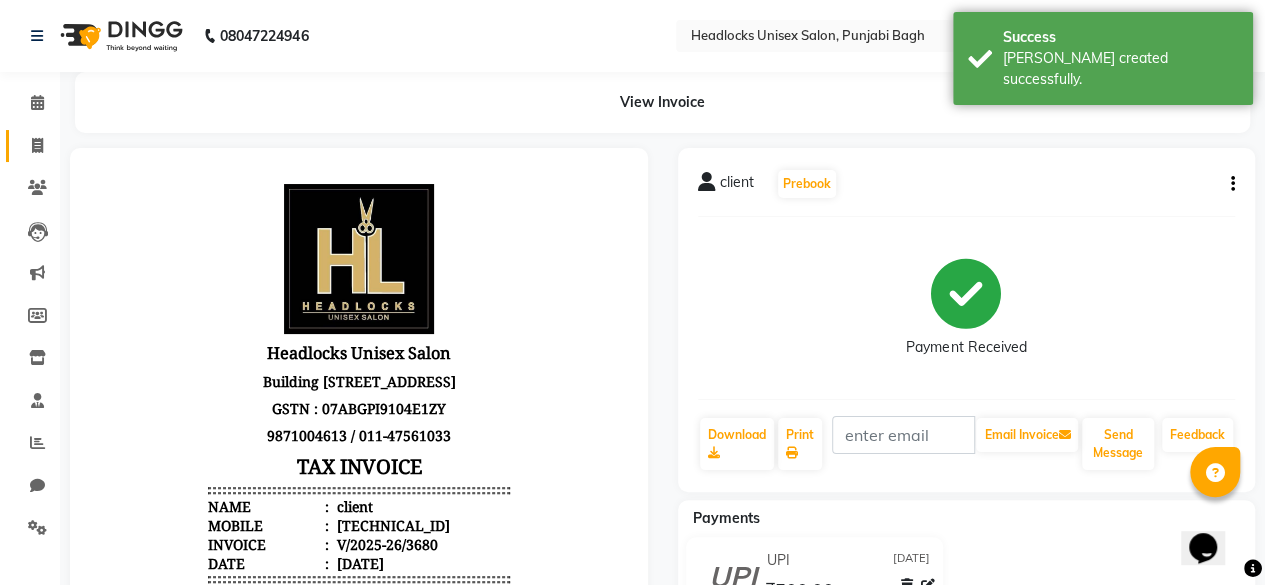 click on "Invoice" 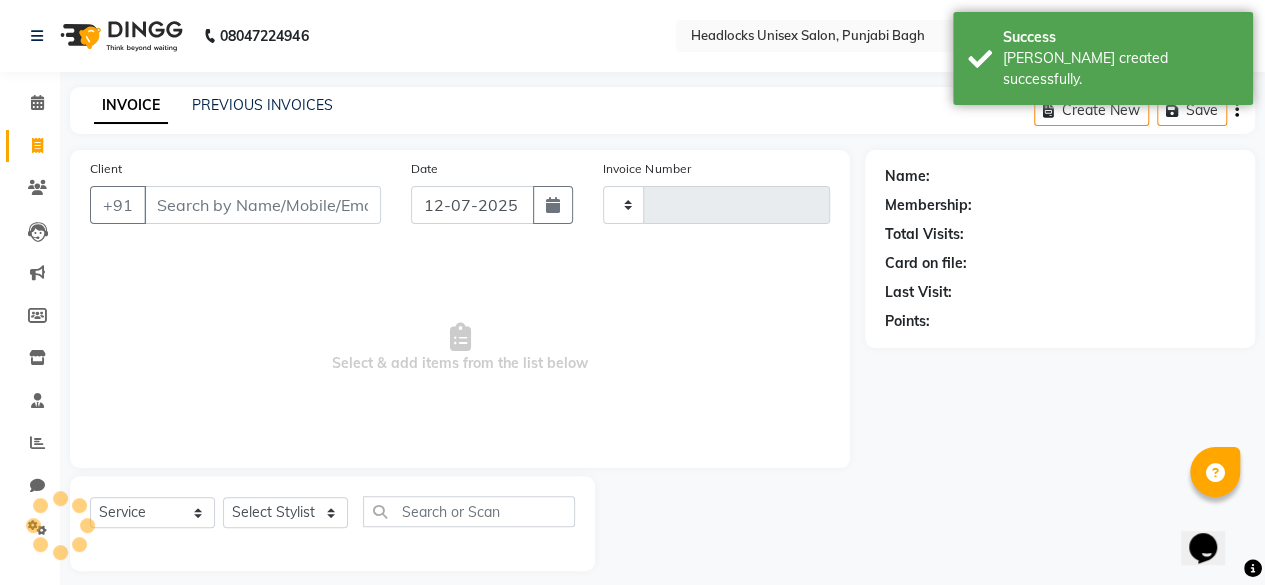 scroll, scrollTop: 15, scrollLeft: 0, axis: vertical 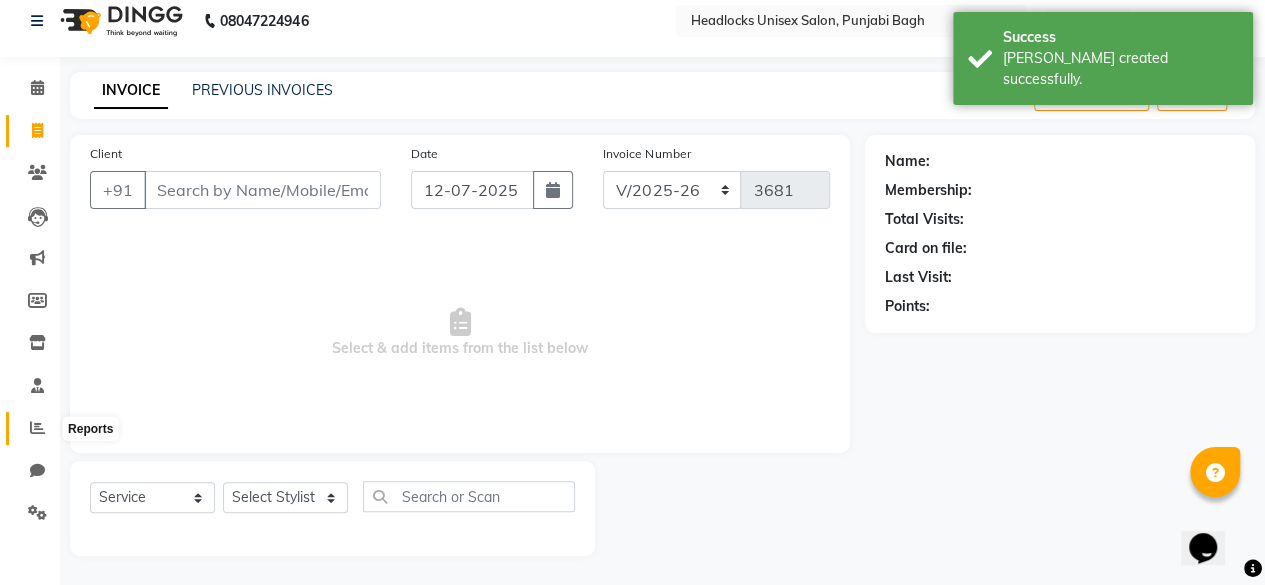 click 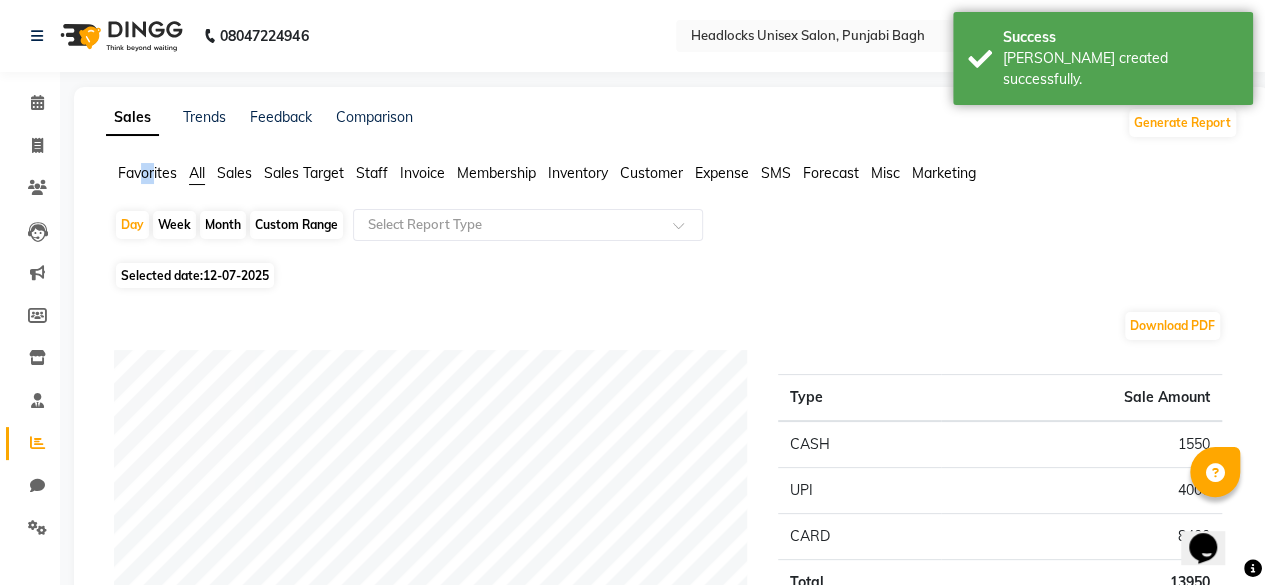 drag, startPoint x: 144, startPoint y: 183, endPoint x: 155, endPoint y: 175, distance: 13.601471 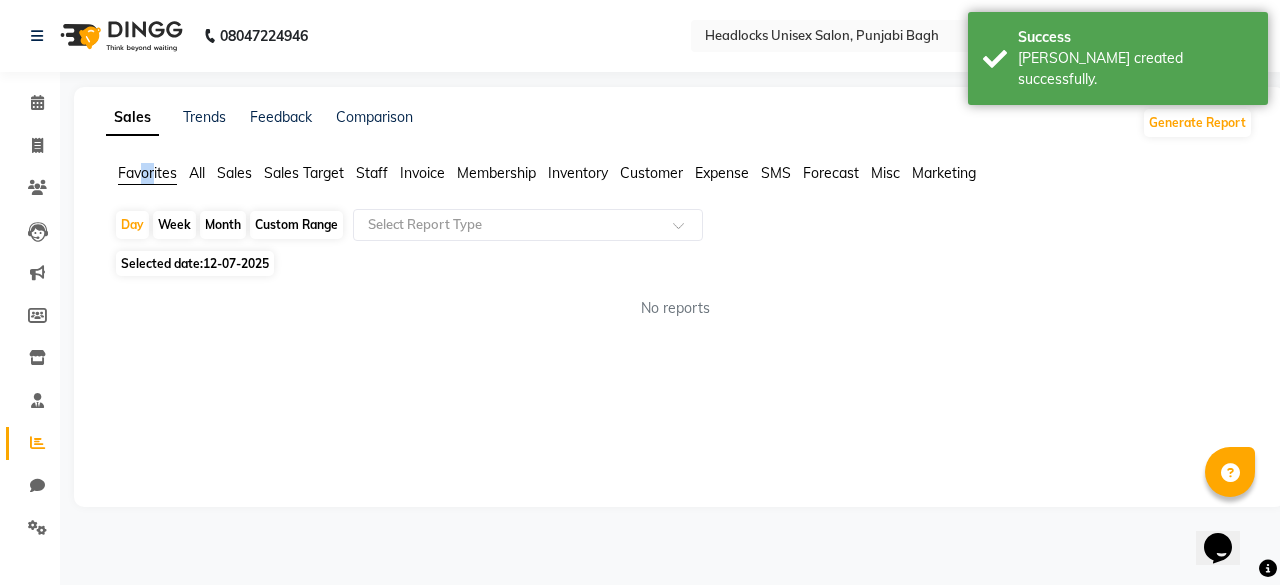 click on "Favorites" 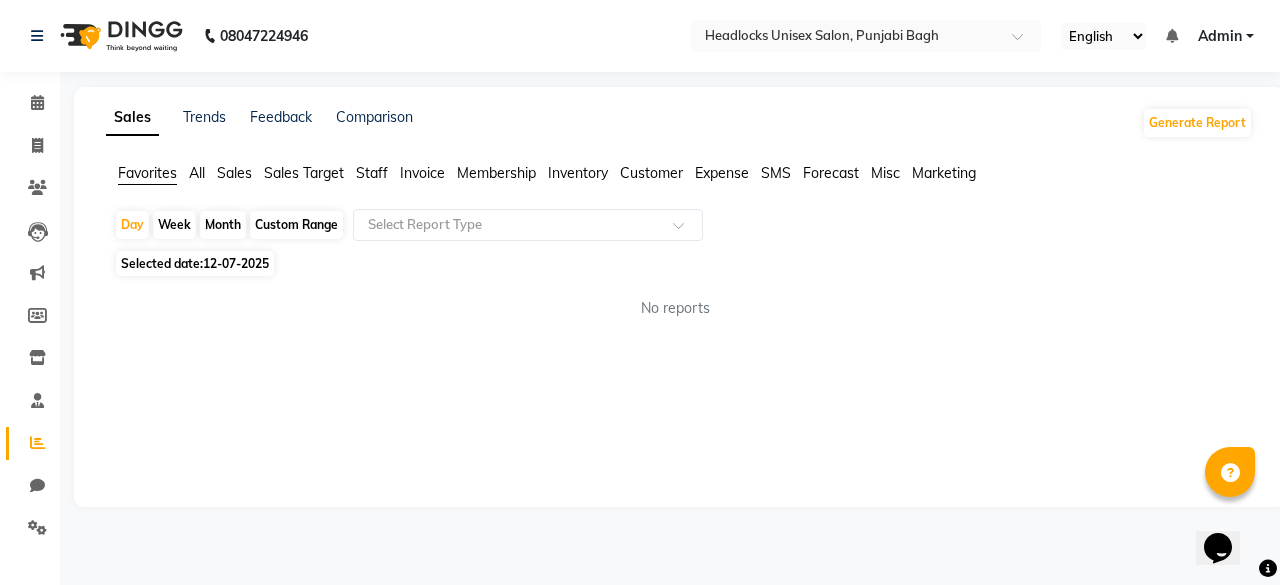 click on "Selected date:  [DATE]" 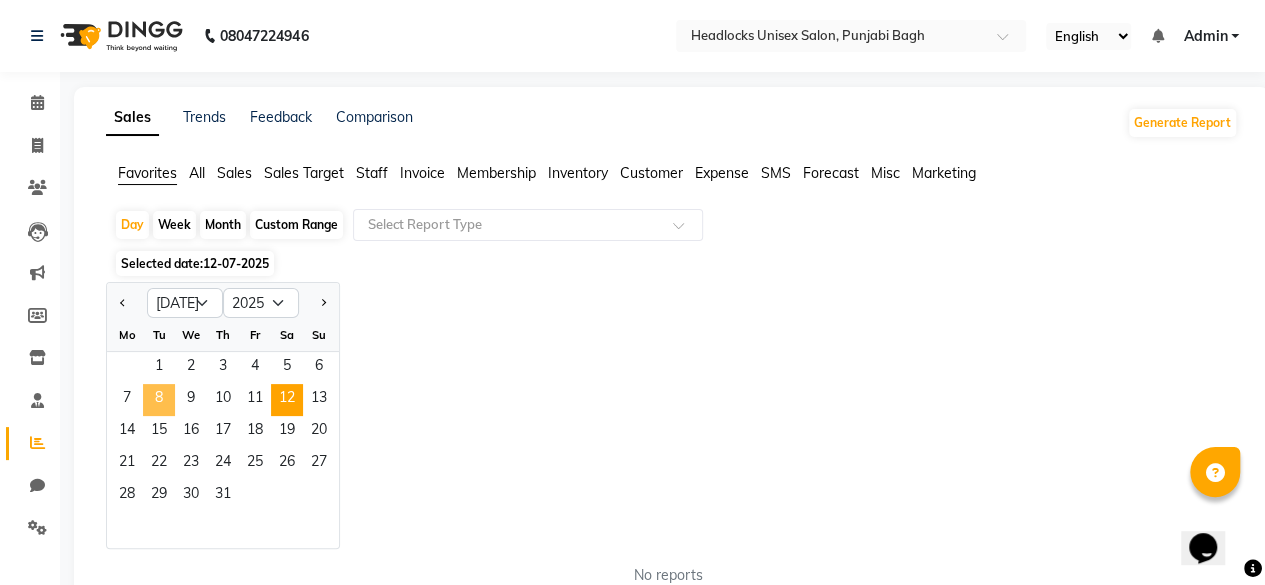 click on "8" 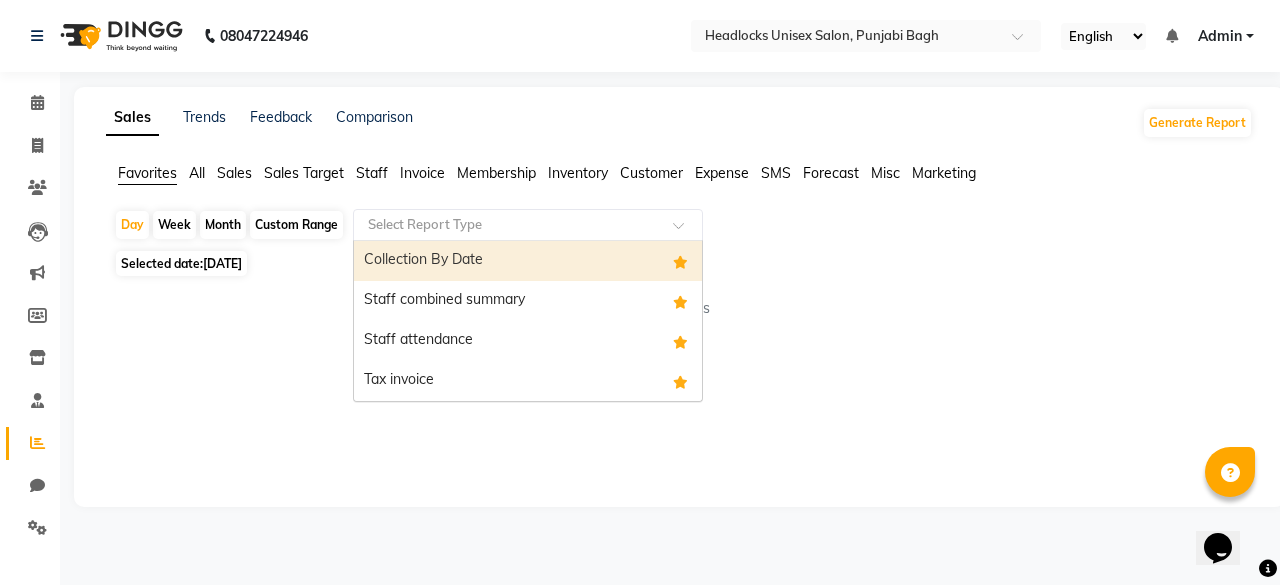 click 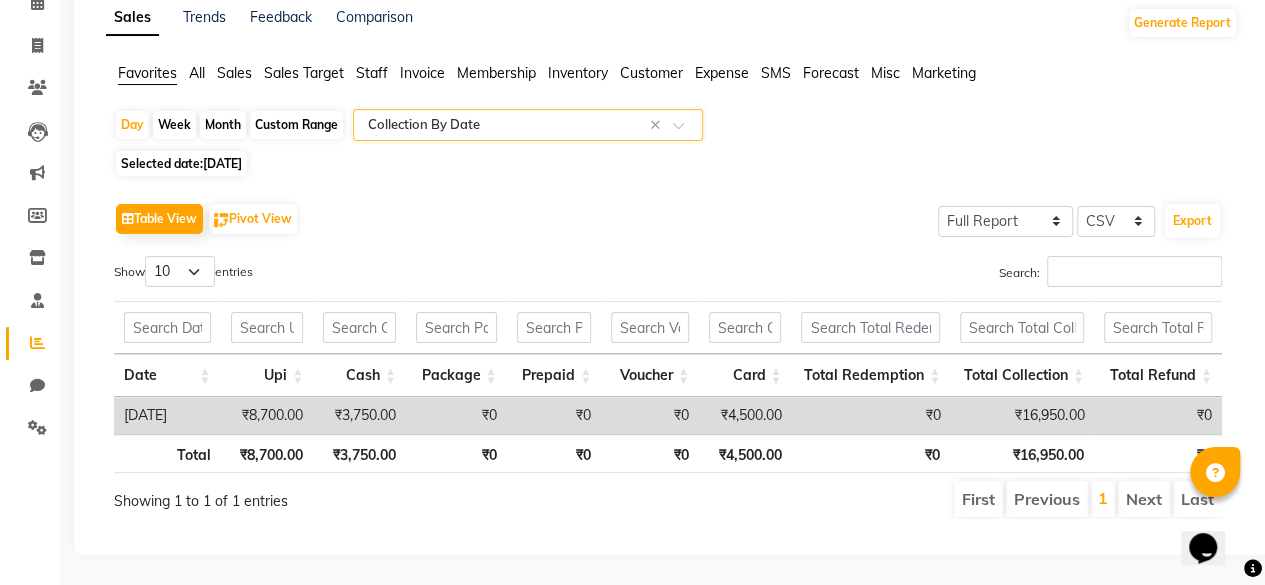scroll, scrollTop: 0, scrollLeft: 0, axis: both 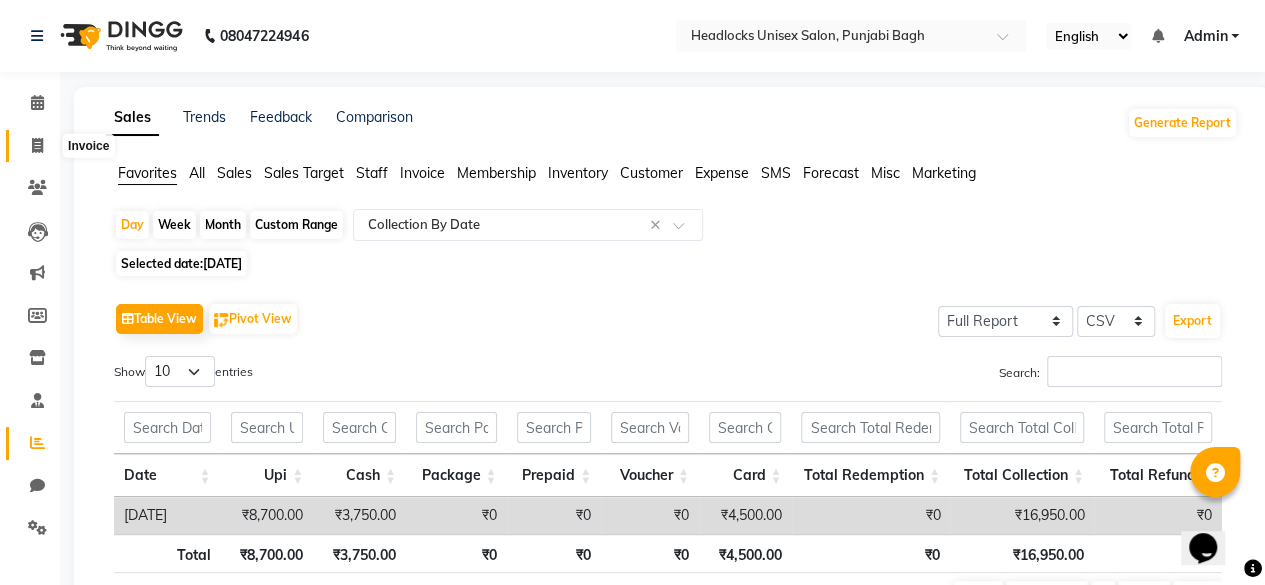 click 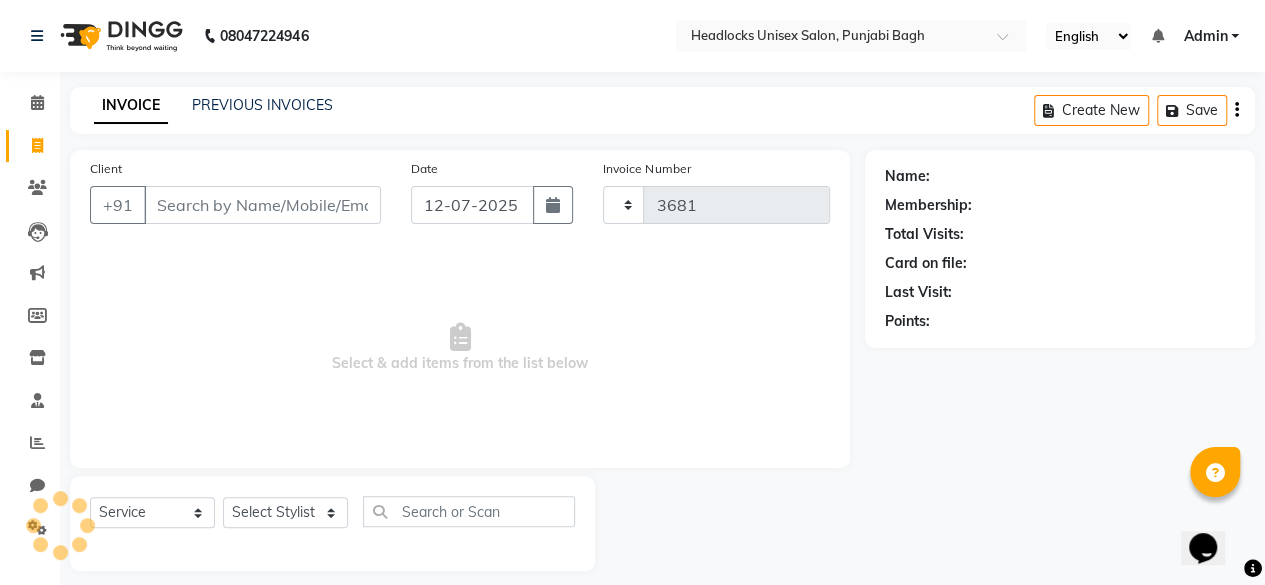 scroll, scrollTop: 15, scrollLeft: 0, axis: vertical 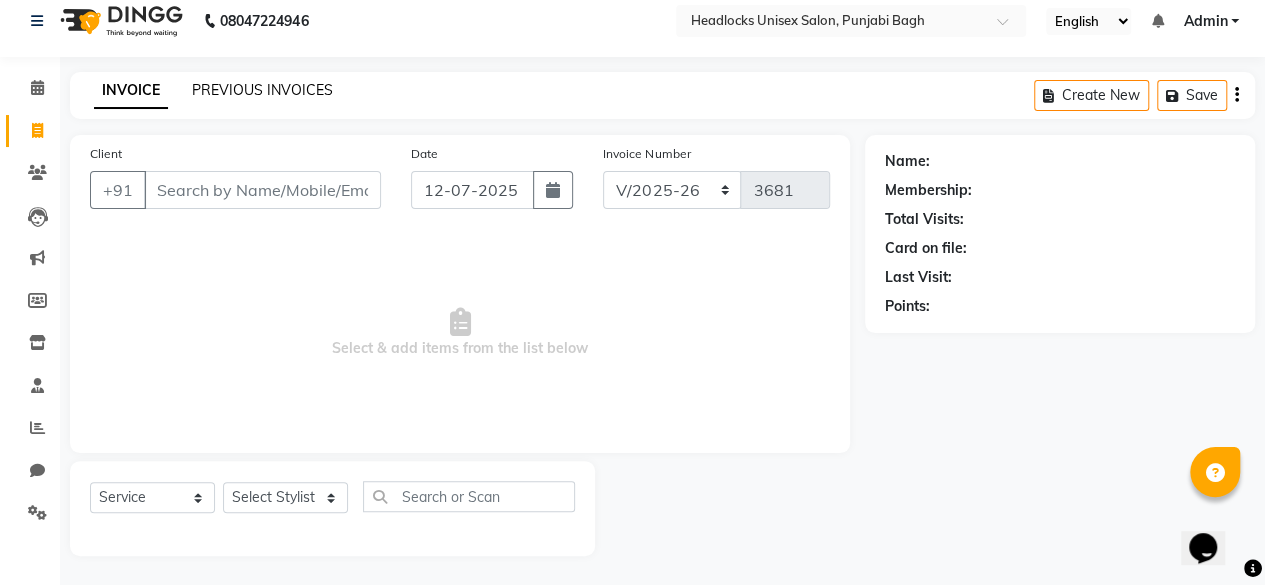 click on "PREVIOUS INVOICES" 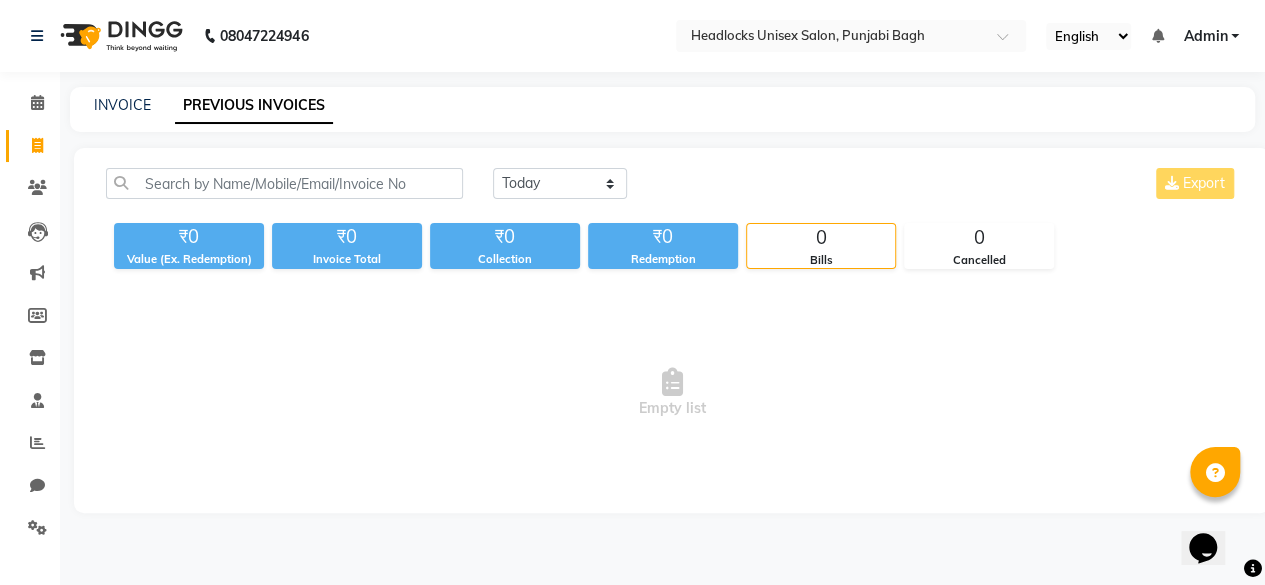 scroll, scrollTop: 0, scrollLeft: 0, axis: both 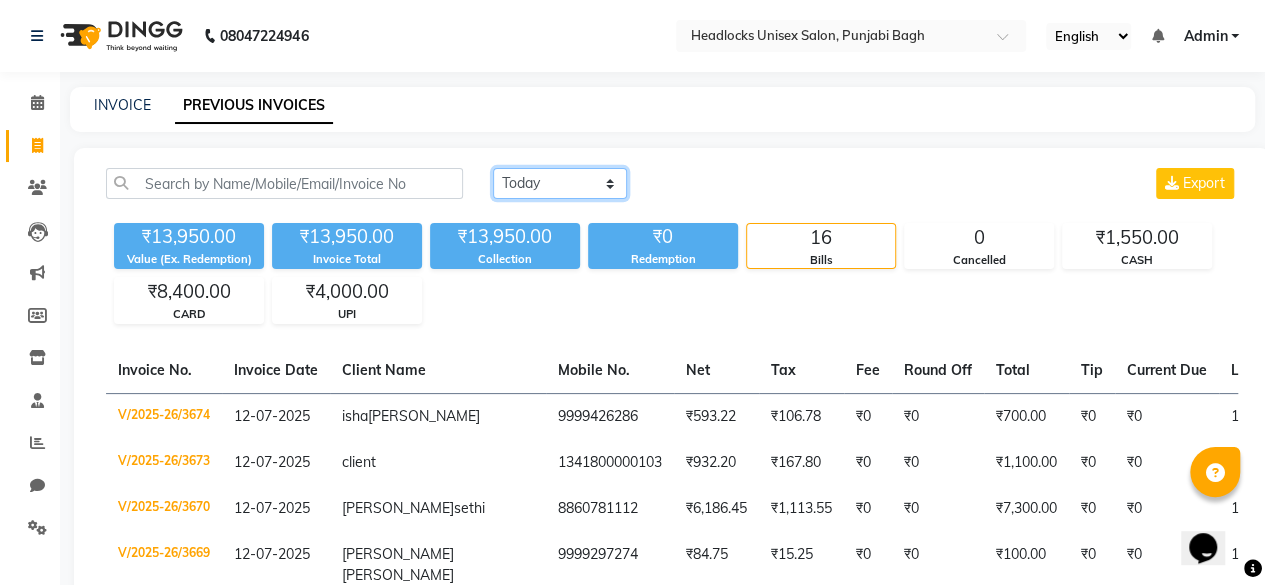 click on "Today Yesterday Custom Range" 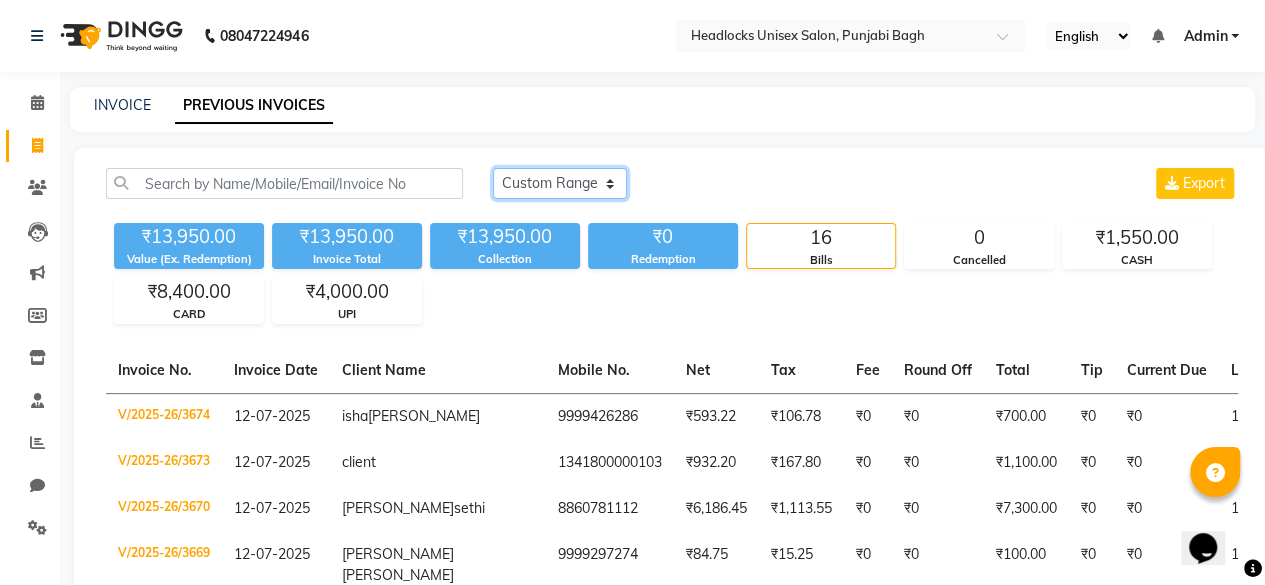 click on "Today Yesterday Custom Range" 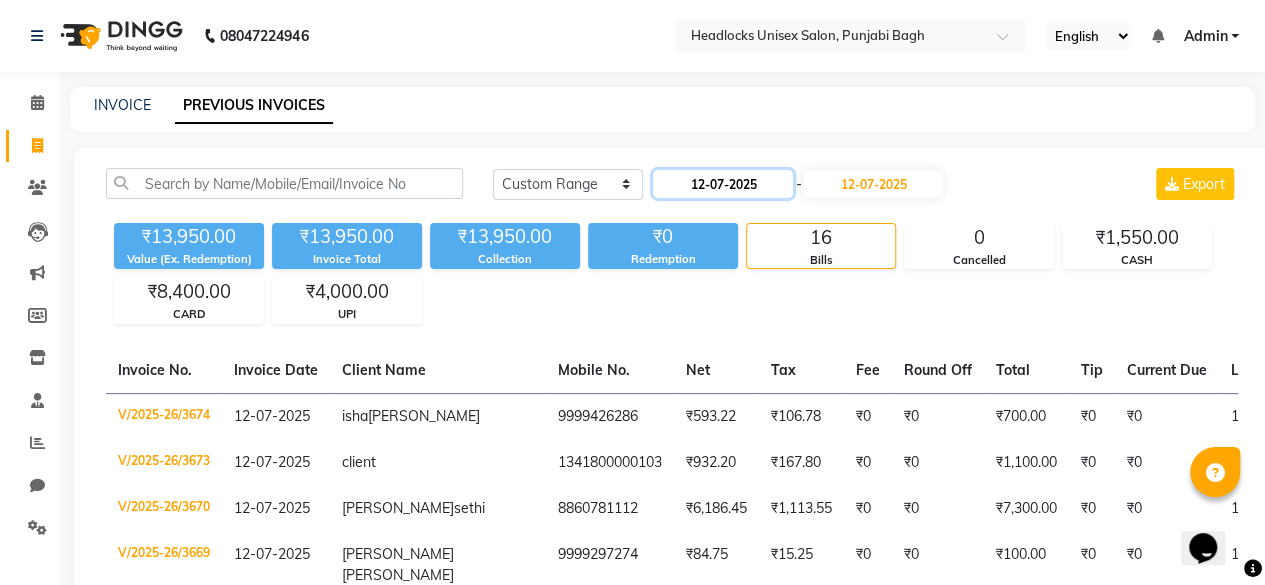 click on "12-07-2025" 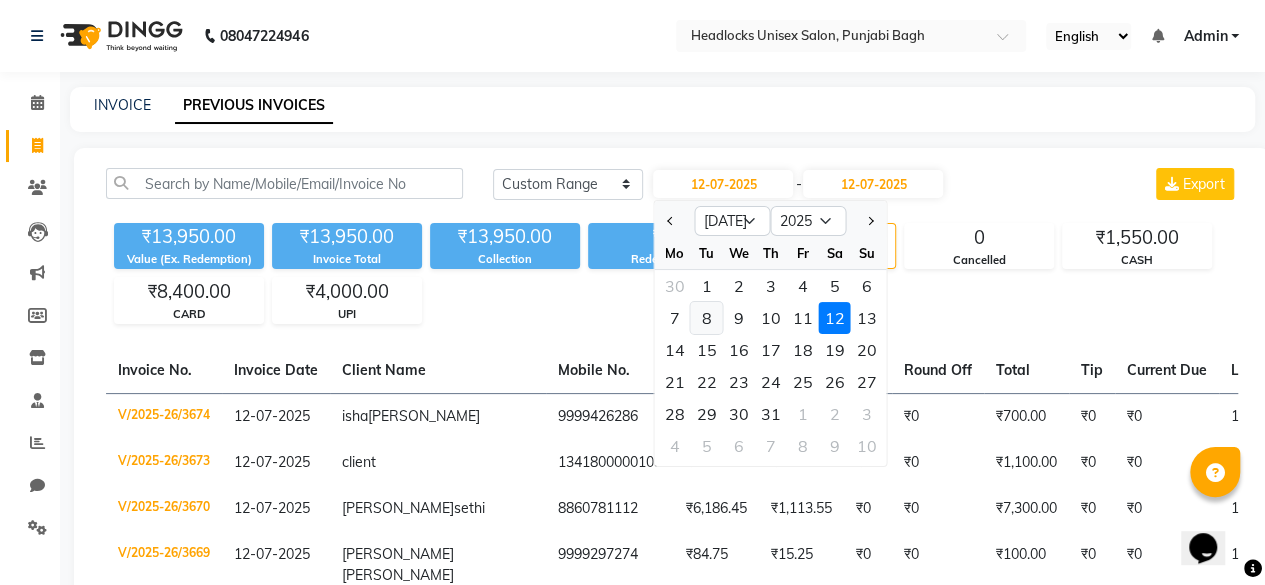 click on "8" 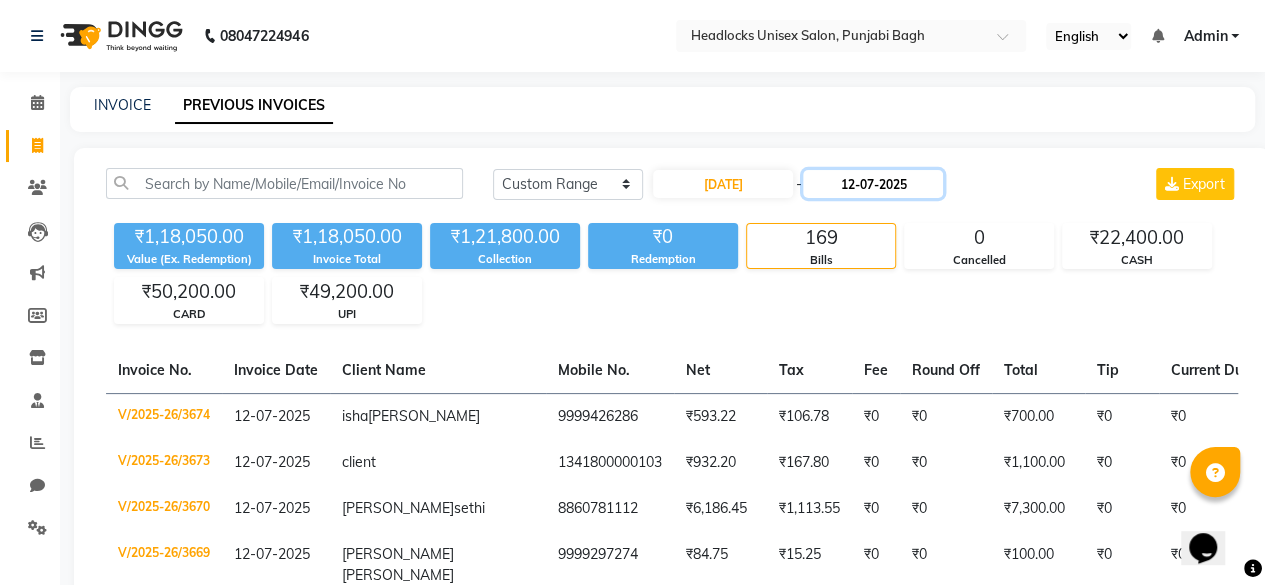 click on "12-07-2025" 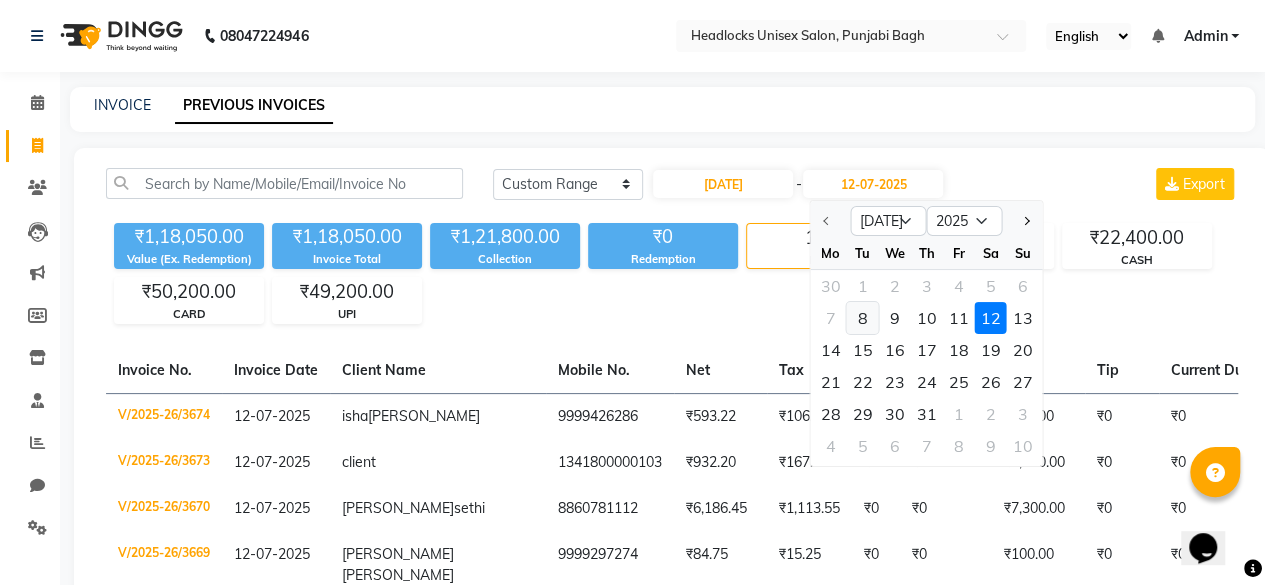 click on "8" 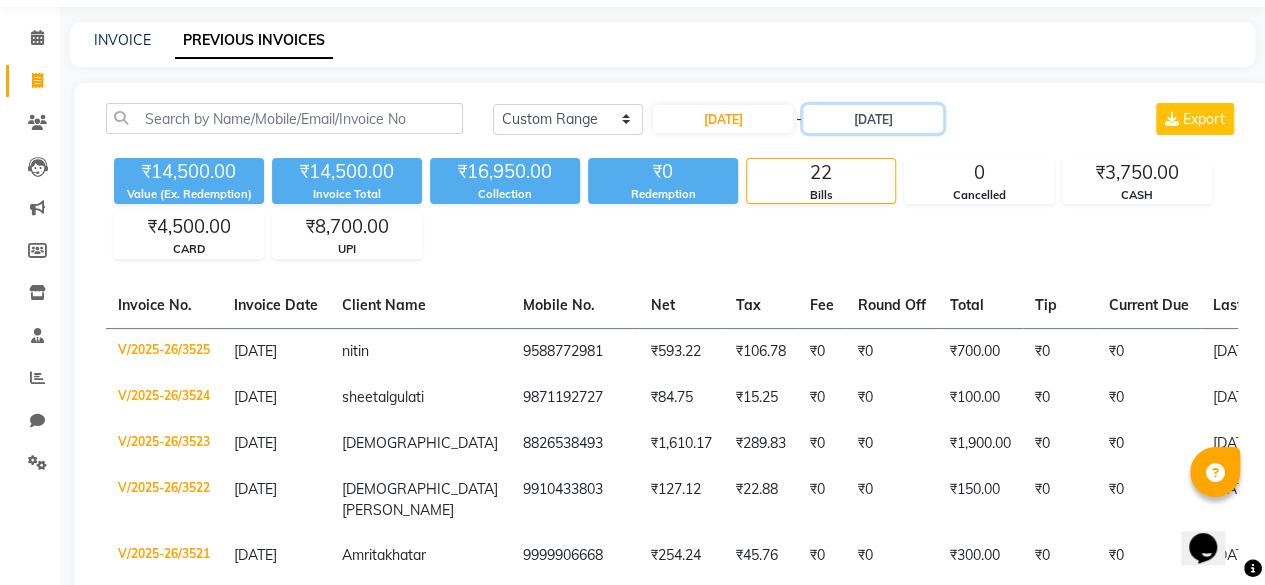 scroll, scrollTop: 0, scrollLeft: 0, axis: both 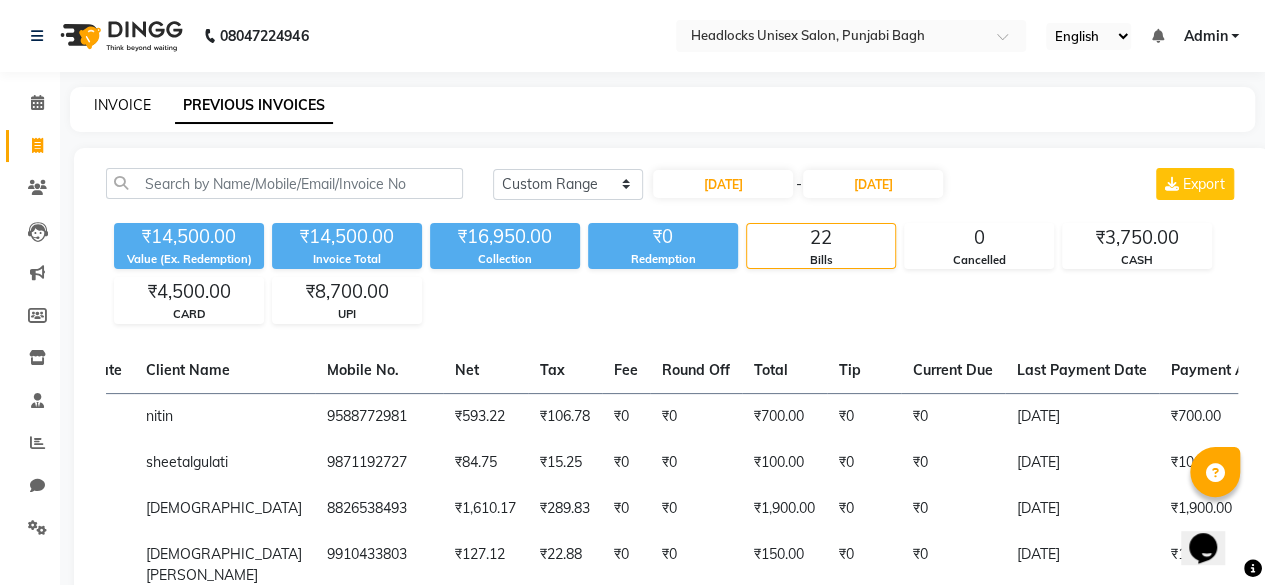 click on "INVOICE" 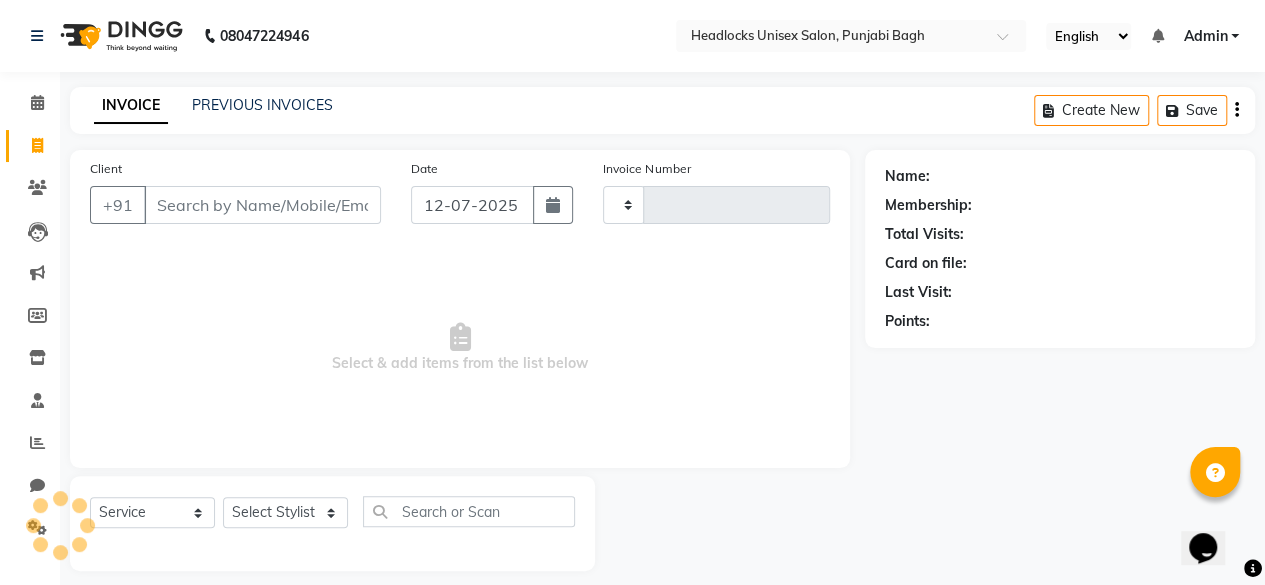 scroll, scrollTop: 15, scrollLeft: 0, axis: vertical 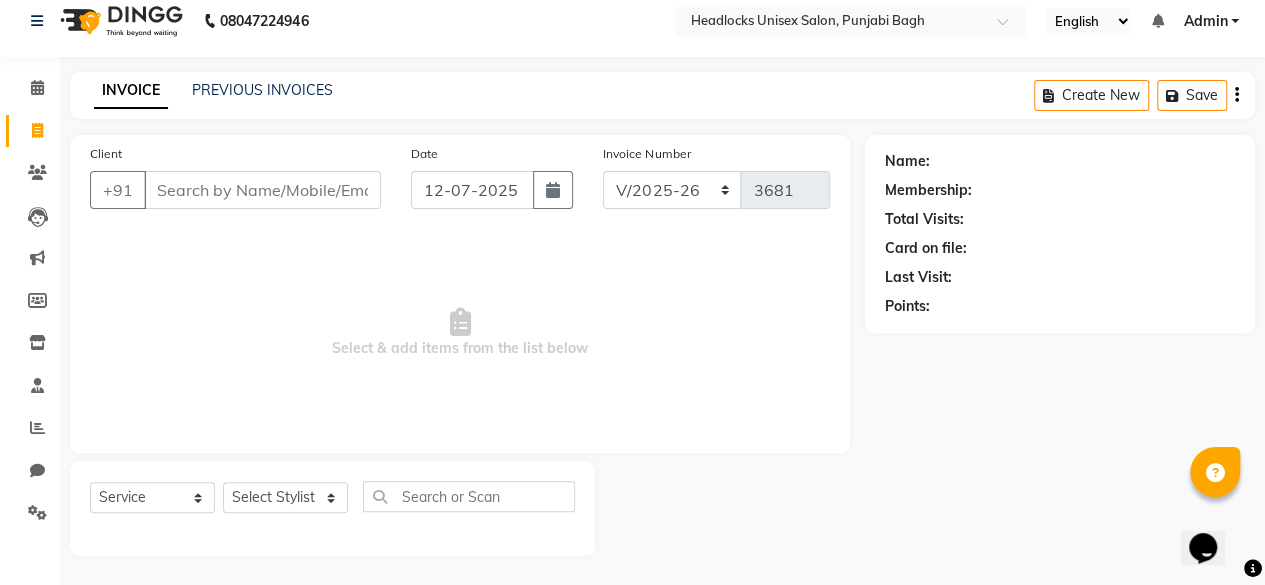 click on "Client" at bounding box center [262, 190] 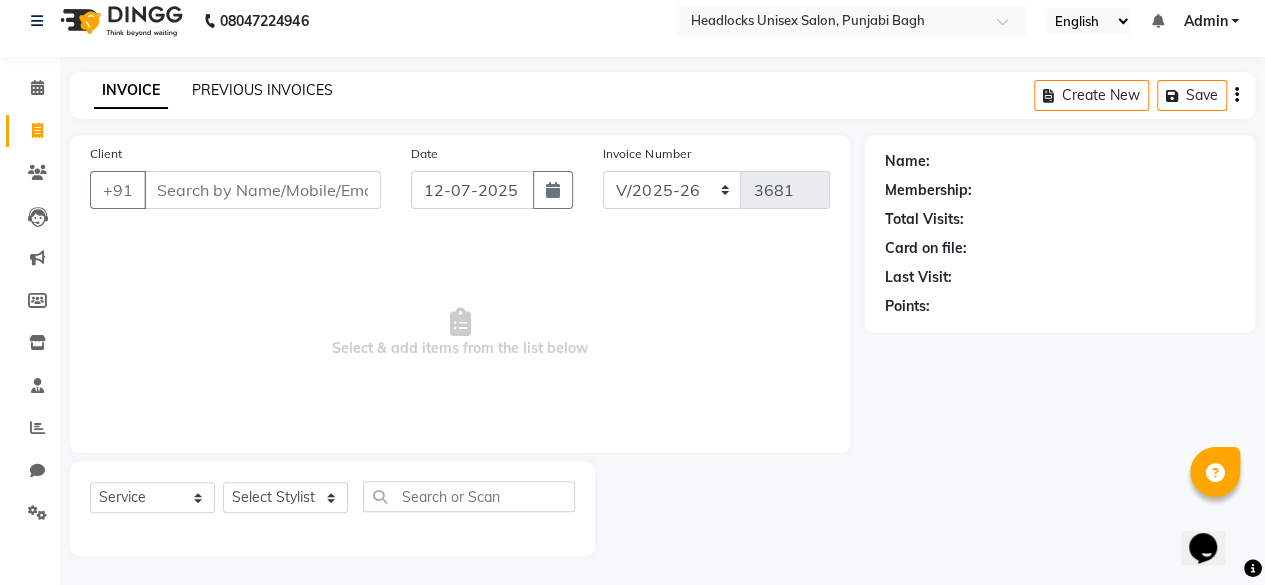 click on "PREVIOUS INVOICES" 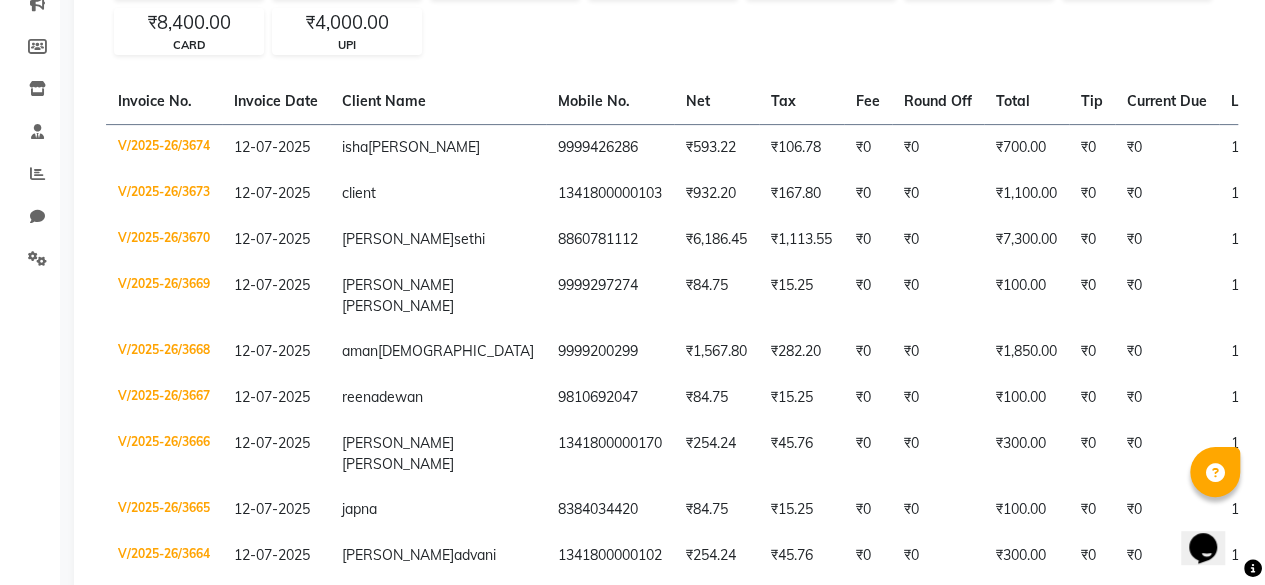scroll, scrollTop: 0, scrollLeft: 0, axis: both 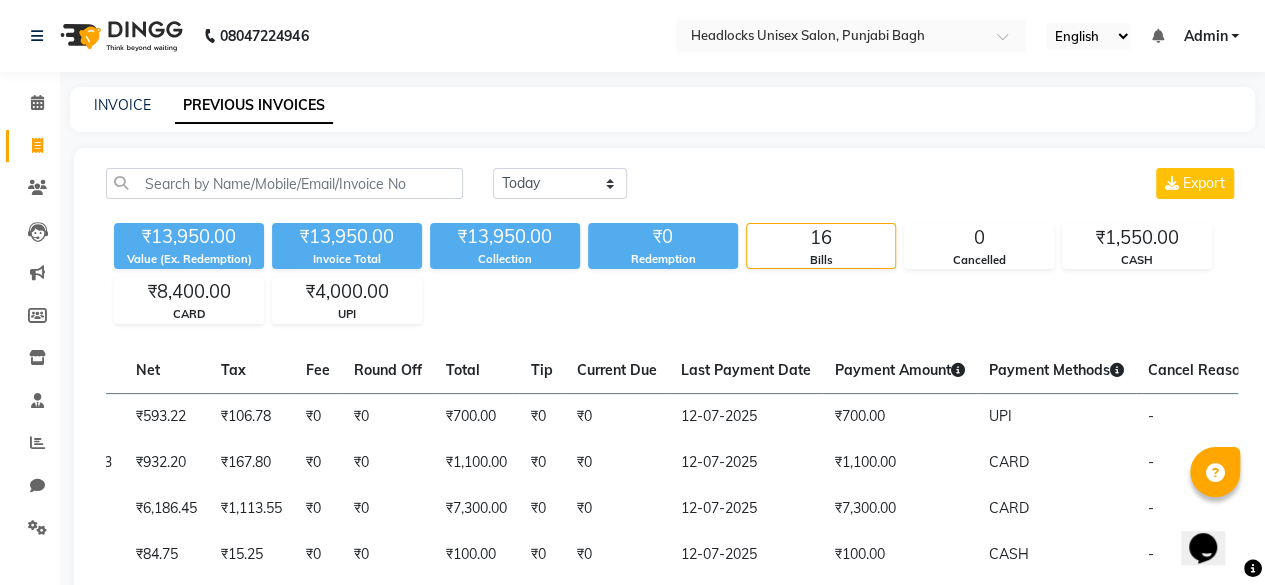 click on "INVOICE" 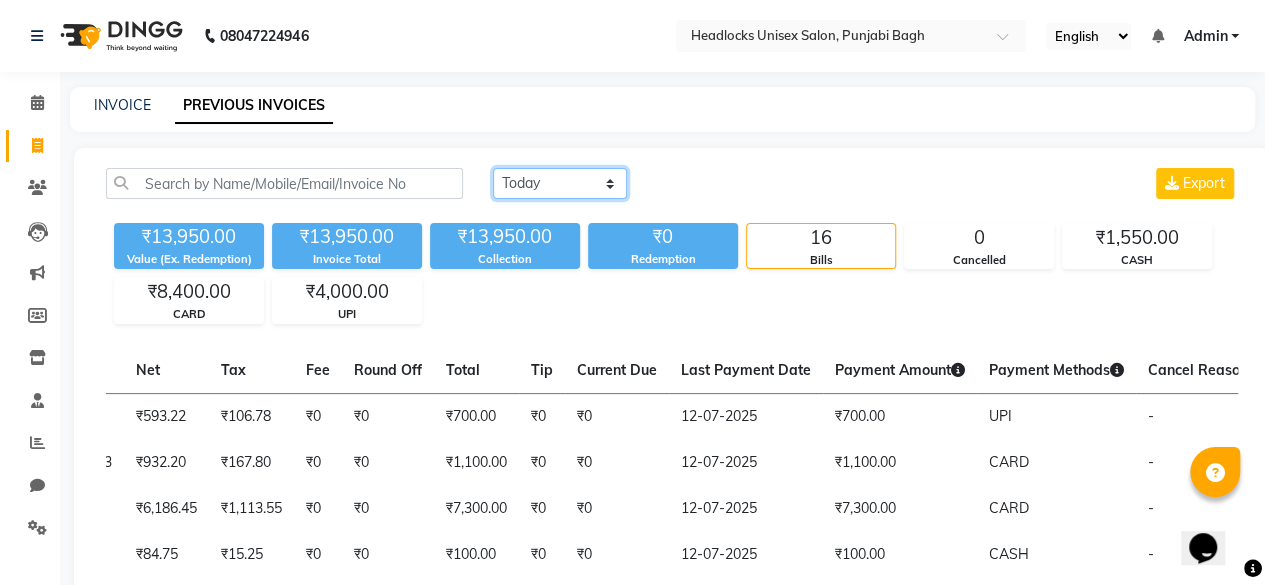 click on "Today Yesterday Custom Range" 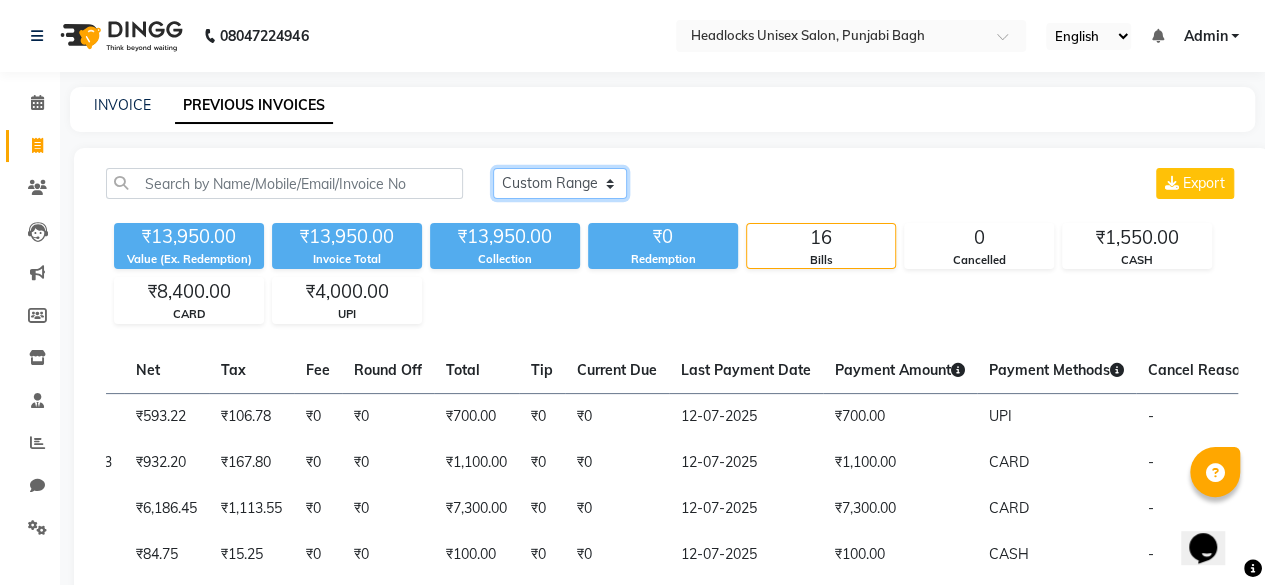 click on "Today Yesterday Custom Range" 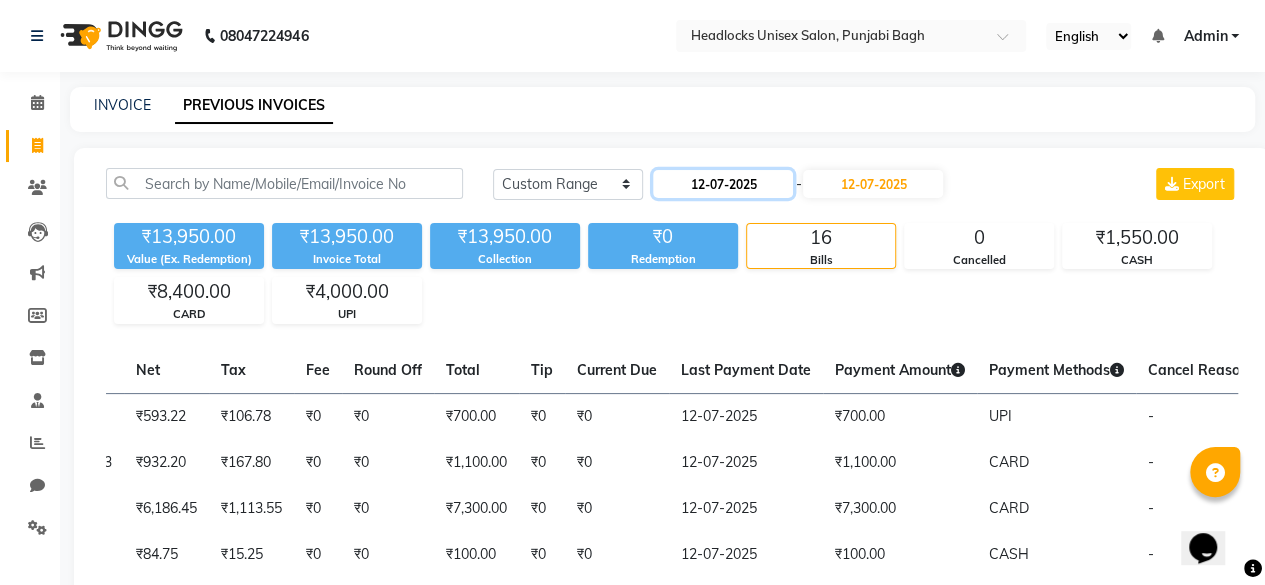 click on "12-07-2025" 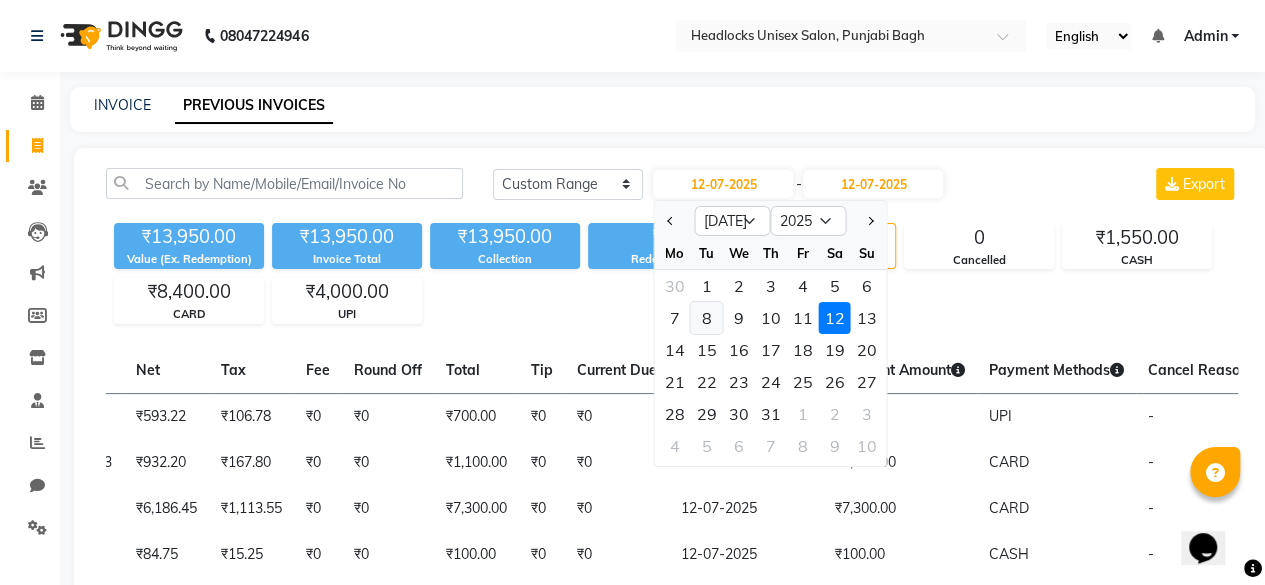 click on "8" 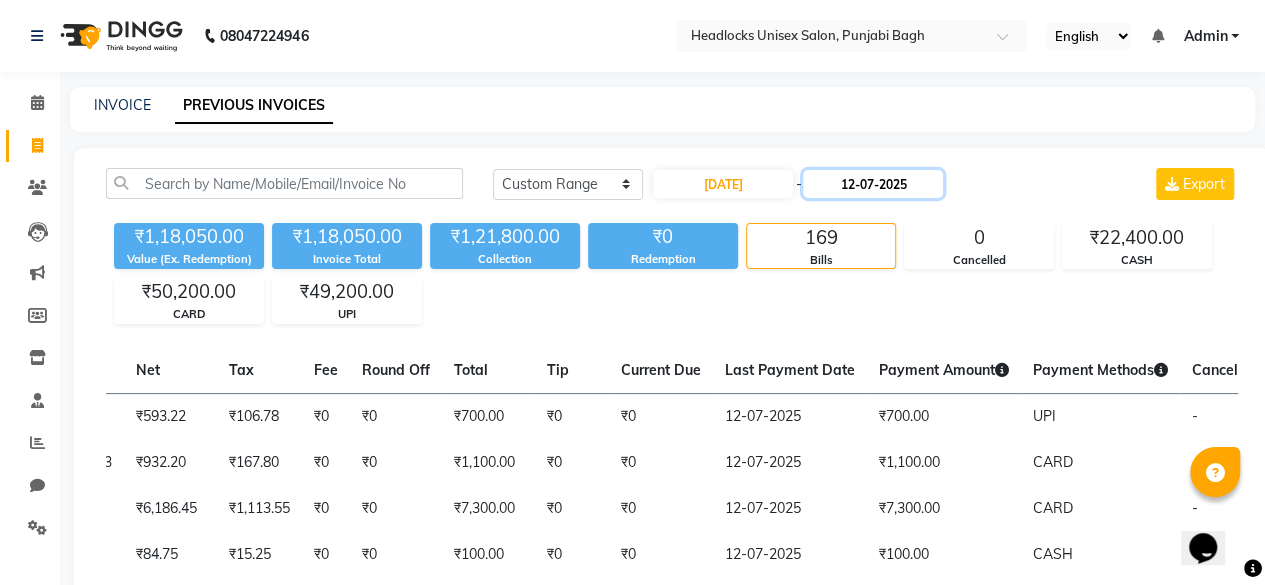 click on "12-07-2025" 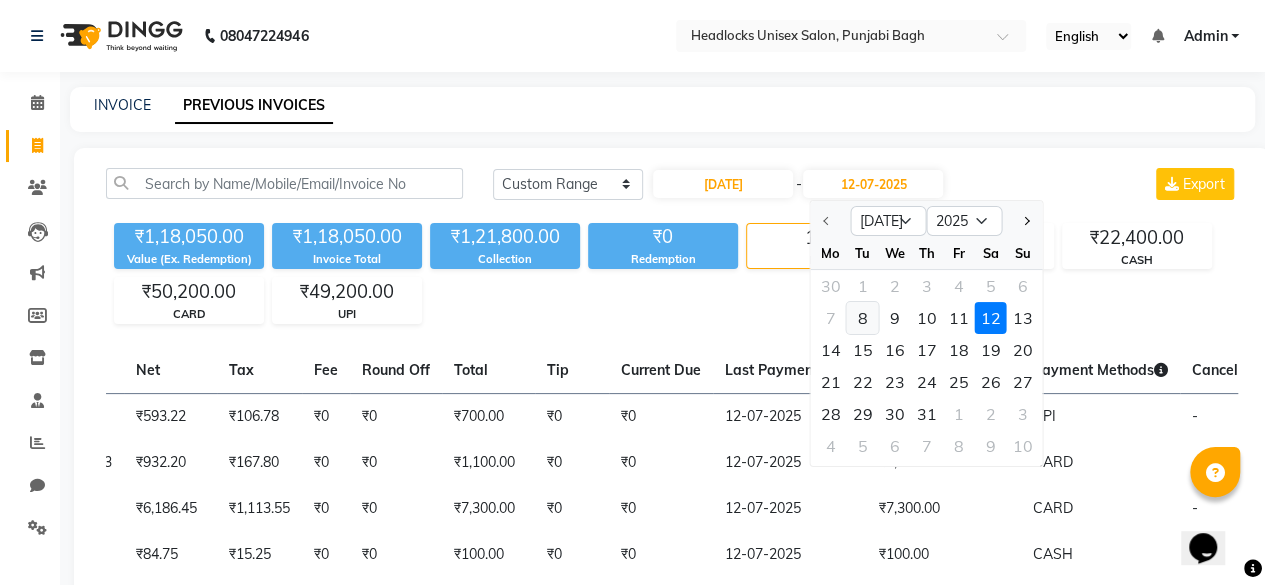 click on "8" 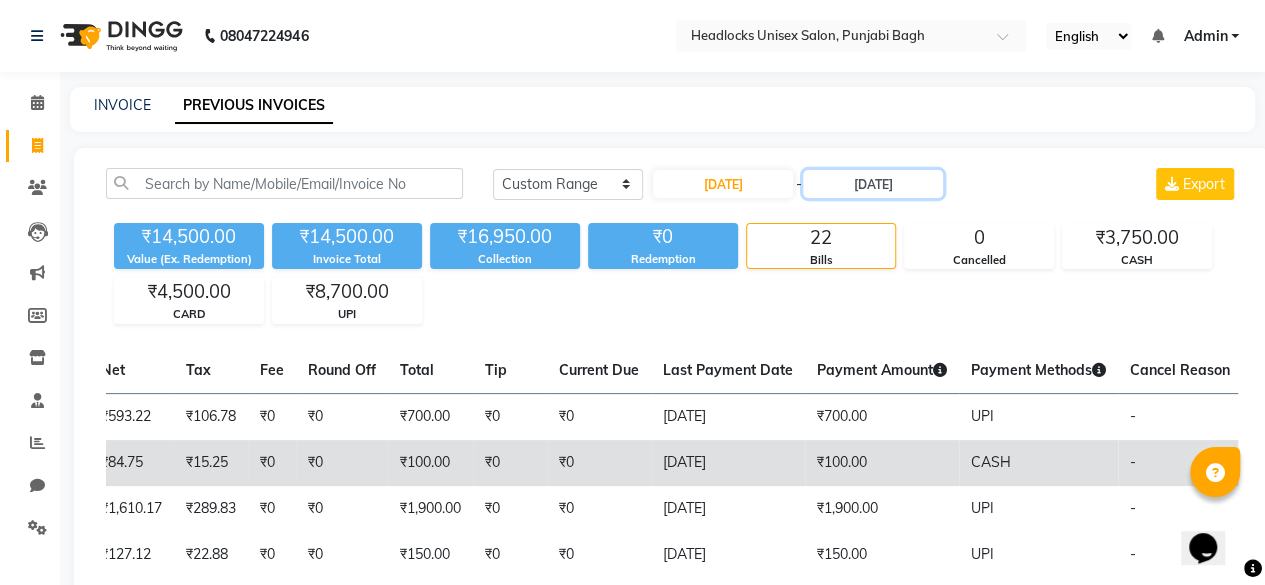 scroll, scrollTop: 0, scrollLeft: 571, axis: horizontal 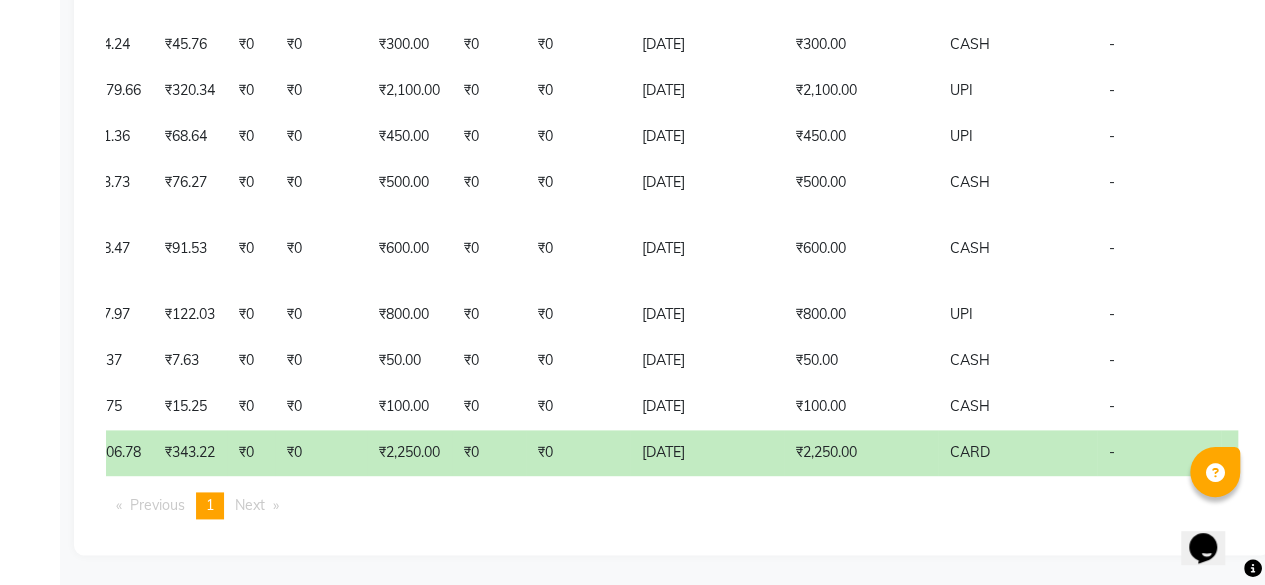 click on "₹2,250.00" 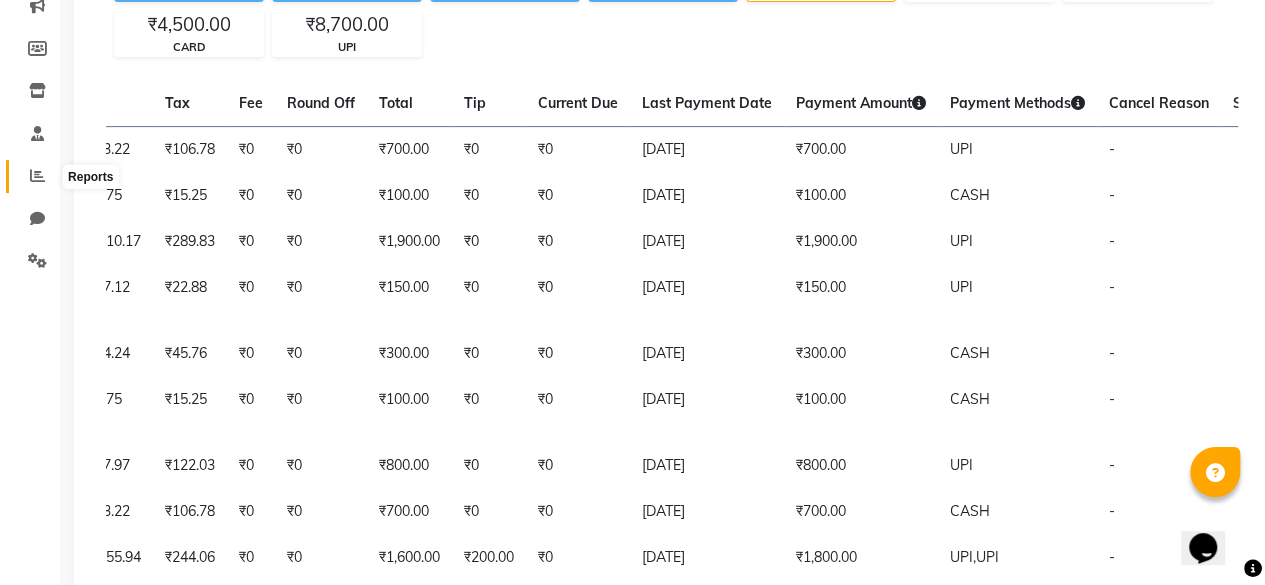 click 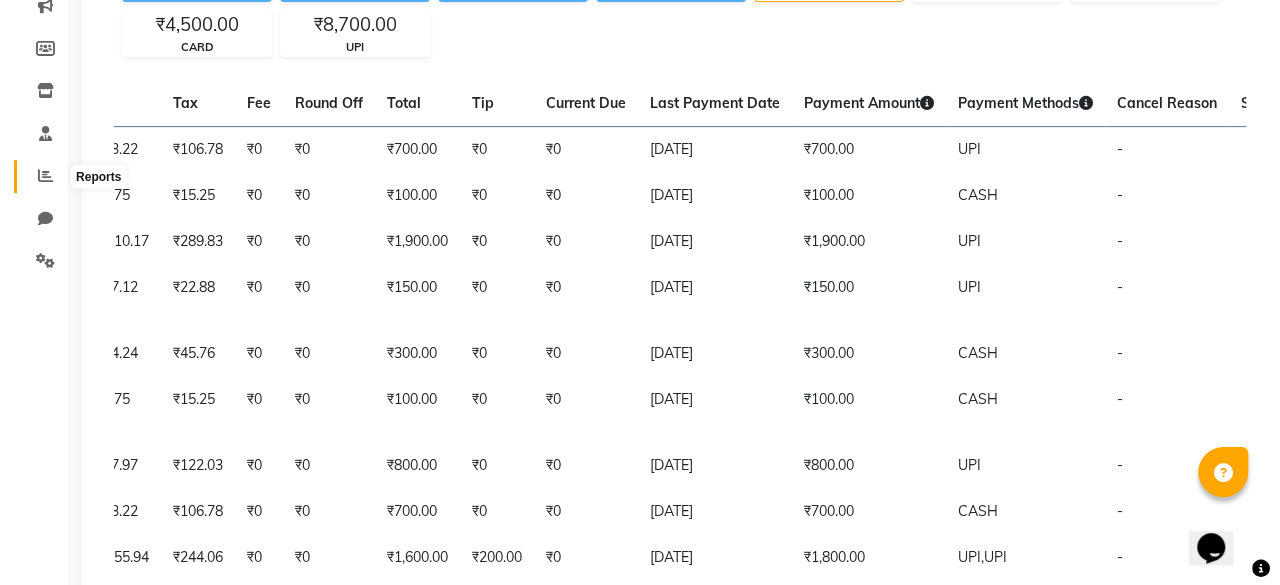scroll, scrollTop: 0, scrollLeft: 0, axis: both 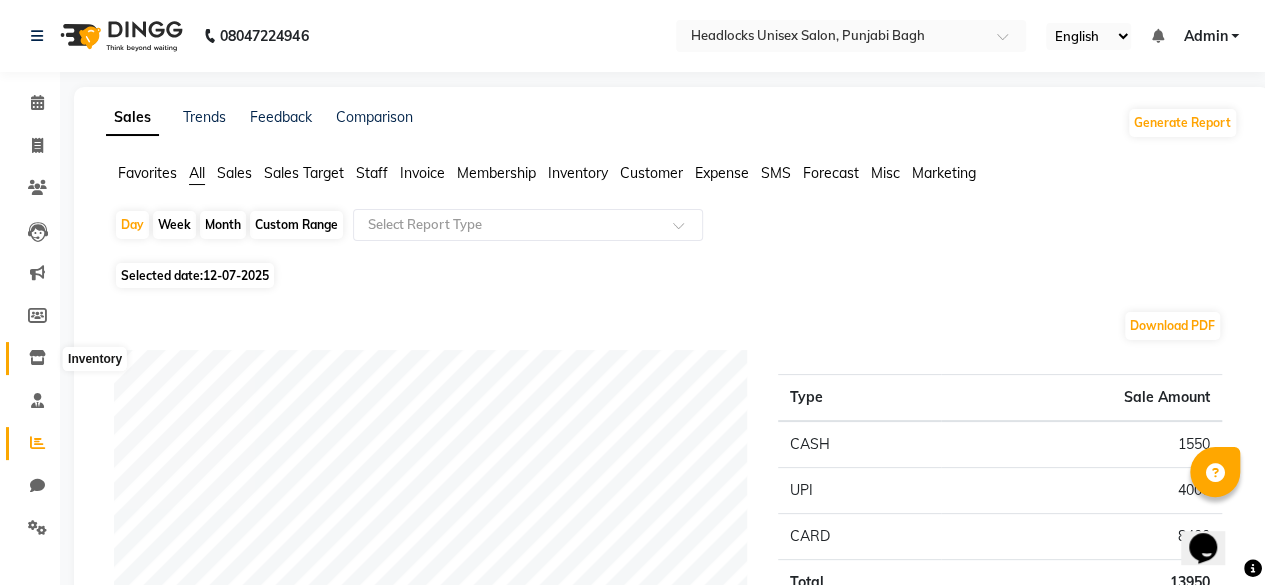 click 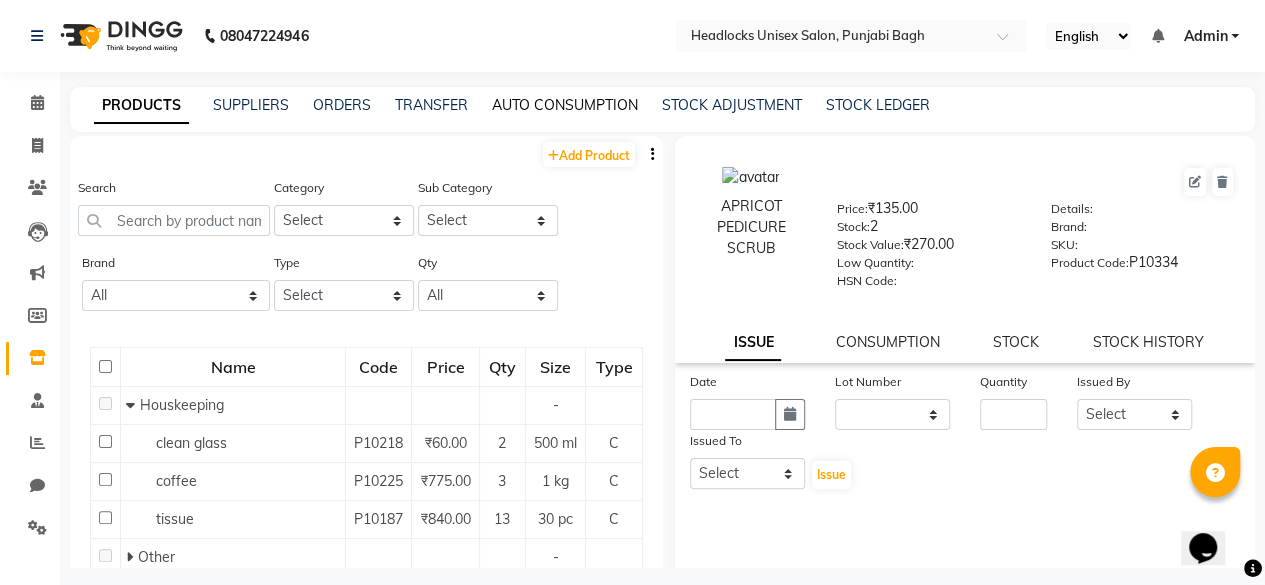 click on "AUTO CONSUMPTION" 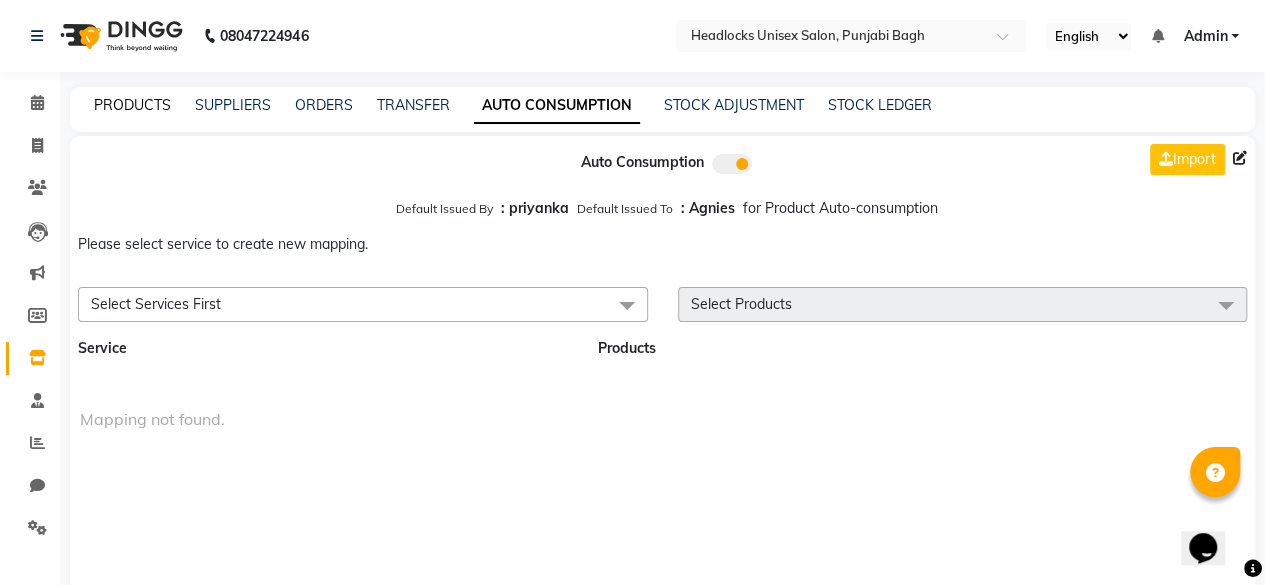 click on "PRODUCTS" 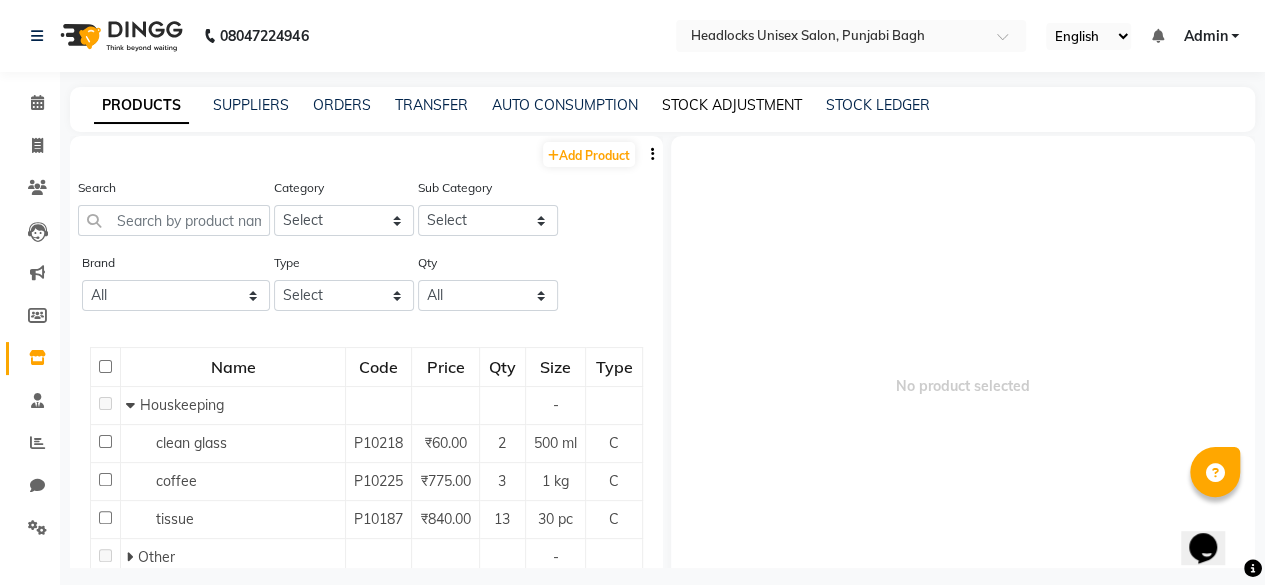 click on "STOCK ADJUSTMENT" 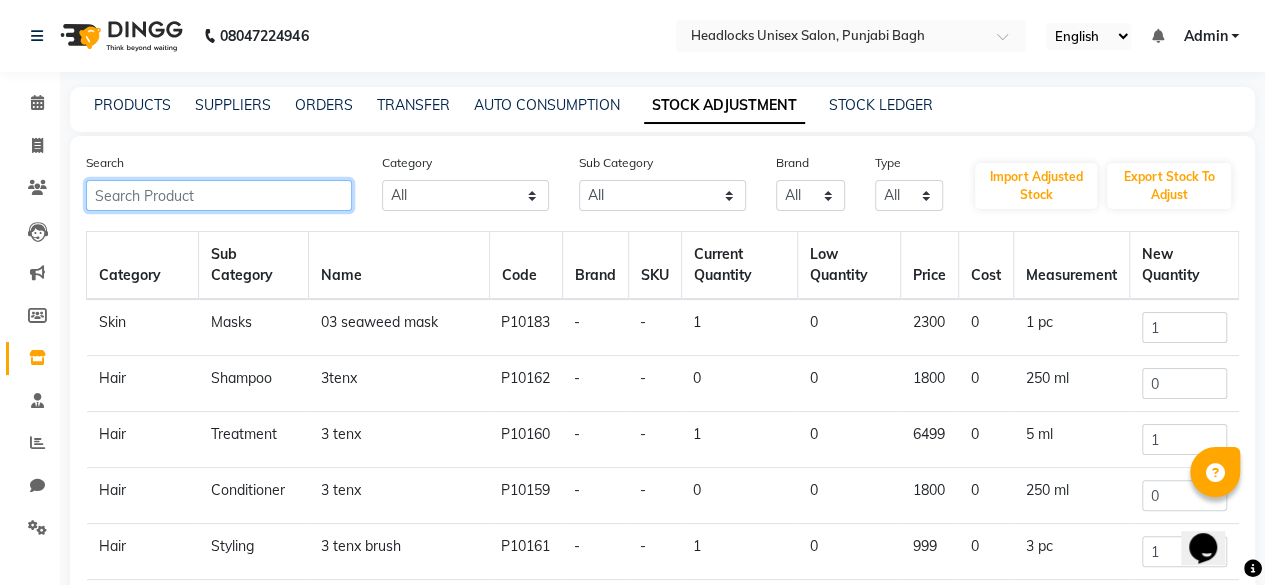 click 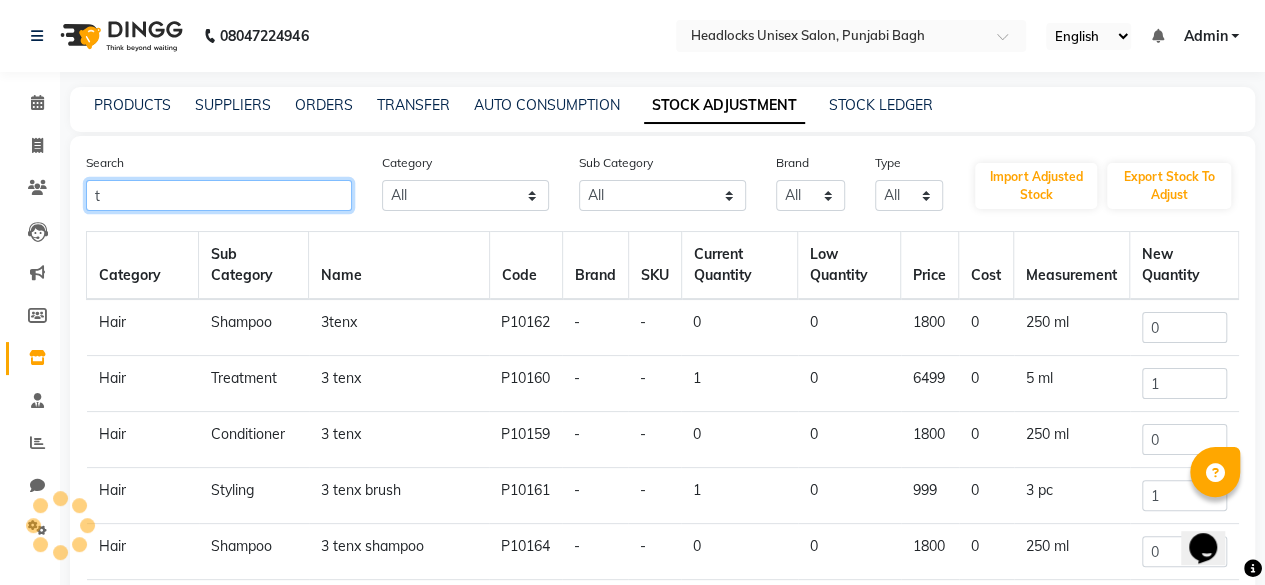 click on "t" 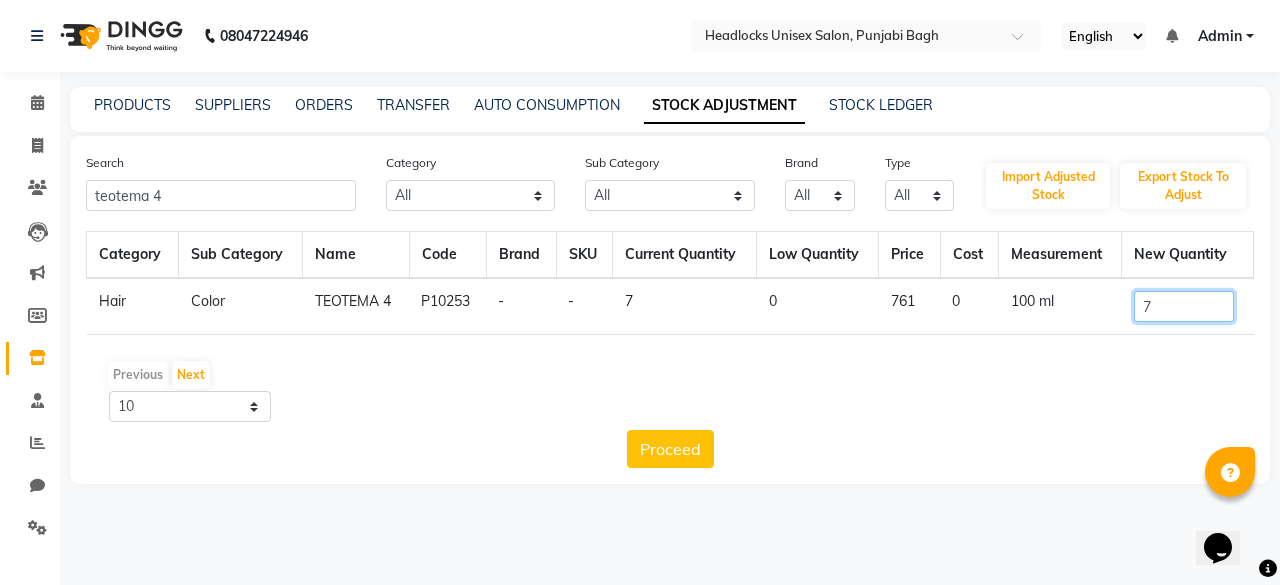click on "7" 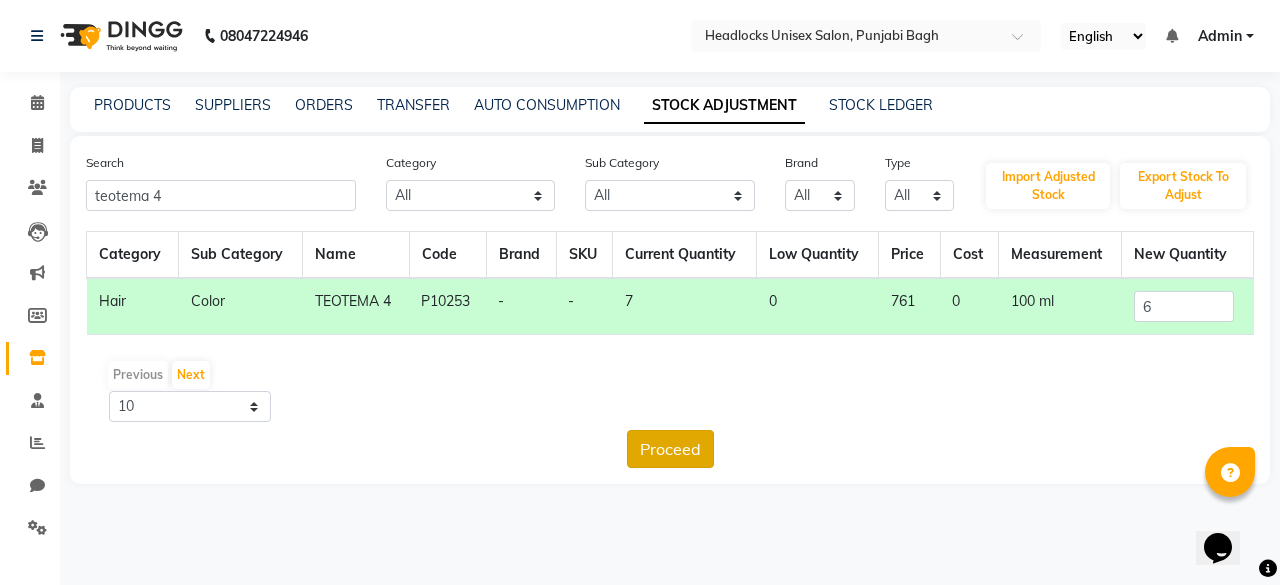 click on "Proceed" 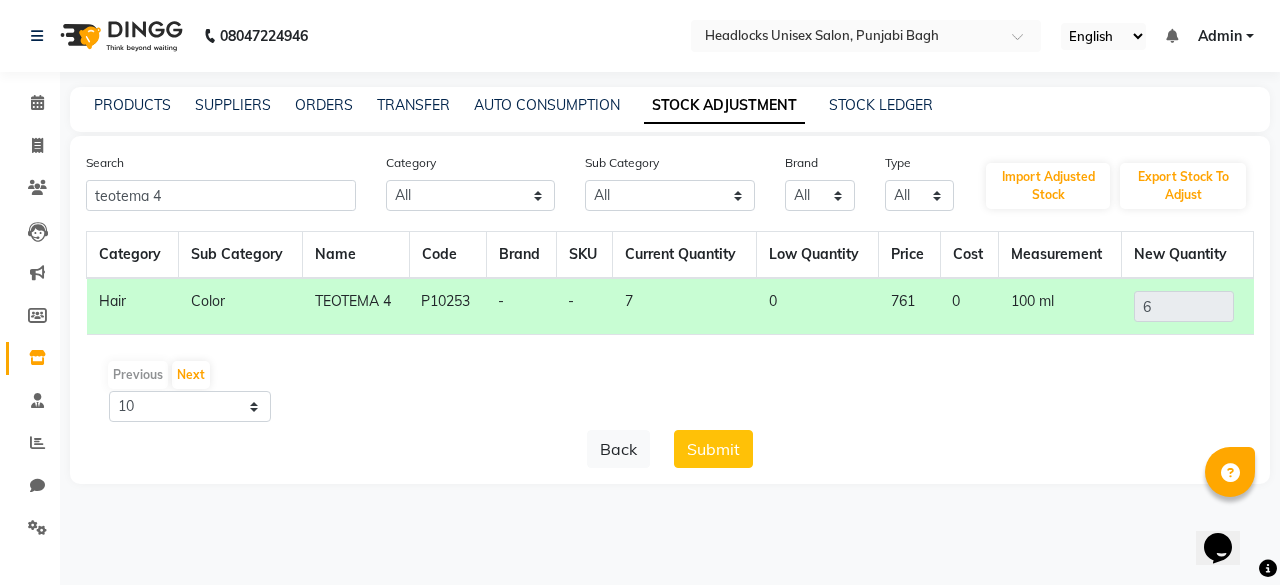 click on "Submit" 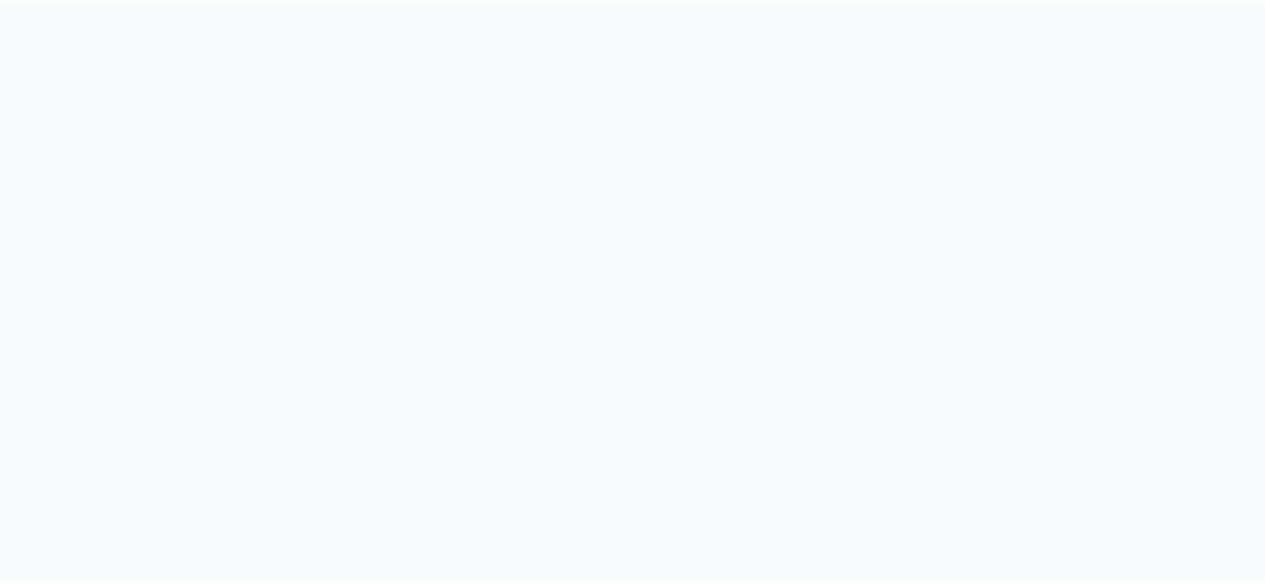 scroll, scrollTop: 0, scrollLeft: 0, axis: both 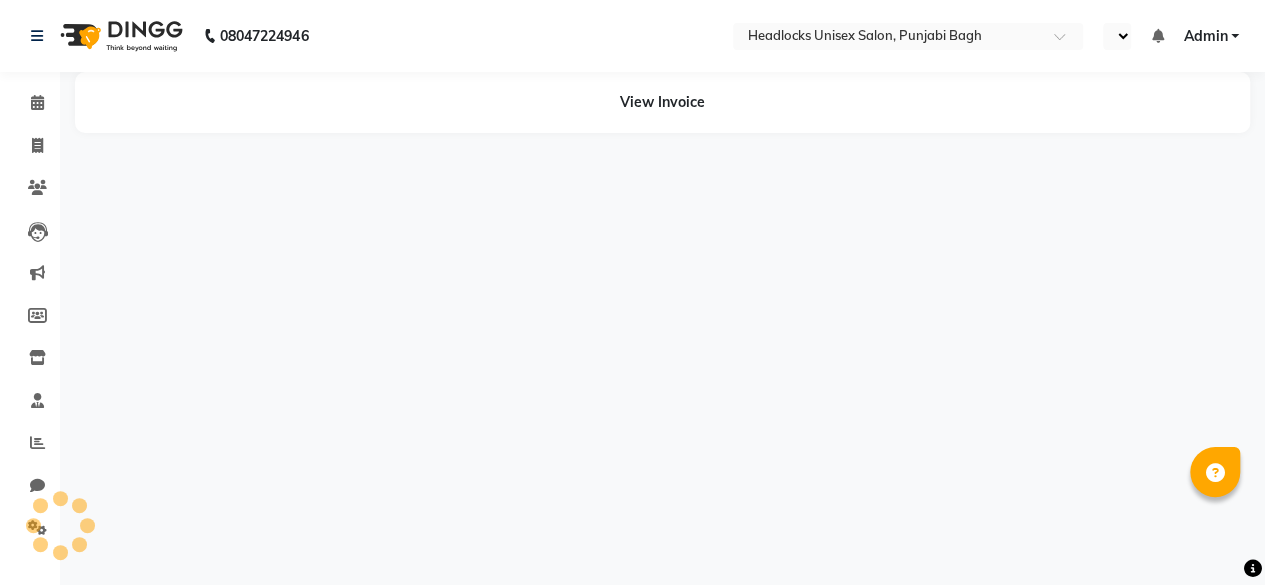 select on "en" 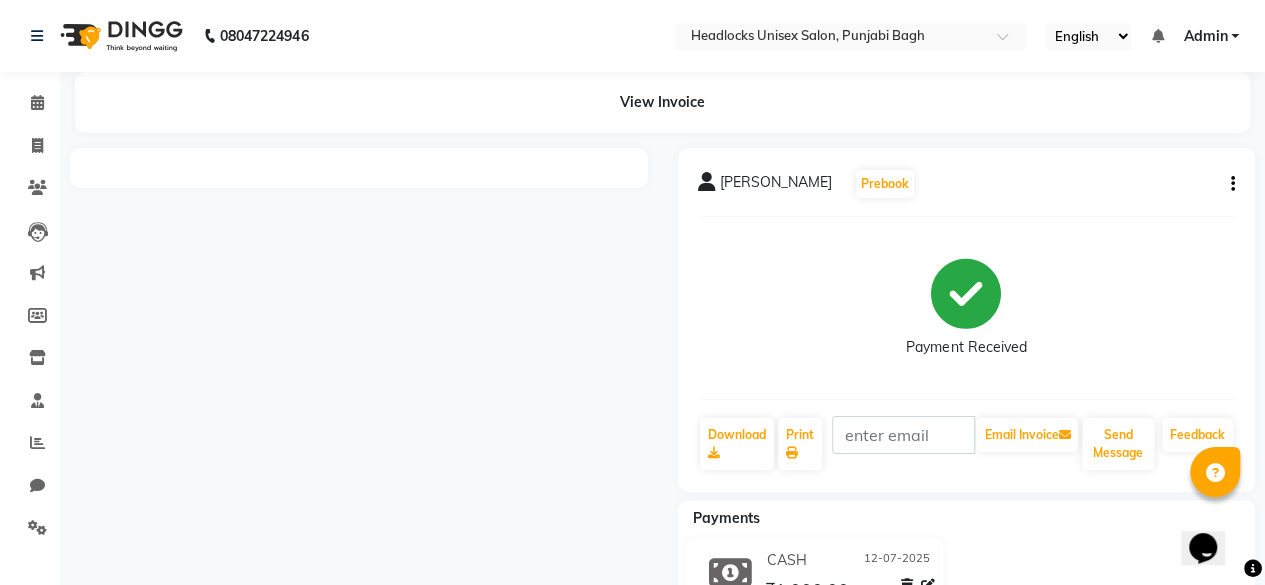 scroll, scrollTop: 0, scrollLeft: 0, axis: both 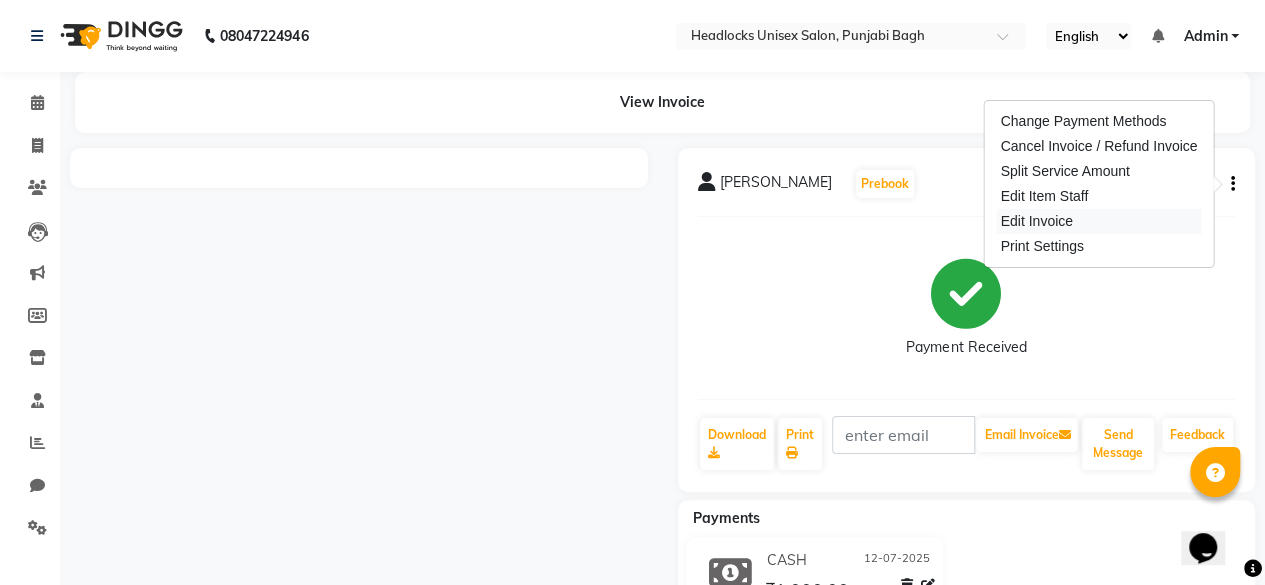 click on "Edit Invoice" at bounding box center (1098, 221) 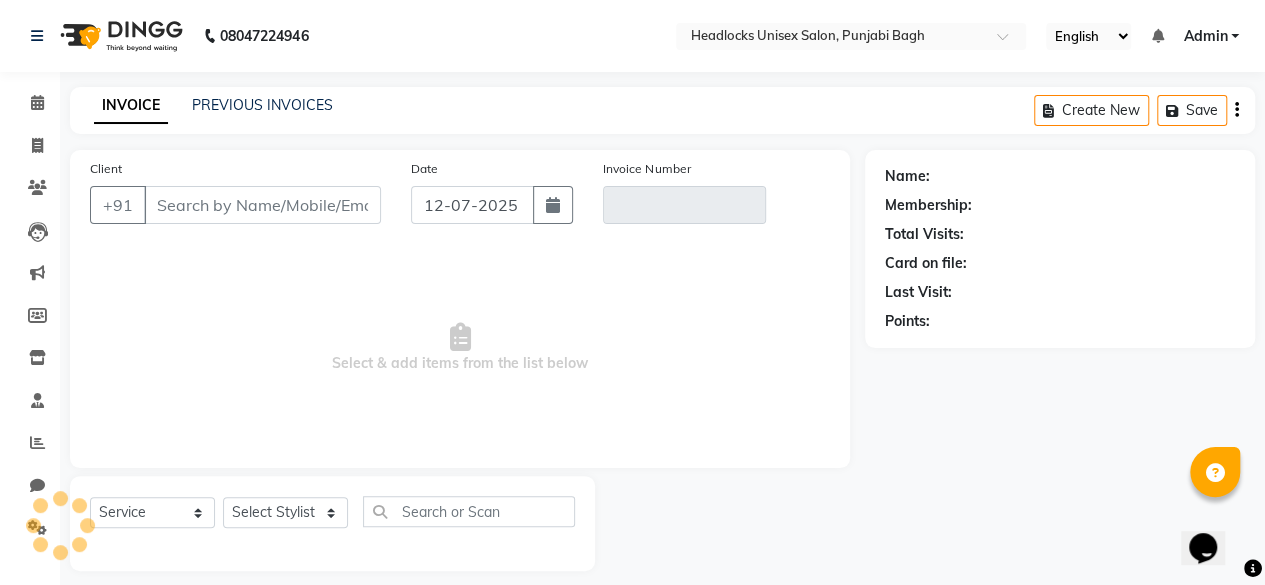 scroll, scrollTop: 15, scrollLeft: 0, axis: vertical 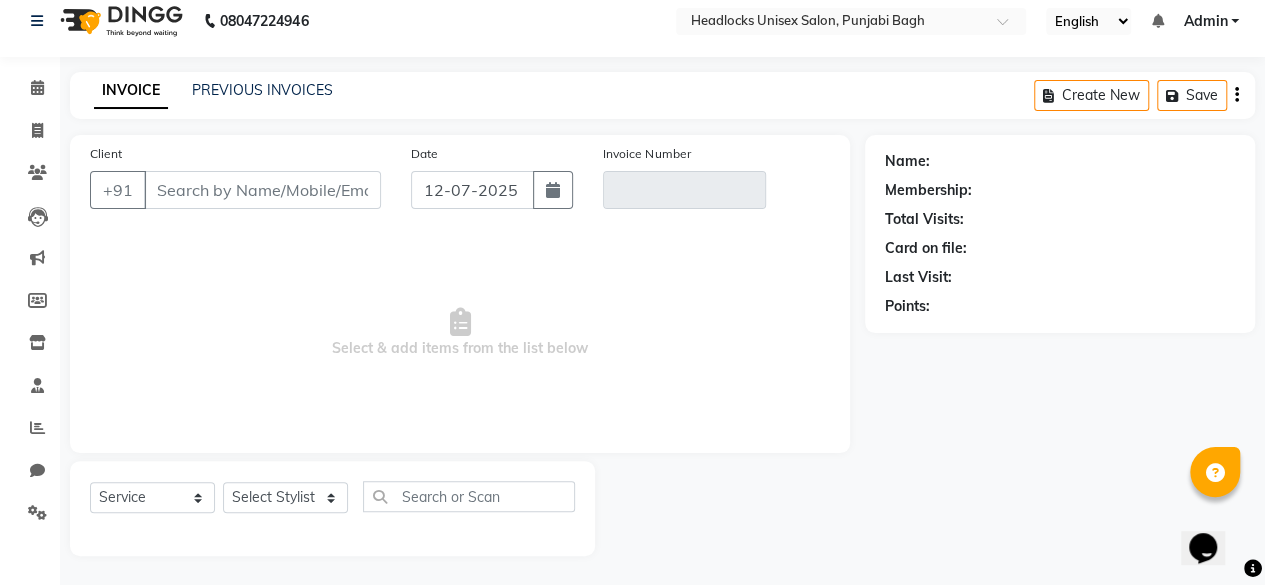 type on "9999297274" 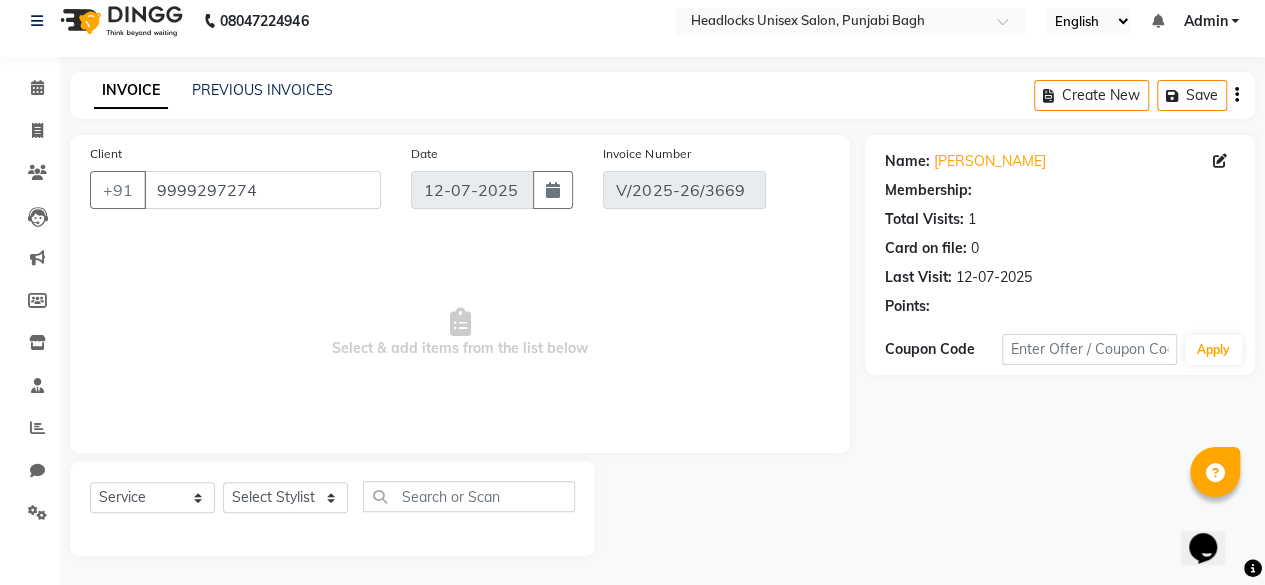 select on "select" 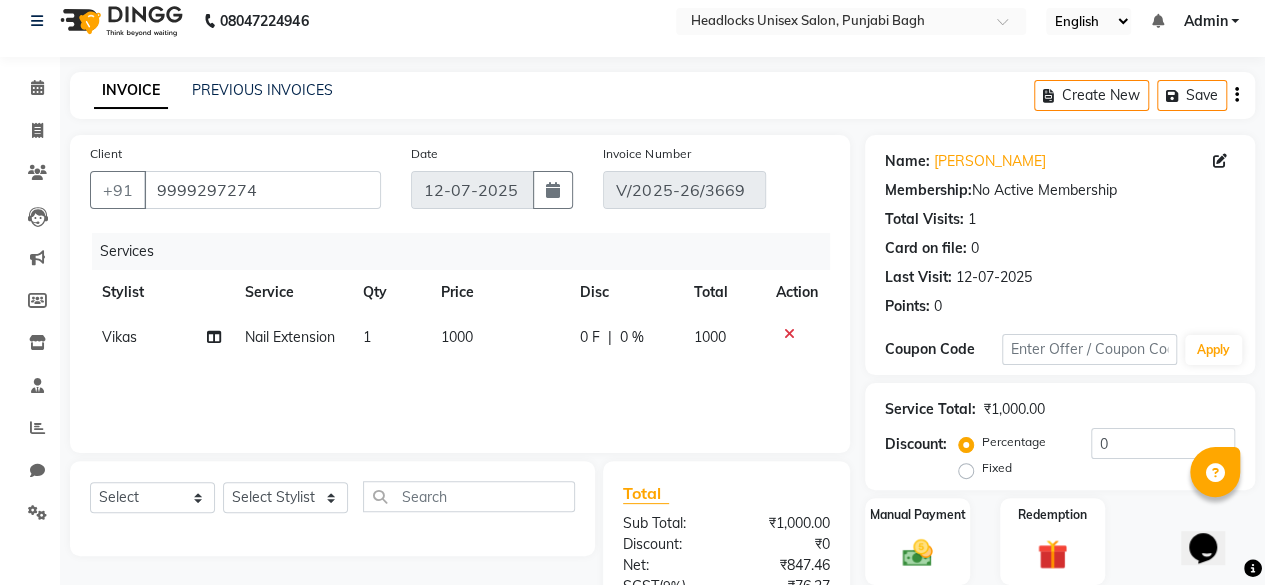 scroll, scrollTop: 76, scrollLeft: 0, axis: vertical 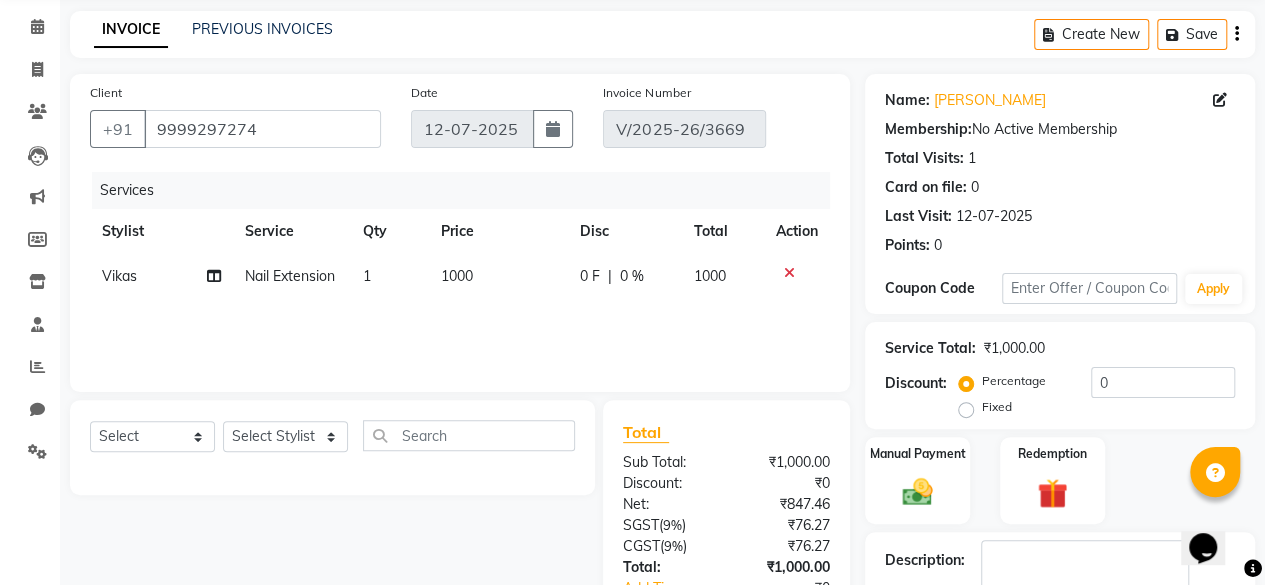 click on "1000" 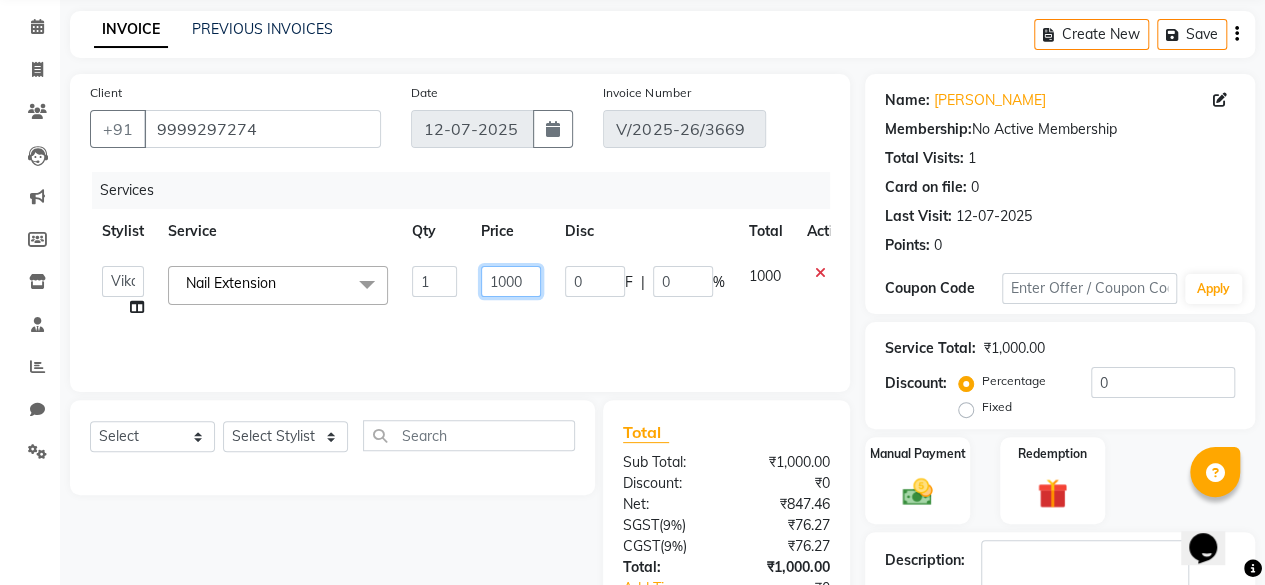 click on "1000" 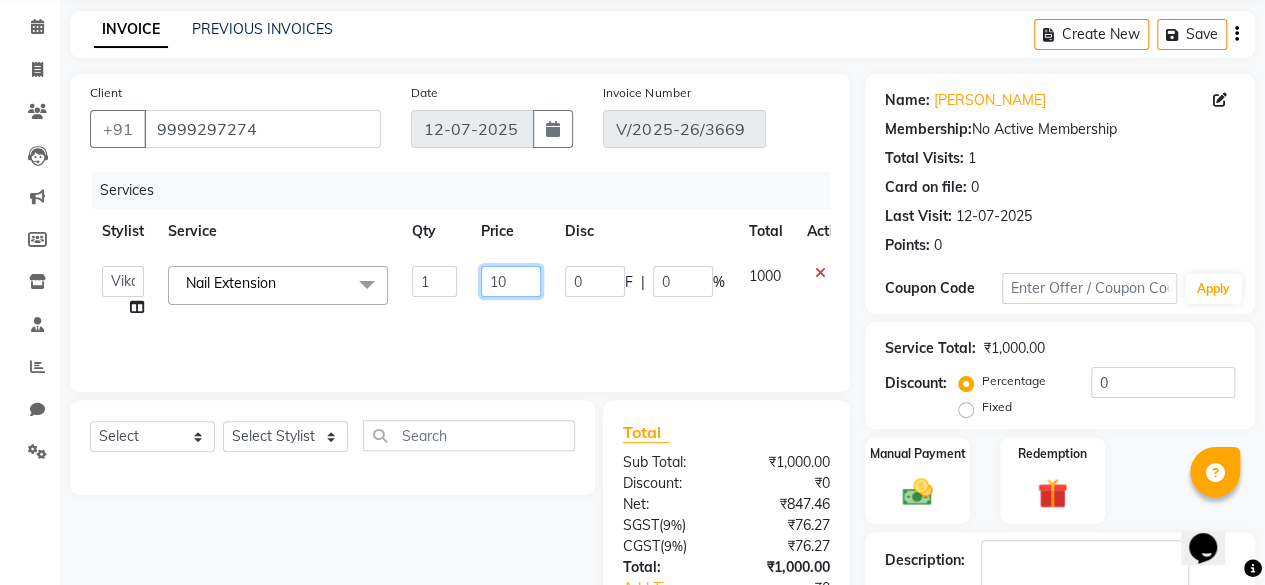 type on "100" 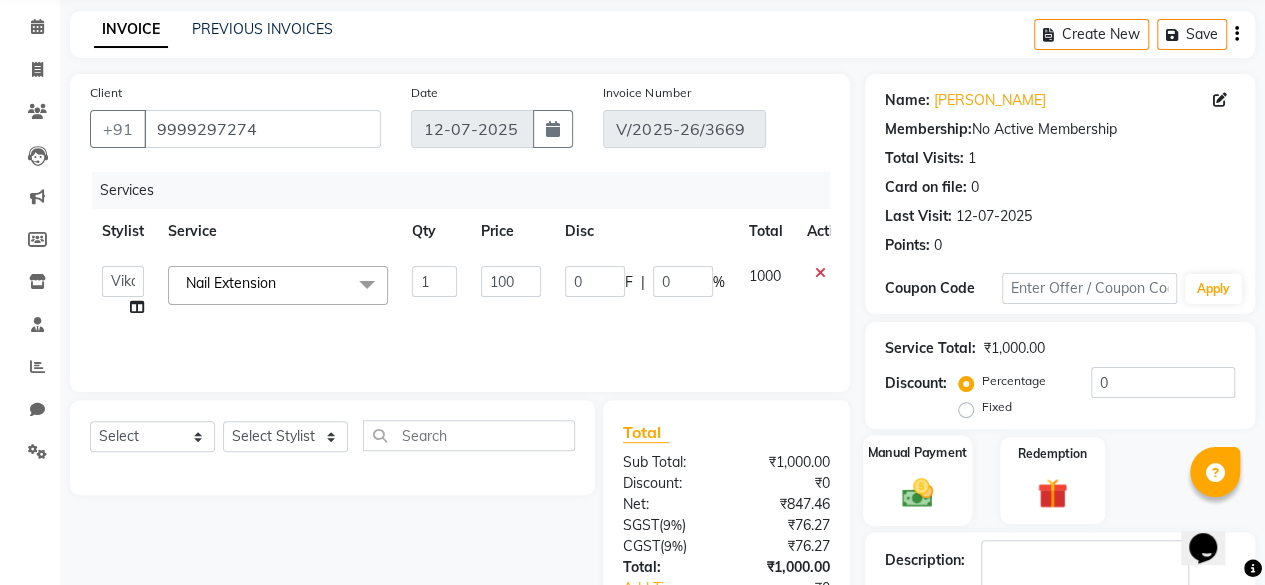 click on "Manual Payment" 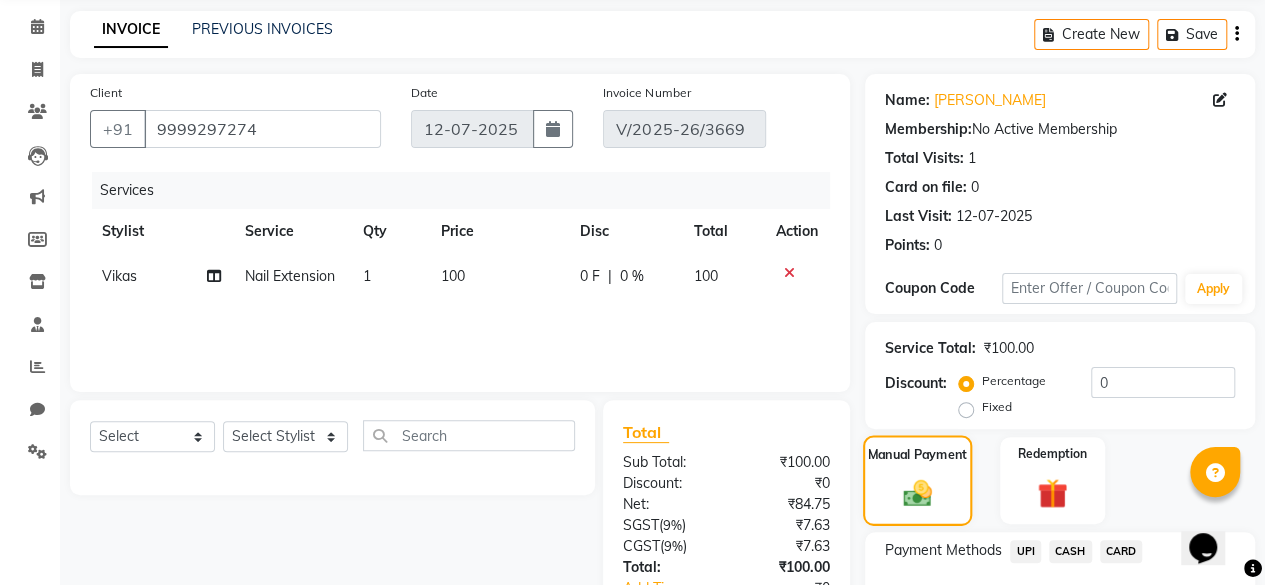 scroll, scrollTop: 300, scrollLeft: 0, axis: vertical 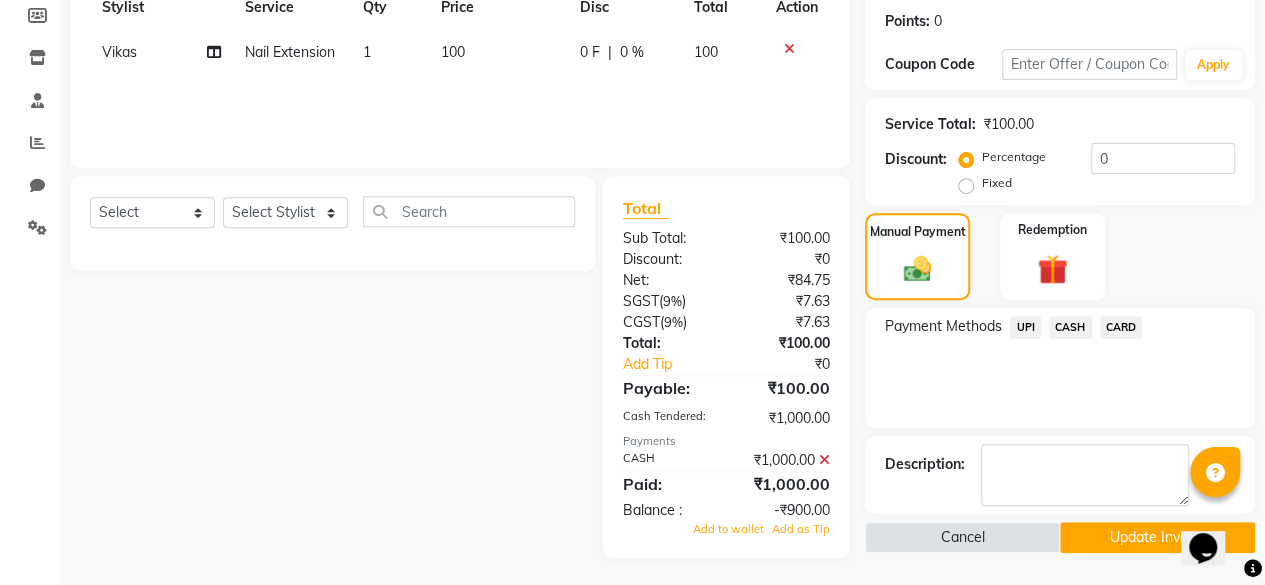 click 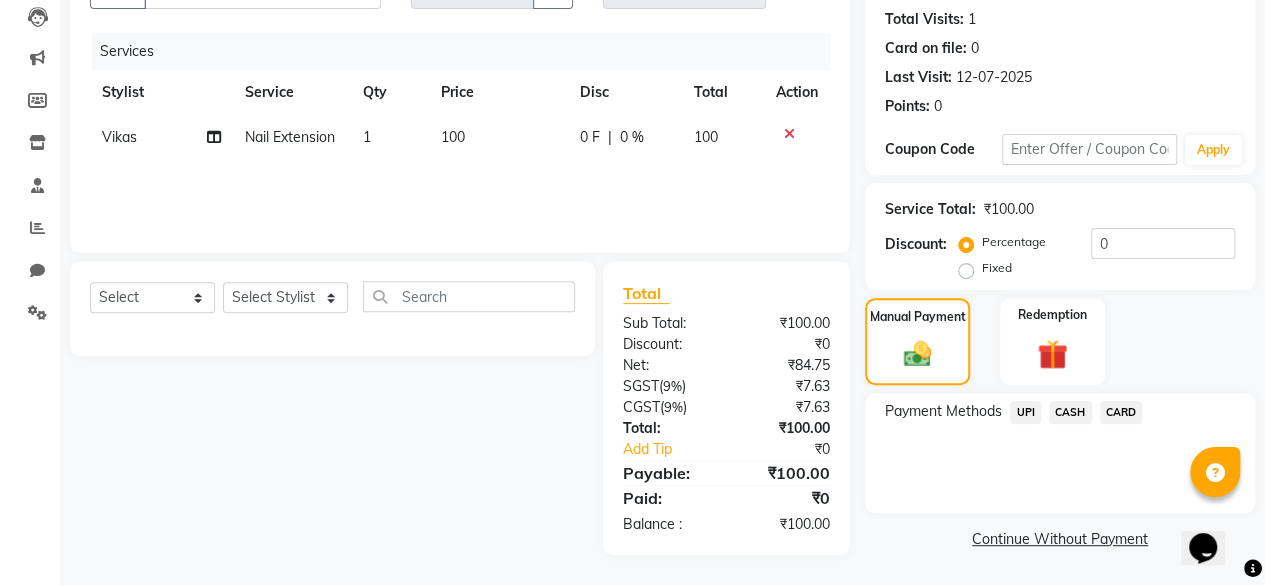 scroll, scrollTop: 213, scrollLeft: 0, axis: vertical 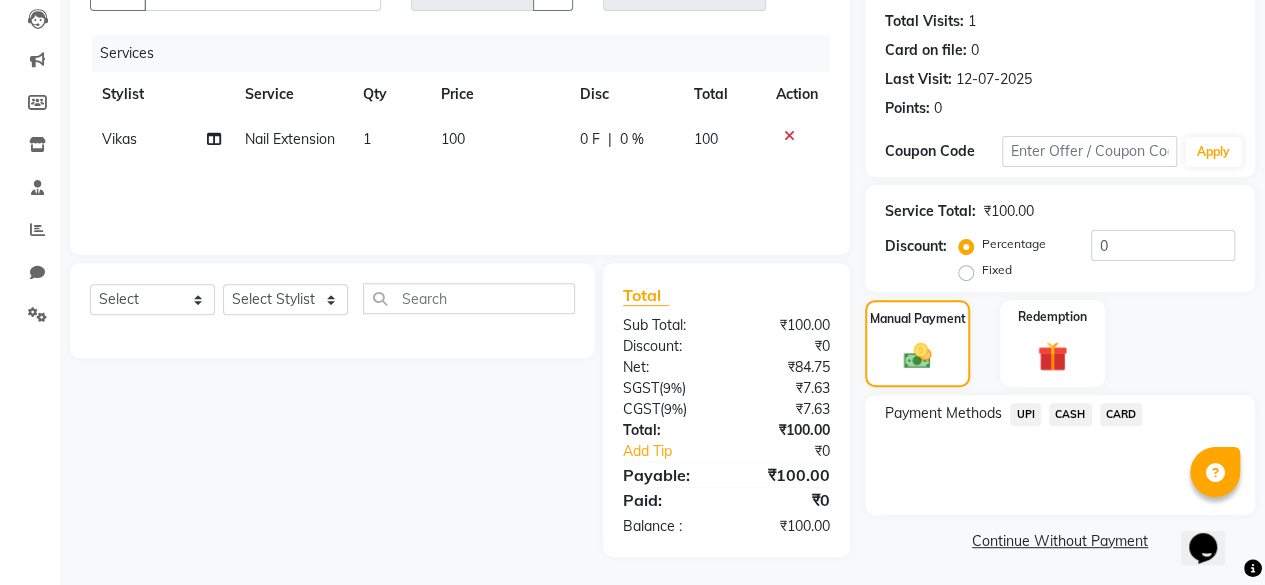 click on "CASH" 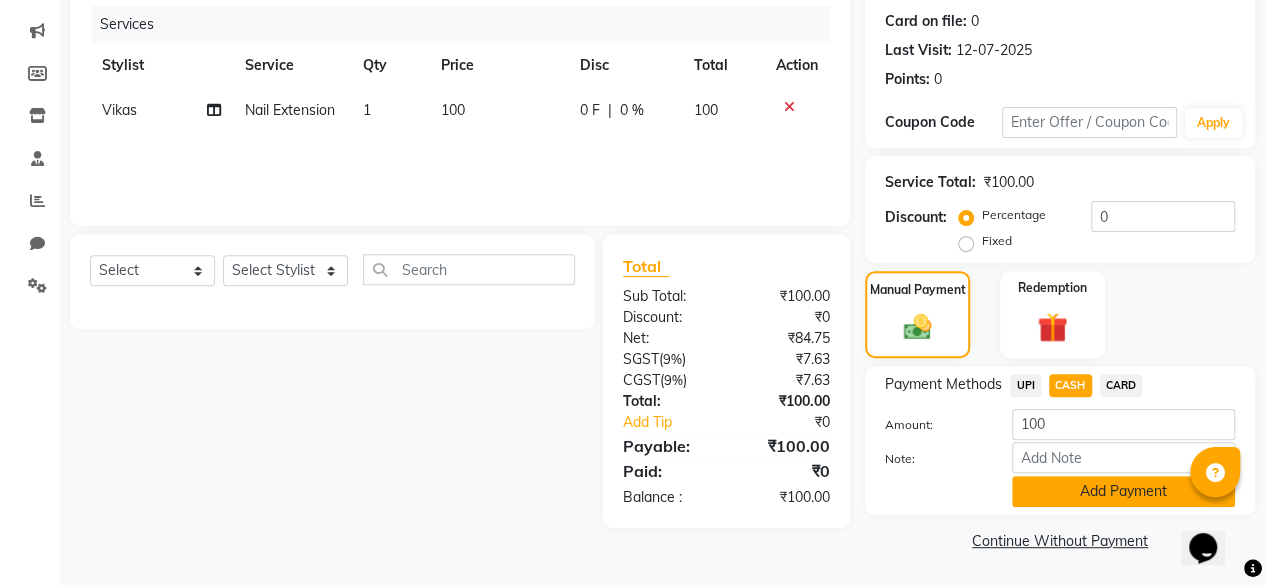 click on "Add Payment" 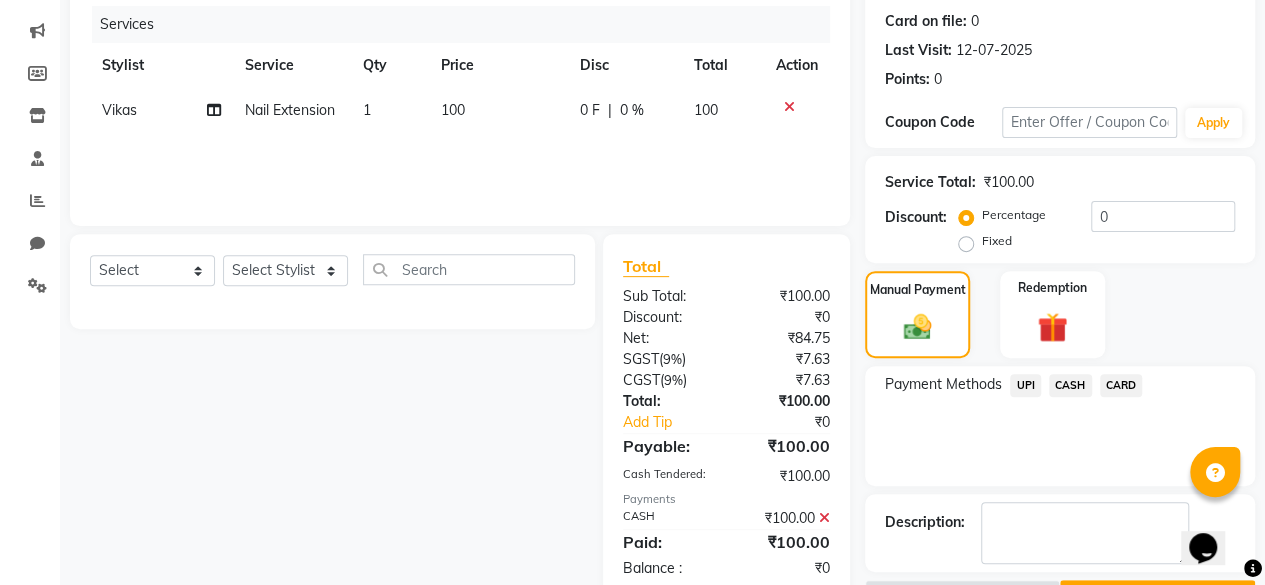 scroll, scrollTop: 296, scrollLeft: 0, axis: vertical 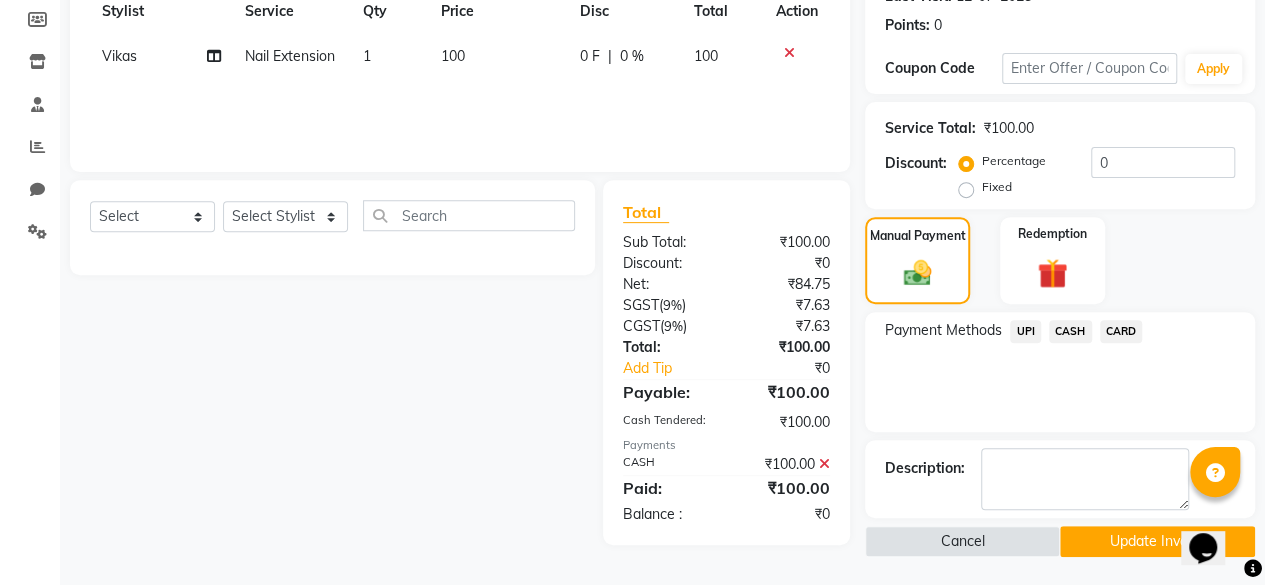 click on "Update Invoice" 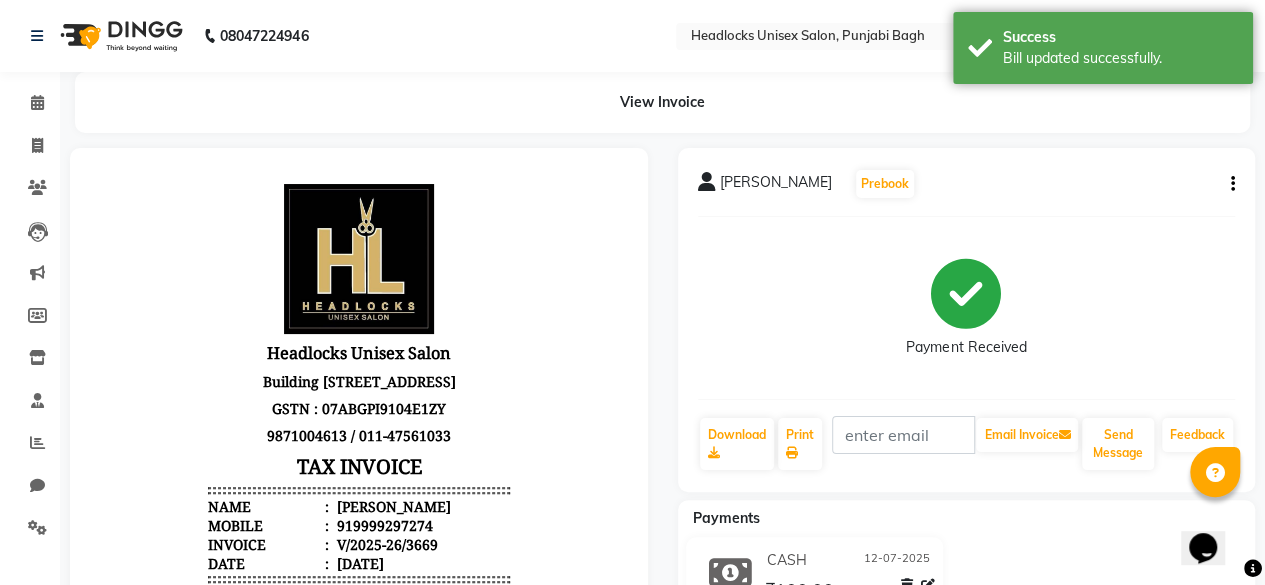 scroll, scrollTop: 0, scrollLeft: 0, axis: both 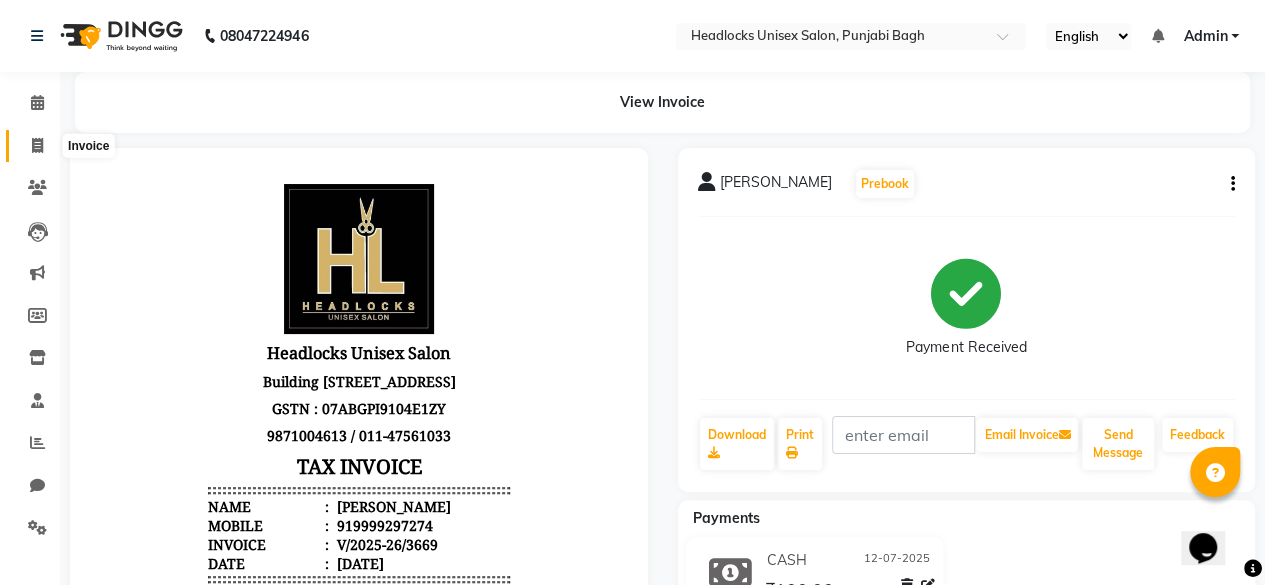 click 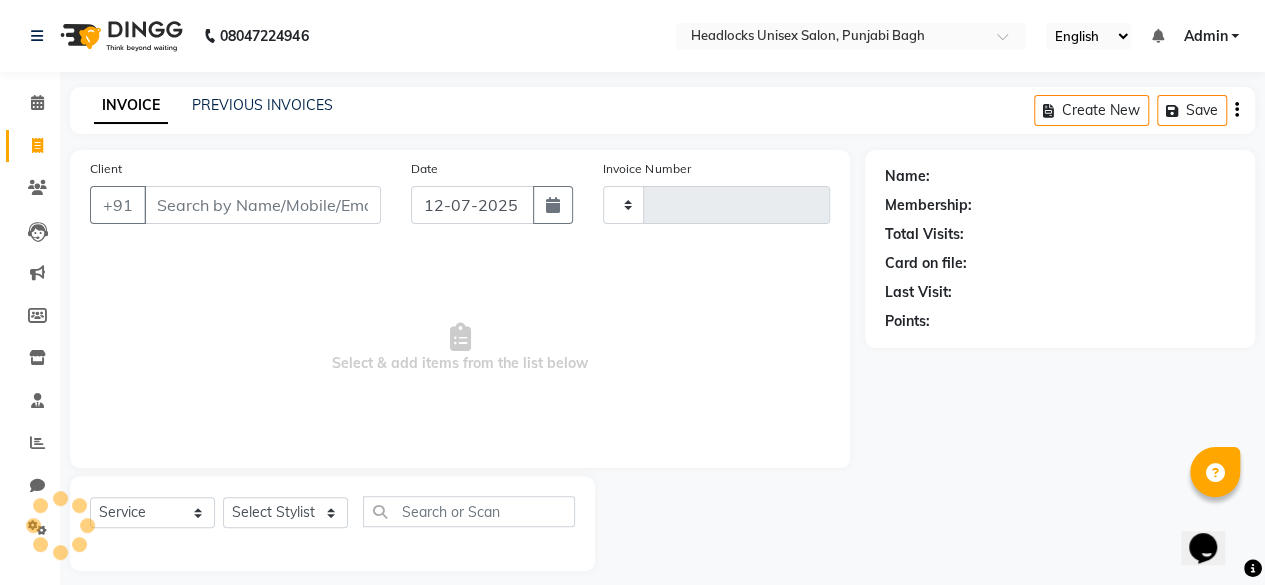 scroll, scrollTop: 15, scrollLeft: 0, axis: vertical 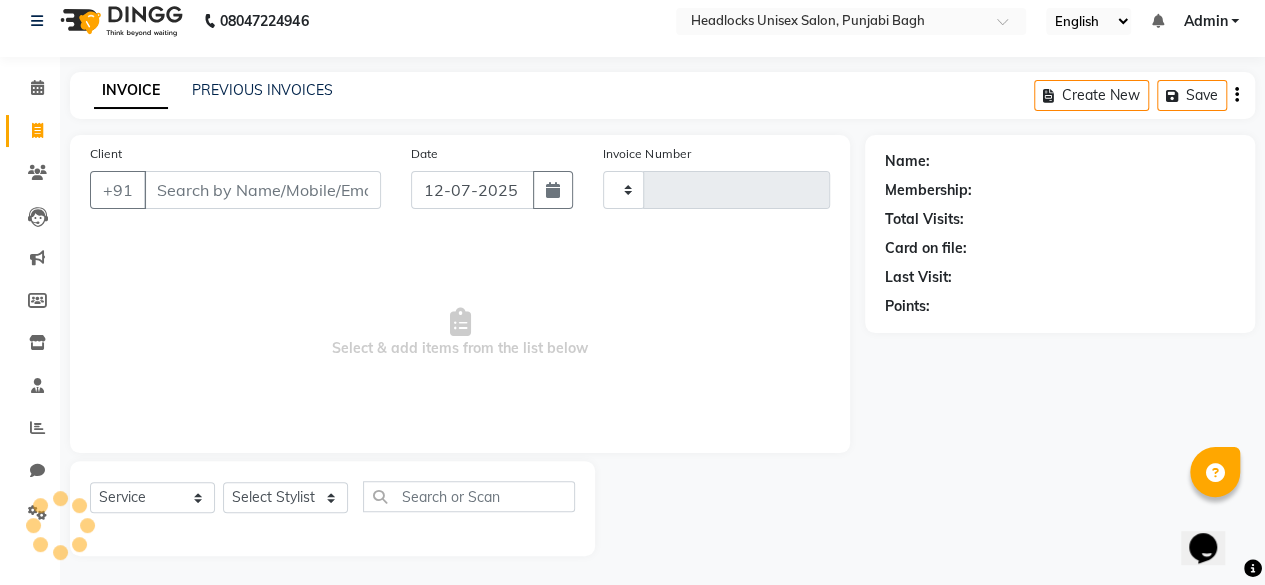 type on "3670" 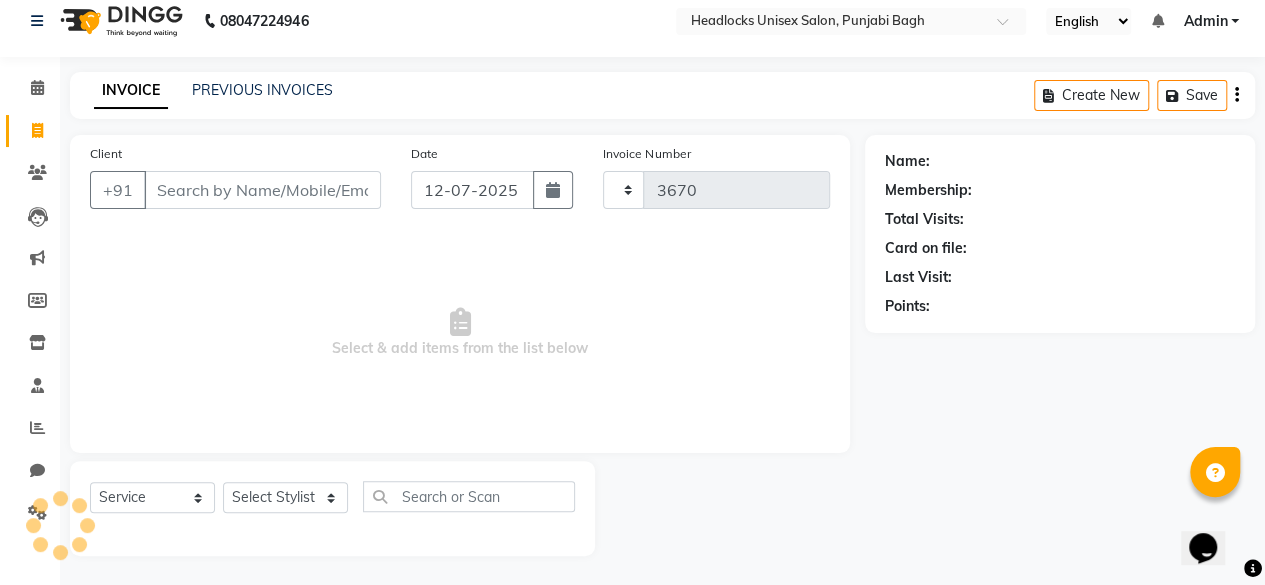 select on "7719" 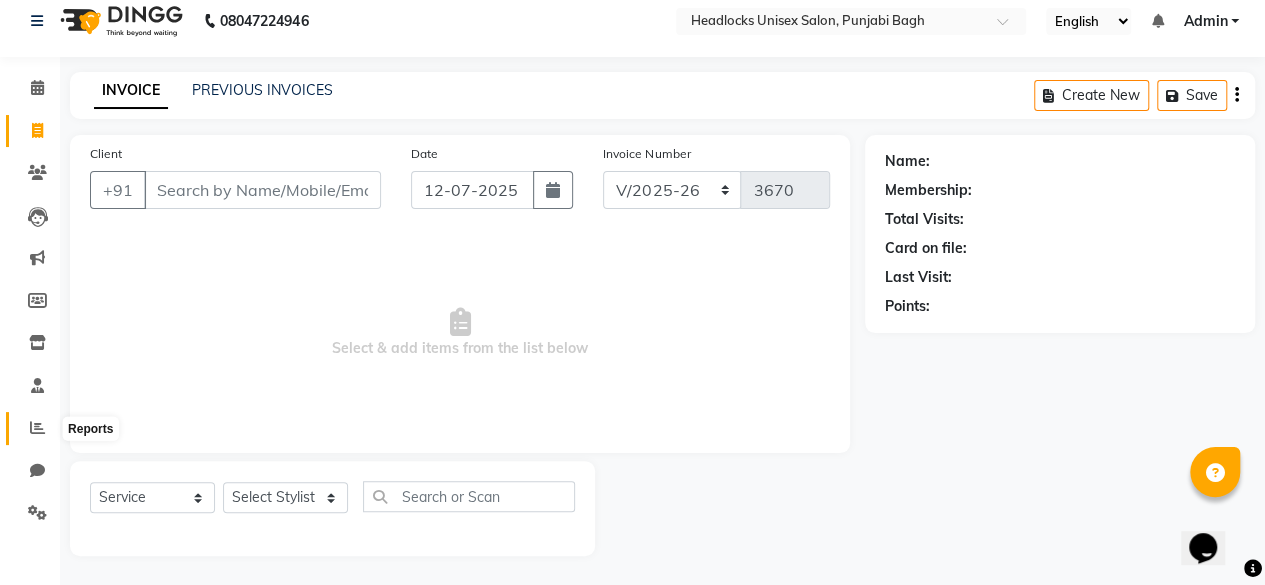 click 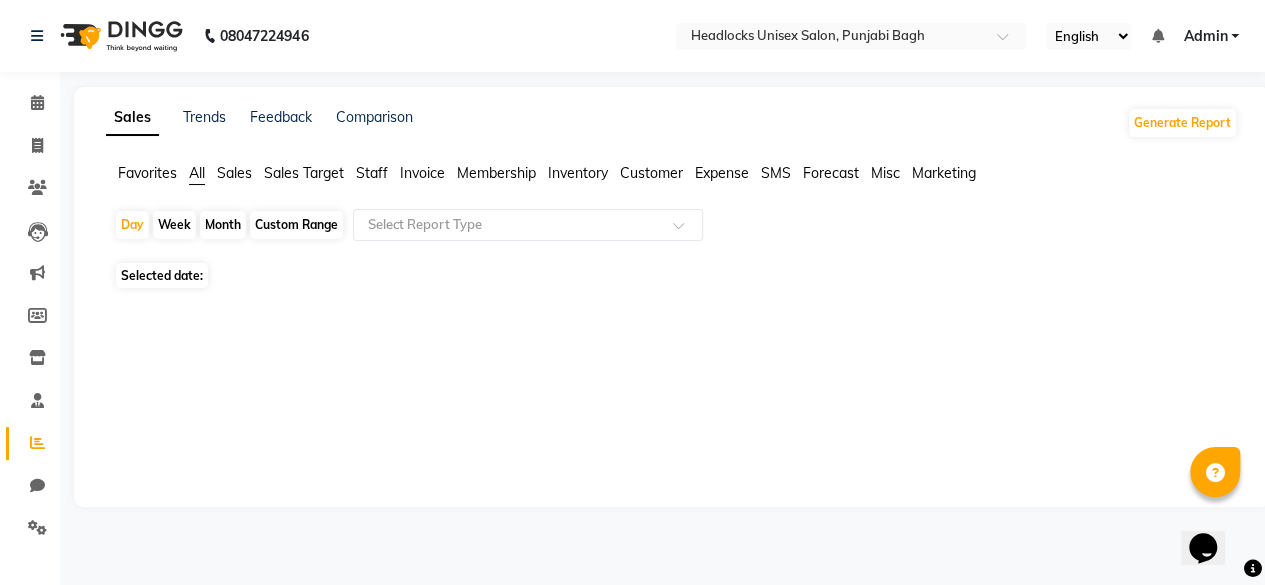 scroll, scrollTop: 0, scrollLeft: 0, axis: both 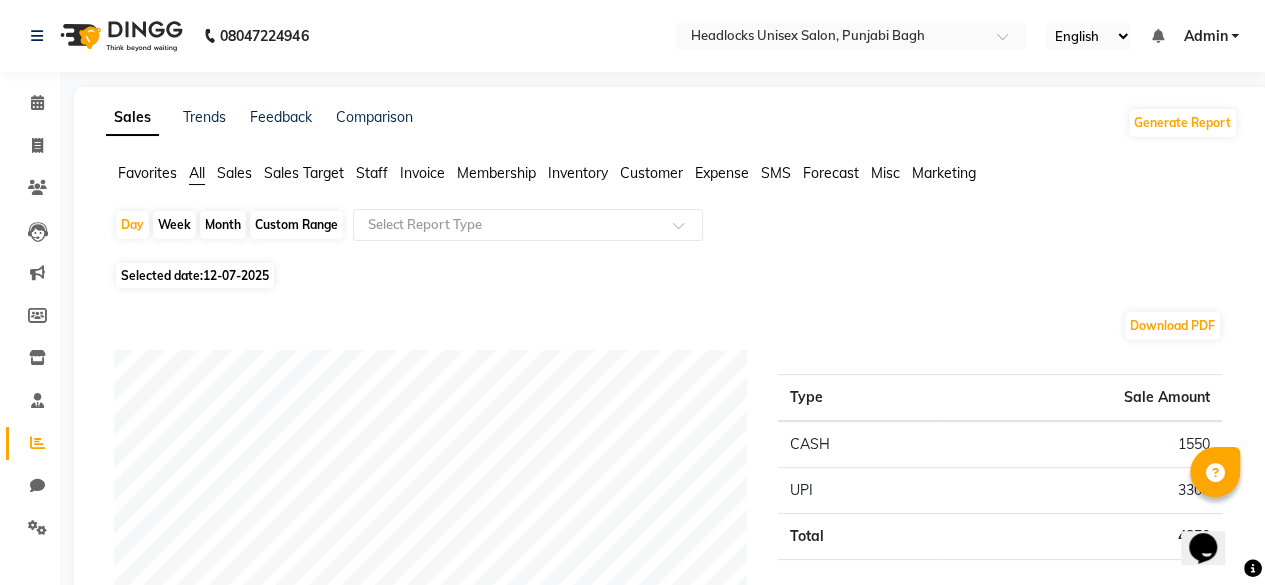 click on "Favorites" 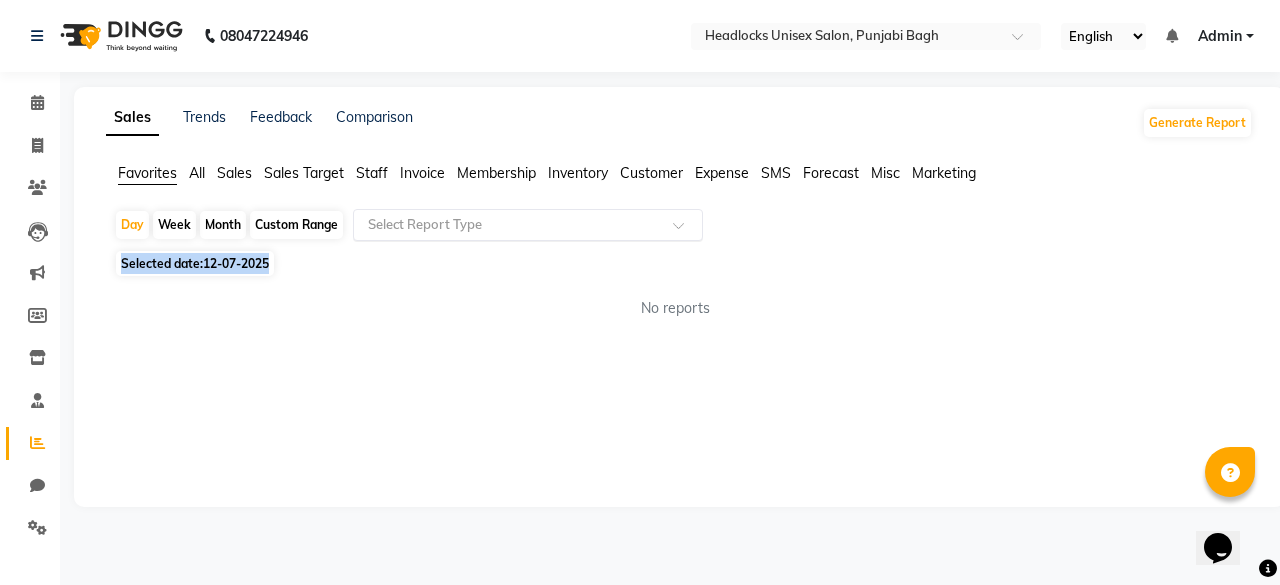 drag, startPoint x: 655, startPoint y: 261, endPoint x: 669, endPoint y: 233, distance: 31.304953 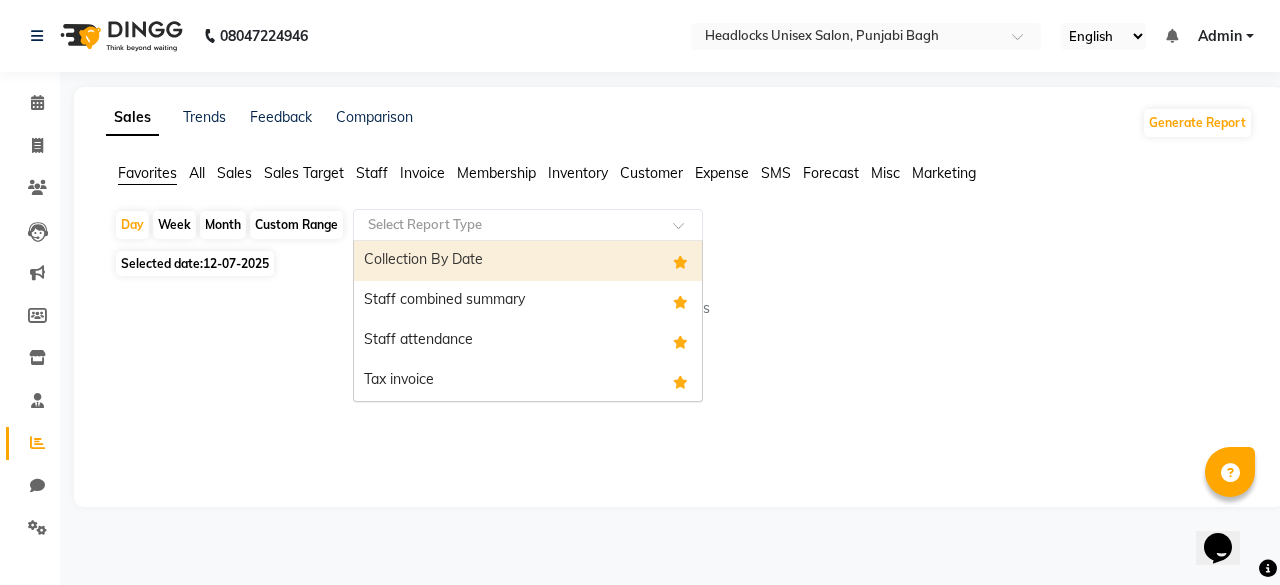 click 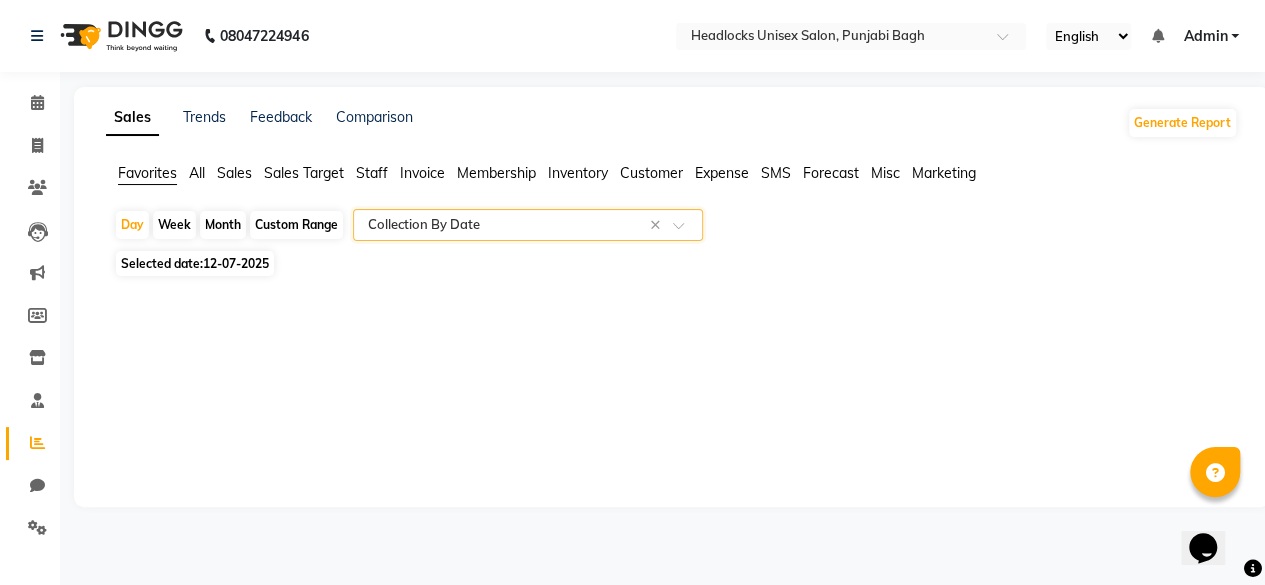 select on "full_report" 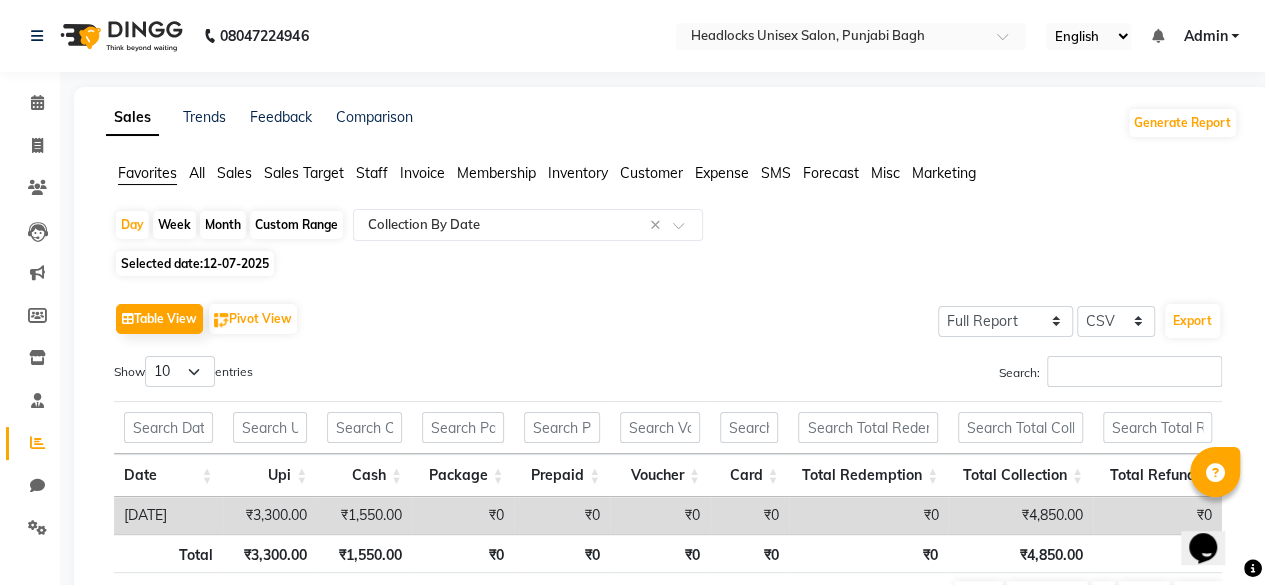click on "Month" 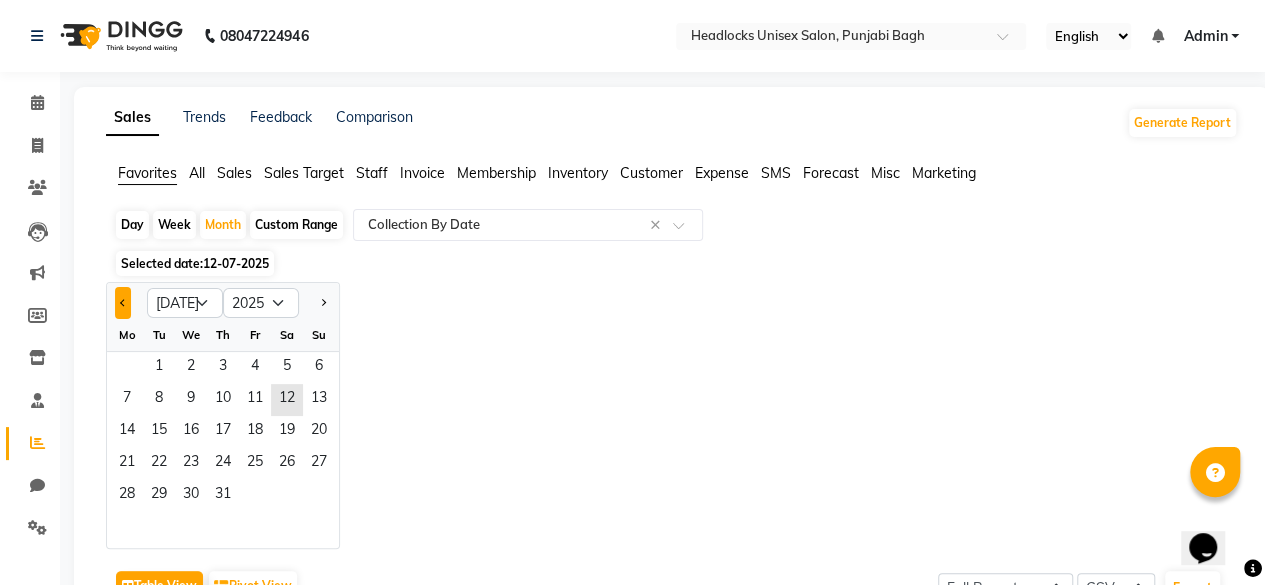 click 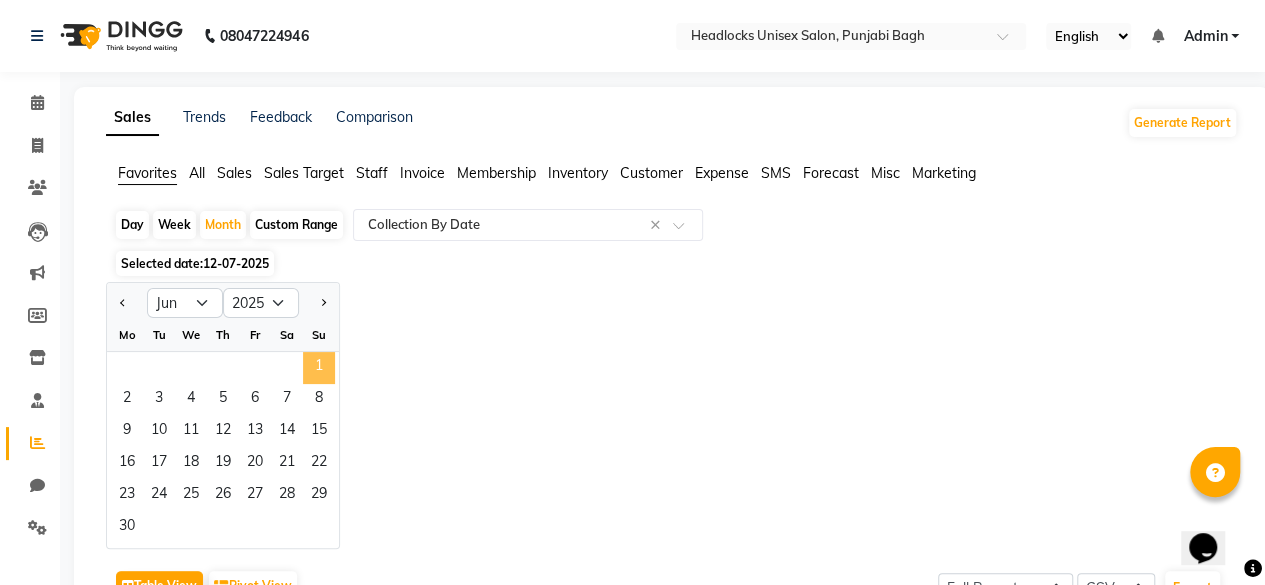 click on "1" 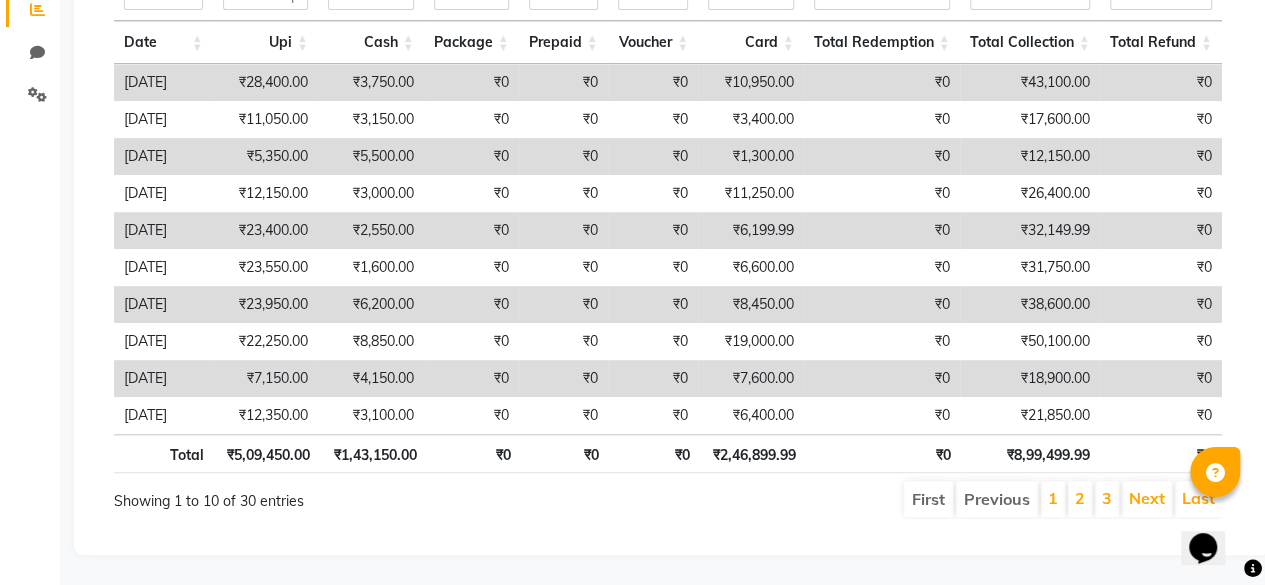 scroll, scrollTop: 445, scrollLeft: 0, axis: vertical 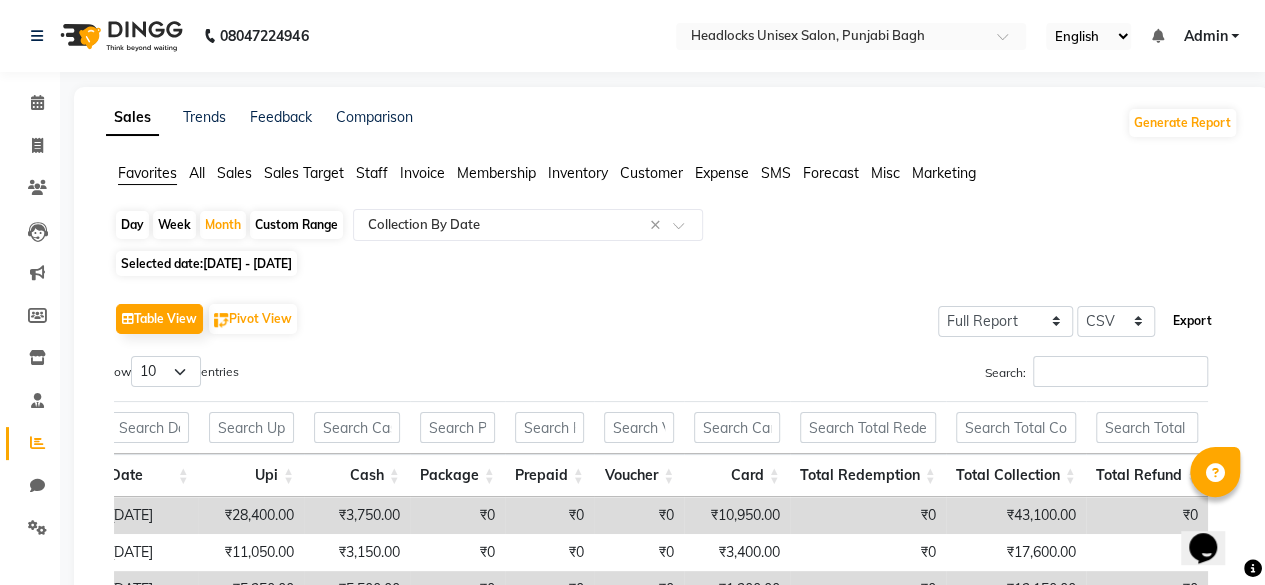 click on "Export" 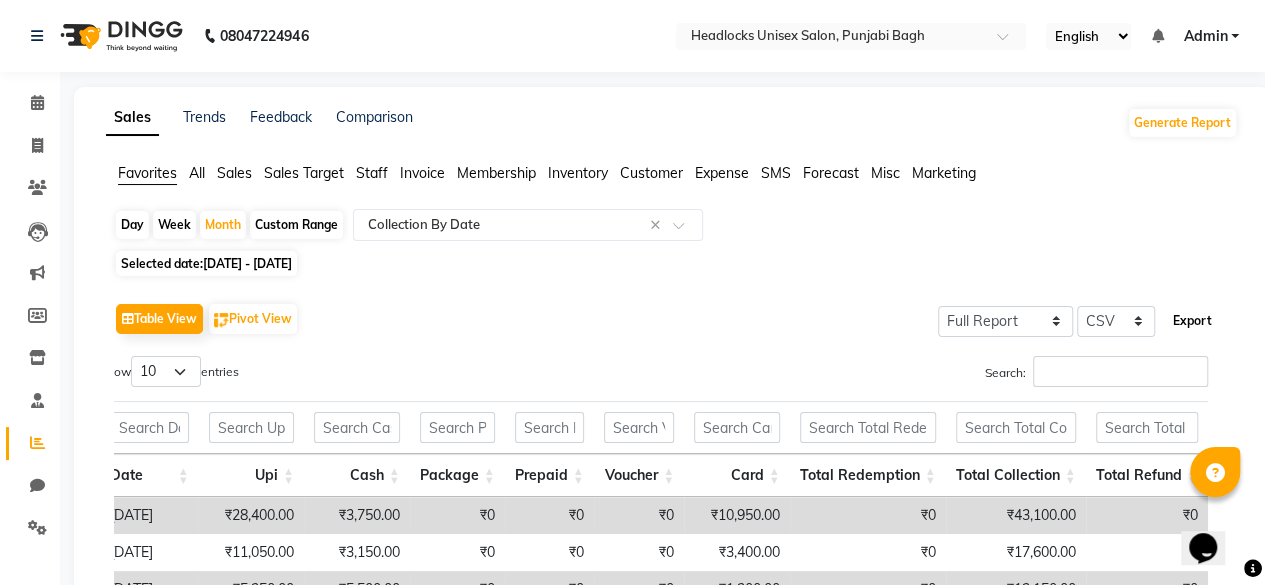 click on "Export" 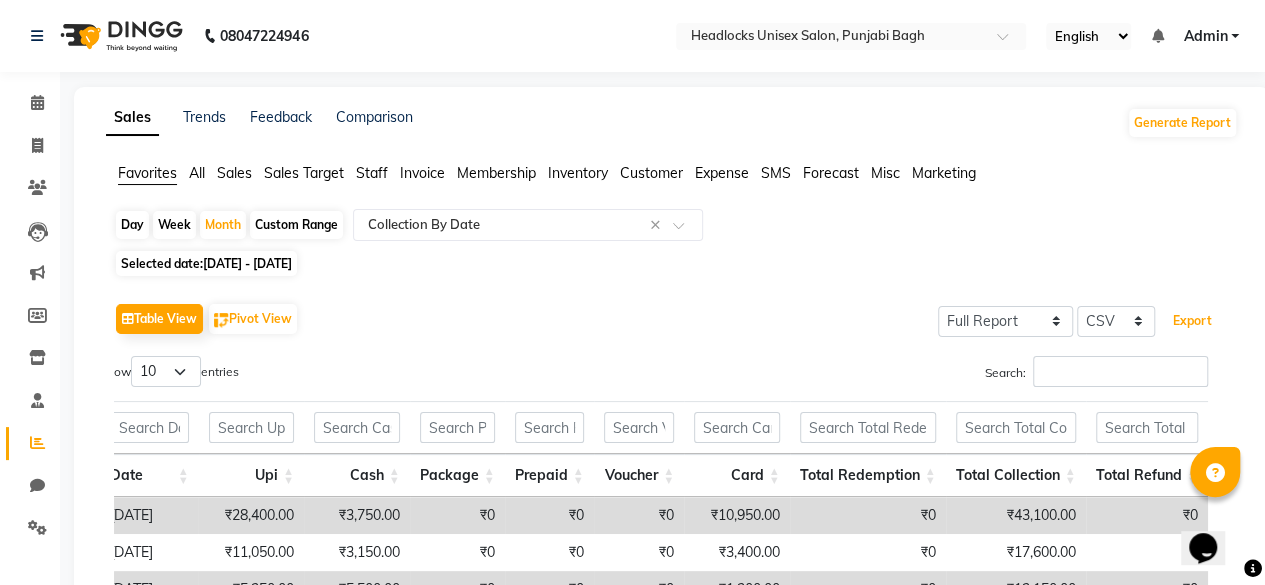 type 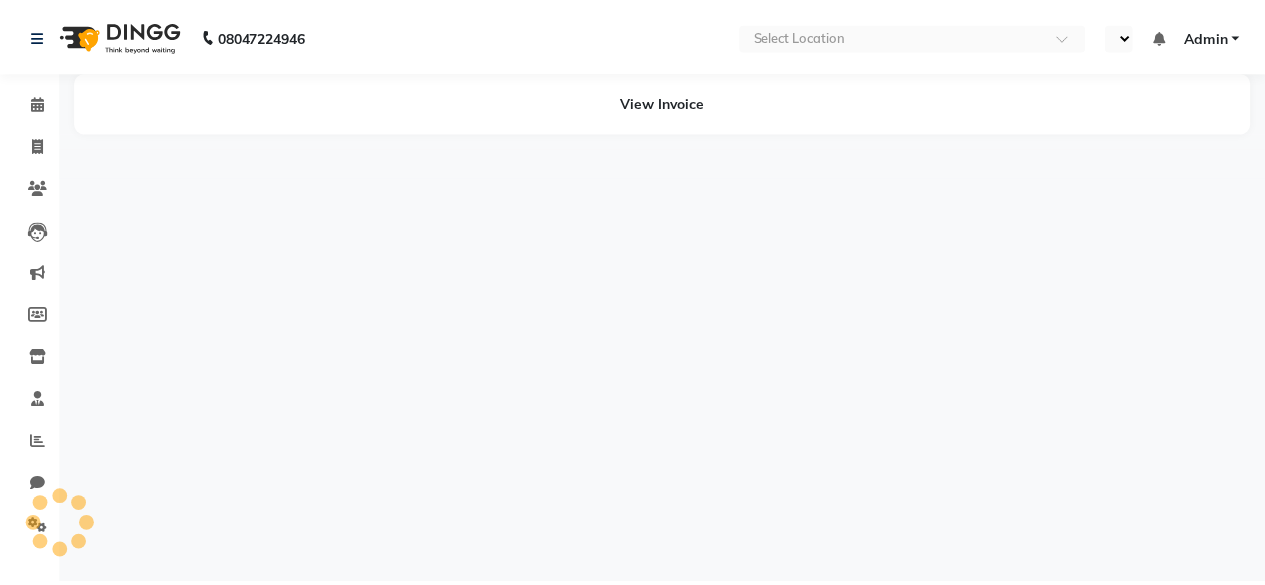 scroll, scrollTop: 0, scrollLeft: 0, axis: both 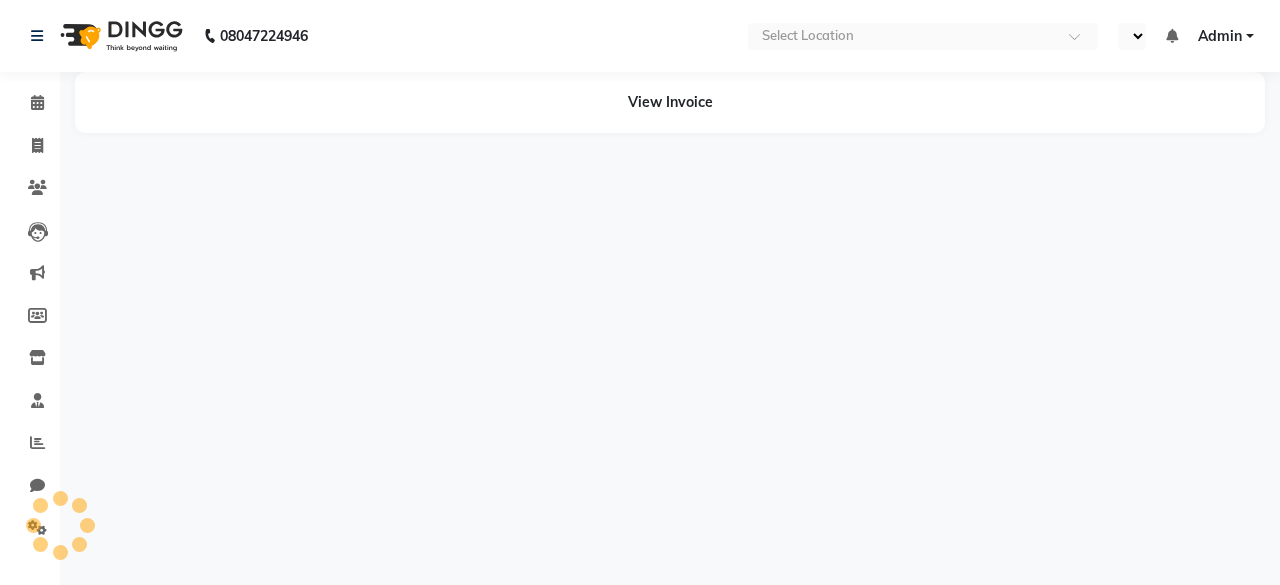 select on "en" 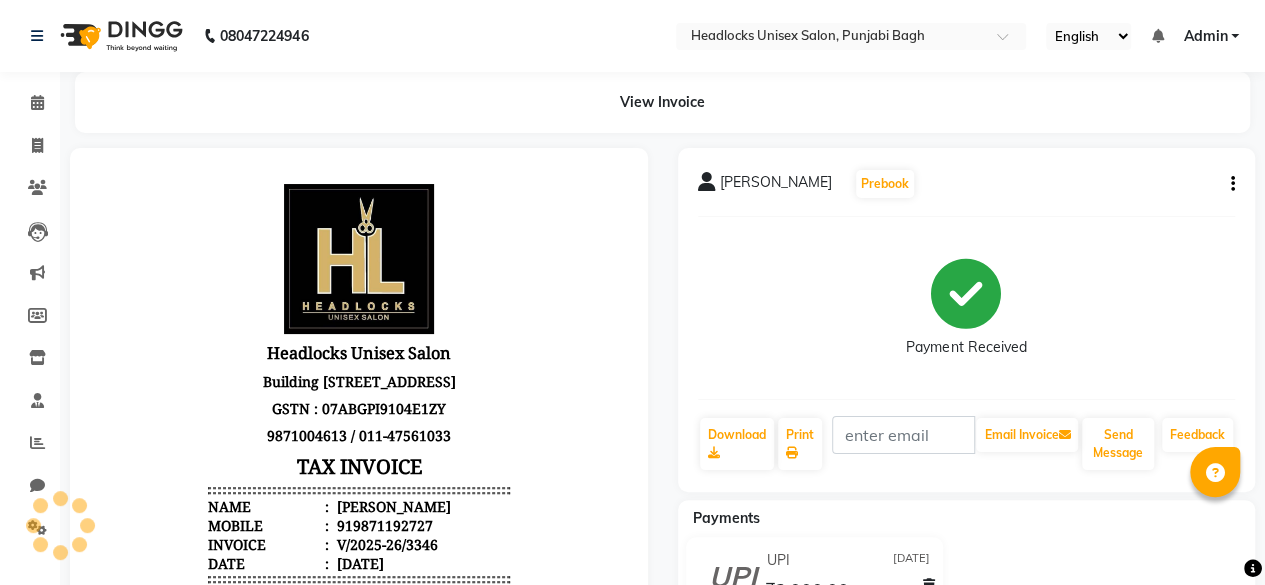 scroll, scrollTop: 0, scrollLeft: 0, axis: both 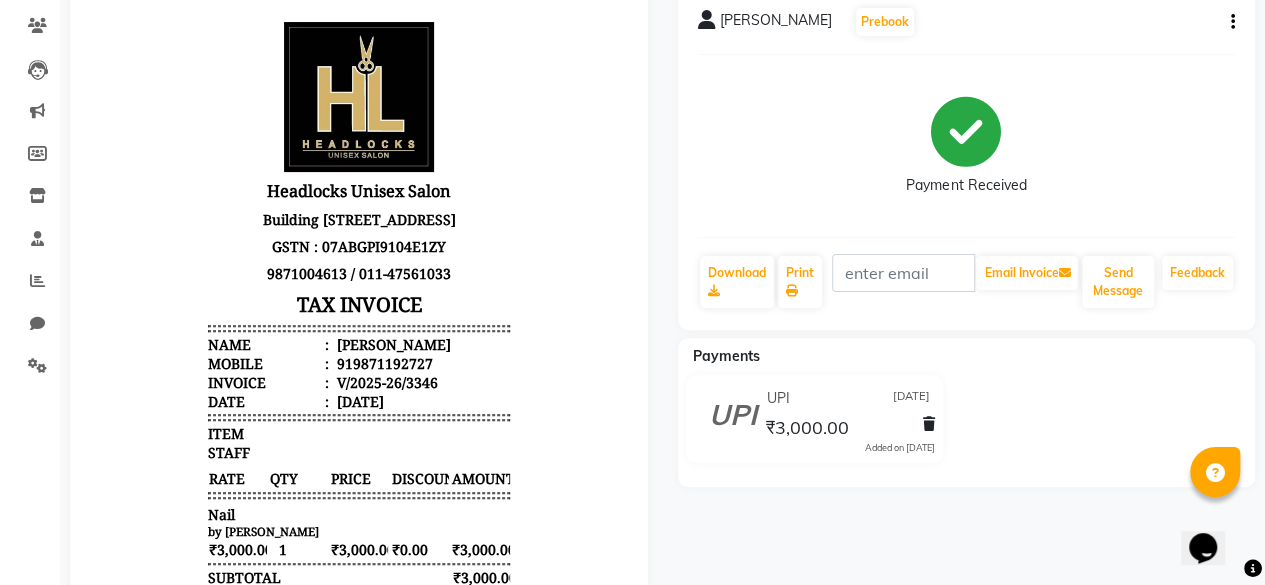 click 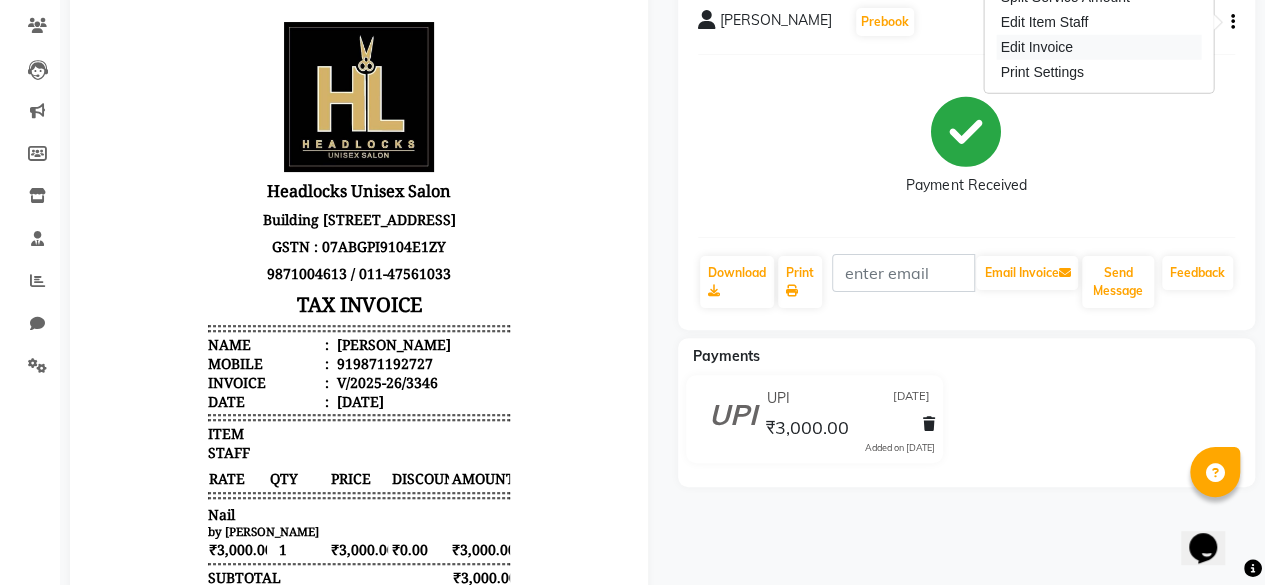 click on "Edit Invoice" at bounding box center (1098, 47) 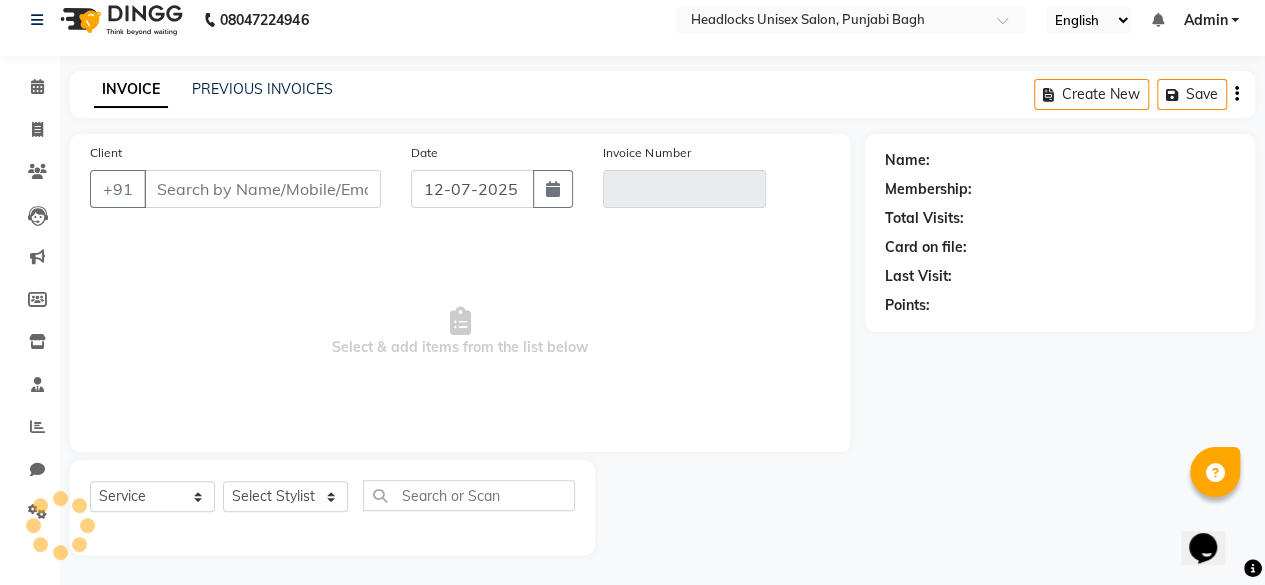 scroll, scrollTop: 15, scrollLeft: 0, axis: vertical 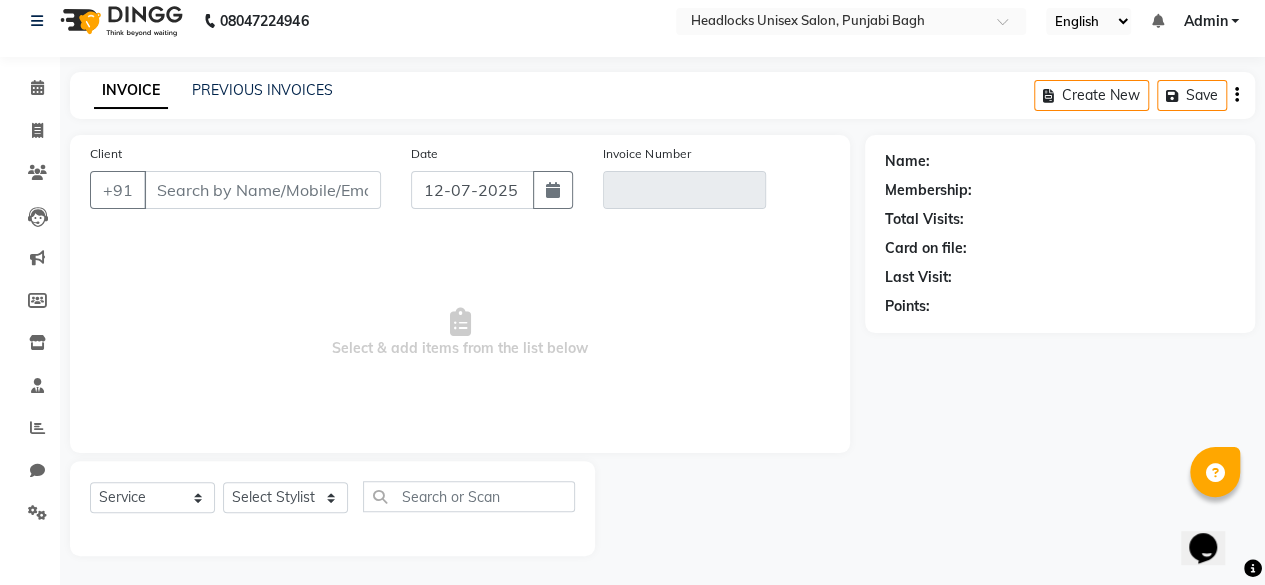 type on "9871192727" 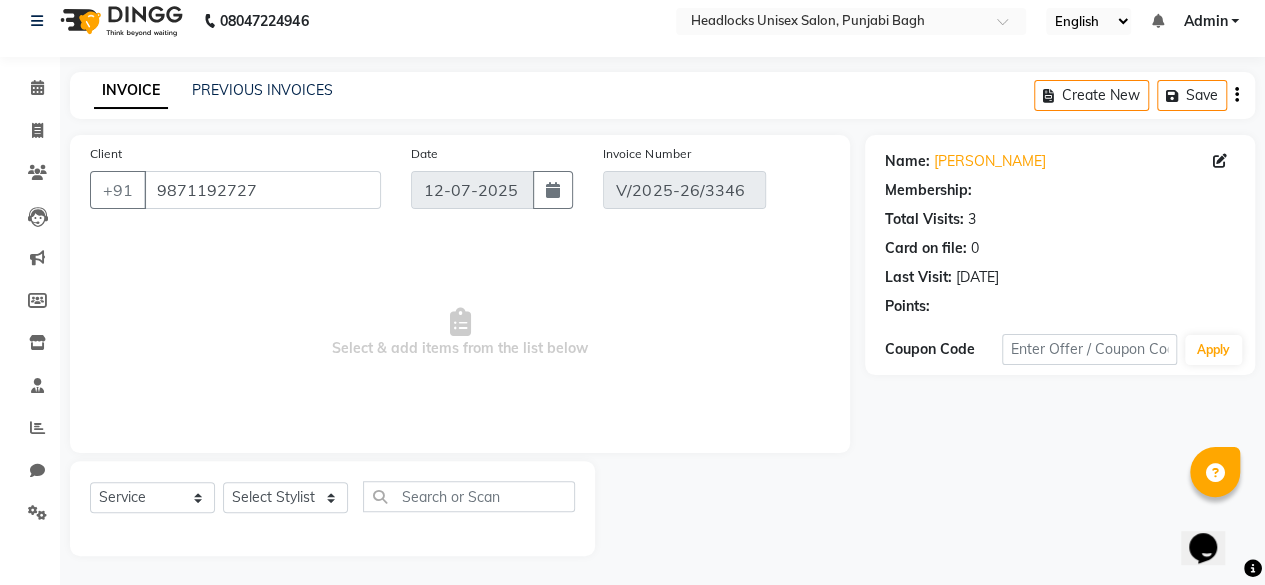 type on "[DATE]" 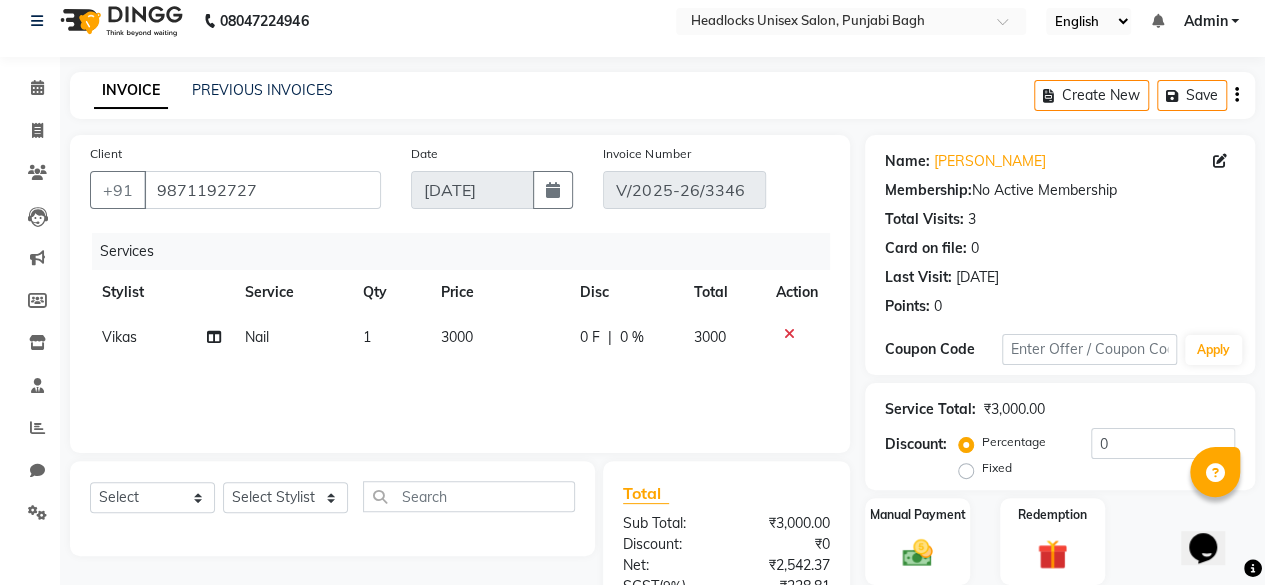 click on "3000" 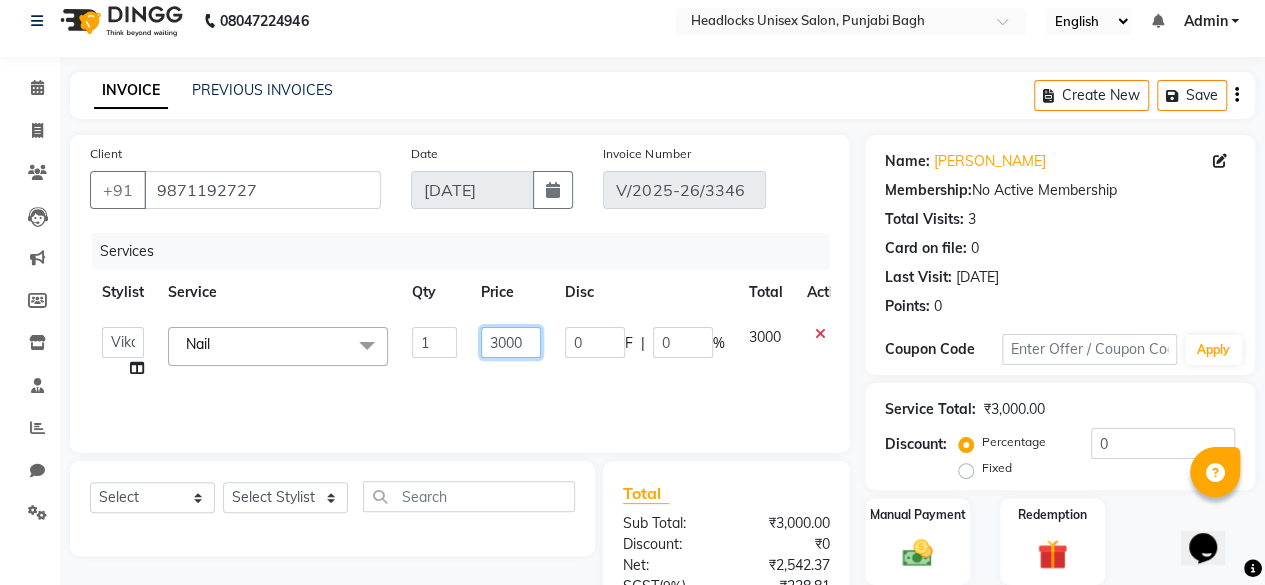 click on "3000" 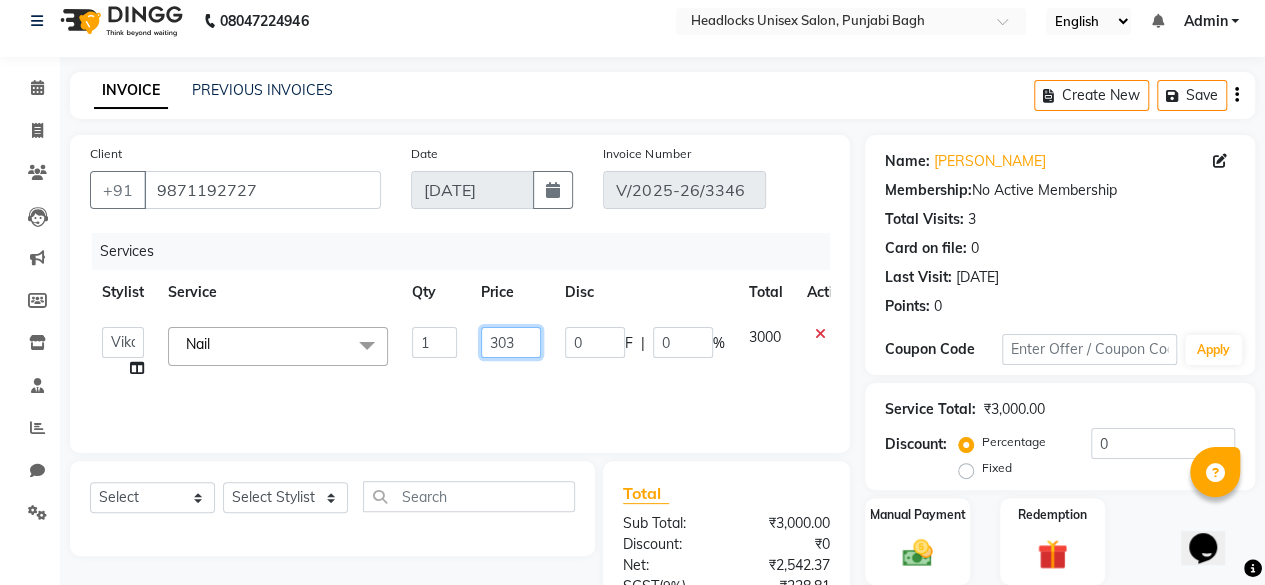 type on "3030" 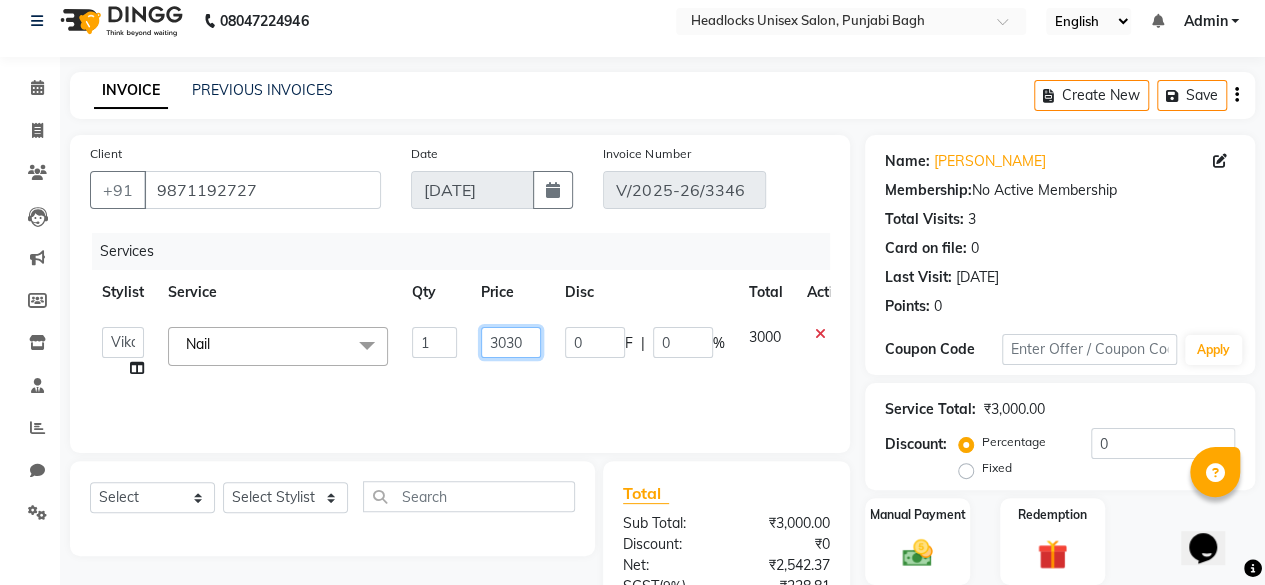 scroll, scrollTop: 255, scrollLeft: 0, axis: vertical 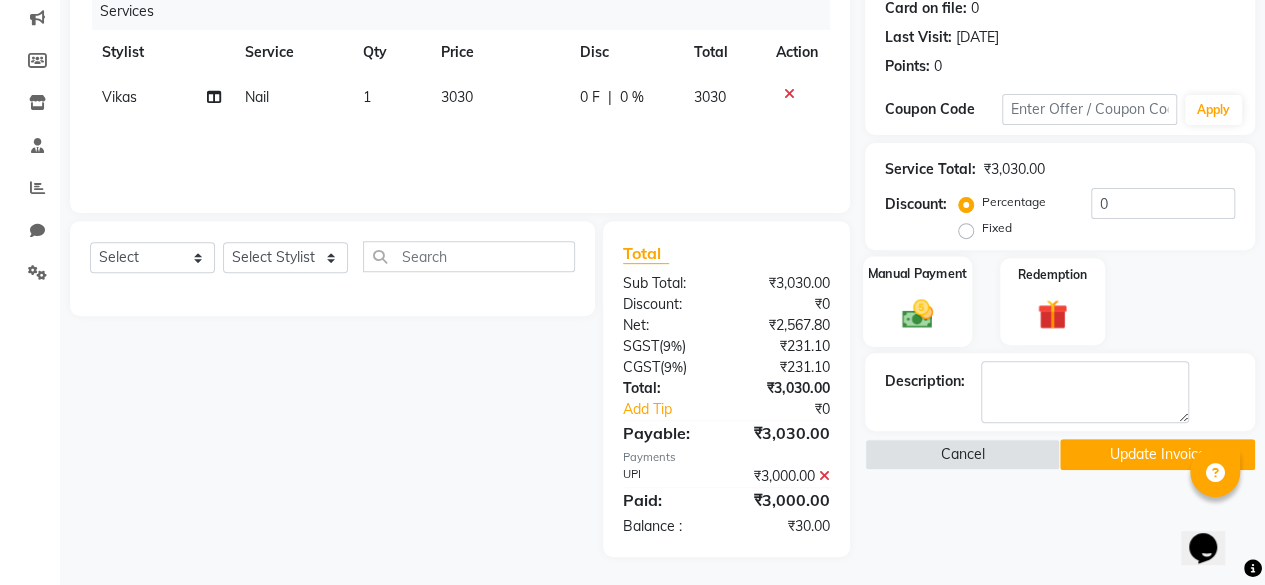 click 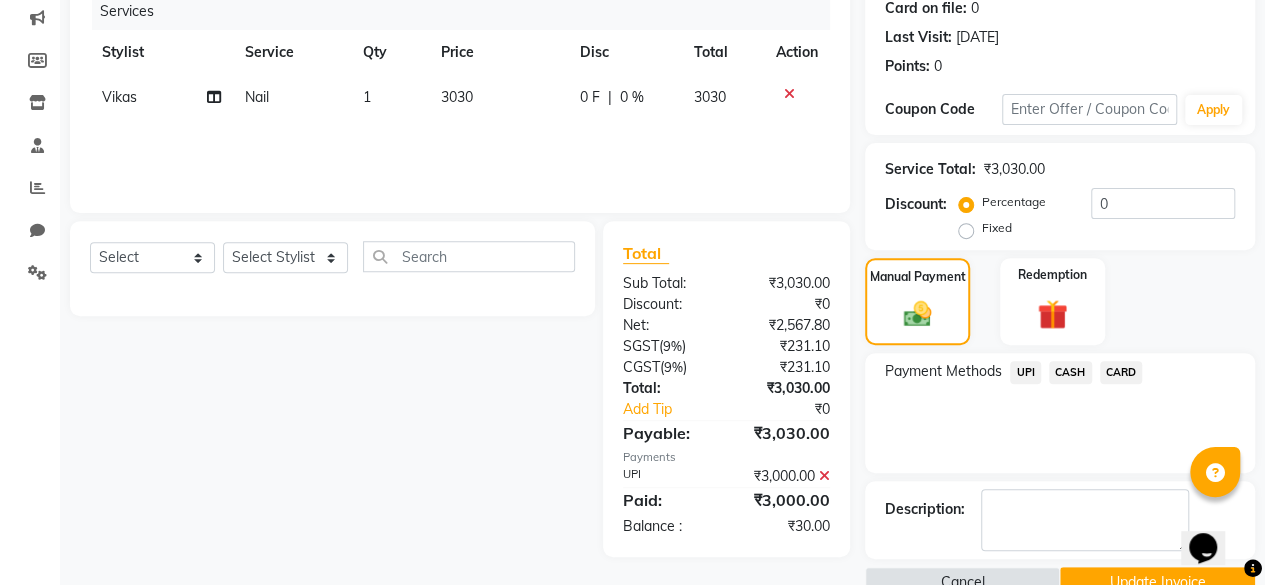 click on "UPI" 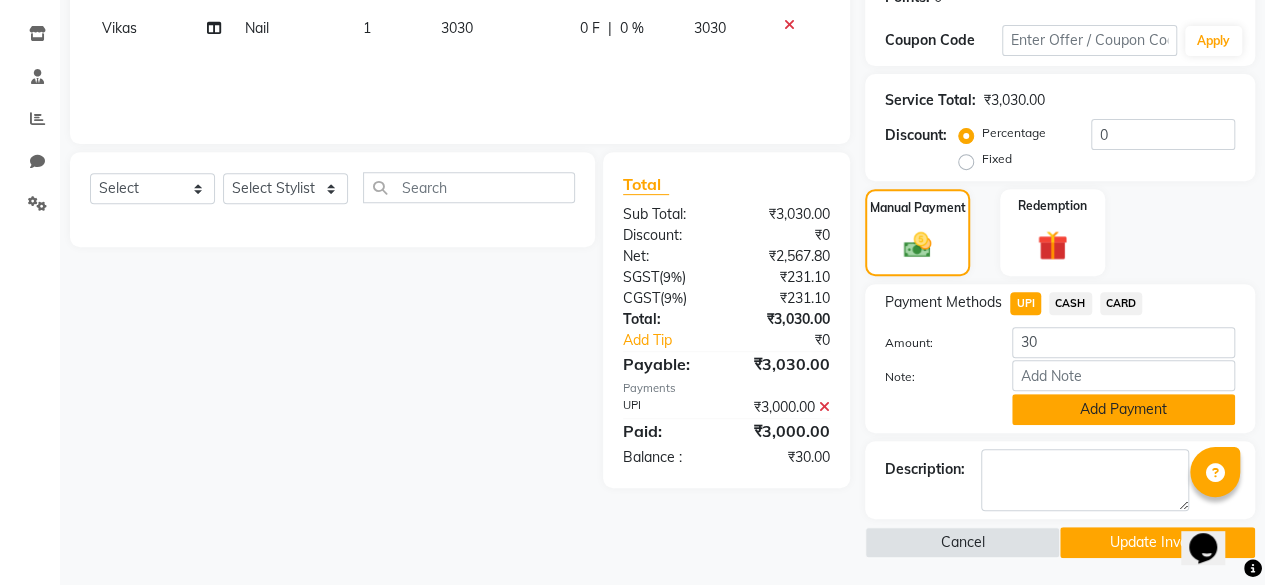 click on "Add Payment" 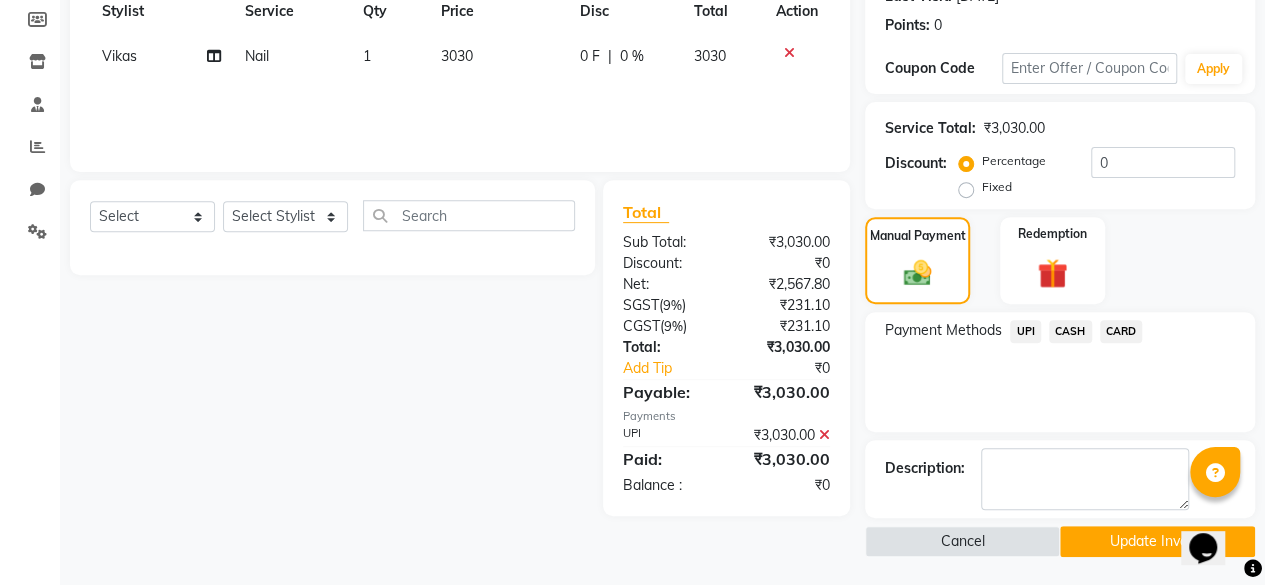 click on "Update Invoice" 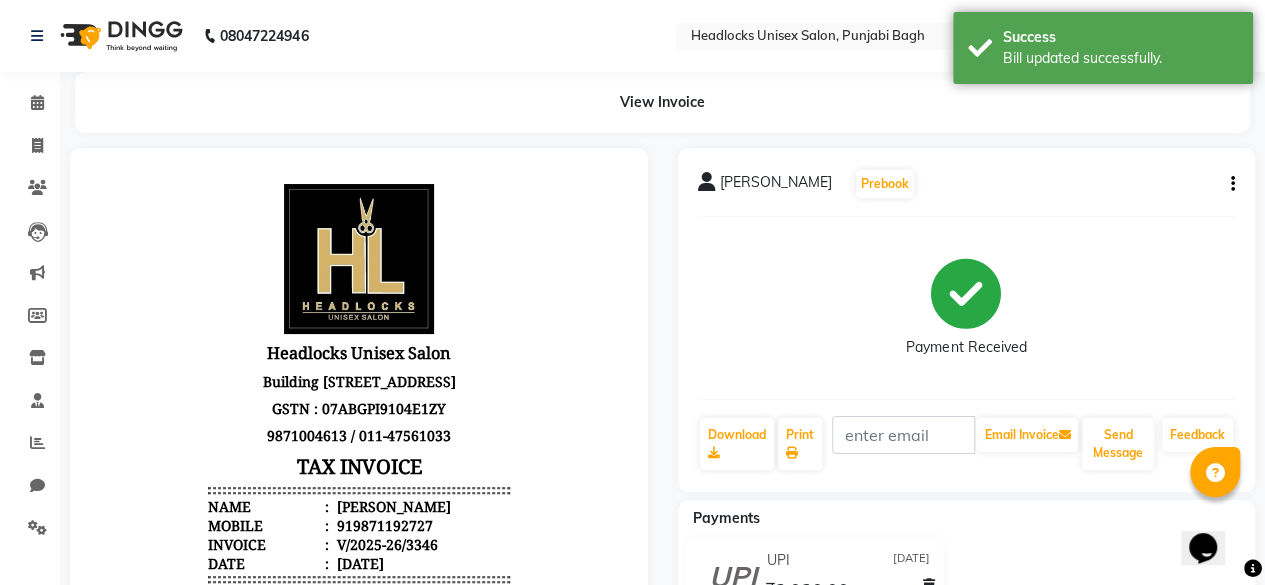 scroll, scrollTop: 0, scrollLeft: 0, axis: both 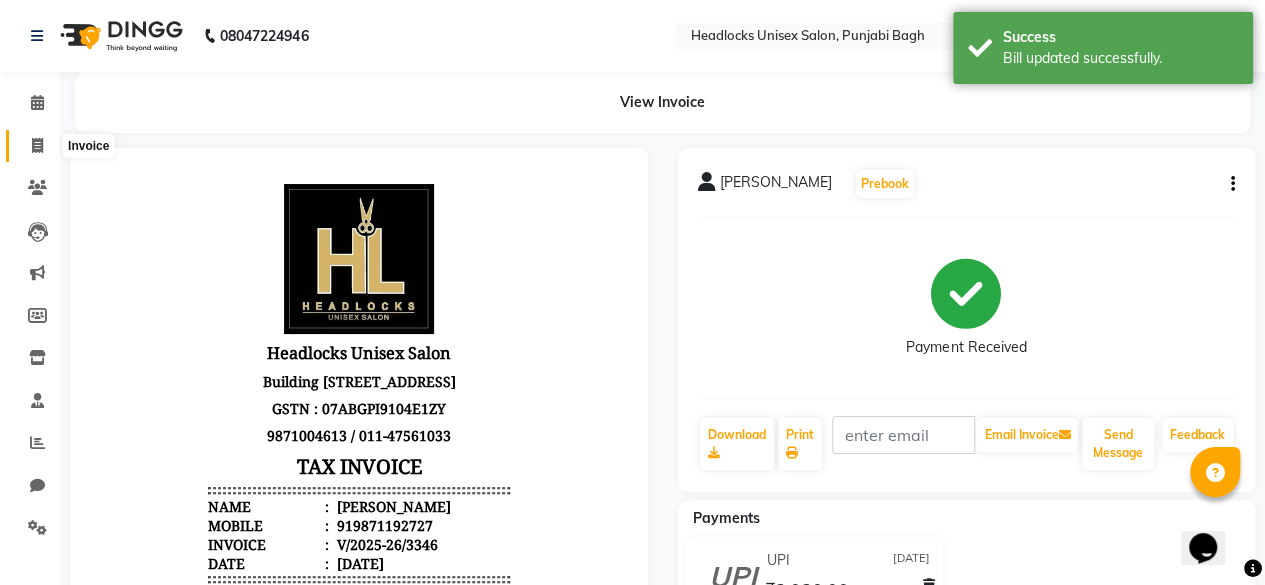 click 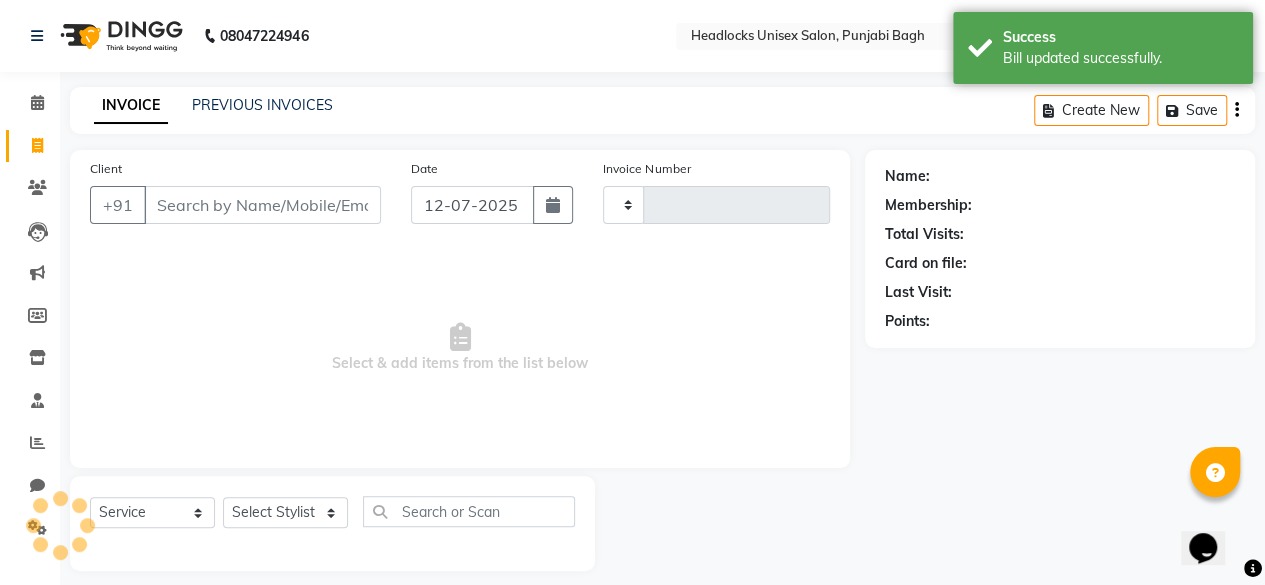 scroll, scrollTop: 15, scrollLeft: 0, axis: vertical 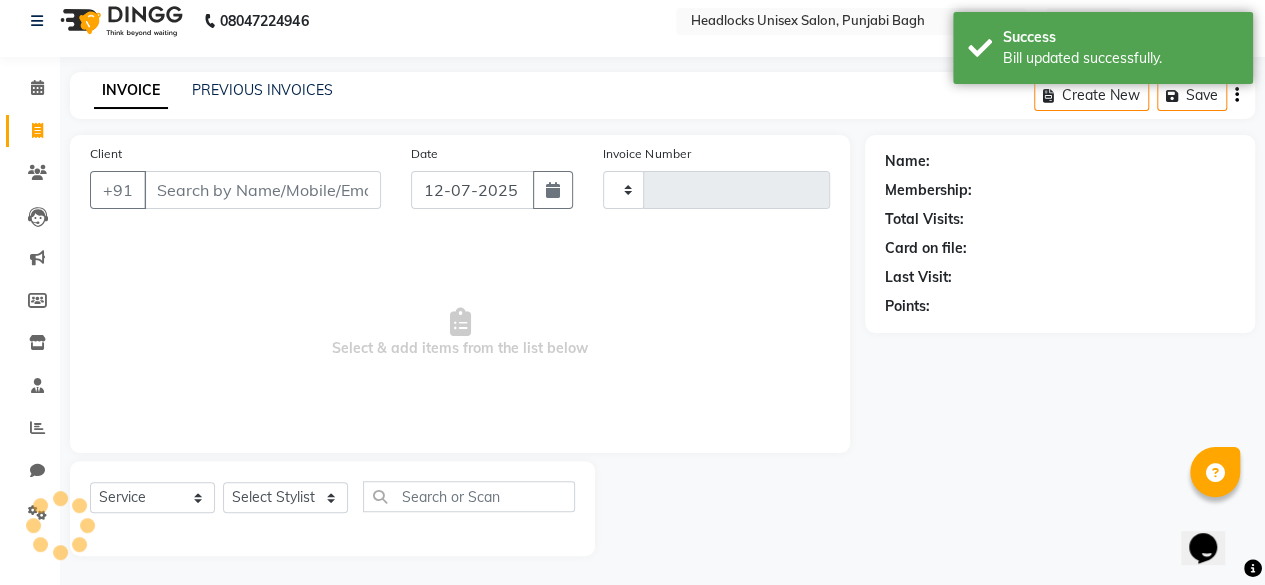 type on "3670" 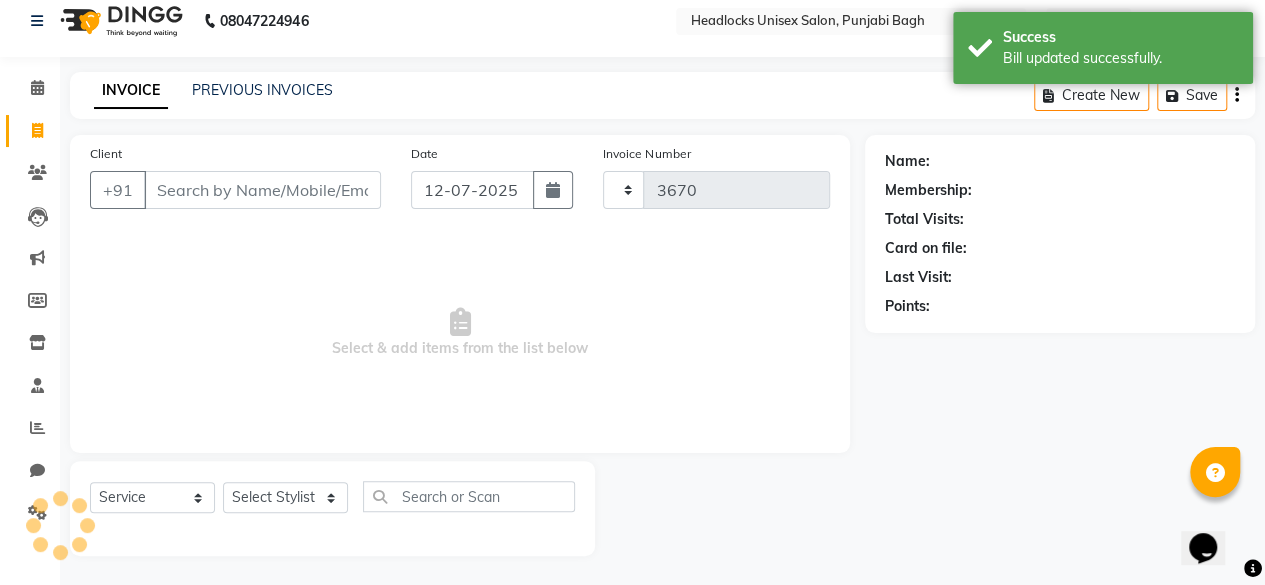 select on "7719" 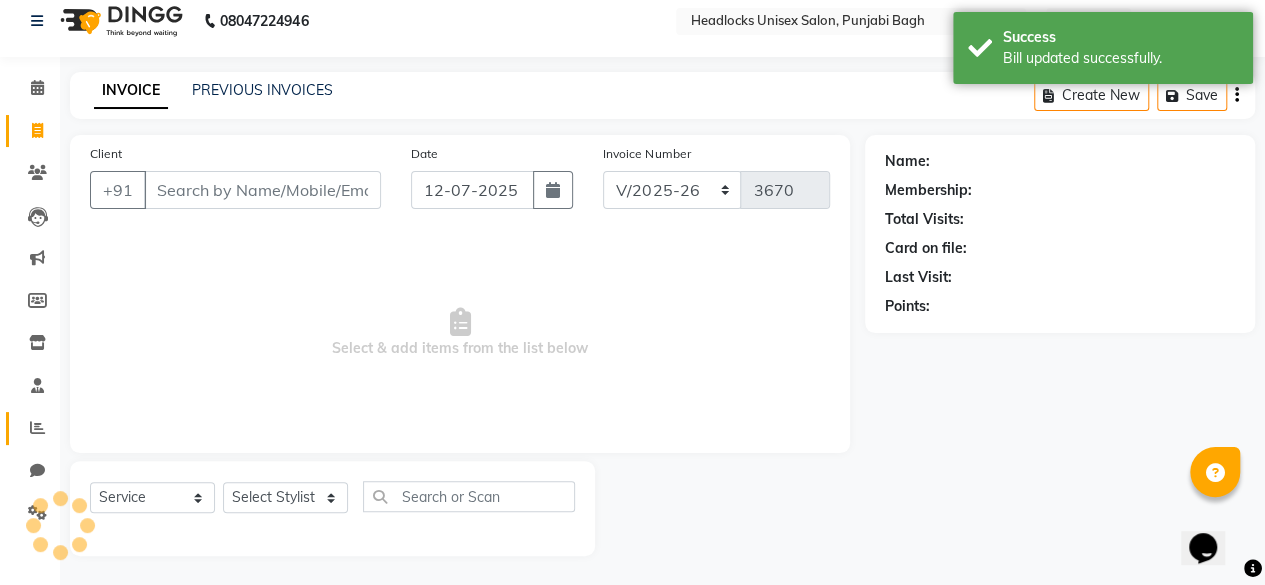 click on "Reports" 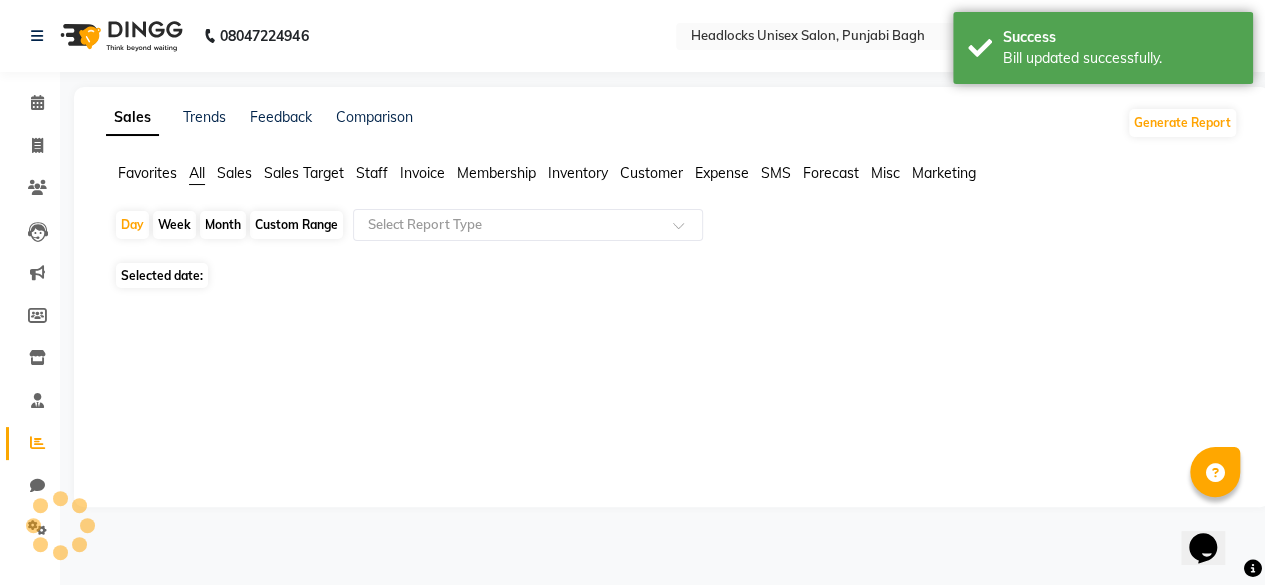 scroll, scrollTop: 0, scrollLeft: 0, axis: both 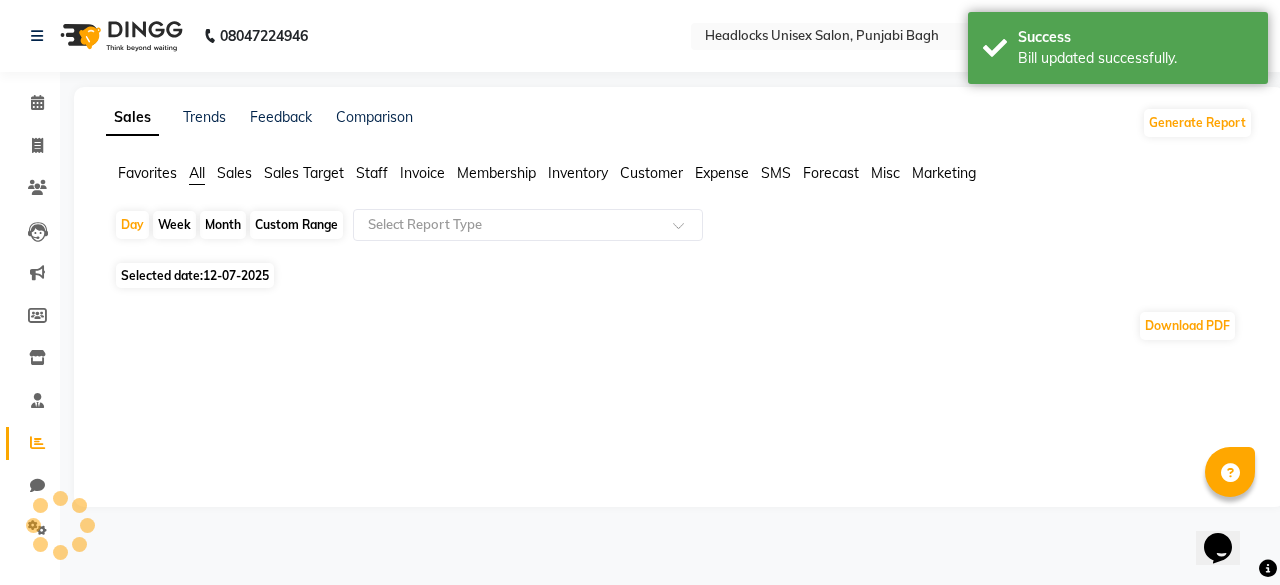click on "Favorites" 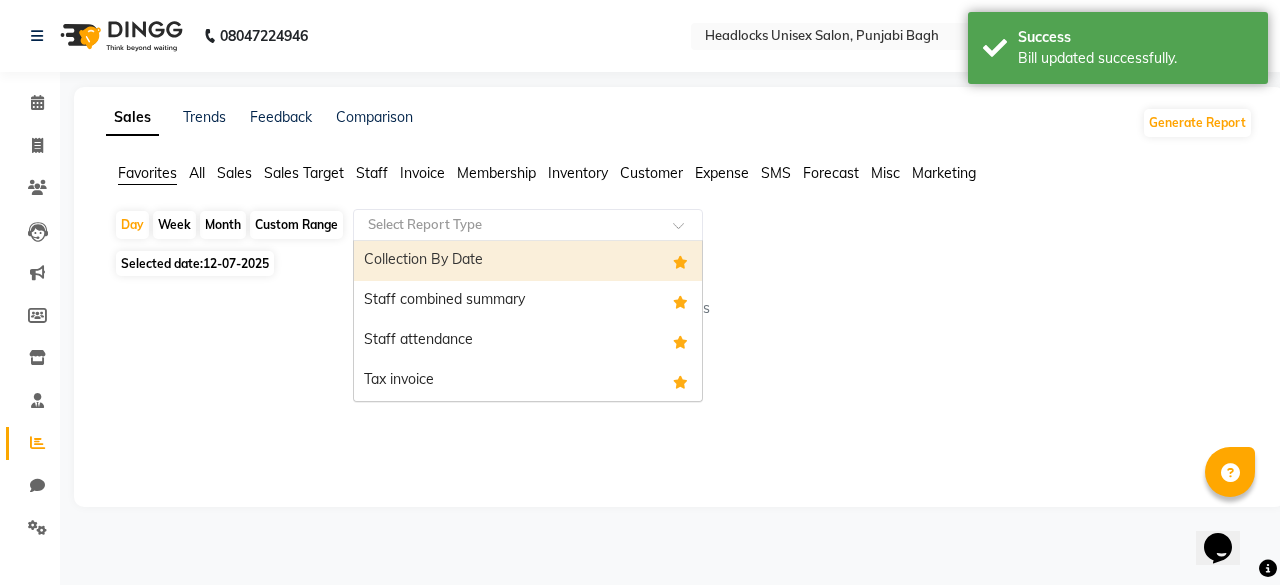 click on "Select Report Type" 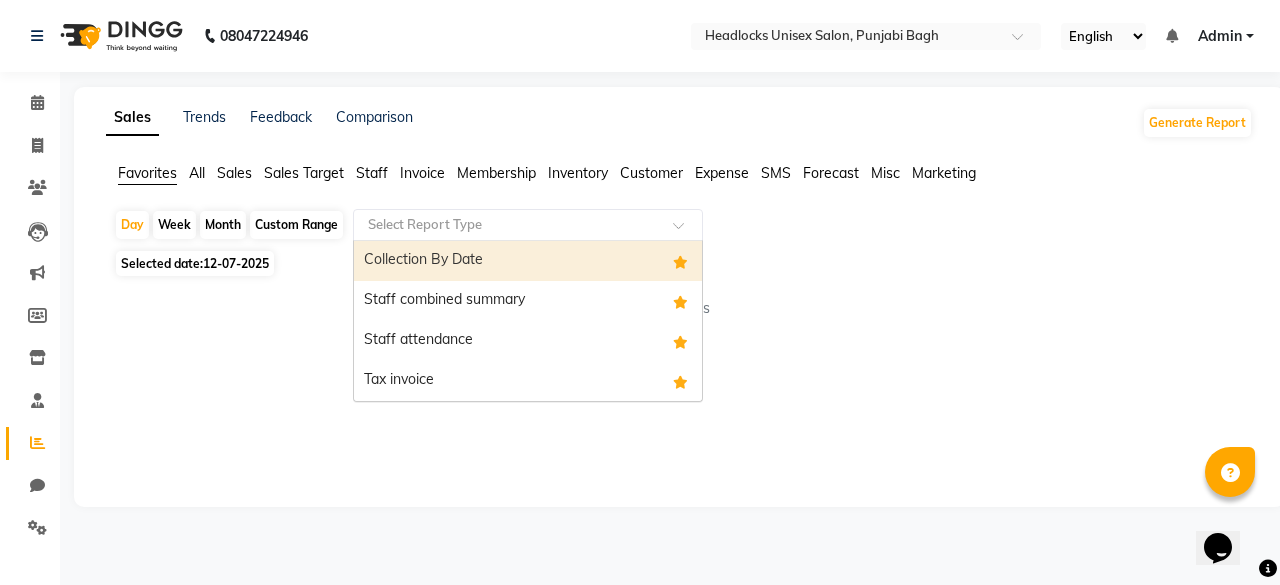 click on "Collection By Date" at bounding box center (528, 261) 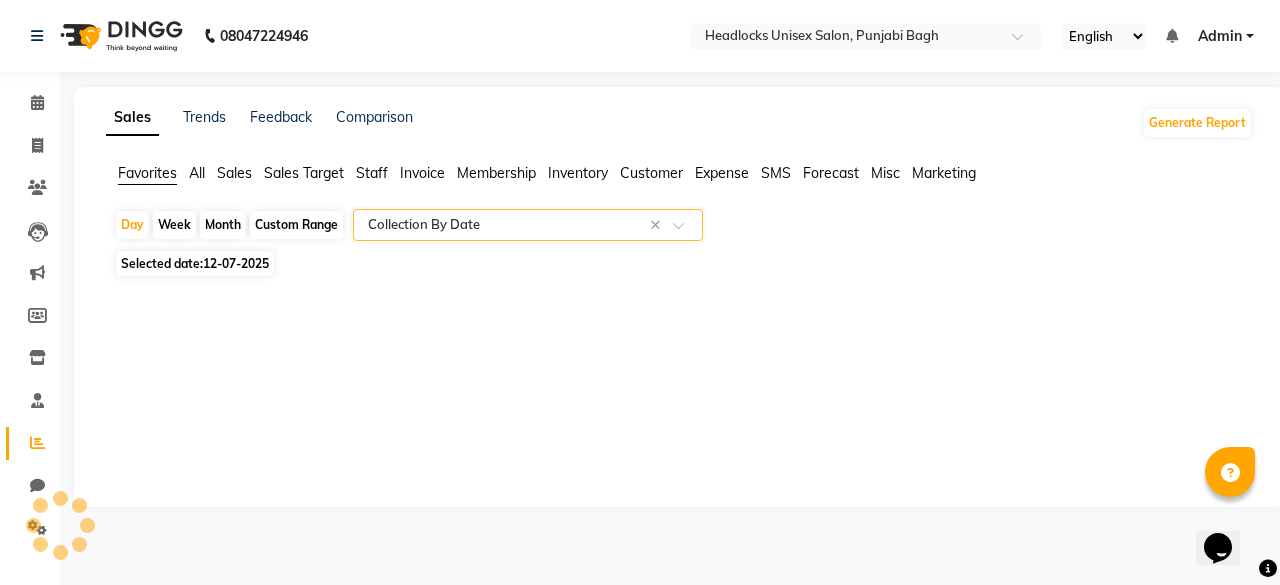 select on "full_report" 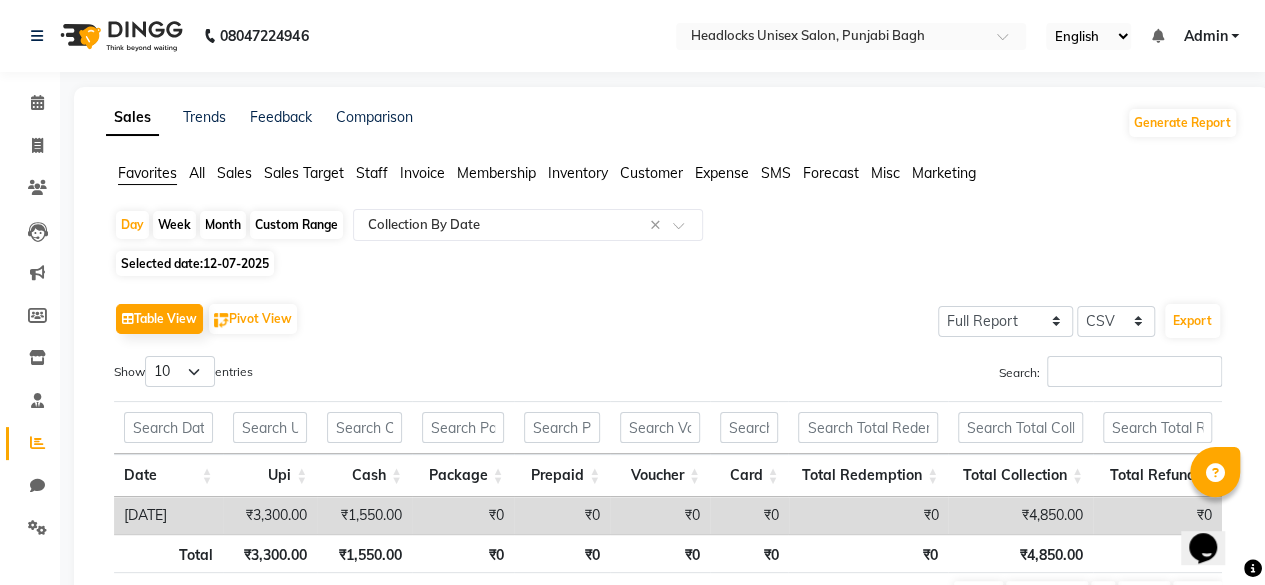 click on "12-07-2025" 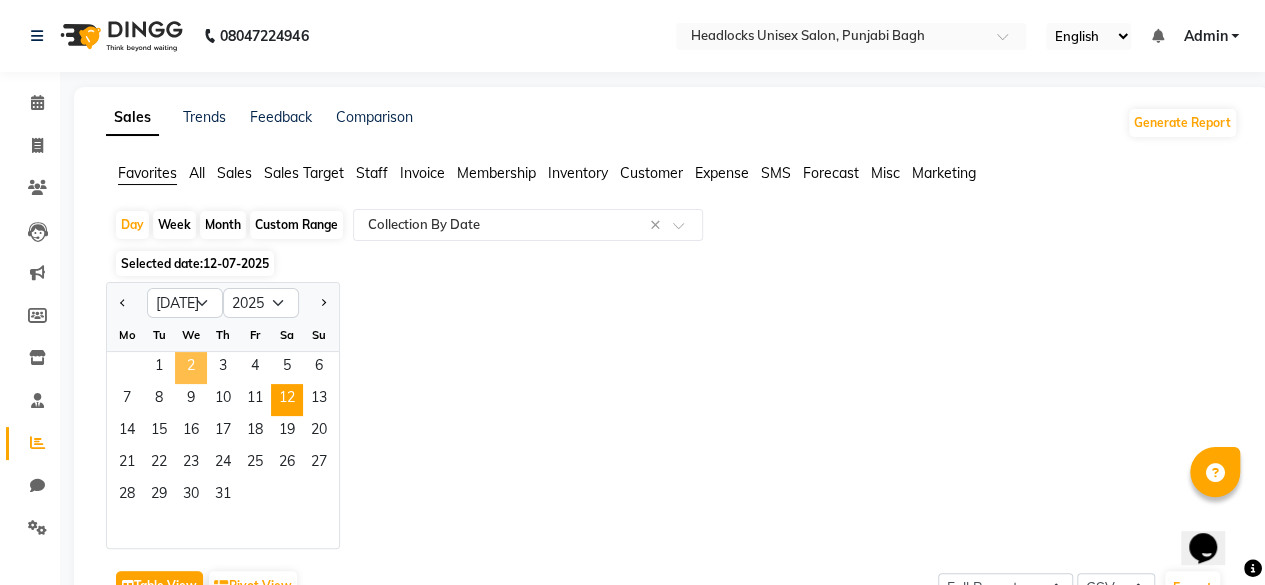 click on "2" 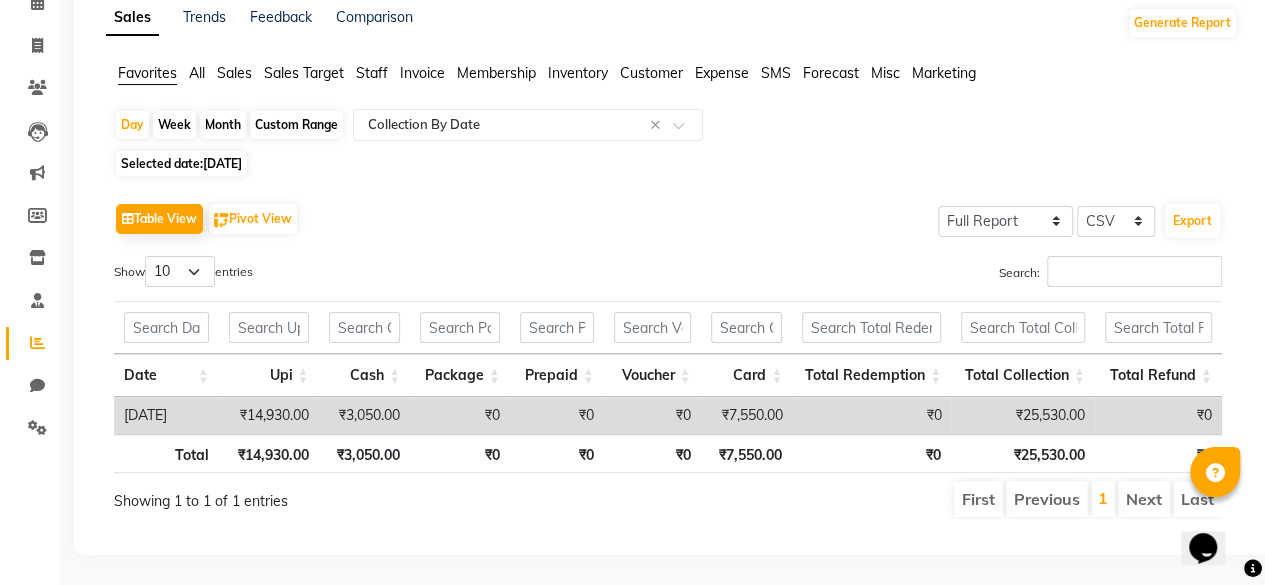 scroll, scrollTop: 0, scrollLeft: 0, axis: both 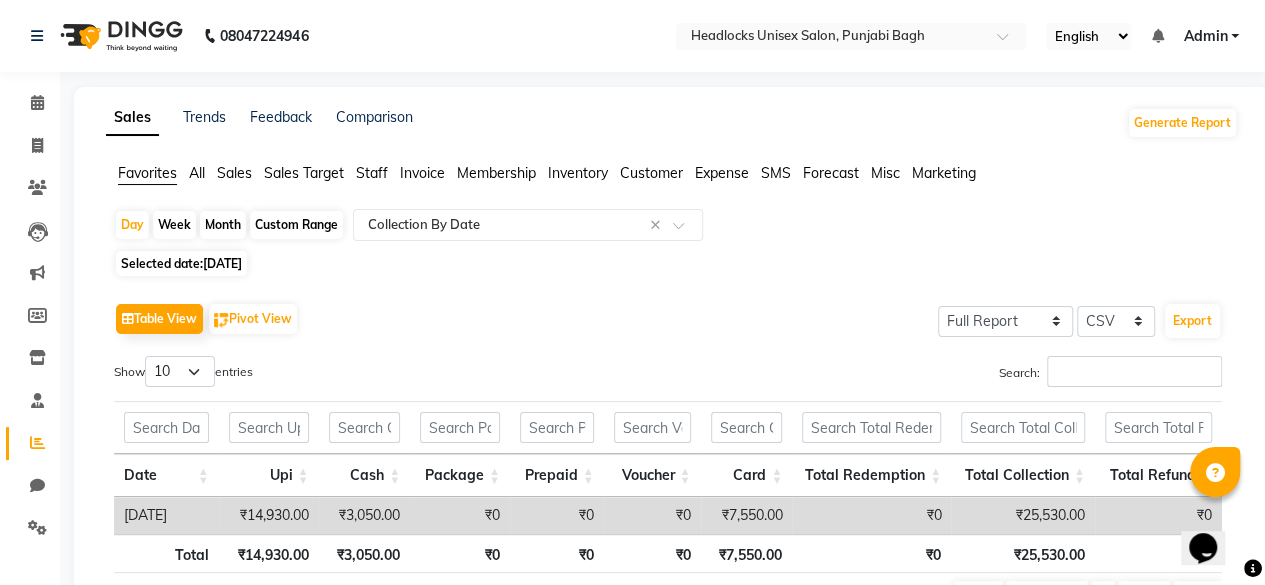 click on "[DATE]" 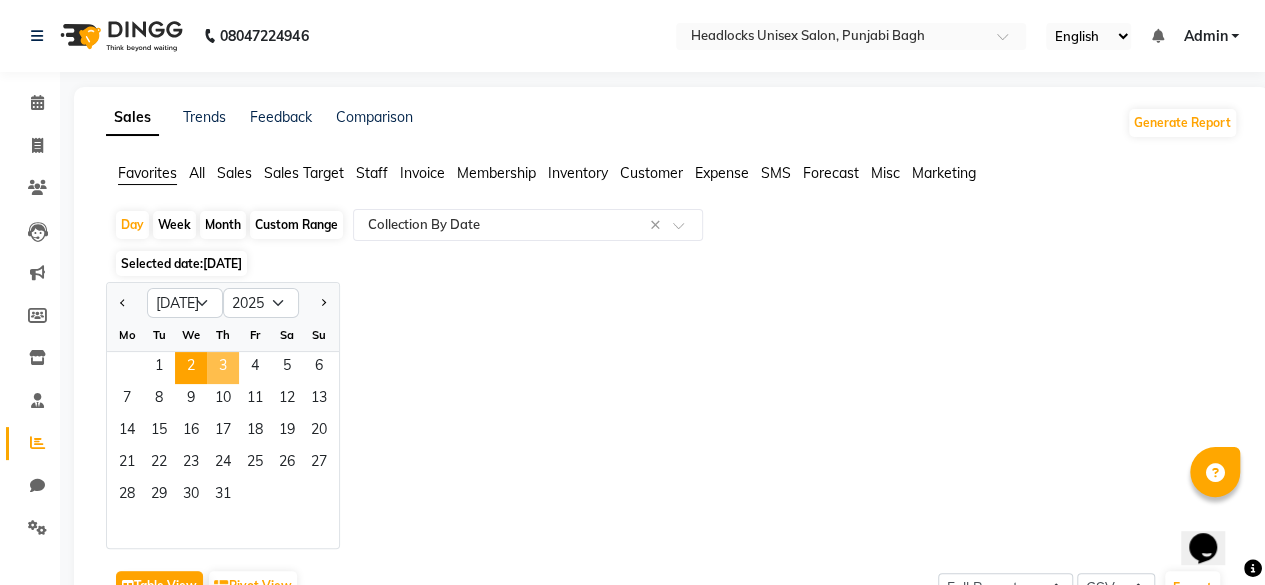 click on "3" 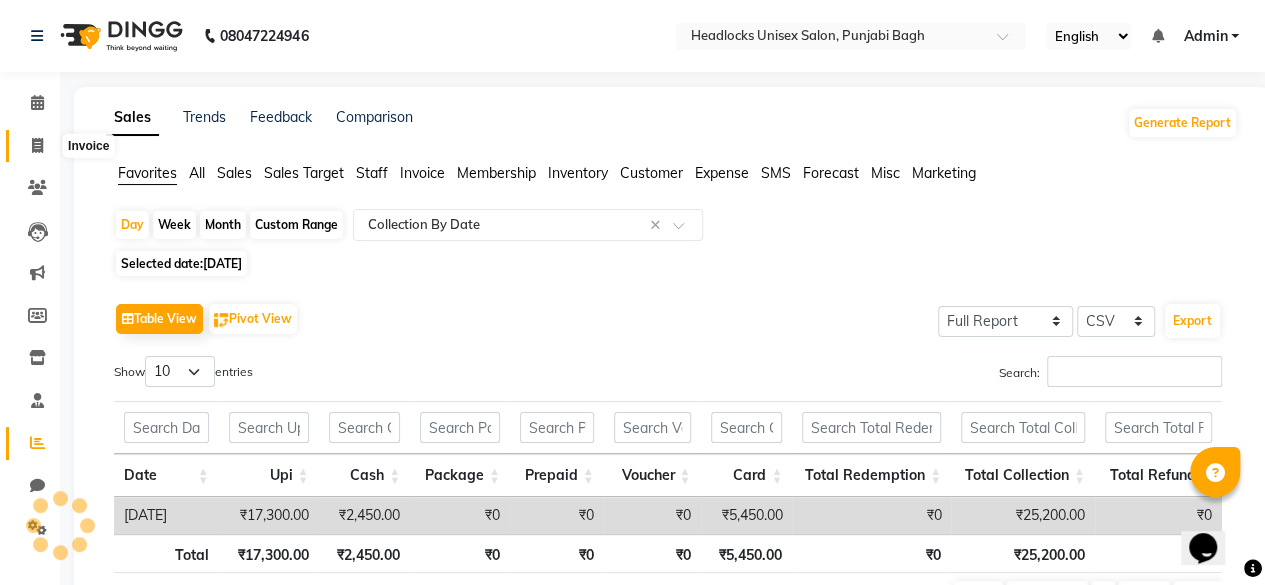click 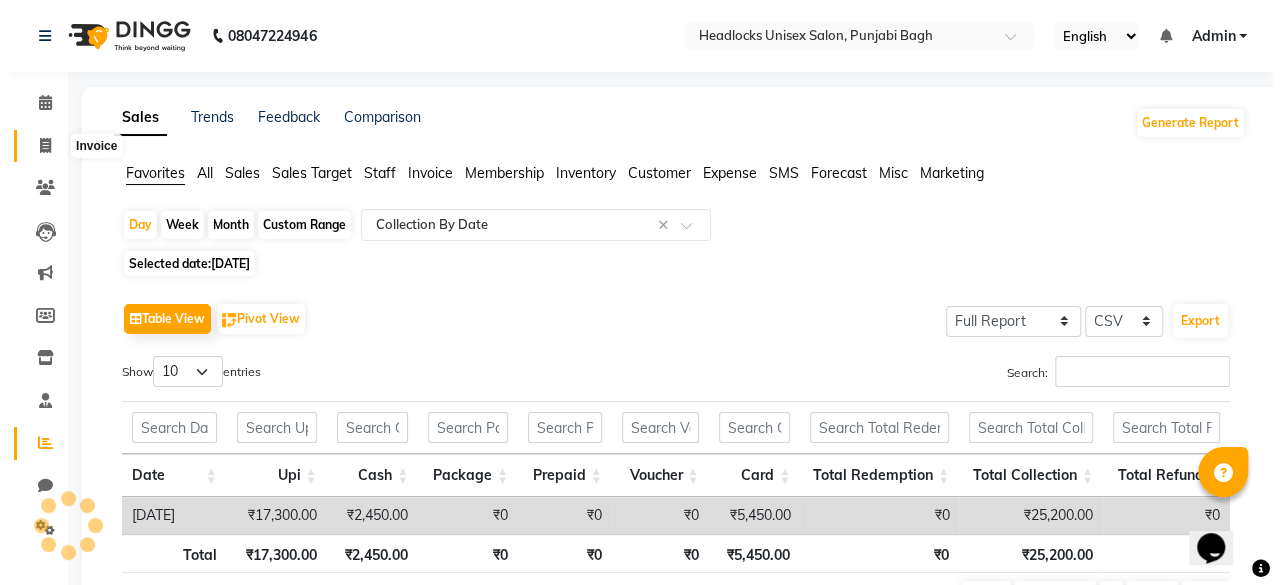 scroll, scrollTop: 15, scrollLeft: 0, axis: vertical 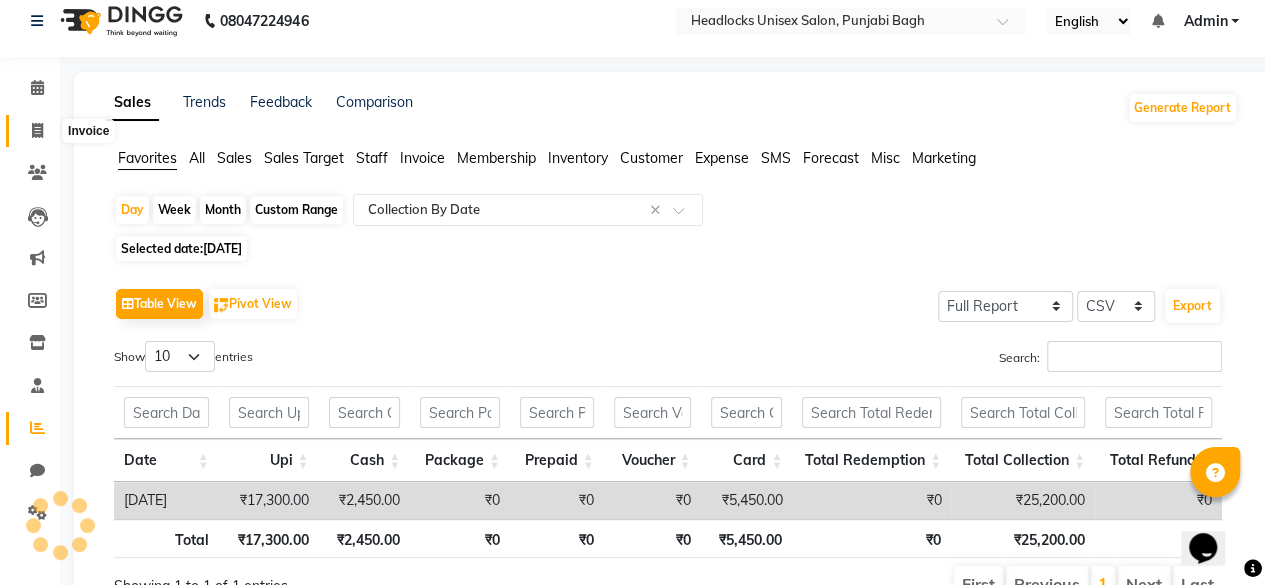 select on "service" 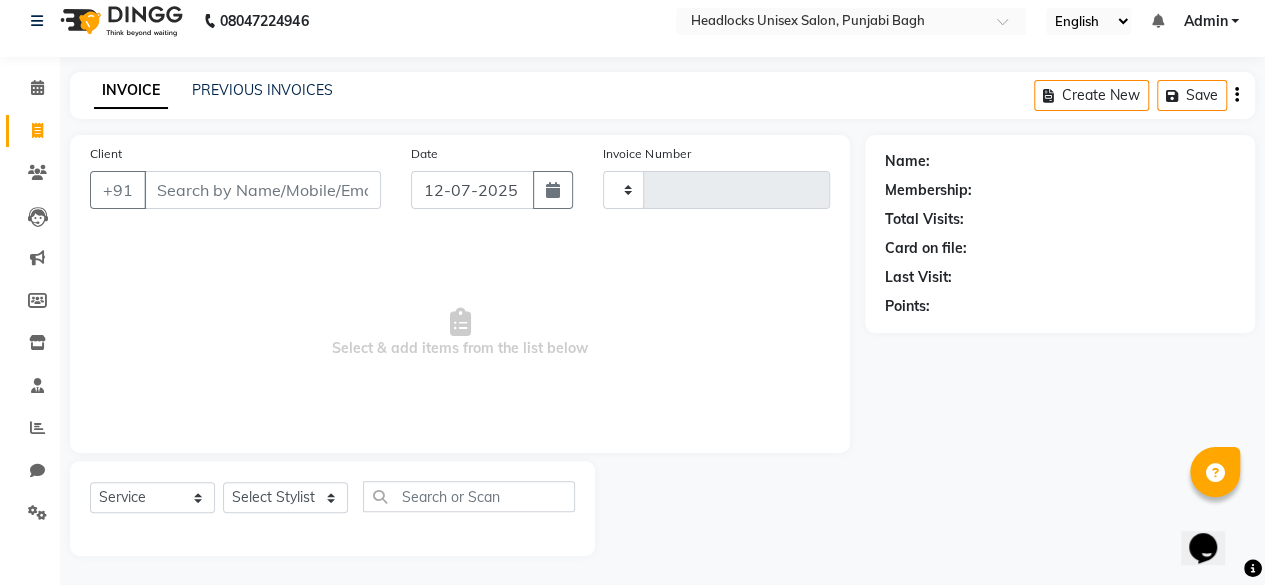 type on "3670" 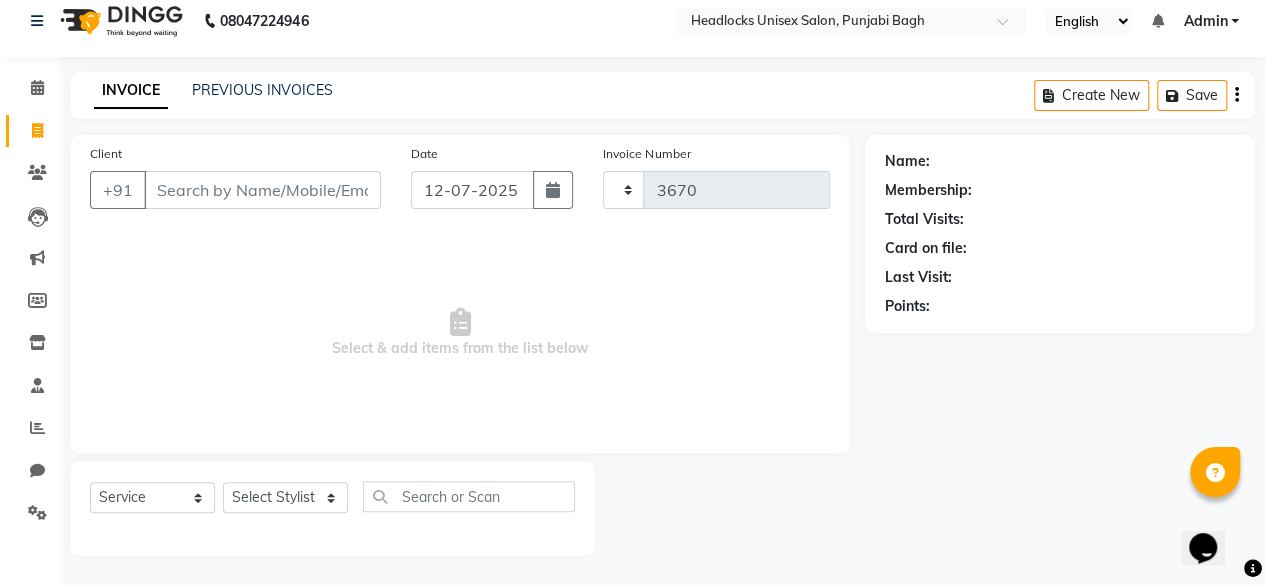 select on "7719" 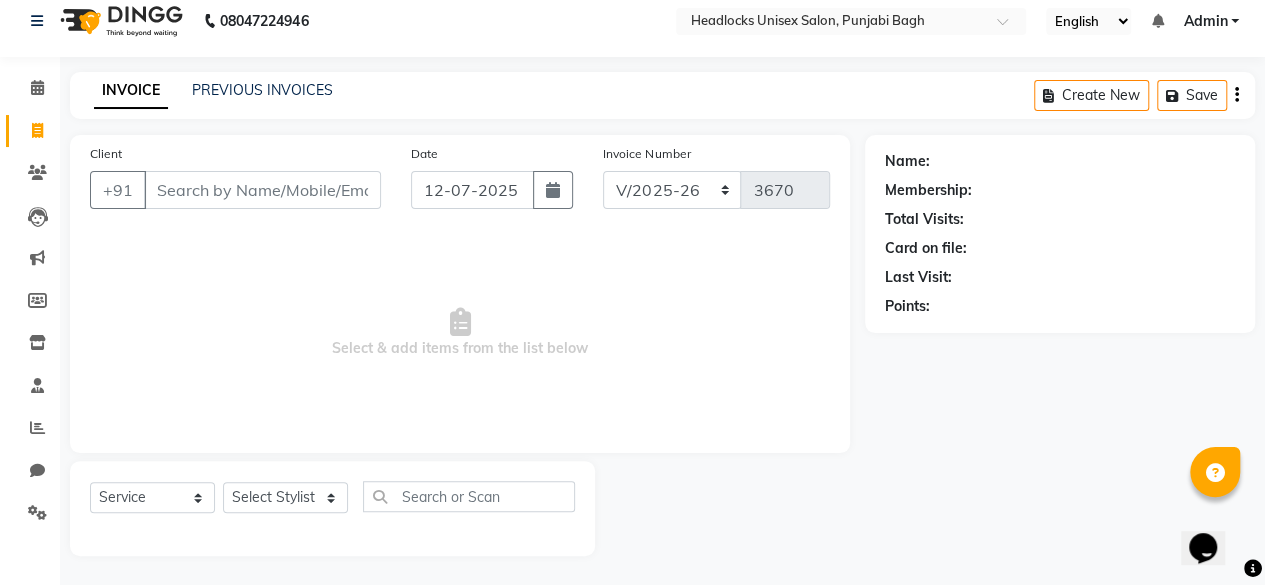 click on "Client" at bounding box center (262, 190) 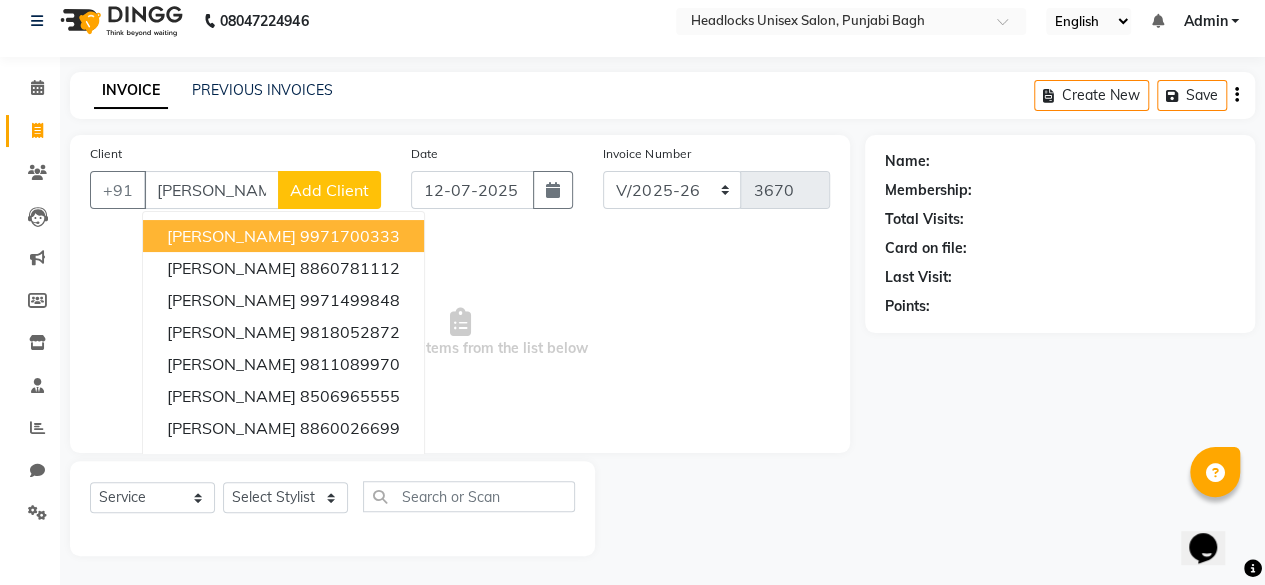 type on "simran" 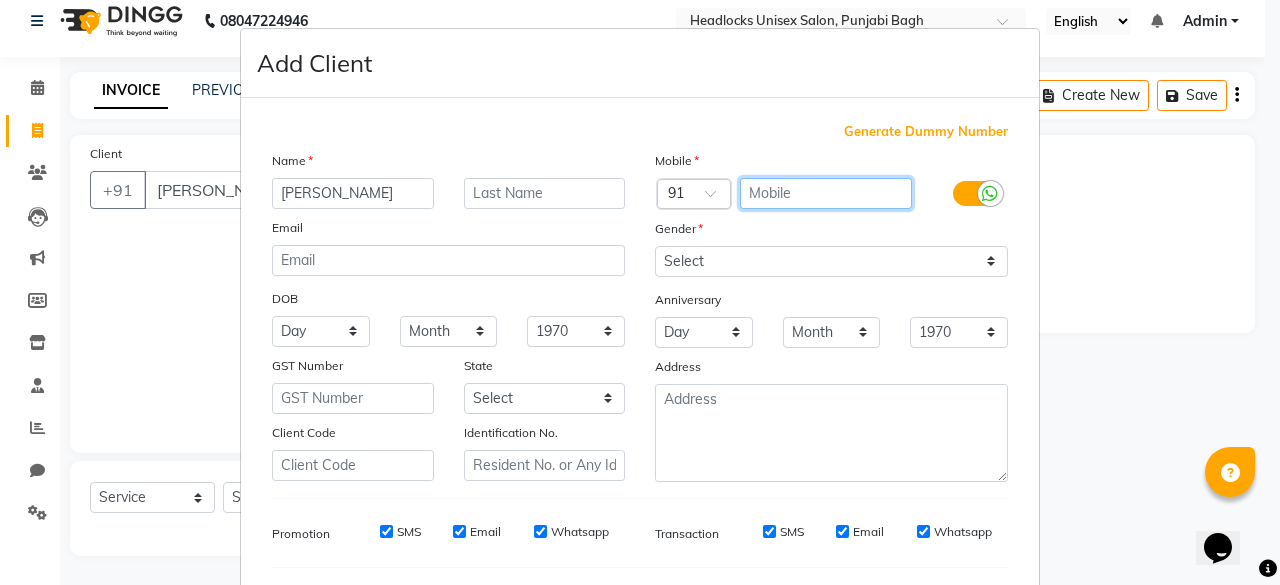 click at bounding box center (826, 193) 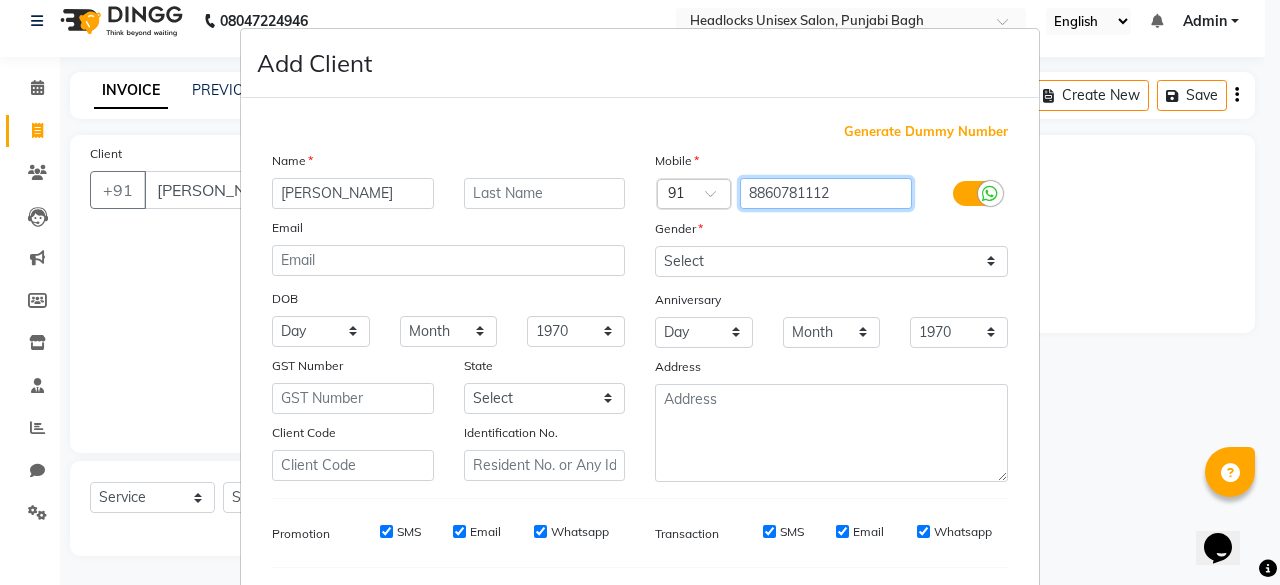 type on "8860781112" 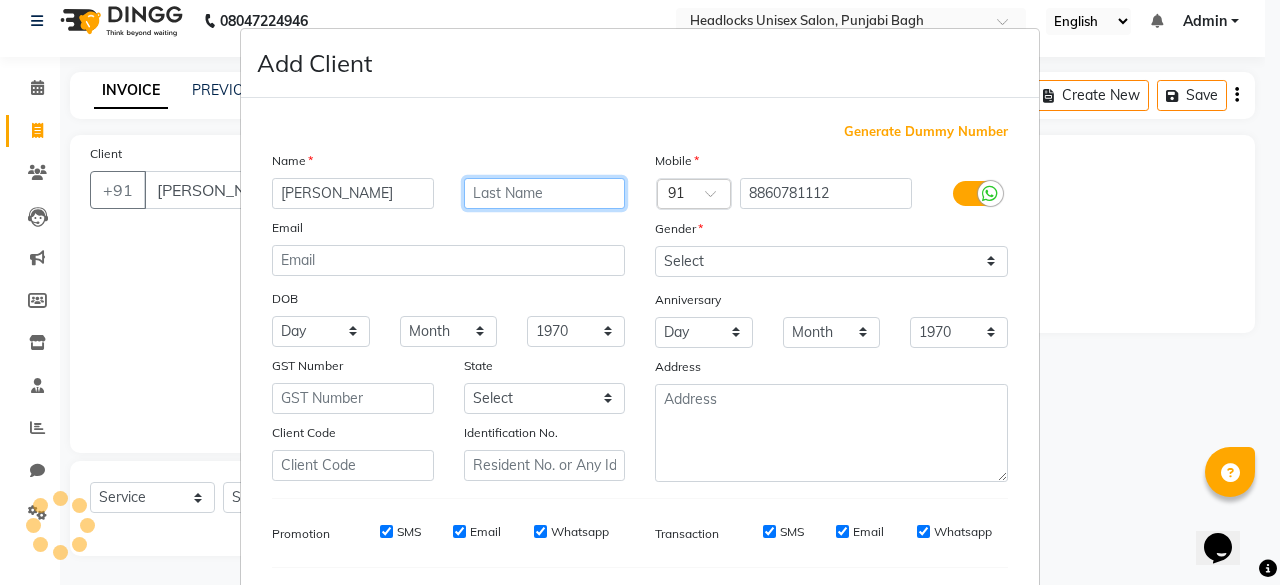click at bounding box center [545, 193] 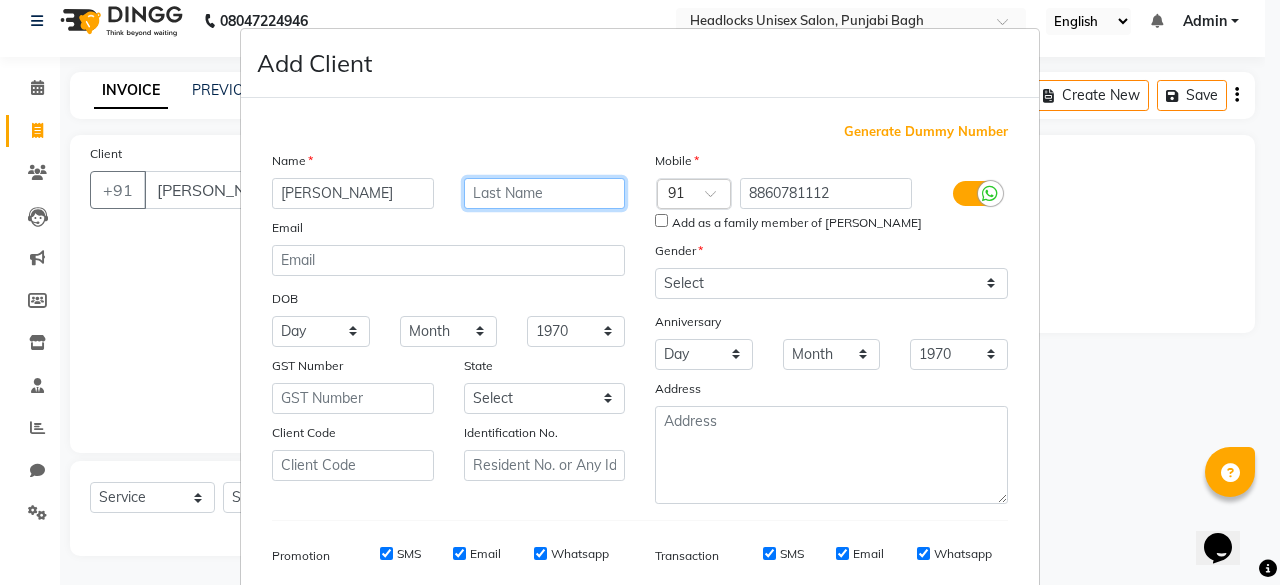 click at bounding box center [545, 193] 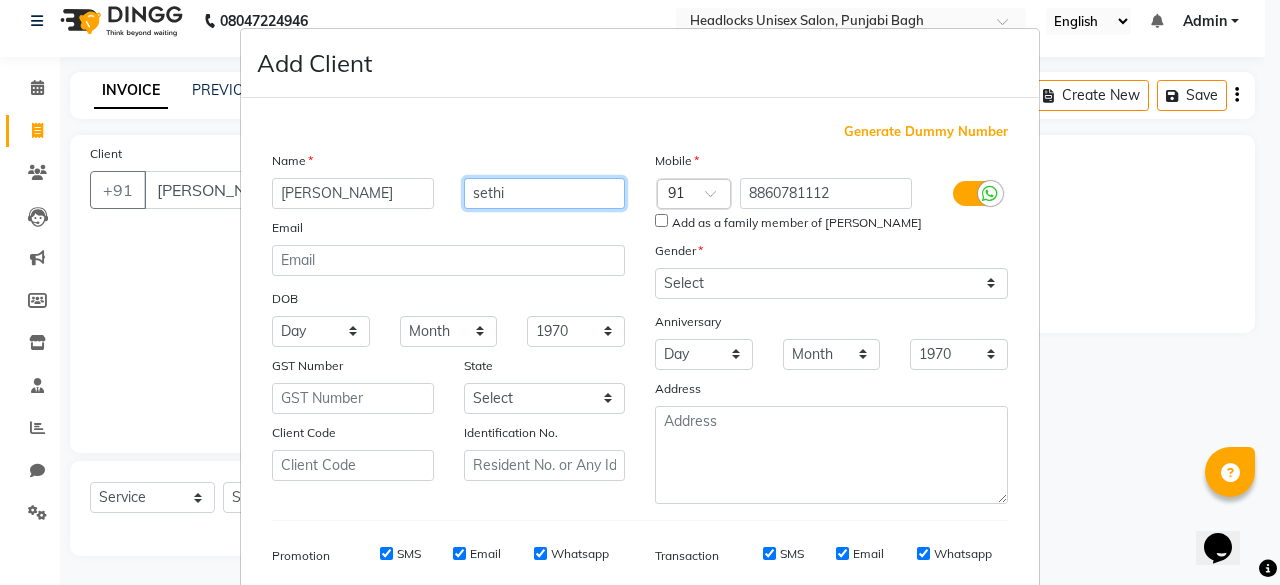 type on "sethi" 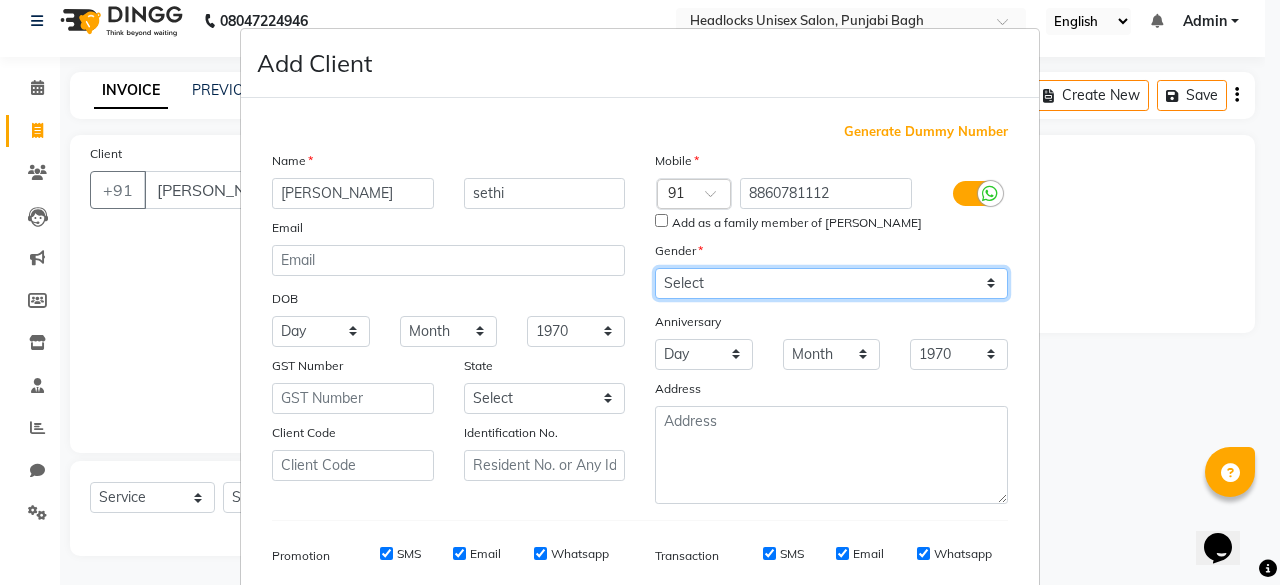 click on "Select Male Female Other Prefer Not To Say" at bounding box center [831, 283] 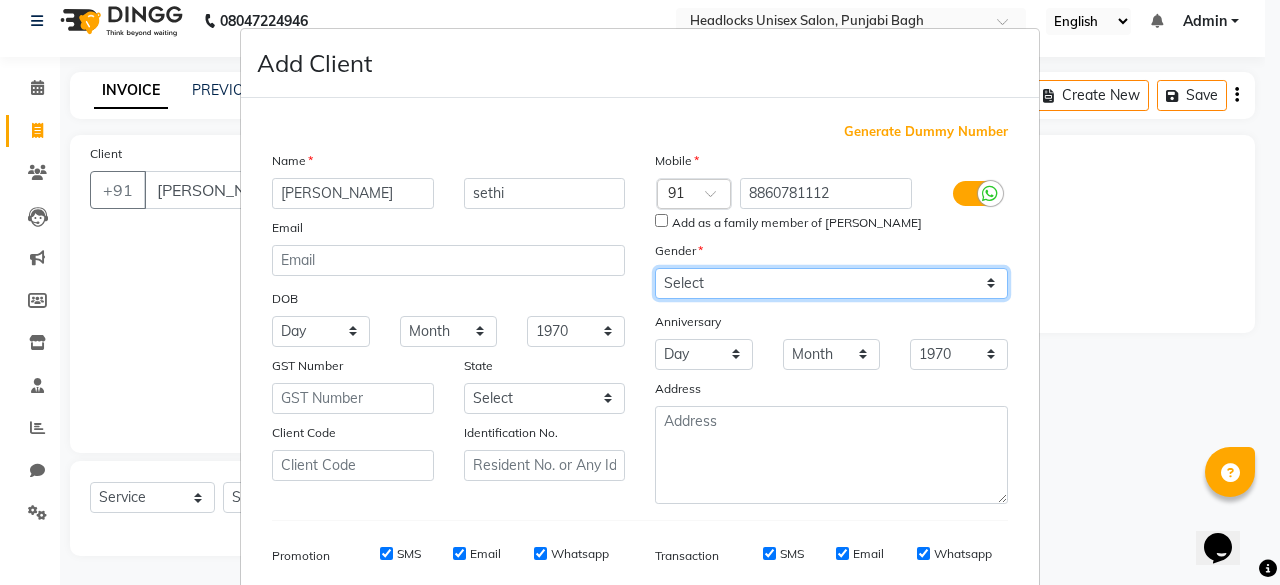 select on "female" 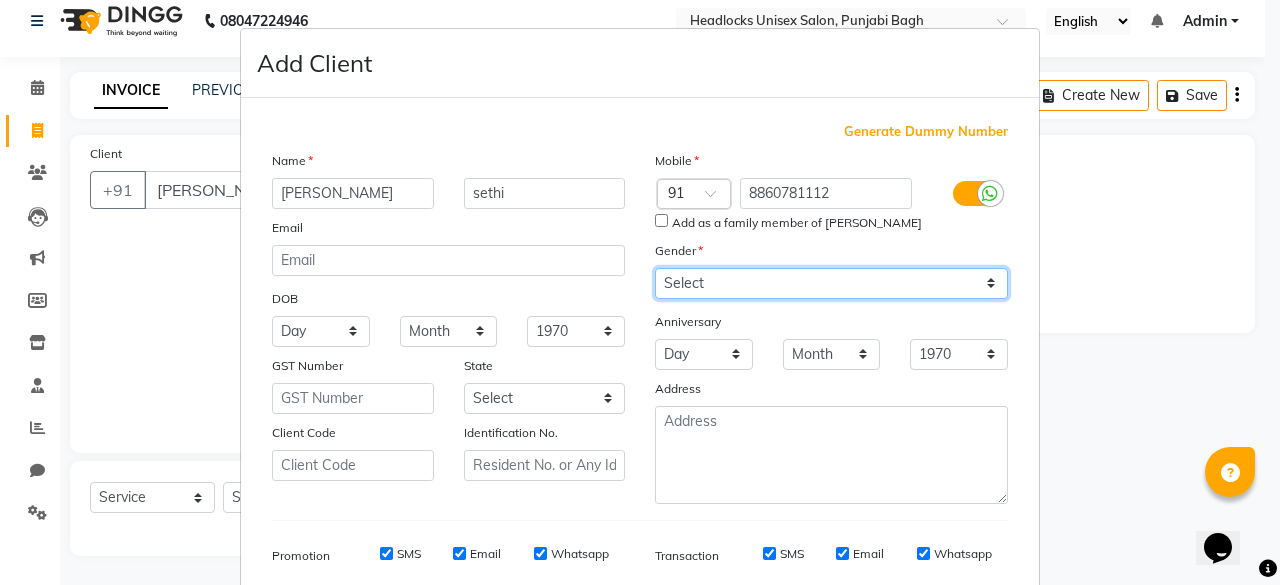 click on "Select Male Female Other Prefer Not To Say" at bounding box center (831, 283) 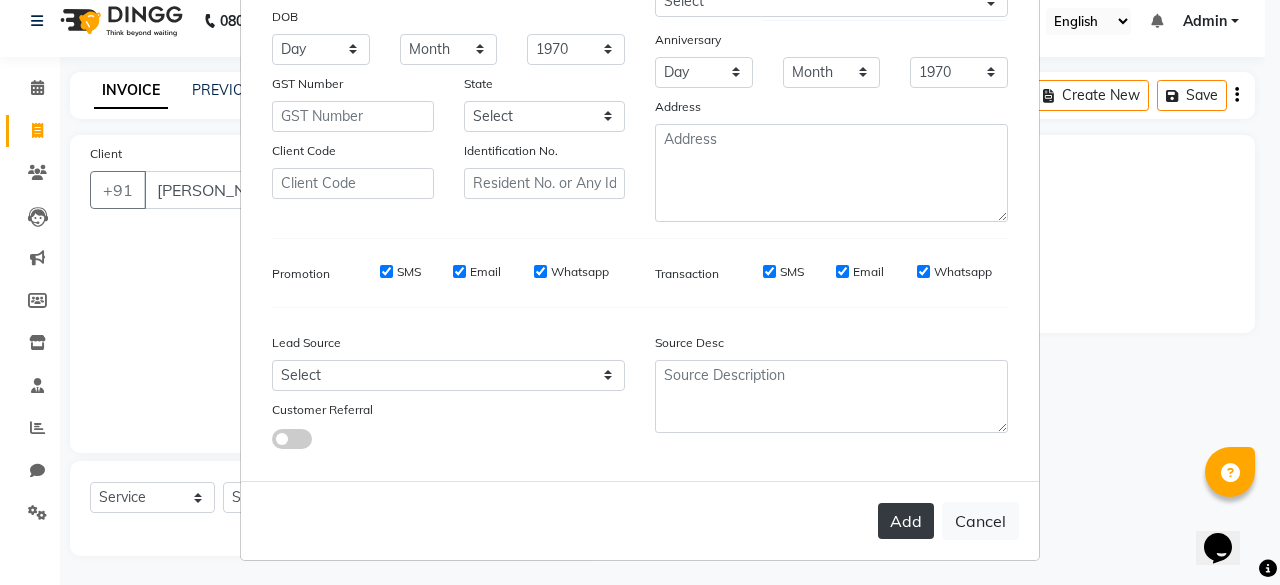 click on "Add" at bounding box center (906, 521) 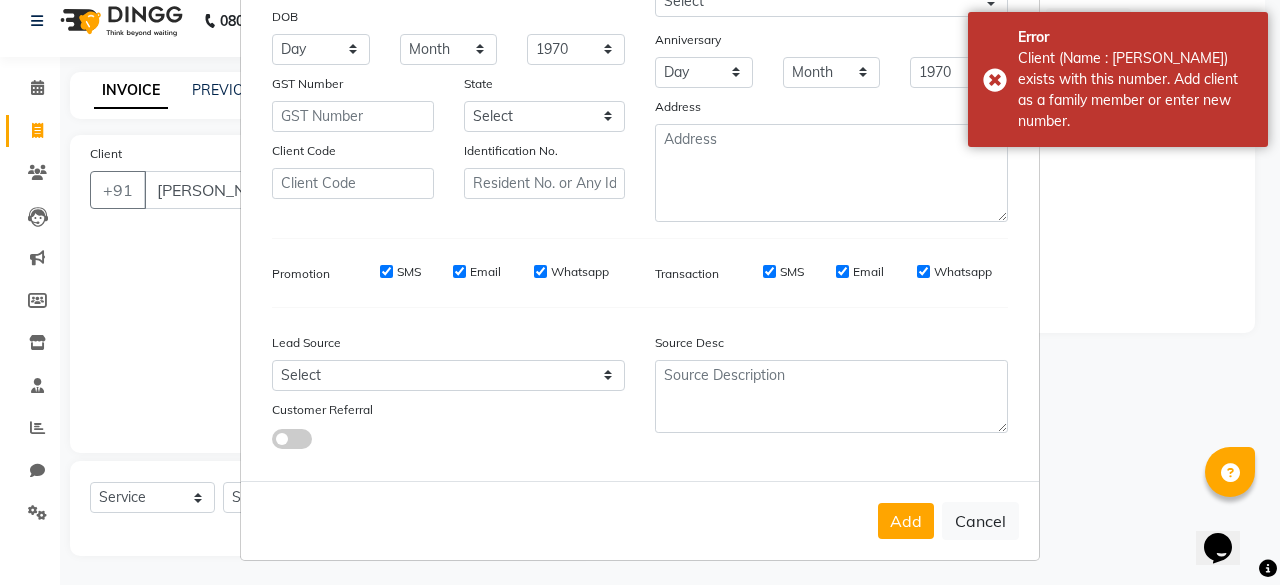 scroll, scrollTop: 0, scrollLeft: 0, axis: both 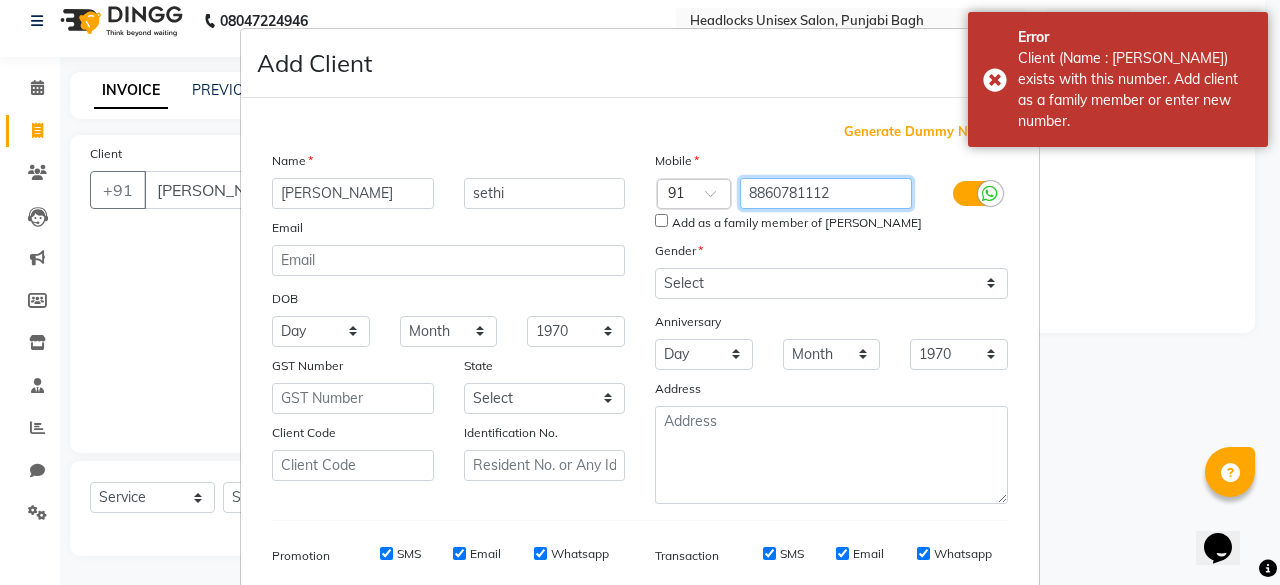 click on "8860781112" at bounding box center [826, 193] 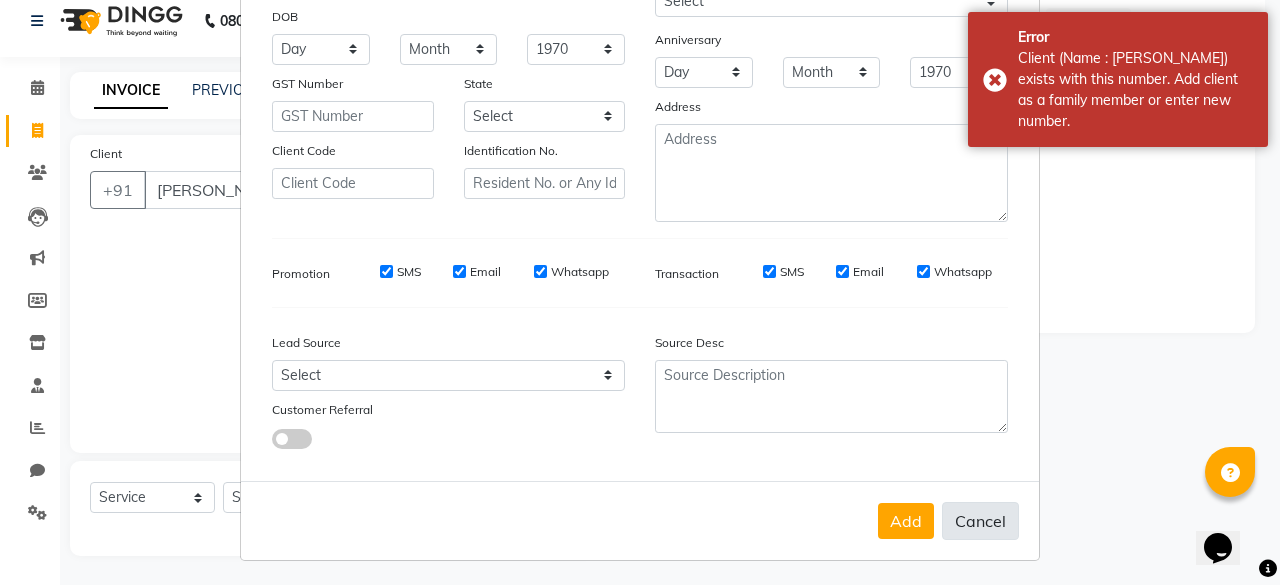 click on "Cancel" at bounding box center (980, 521) 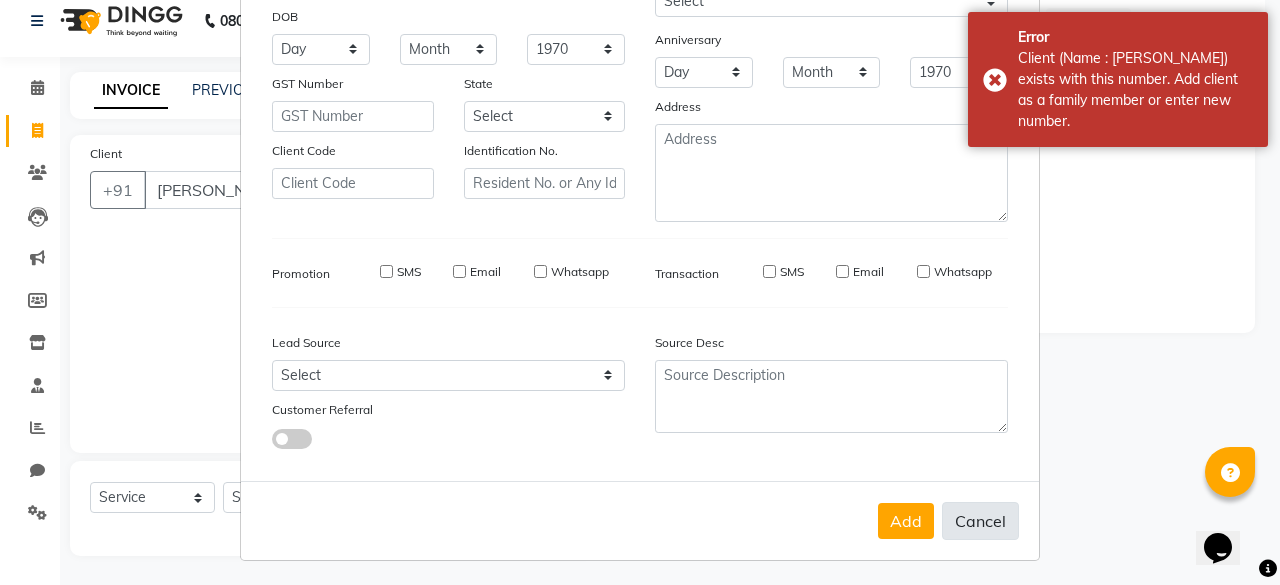 type 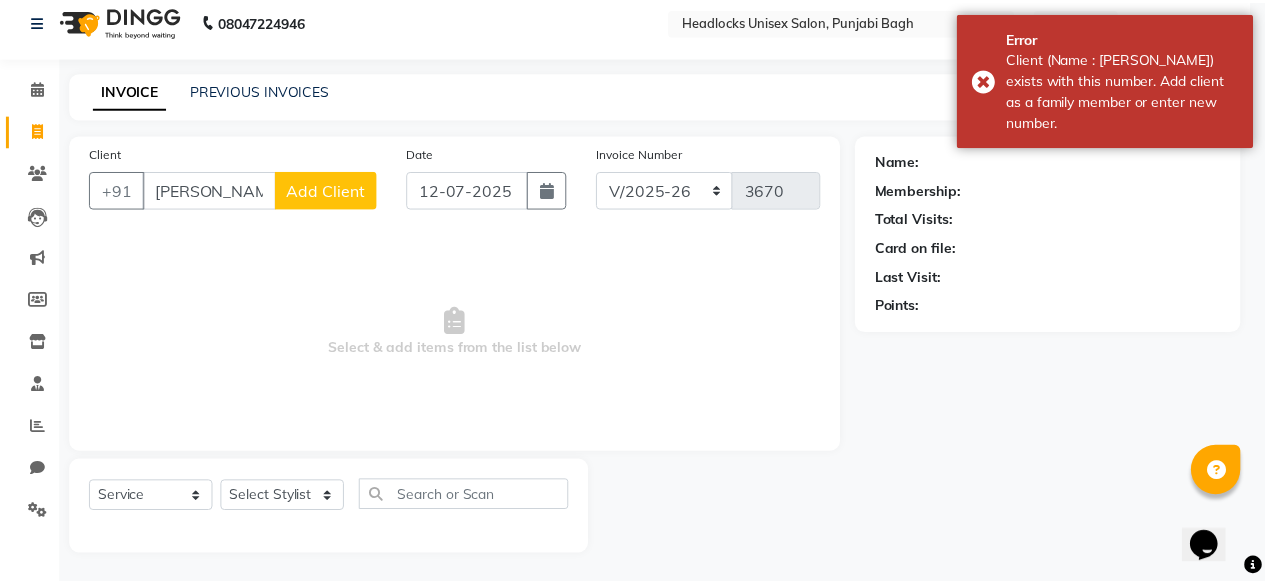 scroll, scrollTop: 280, scrollLeft: 0, axis: vertical 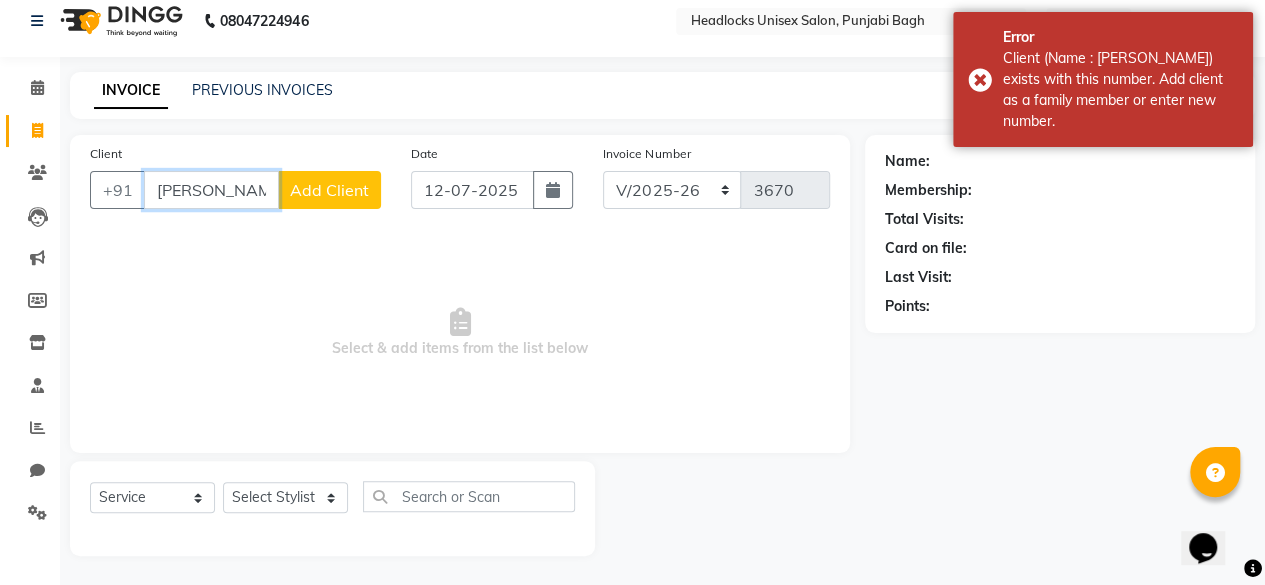 click on "simran" at bounding box center [211, 190] 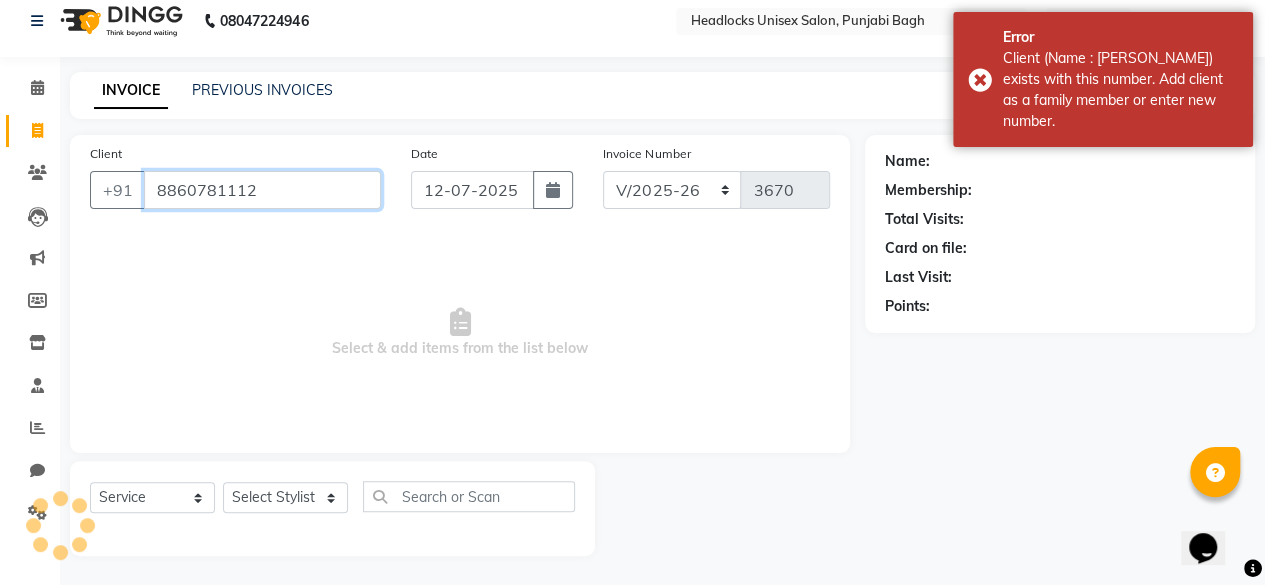 type on "8860781112" 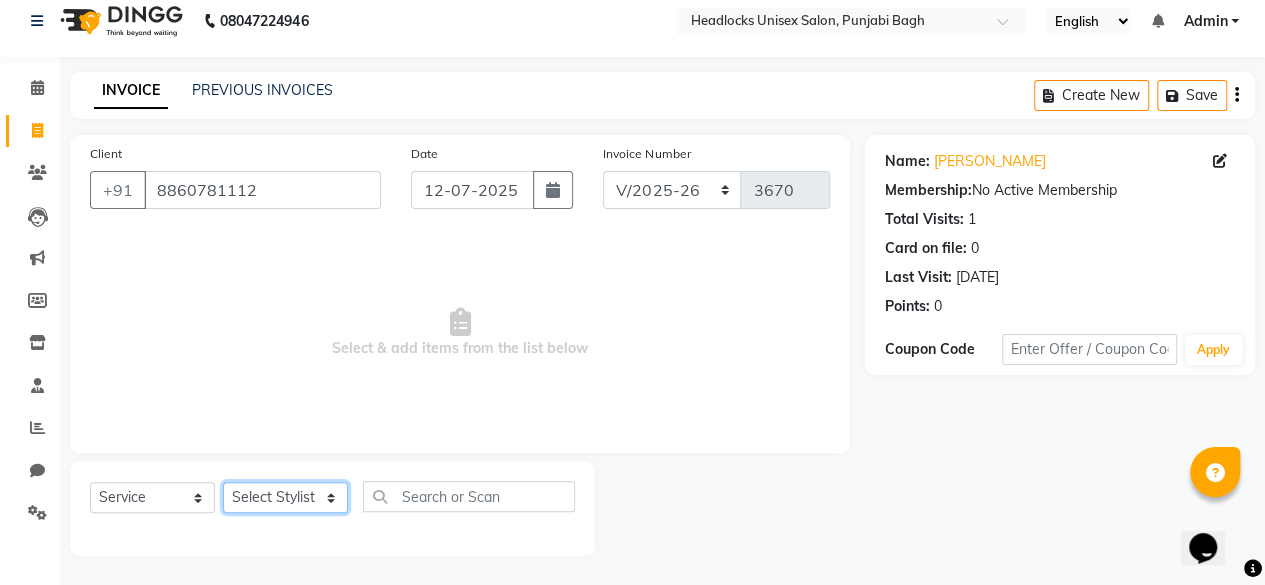 click on "Select Stylist ⁠Agnies ⁠Akash Arjun  Ashi Cefrina  Faizan  Irfan Jamshed Jenny Jullian Keshav kunal Mary mercy ⁠Minto ⁠Narayan nishant  Piyush priyanka Pummy ⁠Raman Rinku ⁠Rohit Roshan Ruby Samar Shanib Sonu  Sunny ⁠Sunny kumar  ⁠Usman ⁠Vikas Vikram" 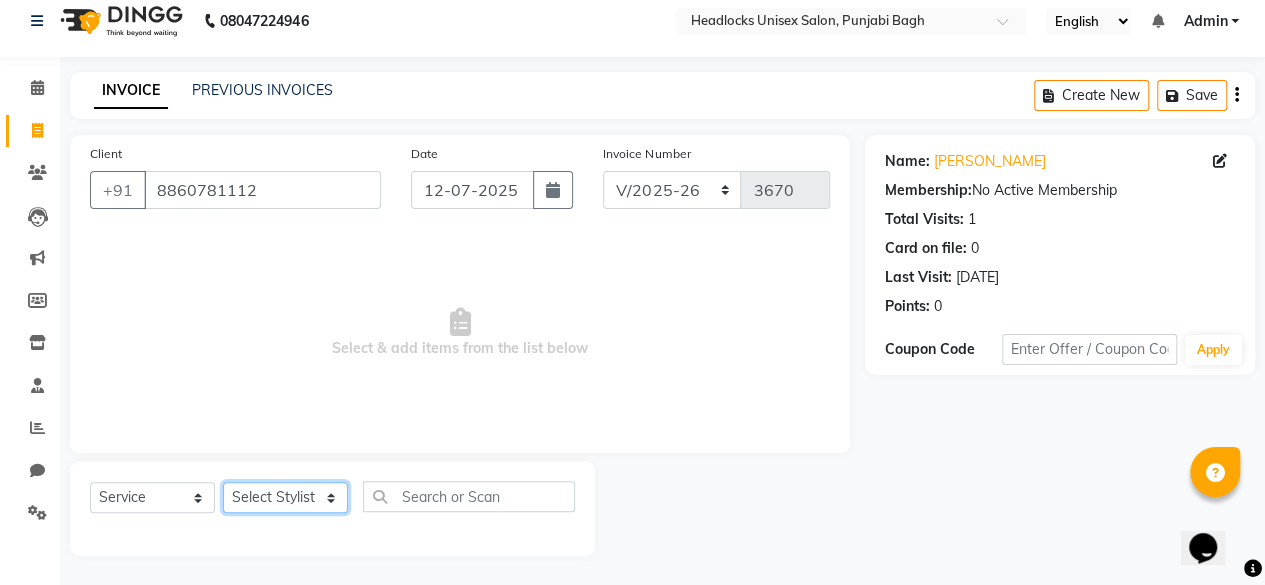 click on "Select Stylist ⁠Agnies ⁠Akash Arjun  Ashi Cefrina  Faizan  Irfan Jamshed Jenny Jullian Keshav kunal Mary mercy ⁠Minto ⁠Narayan nishant  Piyush priyanka Pummy ⁠Raman Rinku ⁠Rohit Roshan Ruby Samar Shanib Sonu  Sunny ⁠Sunny kumar  ⁠Usman ⁠Vikas Vikram" 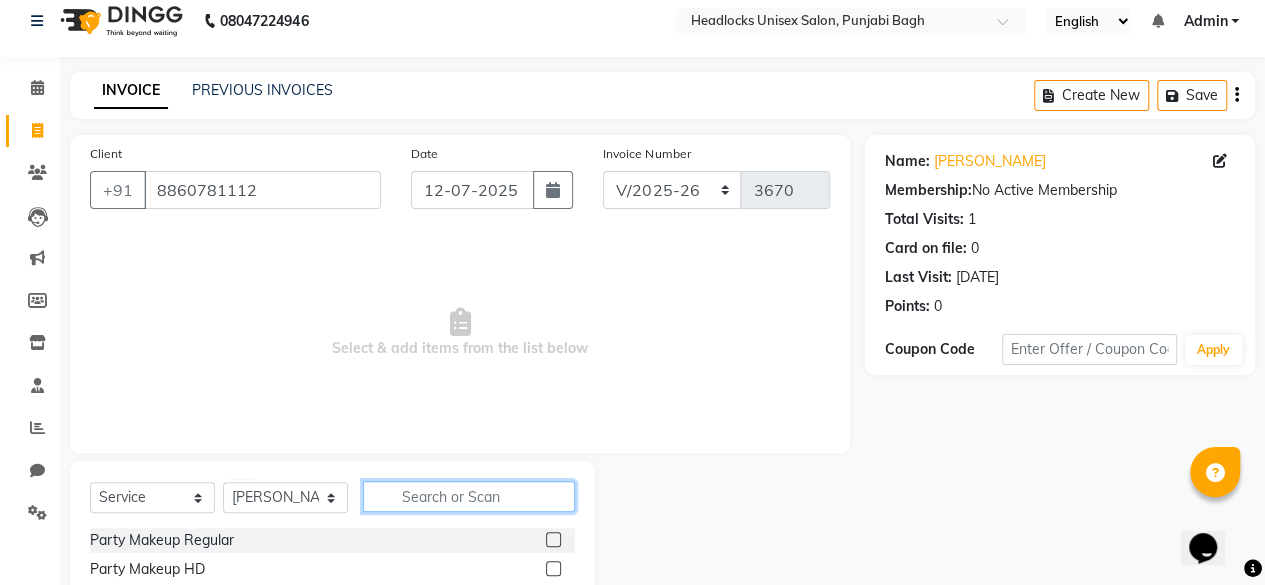 click 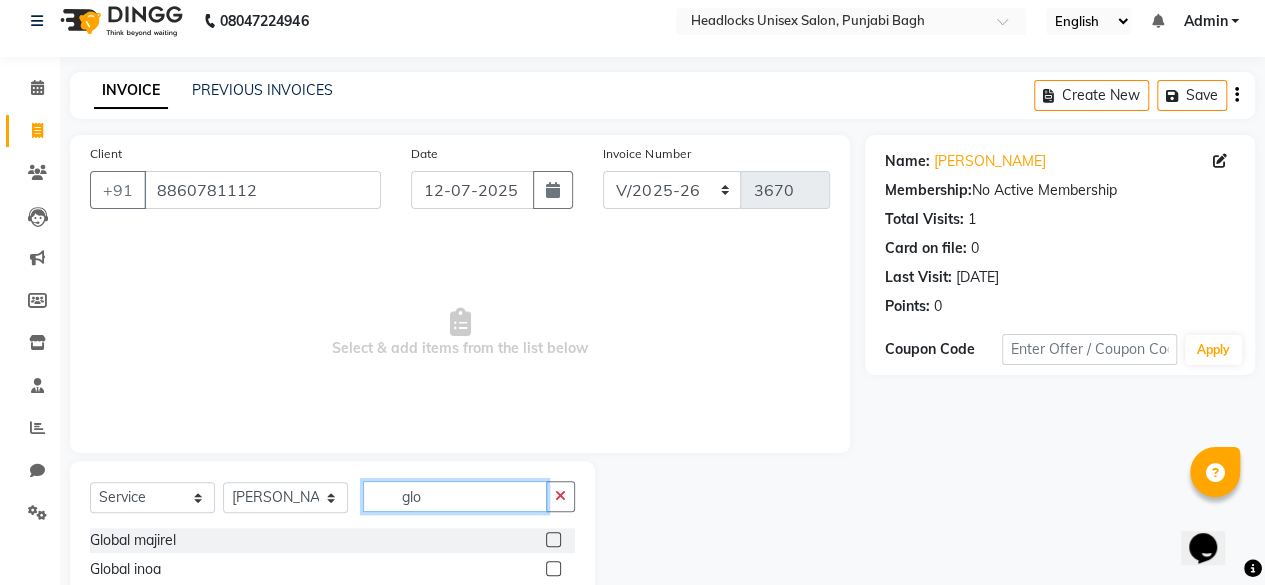 type on "glo" 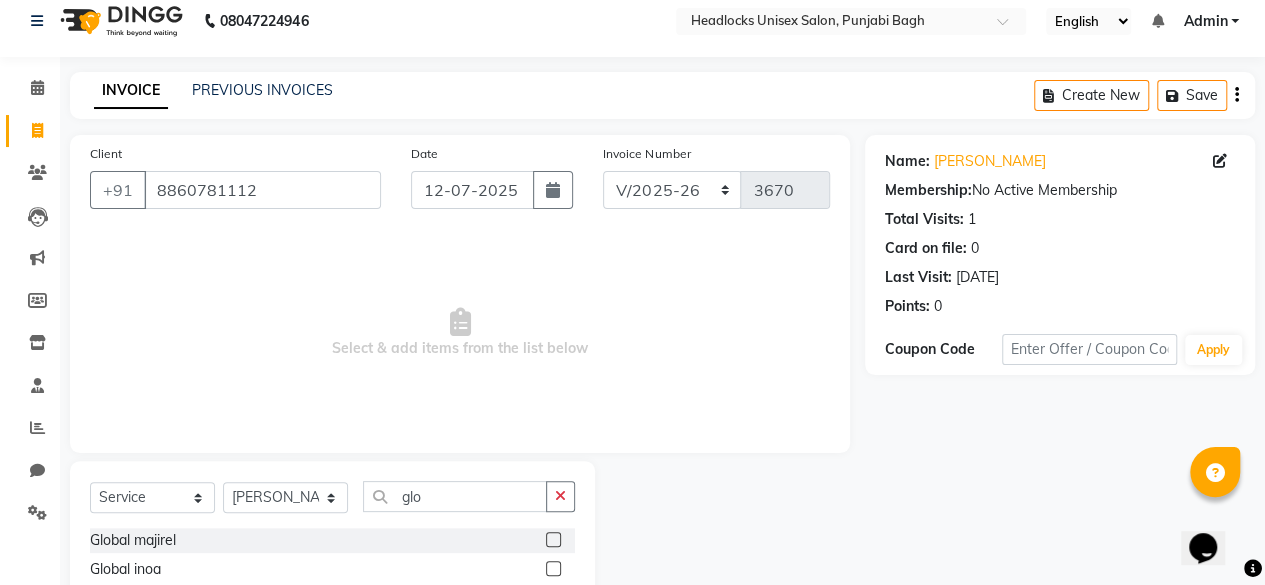 click on "Global majirel" 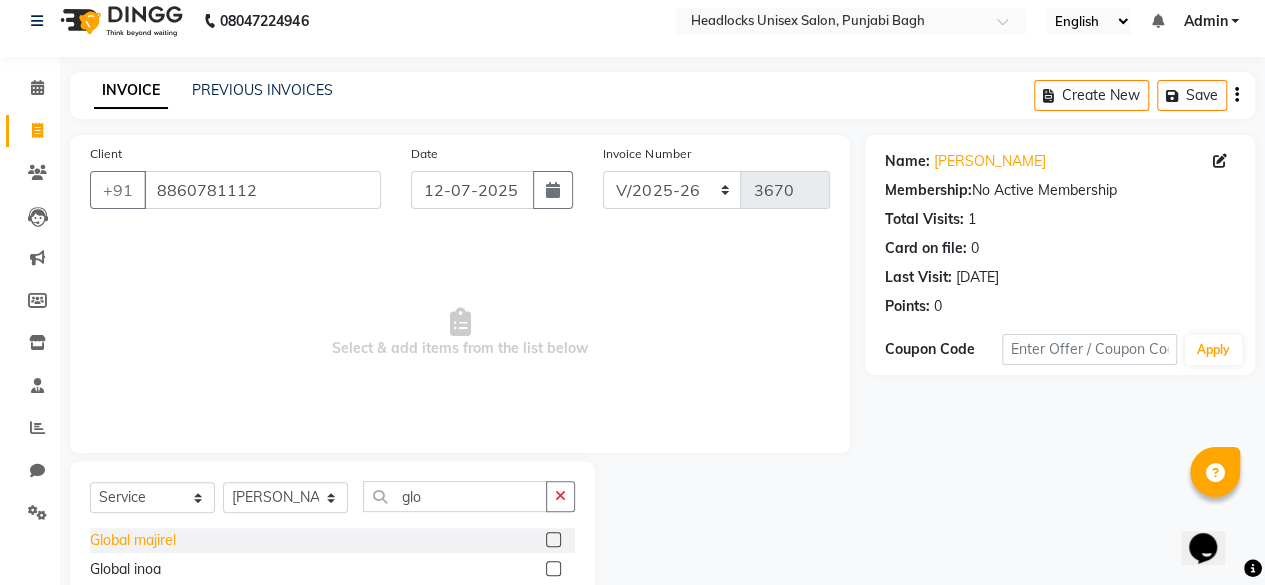 click on "Global majirel" 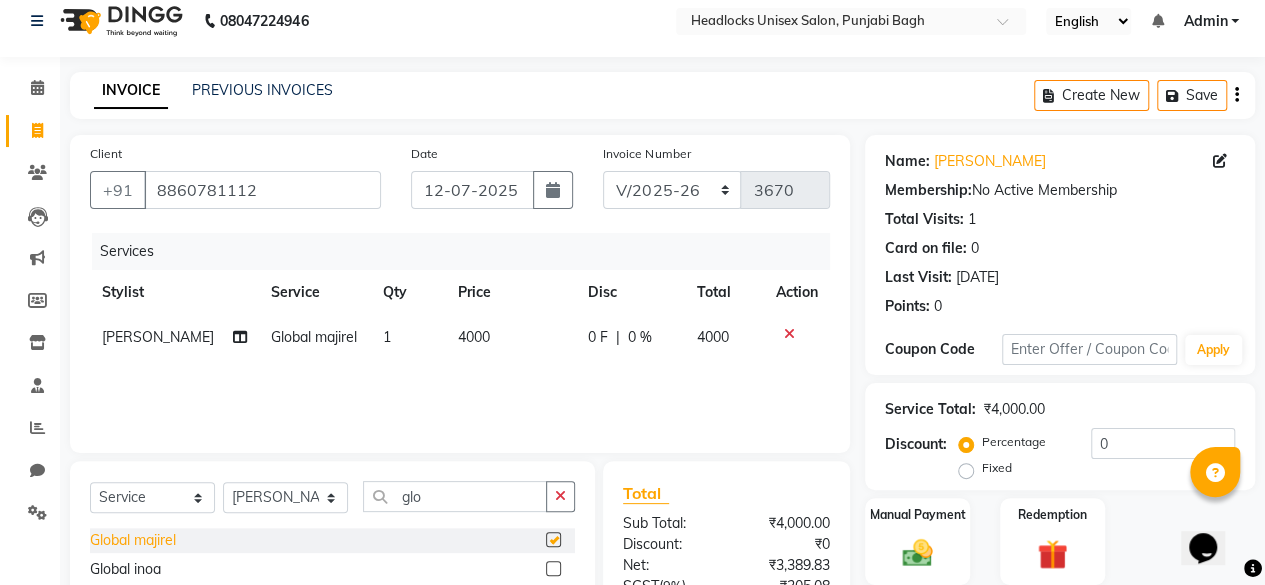 checkbox on "false" 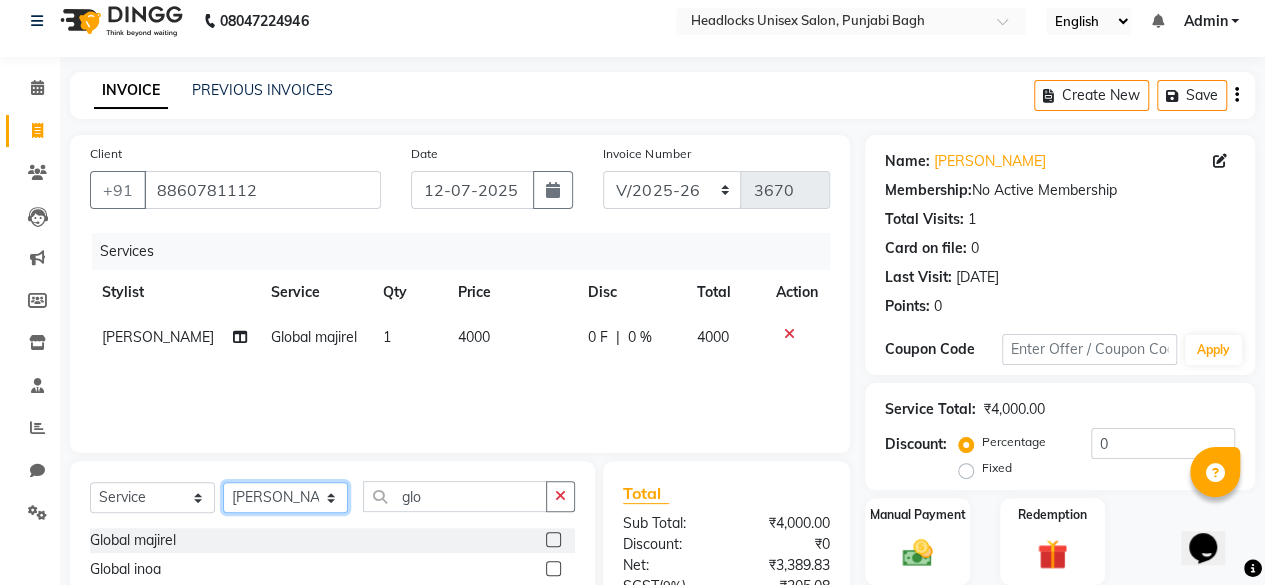 click on "Select Stylist ⁠Agnies ⁠Akash Arjun  Ashi Cefrina  Faizan  Irfan Jamshed Jenny Jullian Keshav kunal Mary mercy ⁠Minto ⁠Narayan nishant  Piyush priyanka Pummy ⁠Raman Rinku ⁠Rohit Roshan Ruby Samar Shanib Sonu  Sunny ⁠Sunny kumar  ⁠Usman ⁠Vikas Vikram" 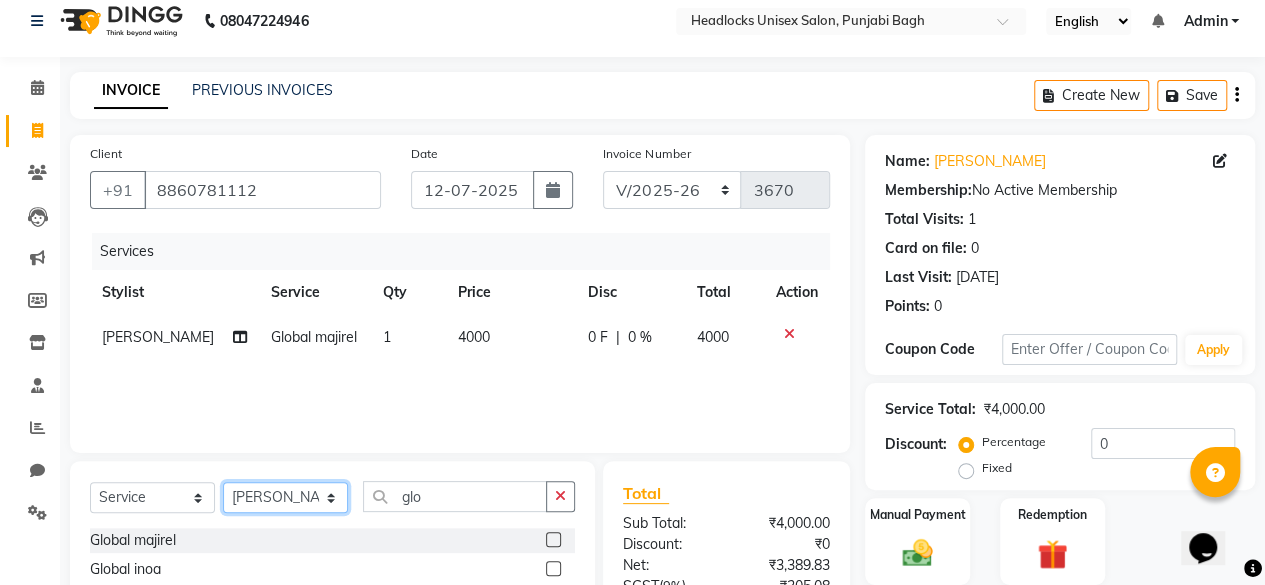 select on "69051" 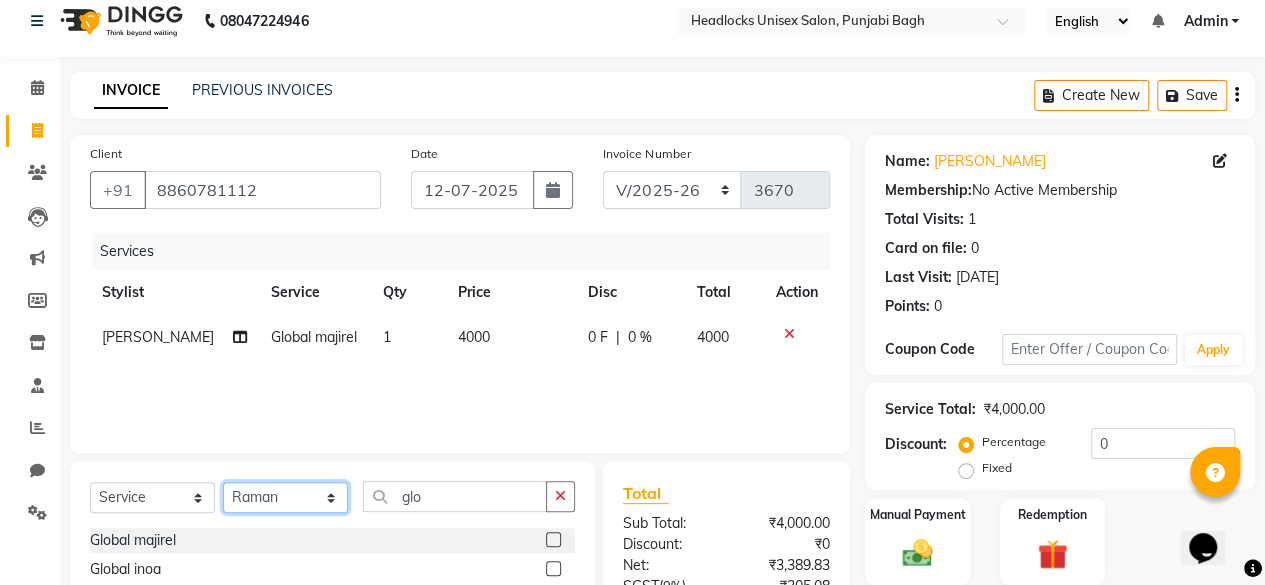 click on "Select Stylist ⁠Agnies ⁠Akash Arjun  Ashi Cefrina  Faizan  Irfan Jamshed Jenny Jullian Keshav kunal Mary mercy ⁠Minto ⁠Narayan nishant  Piyush priyanka Pummy ⁠Raman Rinku ⁠Rohit Roshan Ruby Samar Shanib Sonu  Sunny ⁠Sunny kumar  ⁠Usman ⁠Vikas Vikram" 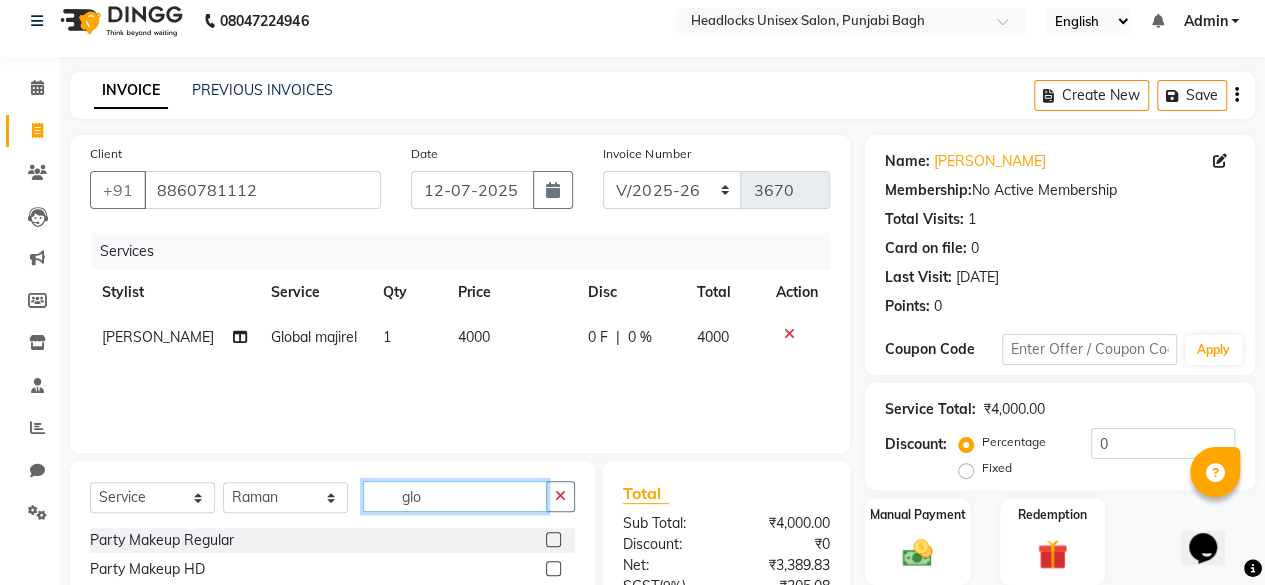click on "glo" 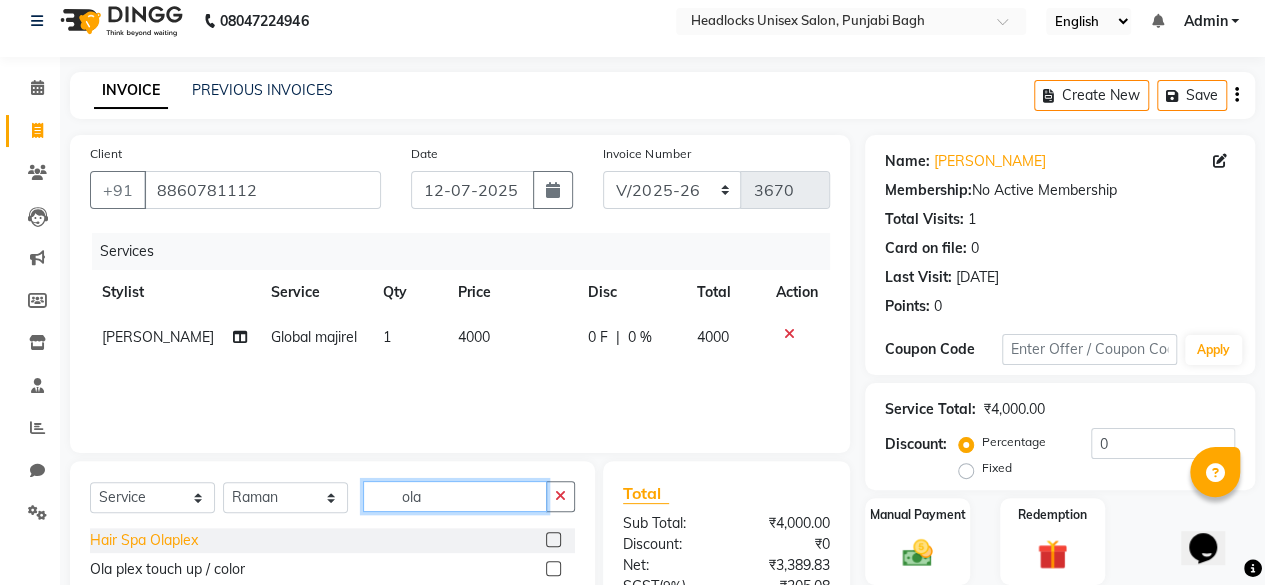 type on "ola" 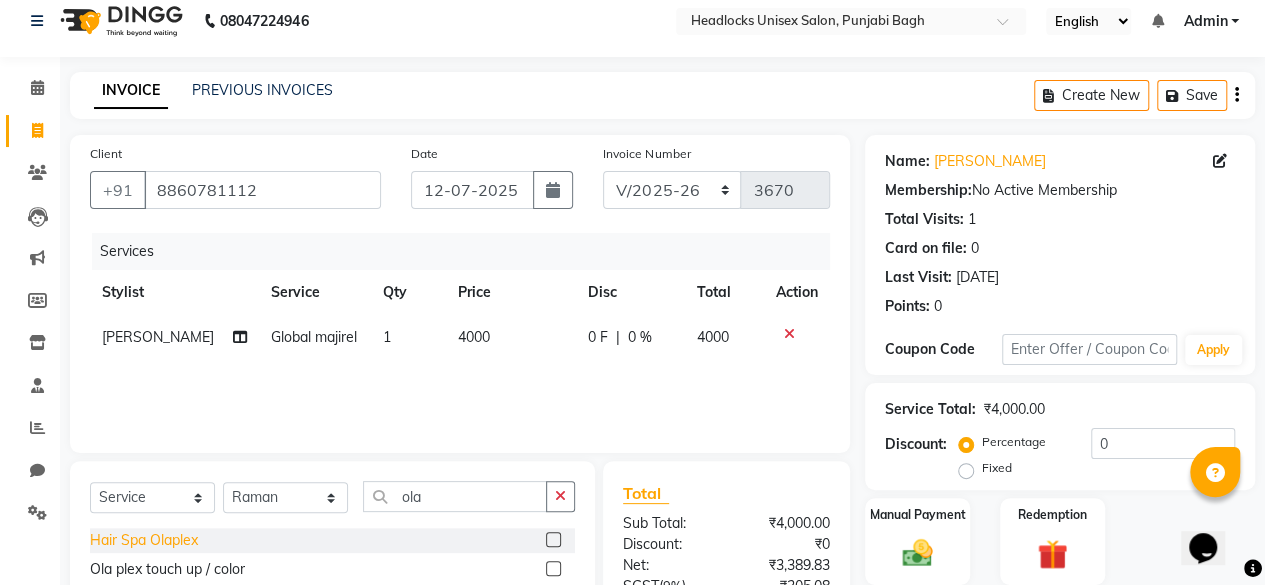 click on "Hair Spa Olaplex" 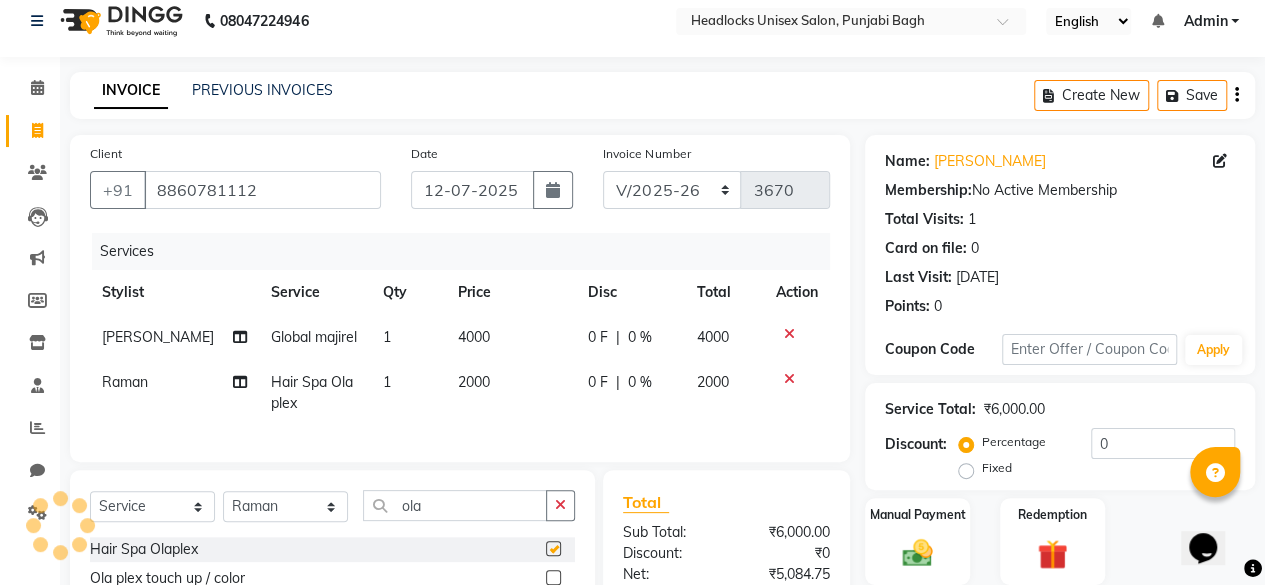 checkbox on "false" 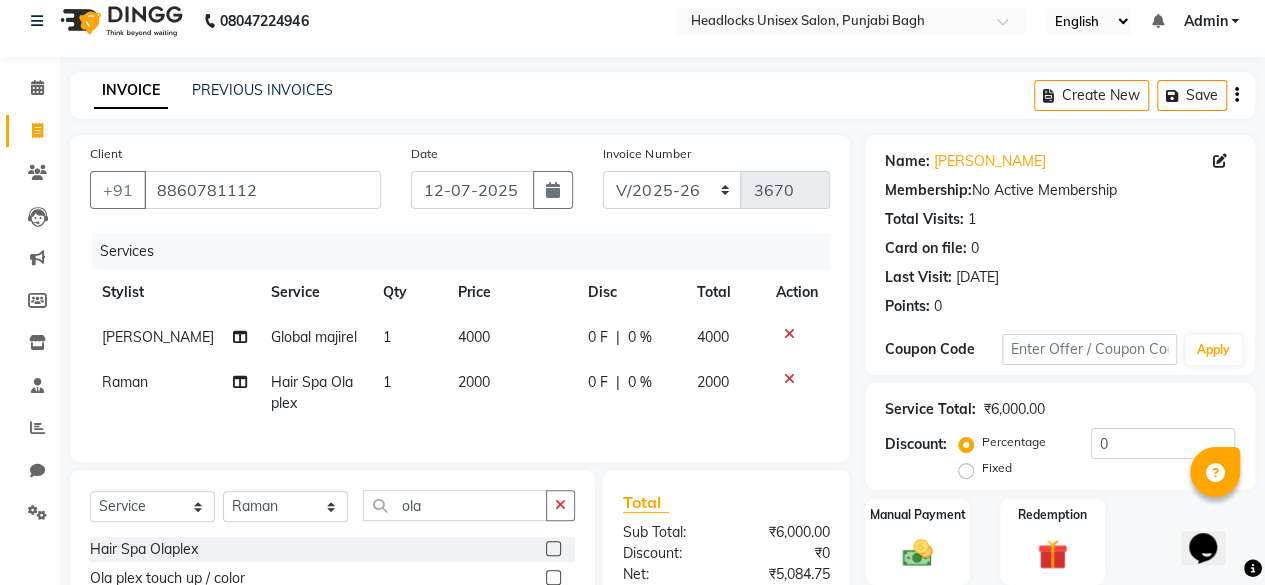 click on "2000" 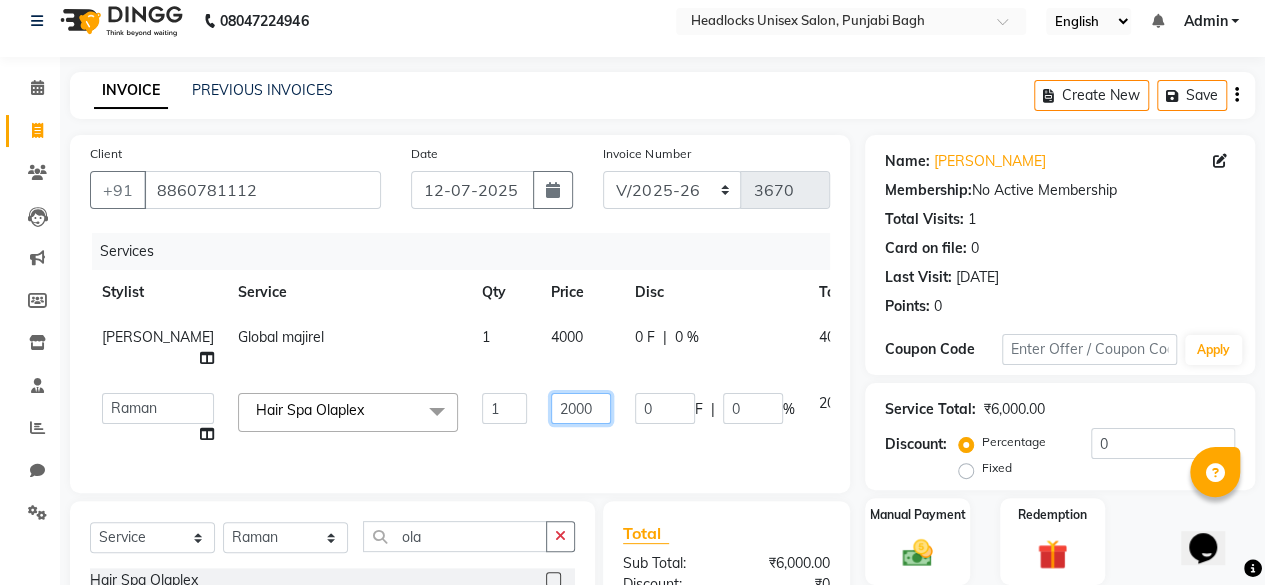 click on "2000" 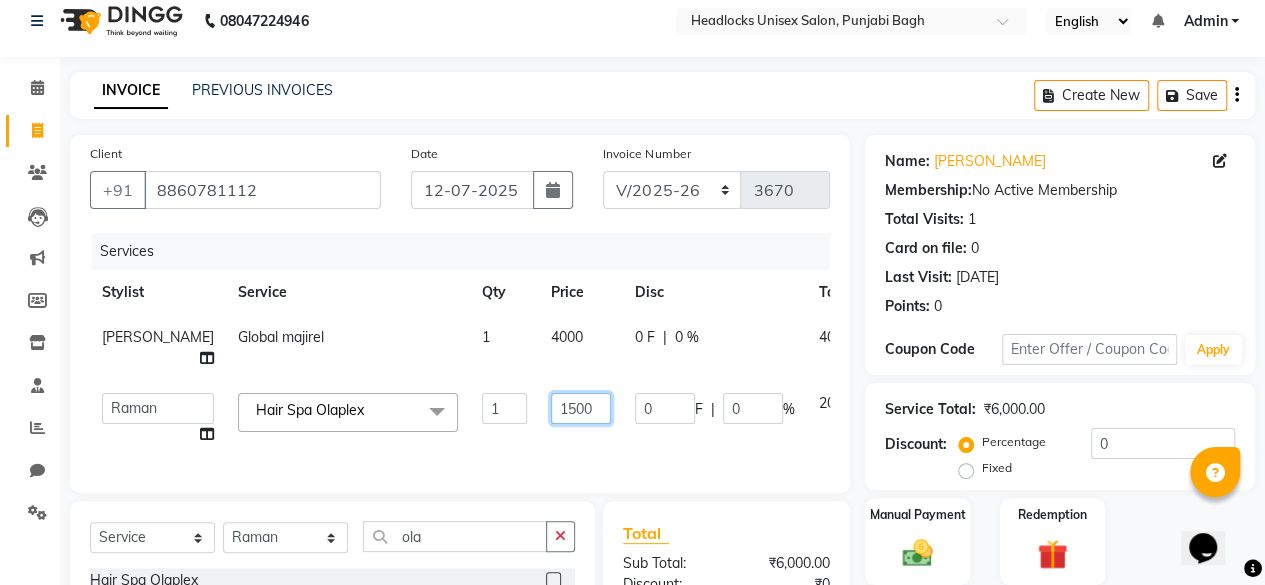 click on "1500" 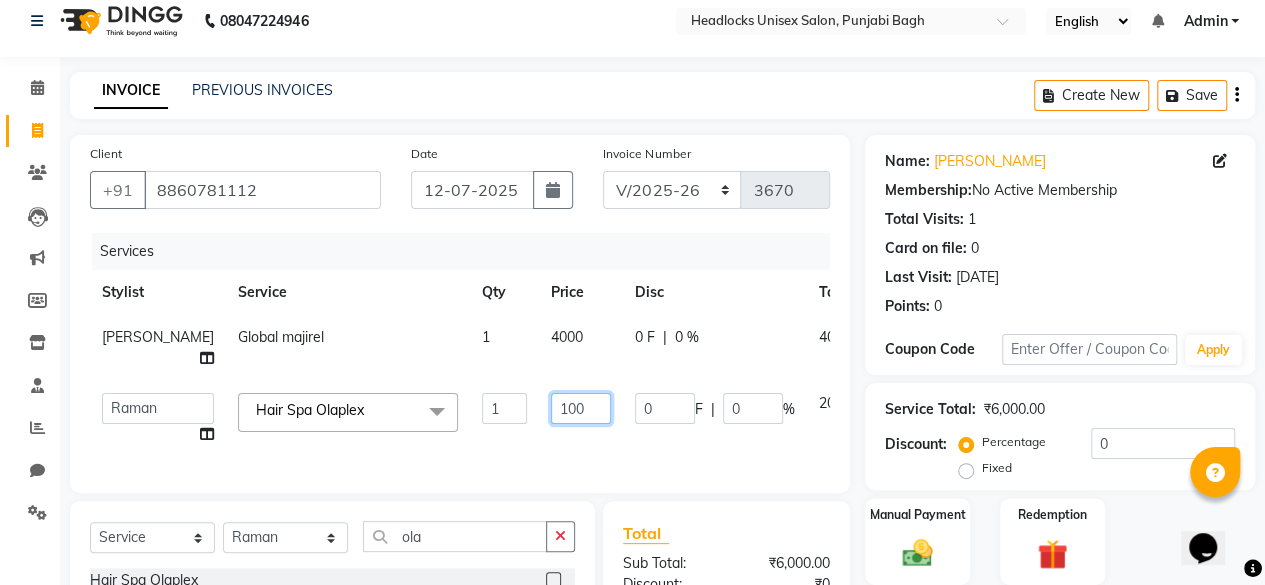 type on "1000" 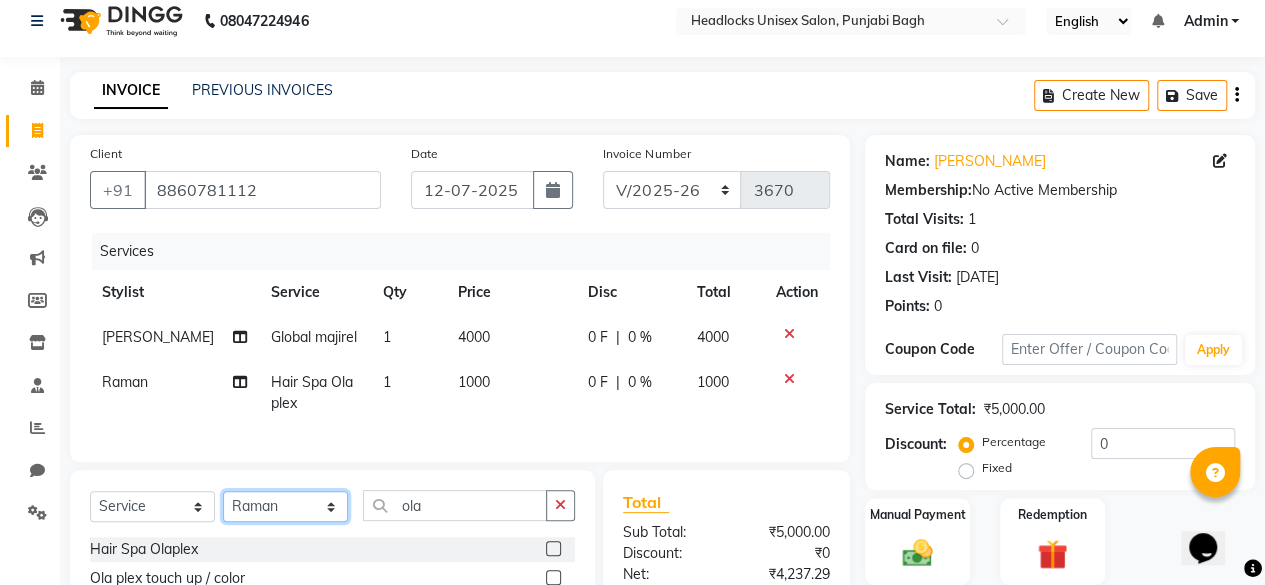 click on "Select  Service  Product  Membership  Package Voucher Prepaid Gift Card  Select Stylist ⁠Agnies ⁠Akash Arjun  Ashi Cefrina  Faizan  Irfan Jamshed Jenny Jullian Keshav kunal Mary mercy ⁠Minto ⁠Narayan nishant  Piyush priyanka Pummy ⁠Raman Rinku ⁠Rohit Roshan Ruby Samar Shanib Sonu  Sunny ⁠Sunny kumar  ⁠Usman ⁠Vikas Vikram ola Hair Spa Olaplex  Ola plex touch up / color" 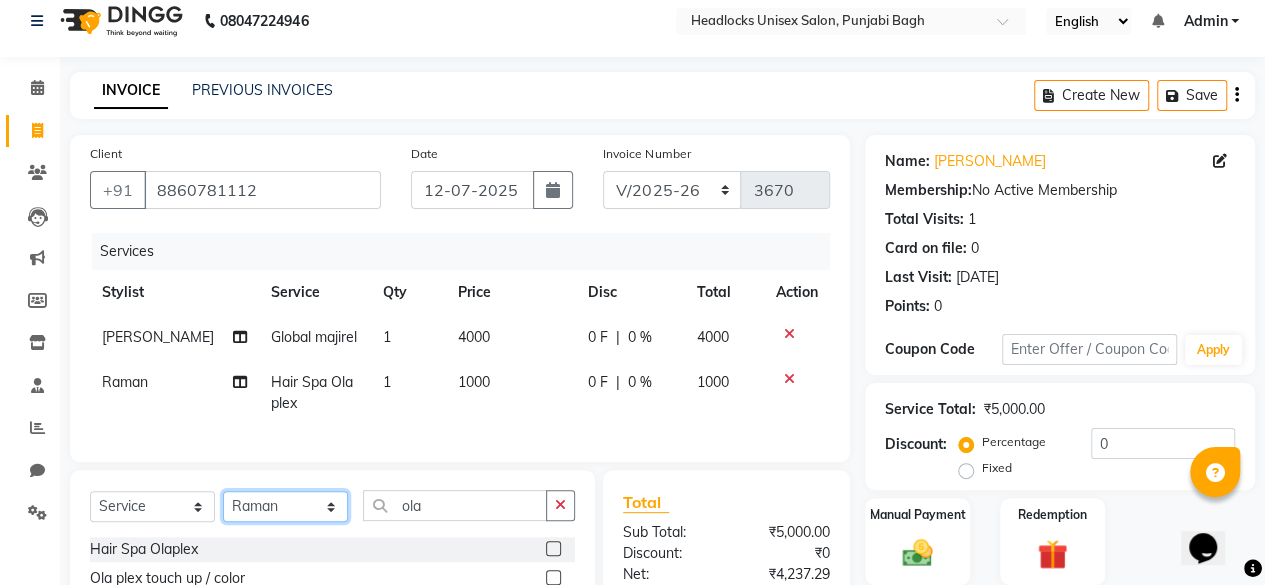 select on "69061" 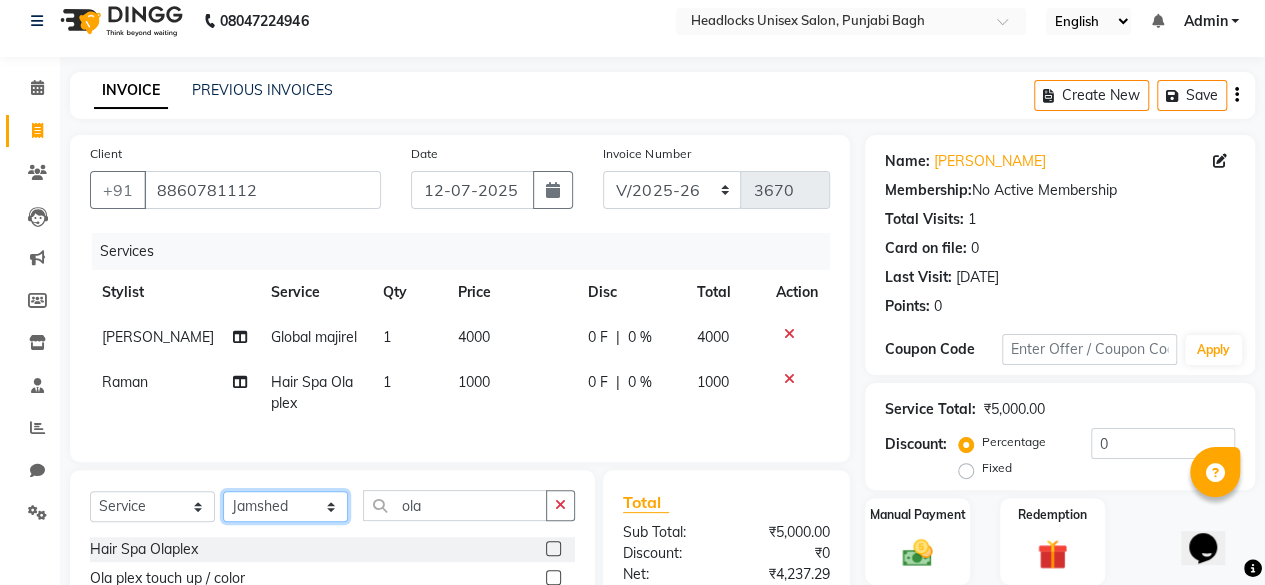 click on "Select Stylist ⁠Agnies ⁠Akash Arjun  Ashi Cefrina  Faizan  Irfan Jamshed Jenny Jullian Keshav kunal Mary mercy ⁠Minto ⁠Narayan nishant  Piyush priyanka Pummy ⁠Raman Rinku ⁠Rohit Roshan Ruby Samar Shanib Sonu  Sunny ⁠Sunny kumar  ⁠Usman ⁠Vikas Vikram" 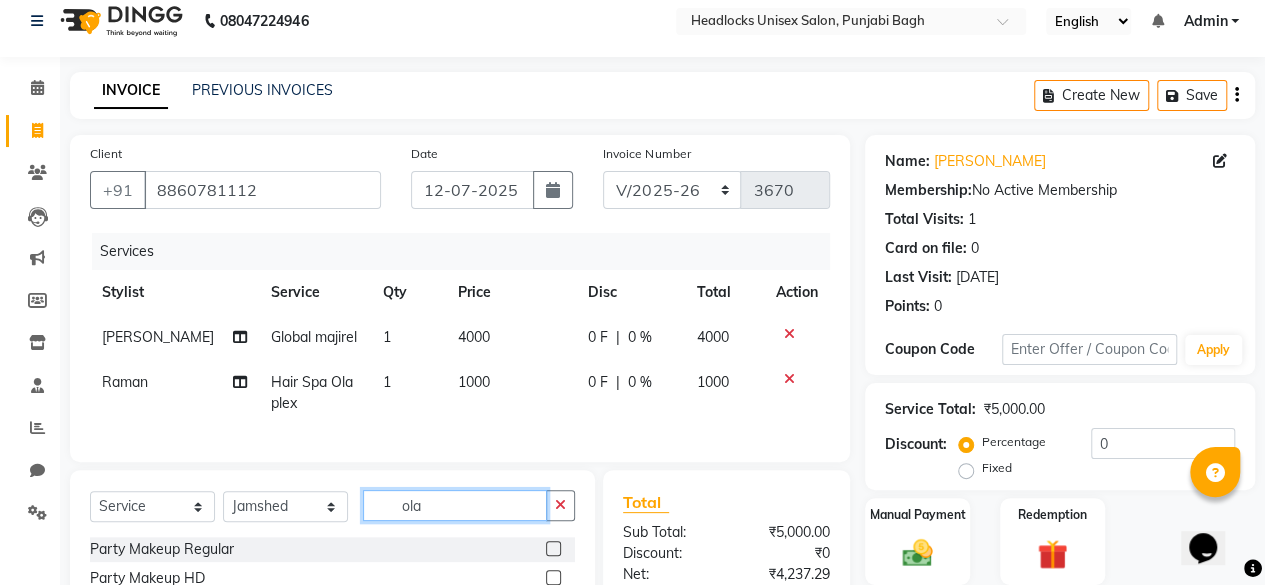 click on "ola" 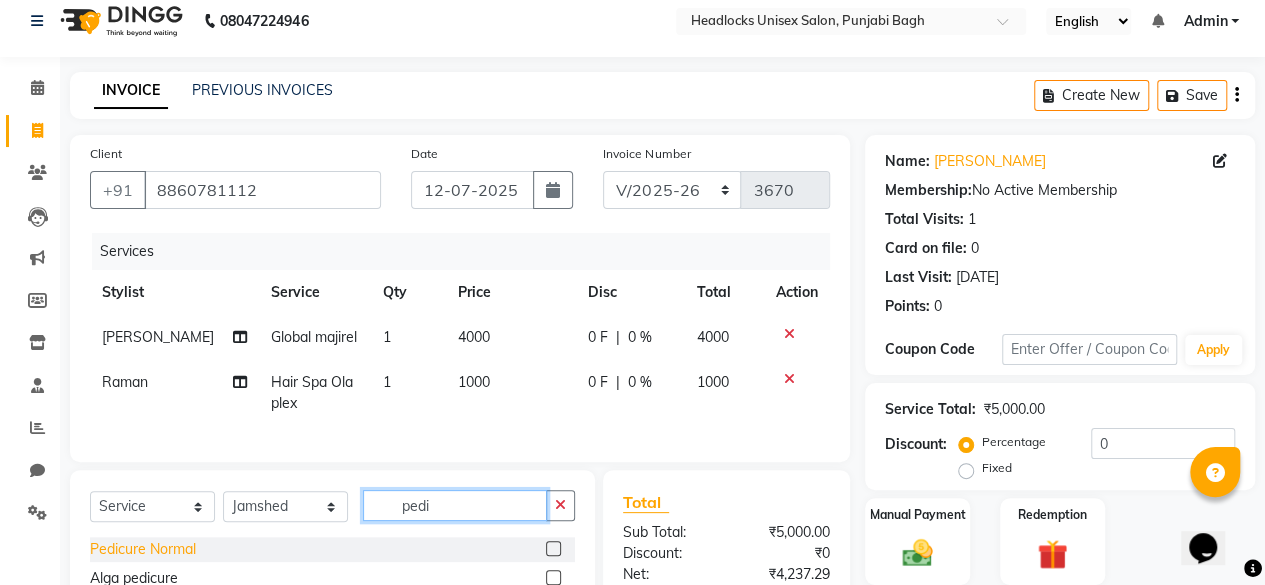 type on "pedi" 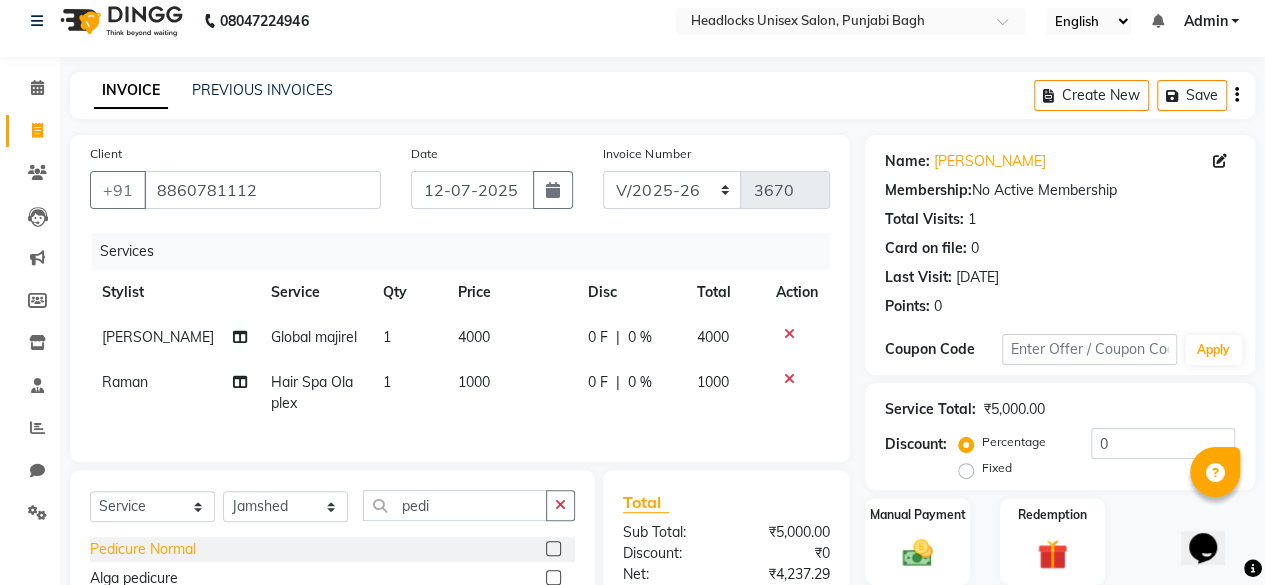 click on "Pedicure Normal" 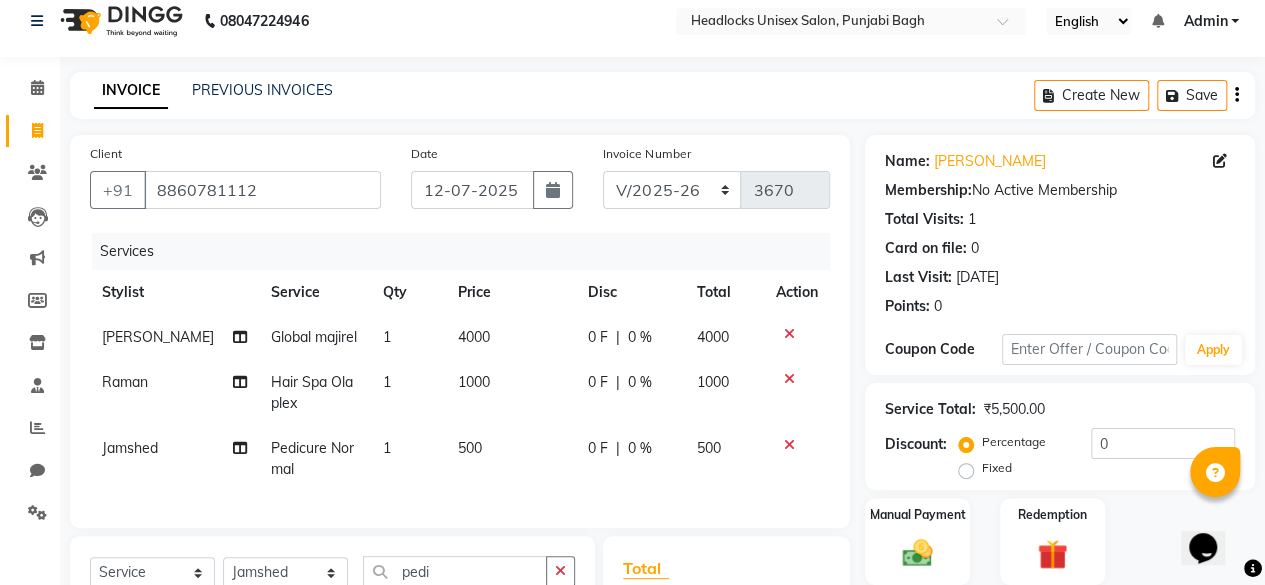 checkbox on "false" 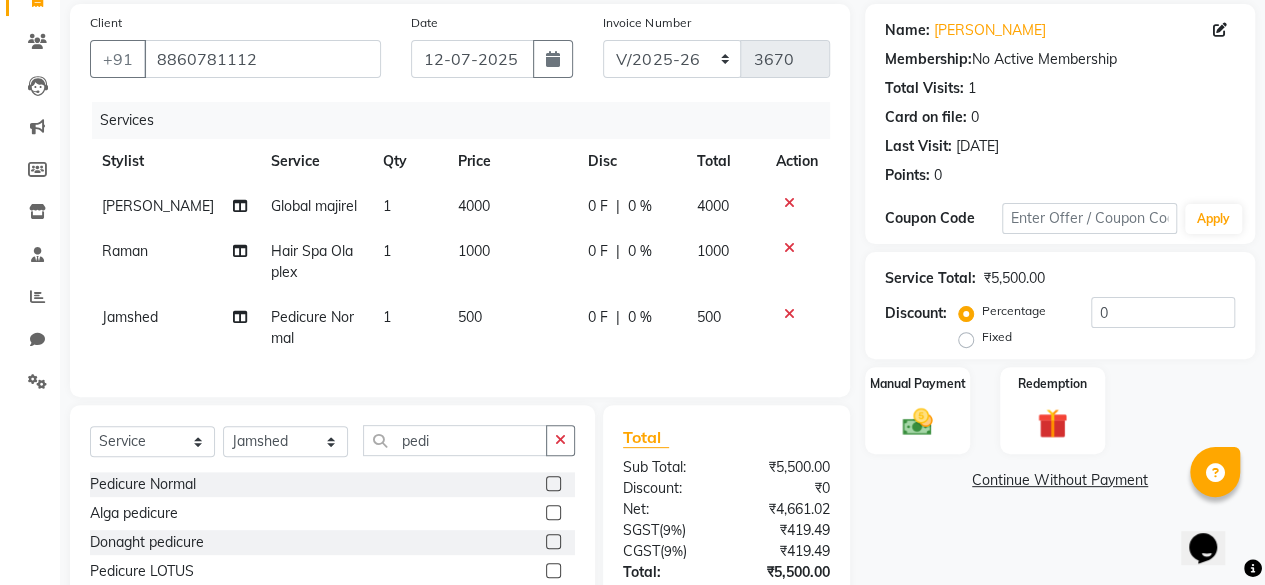 scroll, scrollTop: 147, scrollLeft: 0, axis: vertical 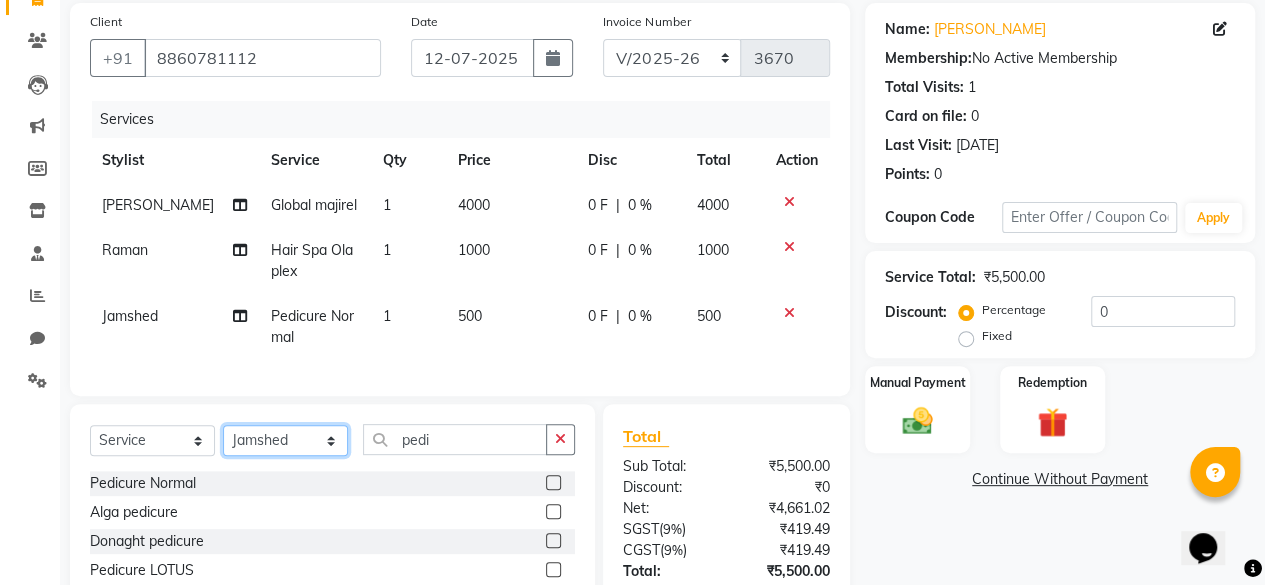 click on "Select Stylist ⁠Agnies ⁠[PERSON_NAME] [PERSON_NAME] [PERSON_NAME] kunal [PERSON_NAME] mercy ⁠Minto ⁠[PERSON_NAME]  [PERSON_NAME] priyanka [PERSON_NAME] ⁠[PERSON_NAME] ⁠[PERSON_NAME] [PERSON_NAME] [PERSON_NAME]  Sunny ⁠[PERSON_NAME] ⁠[PERSON_NAME]" 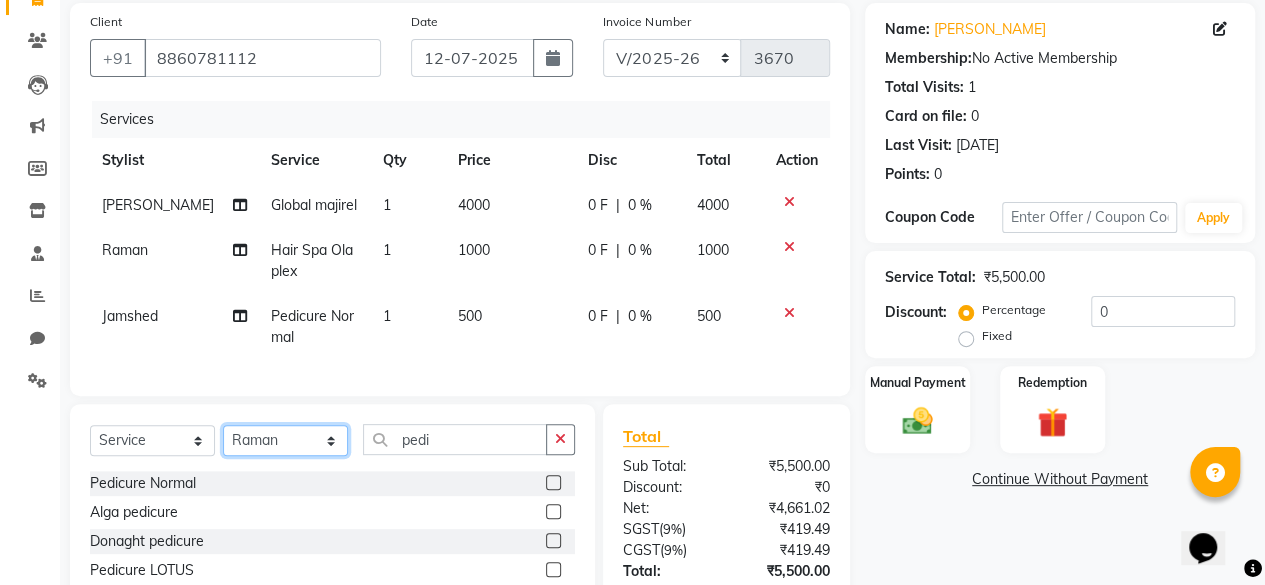 click on "Select Stylist ⁠Agnies ⁠[PERSON_NAME] [PERSON_NAME] [PERSON_NAME] kunal [PERSON_NAME] mercy ⁠Minto ⁠[PERSON_NAME]  [PERSON_NAME] priyanka [PERSON_NAME] ⁠[PERSON_NAME] ⁠[PERSON_NAME] [PERSON_NAME] [PERSON_NAME]  Sunny ⁠[PERSON_NAME] ⁠[PERSON_NAME]" 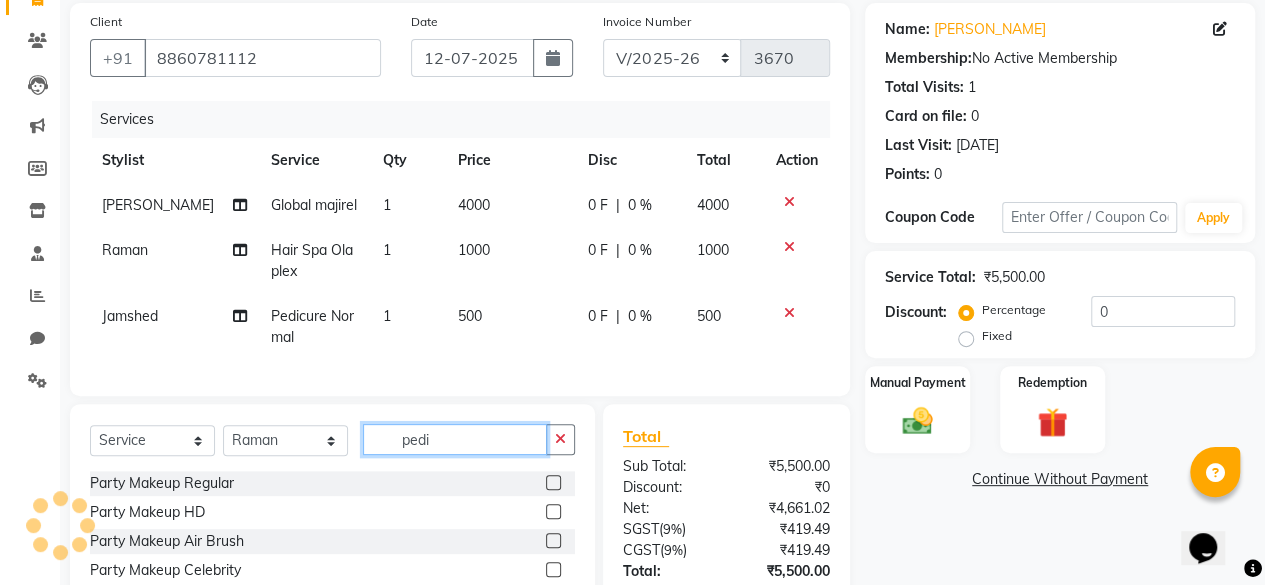 click on "pedi" 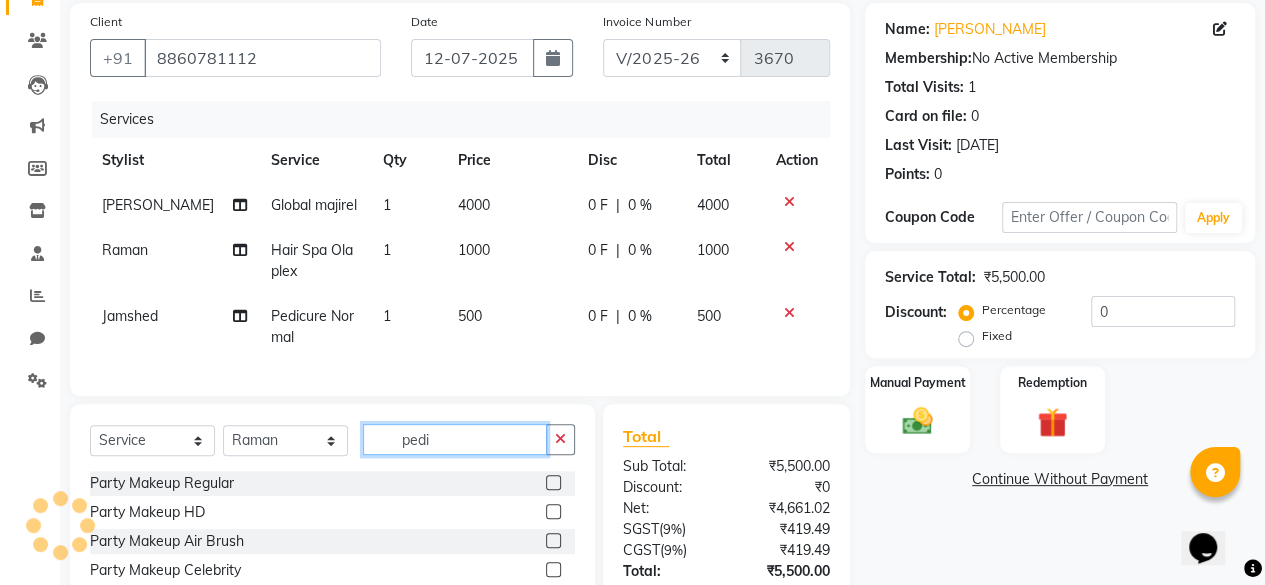 click on "pedi" 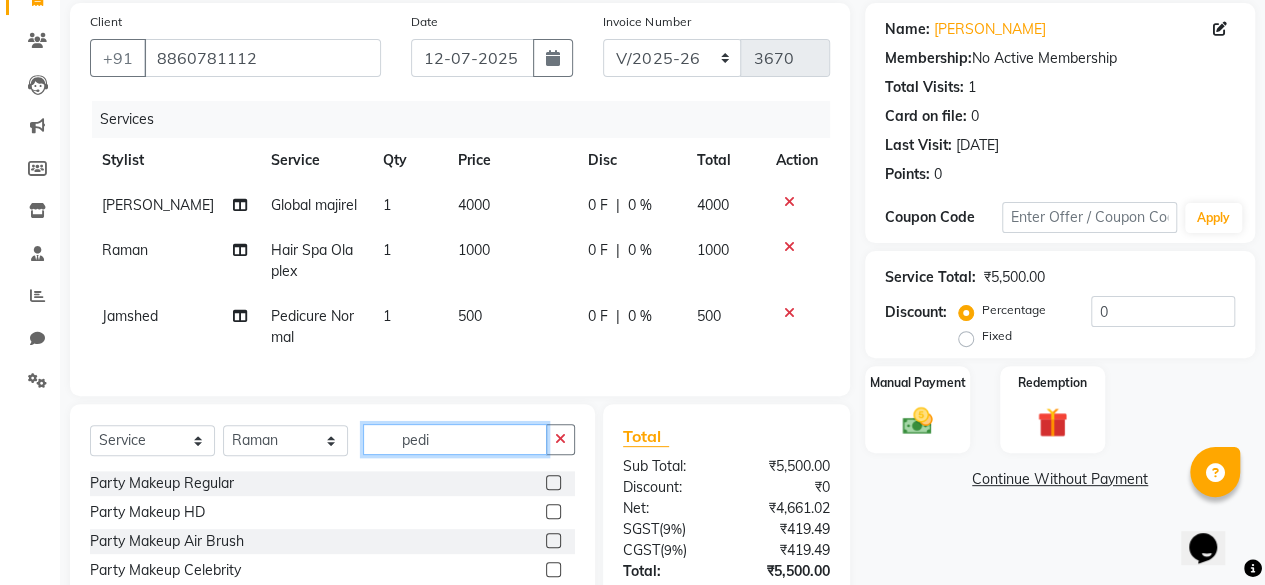 click on "pedi" 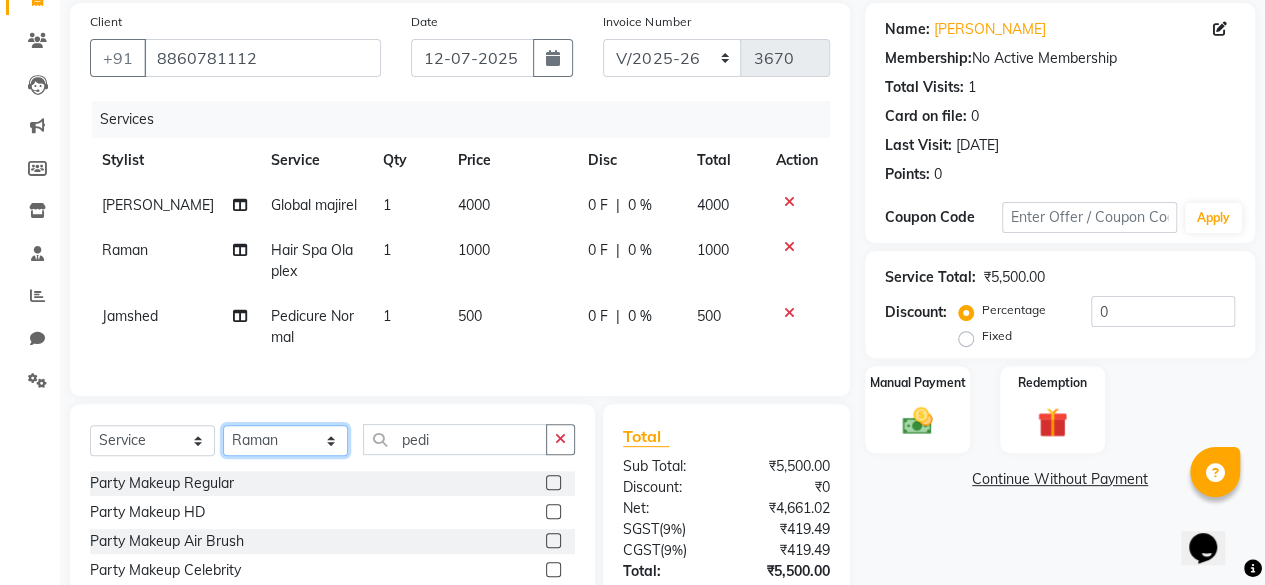 click on "Select Stylist ⁠Agnies ⁠[PERSON_NAME] [PERSON_NAME] [PERSON_NAME] kunal [PERSON_NAME] mercy ⁠Minto ⁠[PERSON_NAME]  [PERSON_NAME] priyanka [PERSON_NAME] ⁠[PERSON_NAME] ⁠[PERSON_NAME] [PERSON_NAME] [PERSON_NAME]  Sunny ⁠[PERSON_NAME] ⁠[PERSON_NAME]" 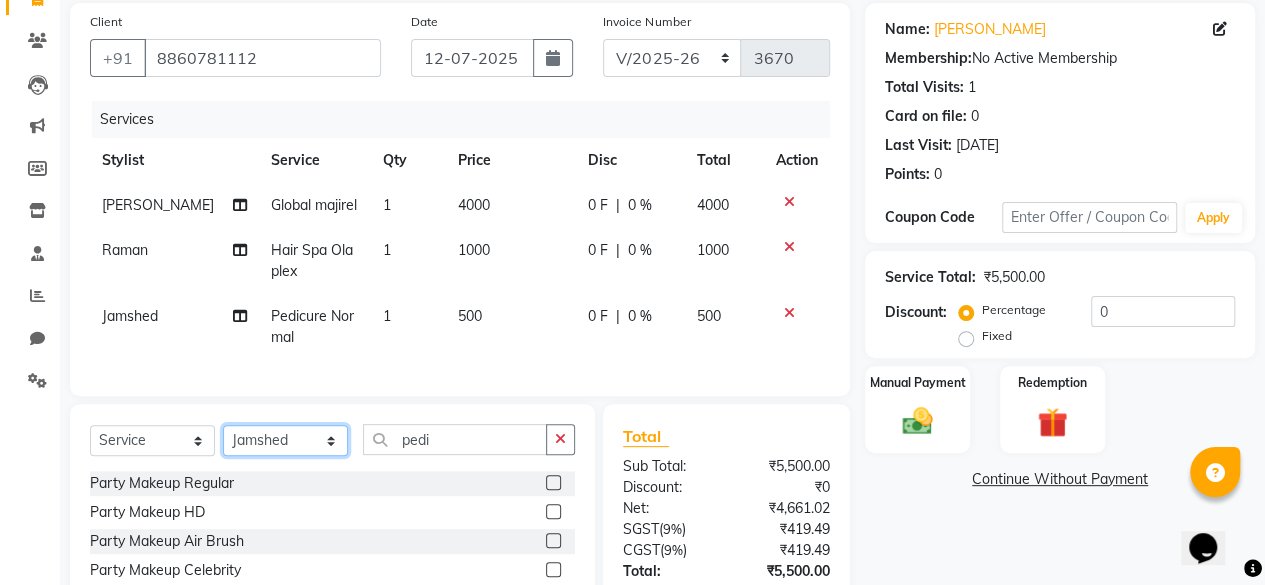 click on "Select Stylist ⁠Agnies ⁠[PERSON_NAME] [PERSON_NAME] [PERSON_NAME] kunal [PERSON_NAME] mercy ⁠Minto ⁠[PERSON_NAME]  [PERSON_NAME] priyanka [PERSON_NAME] ⁠[PERSON_NAME] ⁠[PERSON_NAME] [PERSON_NAME] [PERSON_NAME]  Sunny ⁠[PERSON_NAME] ⁠[PERSON_NAME]" 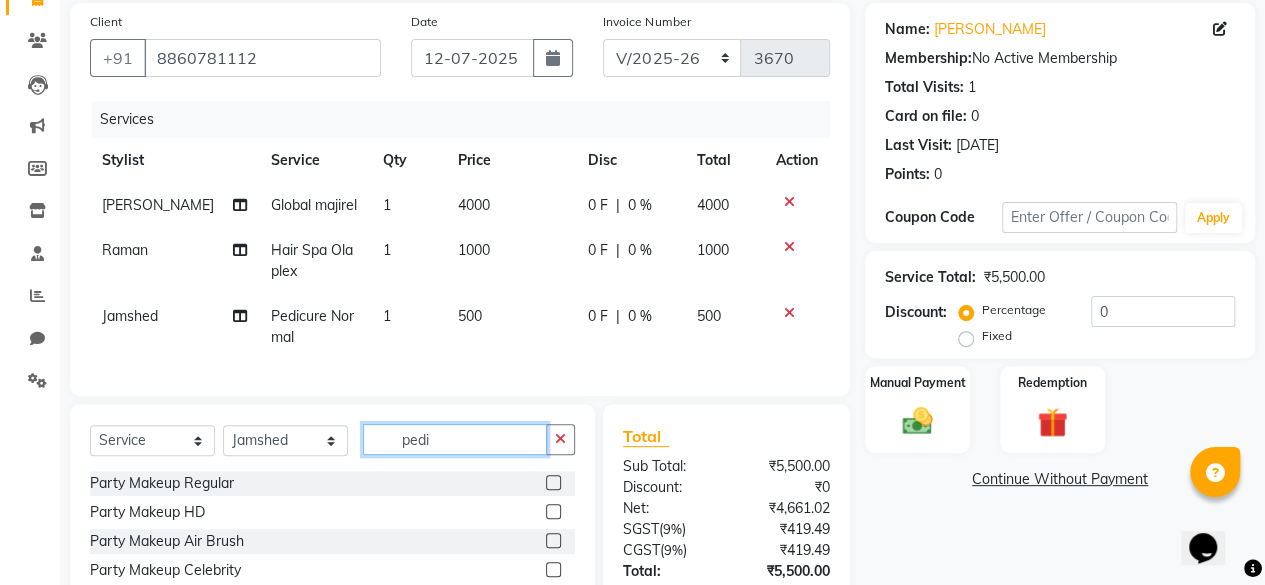 click on "pedi" 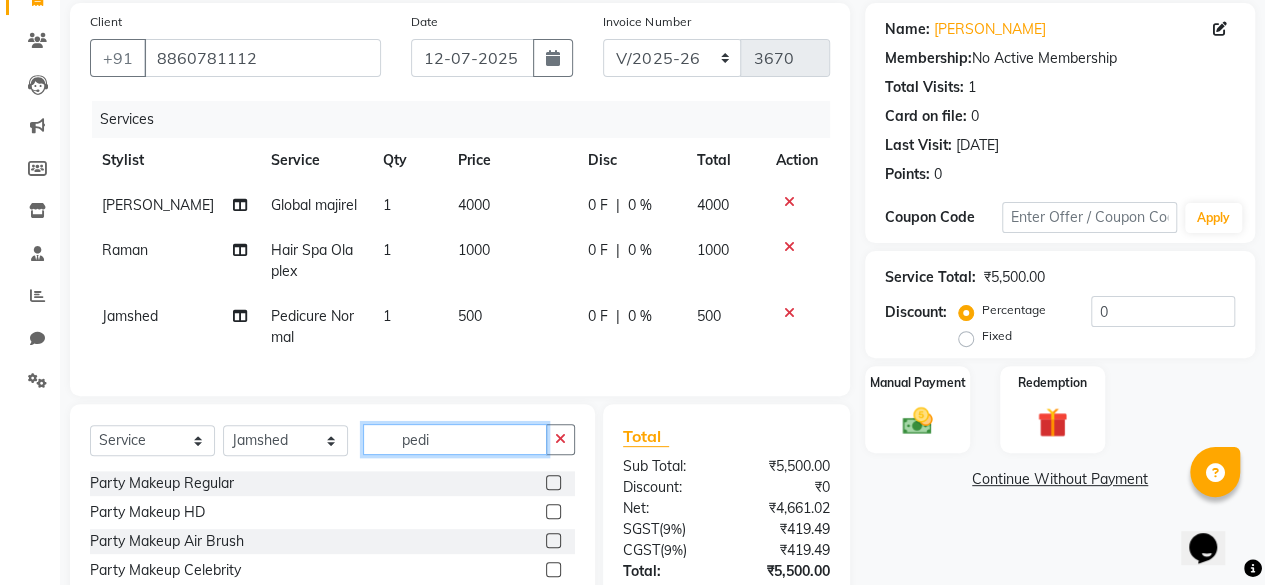 click on "pedi" 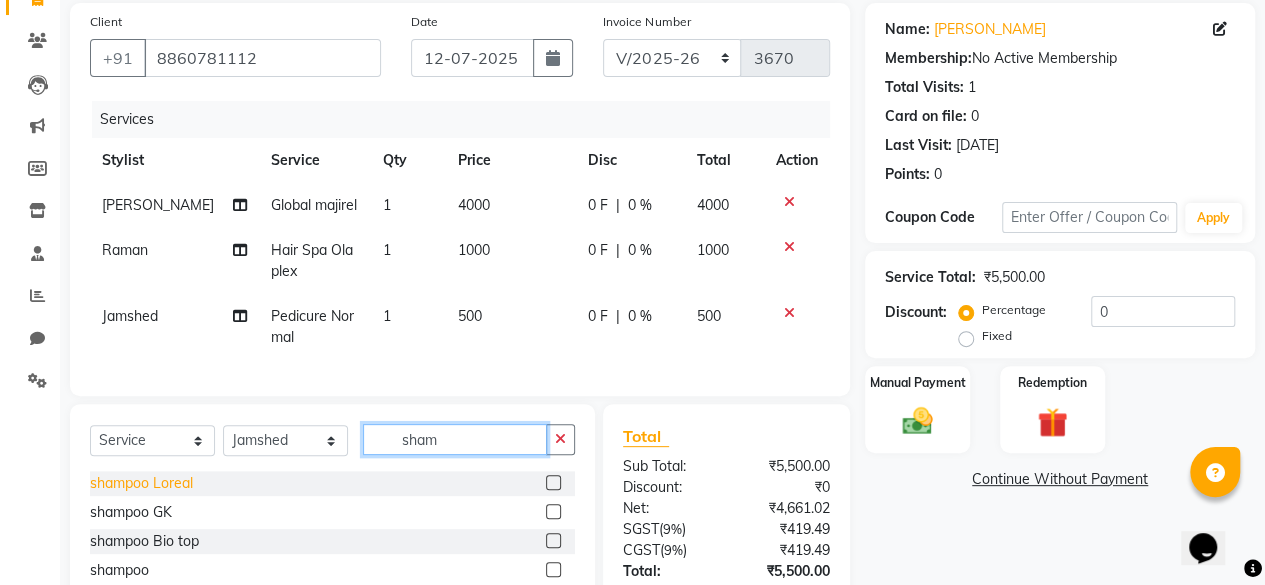type on "sham" 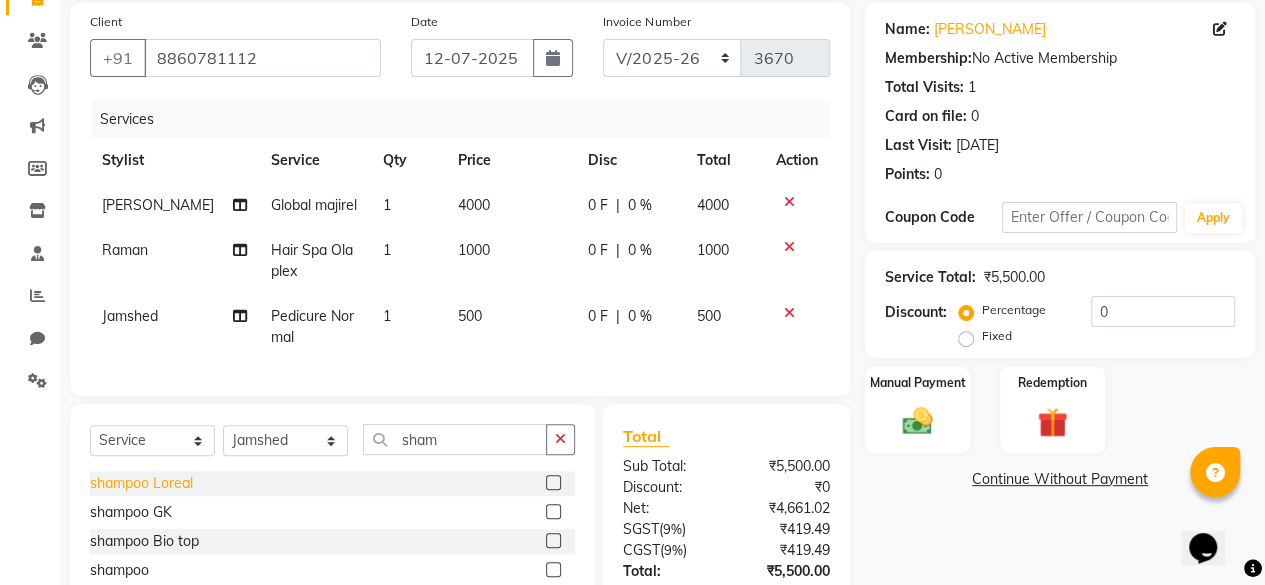 click on "shampoo Loreal" 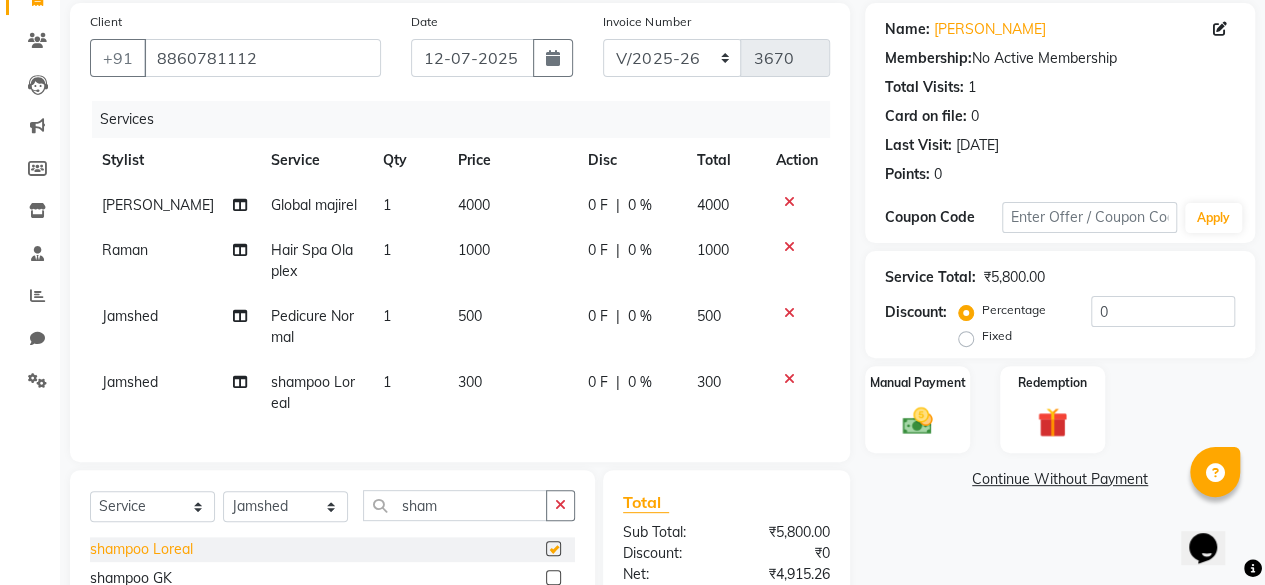 checkbox on "false" 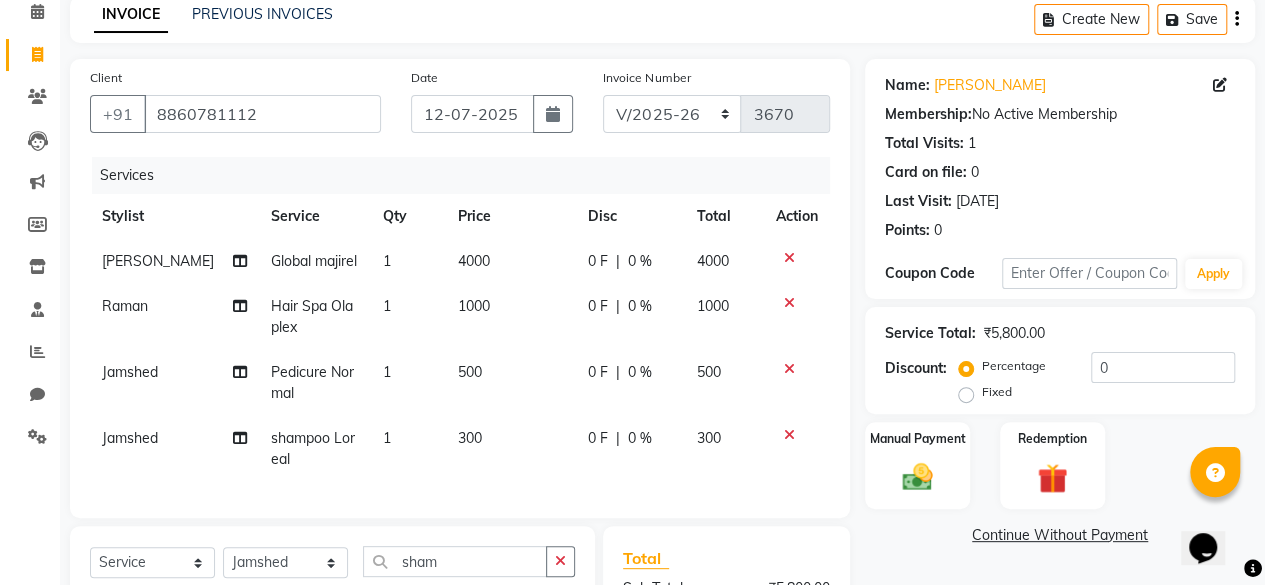 scroll, scrollTop: 89, scrollLeft: 0, axis: vertical 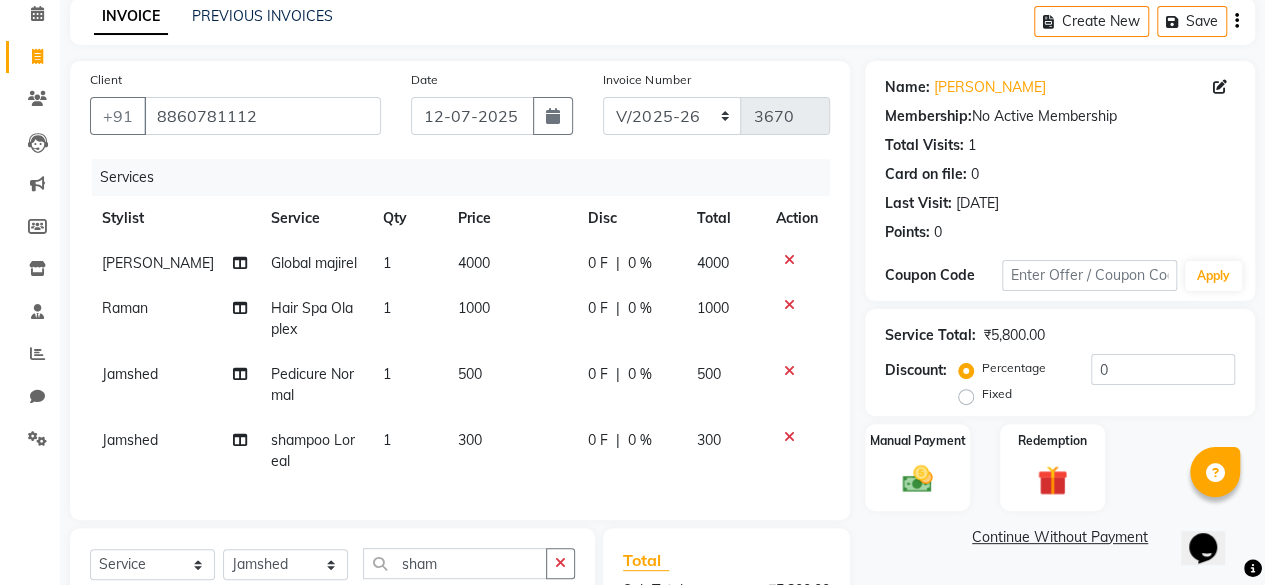 click on "4000" 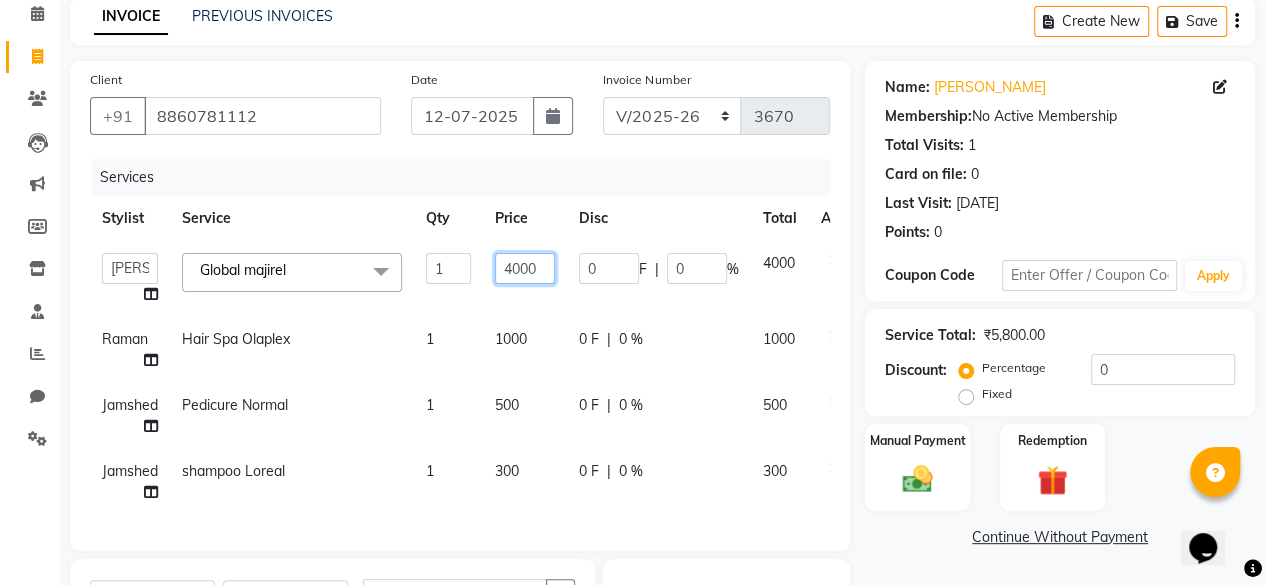 click on "4000" 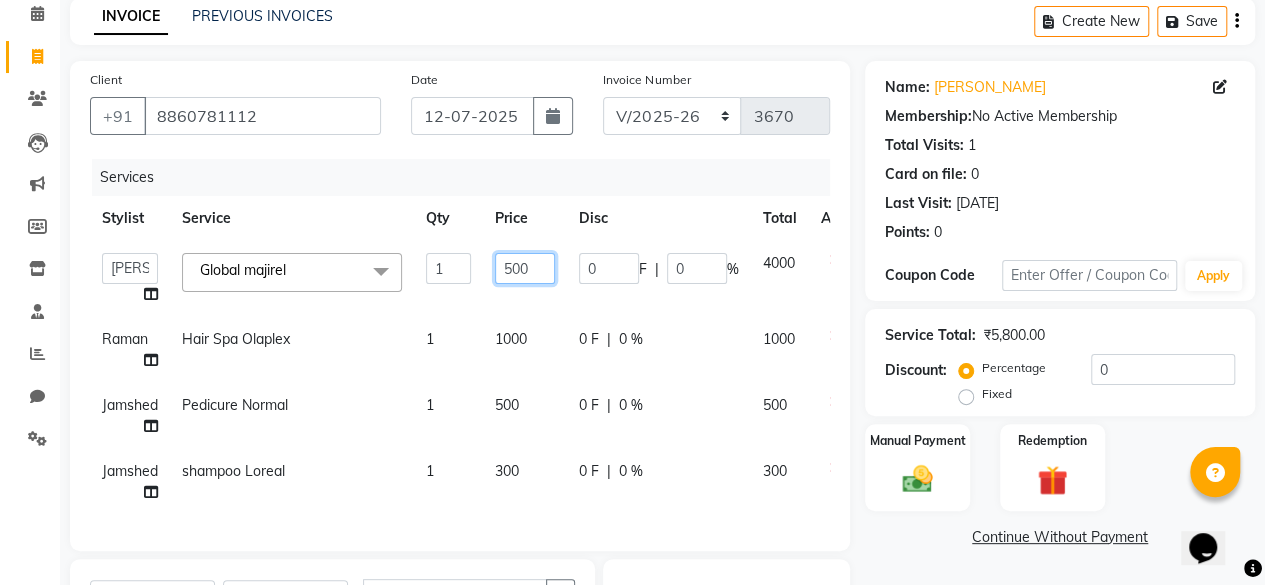 type on "5000" 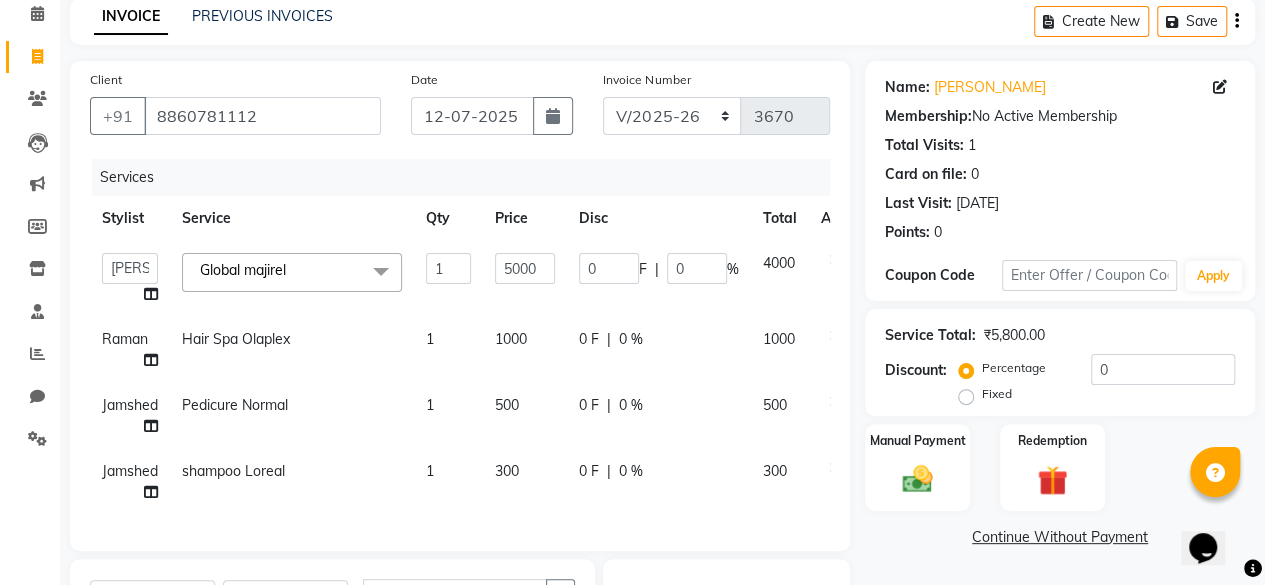 click on "1000" 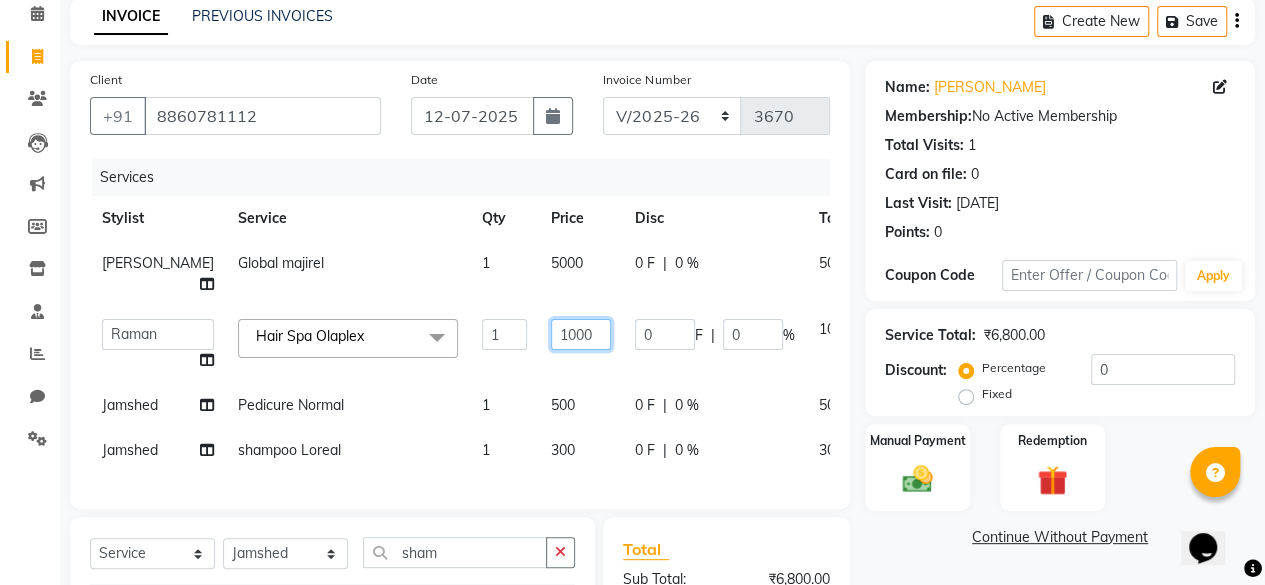 click on "1000" 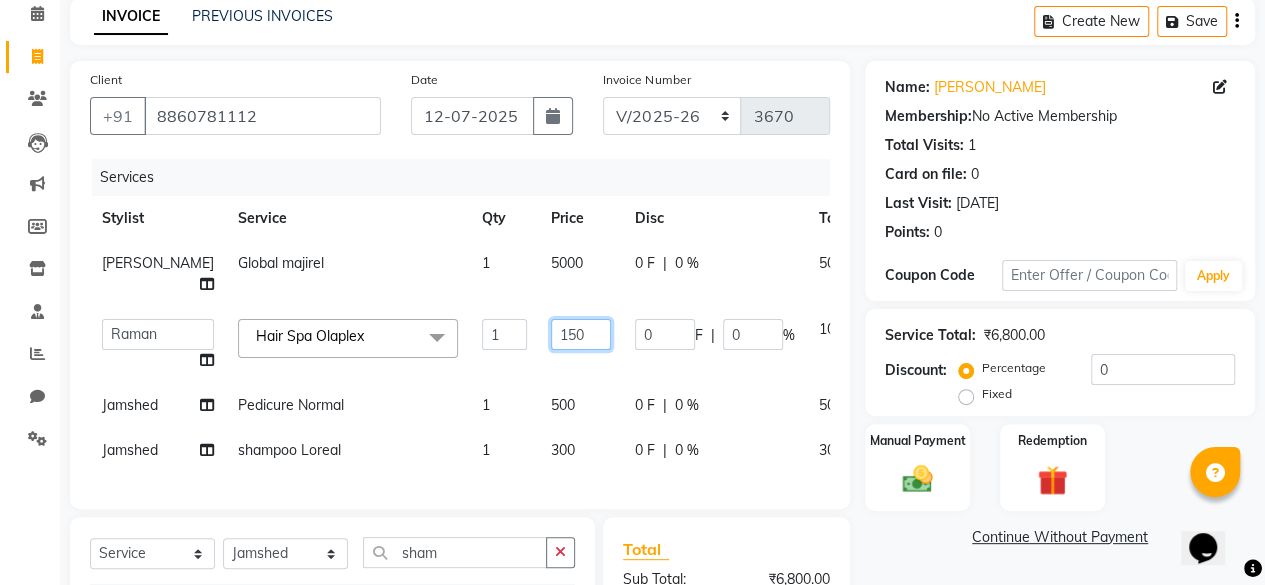 type on "1500" 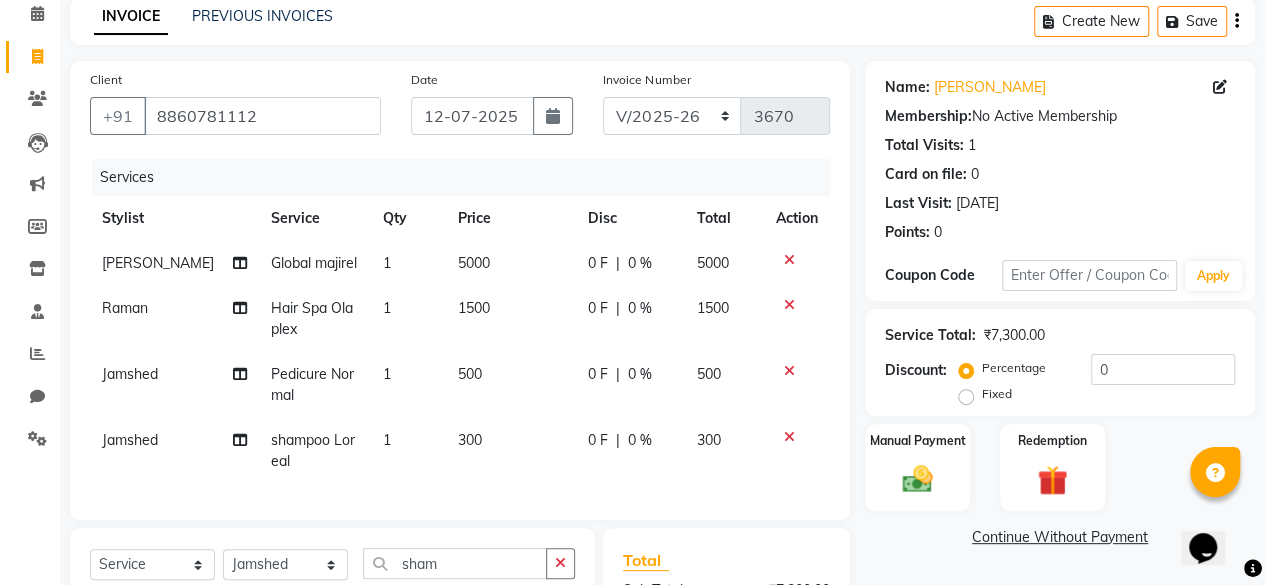 click on "0 F | 0 %" 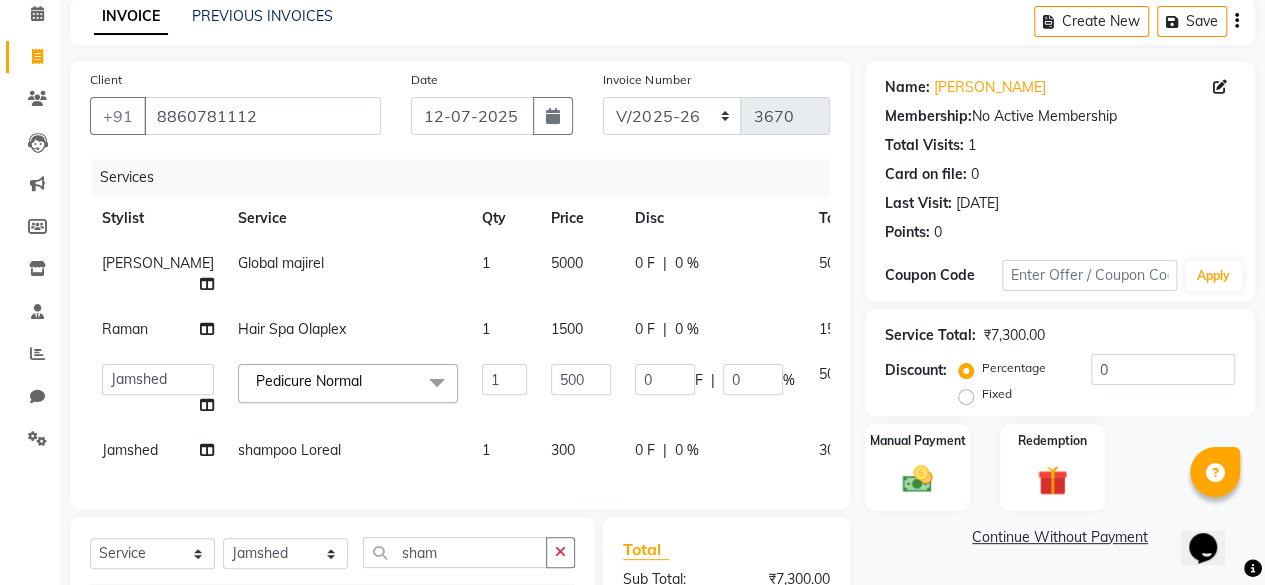 scroll, scrollTop: 381, scrollLeft: 0, axis: vertical 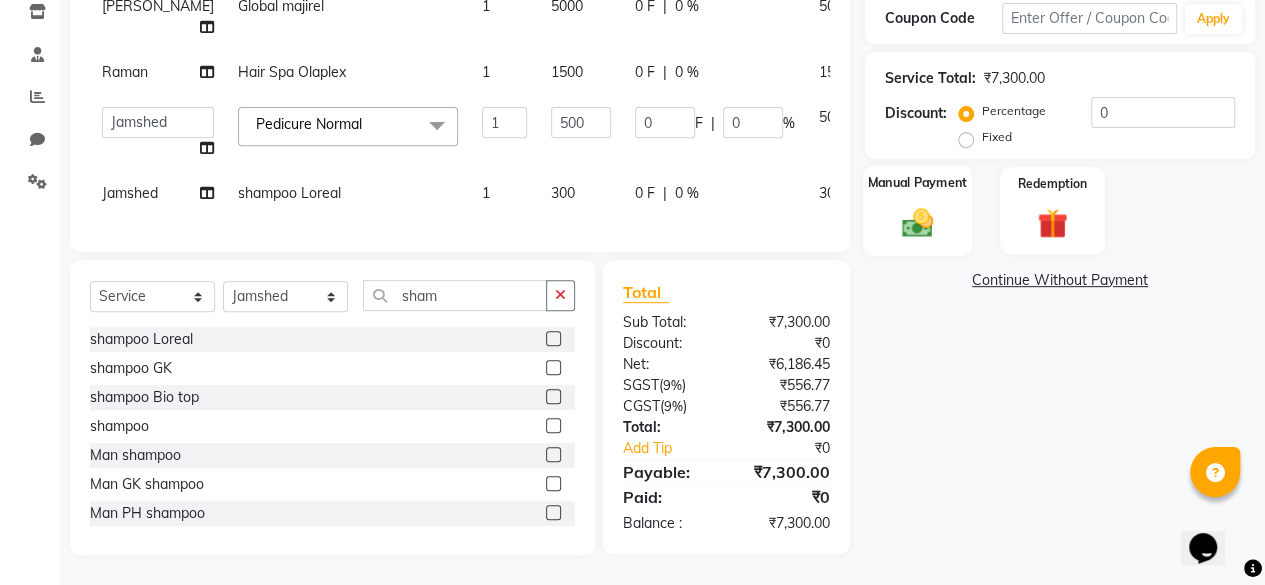 click 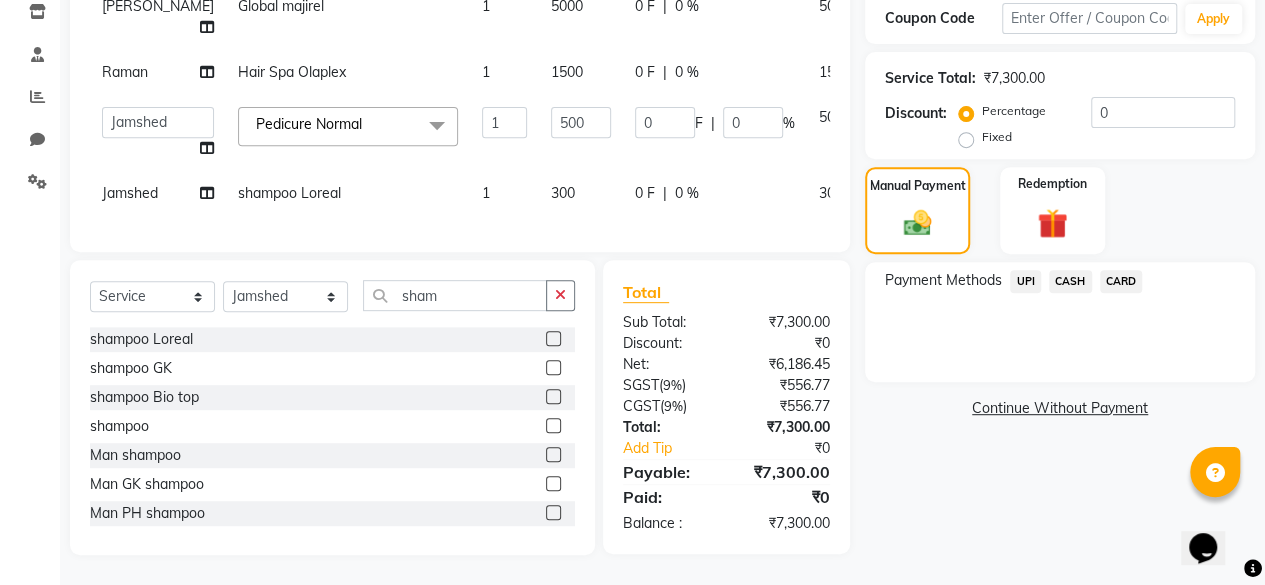click on "CARD" 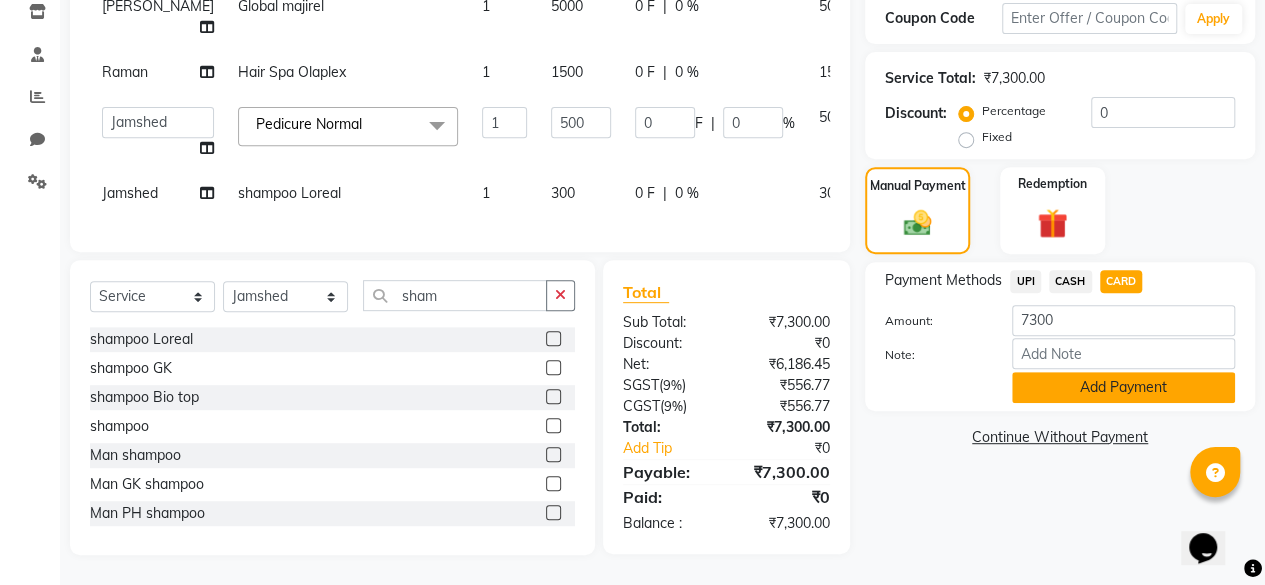 click on "Add Payment" 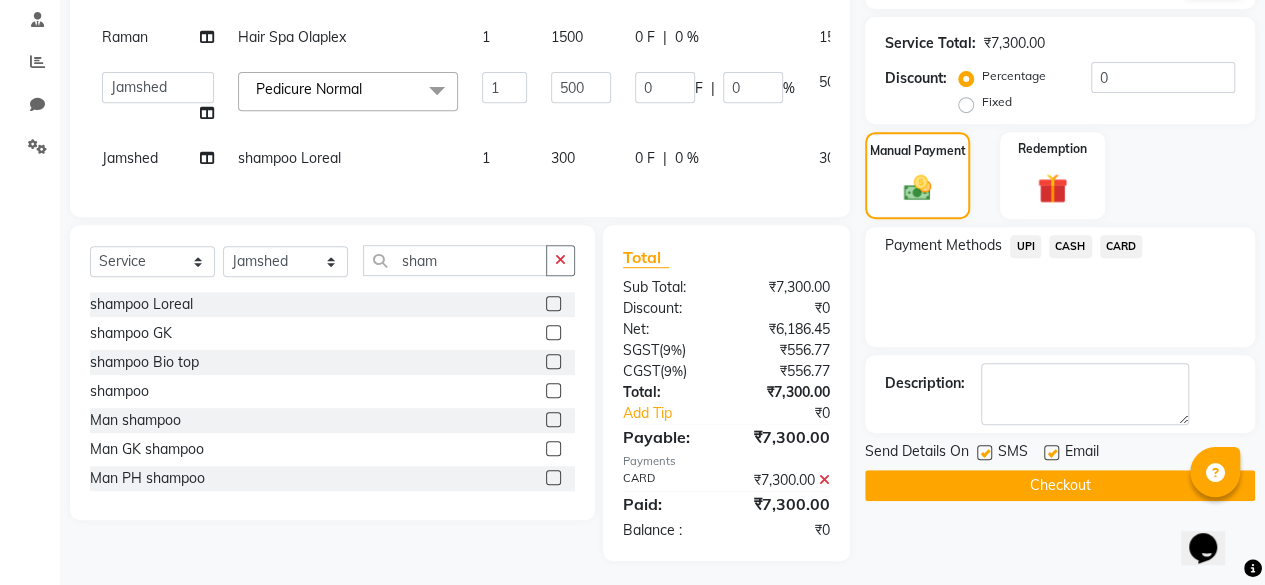 scroll, scrollTop: 421, scrollLeft: 0, axis: vertical 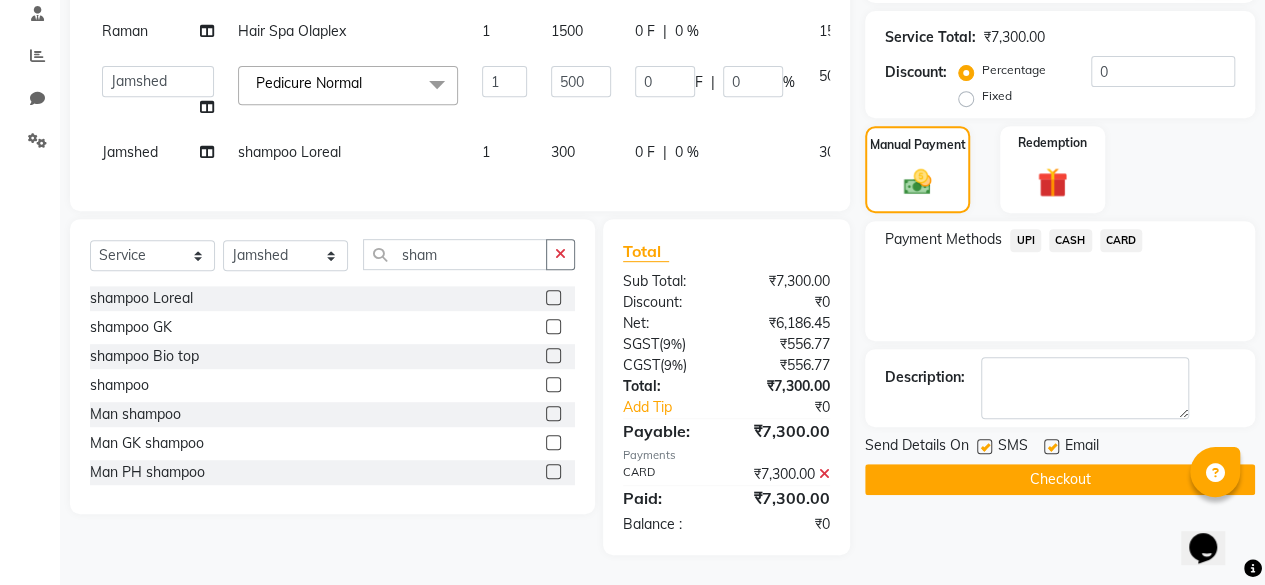 click 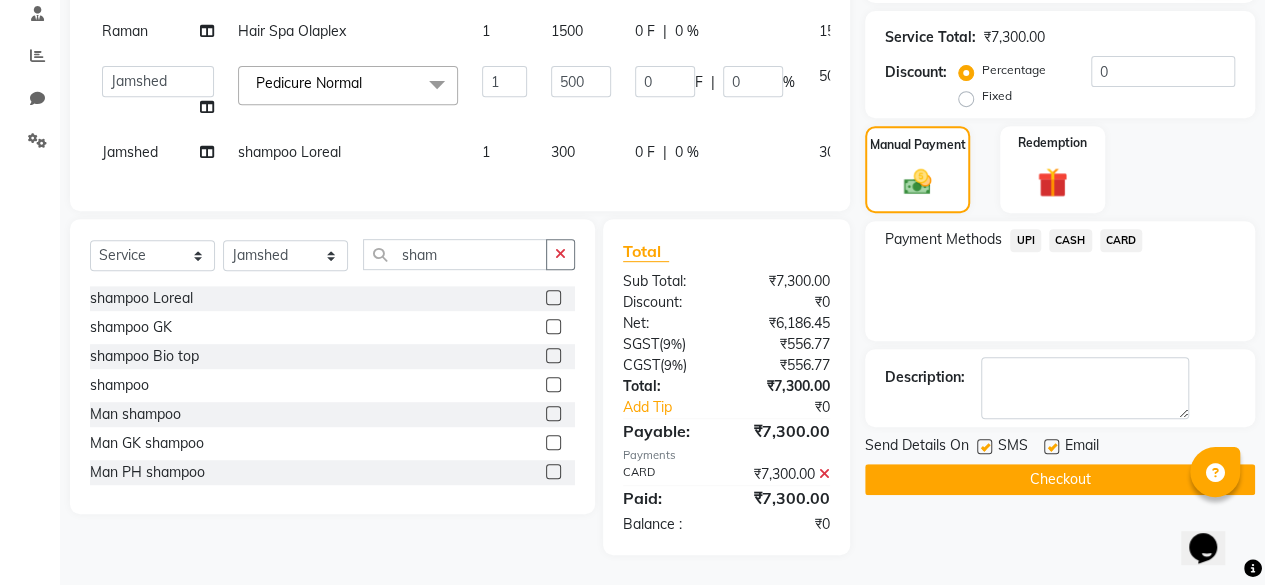 click at bounding box center [983, 447] 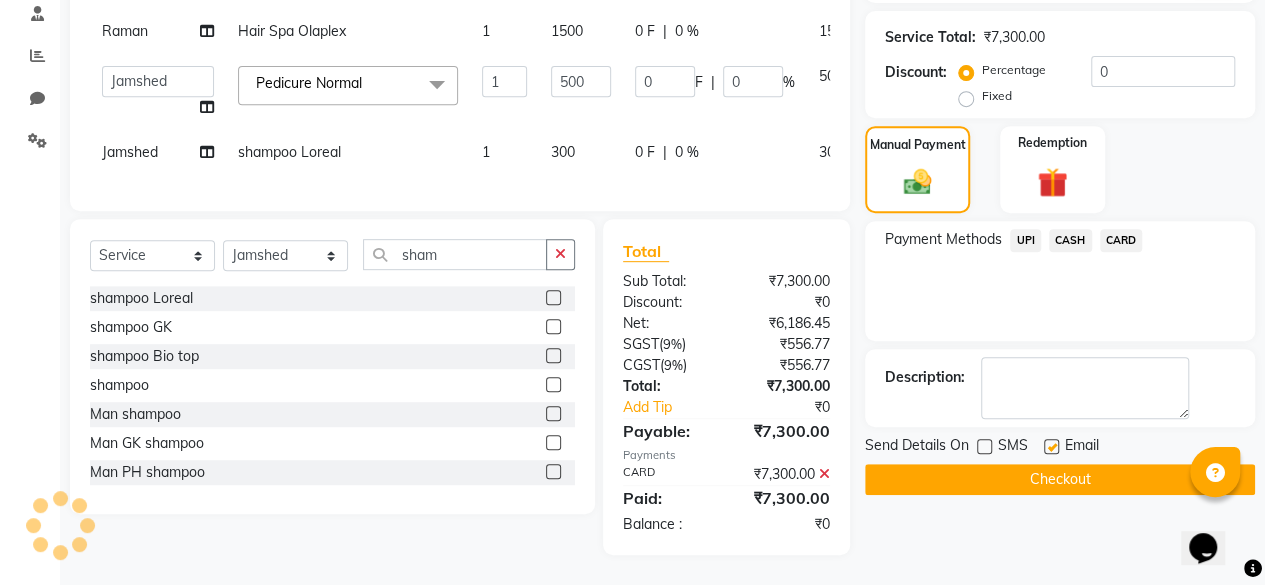 click on "Checkout" 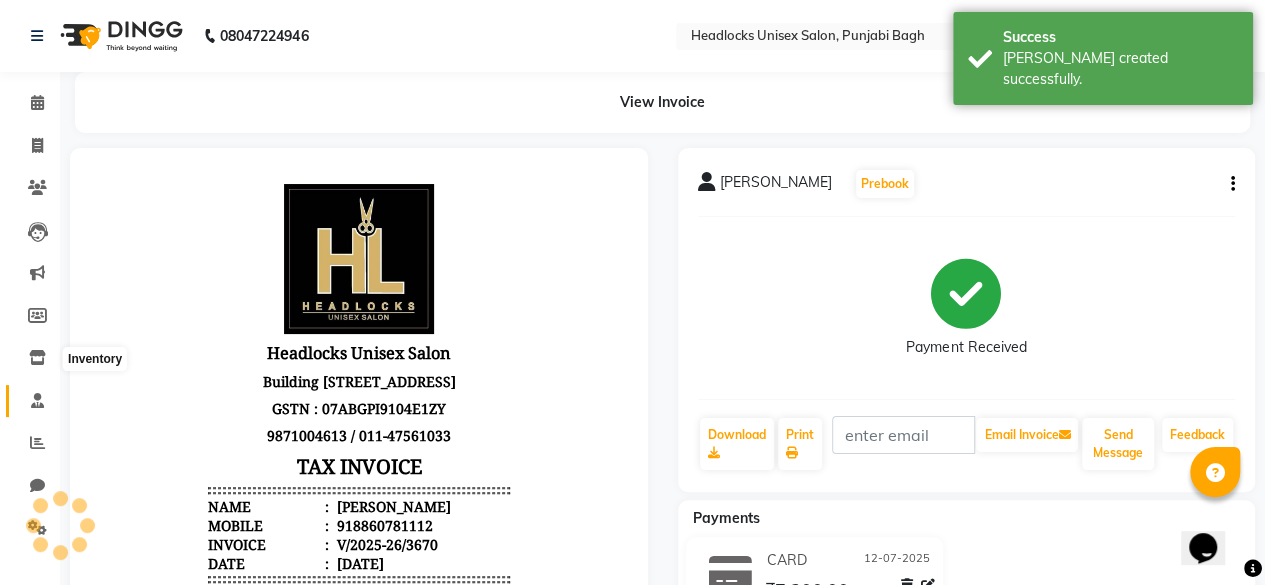 scroll, scrollTop: 0, scrollLeft: 0, axis: both 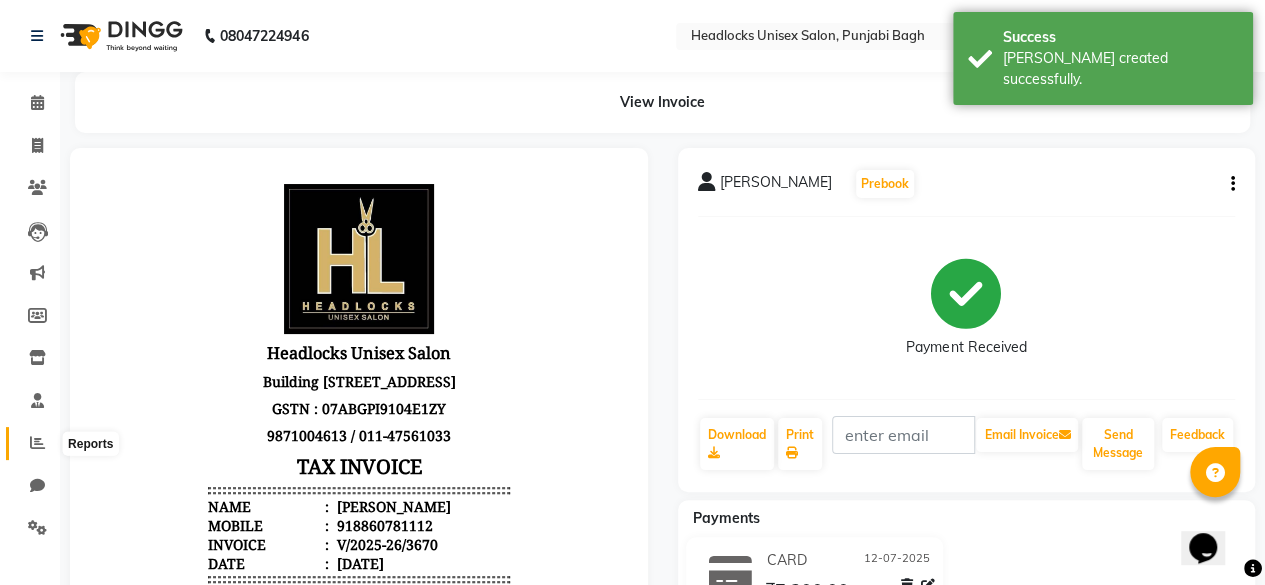 click 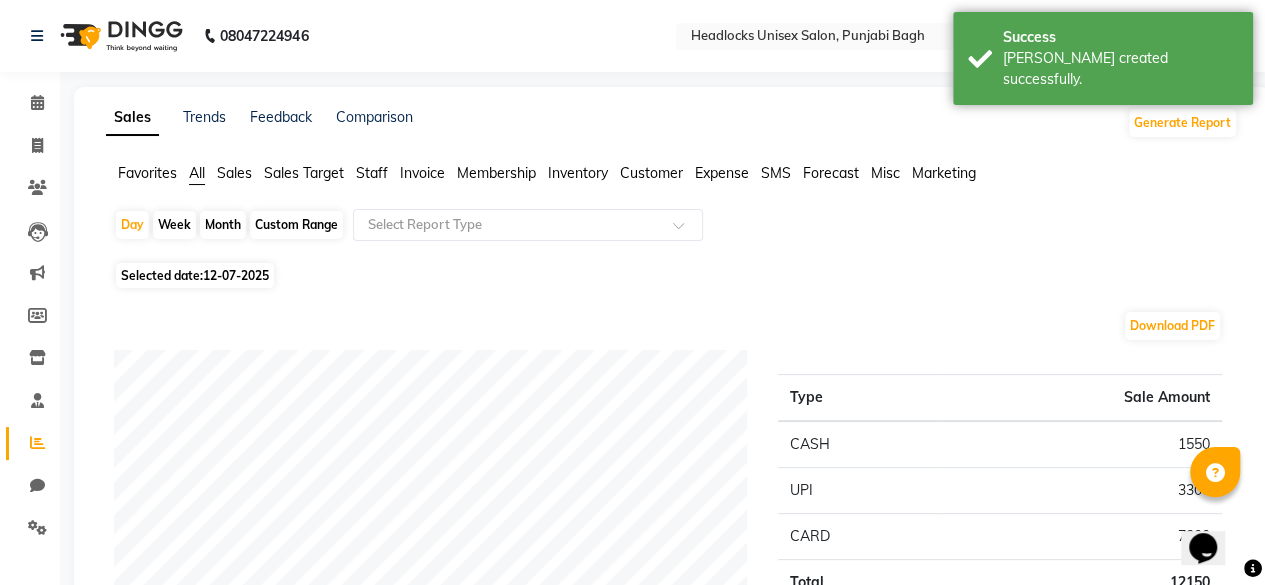 click on "Favorites" 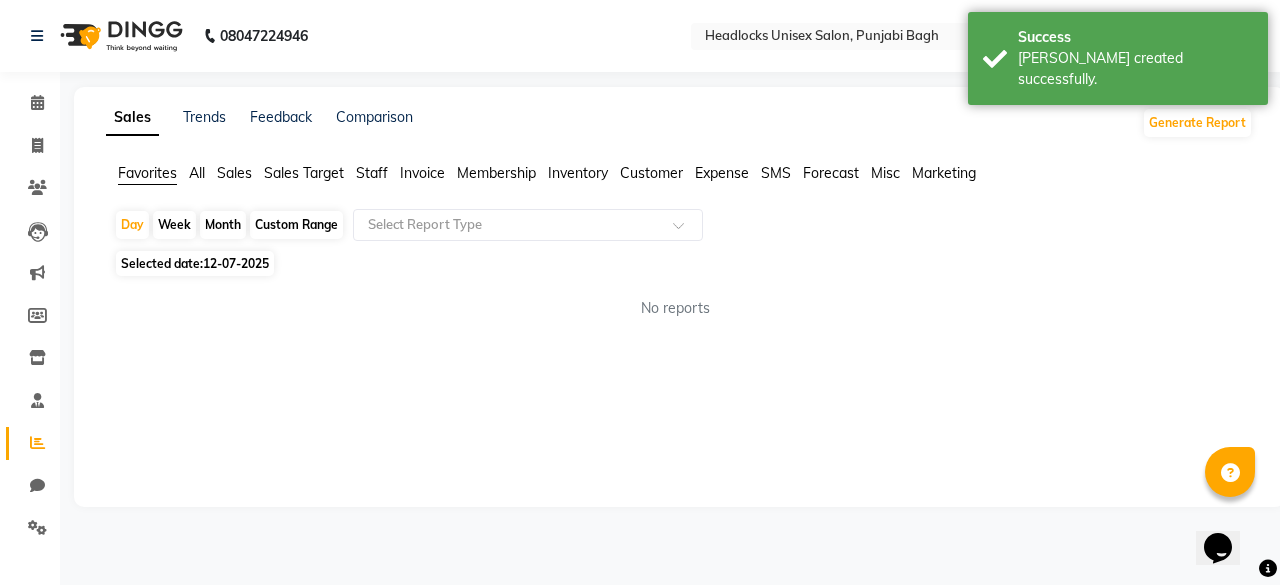 click on "Favorites" 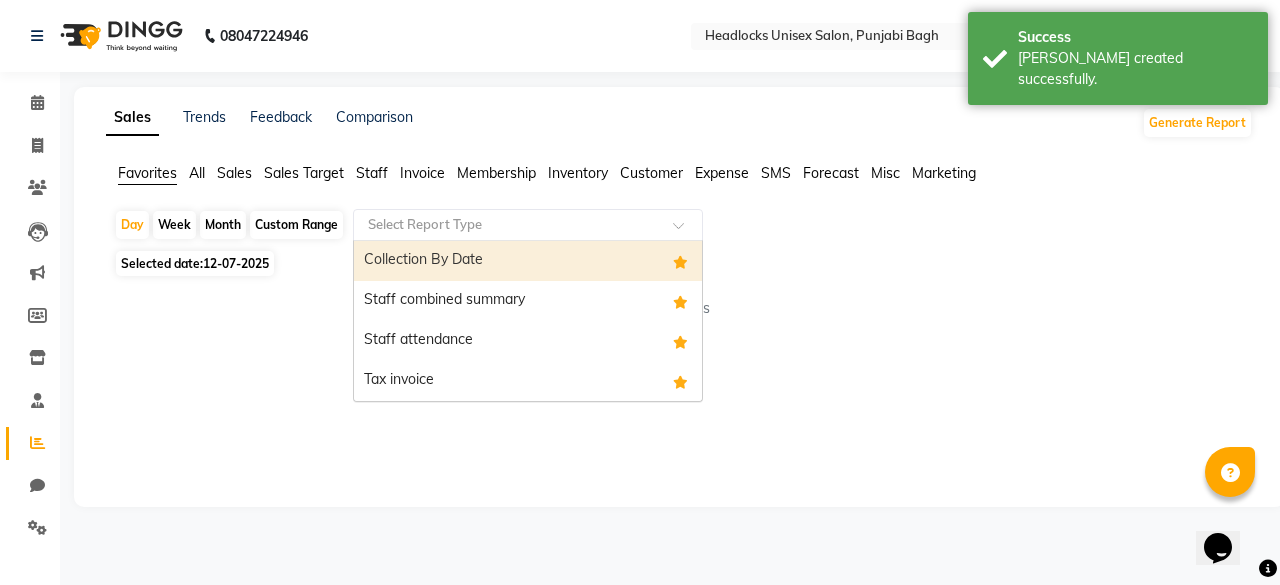 click 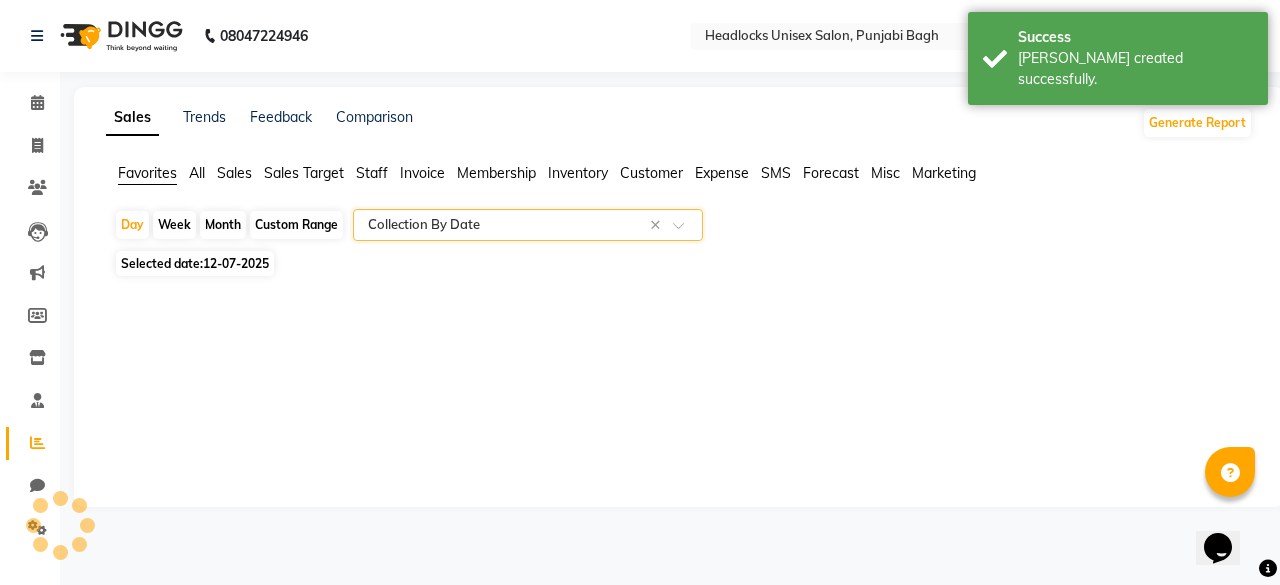 select on "full_report" 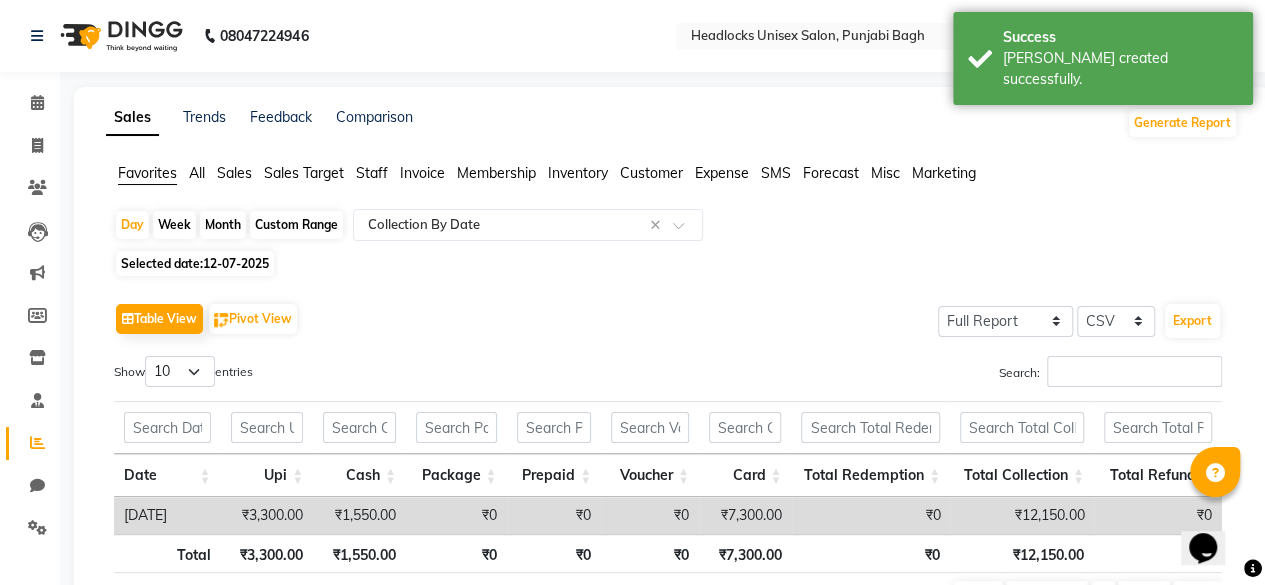 click on "Selected date:  [DATE]" 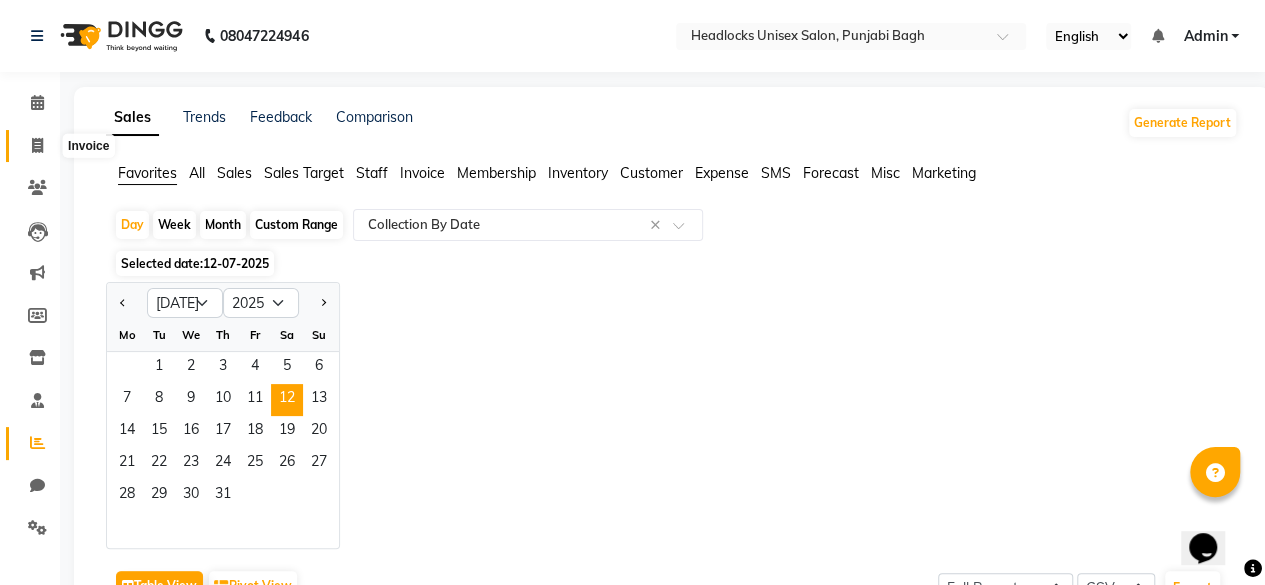 click 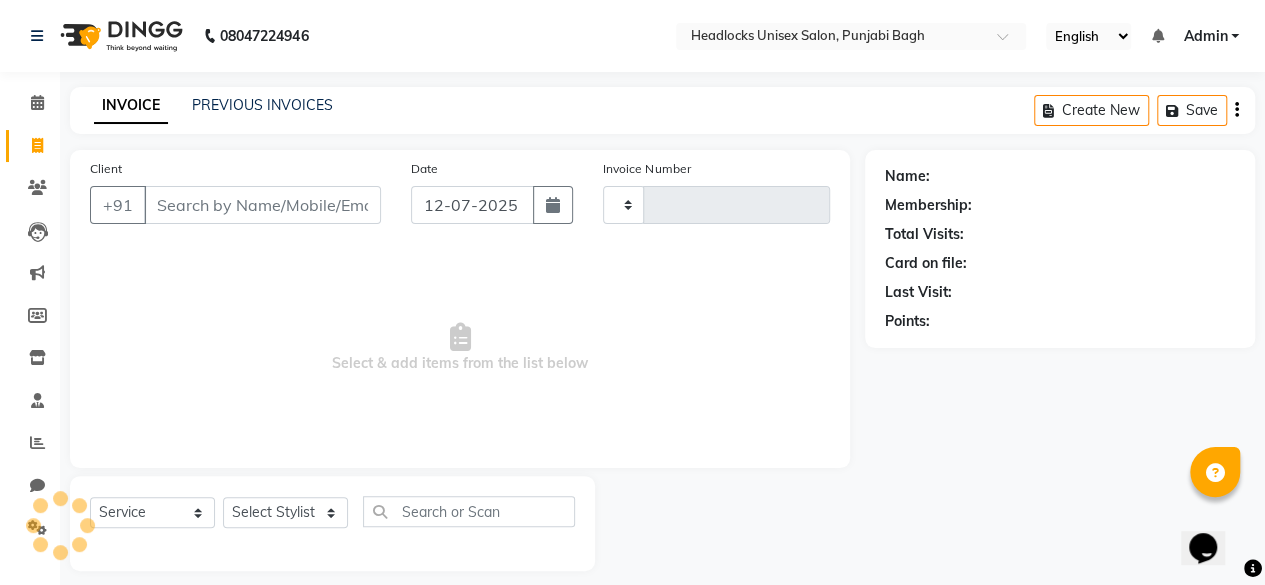 scroll, scrollTop: 15, scrollLeft: 0, axis: vertical 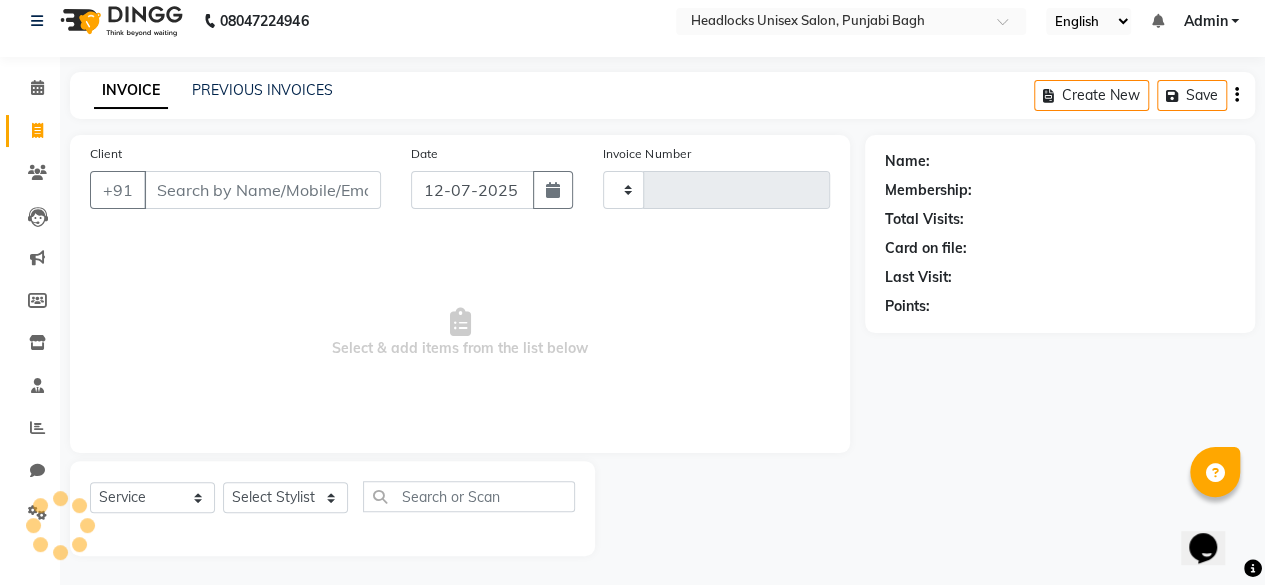 type on "3671" 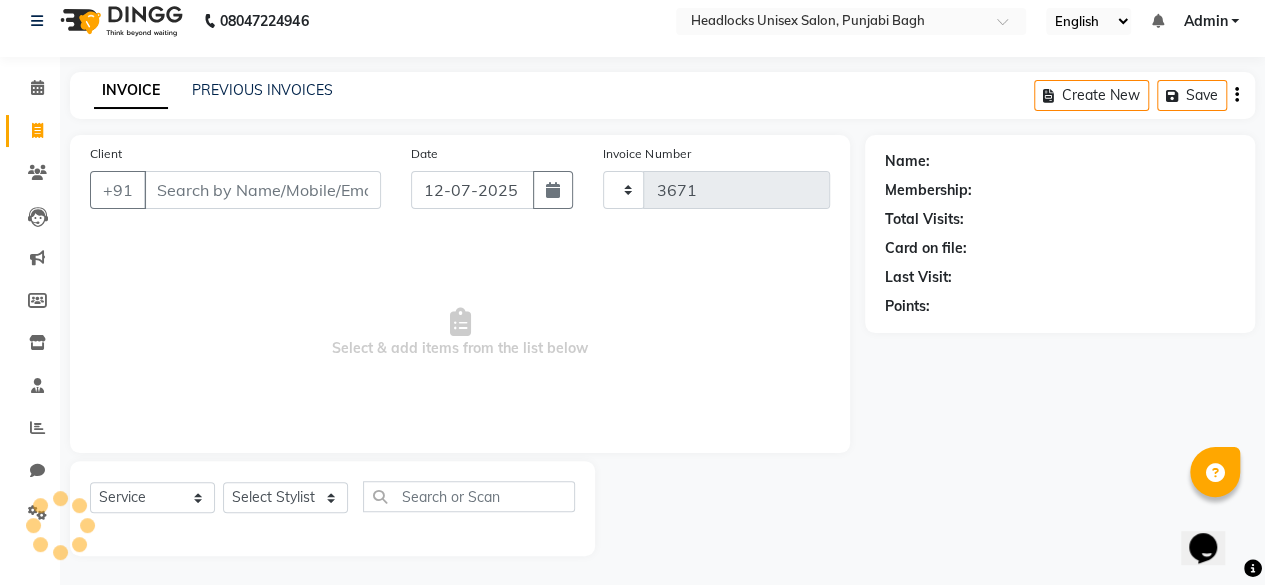 select on "7719" 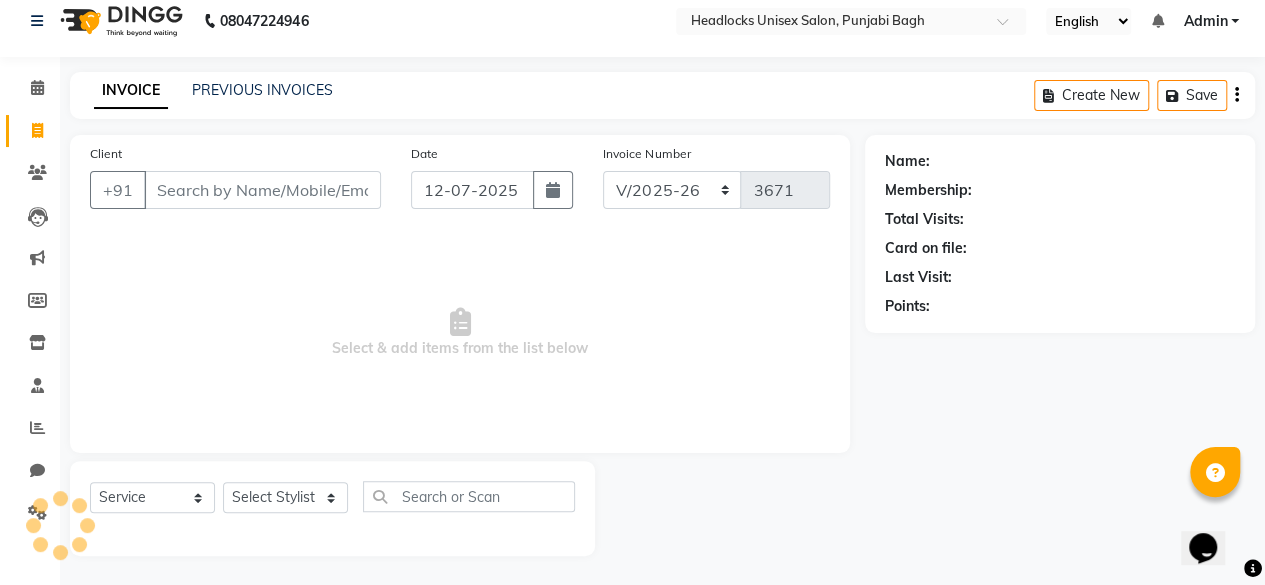click on "INVOICE PREVIOUS INVOICES Create New   Save" 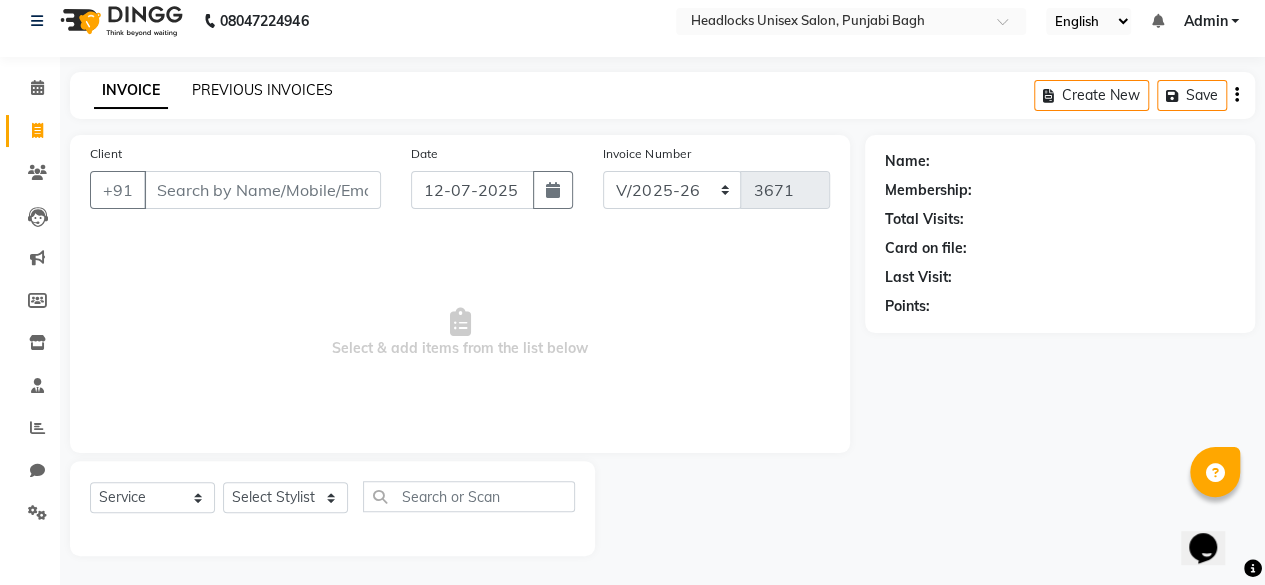 click on "PREVIOUS INVOICES" 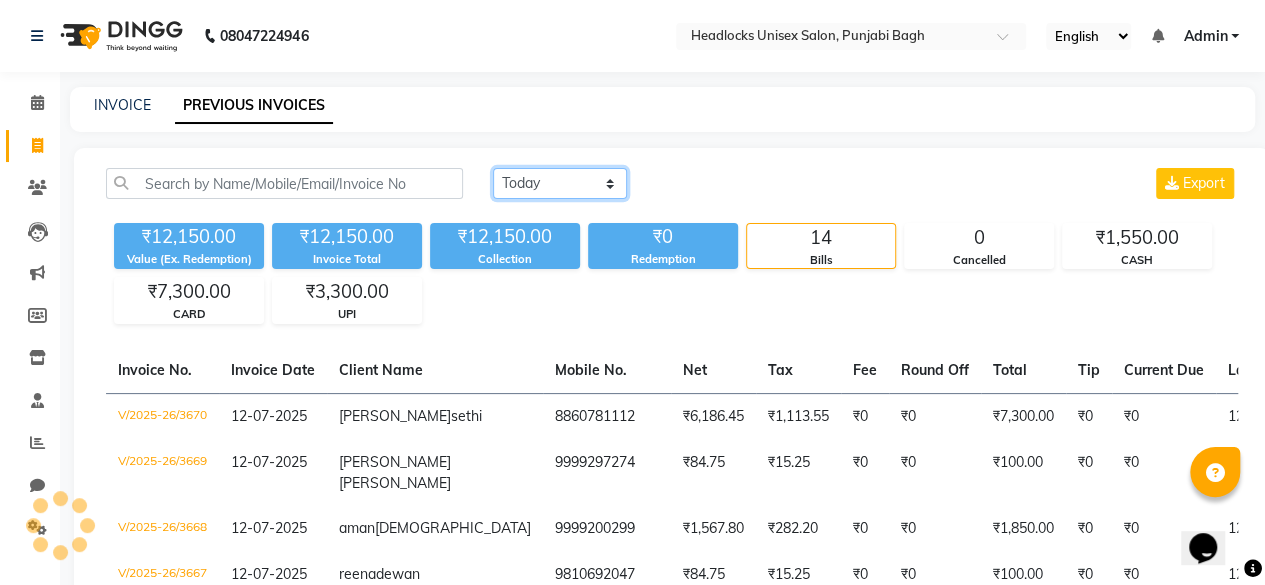 click on "Today Yesterday Custom Range" 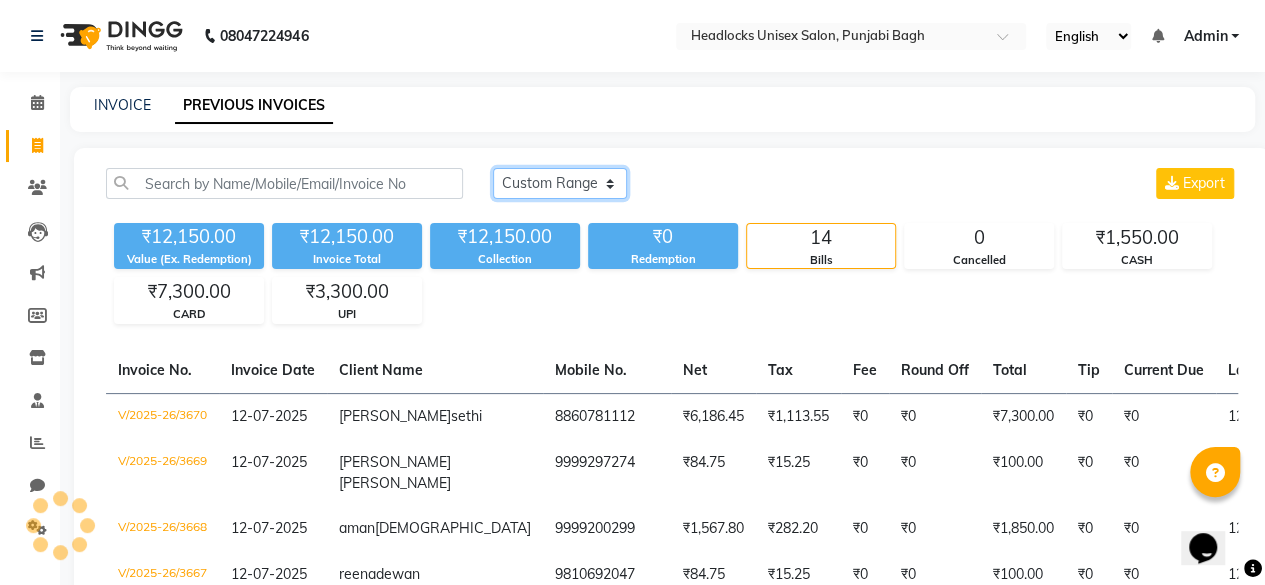 click on "Today Yesterday Custom Range" 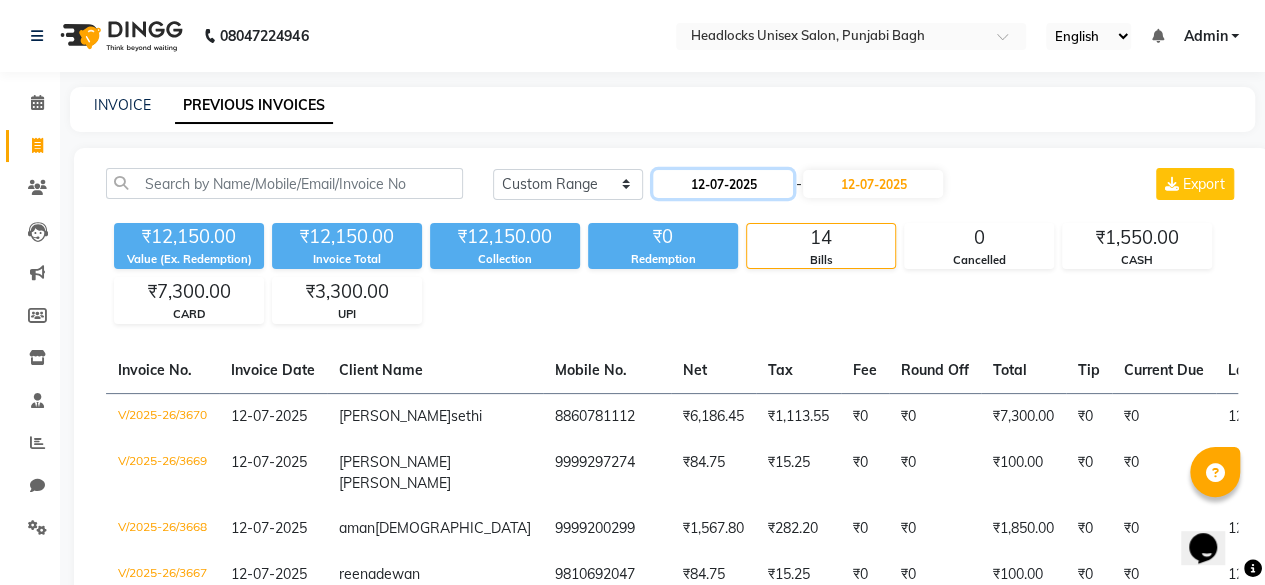 click on "12-07-2025" 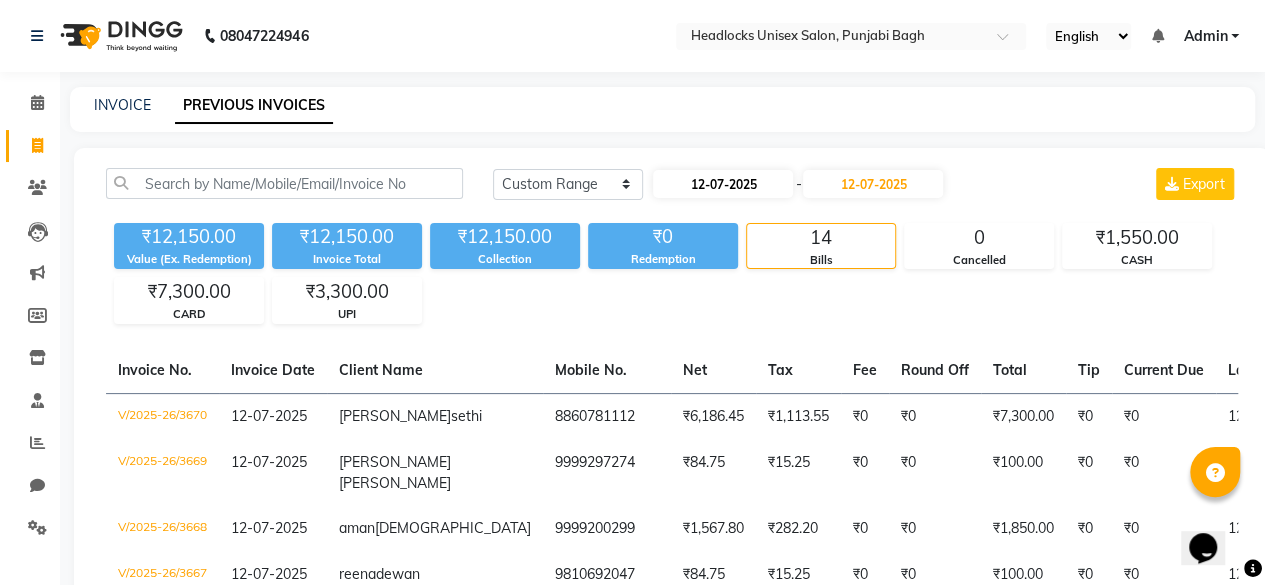select on "7" 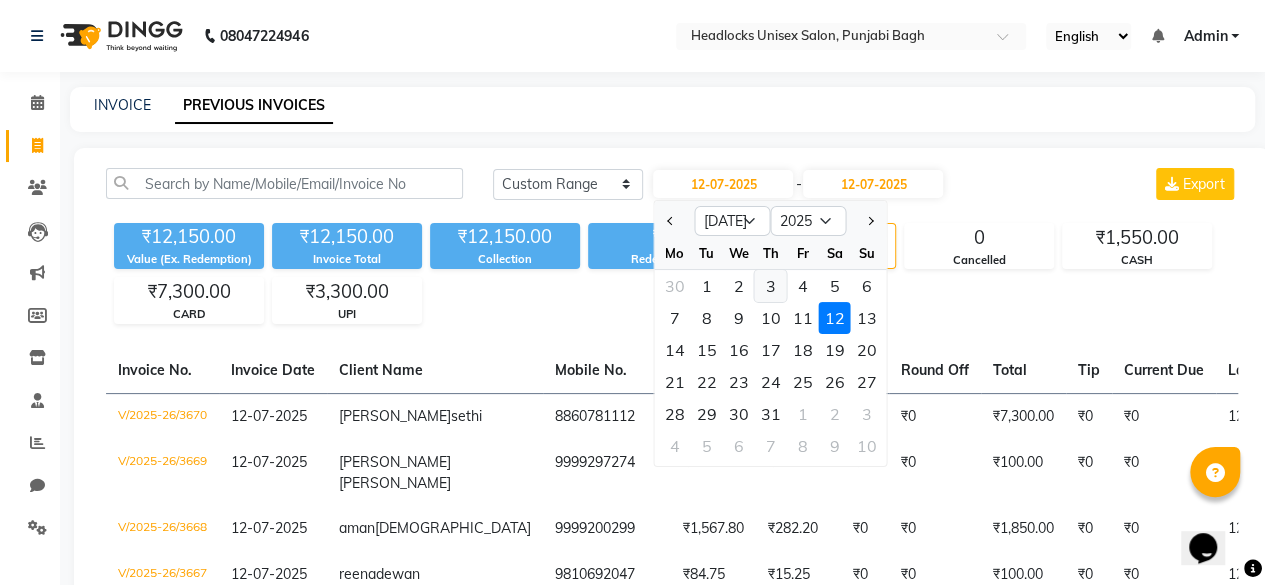 click on "3" 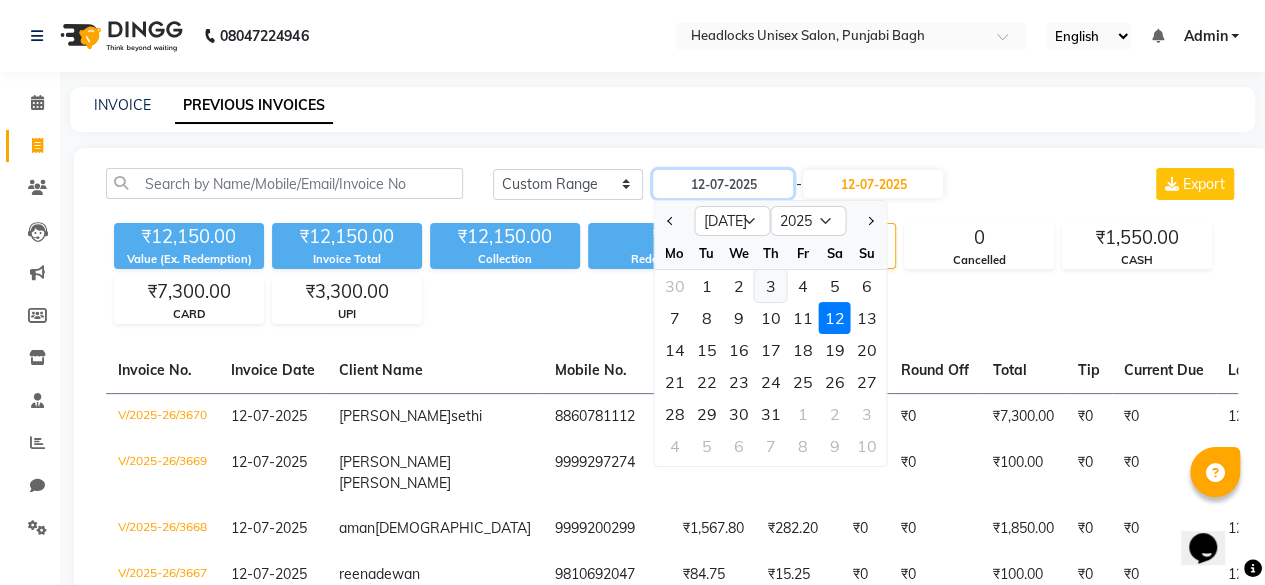type on "03-07-2025" 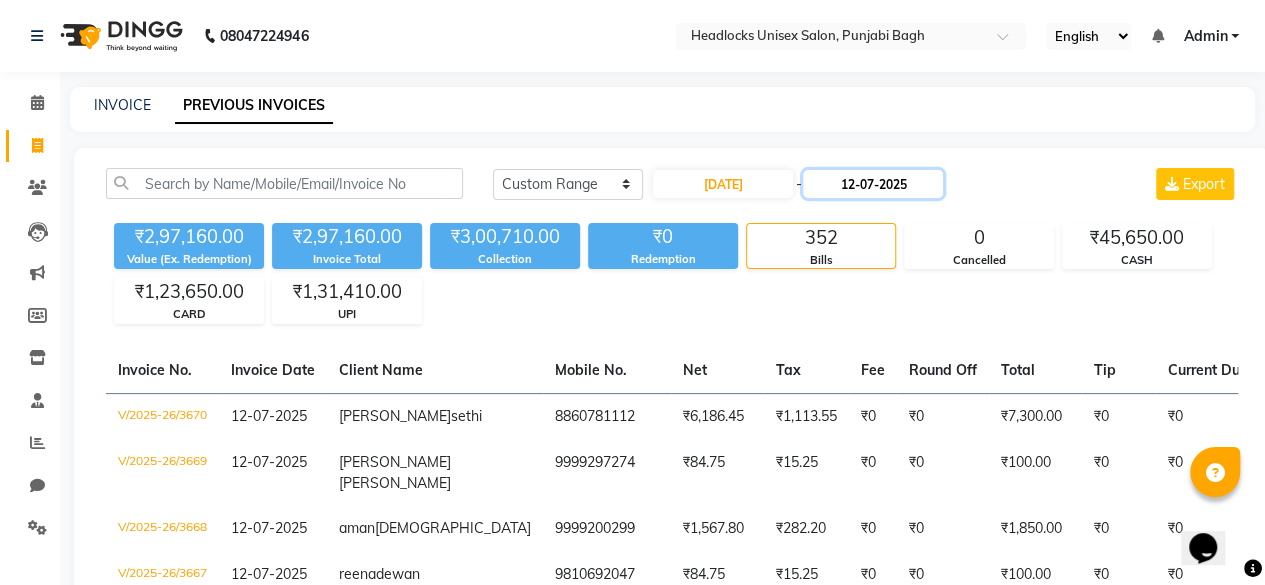 click on "12-07-2025" 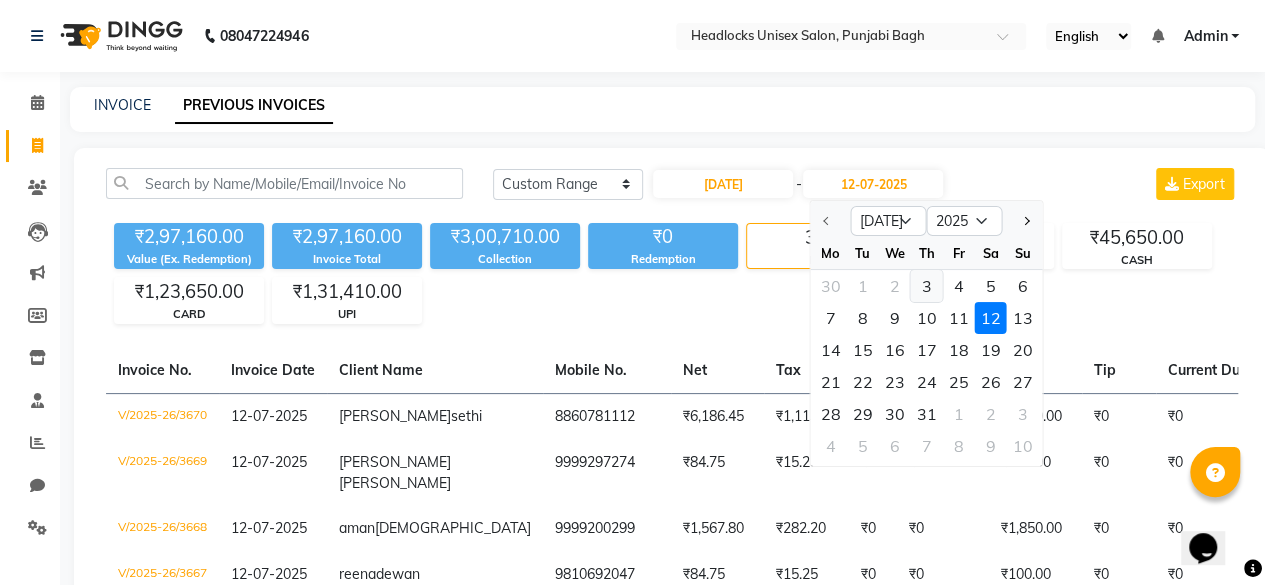 click on "3" 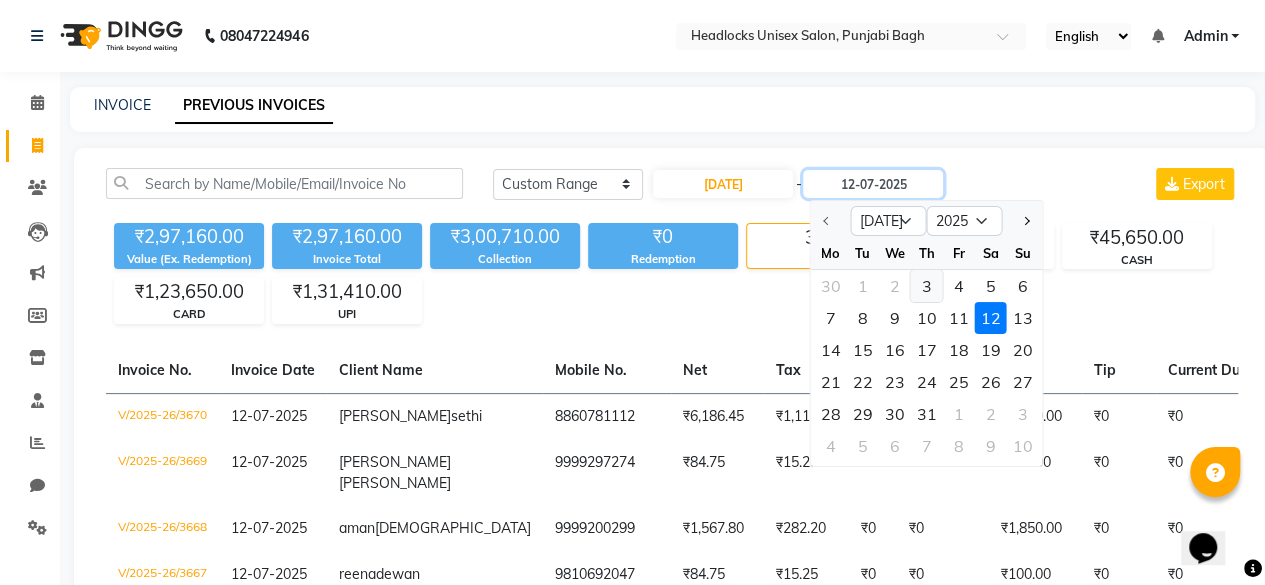 type on "03-07-2025" 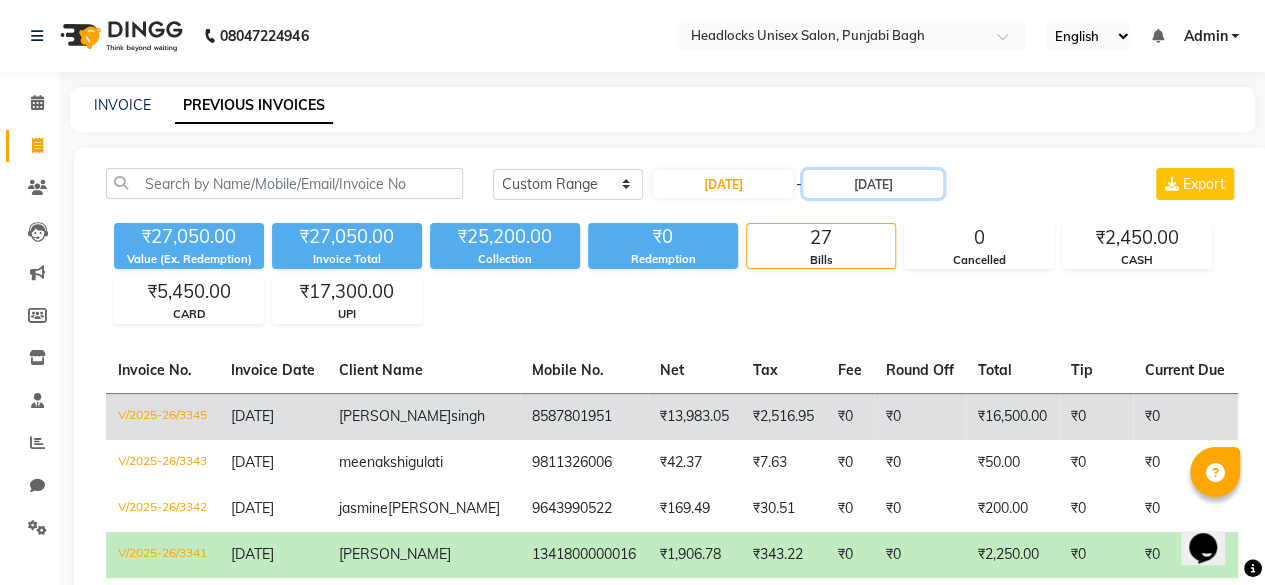 scroll, scrollTop: 0, scrollLeft: 598, axis: horizontal 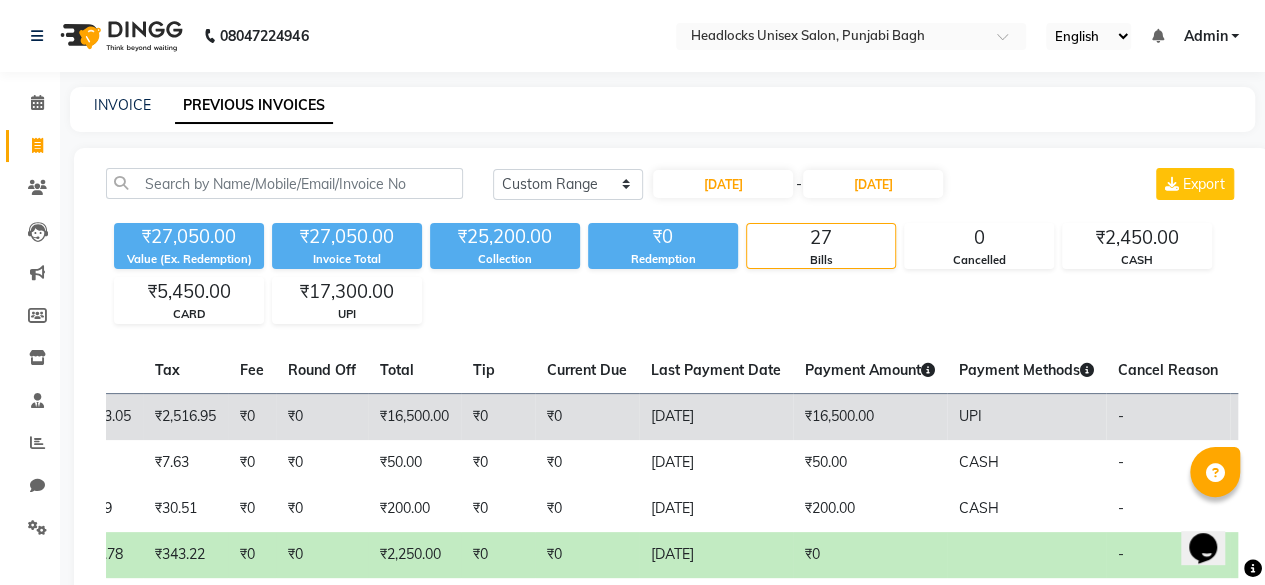 click on "03-07-2025" 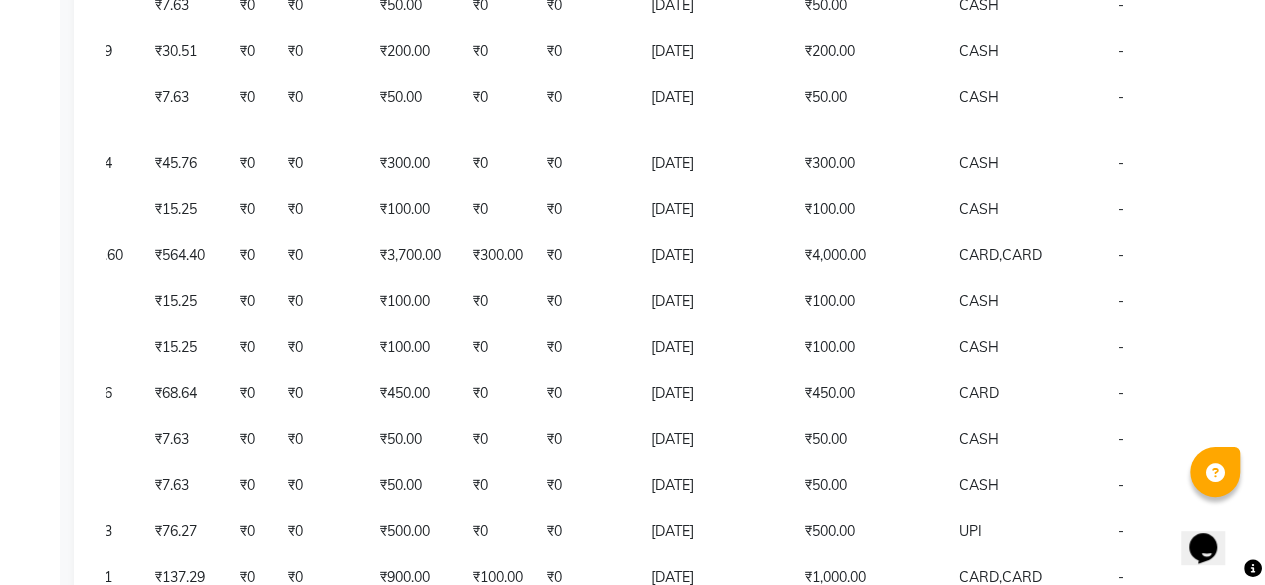 scroll, scrollTop: 966, scrollLeft: 0, axis: vertical 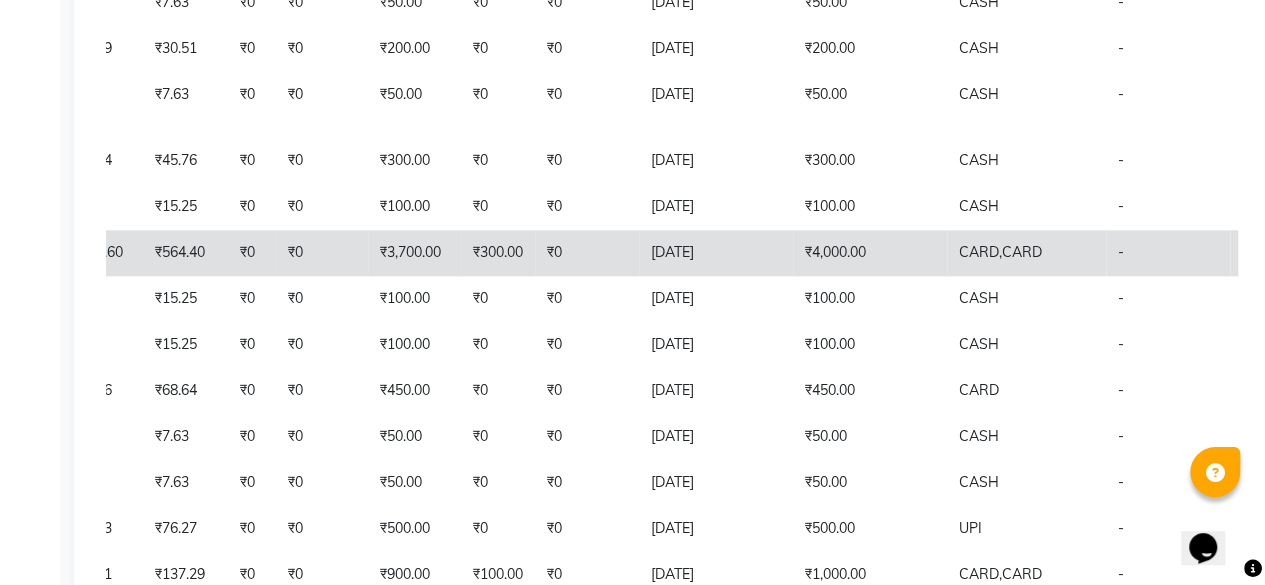 click on "03-07-2025" 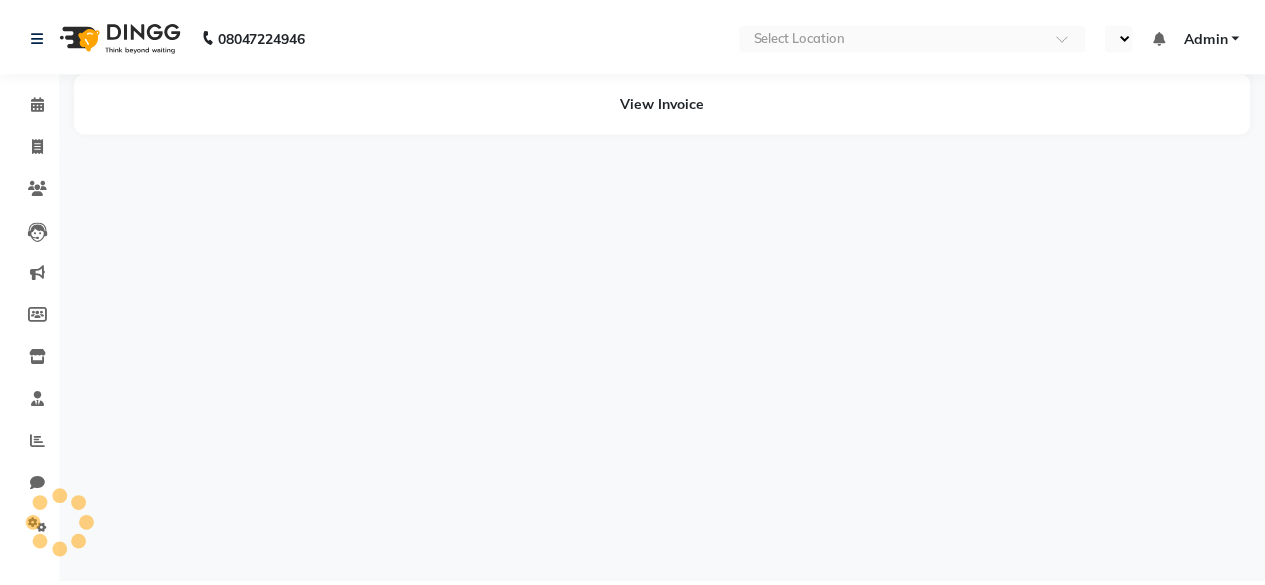 scroll, scrollTop: 0, scrollLeft: 0, axis: both 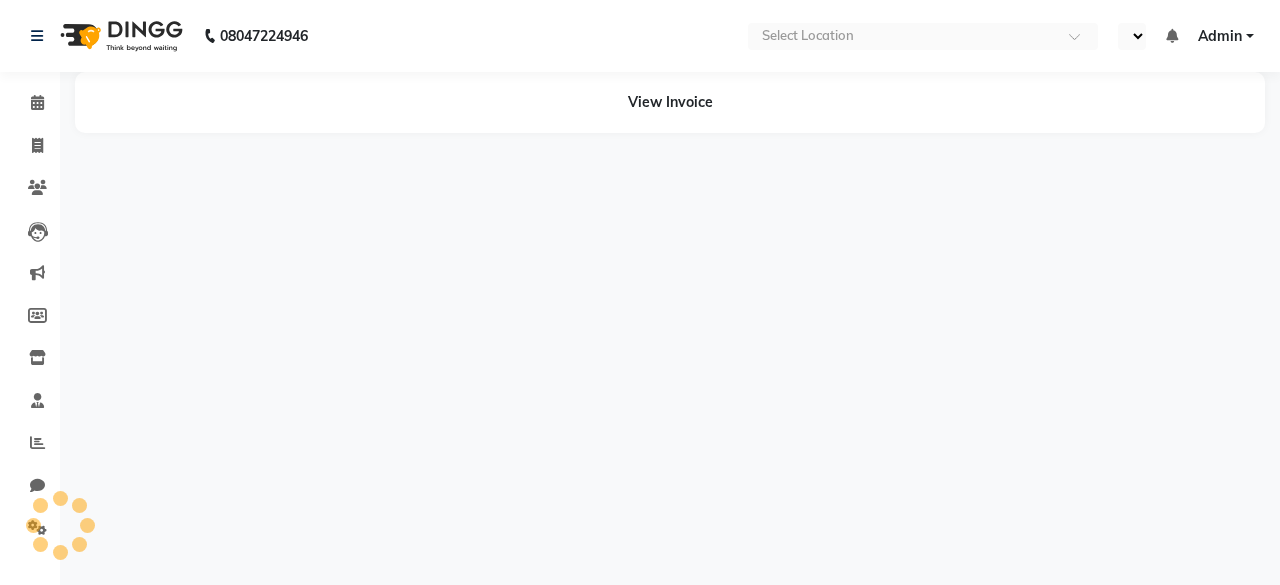 select on "en" 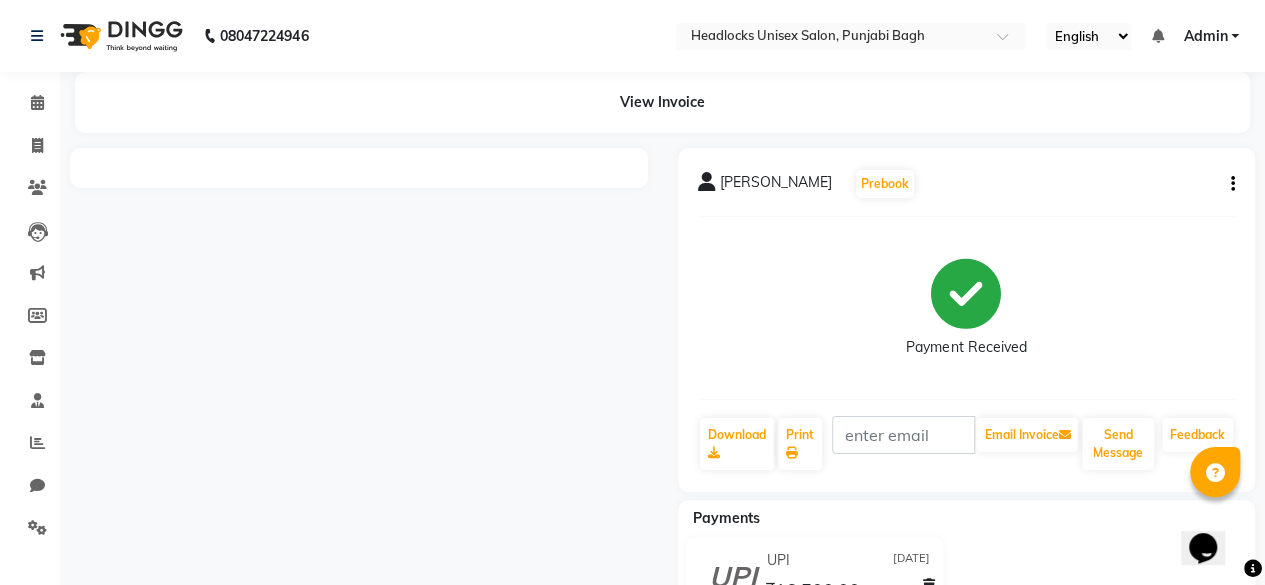 scroll, scrollTop: 0, scrollLeft: 0, axis: both 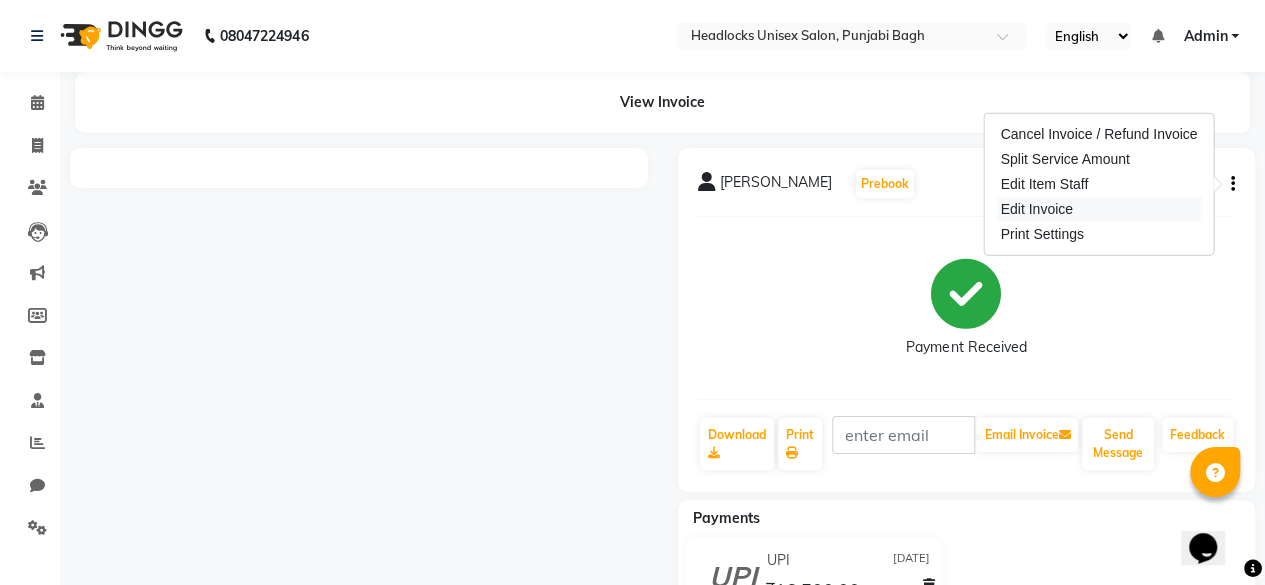 click on "Edit Invoice" at bounding box center (1098, 209) 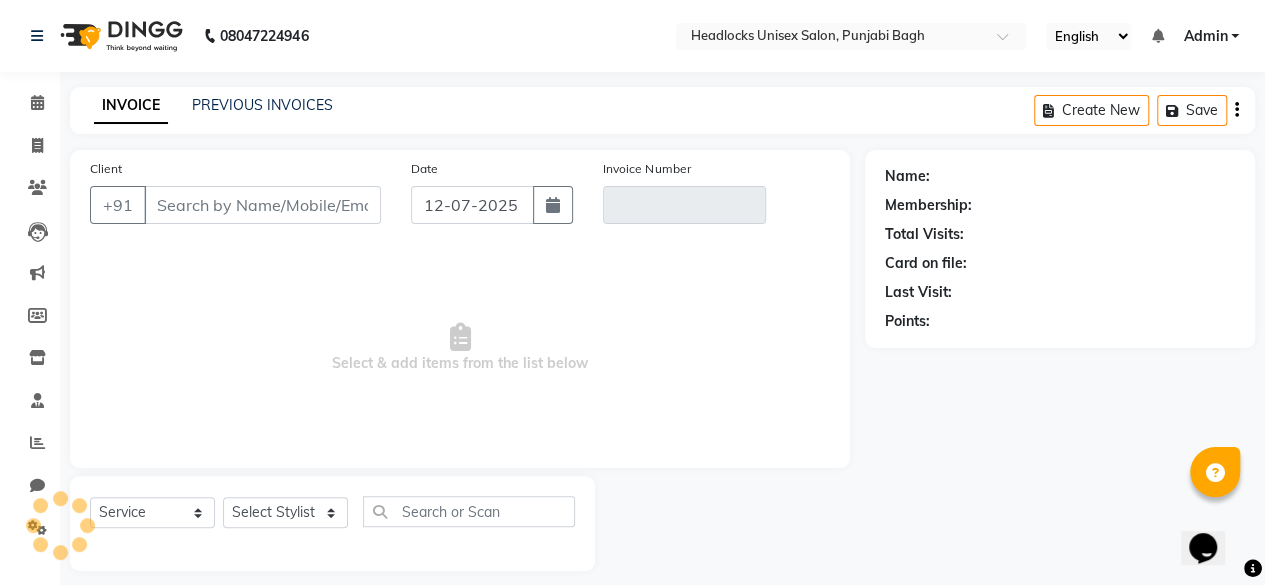 scroll, scrollTop: 15, scrollLeft: 0, axis: vertical 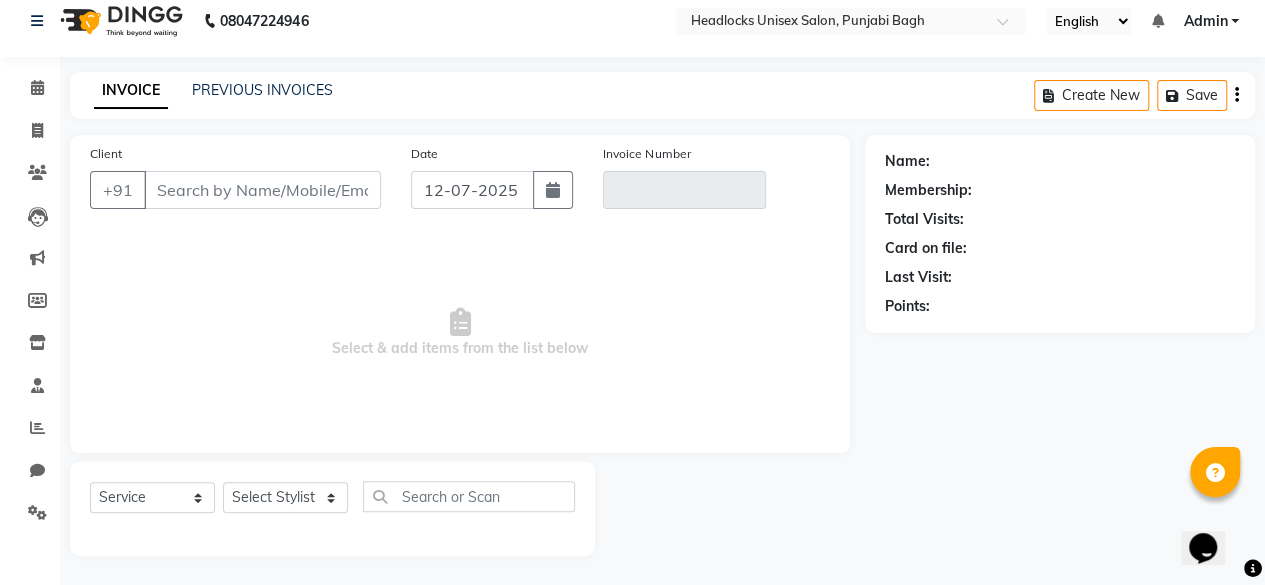 type on "8587801951" 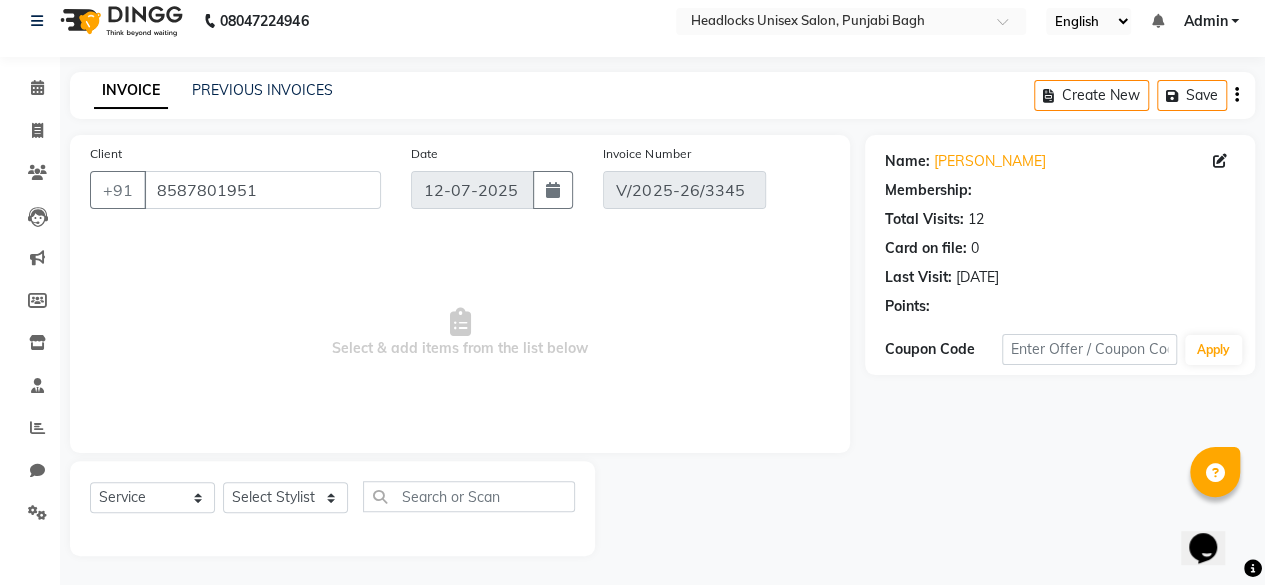 type on "[DATE]" 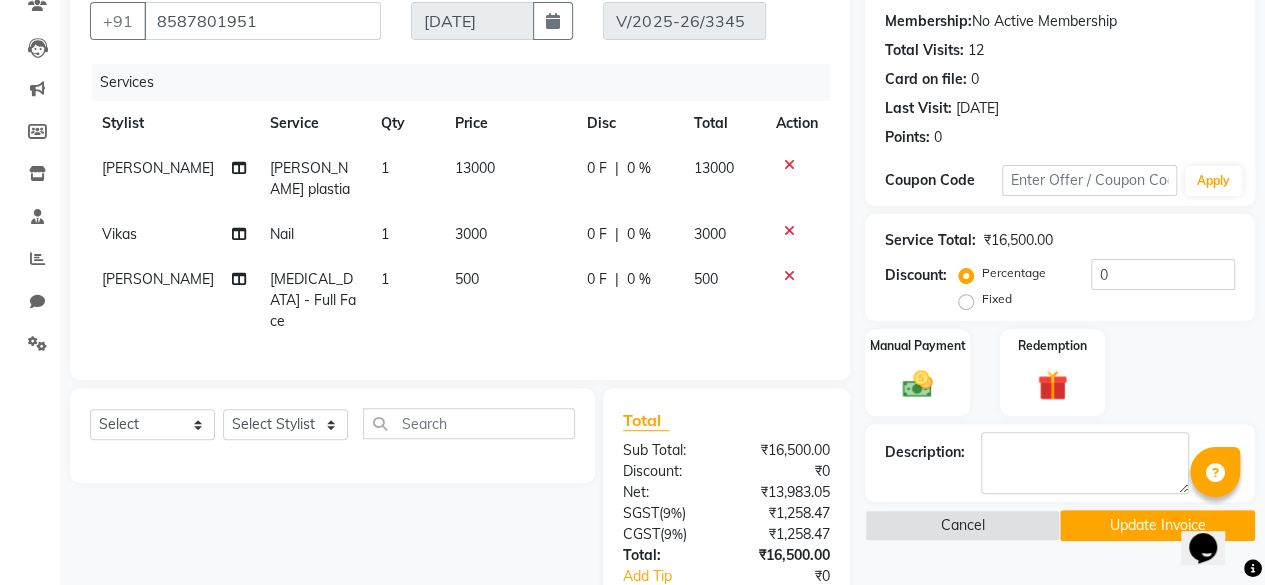 scroll, scrollTop: 185, scrollLeft: 0, axis: vertical 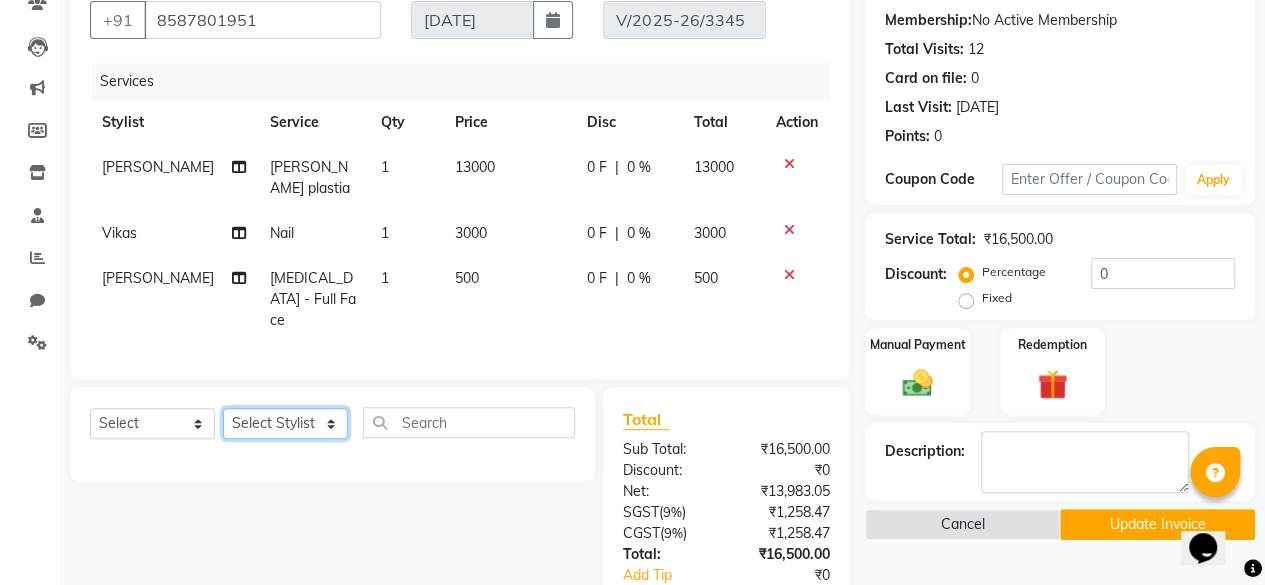 click on "Select Stylist ⁠Agnies ⁠[PERSON_NAME] [PERSON_NAME] [PERSON_NAME] kunal [PERSON_NAME] mercy ⁠Minto ⁠[PERSON_NAME]  [PERSON_NAME] priyanka [PERSON_NAME] ⁠[PERSON_NAME] ⁠[PERSON_NAME] [PERSON_NAME] [PERSON_NAME]  Sunny ⁠[PERSON_NAME] ⁠[PERSON_NAME]" 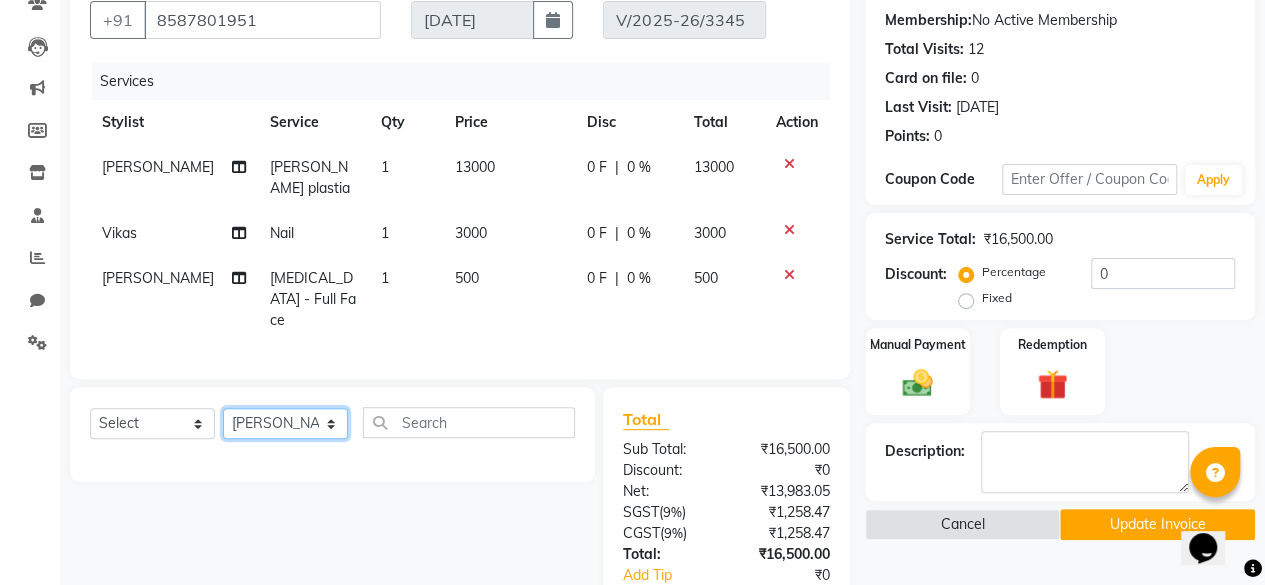 click on "Select Stylist ⁠Agnies ⁠[PERSON_NAME] [PERSON_NAME] [PERSON_NAME] kunal [PERSON_NAME] mercy ⁠Minto ⁠[PERSON_NAME]  [PERSON_NAME] priyanka [PERSON_NAME] ⁠[PERSON_NAME] ⁠[PERSON_NAME] [PERSON_NAME] [PERSON_NAME]  Sunny ⁠[PERSON_NAME] ⁠[PERSON_NAME]" 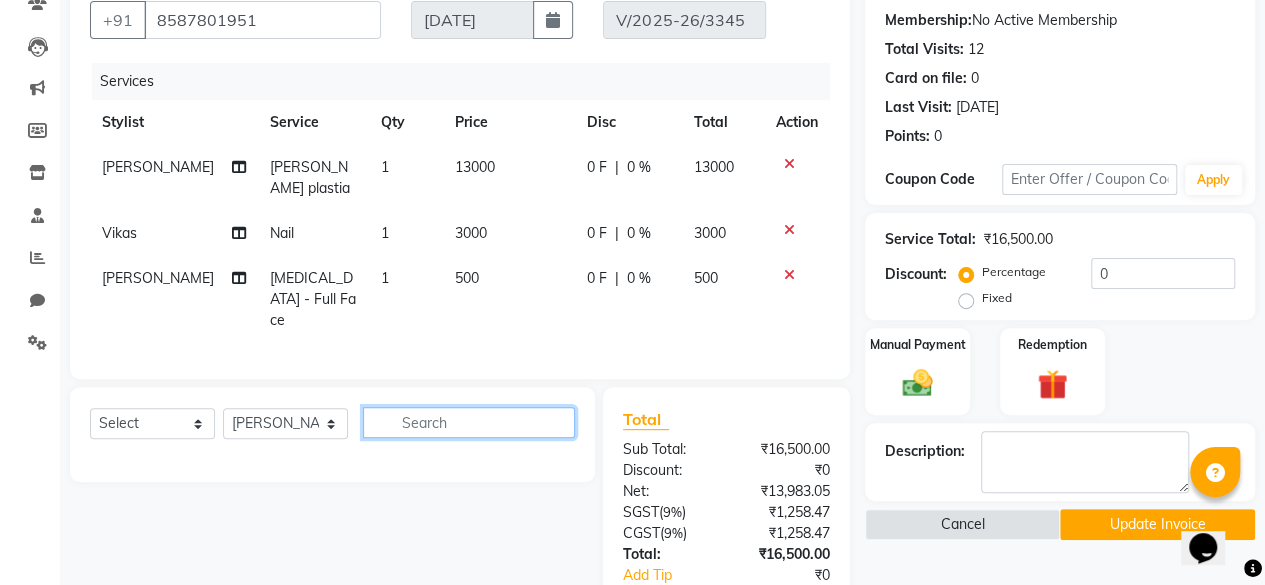 click 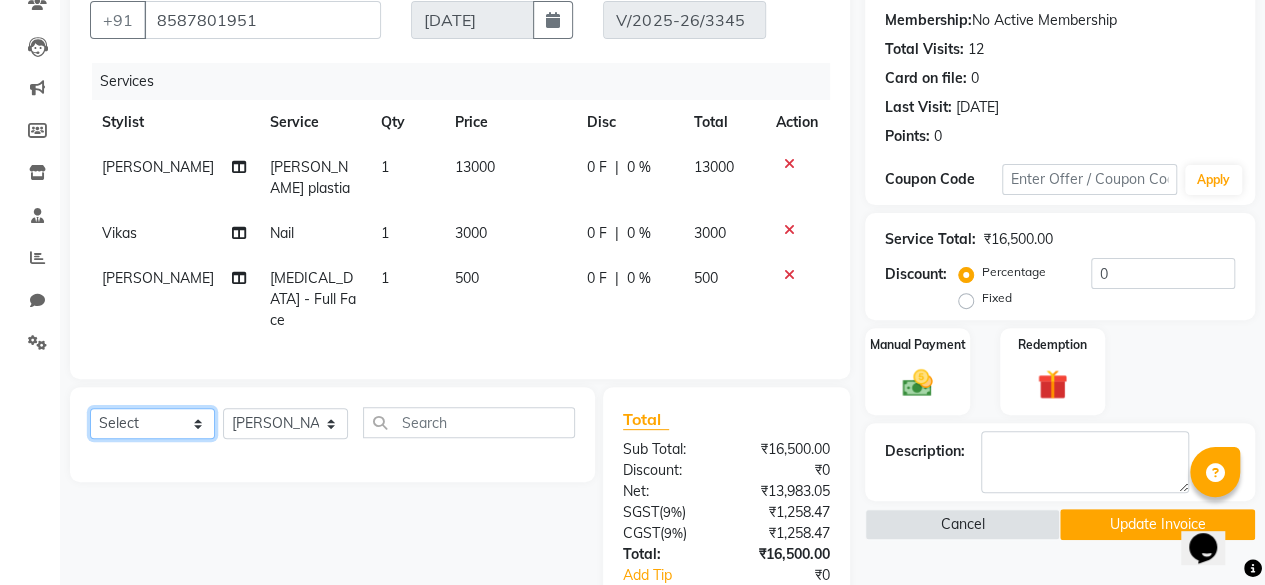 click on "Select  Service  Product  Membership  Package Voucher Prepaid Gift Card" 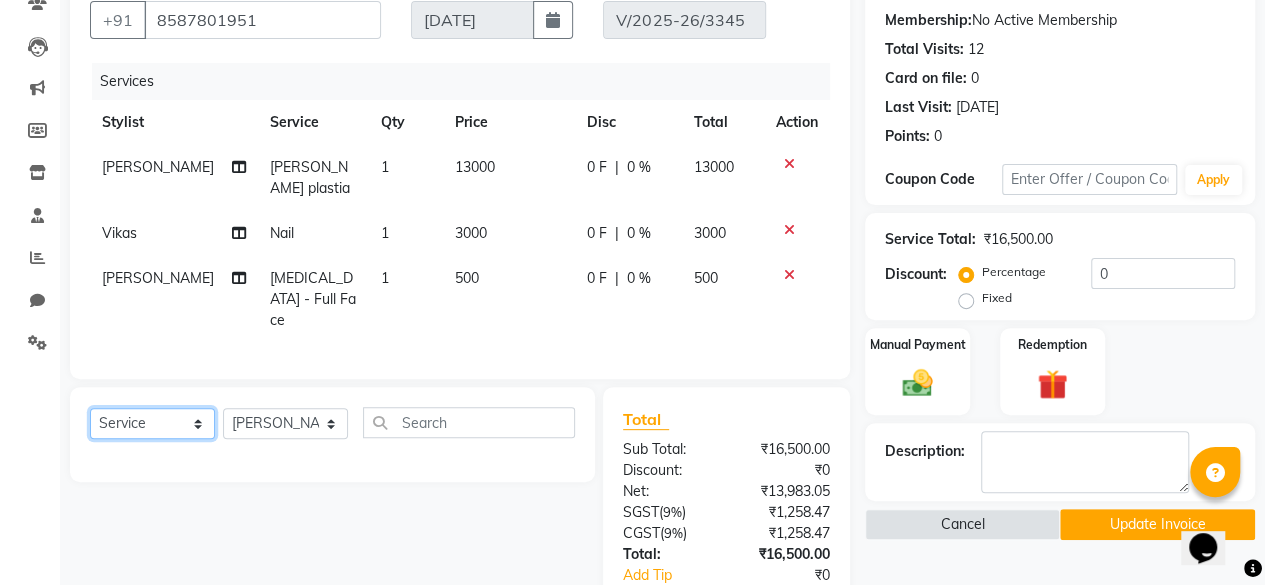 click on "Select  Service  Product  Membership  Package Voucher Prepaid Gift Card" 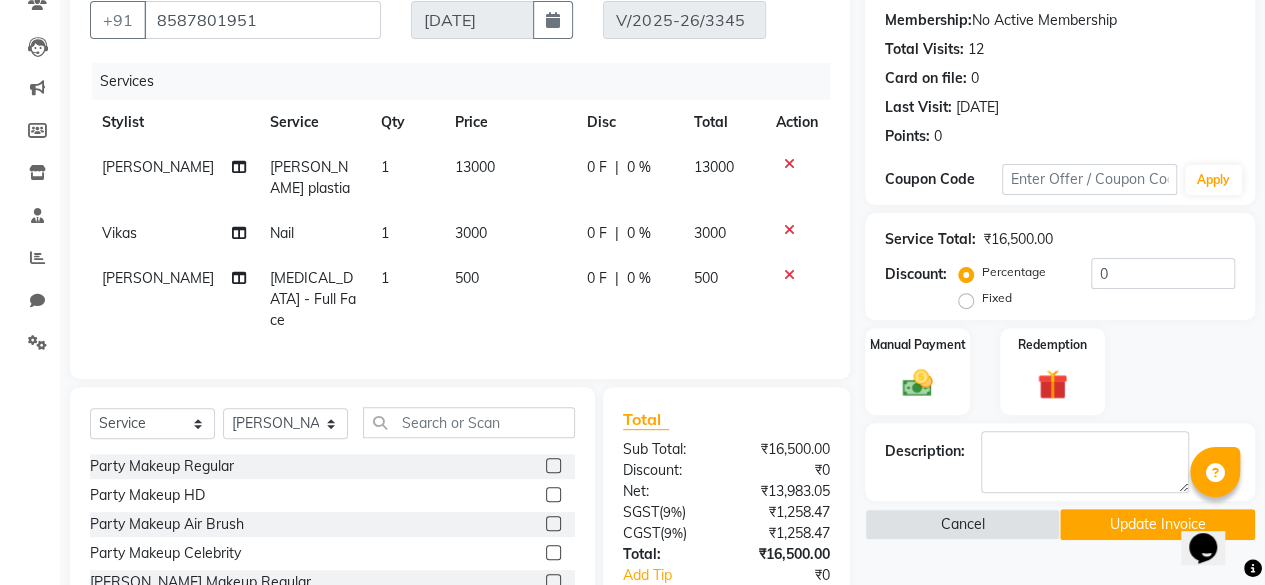 click on "⁠Vikas" 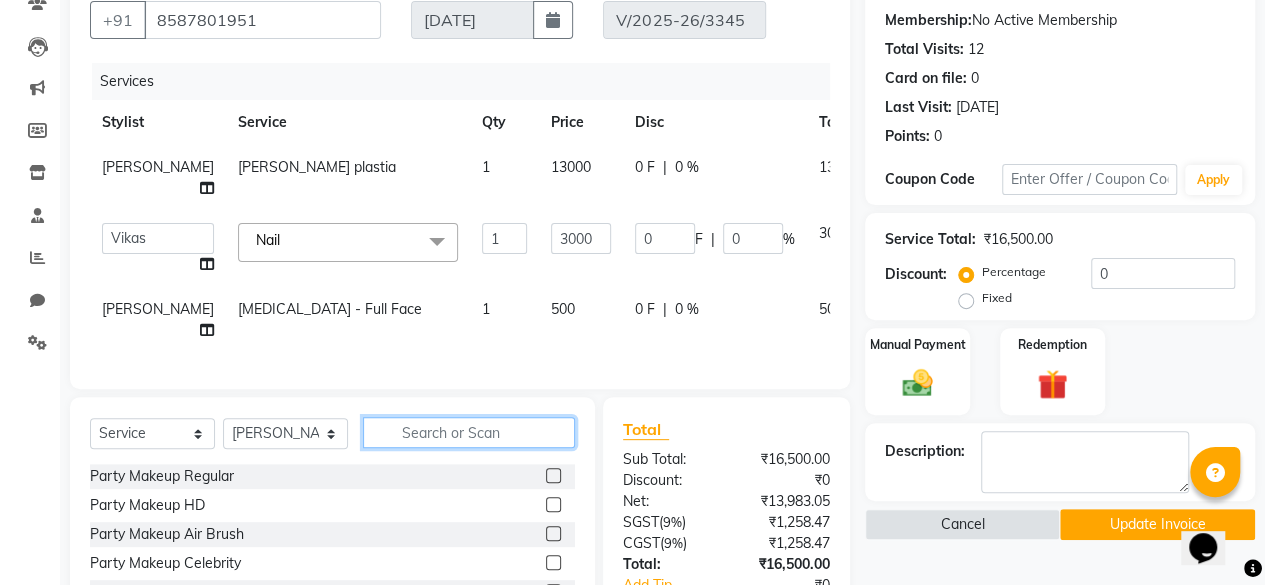 click 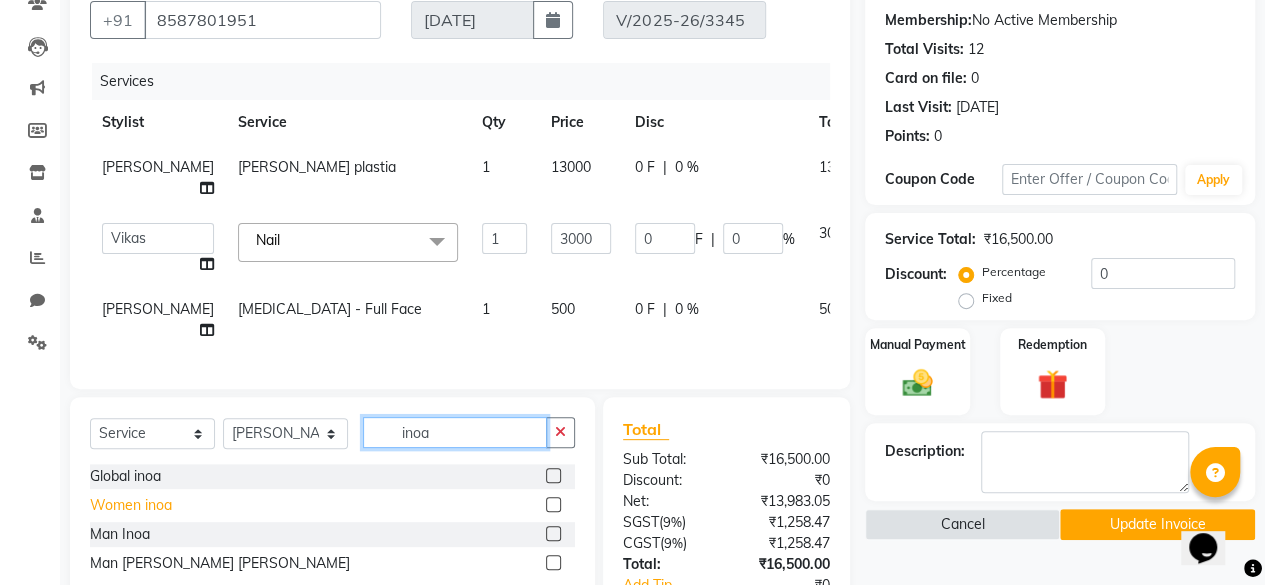 type on "inoa" 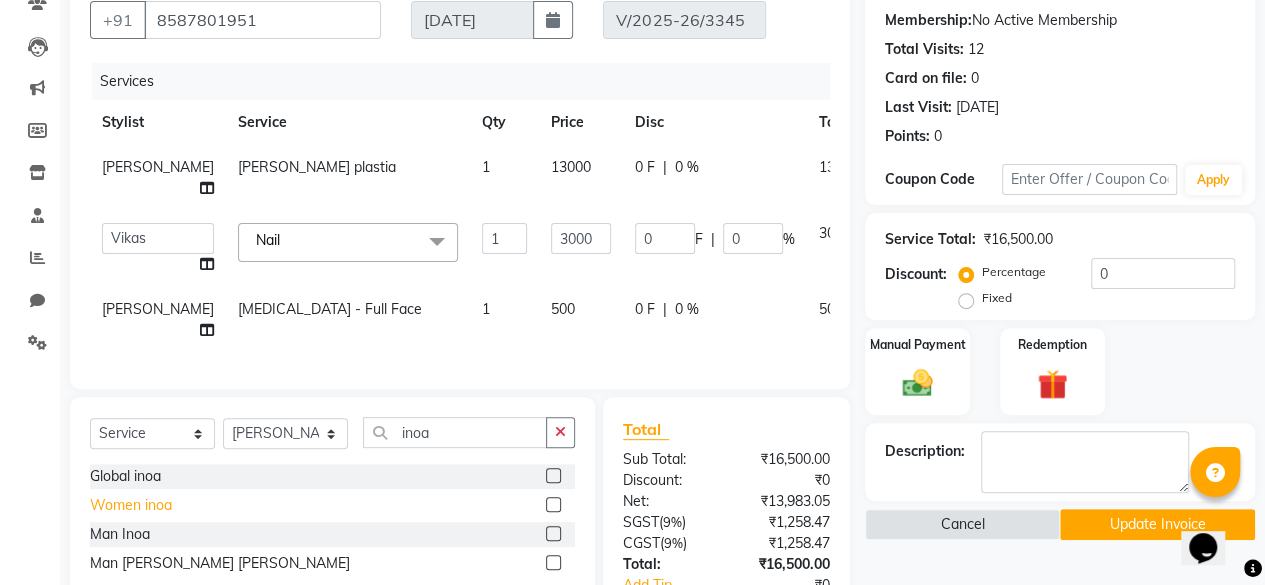 click on "Women inoa" 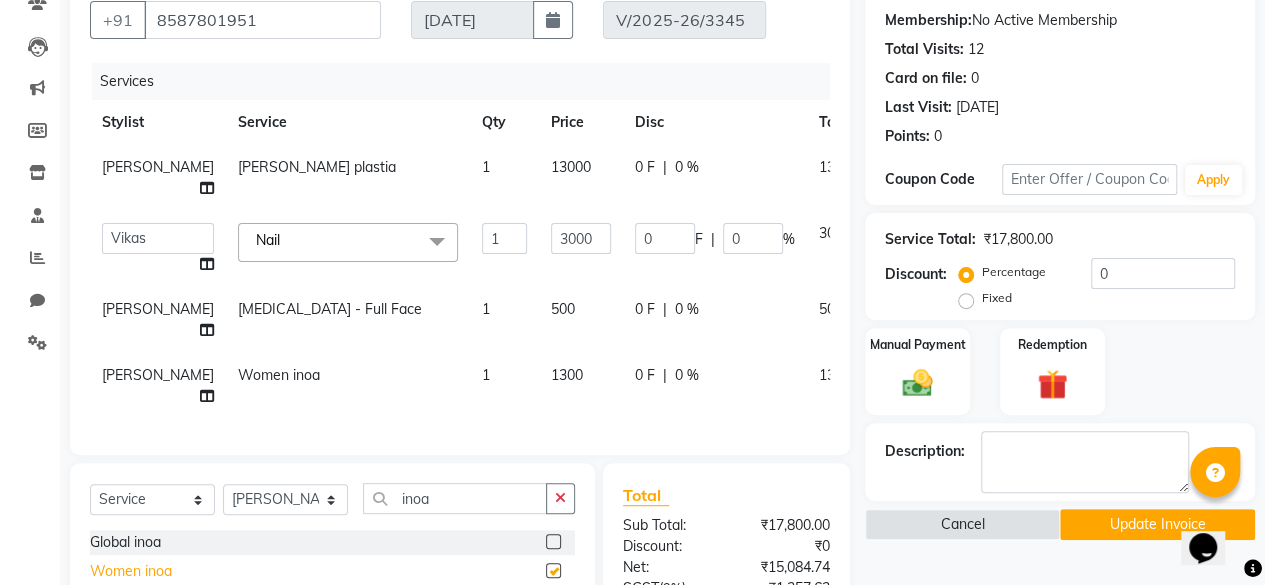 checkbox on "false" 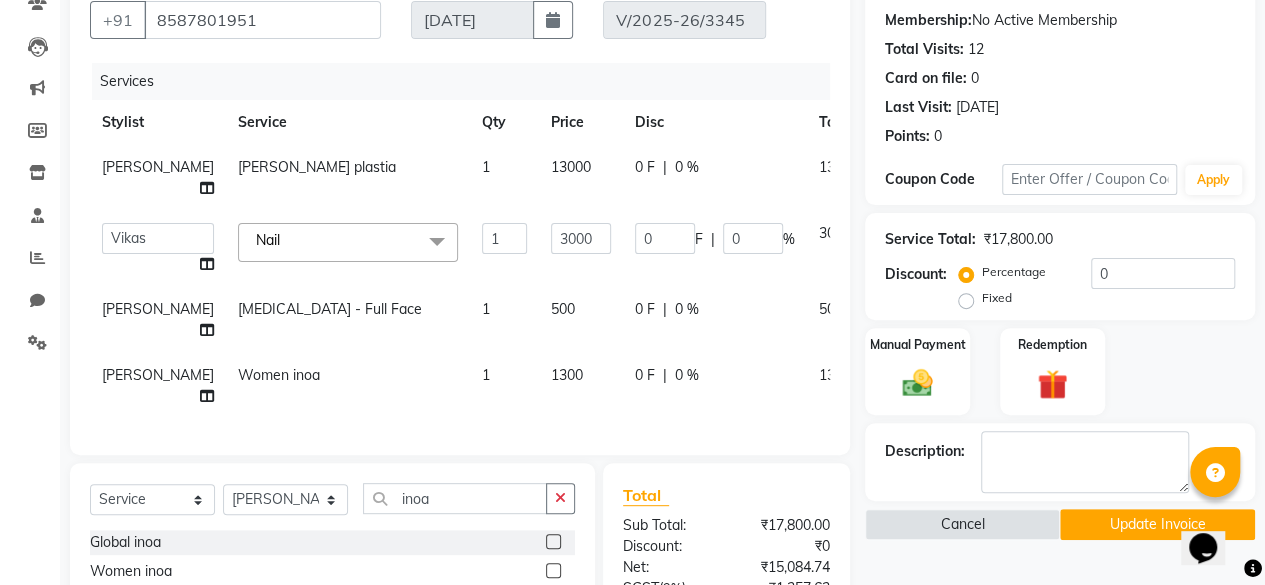 click on "1300" 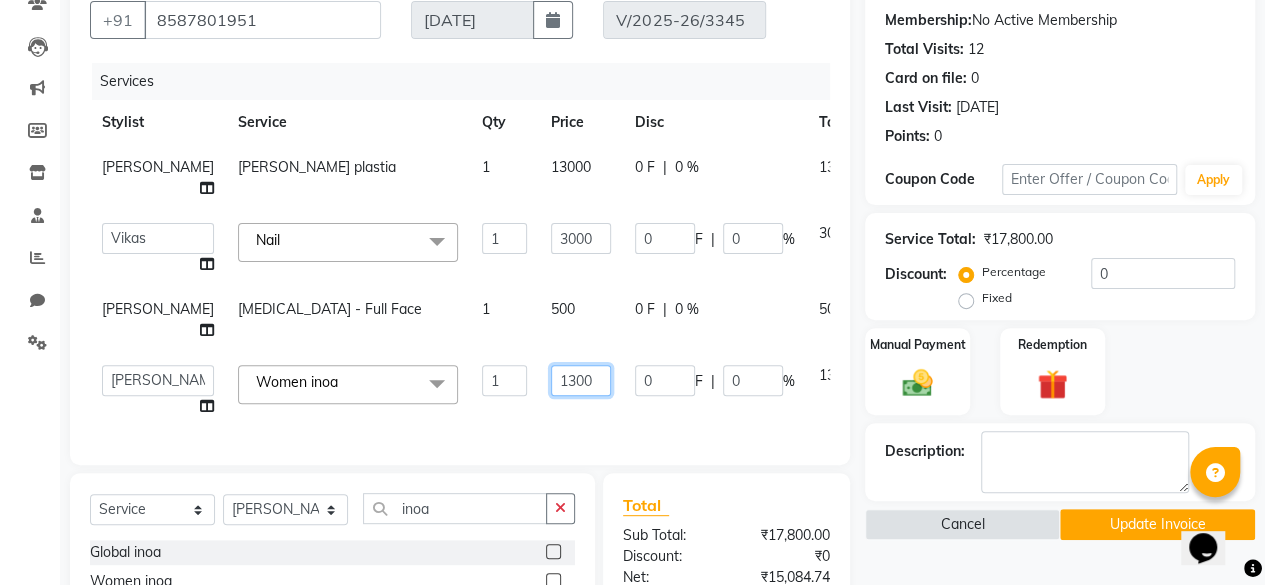 click on "1300" 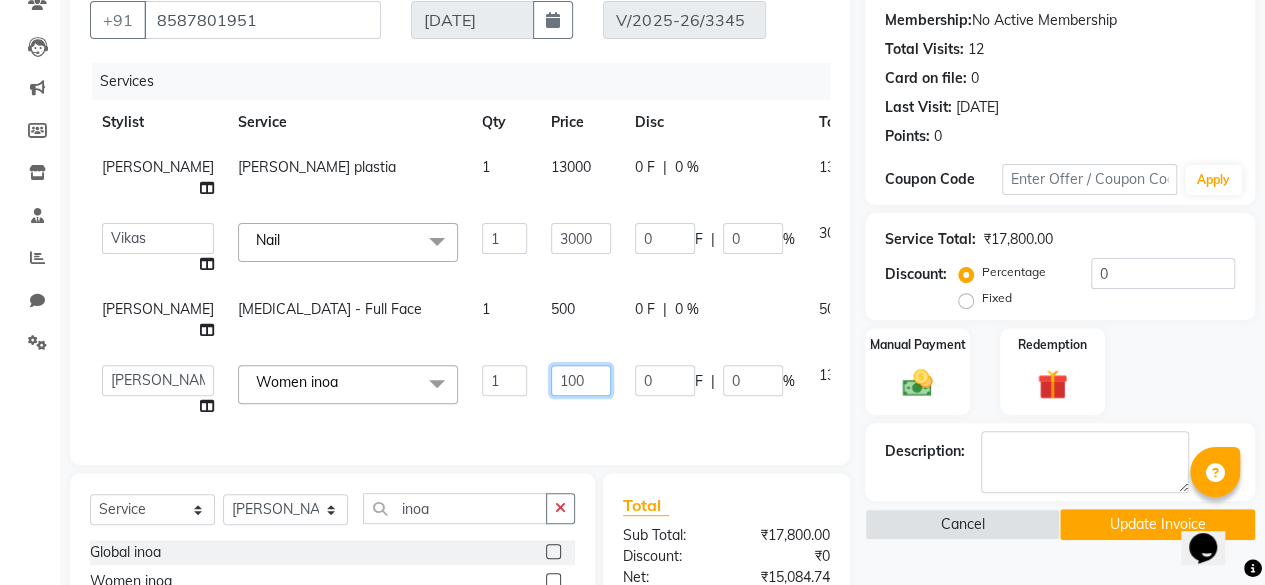type on "1200" 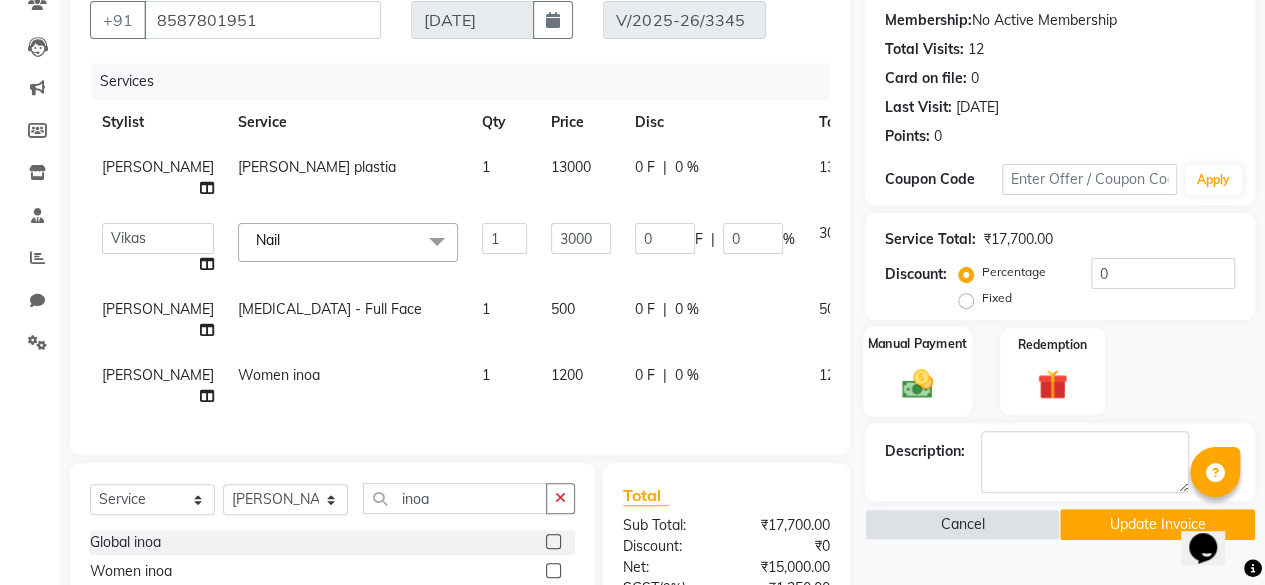 click on "Manual Payment" 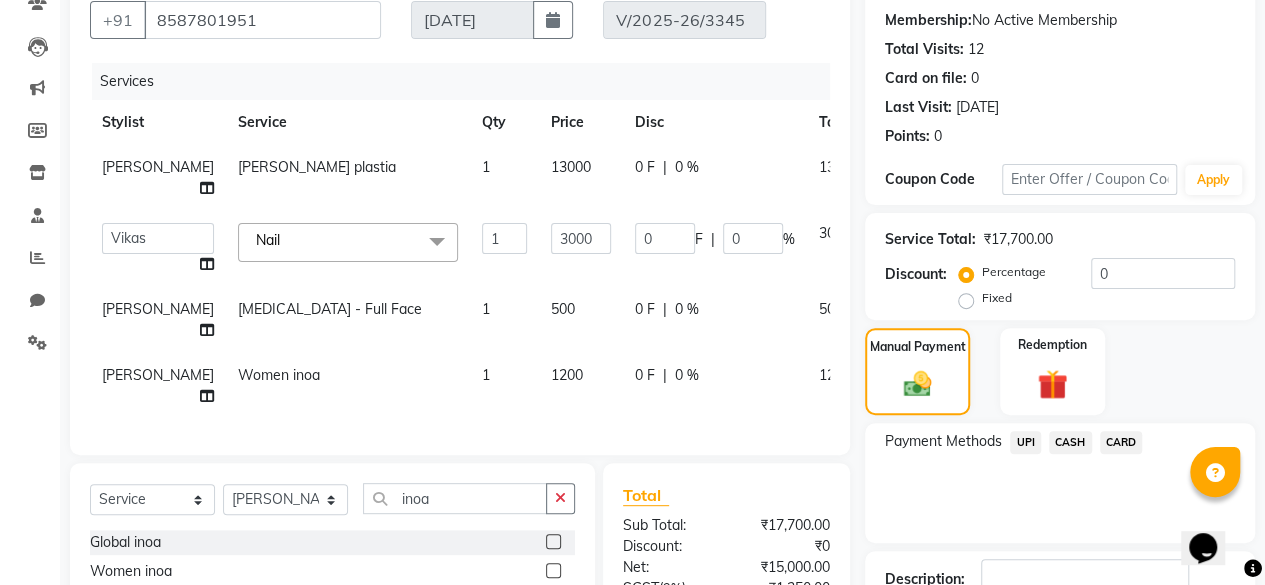 click on "UPI" 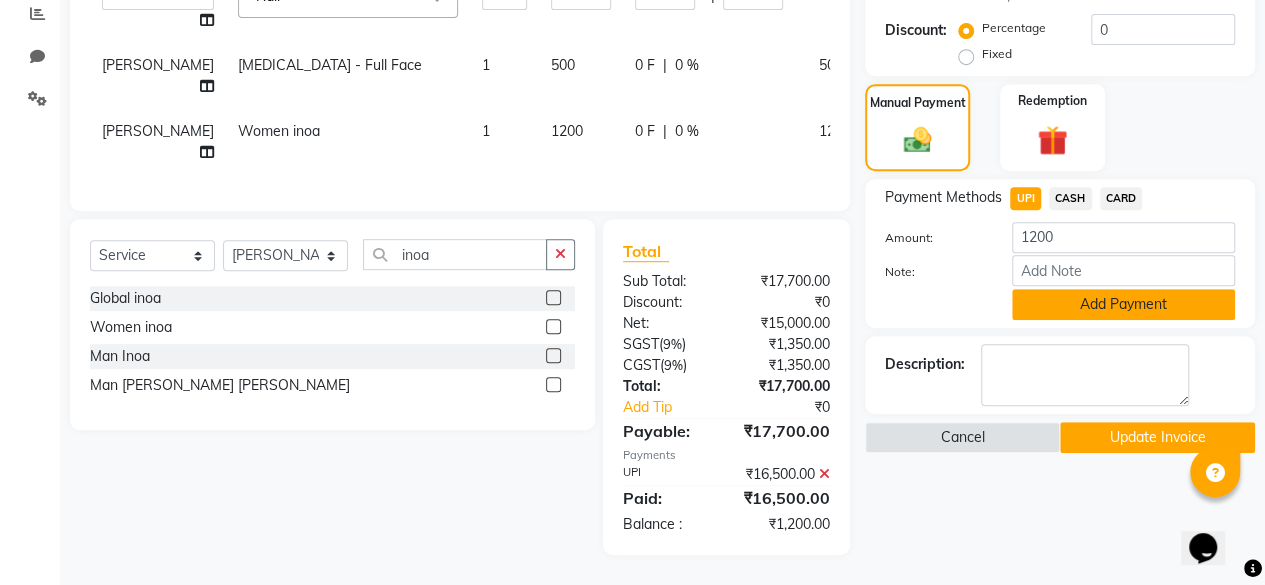 click on "Add Payment" 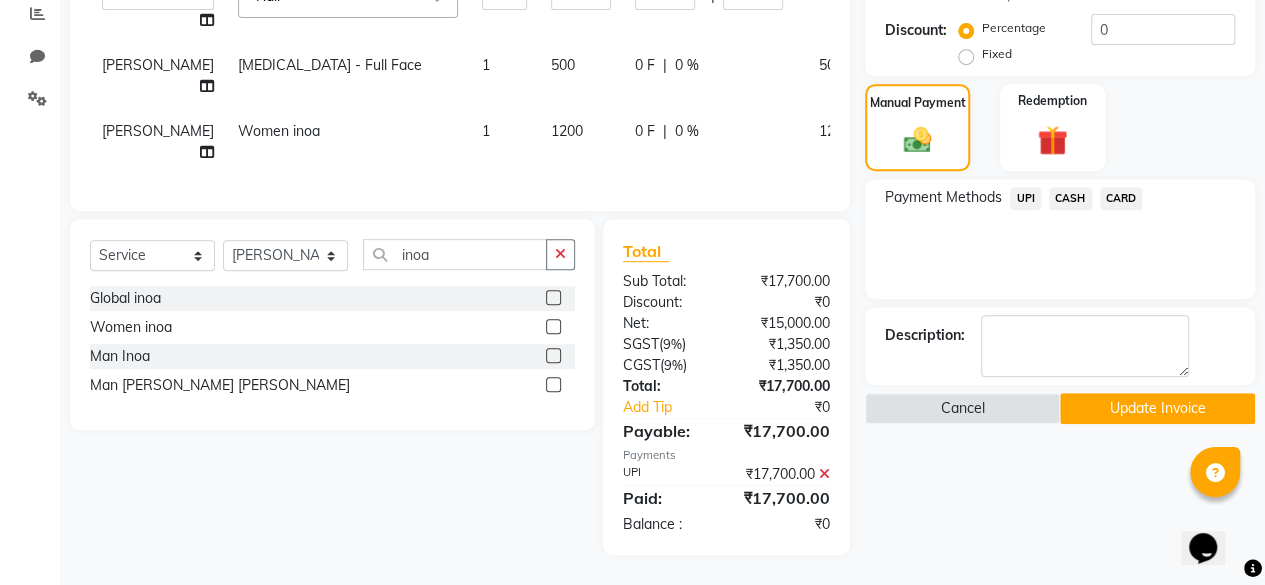 click on "Update Invoice" 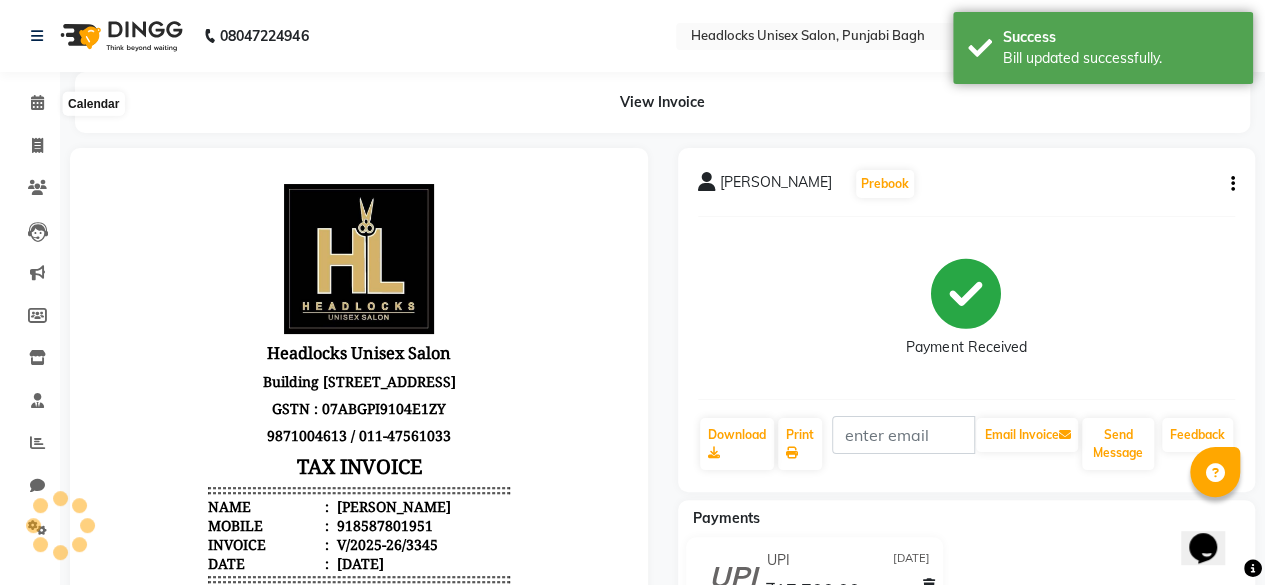 scroll, scrollTop: 0, scrollLeft: 0, axis: both 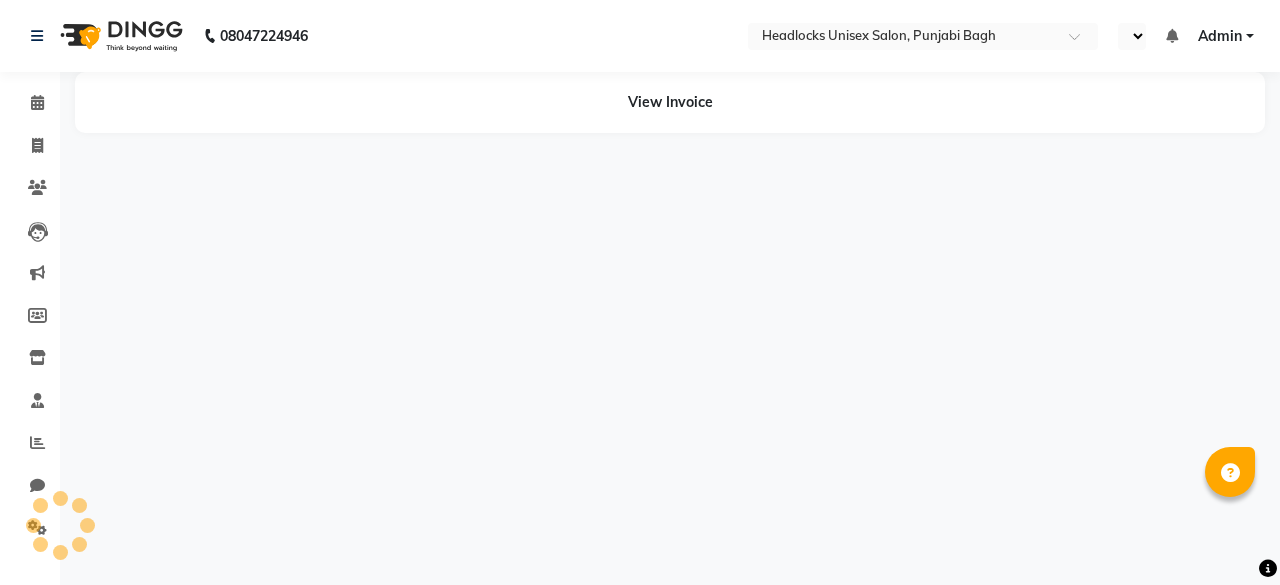 select on "en" 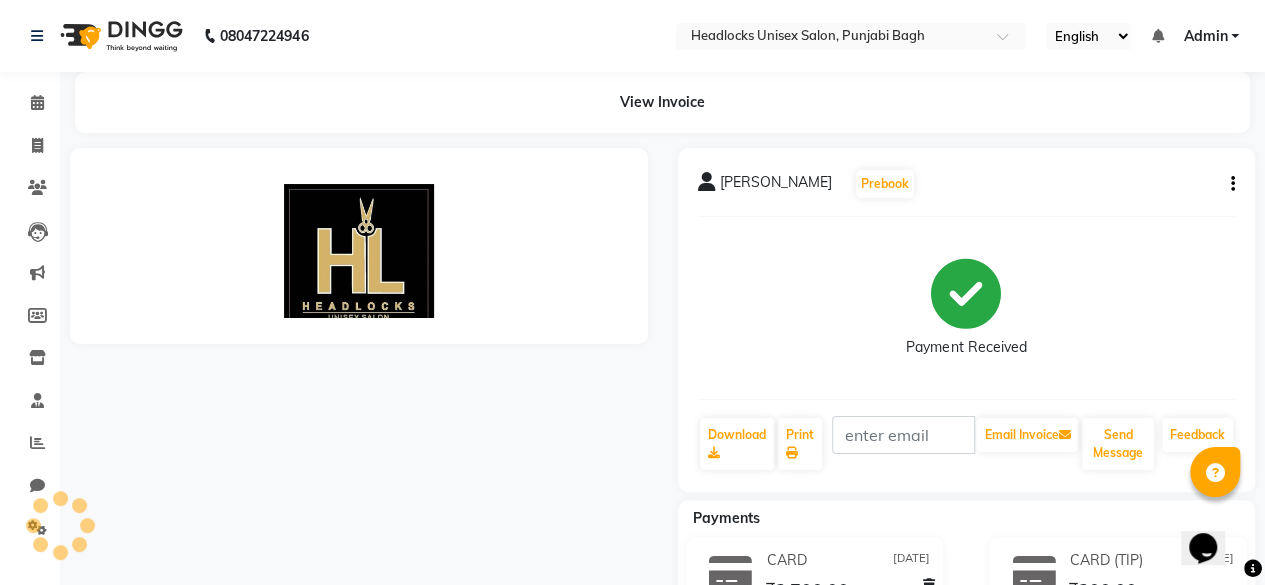 scroll, scrollTop: 0, scrollLeft: 0, axis: both 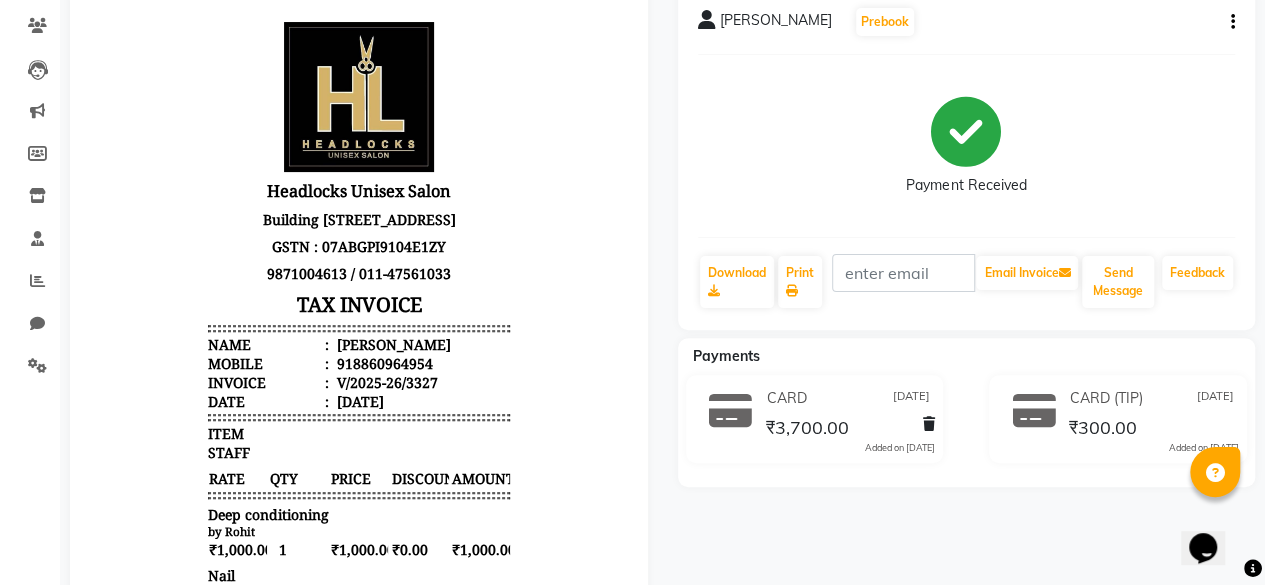 click 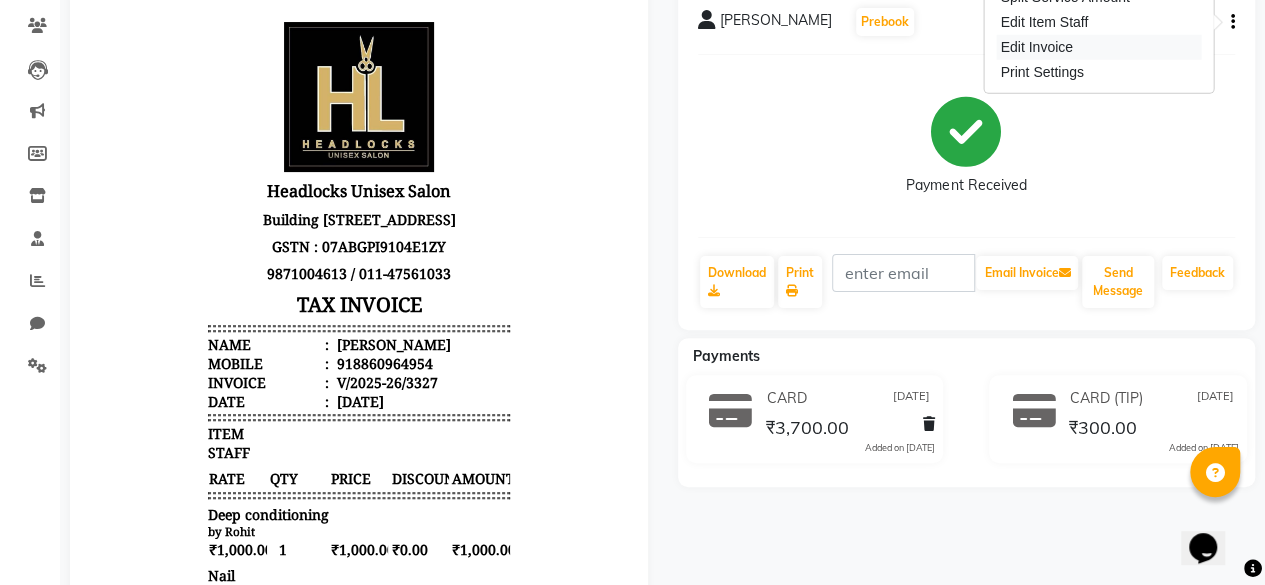 click on "Edit Invoice" at bounding box center (1098, 47) 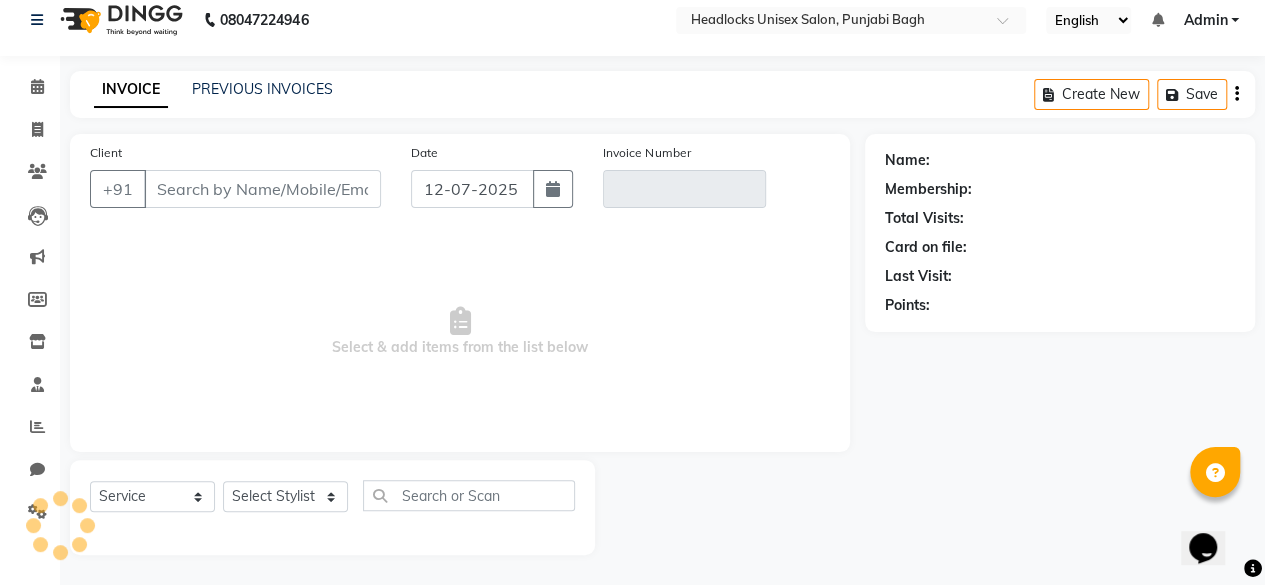 scroll, scrollTop: 15, scrollLeft: 0, axis: vertical 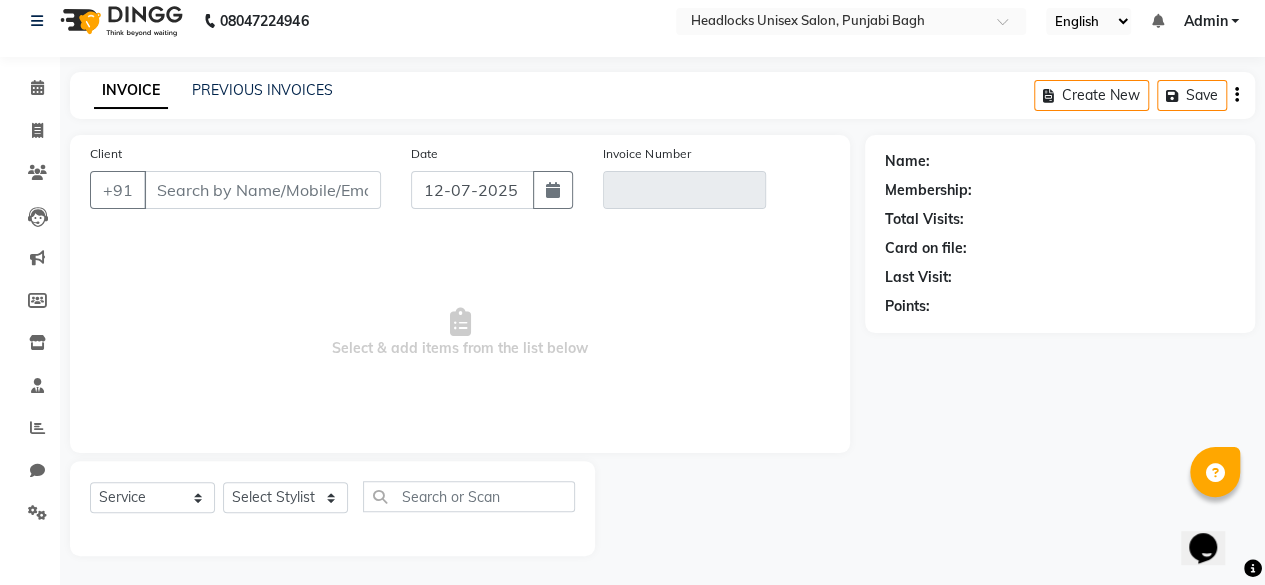 type on "8860964954" 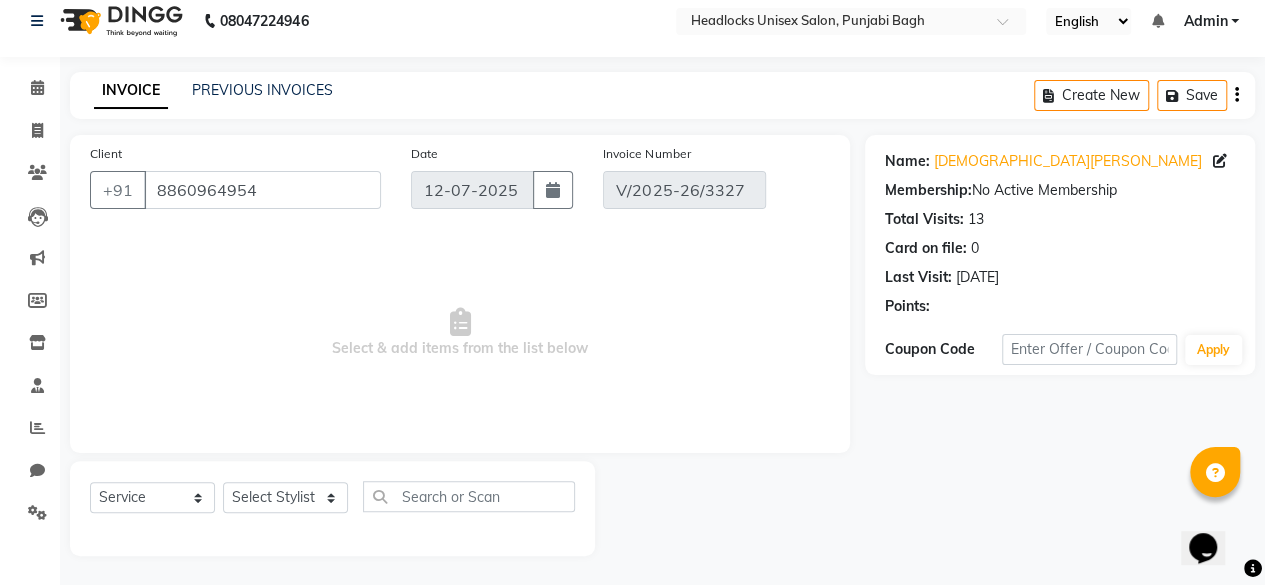 type on "[DATE]" 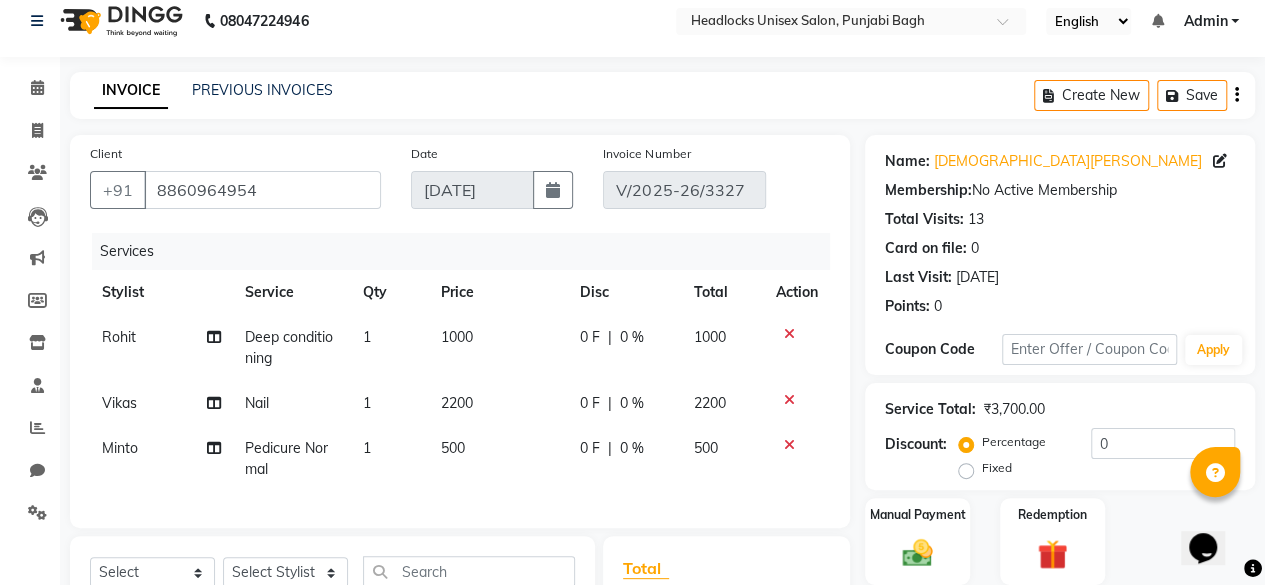 click on "2200" 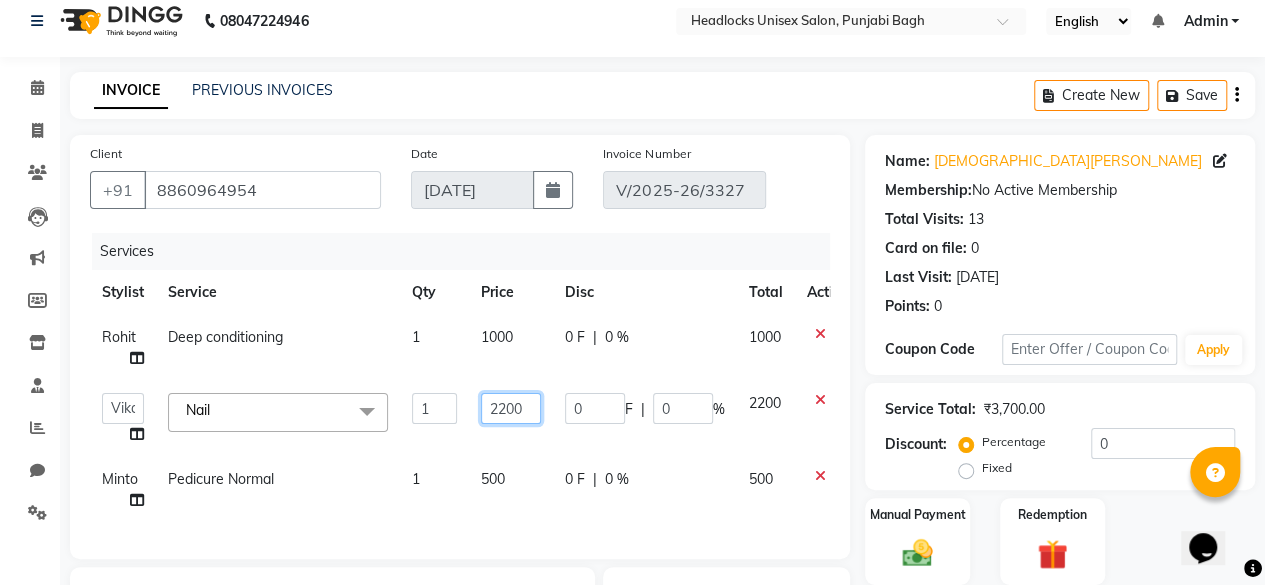click on "2200" 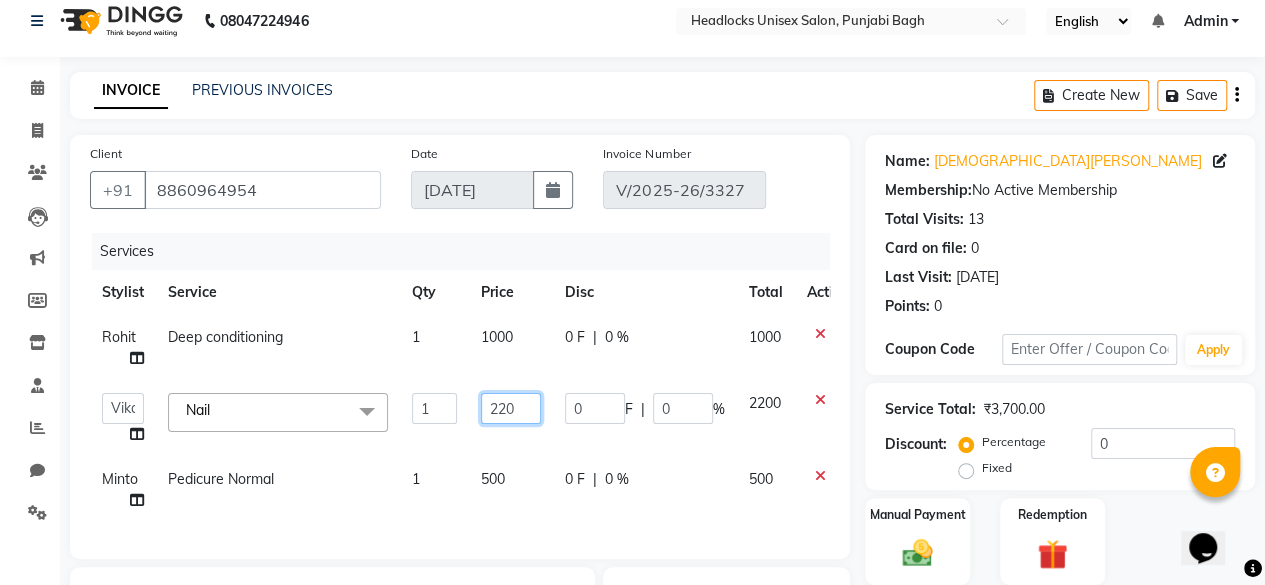 type on "2250" 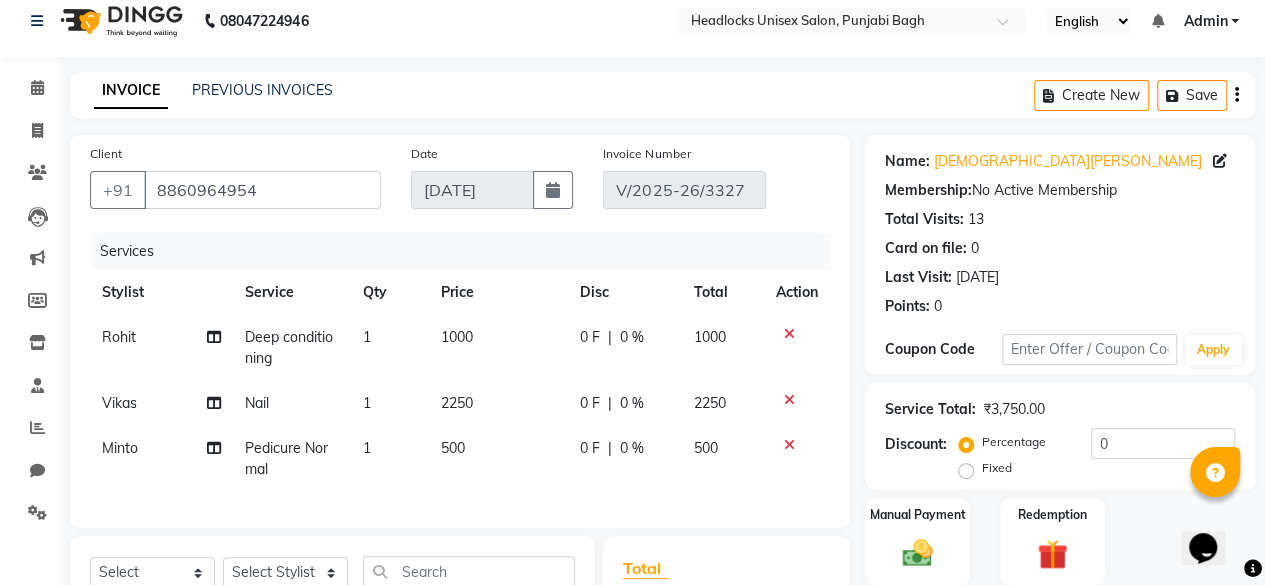 click 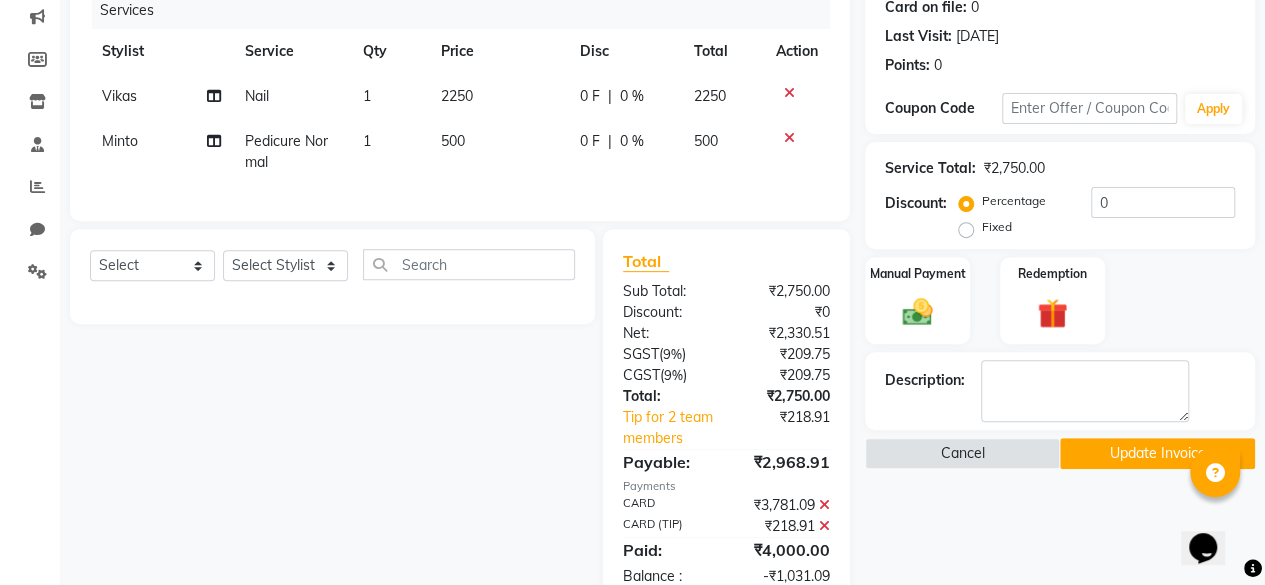 scroll, scrollTop: 272, scrollLeft: 0, axis: vertical 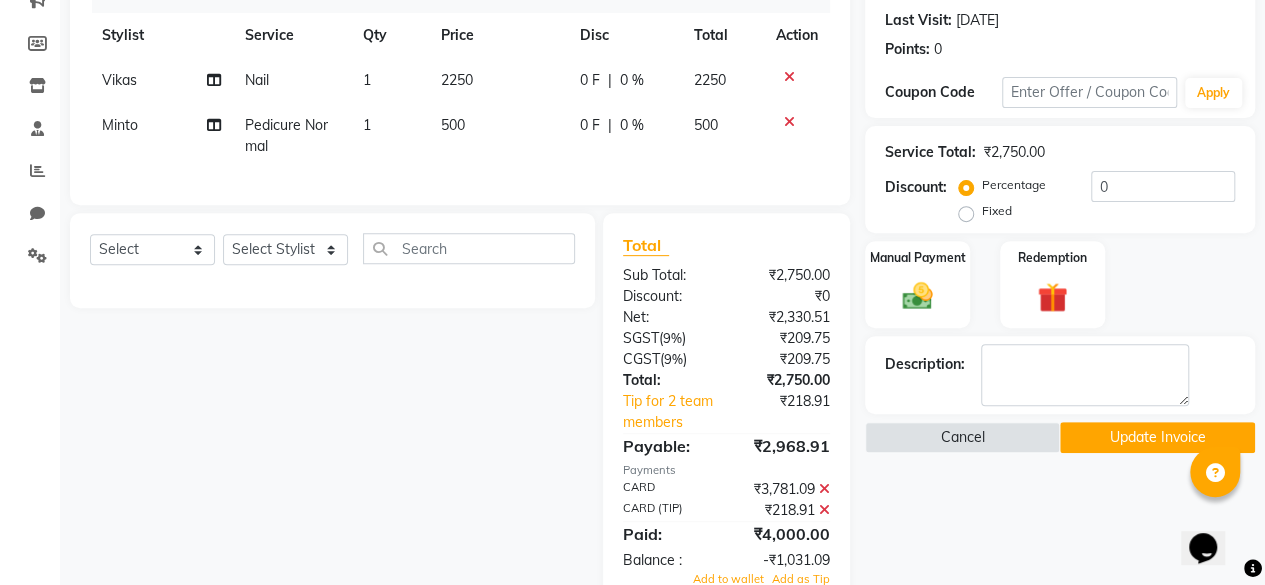 click 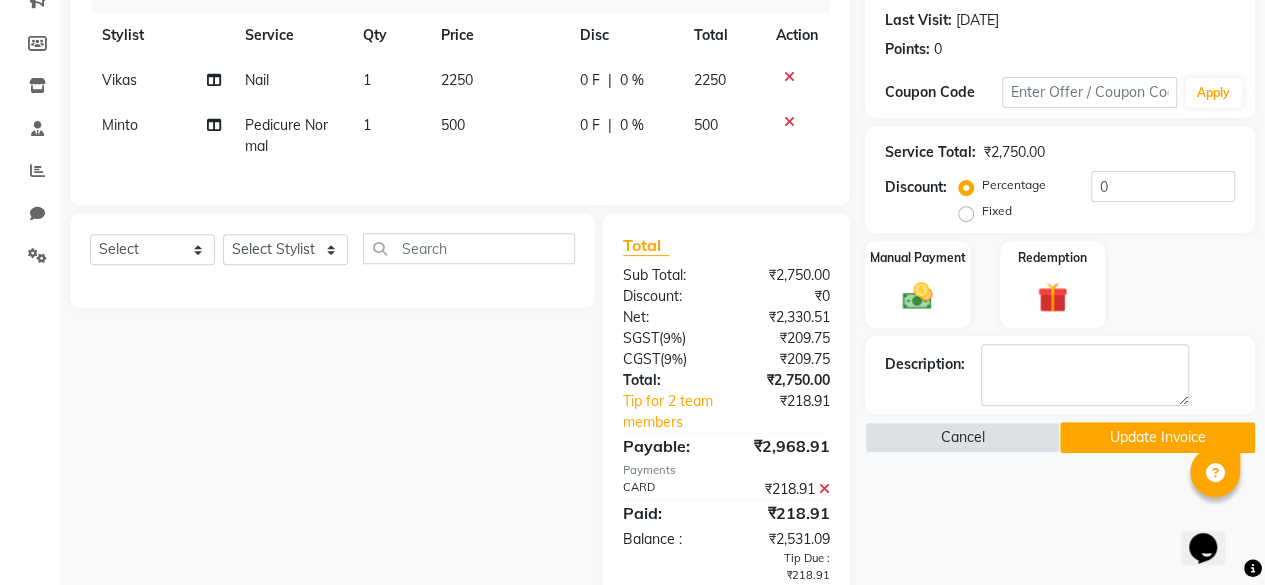 click 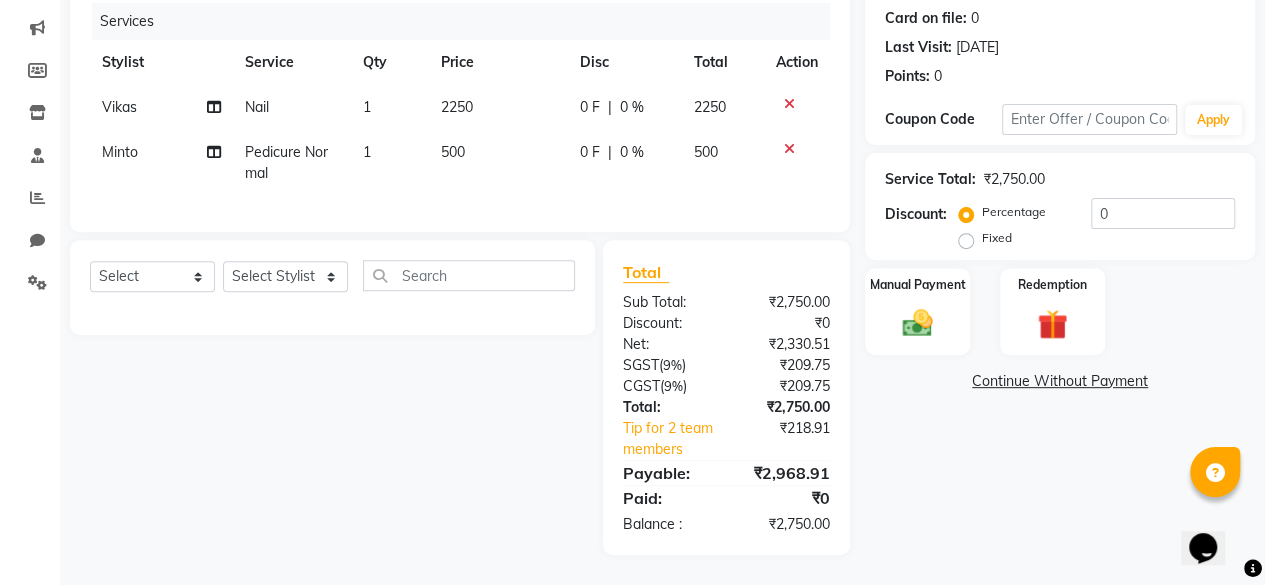 scroll, scrollTop: 258, scrollLeft: 0, axis: vertical 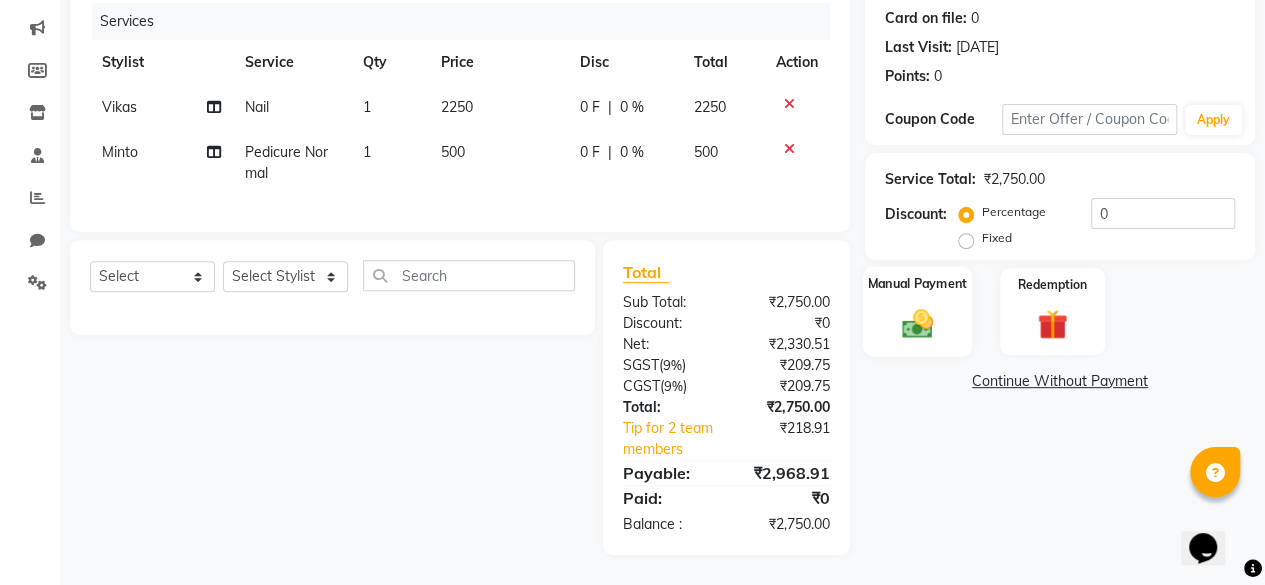 click 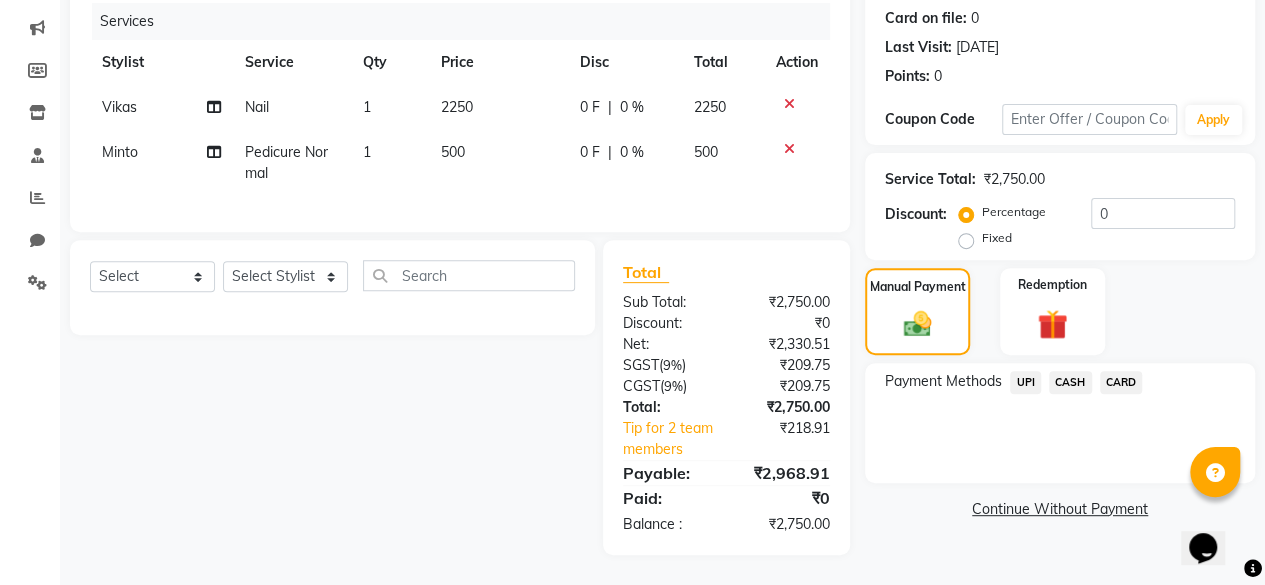 click on "CARD" 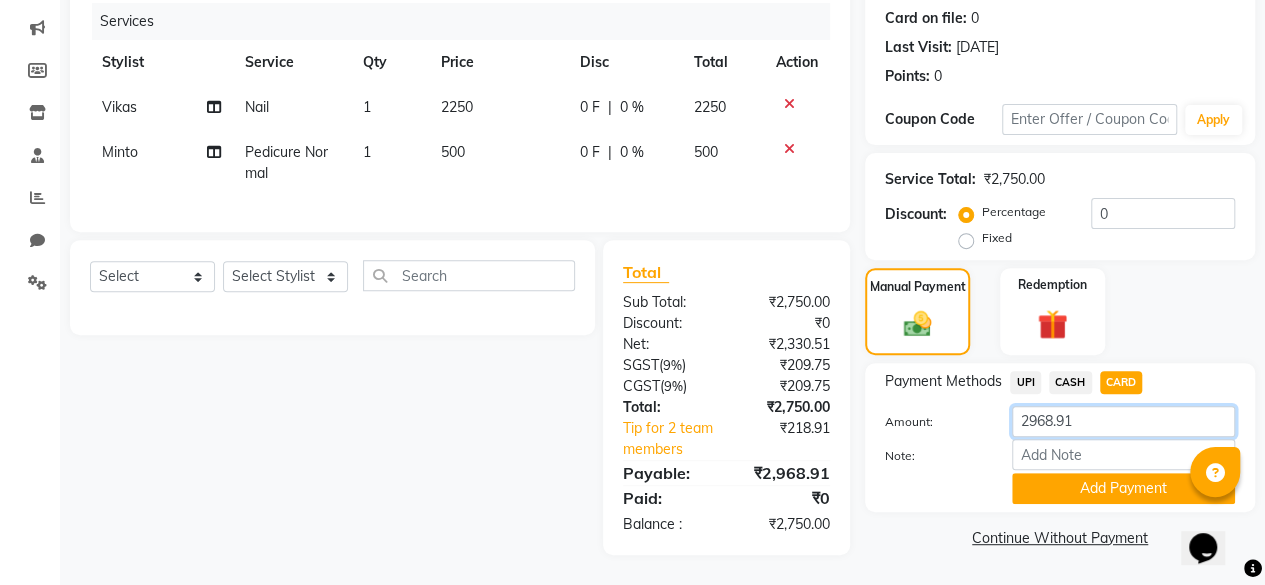 click on "2968.91" 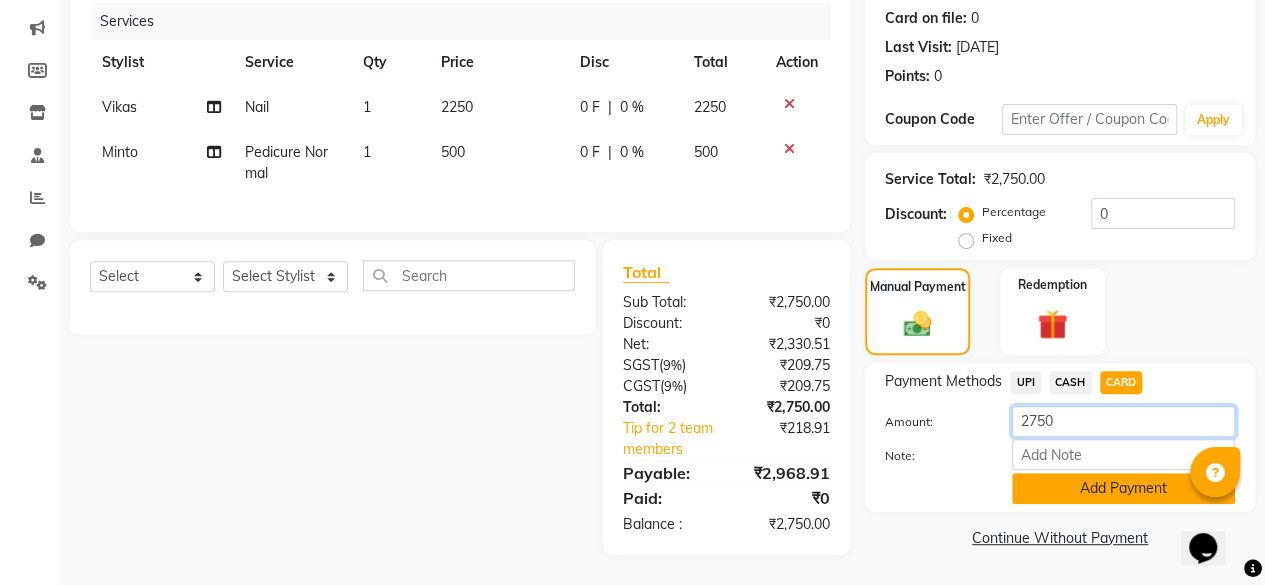 type on "2750" 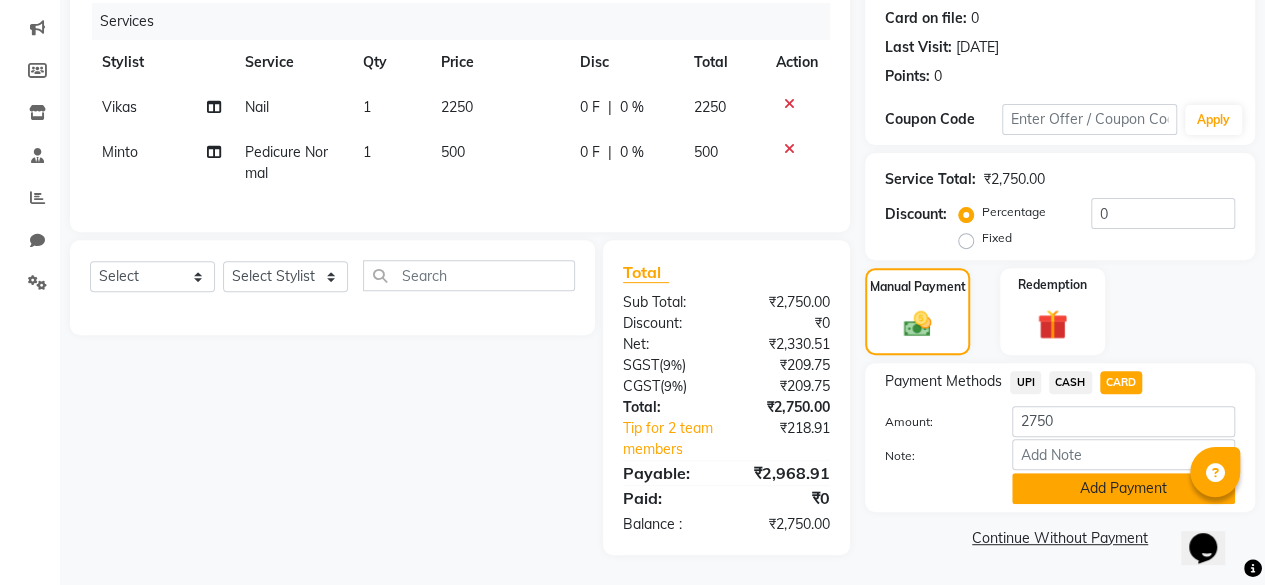 click on "Add Payment" 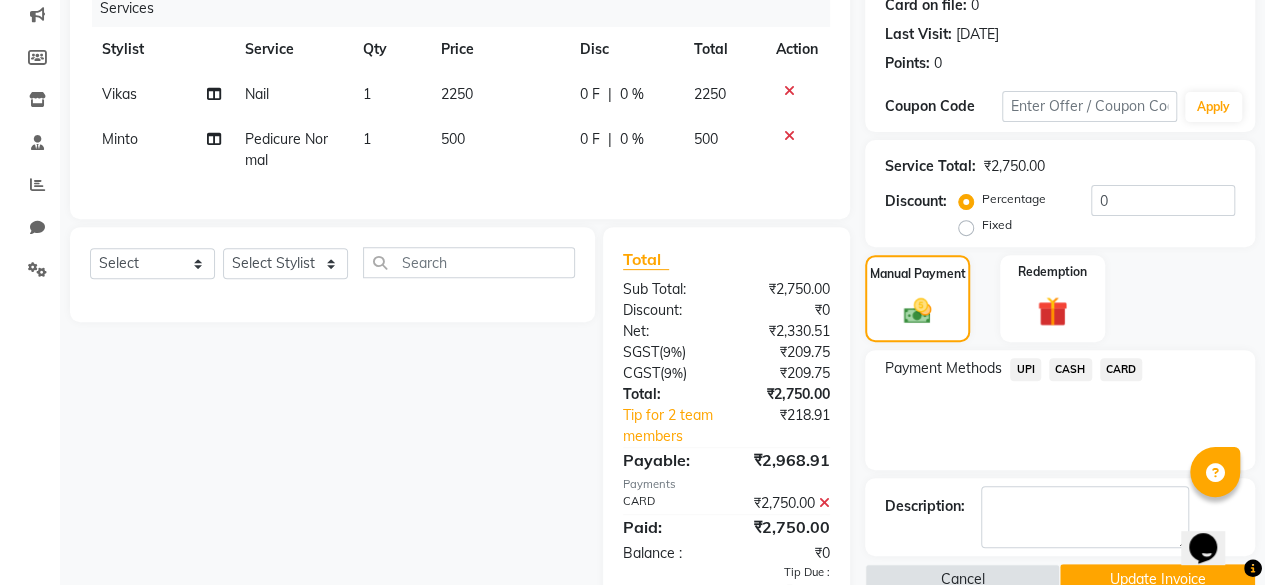 scroll, scrollTop: 350, scrollLeft: 0, axis: vertical 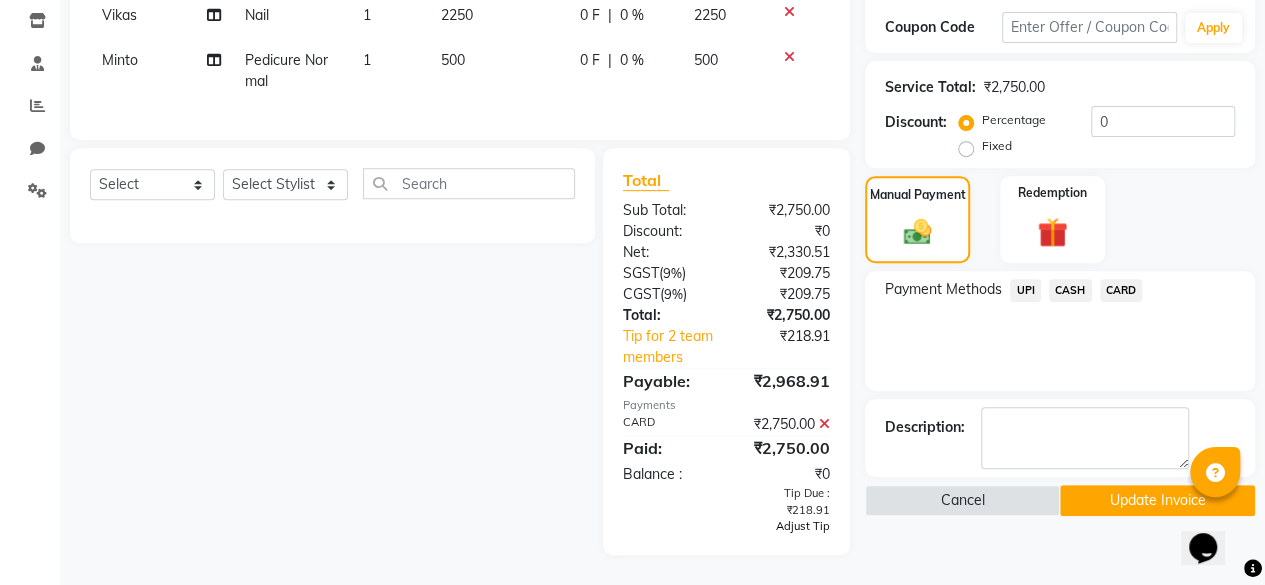 click on "Adjust Tip" 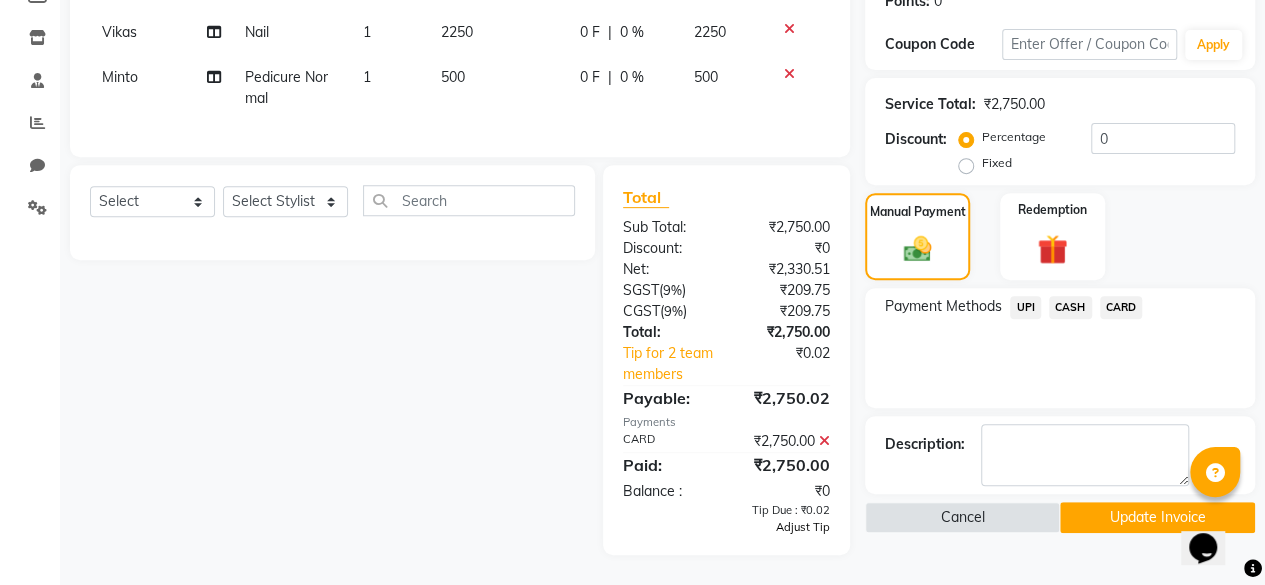 click on "Adjust Tip" 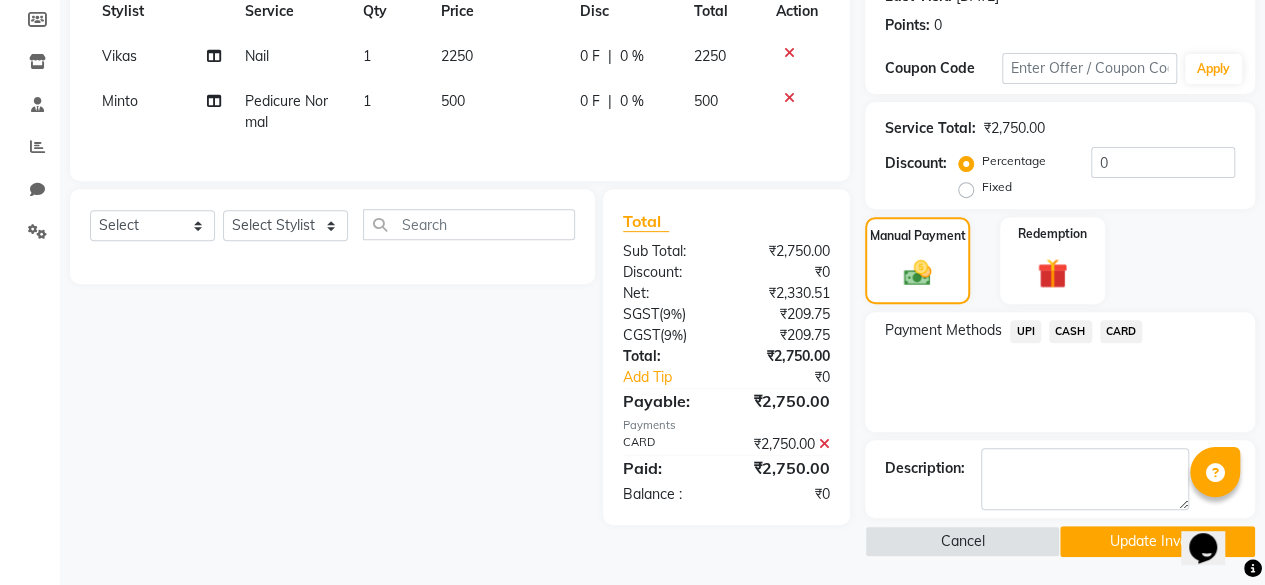click on "CARD" 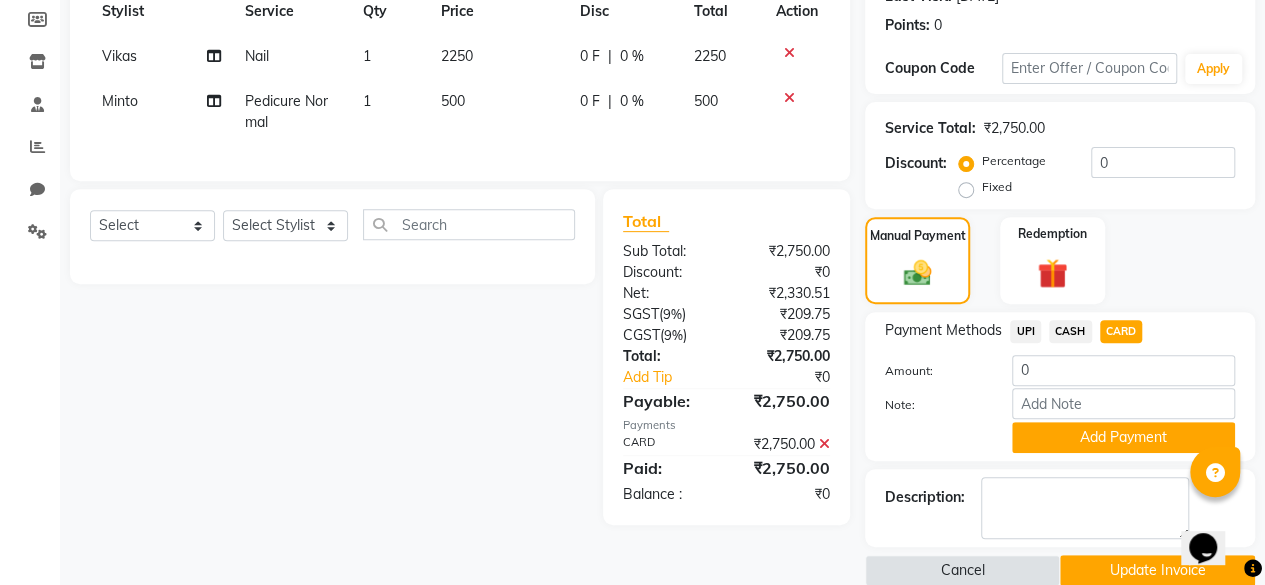 scroll, scrollTop: 324, scrollLeft: 0, axis: vertical 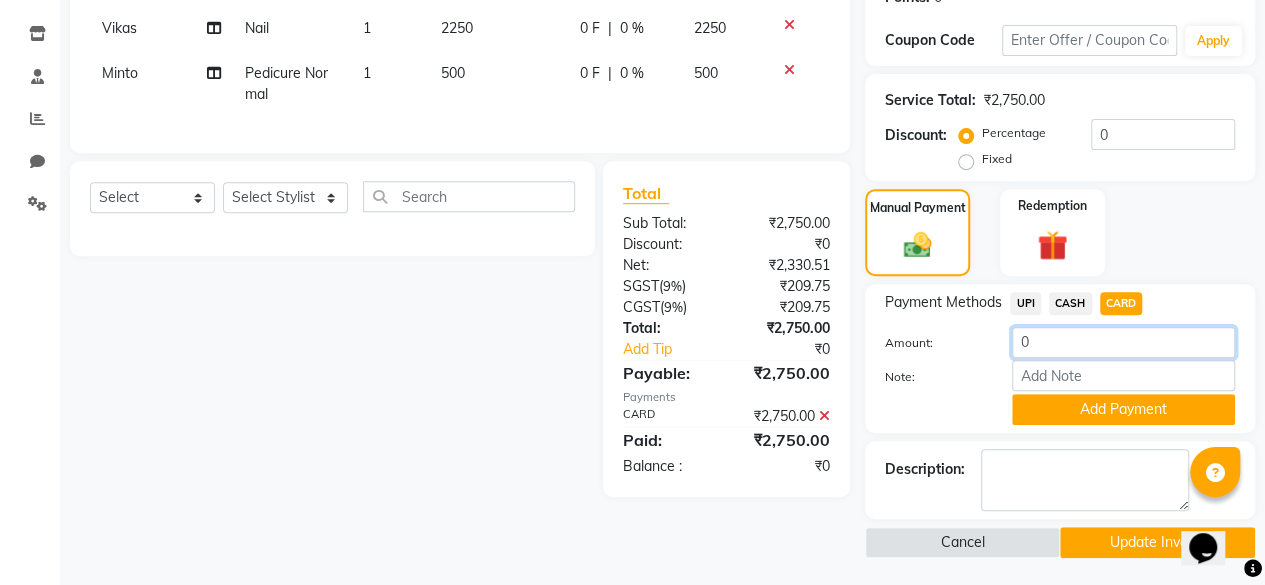 click on "0" 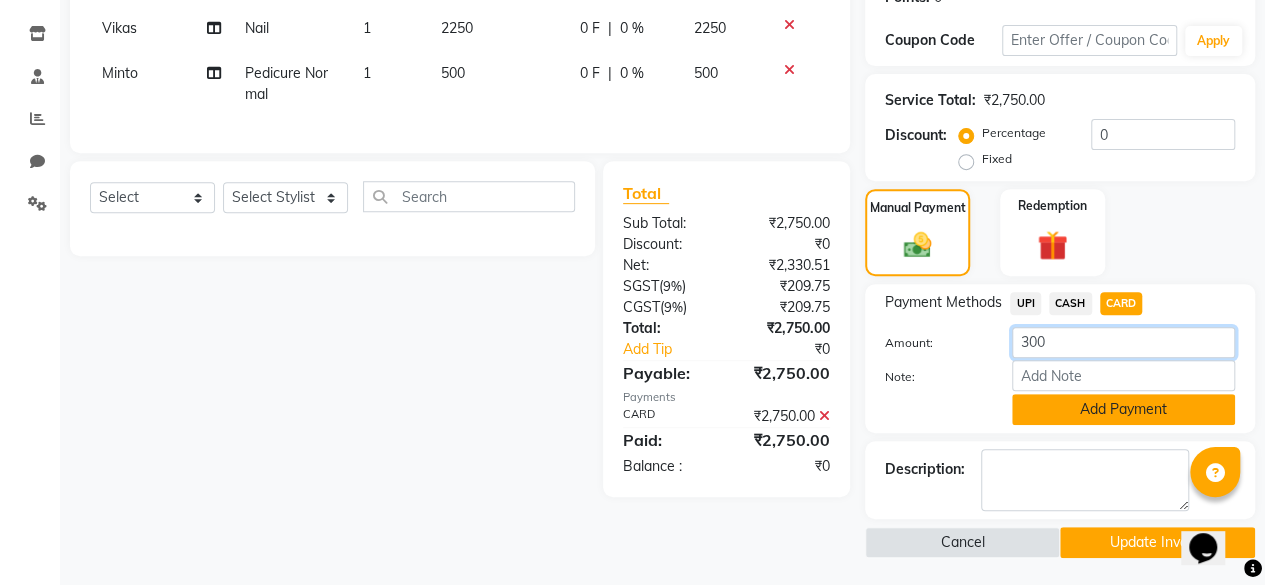 type on "300" 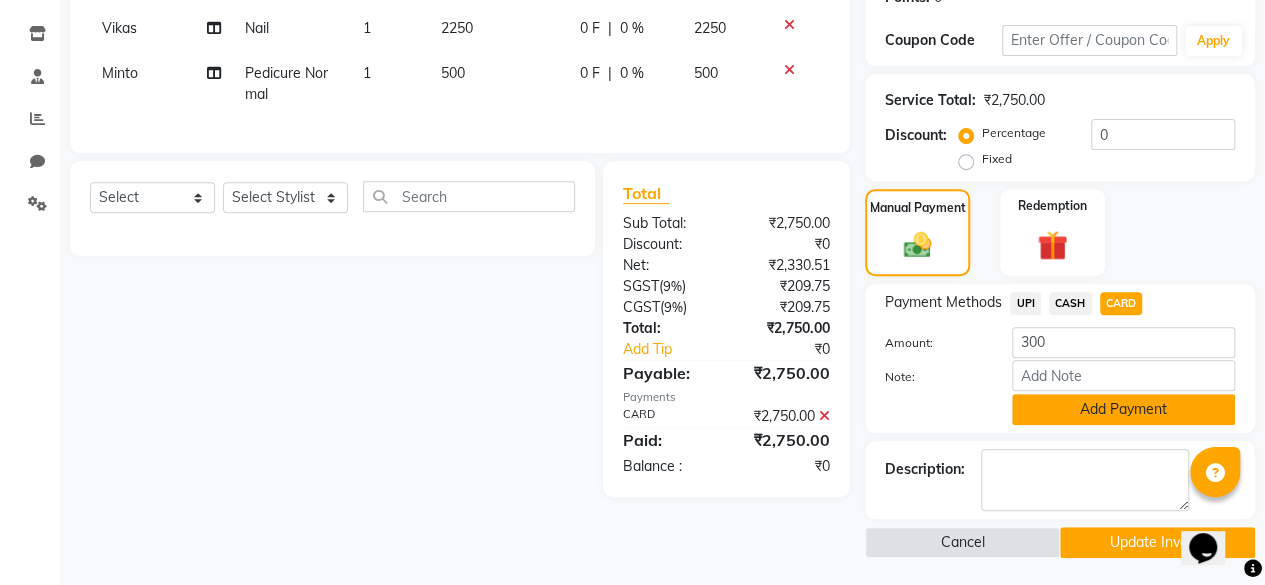 click on "Add Payment" 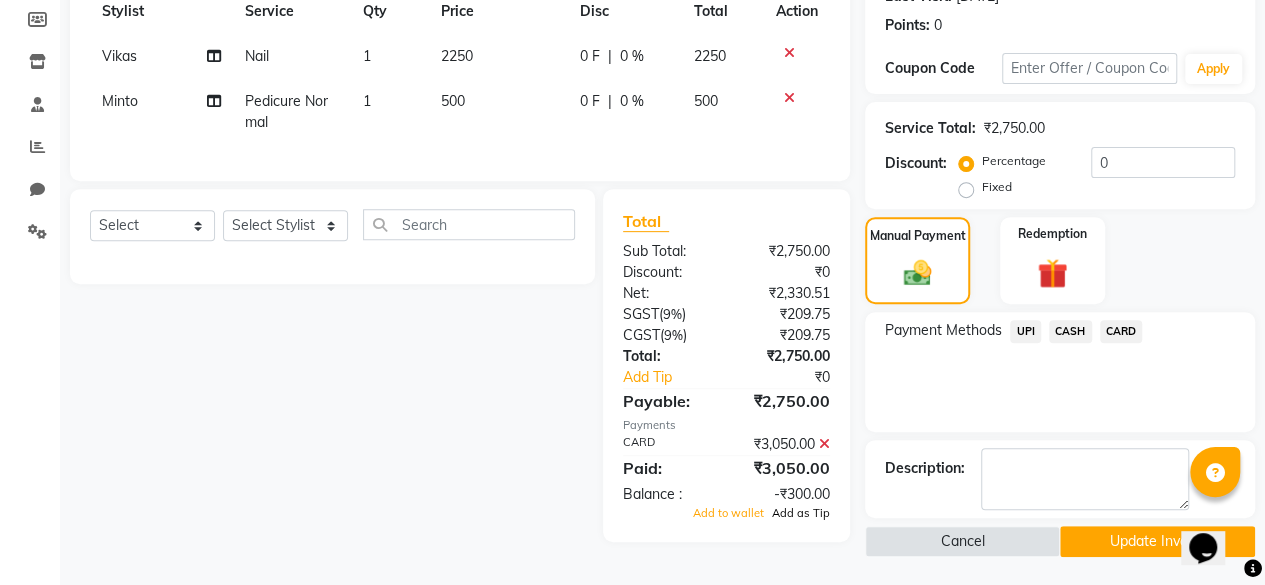 click on "Add as Tip" 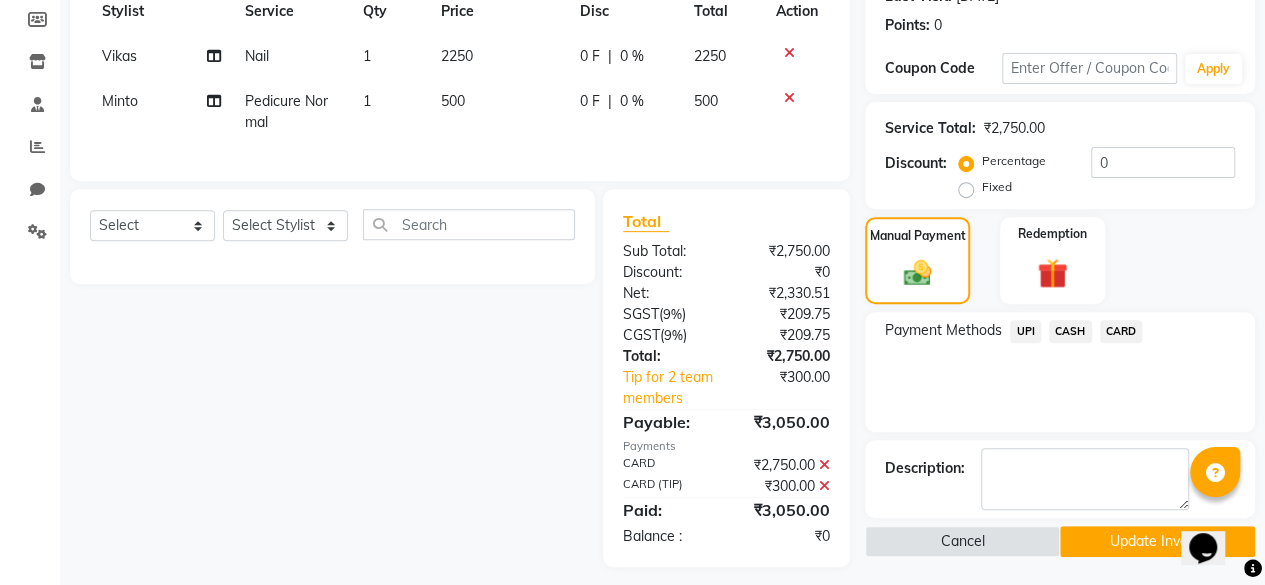 scroll, scrollTop: 321, scrollLeft: 0, axis: vertical 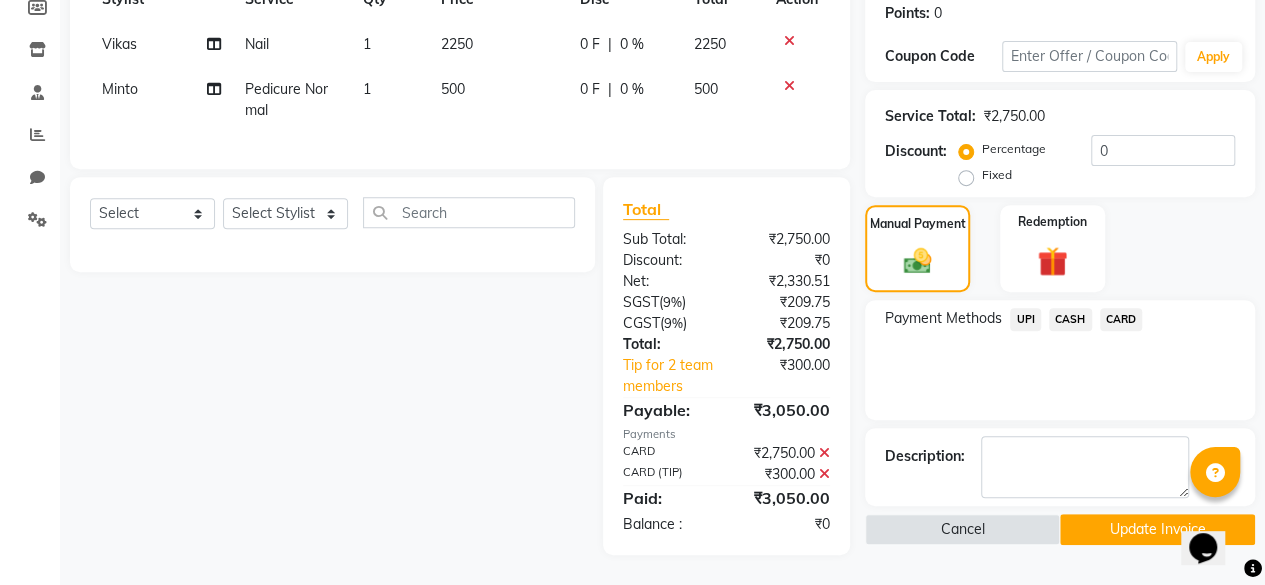 click on "Update Invoice" 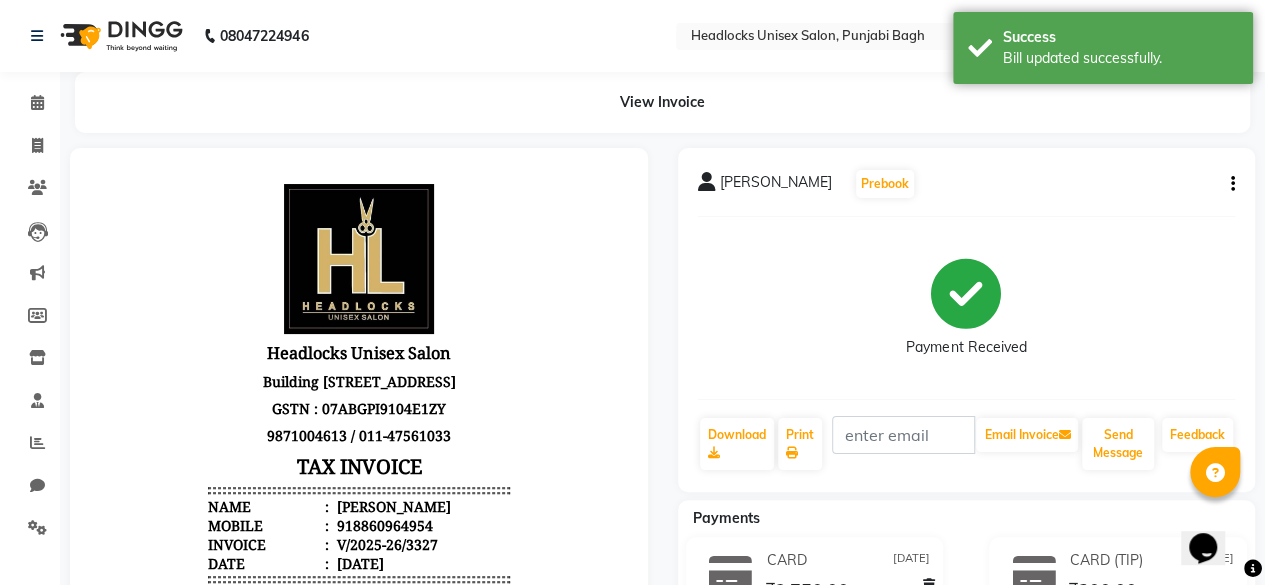 scroll, scrollTop: 0, scrollLeft: 0, axis: both 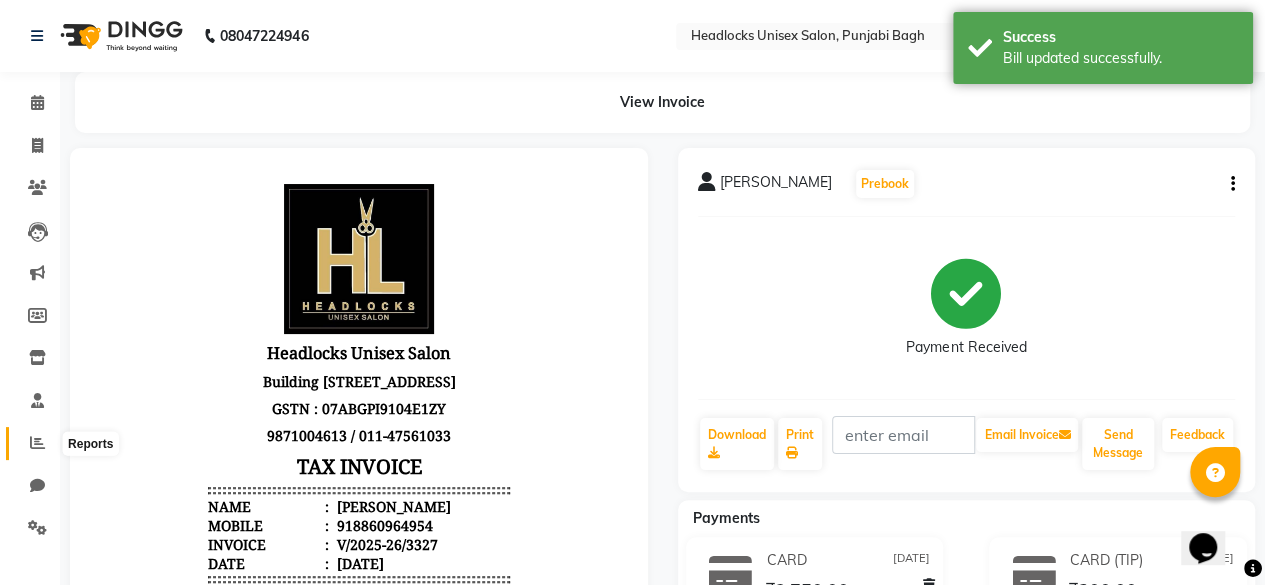 click 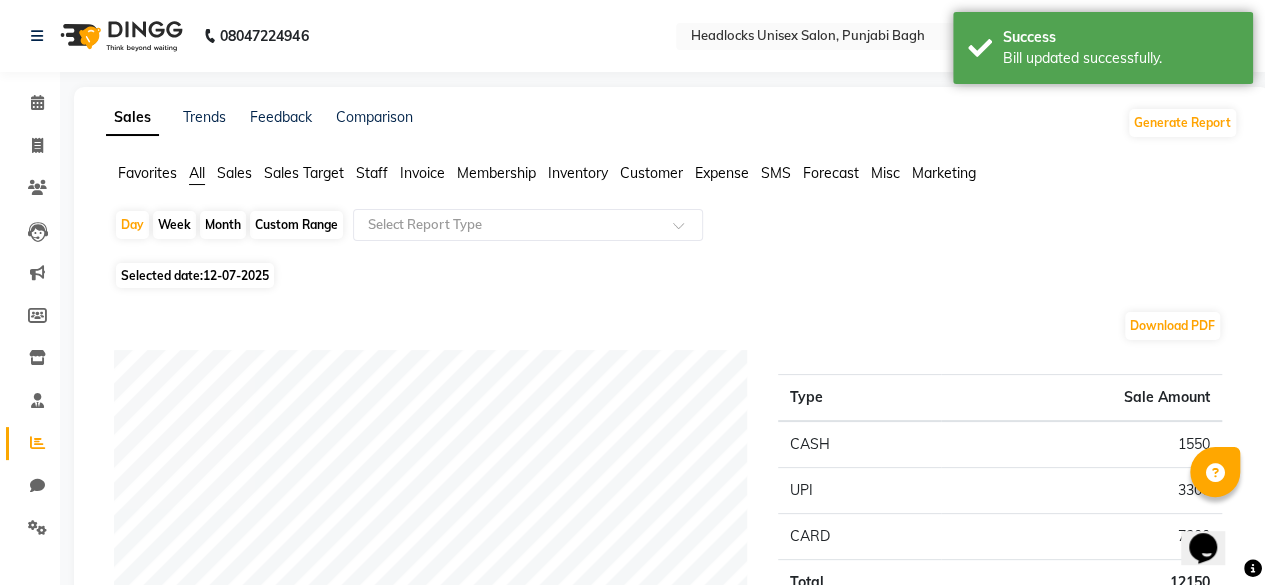 click on "Favorites" 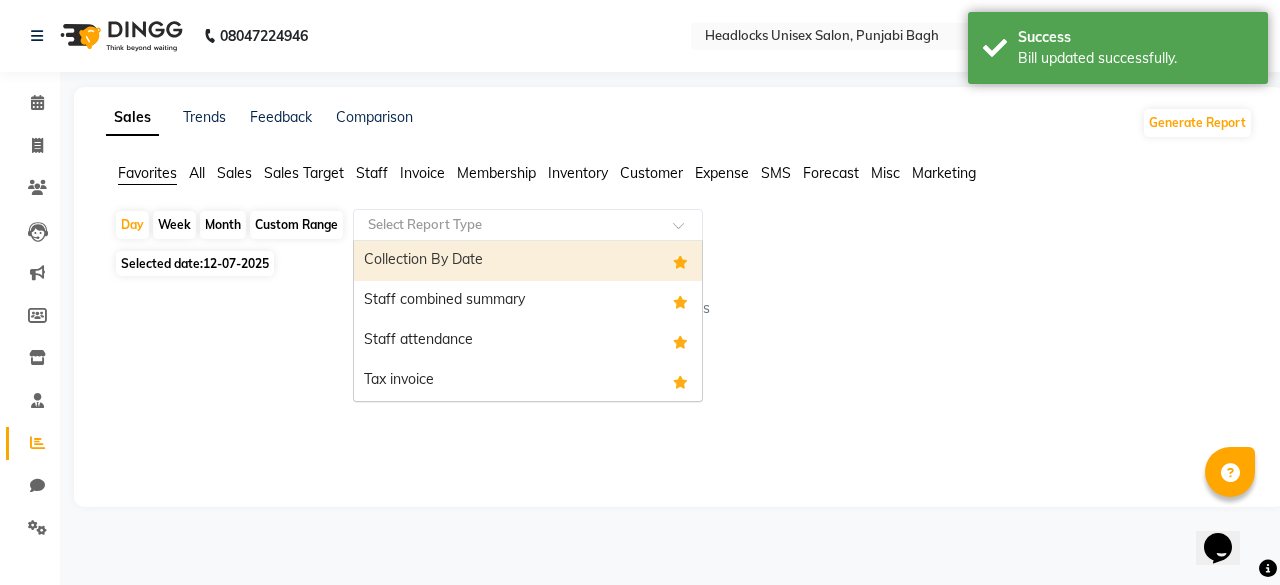 click 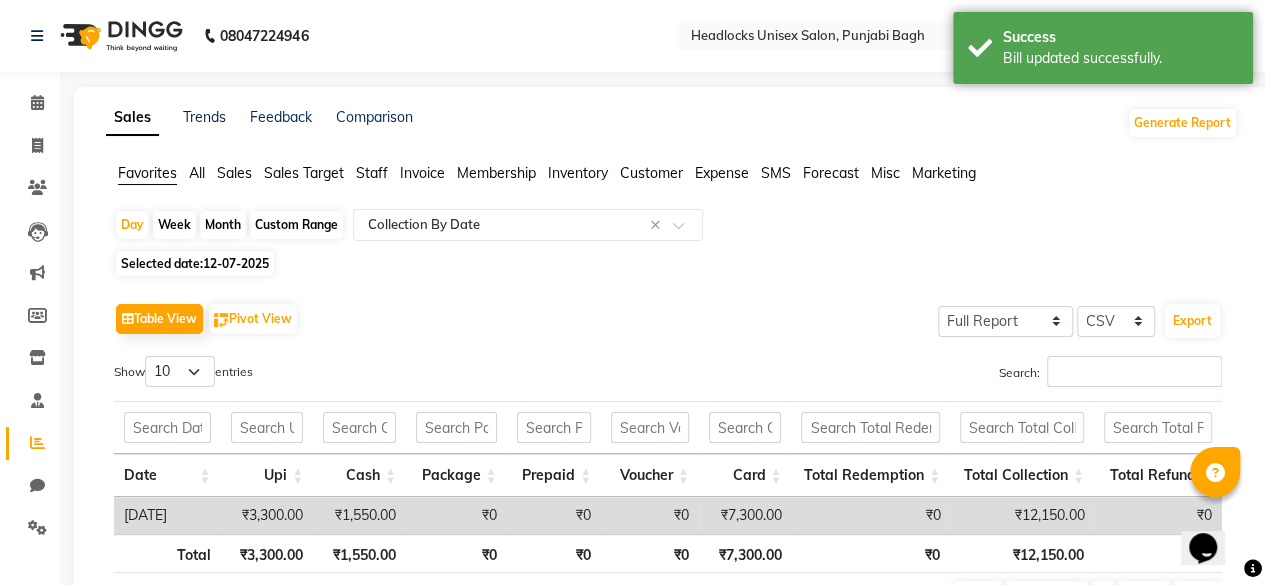 click on "12-07-2025" 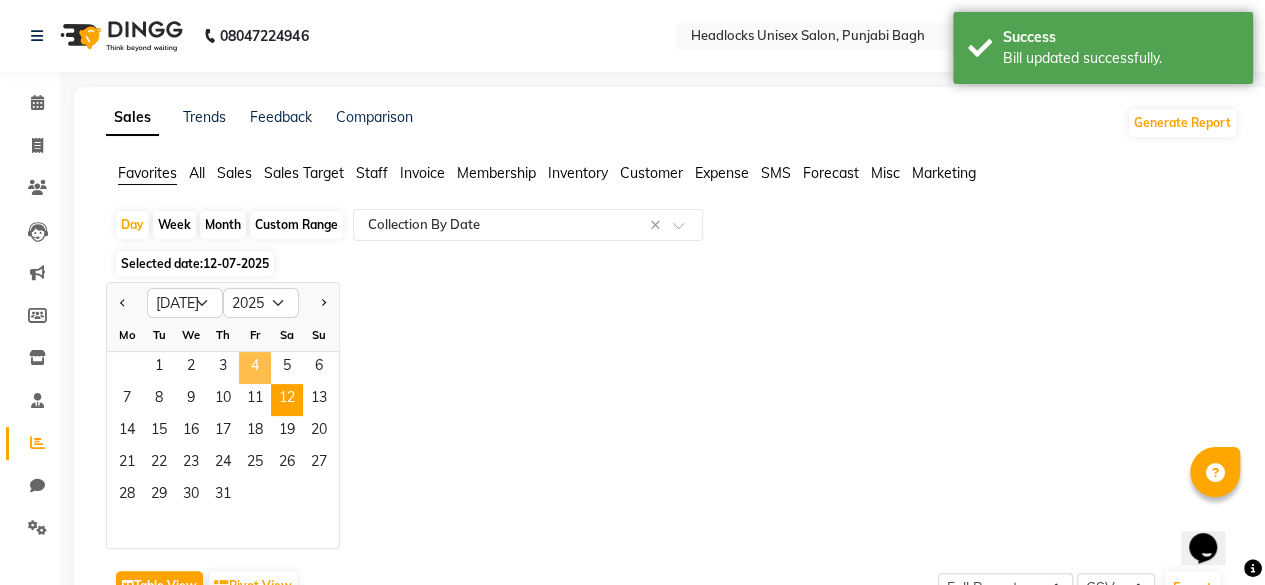 click on "4" 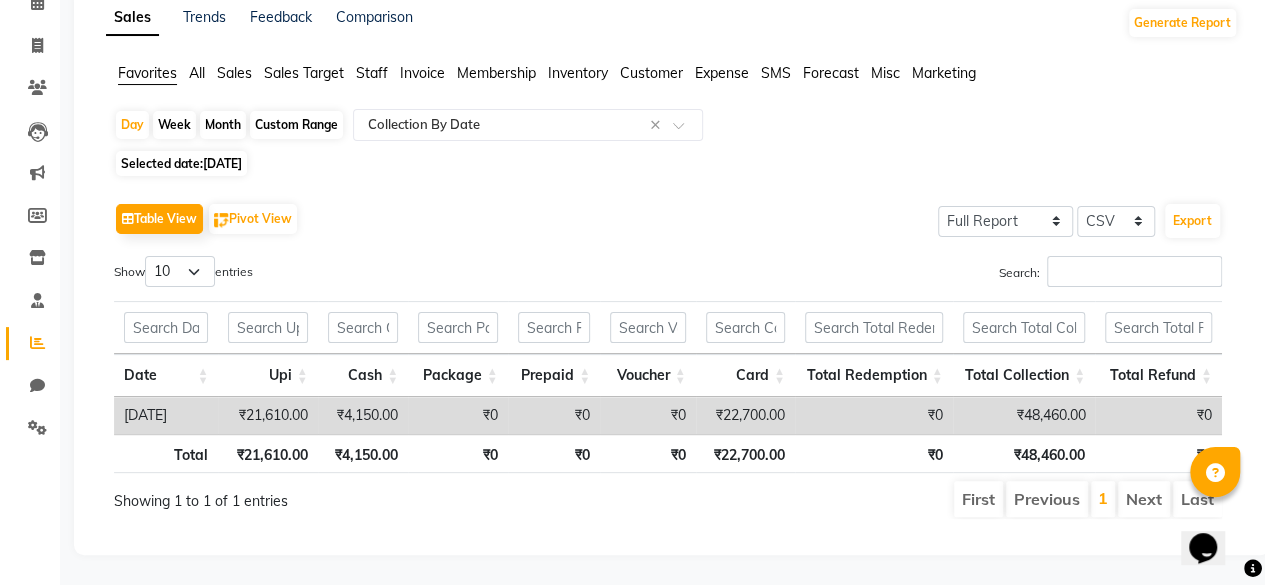 scroll, scrollTop: 110, scrollLeft: 0, axis: vertical 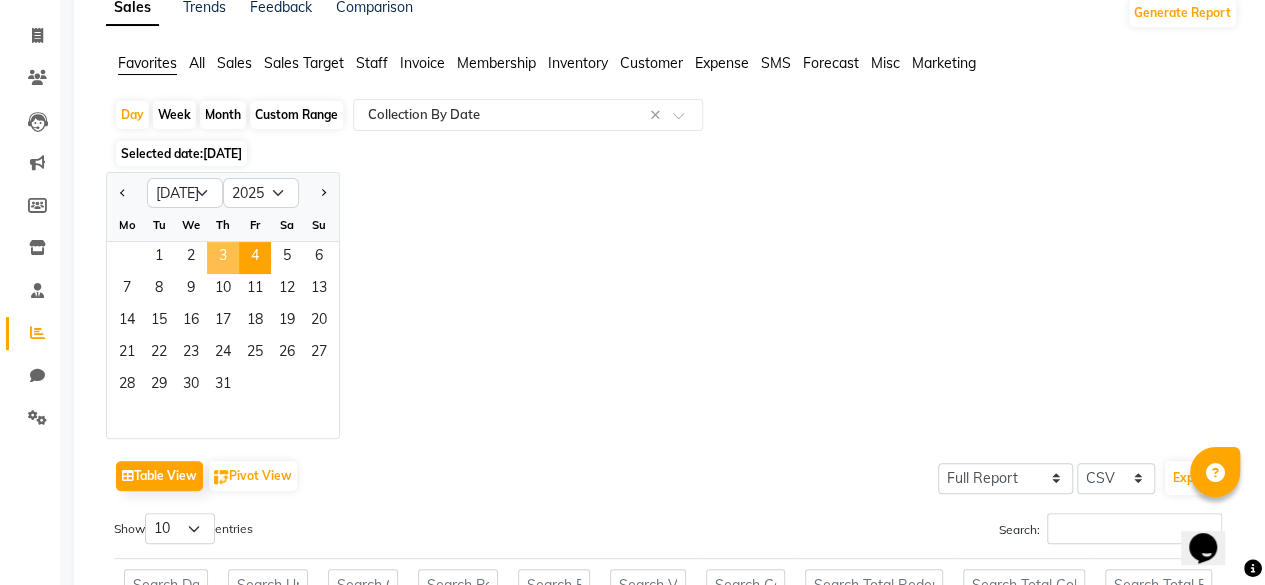 click on "3" 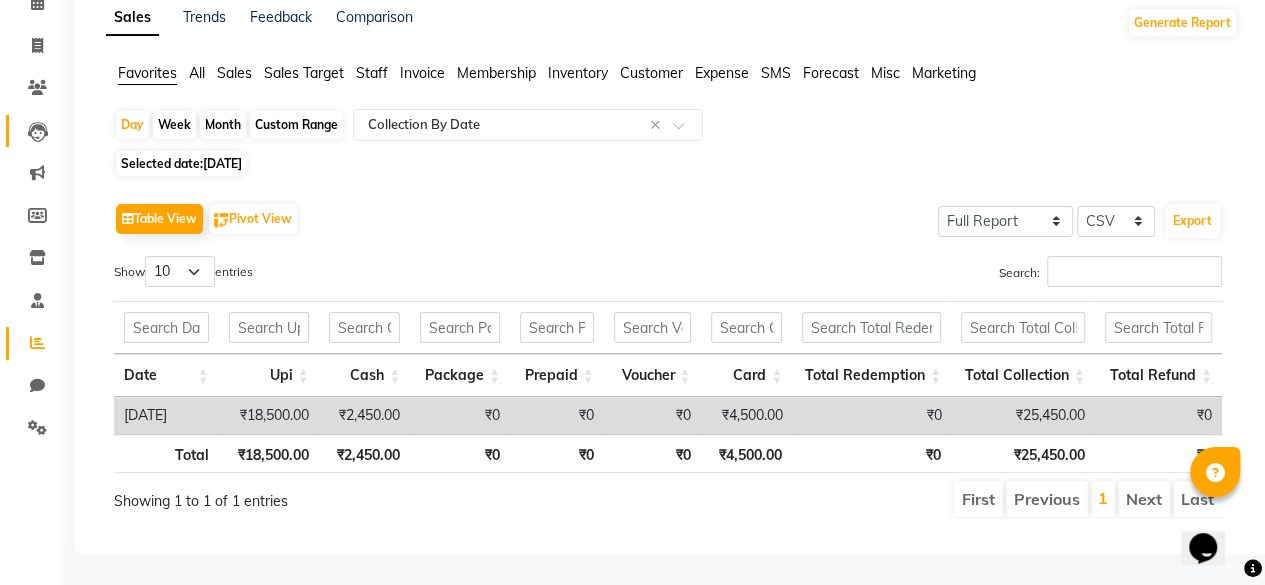 scroll, scrollTop: 0, scrollLeft: 0, axis: both 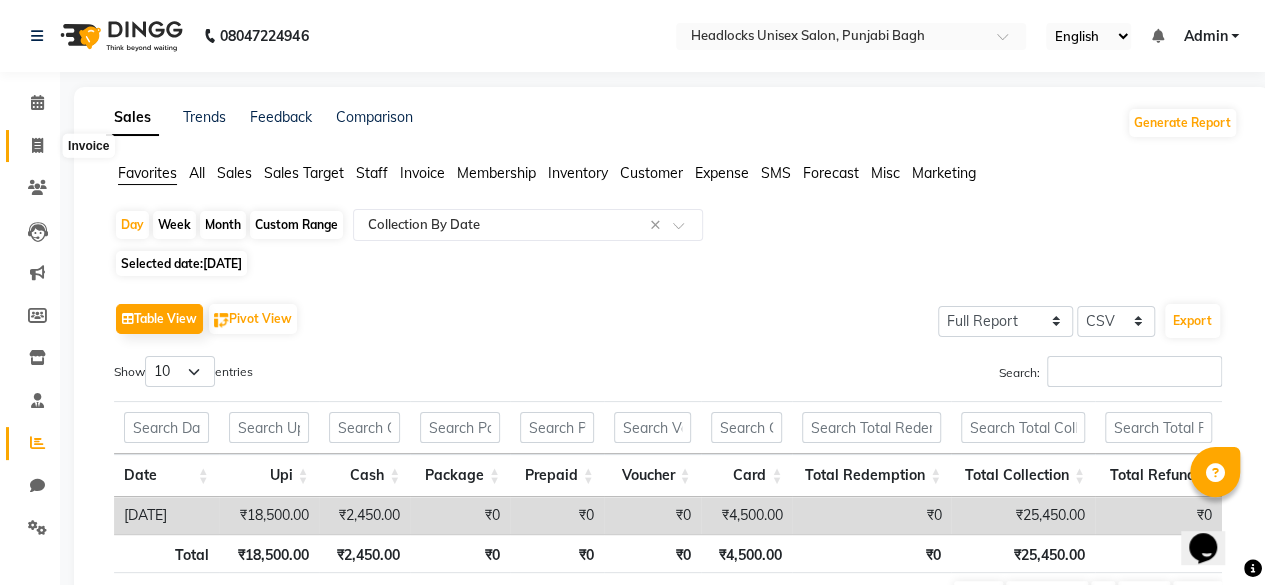 click 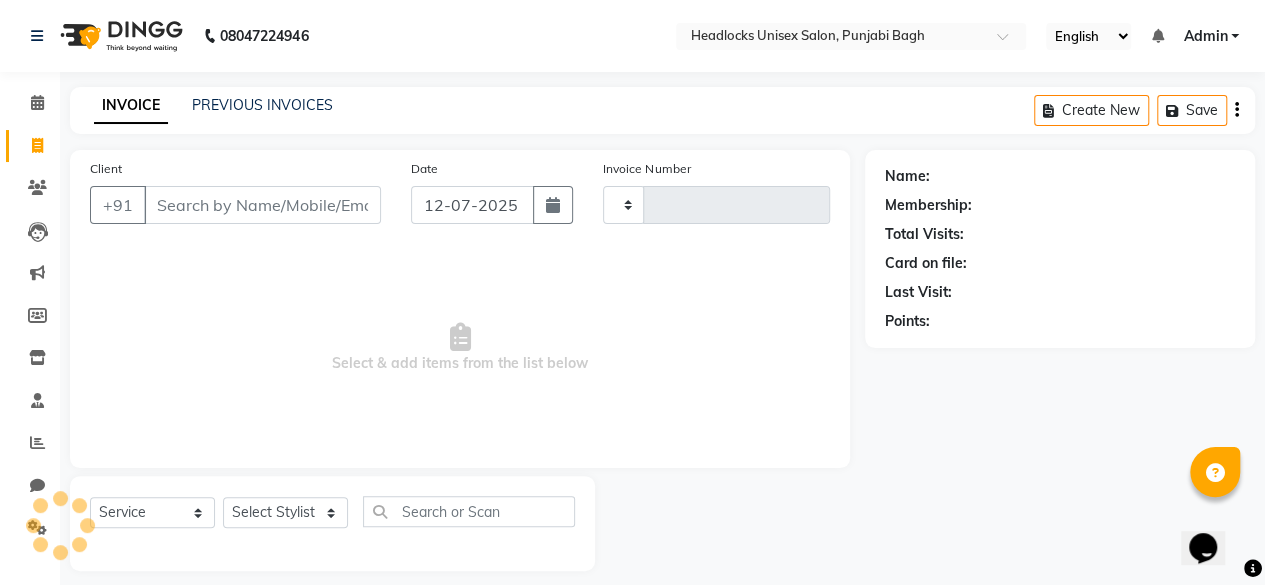 scroll, scrollTop: 15, scrollLeft: 0, axis: vertical 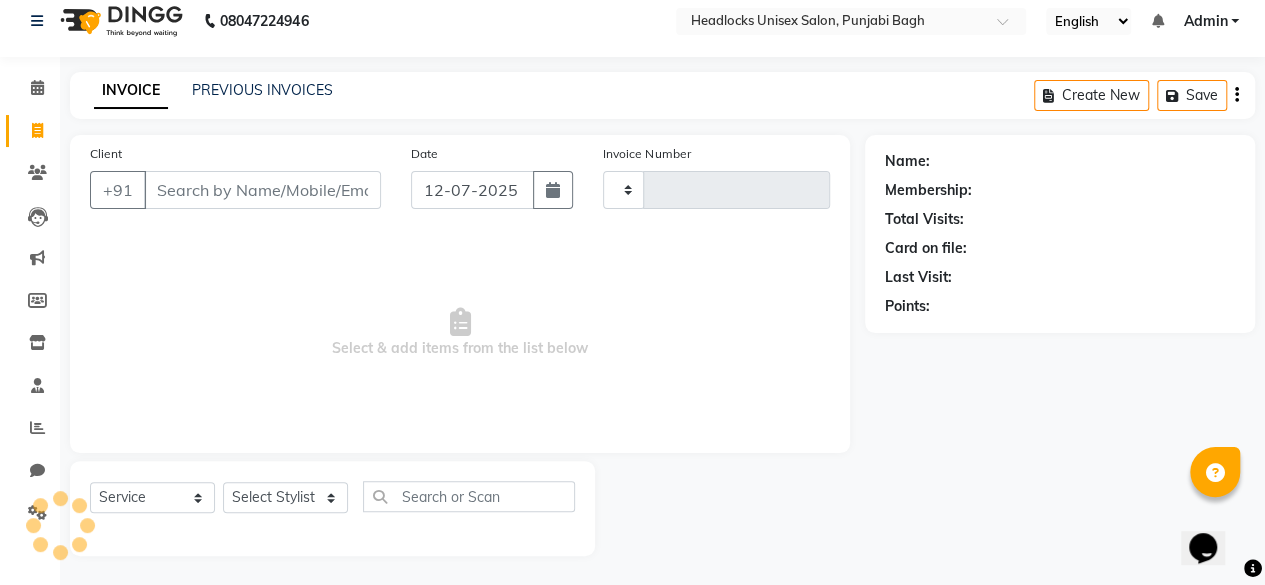 type on "3671" 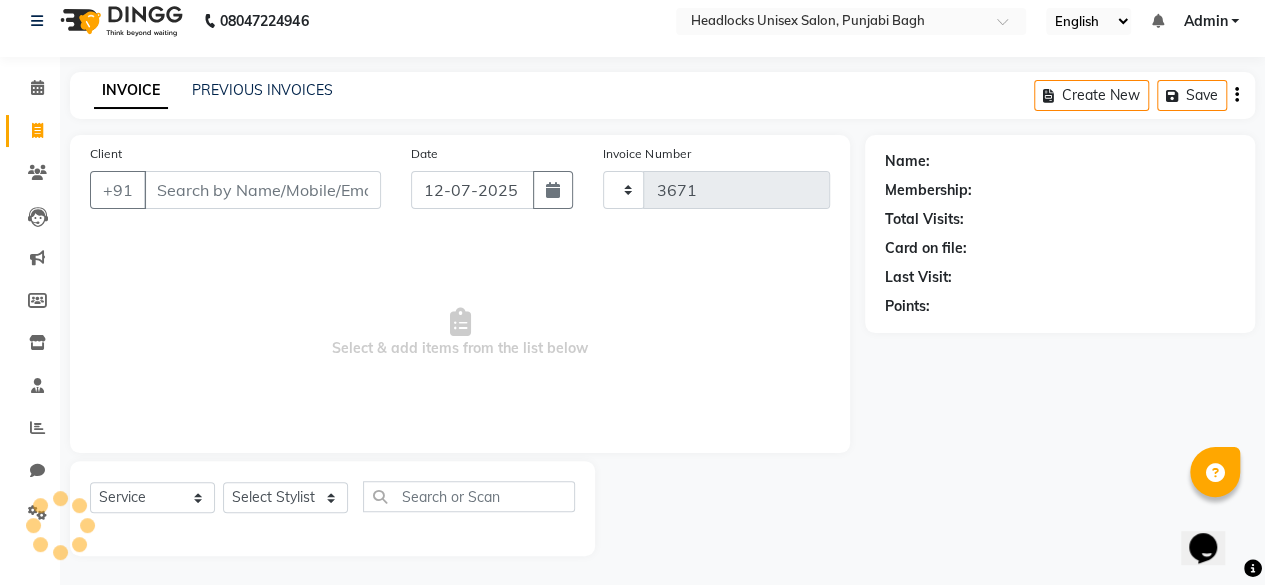select on "7719" 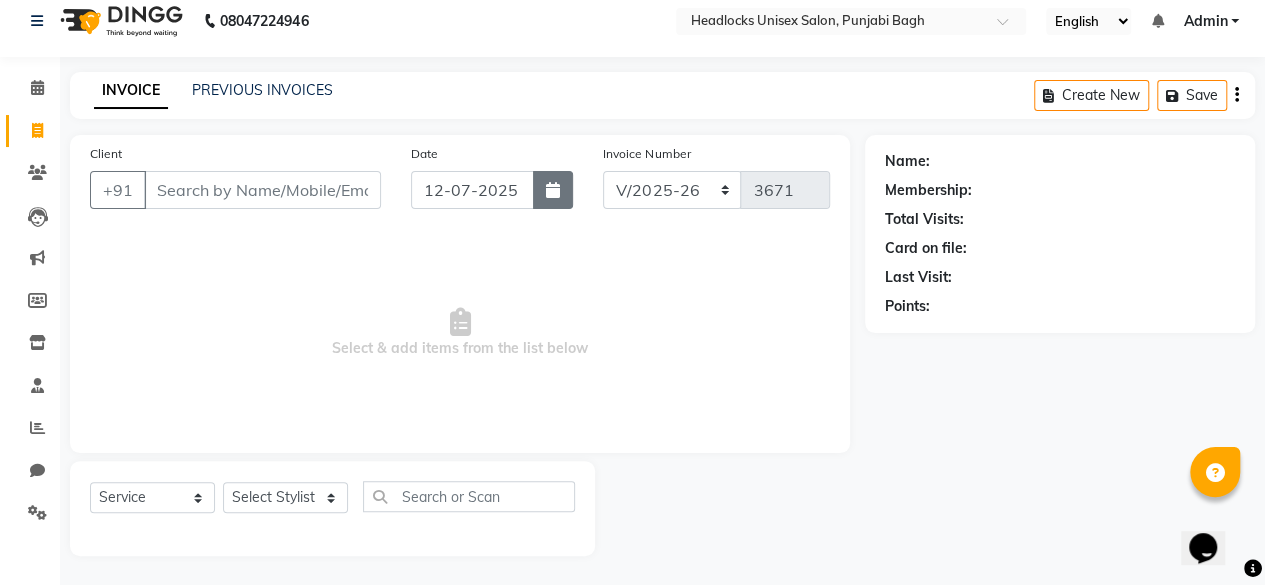 click 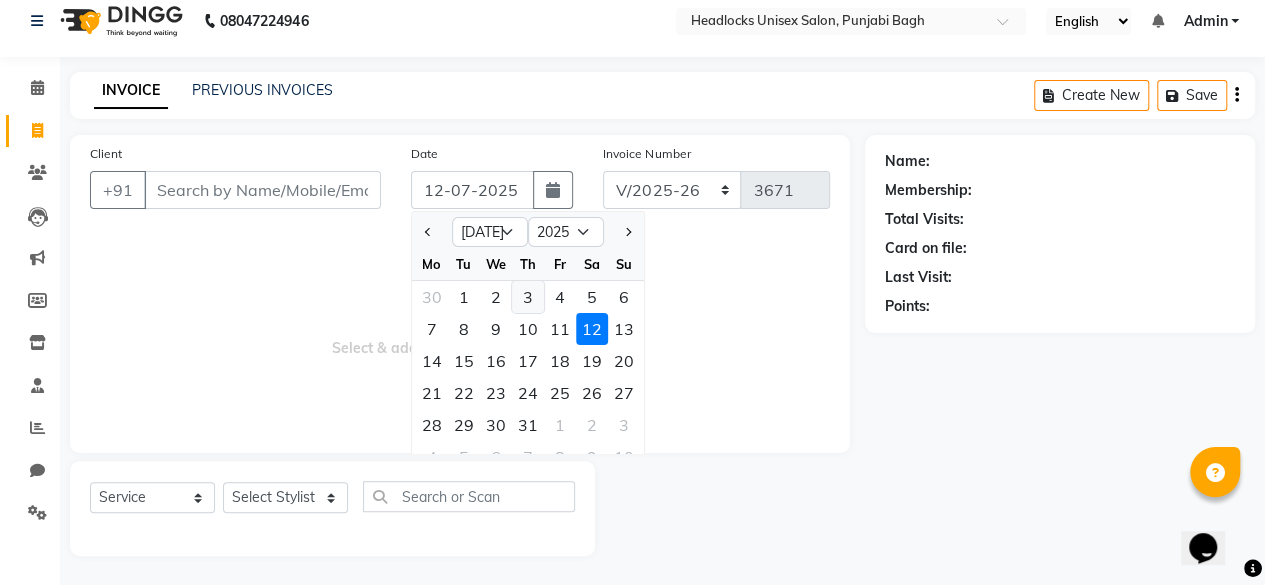 click on "3" 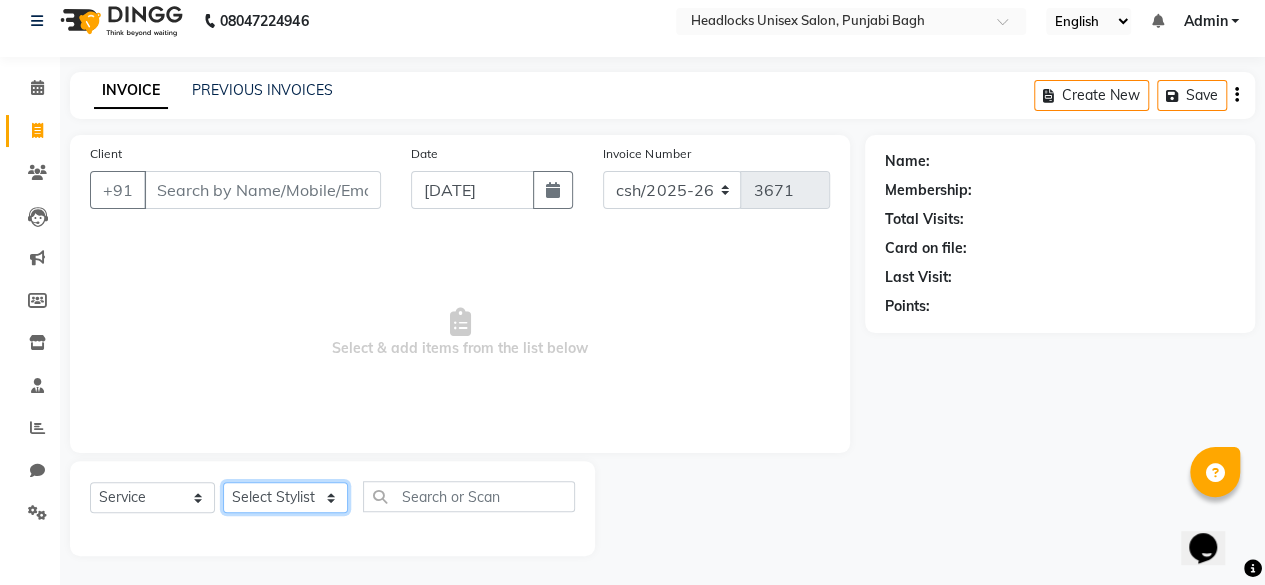 click on "Select Stylist ⁠Agnies ⁠[PERSON_NAME] [PERSON_NAME] [PERSON_NAME] kunal [PERSON_NAME] mercy ⁠Minto ⁠[PERSON_NAME]  [PERSON_NAME] priyanka [PERSON_NAME] ⁠[PERSON_NAME] ⁠[PERSON_NAME] [PERSON_NAME] [PERSON_NAME]  Sunny ⁠[PERSON_NAME] ⁠[PERSON_NAME]" 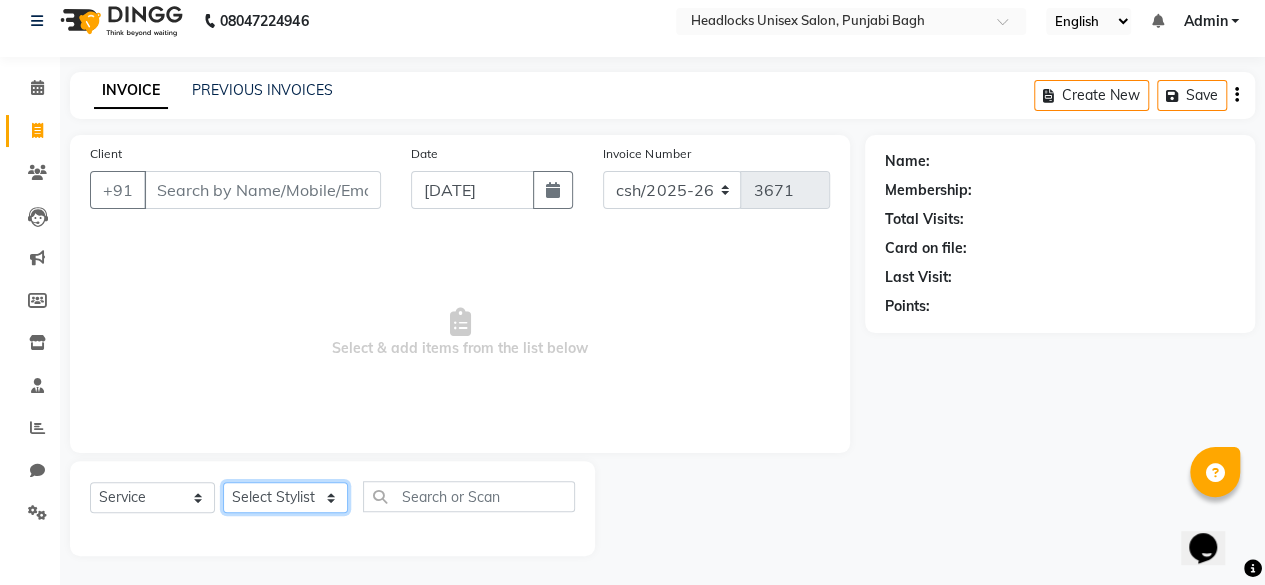 select on "69819" 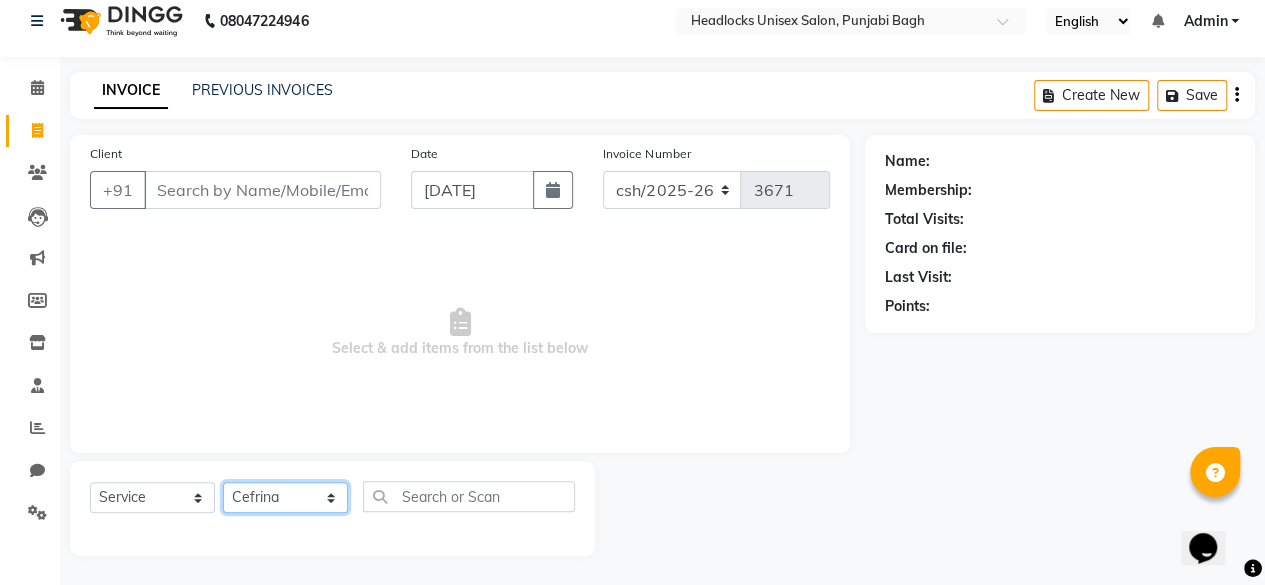 click on "Select Stylist ⁠Agnies ⁠[PERSON_NAME] [PERSON_NAME] [PERSON_NAME] kunal [PERSON_NAME] mercy ⁠Minto ⁠[PERSON_NAME]  [PERSON_NAME] priyanka [PERSON_NAME] ⁠[PERSON_NAME] ⁠[PERSON_NAME] [PERSON_NAME] [PERSON_NAME]  Sunny ⁠[PERSON_NAME] ⁠[PERSON_NAME]" 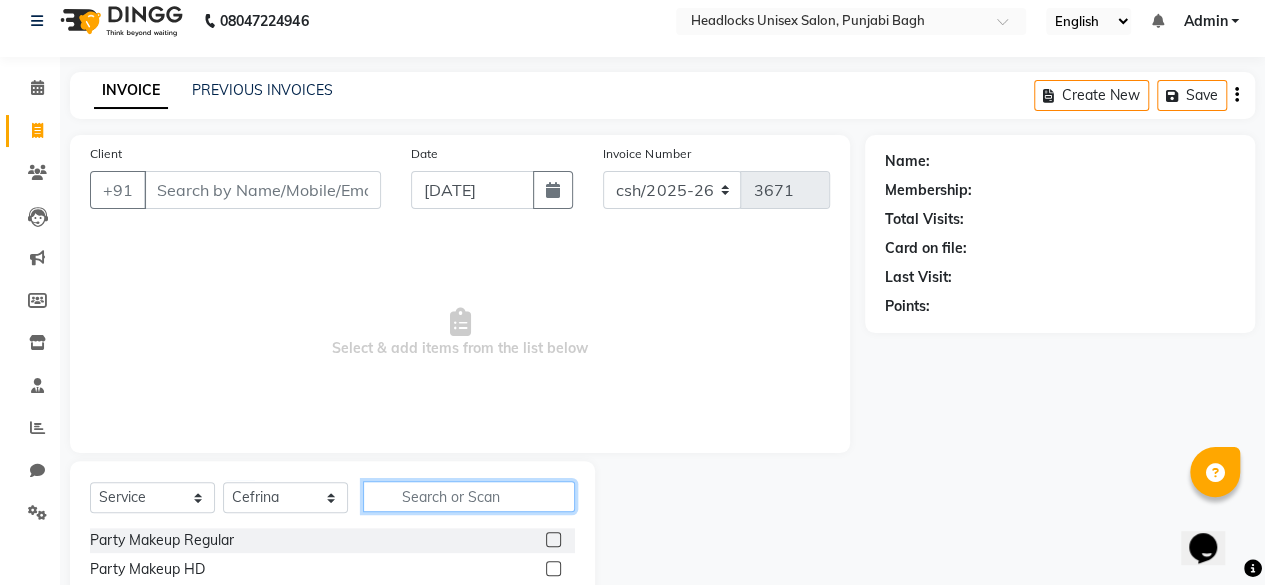 click 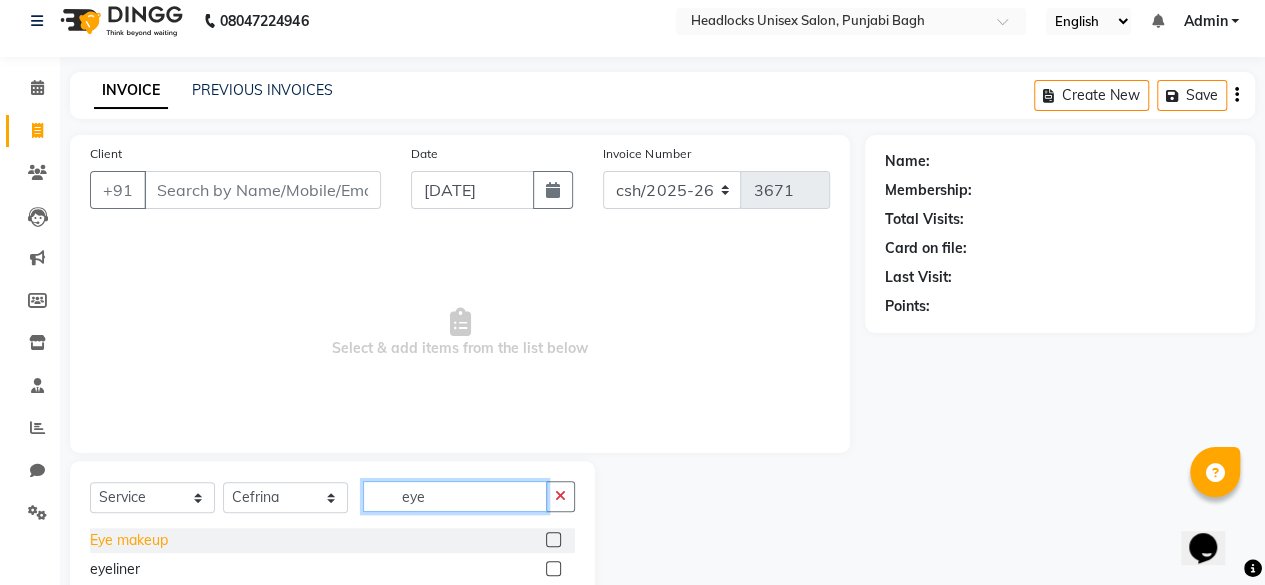 type on "eye" 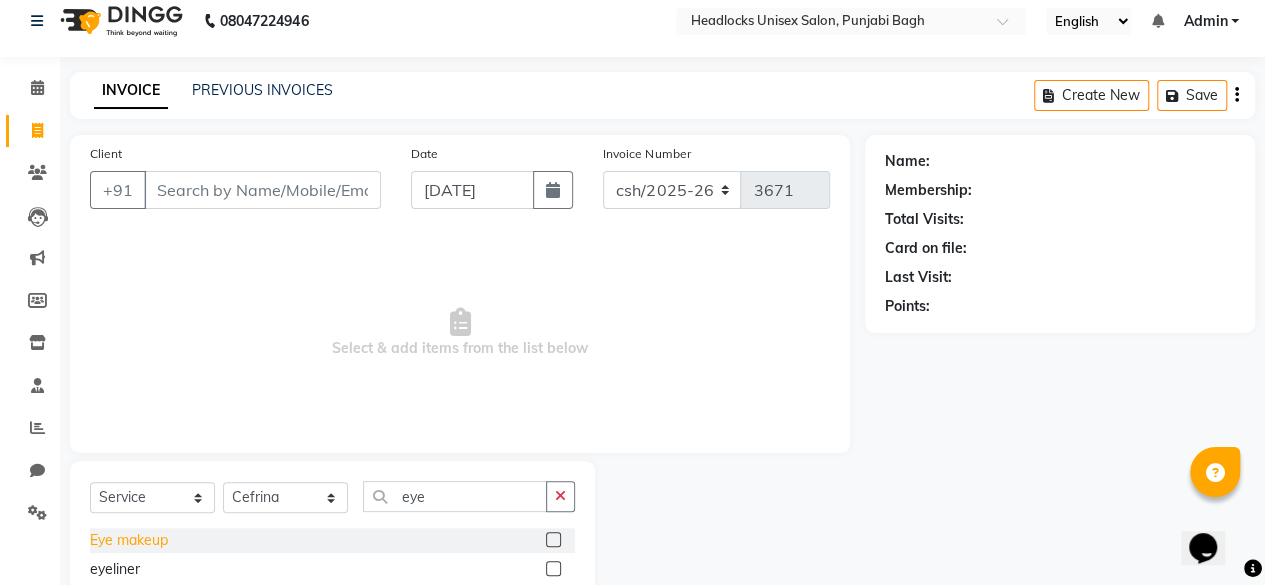 click on "Eye makeup" 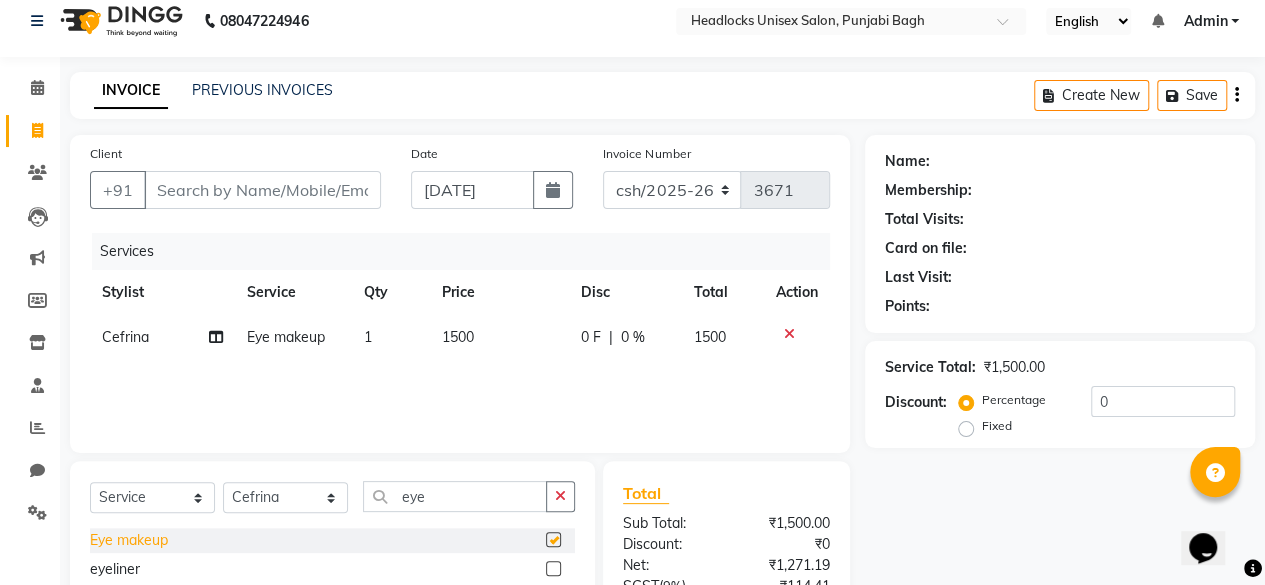 checkbox on "false" 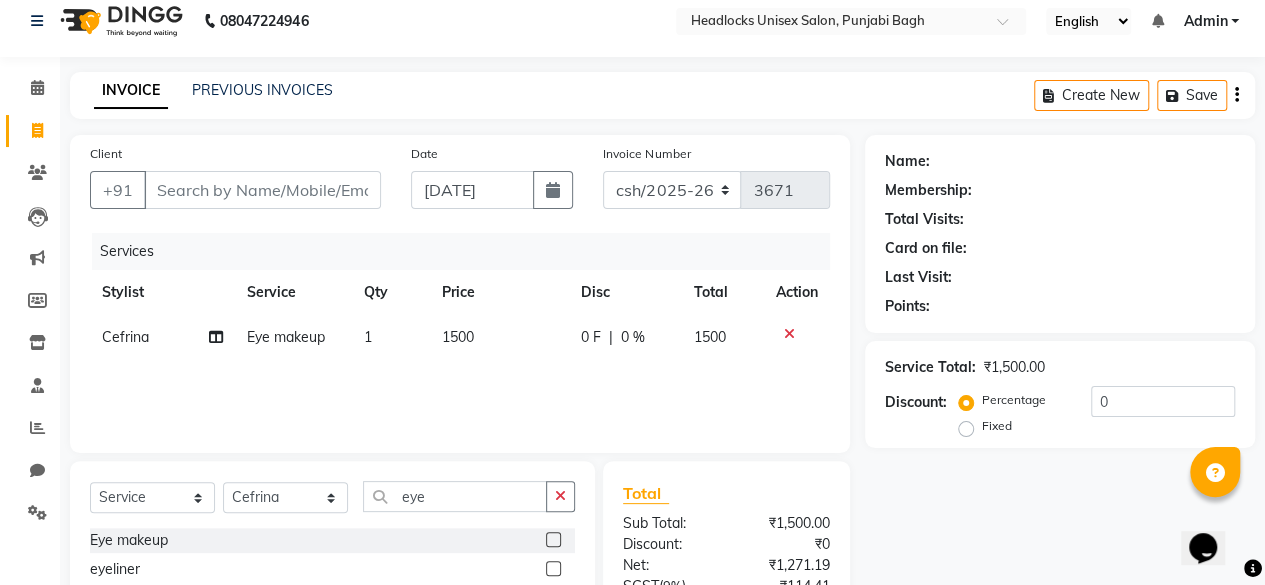 click on "1500" 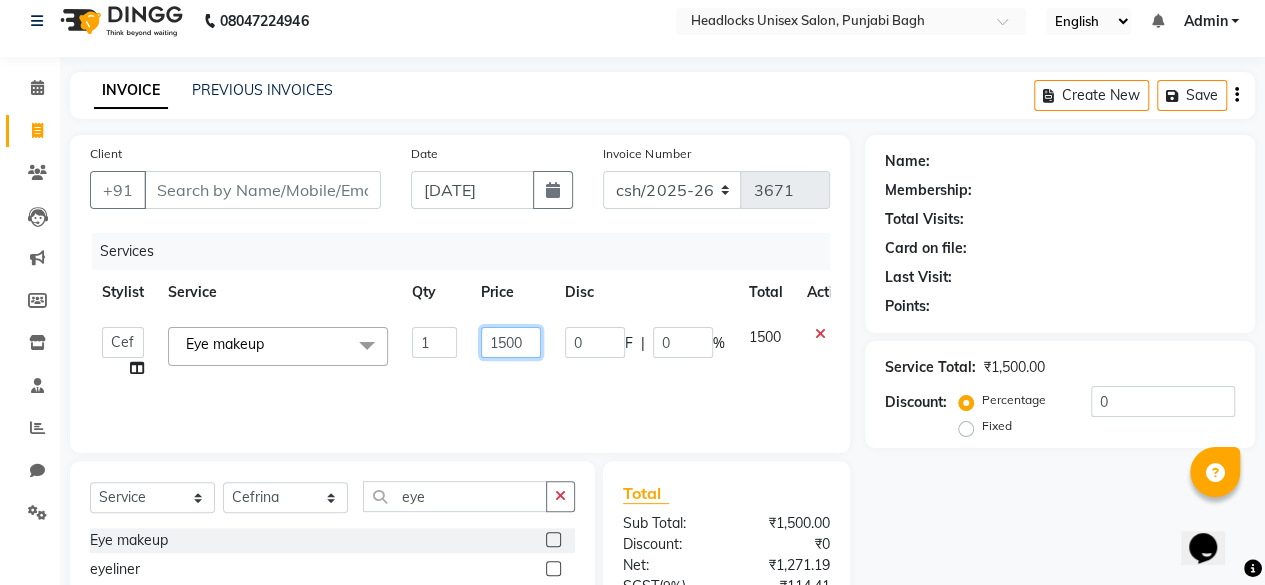 click on "1500" 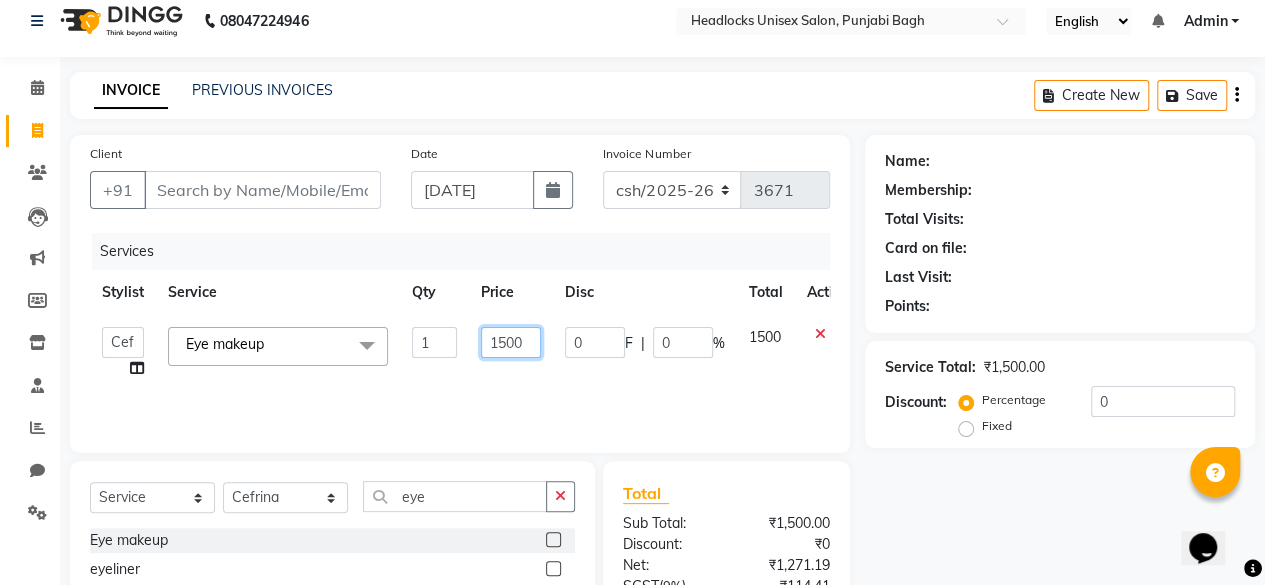 click on "1500" 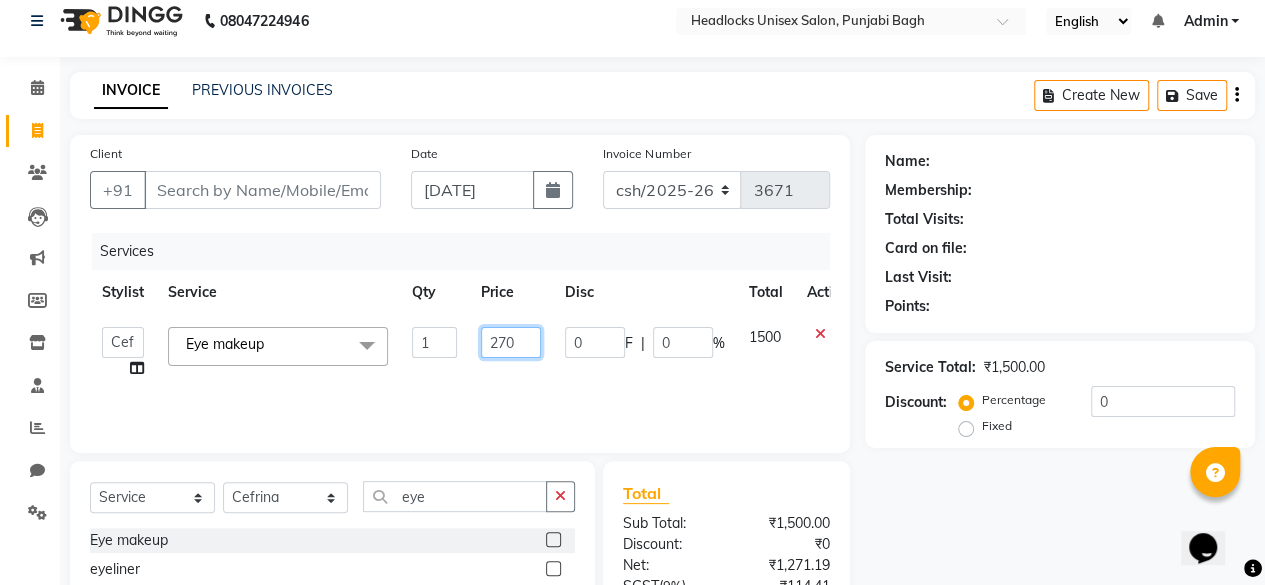 type on "2700" 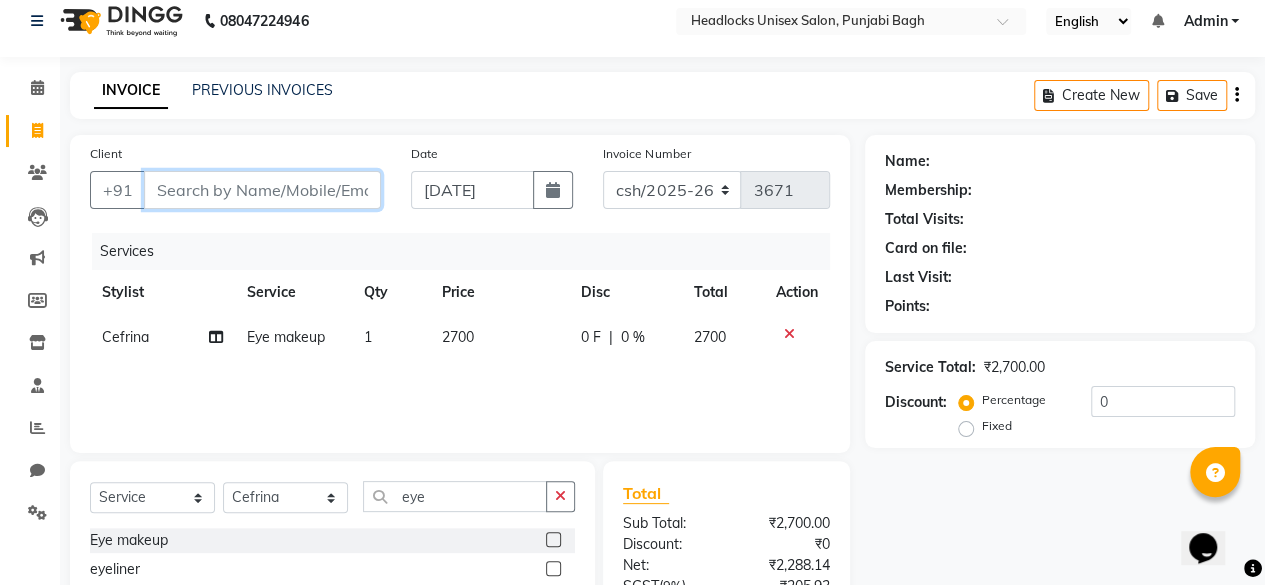 click on "Client" at bounding box center (262, 190) 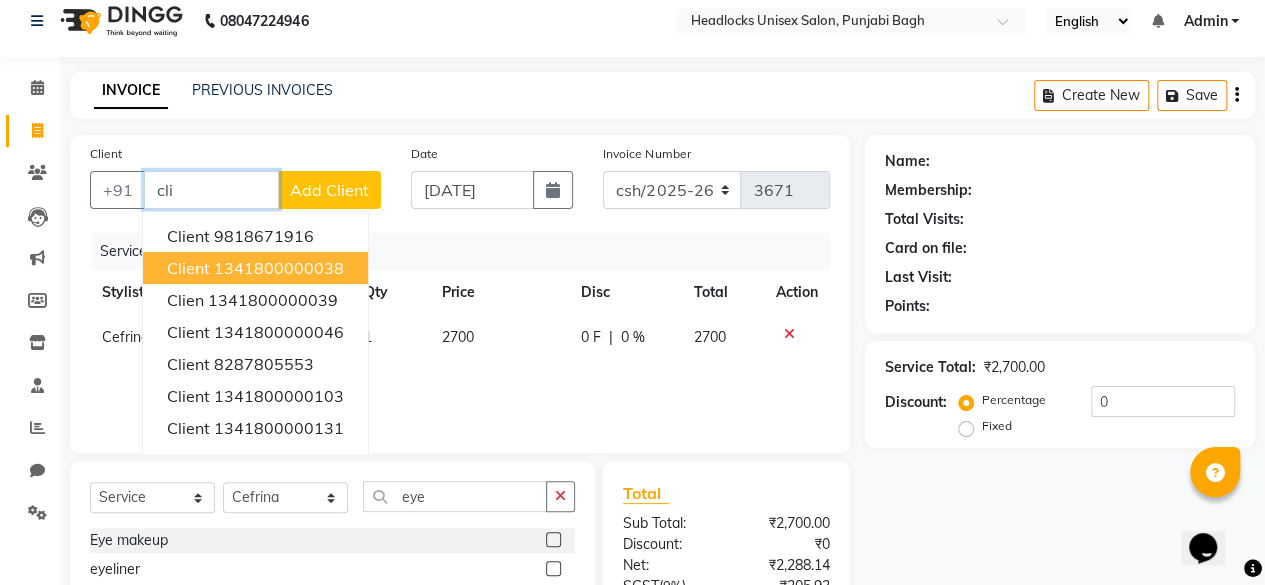 click on "client  1341800000038" at bounding box center (255, 268) 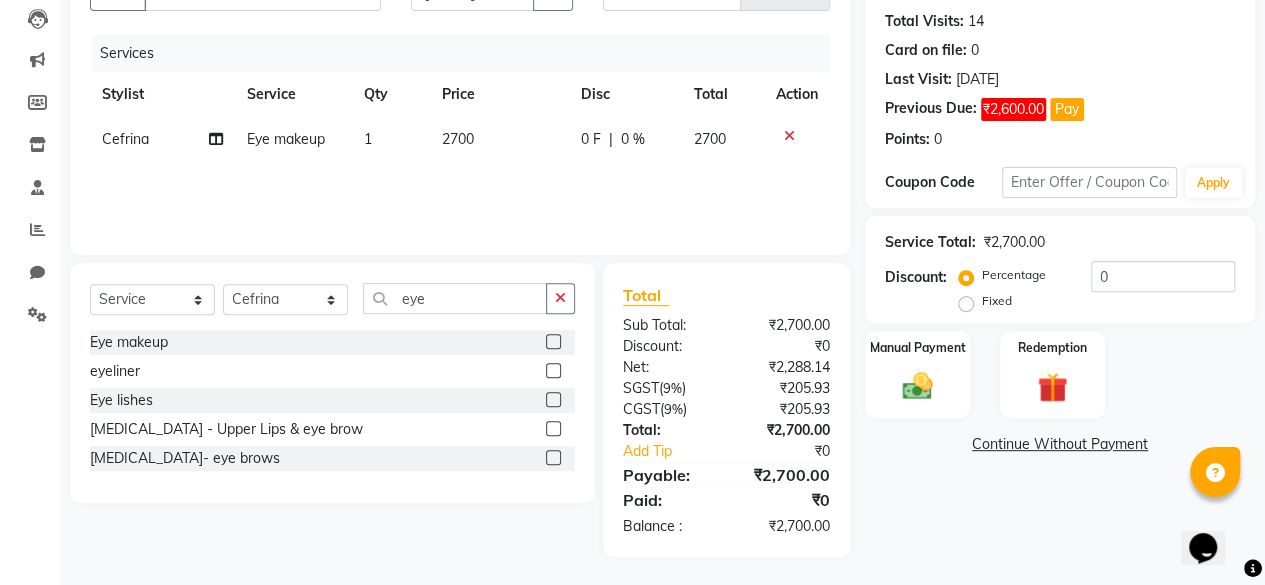 scroll, scrollTop: 0, scrollLeft: 0, axis: both 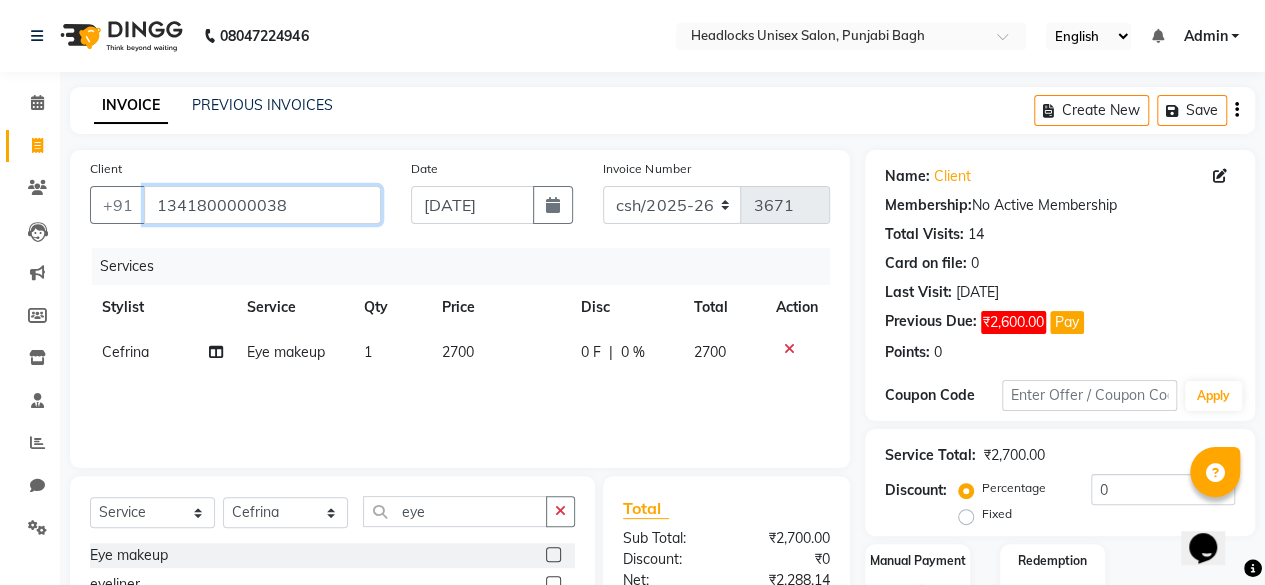 click on "1341800000038" at bounding box center [262, 205] 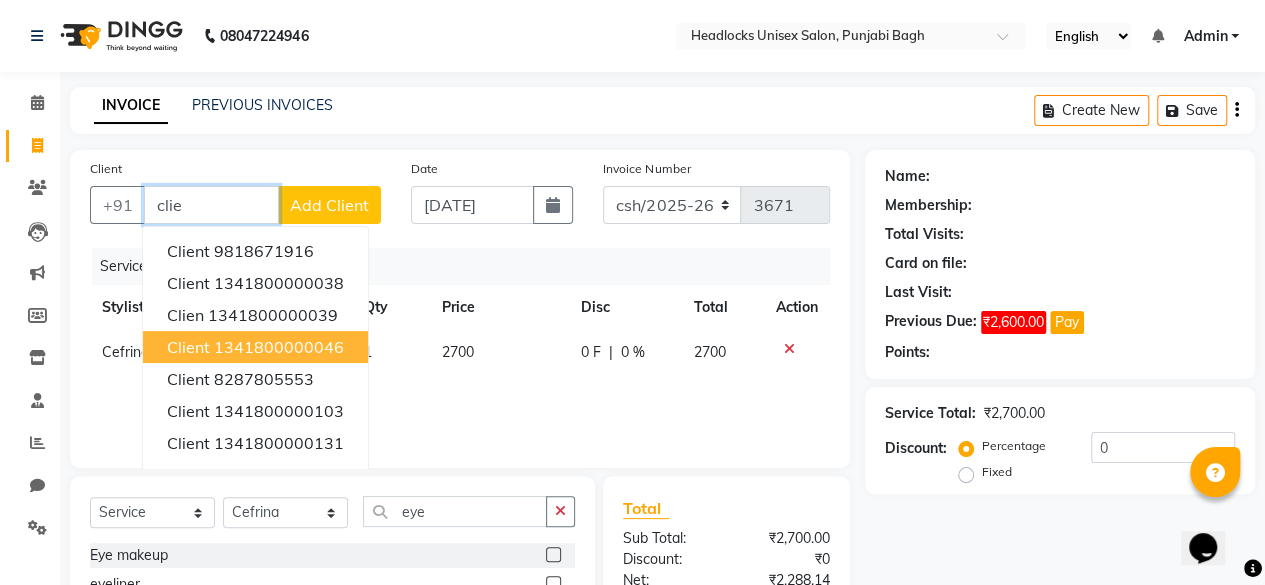 click on "client  1341800000046" at bounding box center (255, 347) 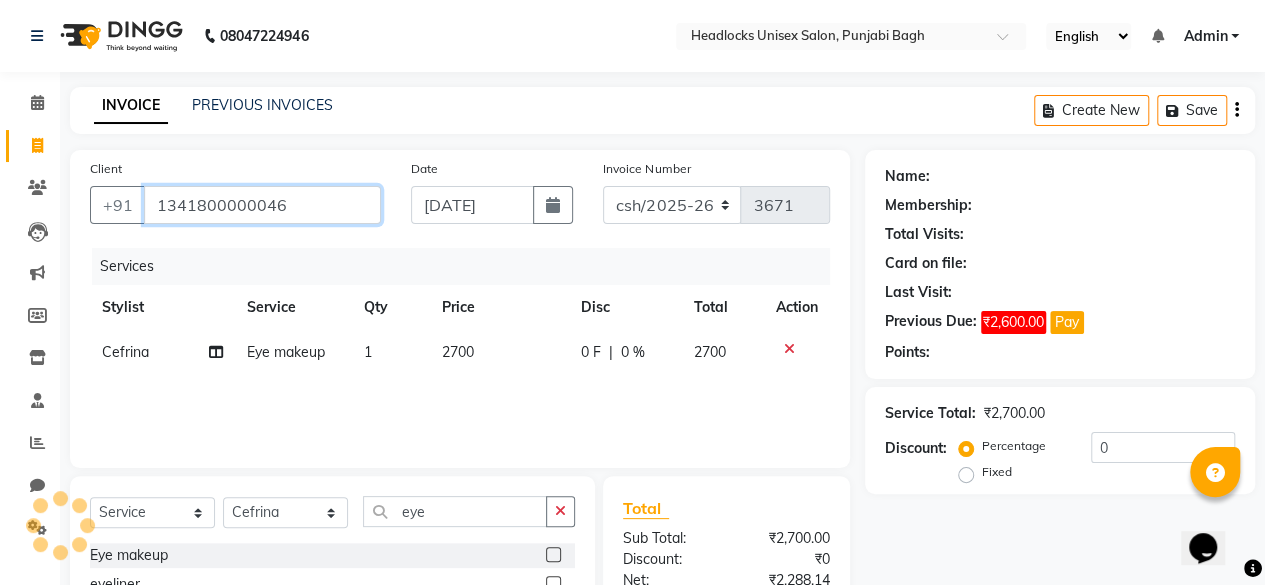type on "1341800000046" 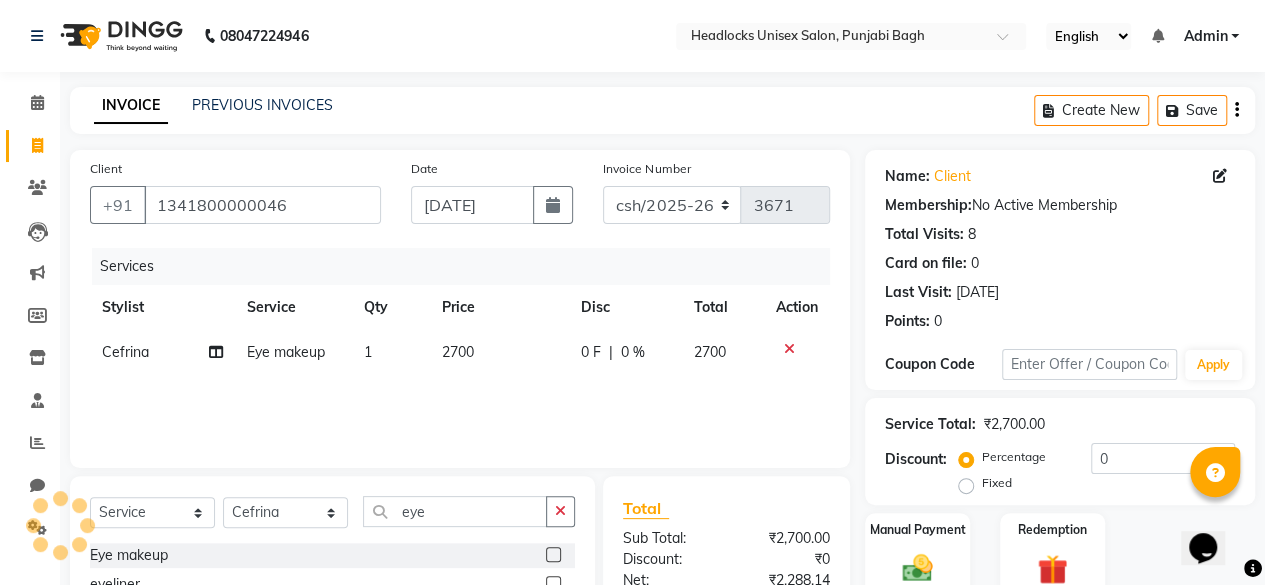 scroll, scrollTop: 213, scrollLeft: 0, axis: vertical 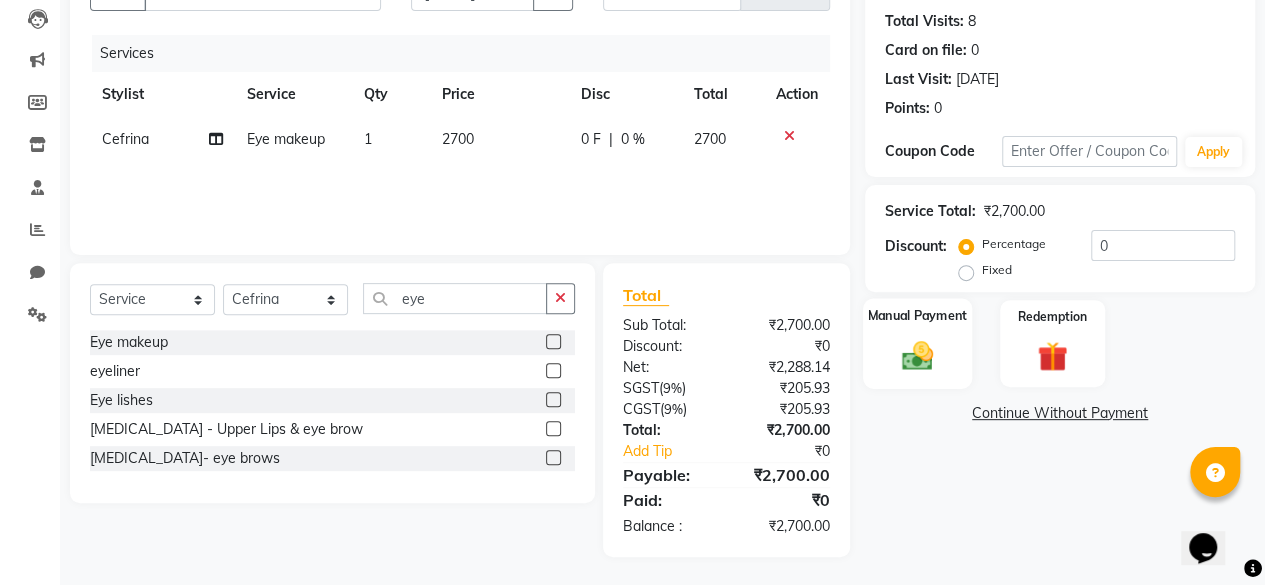 click on "Manual Payment" 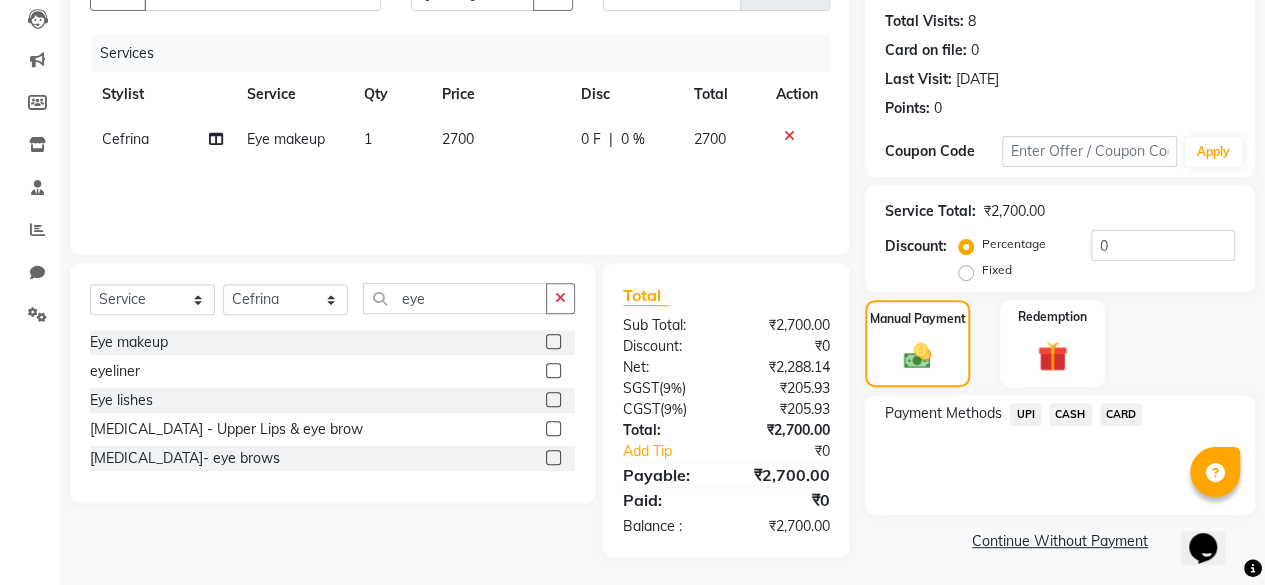 click on "CARD" 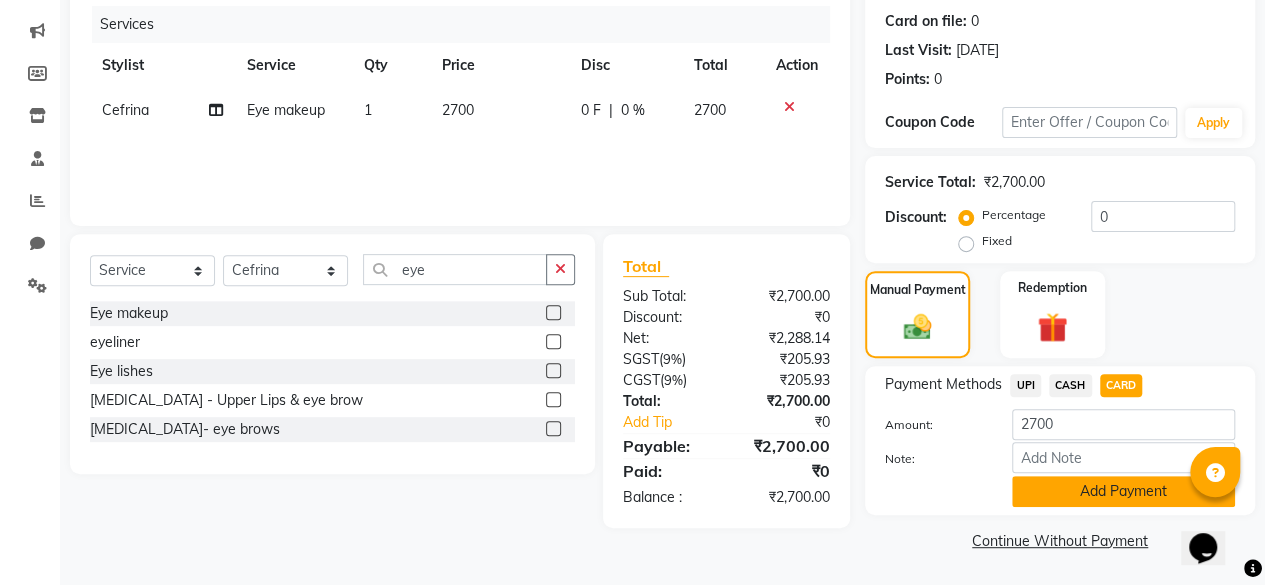 click on "Add Payment" 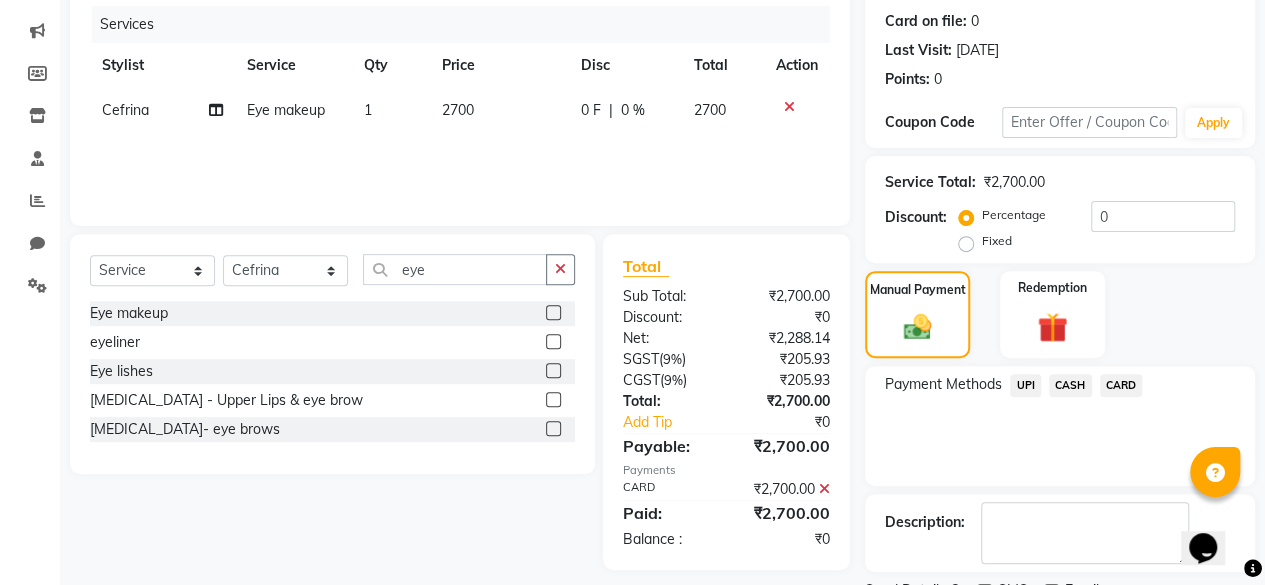 scroll, scrollTop: 254, scrollLeft: 0, axis: vertical 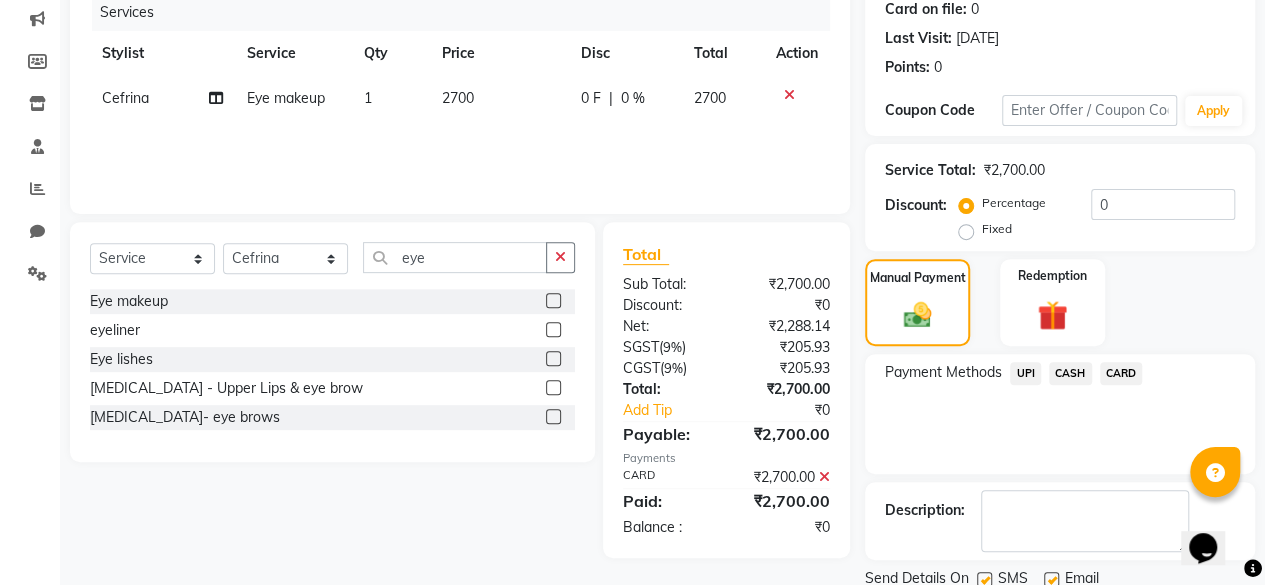 click 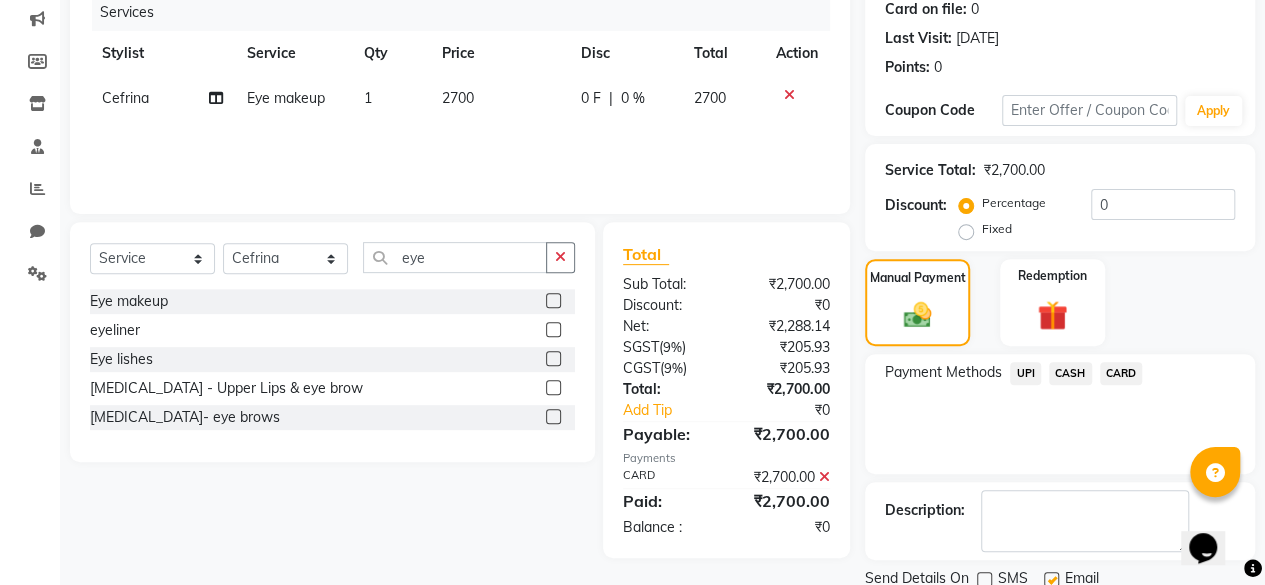 scroll, scrollTop: 324, scrollLeft: 0, axis: vertical 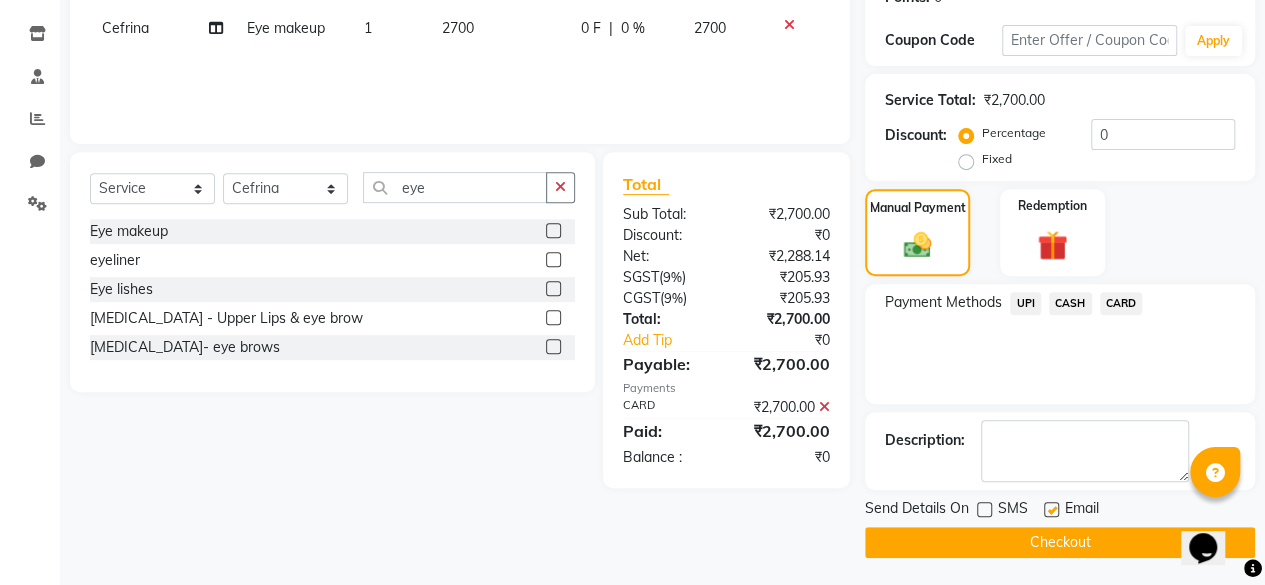 click on "Checkout" 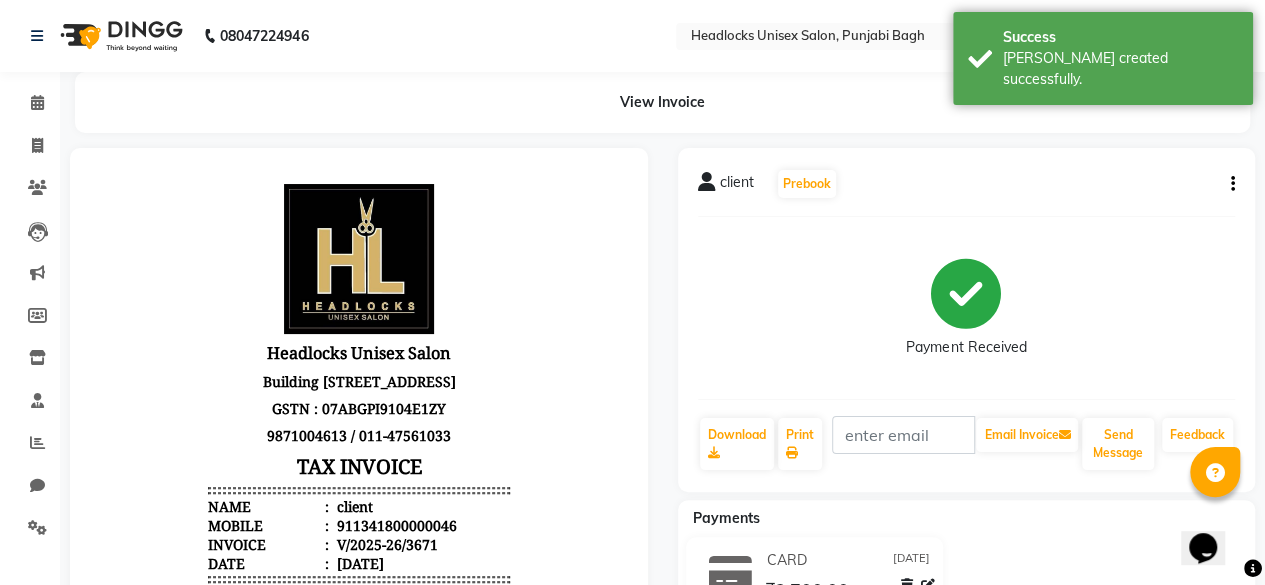 scroll, scrollTop: 0, scrollLeft: 0, axis: both 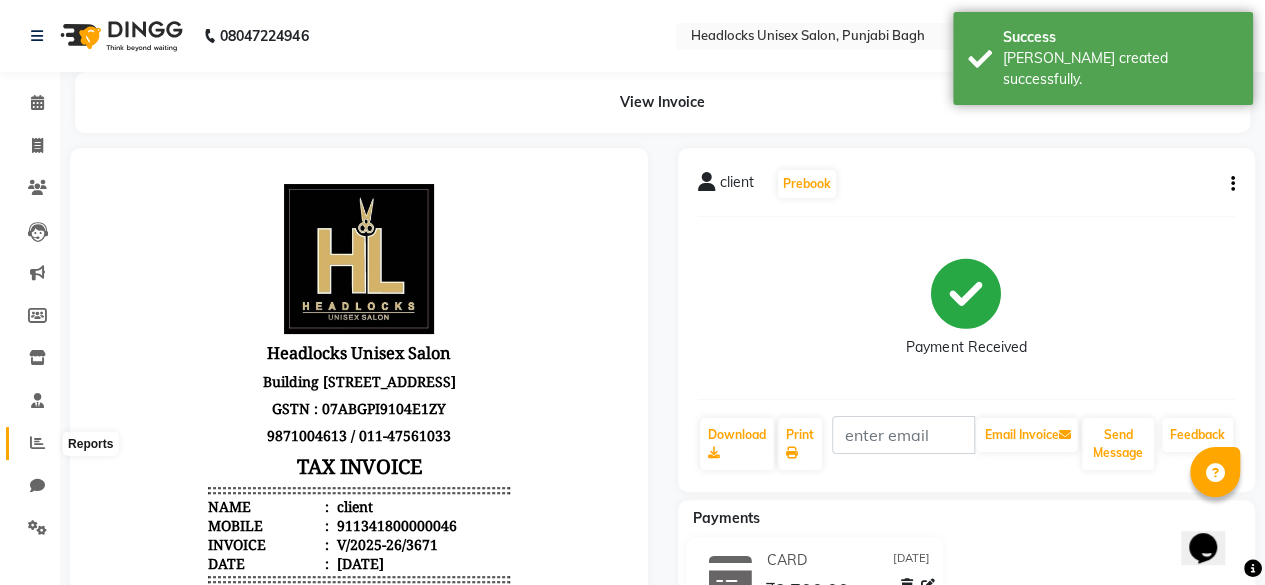 click 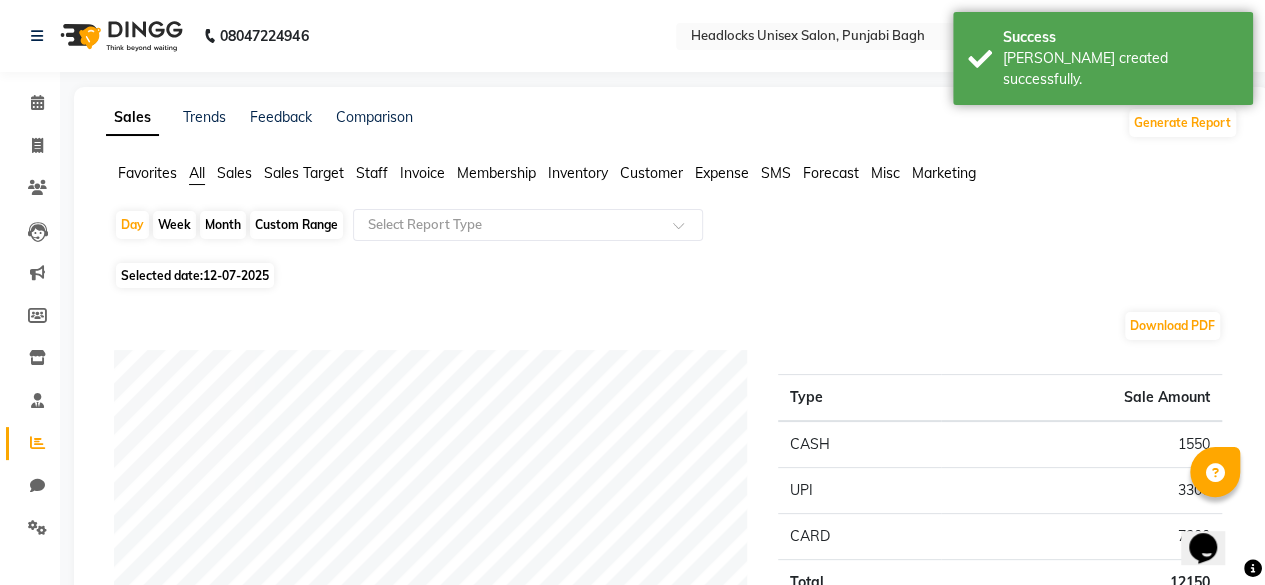 click on "Favorites" 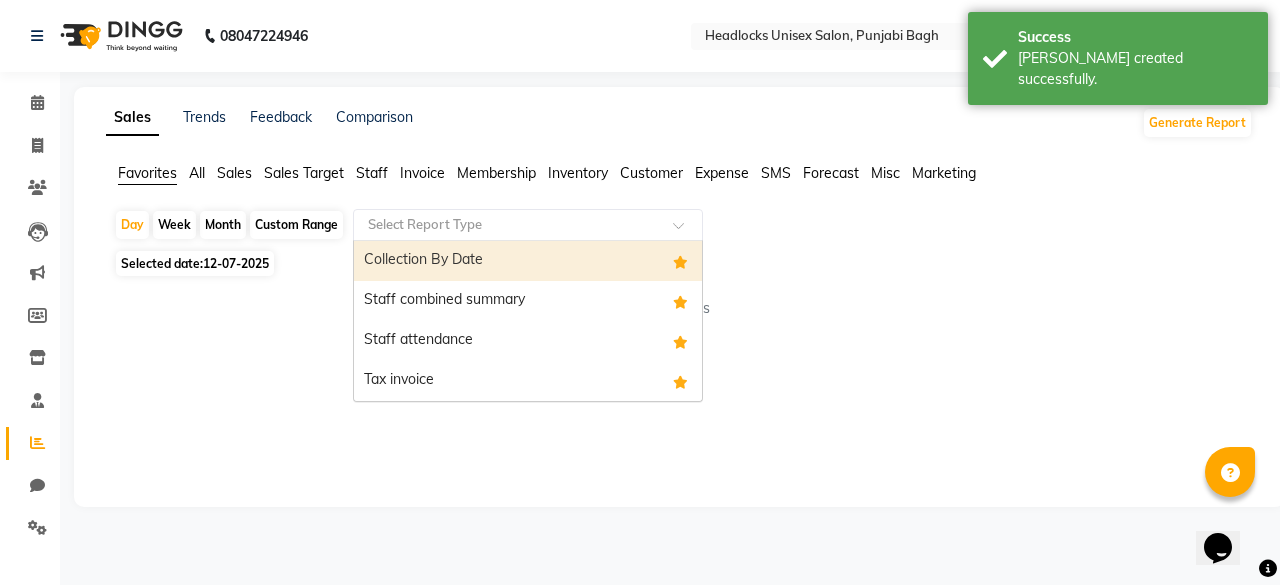 click 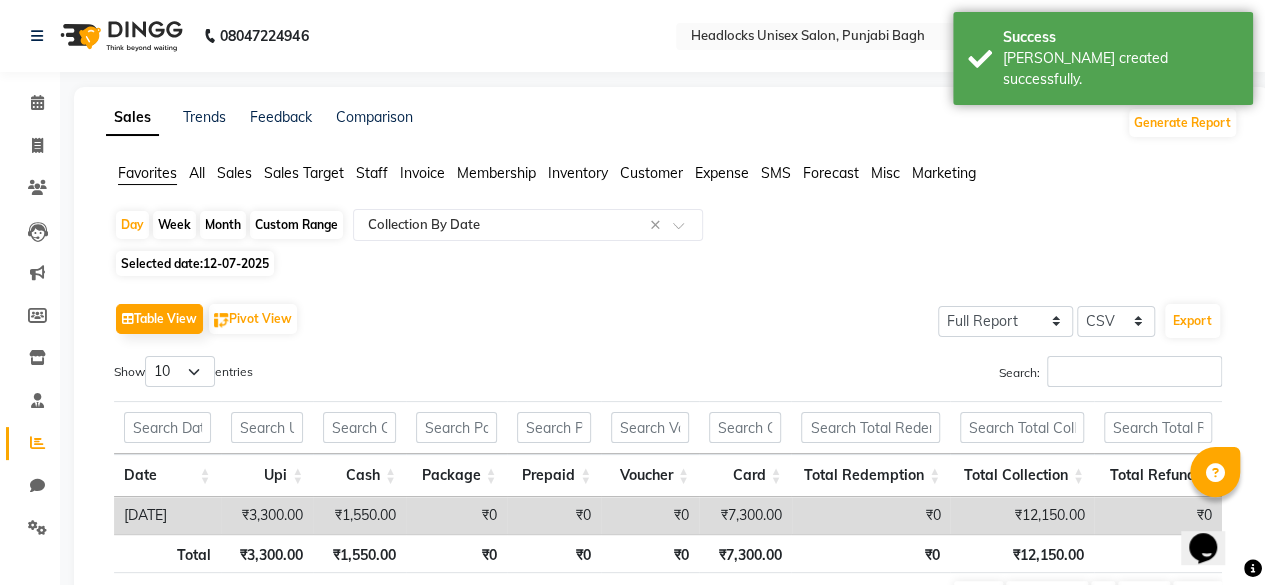 click on "12-07-2025" 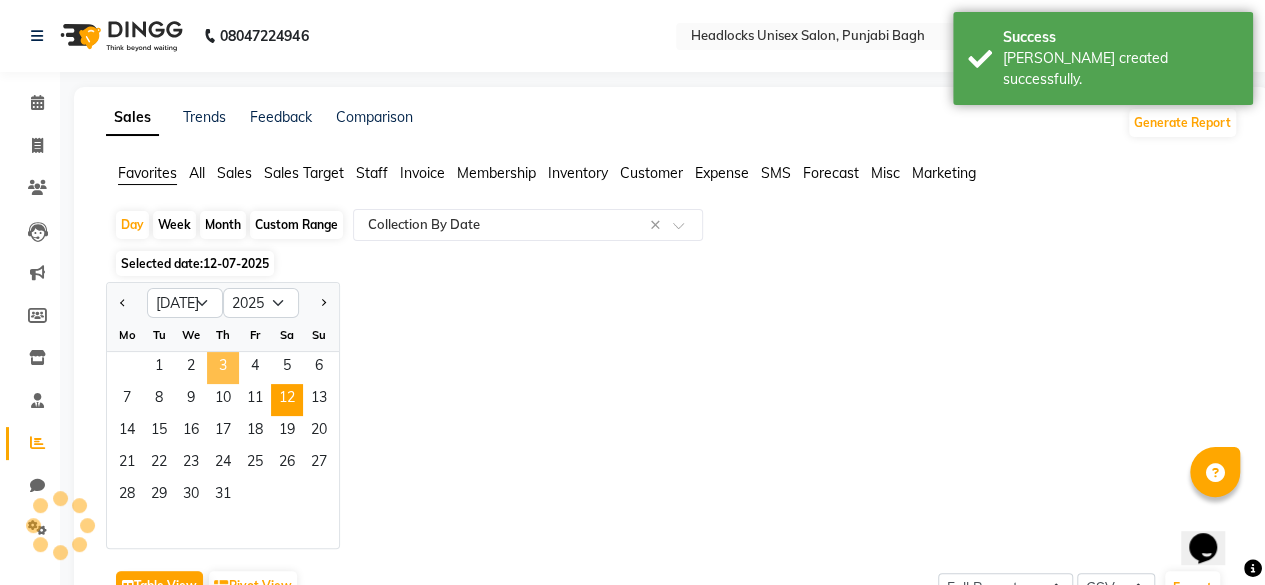 click on "3" 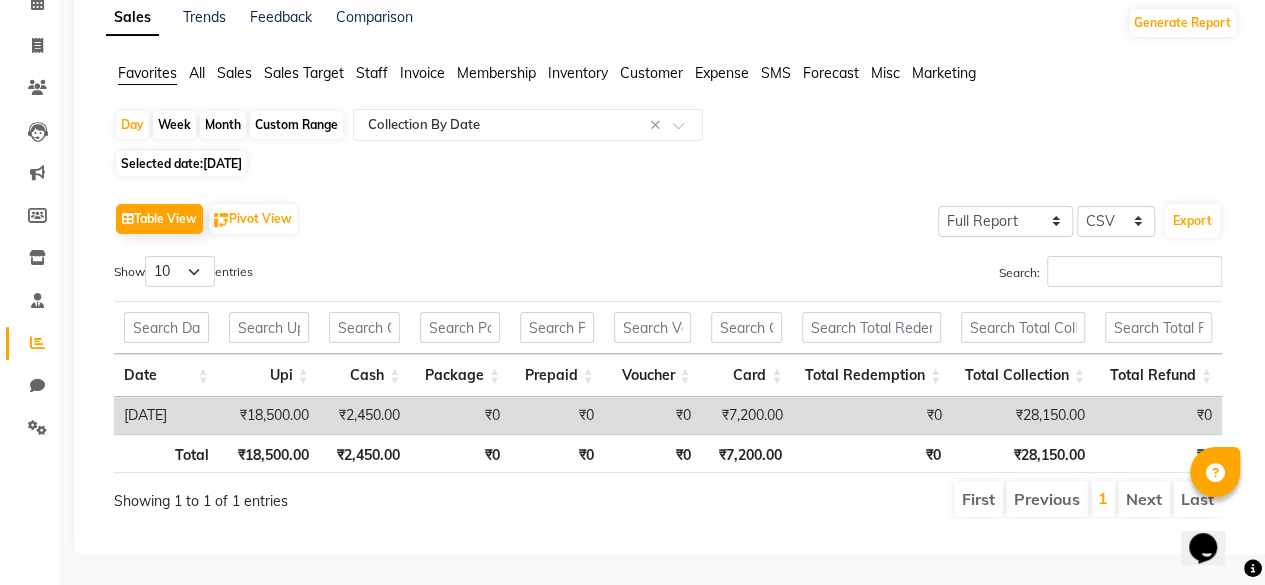 scroll, scrollTop: 0, scrollLeft: 0, axis: both 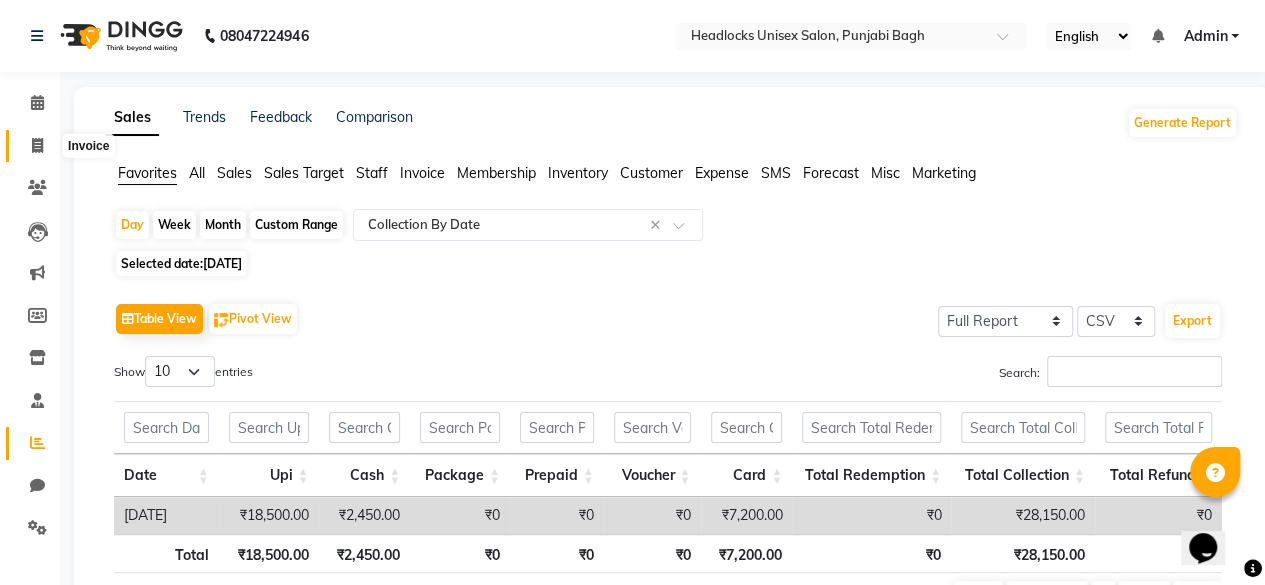 click 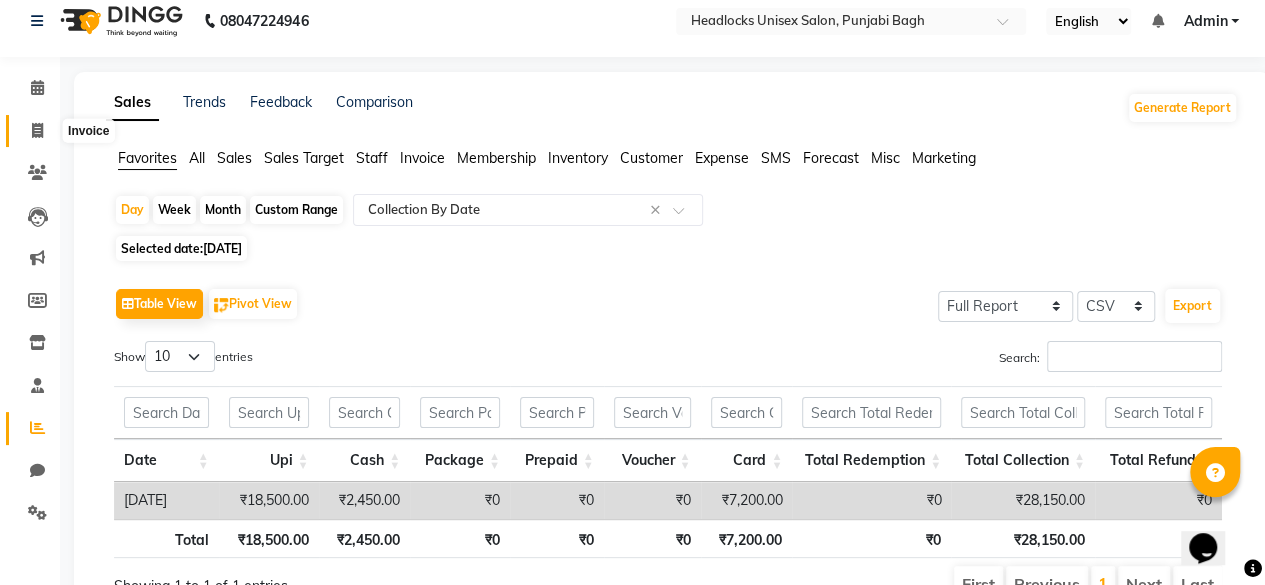 select on "service" 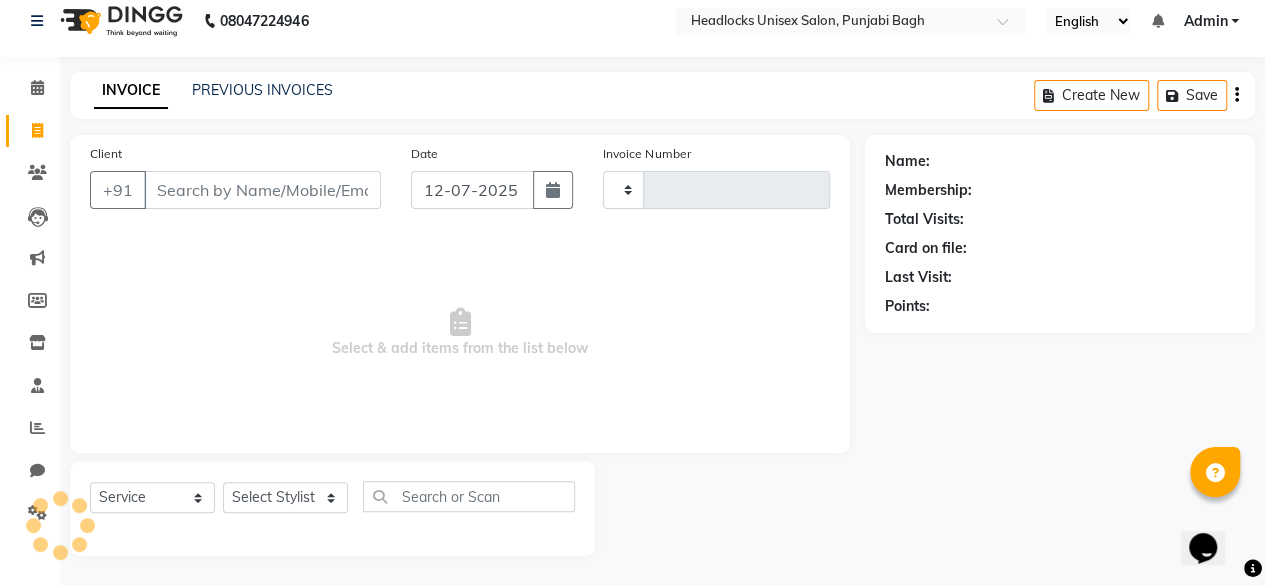 type on "3672" 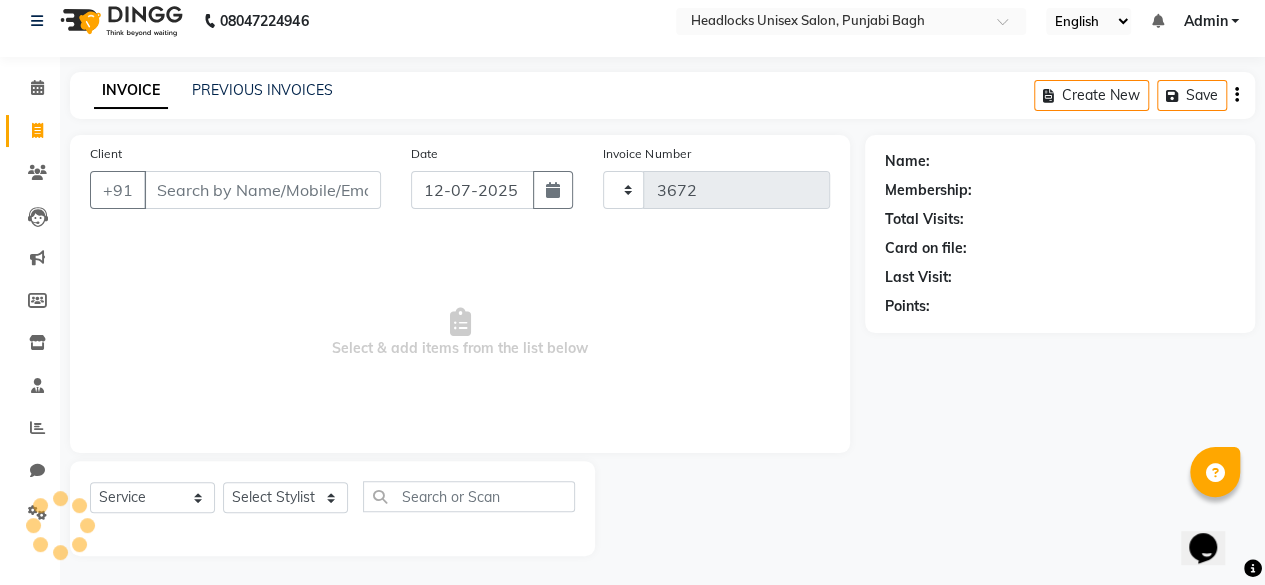 select on "7719" 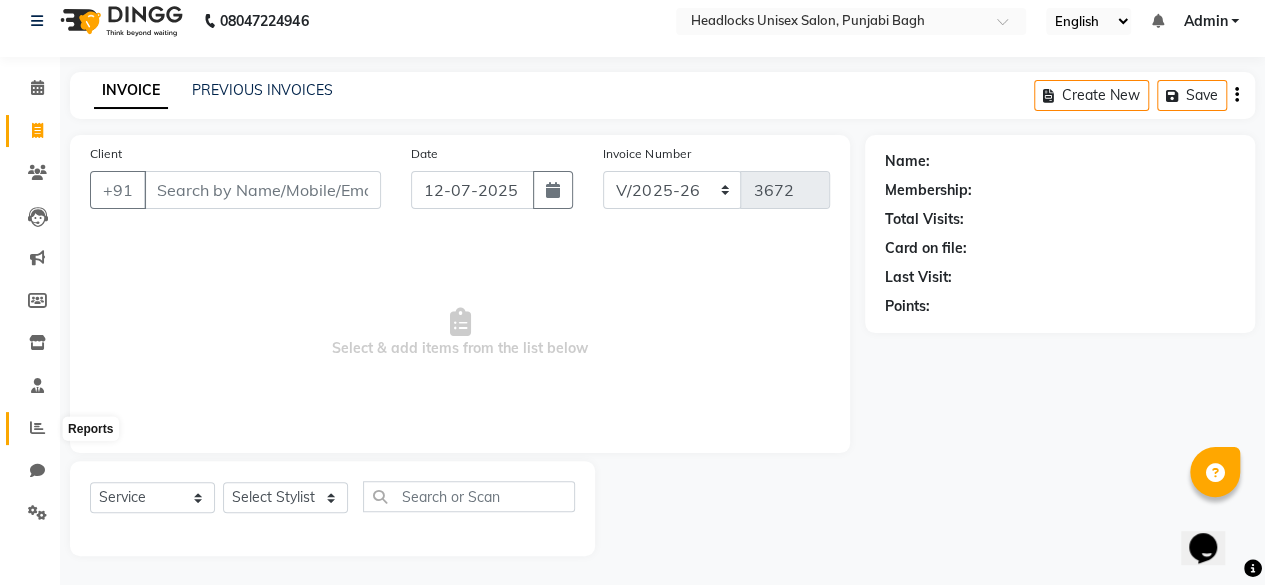 click 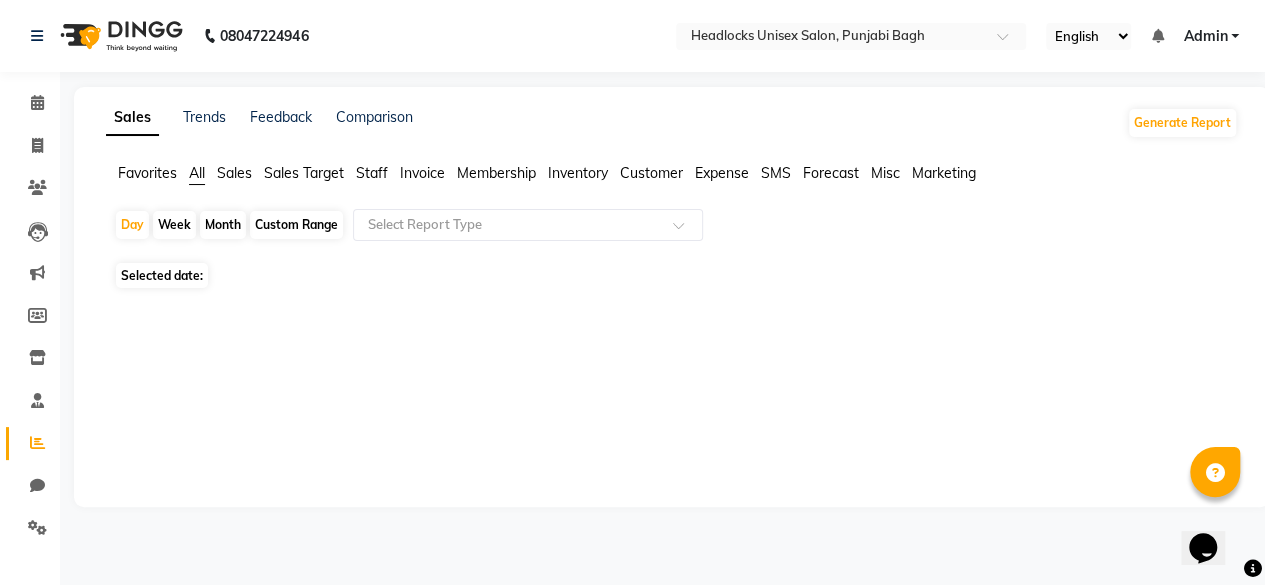 scroll, scrollTop: 0, scrollLeft: 0, axis: both 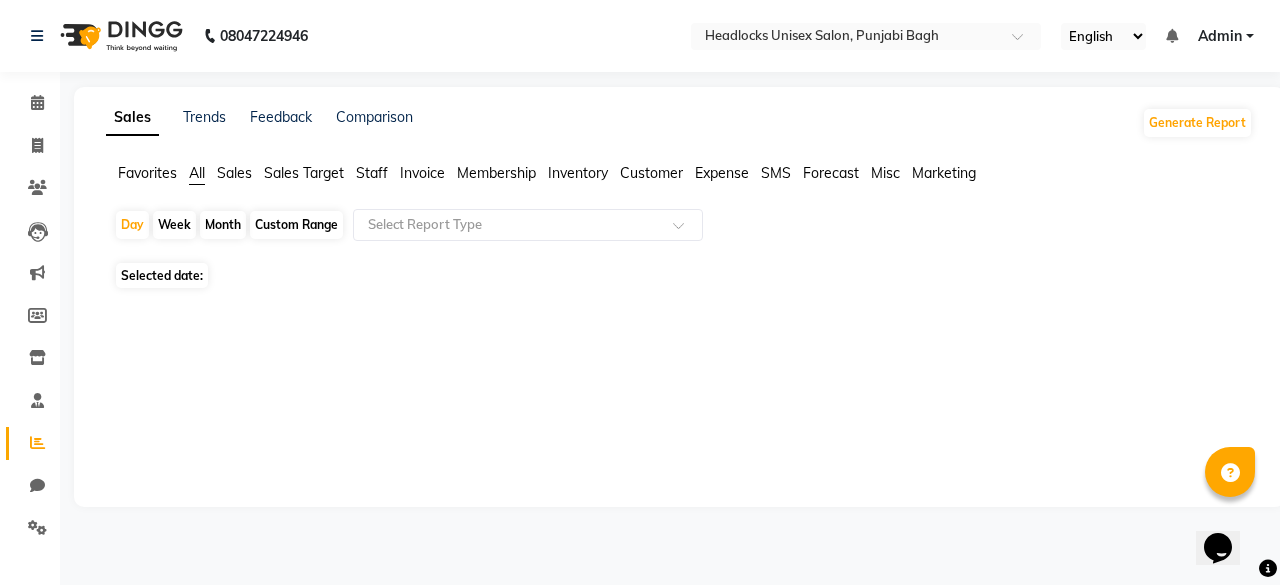 click on "Favorites" 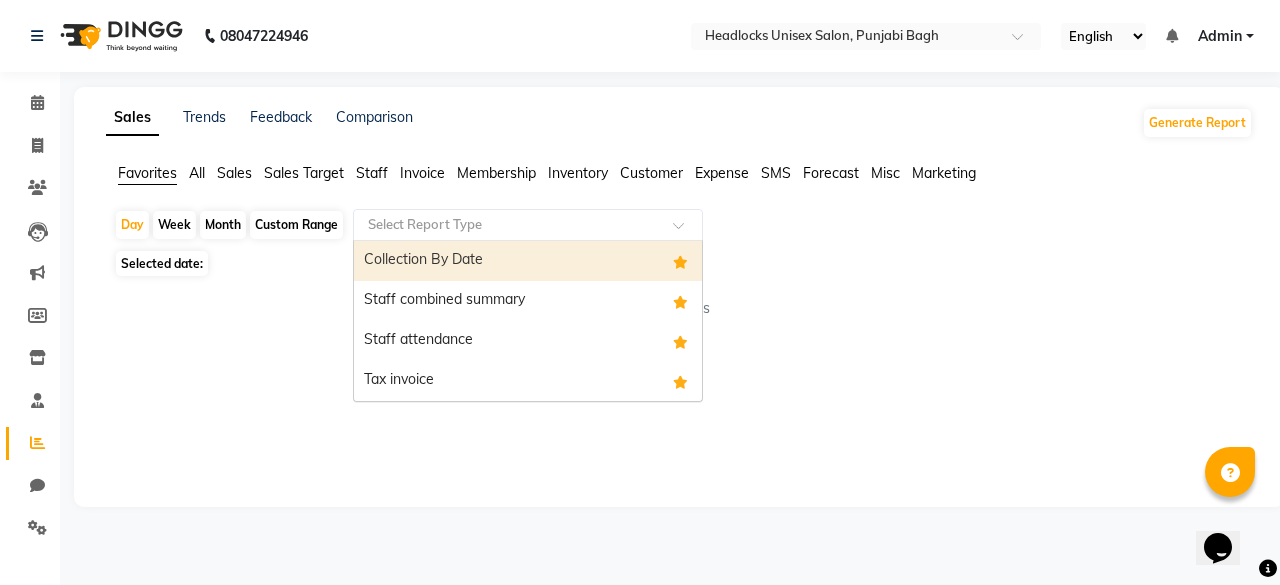 click 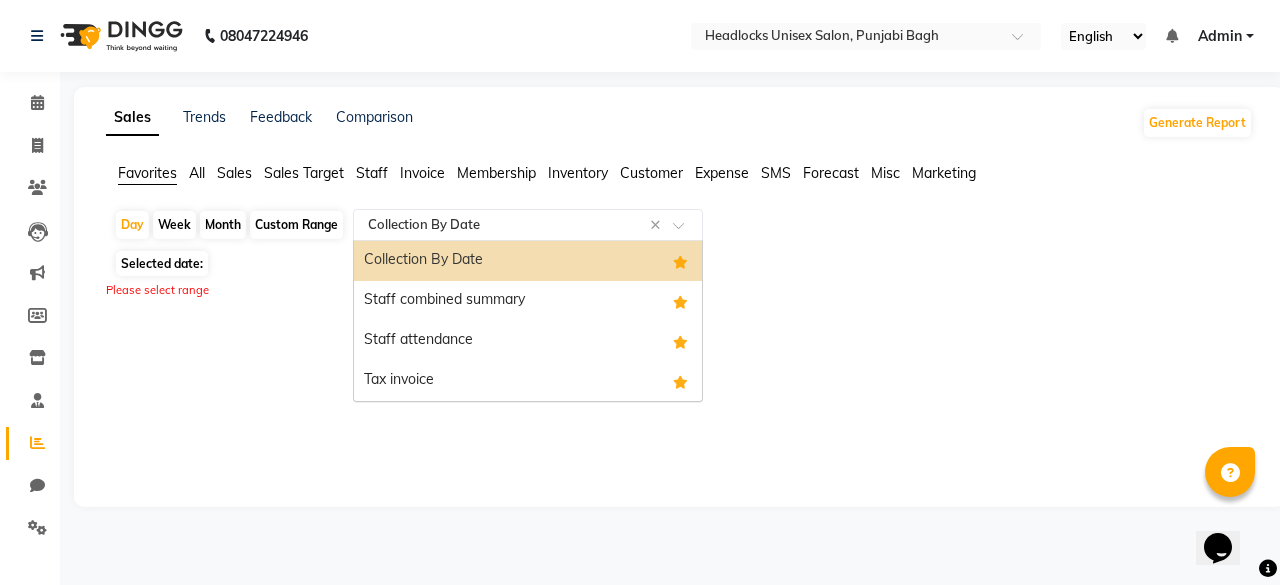 click 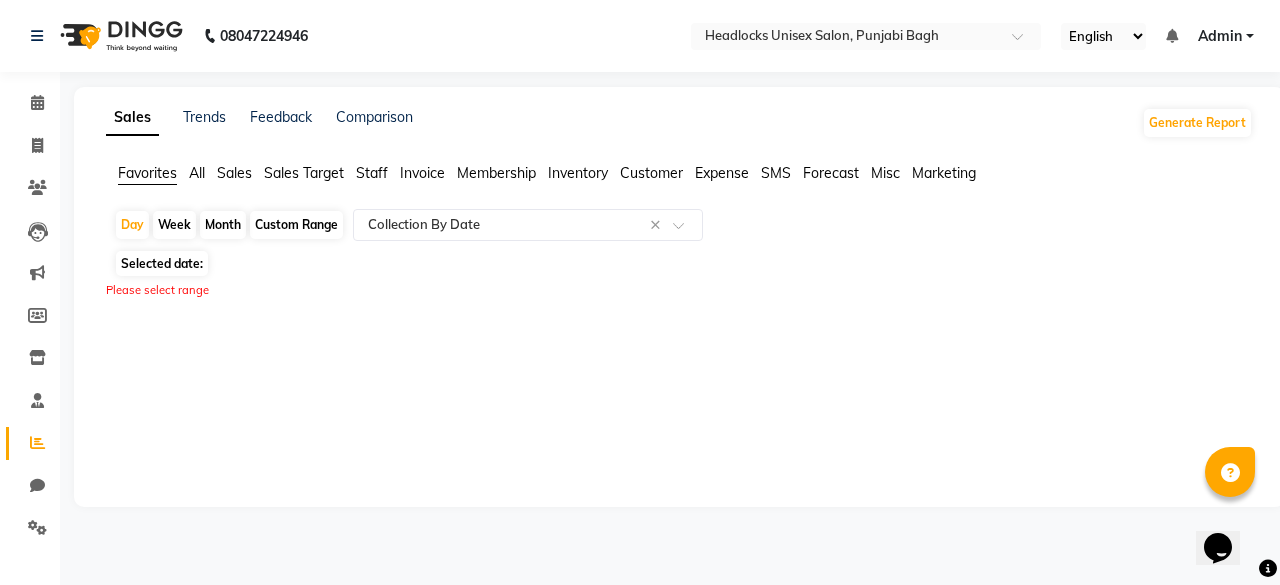 click on "Selected date:" 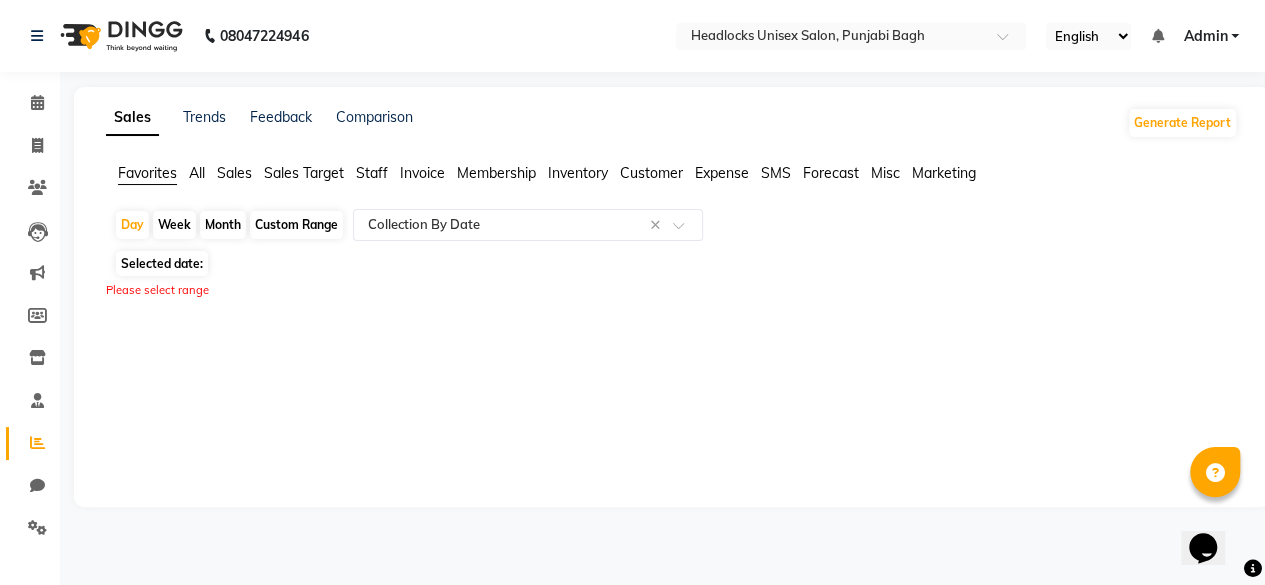 select on "7" 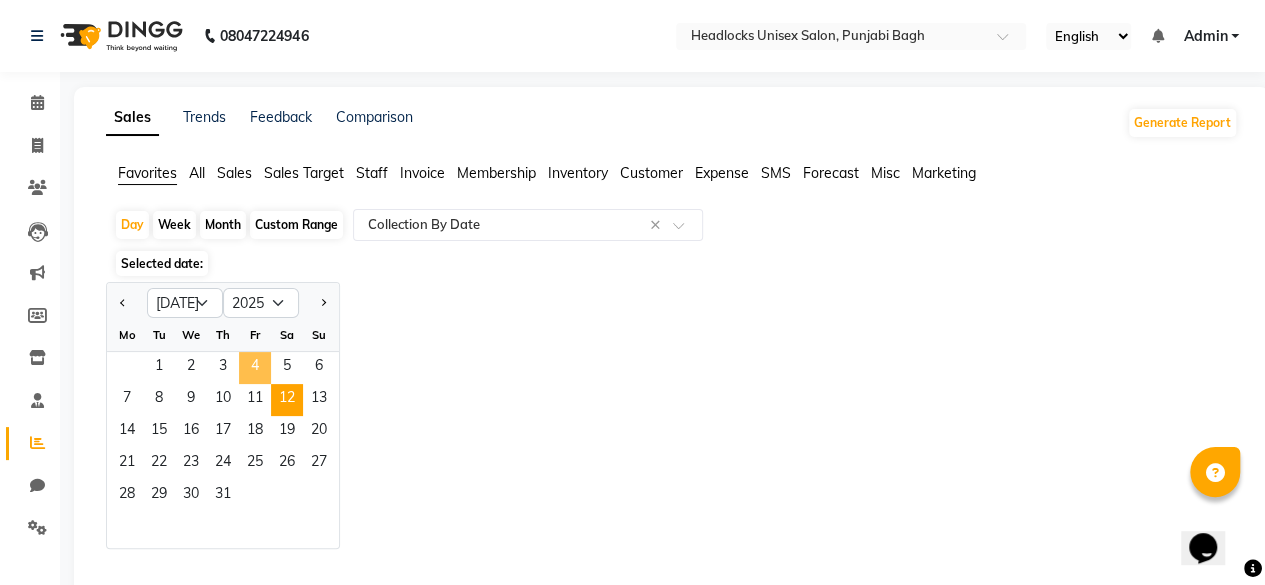 click on "4" 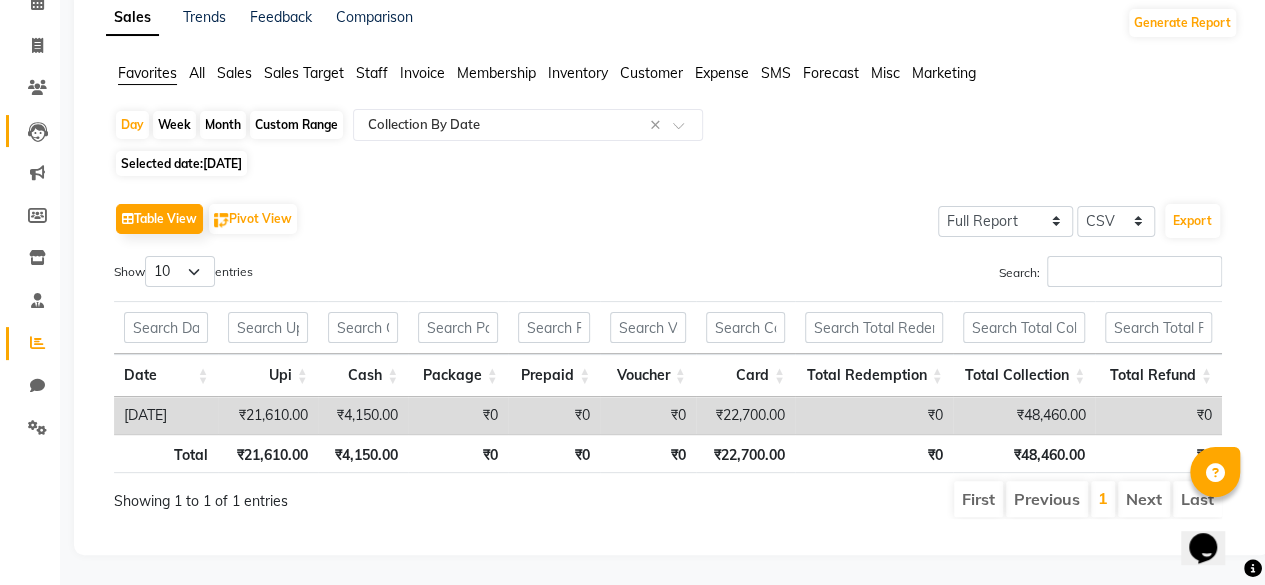 scroll, scrollTop: 0, scrollLeft: 0, axis: both 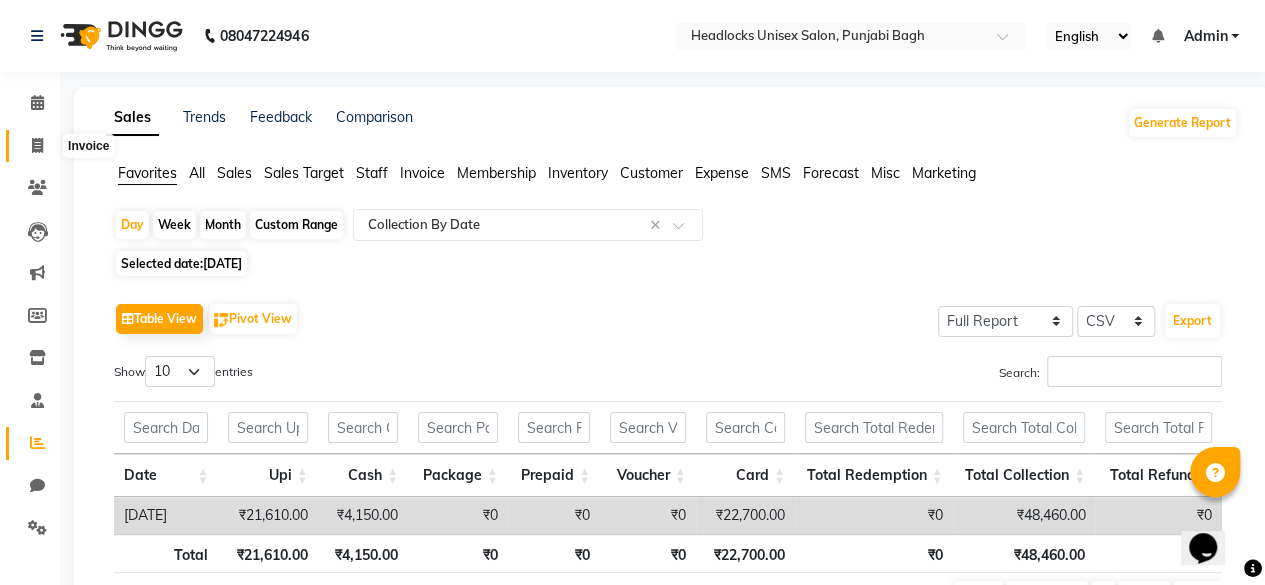 click 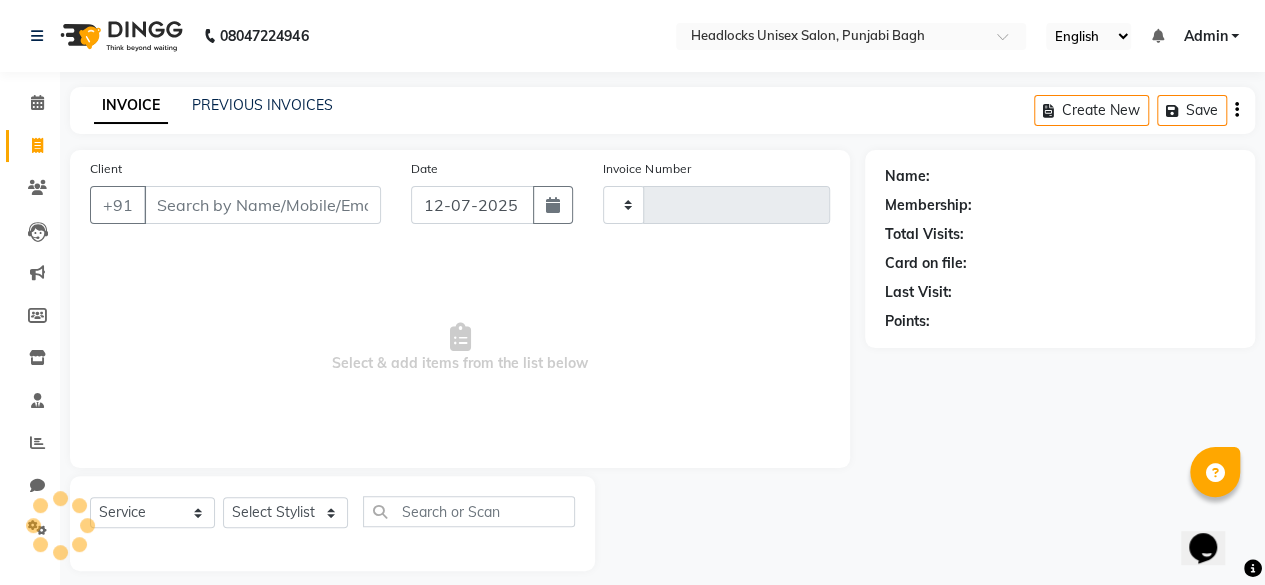 scroll, scrollTop: 15, scrollLeft: 0, axis: vertical 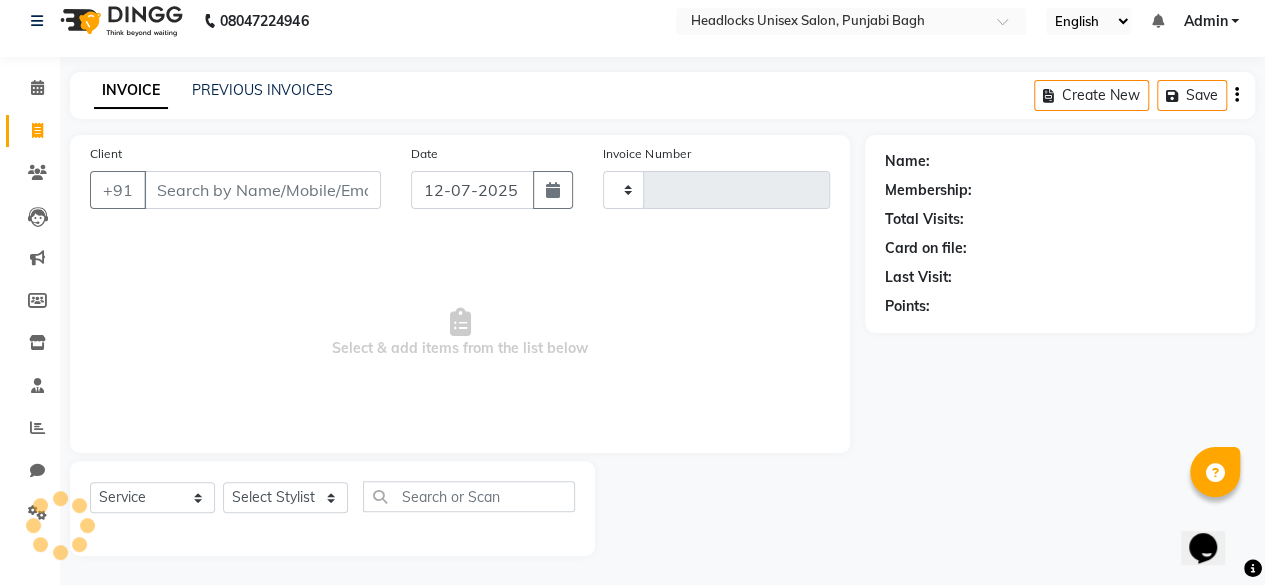 type on "3672" 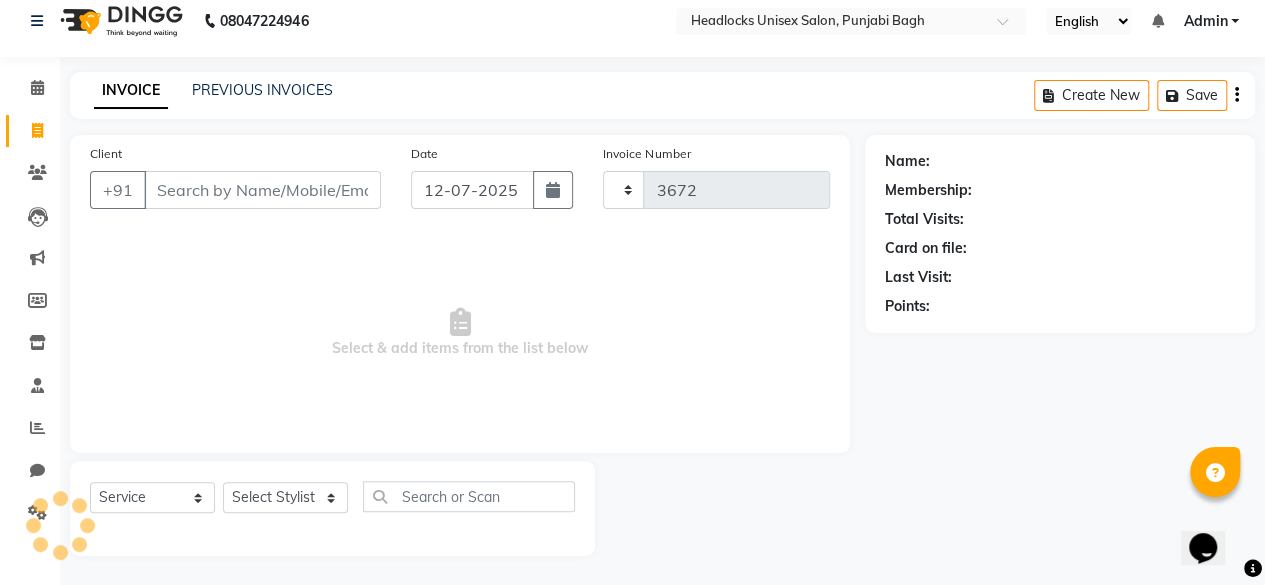 select on "7719" 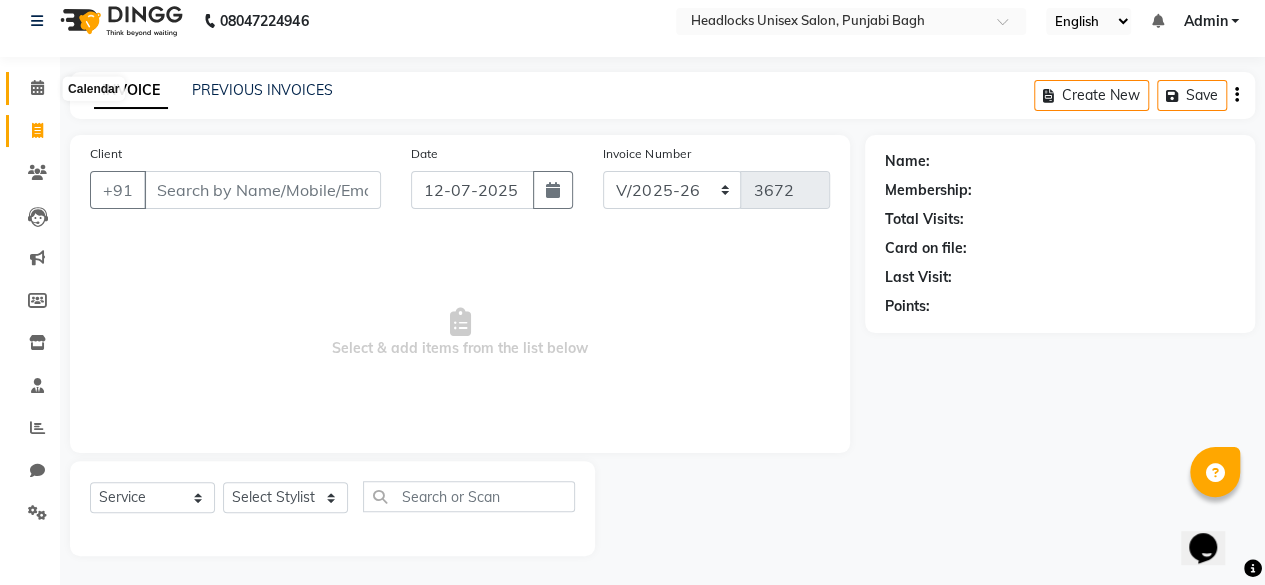 click 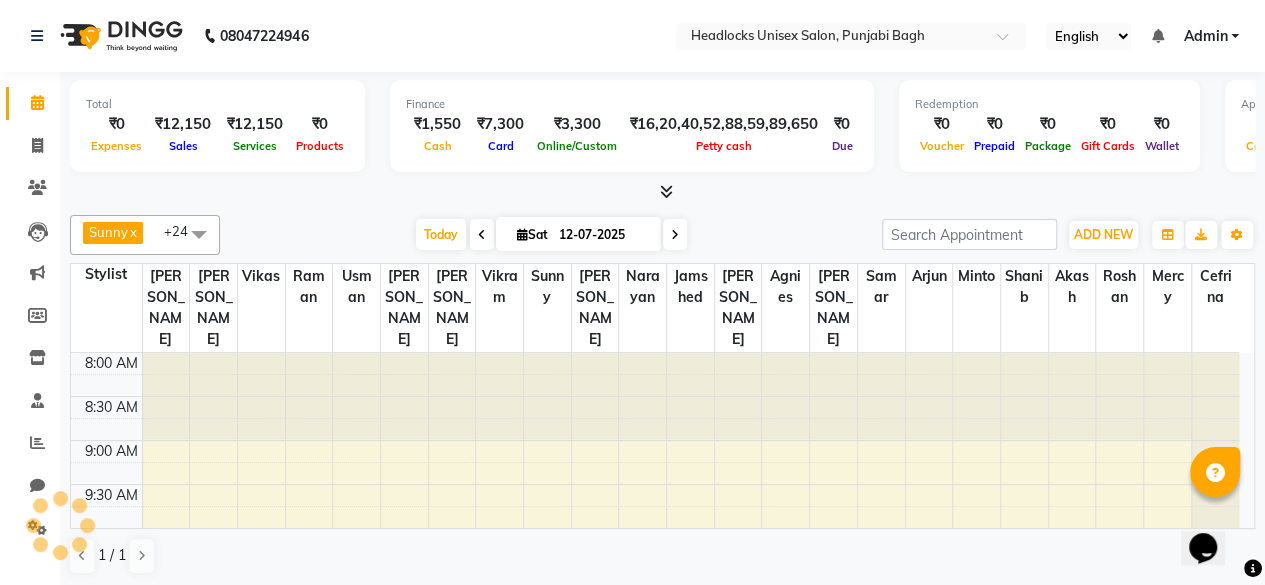 scroll, scrollTop: 0, scrollLeft: 0, axis: both 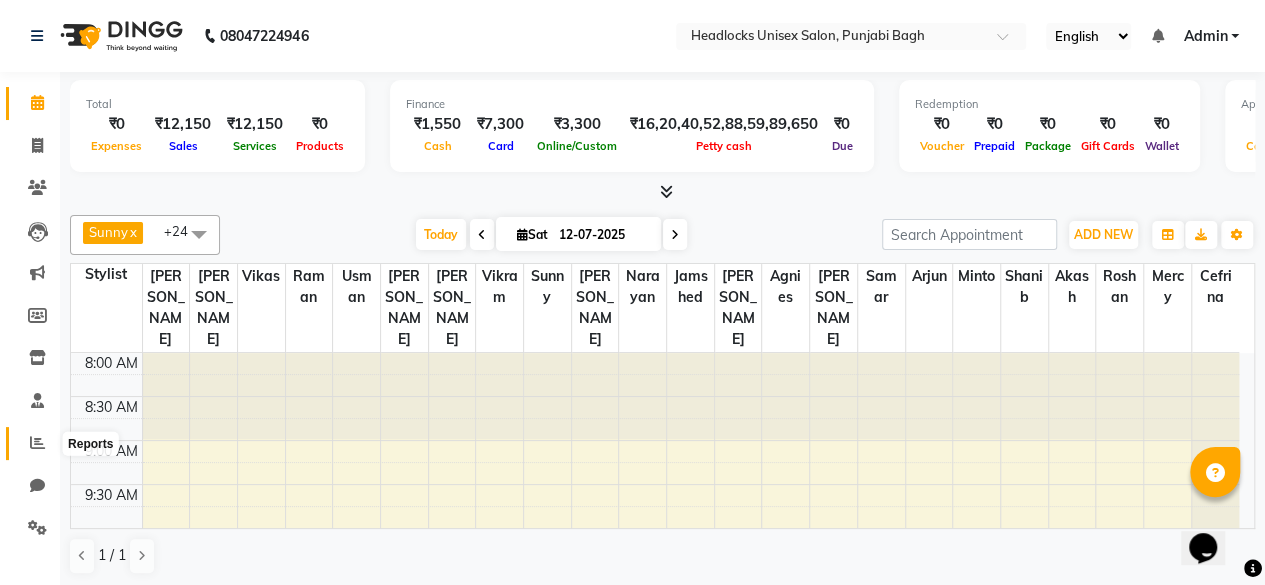 click 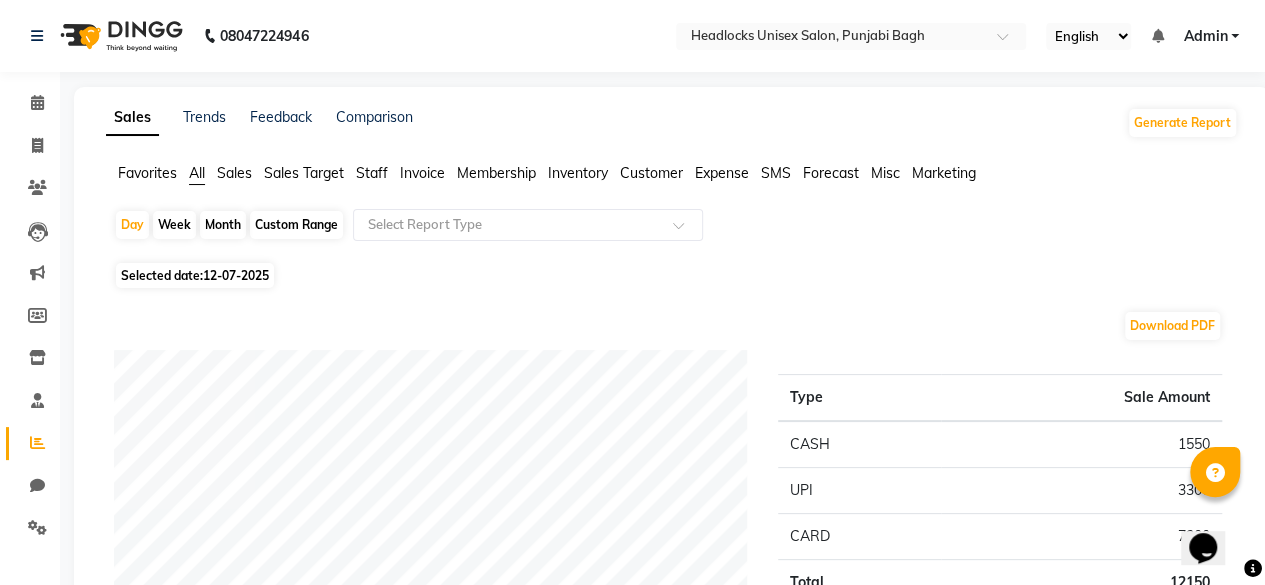 click on "Favorites" 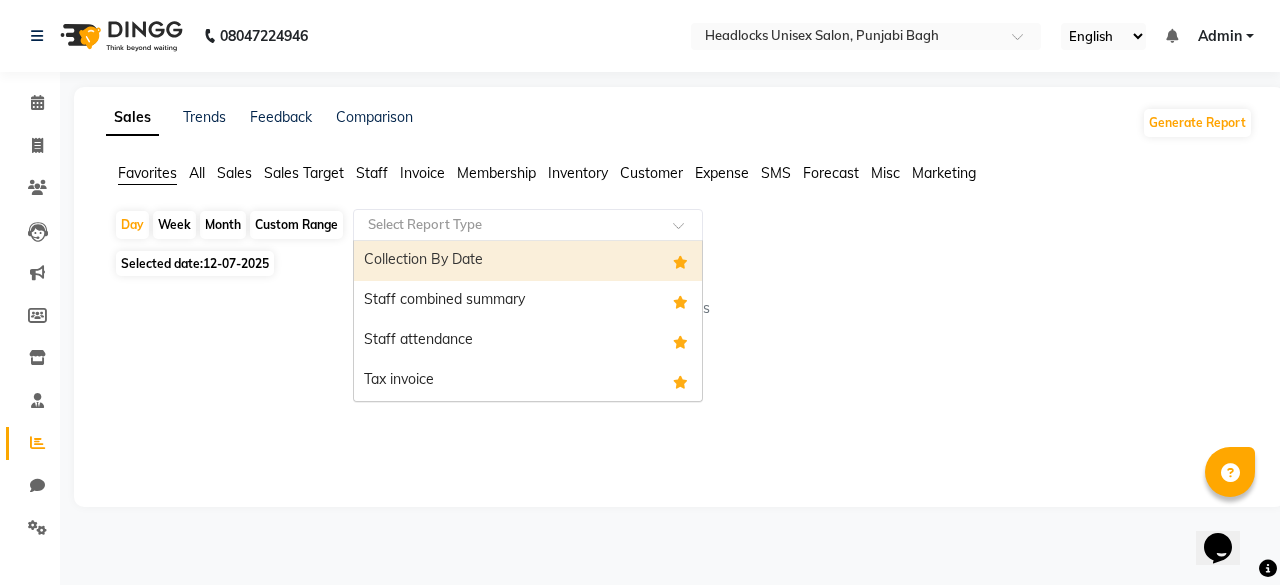 click 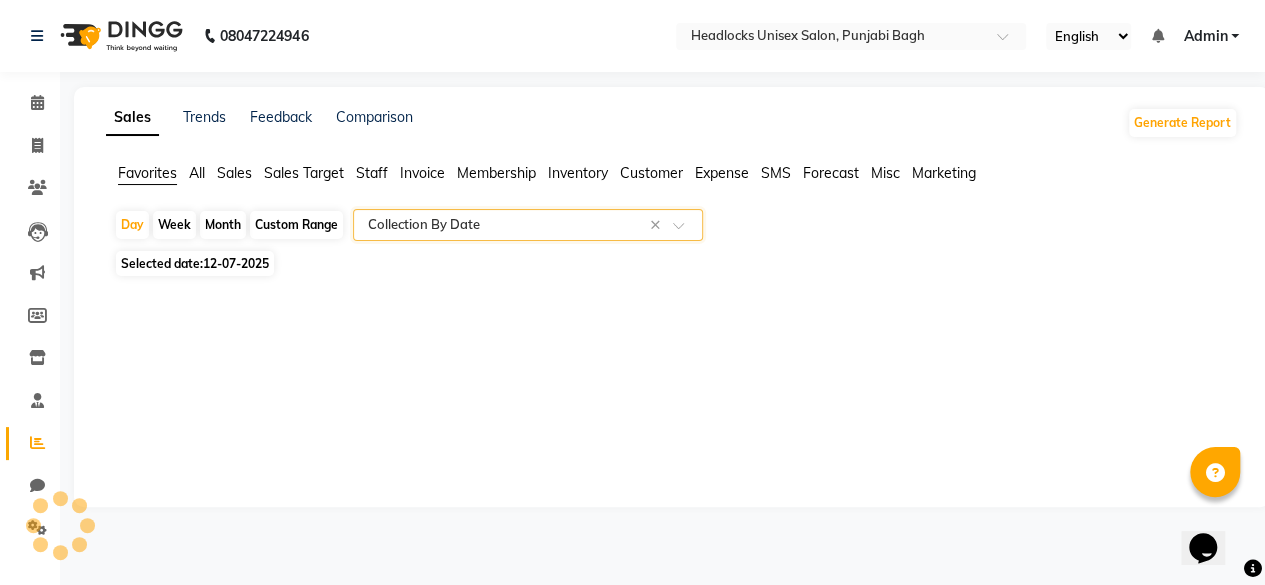 select on "full_report" 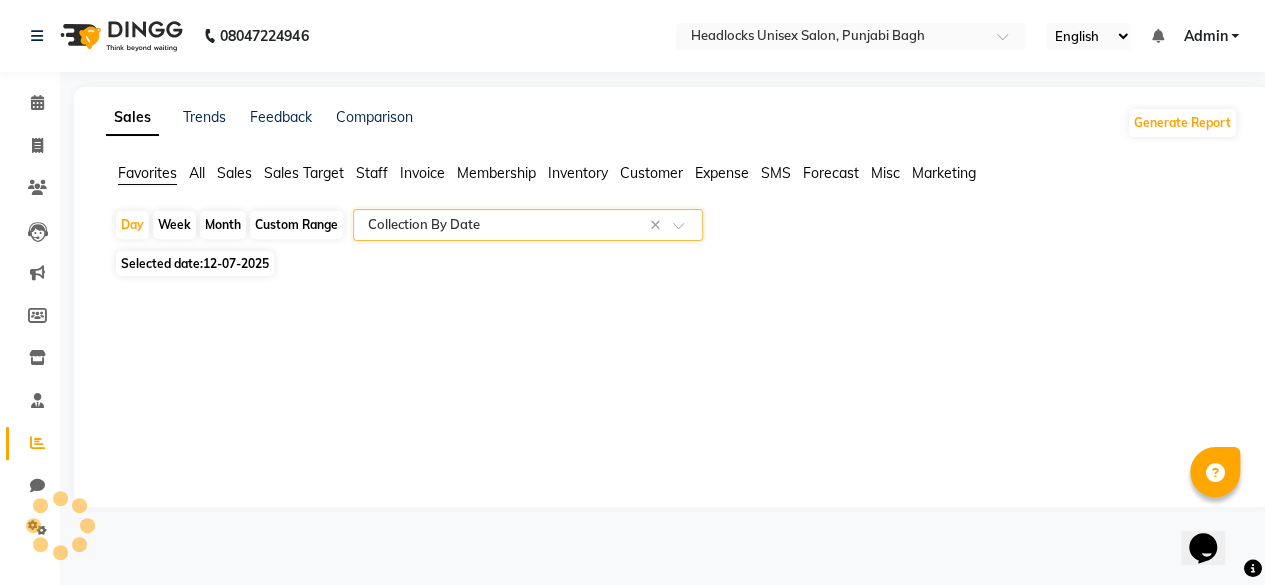 select on "csv" 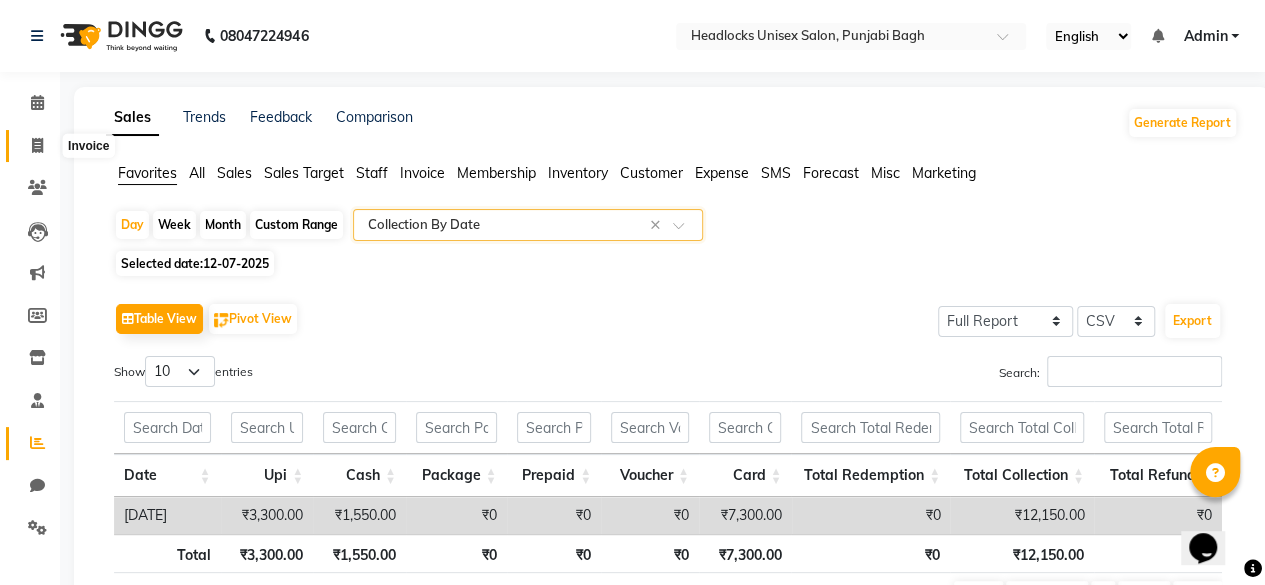click 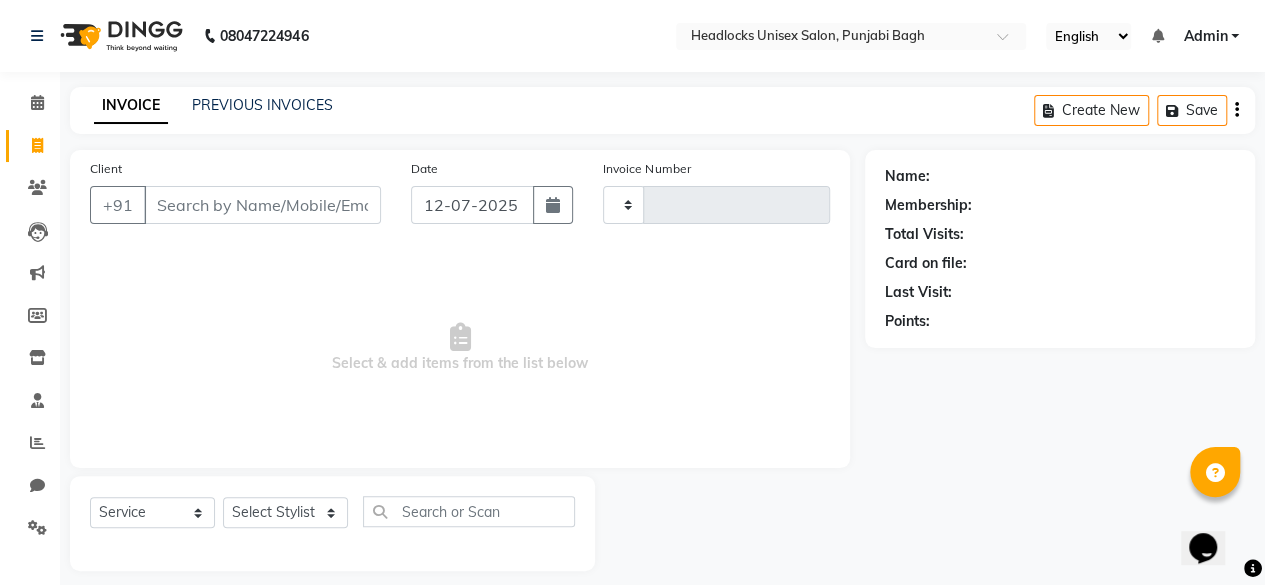 scroll, scrollTop: 15, scrollLeft: 0, axis: vertical 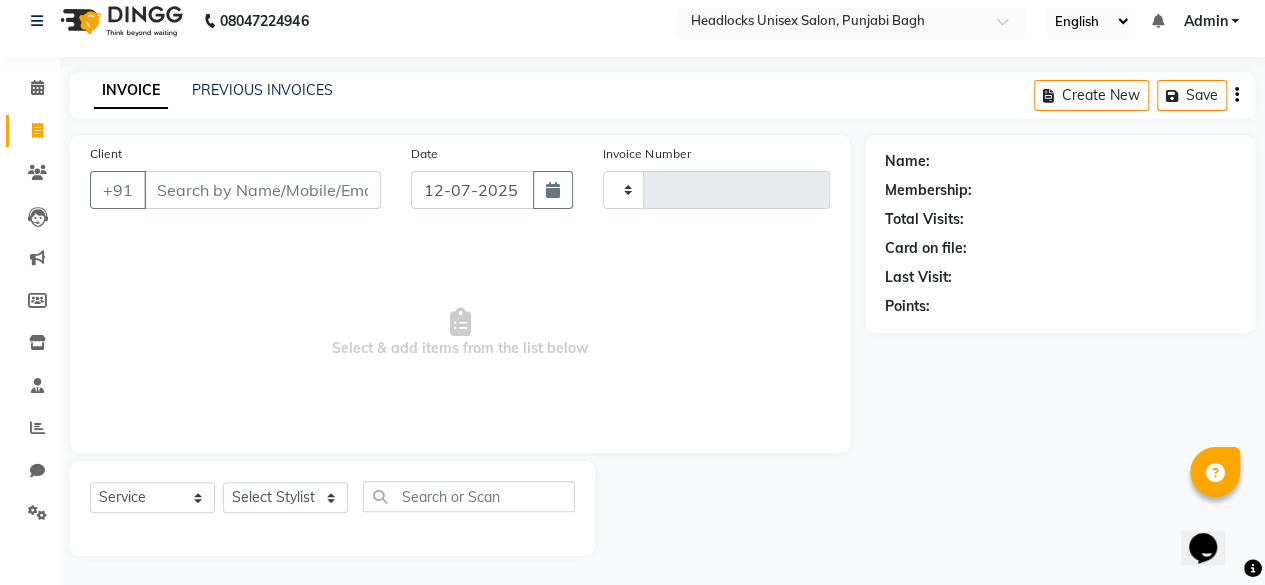 type on "3672" 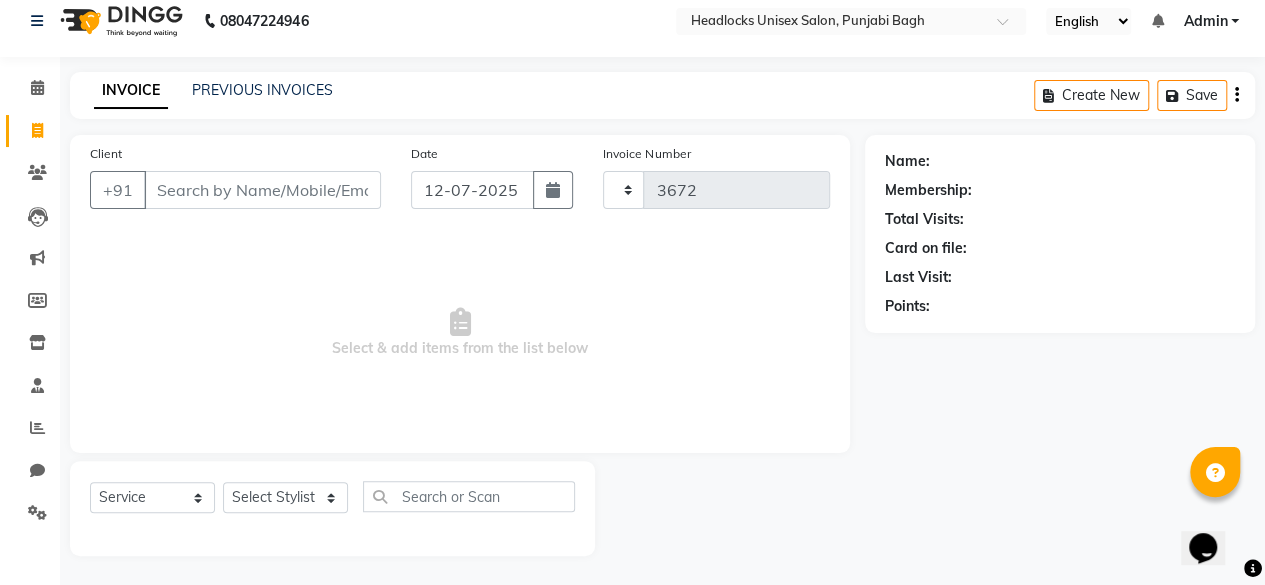select on "7719" 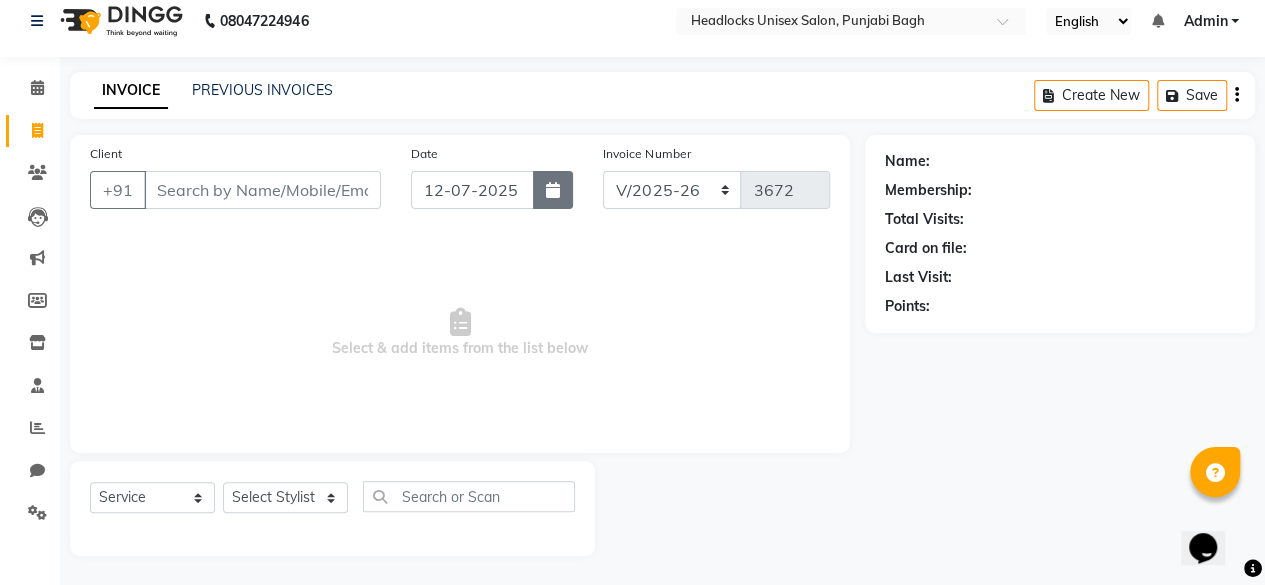 click 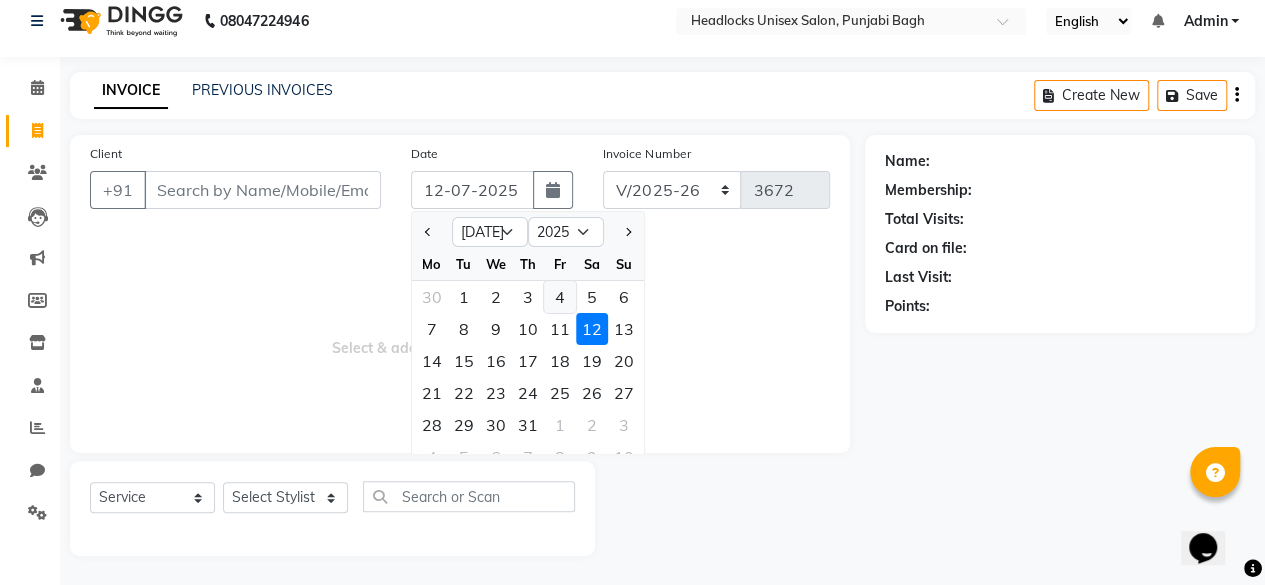 click on "4" 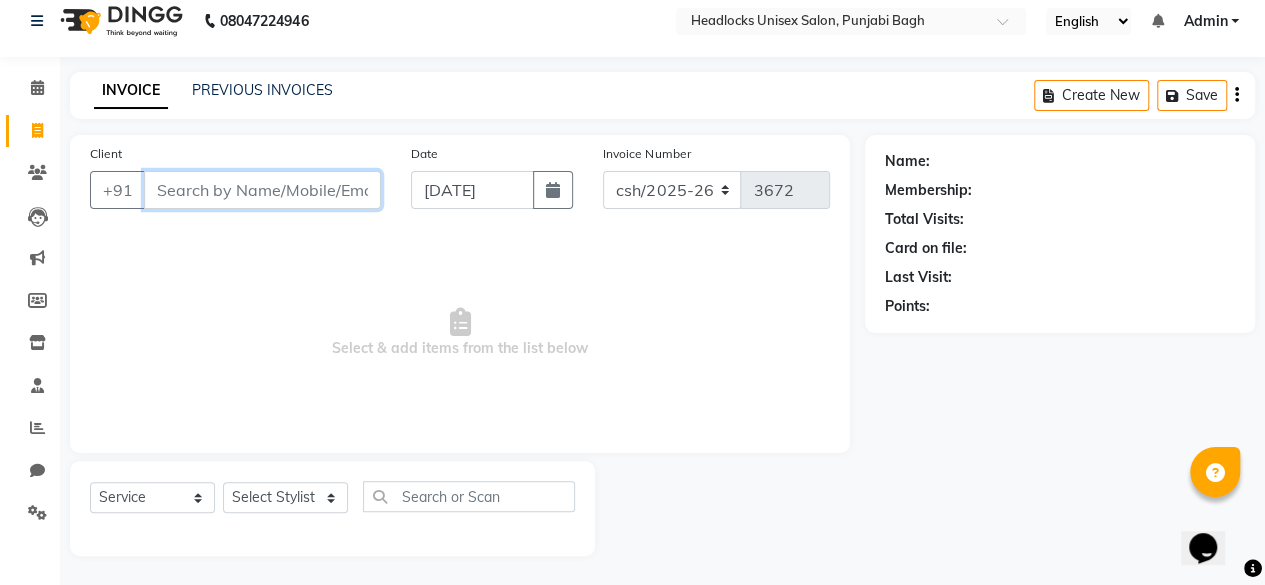 click on "Client" at bounding box center [262, 190] 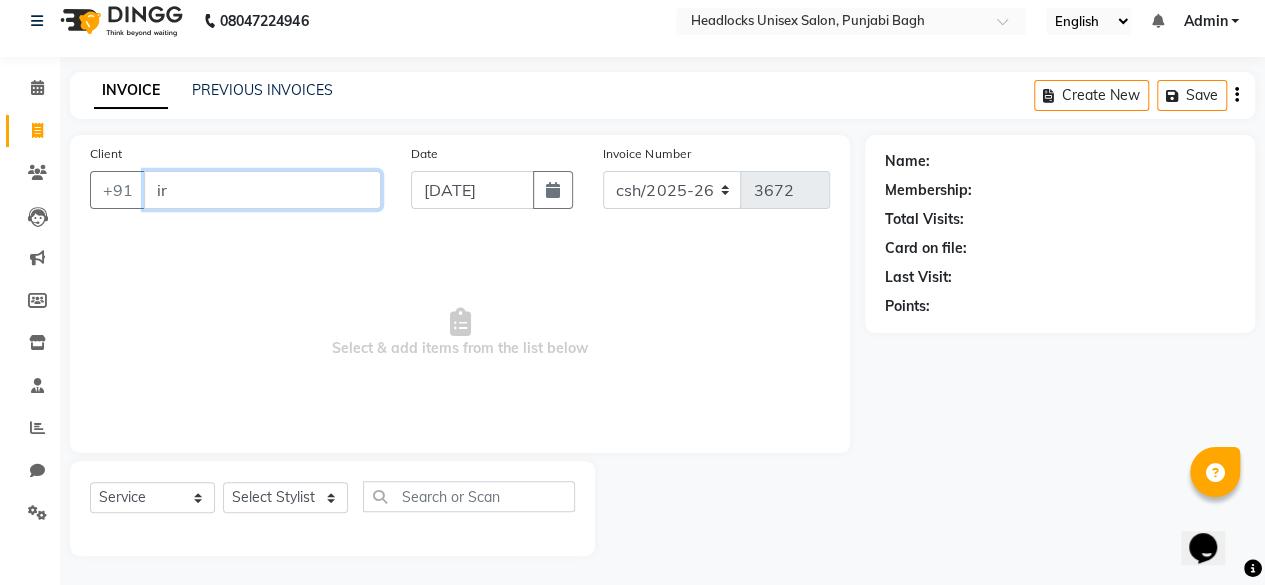 type on "i" 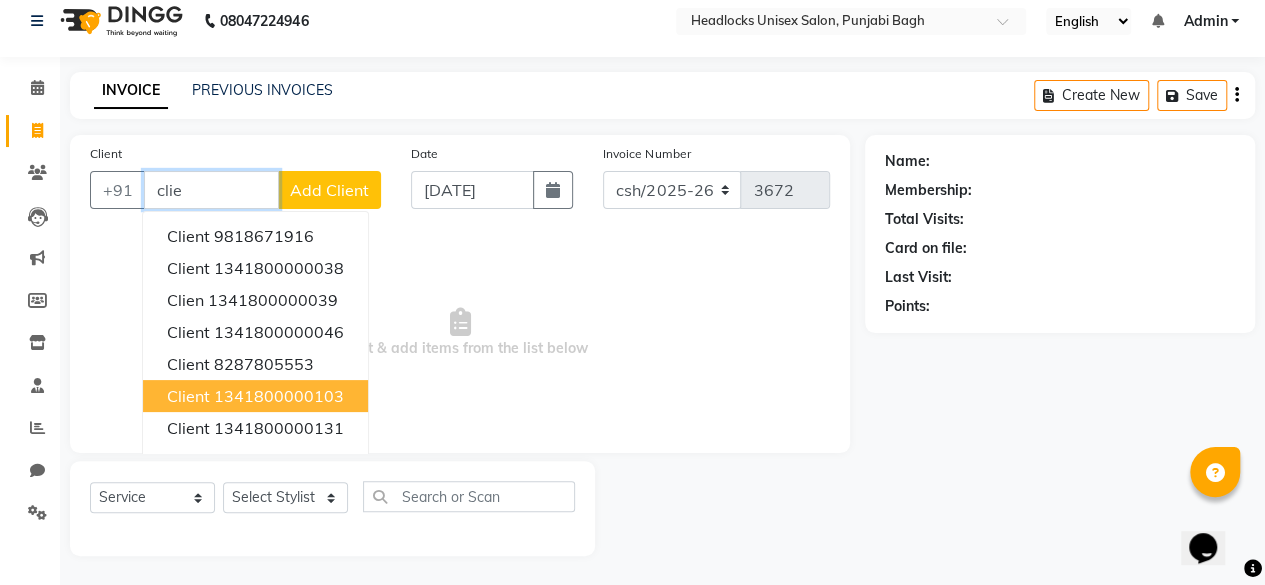 click on "1341800000103" at bounding box center [279, 396] 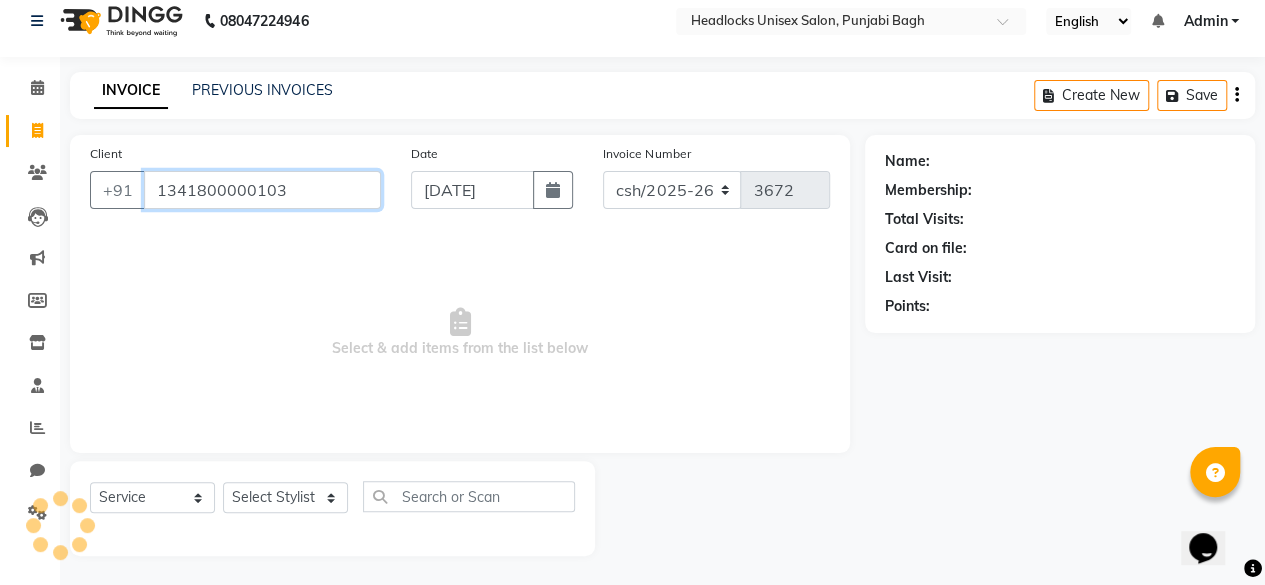 type on "1341800000103" 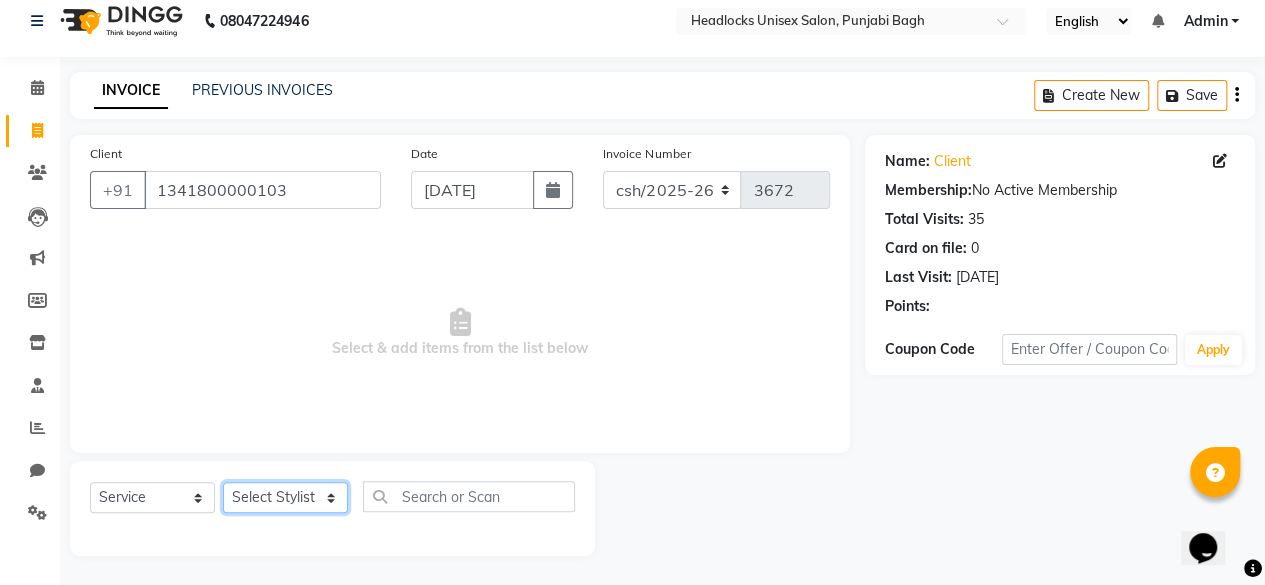 click on "Select Stylist ⁠Agnies ⁠[PERSON_NAME] [PERSON_NAME] [PERSON_NAME] kunal [PERSON_NAME] mercy ⁠Minto ⁠[PERSON_NAME]  [PERSON_NAME] priyanka [PERSON_NAME] ⁠[PERSON_NAME] ⁠[PERSON_NAME] [PERSON_NAME] [PERSON_NAME]  Sunny ⁠[PERSON_NAME] ⁠[PERSON_NAME]" 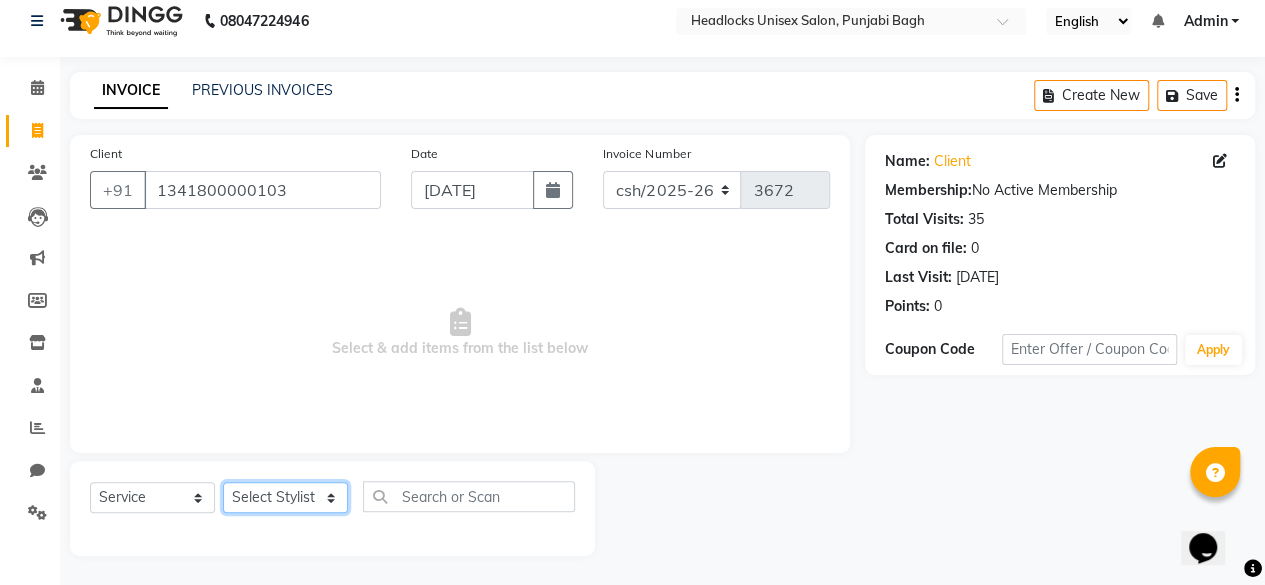 select on "71220" 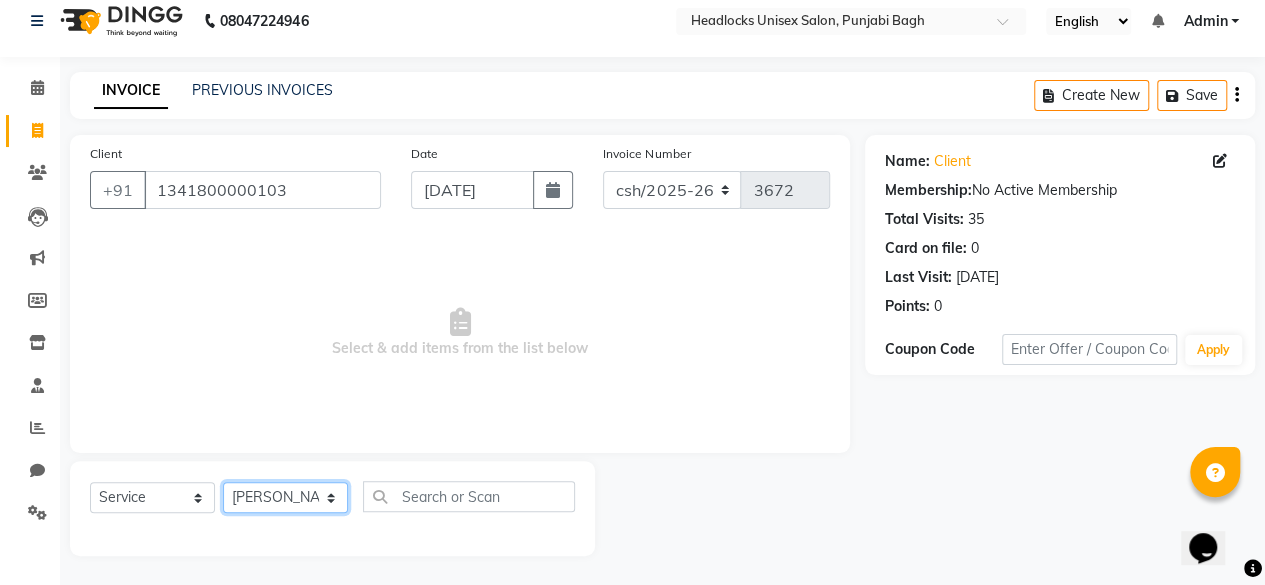 click on "Select Stylist ⁠Agnies ⁠[PERSON_NAME] [PERSON_NAME] [PERSON_NAME] kunal [PERSON_NAME] mercy ⁠Minto ⁠[PERSON_NAME]  [PERSON_NAME] priyanka [PERSON_NAME] ⁠[PERSON_NAME] ⁠[PERSON_NAME] [PERSON_NAME] [PERSON_NAME]  Sunny ⁠[PERSON_NAME] ⁠[PERSON_NAME]" 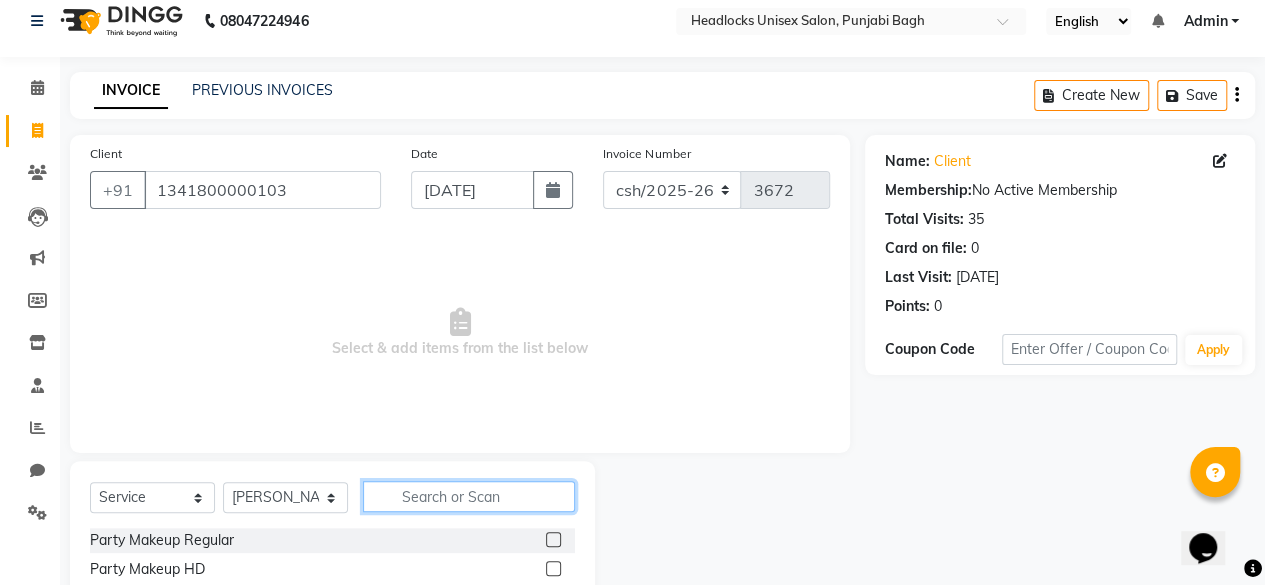 click 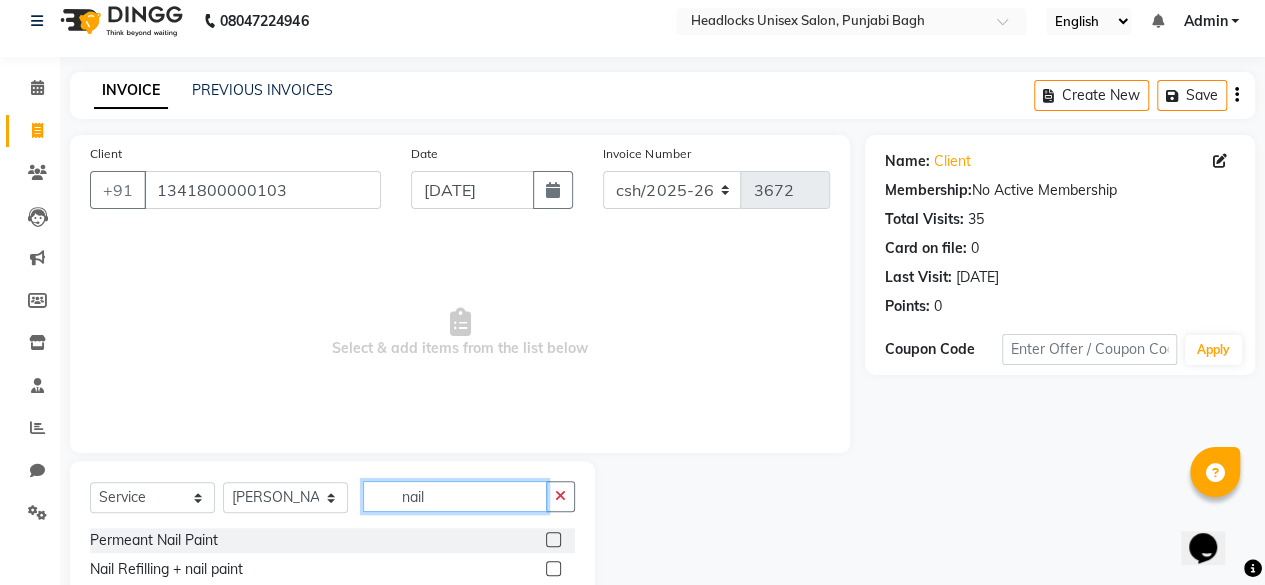 scroll, scrollTop: 215, scrollLeft: 0, axis: vertical 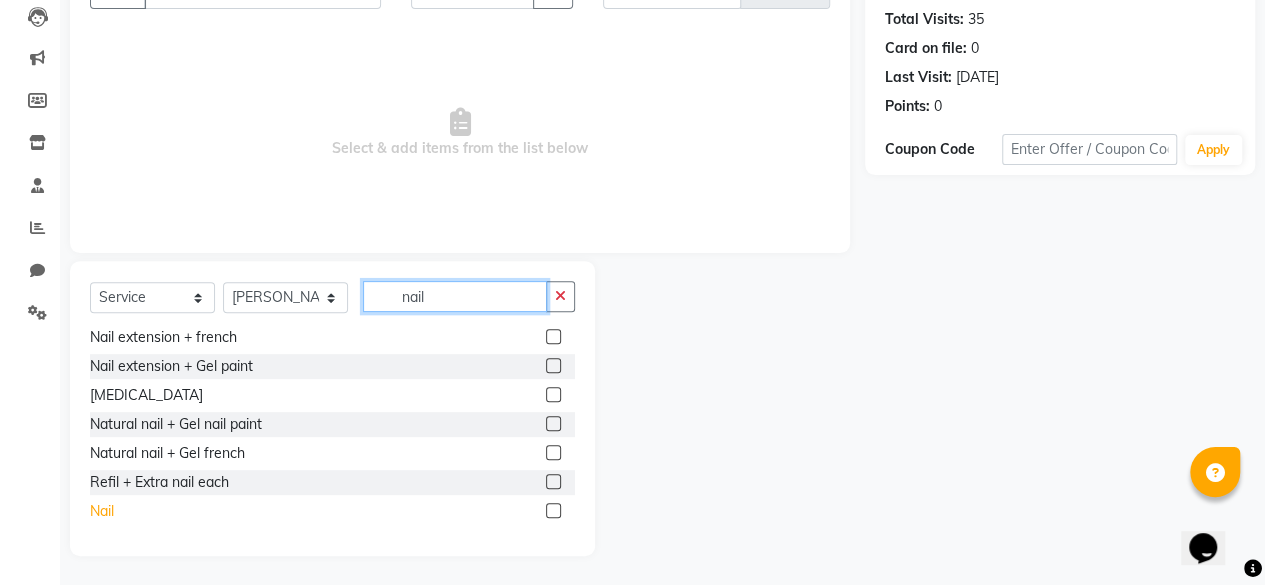 type on "nail" 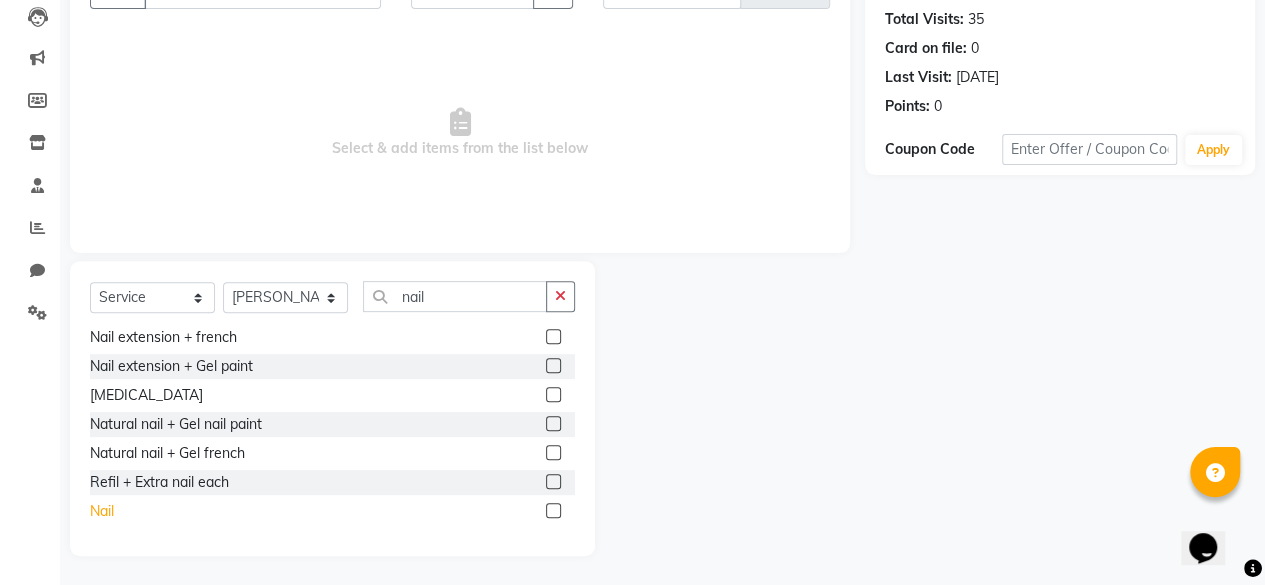 click on "Nail" 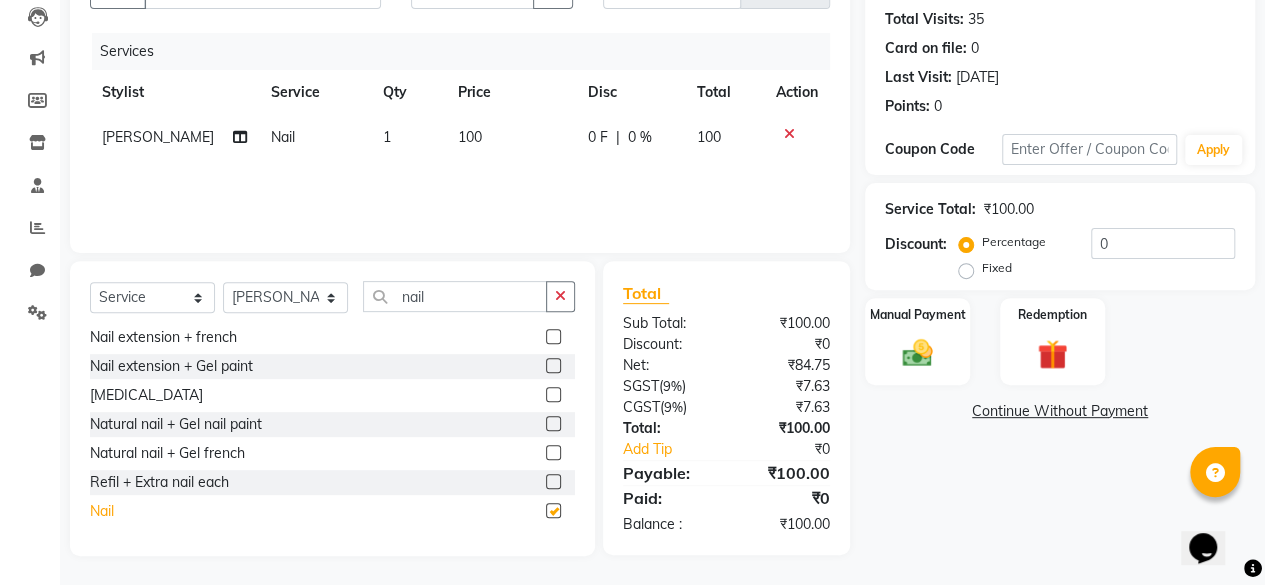 checkbox on "false" 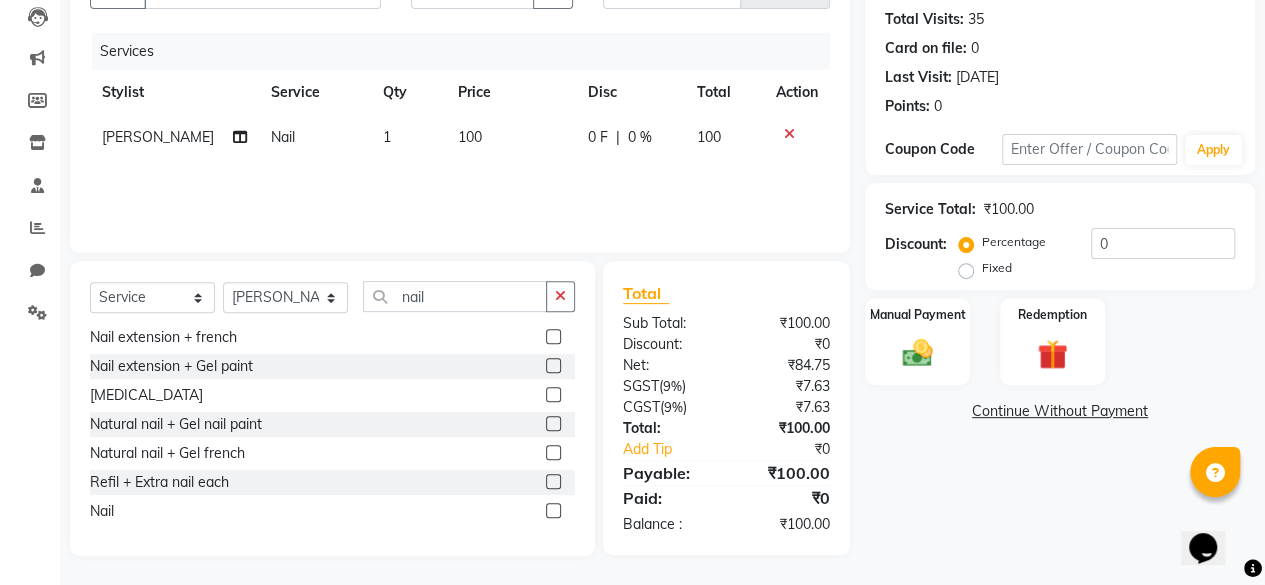 click on "100" 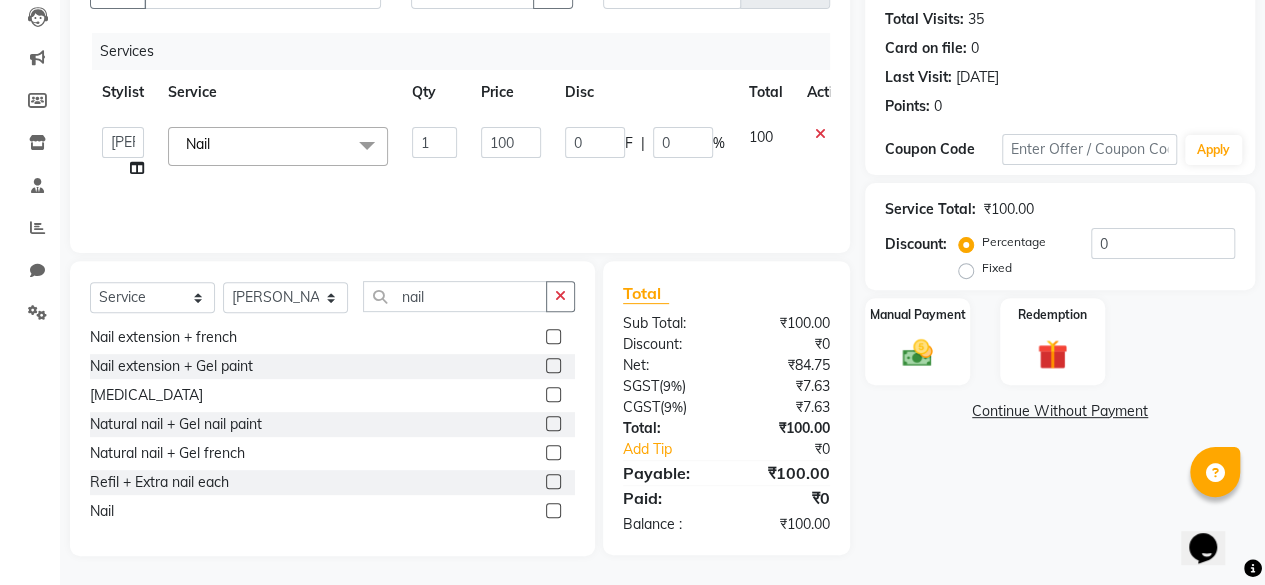 click on "100" 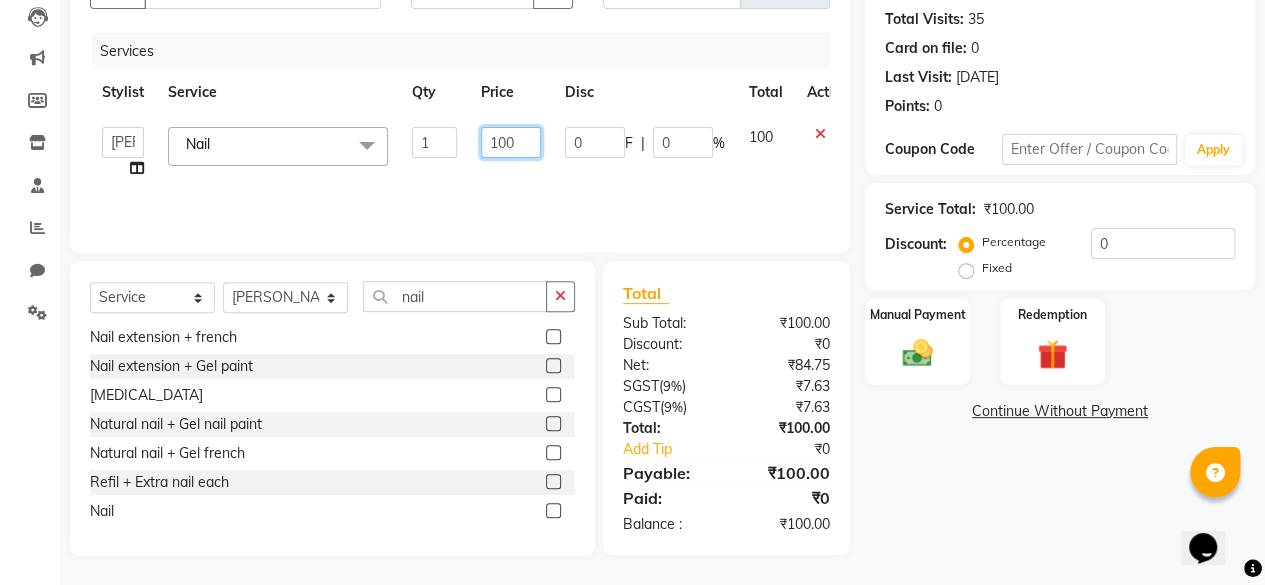 click on "100" 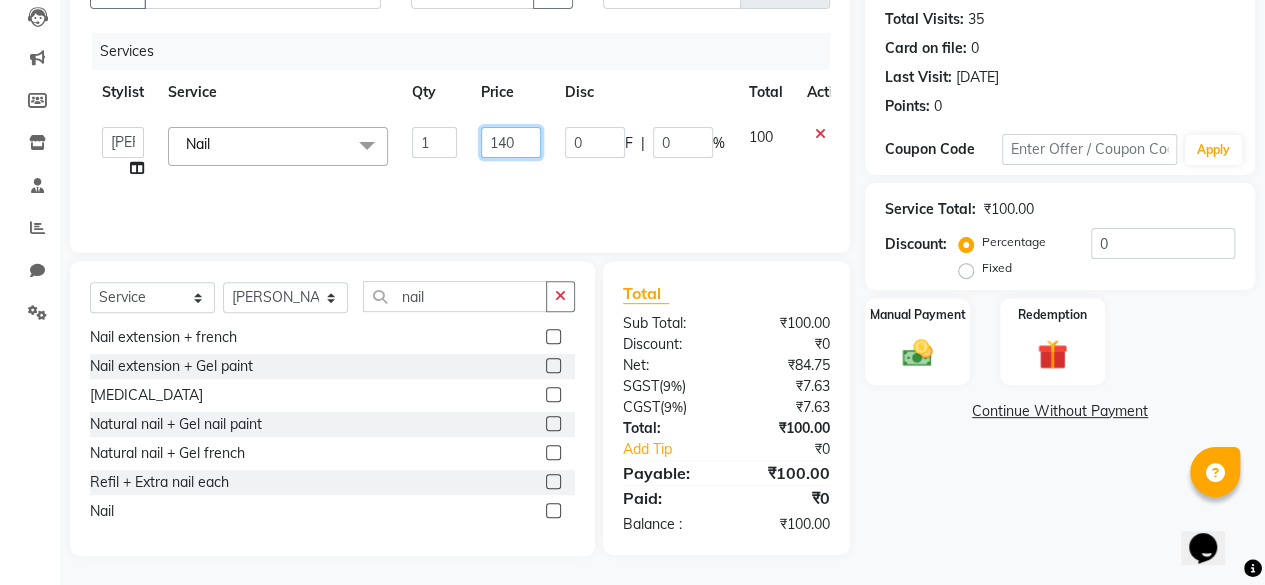 type on "1400" 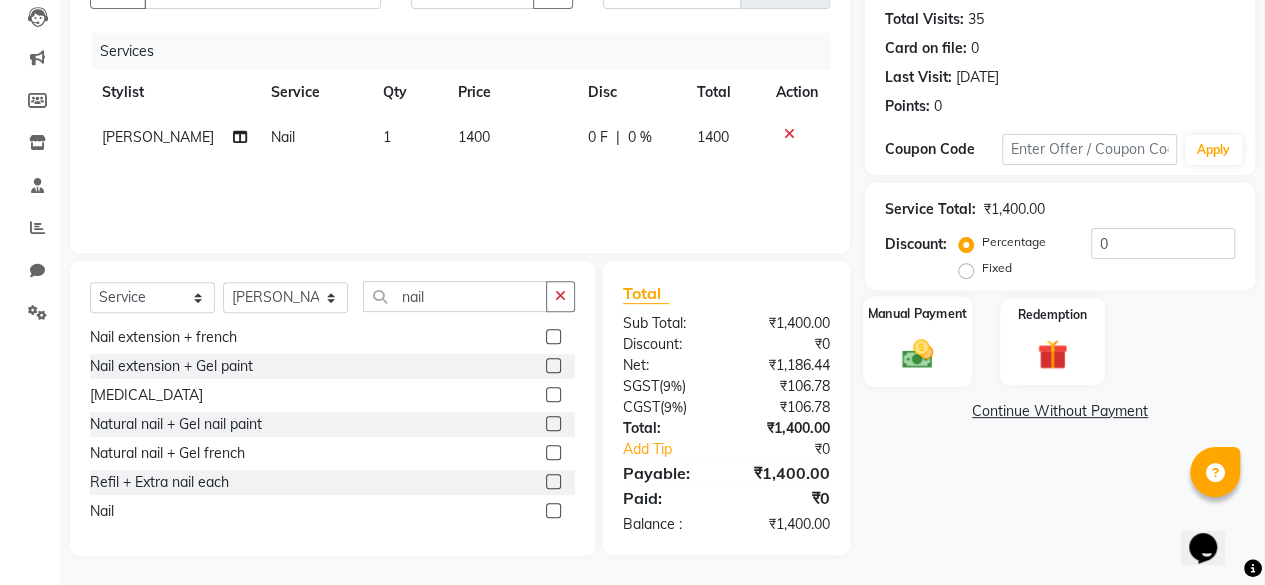 click 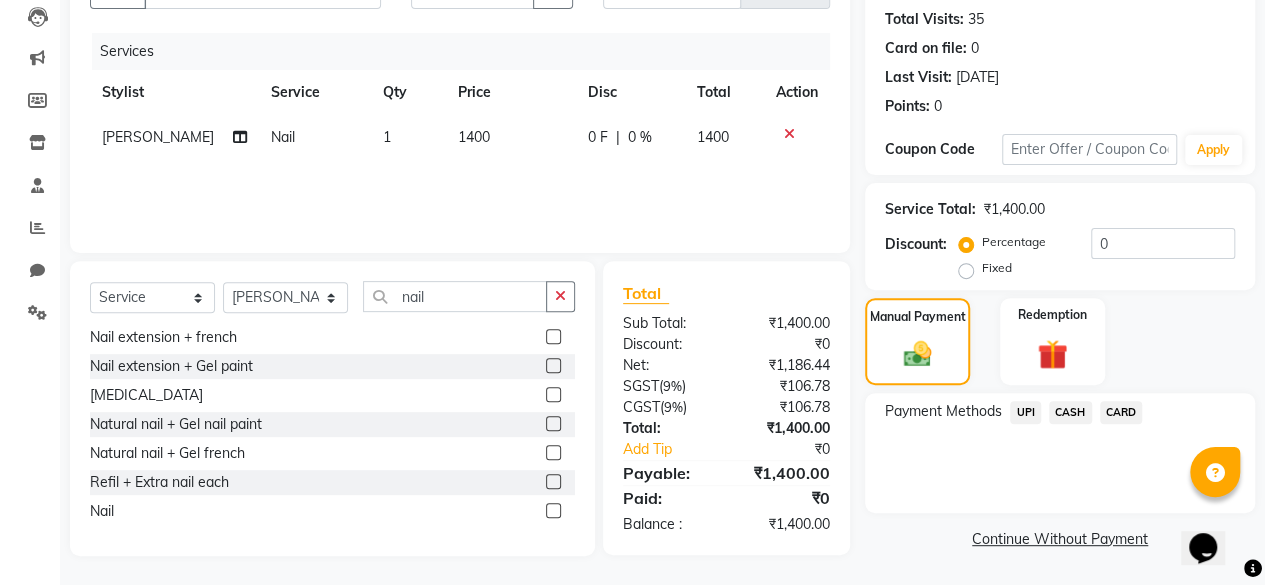 click on "CASH" 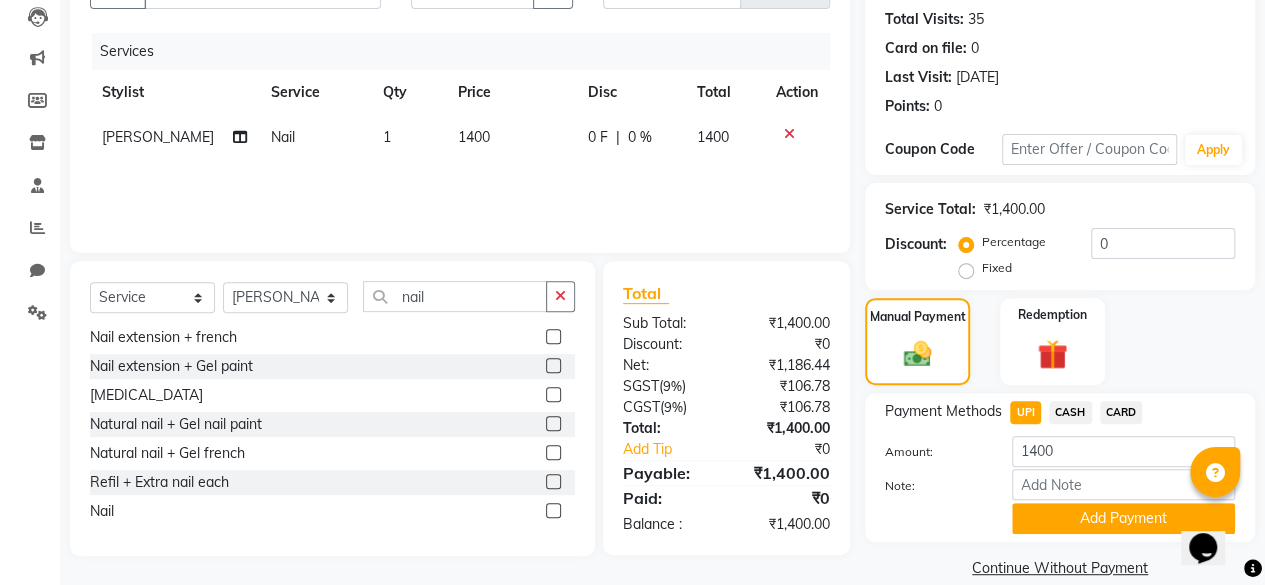 scroll, scrollTop: 242, scrollLeft: 0, axis: vertical 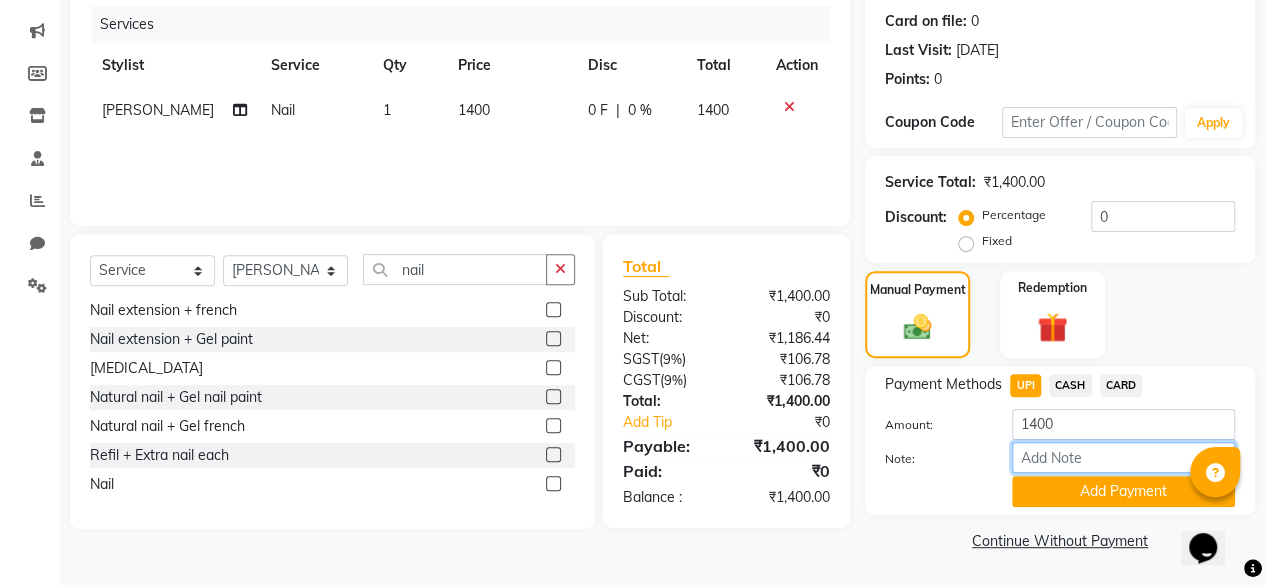 click on "Note:" at bounding box center (1123, 457) 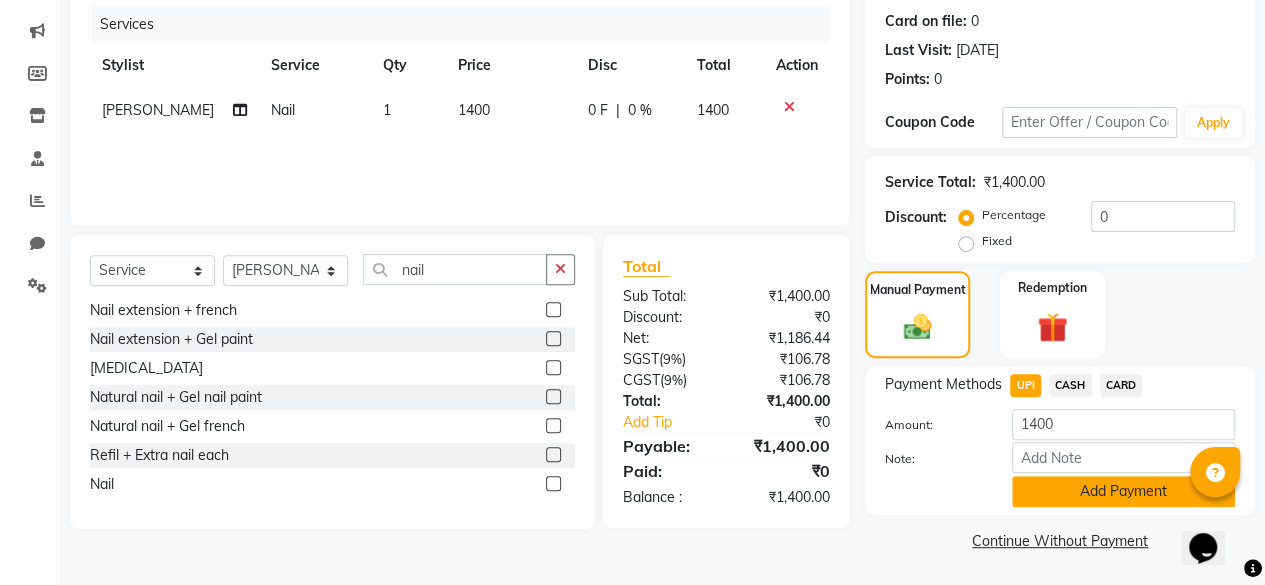 click on "Add Payment" 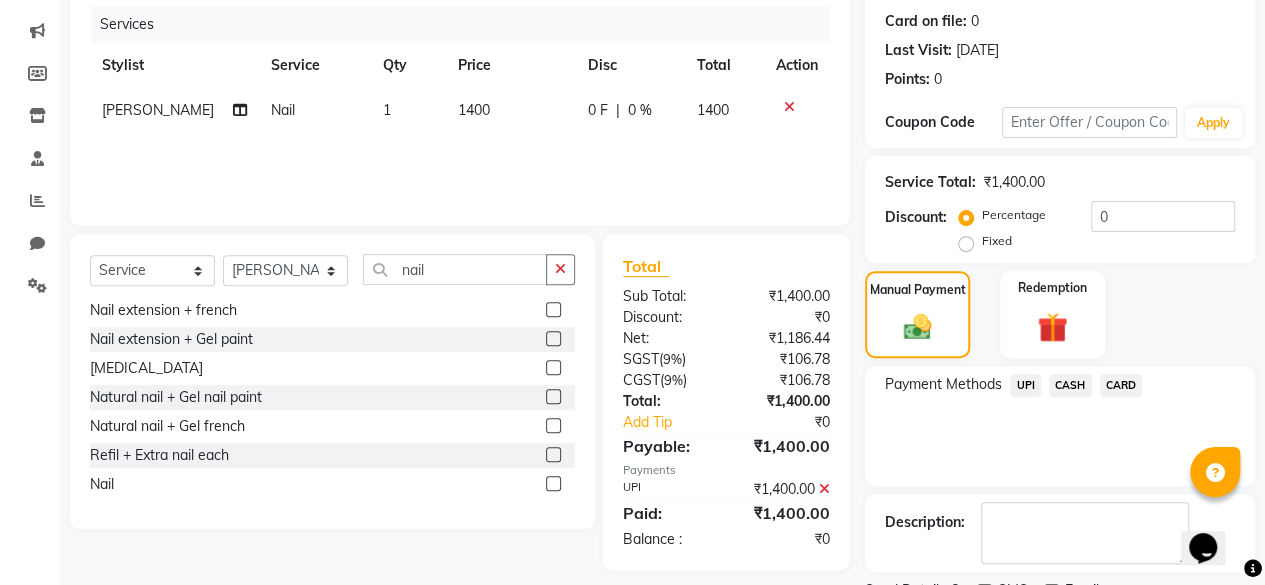 scroll, scrollTop: 324, scrollLeft: 0, axis: vertical 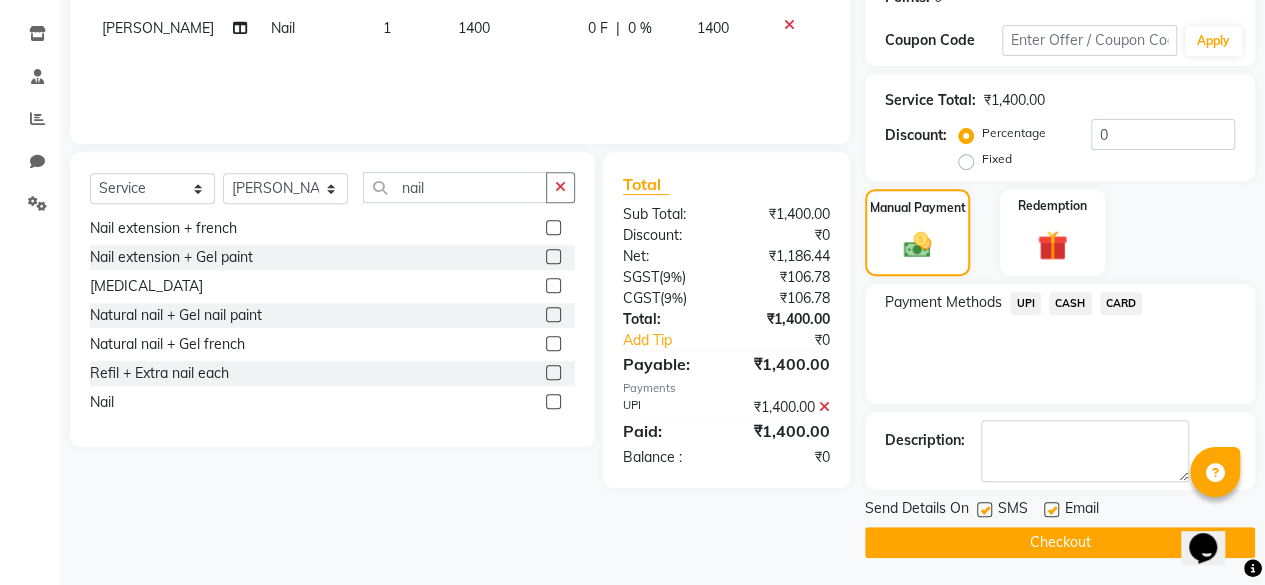click 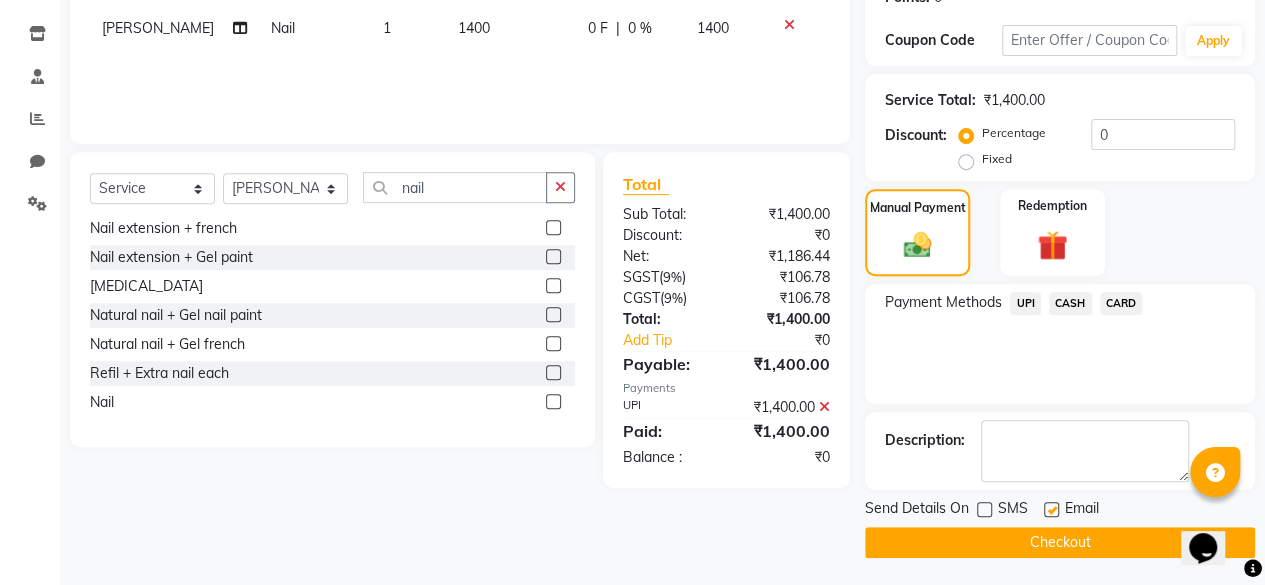 scroll, scrollTop: 0, scrollLeft: 0, axis: both 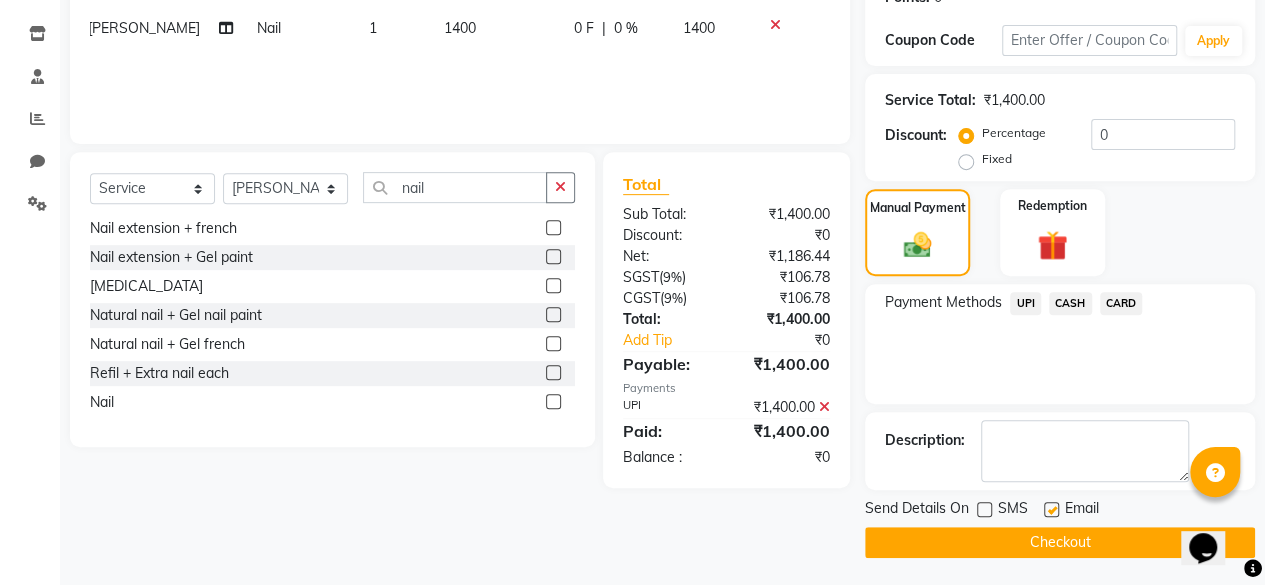 click on "Checkout" 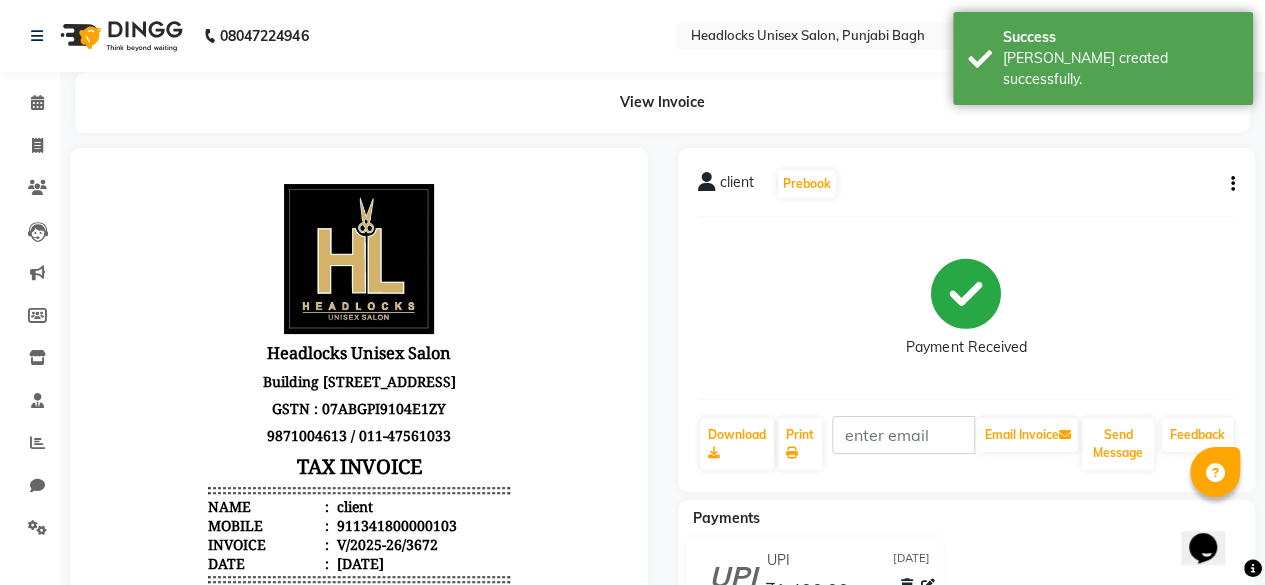 scroll, scrollTop: 0, scrollLeft: 0, axis: both 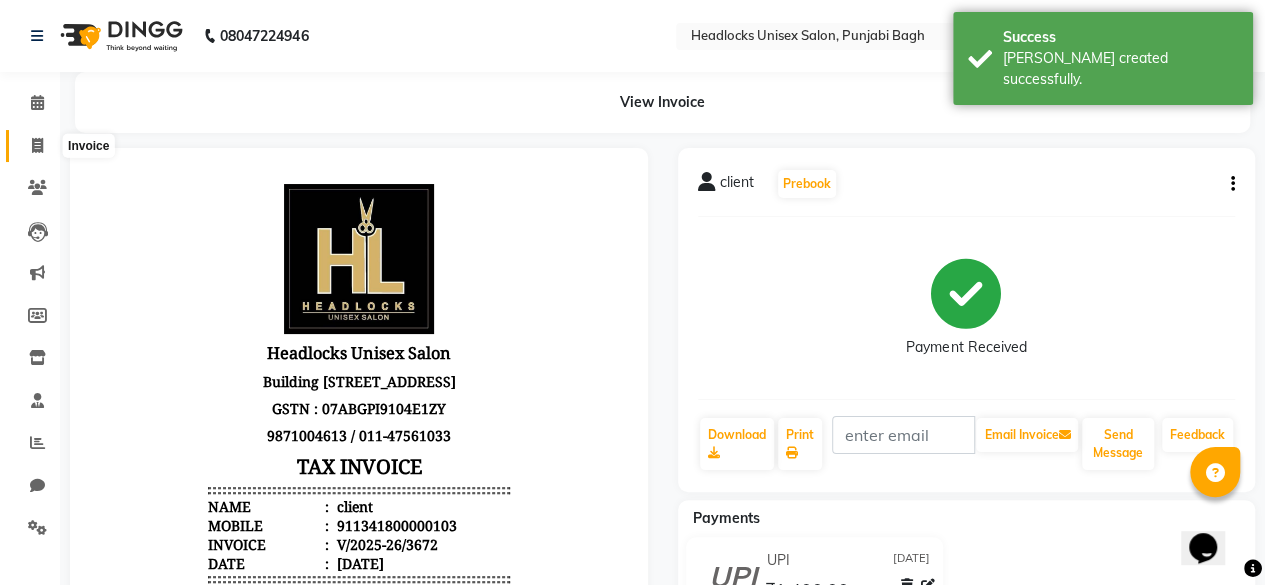 click 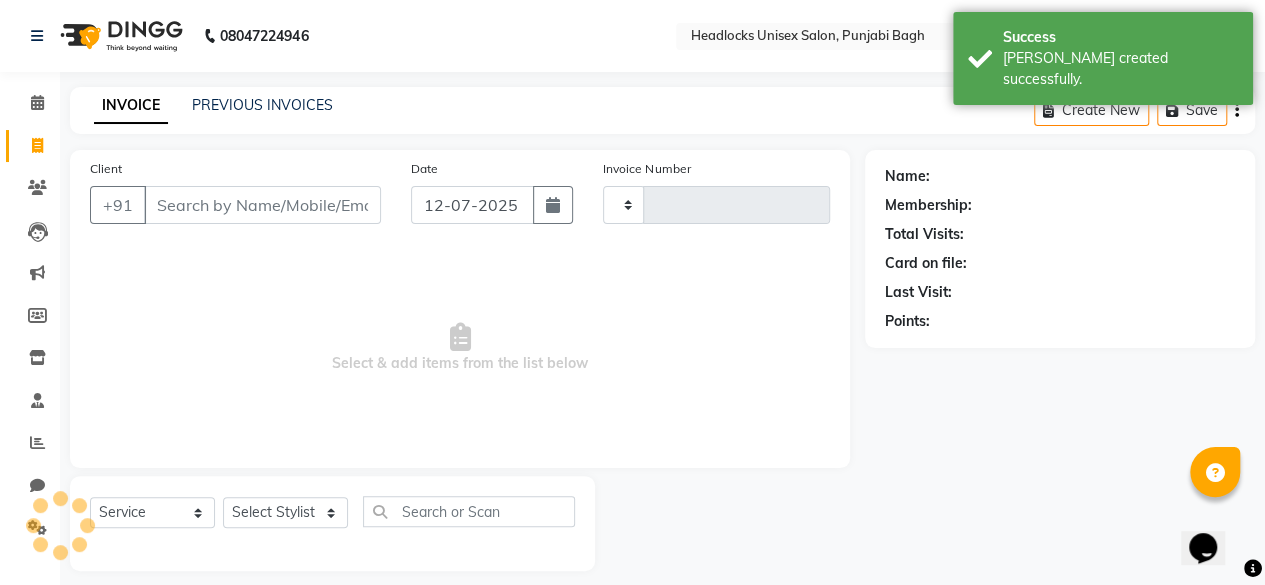 type on "3673" 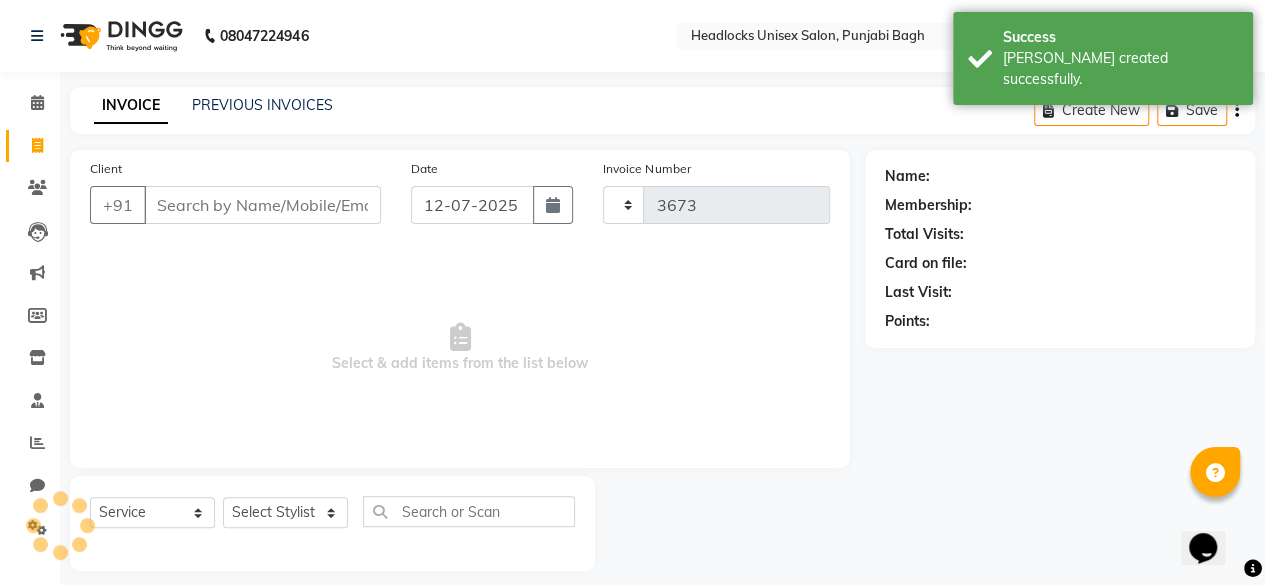 scroll, scrollTop: 15, scrollLeft: 0, axis: vertical 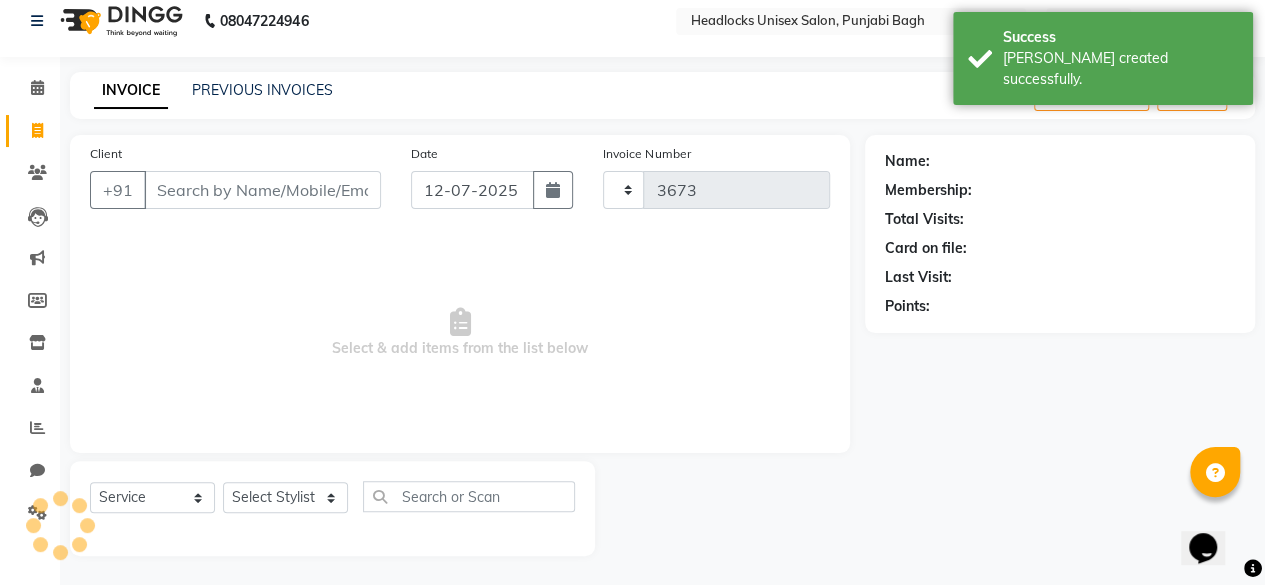 select on "7719" 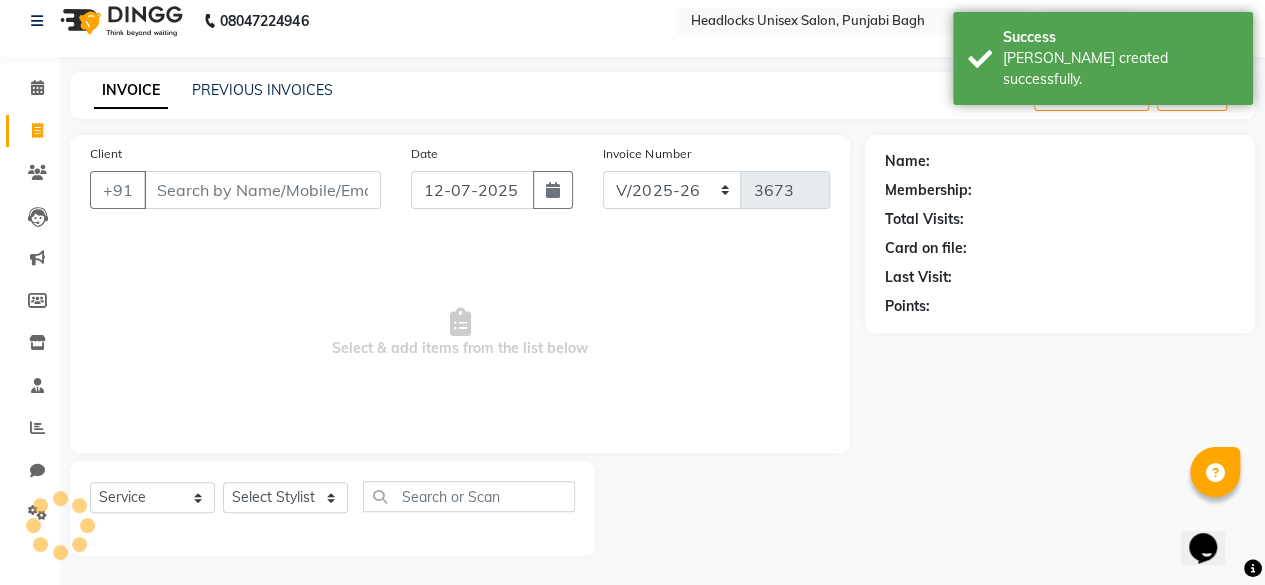 click on "Client" at bounding box center (262, 190) 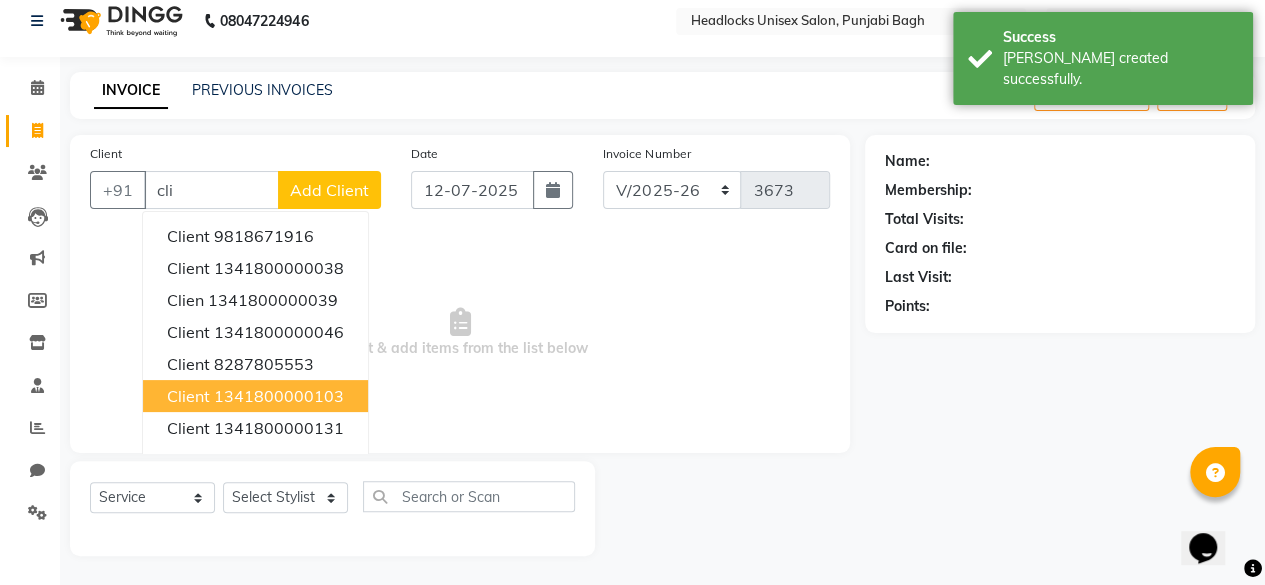 click on "1341800000103" at bounding box center [279, 396] 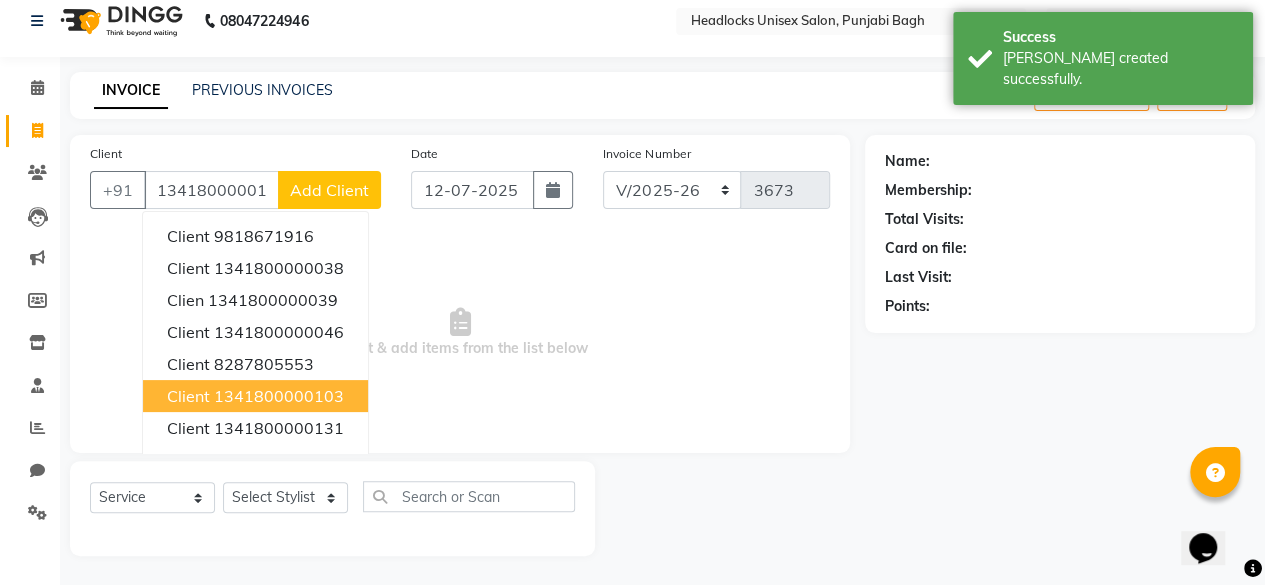 type on "1341800000103" 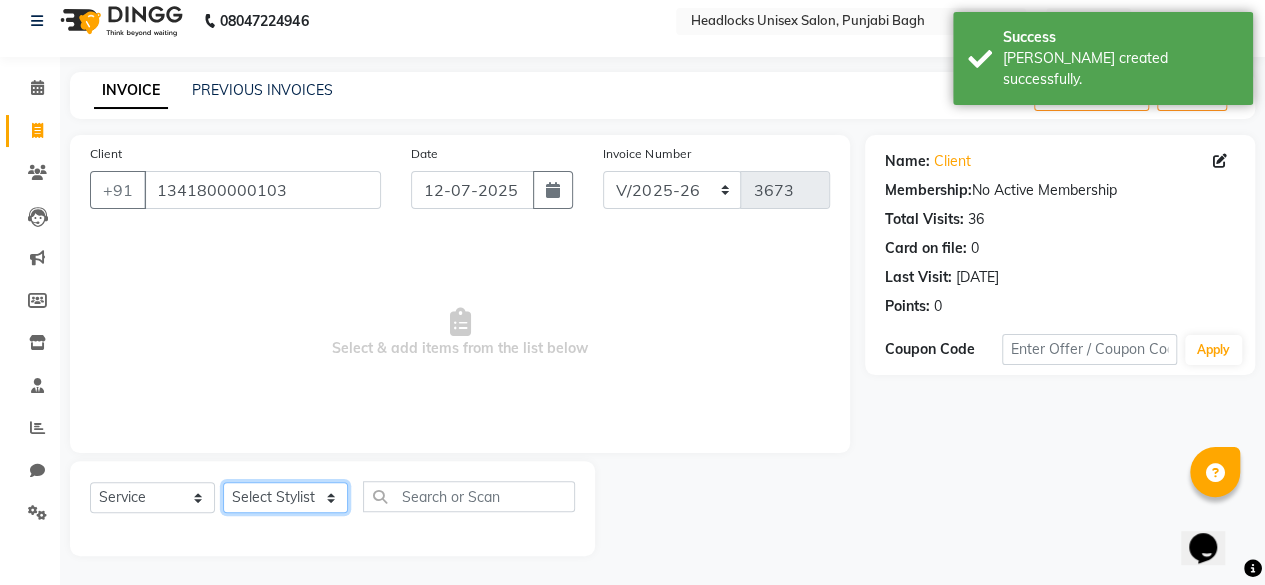 click on "Select Stylist ⁠Agnies ⁠[PERSON_NAME] [PERSON_NAME] [PERSON_NAME] kunal [PERSON_NAME] mercy ⁠Minto ⁠[PERSON_NAME]  [PERSON_NAME] priyanka [PERSON_NAME] ⁠[PERSON_NAME] ⁠[PERSON_NAME] [PERSON_NAME] [PERSON_NAME]  Sunny ⁠[PERSON_NAME] ⁠[PERSON_NAME]" 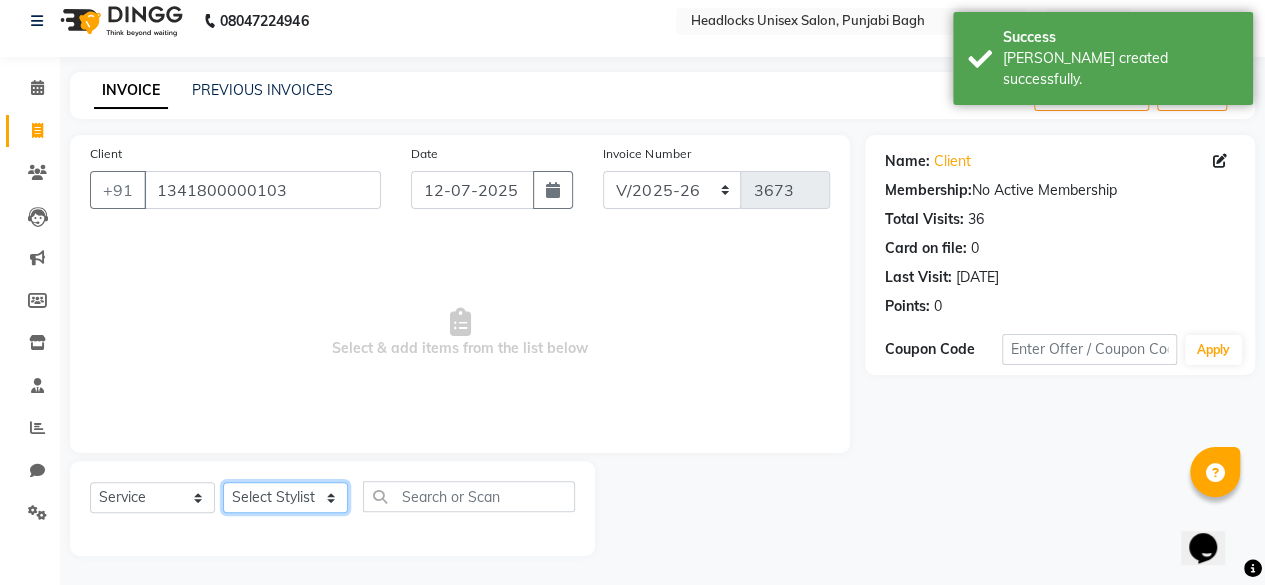 select on "69047" 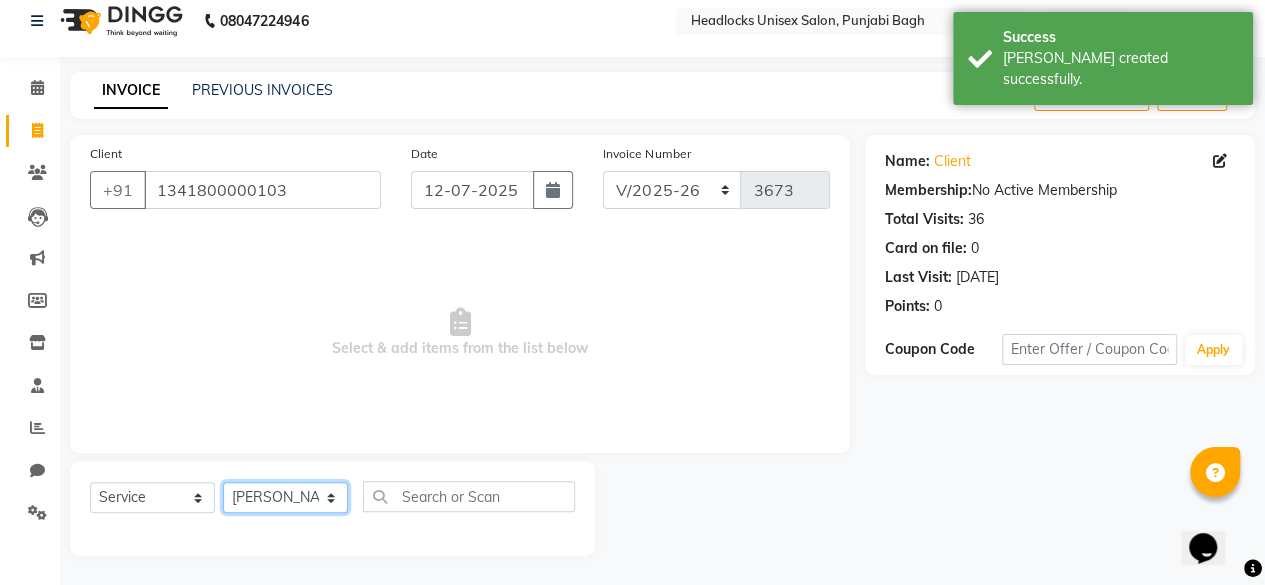 click on "Select Stylist ⁠Agnies ⁠[PERSON_NAME] [PERSON_NAME] [PERSON_NAME] kunal [PERSON_NAME] mercy ⁠Minto ⁠[PERSON_NAME]  [PERSON_NAME] priyanka [PERSON_NAME] ⁠[PERSON_NAME] ⁠[PERSON_NAME] [PERSON_NAME] [PERSON_NAME]  Sunny ⁠[PERSON_NAME] ⁠[PERSON_NAME]" 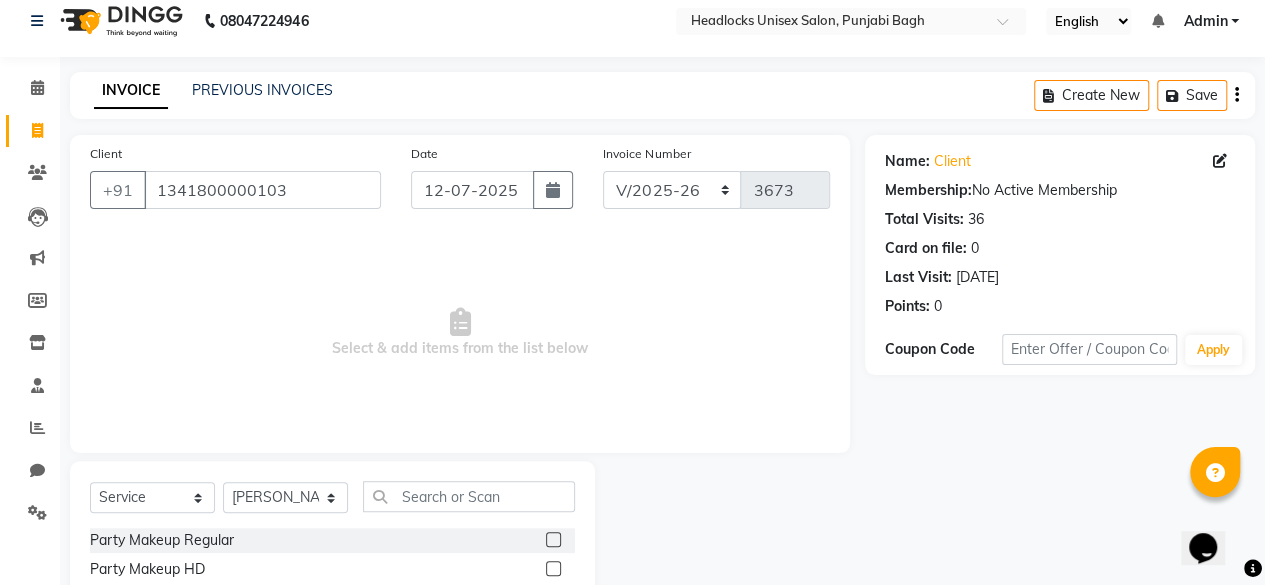 drag, startPoint x: 506, startPoint y: 521, endPoint x: 518, endPoint y: 507, distance: 18.439089 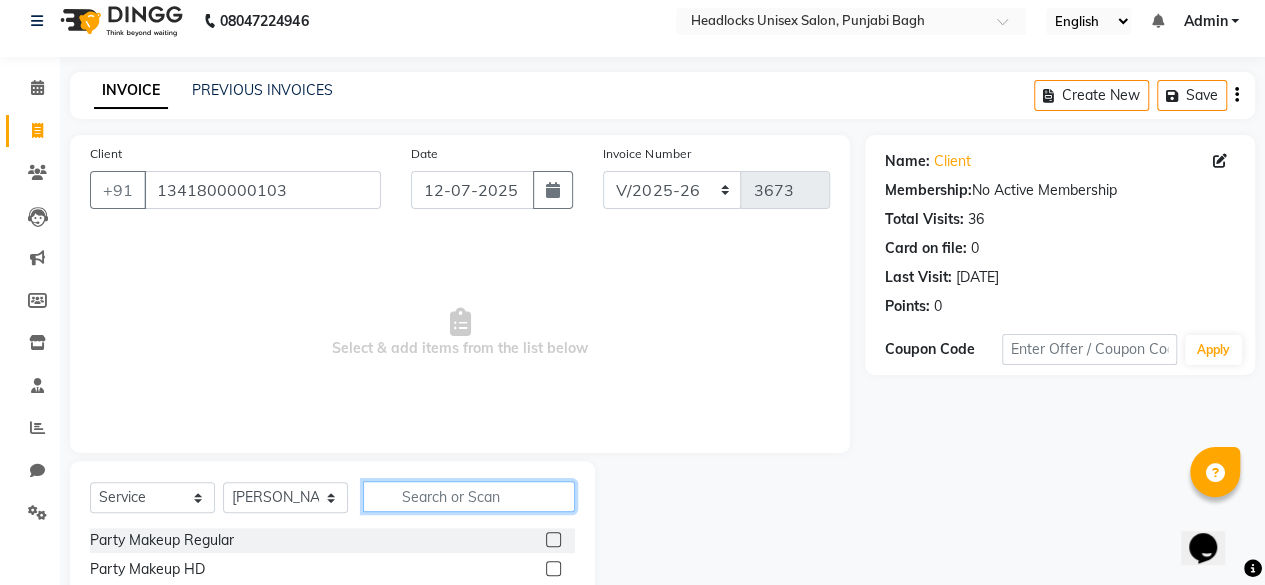 click 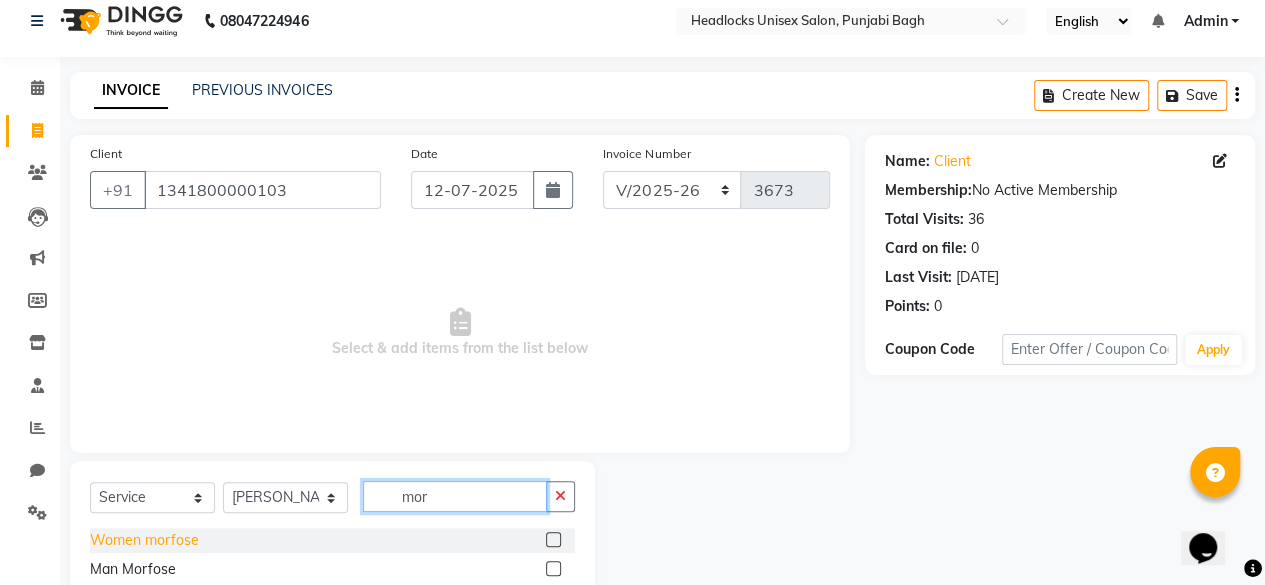 type on "mor" 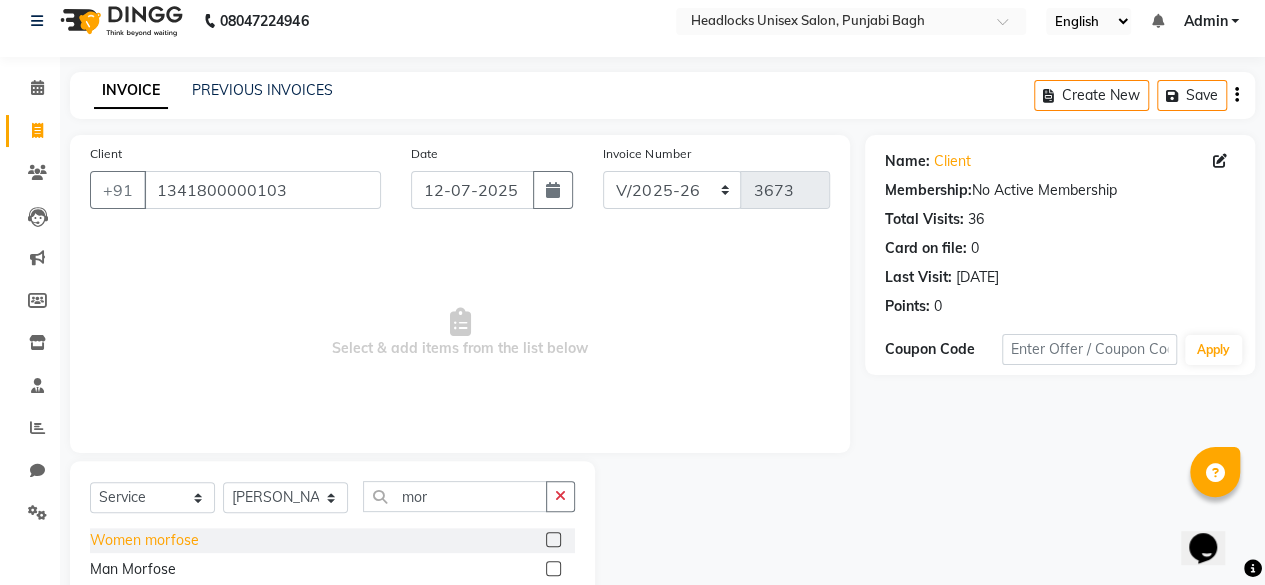click on "Women morfose" 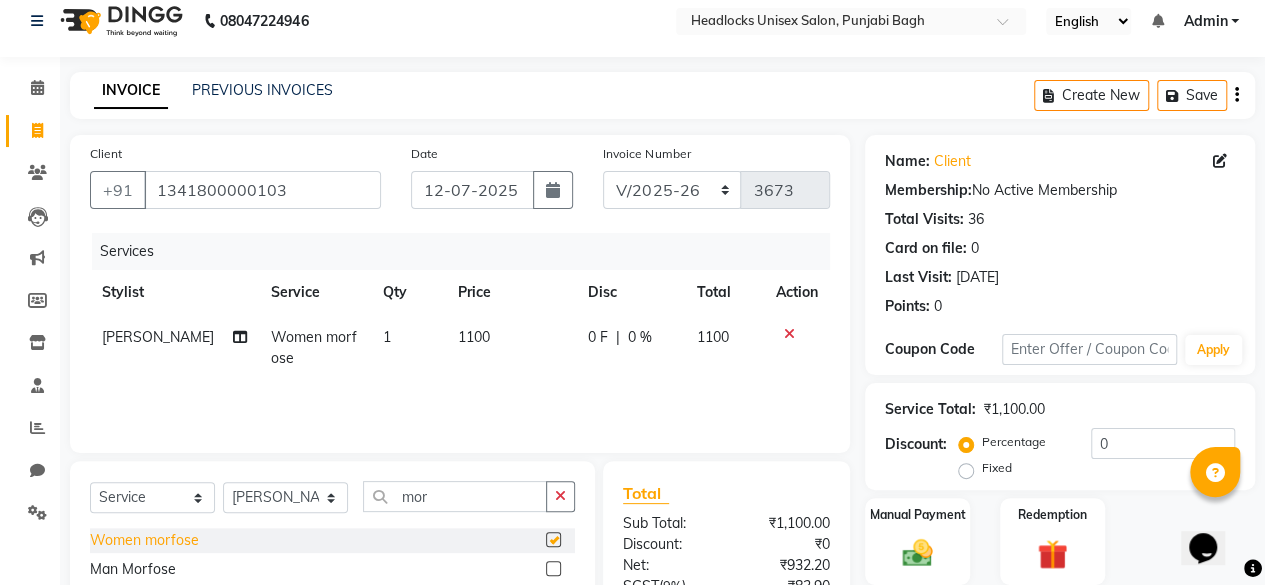 checkbox on "false" 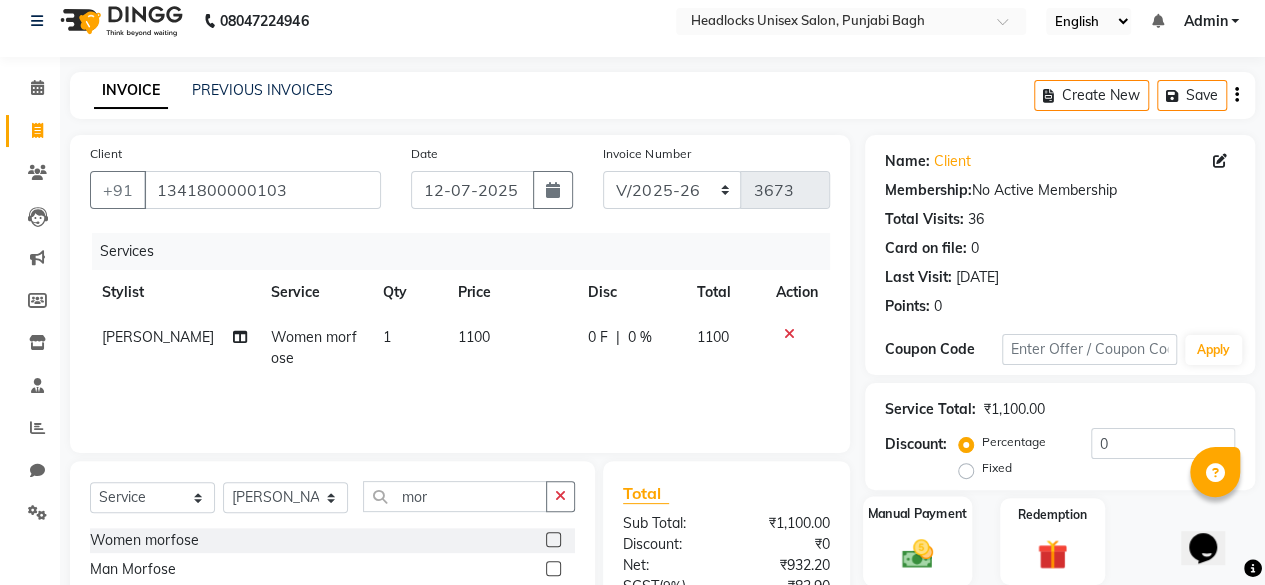 click on "Manual Payment" 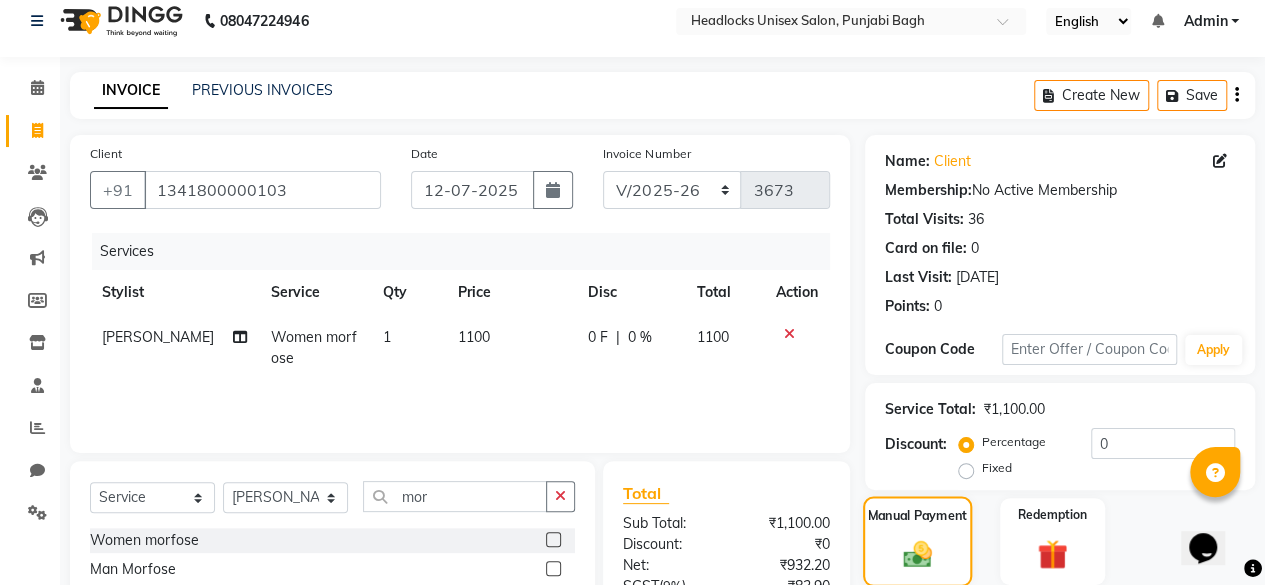 scroll, scrollTop: 213, scrollLeft: 0, axis: vertical 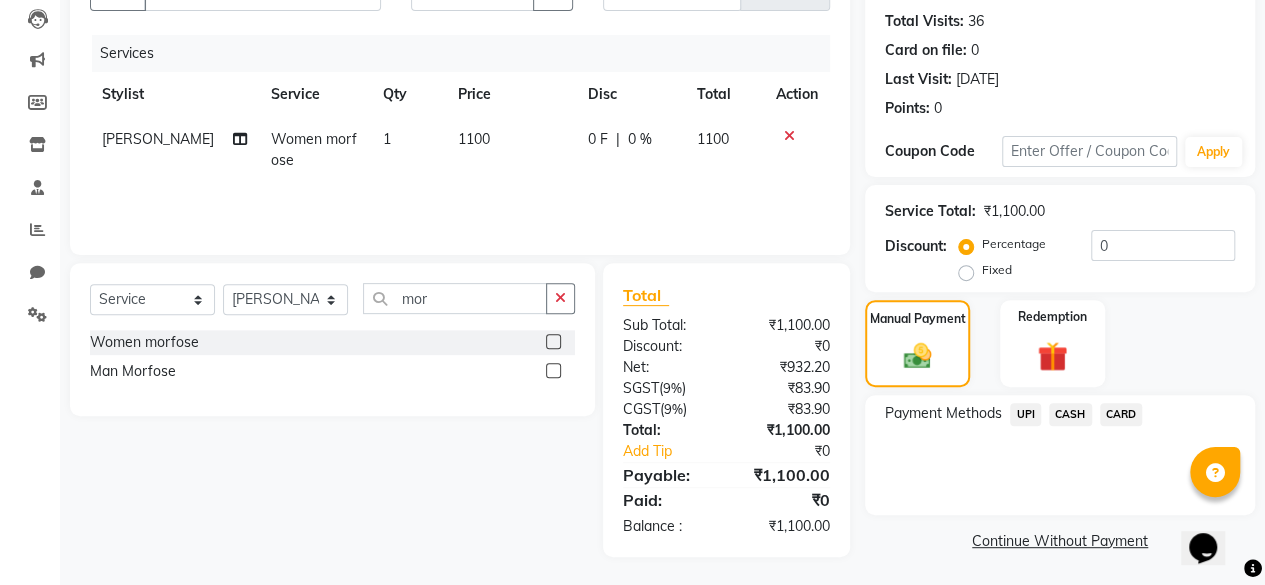 click on "CARD" 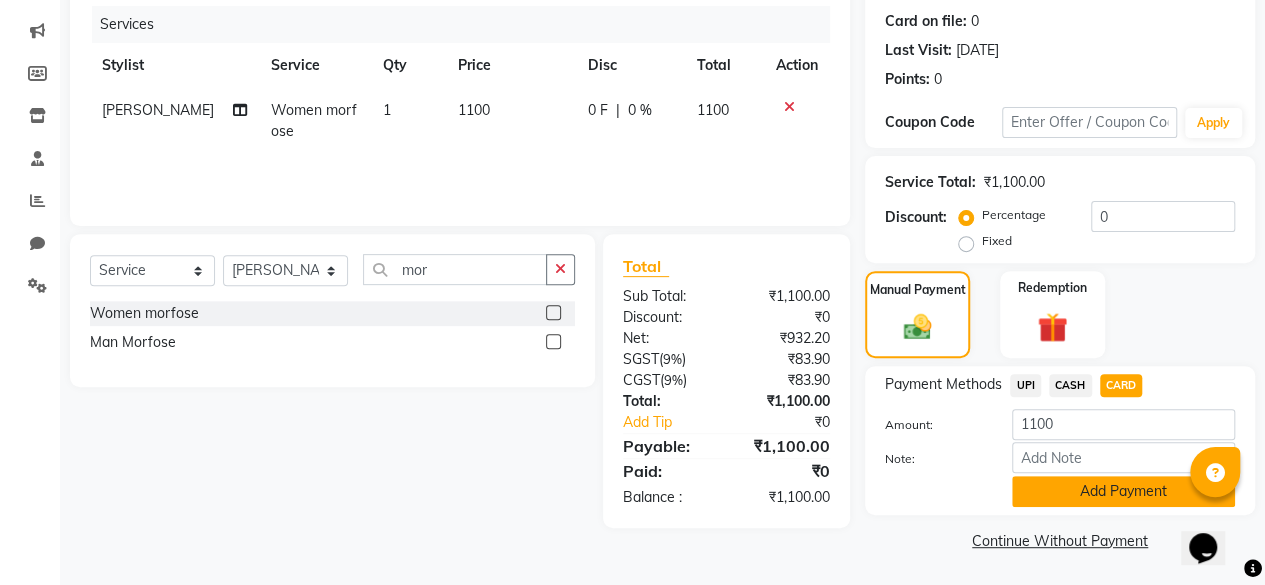 click on "Add Payment" 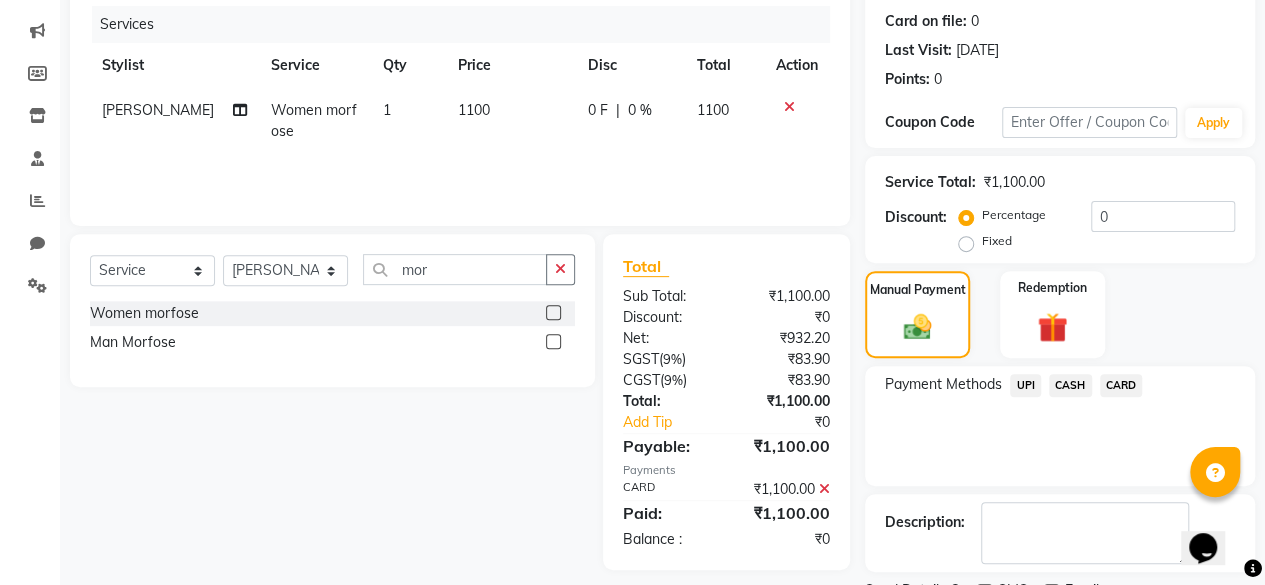 scroll, scrollTop: 324, scrollLeft: 0, axis: vertical 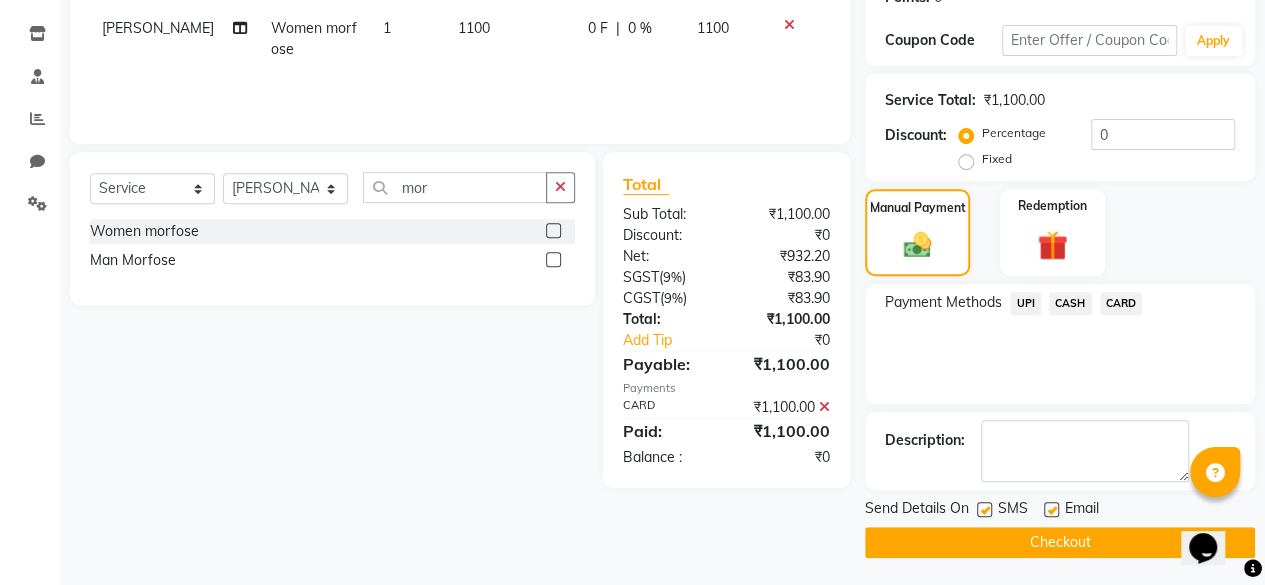 click 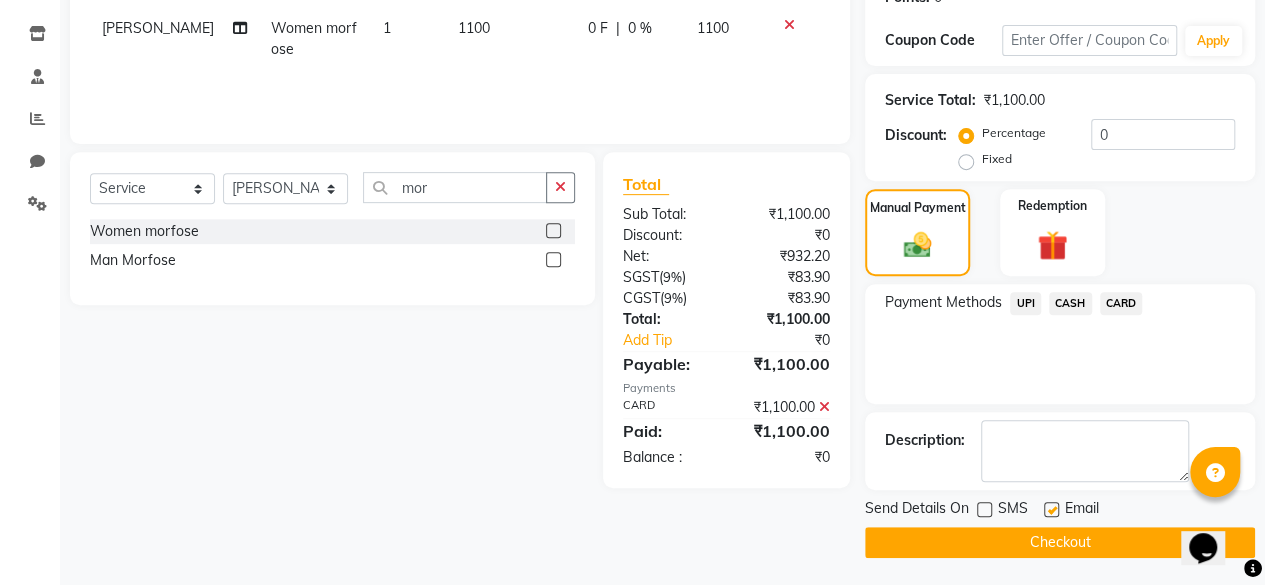 click on "Checkout" 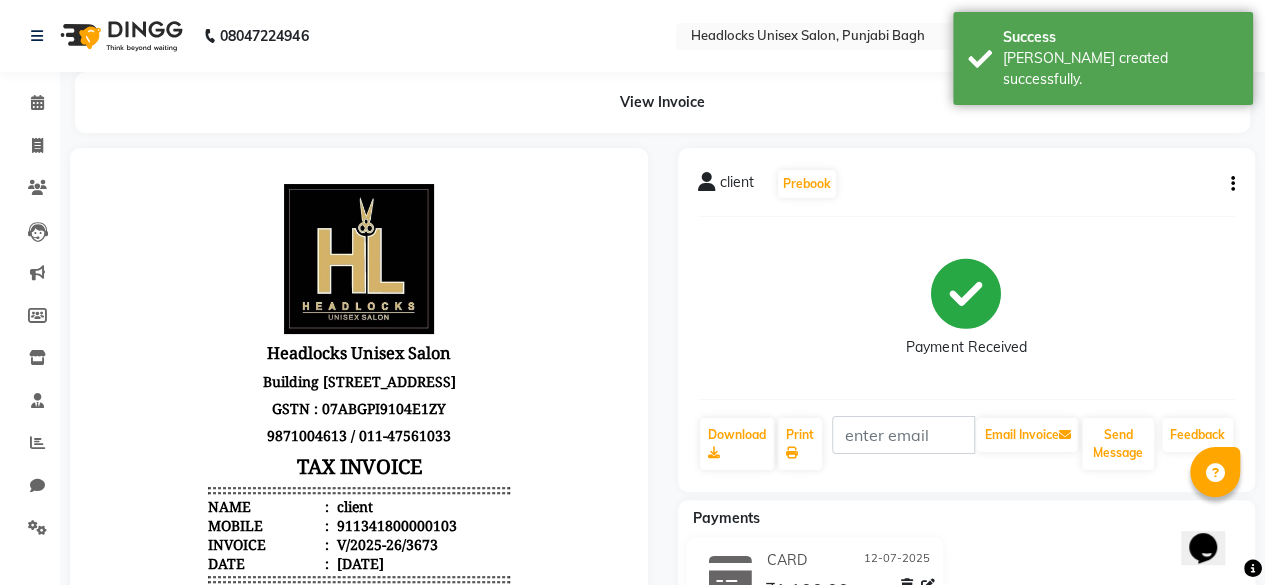 scroll, scrollTop: 0, scrollLeft: 0, axis: both 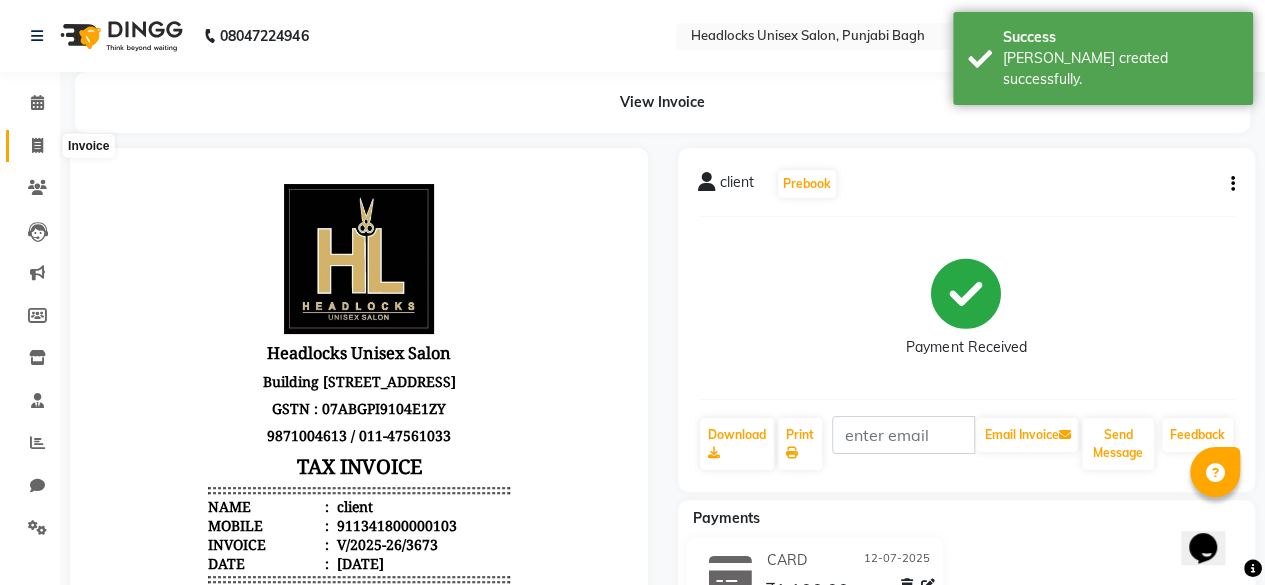 click 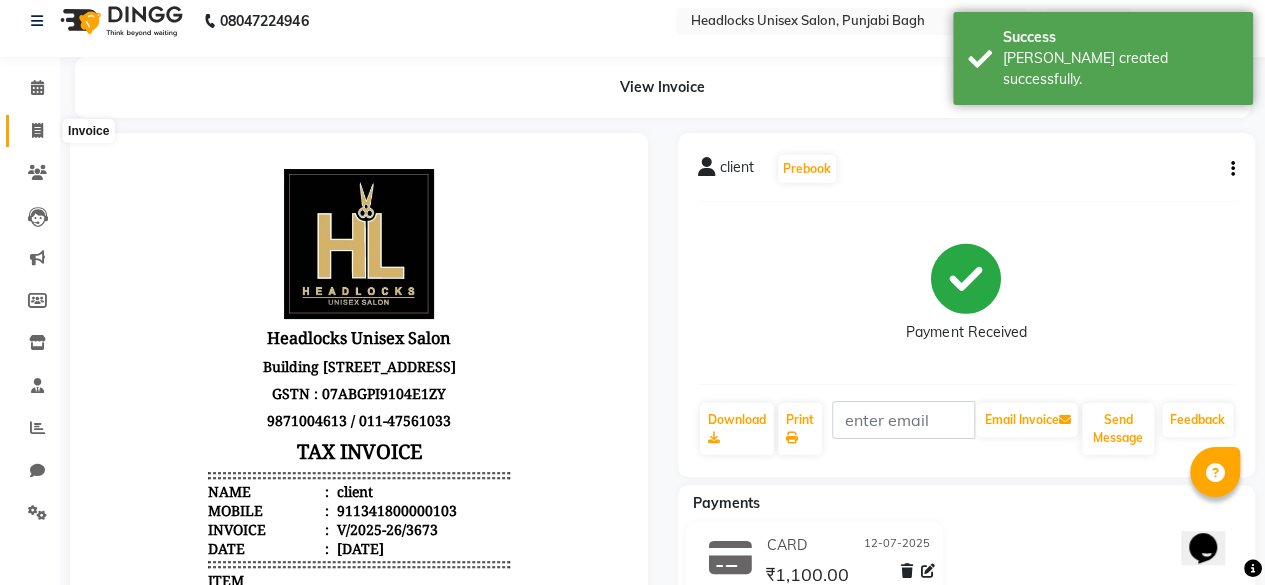 select on "7719" 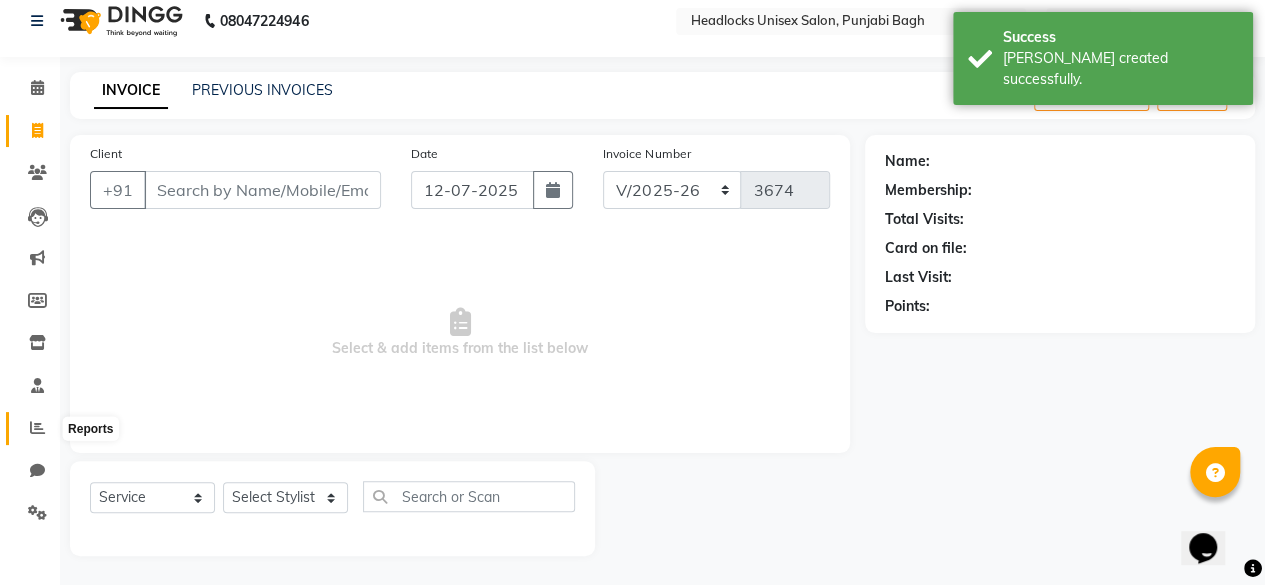 click 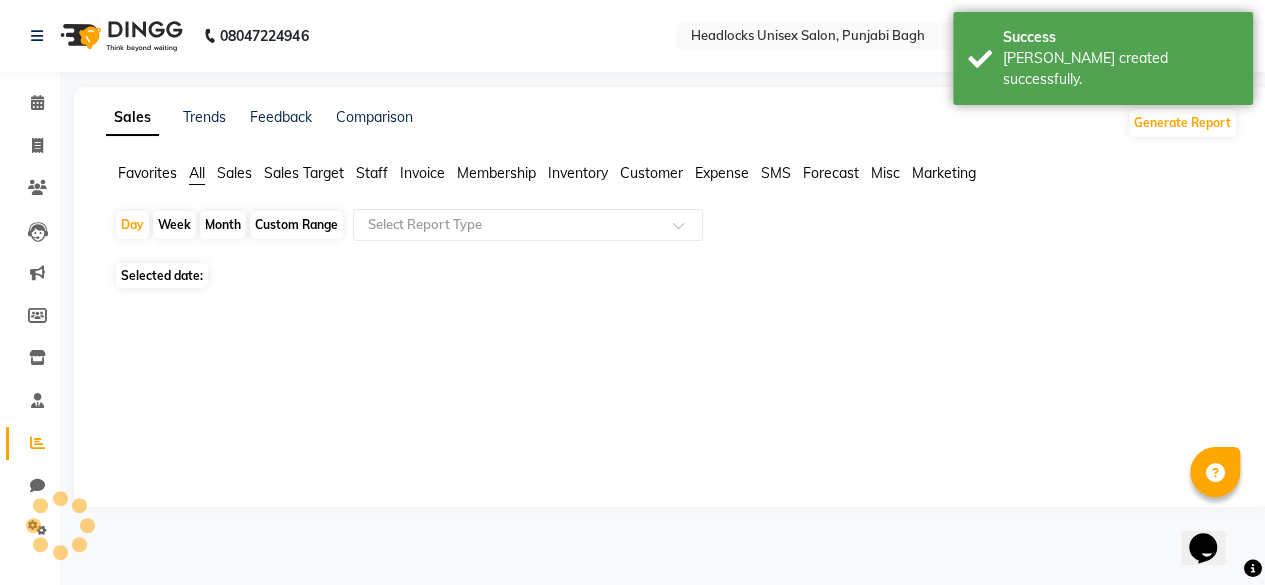 scroll, scrollTop: 0, scrollLeft: 0, axis: both 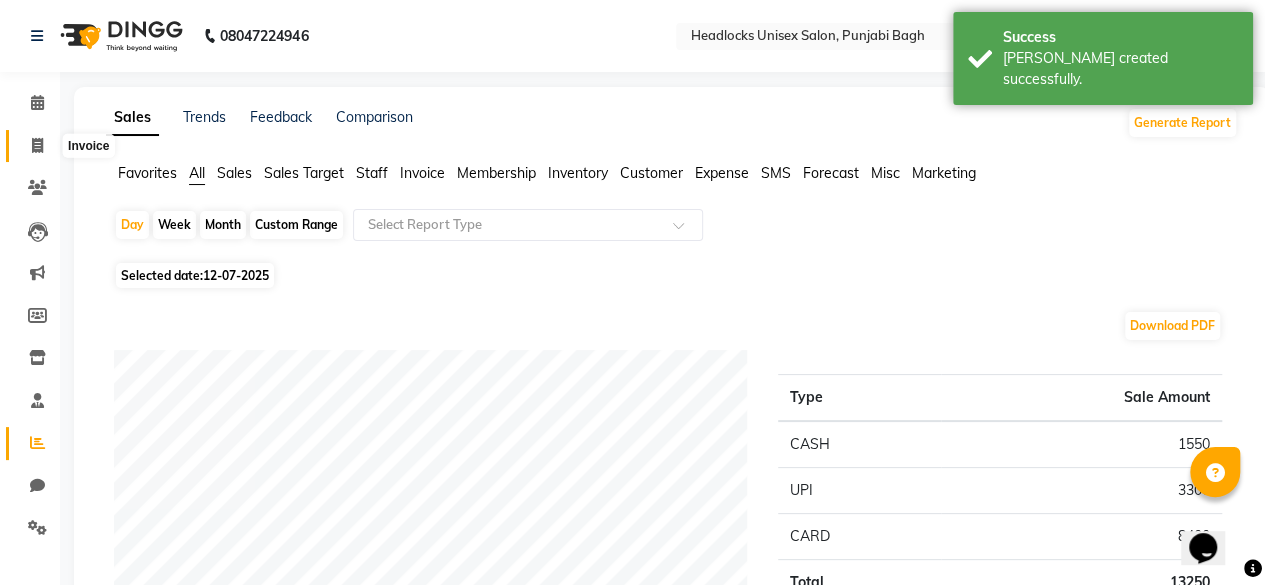 click 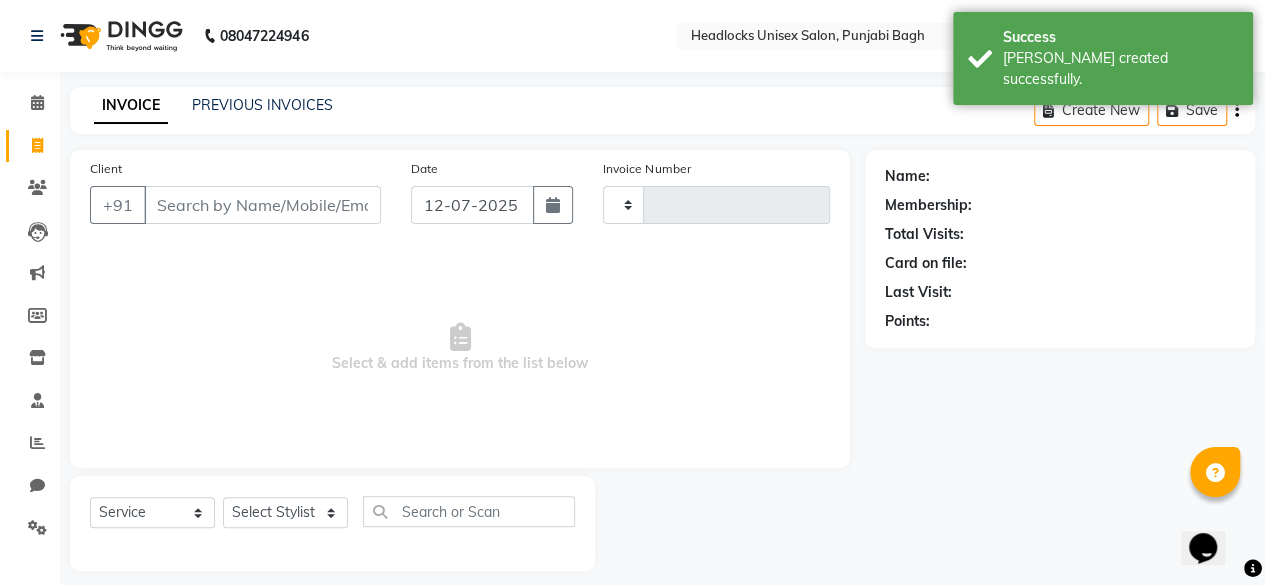 scroll, scrollTop: 15, scrollLeft: 0, axis: vertical 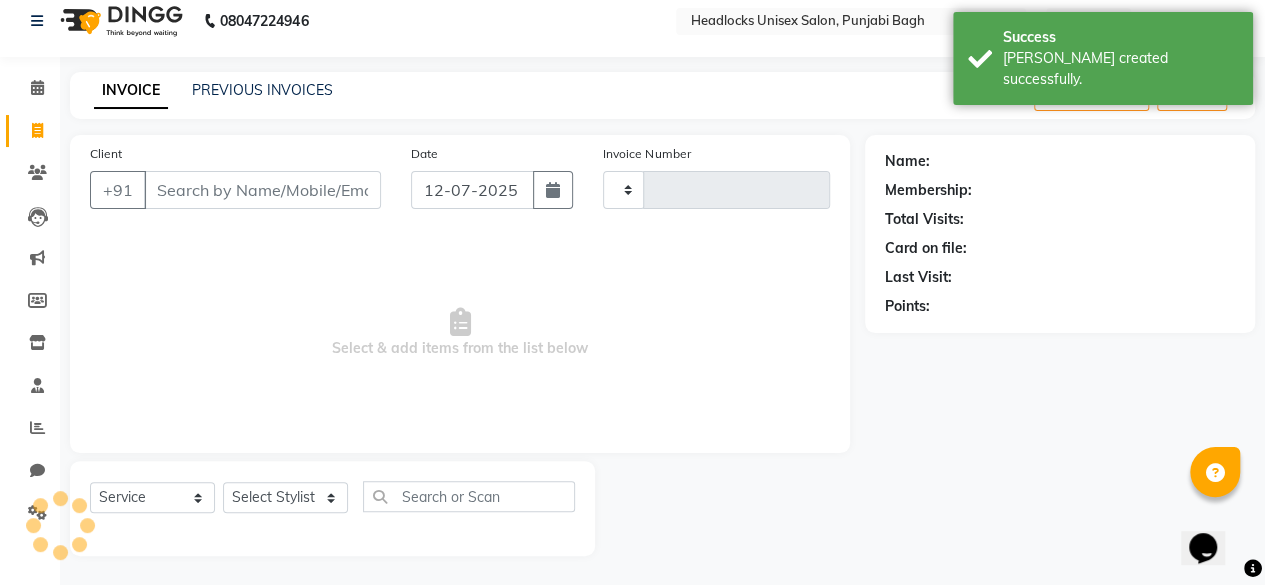 click on "Client" at bounding box center (262, 190) 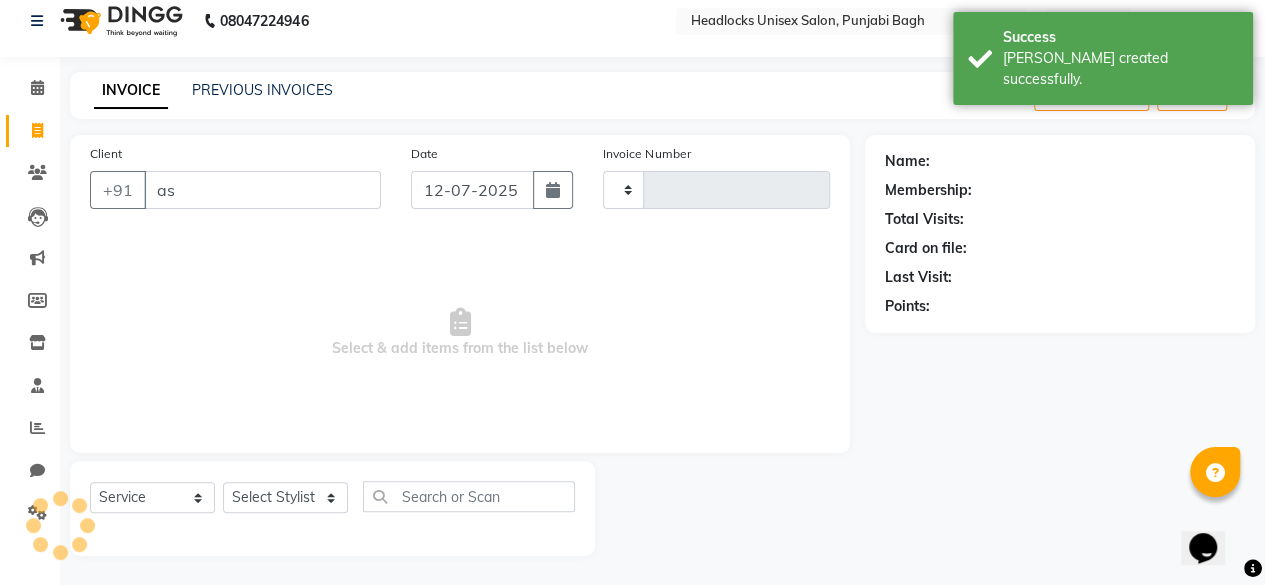 type on "asi" 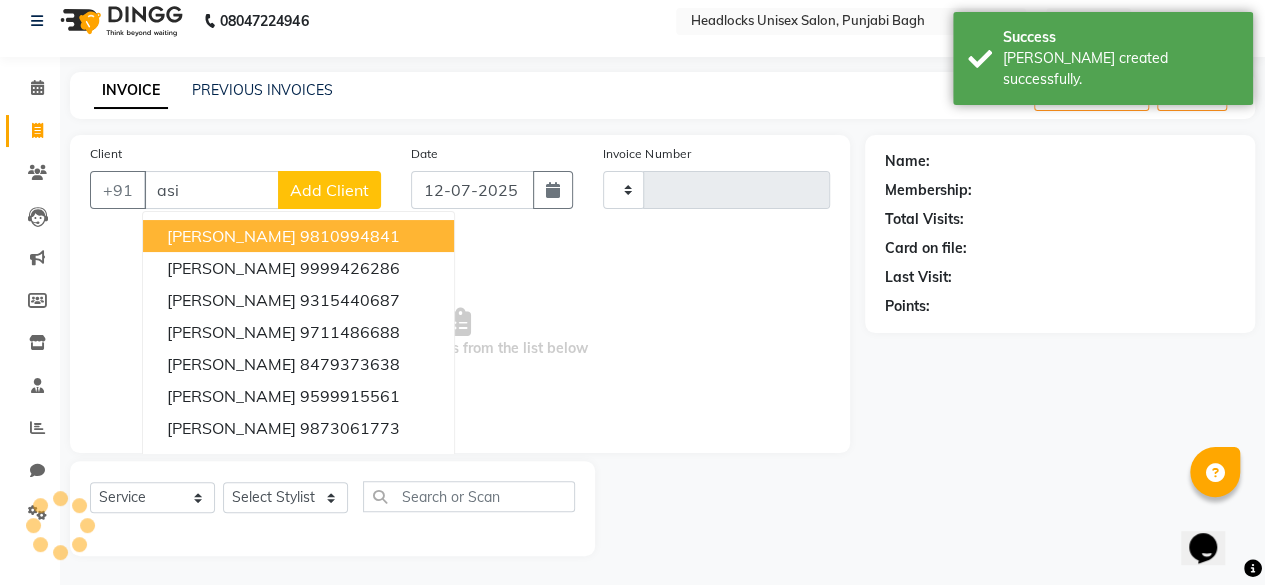 type on "3674" 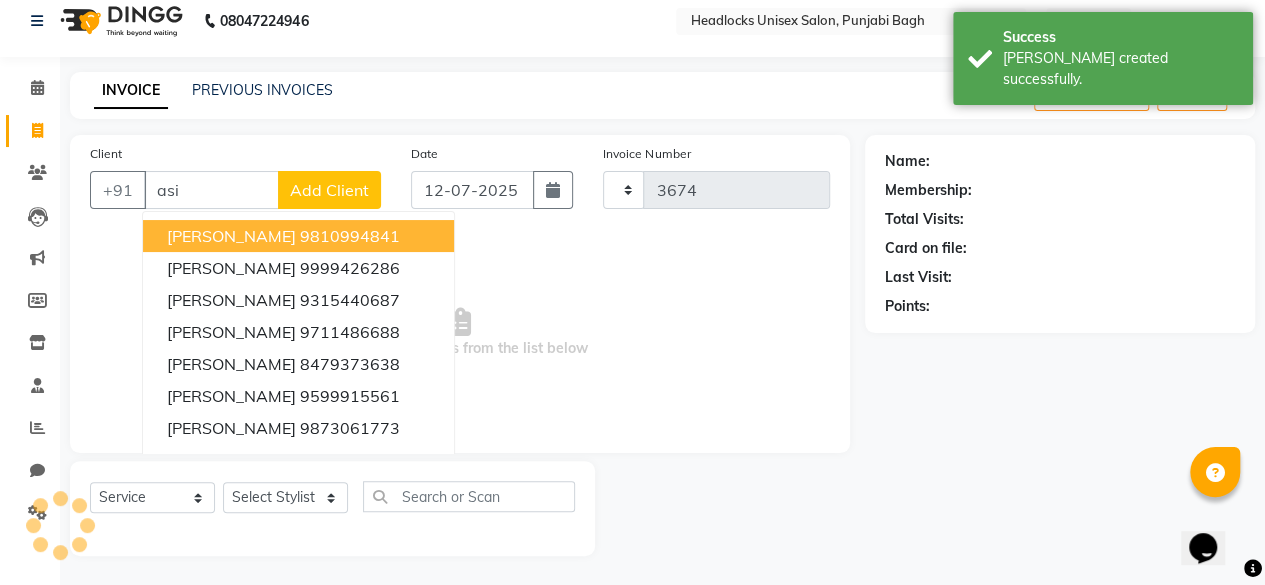 select on "7719" 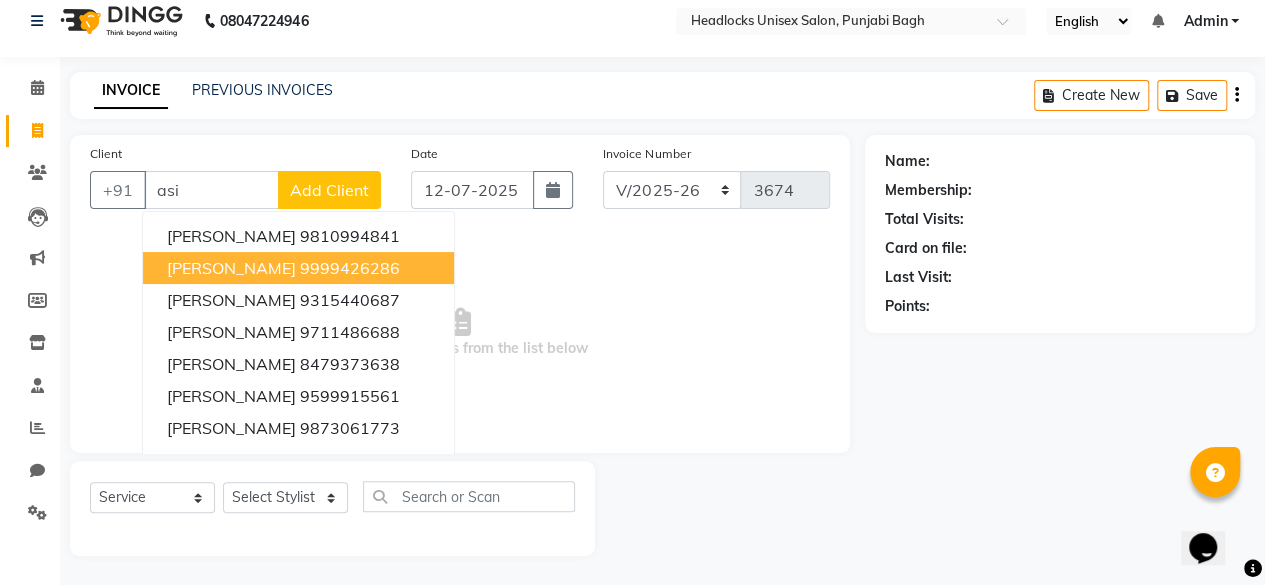 click on "isha bhasim" at bounding box center [231, 268] 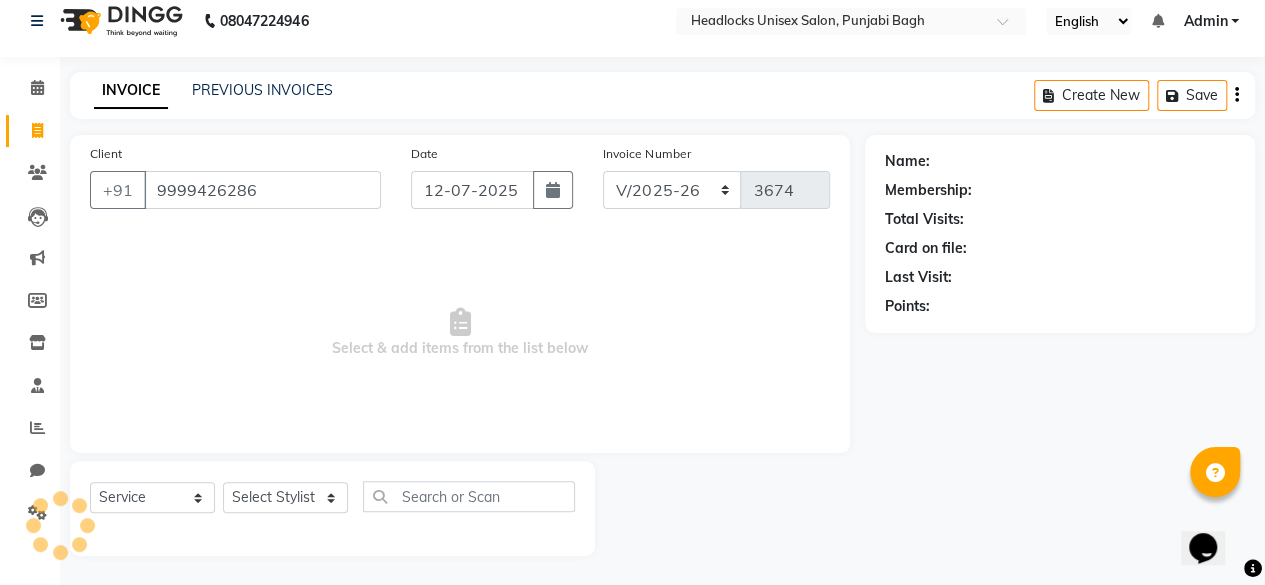 type on "9999426286" 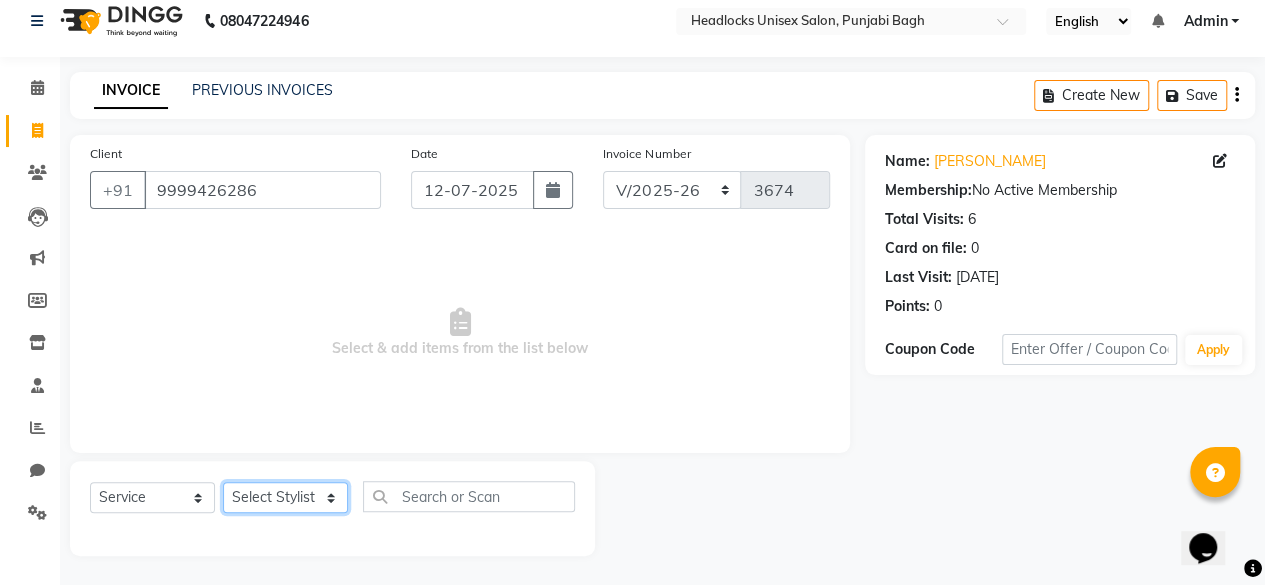click on "Select Stylist ⁠Agnies ⁠[PERSON_NAME] [PERSON_NAME] [PERSON_NAME] kunal [PERSON_NAME] mercy ⁠Minto ⁠[PERSON_NAME]  [PERSON_NAME] priyanka [PERSON_NAME] ⁠[PERSON_NAME] ⁠[PERSON_NAME] [PERSON_NAME] [PERSON_NAME]  Sunny ⁠[PERSON_NAME] ⁠[PERSON_NAME]" 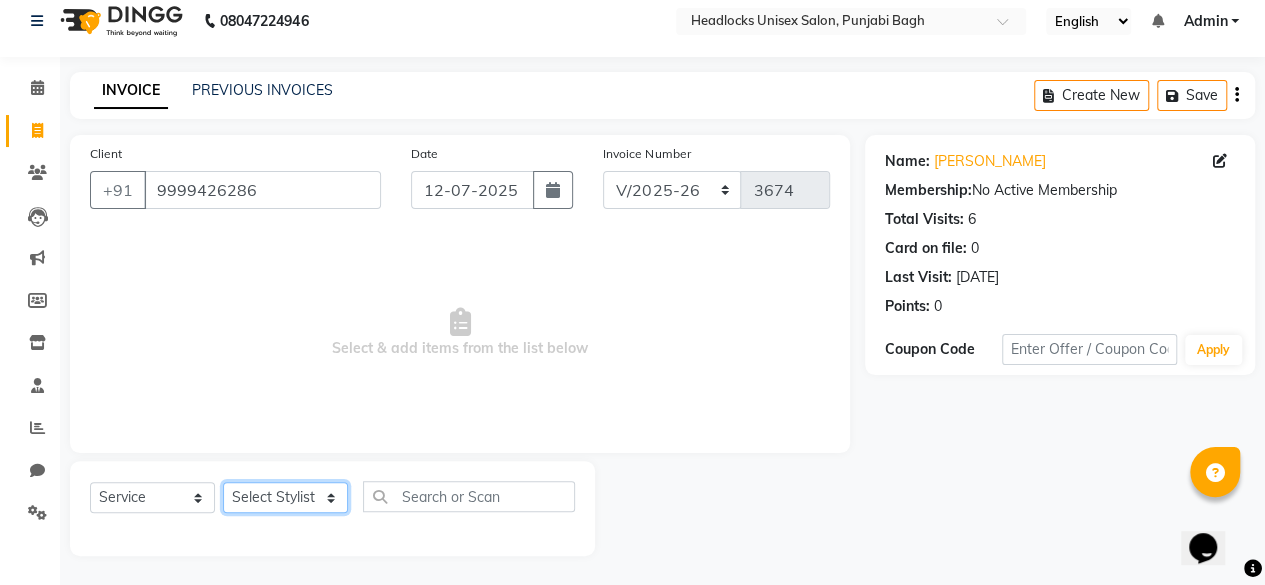 select on "69057" 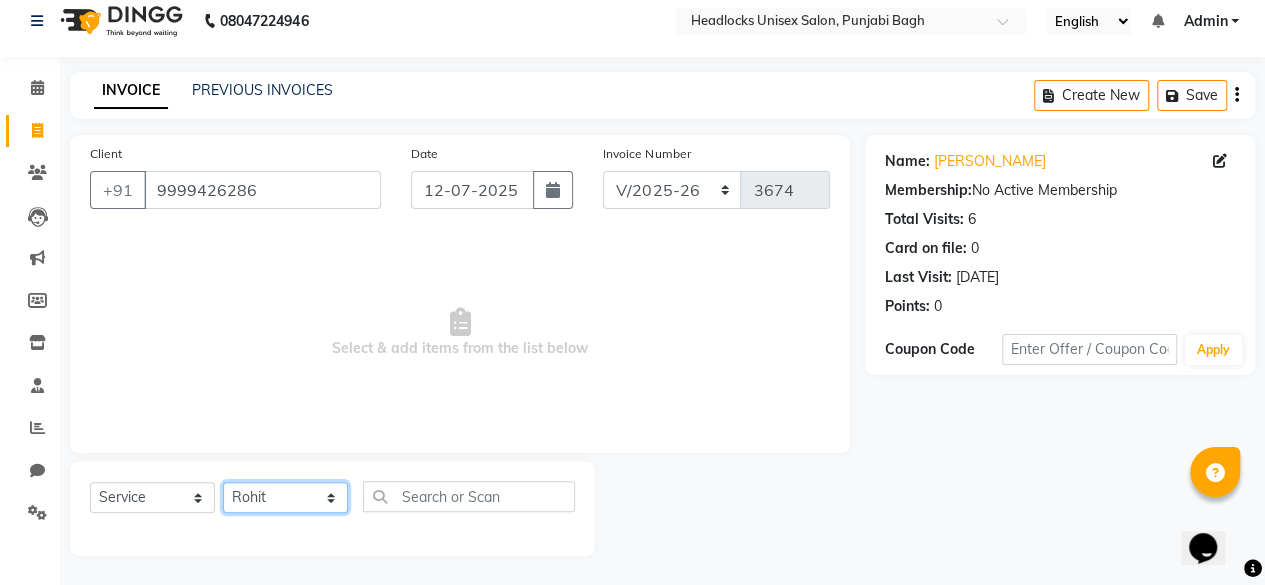 click on "Select Stylist ⁠Agnies ⁠[PERSON_NAME] [PERSON_NAME] [PERSON_NAME] kunal [PERSON_NAME] mercy ⁠Minto ⁠[PERSON_NAME]  [PERSON_NAME] priyanka [PERSON_NAME] ⁠[PERSON_NAME] ⁠[PERSON_NAME] [PERSON_NAME] [PERSON_NAME]  Sunny ⁠[PERSON_NAME] ⁠[PERSON_NAME]" 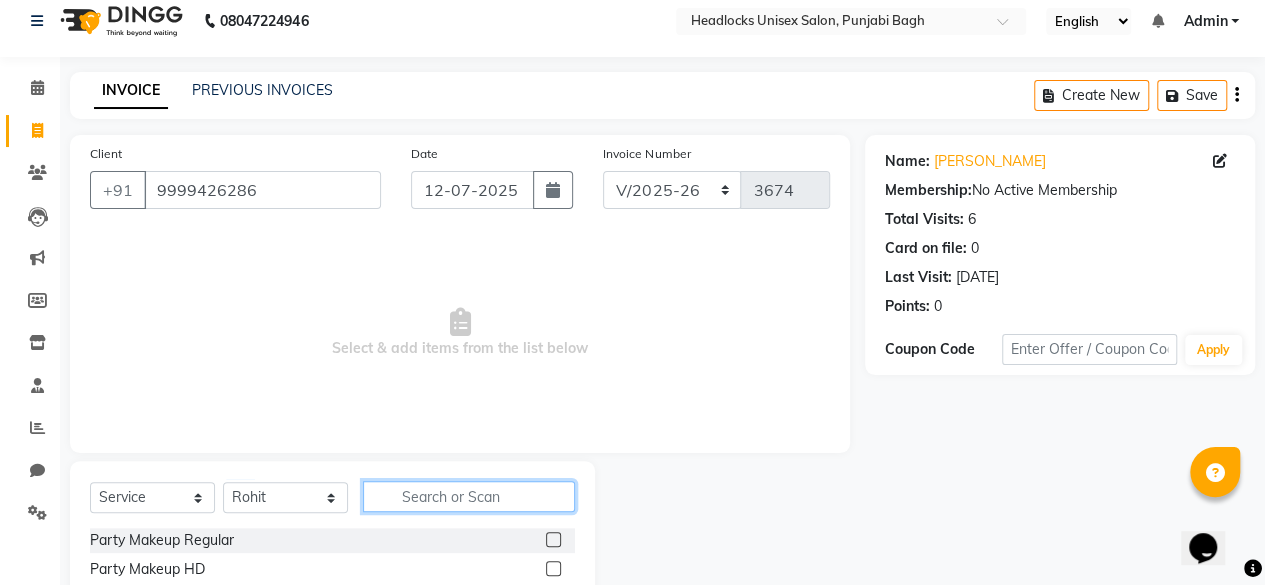 click 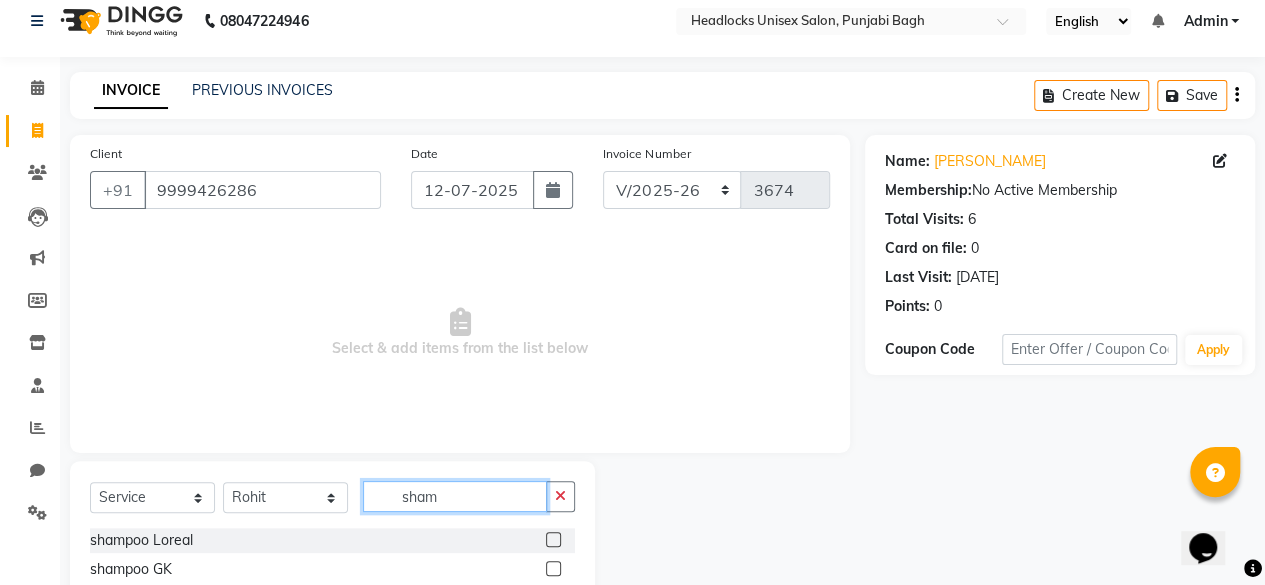 scroll, scrollTop: 215, scrollLeft: 0, axis: vertical 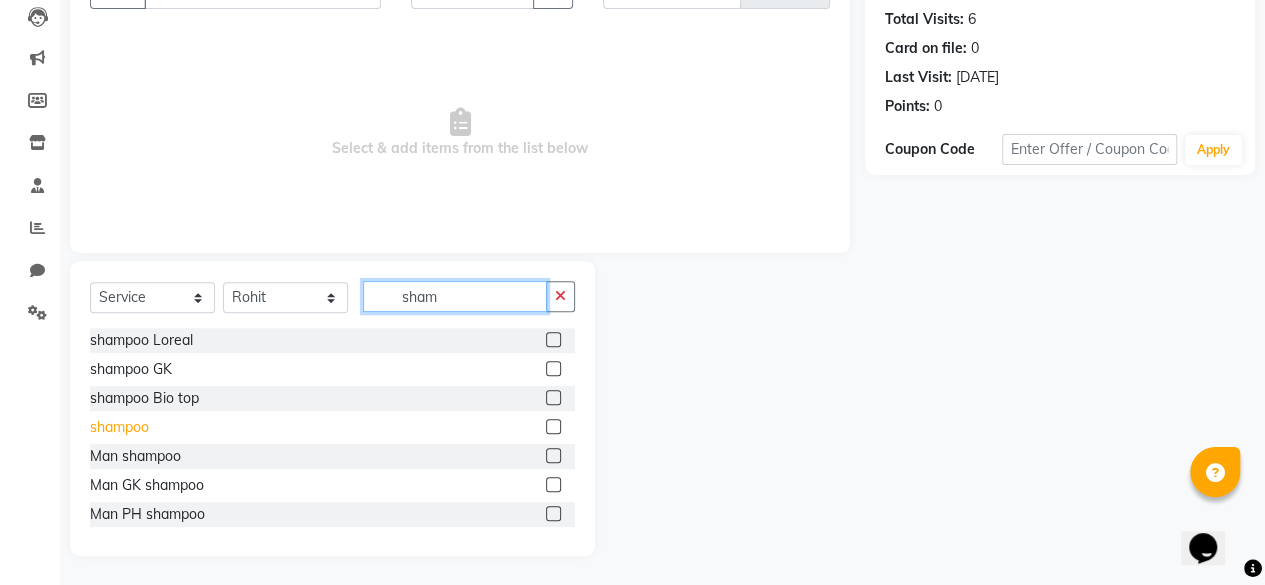 type on "sham" 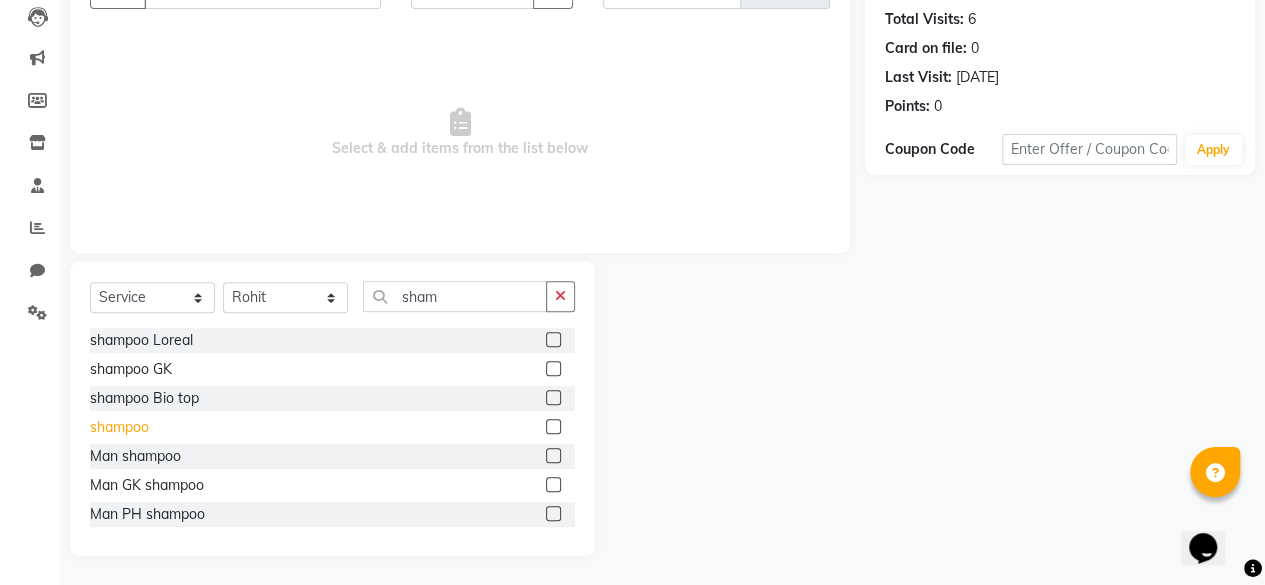 click on "shampoo" 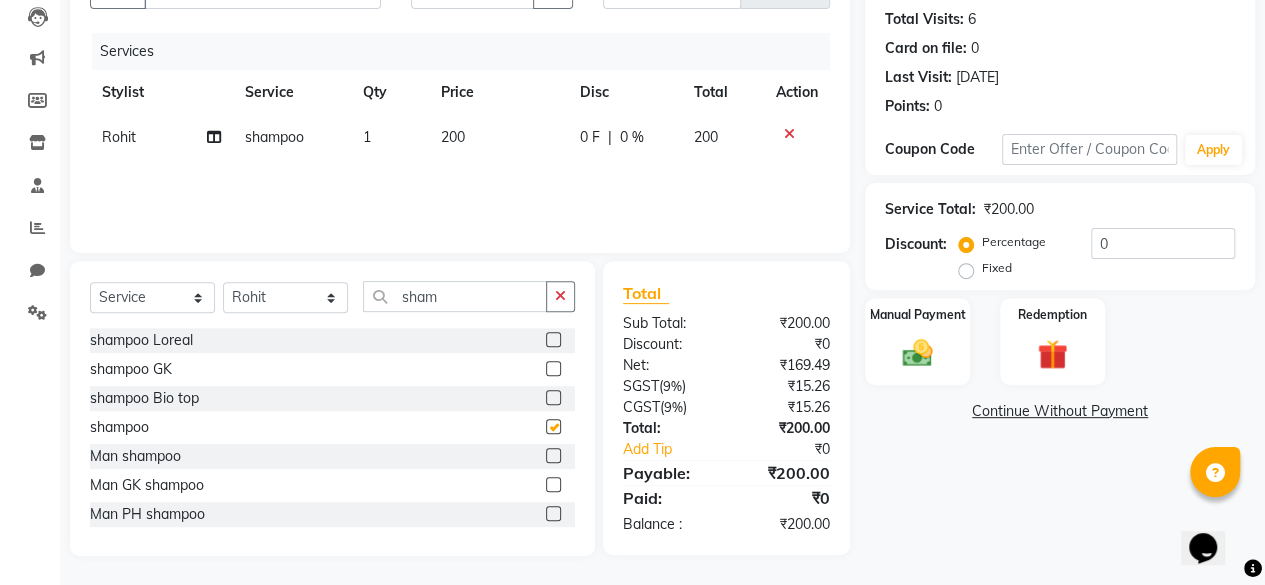 checkbox on "false" 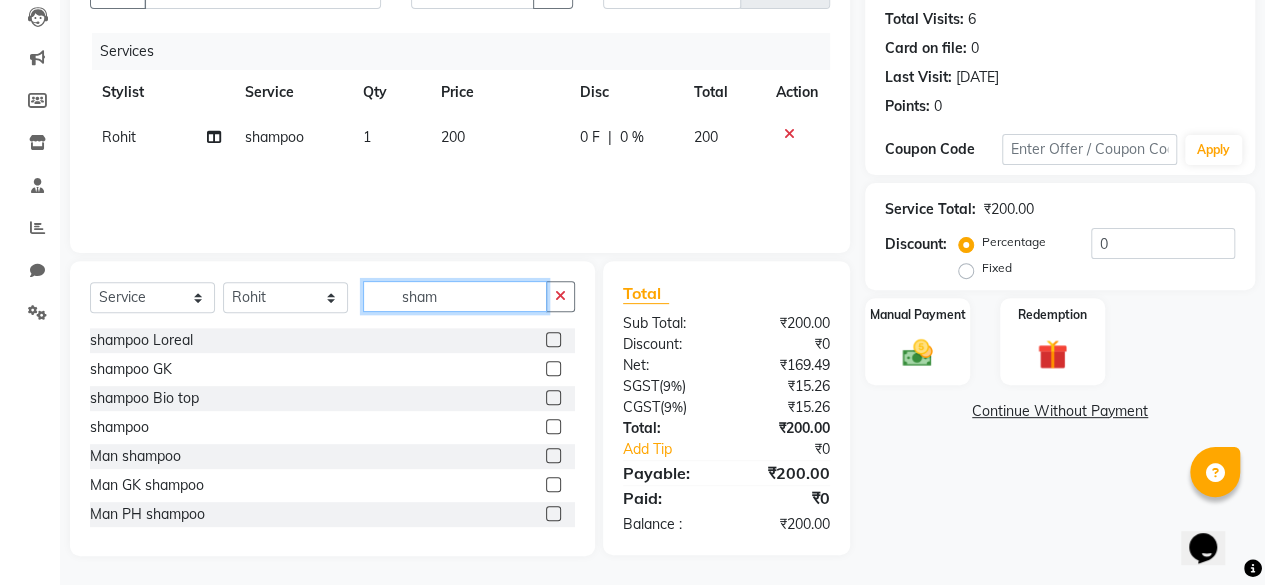 click on "sham" 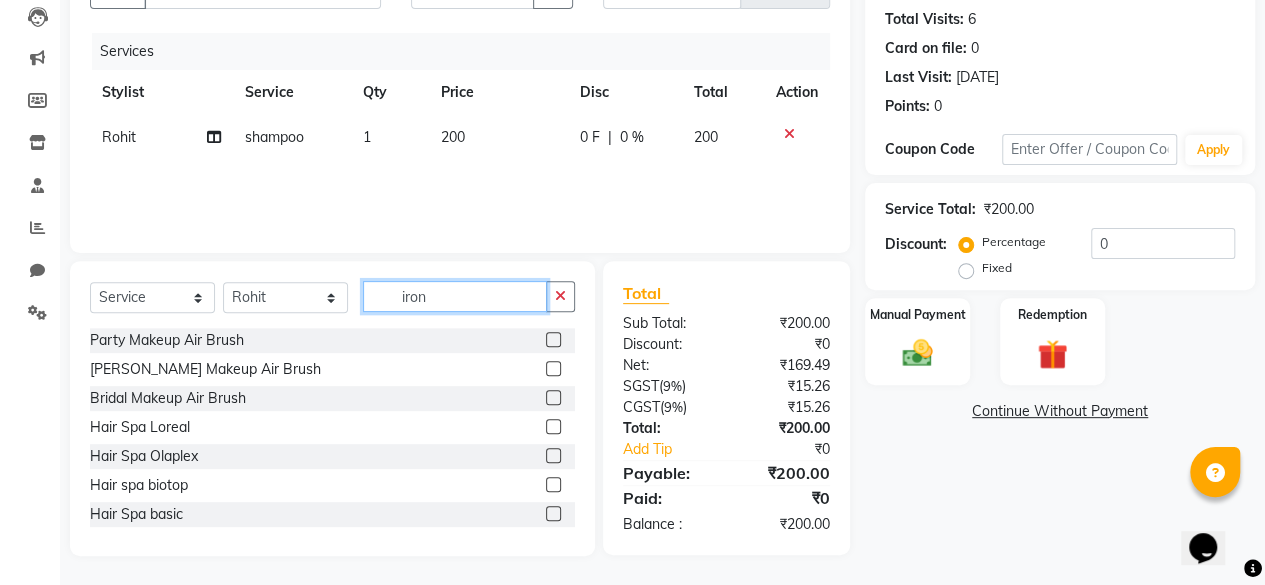 scroll, scrollTop: 213, scrollLeft: 0, axis: vertical 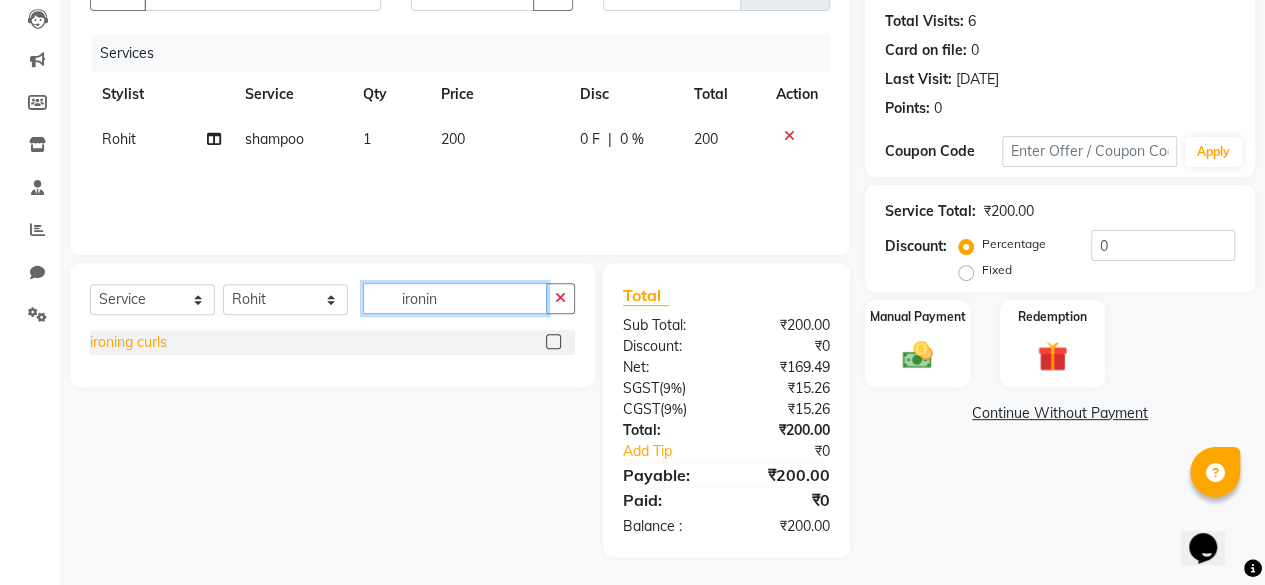 type on "ironin" 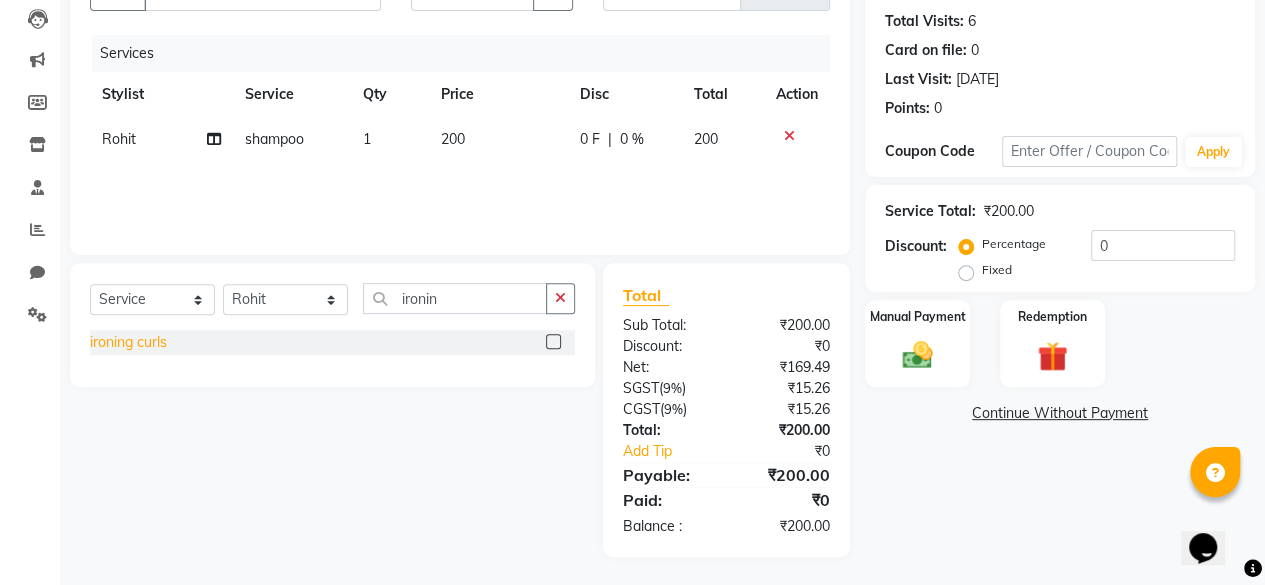 click on "ironing curls" 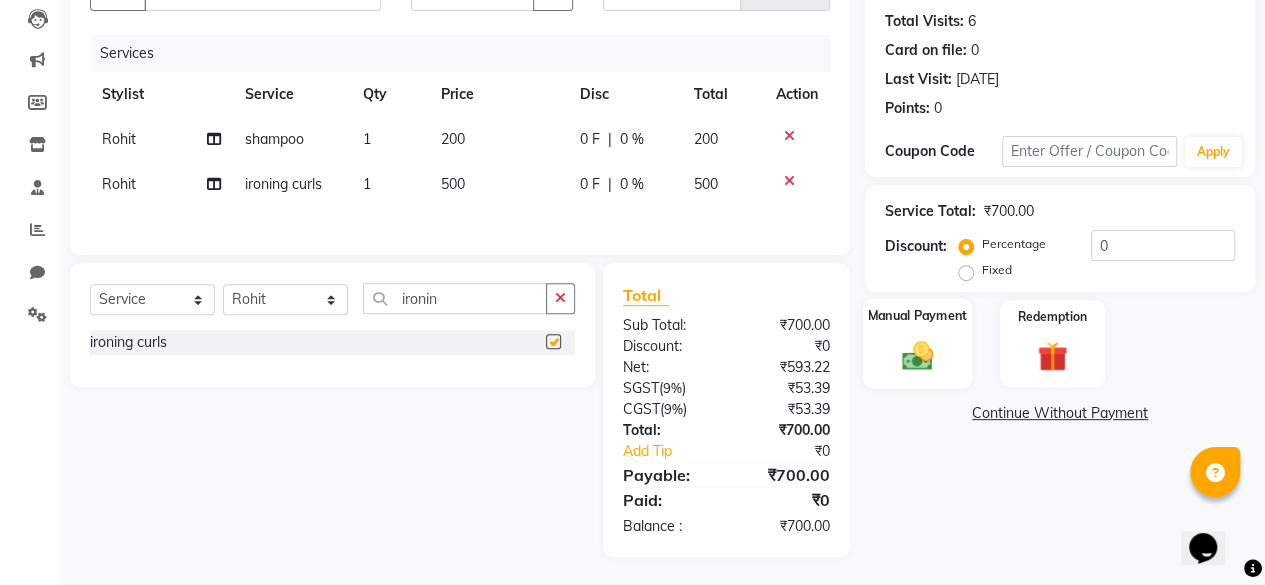 checkbox on "false" 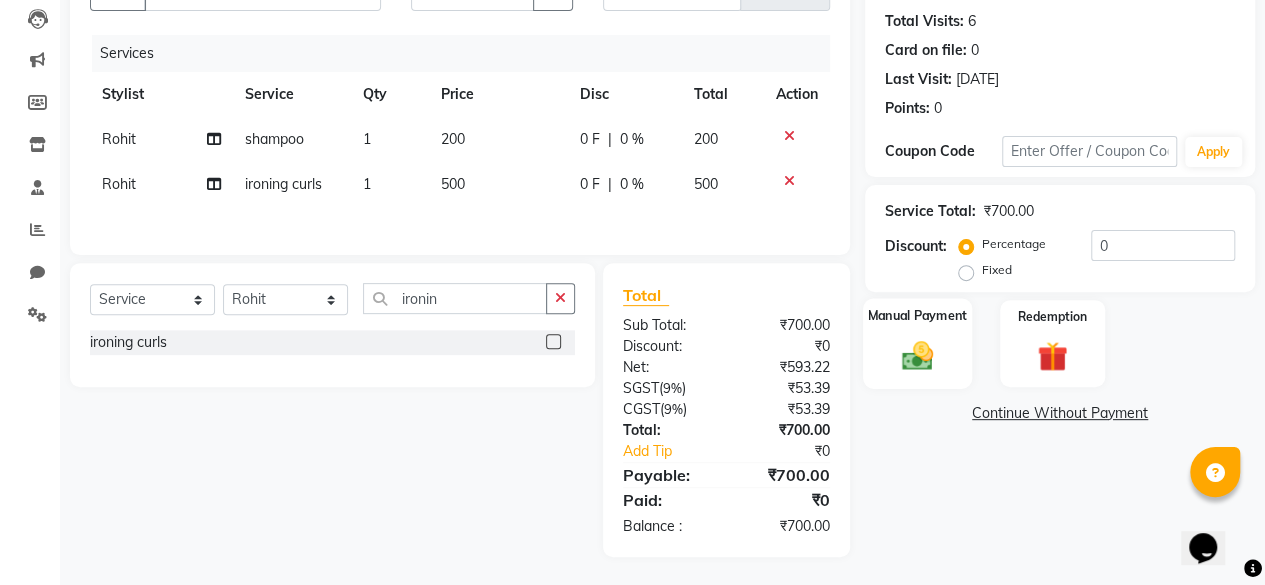 click on "Manual Payment" 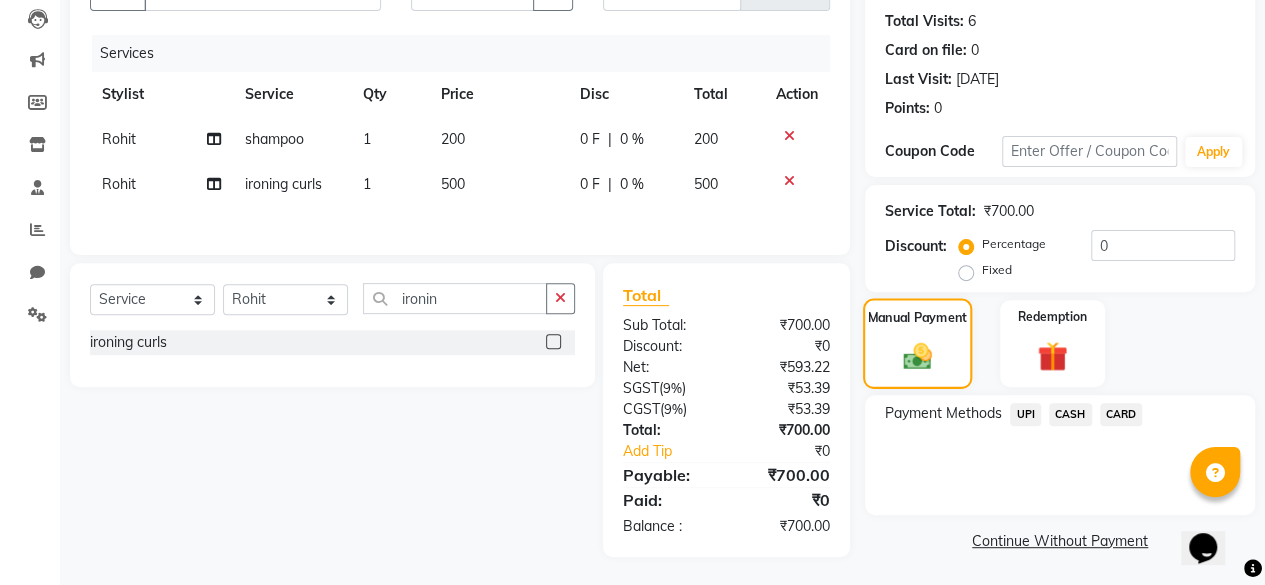 scroll, scrollTop: 216, scrollLeft: 0, axis: vertical 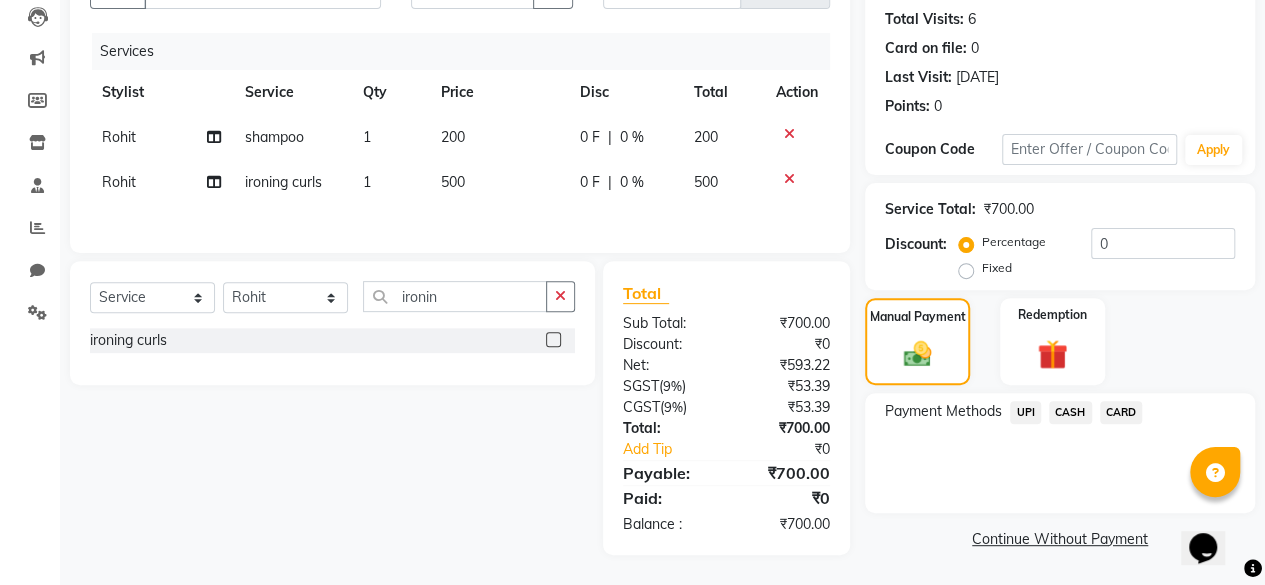 click on "UPI" 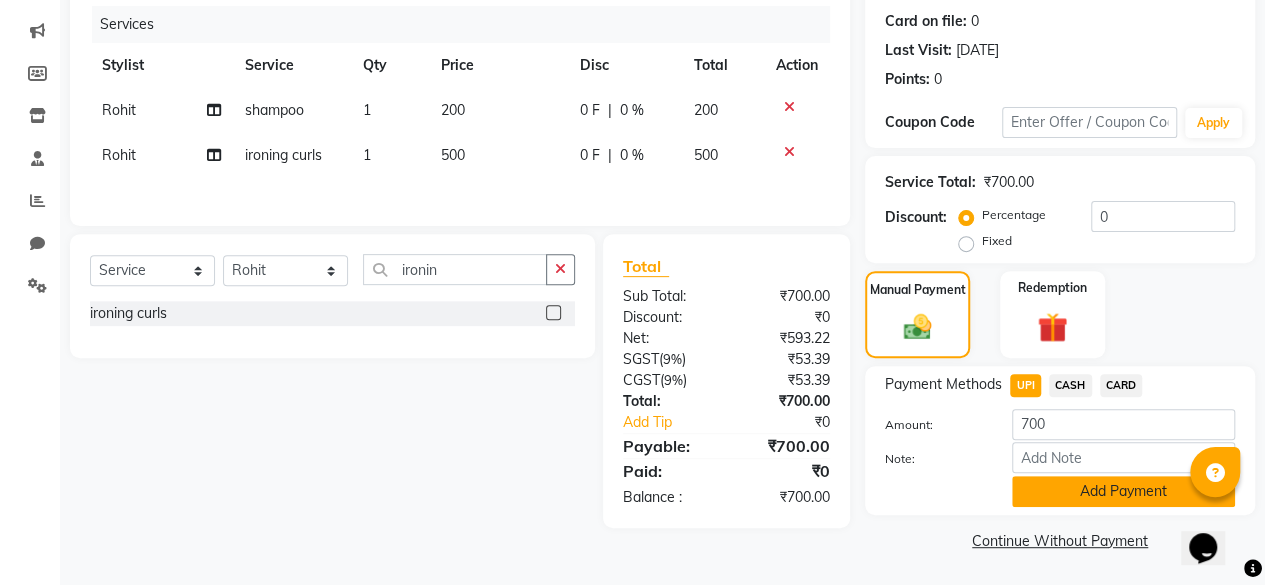 click on "Add Payment" 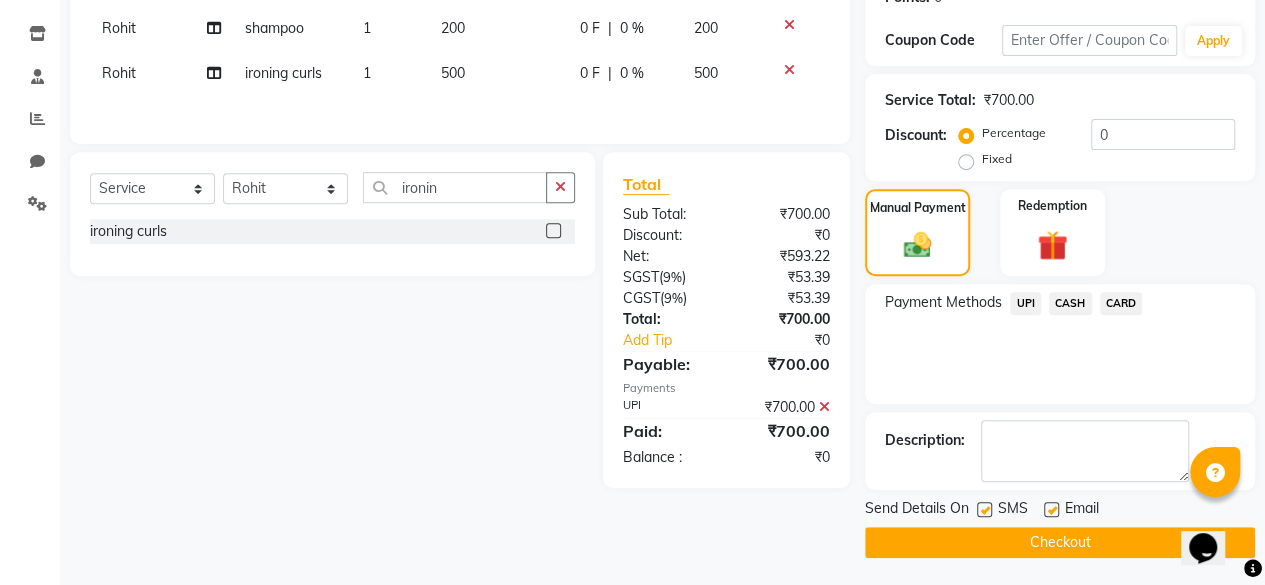 click 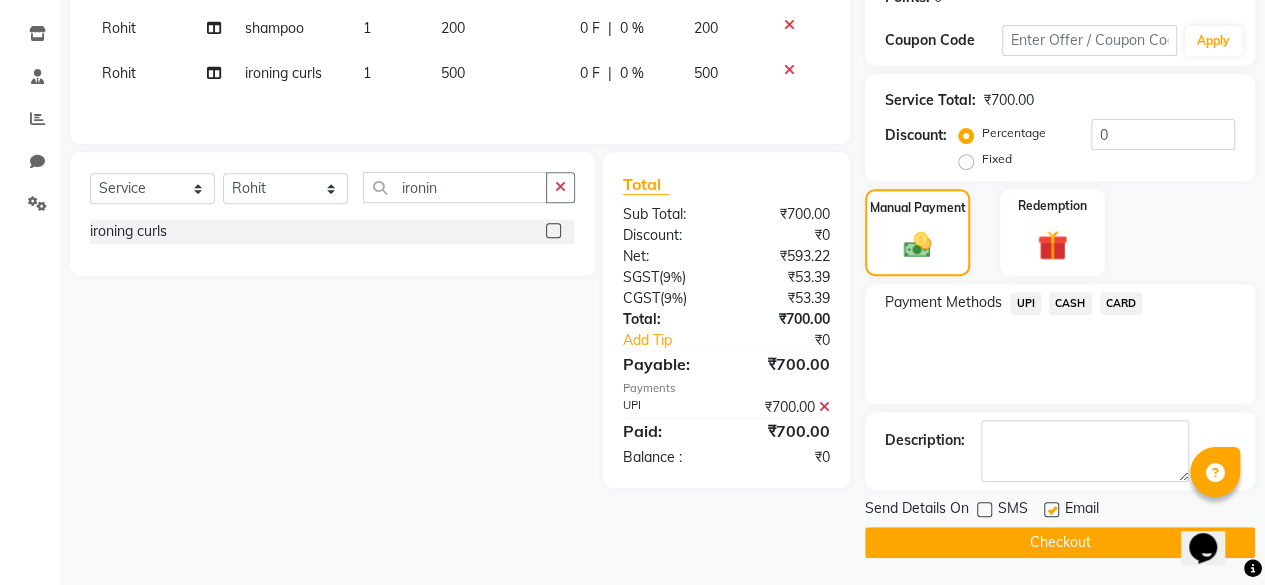 click on "Checkout" 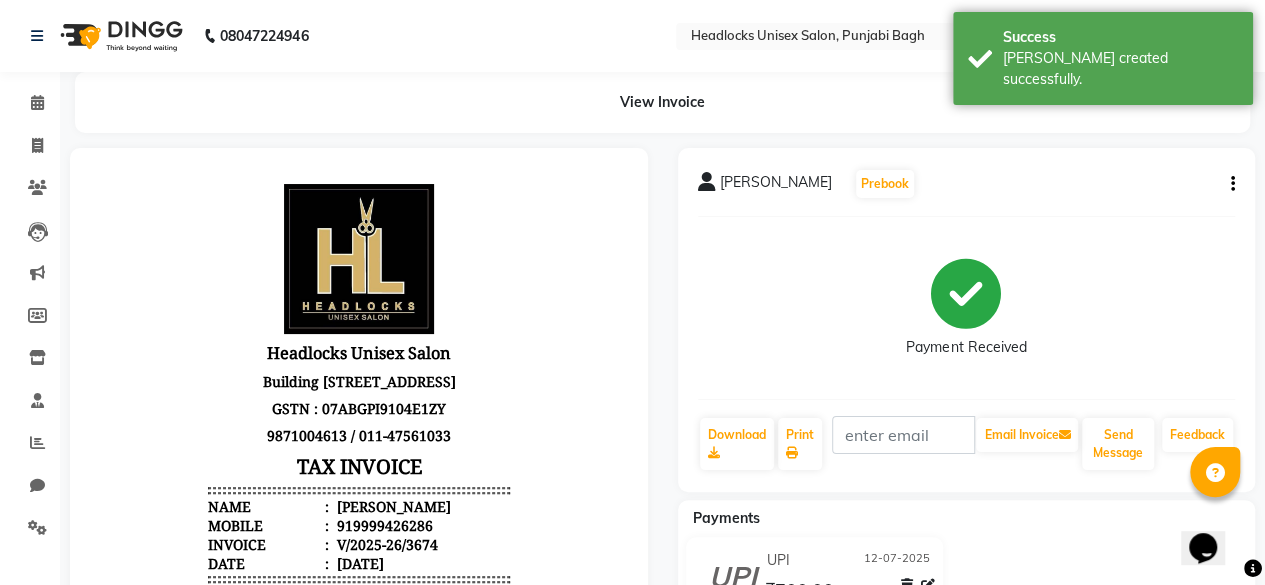 scroll, scrollTop: 0, scrollLeft: 0, axis: both 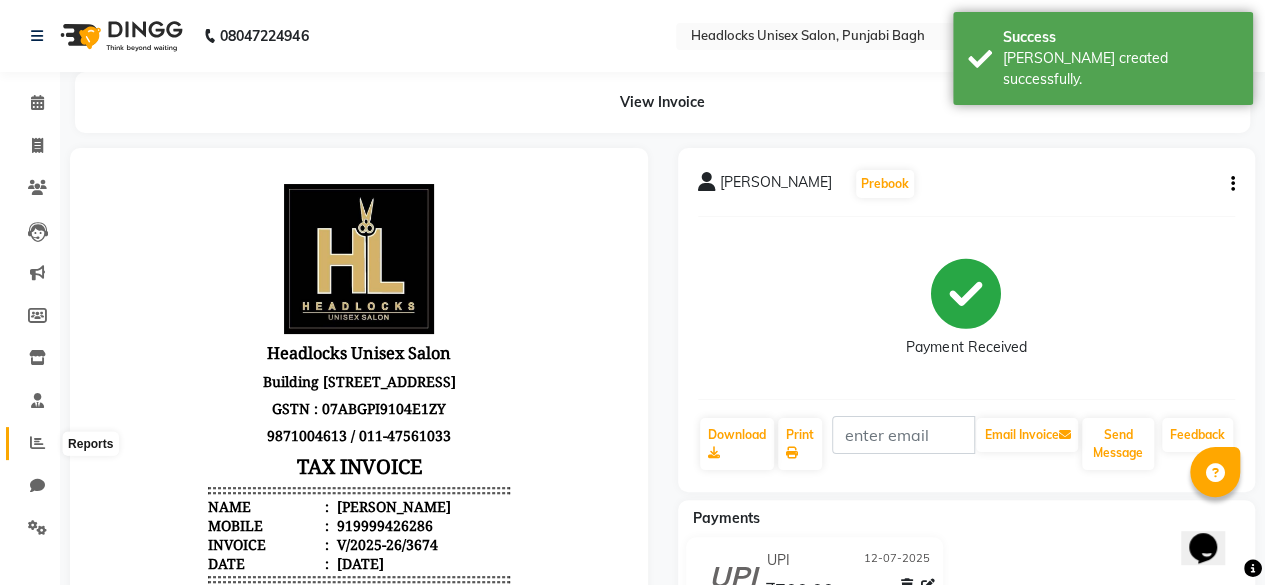 click 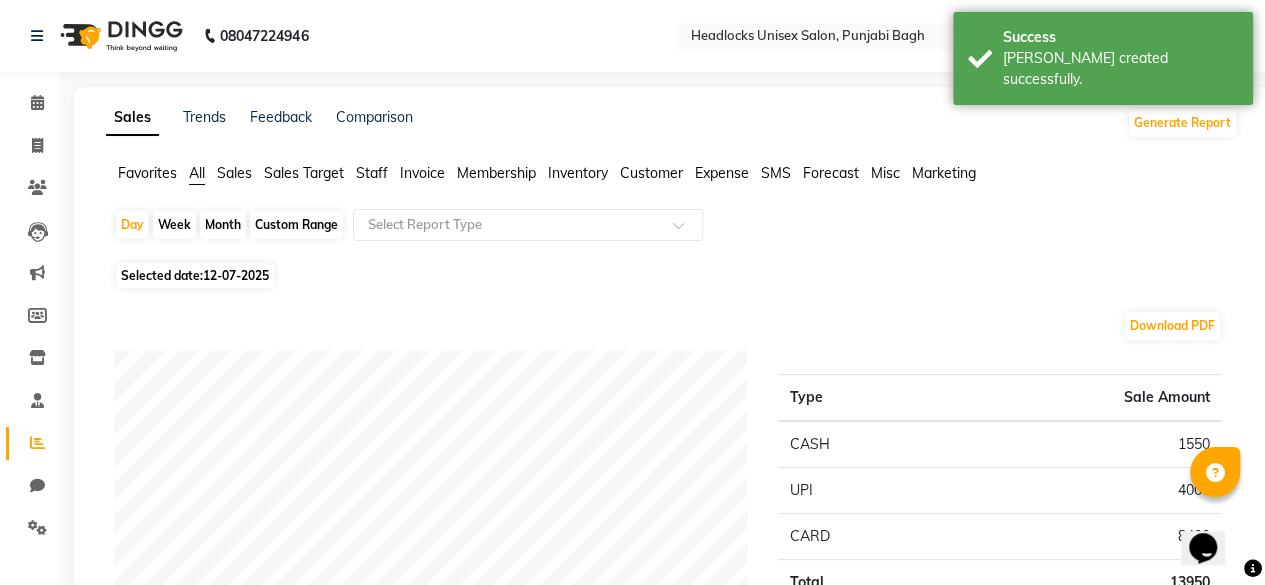 click on "Favorites" 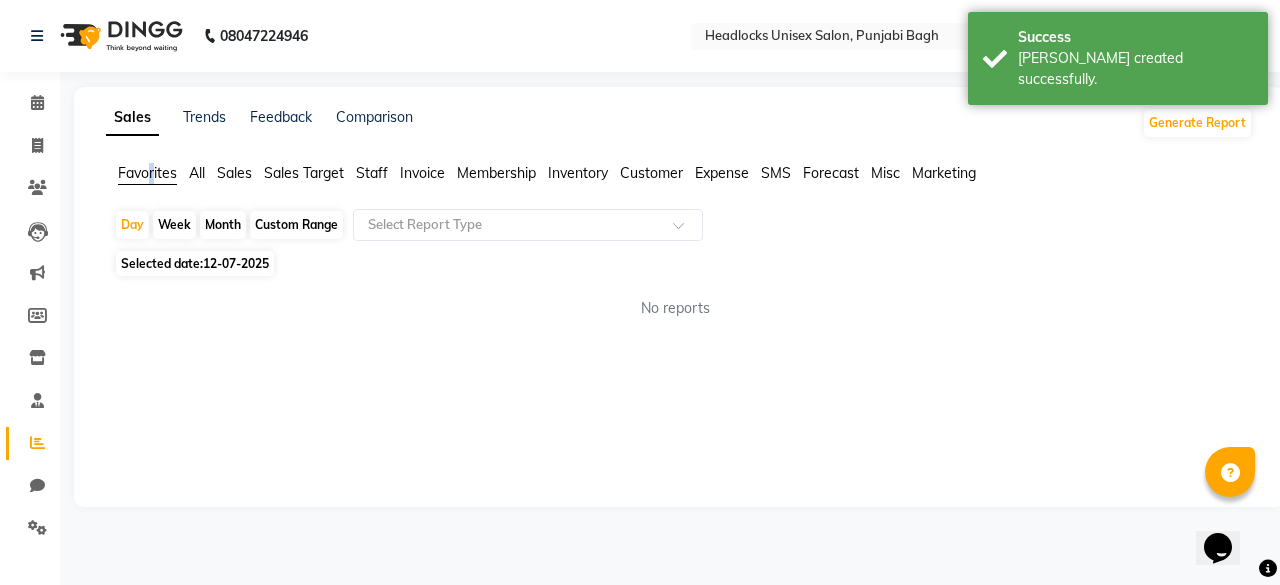 click on "Favorites" 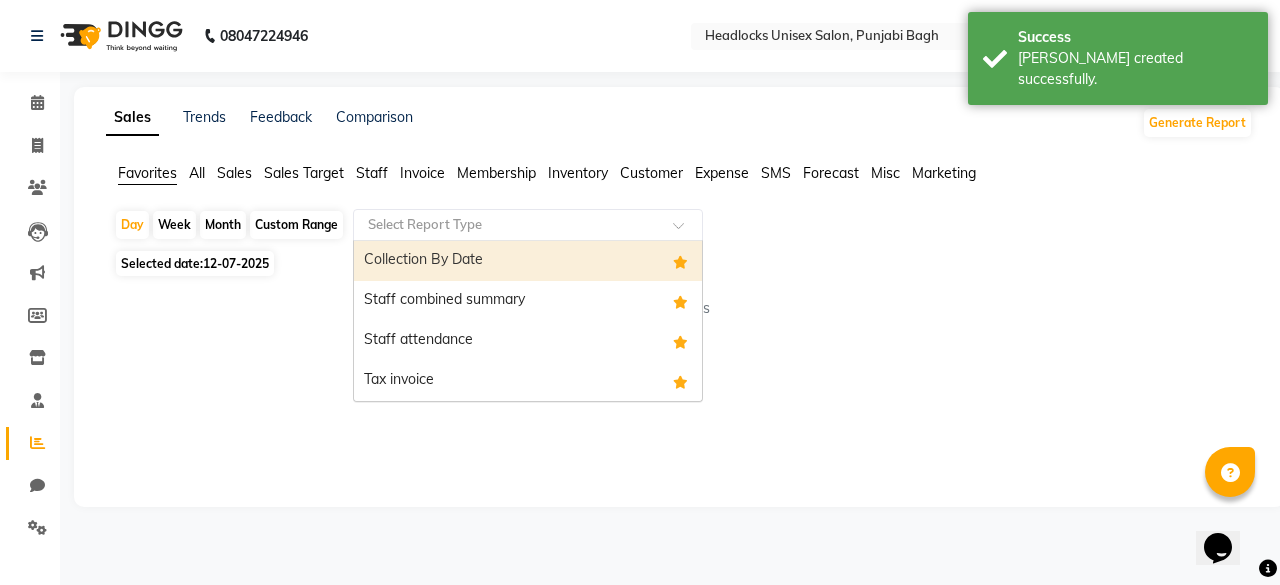 click on "Select Report Type" 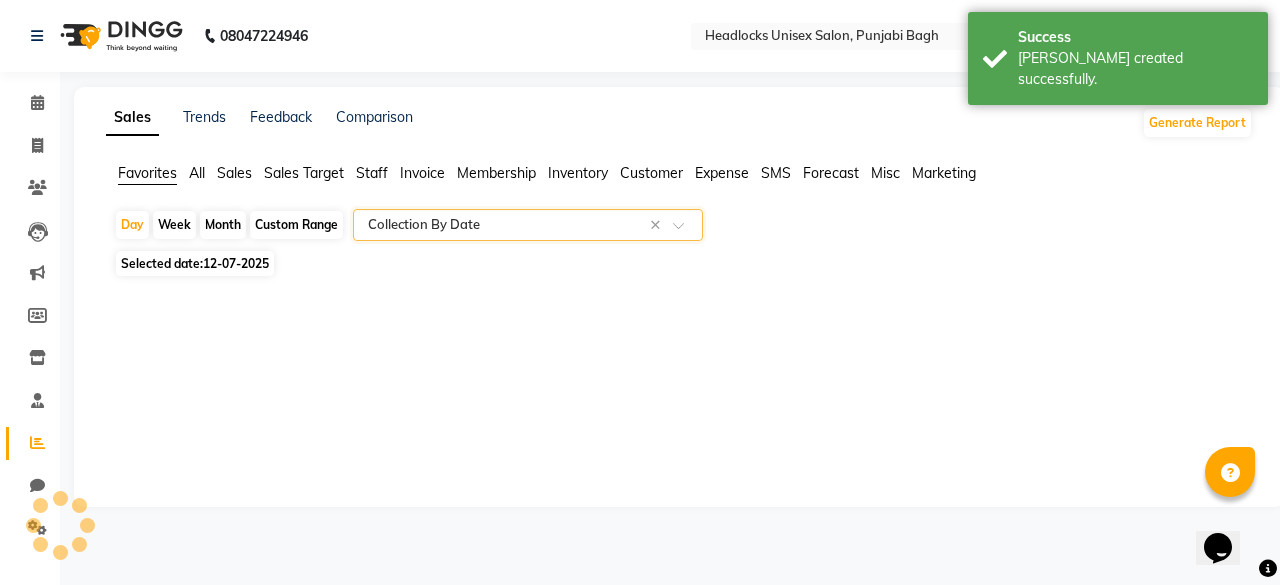 select on "full_report" 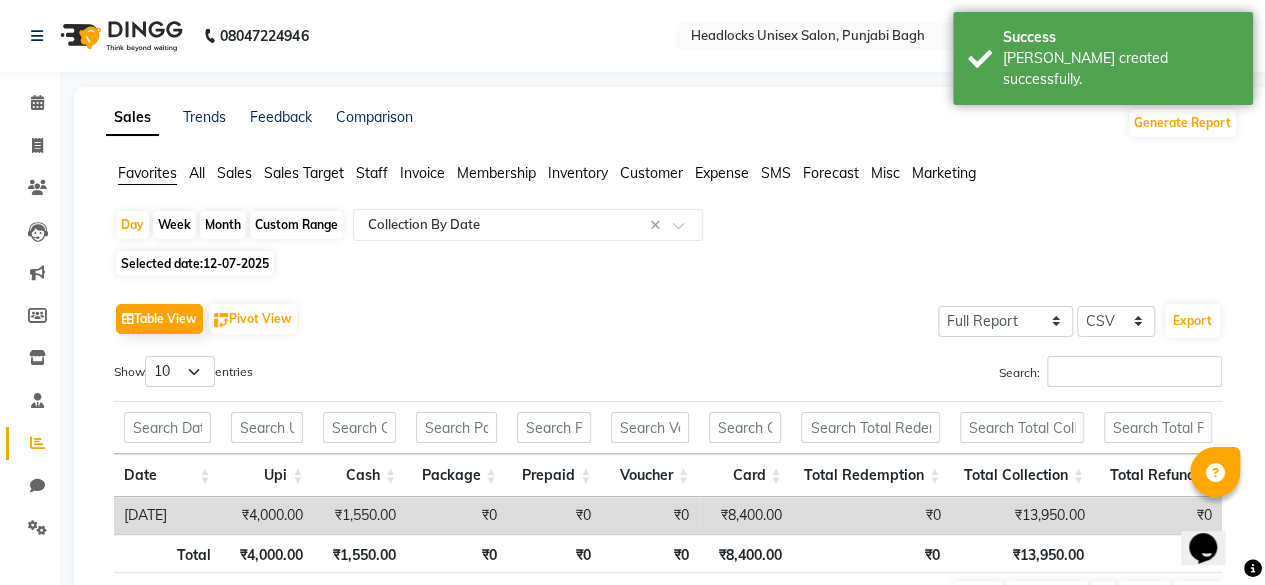 click on "12-07-2025" 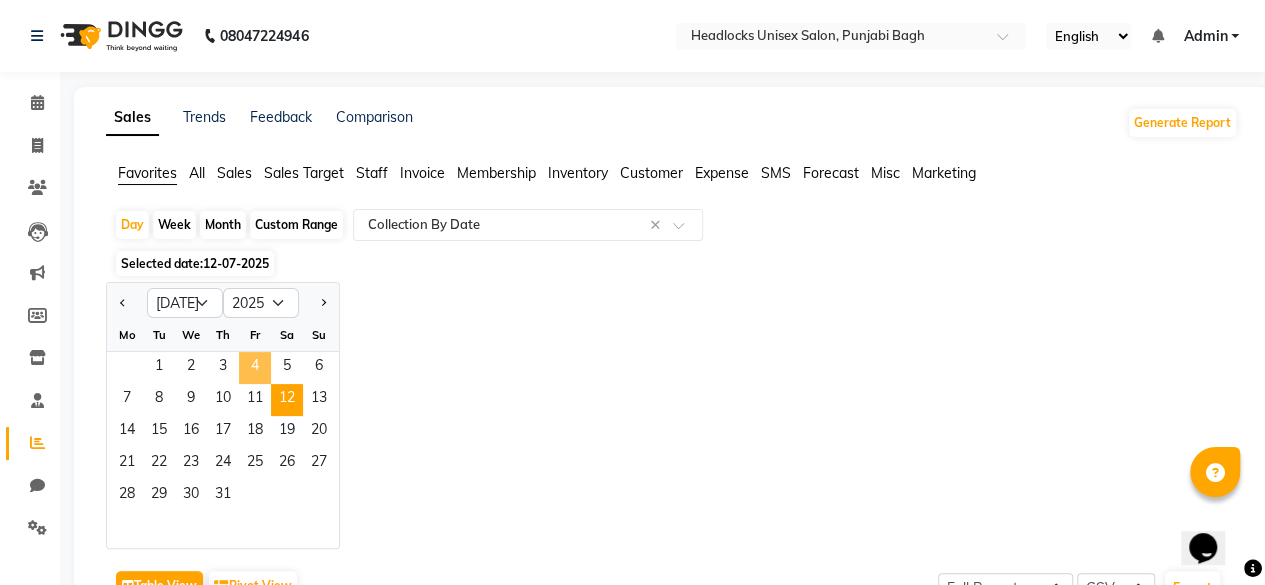 drag, startPoint x: 237, startPoint y: 357, endPoint x: 266, endPoint y: 366, distance: 30.364452 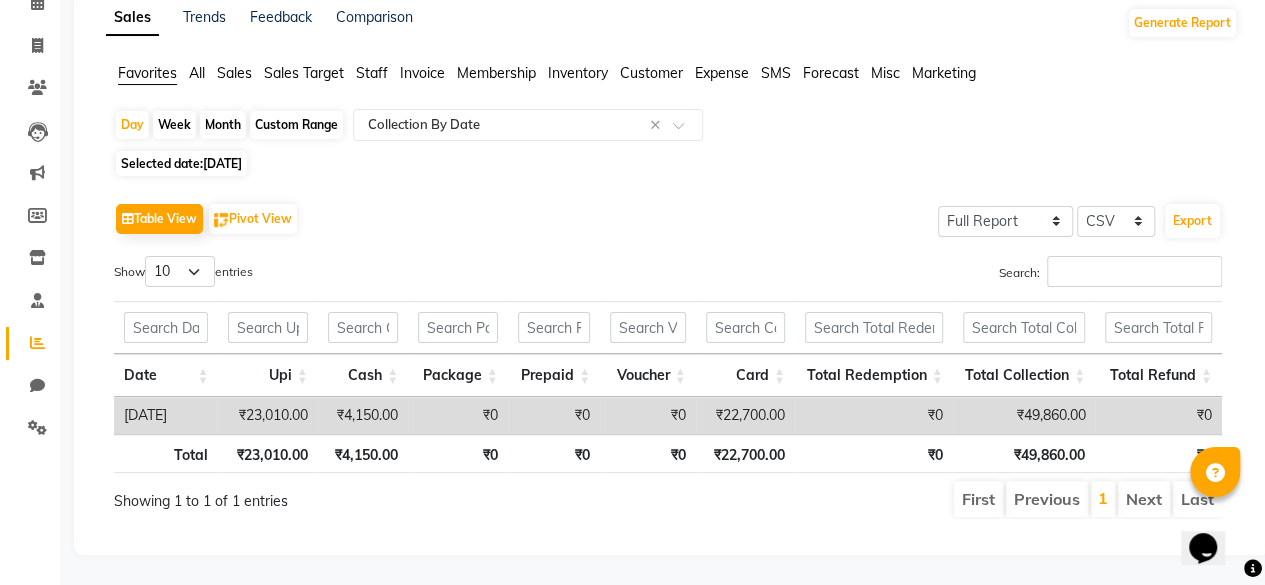 scroll, scrollTop: 0, scrollLeft: 0, axis: both 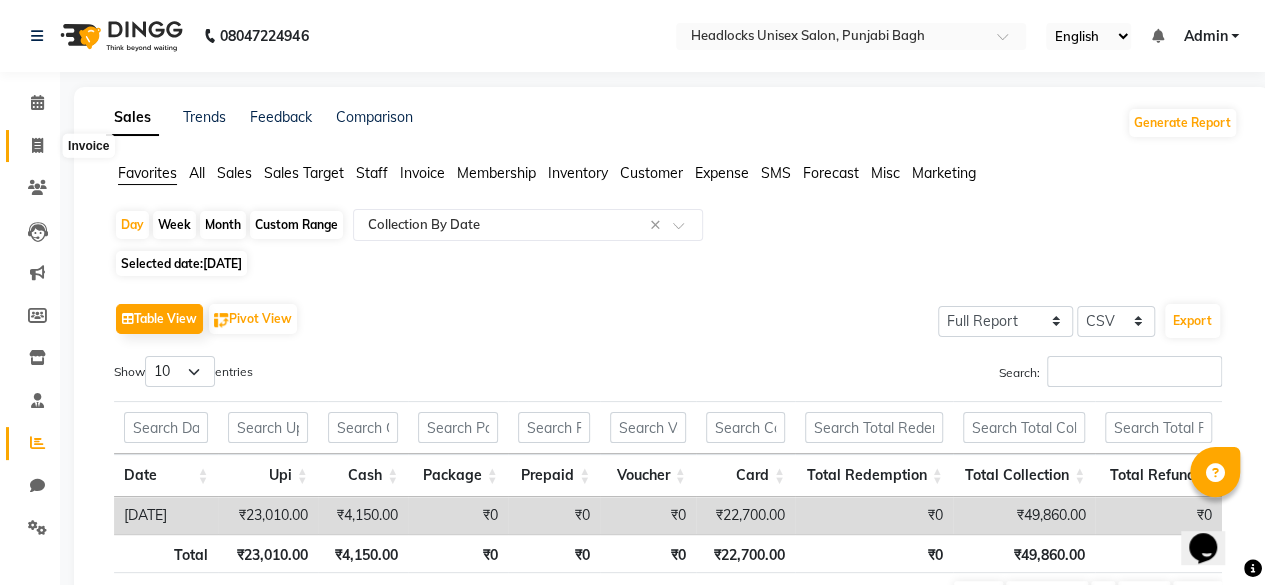 click 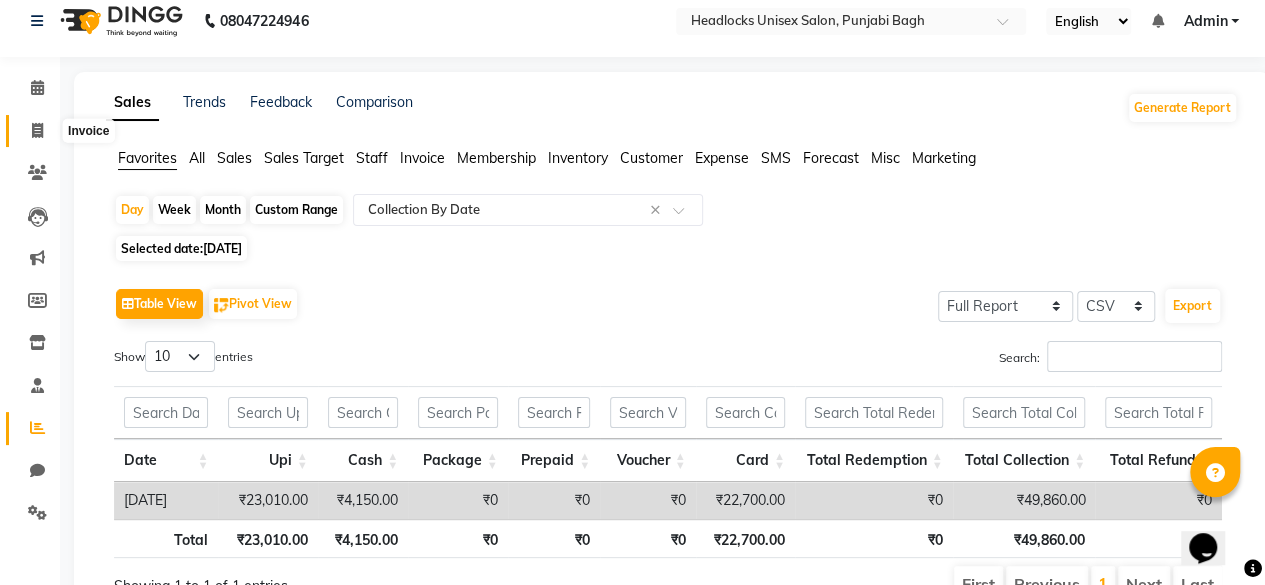 select on "service" 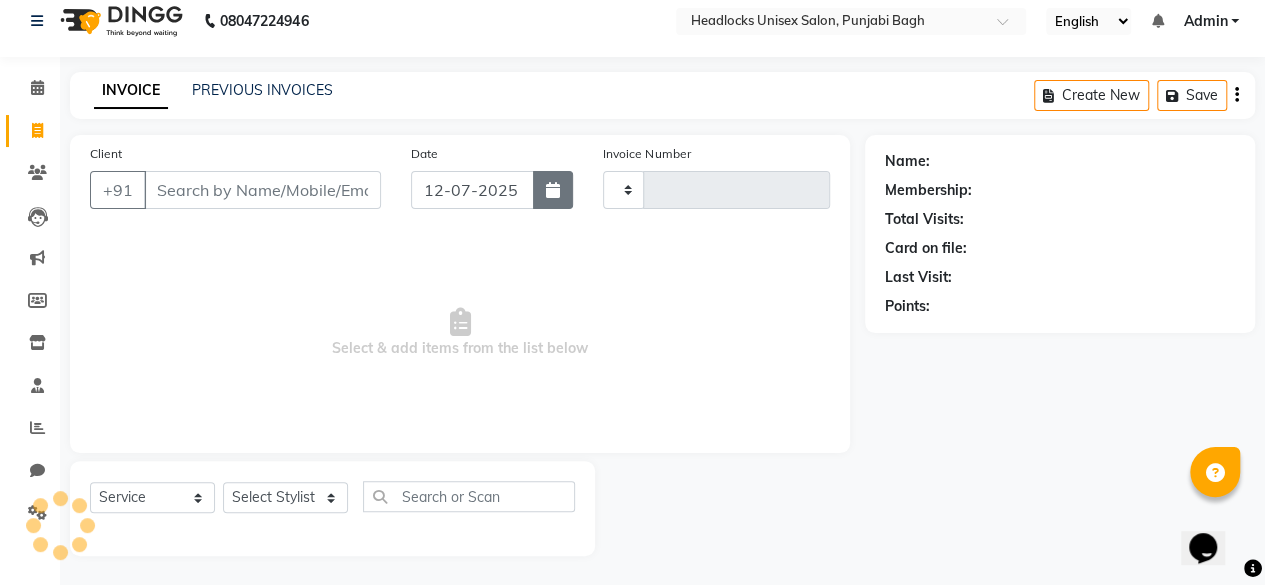 click 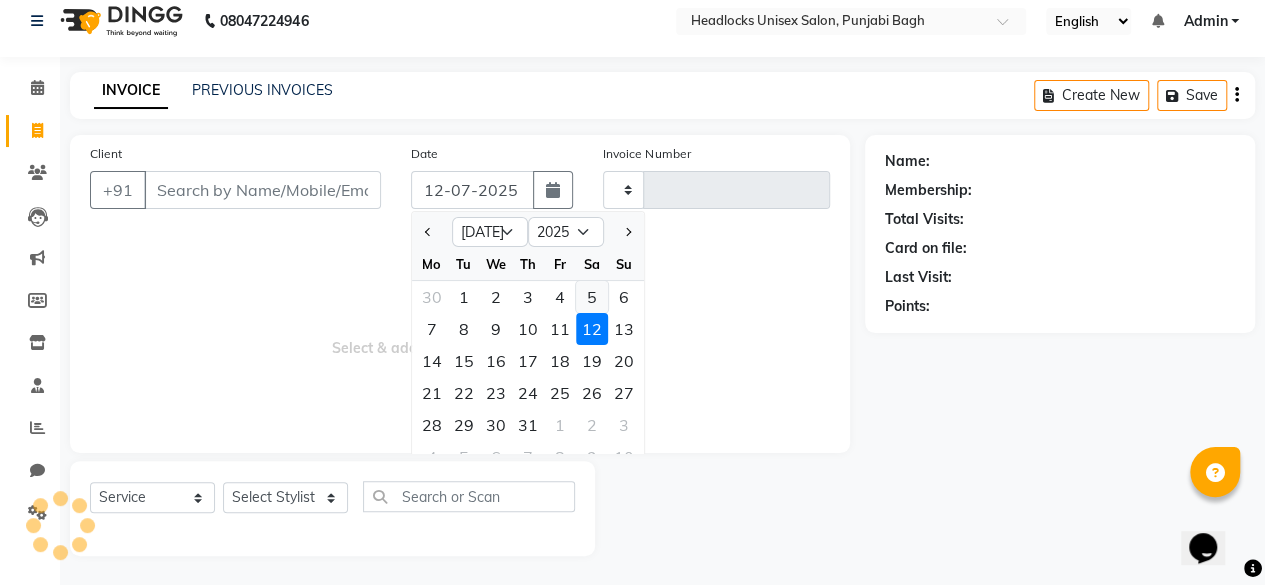 type on "3675" 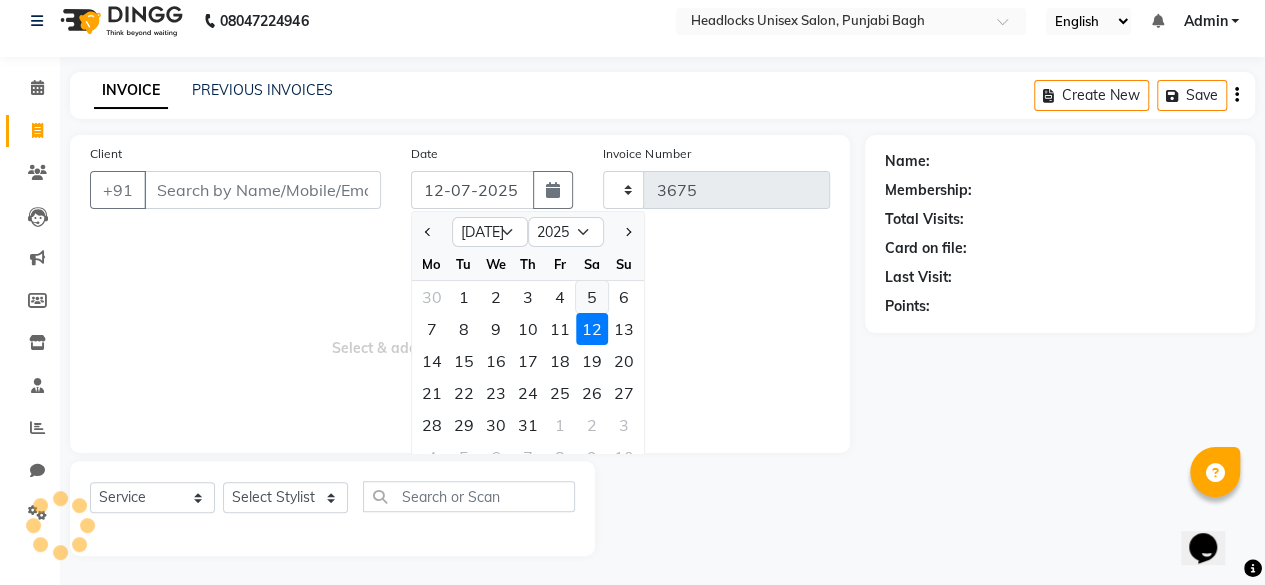 select on "7719" 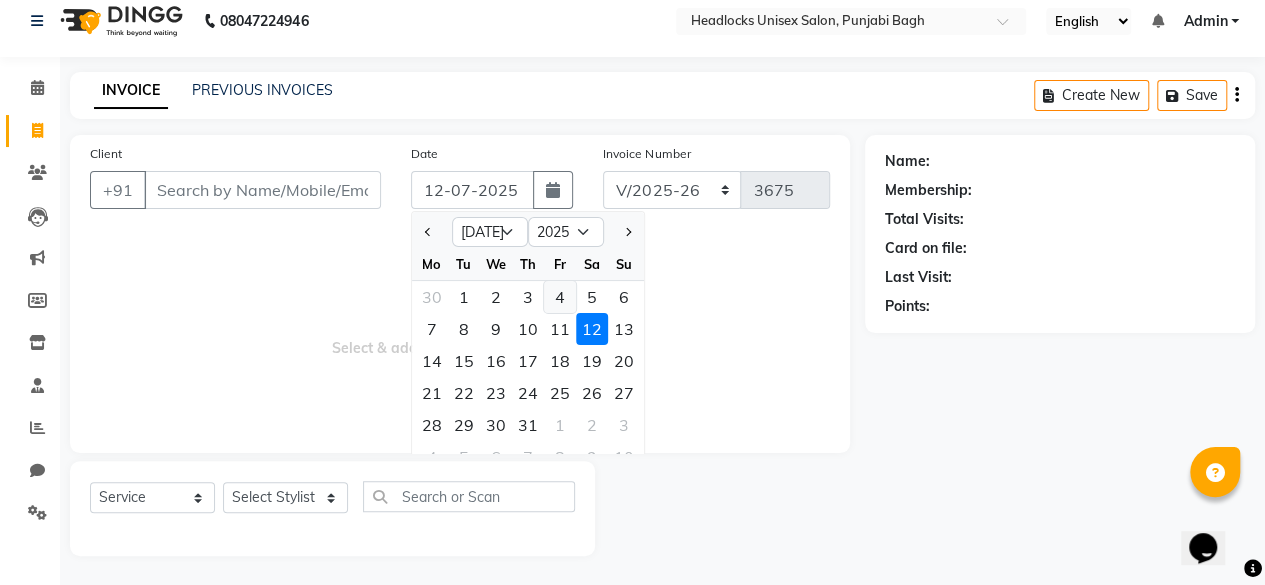 drag, startPoint x: 583, startPoint y: 289, endPoint x: 570, endPoint y: 295, distance: 14.3178215 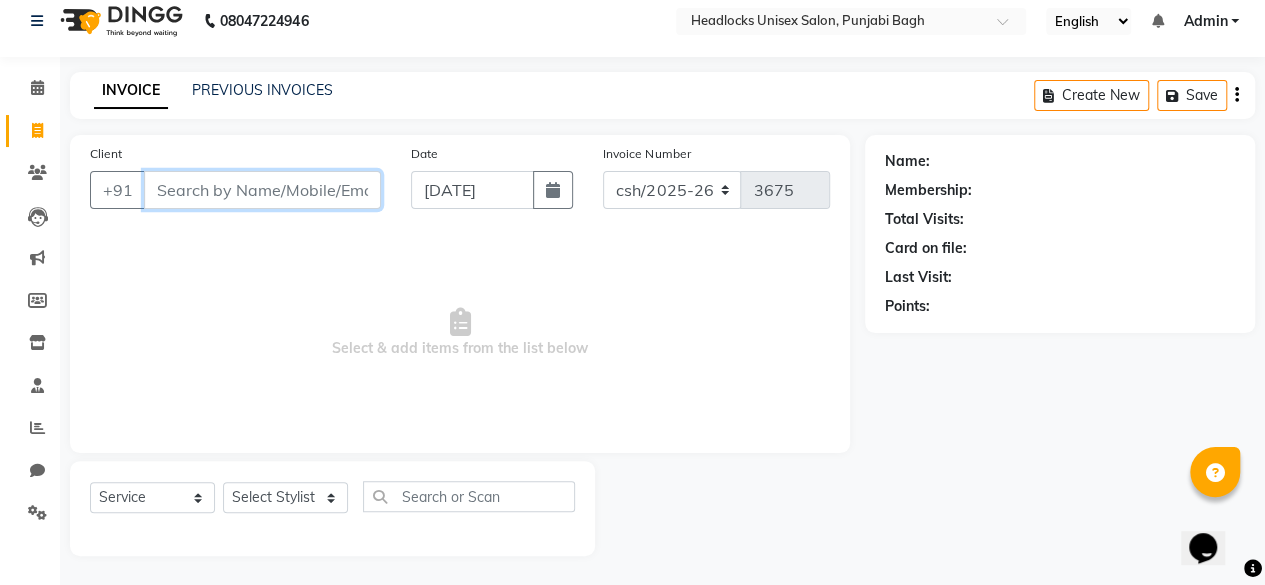 click on "Client" at bounding box center (262, 190) 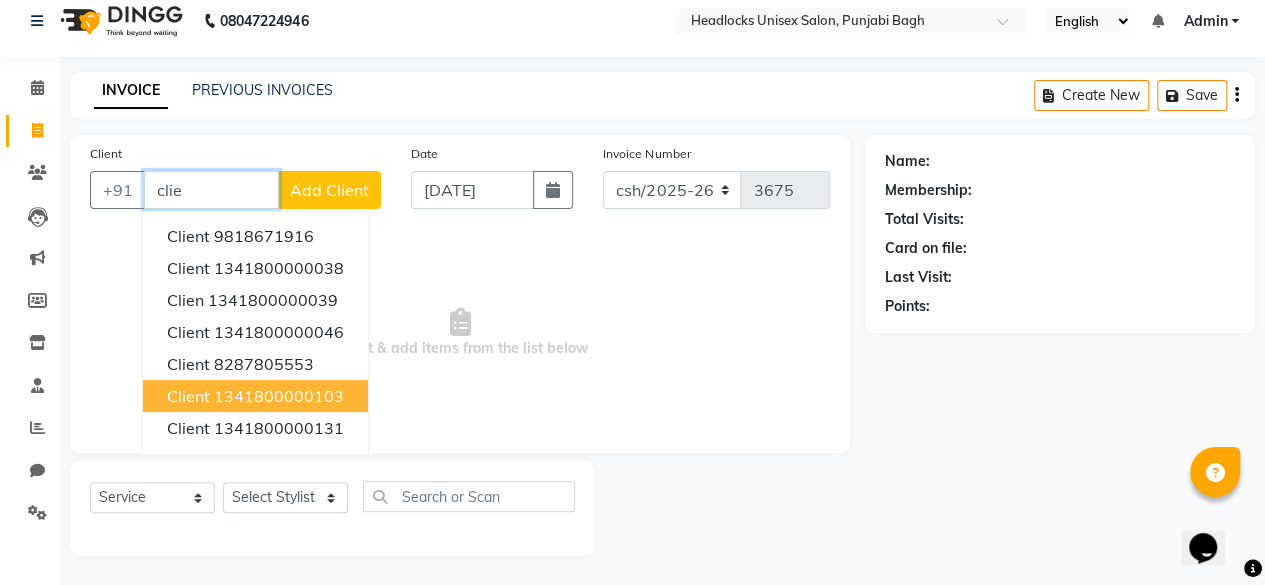 click on "client" at bounding box center [188, 396] 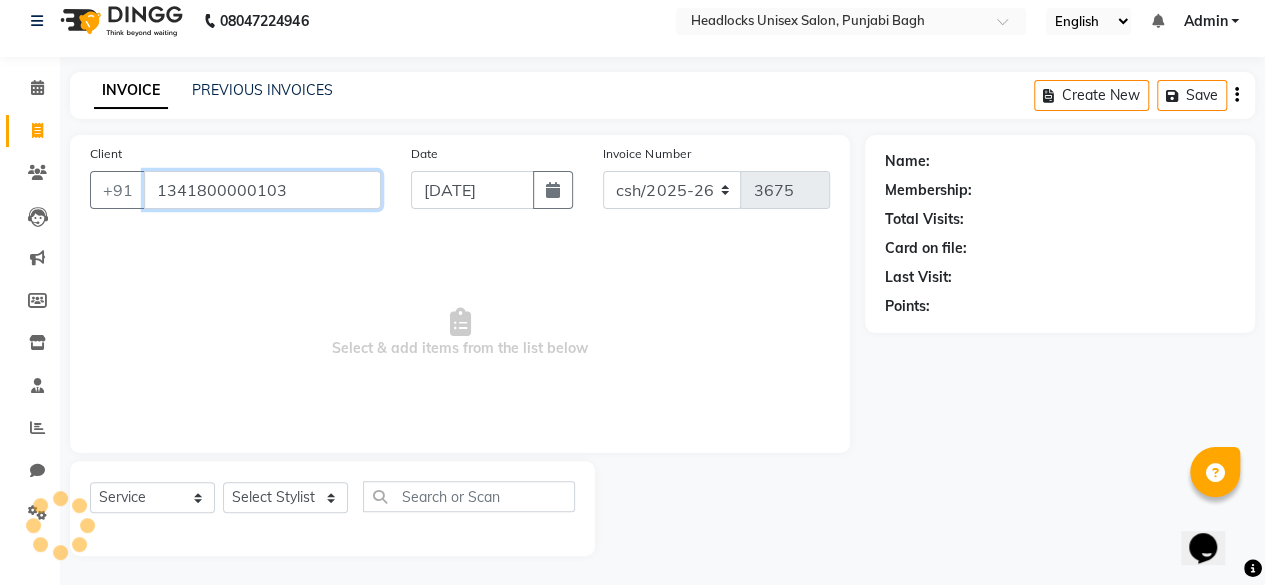 type on "1341800000103" 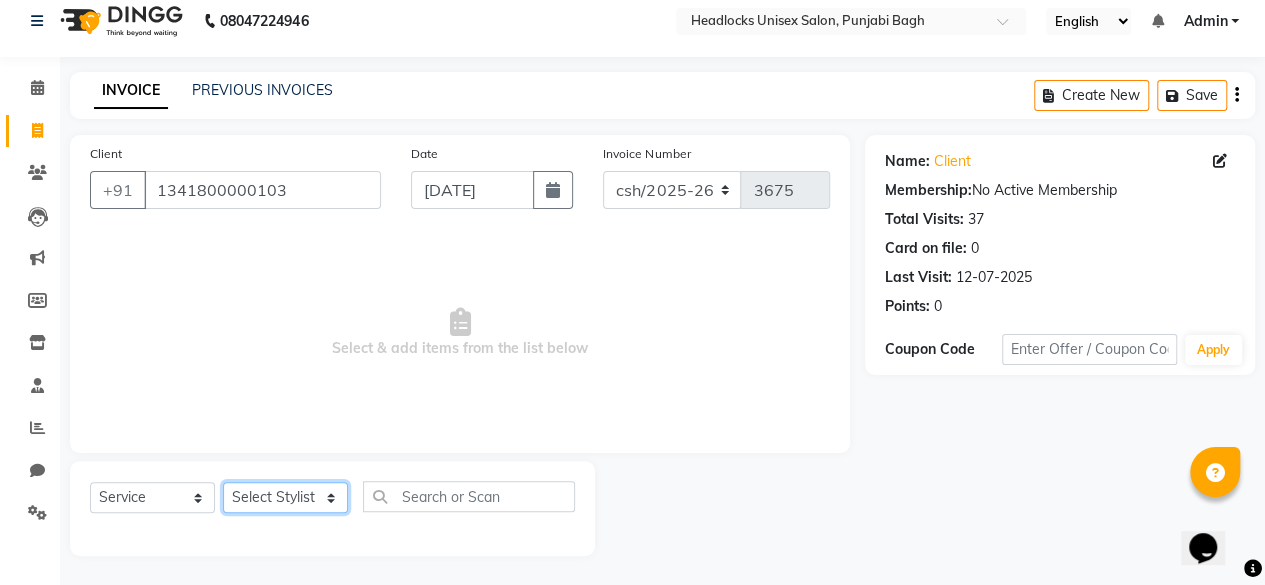 click on "Select Stylist ⁠Agnies ⁠[PERSON_NAME] [PERSON_NAME] [PERSON_NAME] kunal [PERSON_NAME] mercy ⁠Minto ⁠[PERSON_NAME]  [PERSON_NAME] priyanka [PERSON_NAME] ⁠[PERSON_NAME] ⁠[PERSON_NAME] [PERSON_NAME] [PERSON_NAME]  Sunny ⁠[PERSON_NAME] ⁠[PERSON_NAME]" 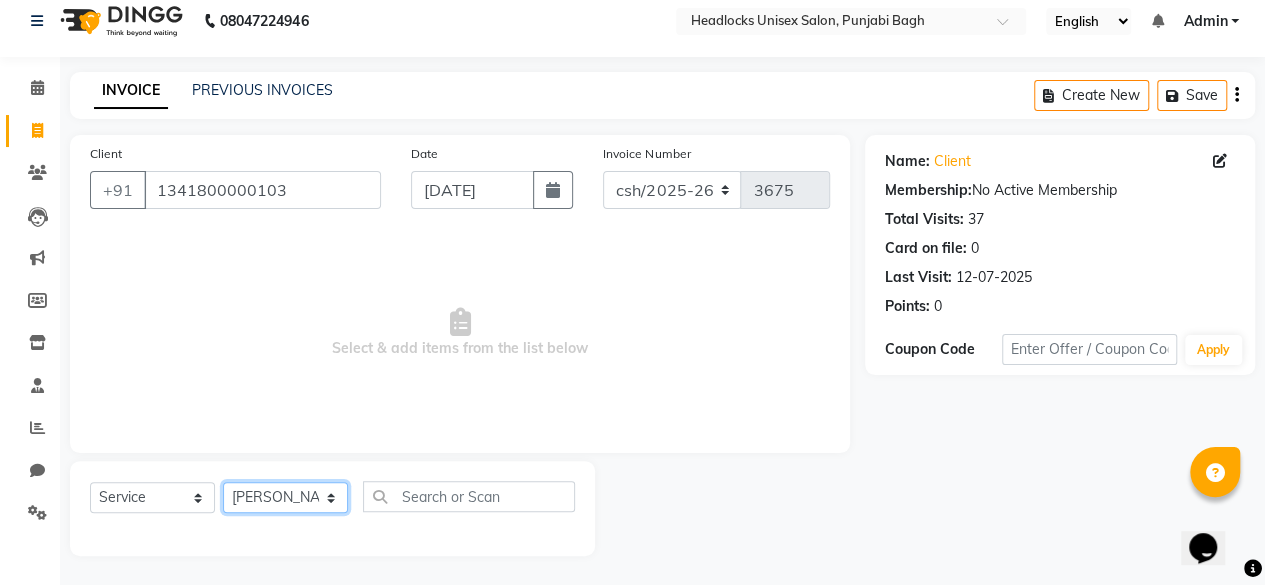 click on "Select Stylist ⁠Agnies ⁠[PERSON_NAME] [PERSON_NAME] [PERSON_NAME] kunal [PERSON_NAME] mercy ⁠Minto ⁠[PERSON_NAME]  [PERSON_NAME] priyanka [PERSON_NAME] ⁠[PERSON_NAME] ⁠[PERSON_NAME] [PERSON_NAME] [PERSON_NAME]  Sunny ⁠[PERSON_NAME] ⁠[PERSON_NAME]" 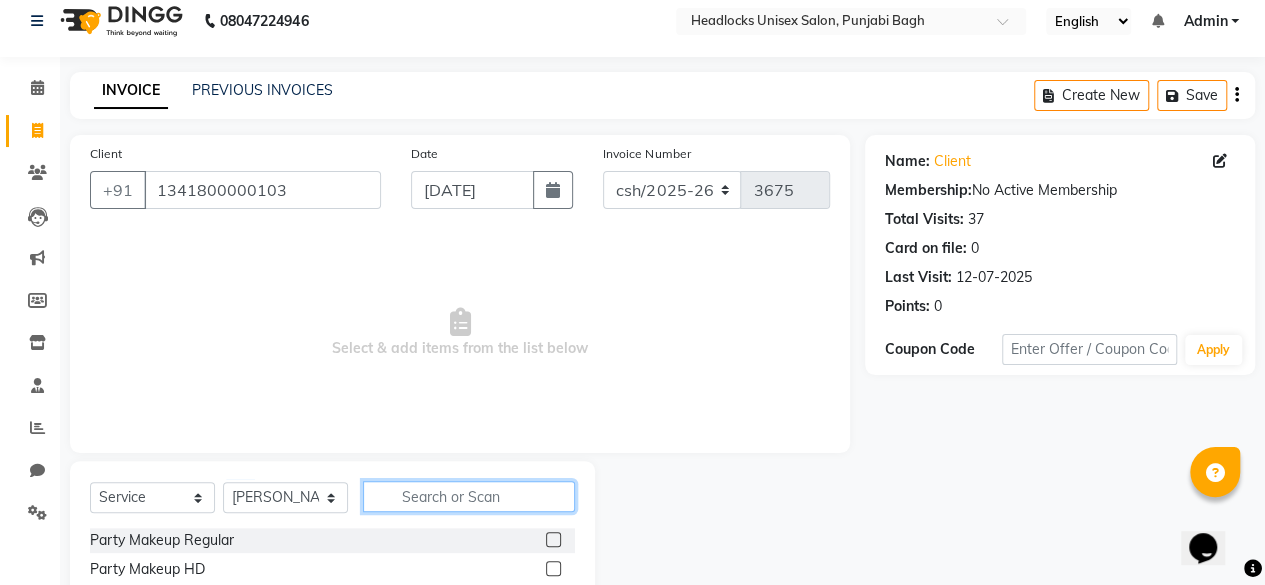 click 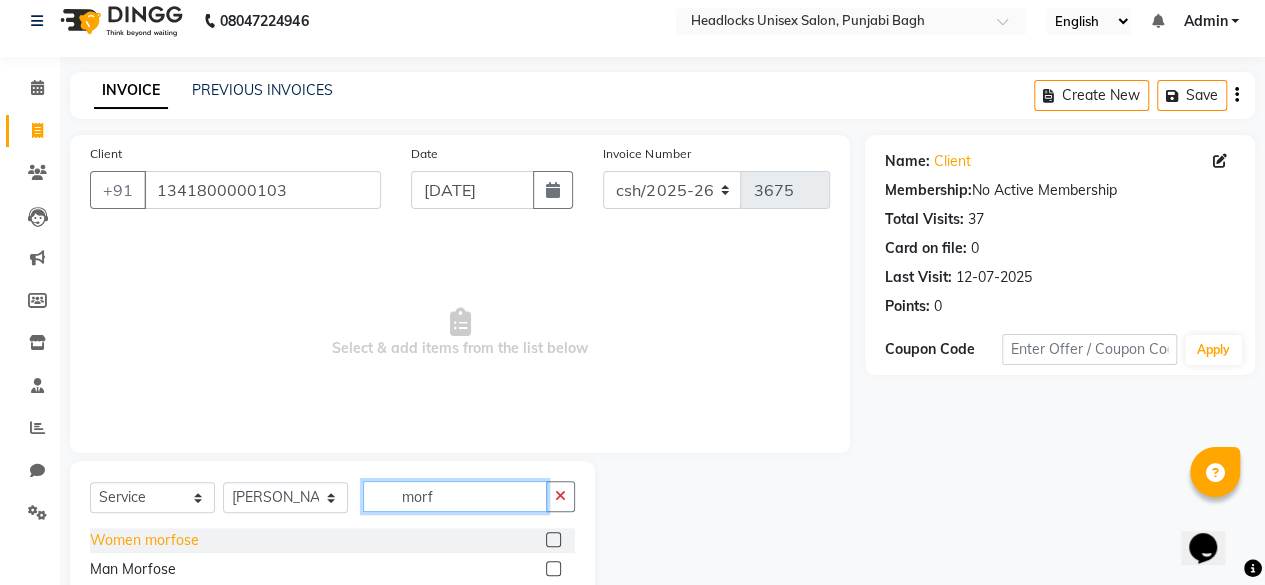 type on "morf" 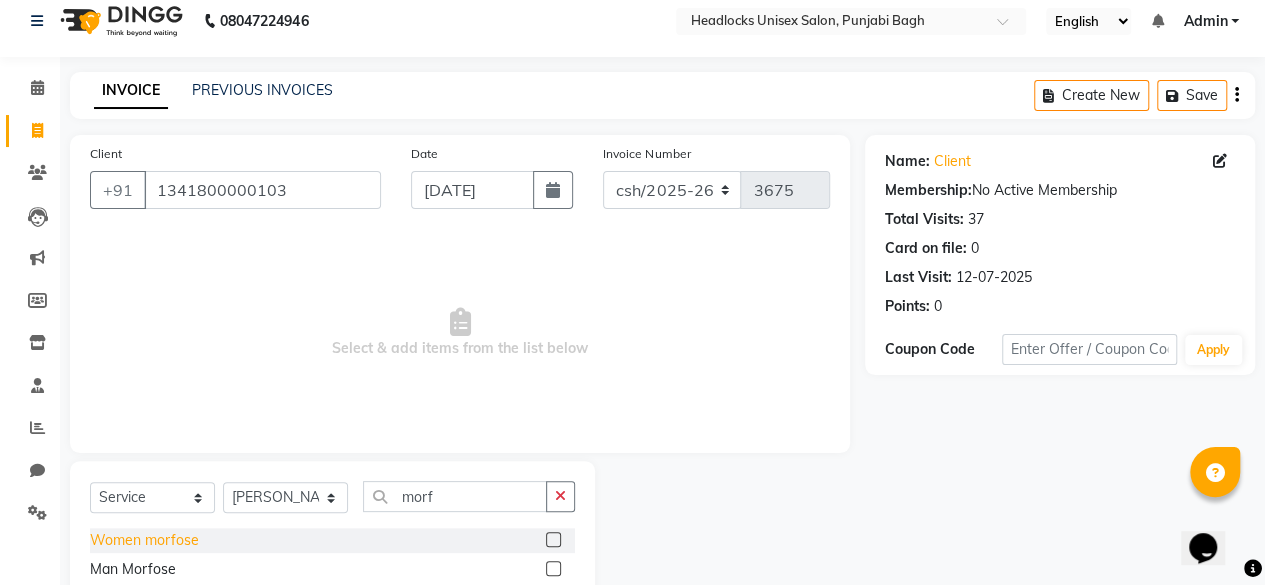 click on "Women morfose" 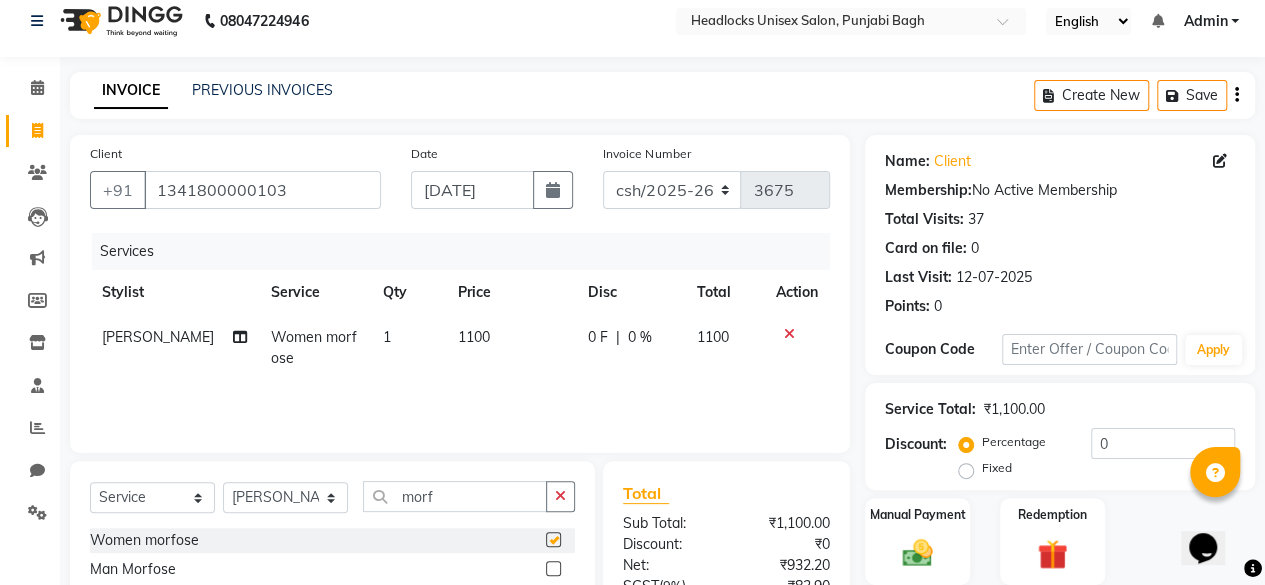 checkbox on "false" 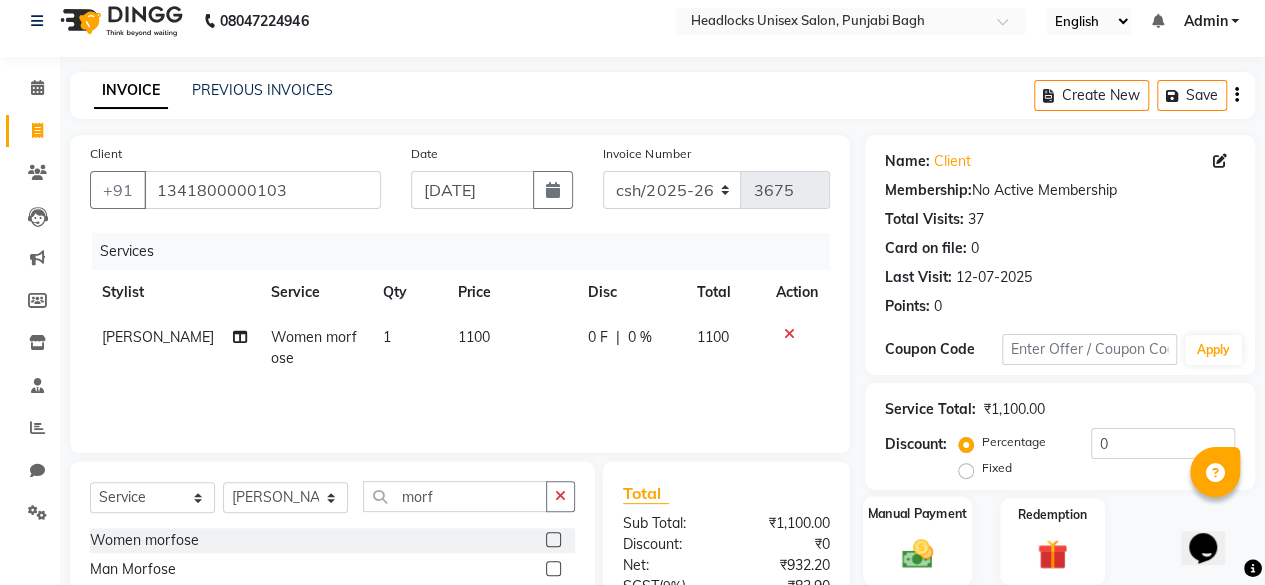 click on "Manual Payment" 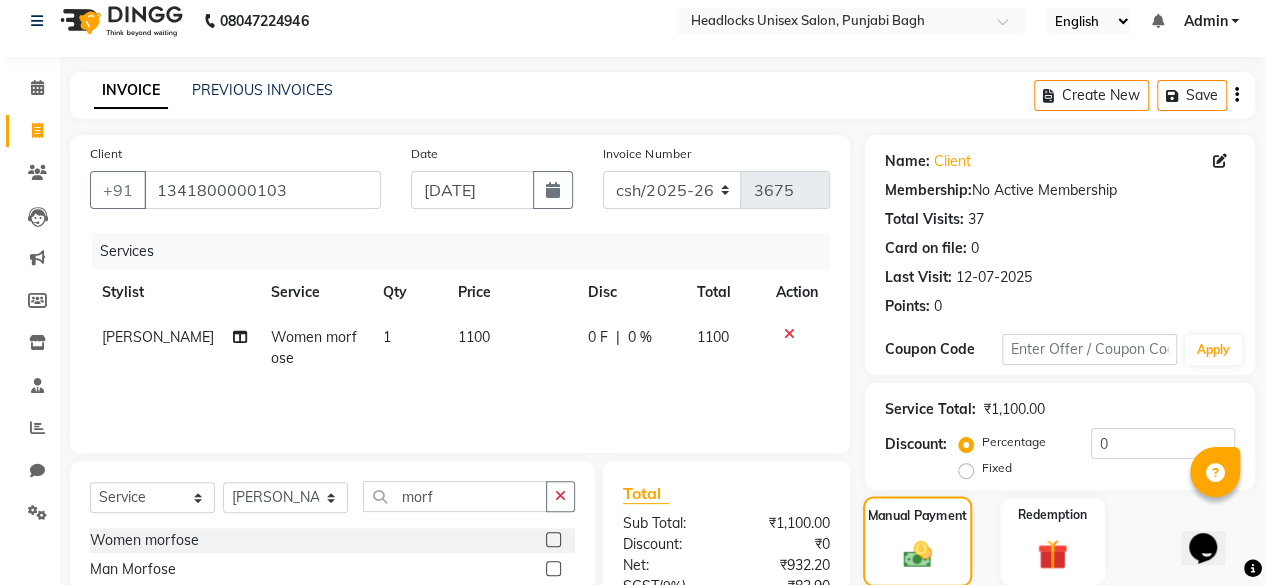 scroll, scrollTop: 213, scrollLeft: 0, axis: vertical 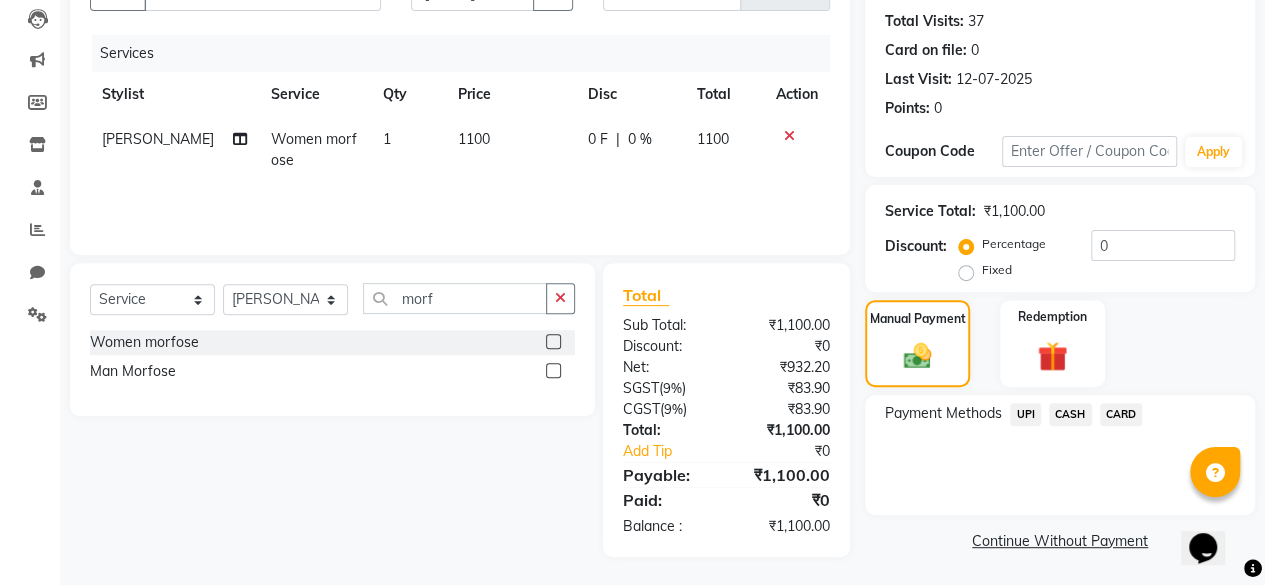 click on "CARD" 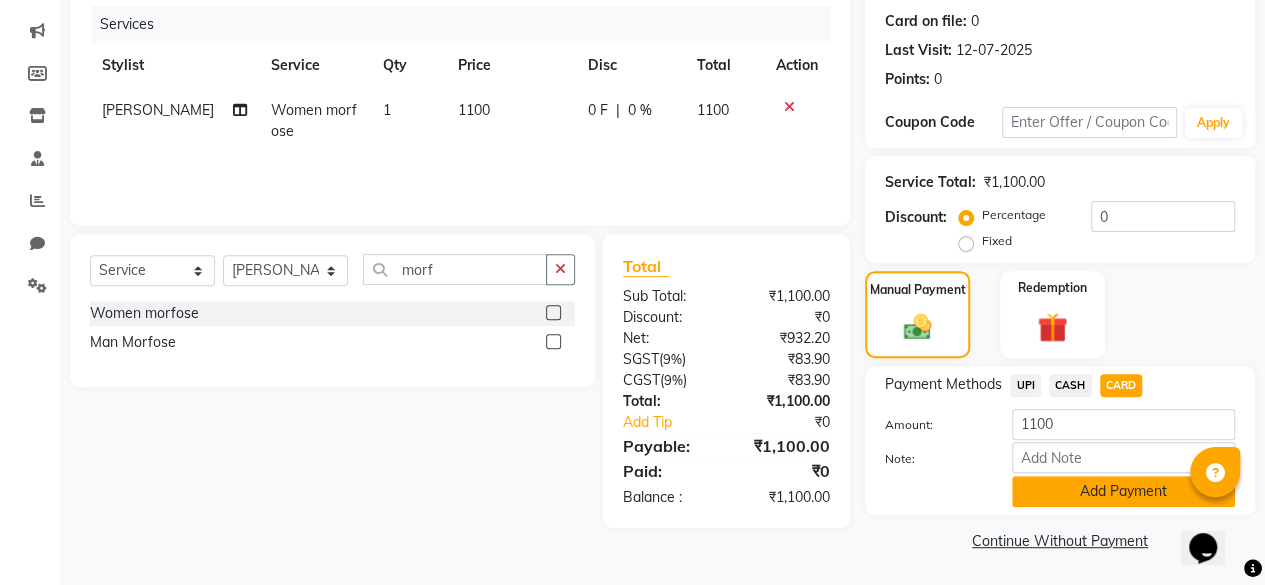 click on "Add Payment" 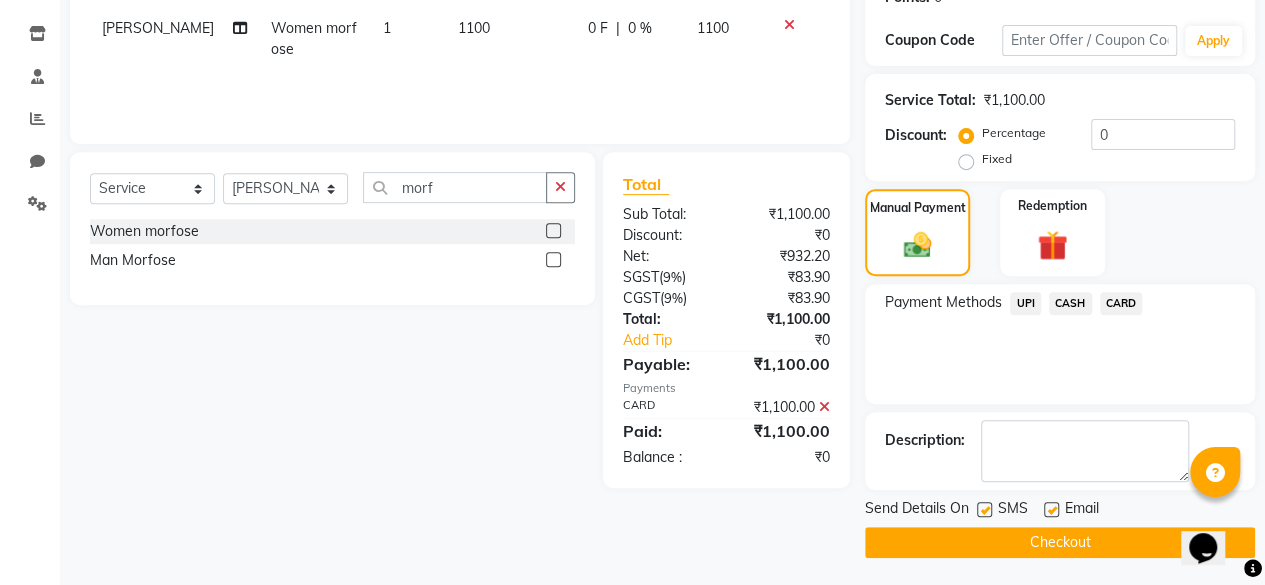 click 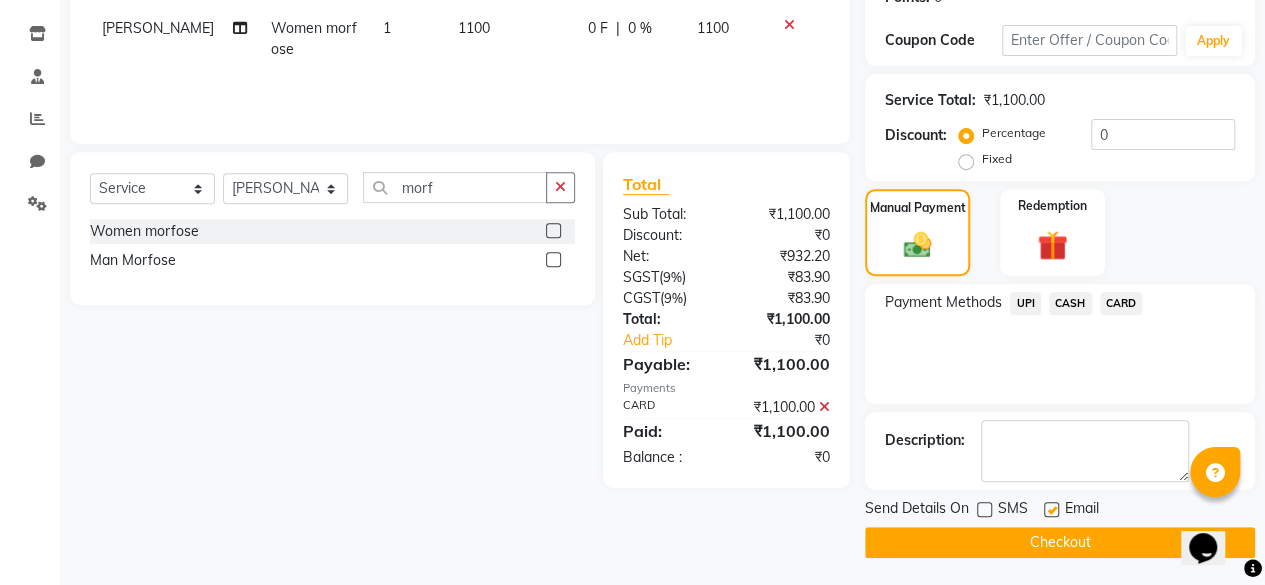 click on "Send Details On SMS Email  Checkout" 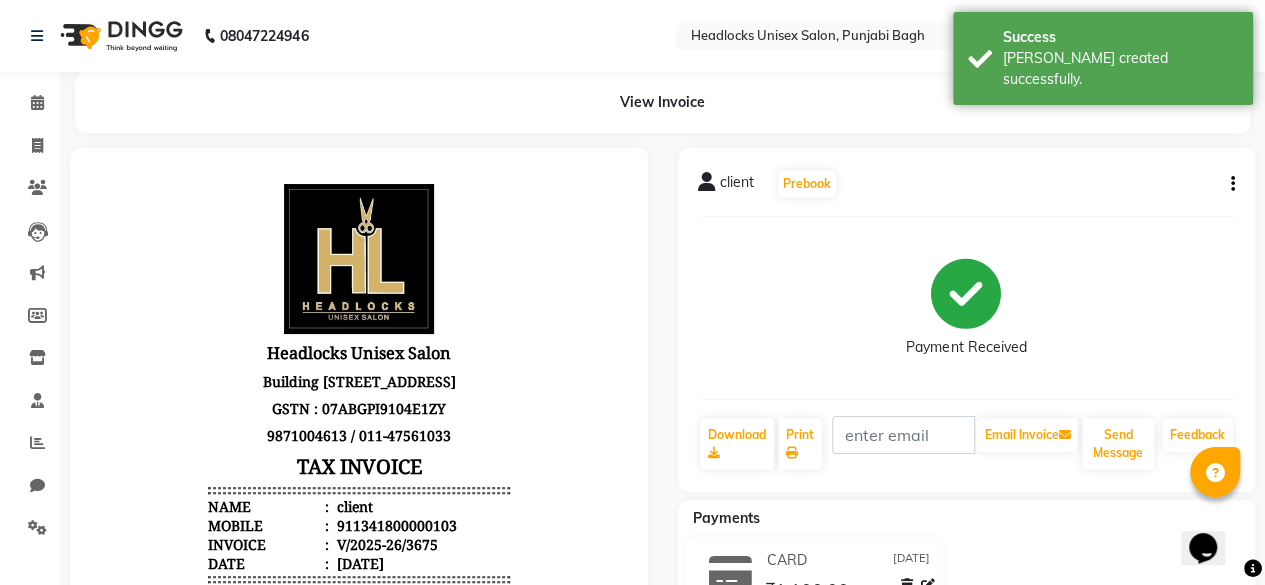 scroll, scrollTop: 0, scrollLeft: 0, axis: both 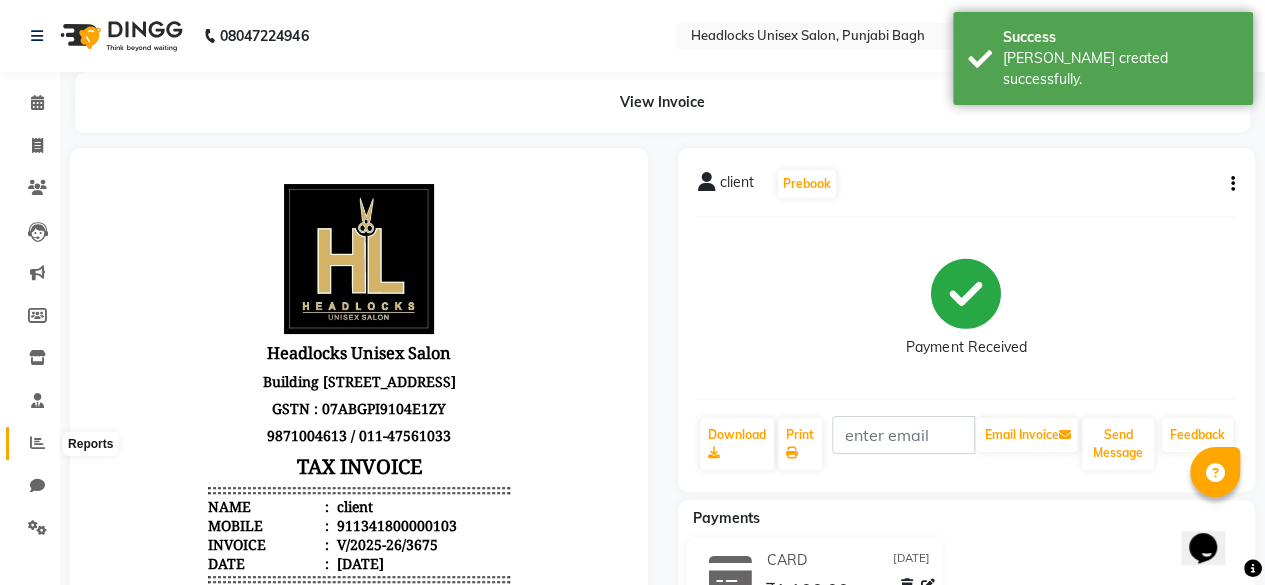 click 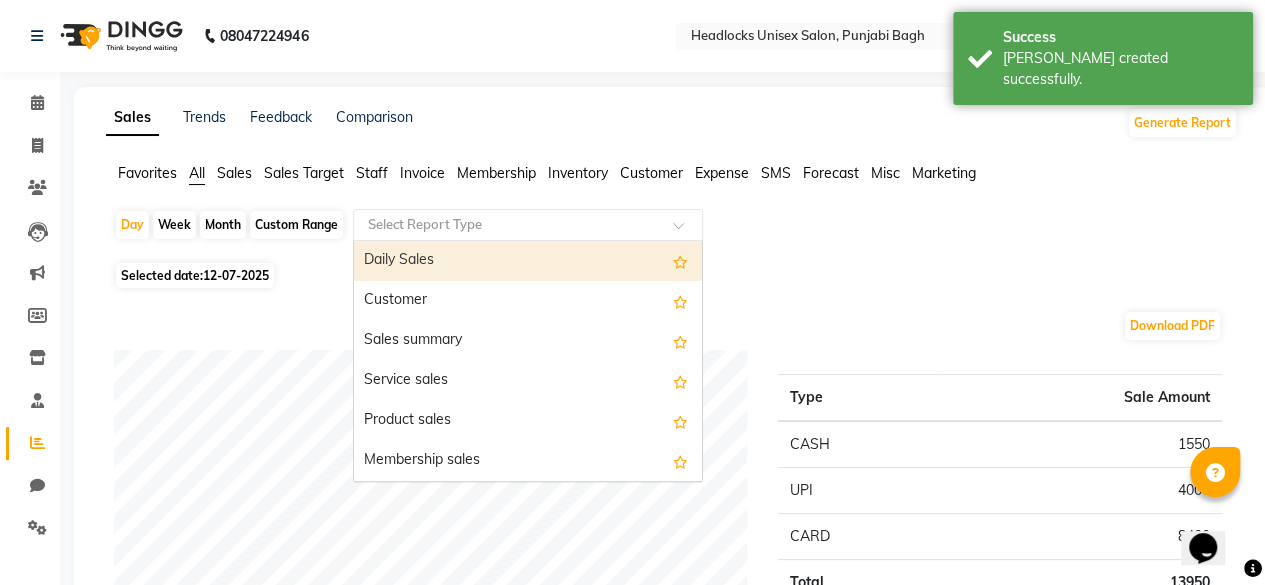 click 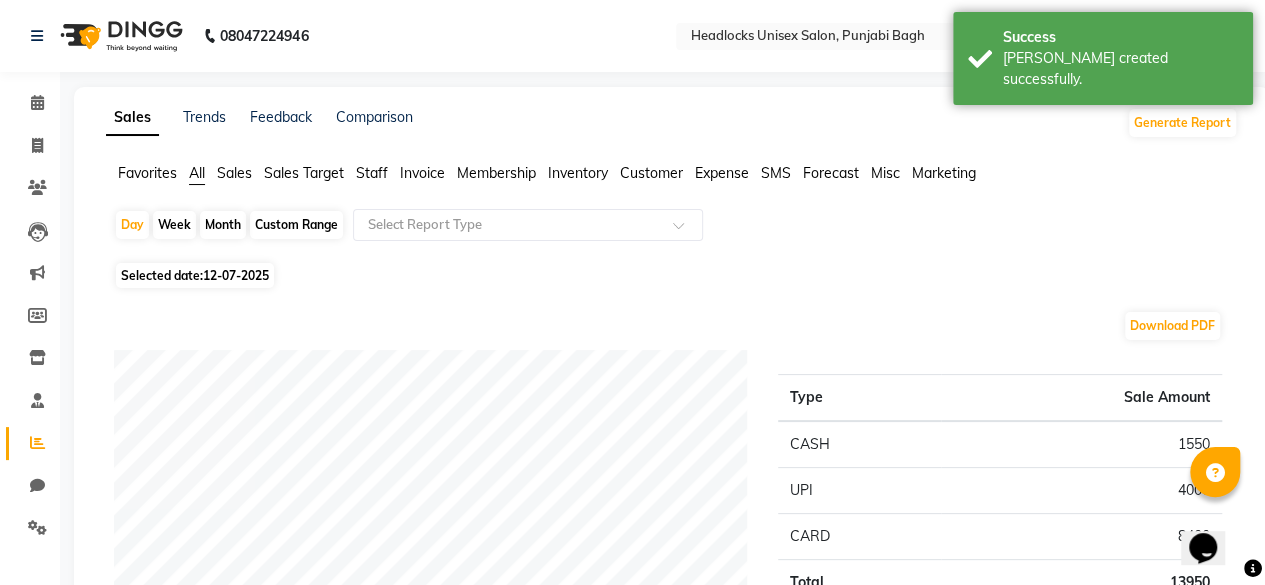 click on "Favorites" 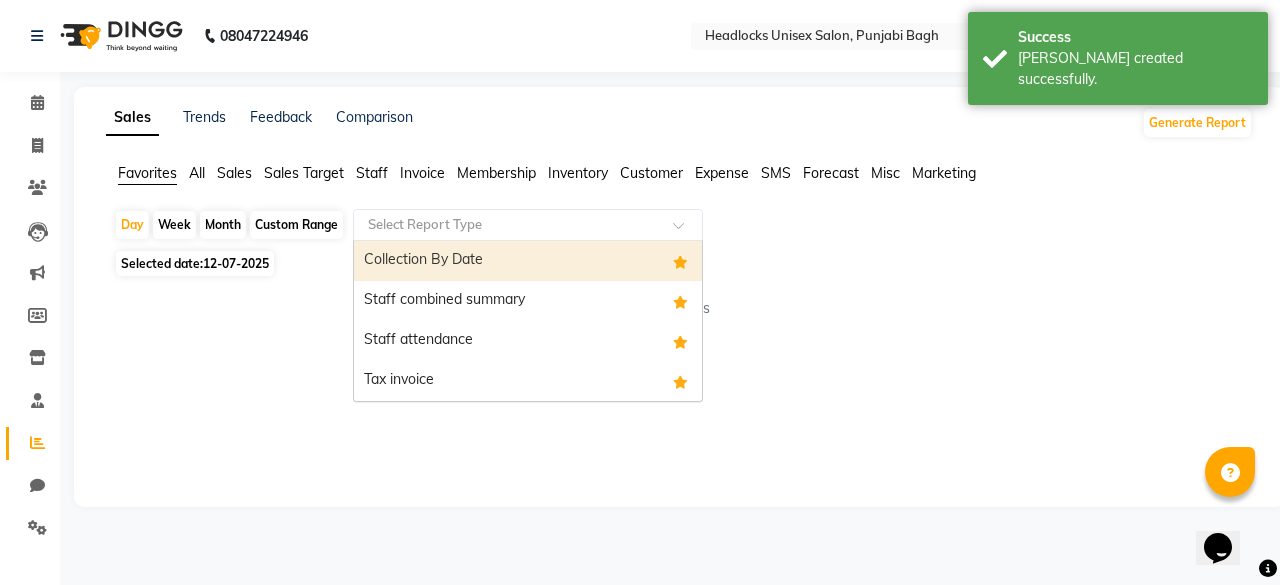 click 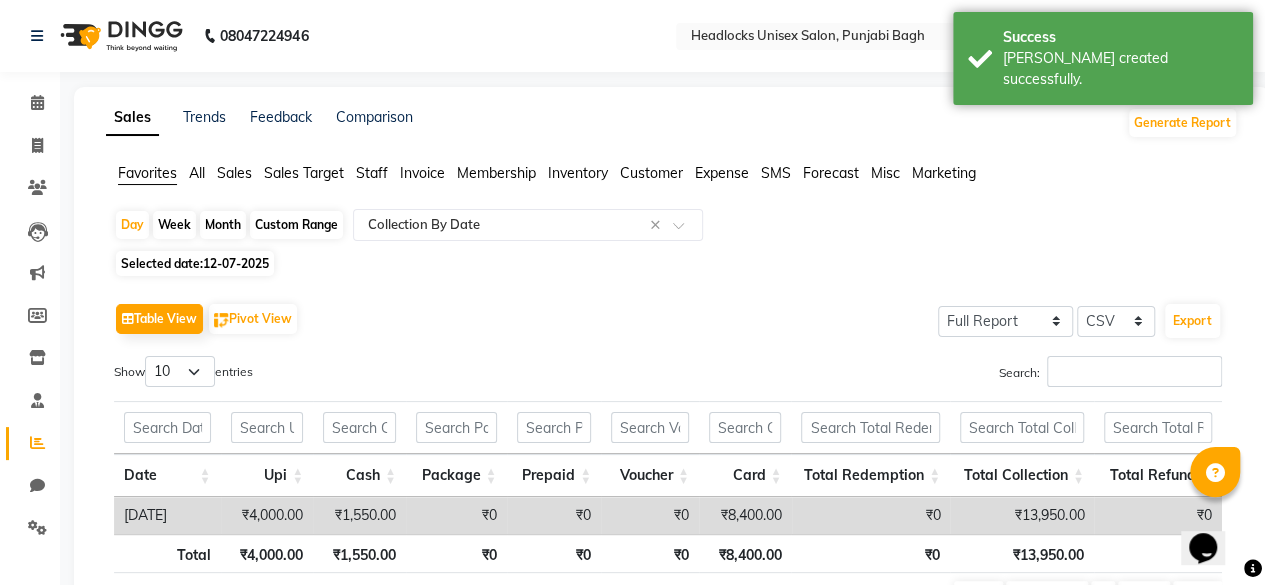 click on "Selected date:  [DATE]" 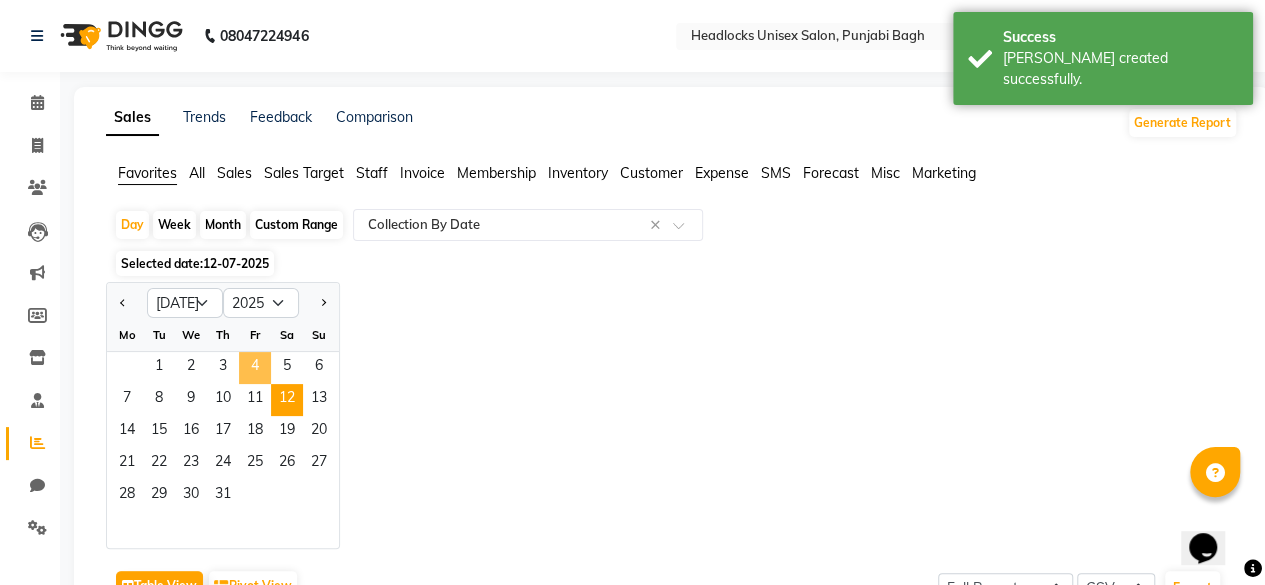 click on "4" 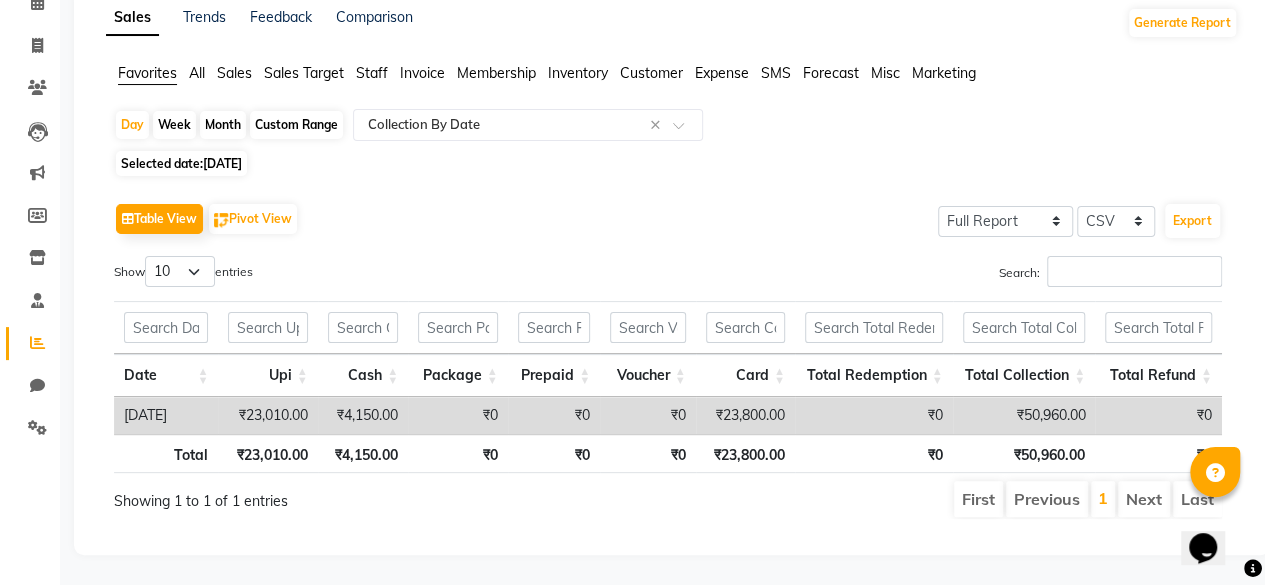 scroll, scrollTop: 0, scrollLeft: 0, axis: both 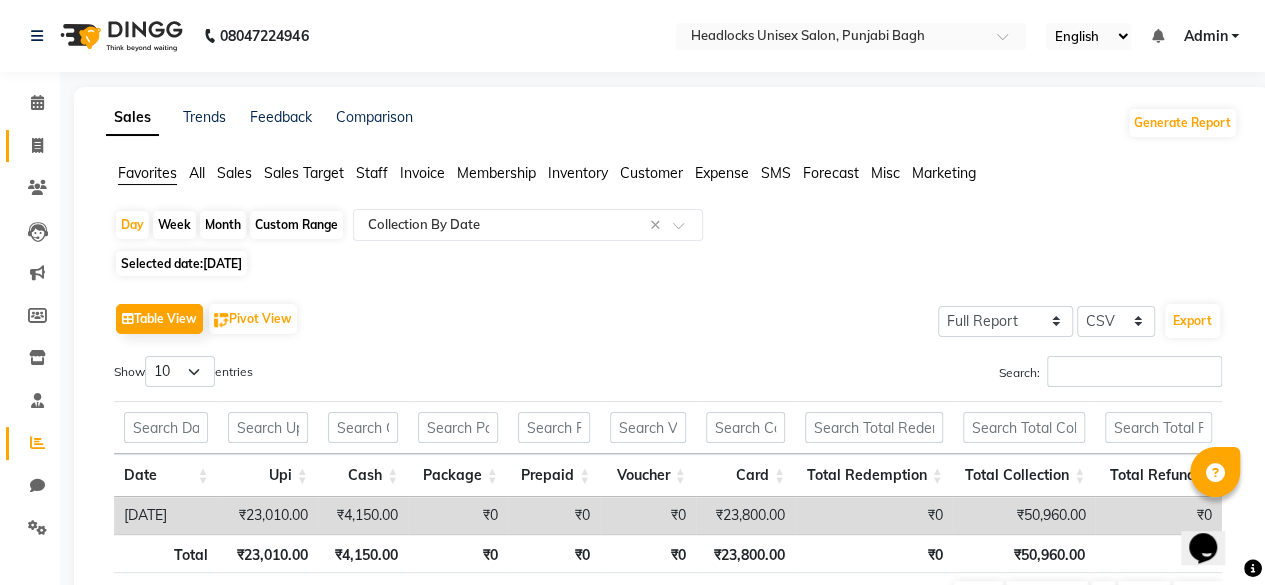 click on "Invoice" 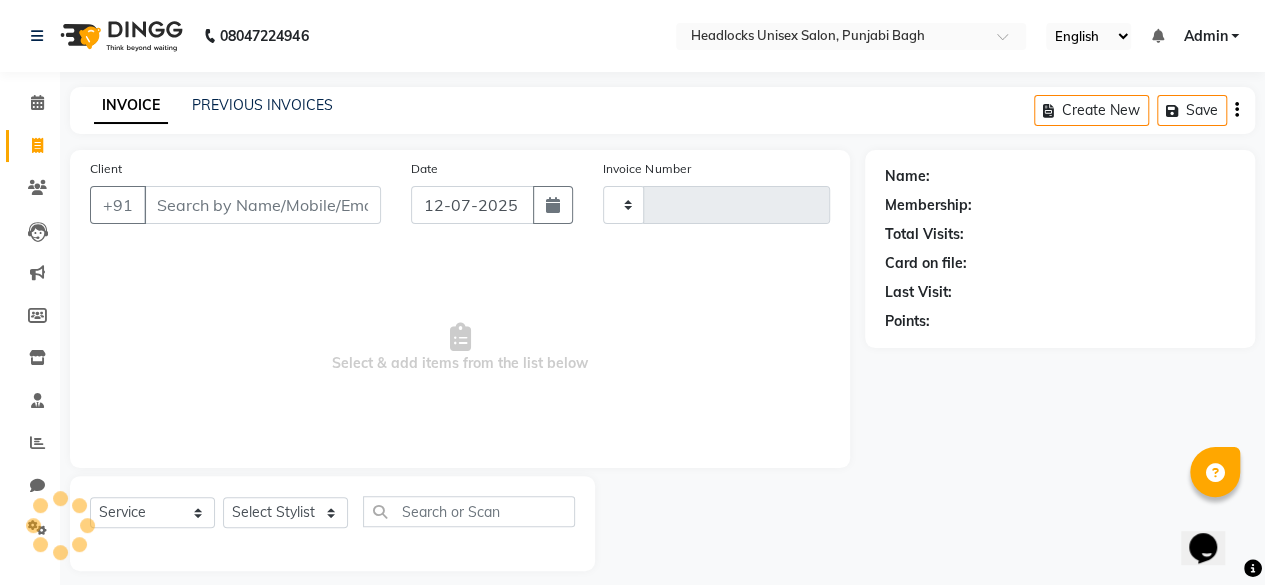 scroll, scrollTop: 15, scrollLeft: 0, axis: vertical 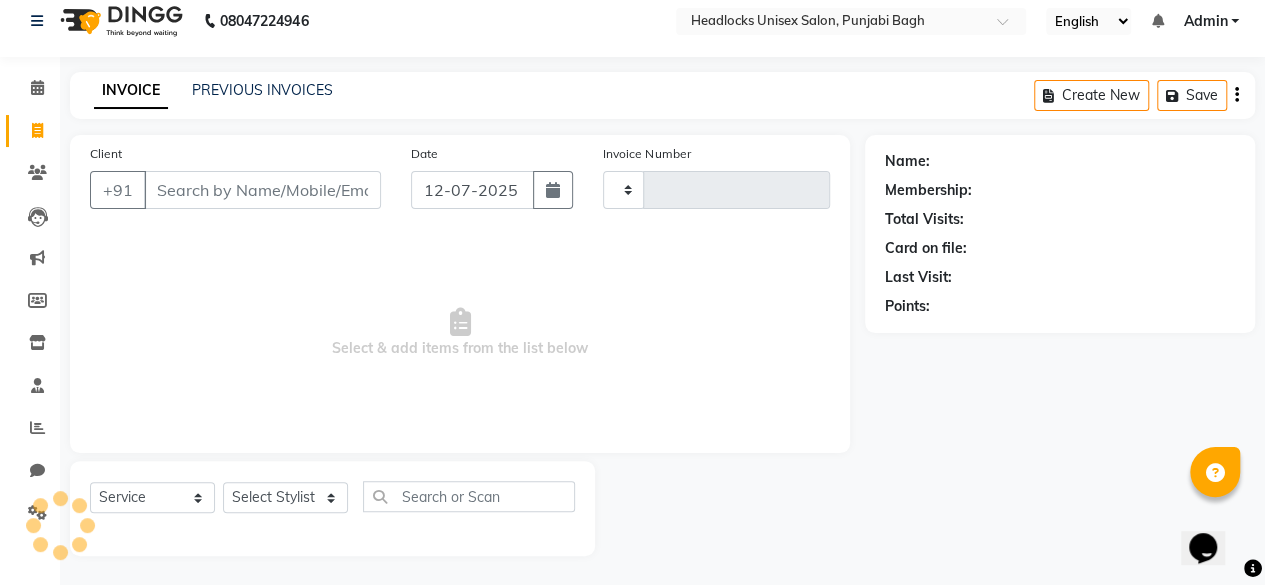 type on "3676" 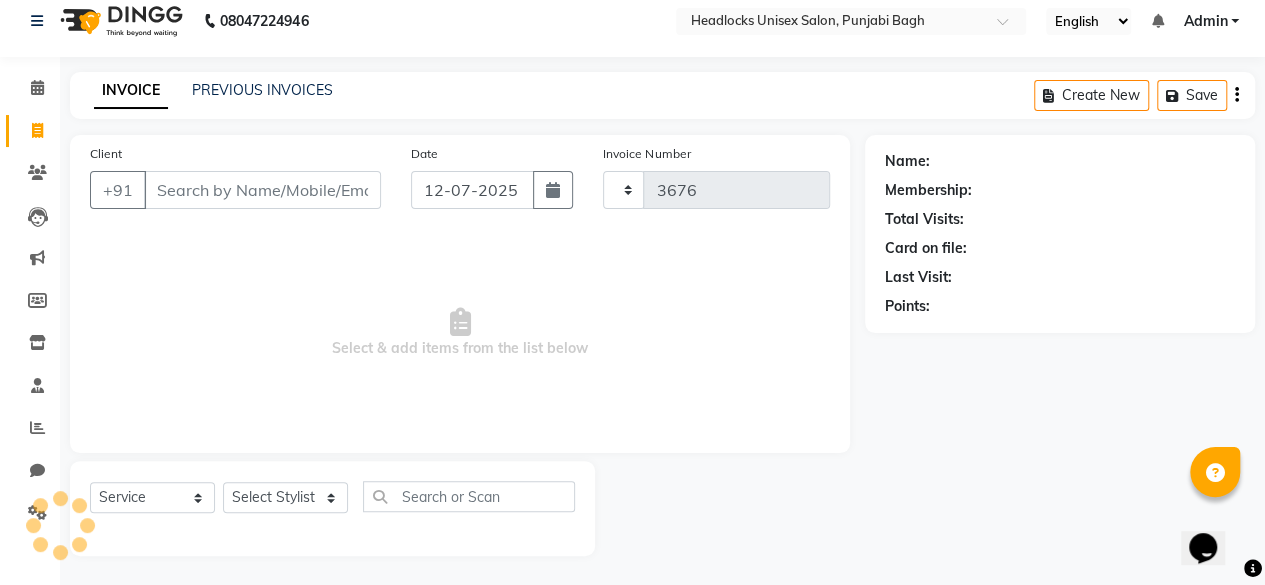 select on "7719" 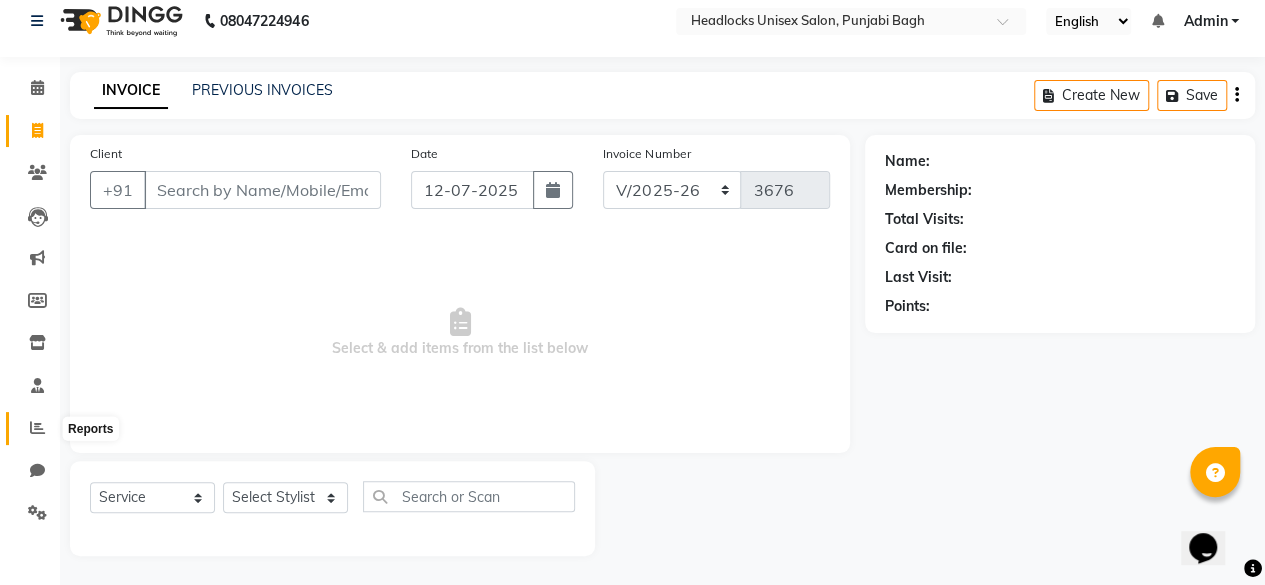 click 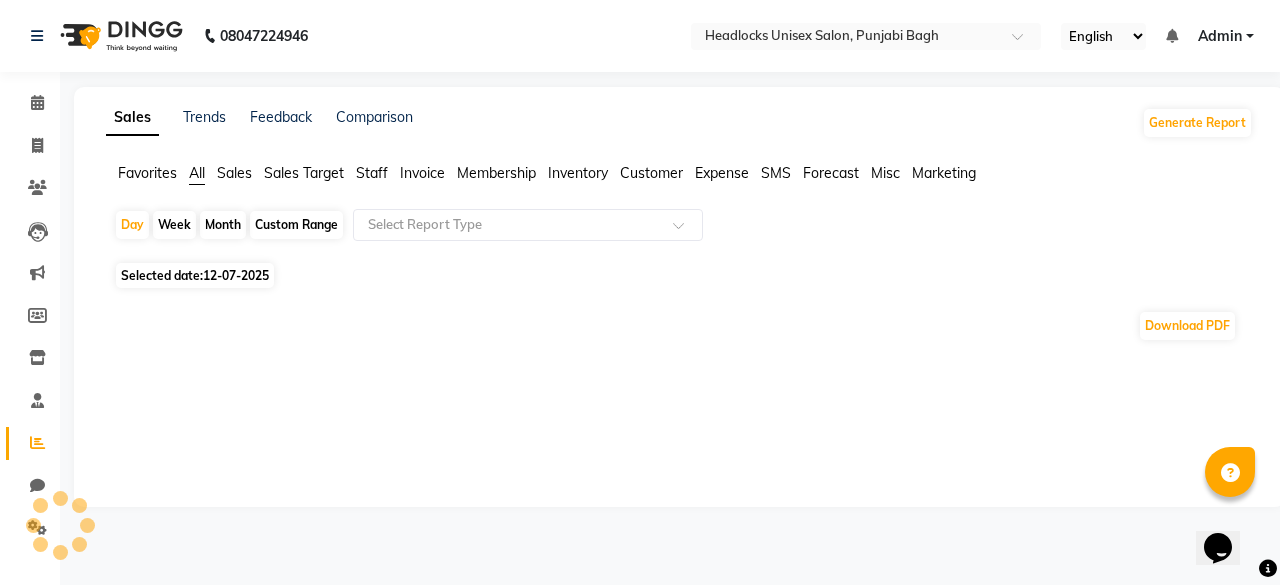 click on "Favorites" 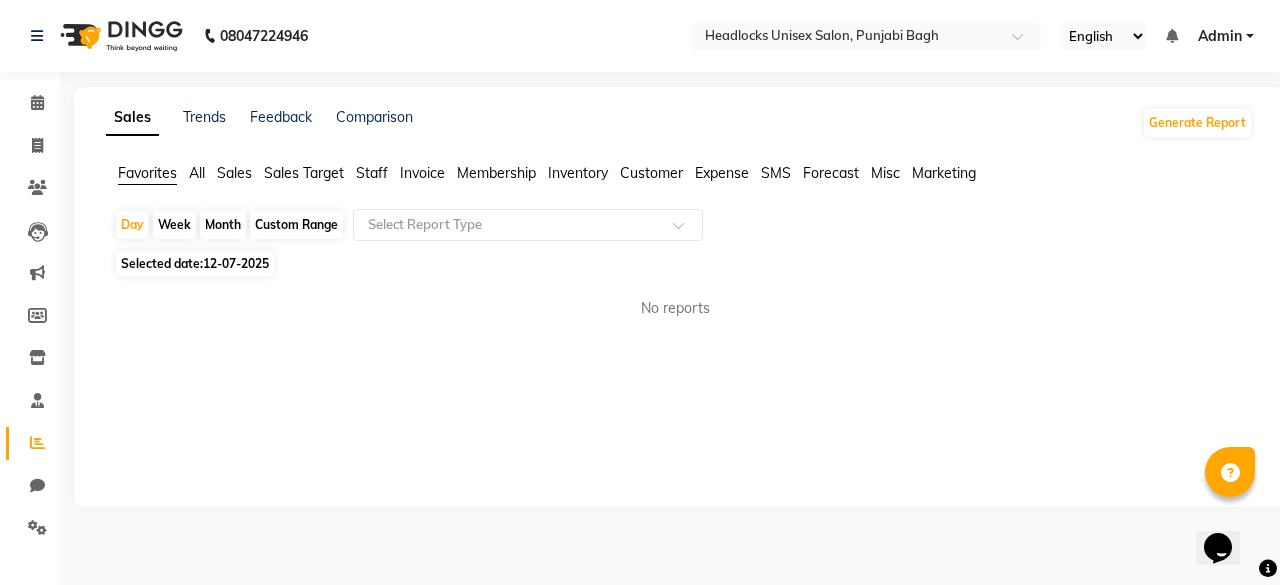 click on "Selected date:  [DATE]" 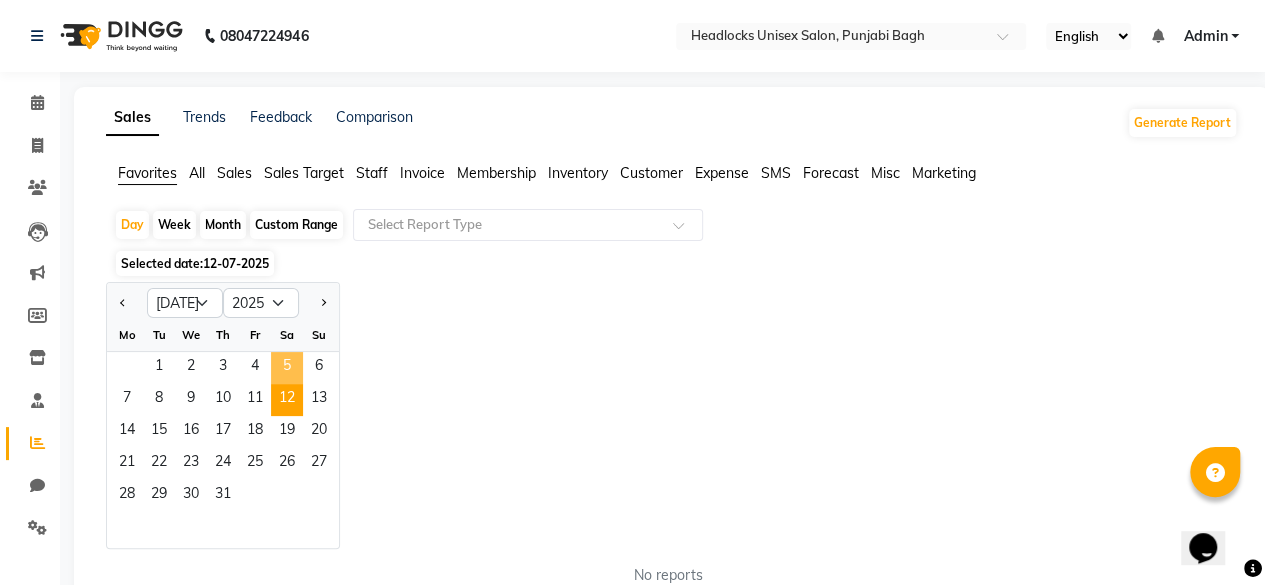 click on "5" 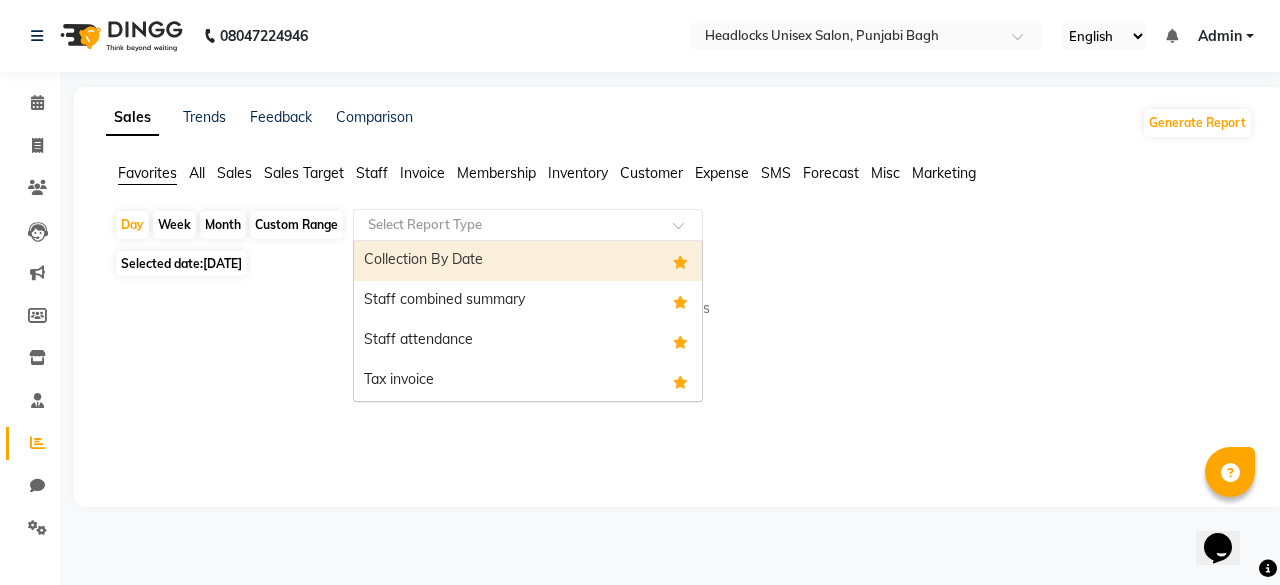 click 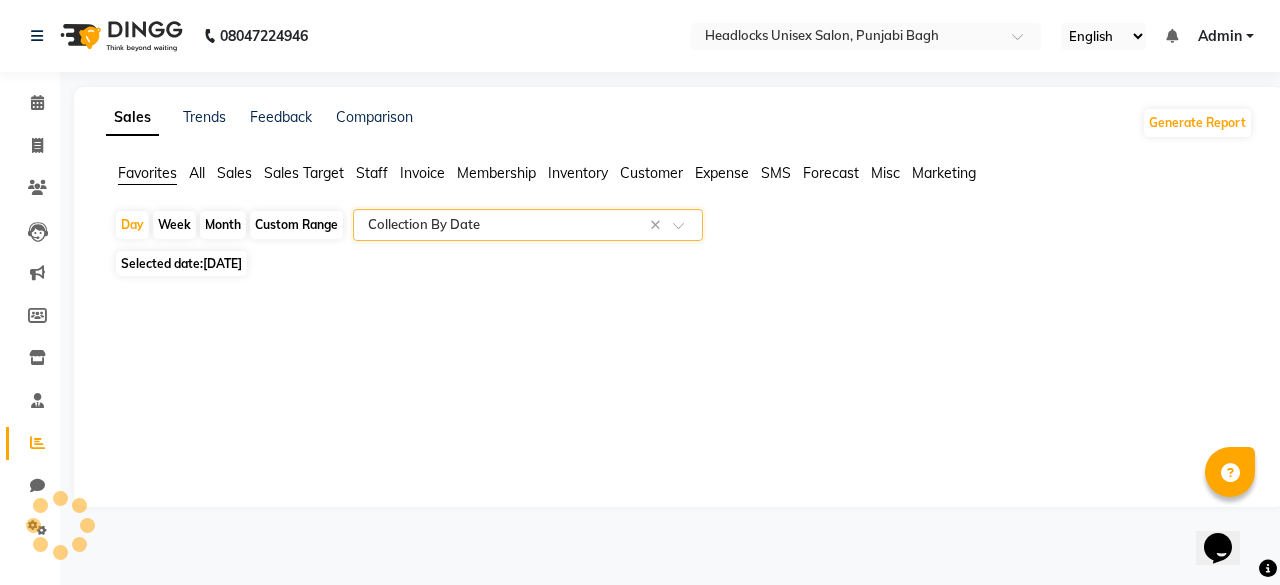 select on "full_report" 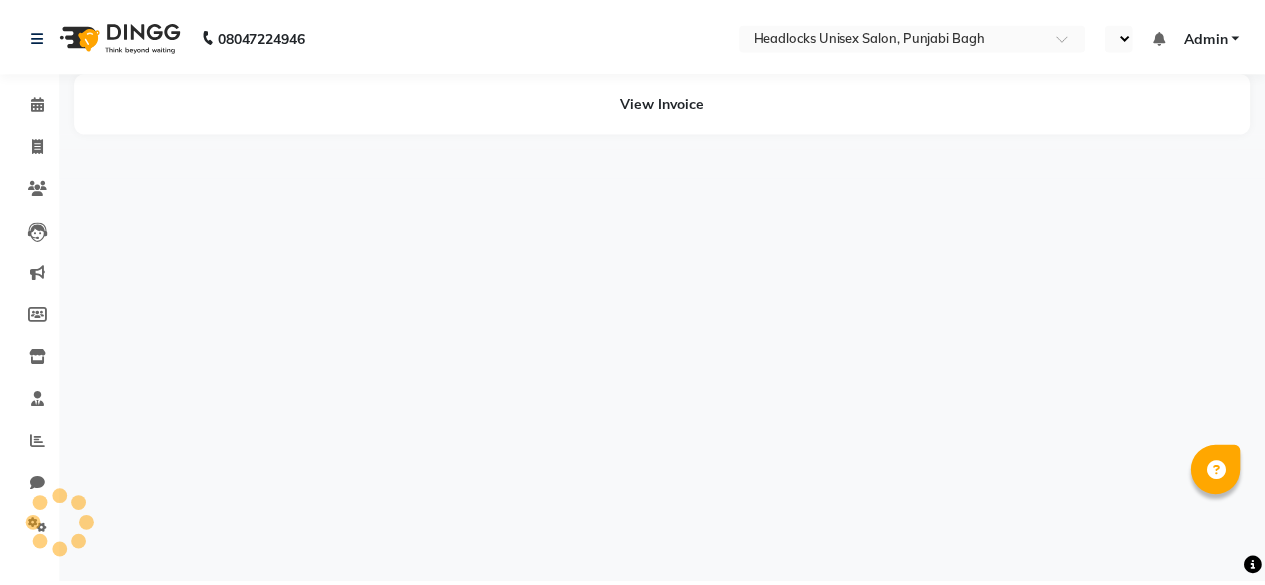 scroll, scrollTop: 0, scrollLeft: 0, axis: both 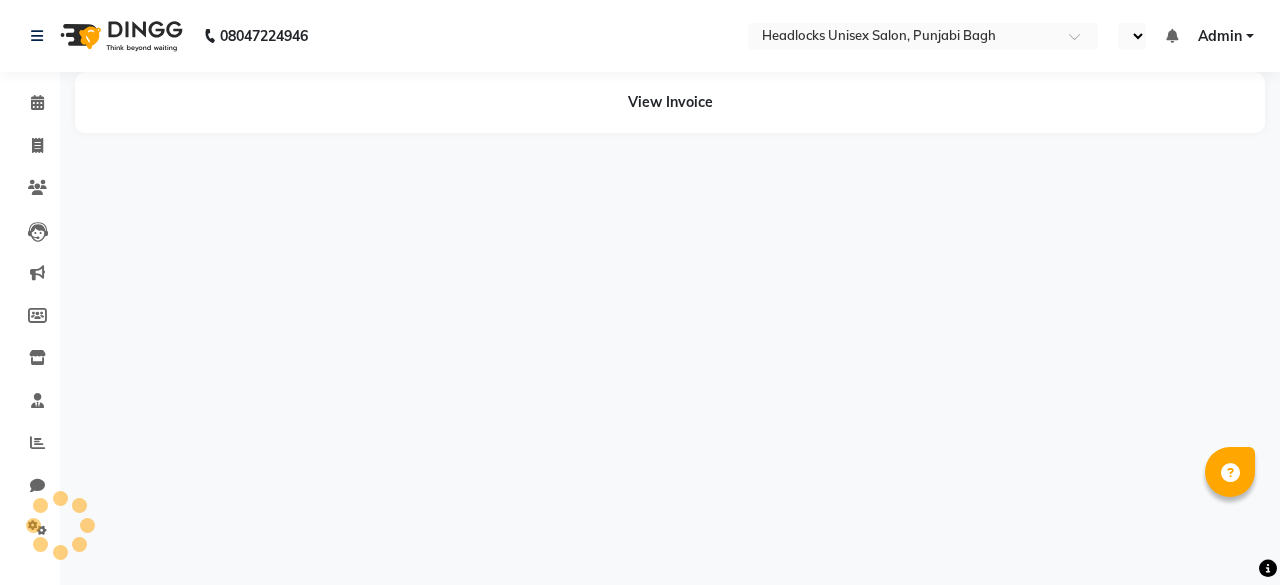 select on "en" 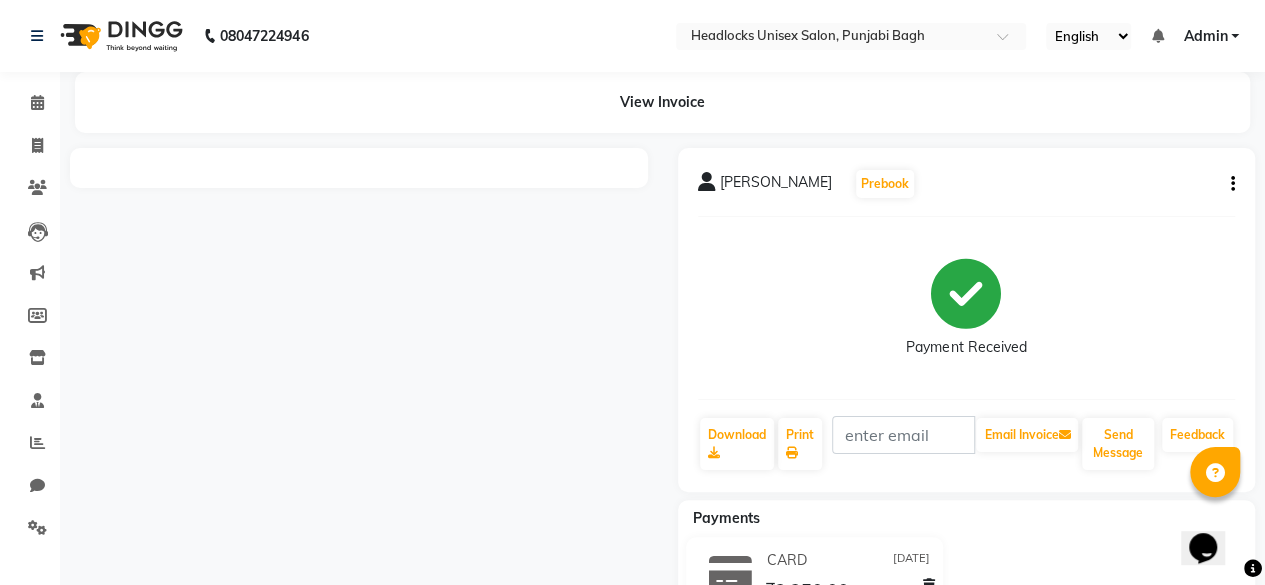 scroll, scrollTop: 0, scrollLeft: 0, axis: both 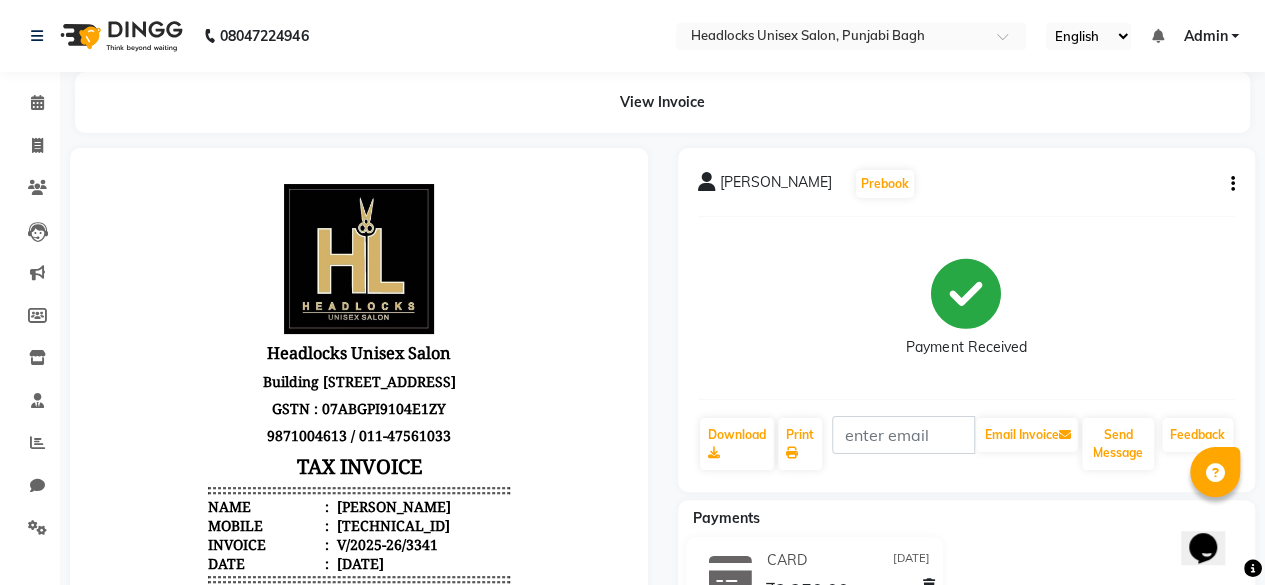 click on "[PERSON_NAME]   Prebook" 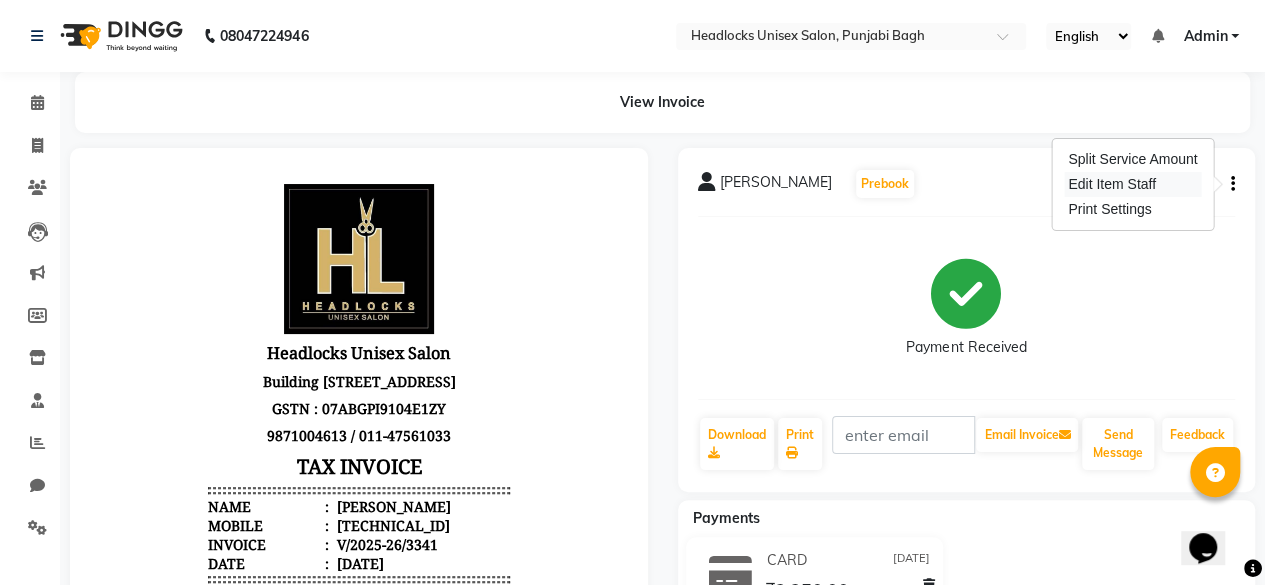 click on "Edit Item Staff" at bounding box center (1132, 184) 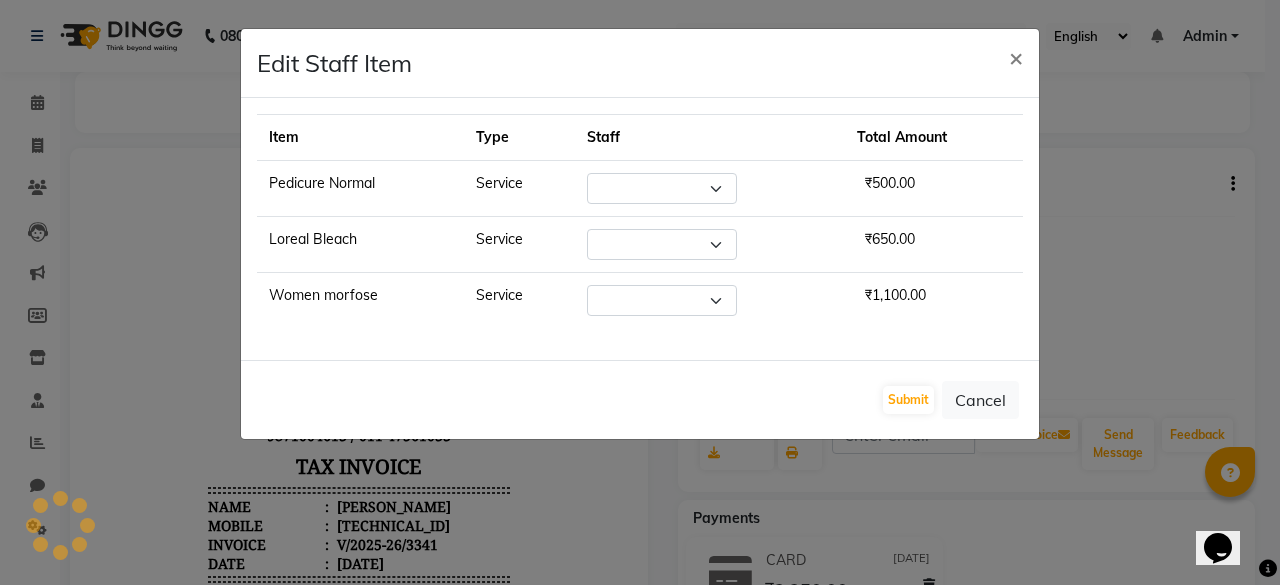 select on "69060" 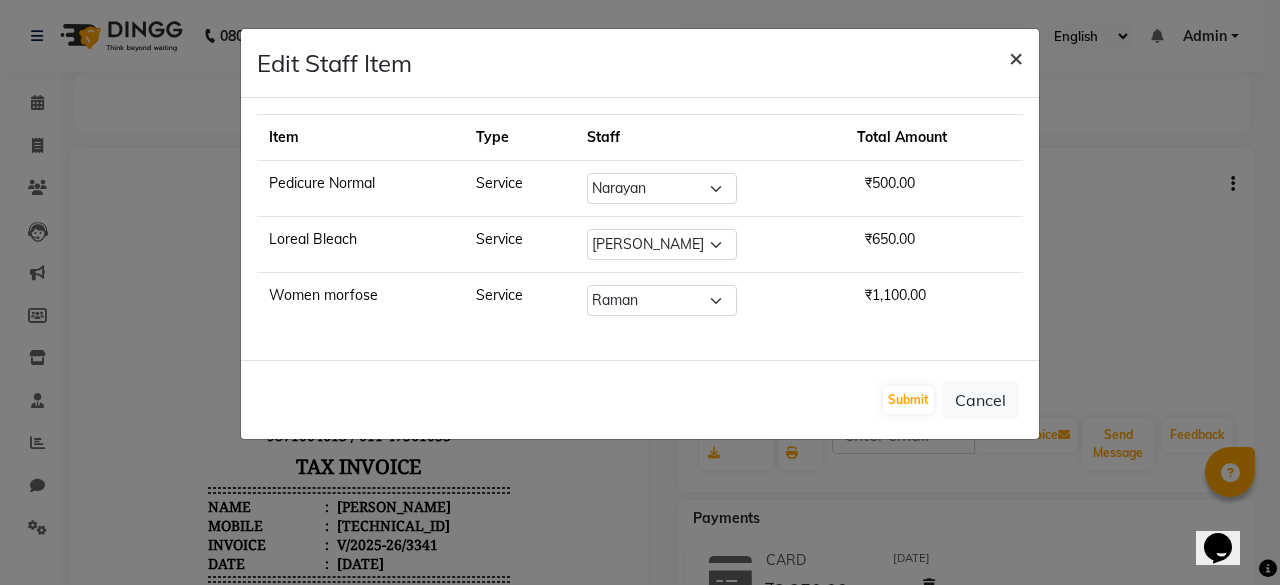 click on "×" 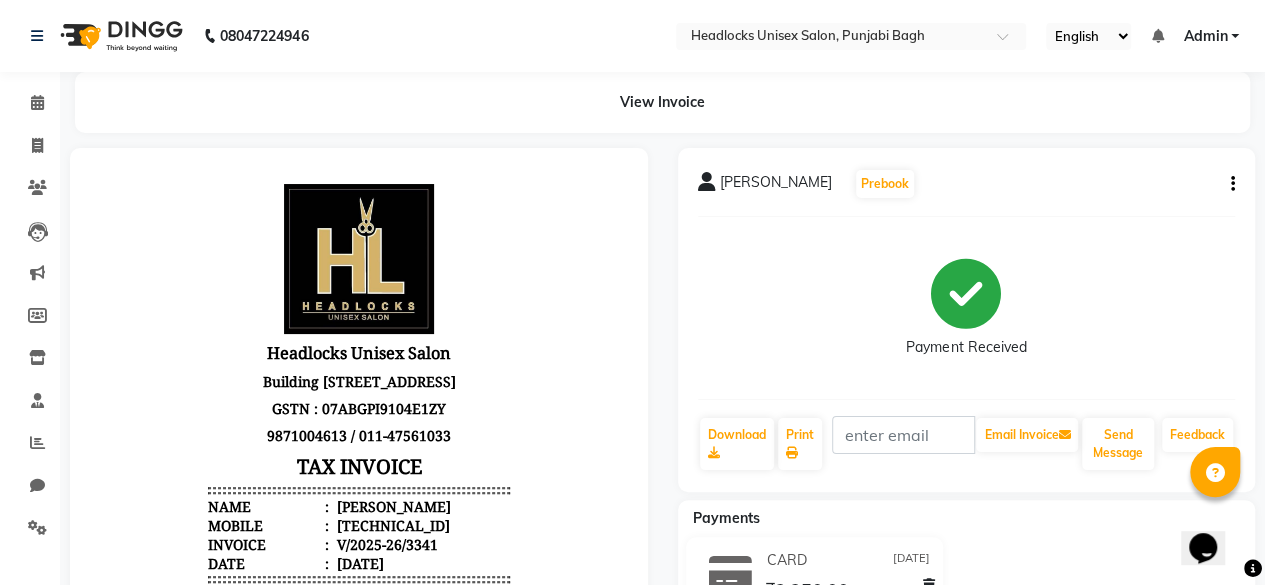 click 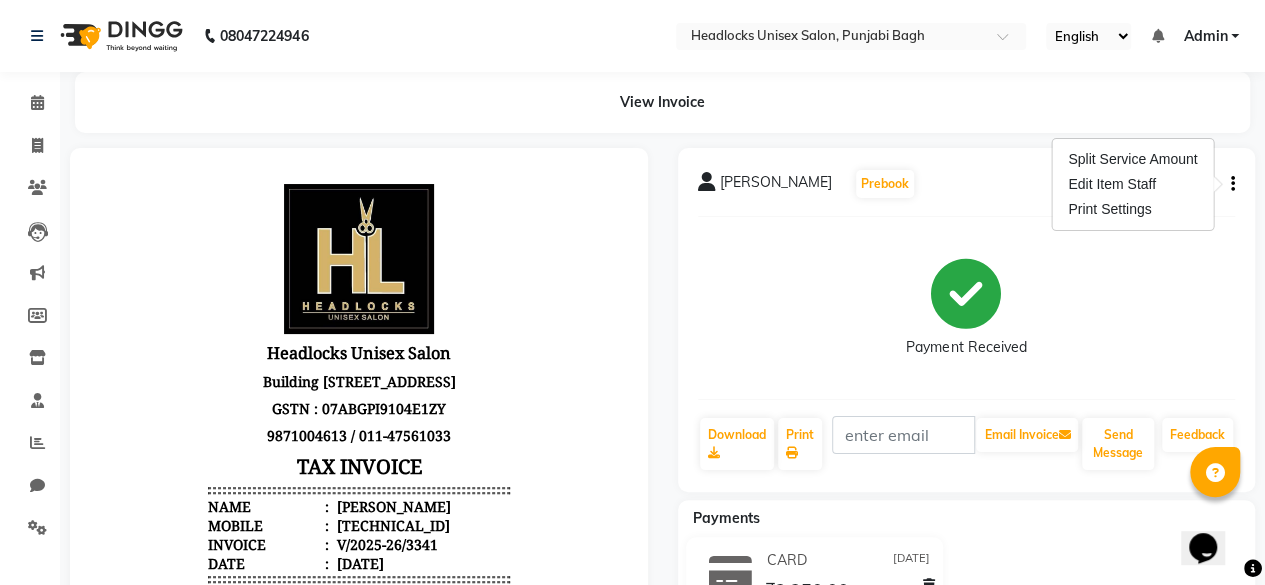 click on "Payment Received" 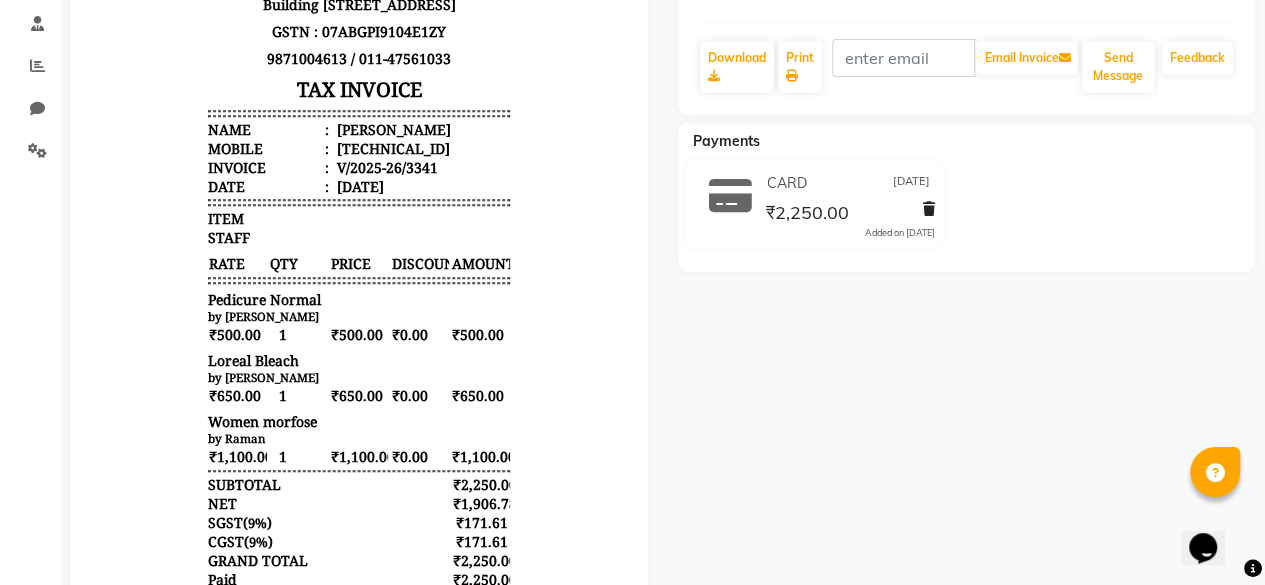 scroll, scrollTop: 381, scrollLeft: 0, axis: vertical 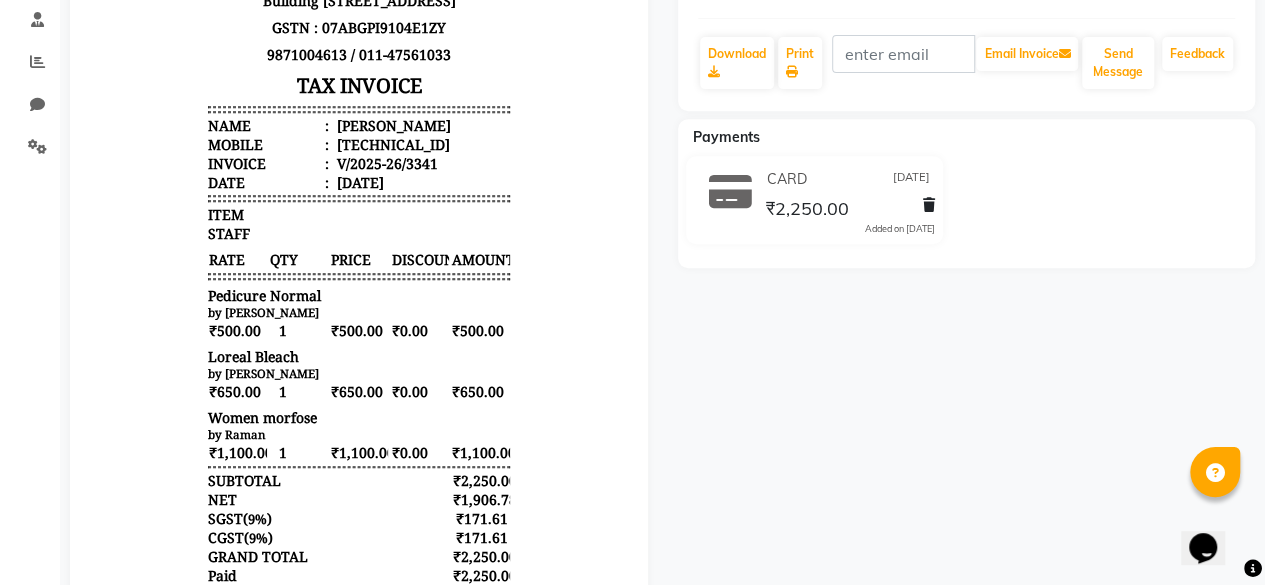 click on "CARD [DATE]" 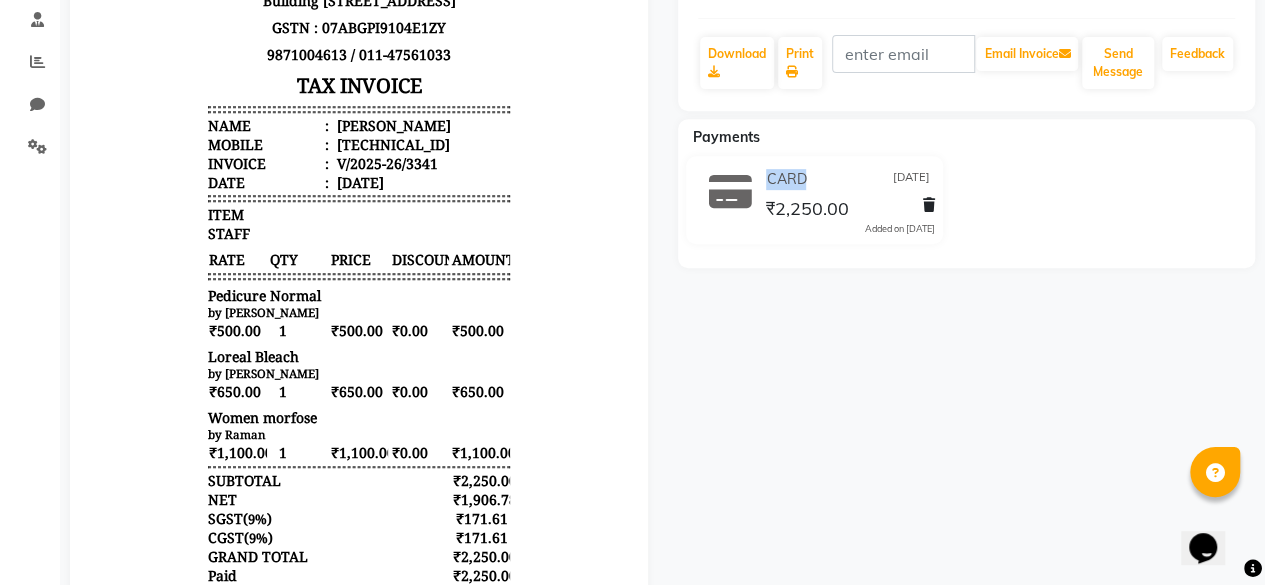 drag, startPoint x: 768, startPoint y: 193, endPoint x: 726, endPoint y: 202, distance: 42.953465 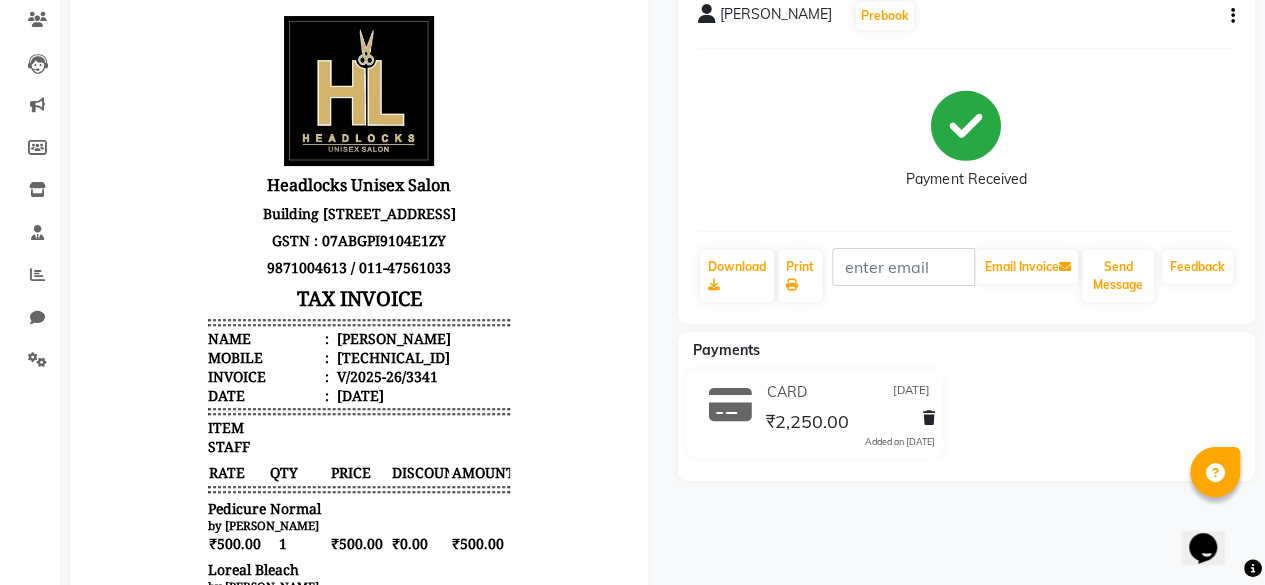 scroll, scrollTop: 159, scrollLeft: 0, axis: vertical 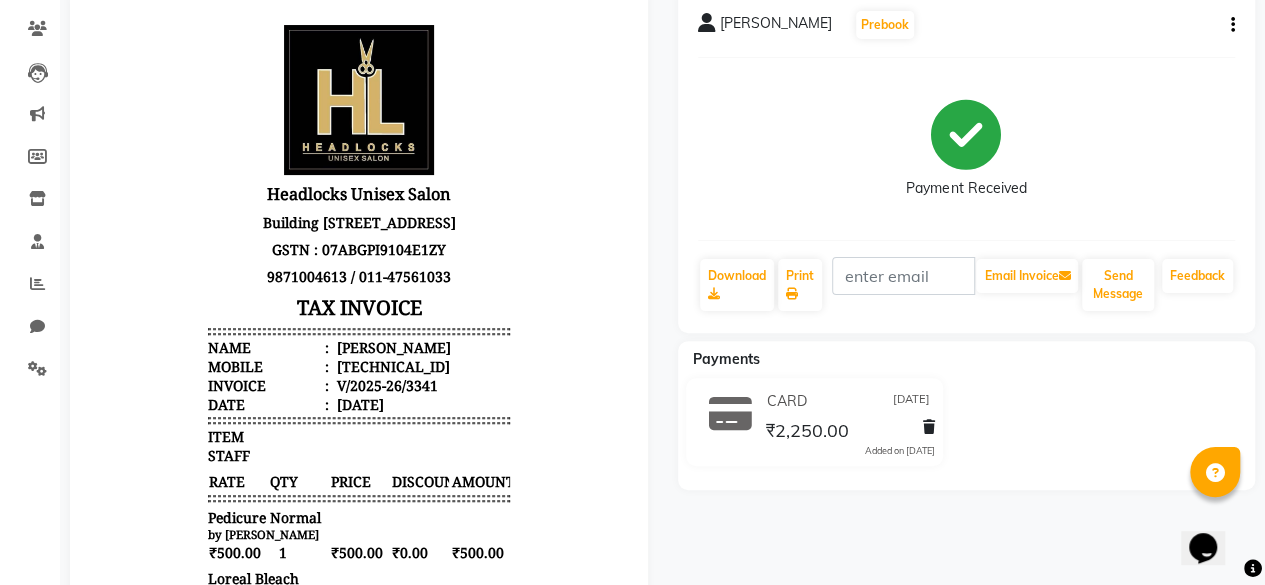 click 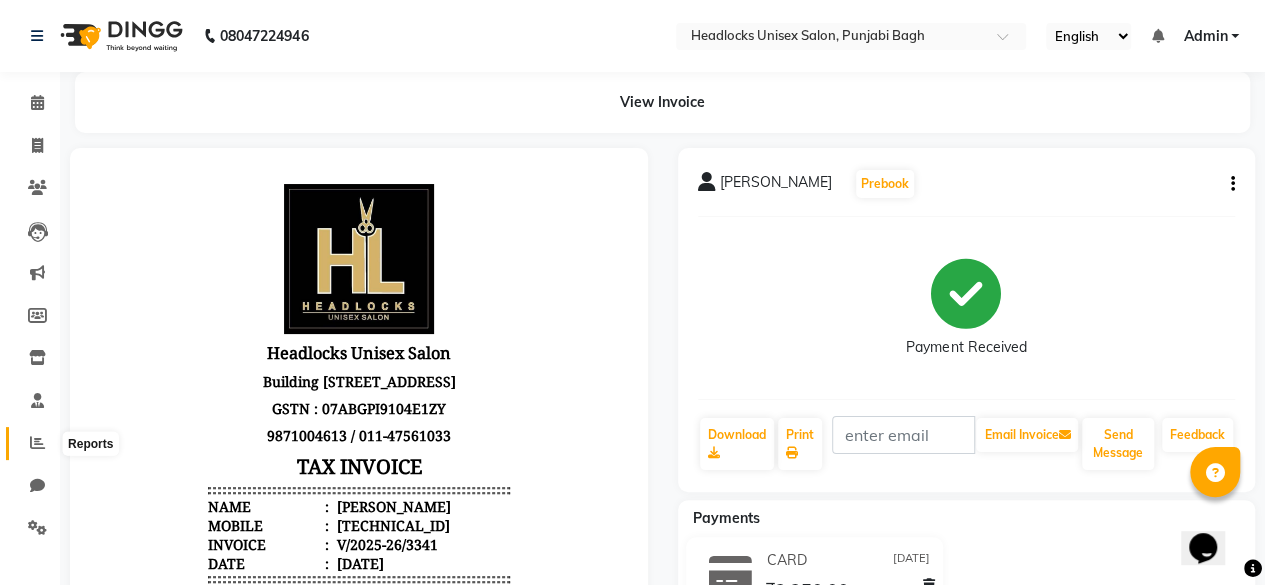 click 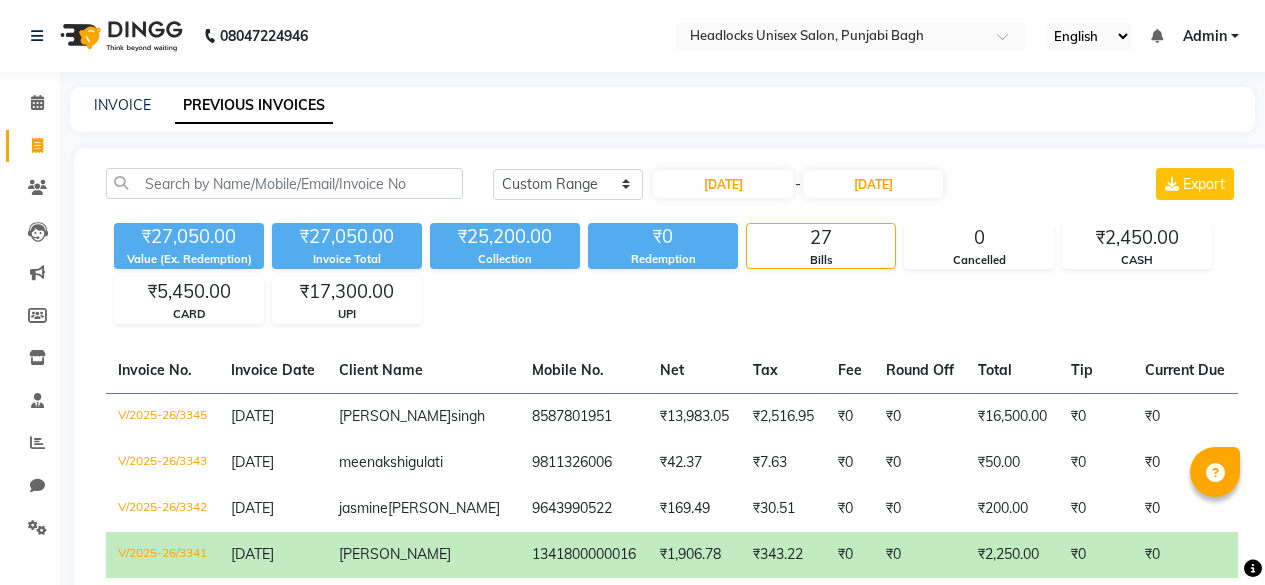 select on "range" 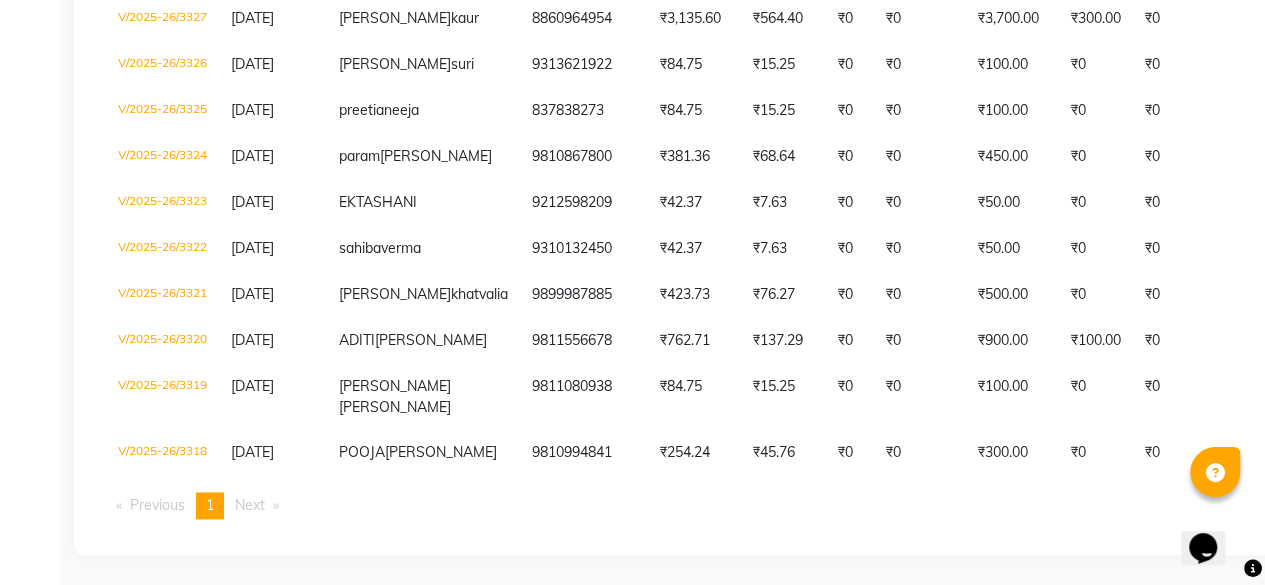 scroll, scrollTop: 0, scrollLeft: 0, axis: both 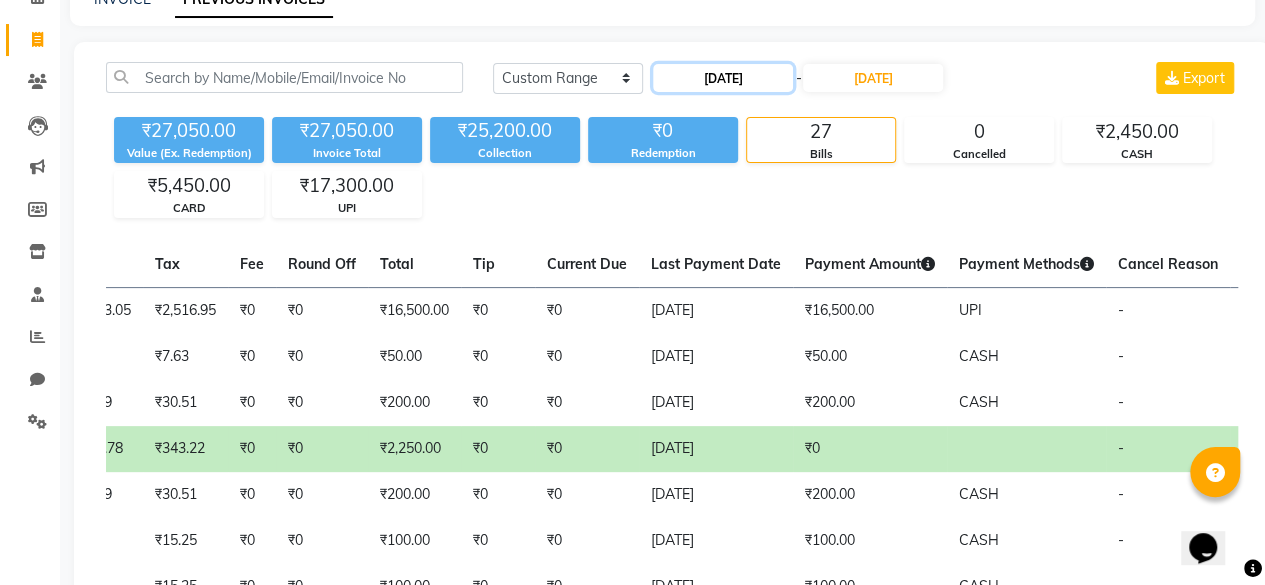 click on "[DATE]" 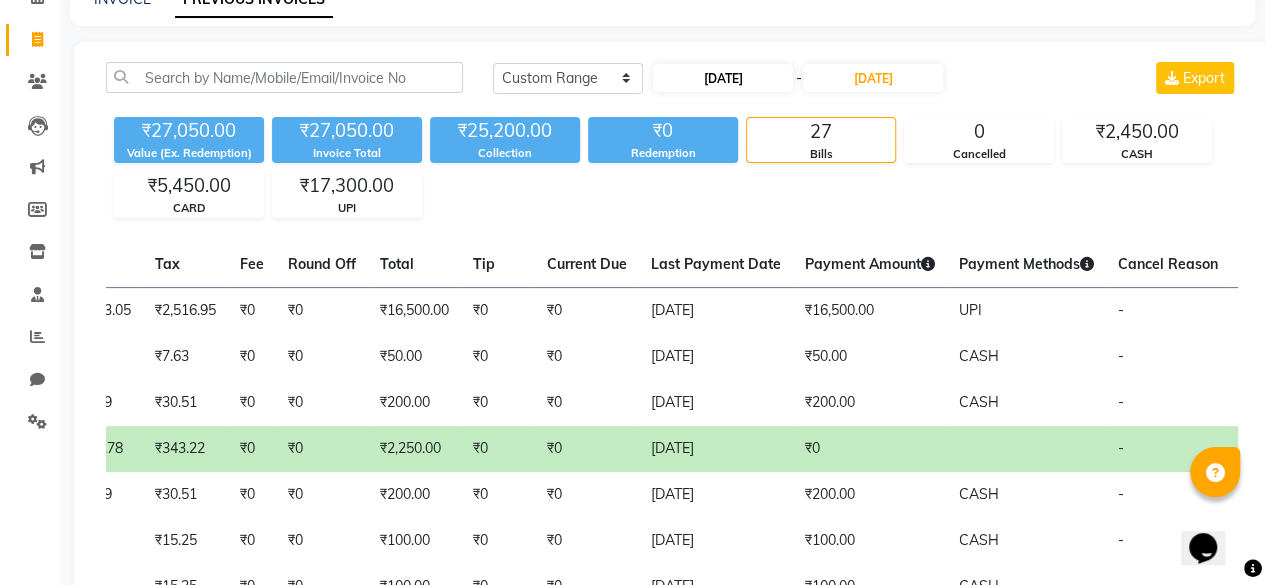select on "7" 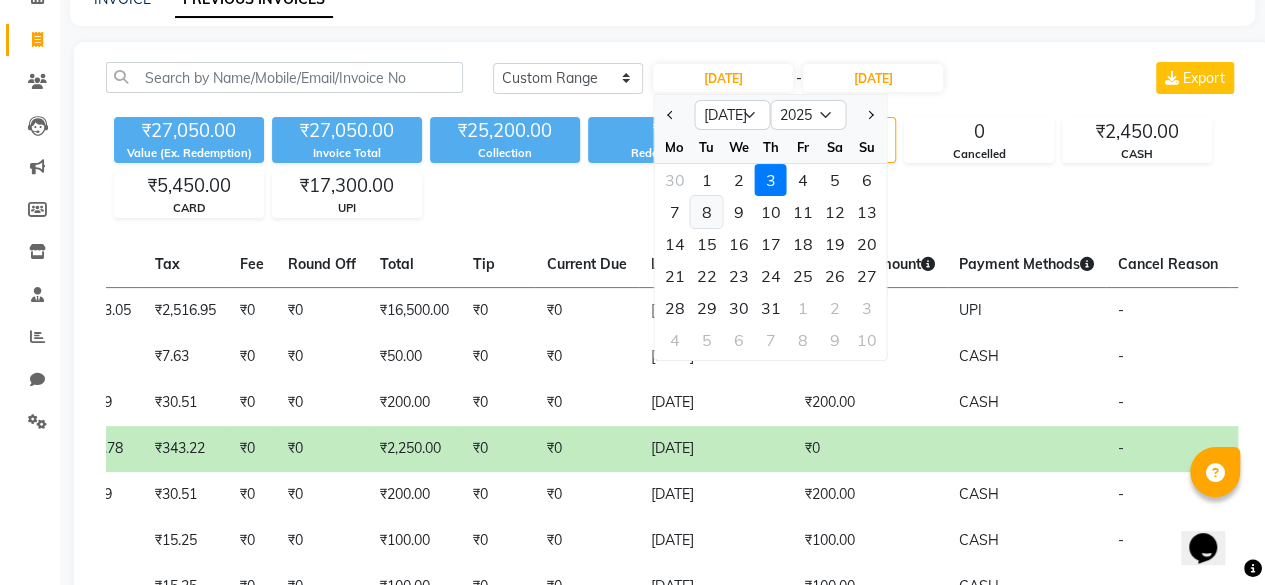 click on "8" 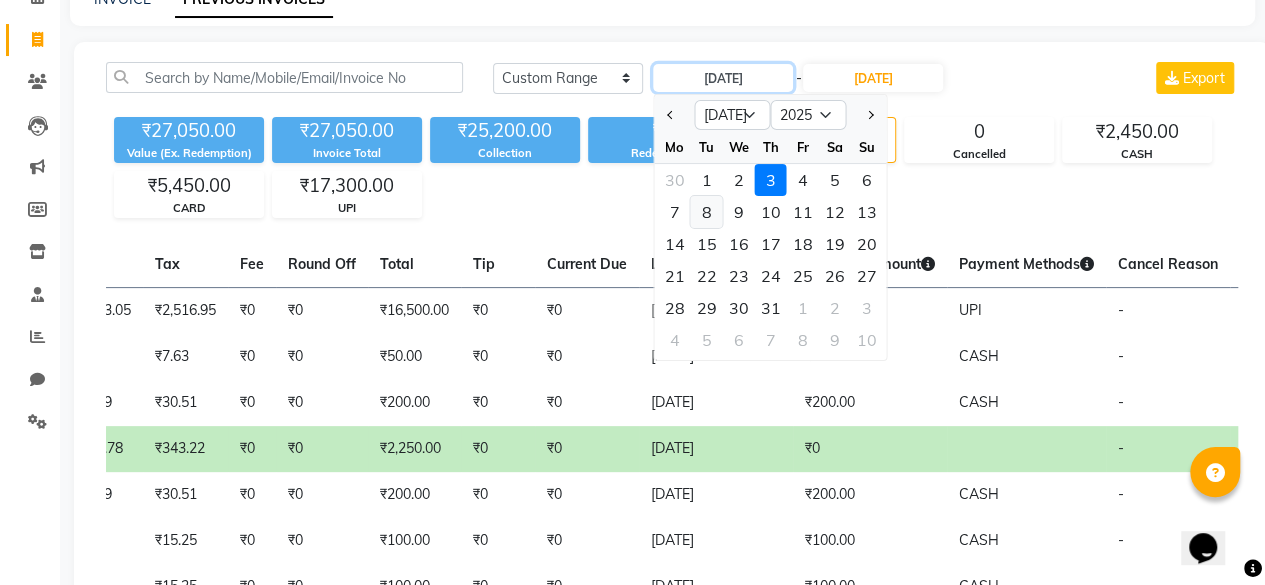 type on "[DATE]" 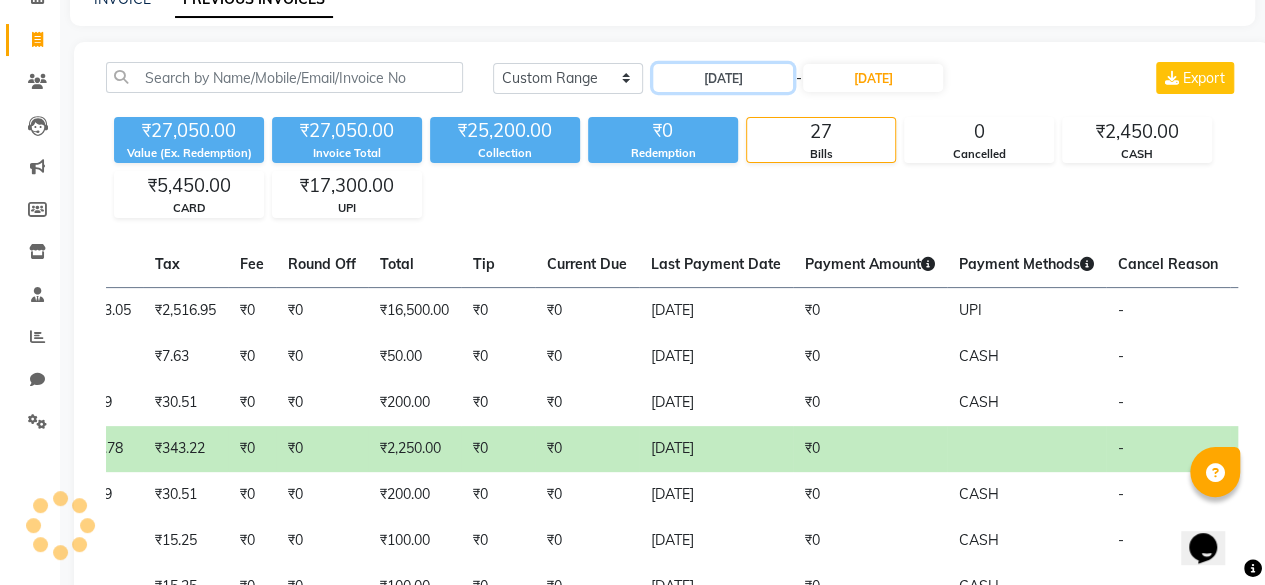 scroll, scrollTop: 0, scrollLeft: 0, axis: both 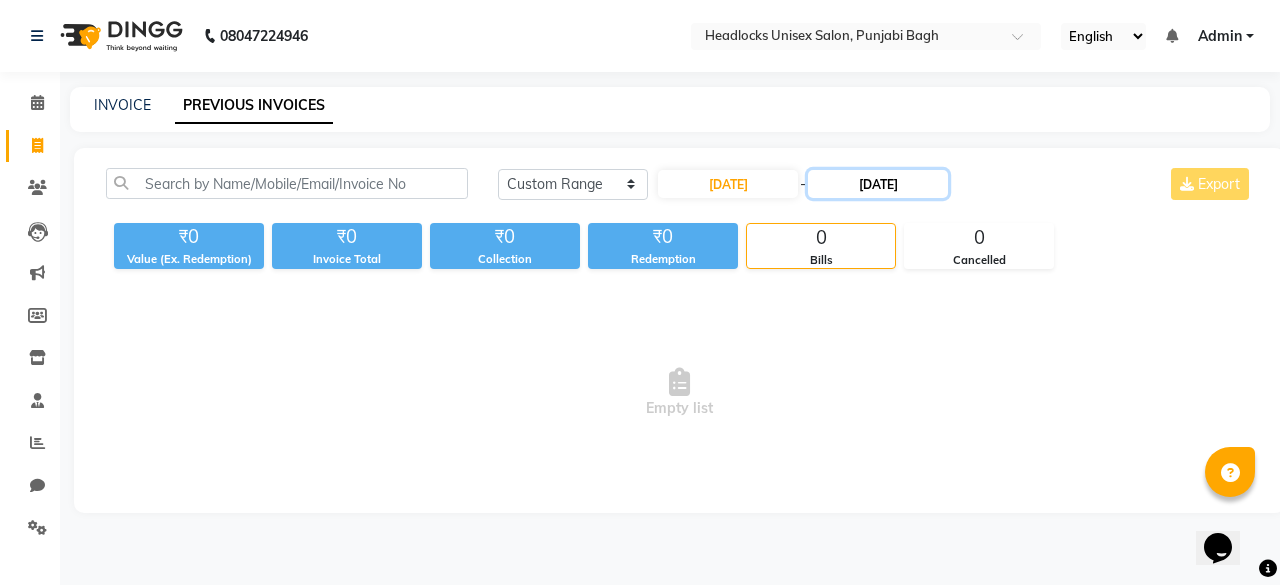 click on "[DATE]" 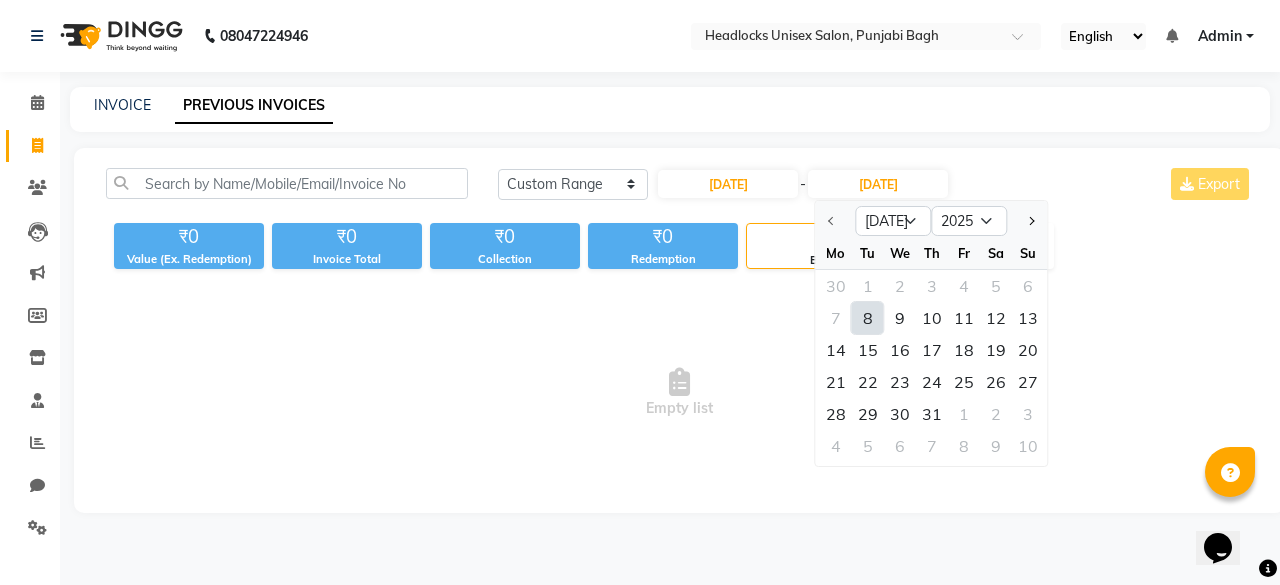 click on "8" 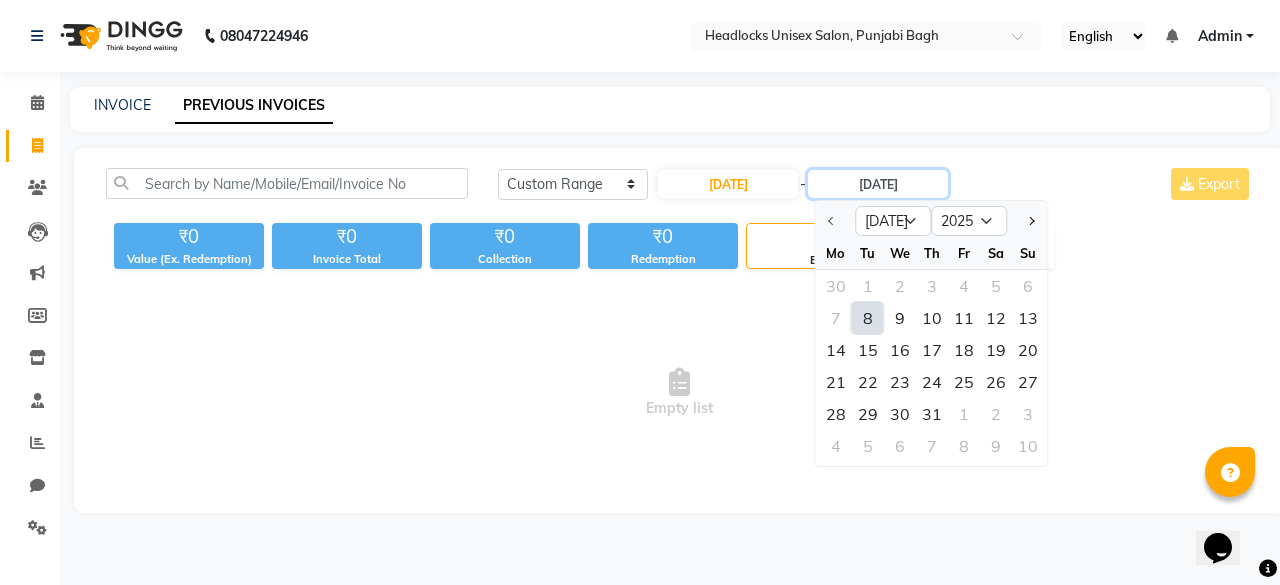 type on "[DATE]" 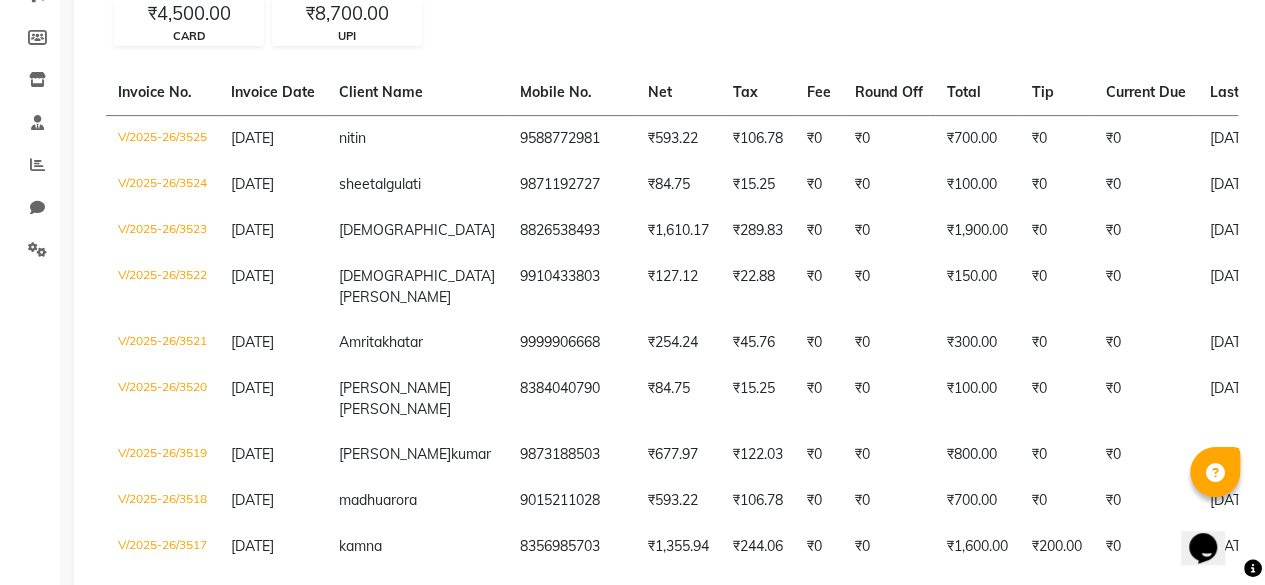scroll, scrollTop: 279, scrollLeft: 0, axis: vertical 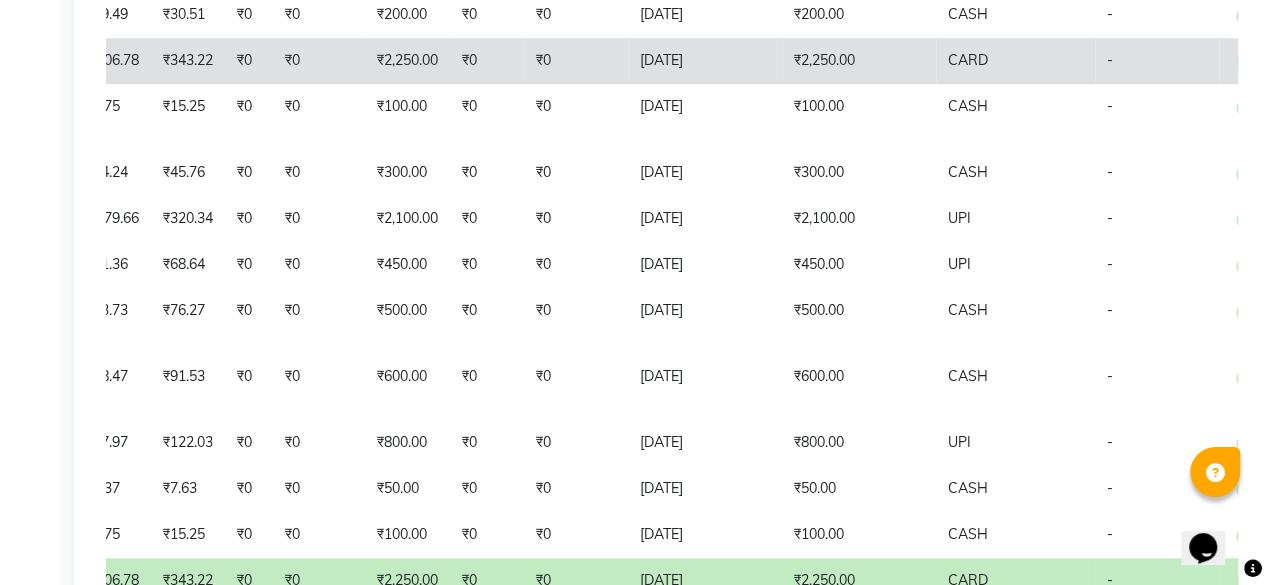 click on "[DATE]" 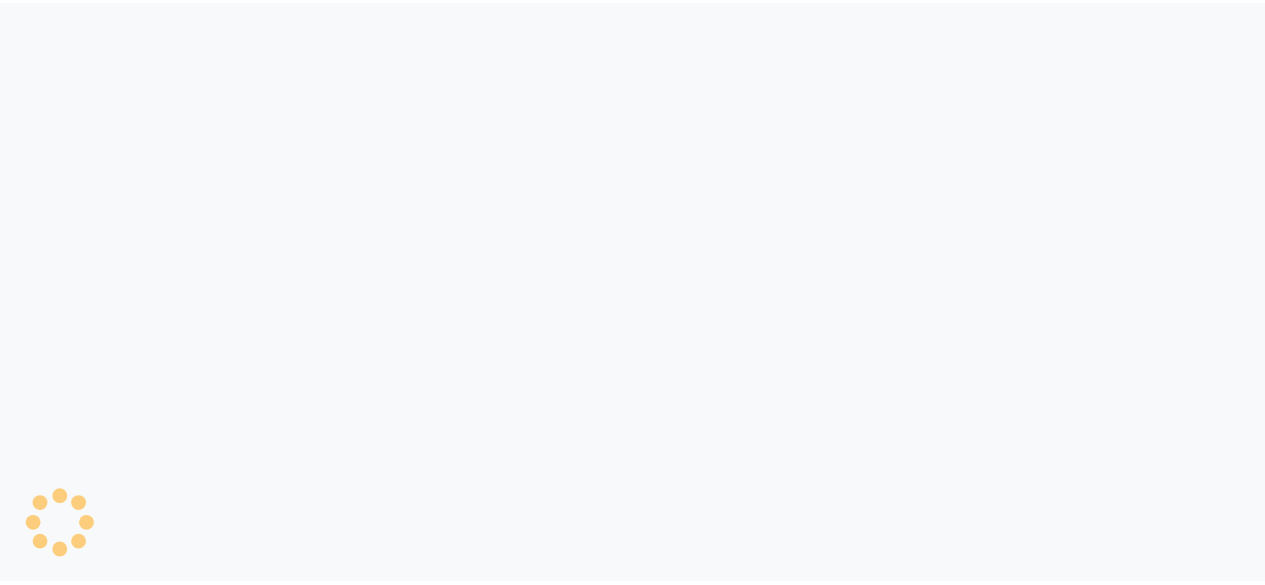 scroll, scrollTop: 0, scrollLeft: 0, axis: both 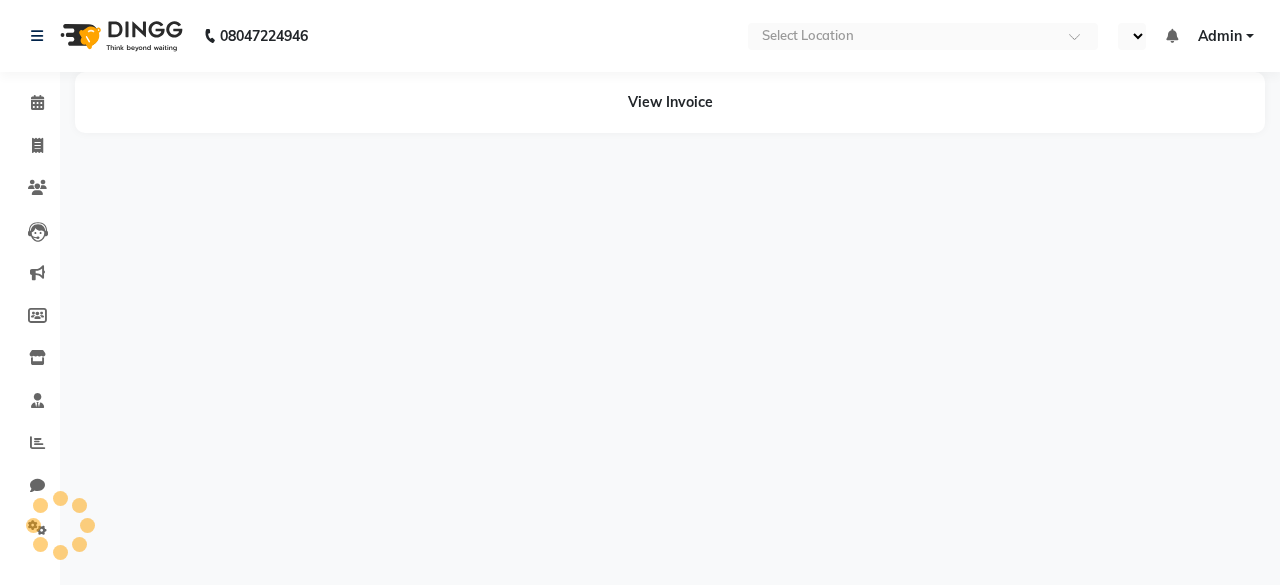 select on "en" 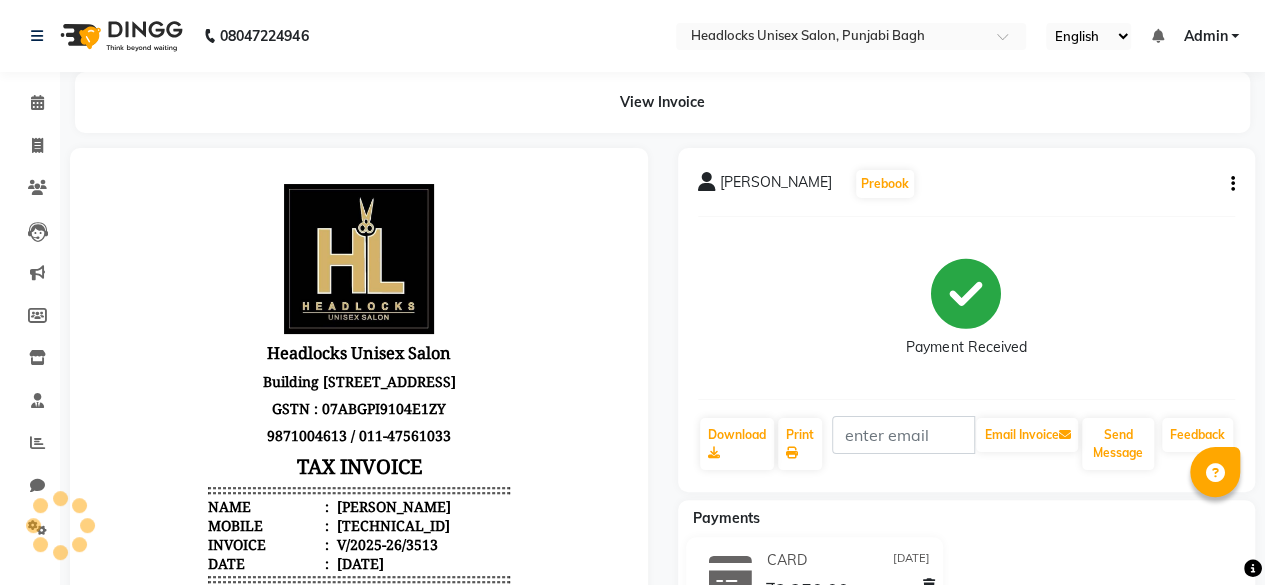 scroll, scrollTop: 0, scrollLeft: 0, axis: both 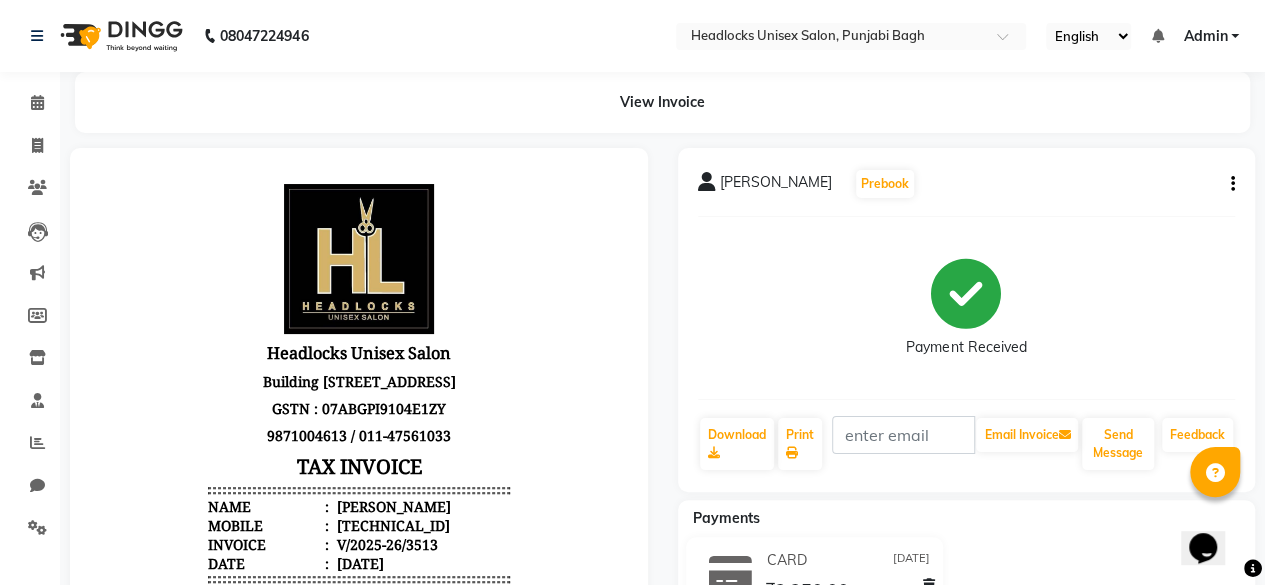 click 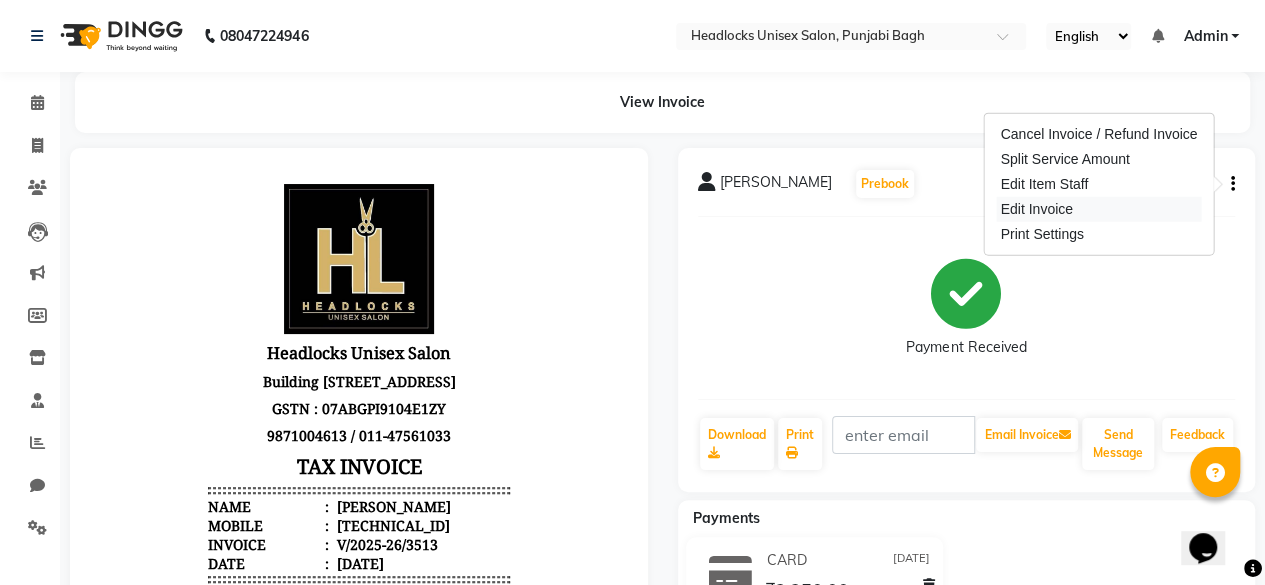 click on "Edit Invoice" at bounding box center (1098, 209) 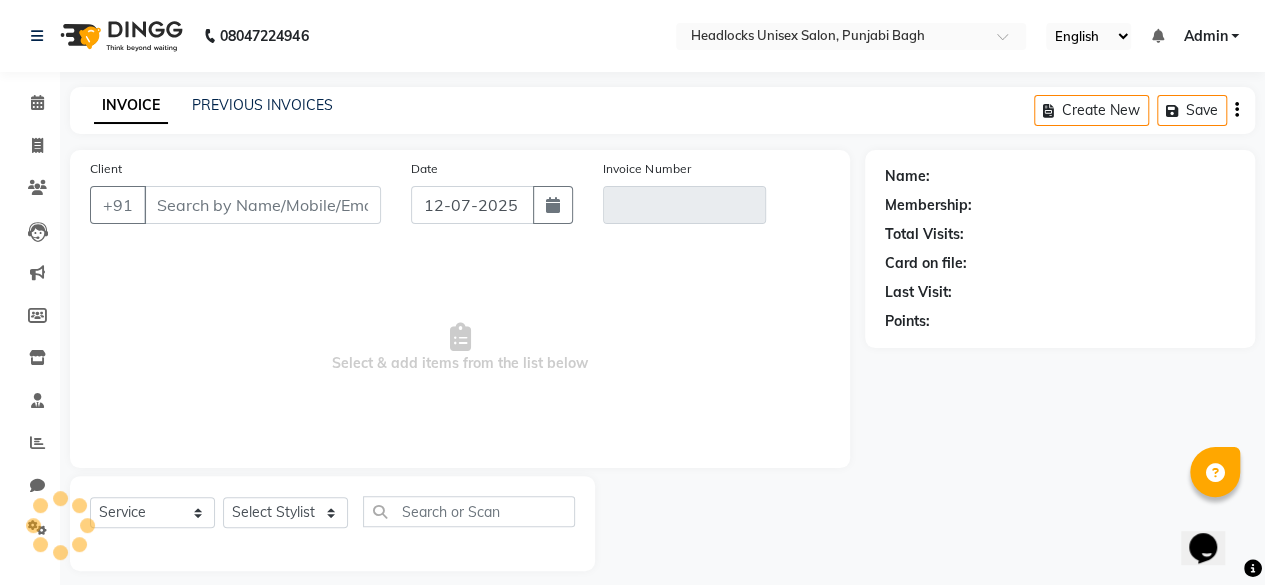 scroll, scrollTop: 15, scrollLeft: 0, axis: vertical 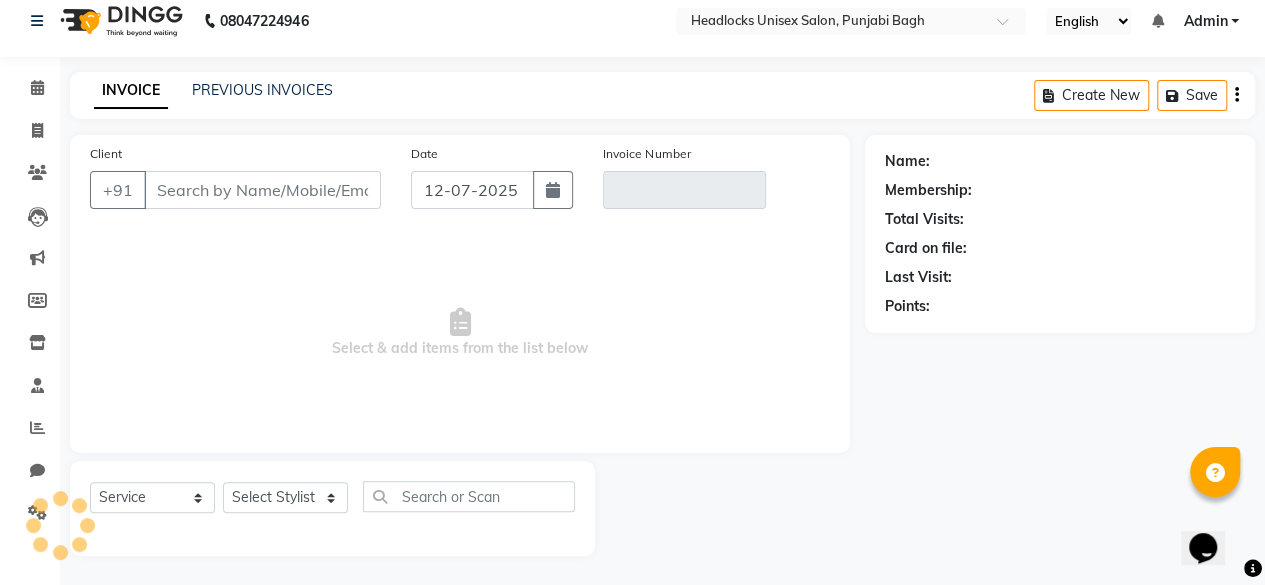 type on "1341800000016" 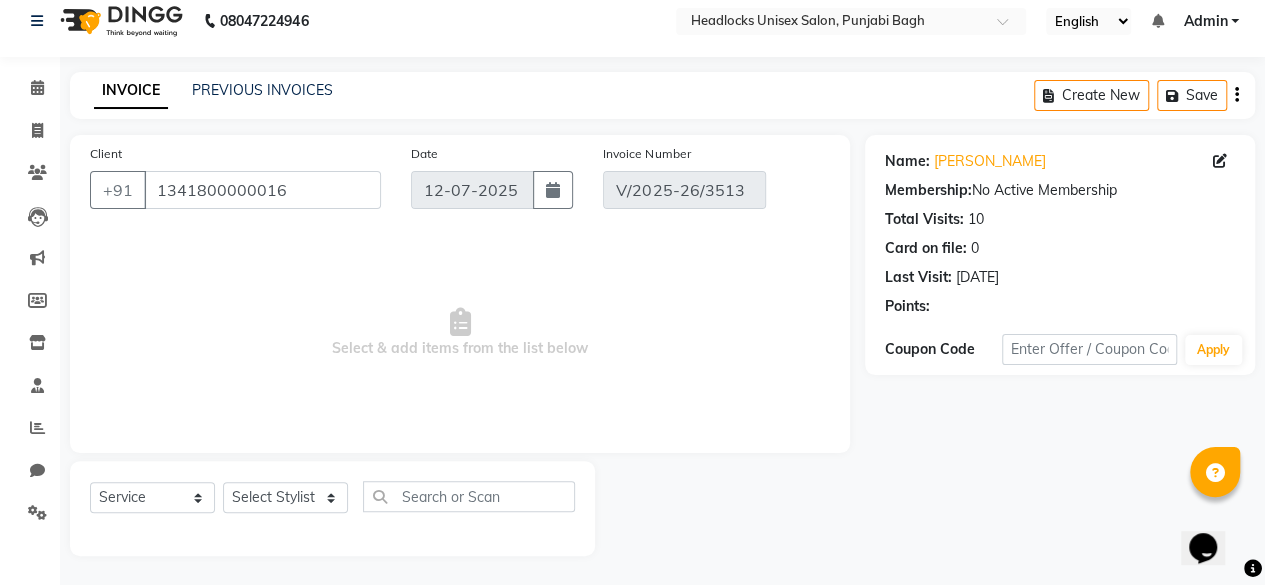 type on "[DATE]" 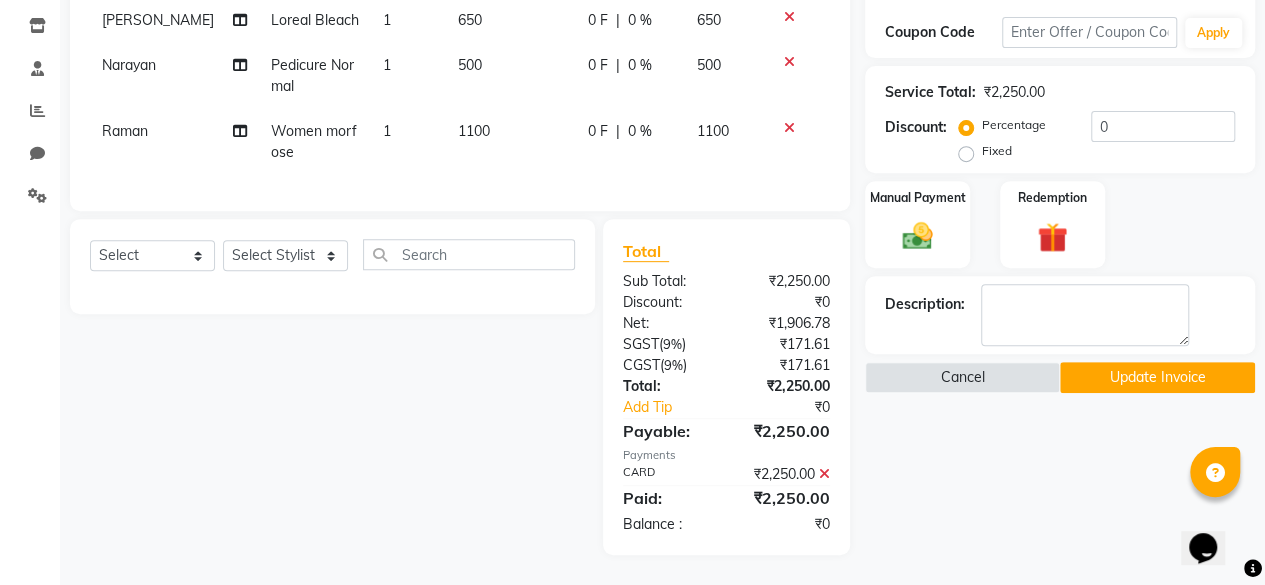 scroll, scrollTop: 0, scrollLeft: 0, axis: both 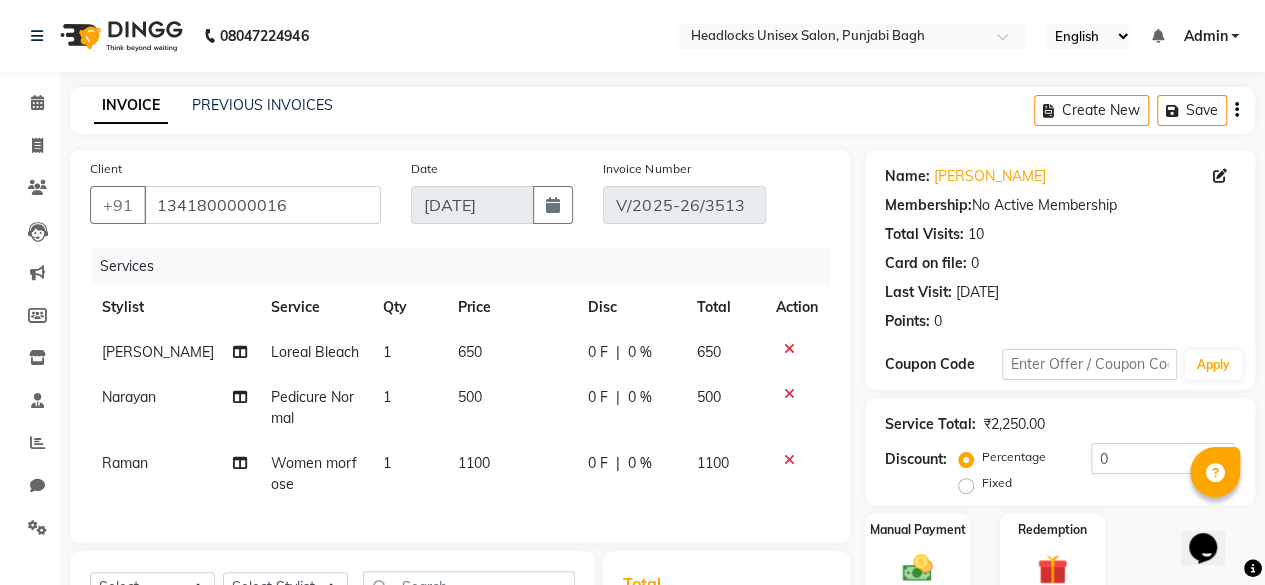 click 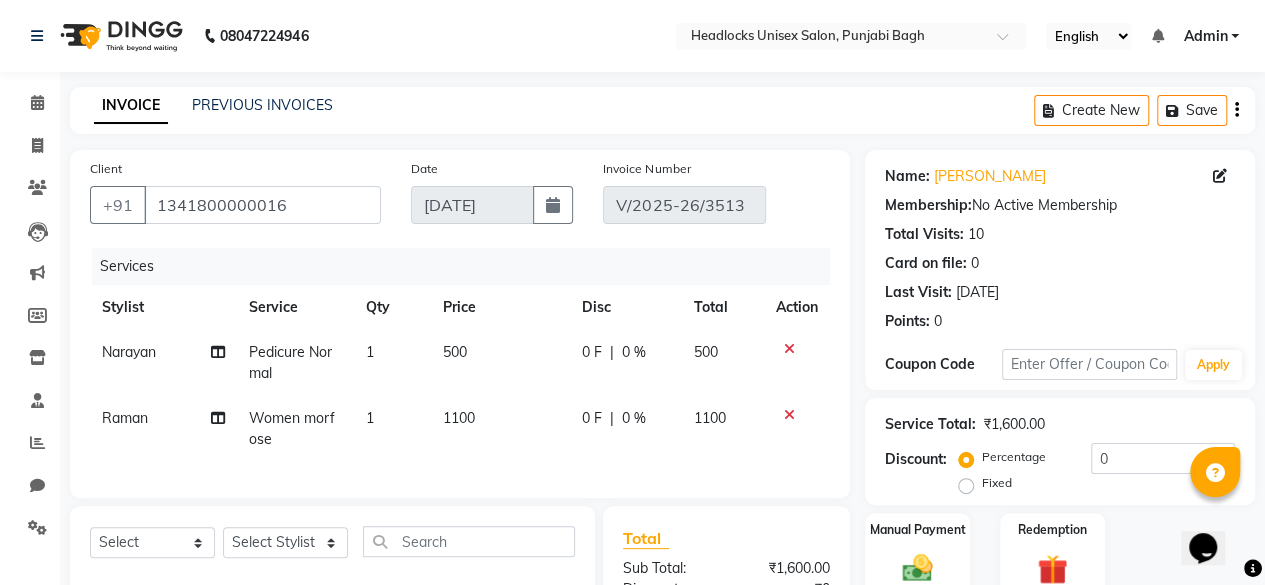 click 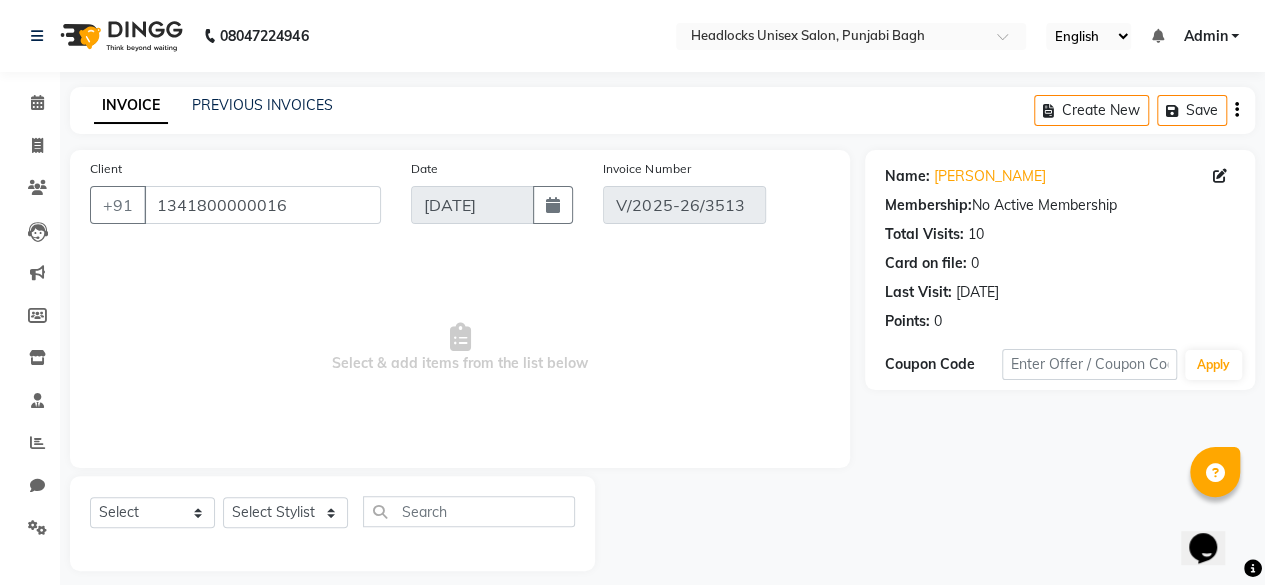 click on "Select & add items from the list below" at bounding box center [460, 348] 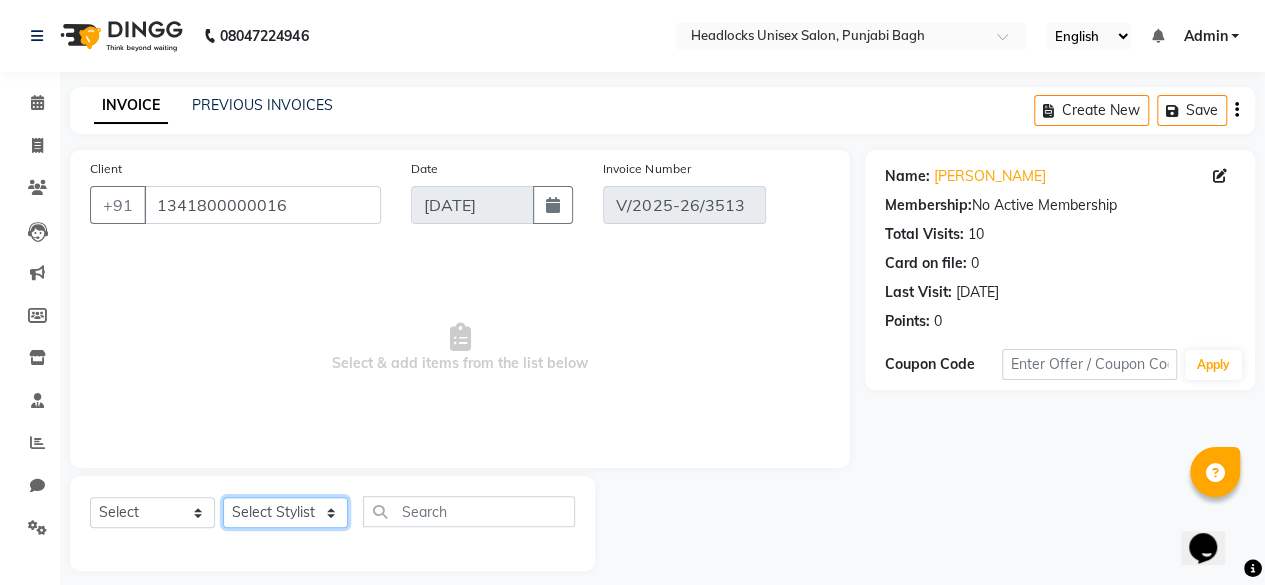 click on "Select Stylist ⁠Agnies ⁠[PERSON_NAME] [PERSON_NAME] [PERSON_NAME] kunal [PERSON_NAME] mercy ⁠Minto ⁠[PERSON_NAME]  [PERSON_NAME] priyanka [PERSON_NAME] ⁠[PERSON_NAME] ⁠[PERSON_NAME] [PERSON_NAME] [PERSON_NAME]  Sunny ⁠[PERSON_NAME] ⁠[PERSON_NAME]" 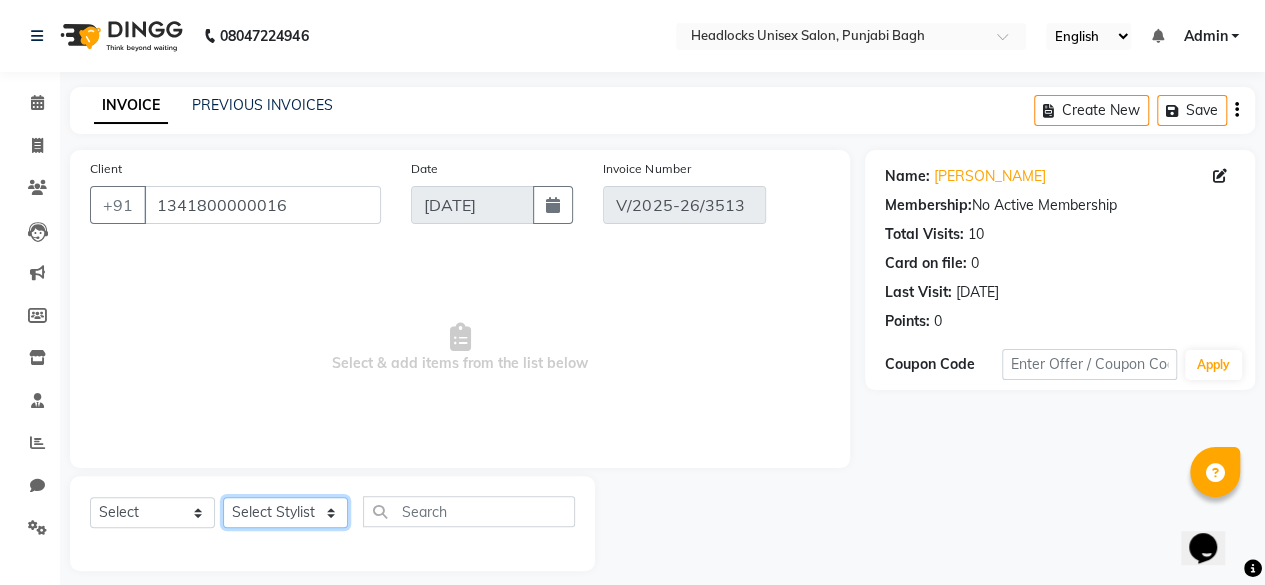 select on "77245" 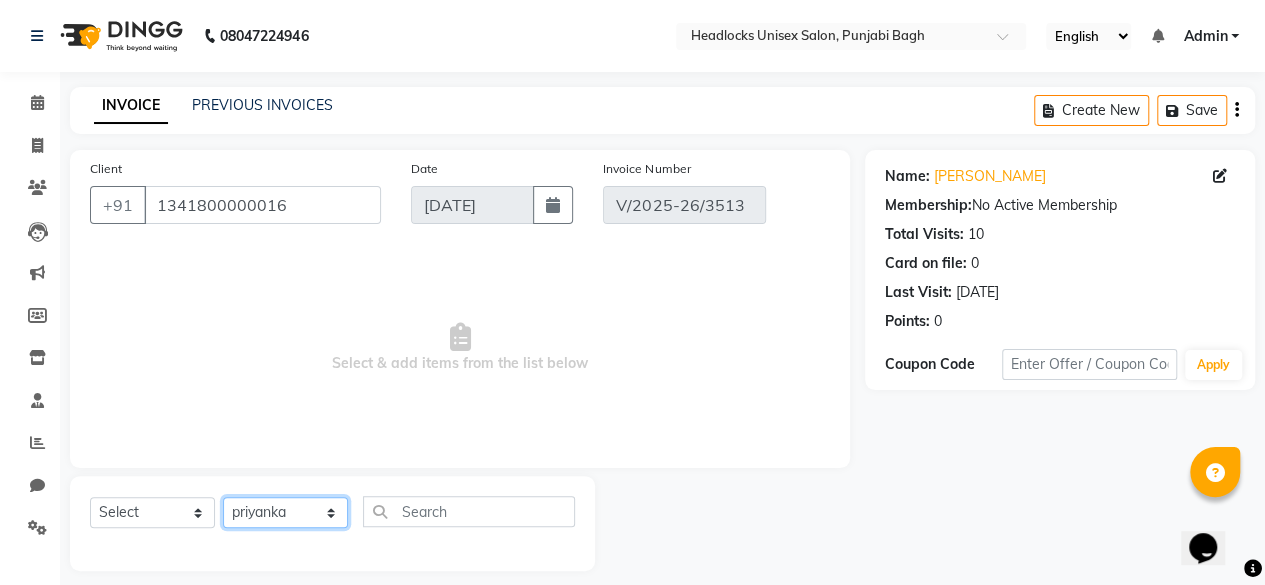 click on "Select Stylist ⁠Agnies ⁠[PERSON_NAME] [PERSON_NAME] [PERSON_NAME] kunal [PERSON_NAME] mercy ⁠Minto ⁠[PERSON_NAME]  [PERSON_NAME] priyanka [PERSON_NAME] ⁠[PERSON_NAME] ⁠[PERSON_NAME] [PERSON_NAME] [PERSON_NAME]  Sunny ⁠[PERSON_NAME] ⁠[PERSON_NAME]" 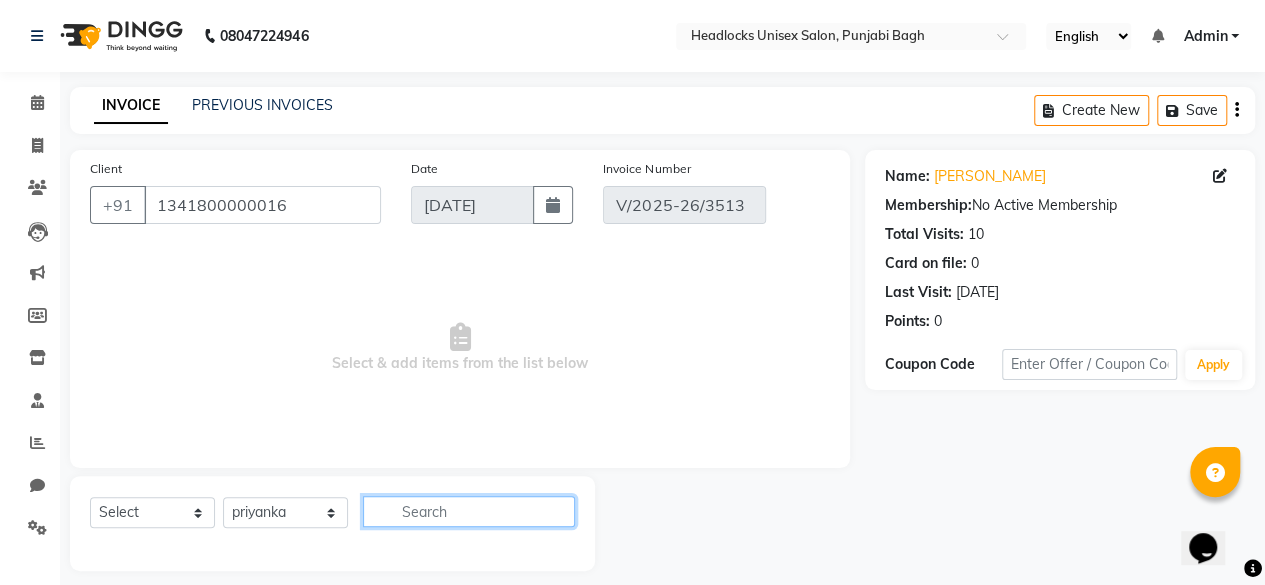 click 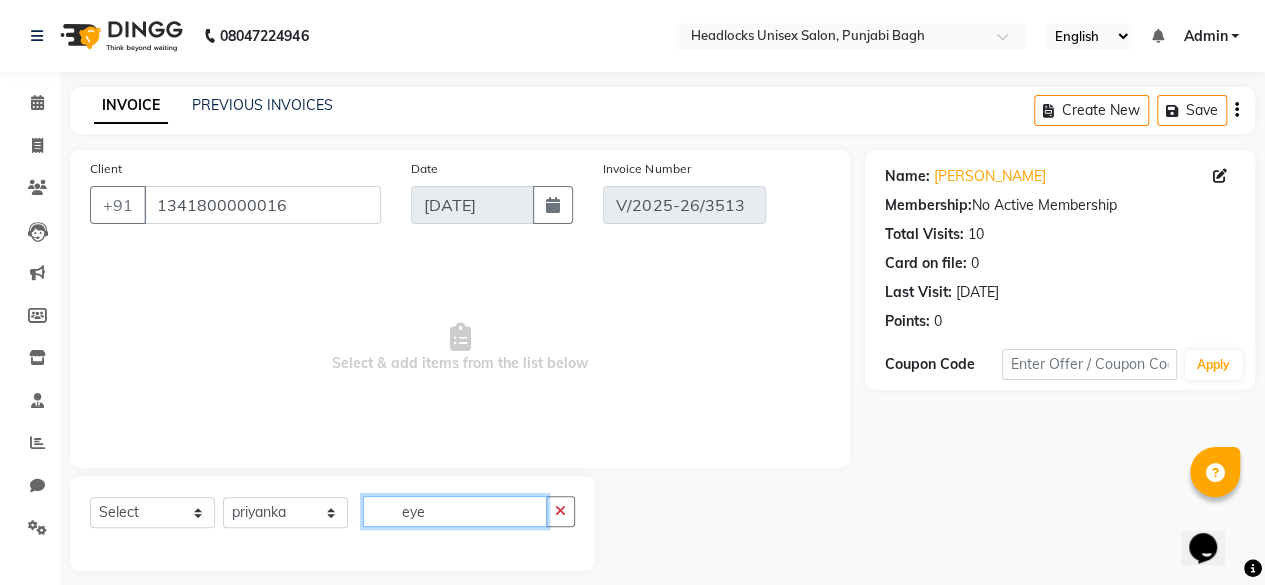 scroll, scrollTop: 15, scrollLeft: 0, axis: vertical 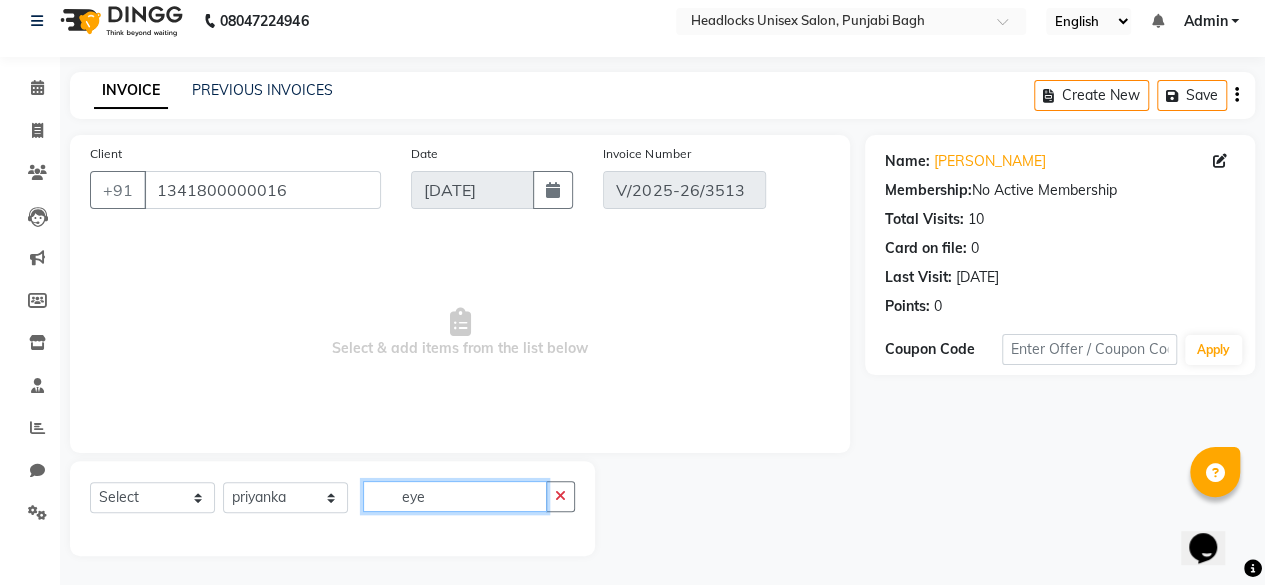 drag, startPoint x: 461, startPoint y: 504, endPoint x: 130, endPoint y: 495, distance: 331.12234 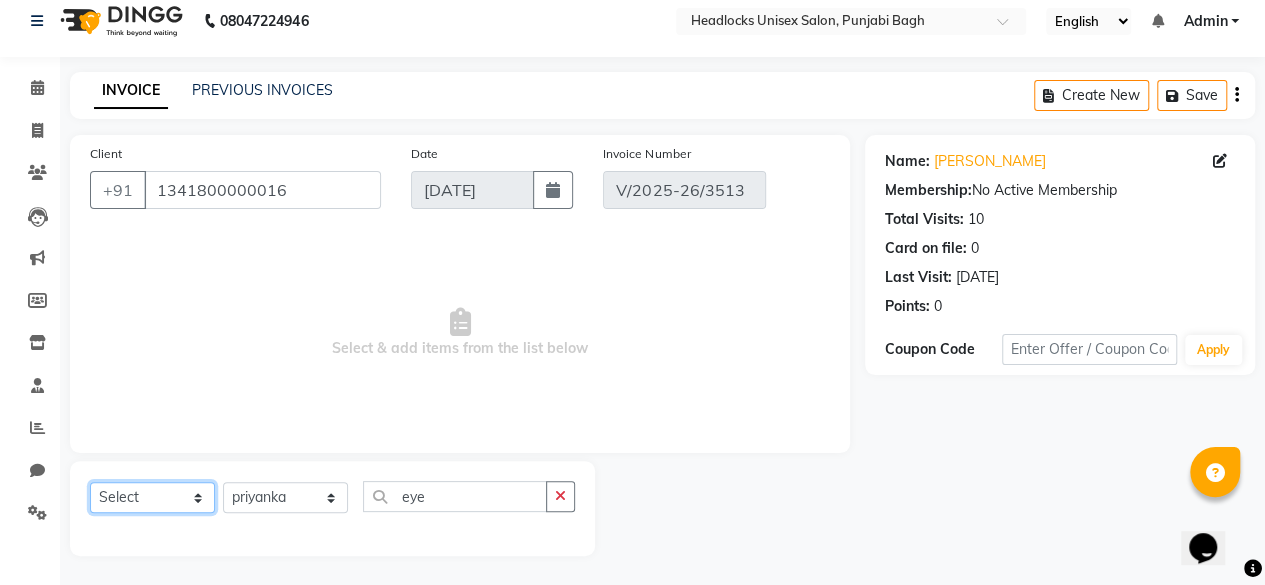 click on "Select  Service  Product  Membership  Package Voucher Prepaid Gift Card" 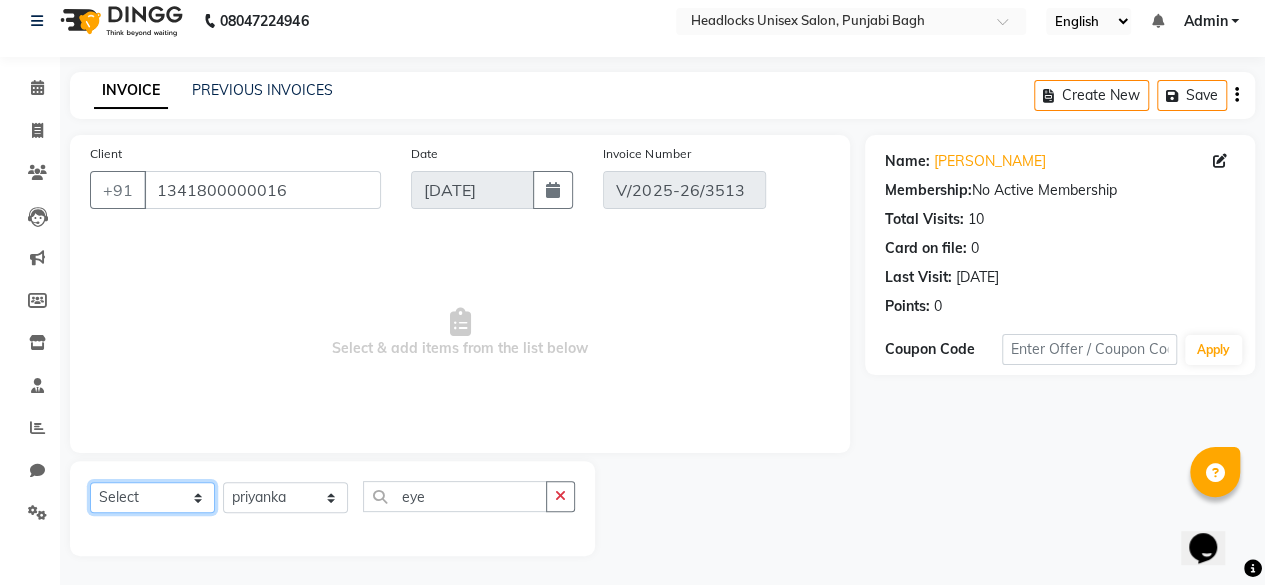 select on "service" 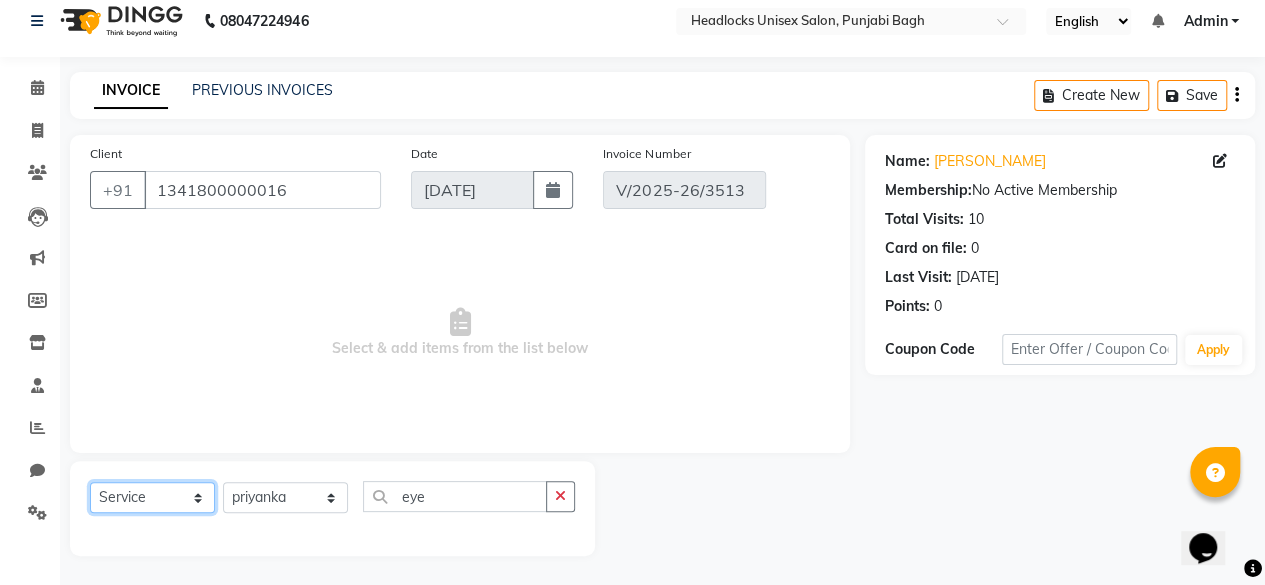 click on "Select  Service  Product  Membership  Package Voucher Prepaid Gift Card" 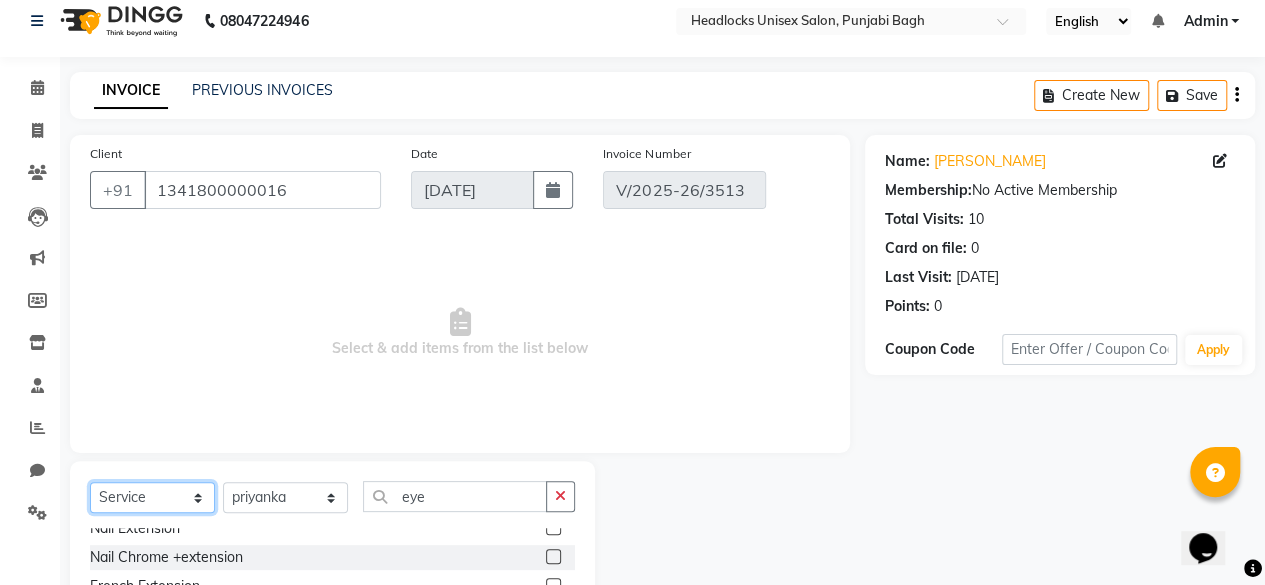 scroll, scrollTop: 1250, scrollLeft: 0, axis: vertical 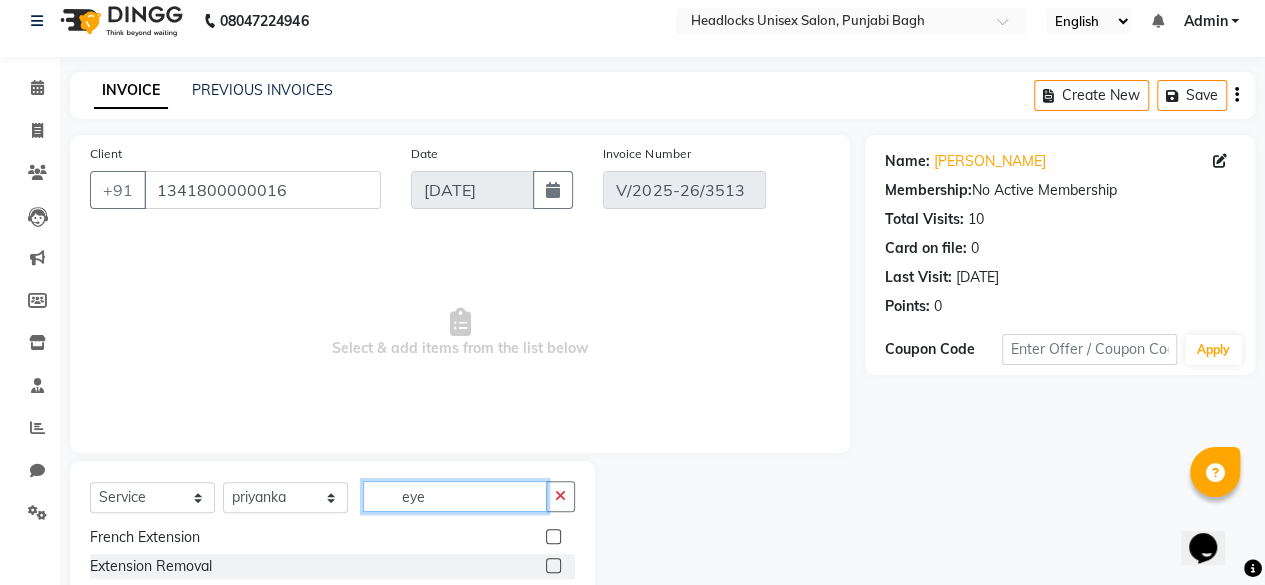 click on "eye" 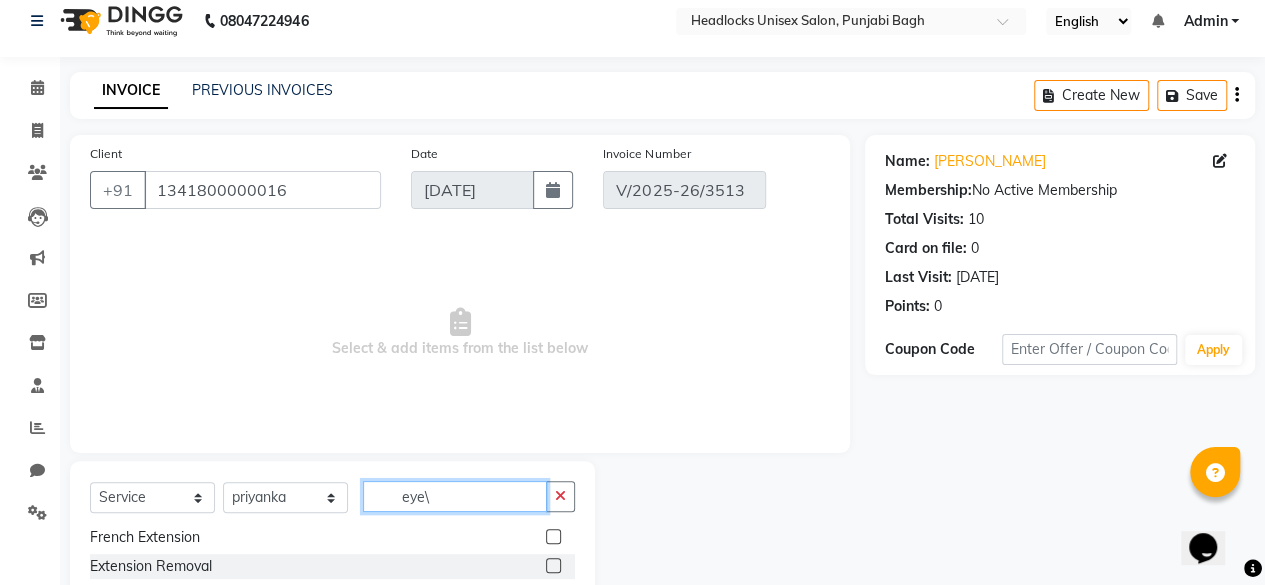 type on "eye" 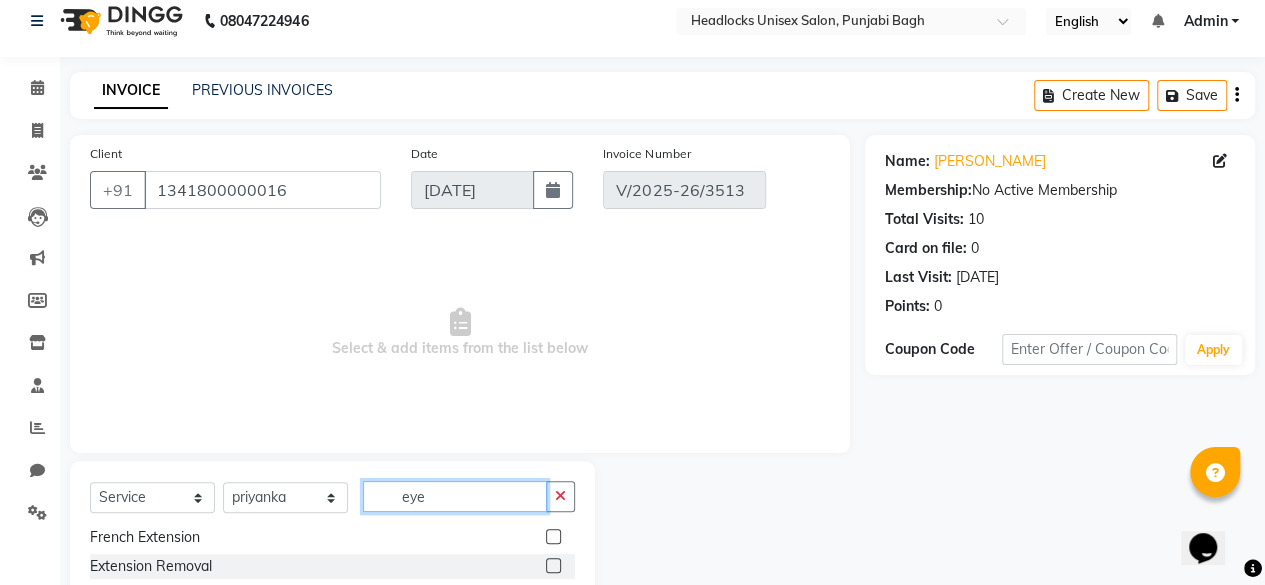 scroll, scrollTop: 0, scrollLeft: 0, axis: both 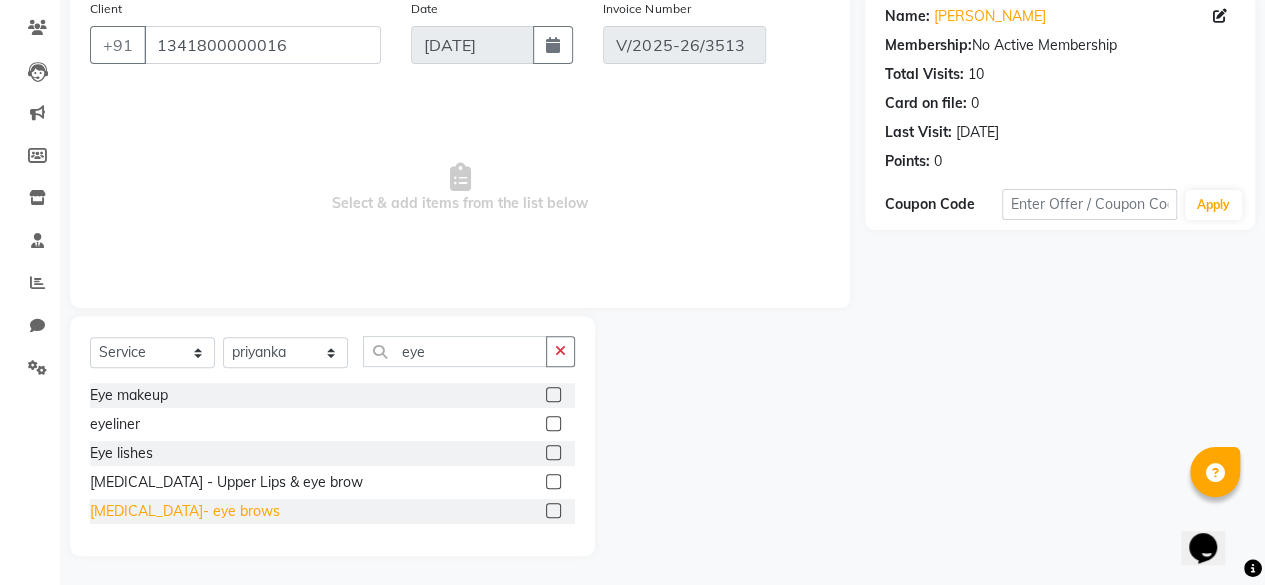 click on "[MEDICAL_DATA]- eye brows" 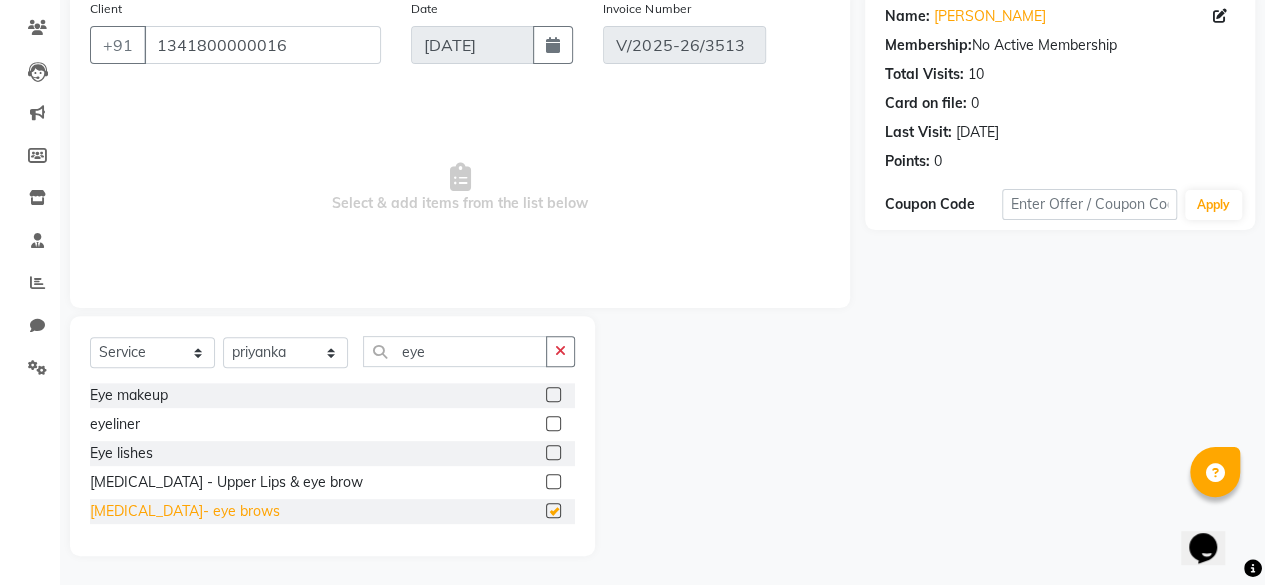 checkbox on "false" 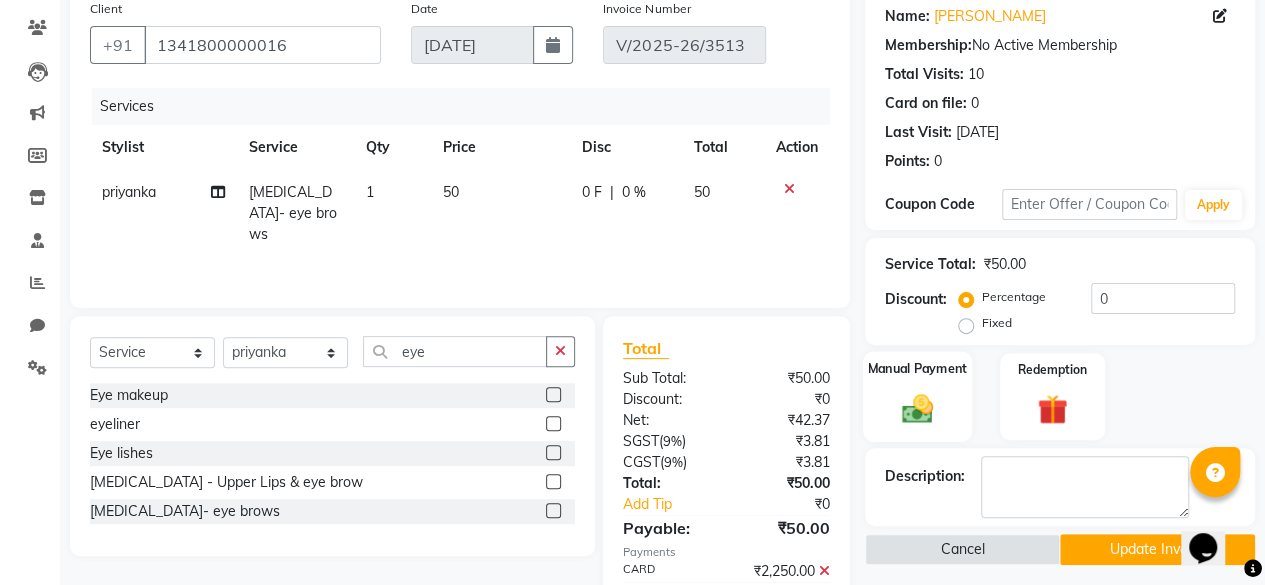 click on "Manual Payment" 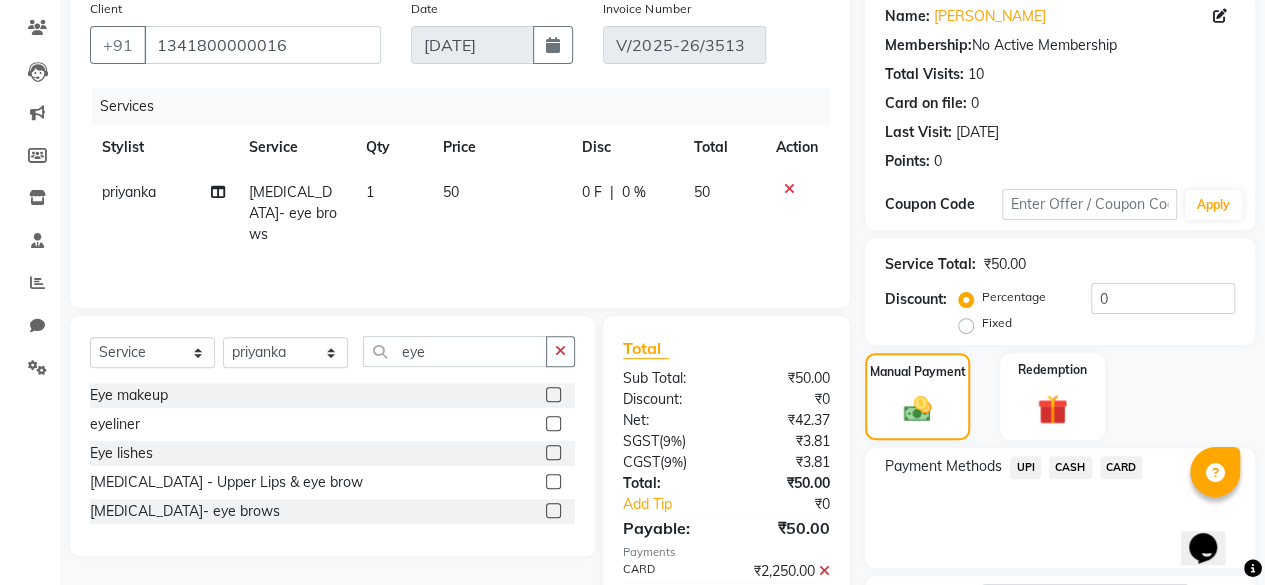 click on "CARD" 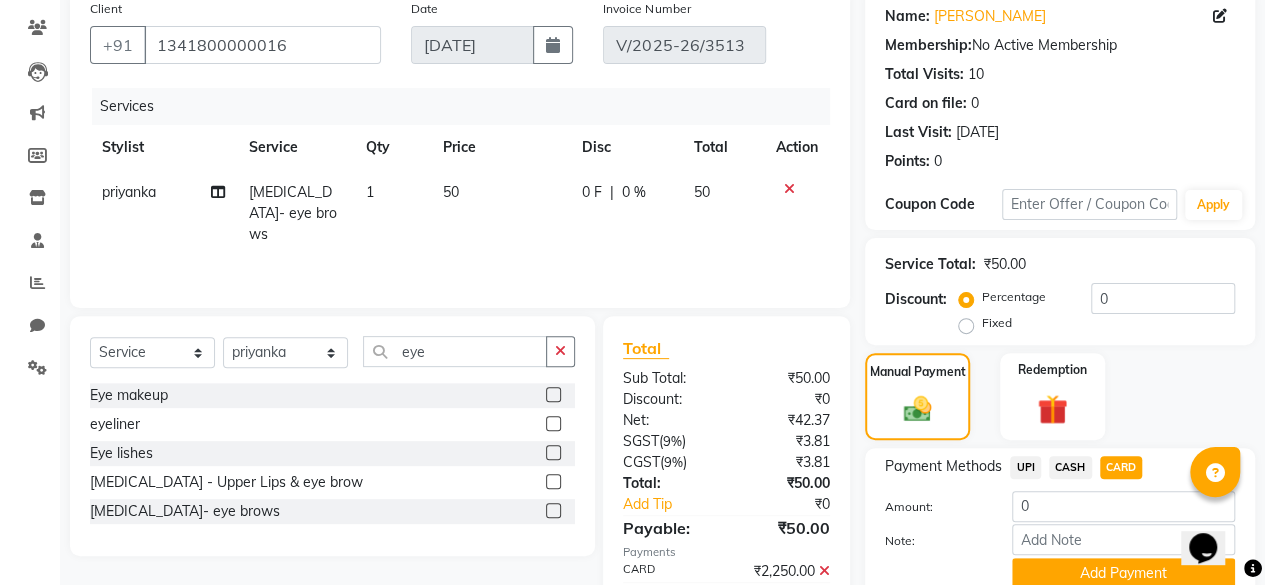 scroll, scrollTop: 324, scrollLeft: 0, axis: vertical 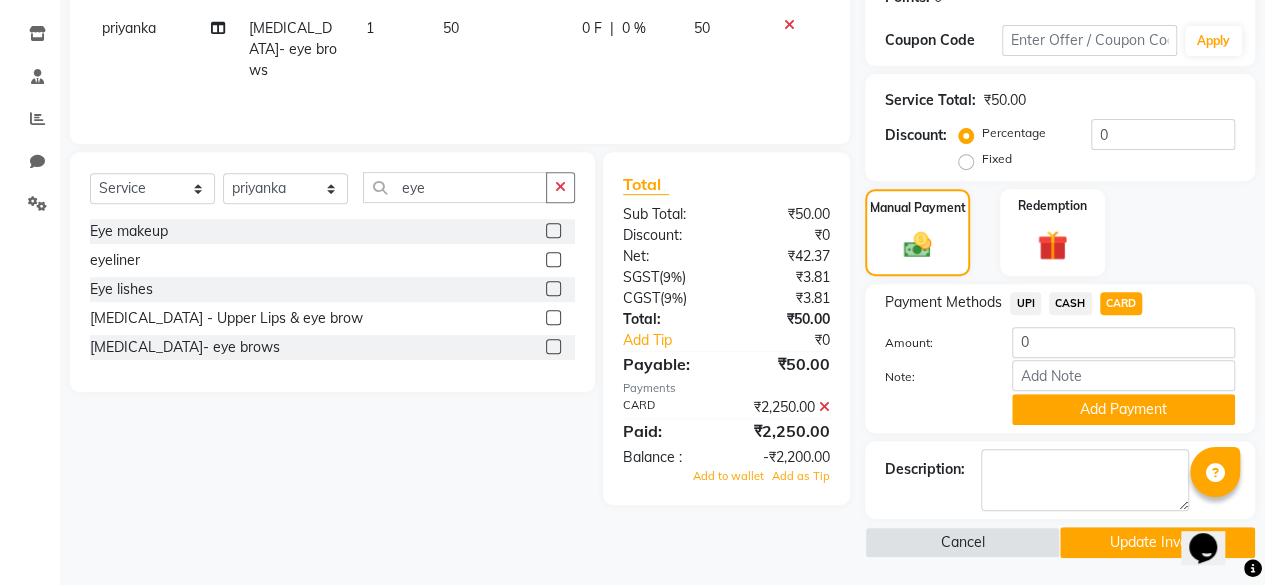 click 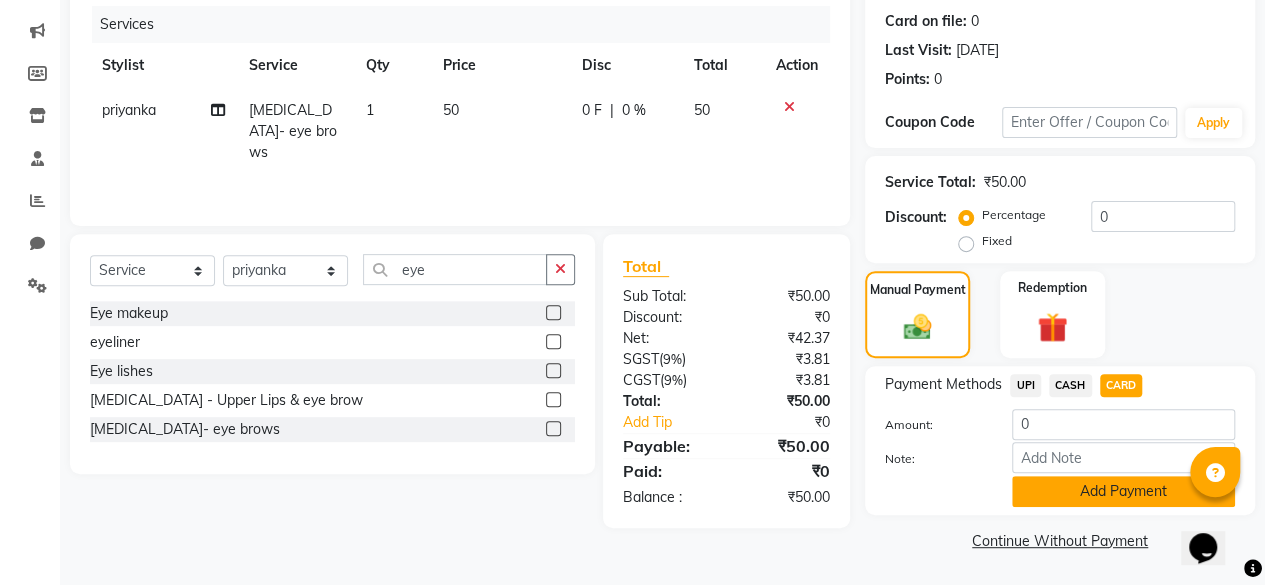 click on "Add Payment" 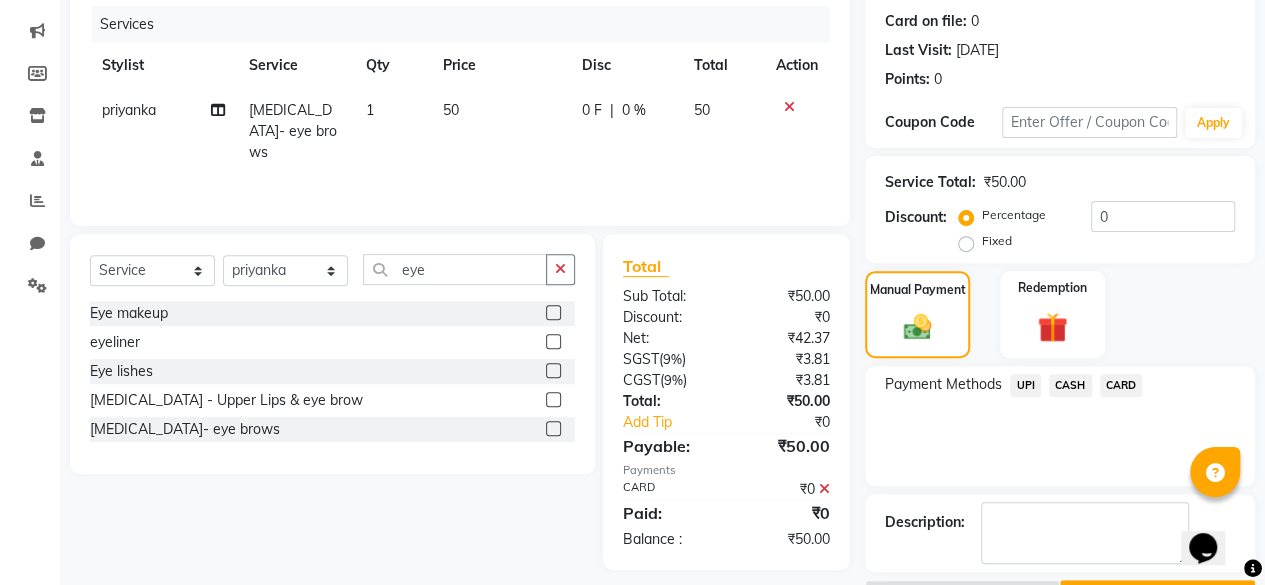 scroll, scrollTop: 296, scrollLeft: 0, axis: vertical 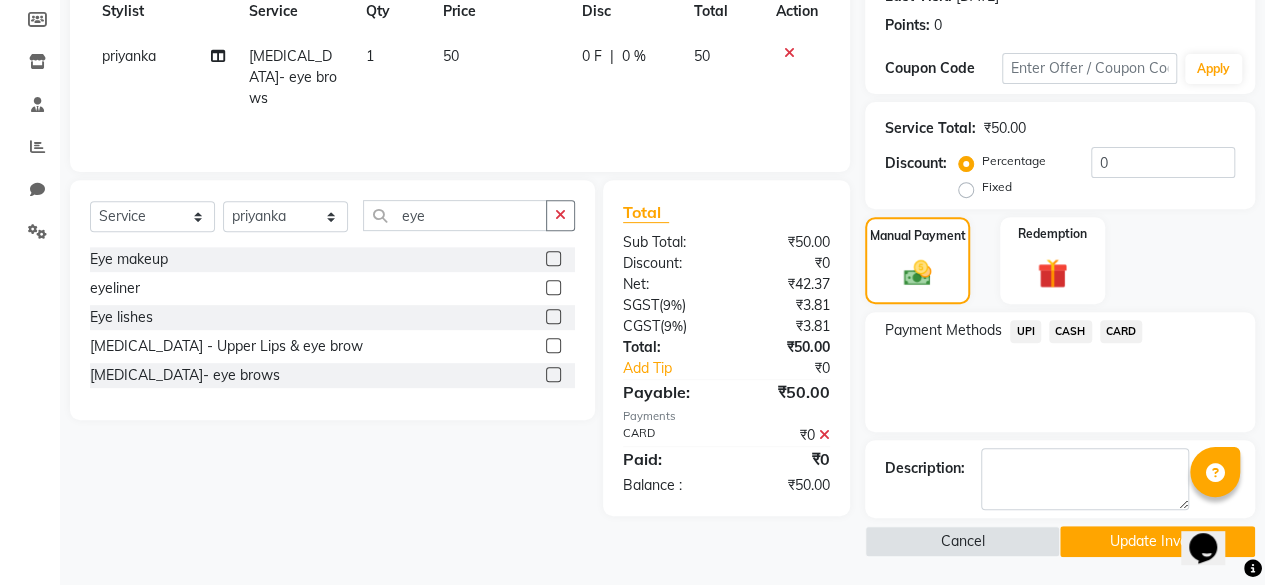 click on "Update Invoice" 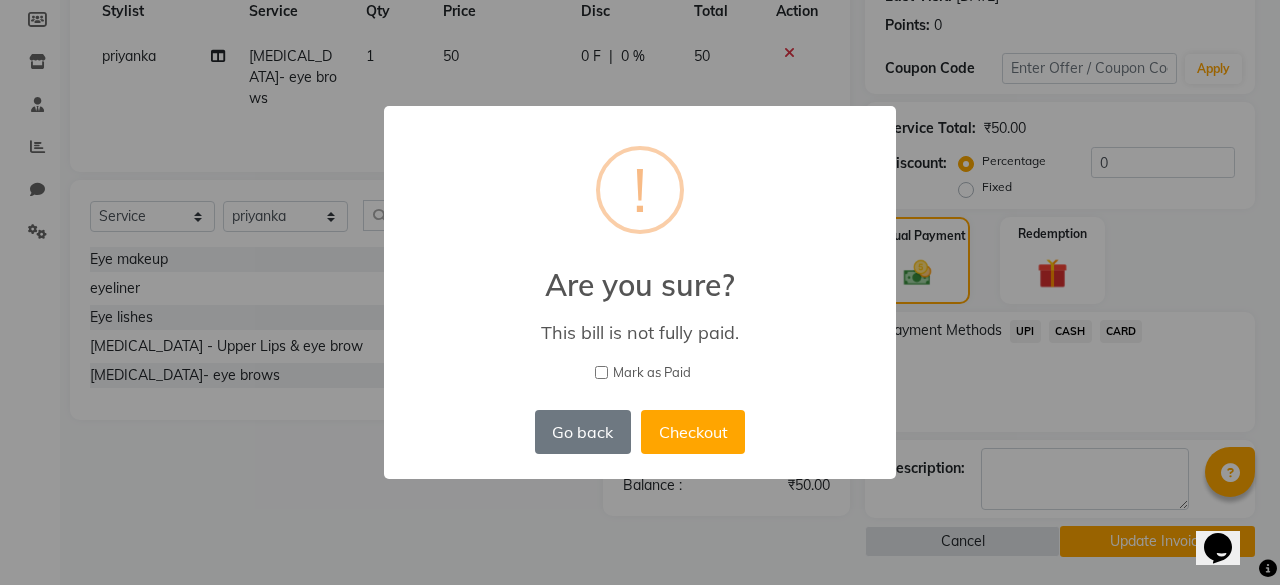 click on "× ! Are you sure? This bill is not fully paid. [PERSON_NAME] as Paid Go back No Checkout" at bounding box center (640, 292) 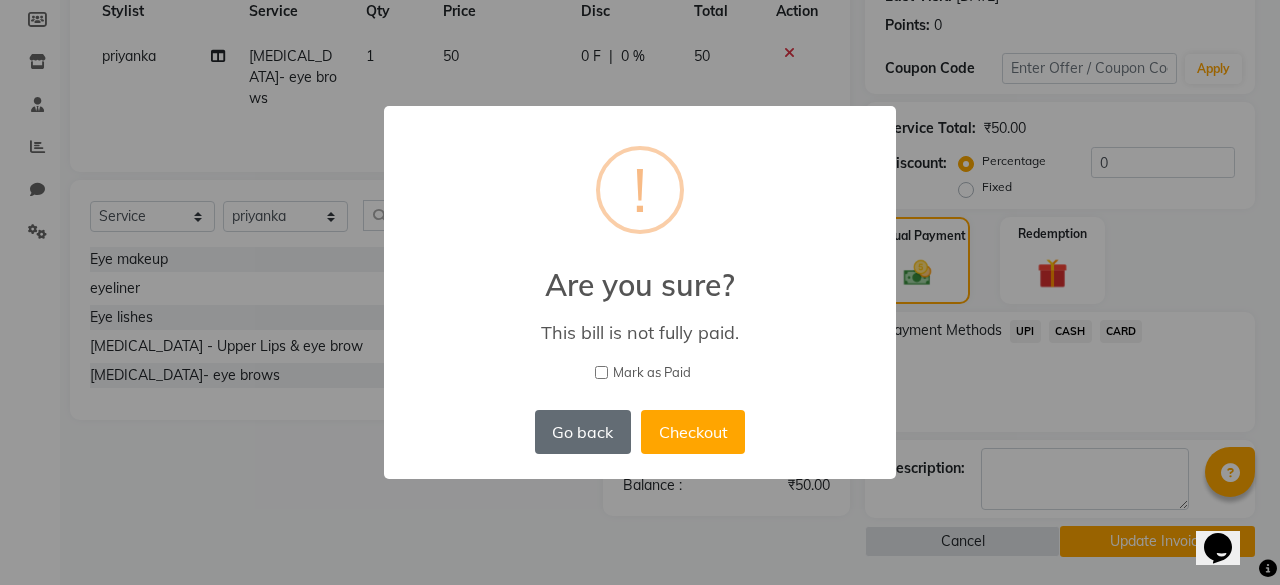 click on "Go back" at bounding box center [583, 432] 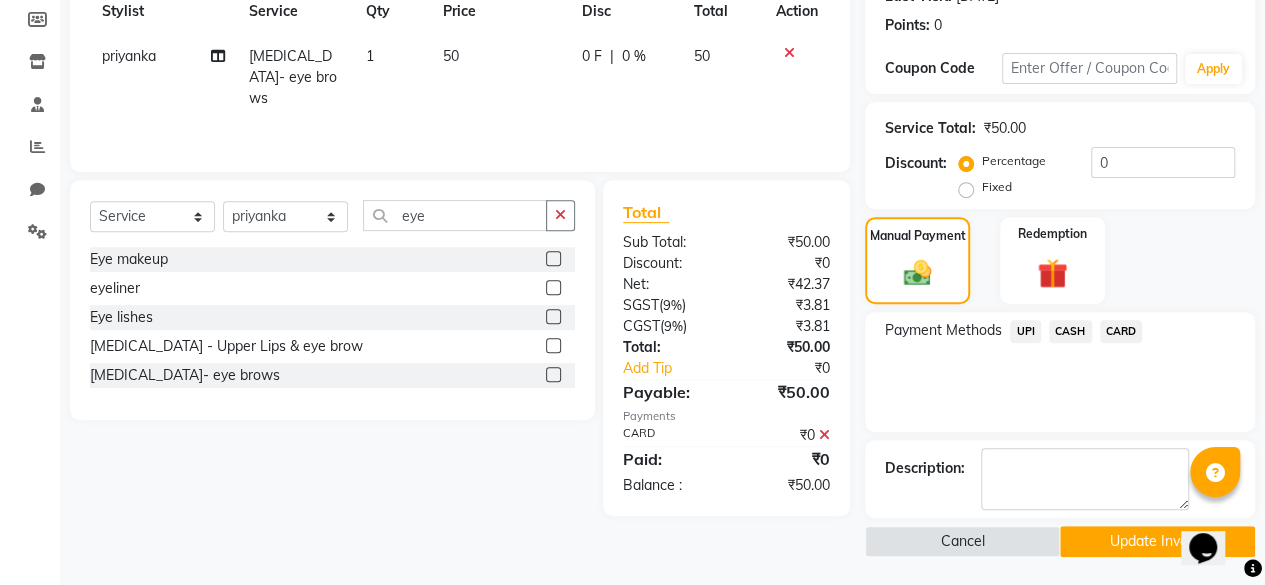 click 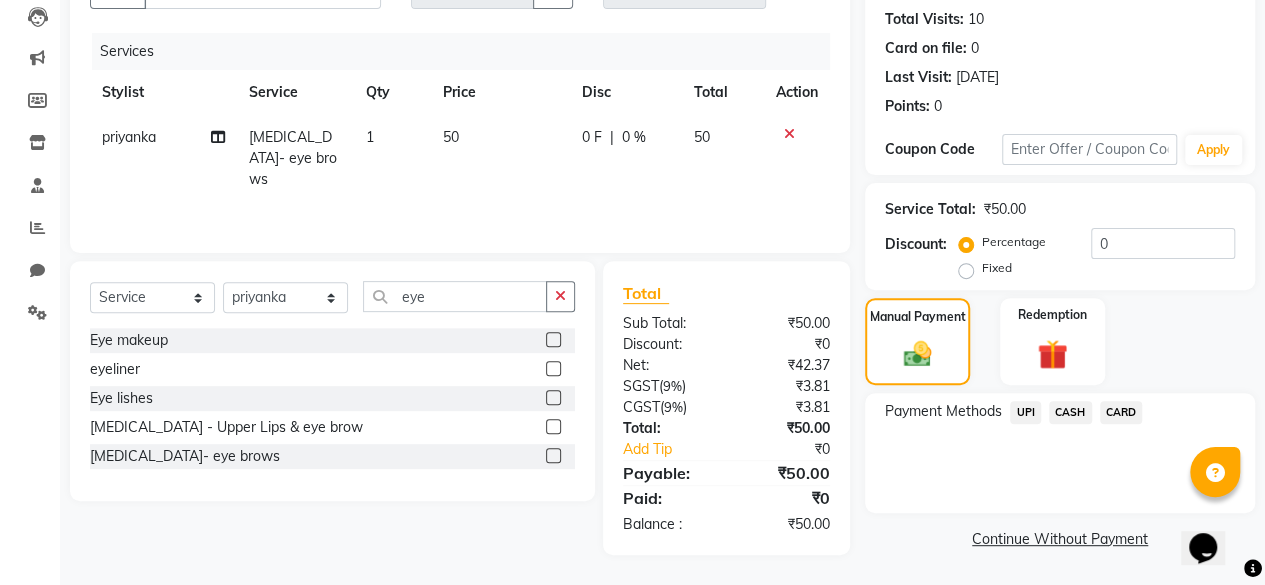scroll, scrollTop: 213, scrollLeft: 0, axis: vertical 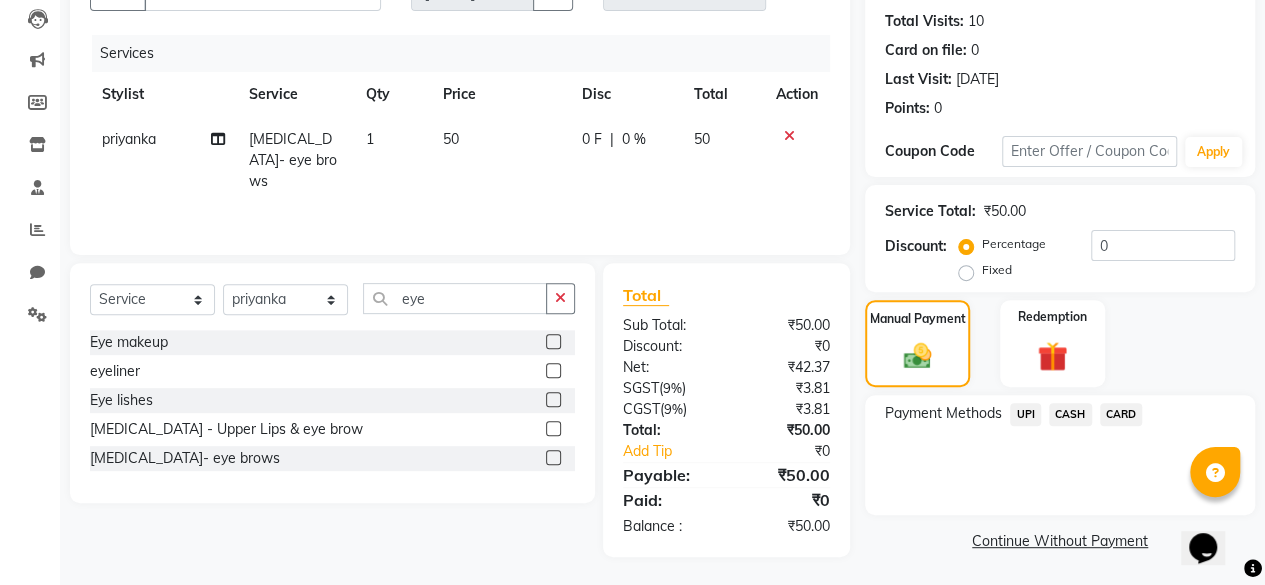 click on "CARD" 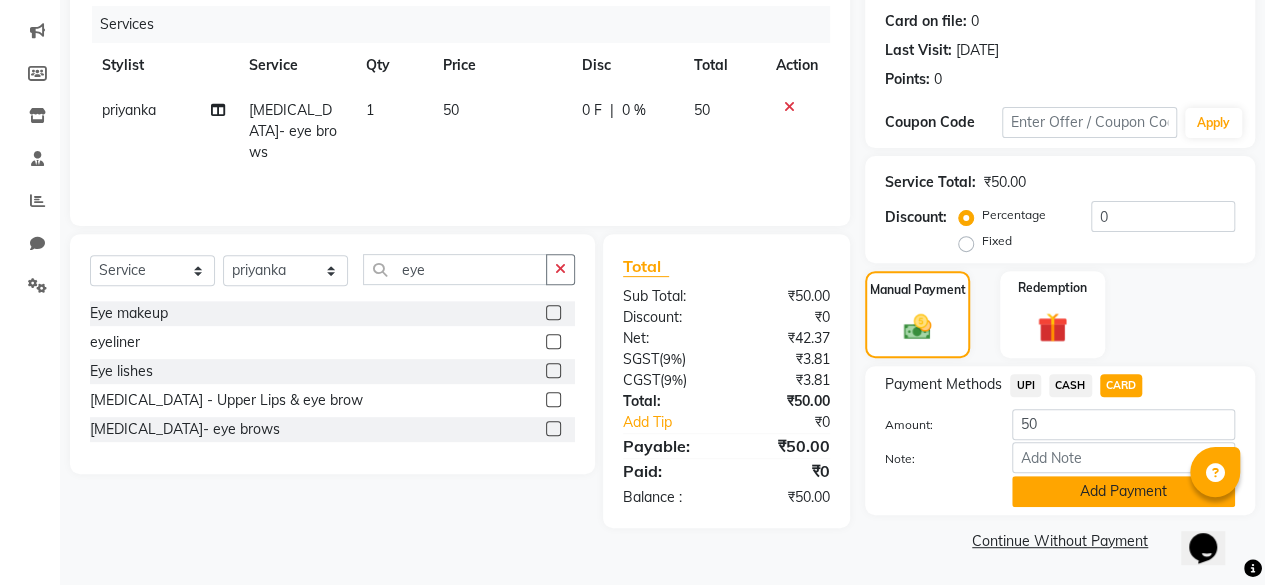 click on "Add Payment" 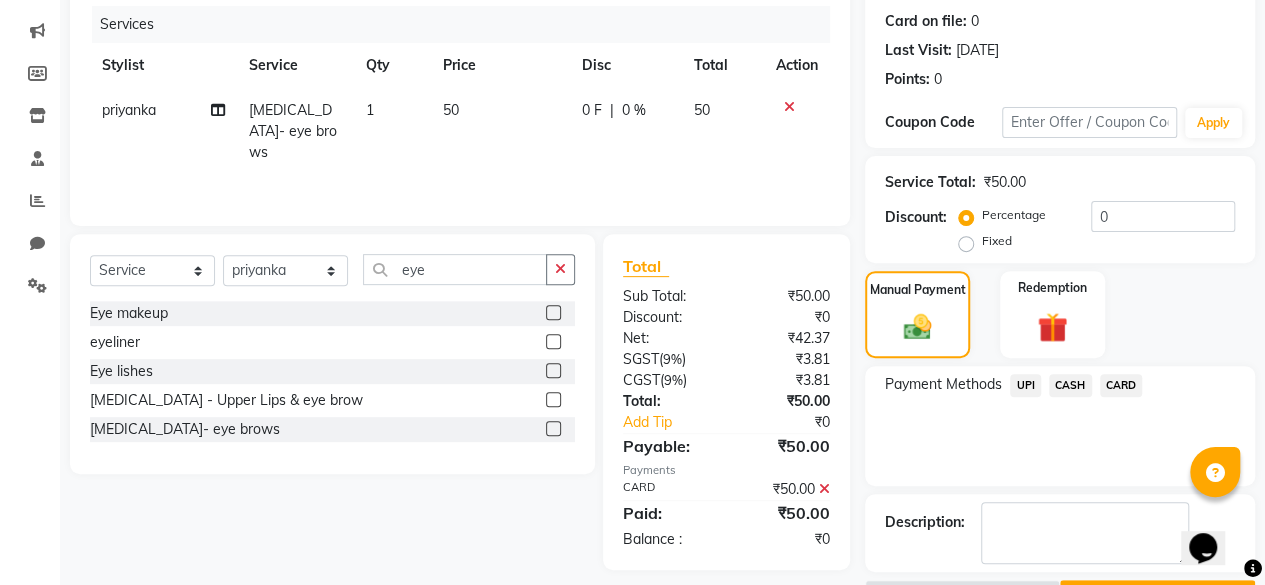 scroll, scrollTop: 296, scrollLeft: 0, axis: vertical 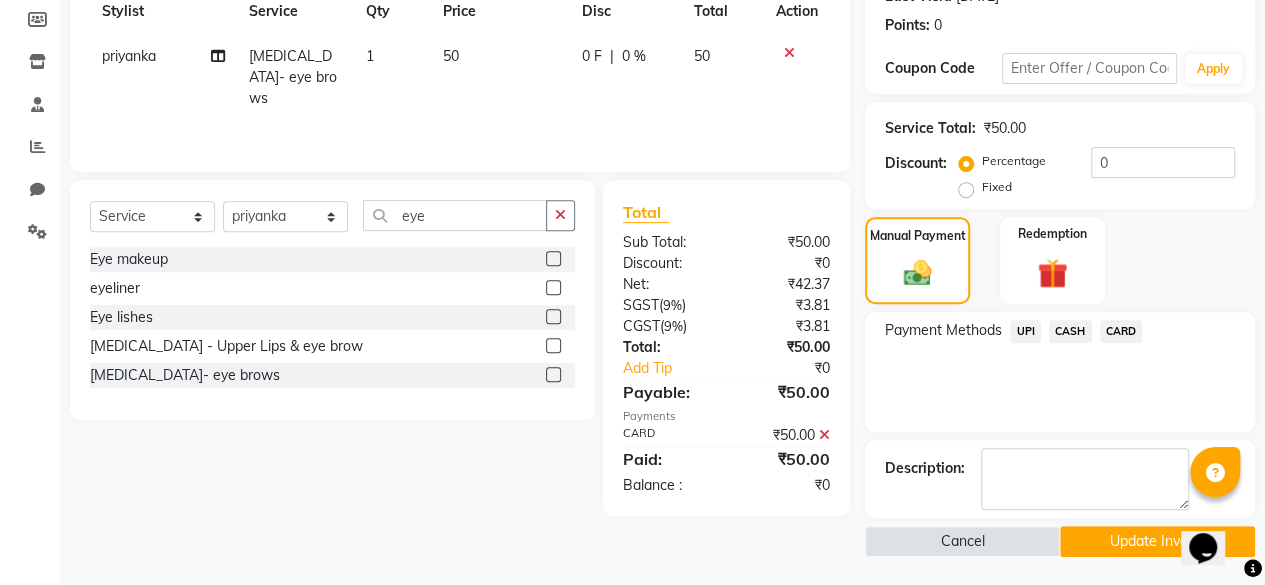 click on "Update Invoice" 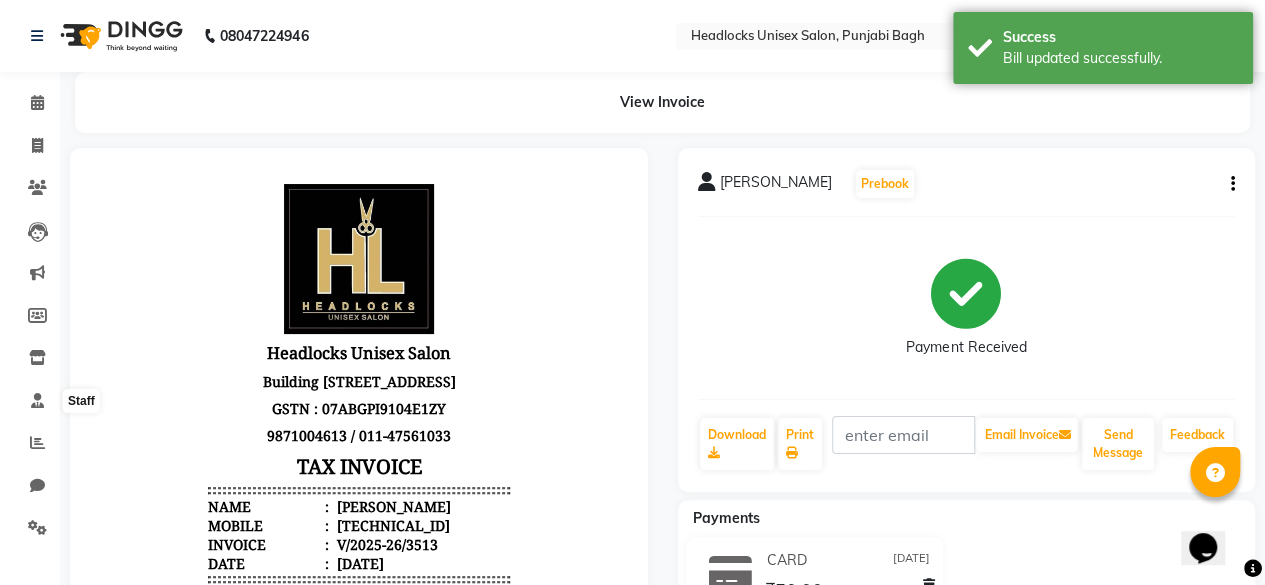 scroll, scrollTop: 0, scrollLeft: 0, axis: both 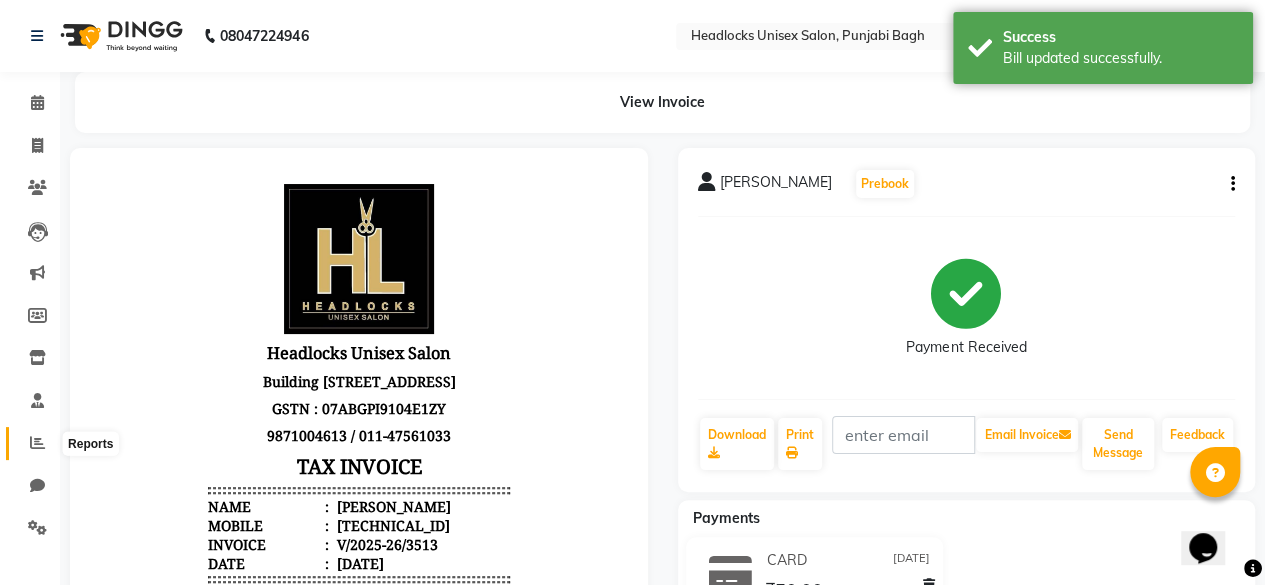 click 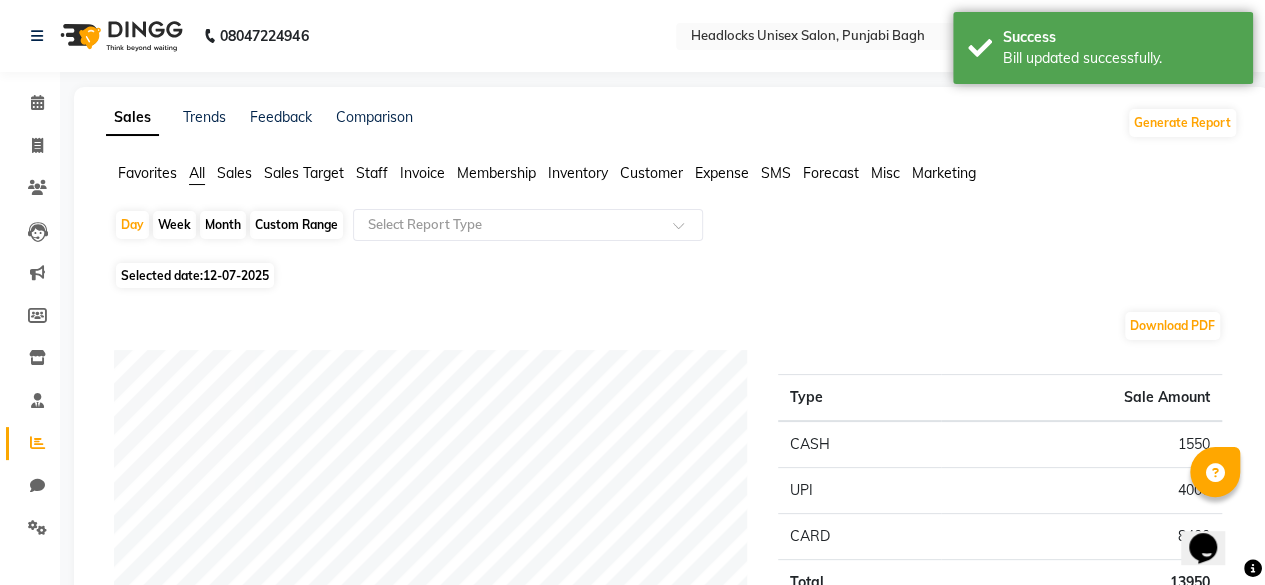 click on "Selected date:  [DATE]" 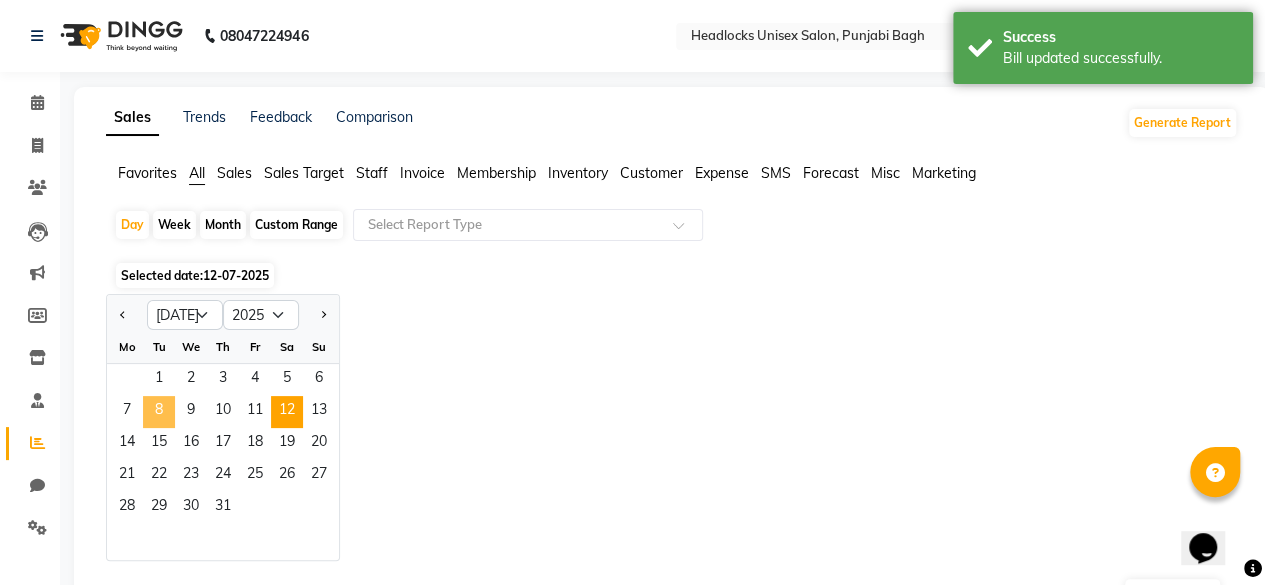 click on "8" 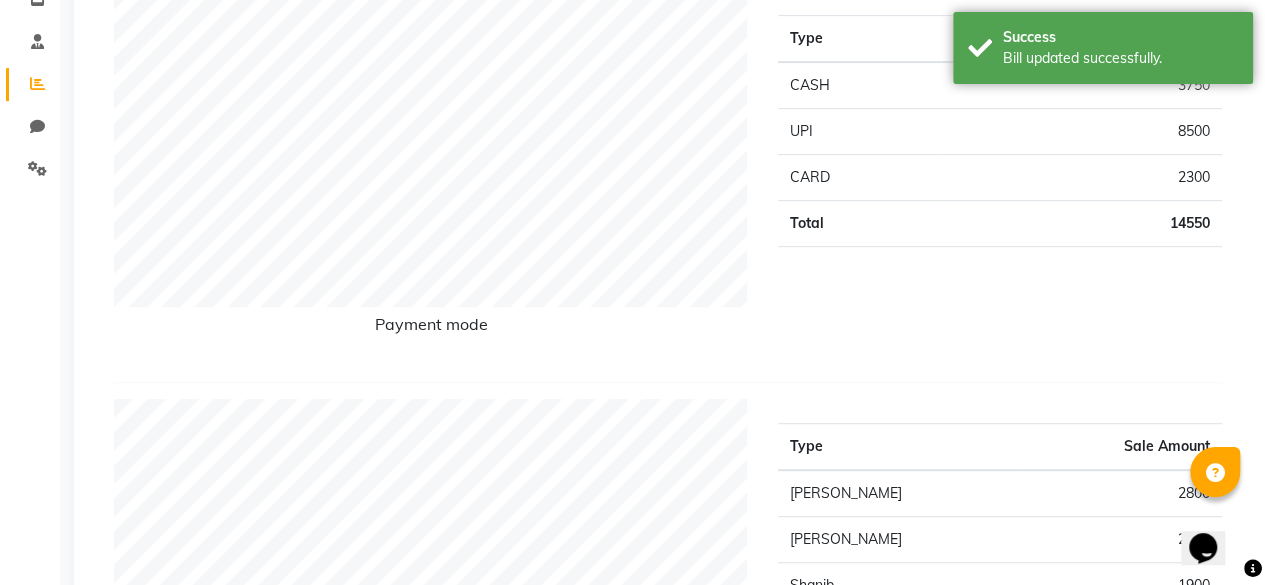 scroll, scrollTop: 0, scrollLeft: 0, axis: both 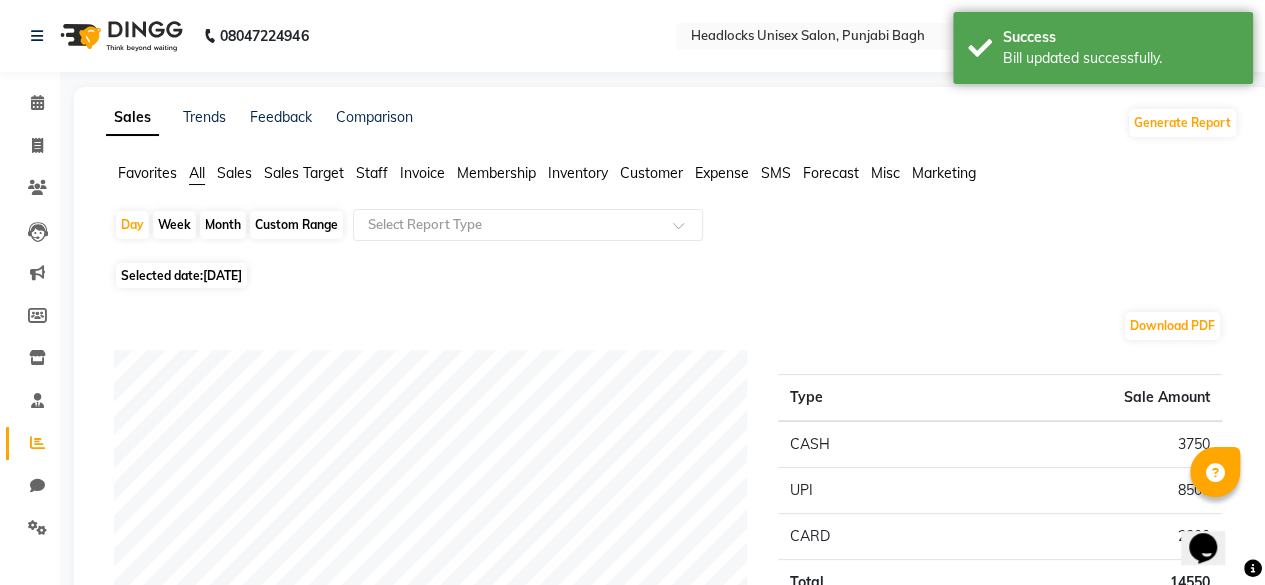 click on "Favorites" 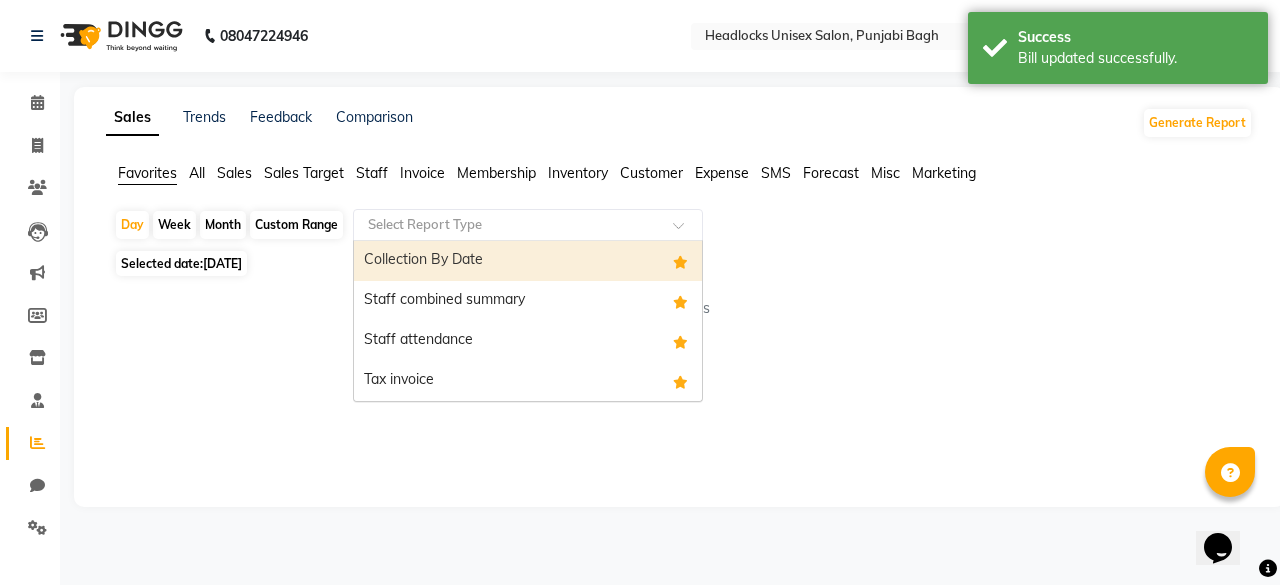 click 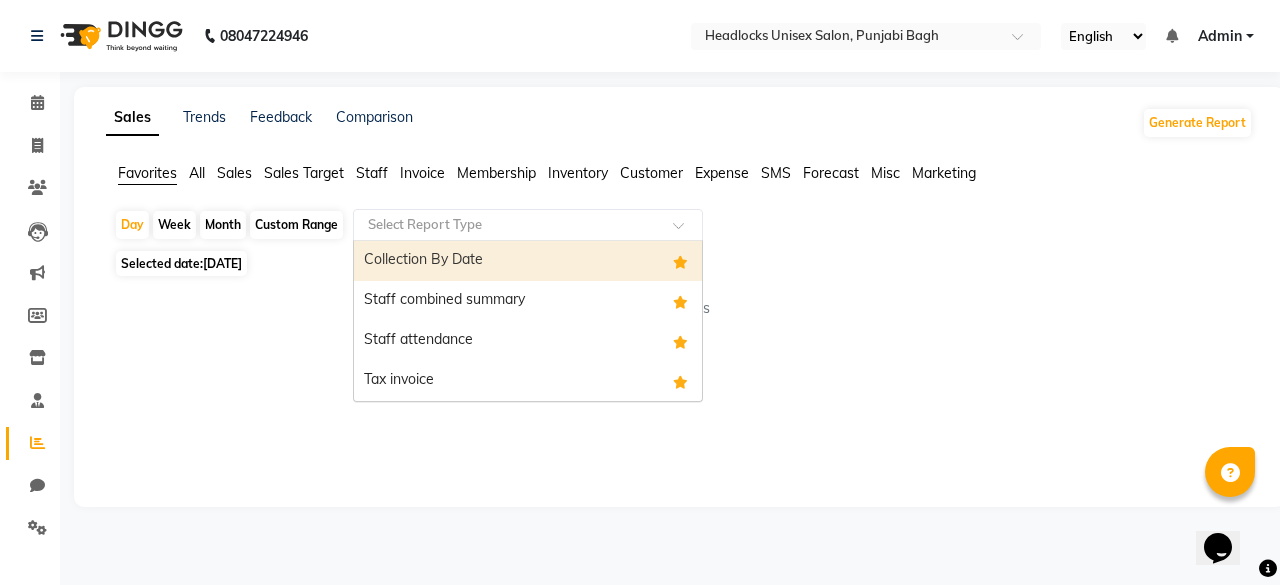 click on "Collection By Date" at bounding box center [528, 261] 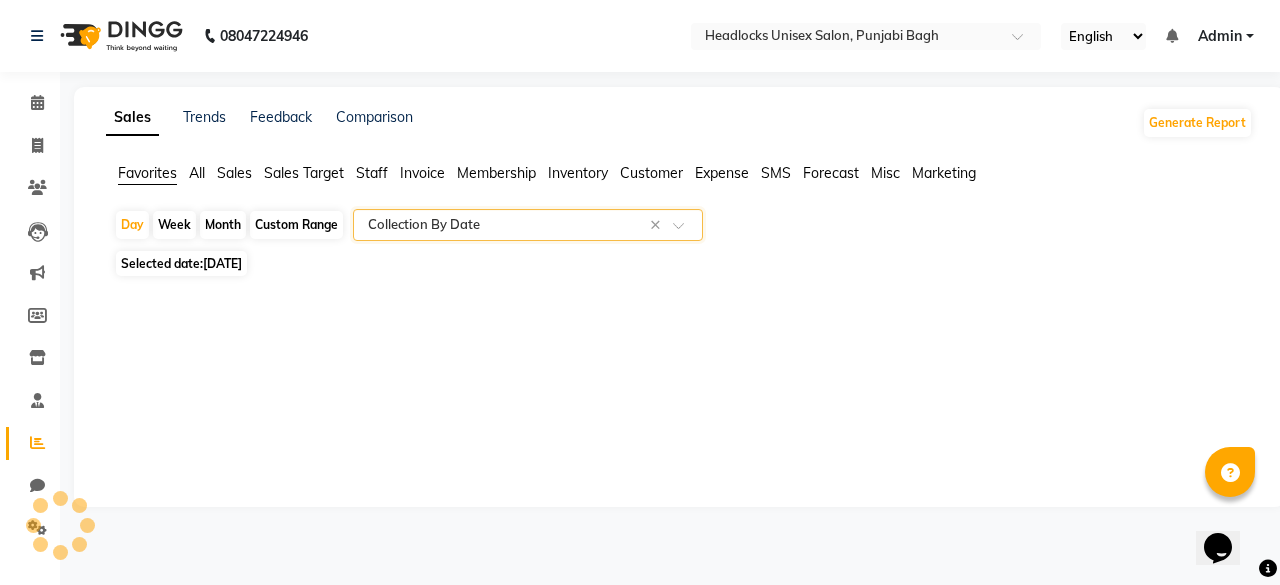 select on "full_report" 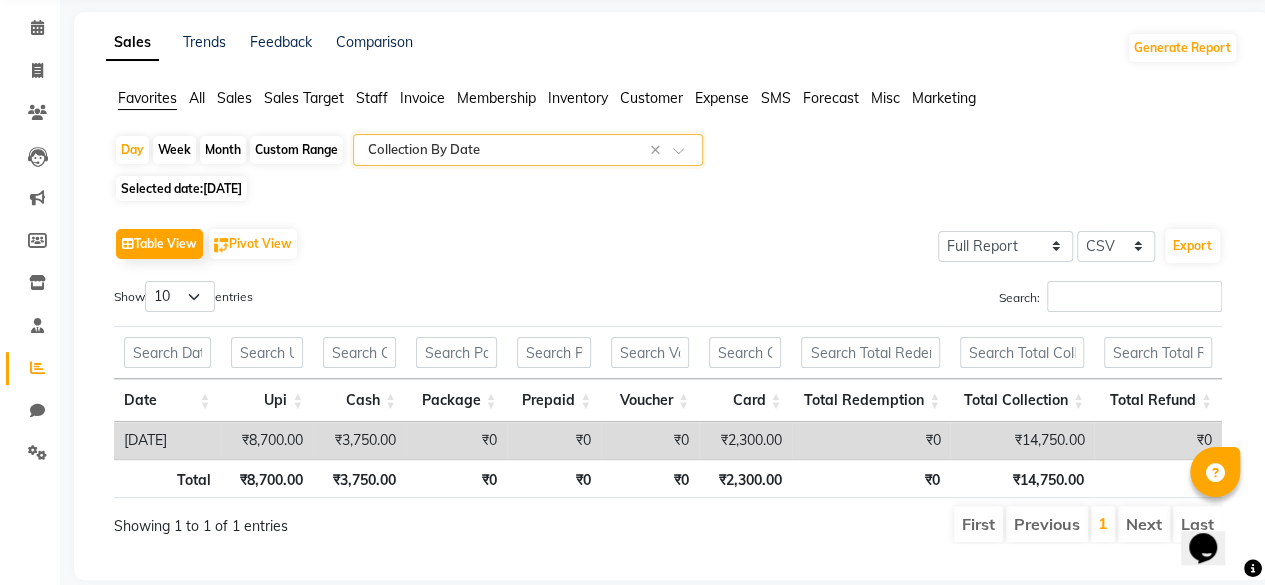 scroll, scrollTop: 0, scrollLeft: 0, axis: both 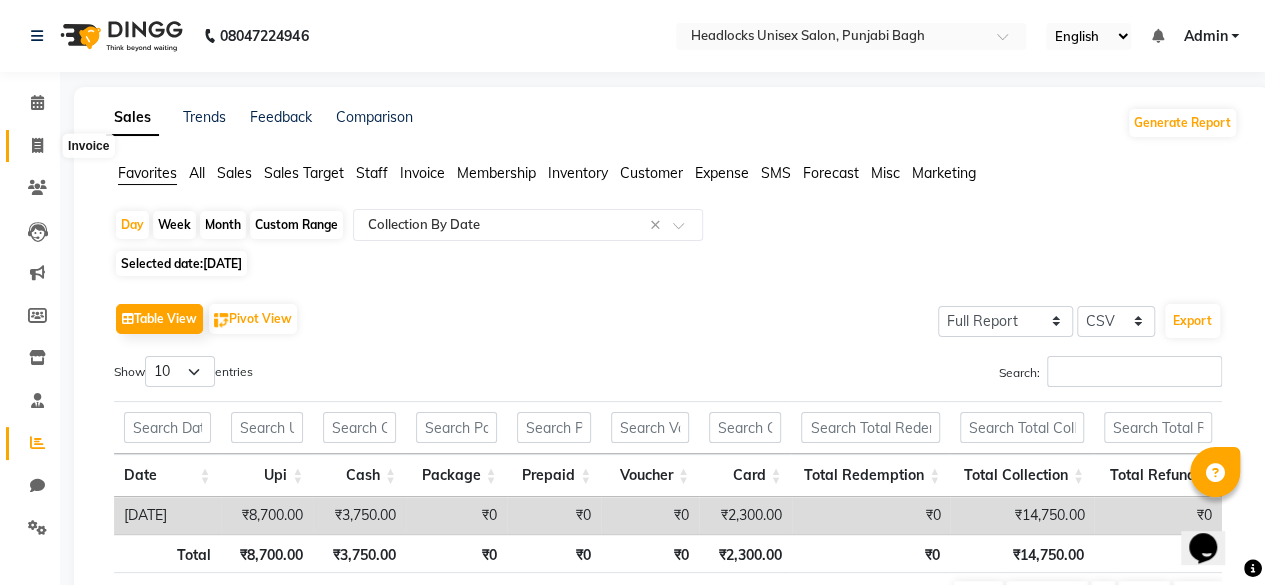 click 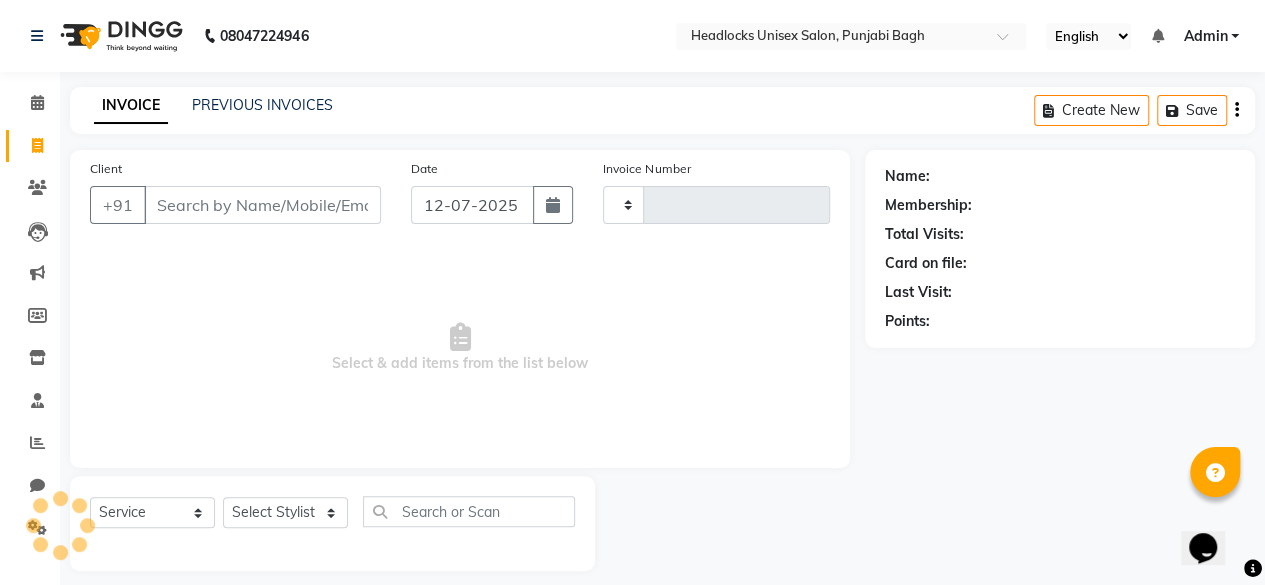 scroll, scrollTop: 15, scrollLeft: 0, axis: vertical 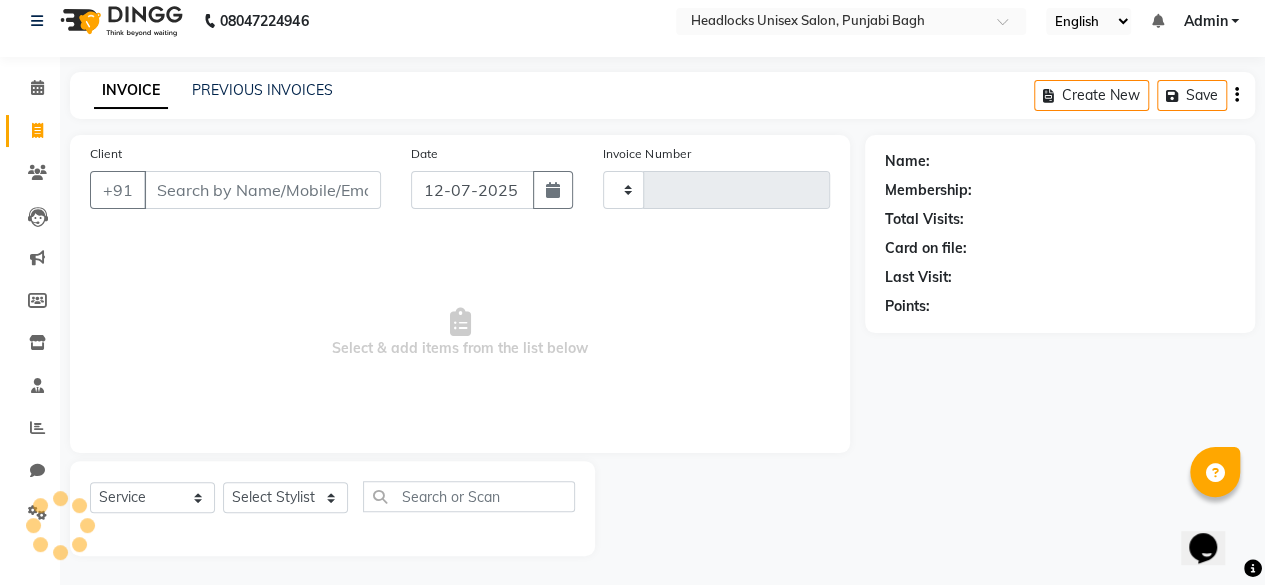type on "3681" 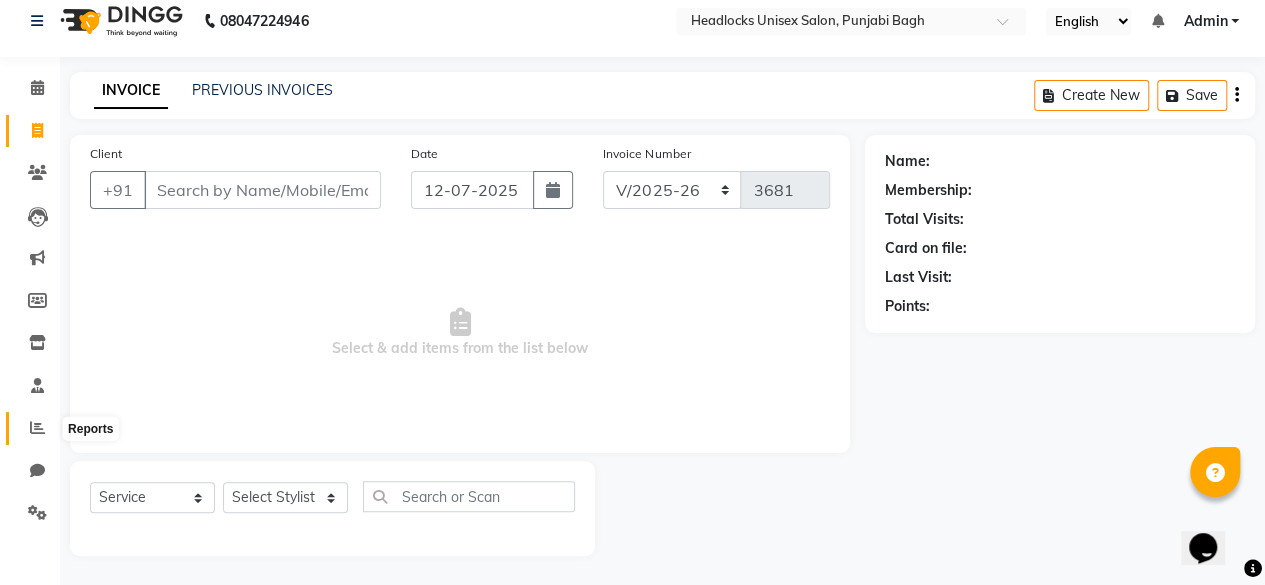 click 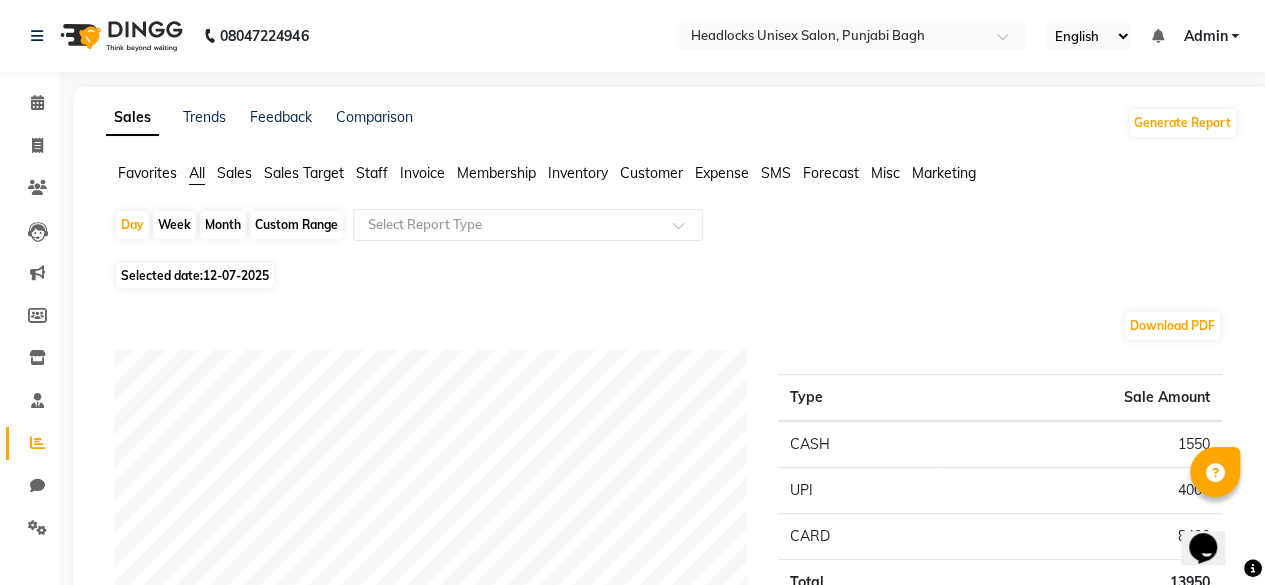 click on "Favorites" 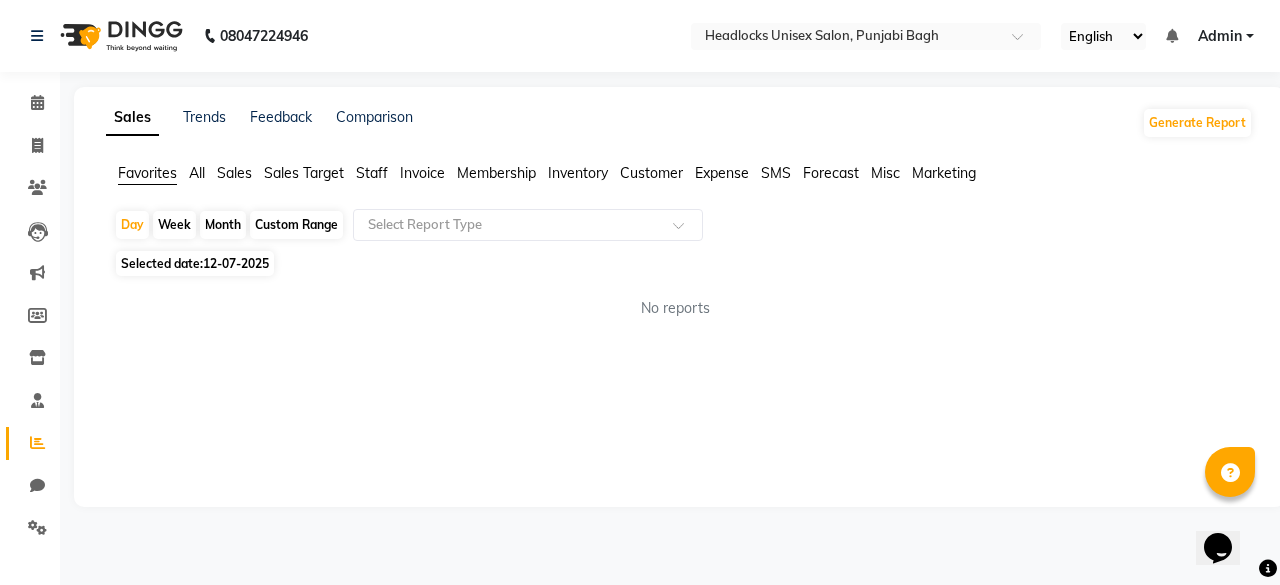 click on "Day   Week   Month   Custom Range  Select Report Type" 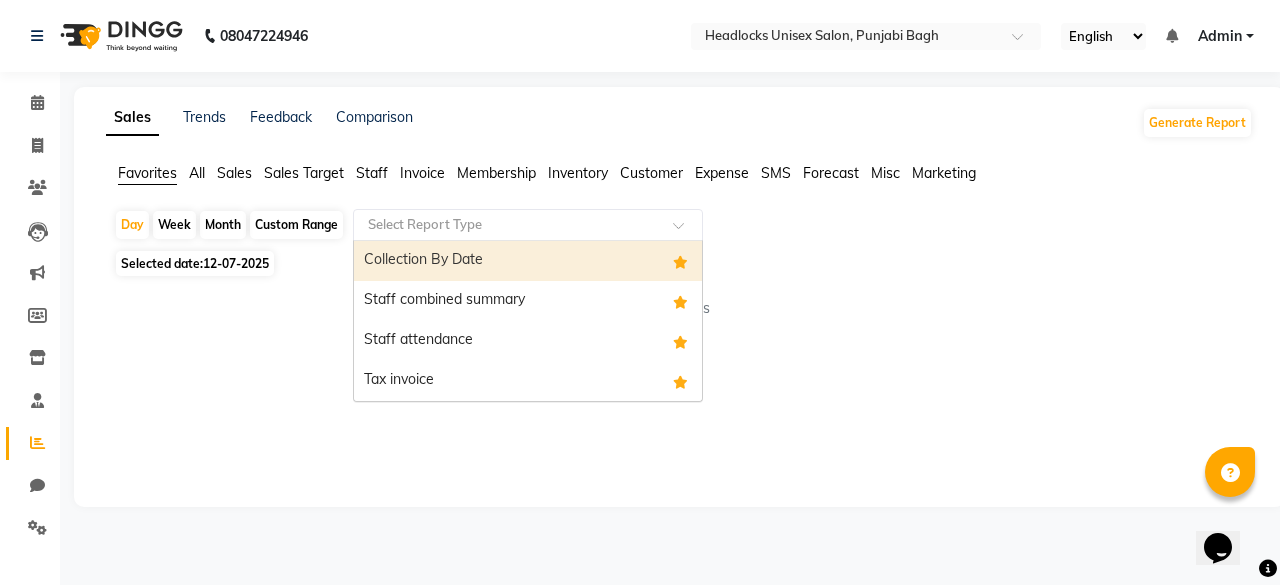 click on "Select Report Type" 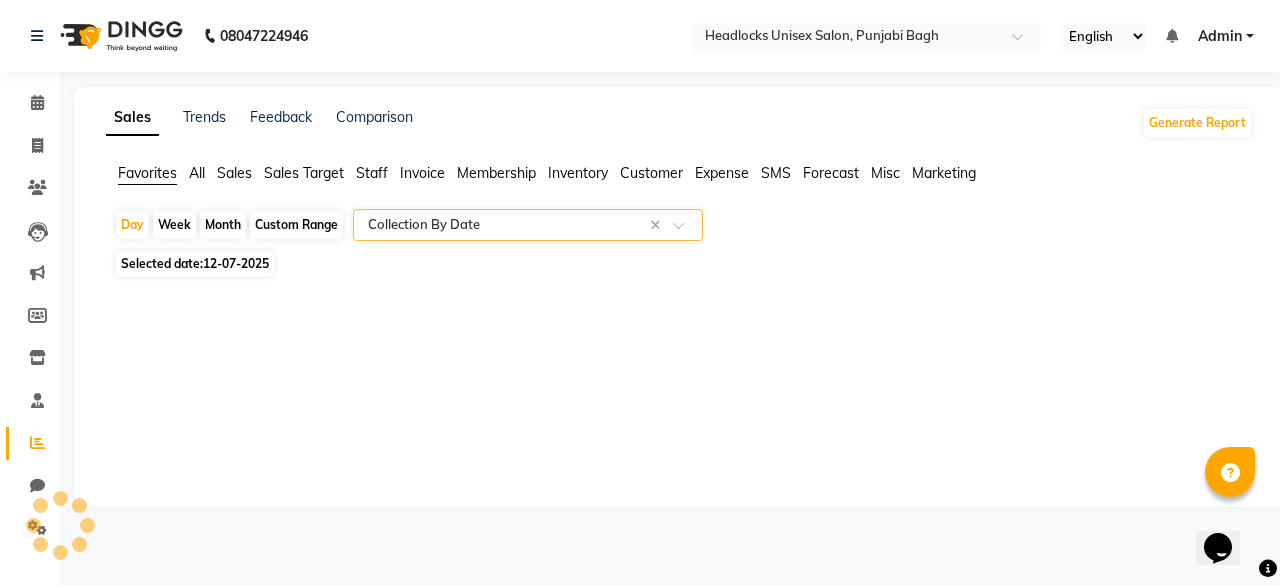 select on "full_report" 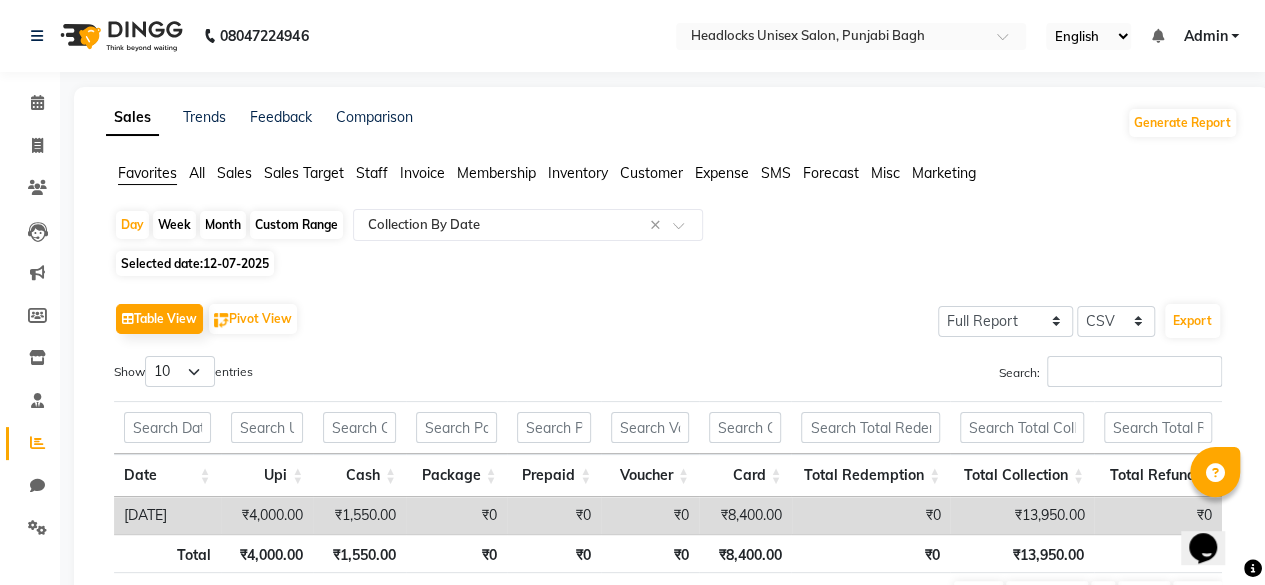 click on "12-07-2025" 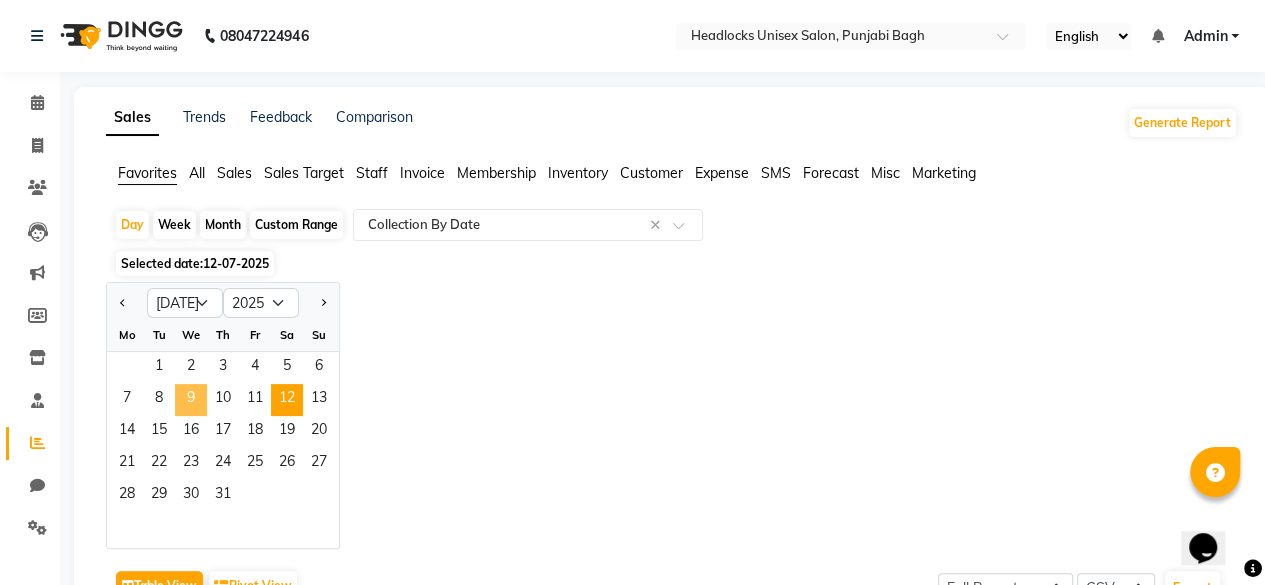 click on "9" 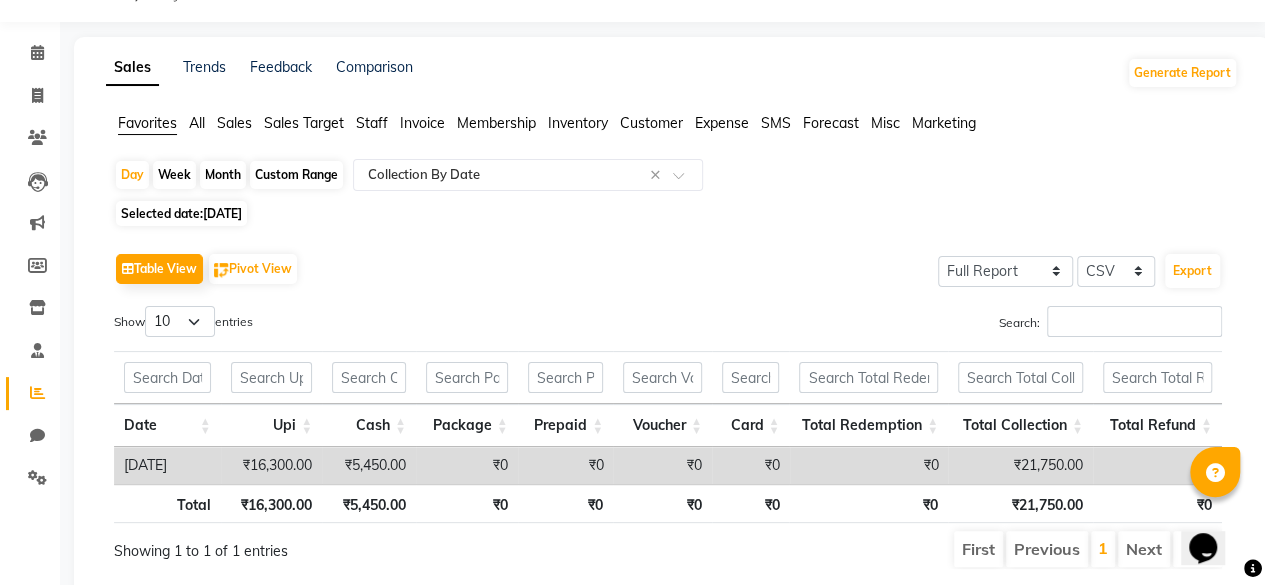 scroll, scrollTop: 52, scrollLeft: 0, axis: vertical 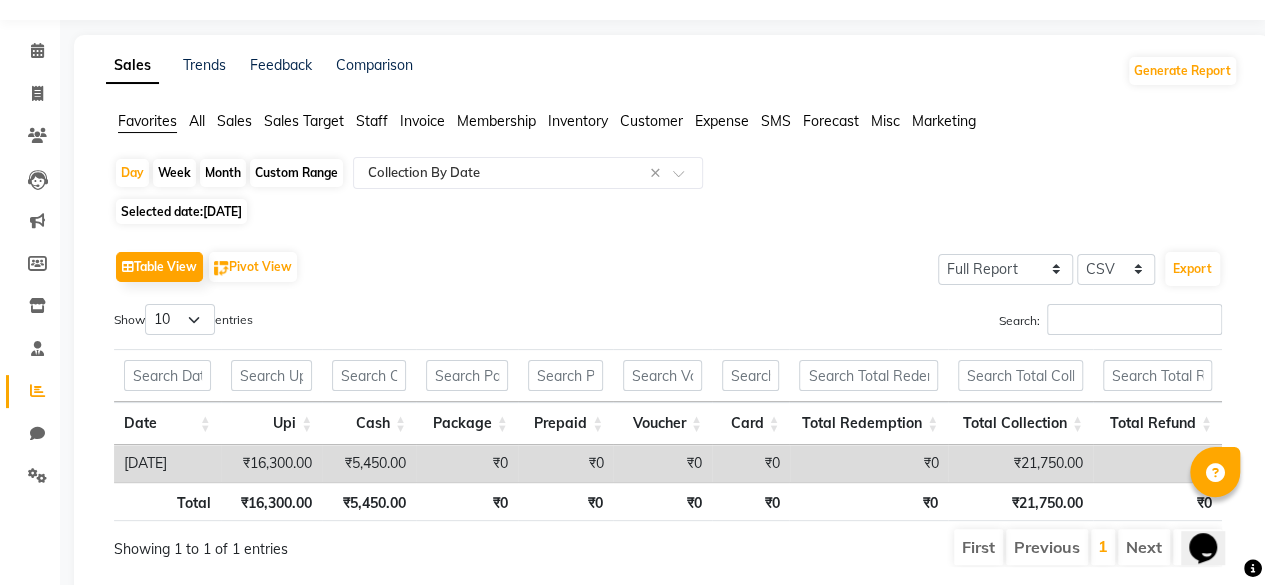 click on "Day   Week   Month   Custom Range  Select Report Type × Collection By Date × Selected date:  [DATE]   Table View   Pivot View  Select Full Report Filtered Report Select CSV PDF  Export  Show  10 25 50 100  entries Search: Date Upi Cash Package Prepaid Voucher Card Total Redemption Total Collection Total Refund Date Upi Cash Package Prepaid Voucher Card Total Redemption Total Collection Total Refund Total ₹16,300.00 ₹5,450.00 ₹0 ₹0 ₹0 ₹0 ₹0 ₹21,750.00 ₹0 [DATE] ₹16,300.00 ₹5,450.00 ₹0 ₹0 ₹0 ₹0 ₹0 ₹21,750.00 ₹0 Total ₹16,300.00 ₹5,450.00 ₹0 ₹0 ₹0 ₹0 ₹0 ₹21,750.00 ₹0 Showing 1 to 1 of 1 entries First Previous 1 Next Last ★ Mark as Favorite  Choose how you'd like to save "" report to favorites  Save to Personal Favorites:   Only you can see this report in your favorites tab. Share with Organization:   Everyone in your organization can see this report in their favorites tab.  Save to Favorites" 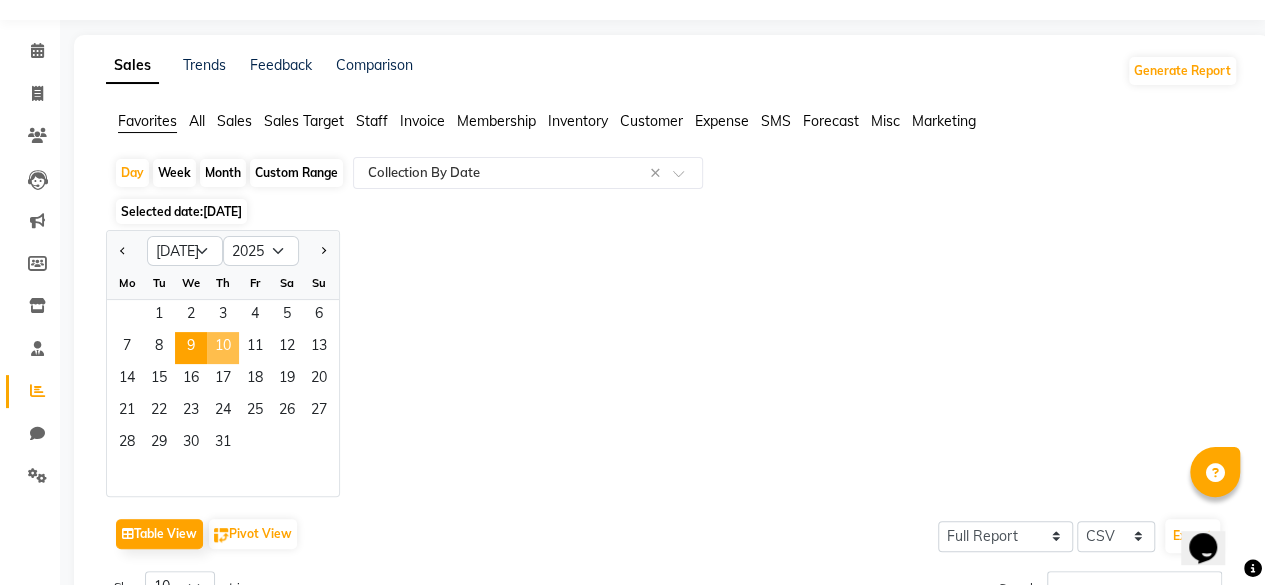 click on "10" 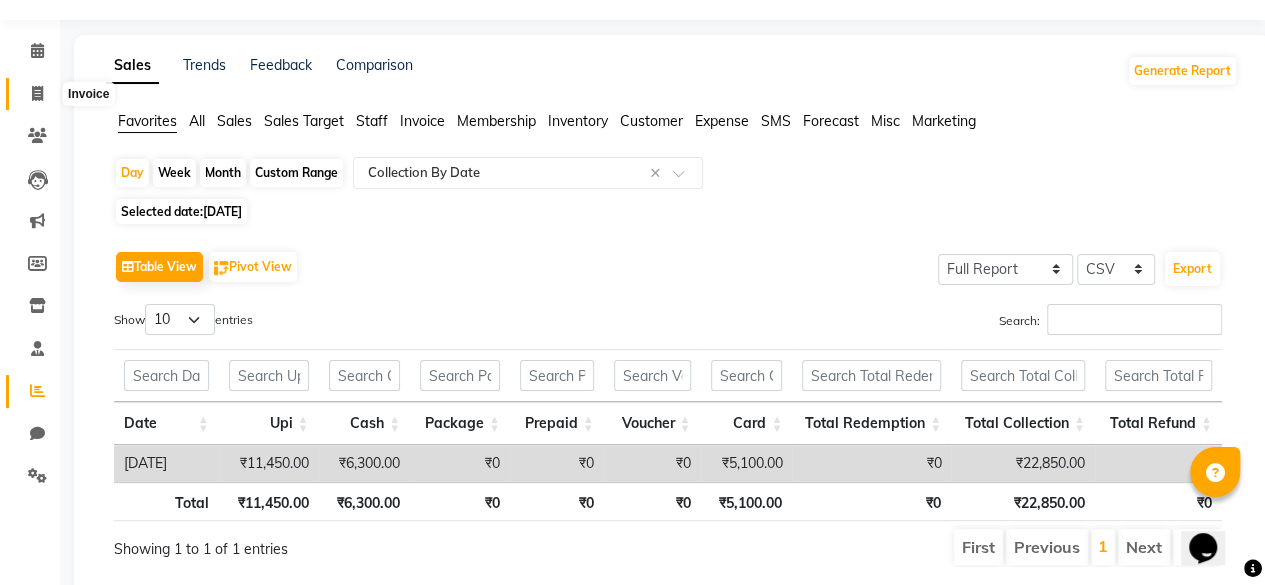 click 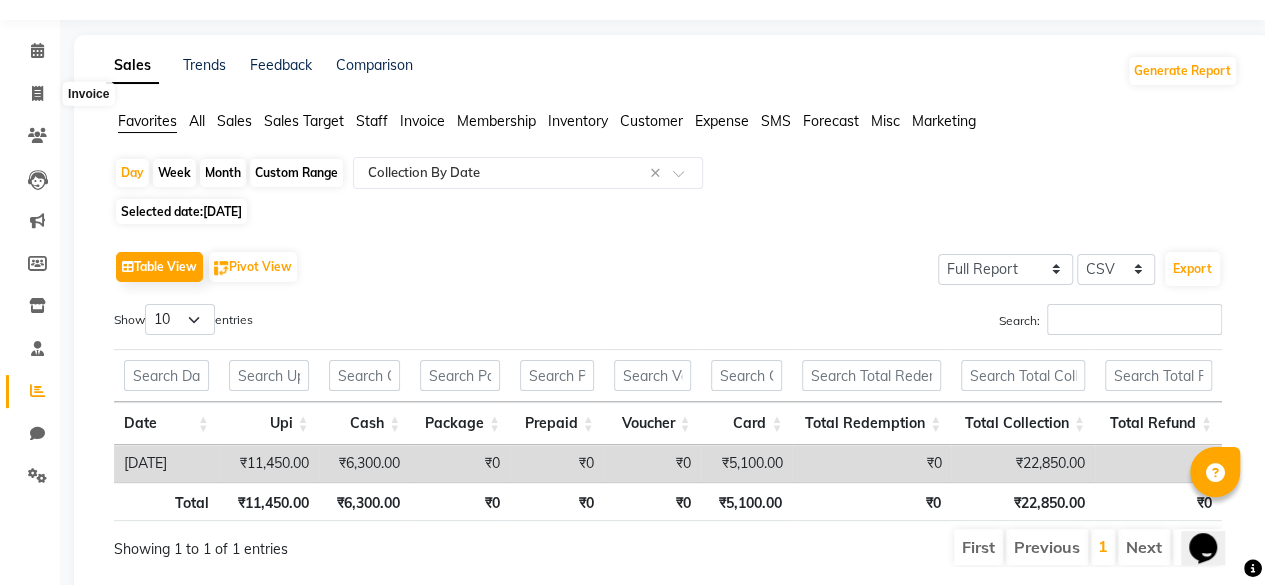 scroll, scrollTop: 15, scrollLeft: 0, axis: vertical 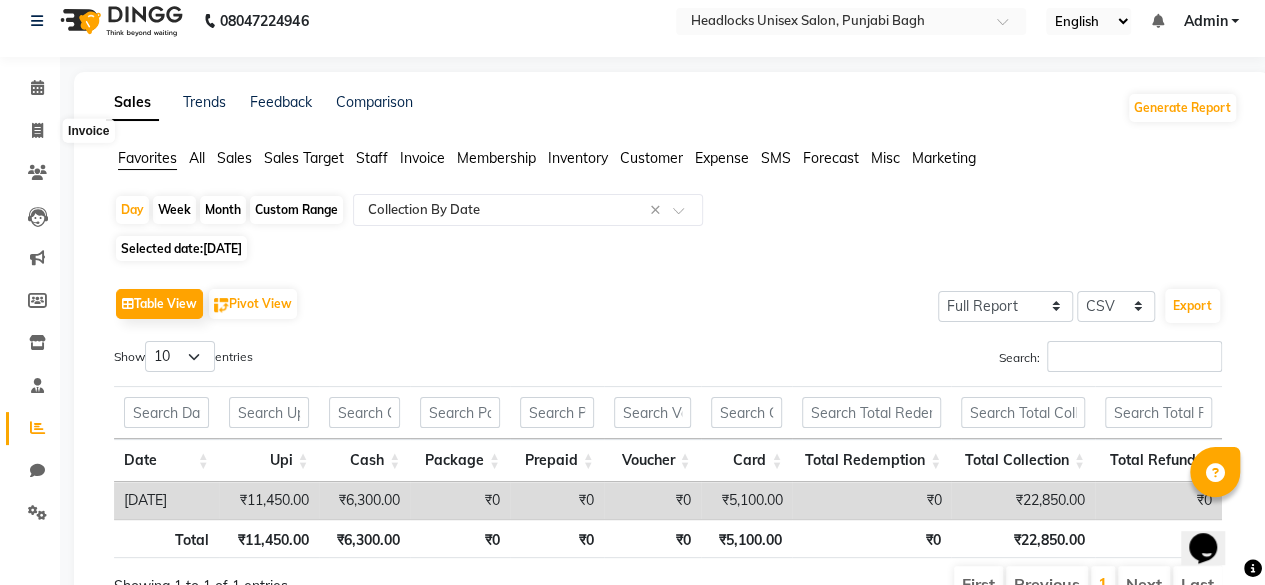 select on "service" 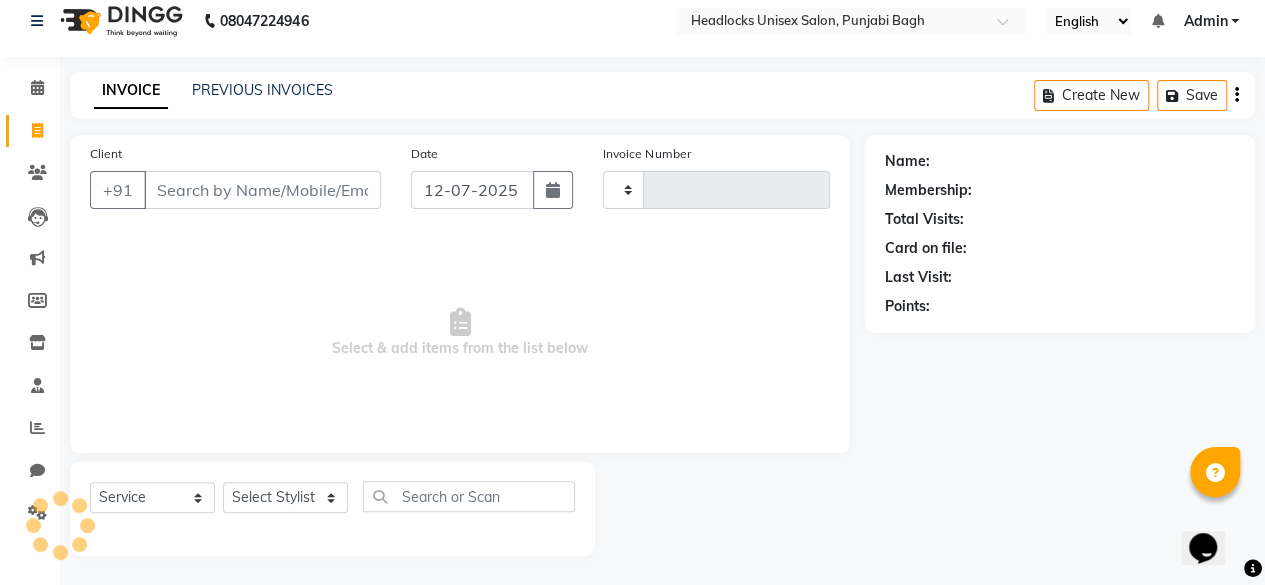 type on "3681" 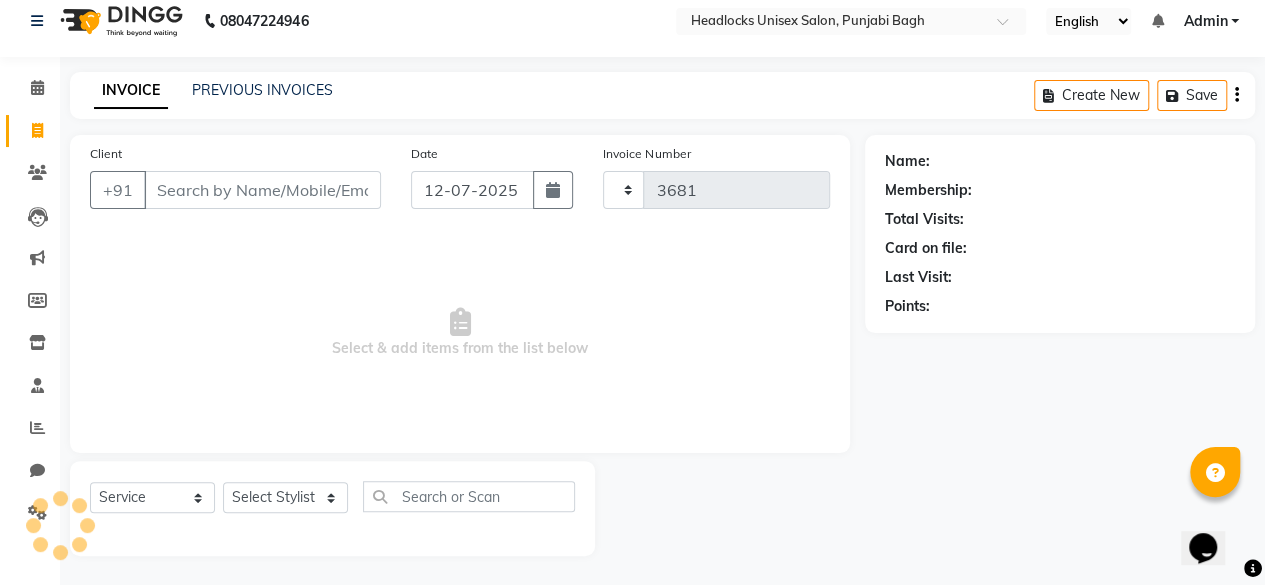 select on "7719" 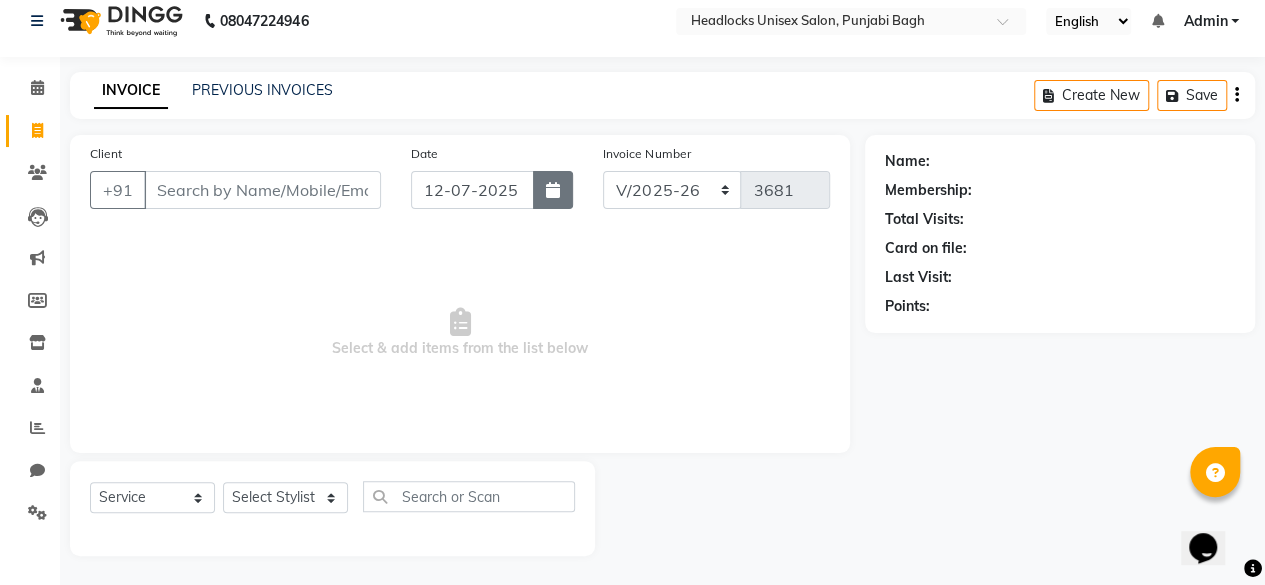 click 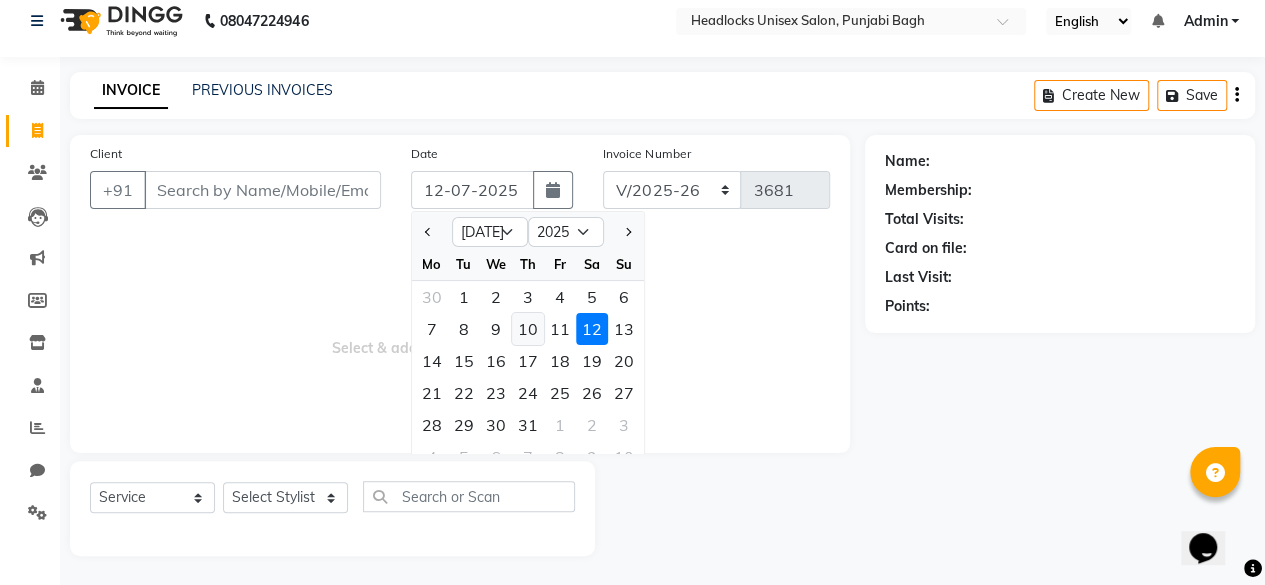 click on "10" 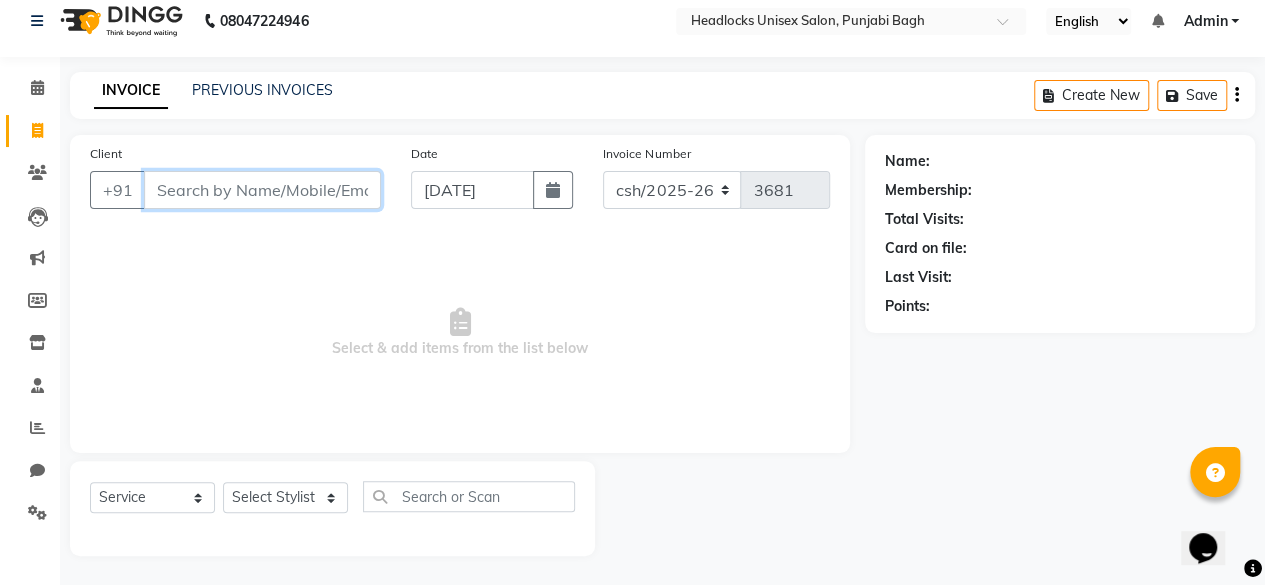 click on "Client" at bounding box center (262, 190) 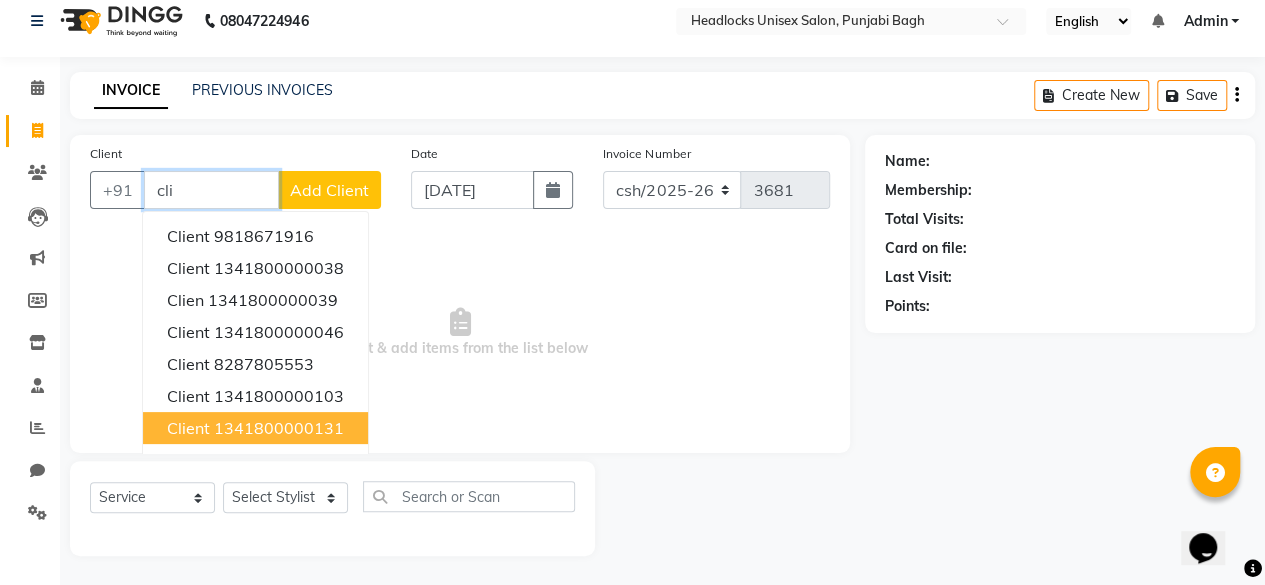 click on "1341800000131" at bounding box center [279, 428] 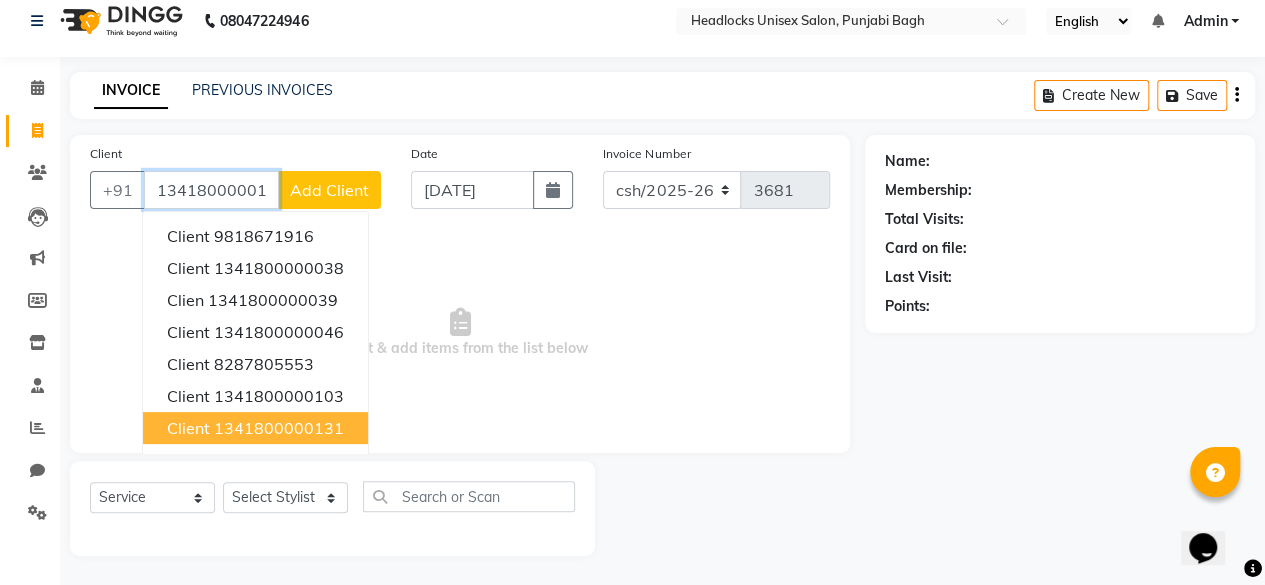 type on "1341800000131" 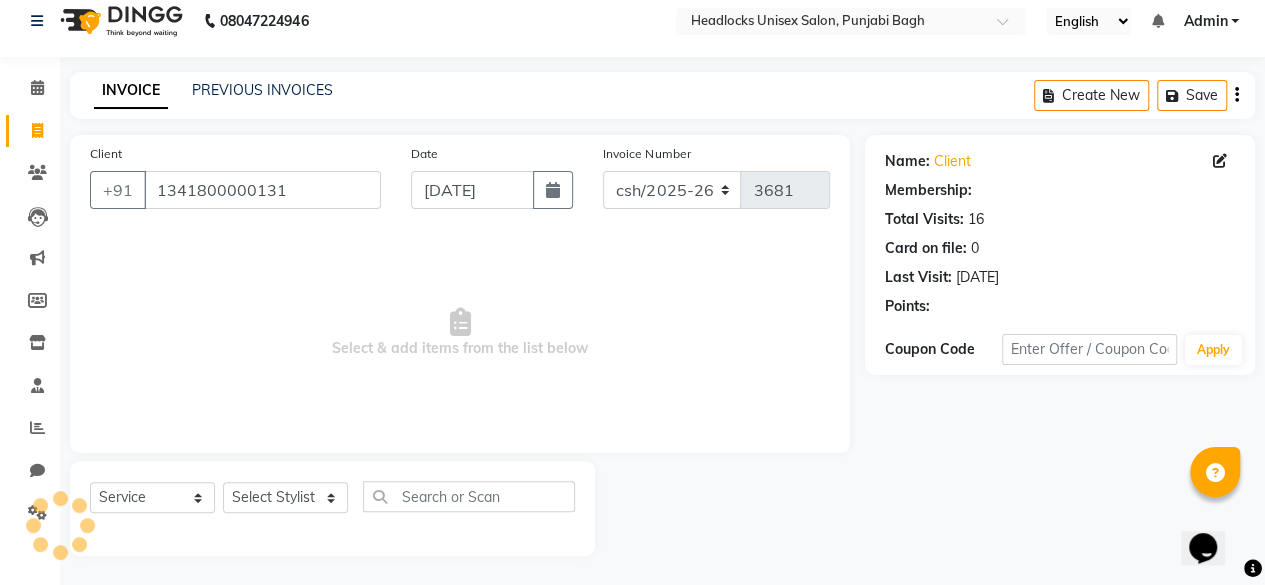 click on "Select  Service  Product  Membership  Package Voucher Prepaid Gift Card  Select Stylist ⁠Agnies ⁠[PERSON_NAME] [PERSON_NAME] [PERSON_NAME] kunal [PERSON_NAME] mercy ⁠Minto ⁠[PERSON_NAME]  [PERSON_NAME] priyanka [PERSON_NAME] ⁠[PERSON_NAME] ⁠[PERSON_NAME] [PERSON_NAME] [PERSON_NAME]  Sunny ⁠[PERSON_NAME]  ⁠Usman ⁠[PERSON_NAME]" 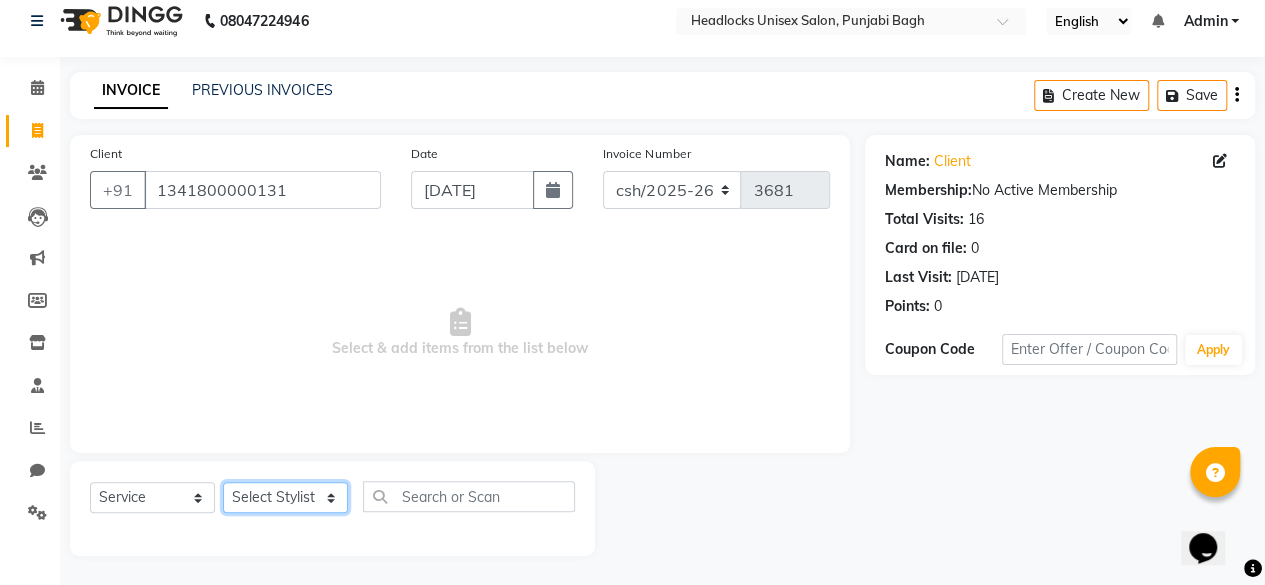 click on "Select Stylist ⁠Agnies ⁠[PERSON_NAME] [PERSON_NAME] [PERSON_NAME] kunal [PERSON_NAME] mercy ⁠Minto ⁠[PERSON_NAME]  [PERSON_NAME] priyanka [PERSON_NAME] ⁠[PERSON_NAME] ⁠[PERSON_NAME] [PERSON_NAME] [PERSON_NAME]  Sunny ⁠[PERSON_NAME] ⁠[PERSON_NAME]" 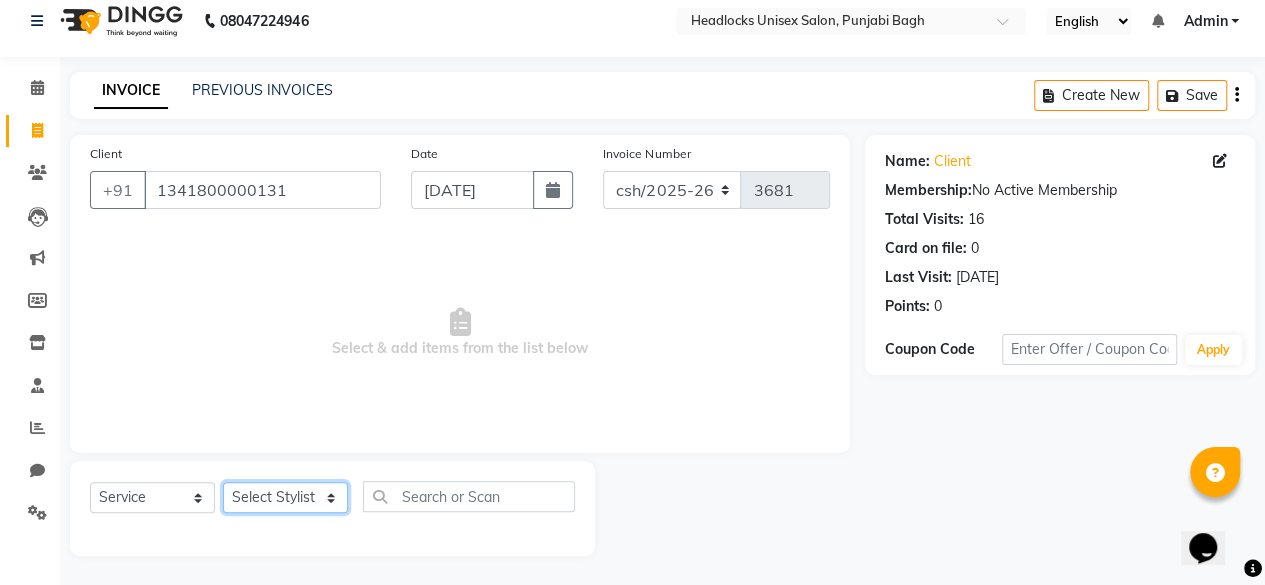 select on "69819" 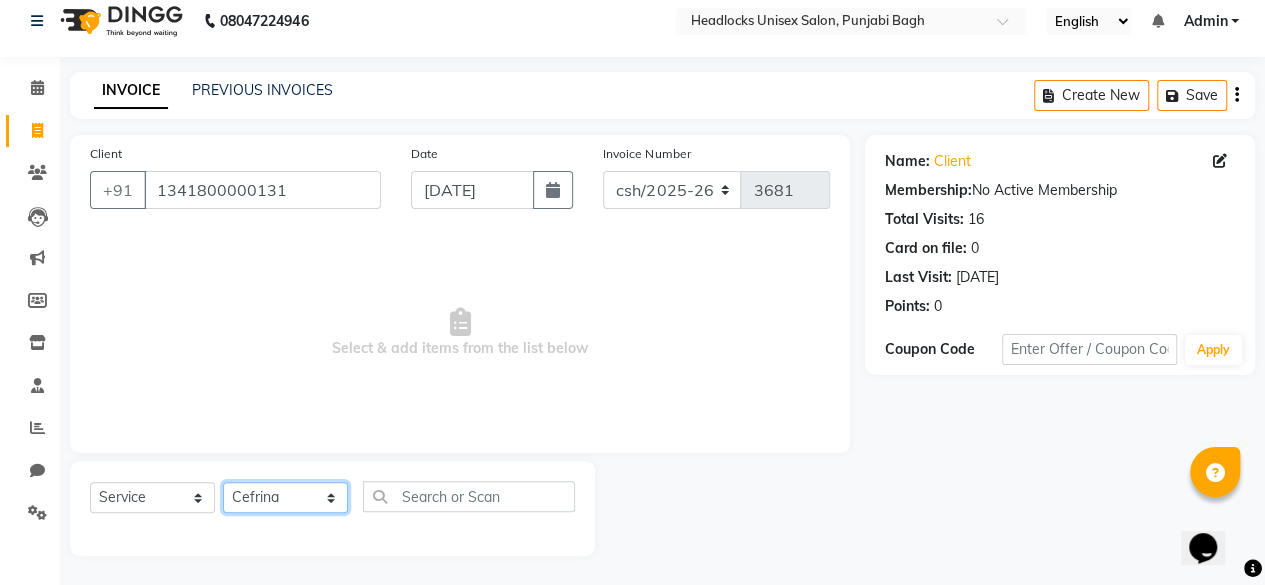 click on "Select Stylist ⁠Agnies ⁠[PERSON_NAME] [PERSON_NAME] [PERSON_NAME] kunal [PERSON_NAME] mercy ⁠Minto ⁠[PERSON_NAME]  [PERSON_NAME] priyanka [PERSON_NAME] ⁠[PERSON_NAME] ⁠[PERSON_NAME] [PERSON_NAME] [PERSON_NAME]  Sunny ⁠[PERSON_NAME] ⁠[PERSON_NAME]" 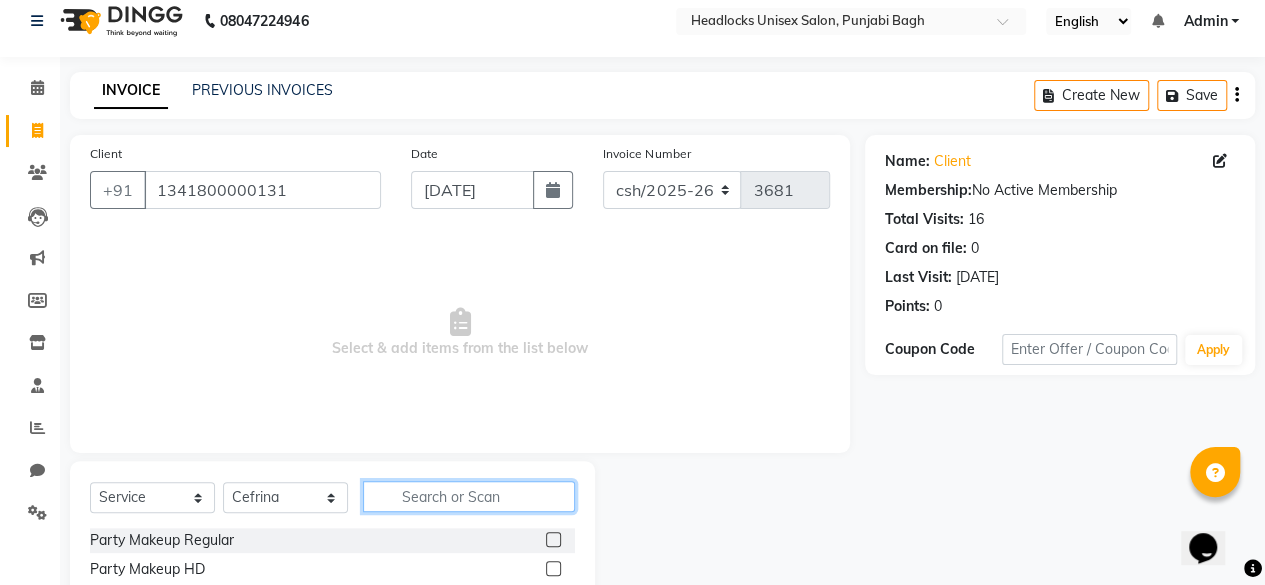 click 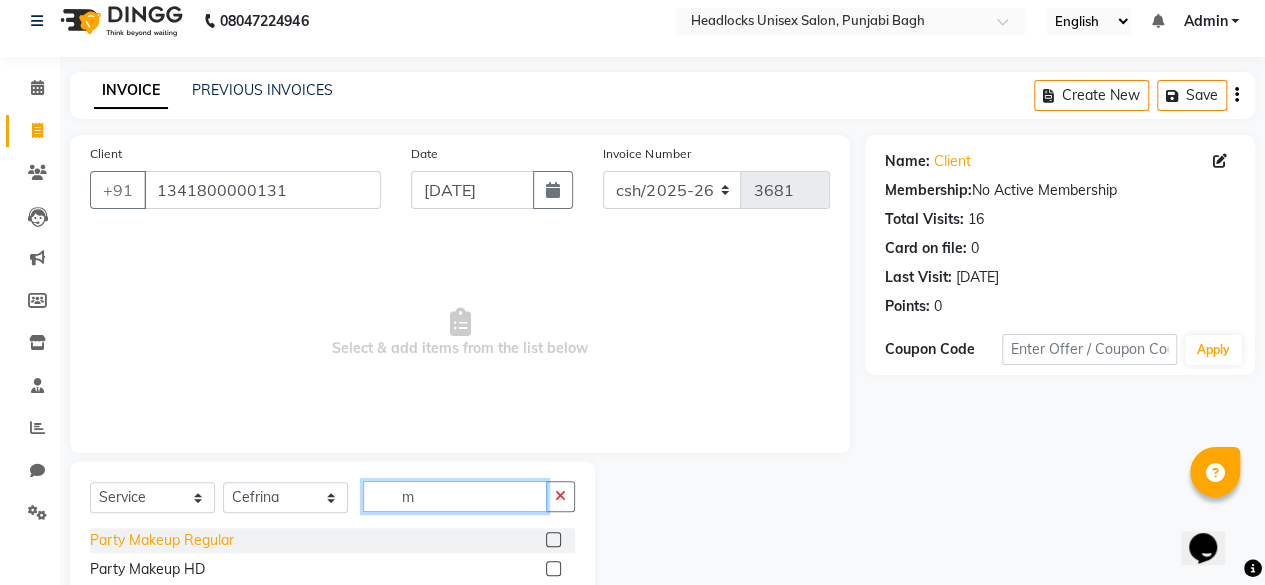 type on "m" 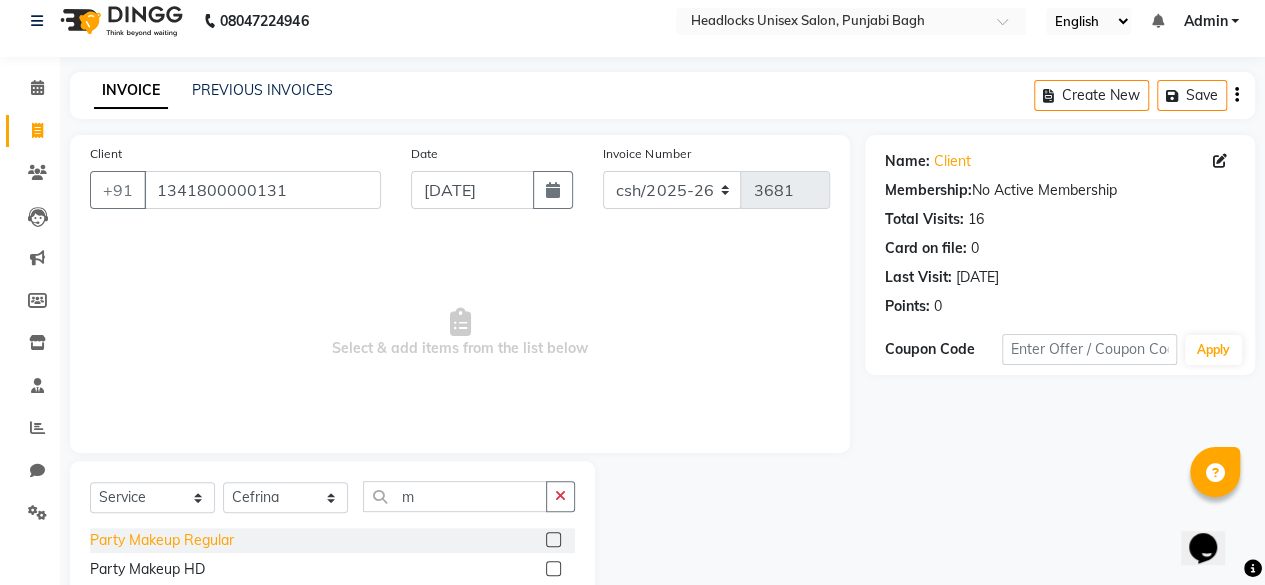 click on "Party Makeup Regular" 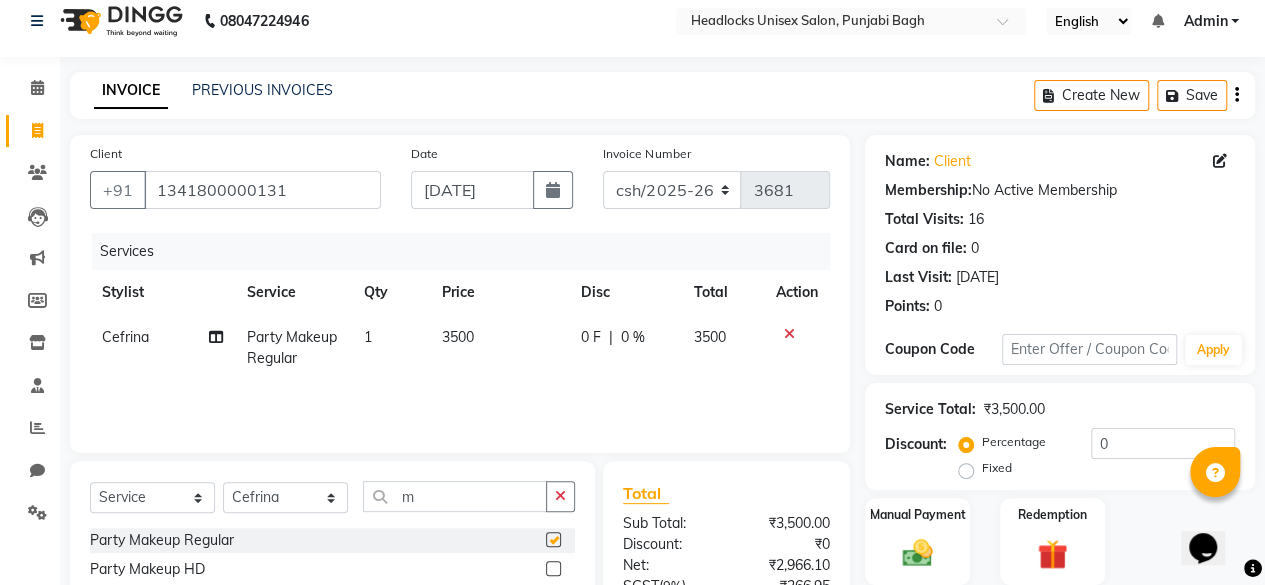 checkbox on "false" 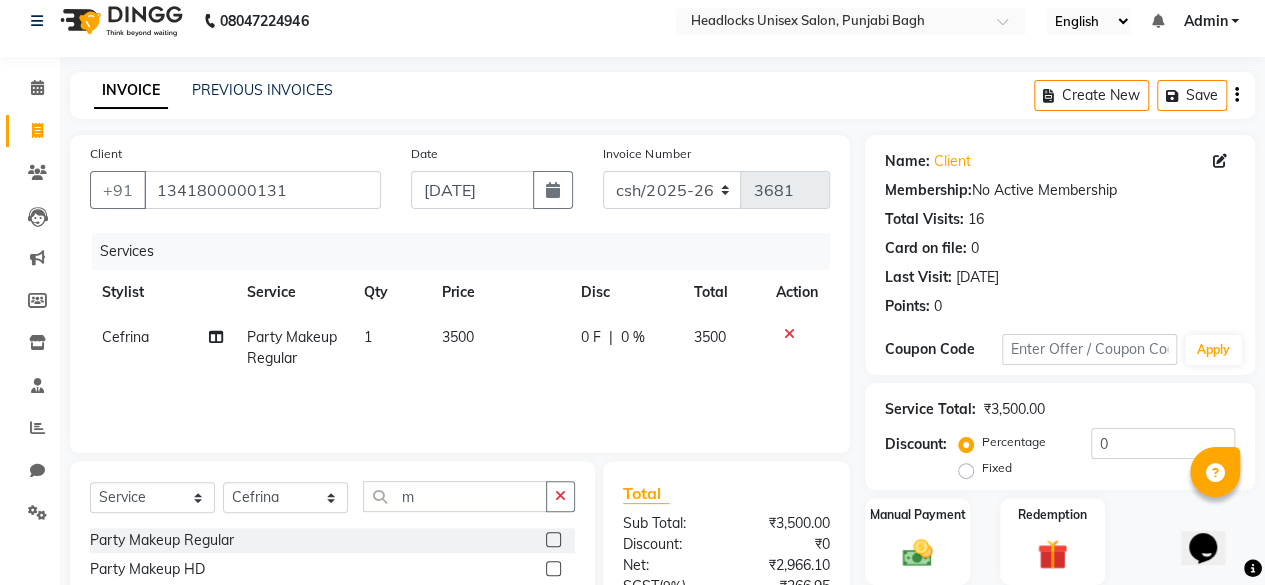 click on "3500" 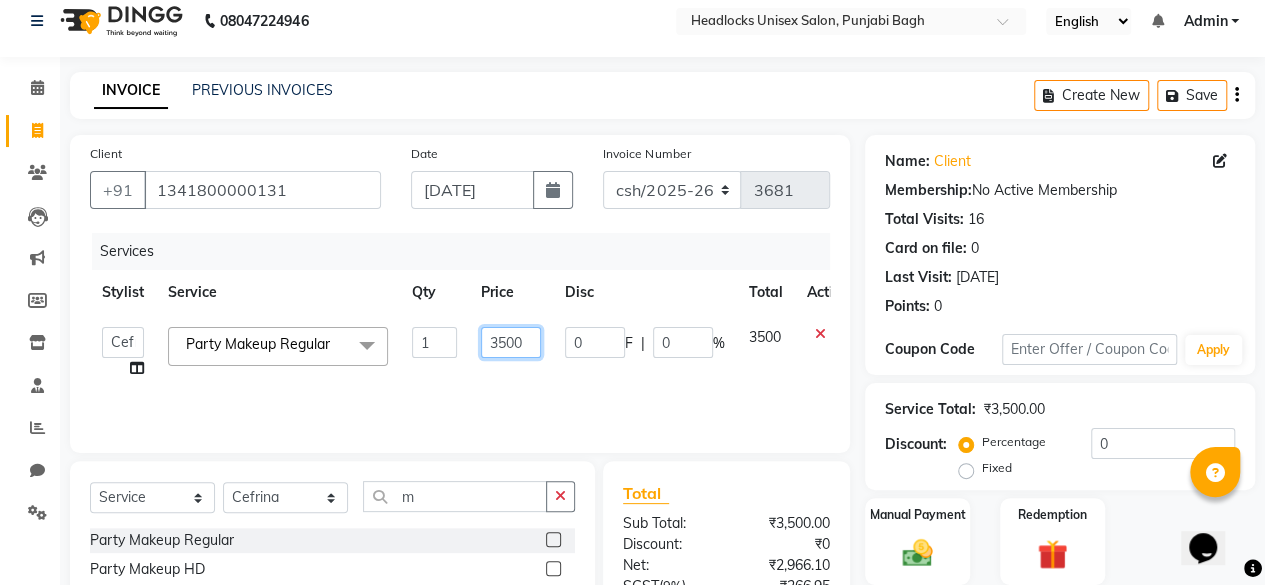 click on "3500" 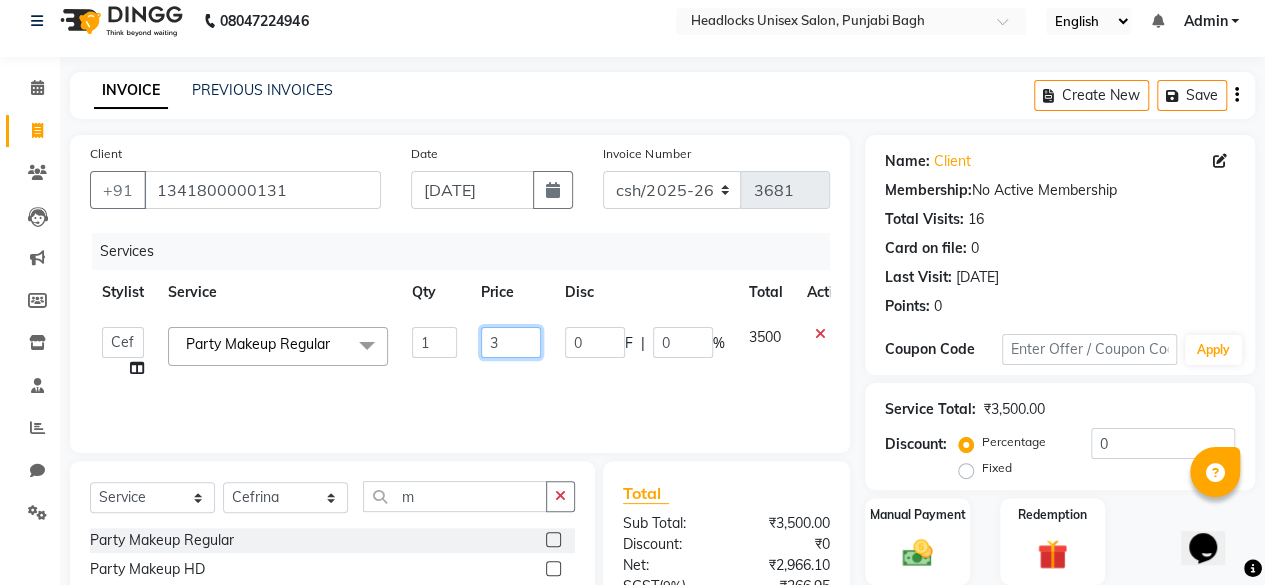click on "3" 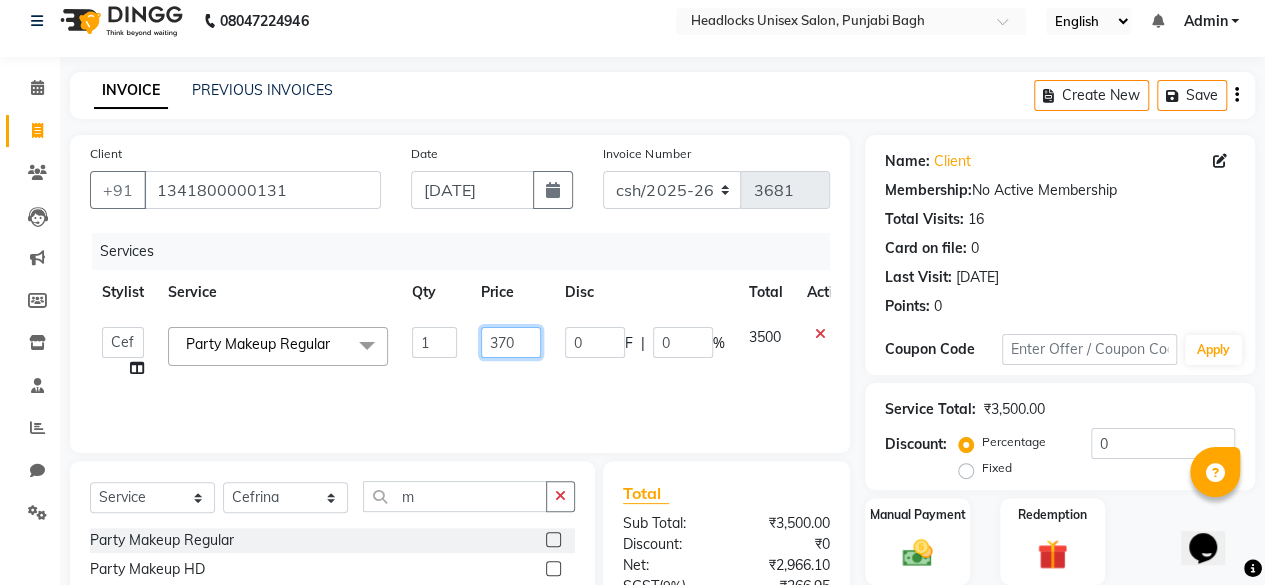 type on "3700" 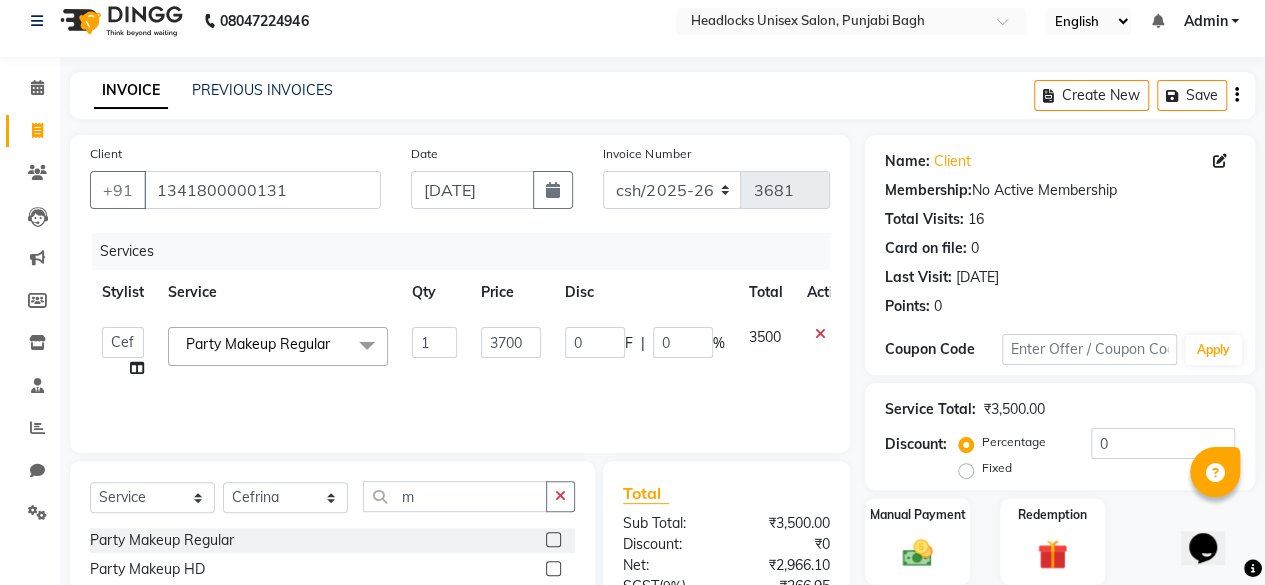 click on "Services Stylist Service Qty Price Disc Total Action  ⁠Agnies   ⁠[PERSON_NAME]   Cefrina    [PERSON_NAME]   [PERSON_NAME]   [PERSON_NAME]   kunal   [PERSON_NAME]   mercy   ⁠Minto   ⁠[PERSON_NAME]    [PERSON_NAME]   priyanka   [PERSON_NAME]   ⁠[PERSON_NAME]   ⁠[PERSON_NAME]   [PERSON_NAME]   [PERSON_NAME]    Sunny   ⁠[PERSON_NAME]    ⁠Usman   ⁠Vikas   Vikram  Party Makeup Regular  x Party Makeup Regular Party Makeup HD Party Makeup Air Brush Party Makeup Celebrity [PERSON_NAME] Makeup Regular [PERSON_NAME] Makeup HD [PERSON_NAME] Makeup Air Brush Bridal Makeup Regular Bridal Makeup HD Bridal Makeup Air Brush Bridal Makeup Celebrity Eye makeup eyeliner lipsticks Dressing Eye lishes Saree driping  Loreal Bleach Oxy Bleach Arms Bleach Fruit Full Body Bleach Body Polishing d tan Under arms bleach Body massage  full legs bleach  Half legs bleach  Full arms bleach Half arms bleach  Full front bleach  Half arms bleach  Full body bleach  Body scrub Stomach bleach Back massage  Foot massage Hand massage Head massage Dry massage 1" 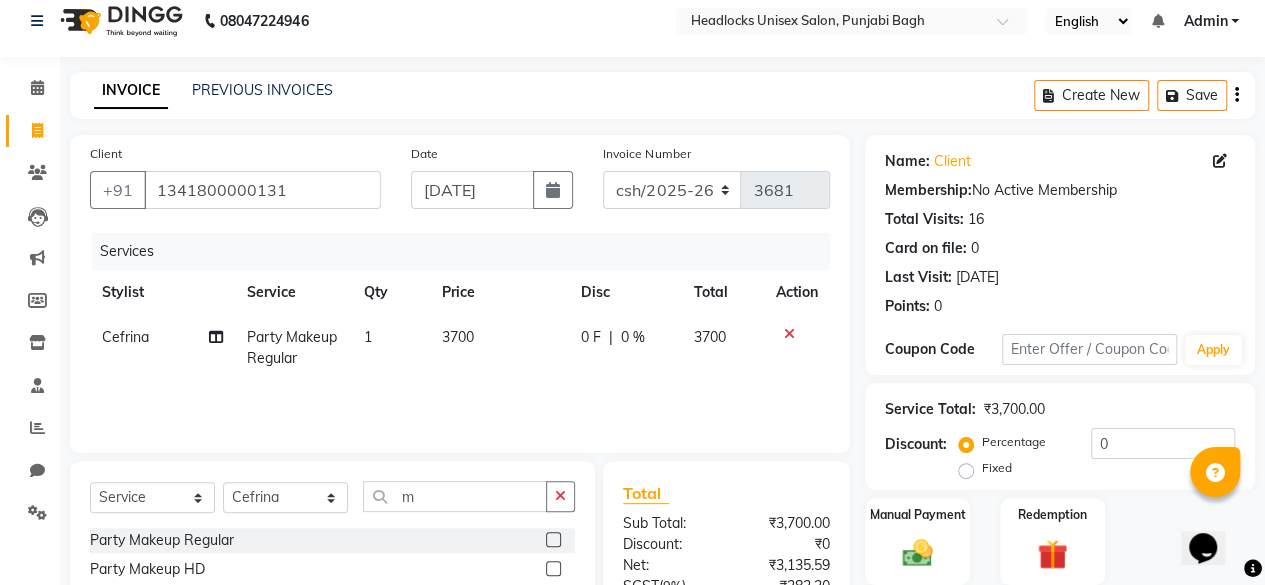 scroll, scrollTop: 215, scrollLeft: 0, axis: vertical 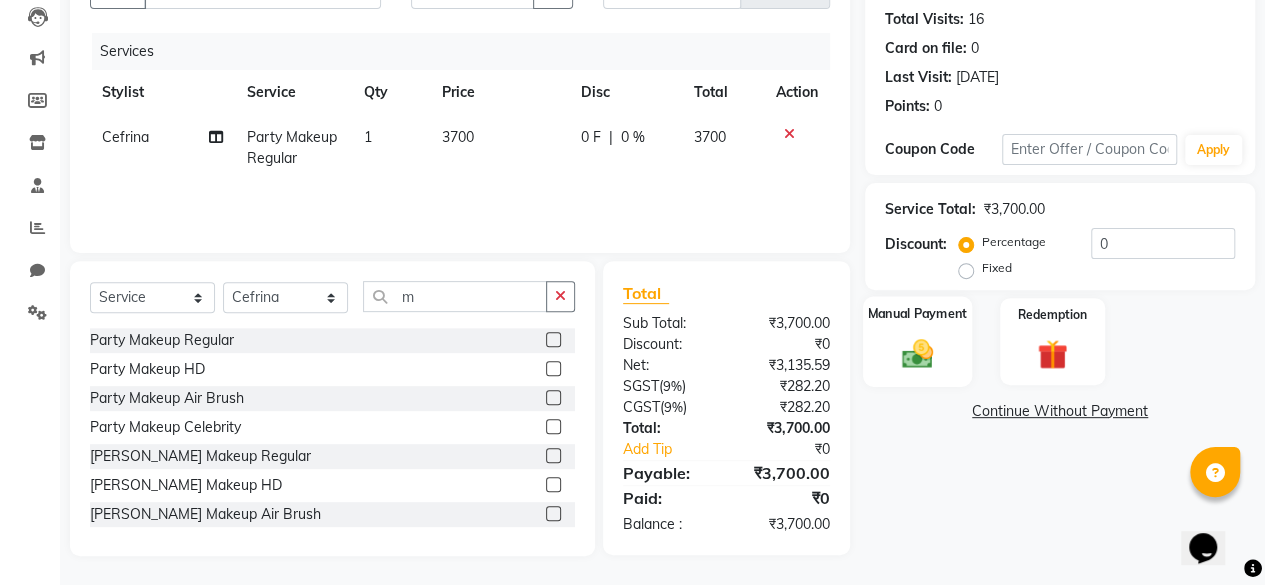 click on "Manual Payment" 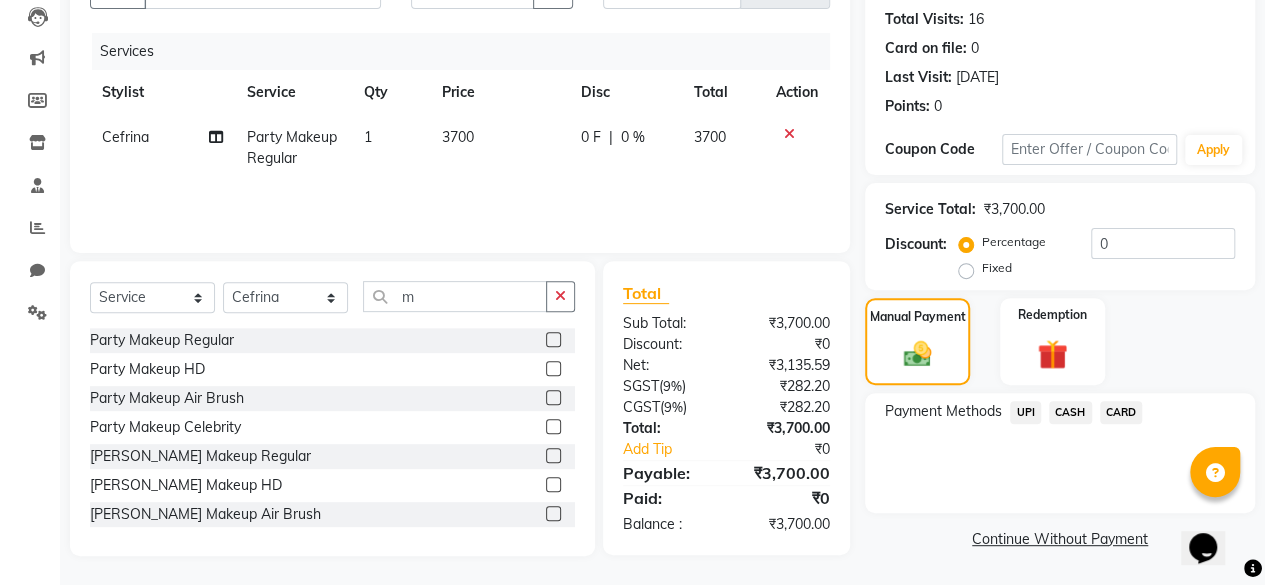 click on "UPI" 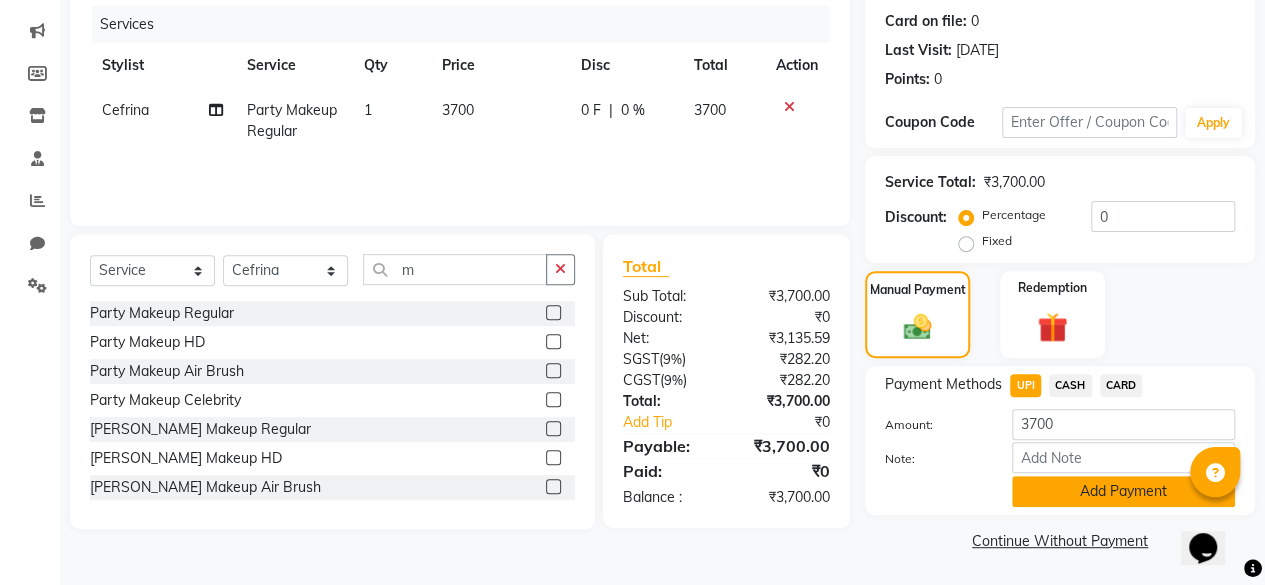 click on "Add Payment" 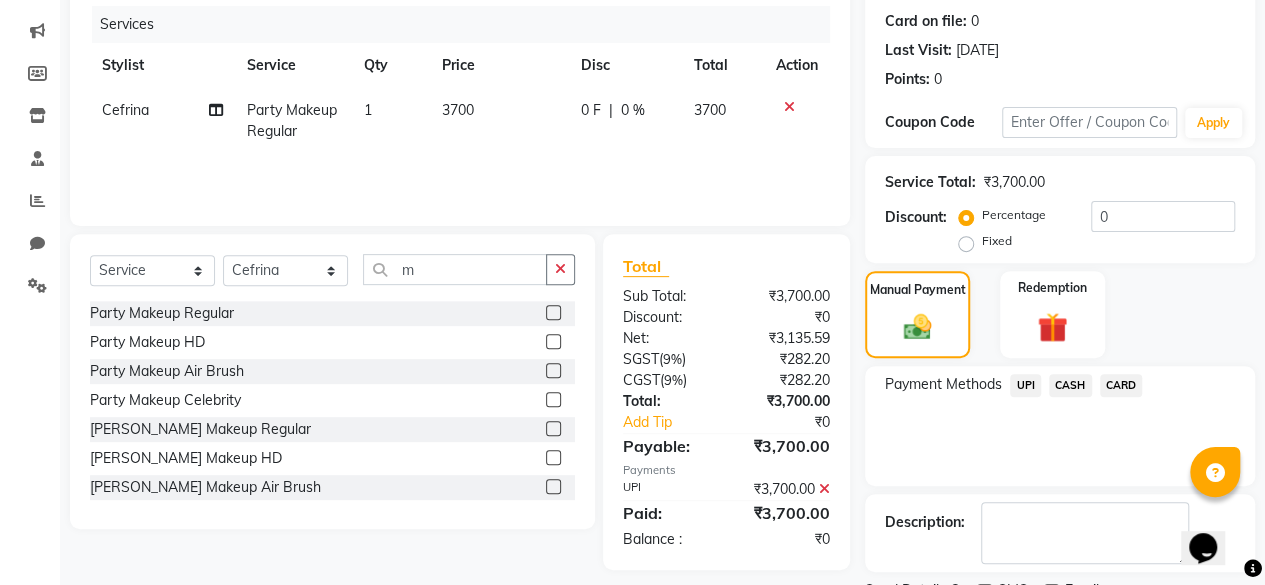 scroll, scrollTop: 324, scrollLeft: 0, axis: vertical 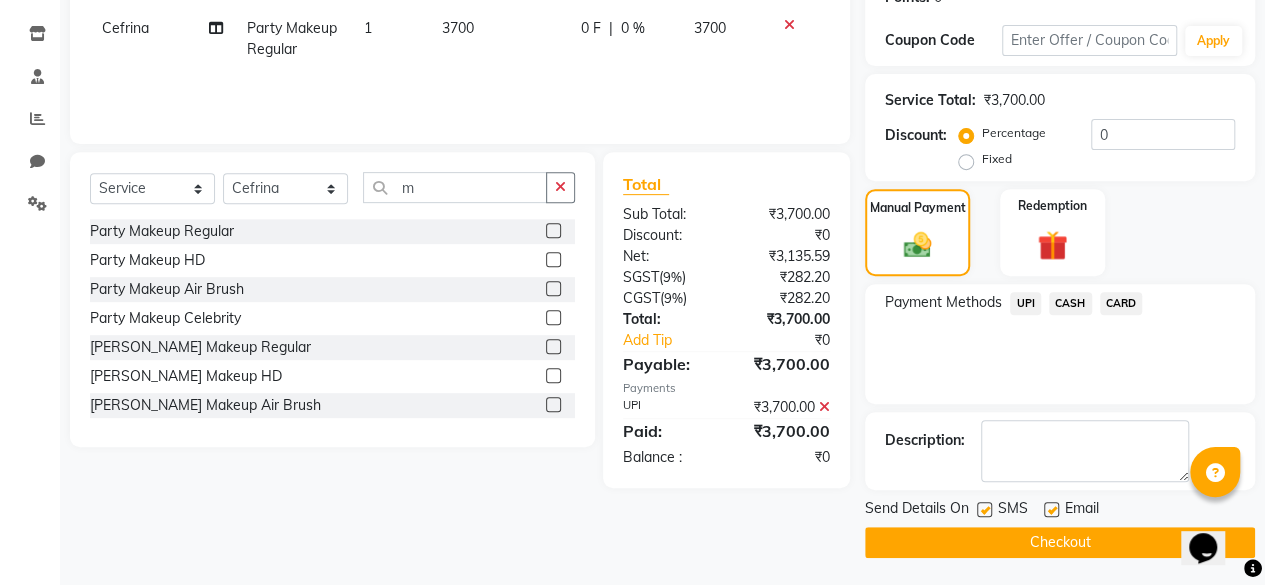 click 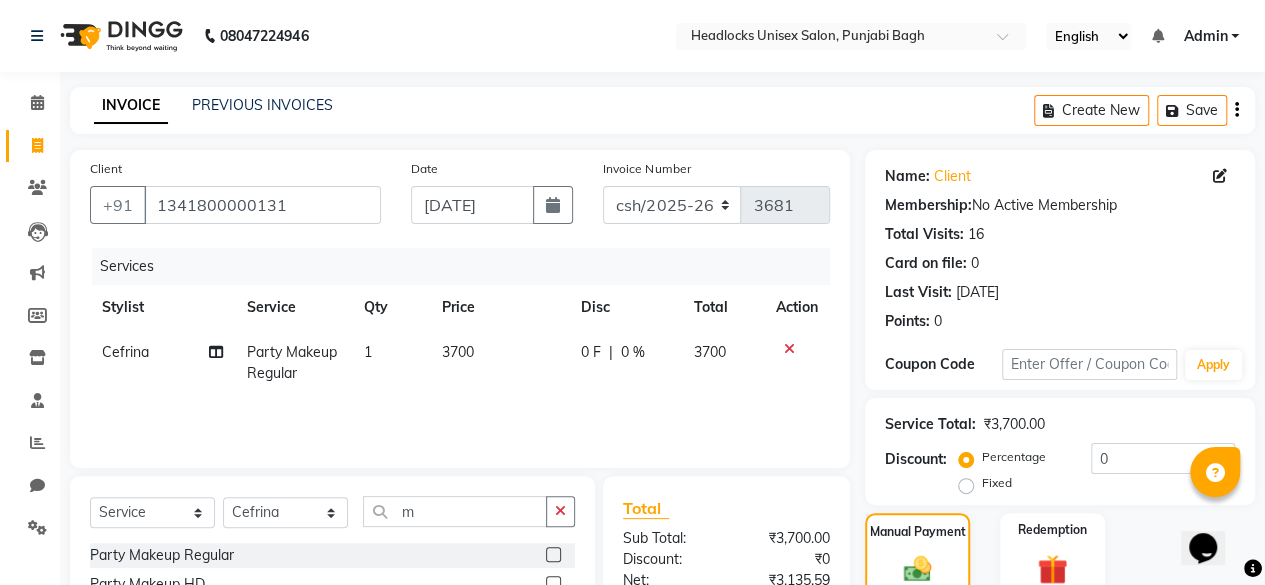 scroll, scrollTop: 324, scrollLeft: 0, axis: vertical 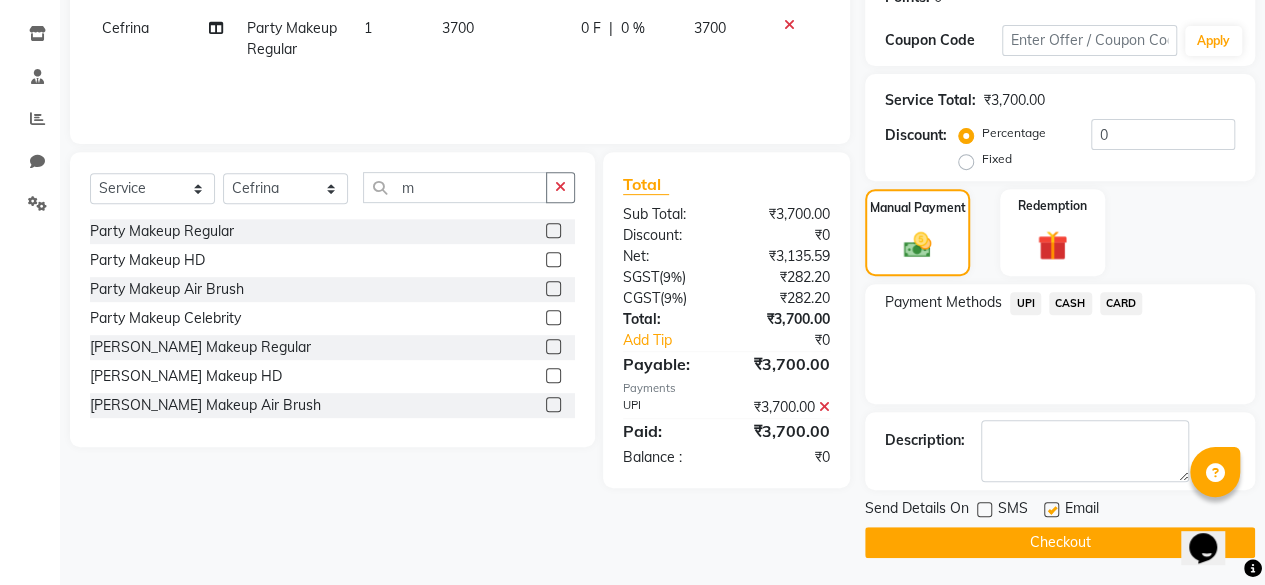 click on "Checkout" 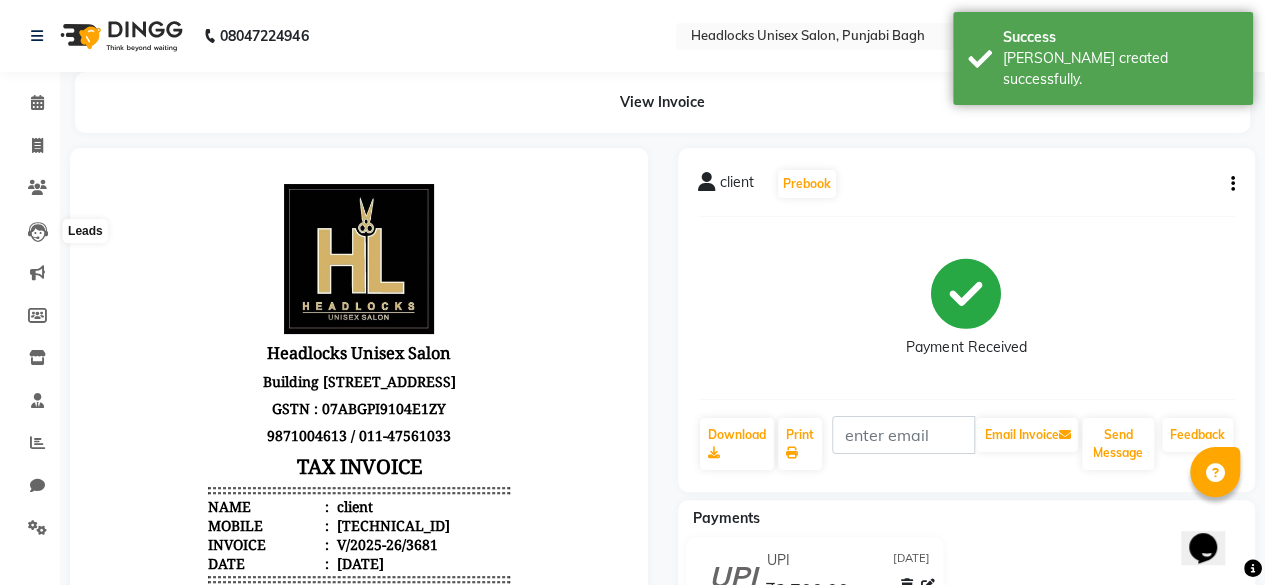 scroll, scrollTop: 0, scrollLeft: 0, axis: both 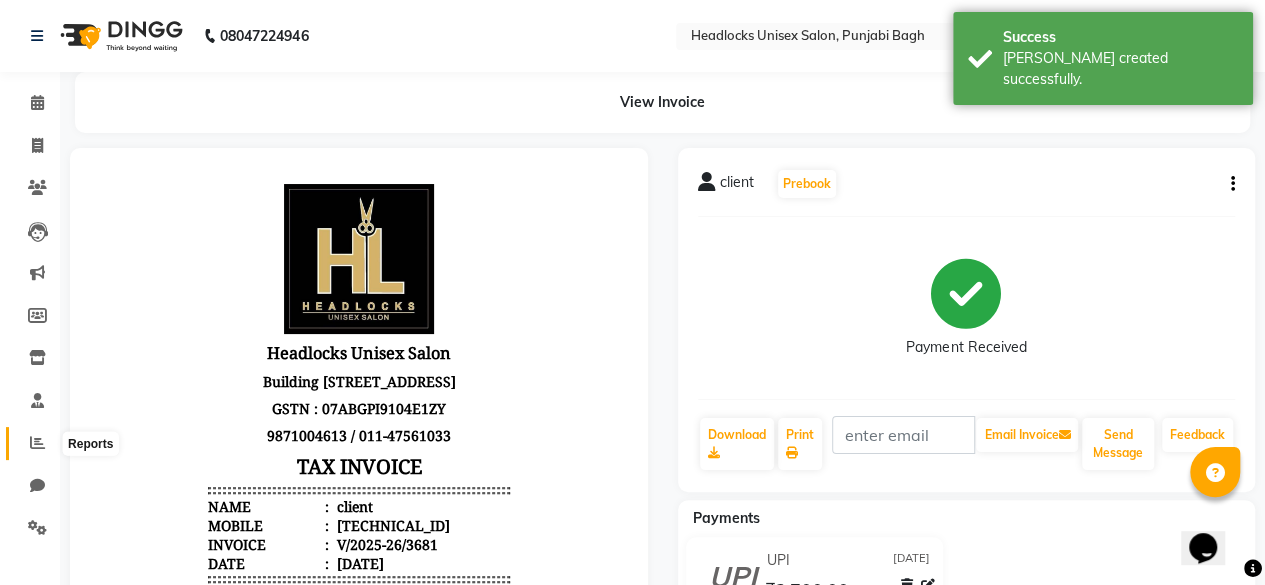 click 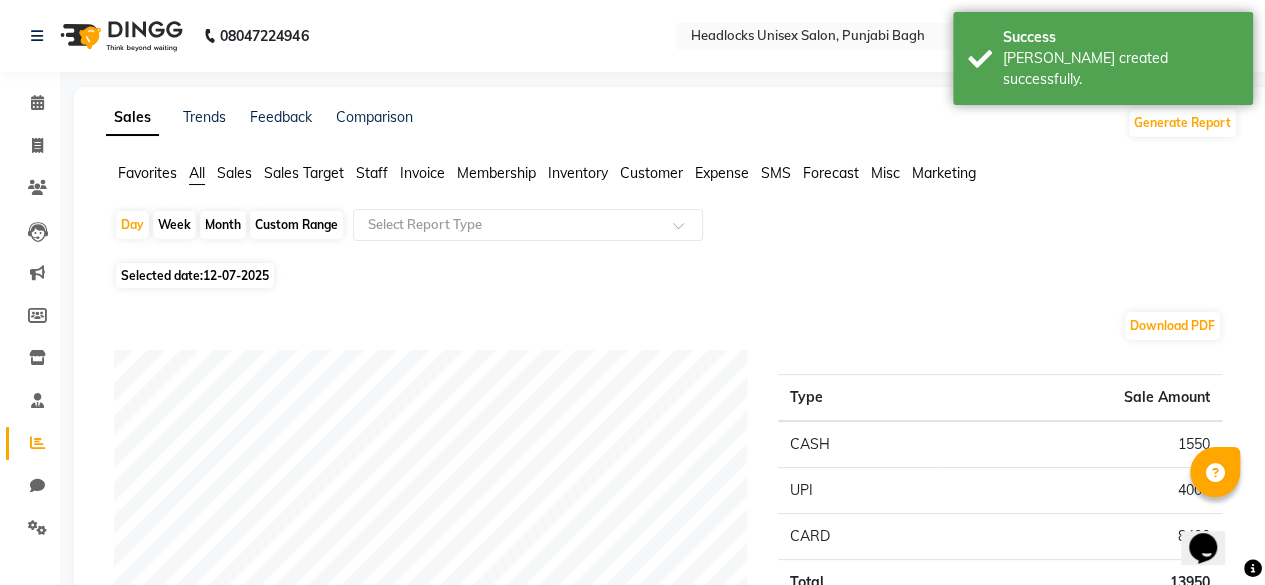 click on "Favorites" 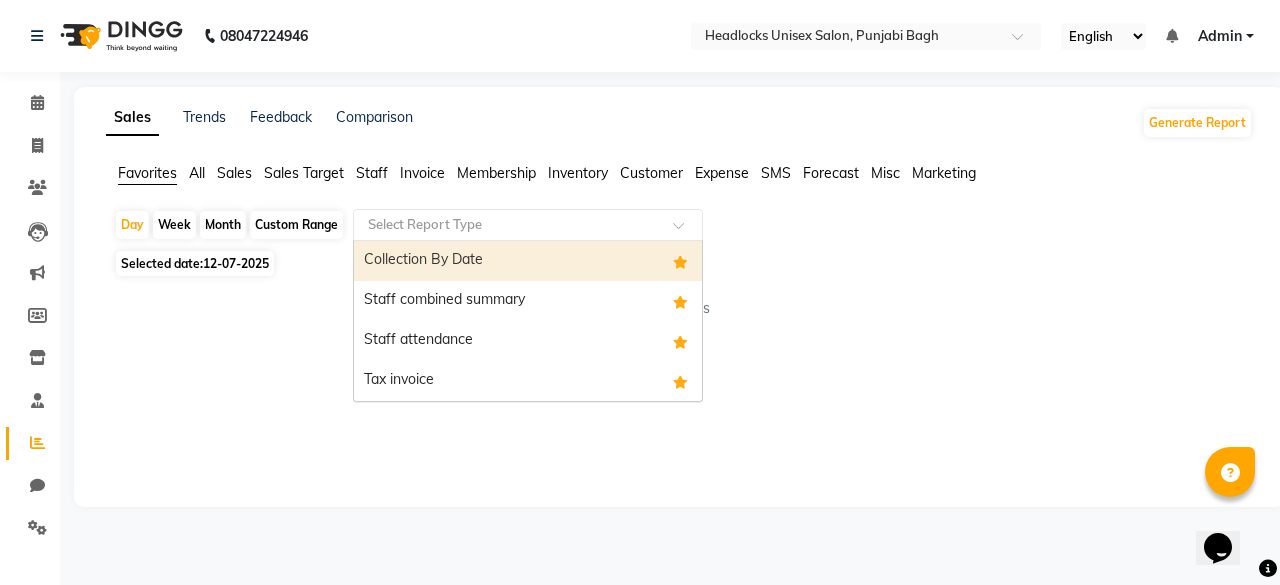click 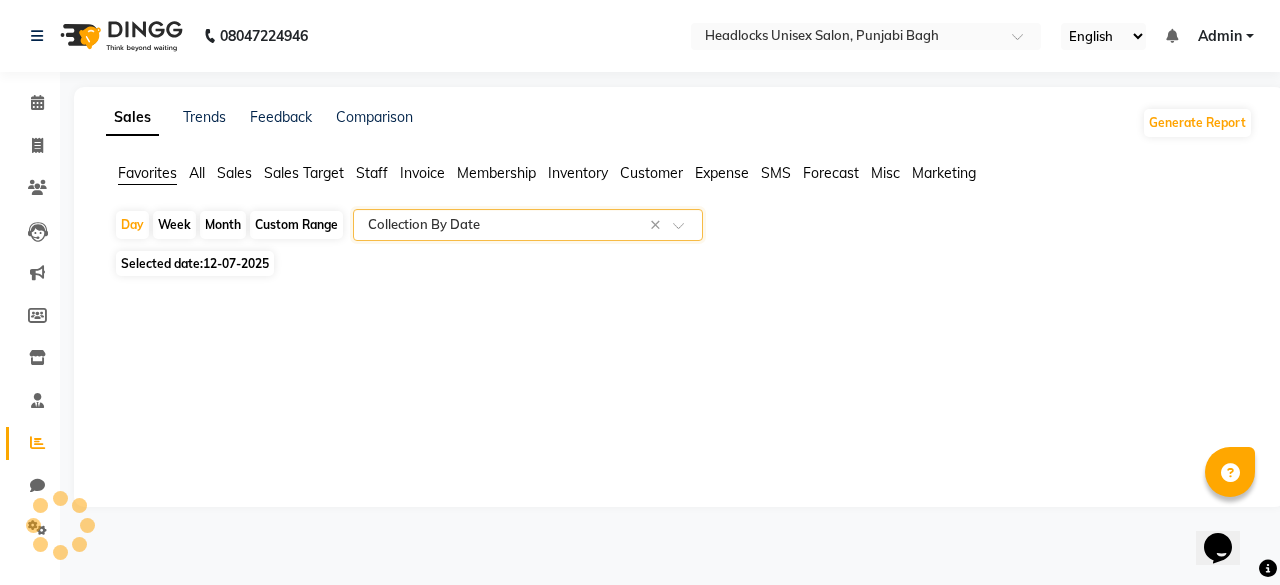 select on "full_report" 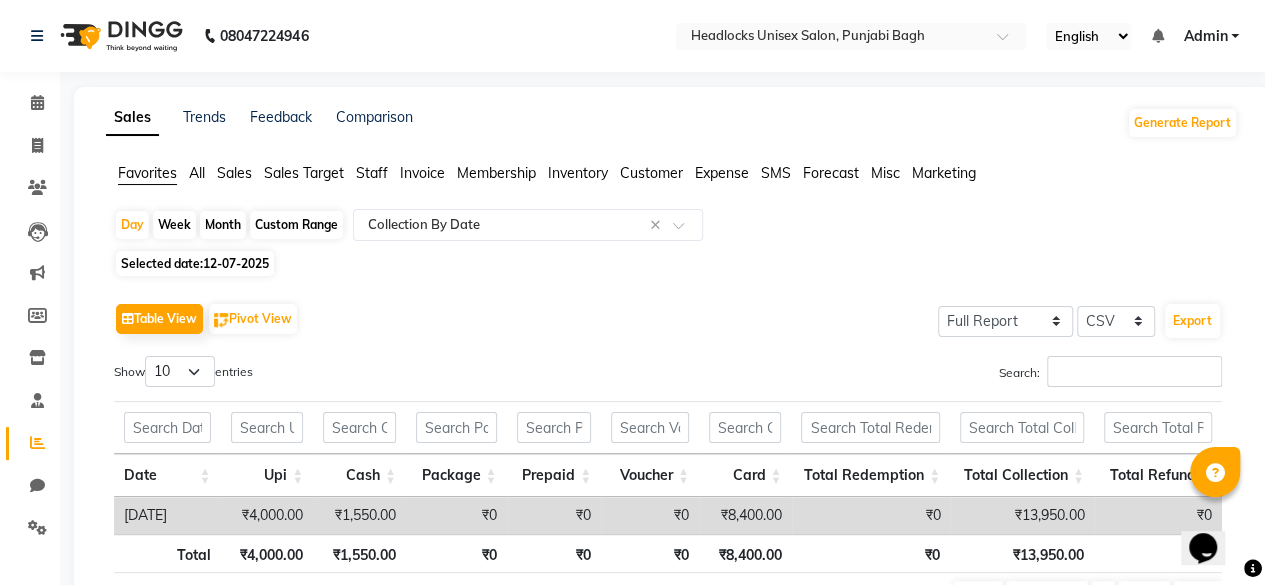click on "12-07-2025" 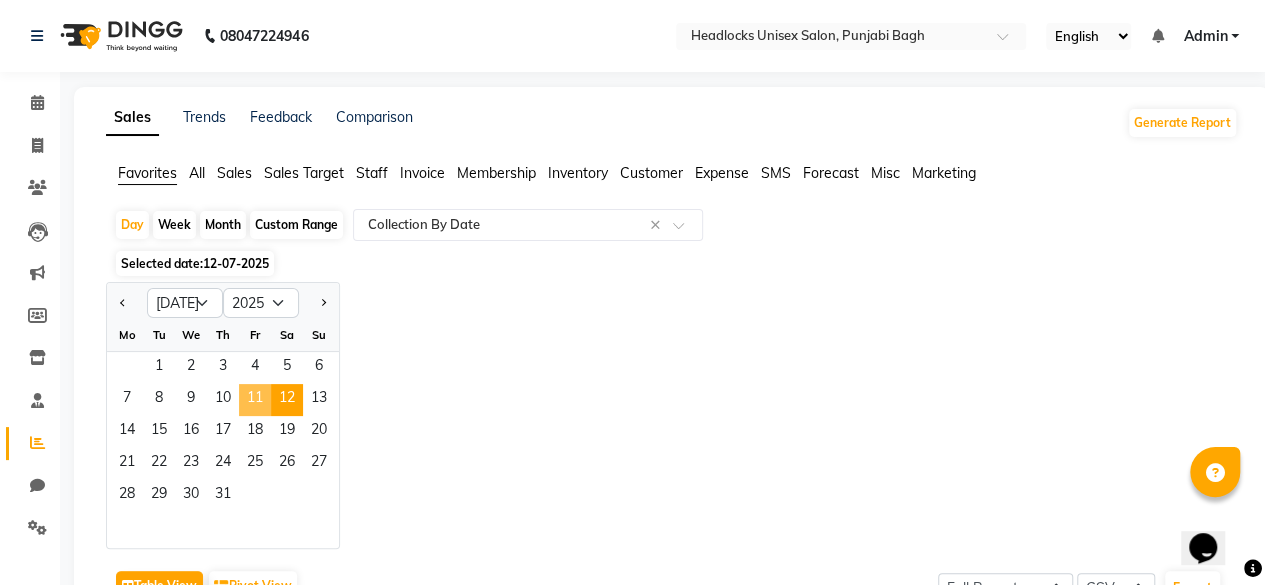 click on "11" 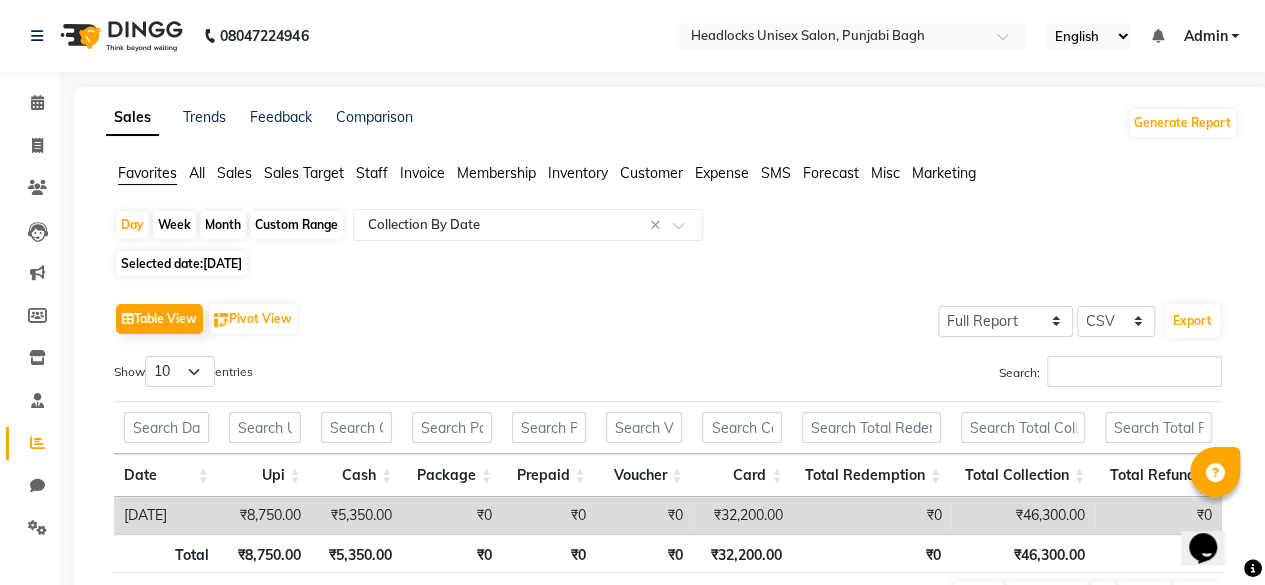 scroll, scrollTop: 112, scrollLeft: 0, axis: vertical 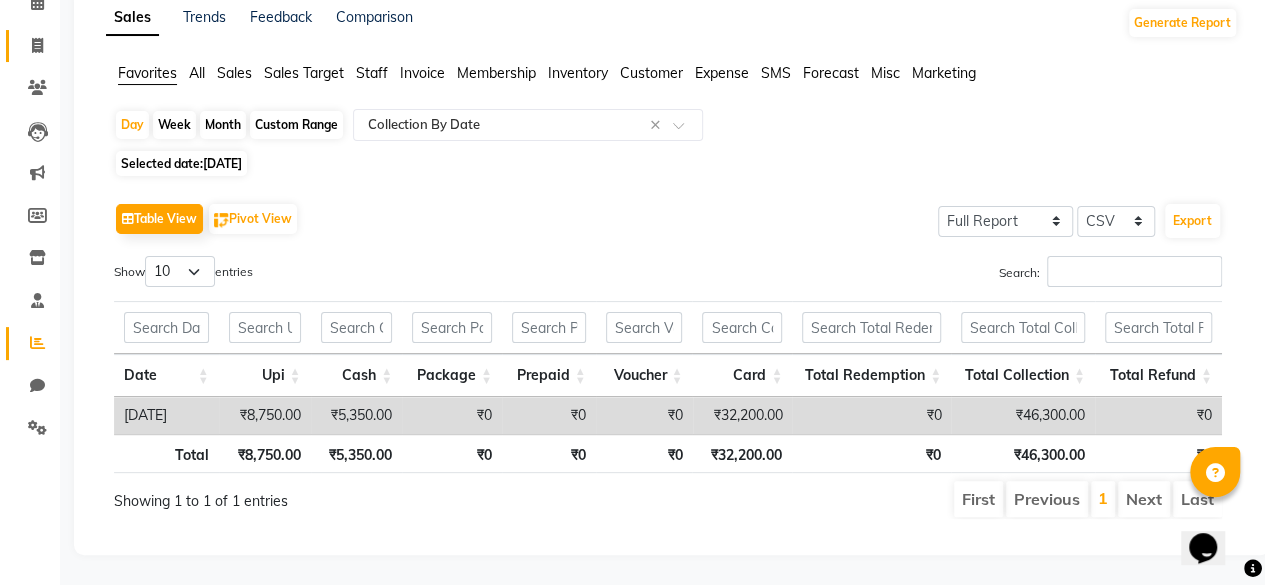 click on "Invoice" 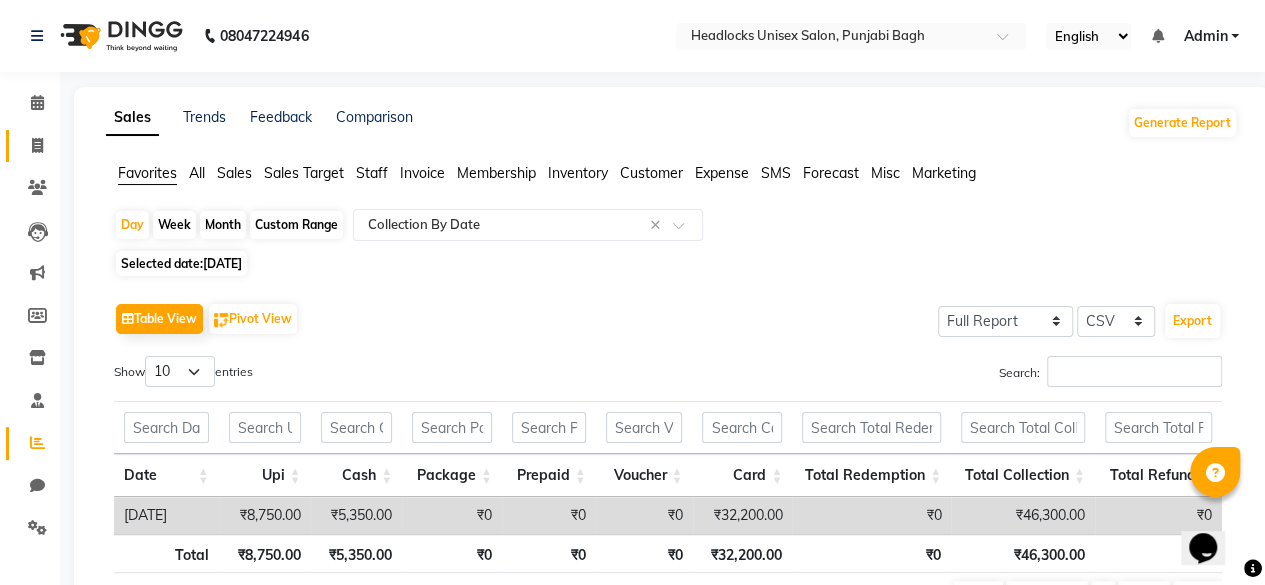 select on "service" 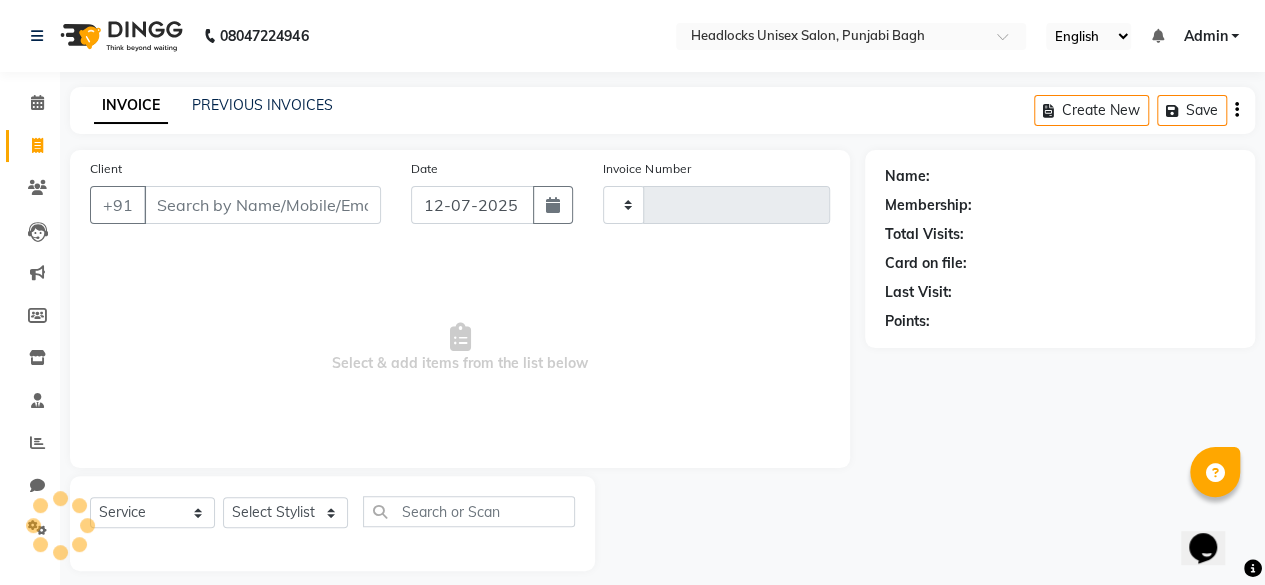 type on "3682" 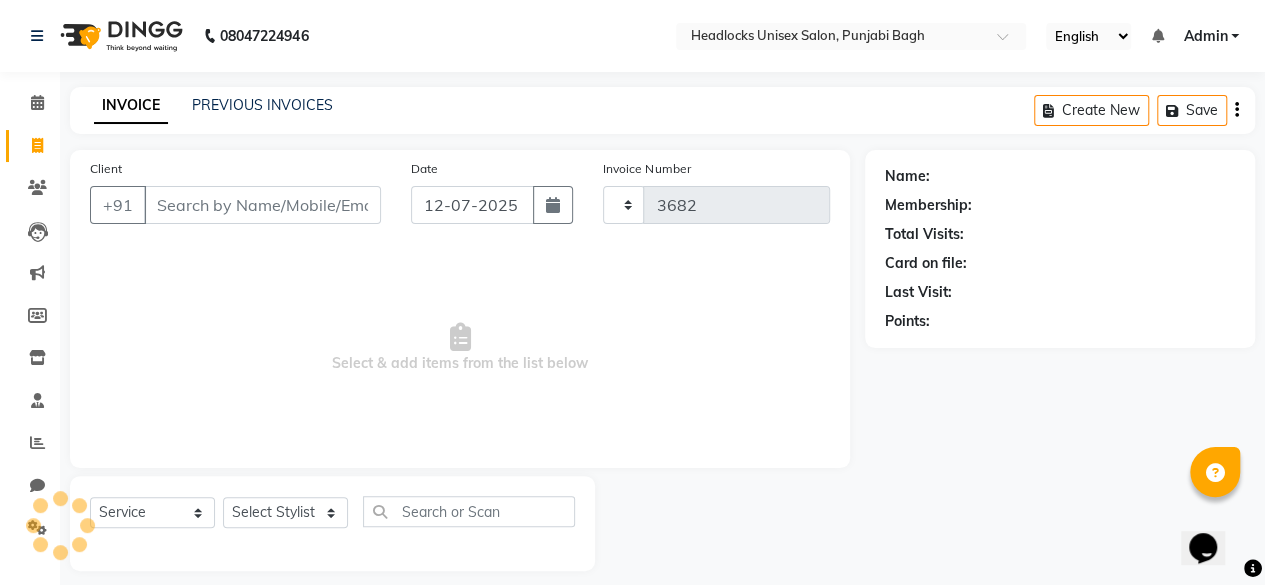 select on "7719" 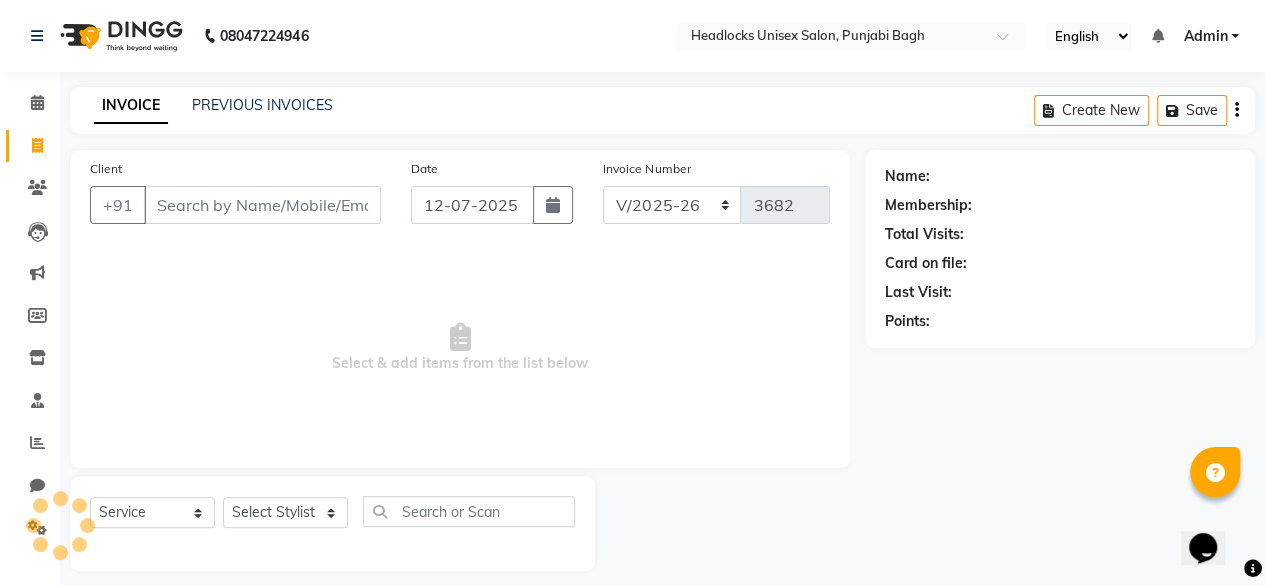 scroll, scrollTop: 15, scrollLeft: 0, axis: vertical 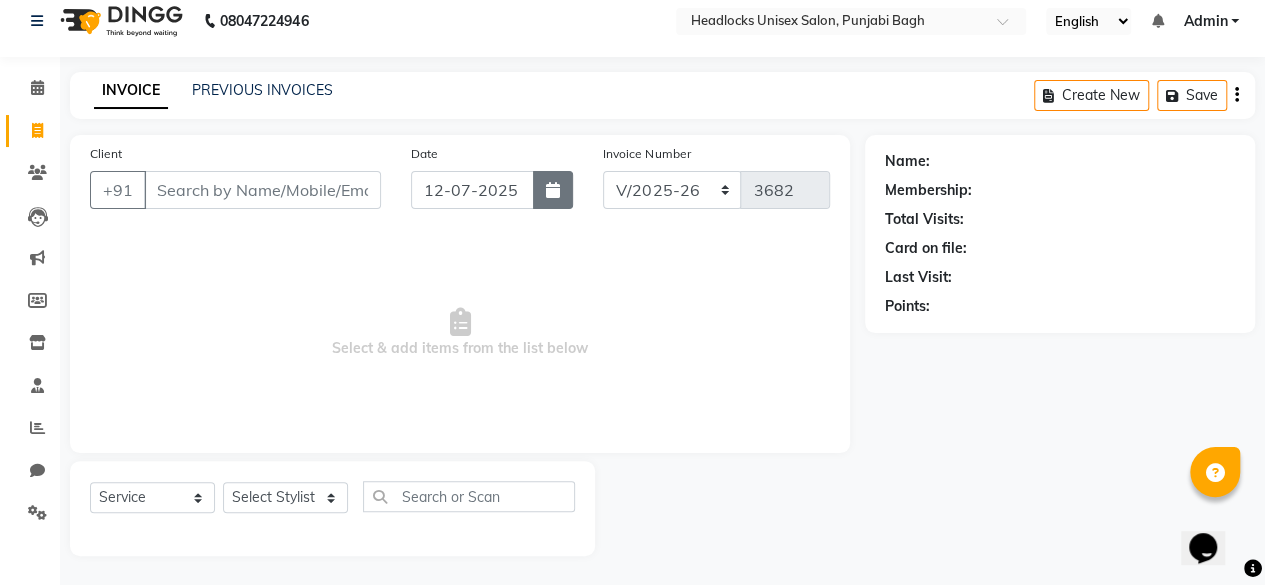 click 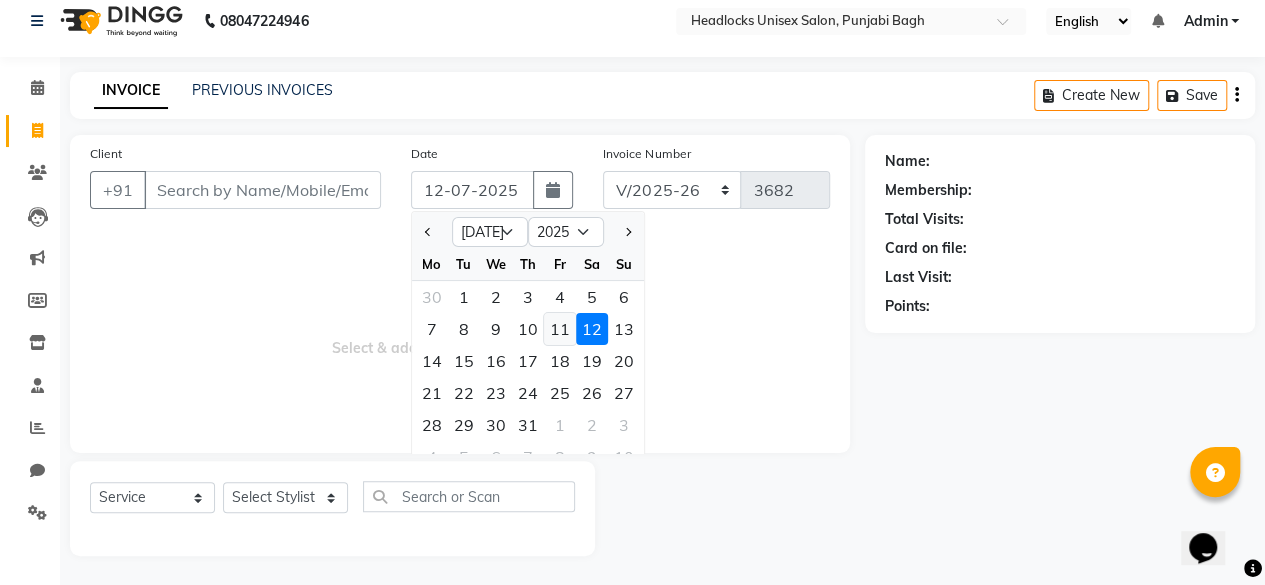 click on "11" 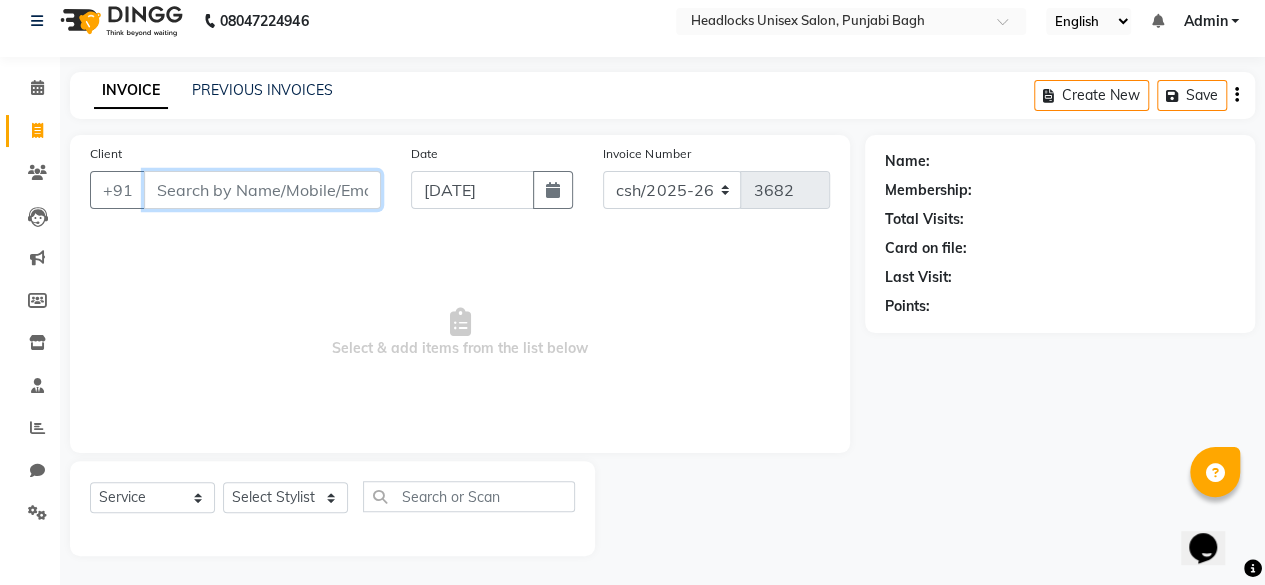 click on "Client" at bounding box center (262, 190) 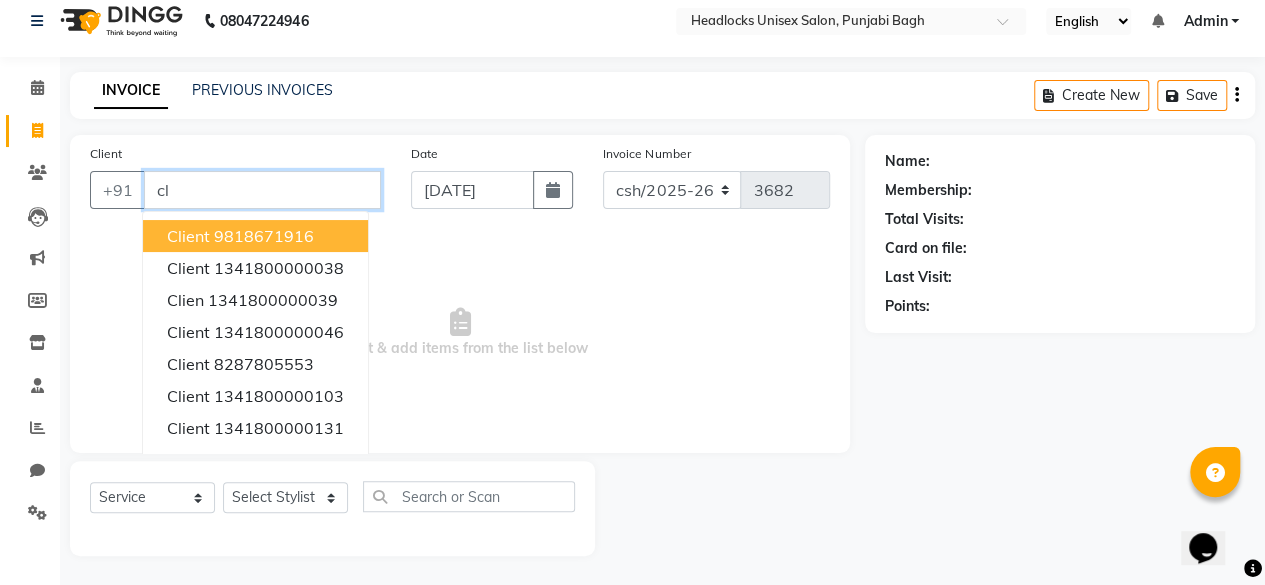 type on "c" 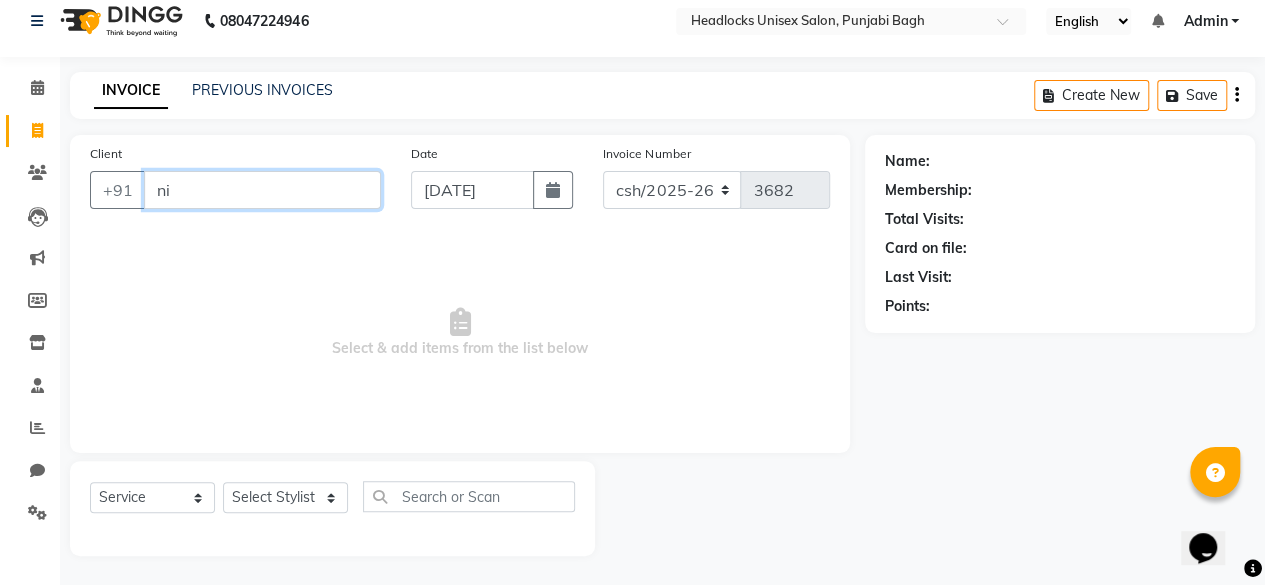 type on "n" 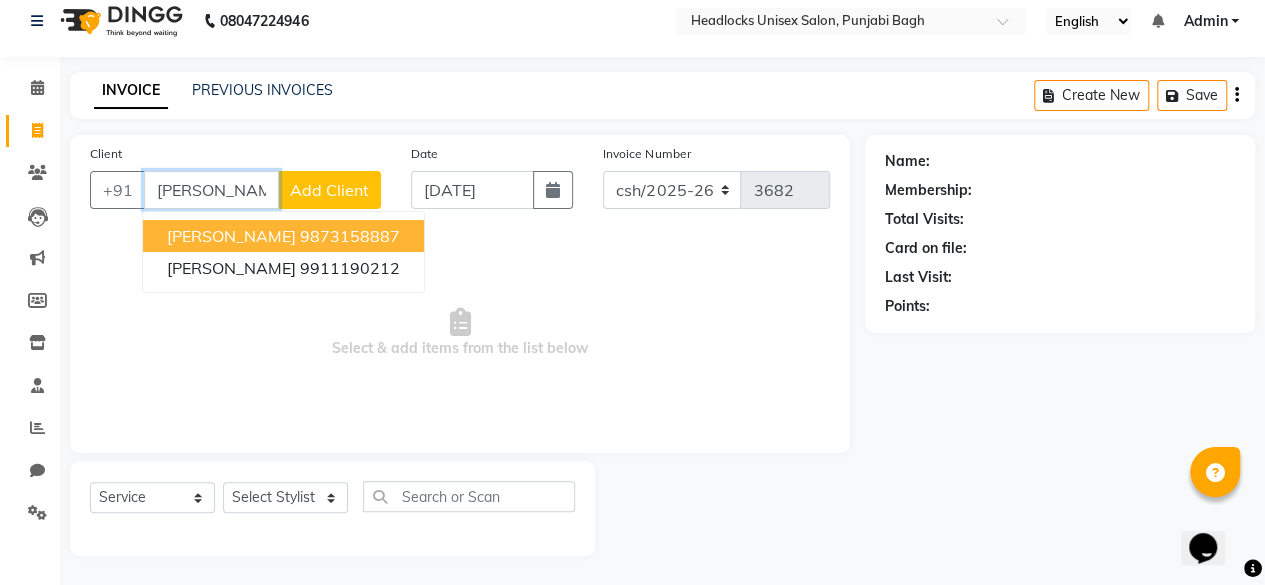 click on "[PERSON_NAME]  9873158887" at bounding box center [283, 236] 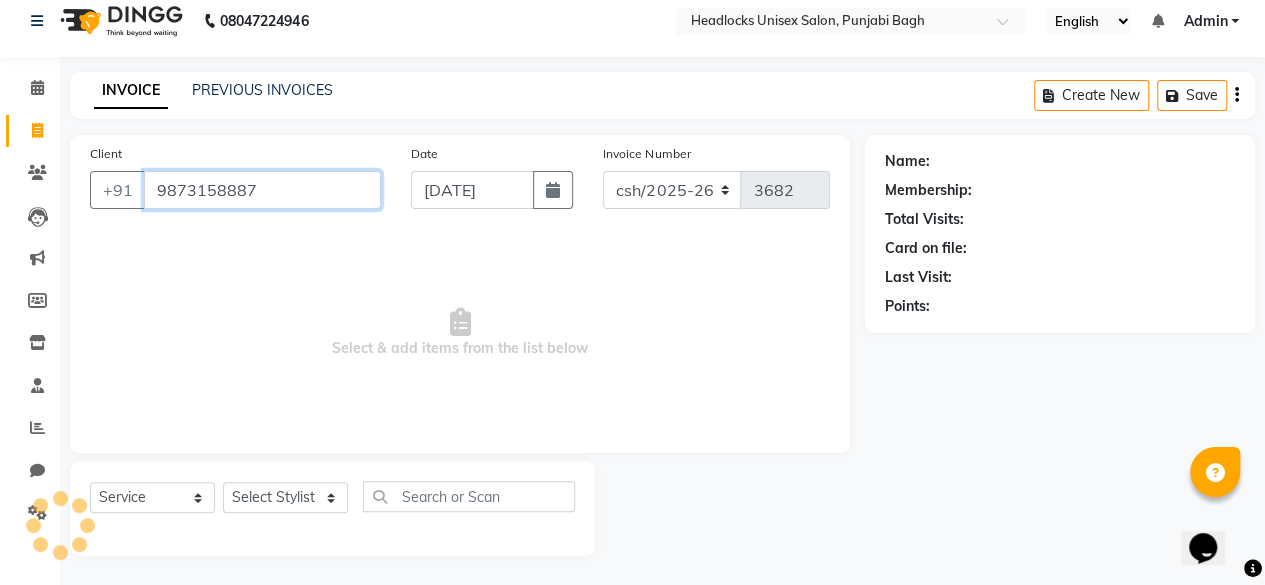 type on "9873158887" 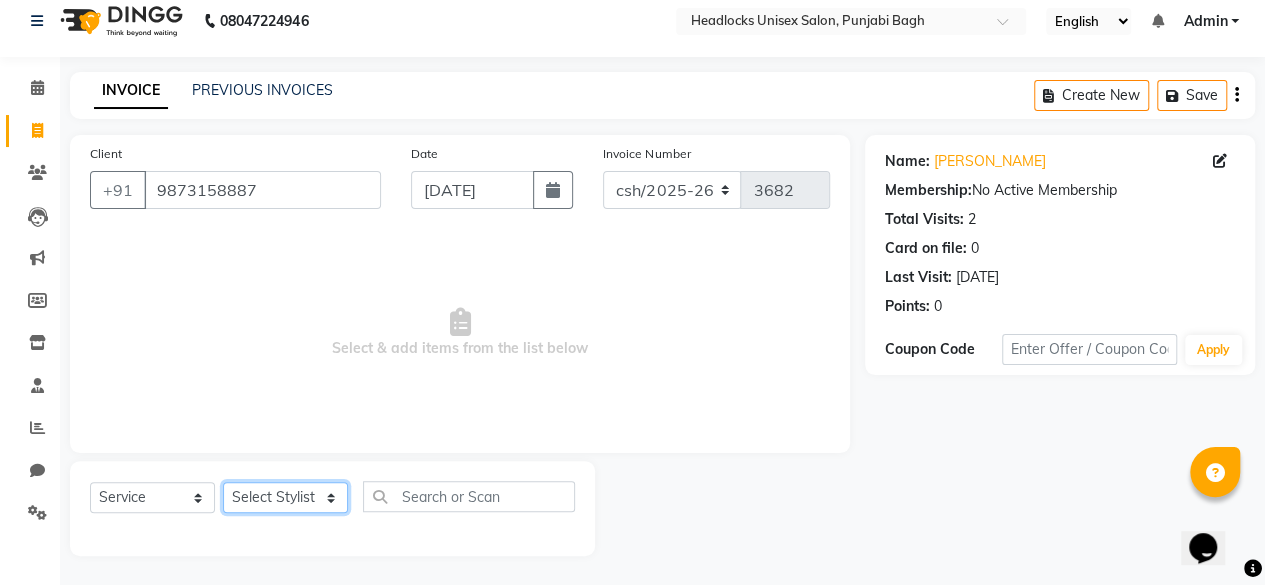 click on "Select Stylist ⁠Agnies ⁠[PERSON_NAME] [PERSON_NAME] [PERSON_NAME] kunal [PERSON_NAME] mercy ⁠Minto ⁠[PERSON_NAME]  [PERSON_NAME] priyanka [PERSON_NAME] ⁠[PERSON_NAME] ⁠[PERSON_NAME] [PERSON_NAME] [PERSON_NAME]  Sunny ⁠[PERSON_NAME] ⁠[PERSON_NAME]" 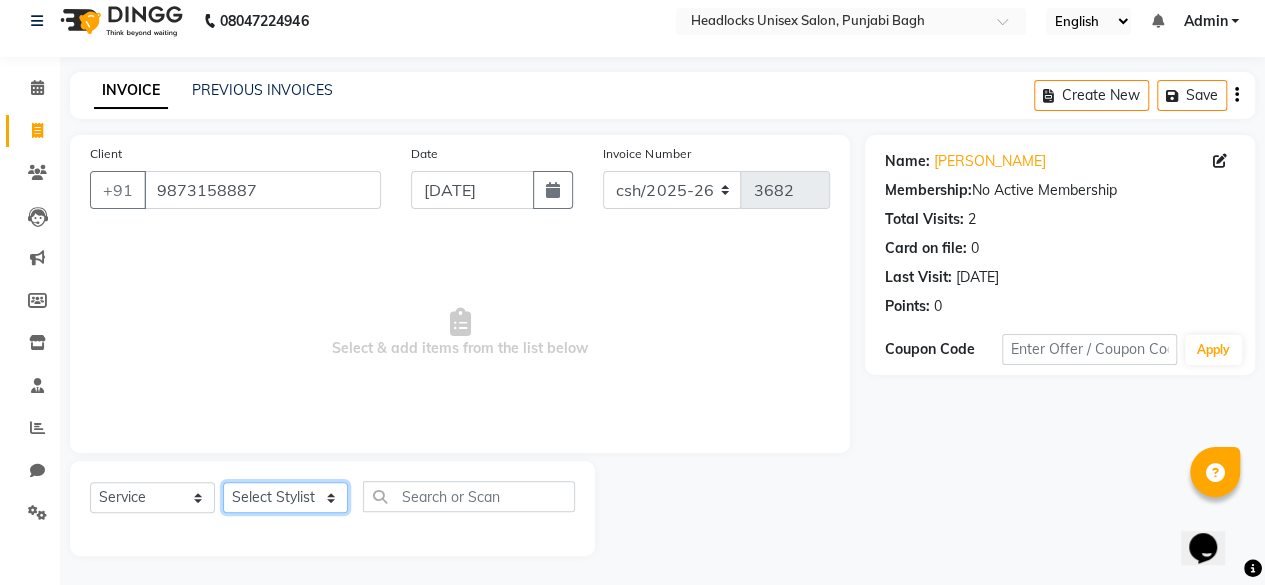 click on "Select Stylist ⁠Agnies ⁠[PERSON_NAME] [PERSON_NAME] [PERSON_NAME] kunal [PERSON_NAME] mercy ⁠Minto ⁠[PERSON_NAME]  [PERSON_NAME] priyanka [PERSON_NAME] ⁠[PERSON_NAME] ⁠[PERSON_NAME] [PERSON_NAME] [PERSON_NAME]  Sunny ⁠[PERSON_NAME] ⁠[PERSON_NAME]" 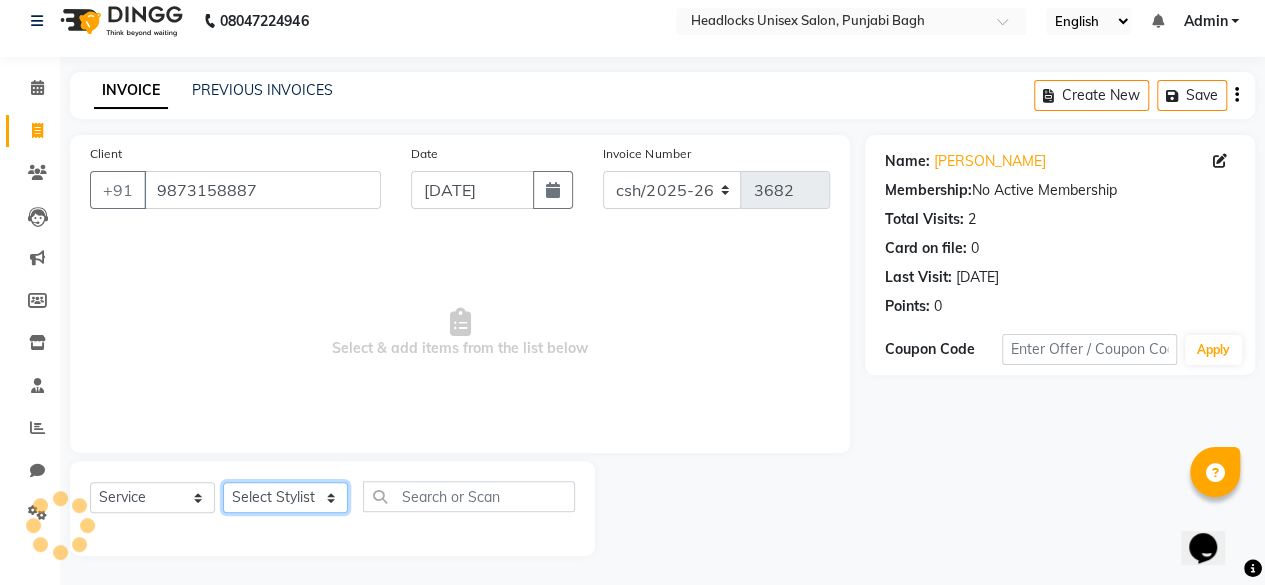 select on "69052" 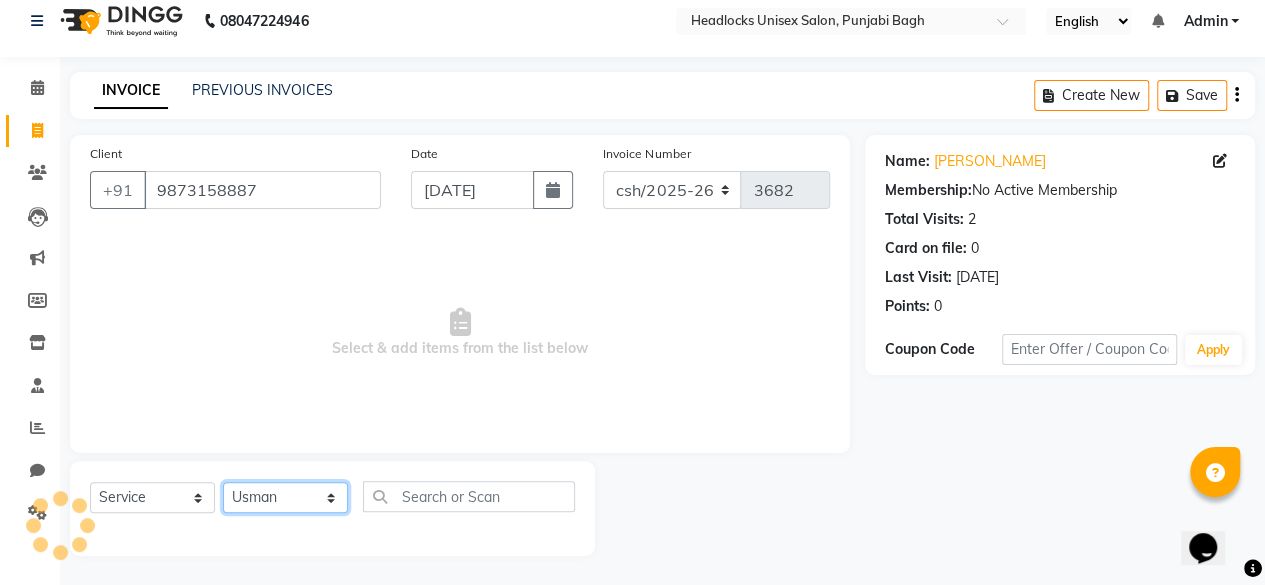 click on "Select Stylist ⁠Agnies ⁠[PERSON_NAME] [PERSON_NAME] [PERSON_NAME] kunal [PERSON_NAME] mercy ⁠Minto ⁠[PERSON_NAME]  [PERSON_NAME] priyanka [PERSON_NAME] ⁠[PERSON_NAME] ⁠[PERSON_NAME] [PERSON_NAME] [PERSON_NAME]  Sunny ⁠[PERSON_NAME] ⁠[PERSON_NAME]" 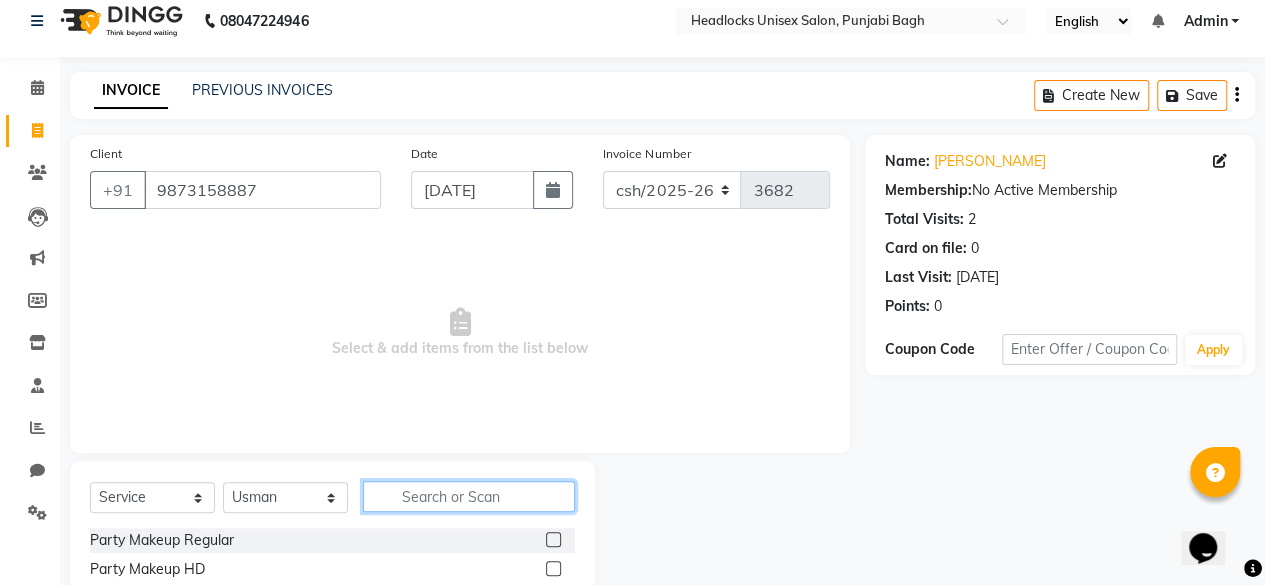 click 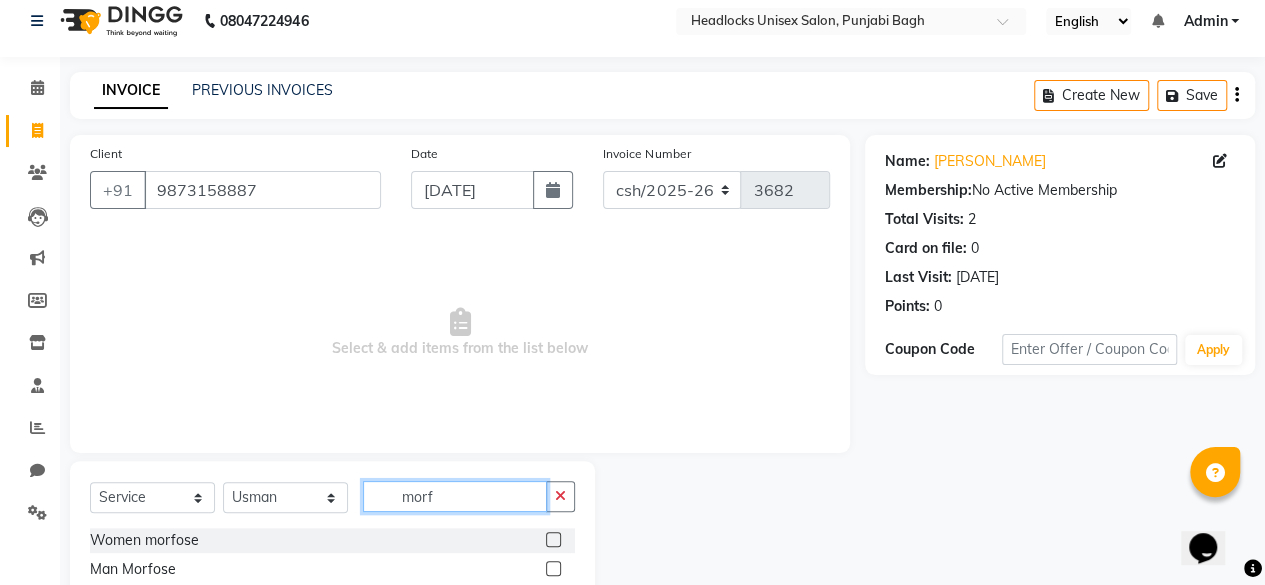 type on "morf" 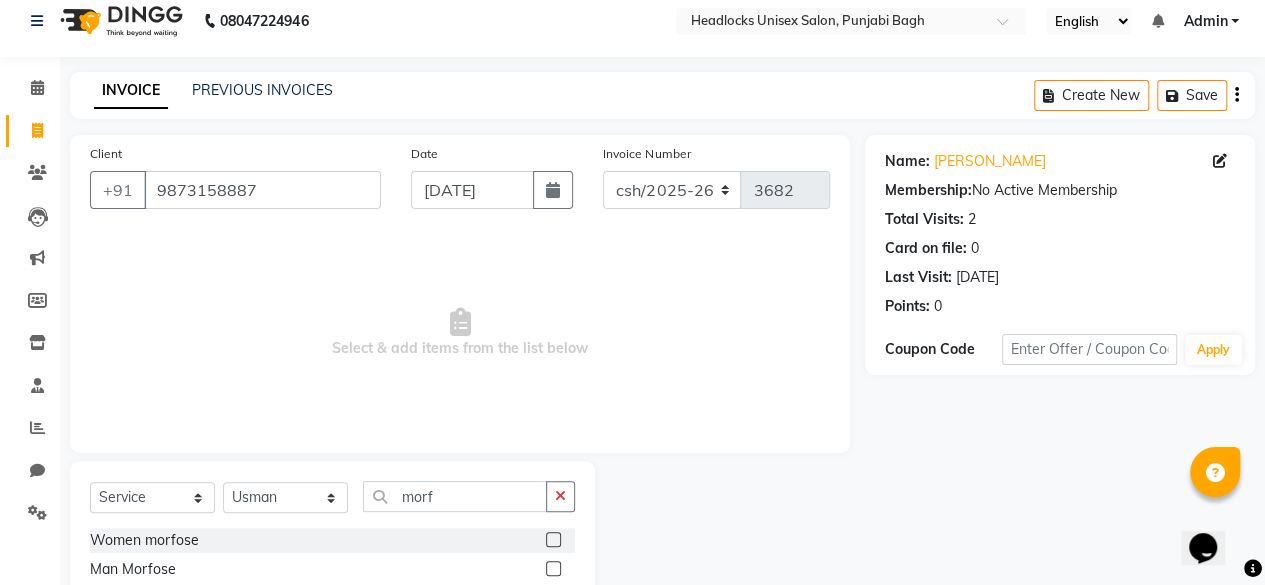 click on "Select  Service  Product  Membership  Package Voucher Prepaid Gift Card  Select Stylist ⁠Agnies ⁠[PERSON_NAME] [PERSON_NAME] [PERSON_NAME] kunal [PERSON_NAME] mercy ⁠Minto ⁠[PERSON_NAME]  [PERSON_NAME] priyanka [PERSON_NAME] ⁠[PERSON_NAME] ⁠[PERSON_NAME] [PERSON_NAME] [PERSON_NAME]  Sunny ⁠[PERSON_NAME]  ⁠Usman ⁠[PERSON_NAME]" 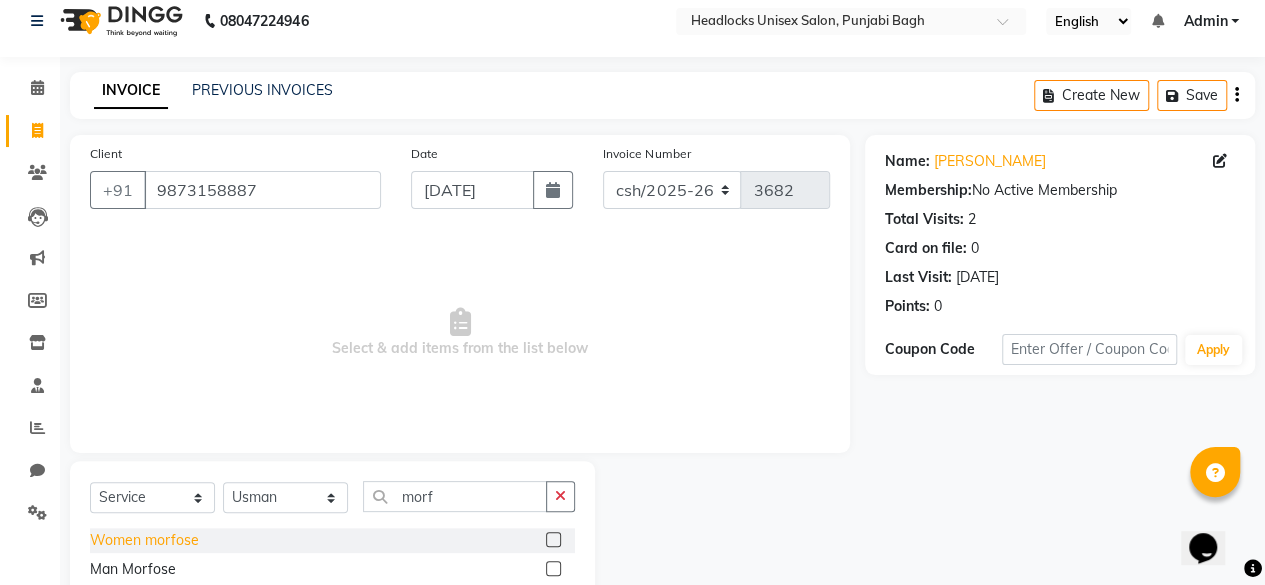 click on "Women morfose" 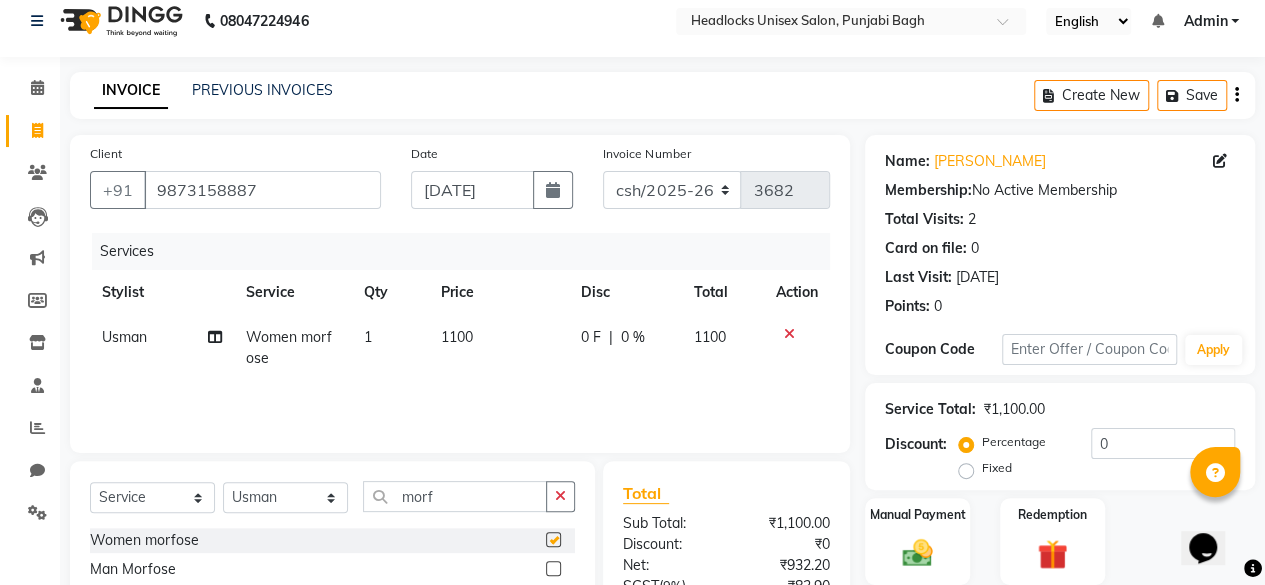 checkbox on "false" 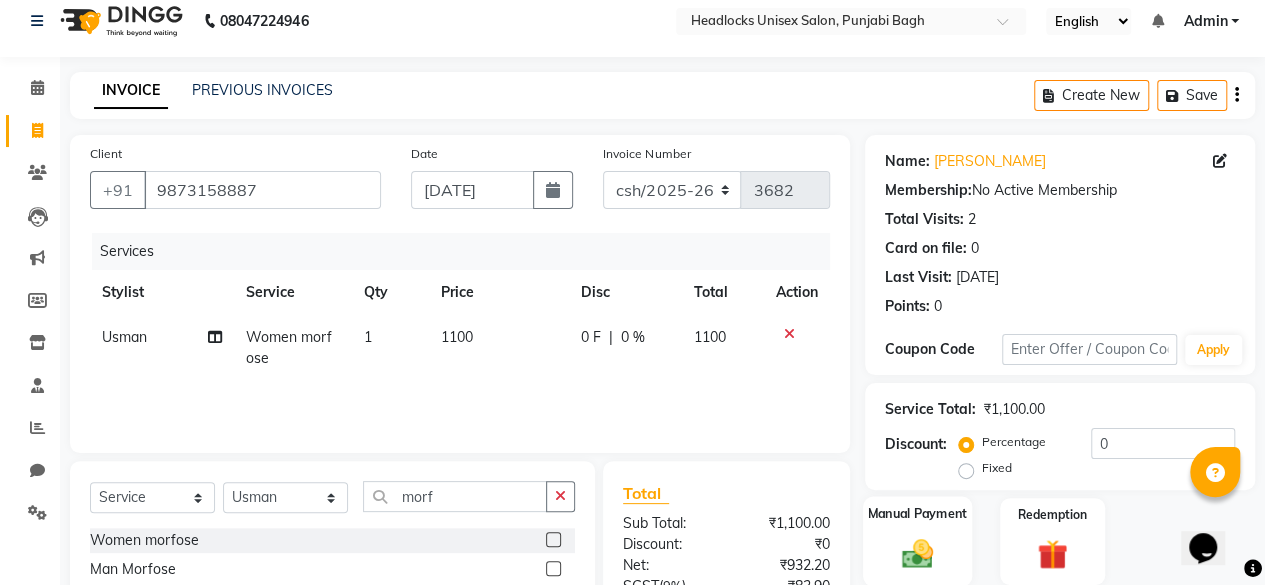 click on "Manual Payment" 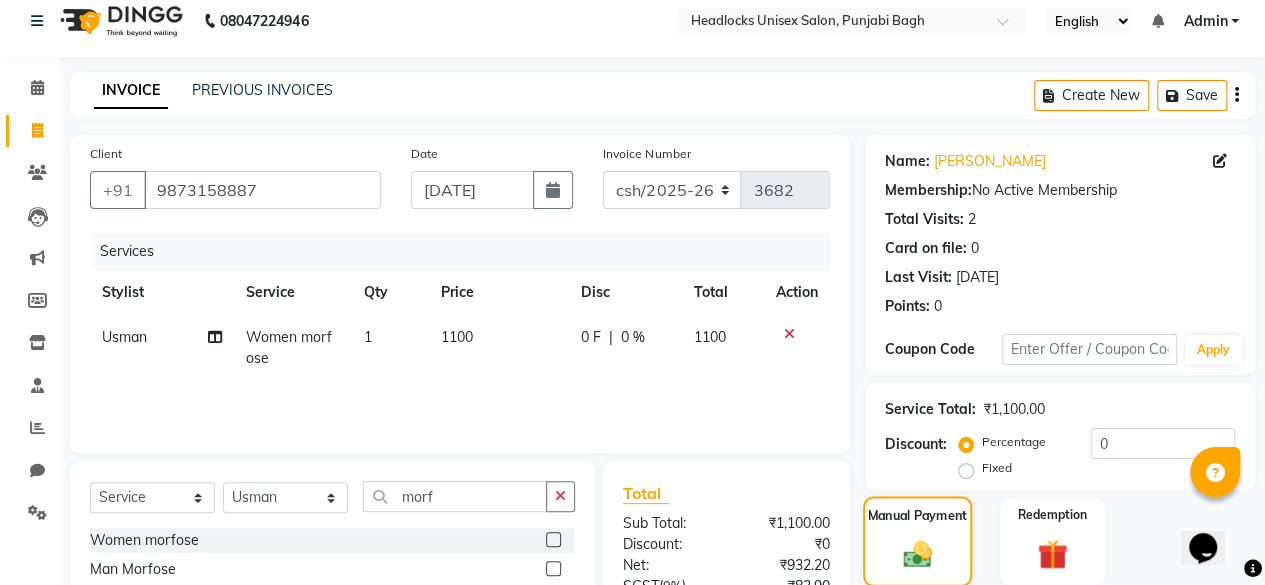 scroll, scrollTop: 213, scrollLeft: 0, axis: vertical 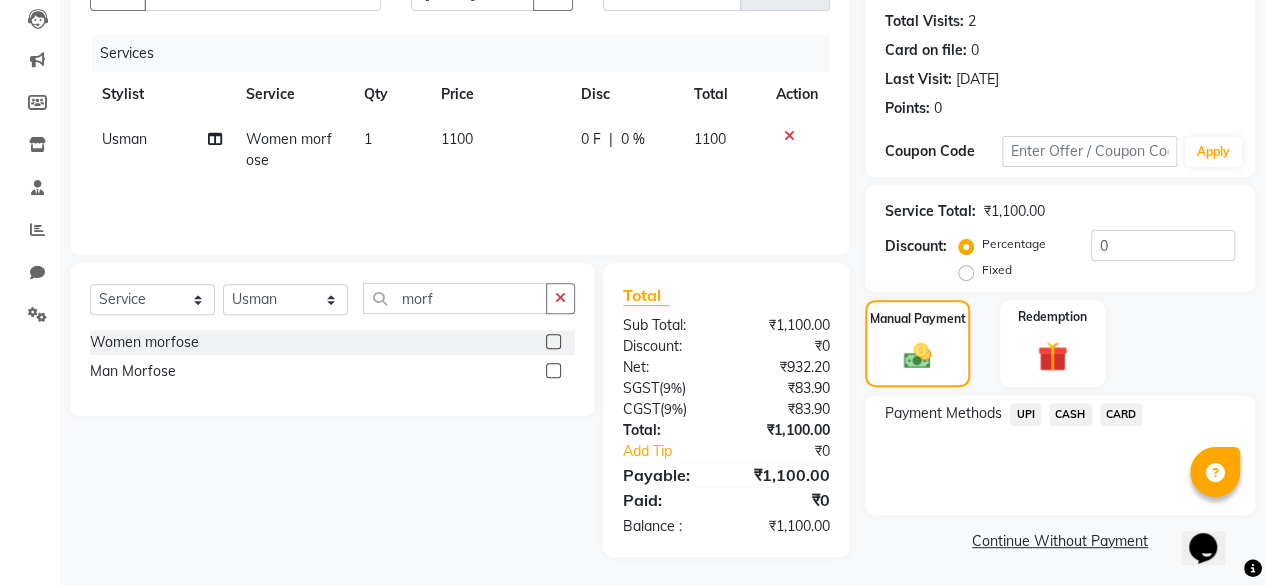 click on "UPI" 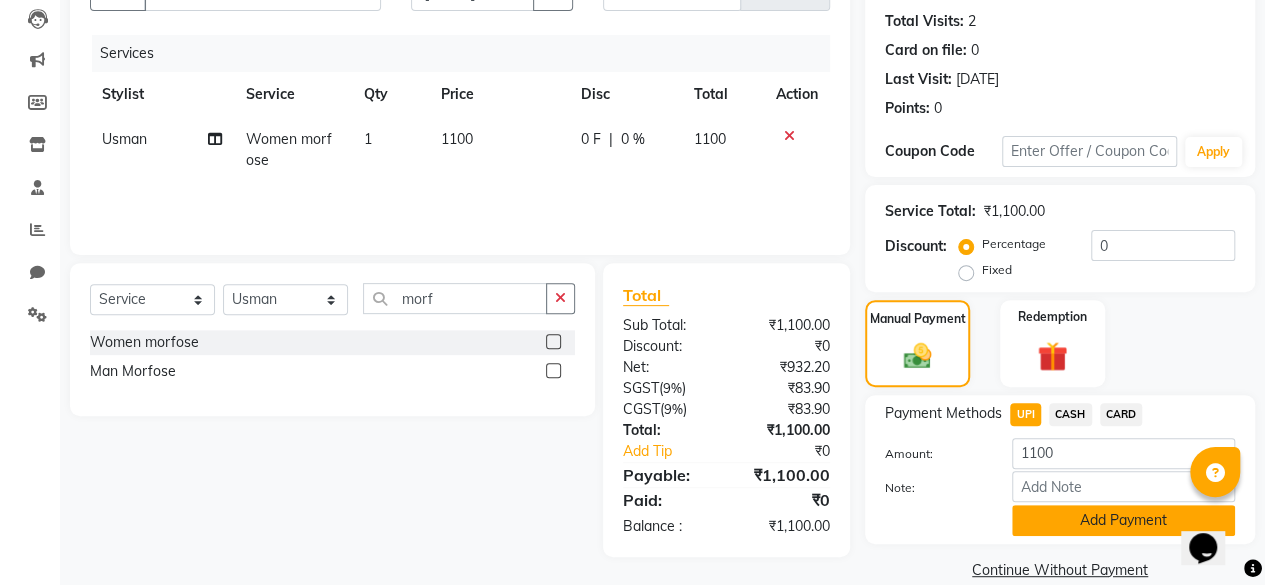 click on "Add Payment" 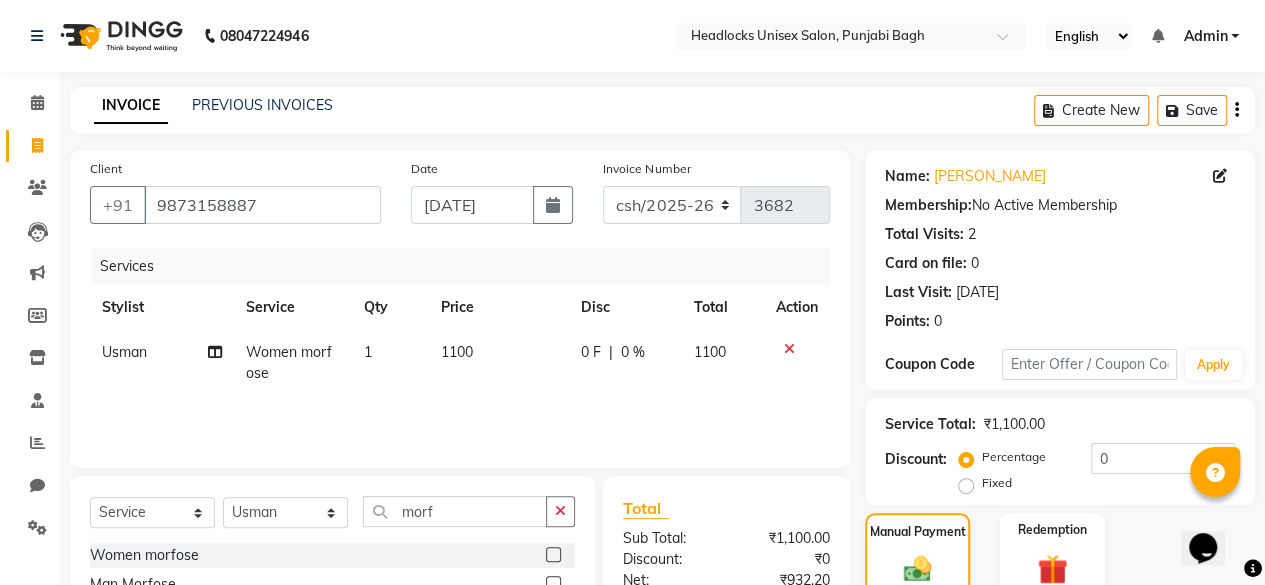 scroll, scrollTop: 324, scrollLeft: 0, axis: vertical 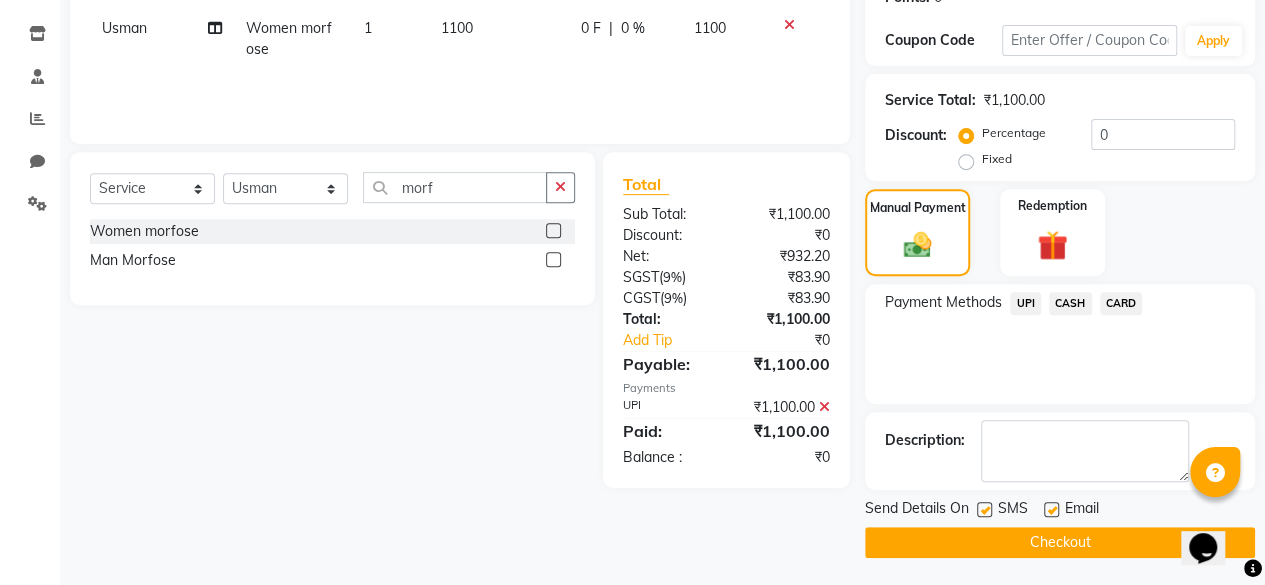click 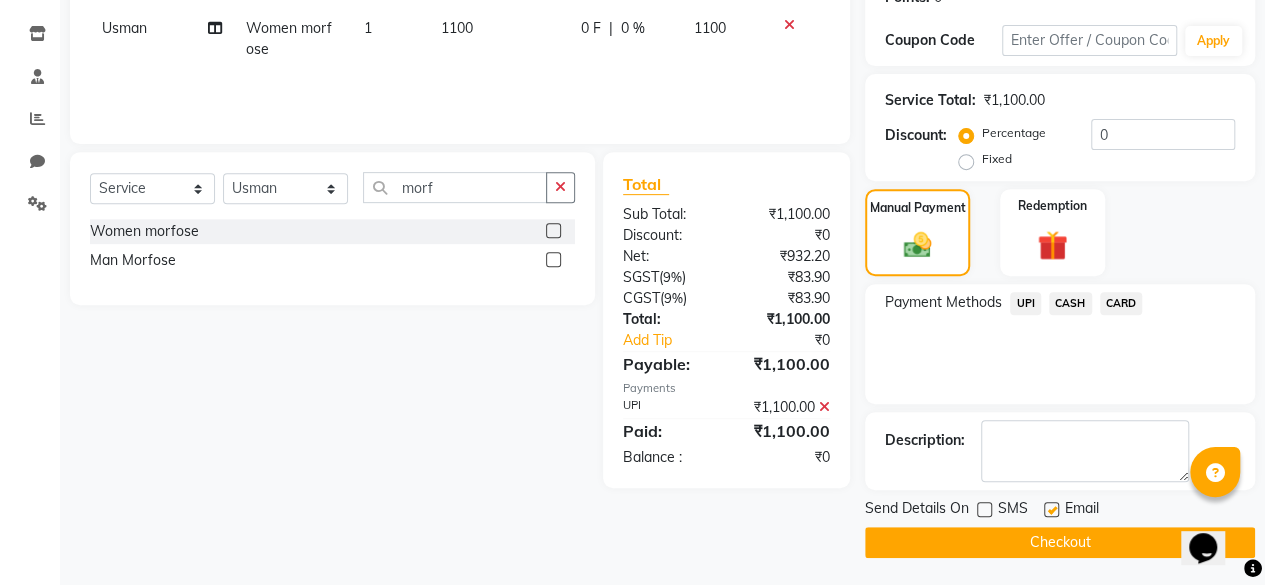 click on "Checkout" 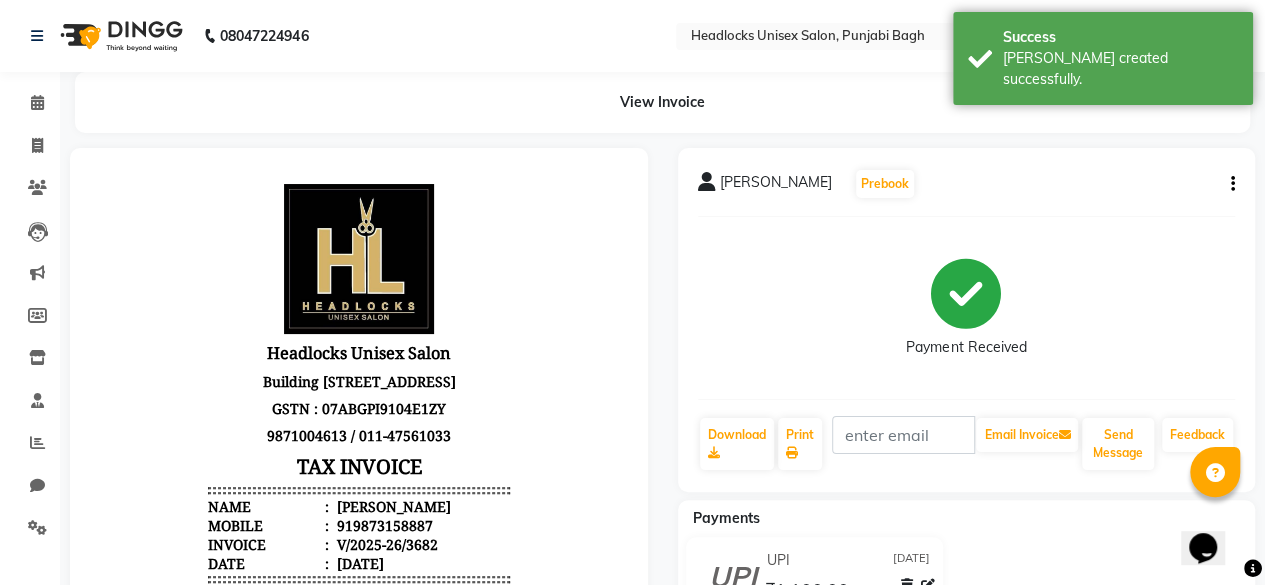 scroll, scrollTop: 0, scrollLeft: 0, axis: both 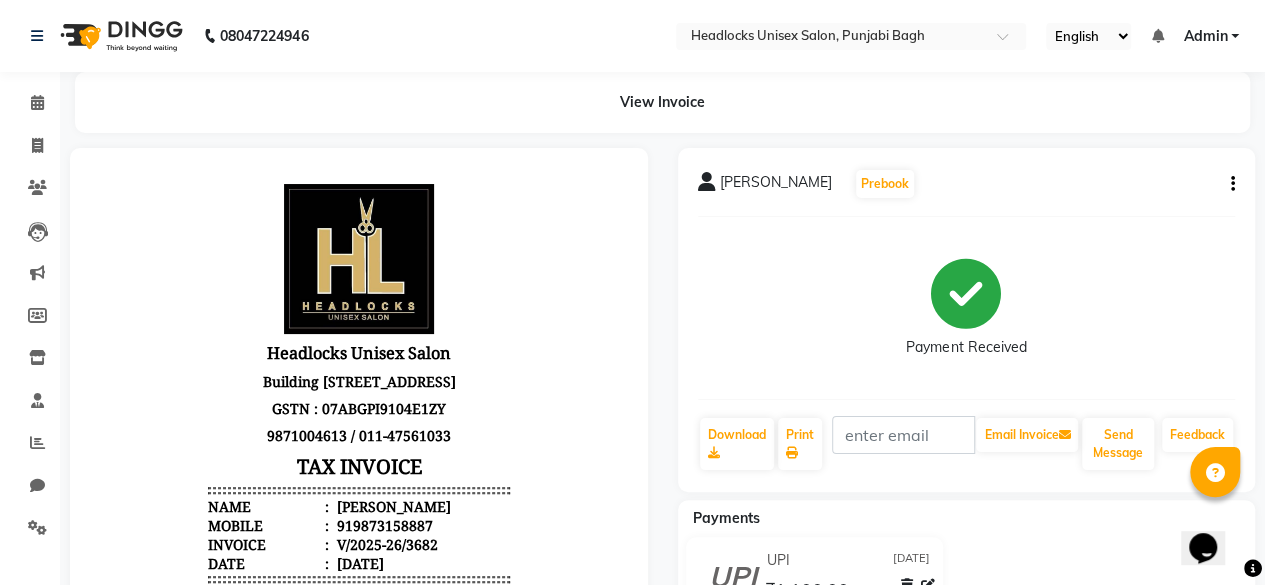 click 